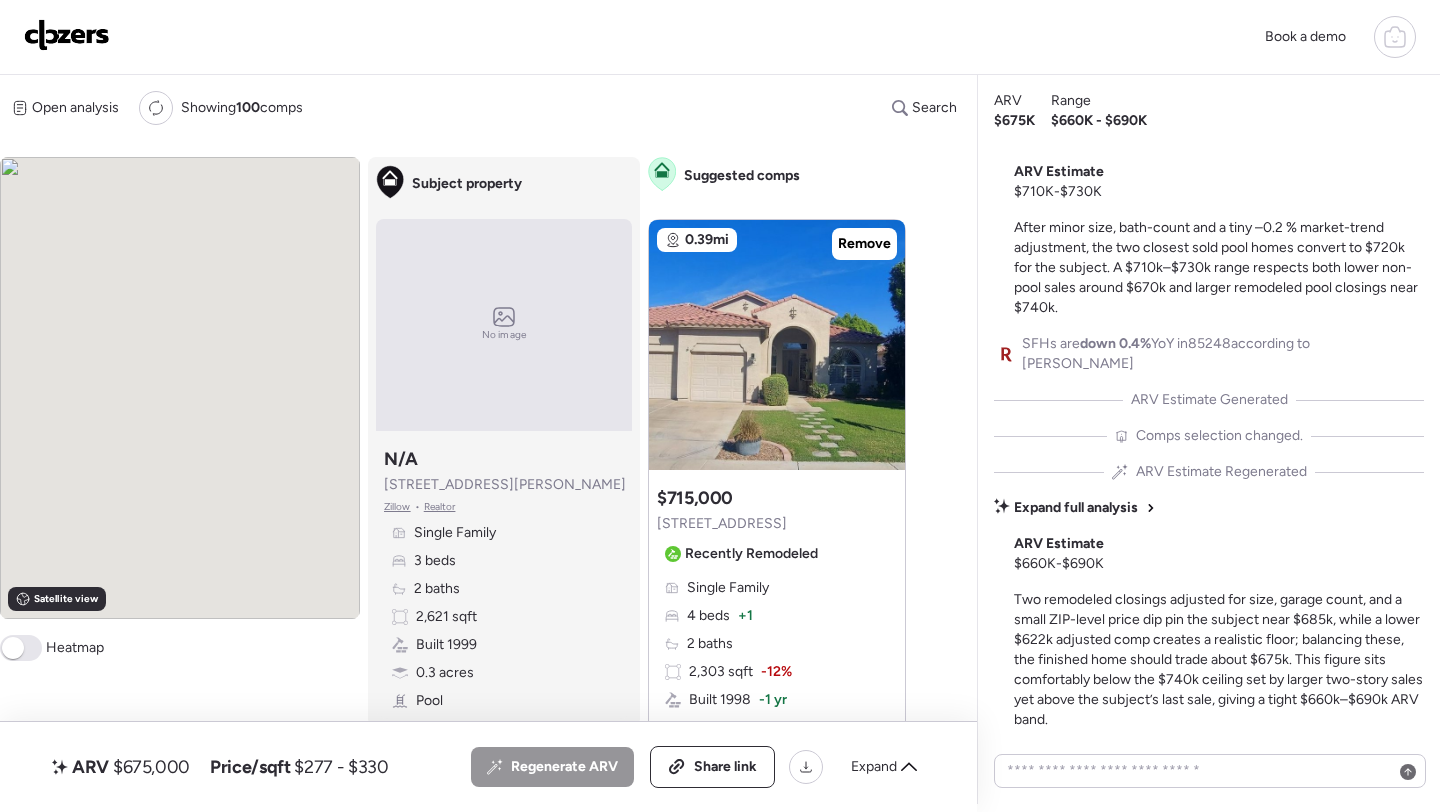 scroll, scrollTop: 0, scrollLeft: 0, axis: both 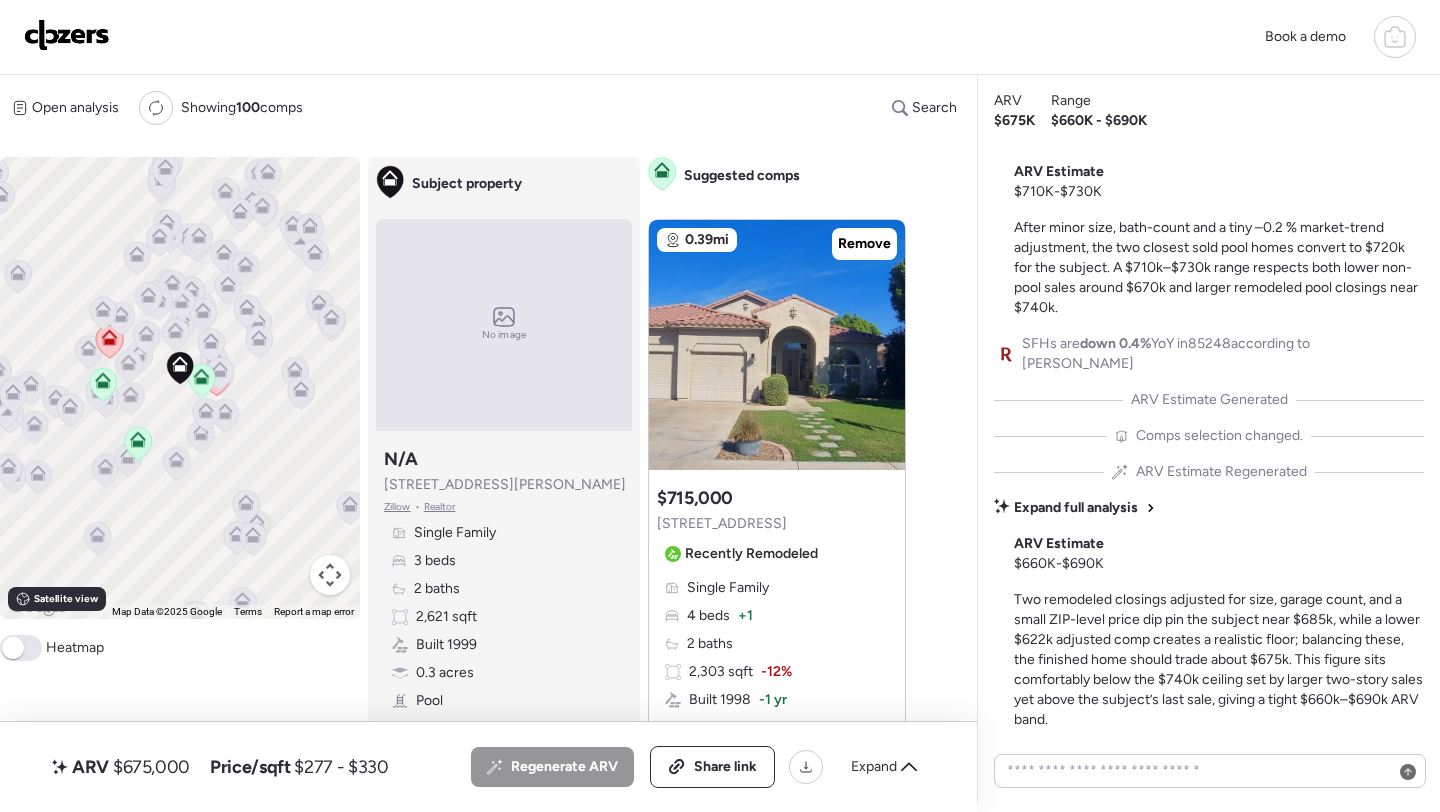 click at bounding box center (67, 35) 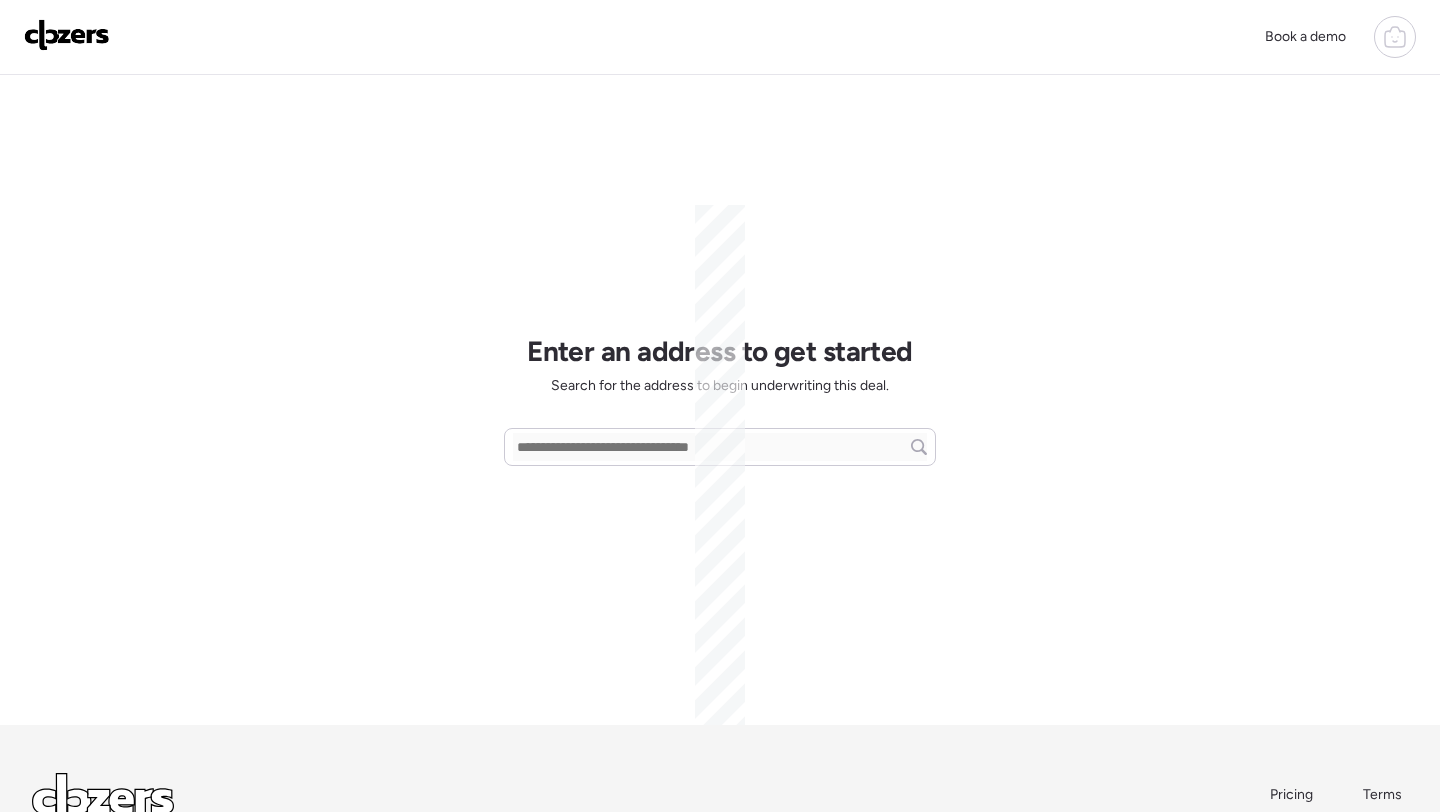 scroll, scrollTop: 0, scrollLeft: 0, axis: both 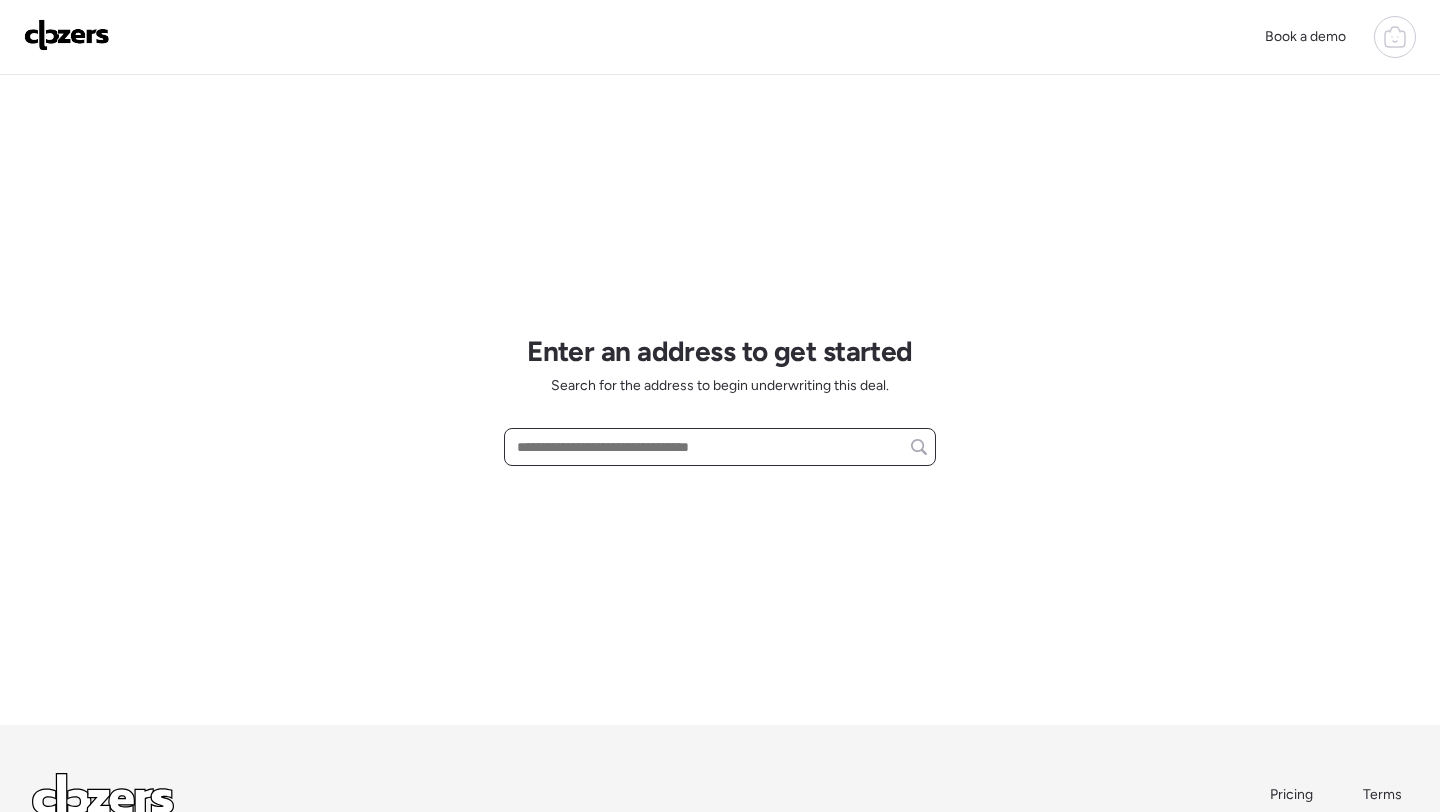 click at bounding box center (720, 447) 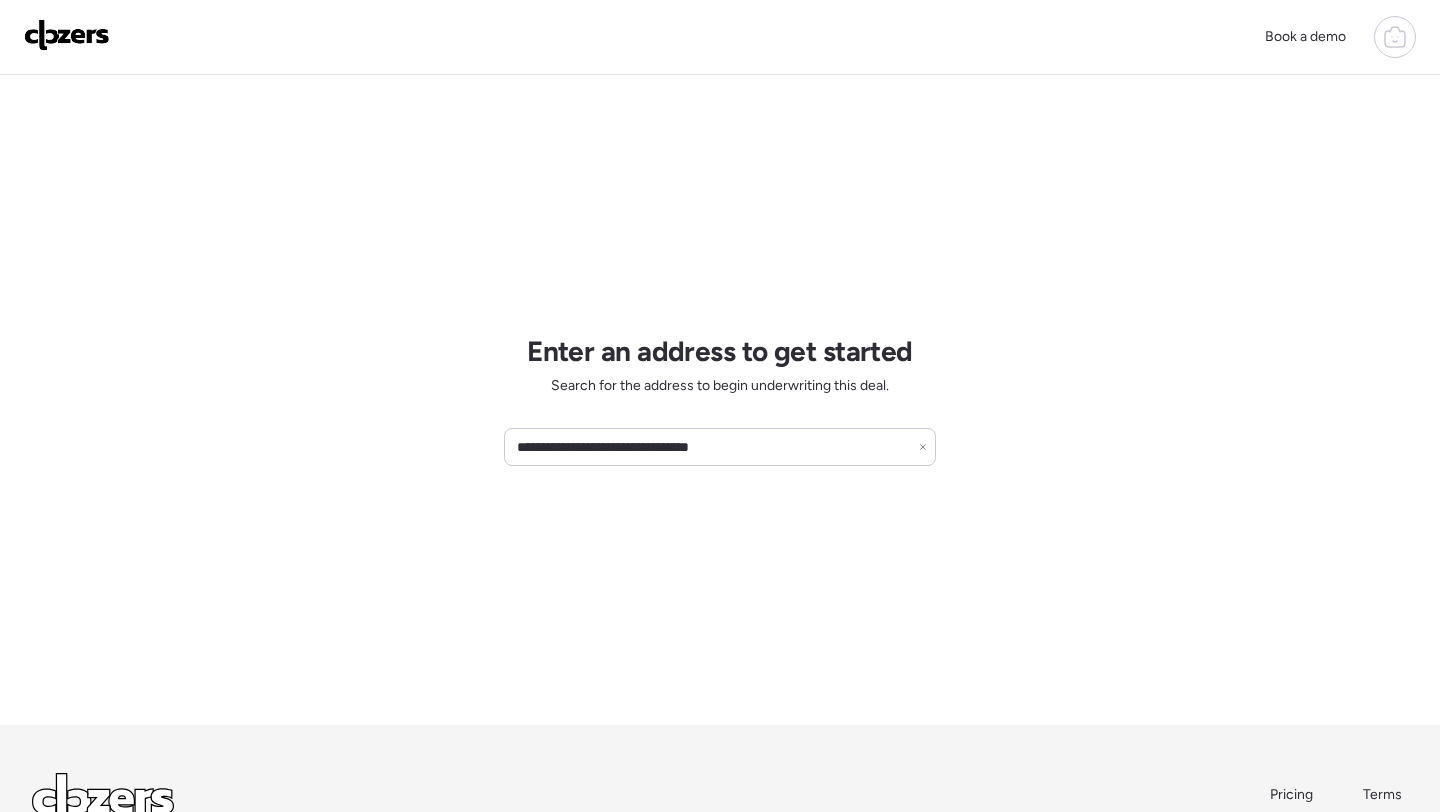 click on "**********" at bounding box center (720, 400) 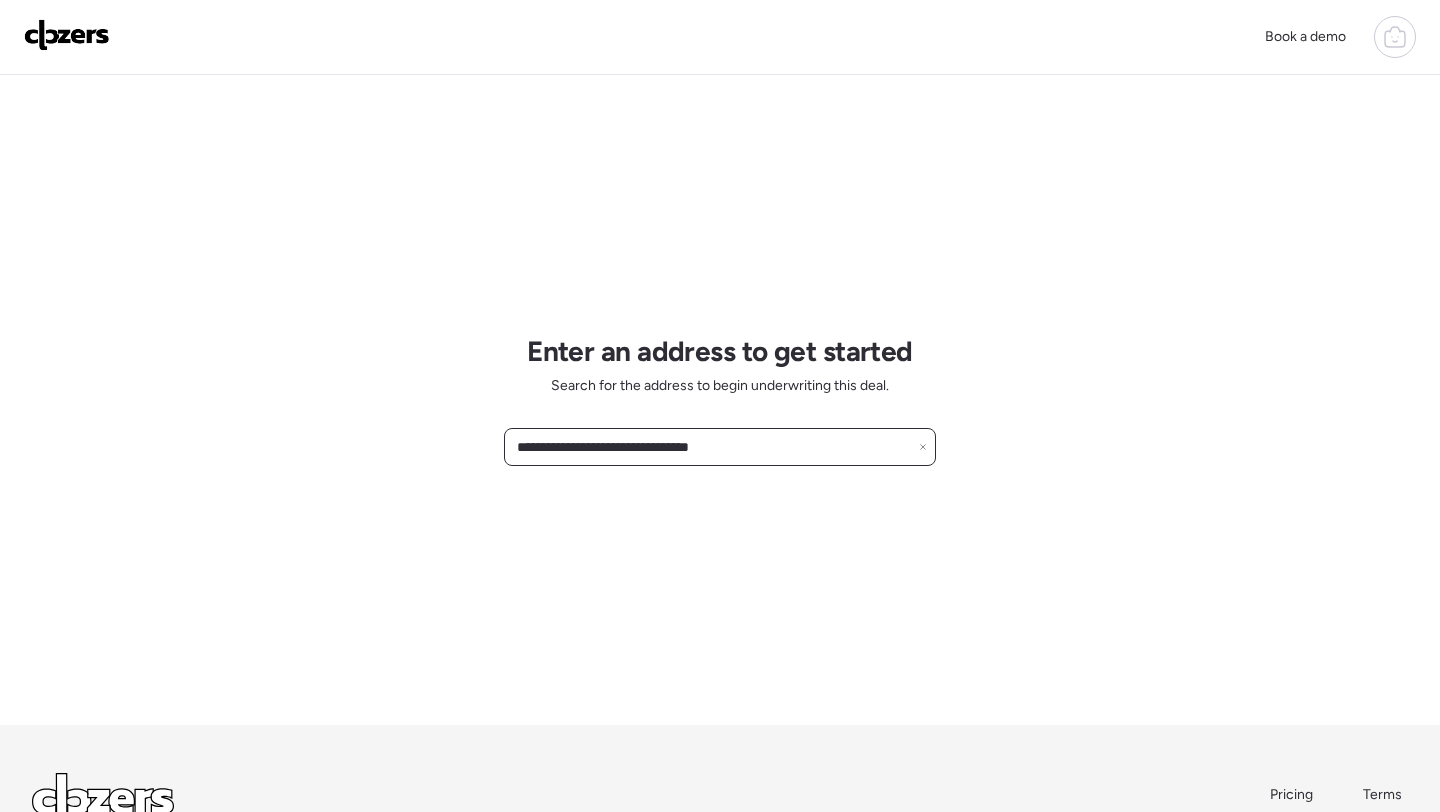 click on "**********" at bounding box center (720, 447) 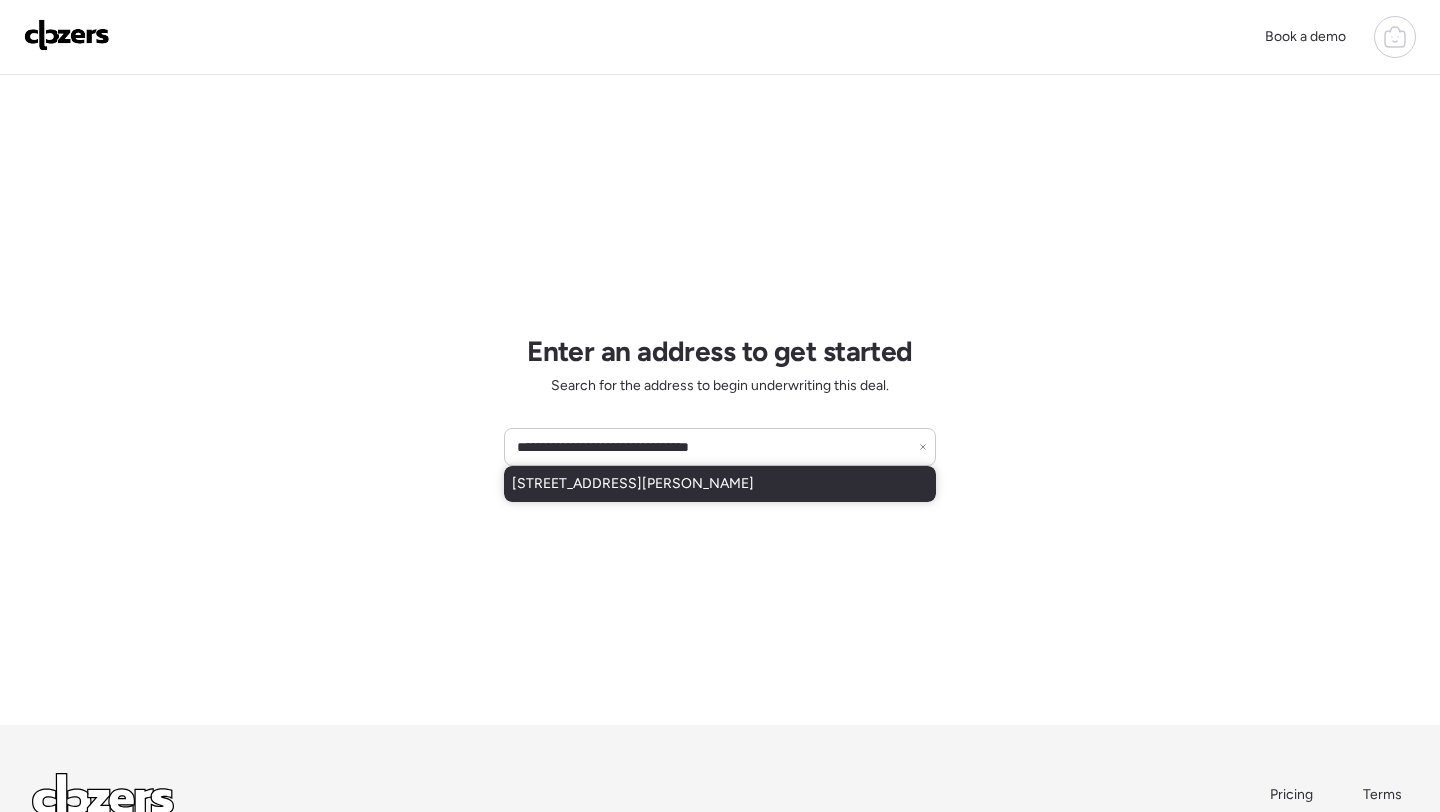 click on "3562 S Peden Ct, Chandler, AZ, 85248" at bounding box center (633, 484) 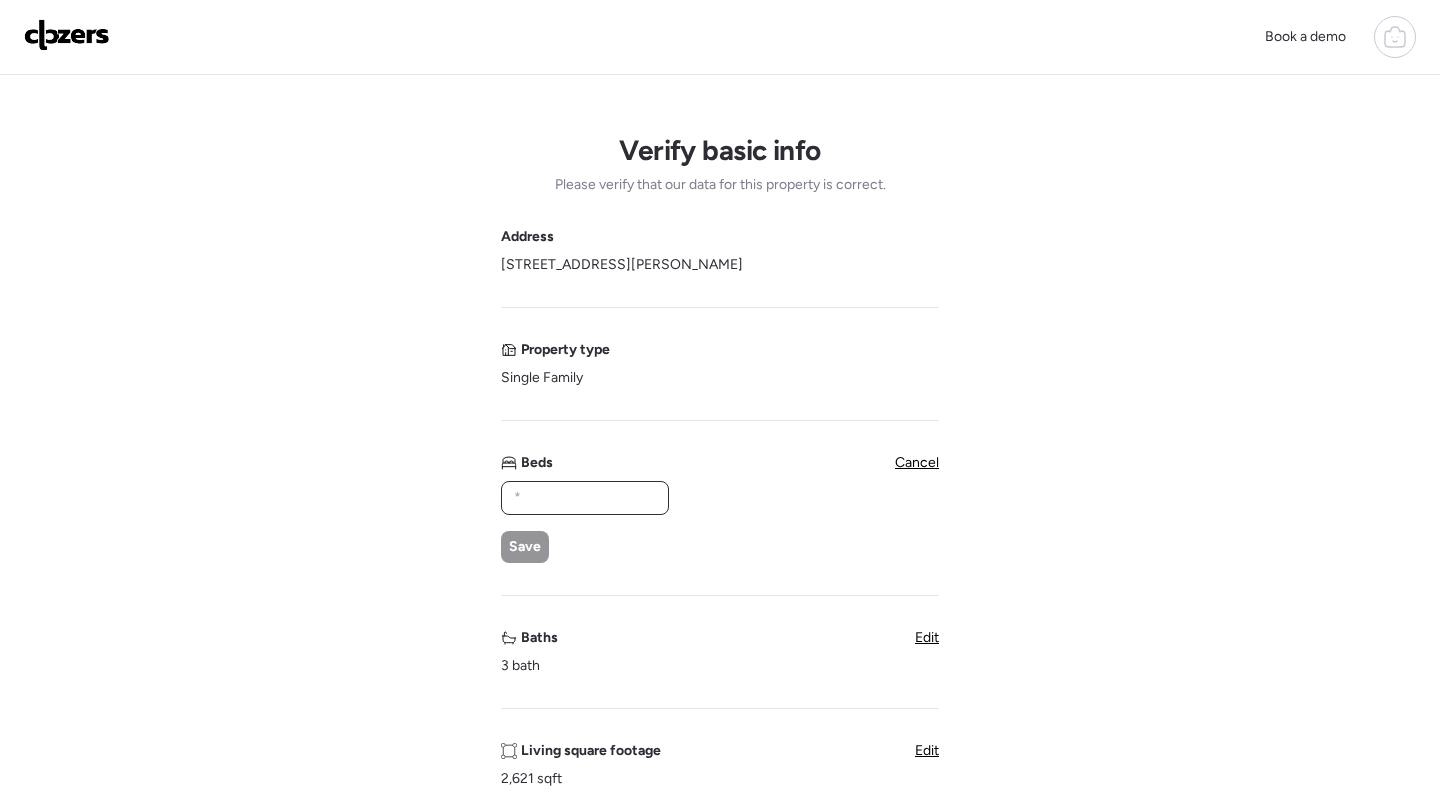 click at bounding box center [585, 498] 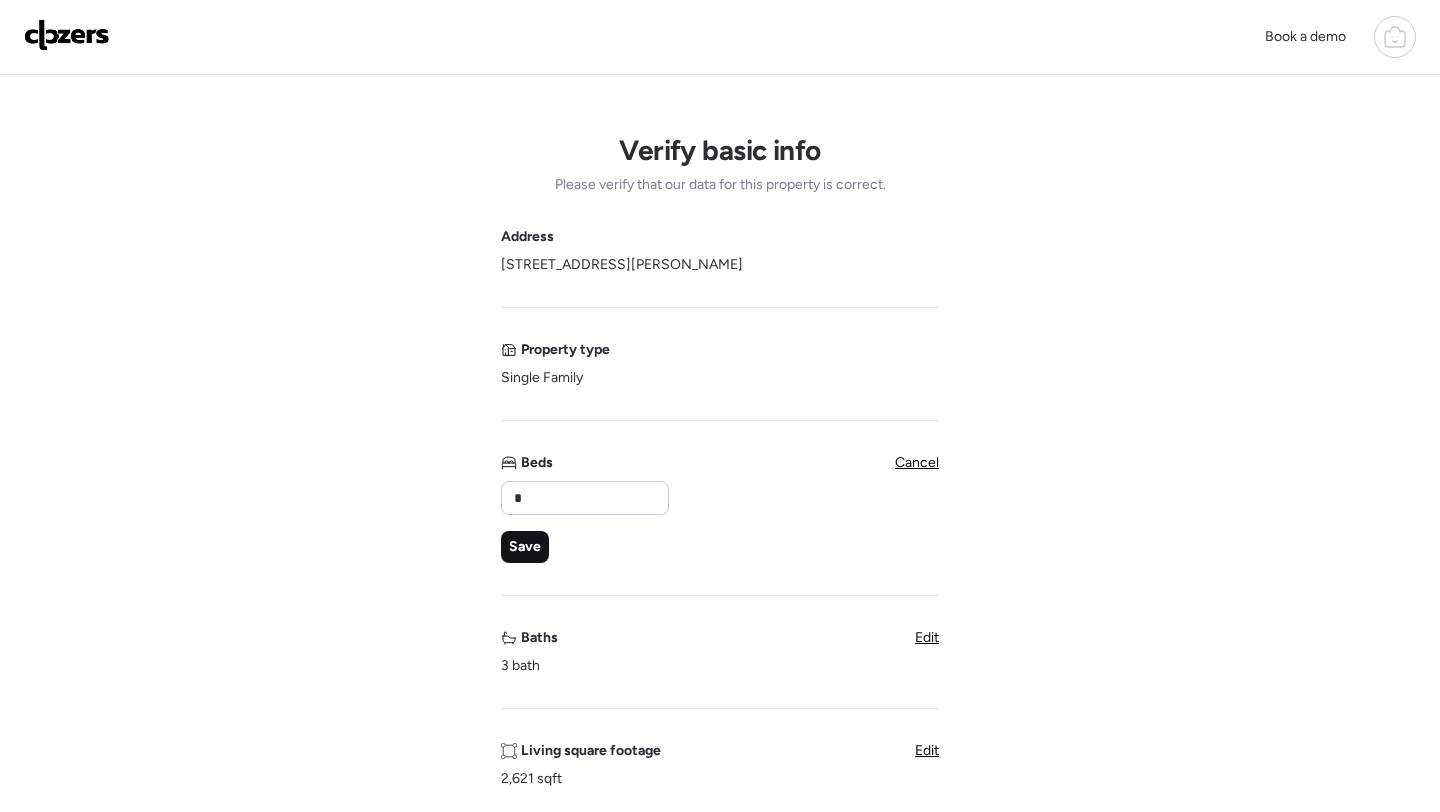 click on "Save" at bounding box center (525, 547) 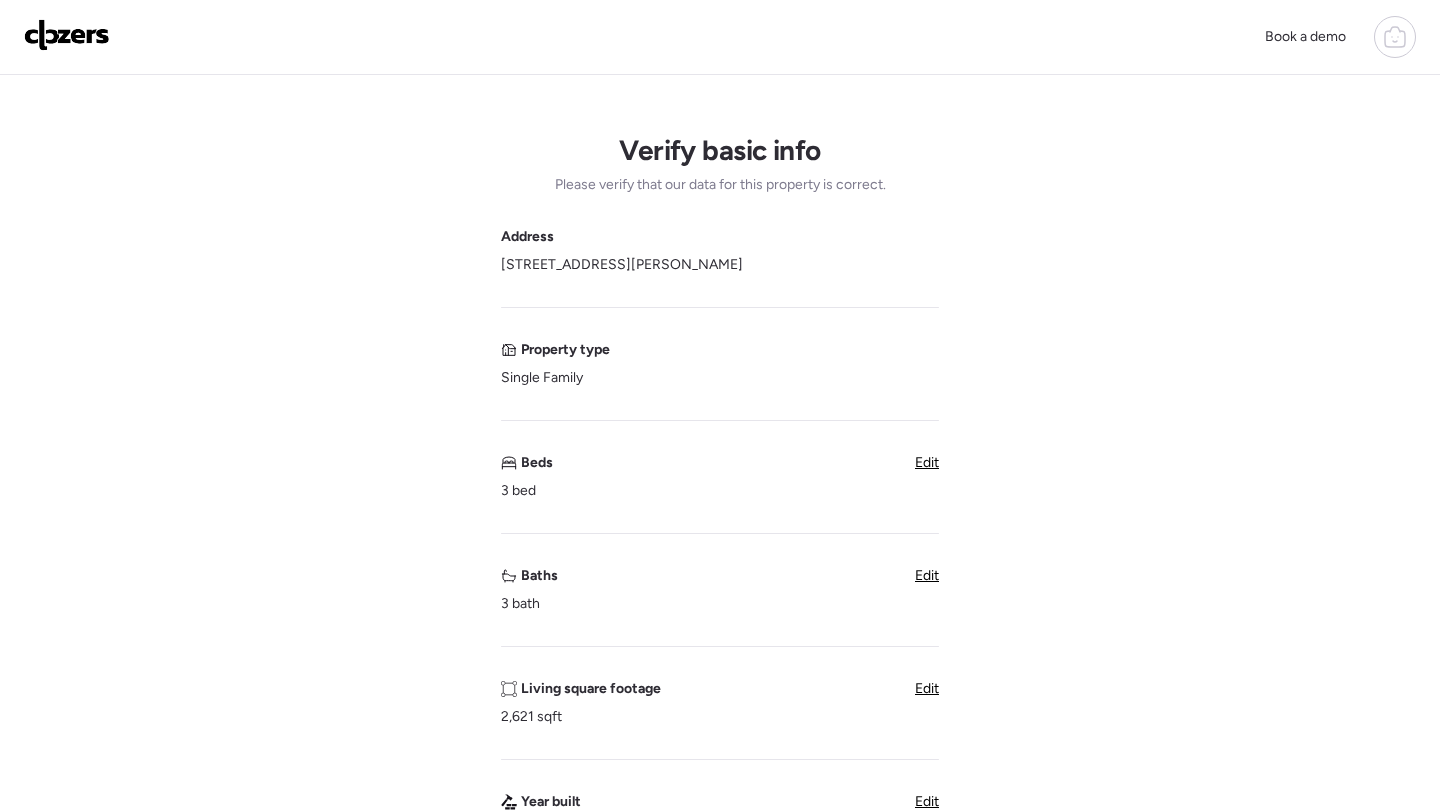 click on "Edit" at bounding box center (927, 575) 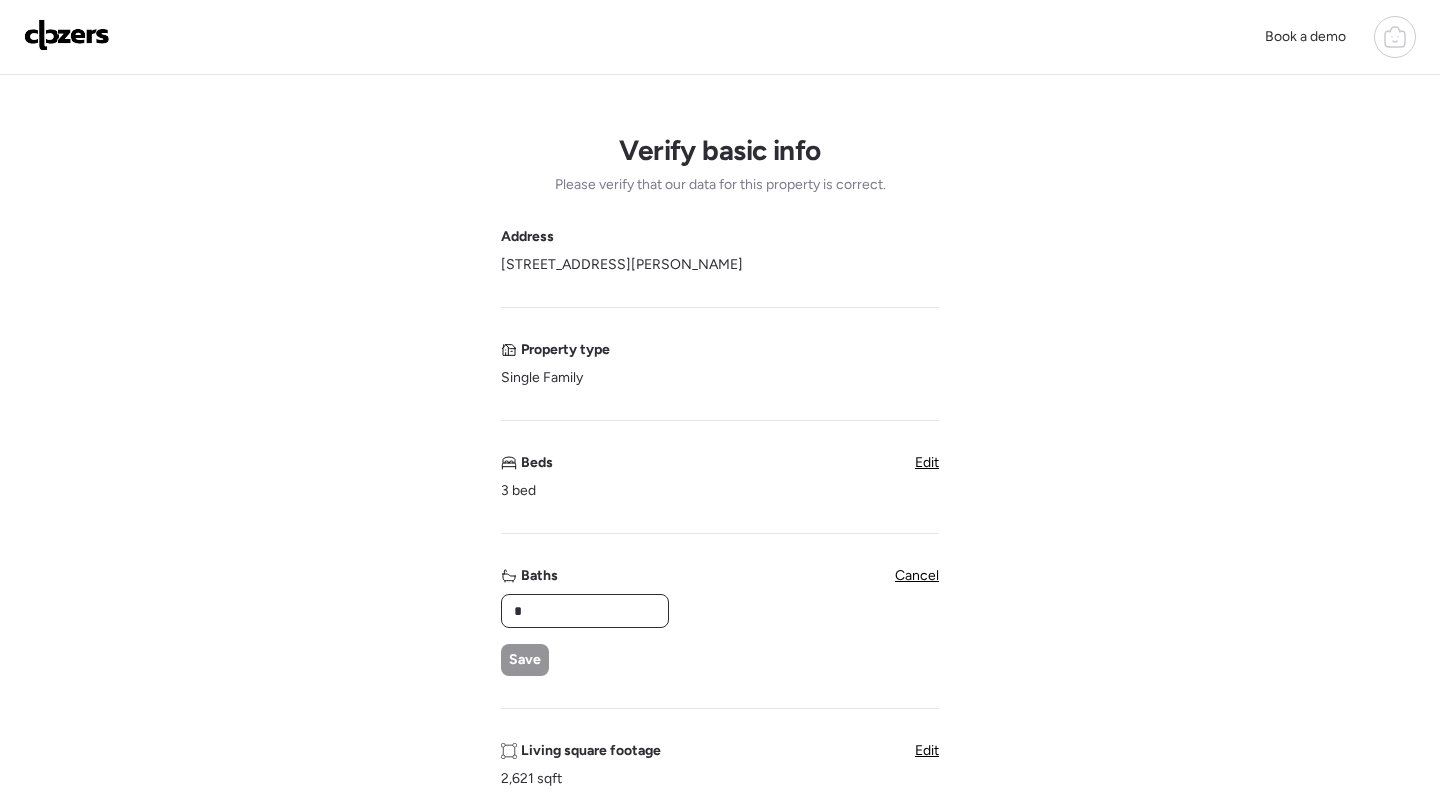 click on "*" at bounding box center (585, 611) 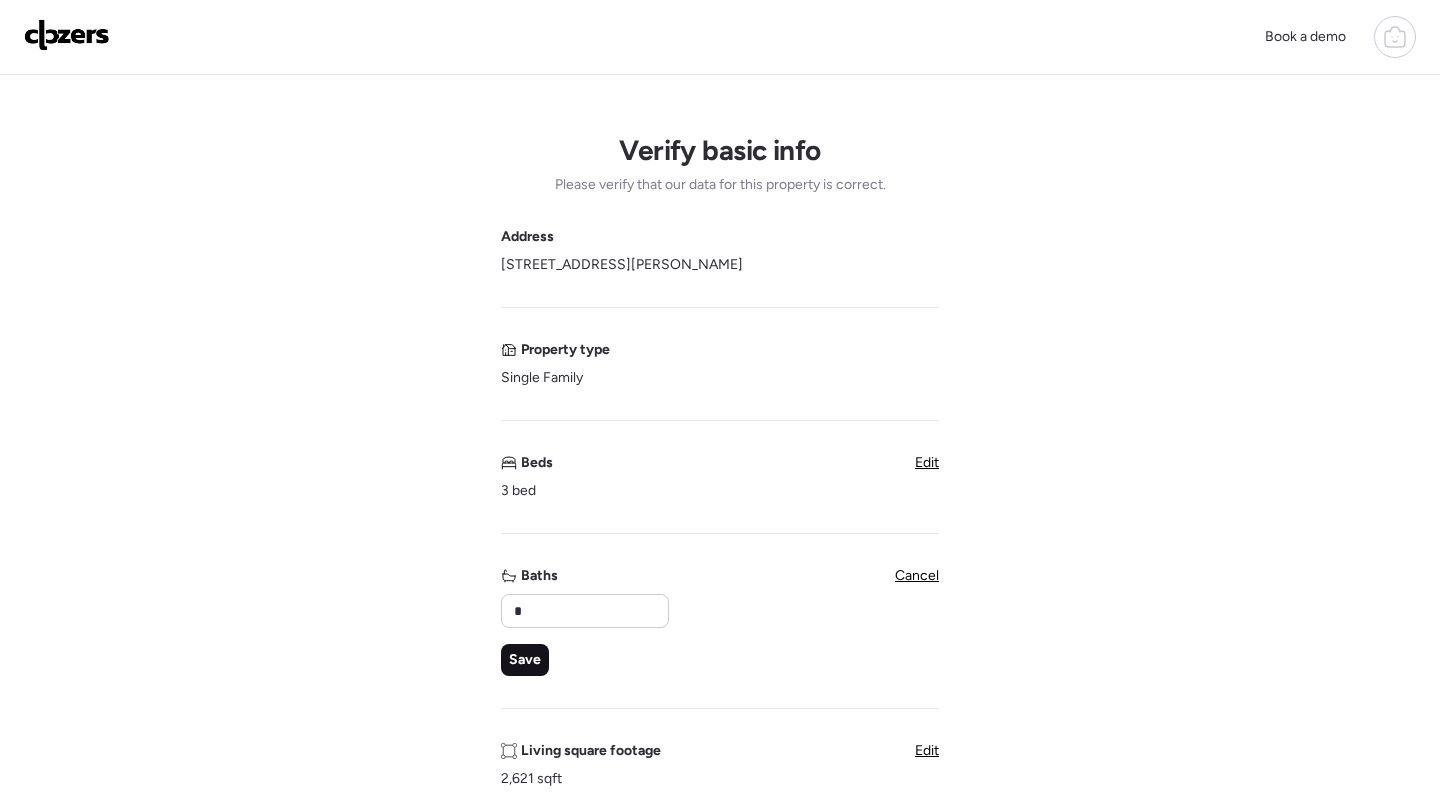 click on "Save" at bounding box center [525, 660] 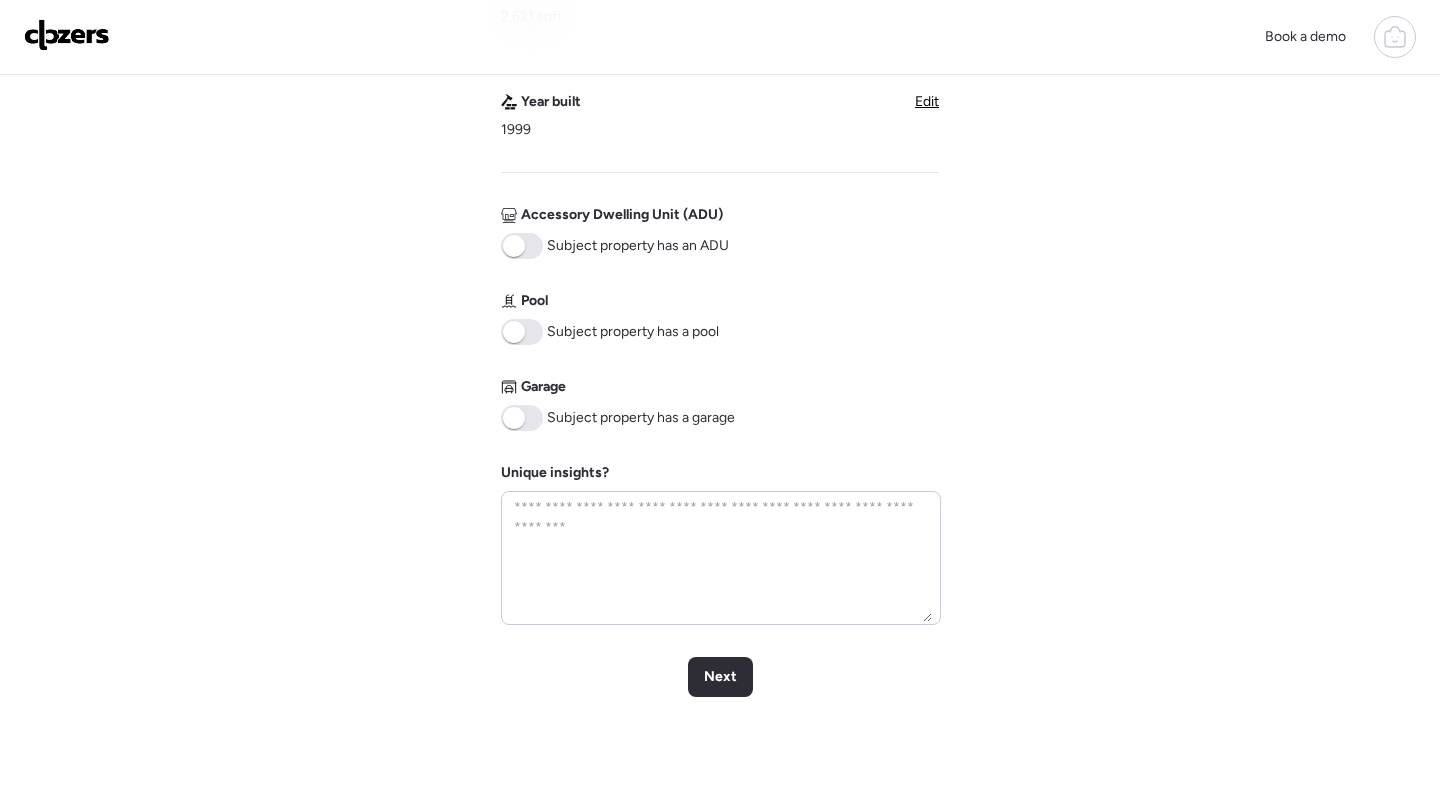 scroll, scrollTop: 793, scrollLeft: 0, axis: vertical 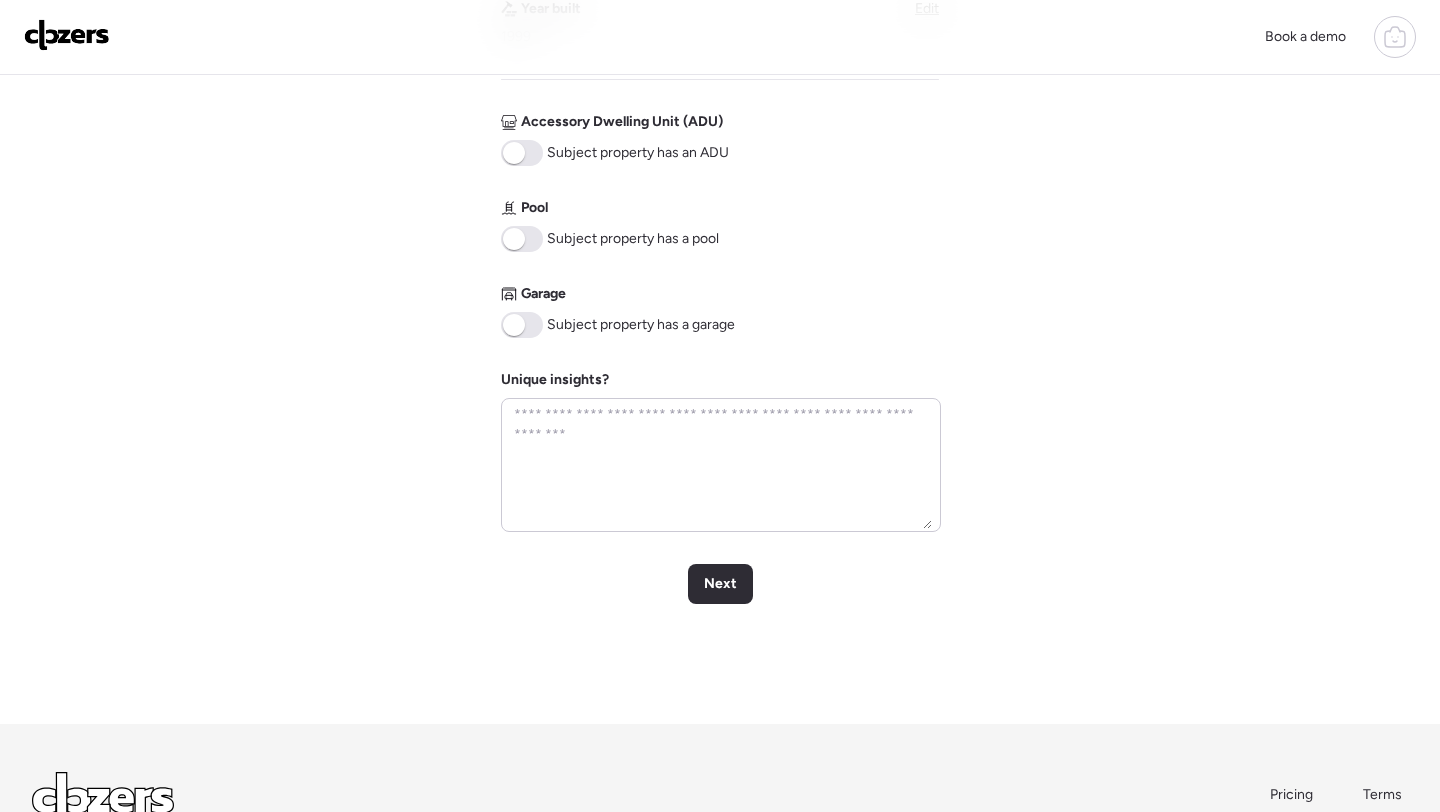 click on "Address 3562 S Peden Ct, Chandler, AZ 85248 Property type Single Family Beds 3 bed Edit Baths 2 bath Edit Living square footage 2,621 sqft Edit Year built 1999 Edit Accessory Dwelling Unit (ADU) Subject property has an ADU Pool Subject property has a pool Garage Subject property has a garage Unique insights?" at bounding box center (720, -17) 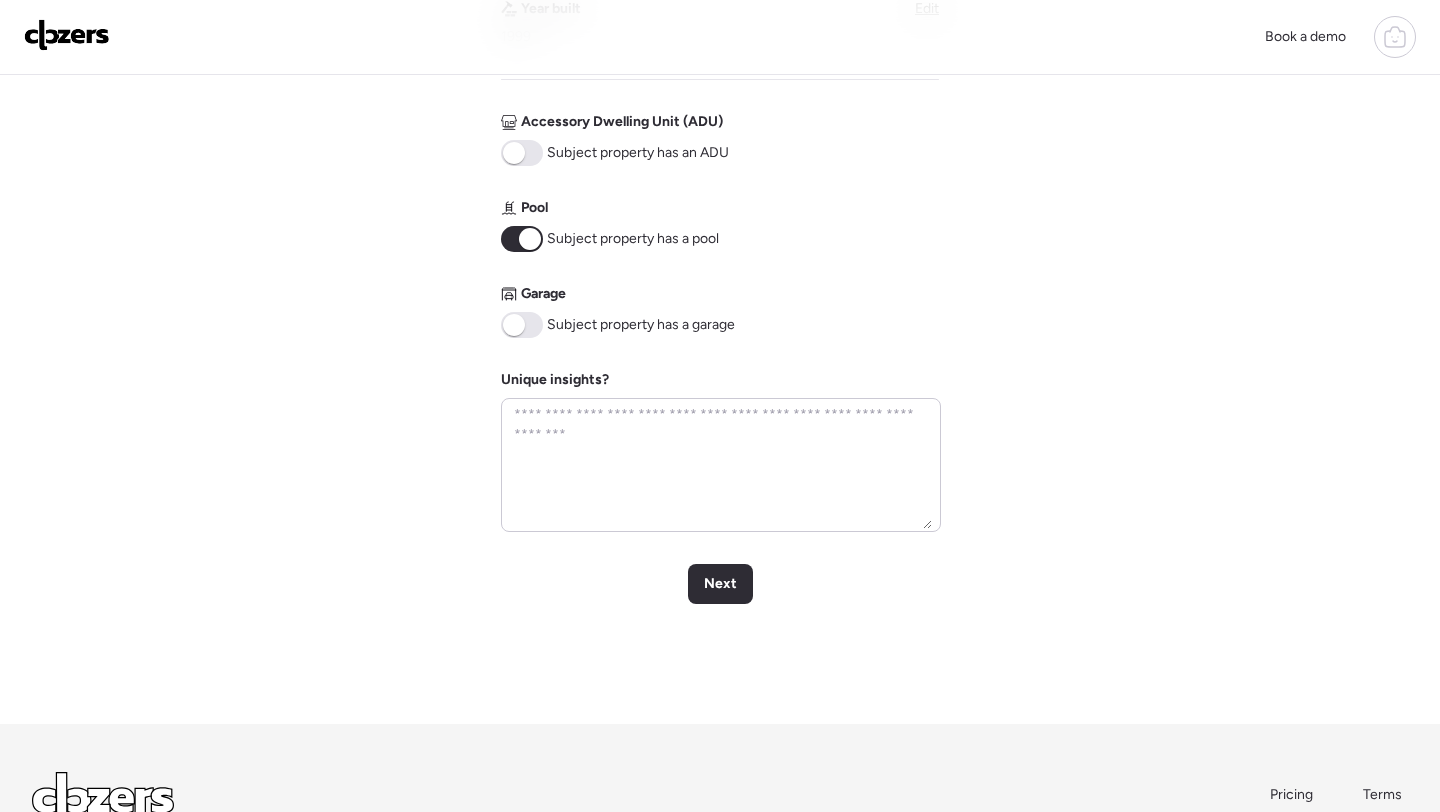 click at bounding box center (522, 325) 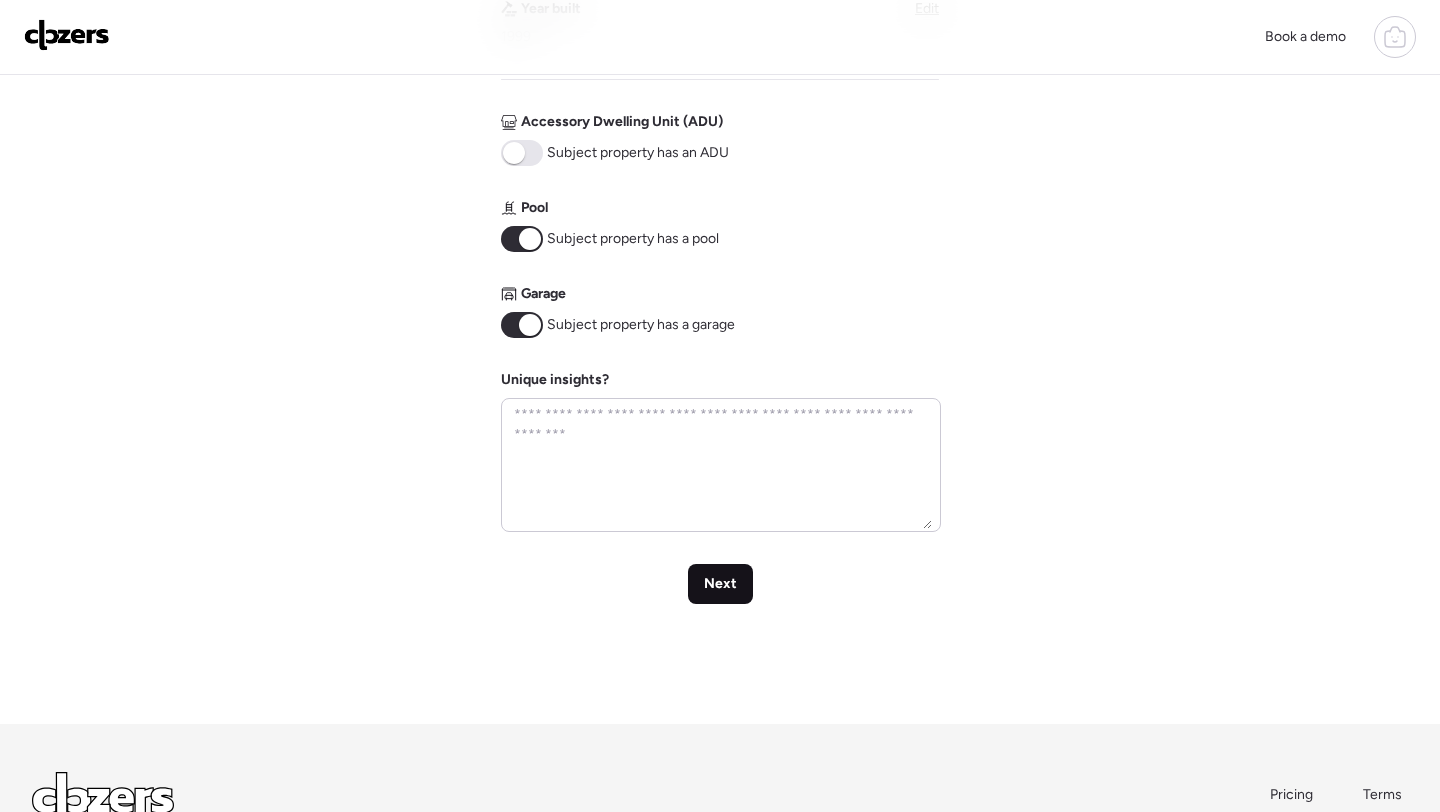 click on "Next" at bounding box center (720, 584) 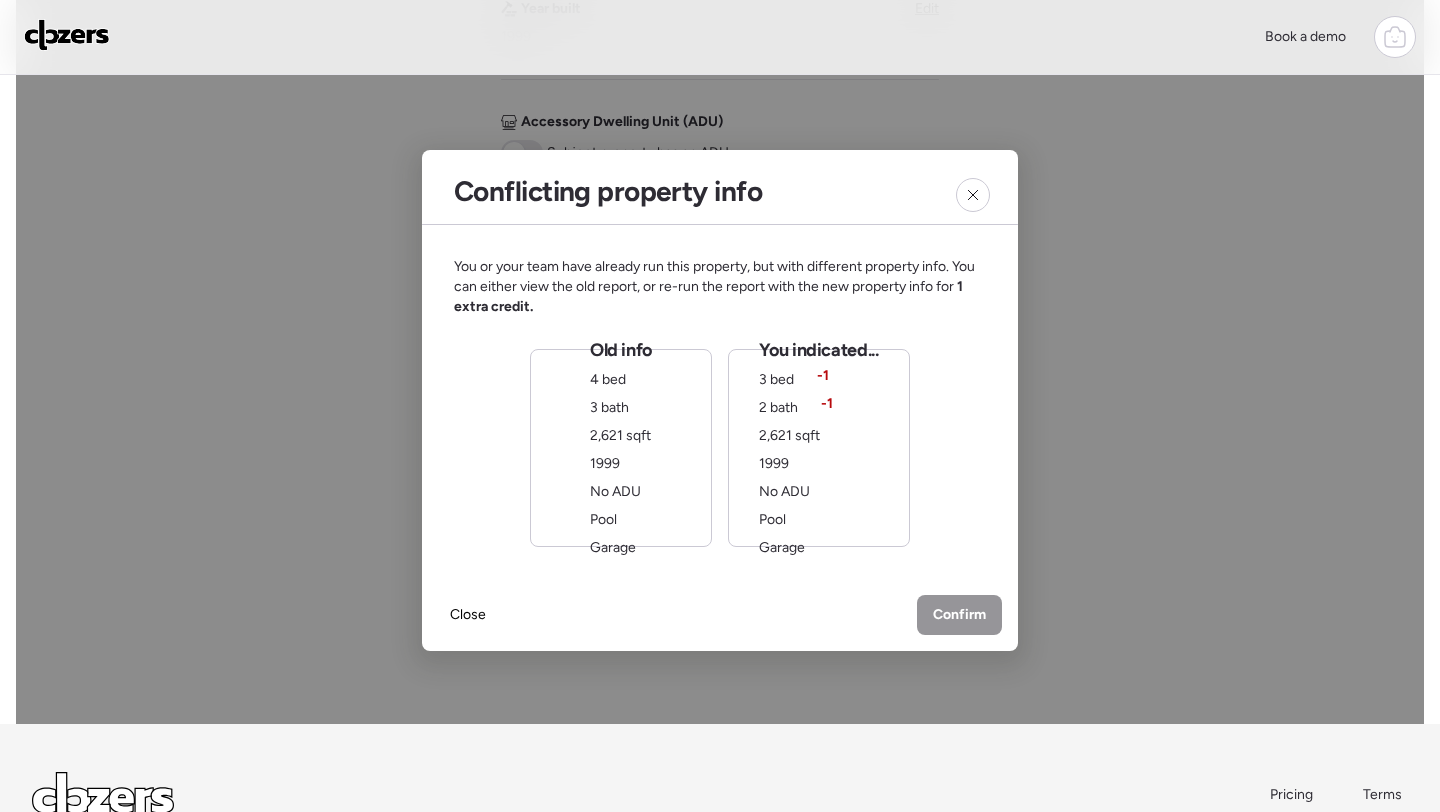 click on "You or your team have already run this property, but with different property info. You can either view the old report, or re-run the report with the new property info for   1 extra credit. Old info 4 bed 3 bath 2,621 sqft 1999 No ADU Pool Garage You indicated... 3 bed -1 2 bath -1 2,621 sqft 1999 No ADU Pool Garage" at bounding box center [720, 402] 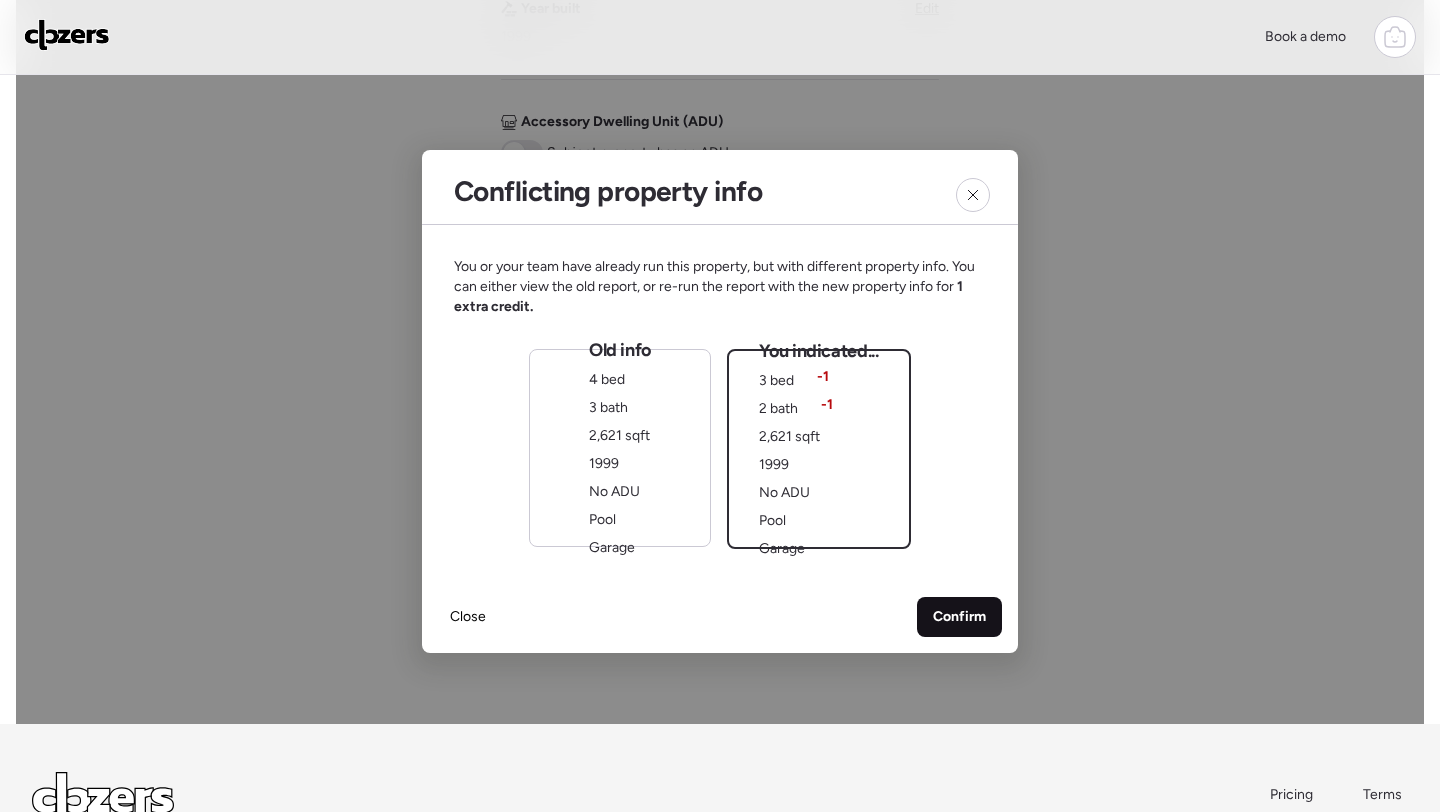 click on "Confirm" at bounding box center [959, 617] 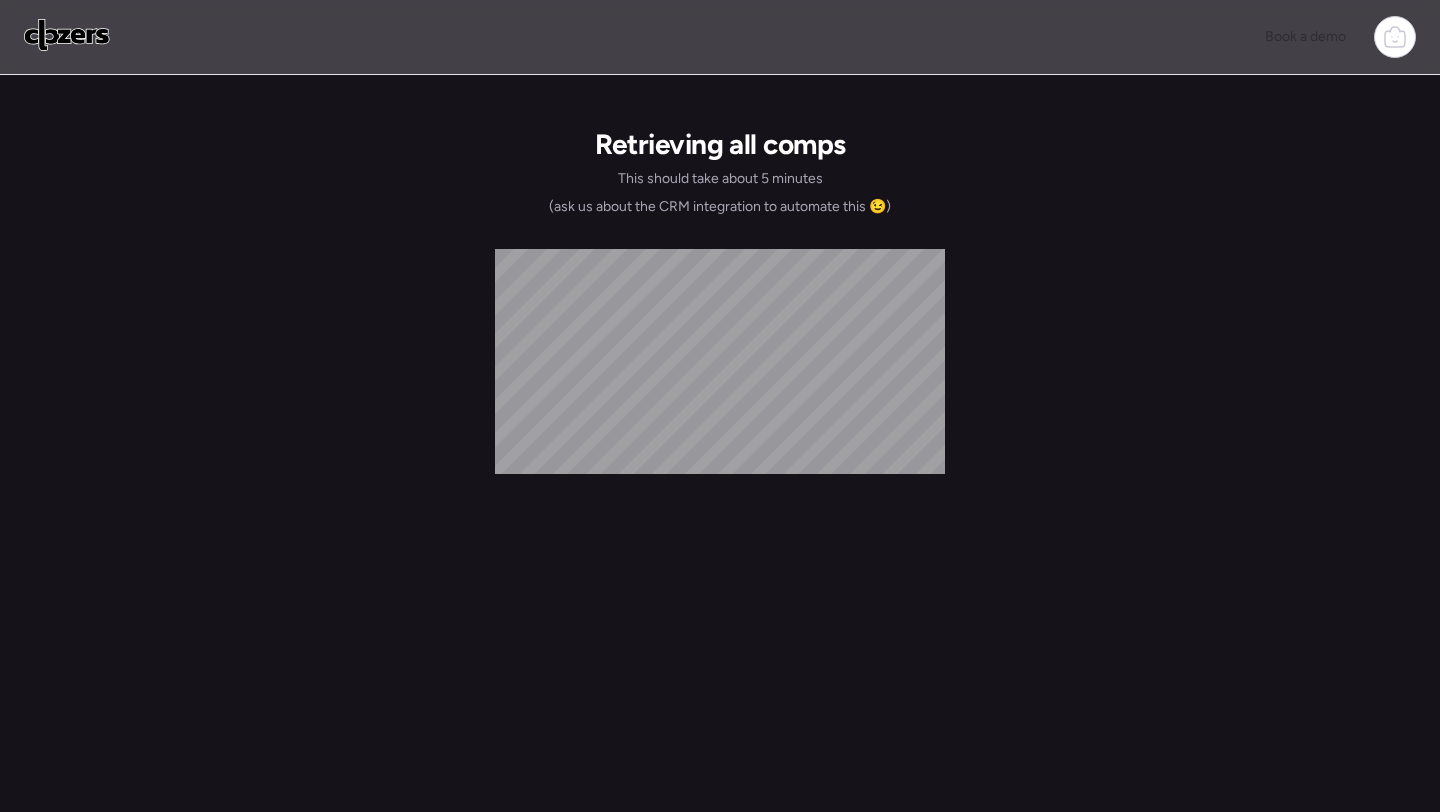 scroll, scrollTop: 0, scrollLeft: 0, axis: both 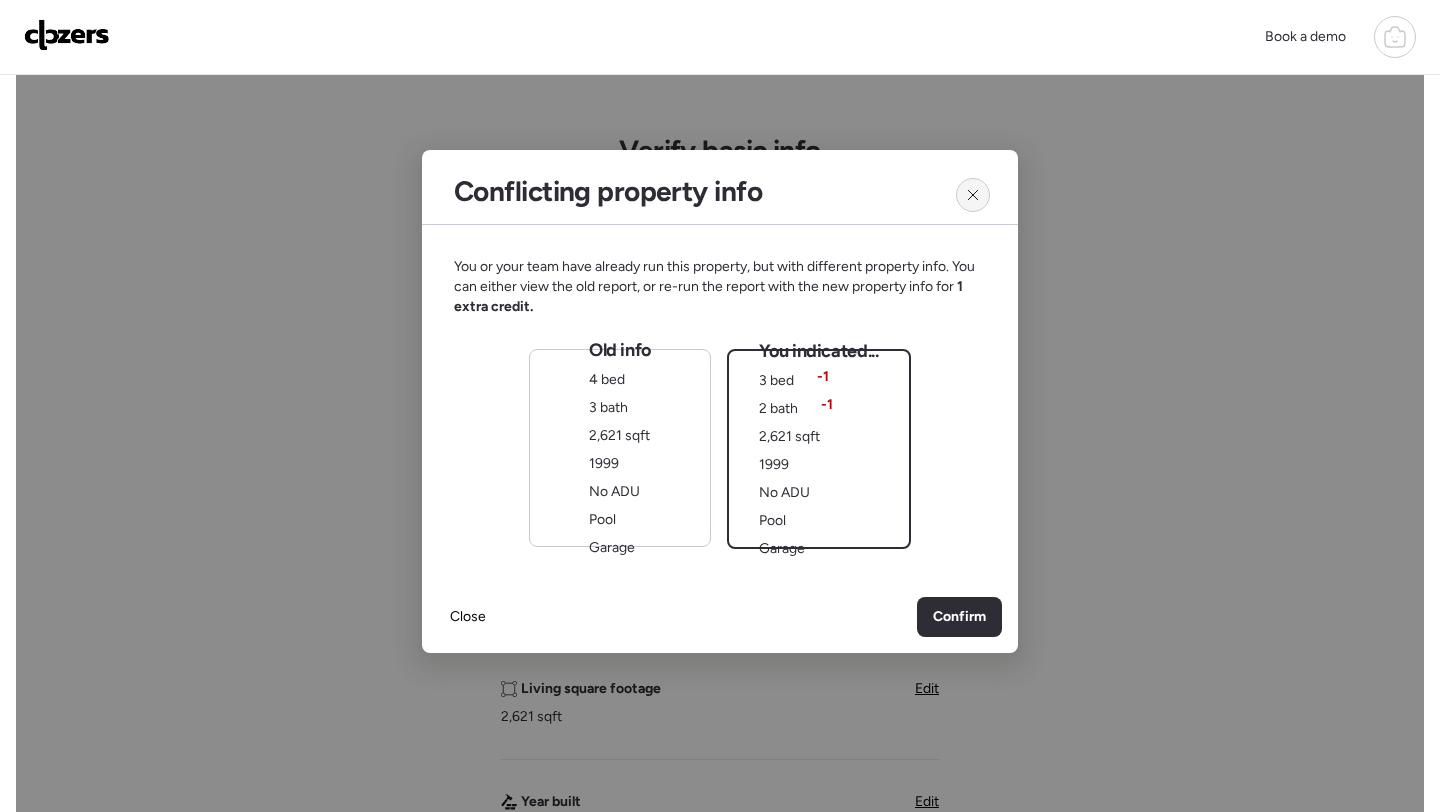 click at bounding box center [973, 195] 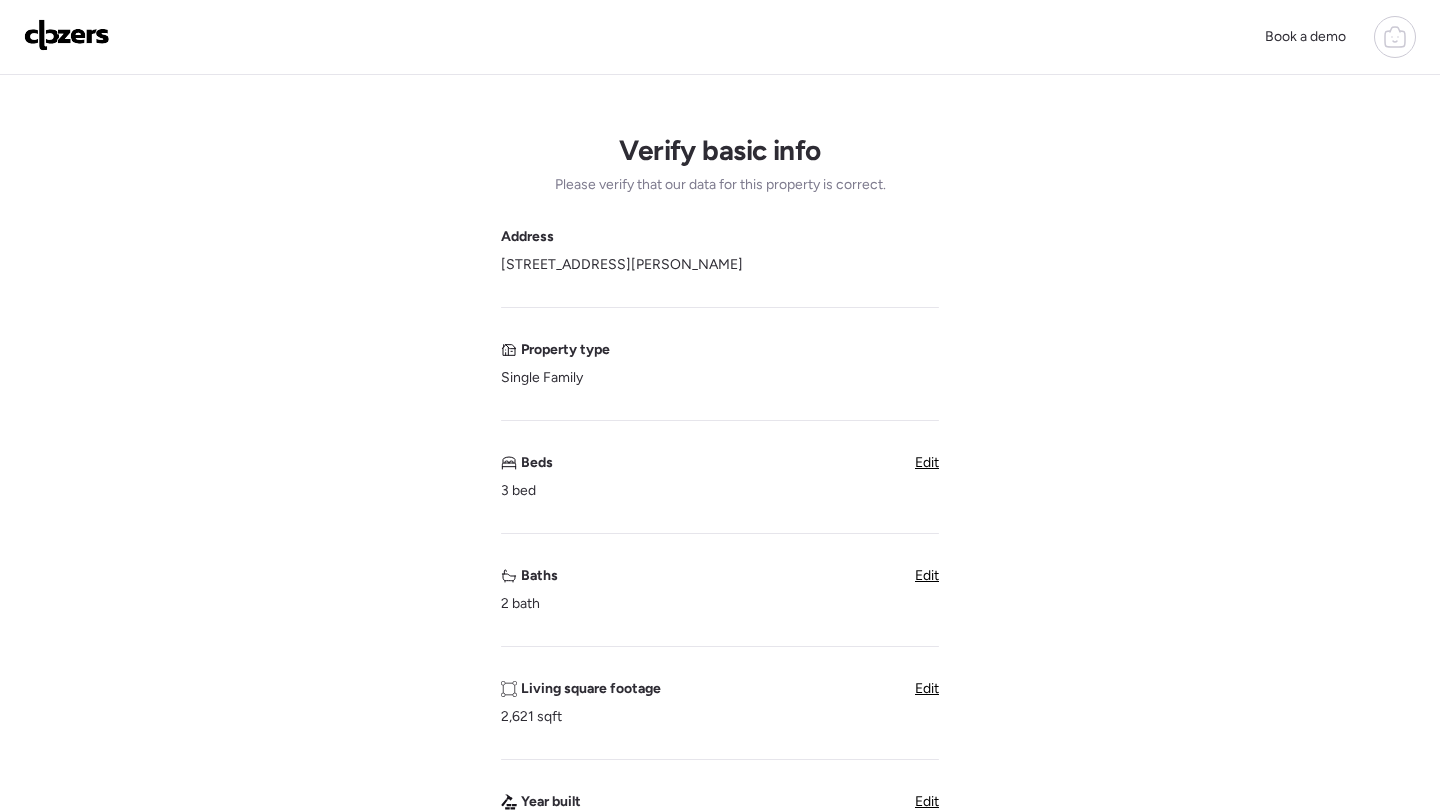 click at bounding box center [1395, 37] 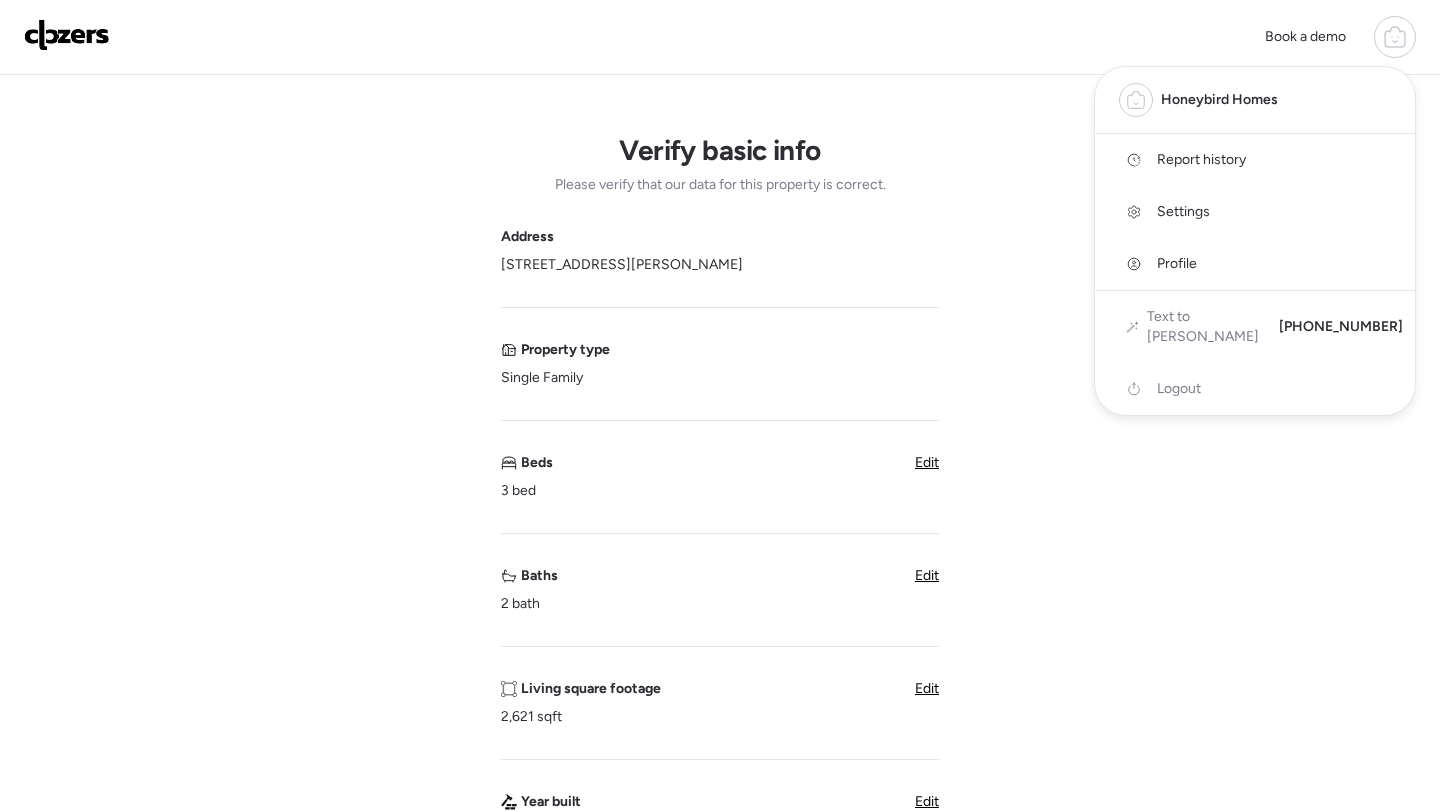 click on "Report history" at bounding box center (1201, 160) 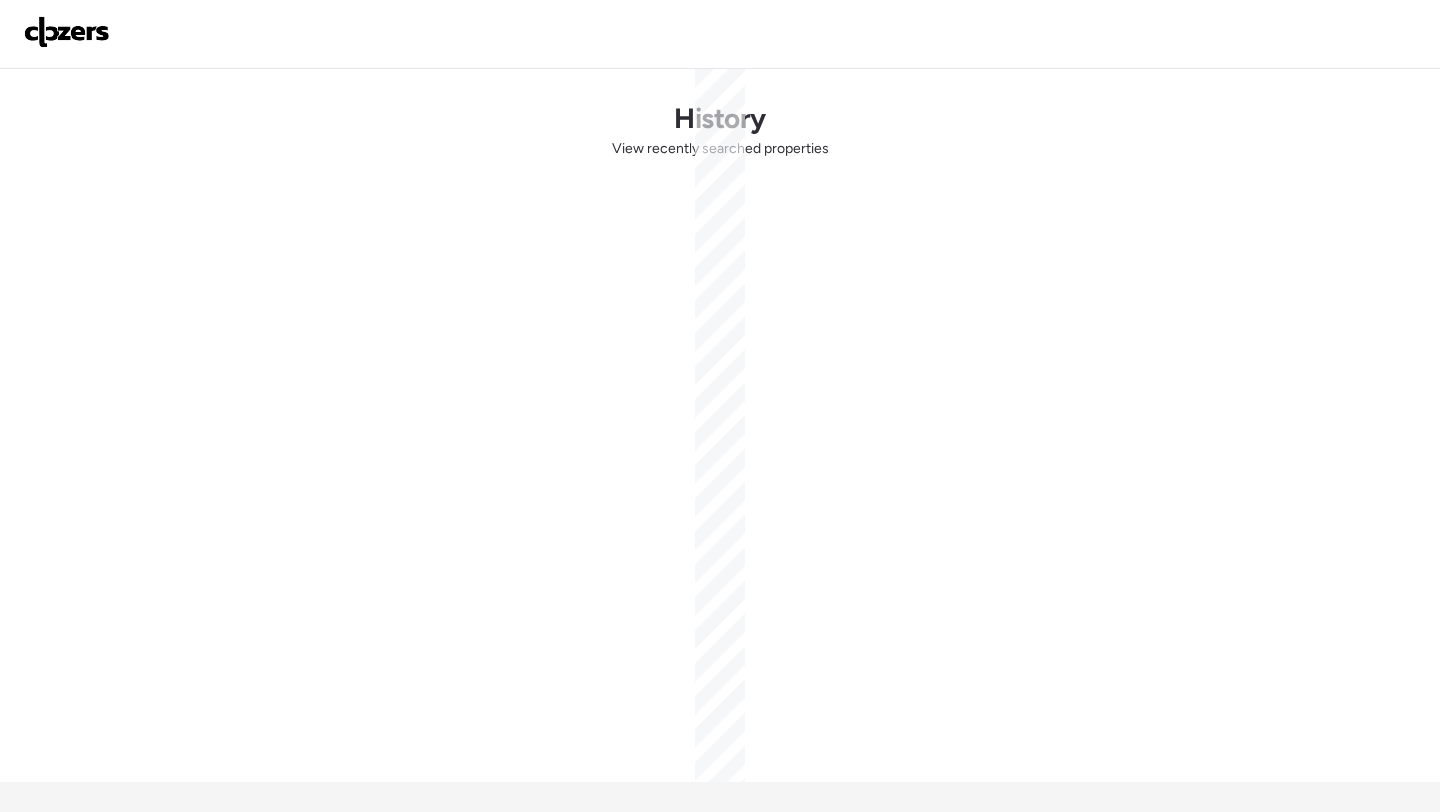 scroll, scrollTop: 0, scrollLeft: 0, axis: both 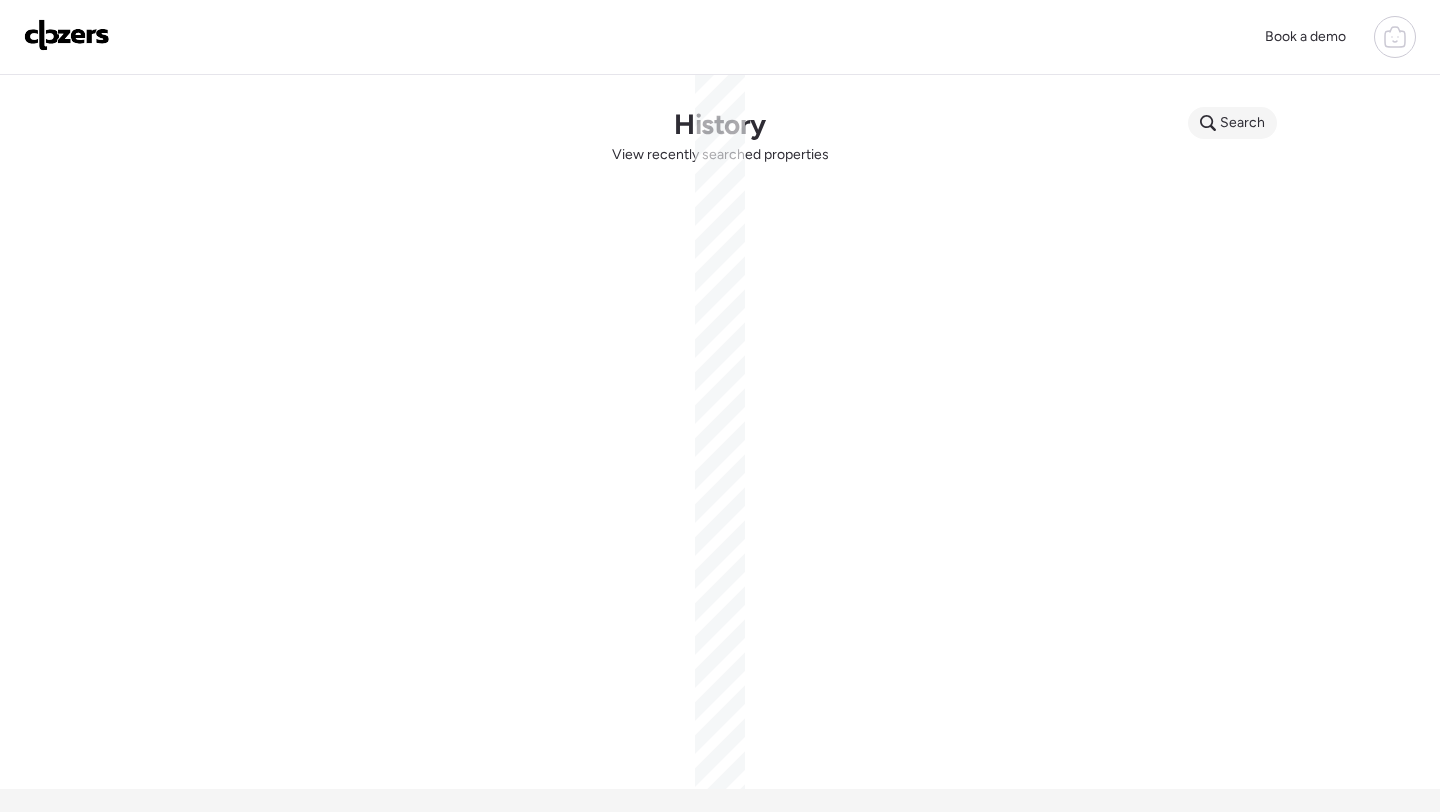 click on "Search" at bounding box center (1242, 123) 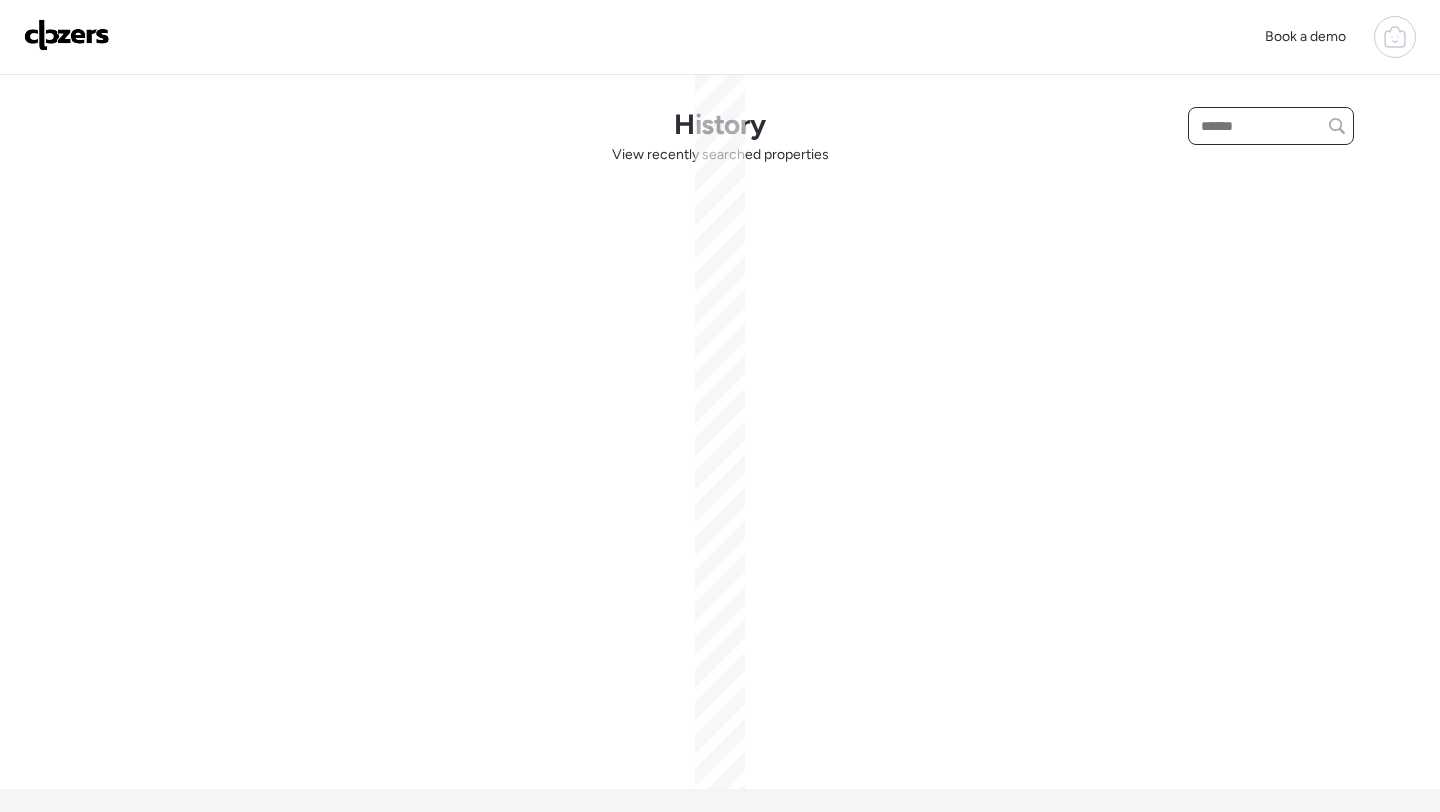 click at bounding box center [1271, 126] 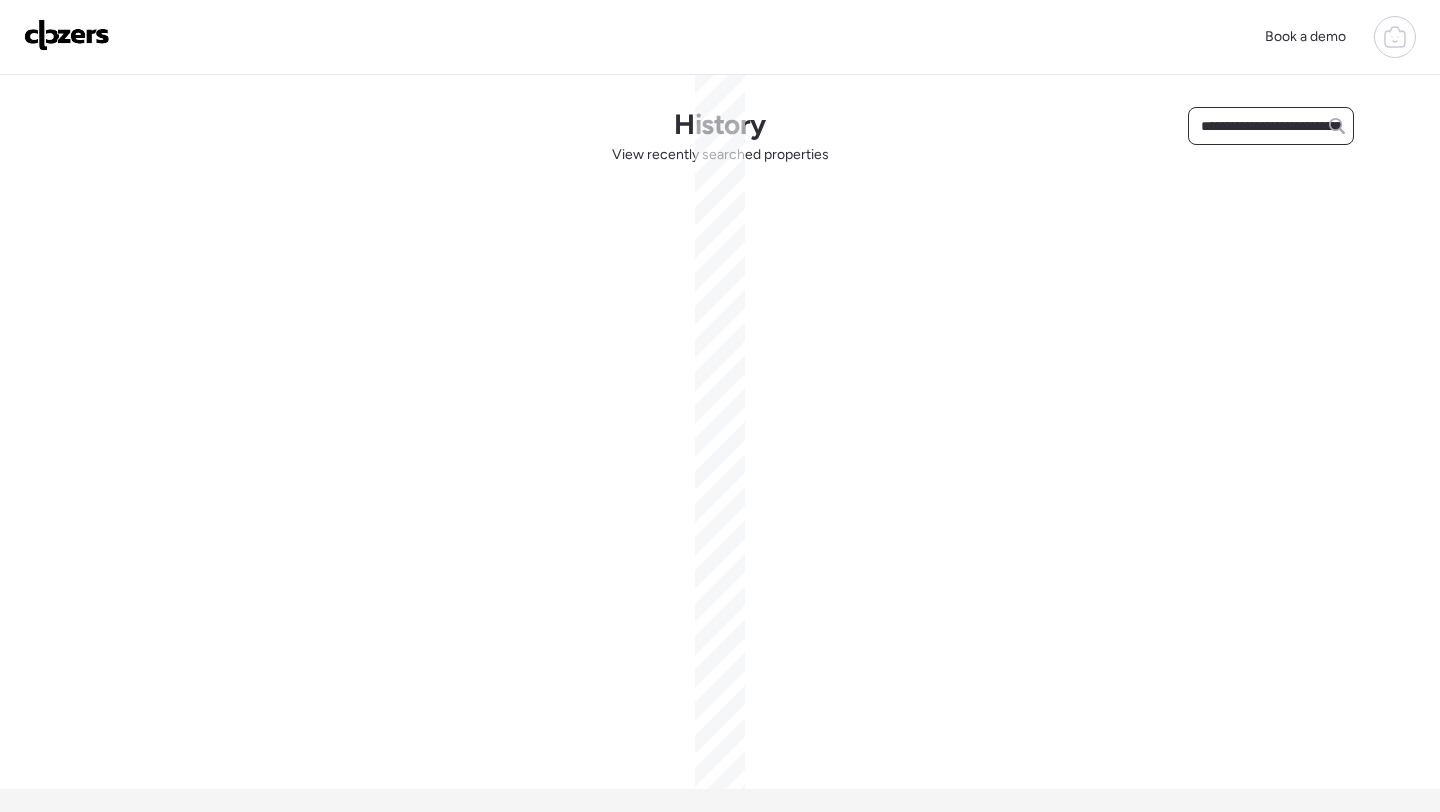 scroll, scrollTop: 0, scrollLeft: 98, axis: horizontal 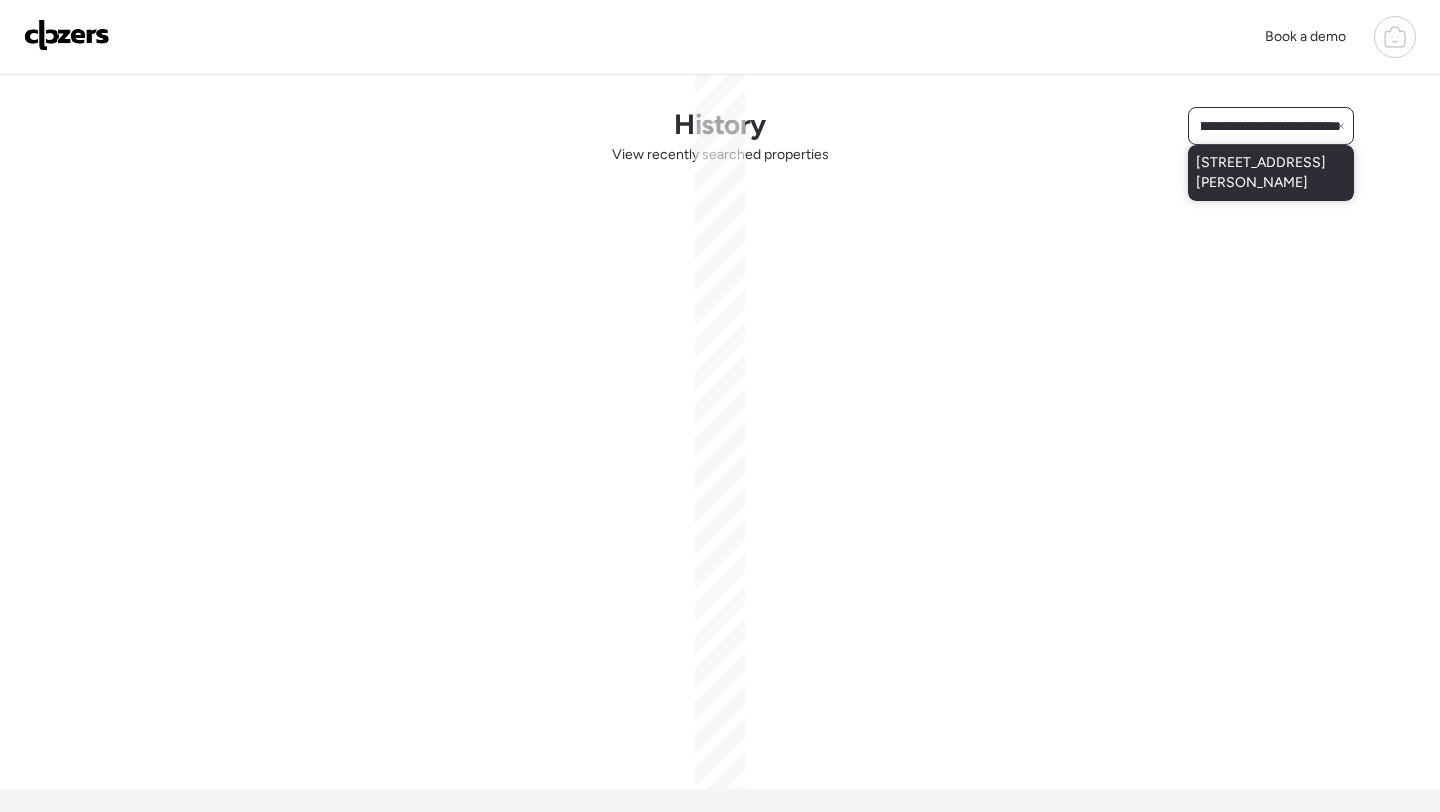 type on "**********" 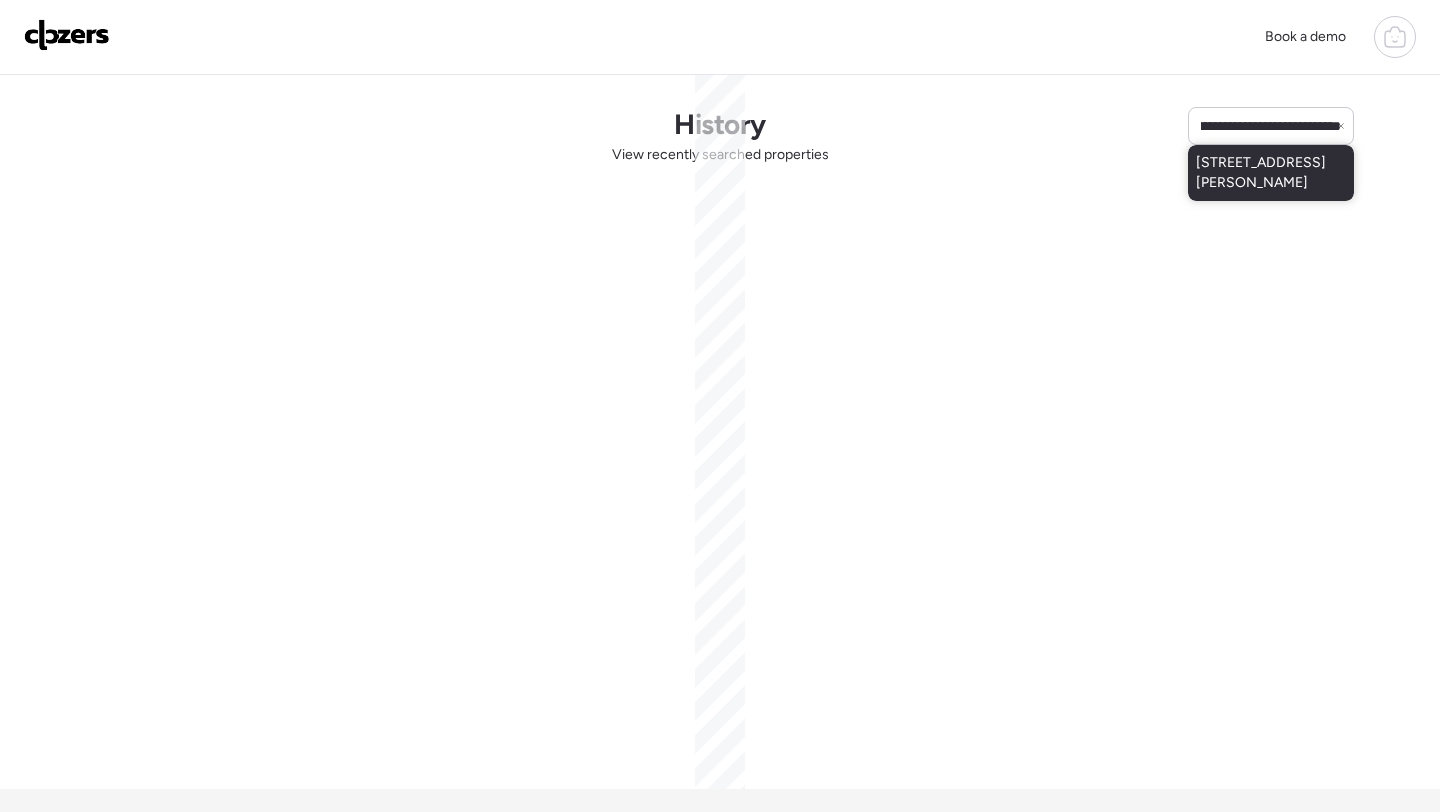 click on "3562 S Peden Ct, Chandler, AZ, 85248" at bounding box center (1271, 173) 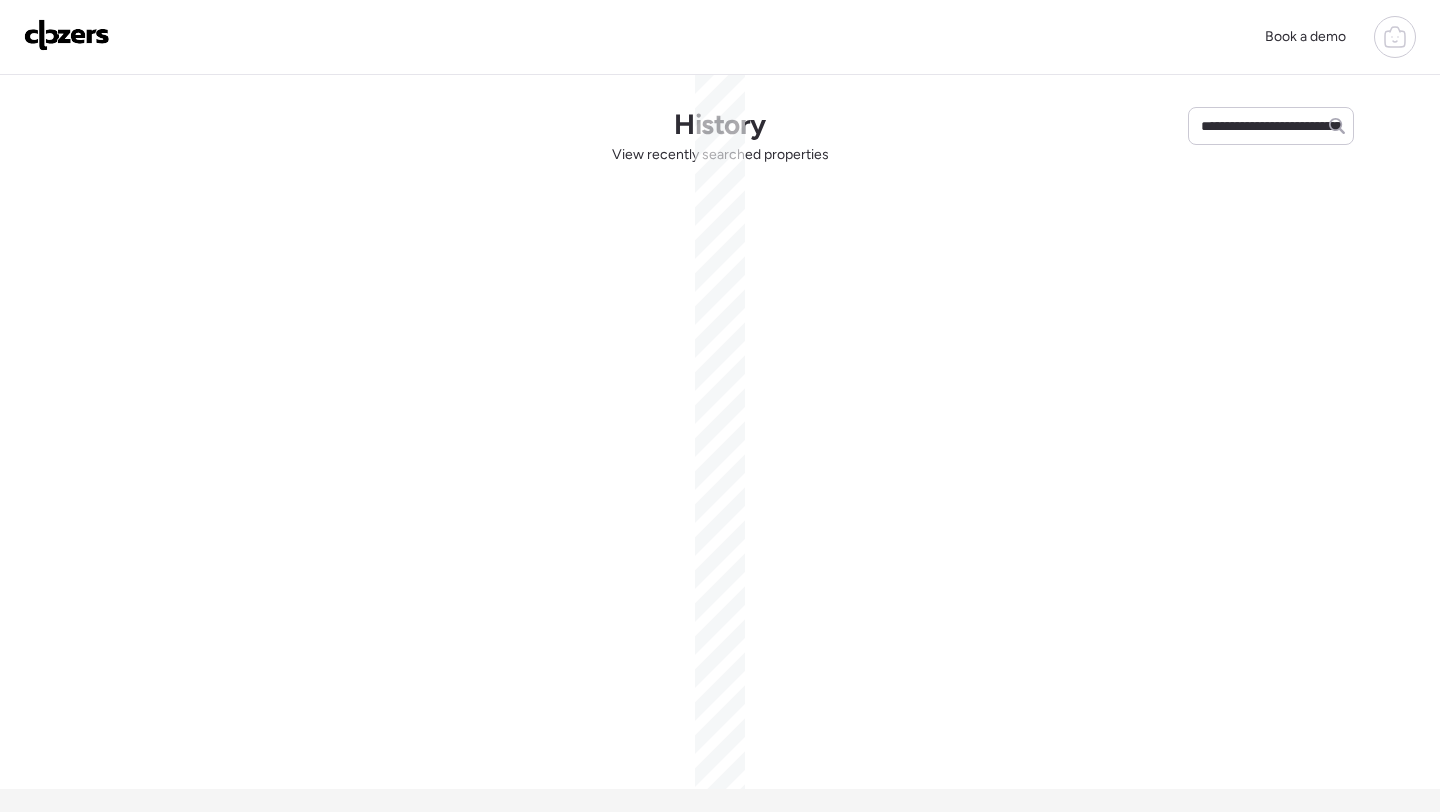 type 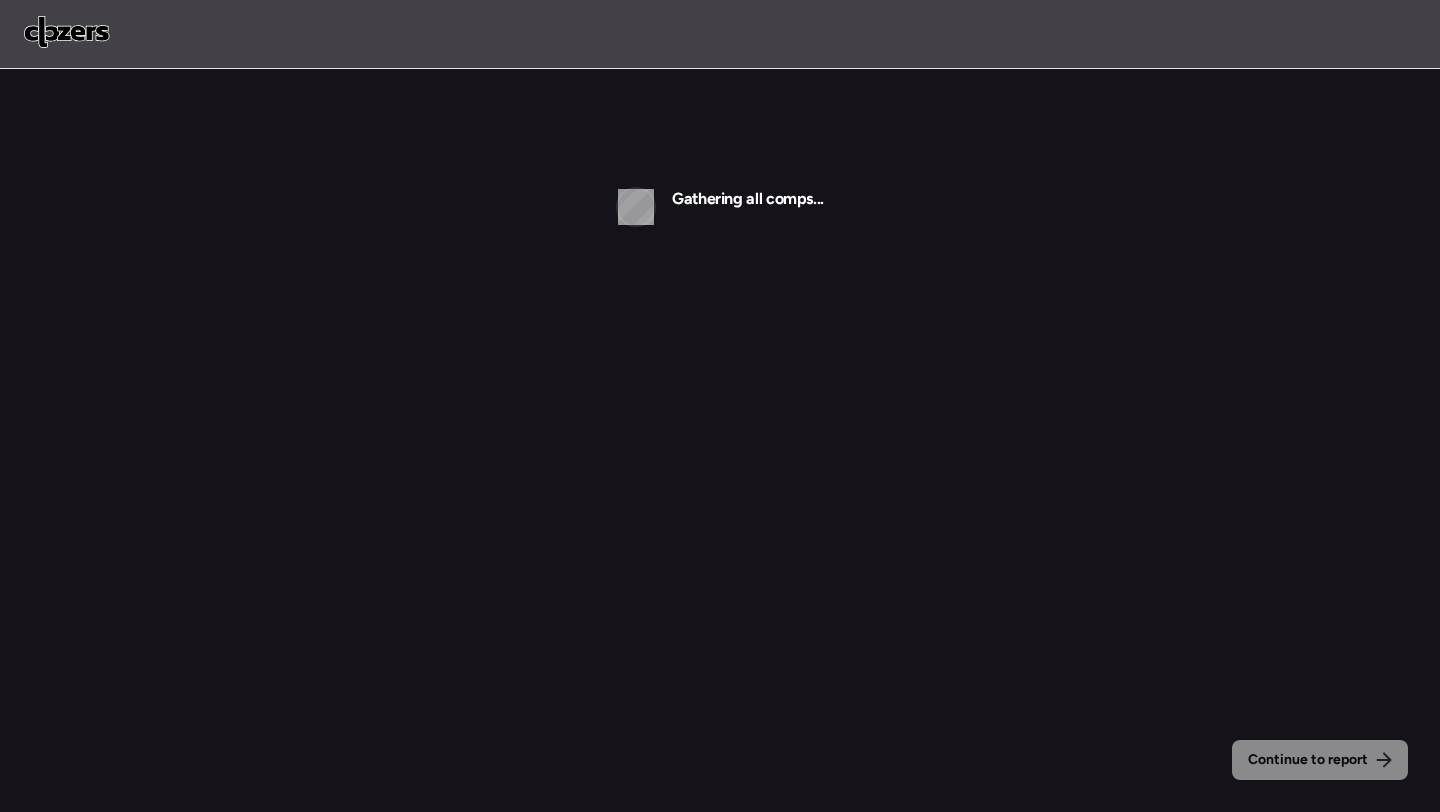 scroll, scrollTop: 0, scrollLeft: 0, axis: both 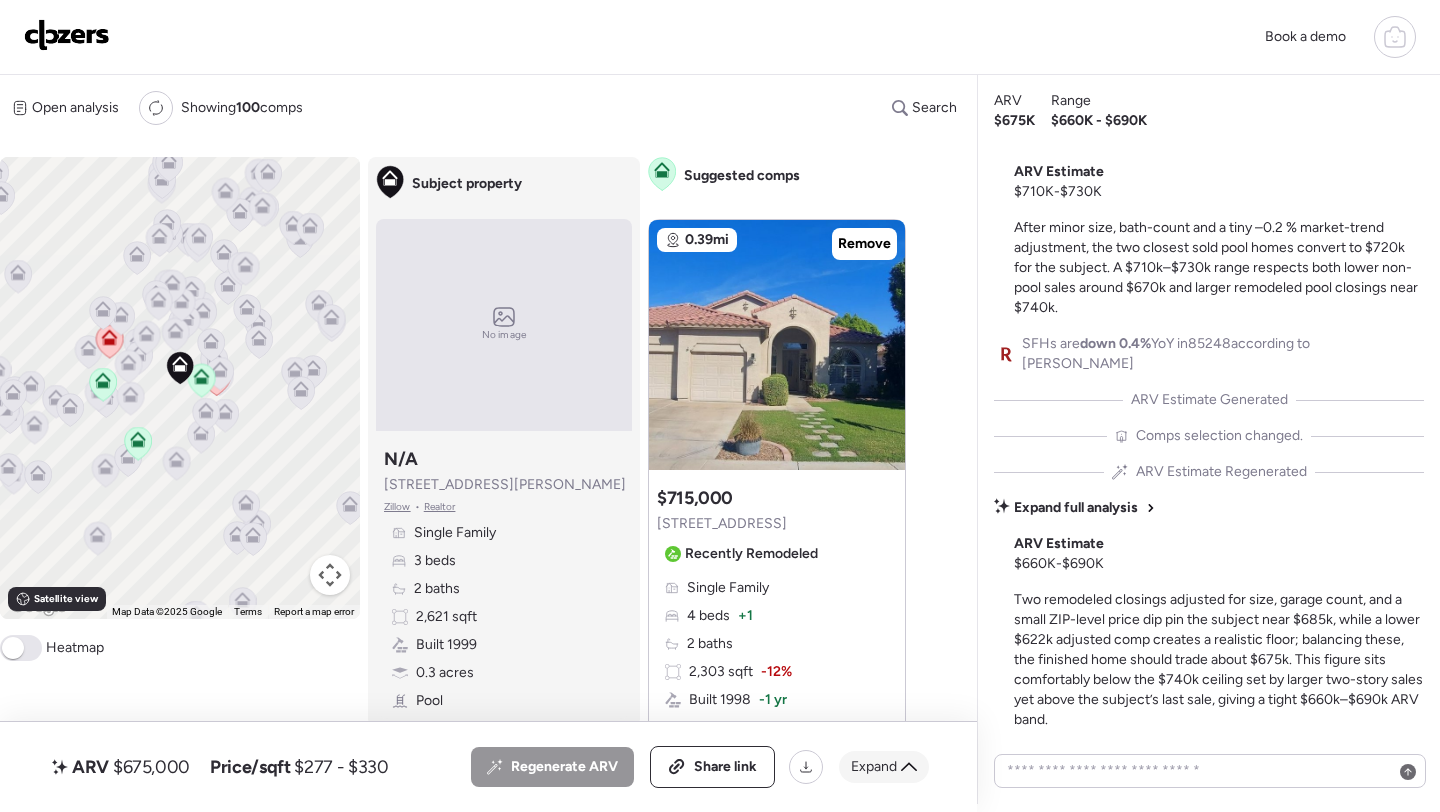 click on "Expand" at bounding box center [874, 767] 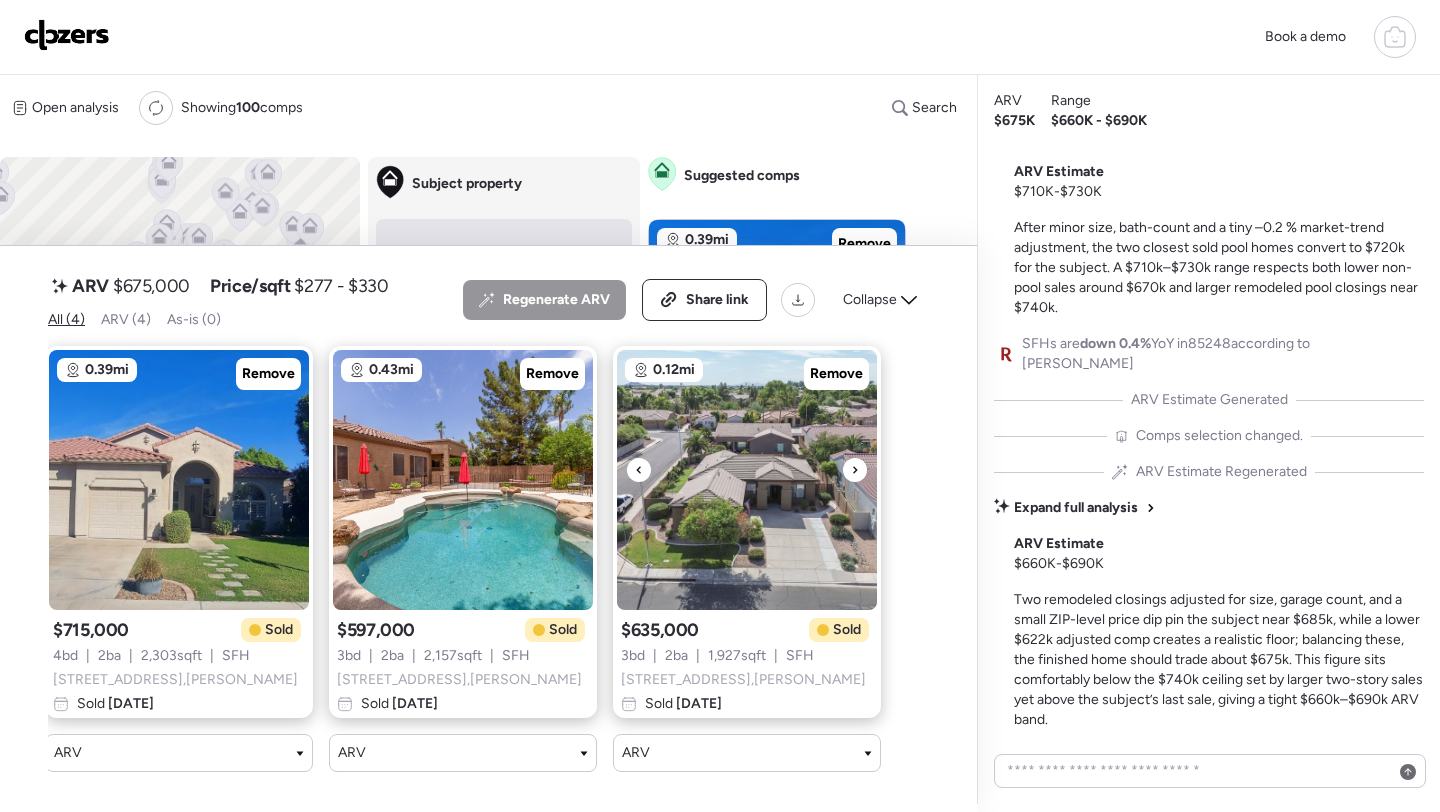 scroll, scrollTop: 0, scrollLeft: 0, axis: both 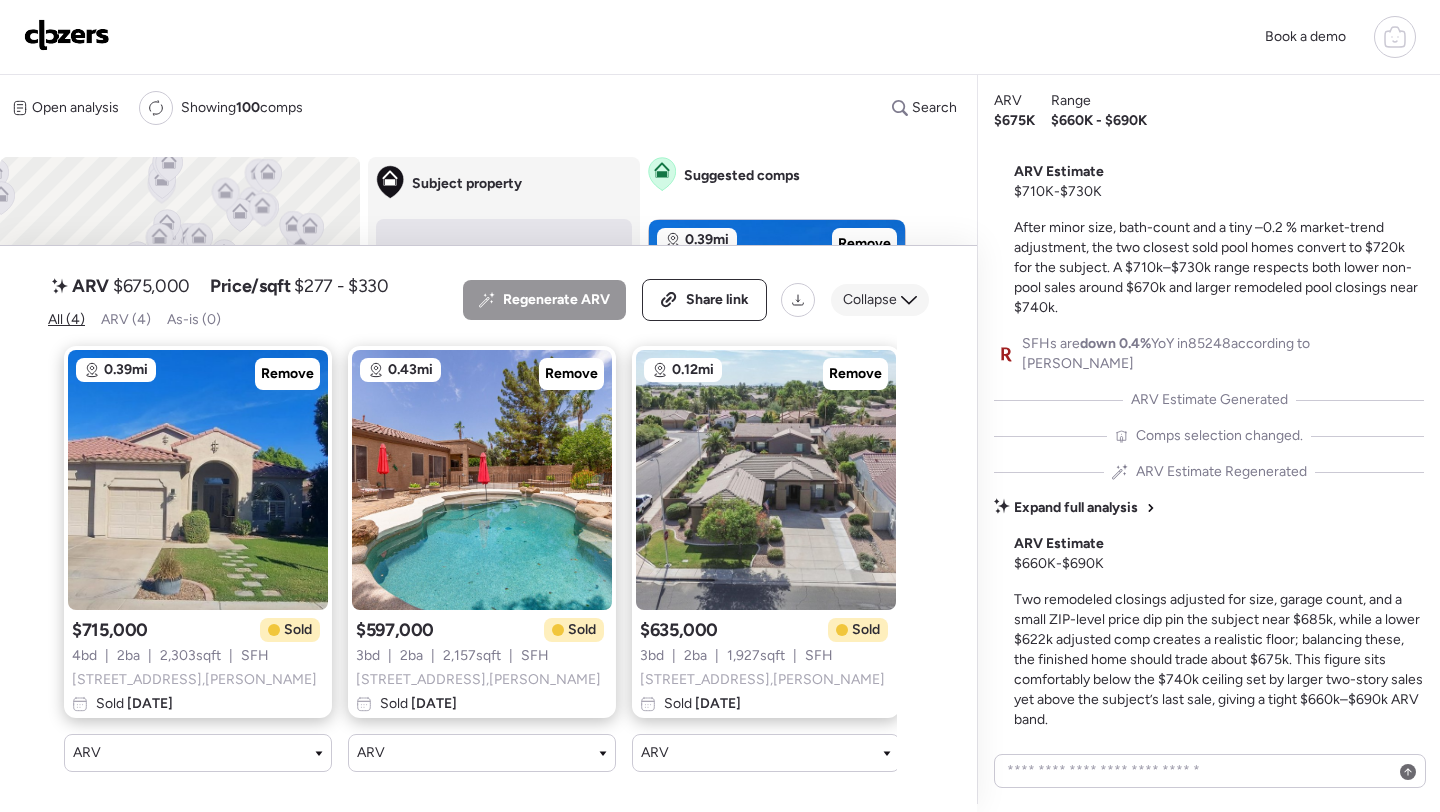 click on "Collapse" at bounding box center (870, 300) 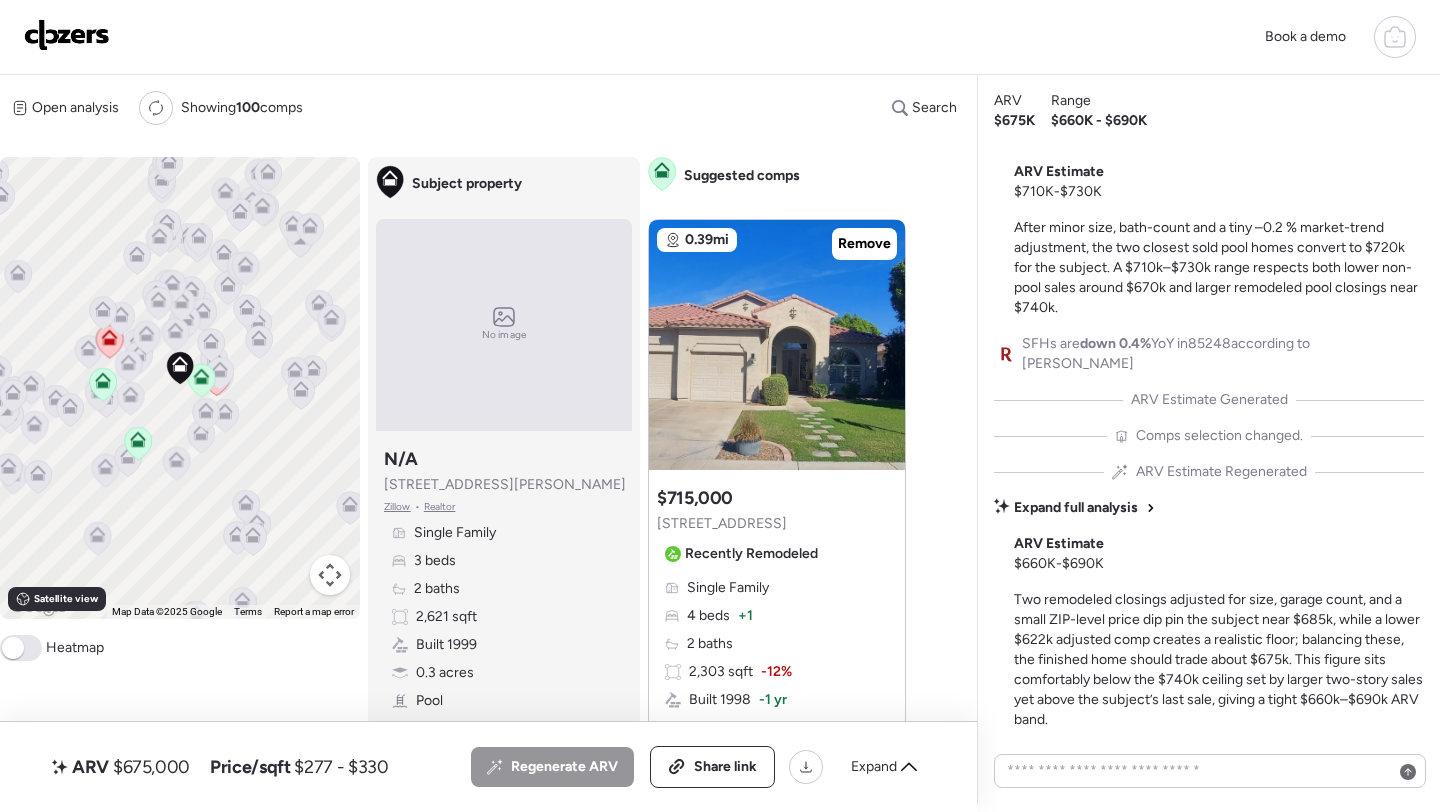 click on "$675,000" at bounding box center (151, 767) 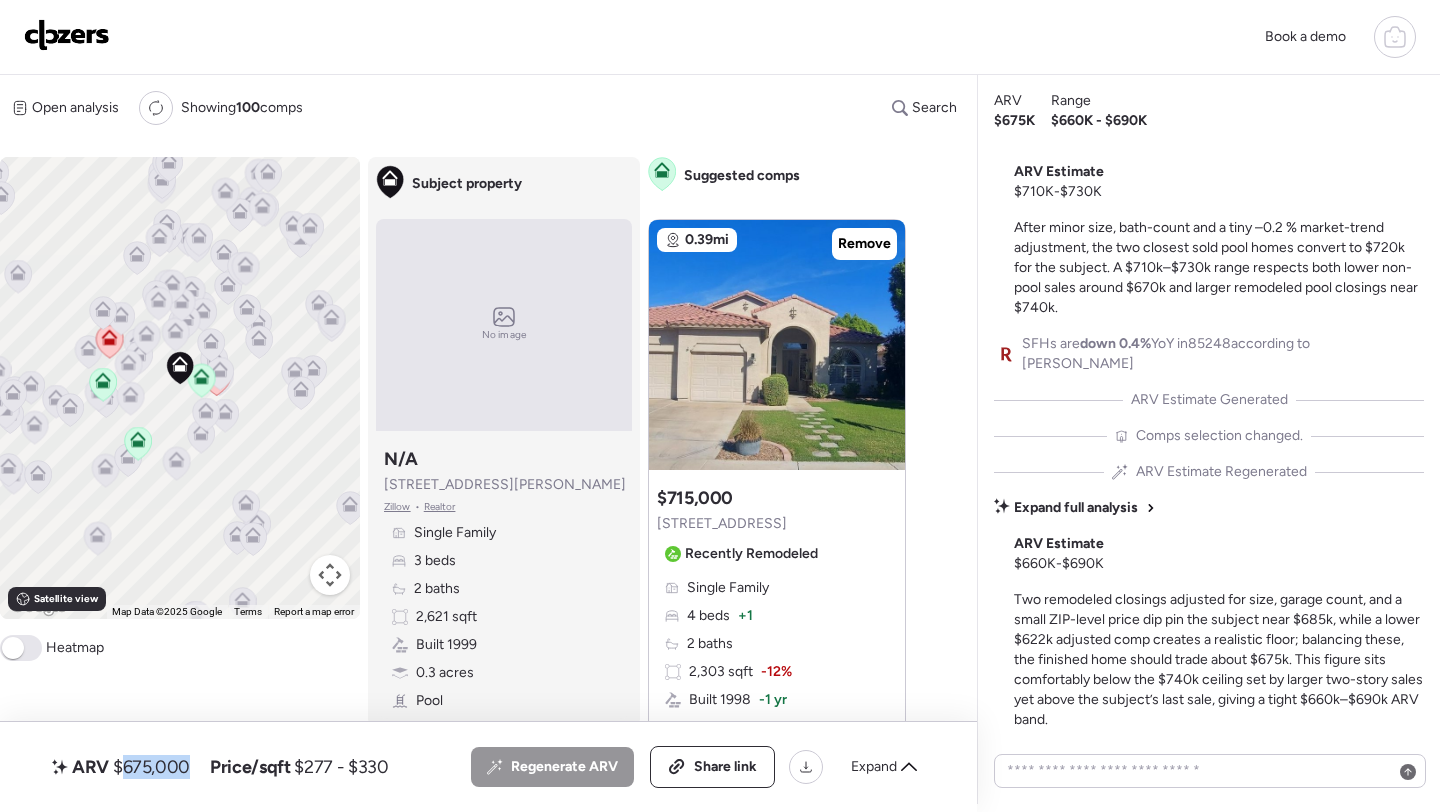 copy on "675,000" 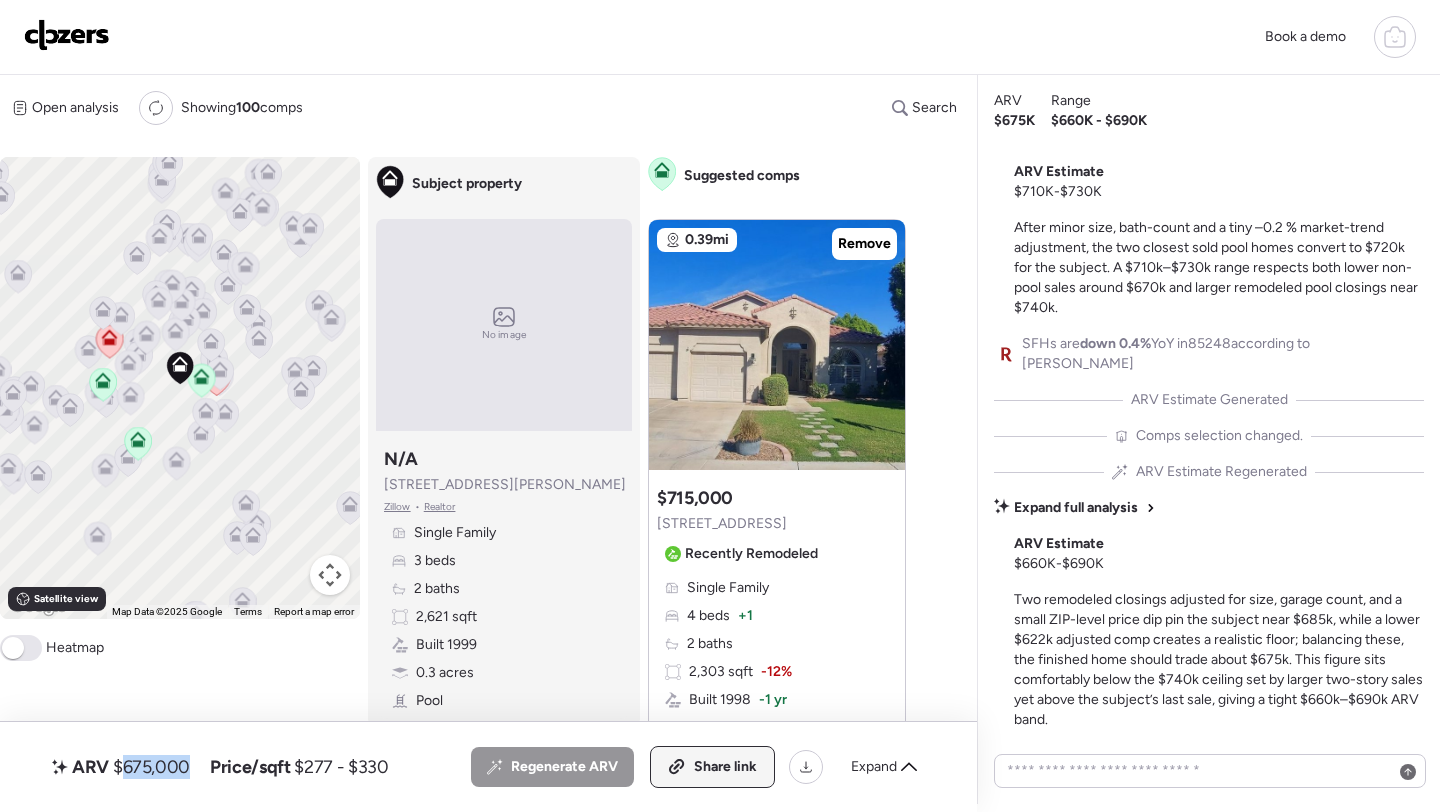 click on "Share link" at bounding box center [712, 767] 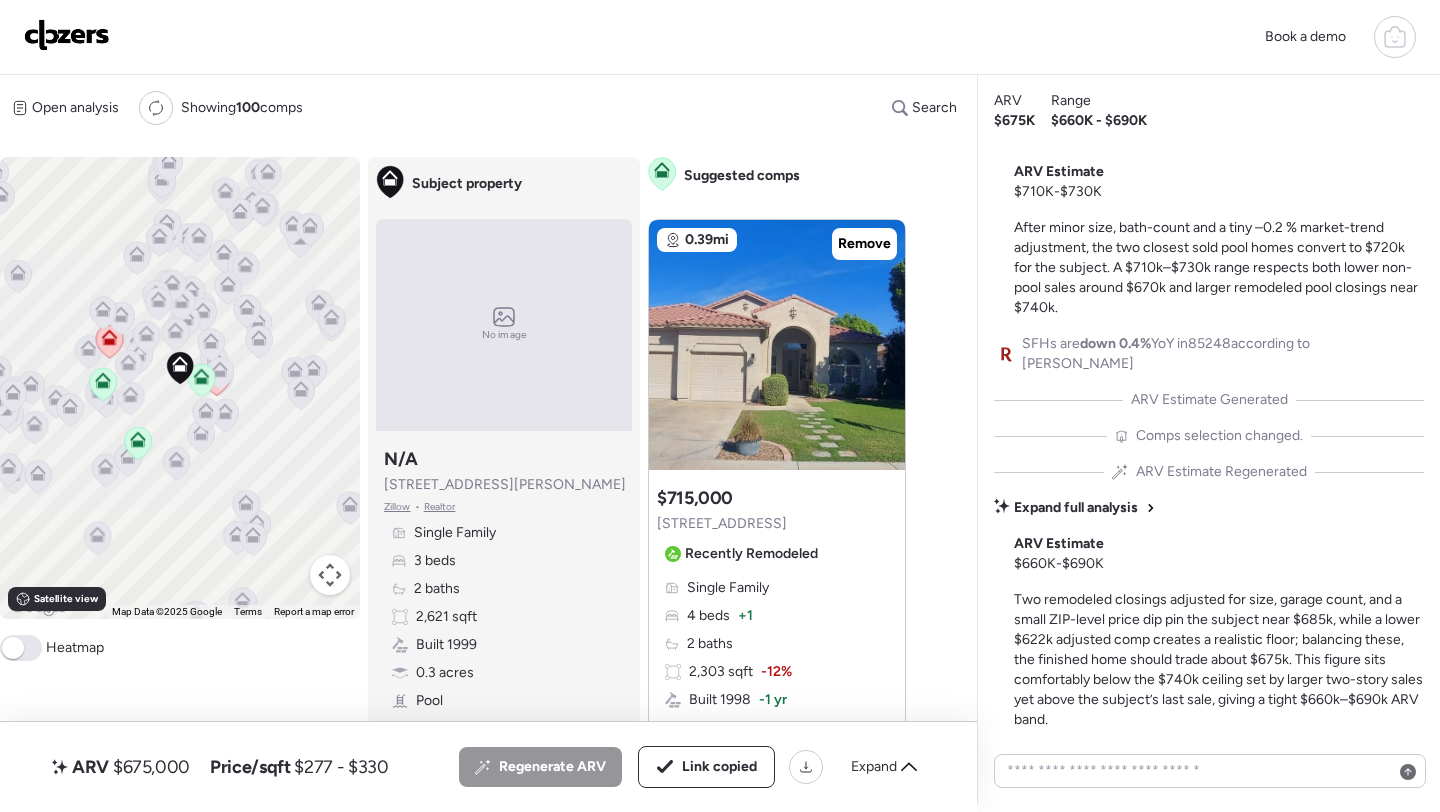 click at bounding box center [67, 35] 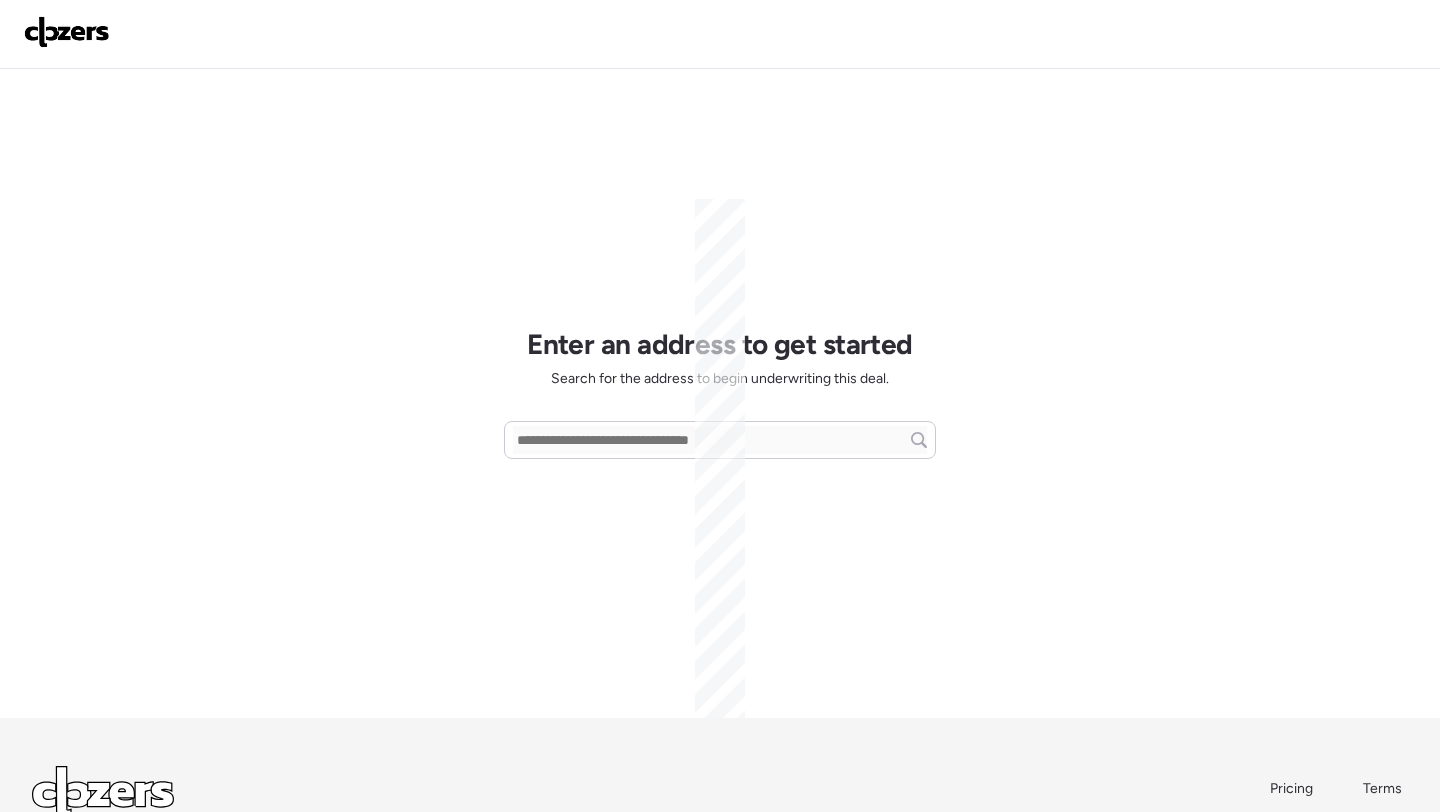 scroll, scrollTop: 0, scrollLeft: 0, axis: both 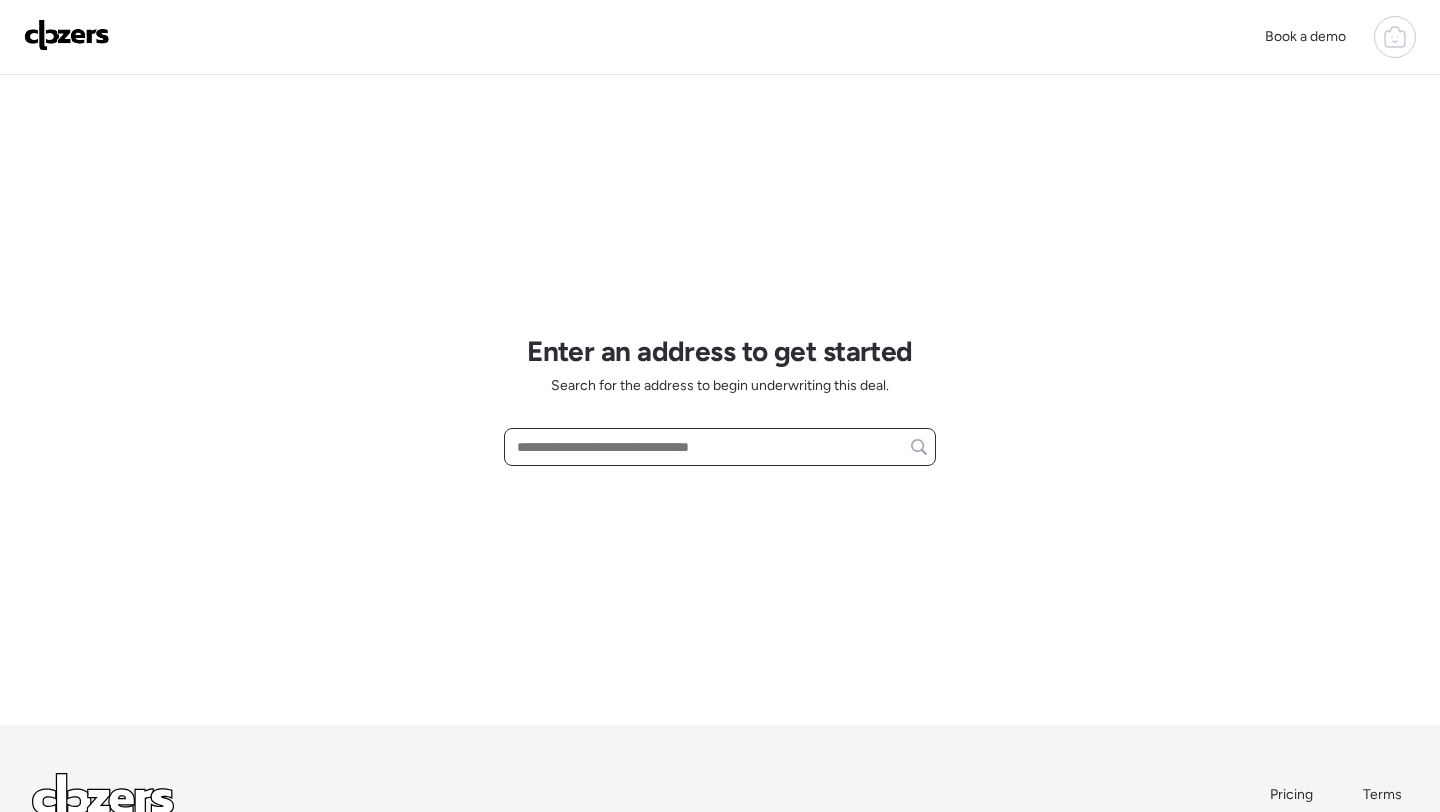 click at bounding box center (720, 447) 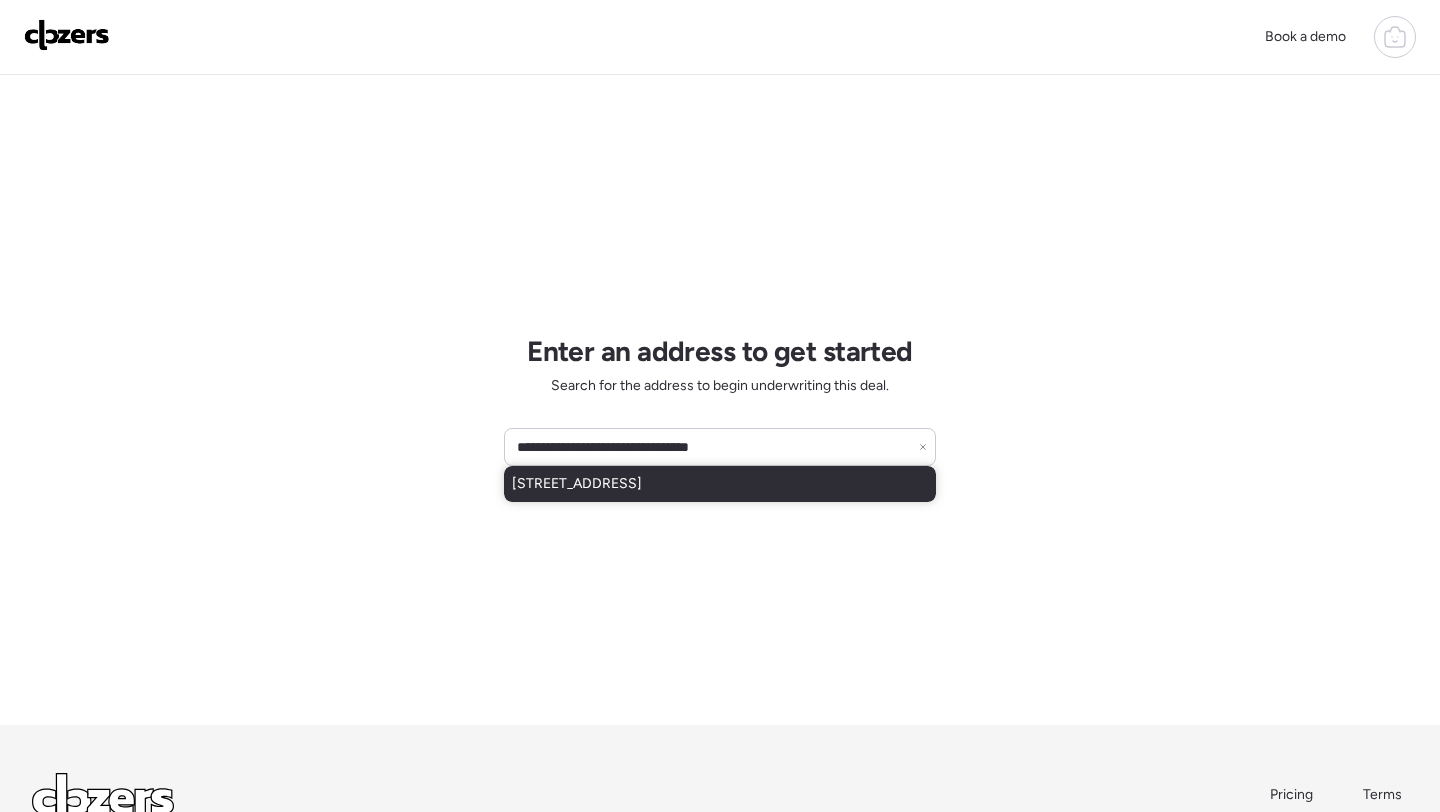 click on "[STREET_ADDRESS]" at bounding box center [577, 484] 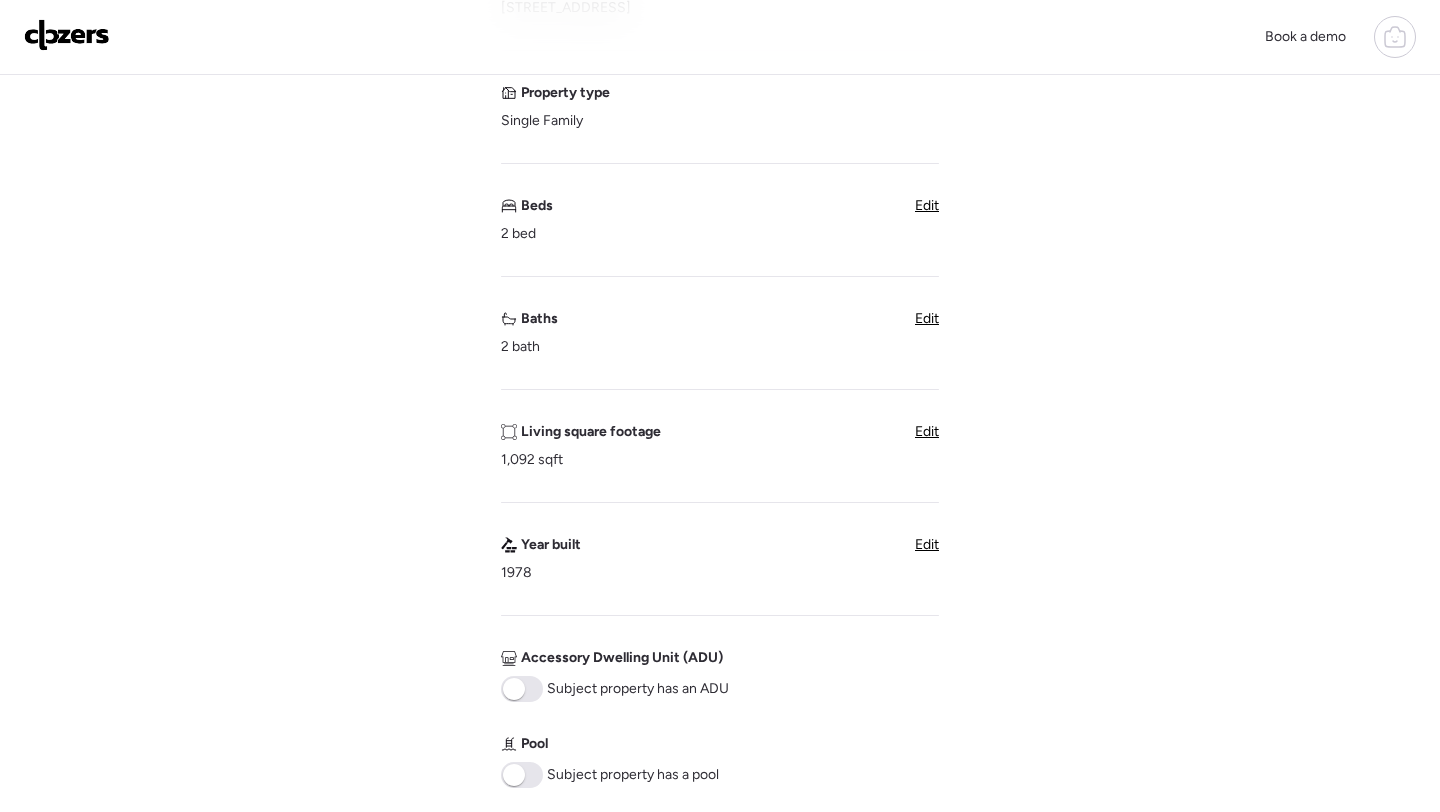 scroll, scrollTop: 323, scrollLeft: 0, axis: vertical 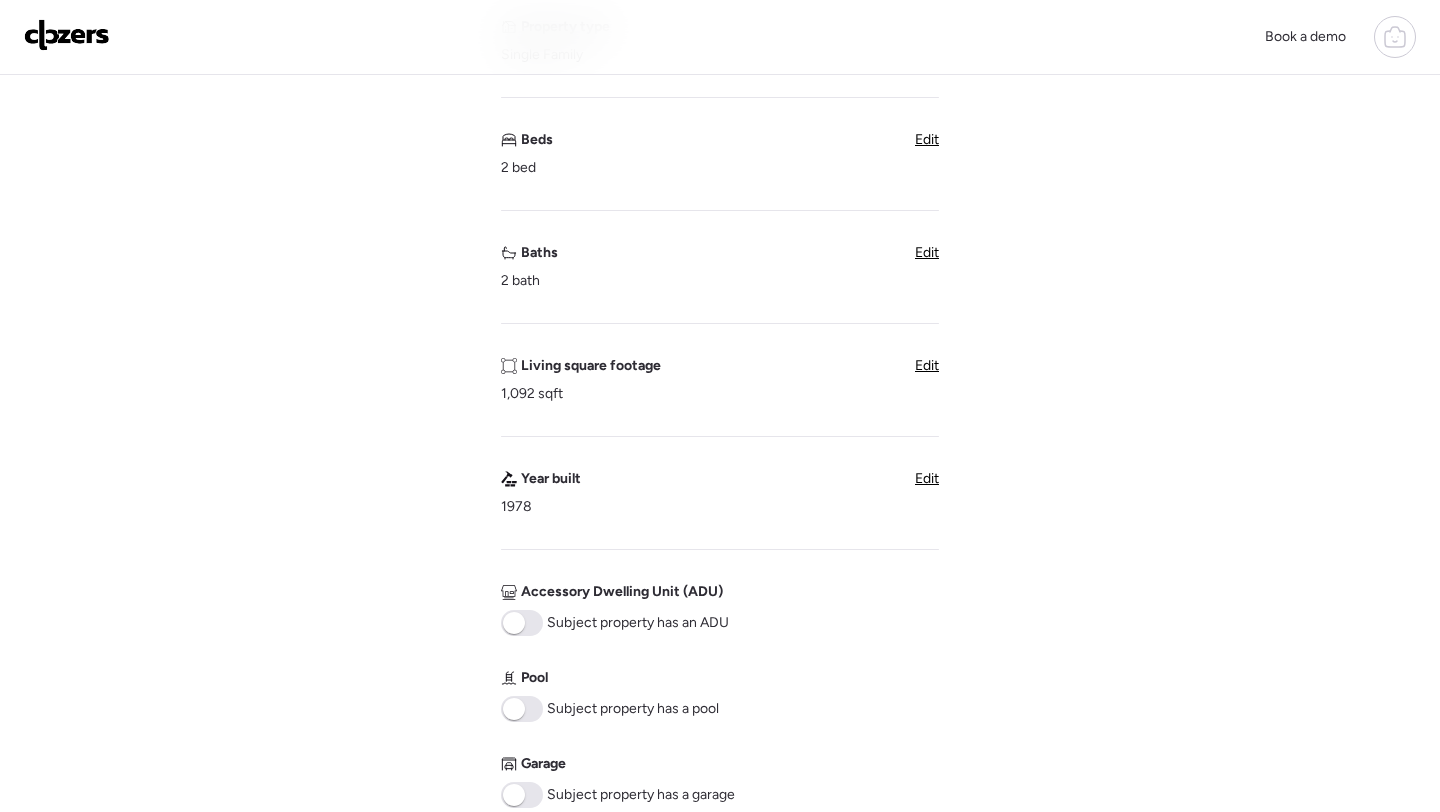click on "Edit" at bounding box center [927, 139] 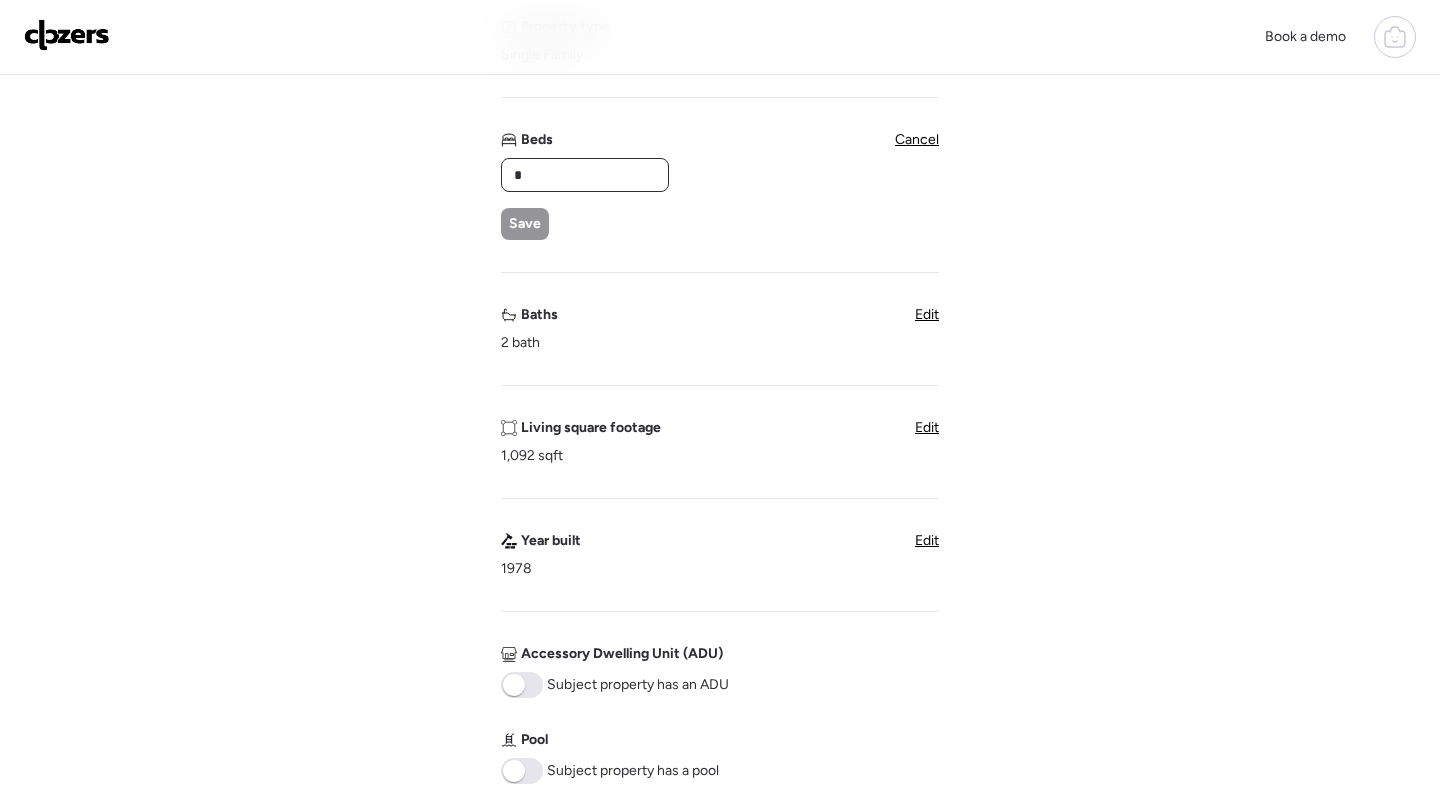 click on "*" at bounding box center [585, 175] 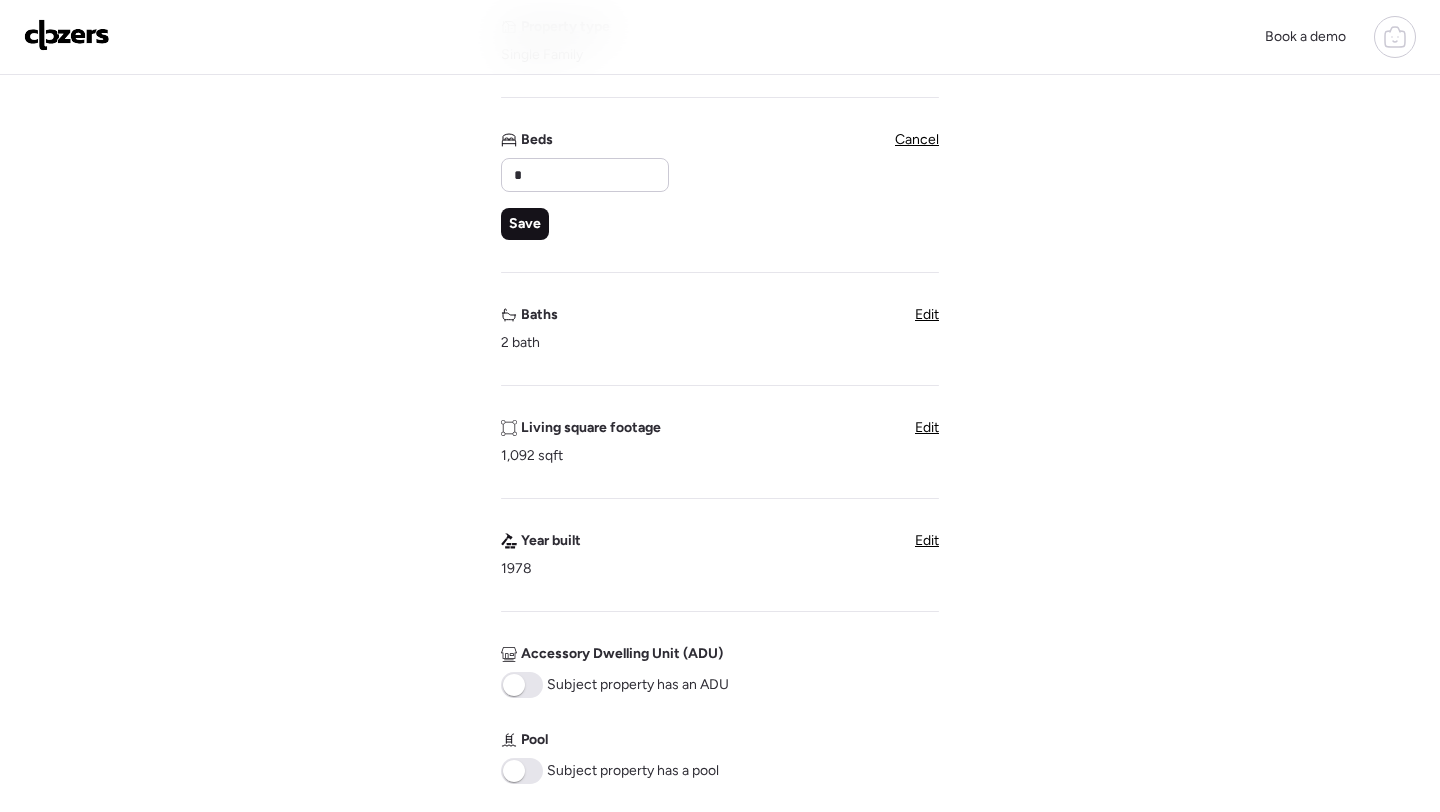 click on "Save" at bounding box center (525, 224) 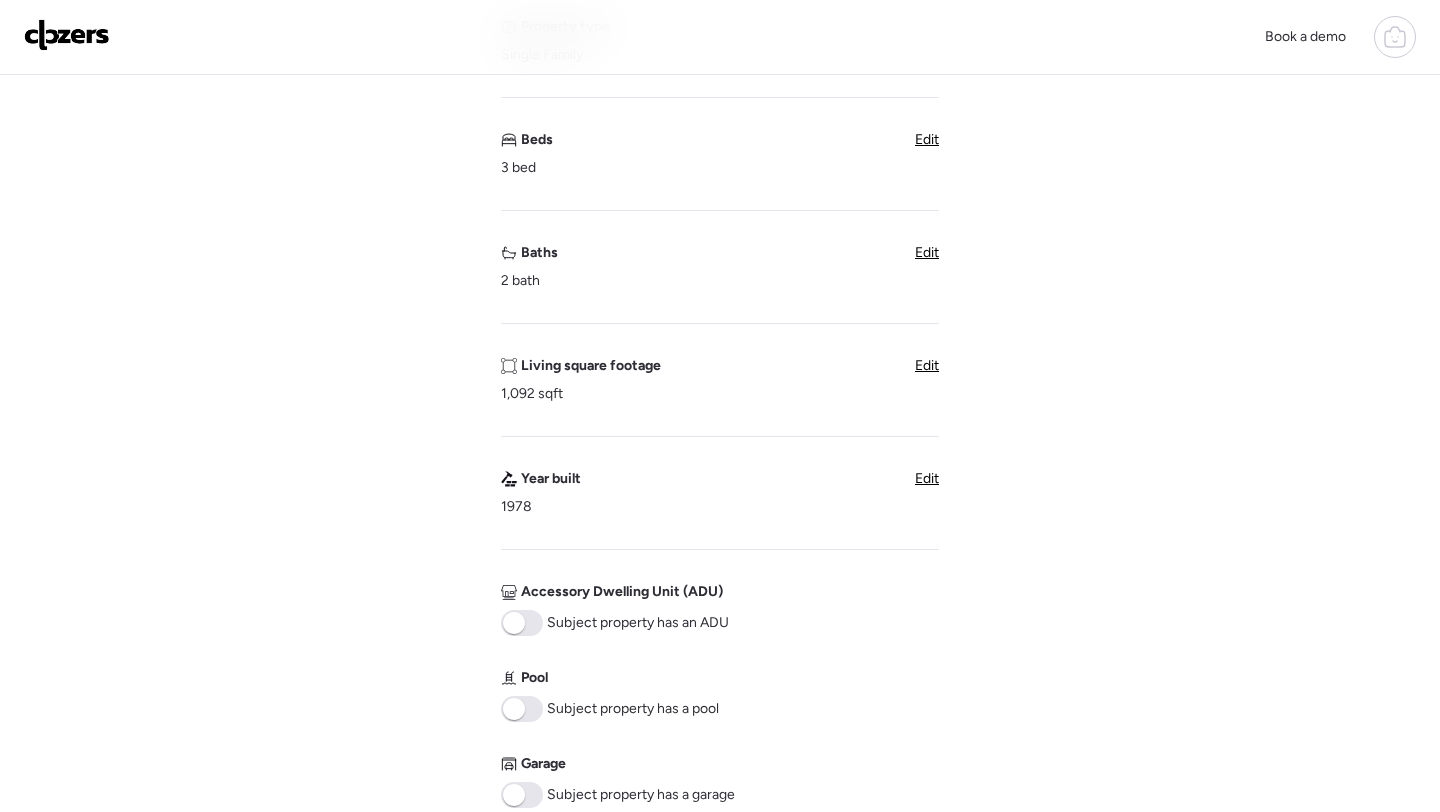 click on "Edit" at bounding box center [927, 365] 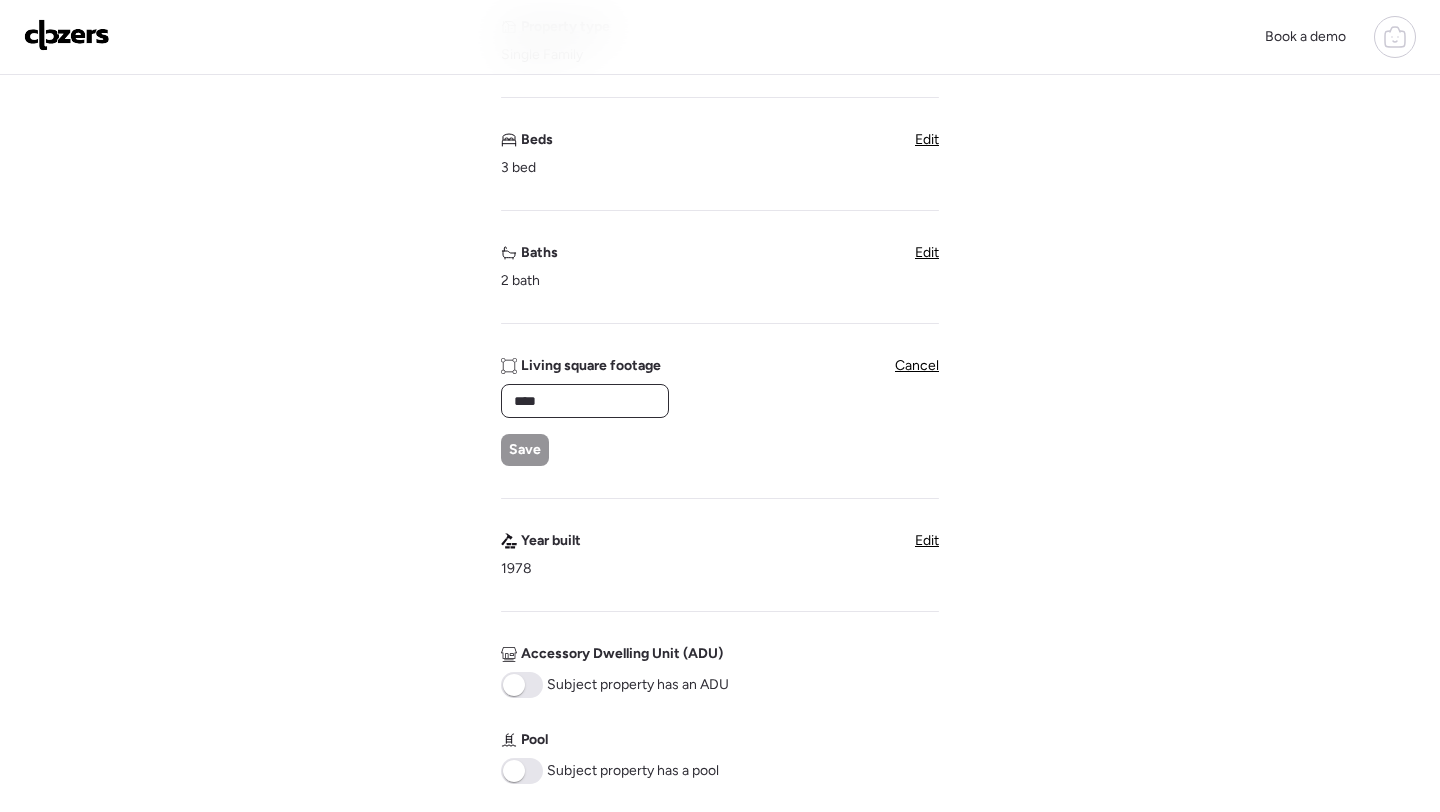 click on "****" at bounding box center [585, 401] 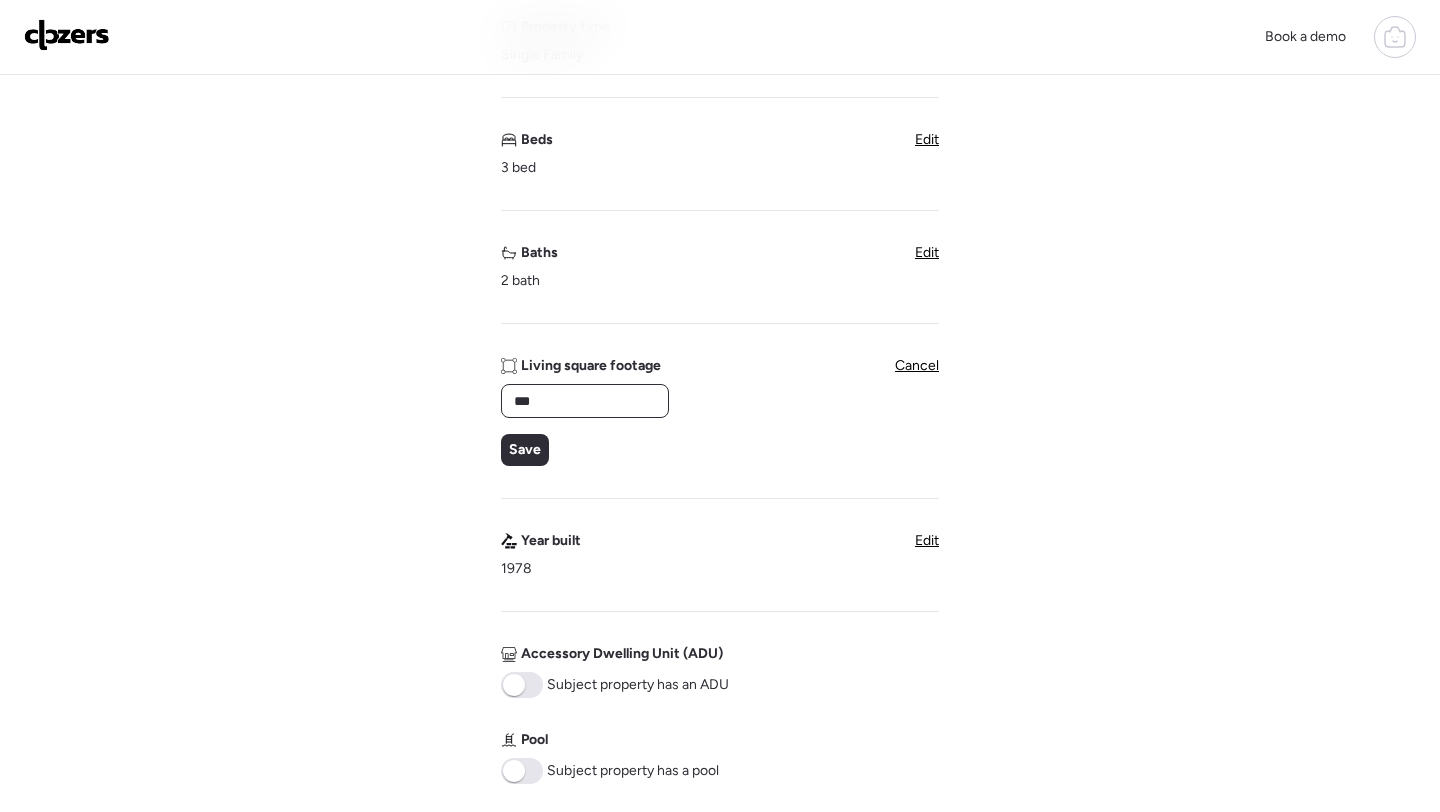 type on "****" 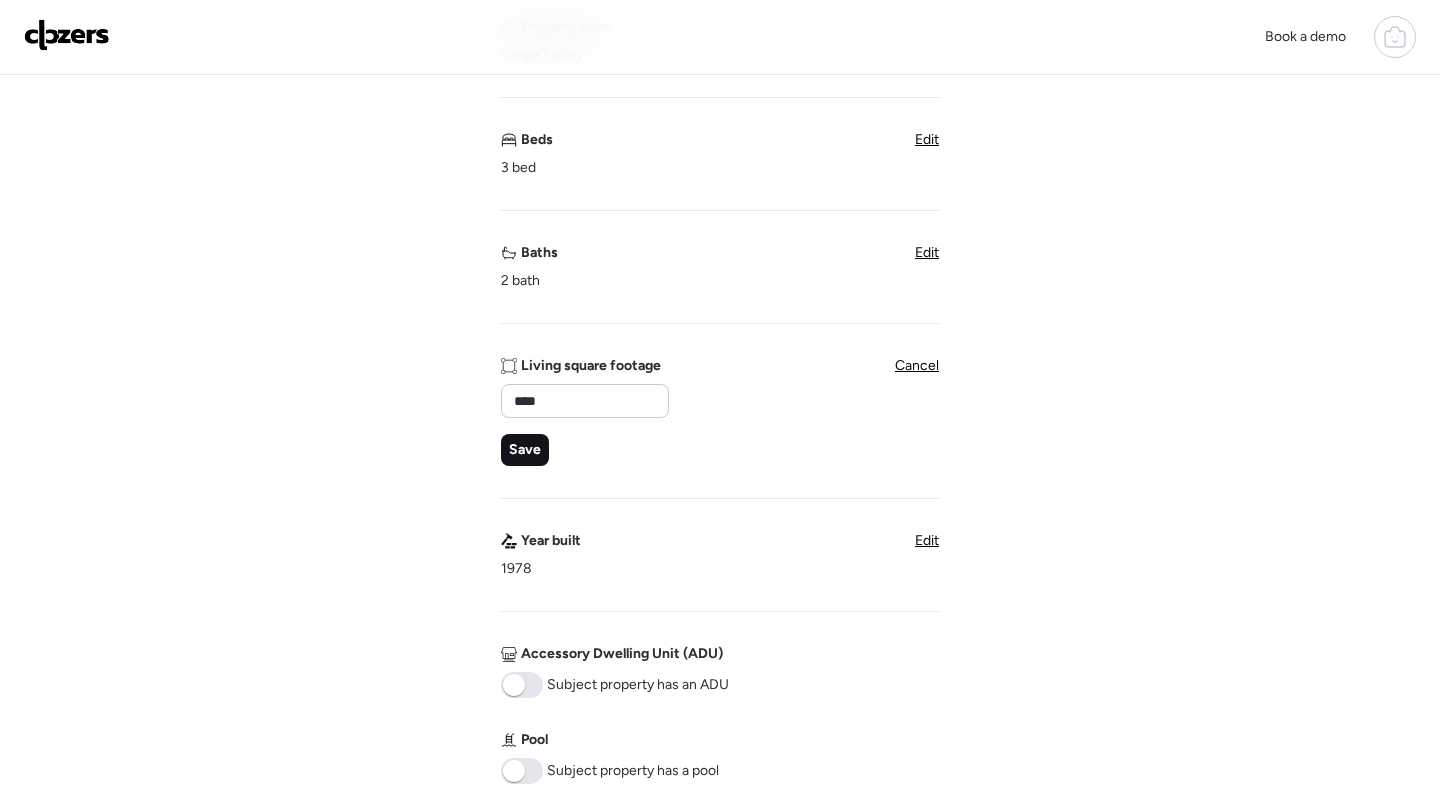 click on "Save" at bounding box center [525, 450] 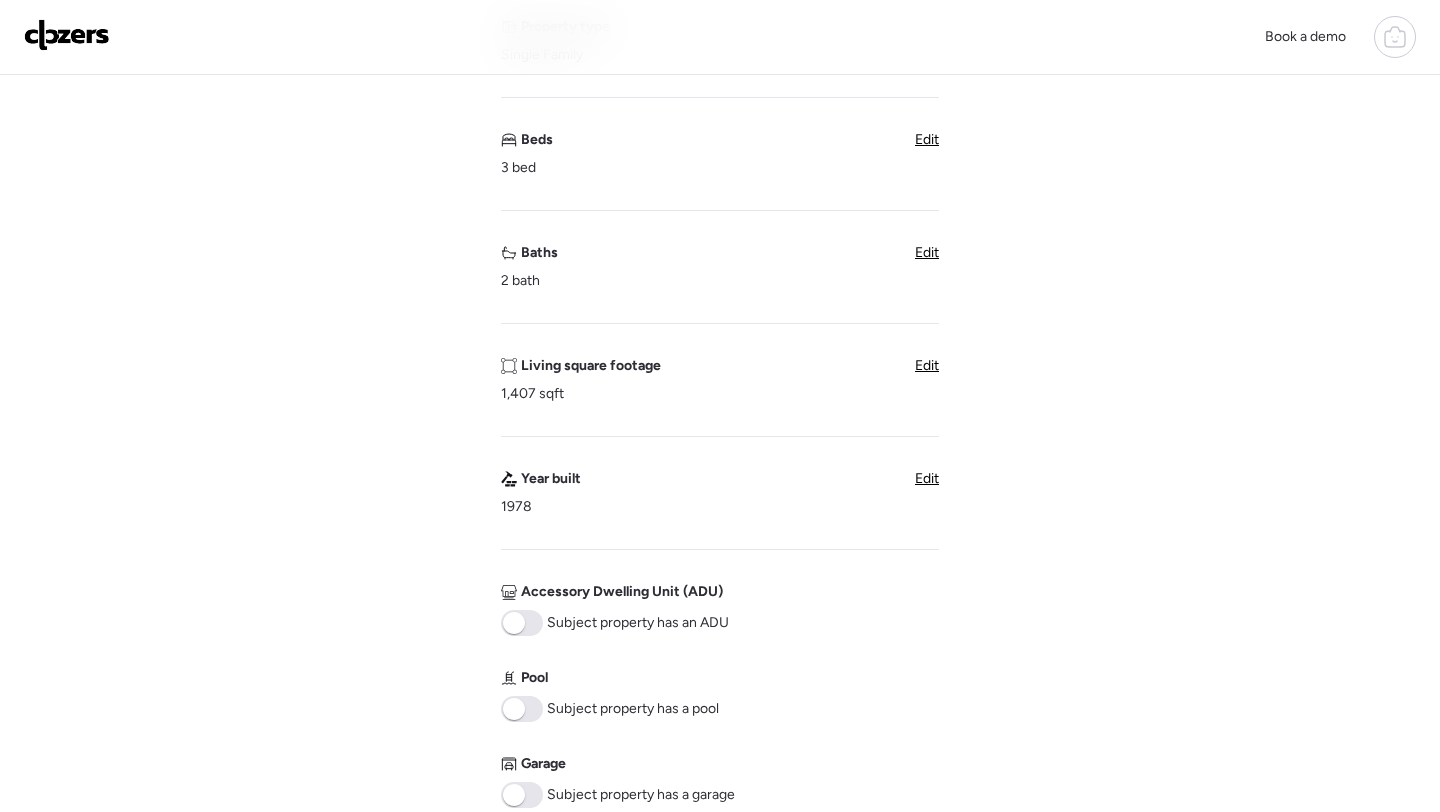 click on "Edit" at bounding box center [927, 478] 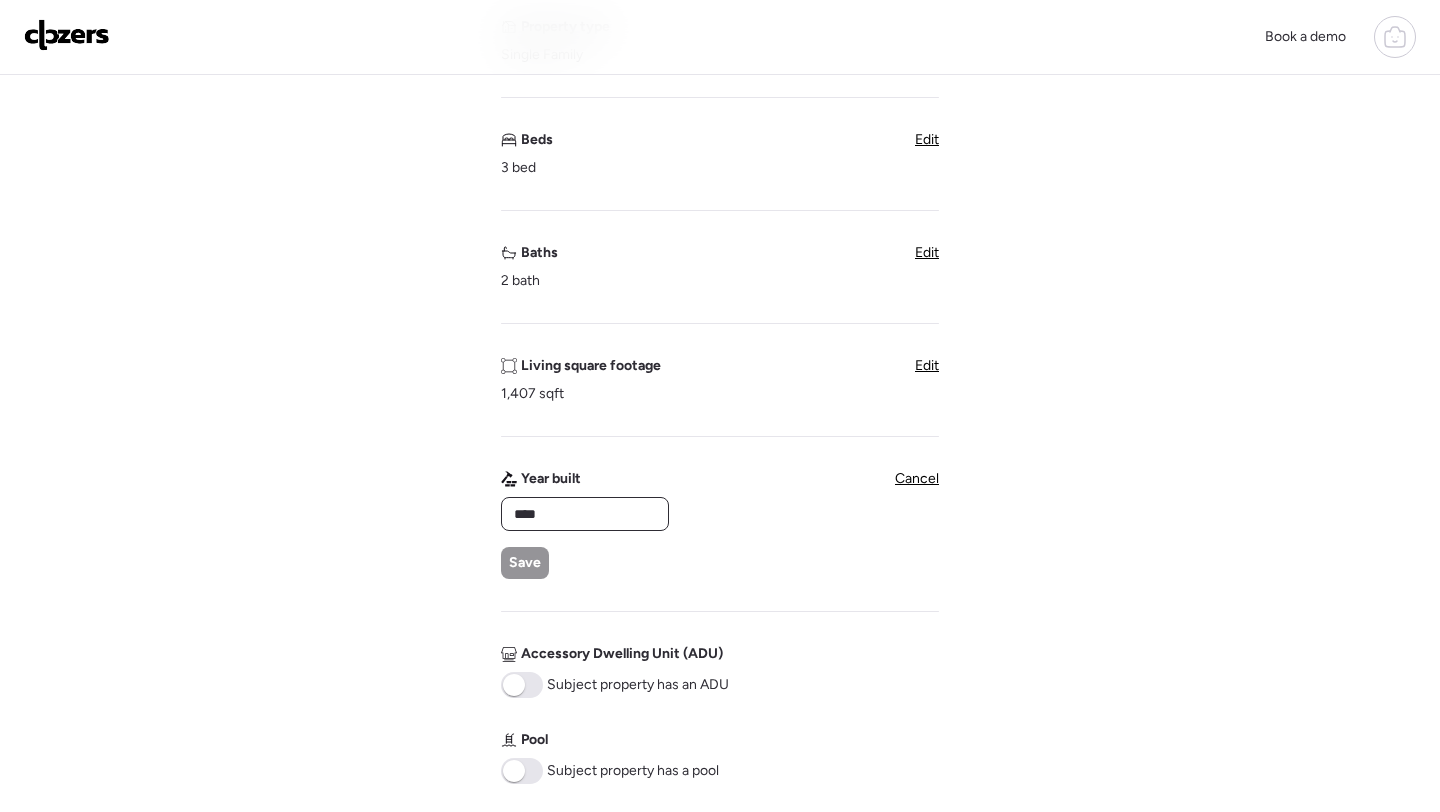 click on "****" at bounding box center (585, 514) 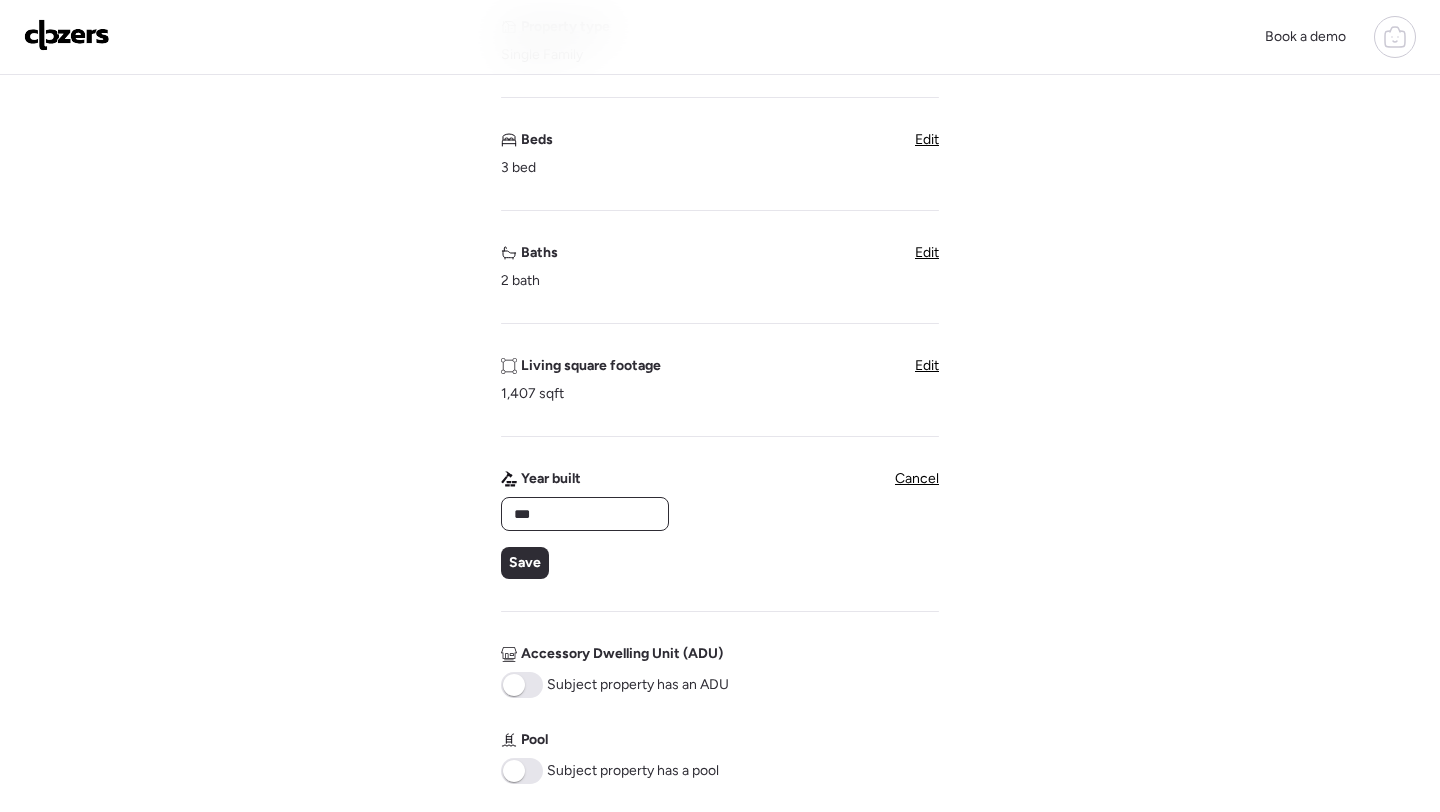 type on "****" 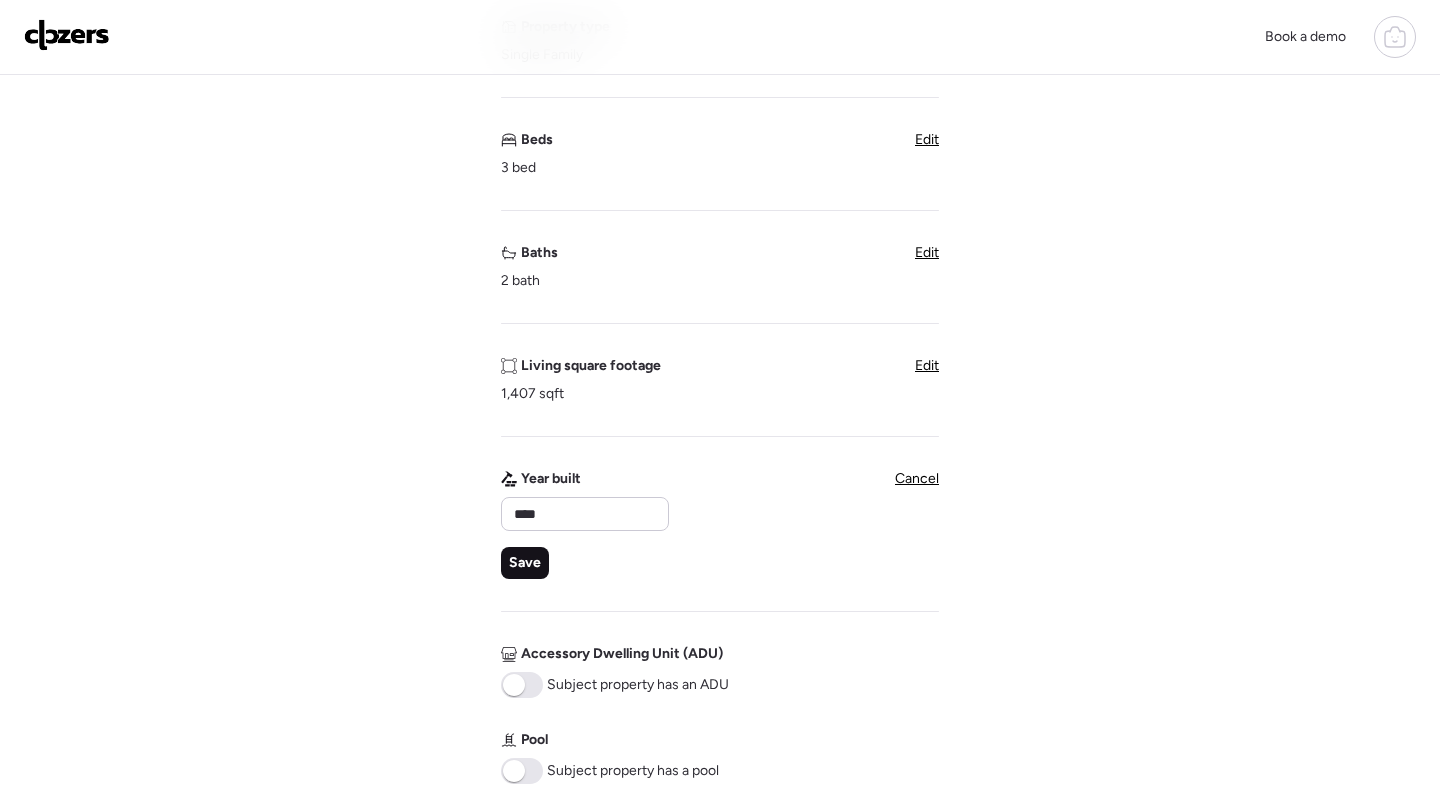 click on "Save" at bounding box center [525, 563] 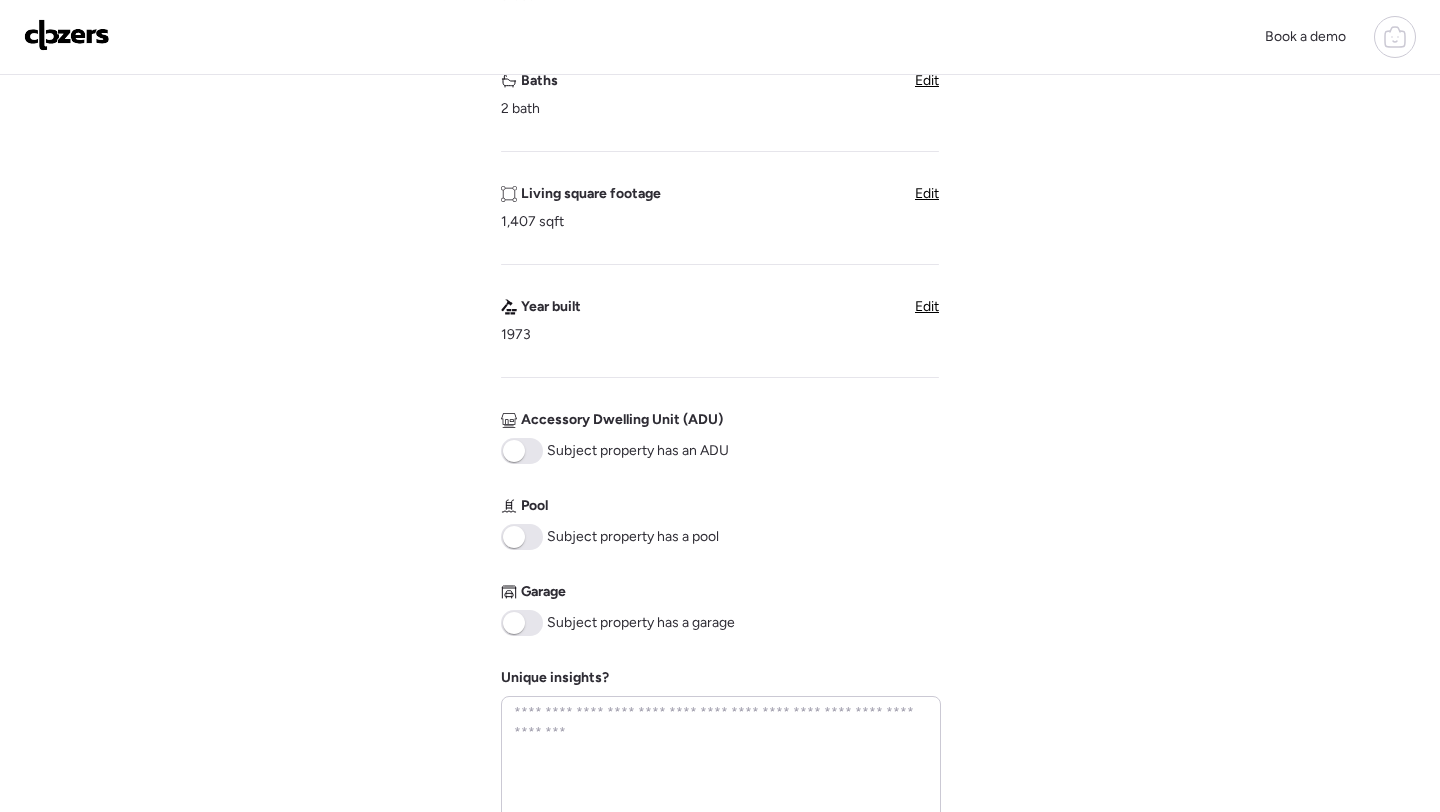scroll, scrollTop: 893, scrollLeft: 0, axis: vertical 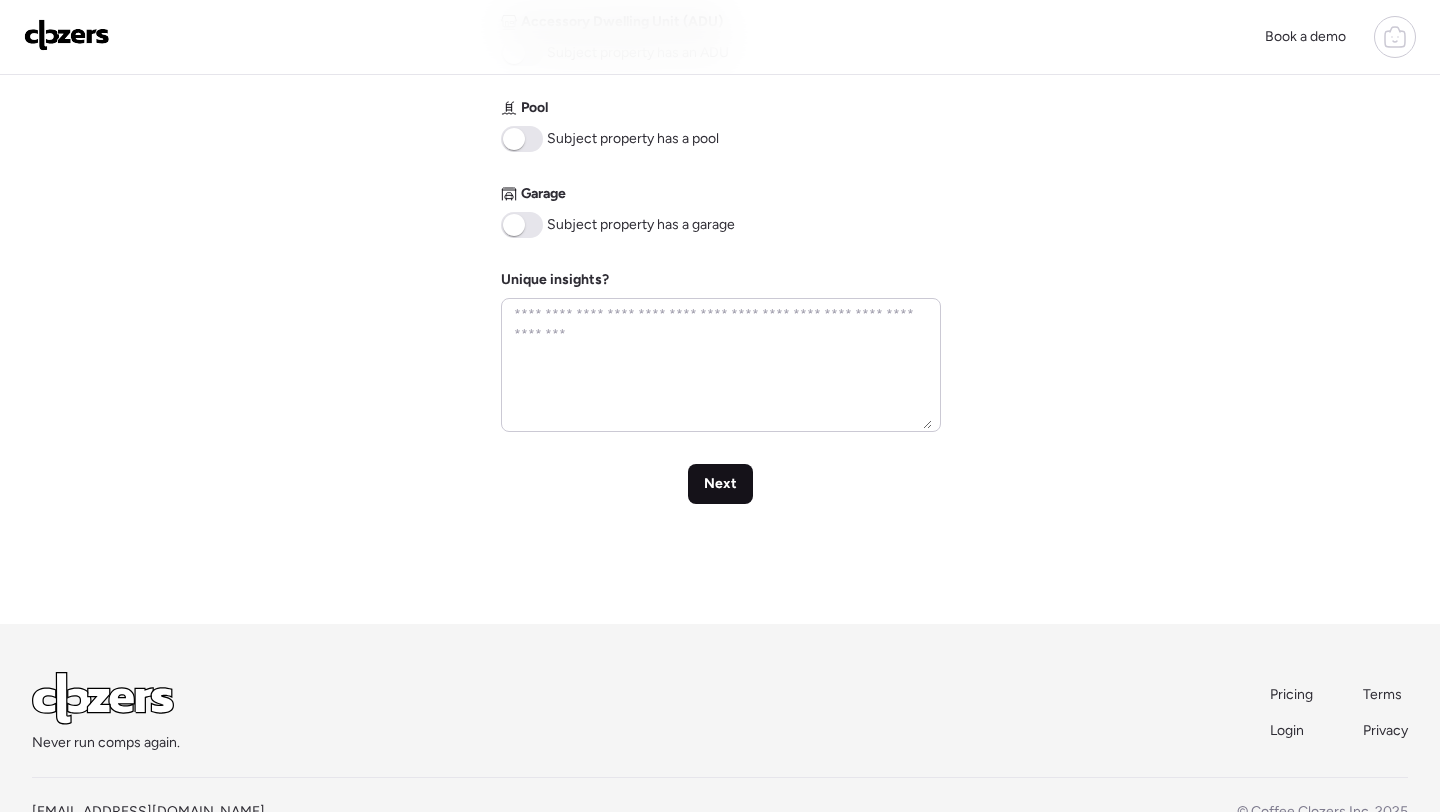 click on "Next" at bounding box center (720, 484) 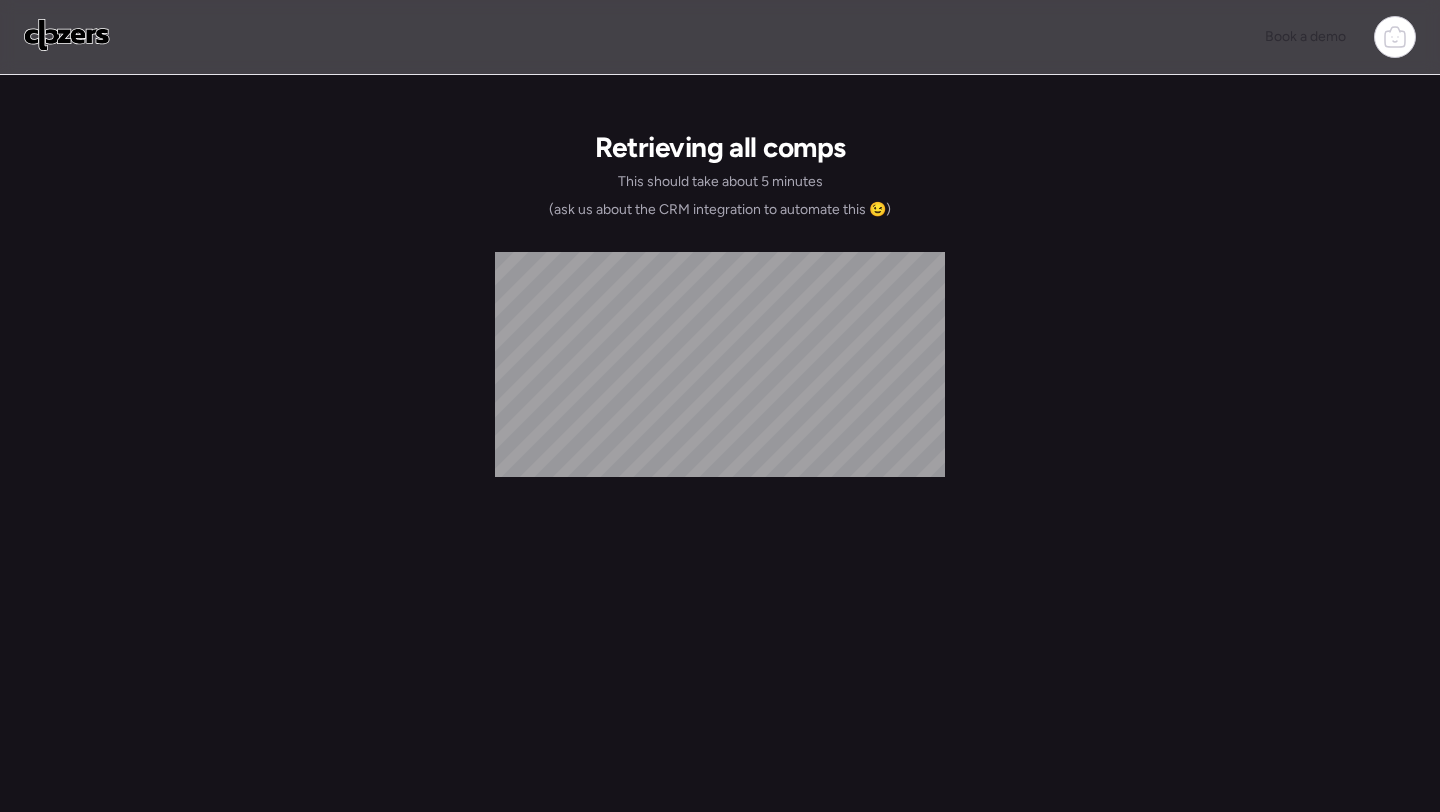 scroll, scrollTop: 0, scrollLeft: 0, axis: both 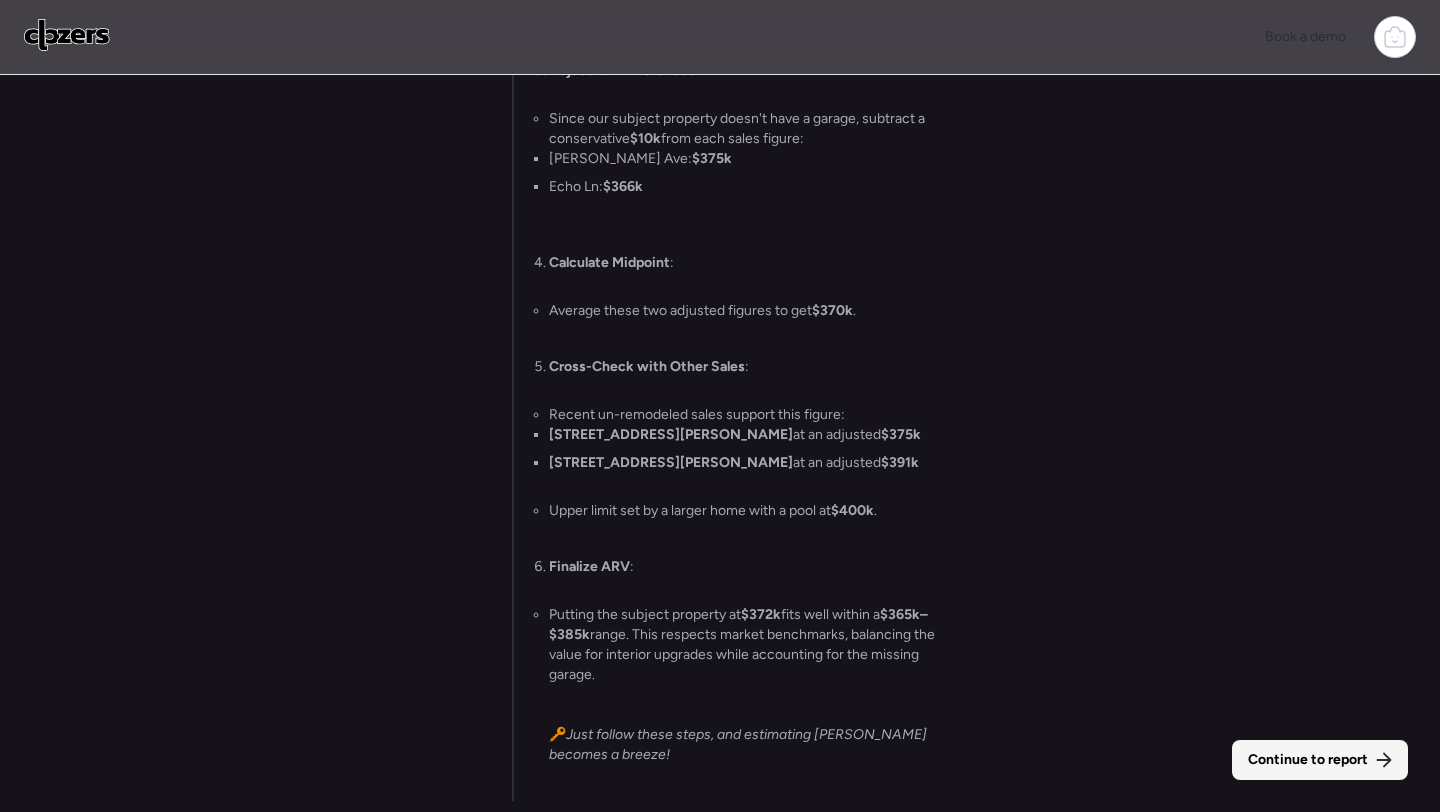 click on "Continue to report" at bounding box center (1308, 760) 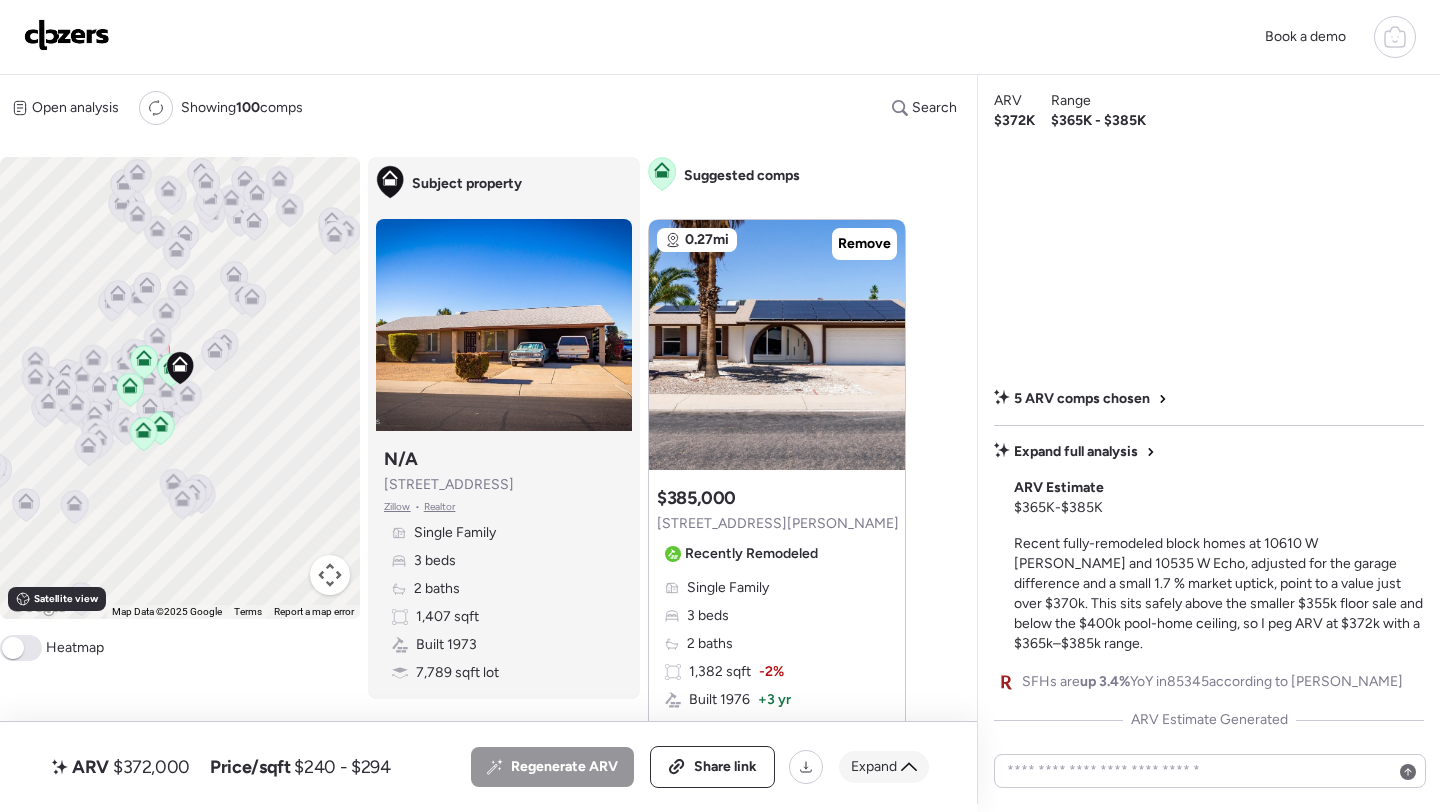 click on "Expand" at bounding box center [874, 767] 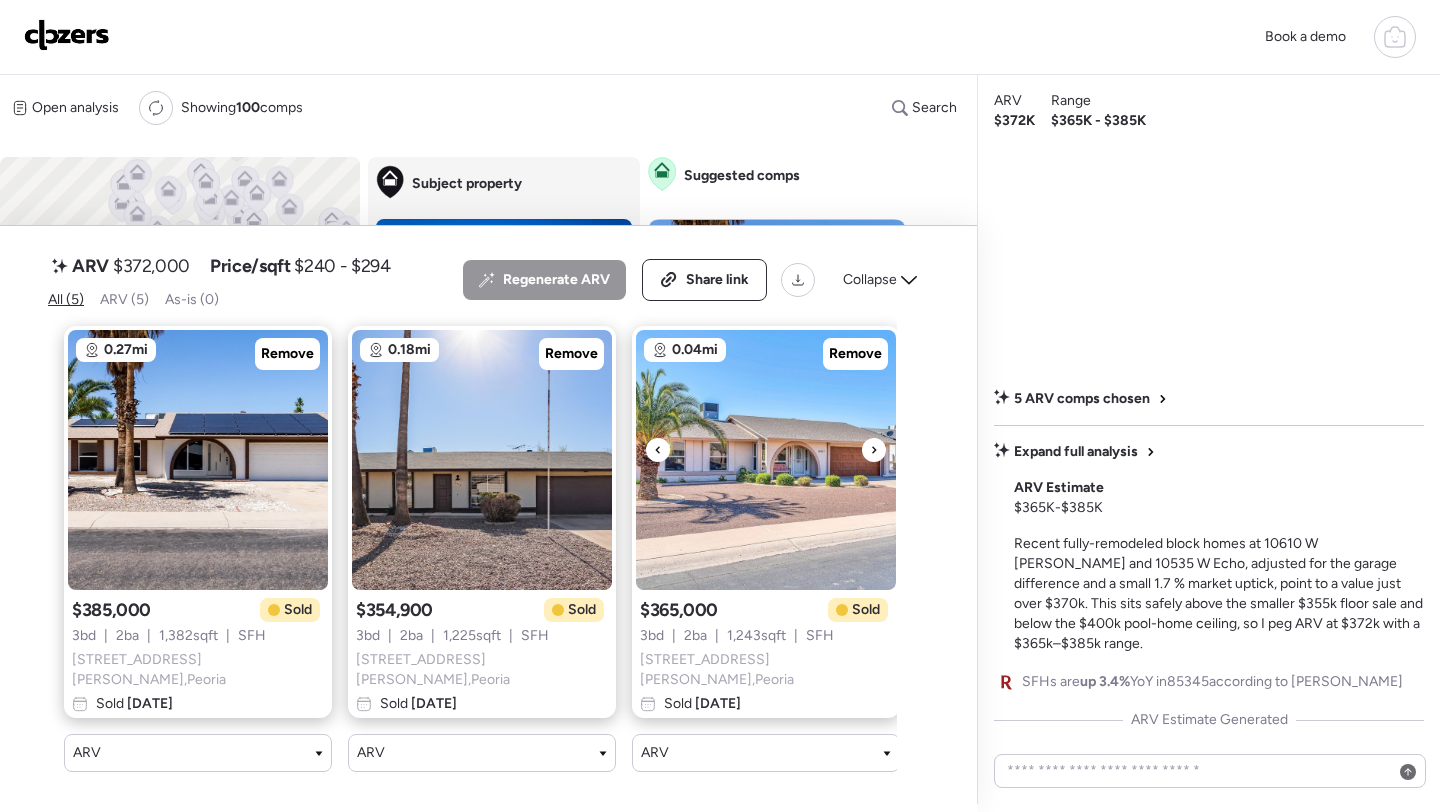 scroll, scrollTop: 0, scrollLeft: 587, axis: horizontal 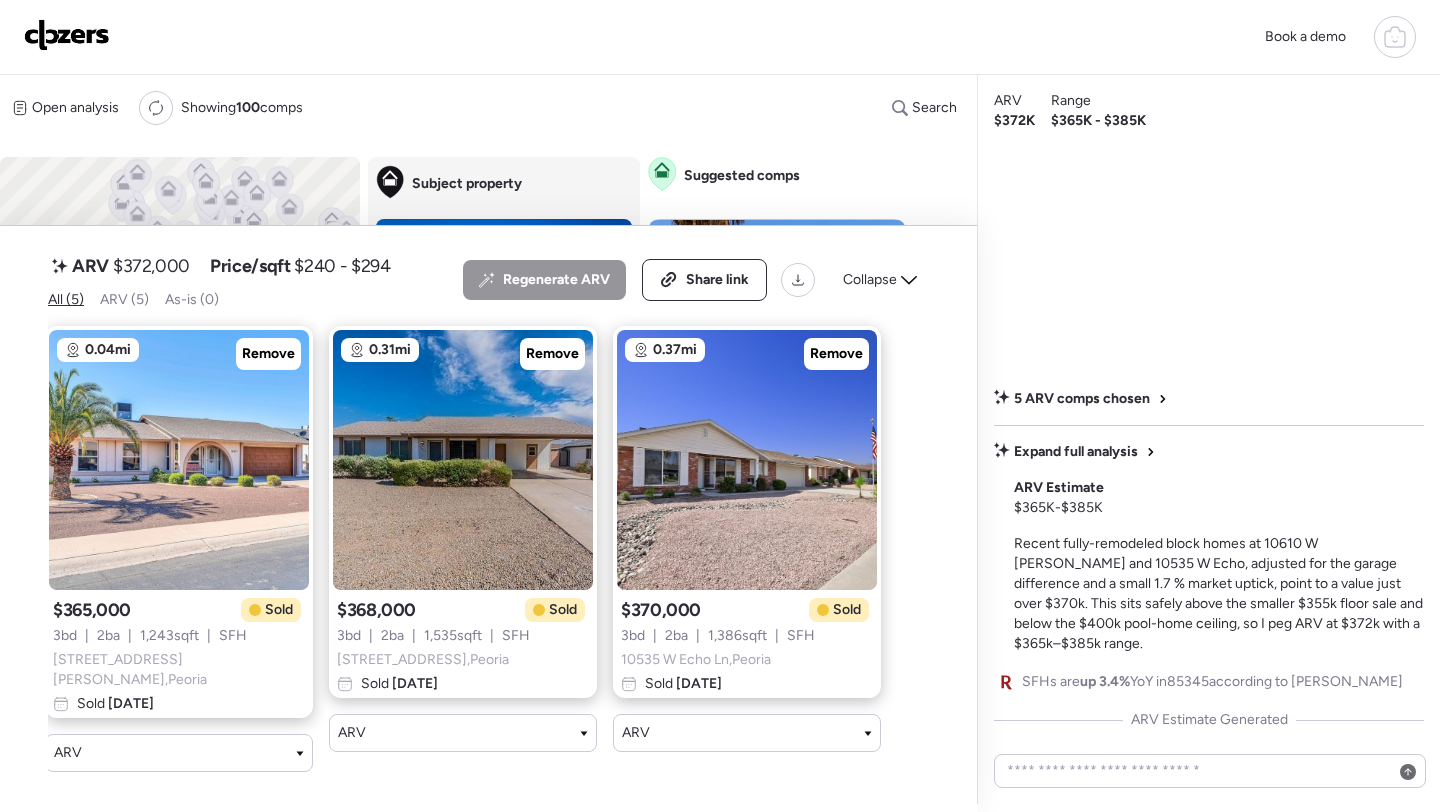 click on "ARV $372,000 Price/sqft $240 - $294 All (5) ARV (5) As-is (0) Regenerate ARV Share link Collapse 0.27mi Remove $385,000 Sold 3  bd | 2  ba | 1,382  sqft | SFH 10610 W Diana Ave ,  Peoria Sold   15 days ago ARV 0.18mi Remove $354,900 Sold 3  bd | 2  ba | 1,225  sqft | SFH 10533 W Lawrence Ln ,  Peoria Sold   39 days ago ARV 0.04mi Remove $365,000 Sold 3  bd | 2  ba | 1,243  sqft | SFH 10427 W Alice Ave ,  Peoria Sold   8 months ago ARV 0.31mi Remove $368,000 Sold 3  bd | 2  ba | 1,535  sqft | SFH 10450 W Echo Ln ,  Peoria Sold   7 months ago ARV 0.37mi Remove $370,000 Sold 3  bd | 2  ba | 1,386  sqft | SFH 10535 W Echo Ln ,  Peoria Sold   8 months ago ARV" at bounding box center (488, 519) 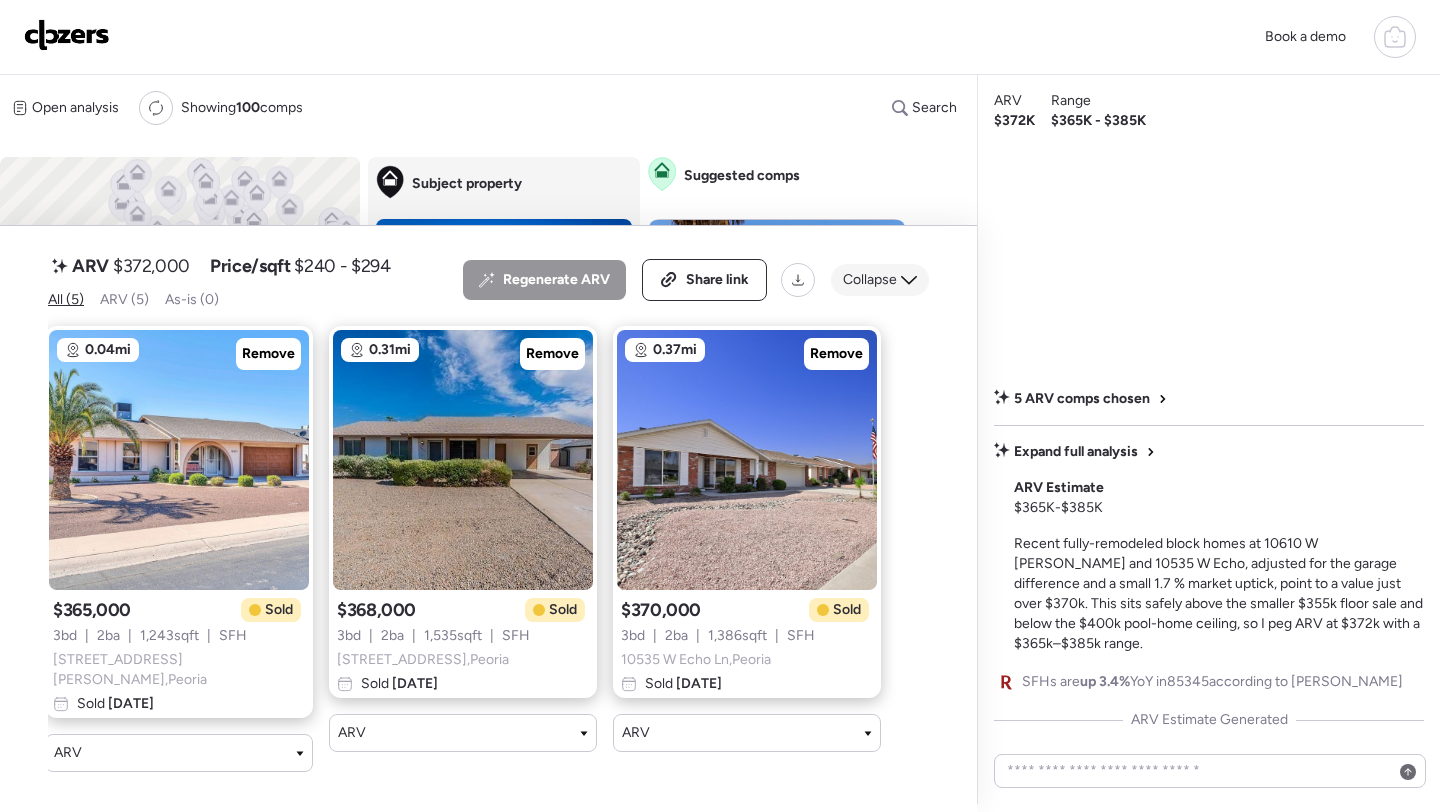click 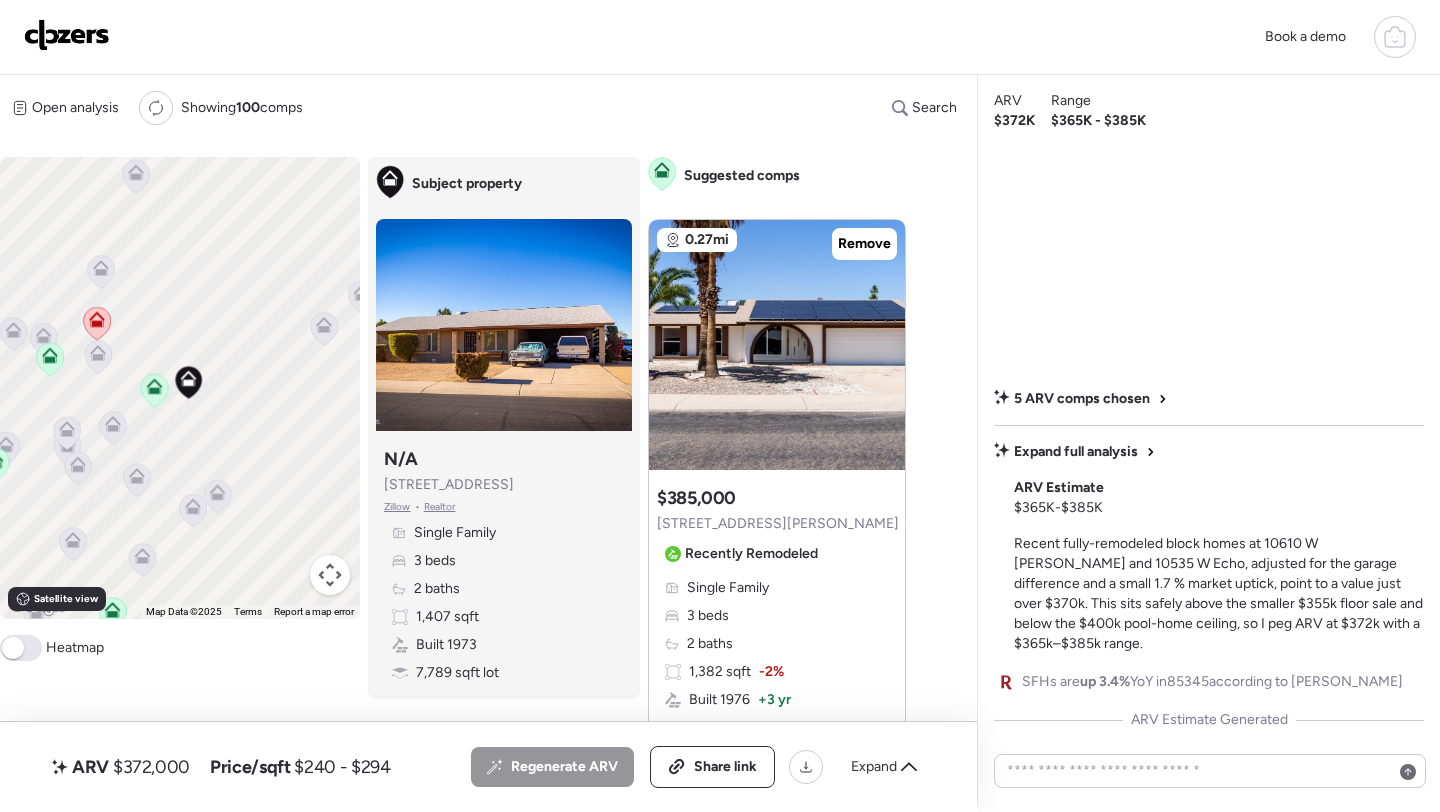 click on "$372,000" at bounding box center [151, 767] 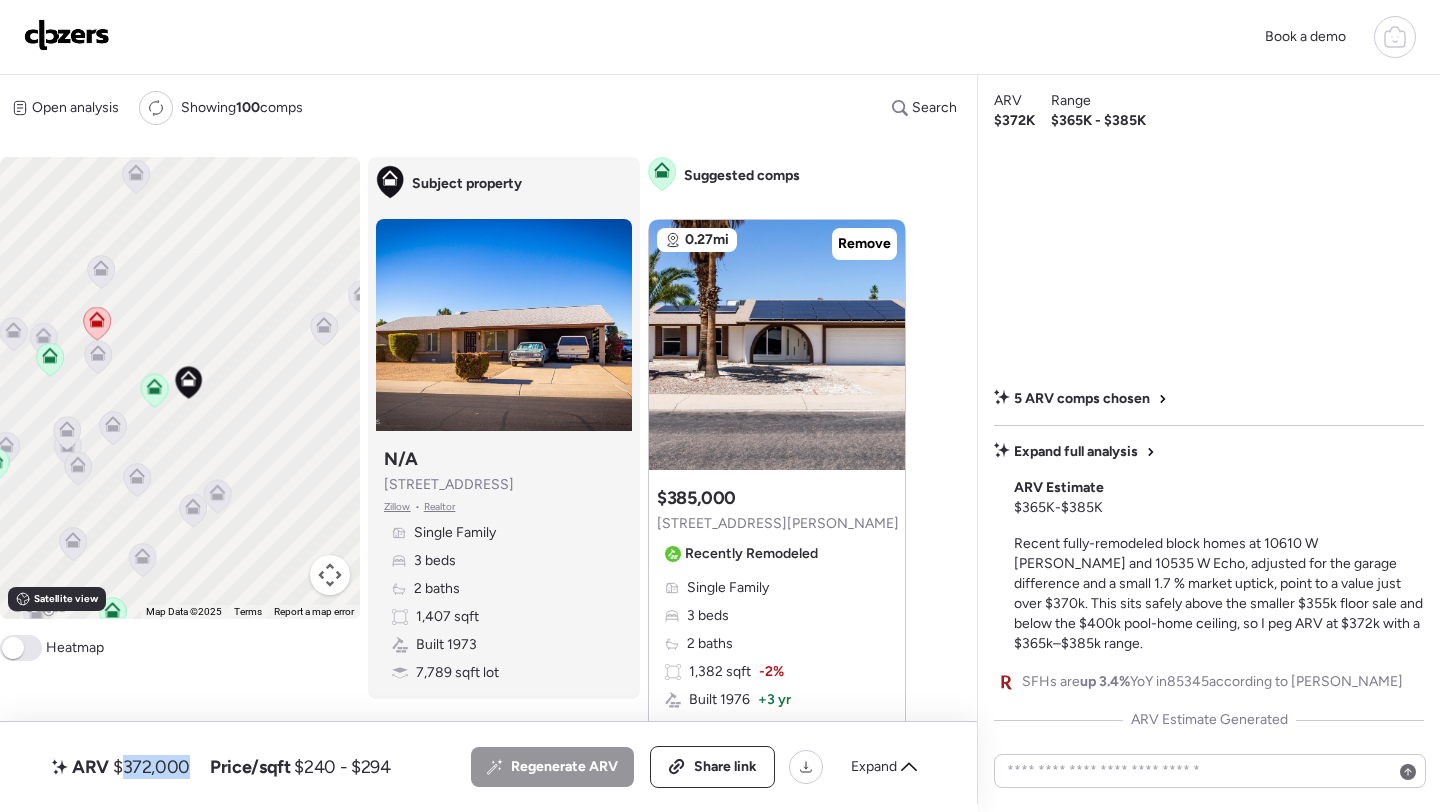 copy on "372,000" 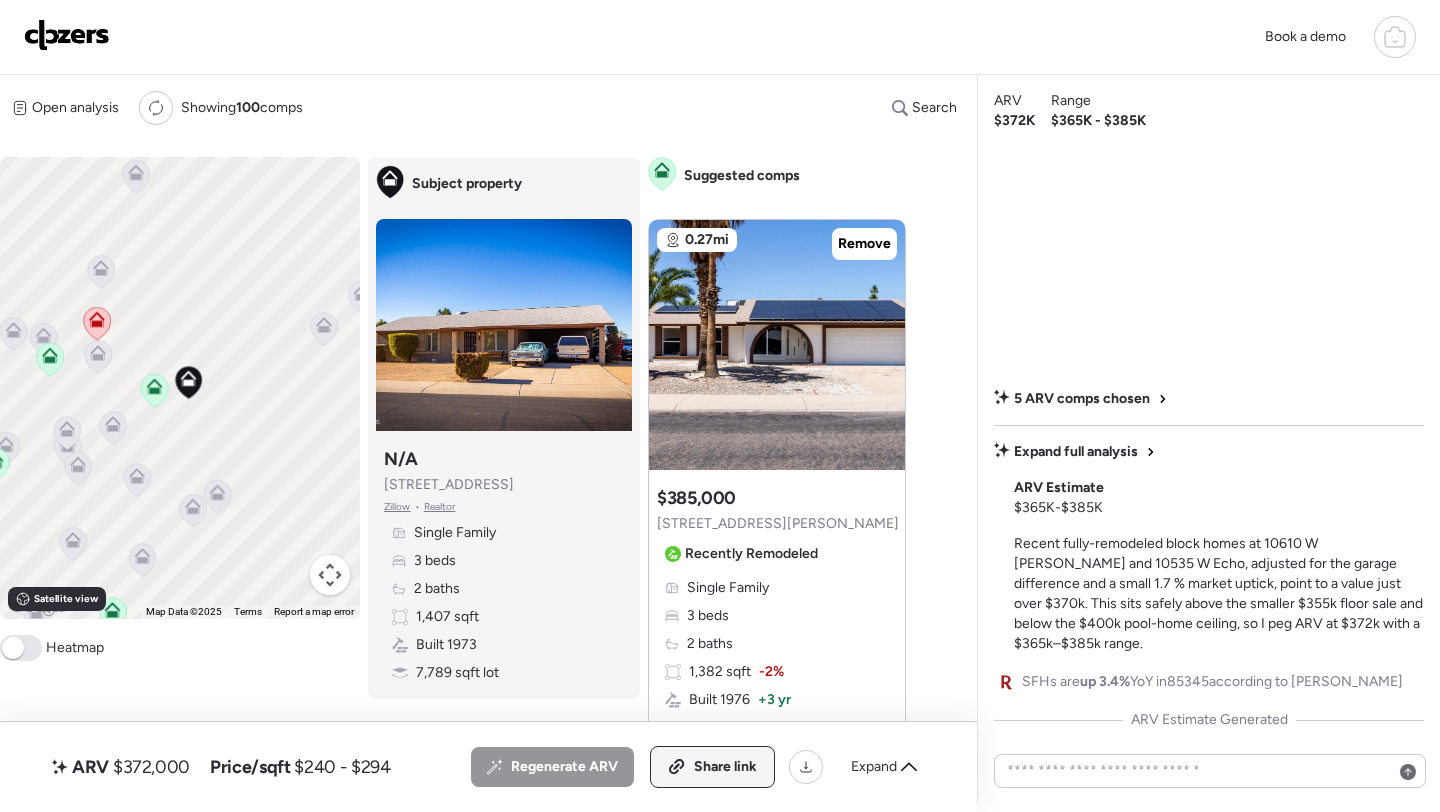click on "Share link" at bounding box center (712, 767) 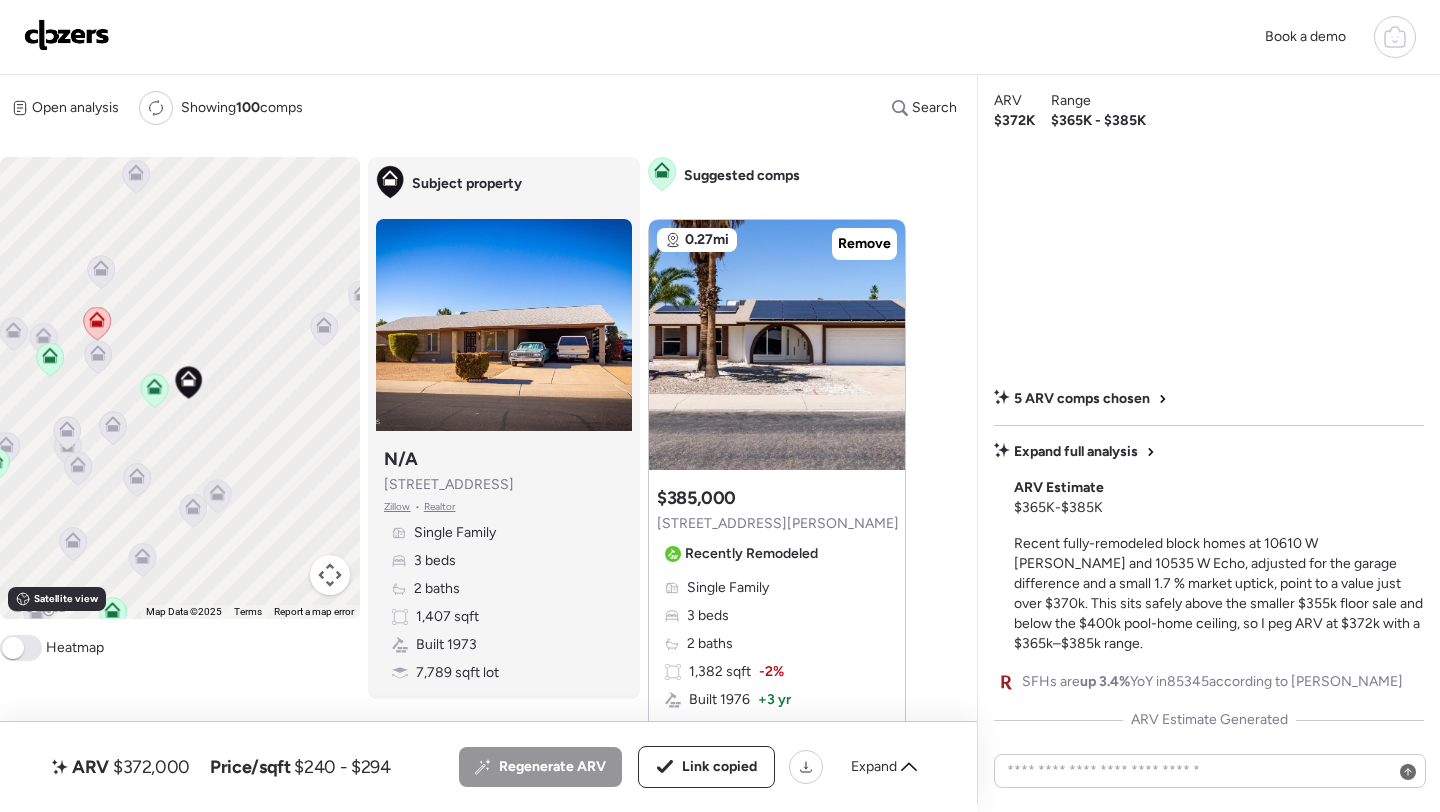 click at bounding box center [67, 35] 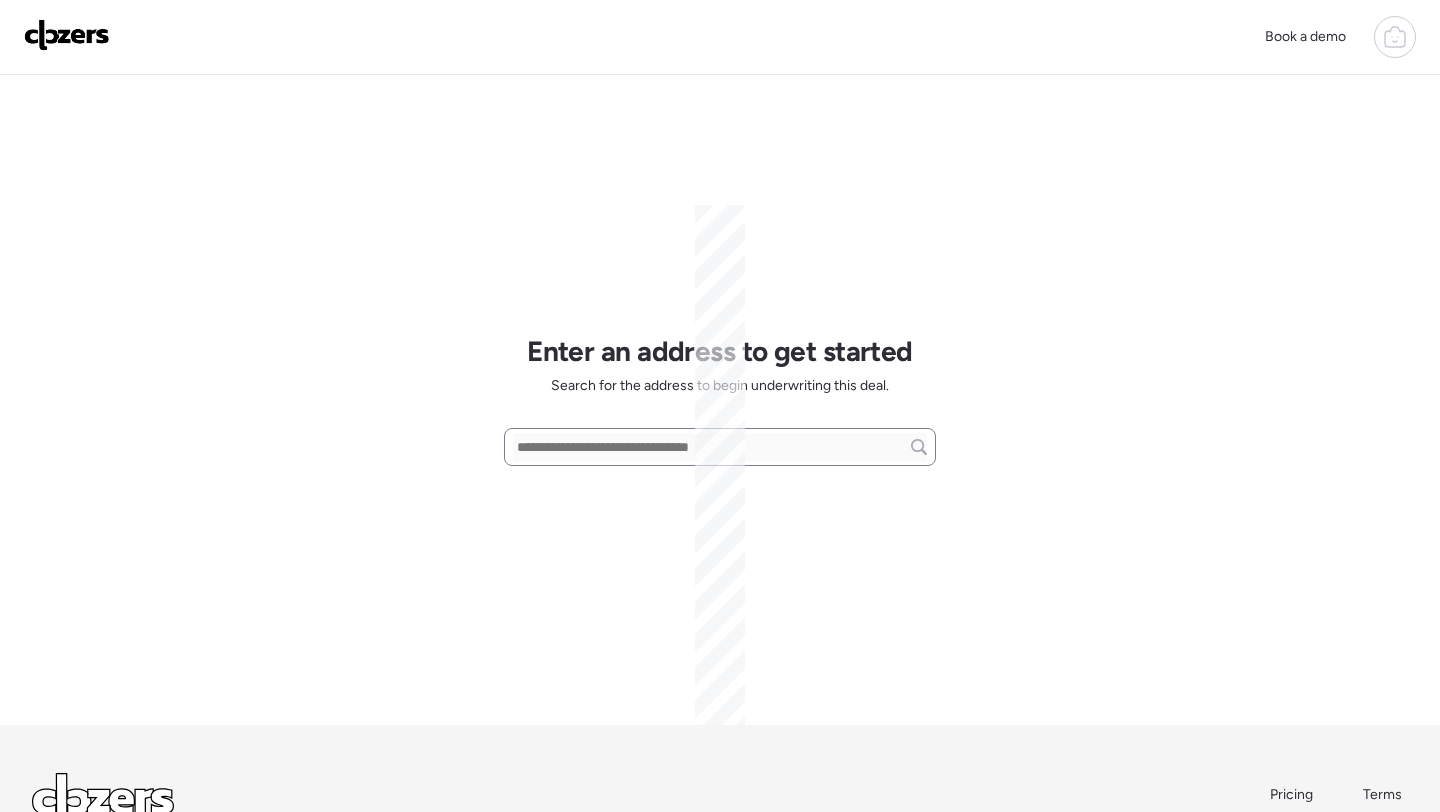 scroll, scrollTop: 0, scrollLeft: 0, axis: both 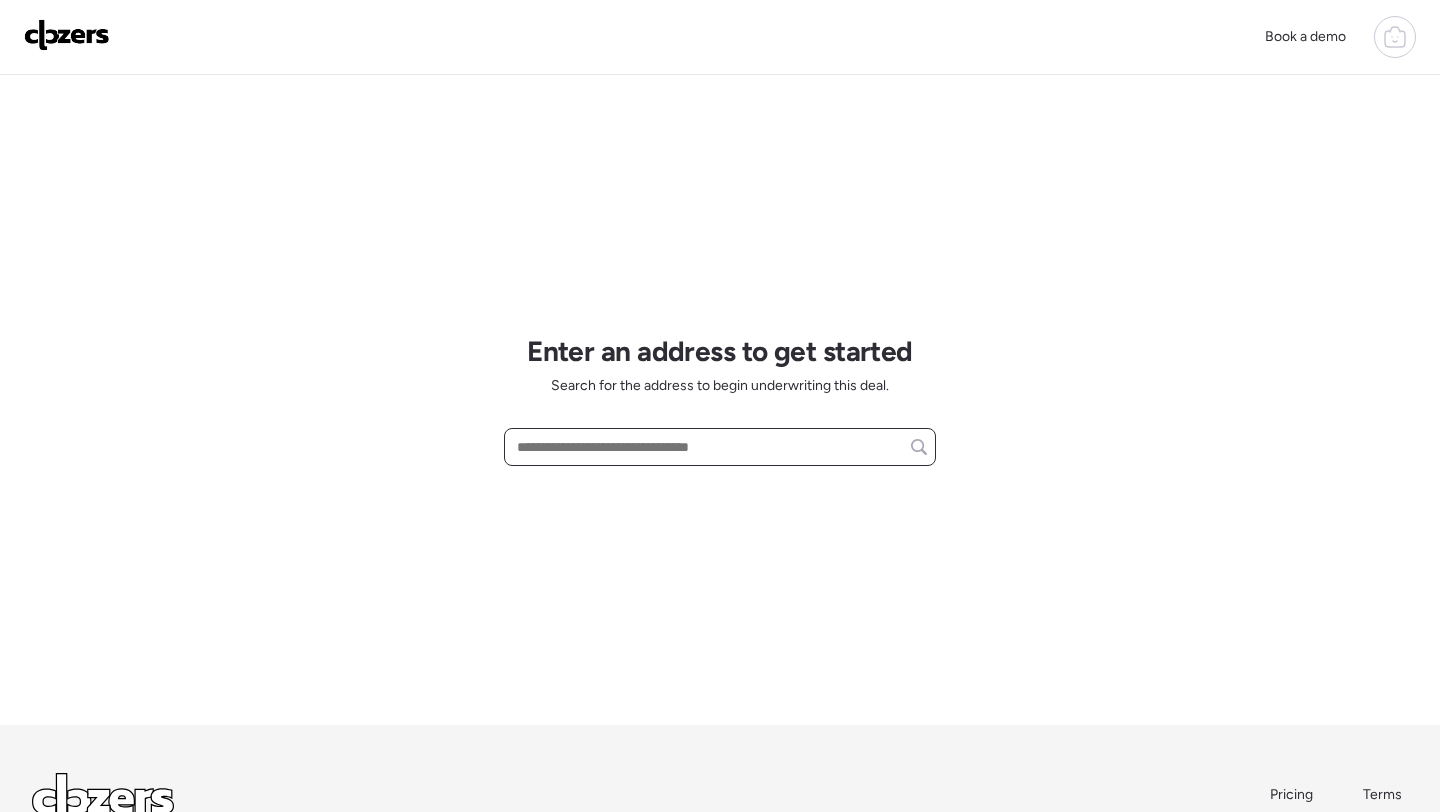click at bounding box center (720, 447) 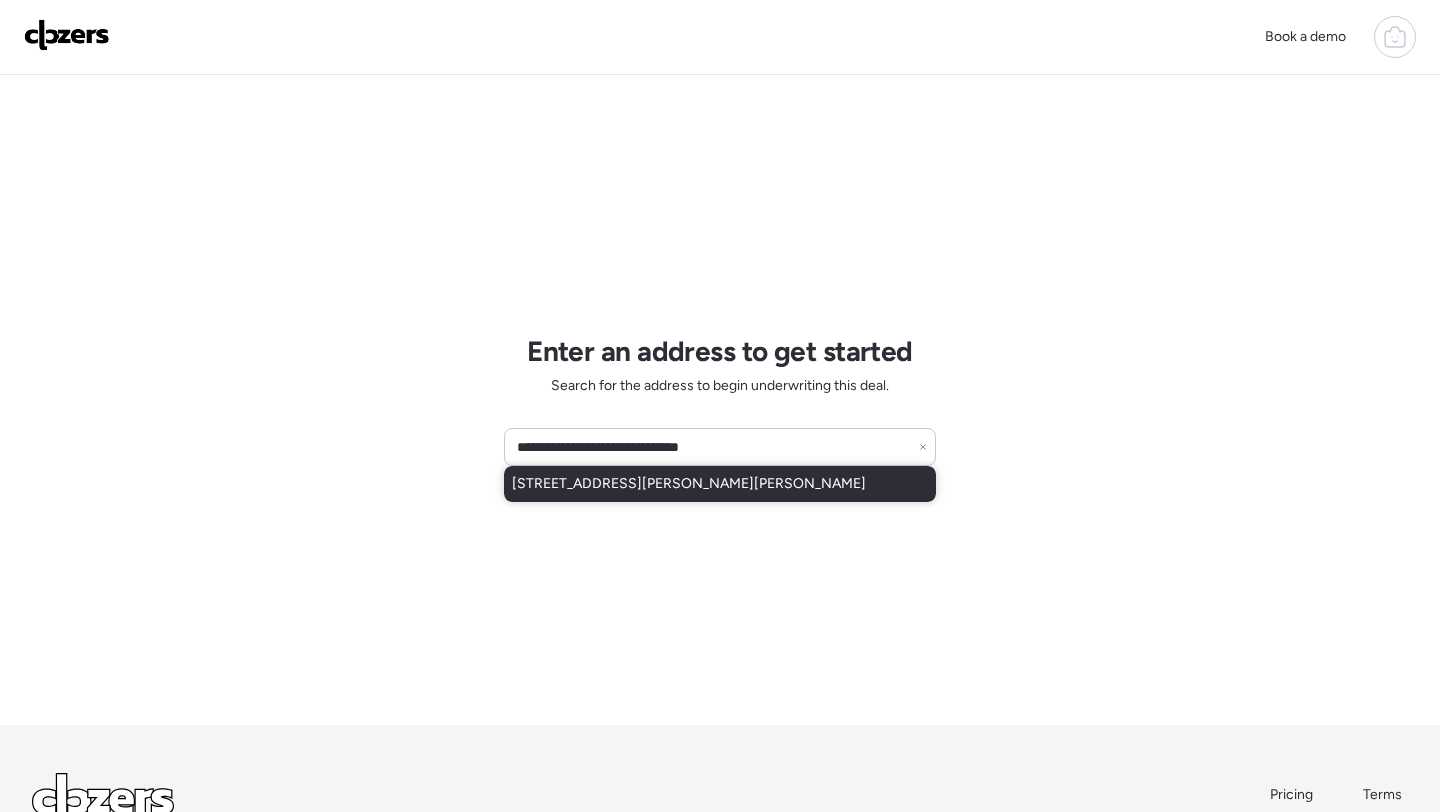 click on "[STREET_ADDRESS][PERSON_NAME][PERSON_NAME]" at bounding box center (720, 484) 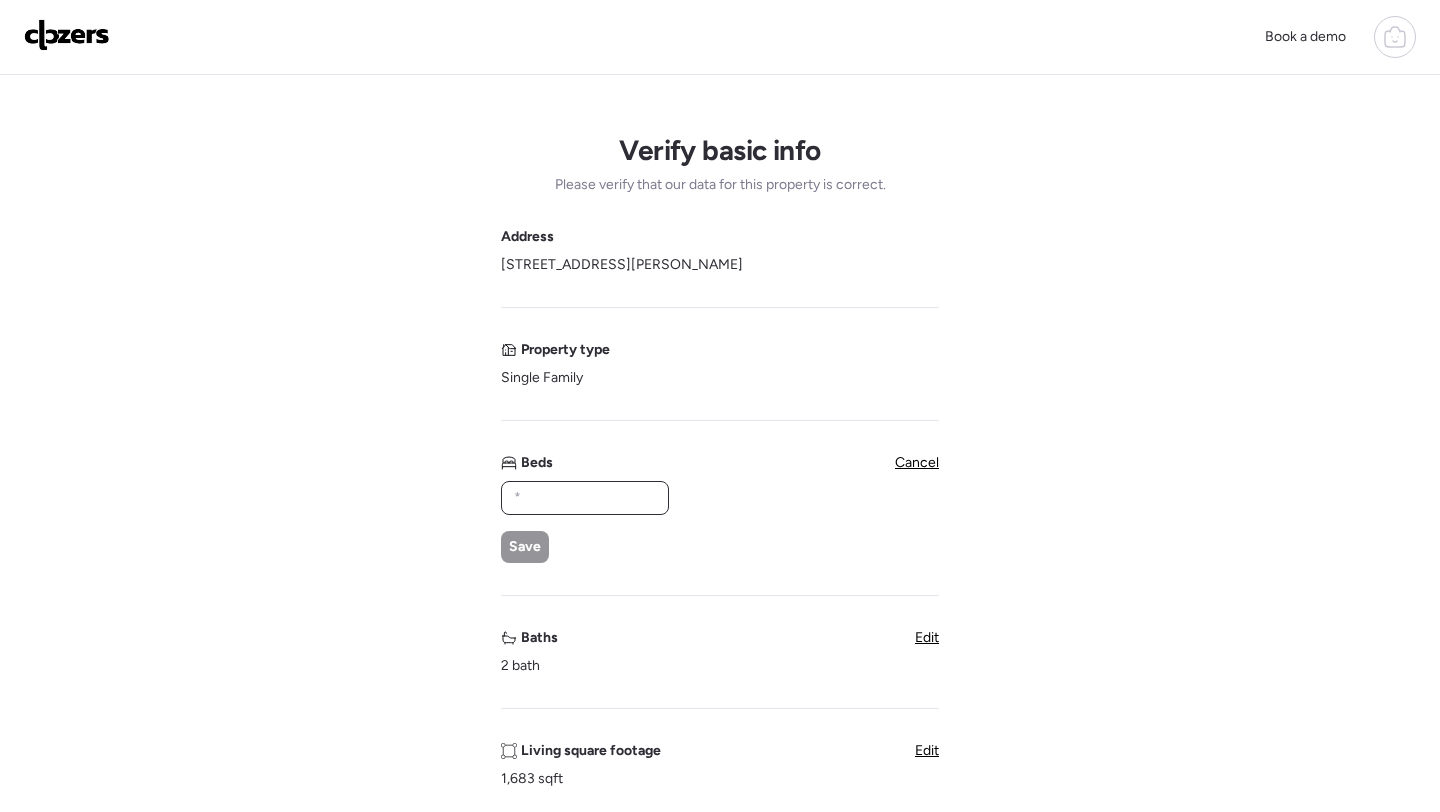 click at bounding box center (585, 498) 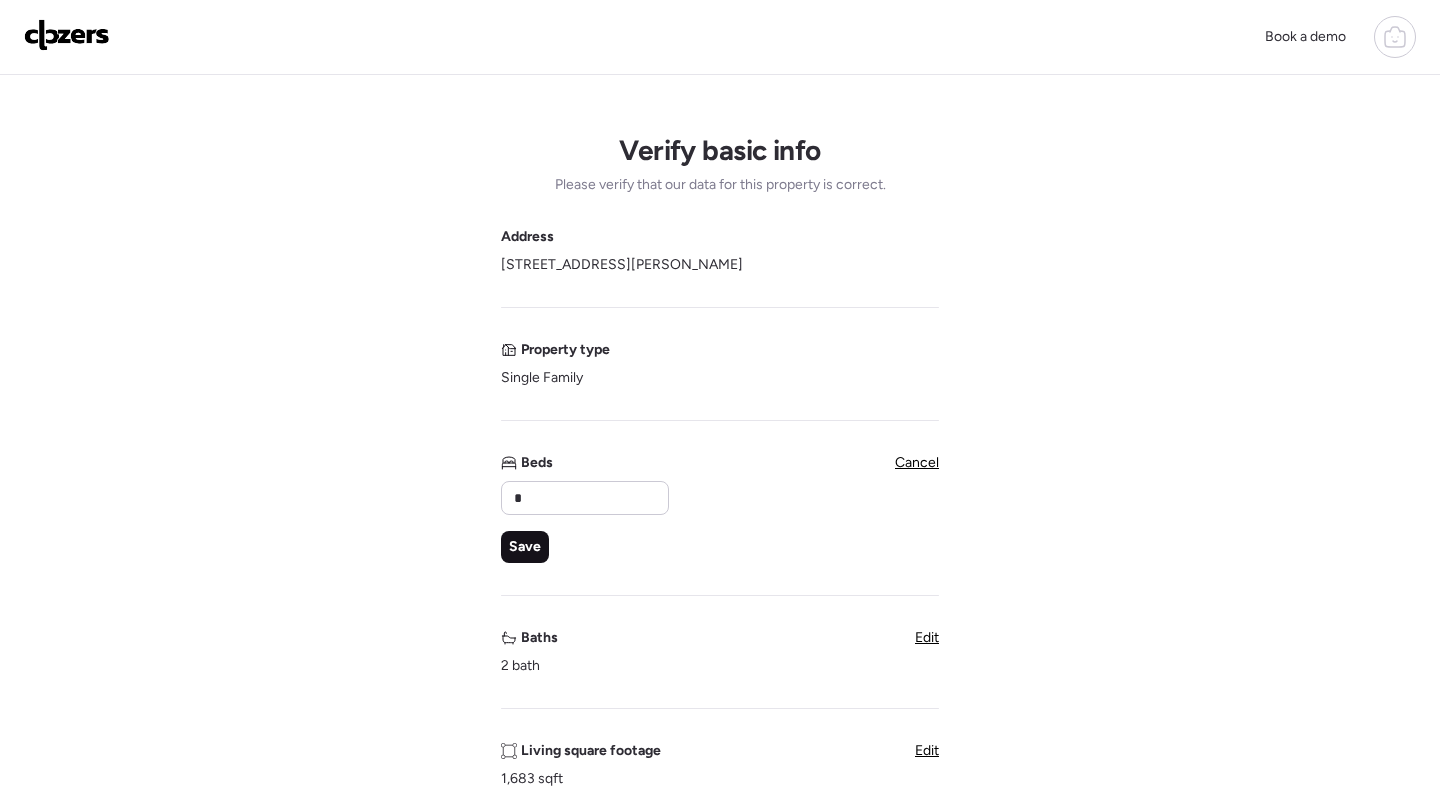 click on "Save" at bounding box center (525, 547) 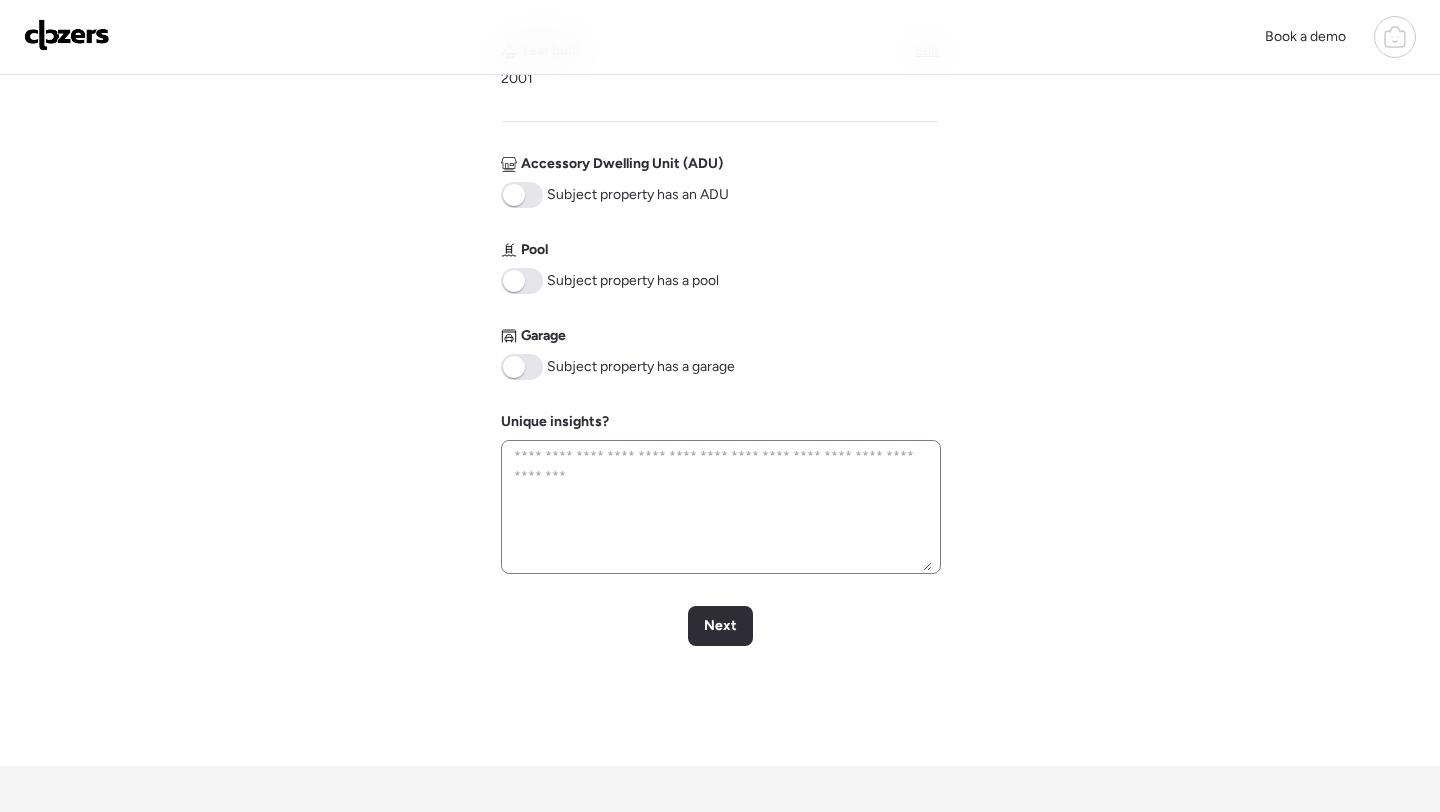 scroll, scrollTop: 798, scrollLeft: 0, axis: vertical 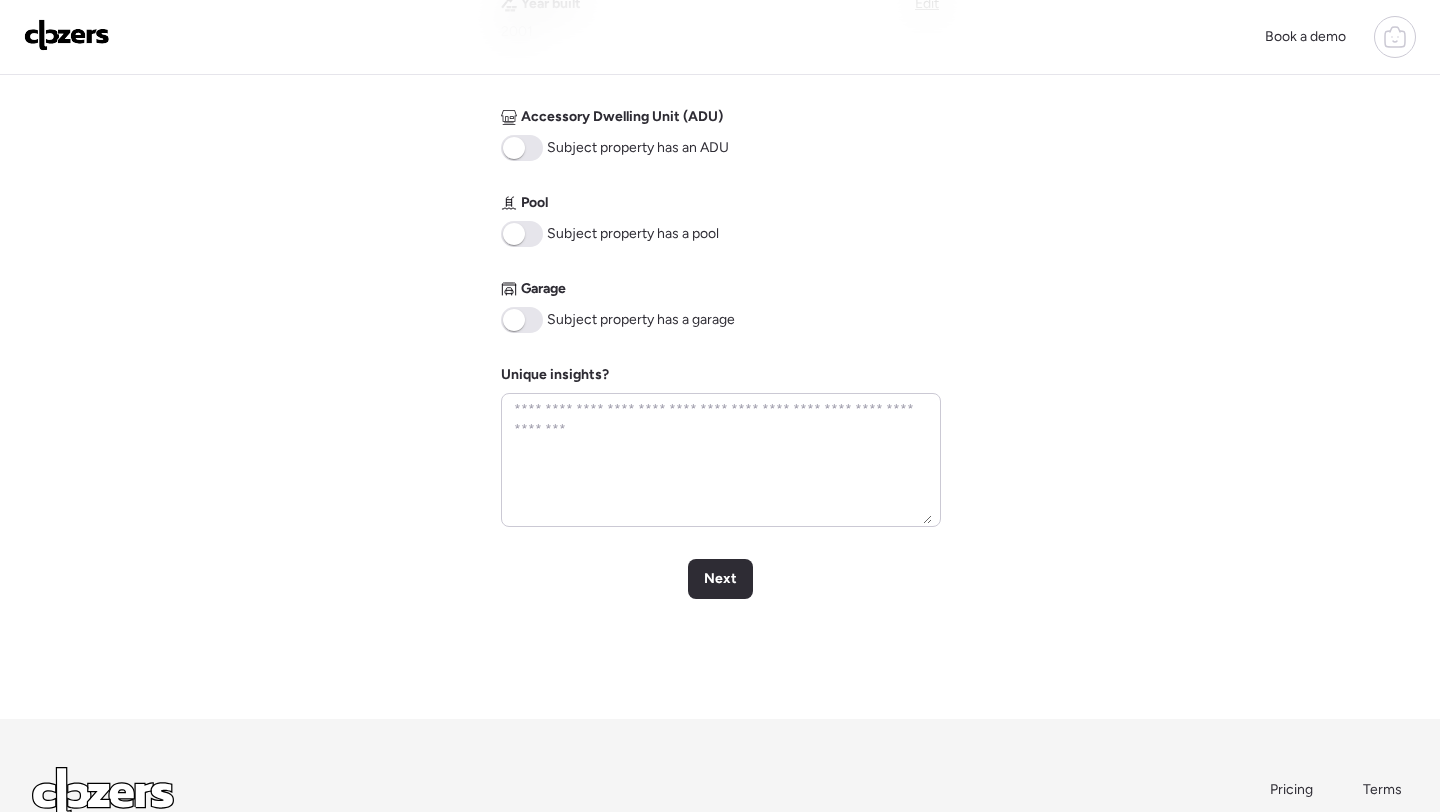 click on "Subject property has a garage" at bounding box center [618, 320] 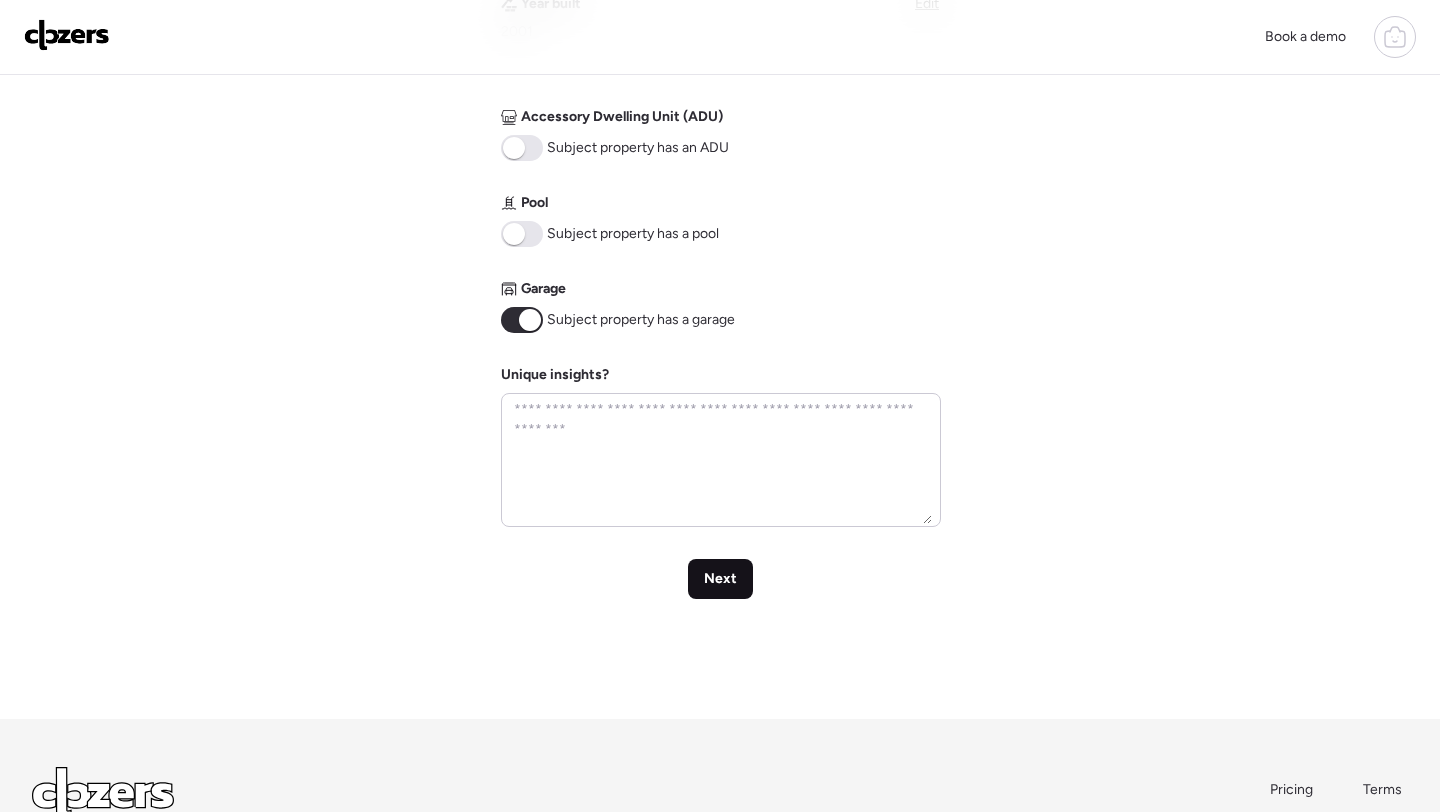 click on "Next" at bounding box center [720, 579] 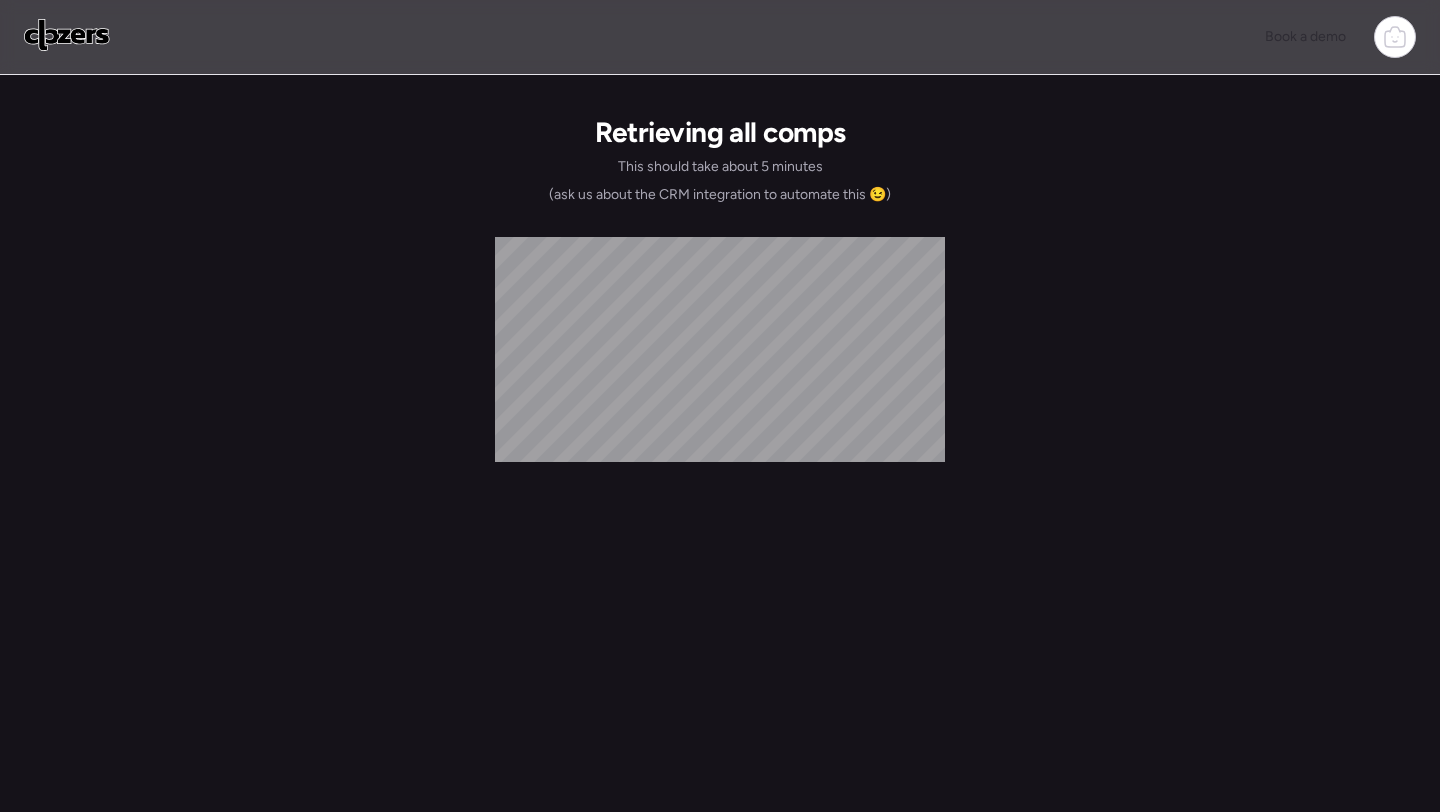 scroll, scrollTop: 0, scrollLeft: 0, axis: both 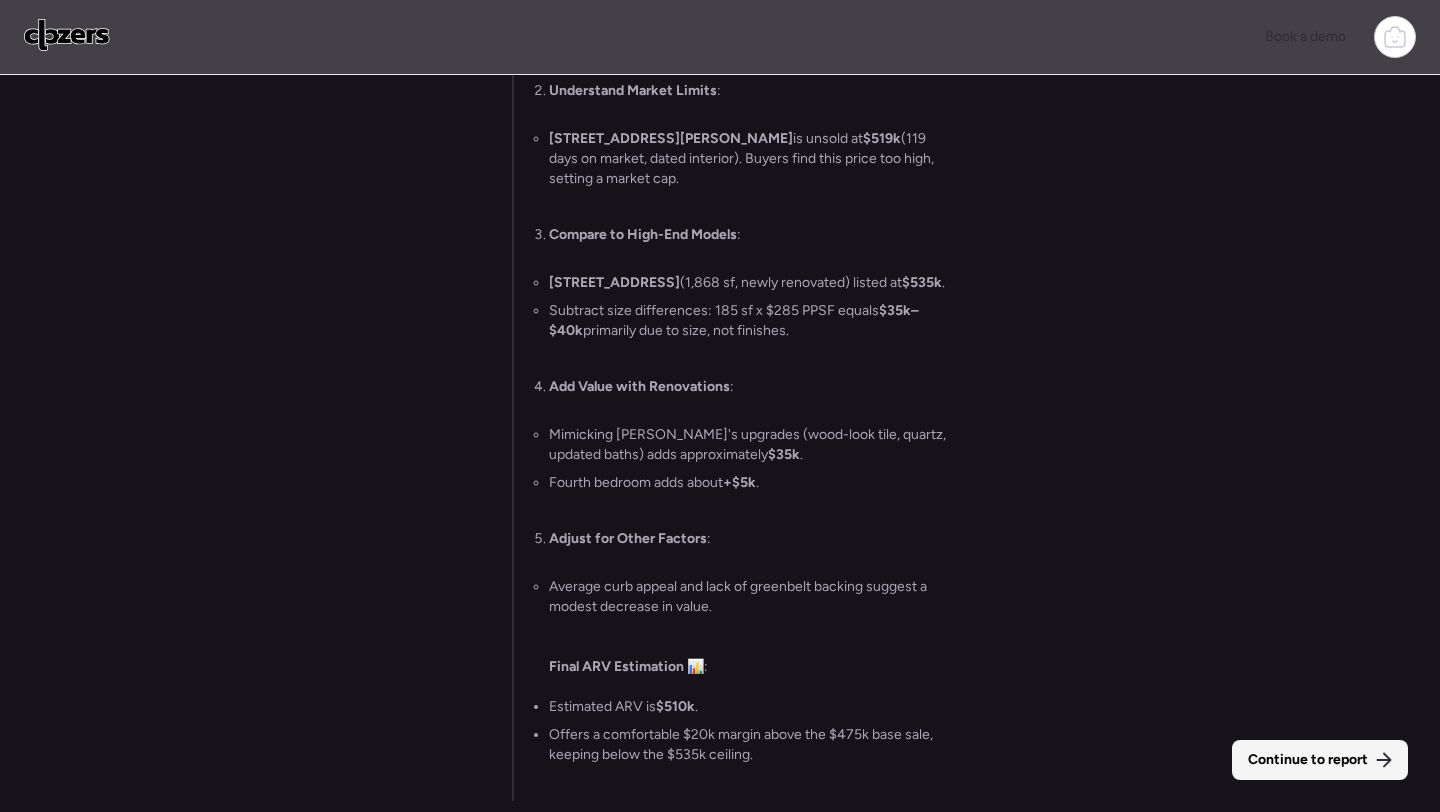 click on "Continue to report" at bounding box center [1308, 760] 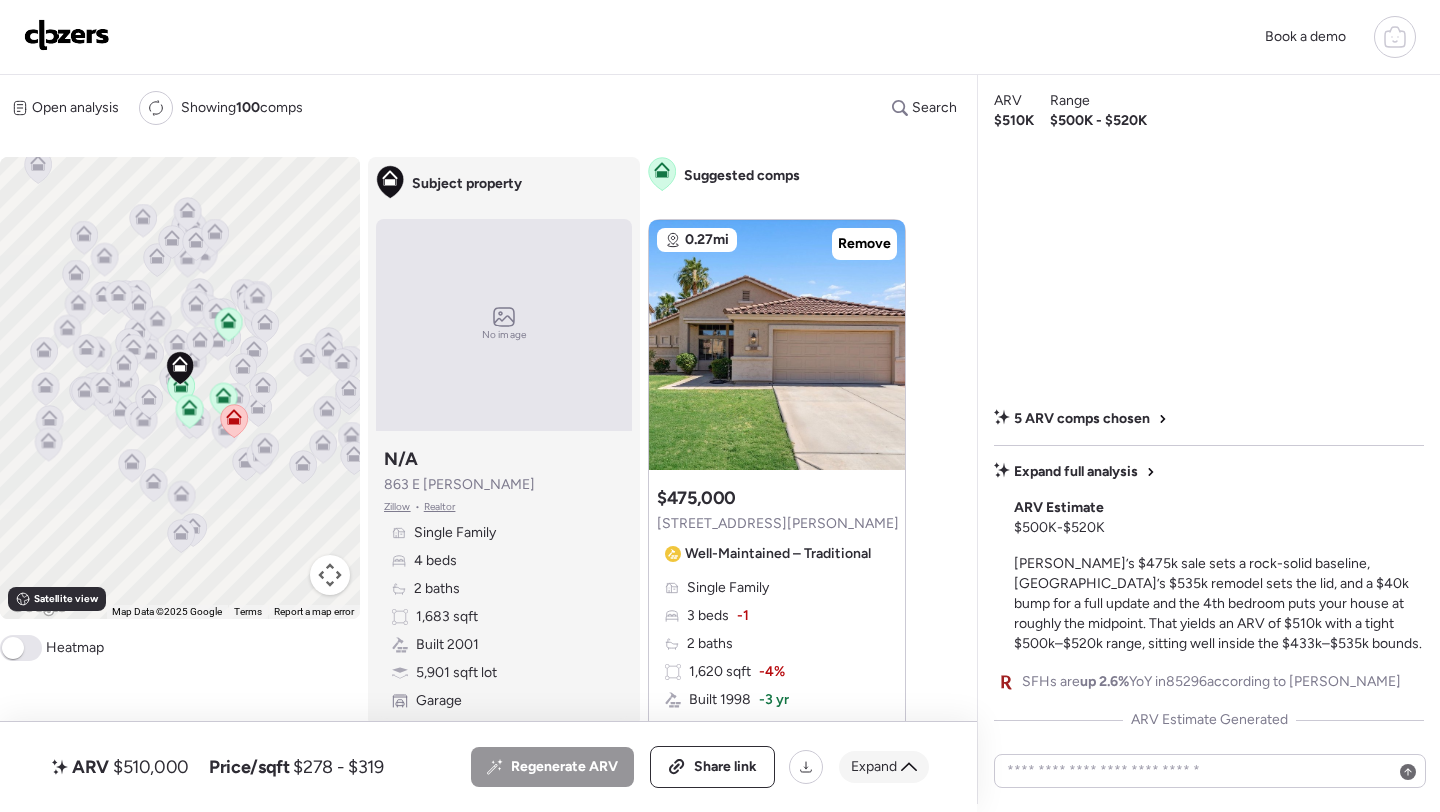 click on "Expand" at bounding box center [874, 767] 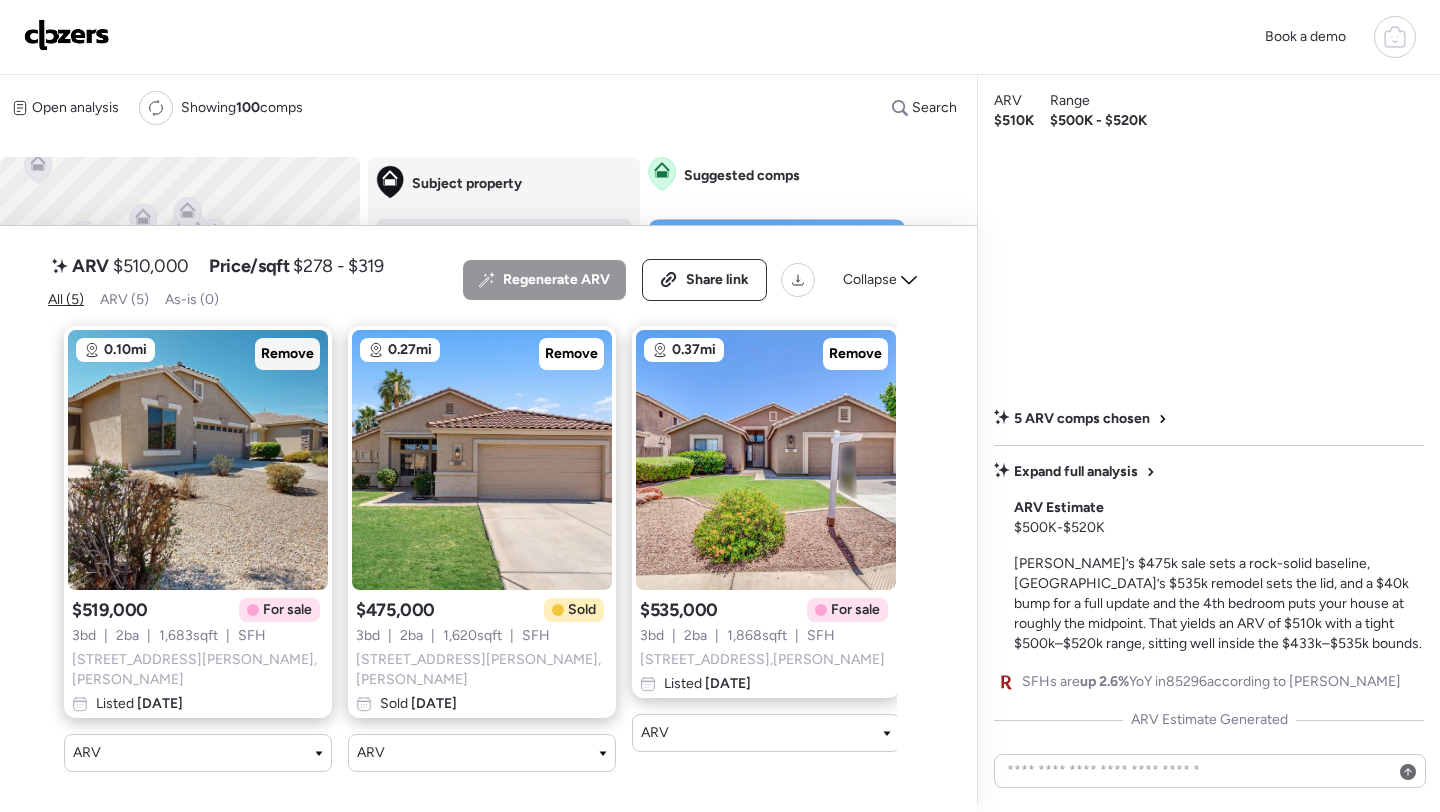 click on "Remove" at bounding box center [287, 354] 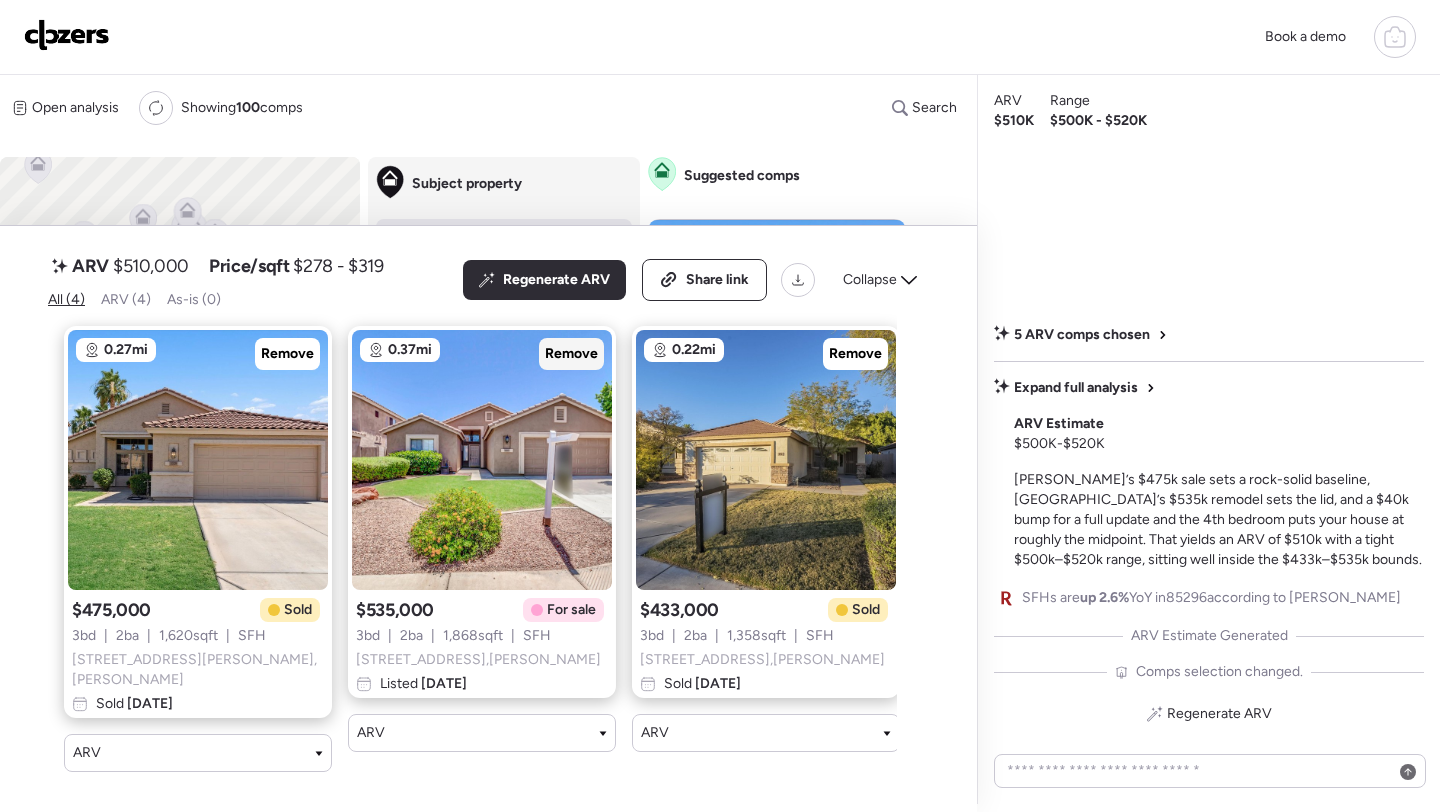 click on "Remove" at bounding box center (571, 354) 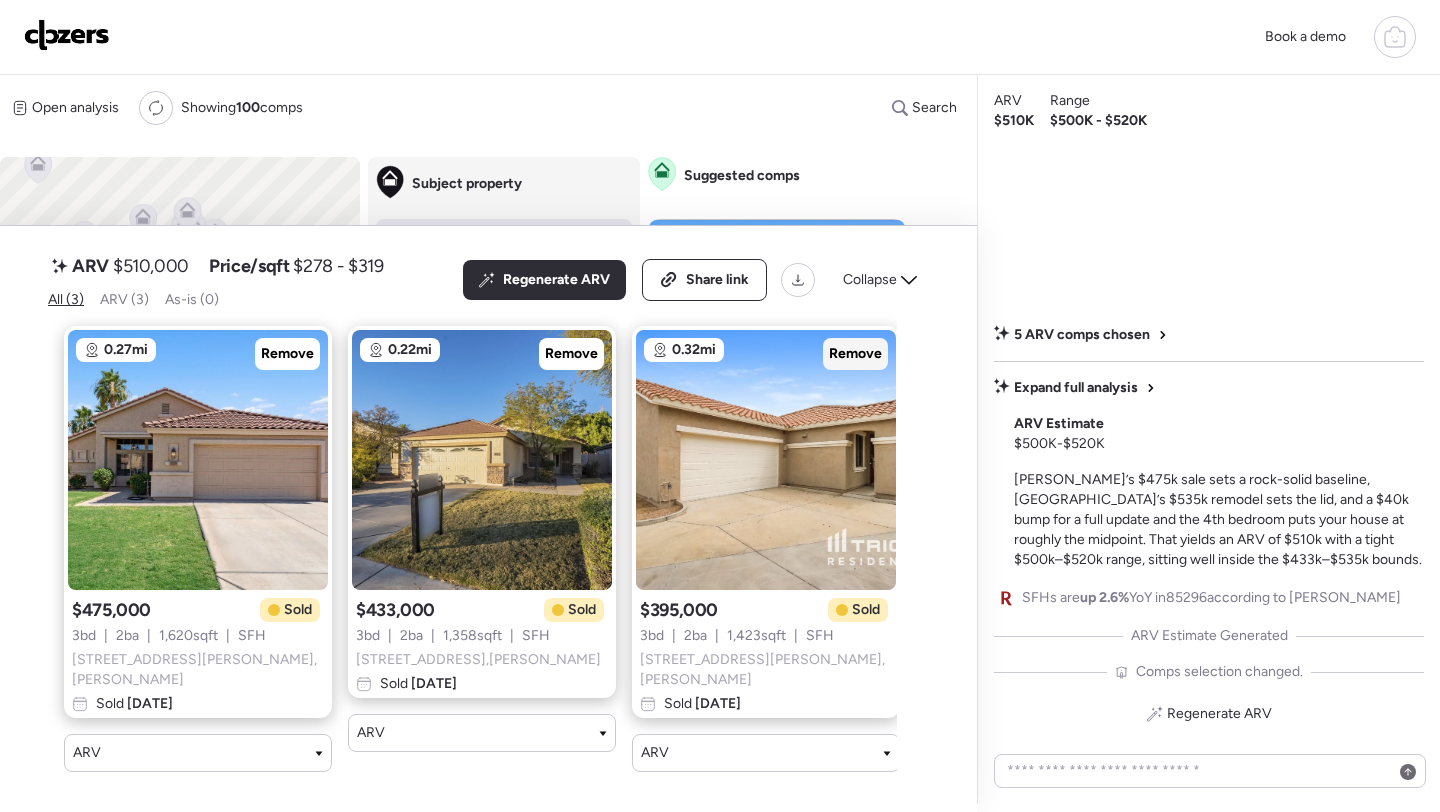 click on "Remove" at bounding box center (855, 354) 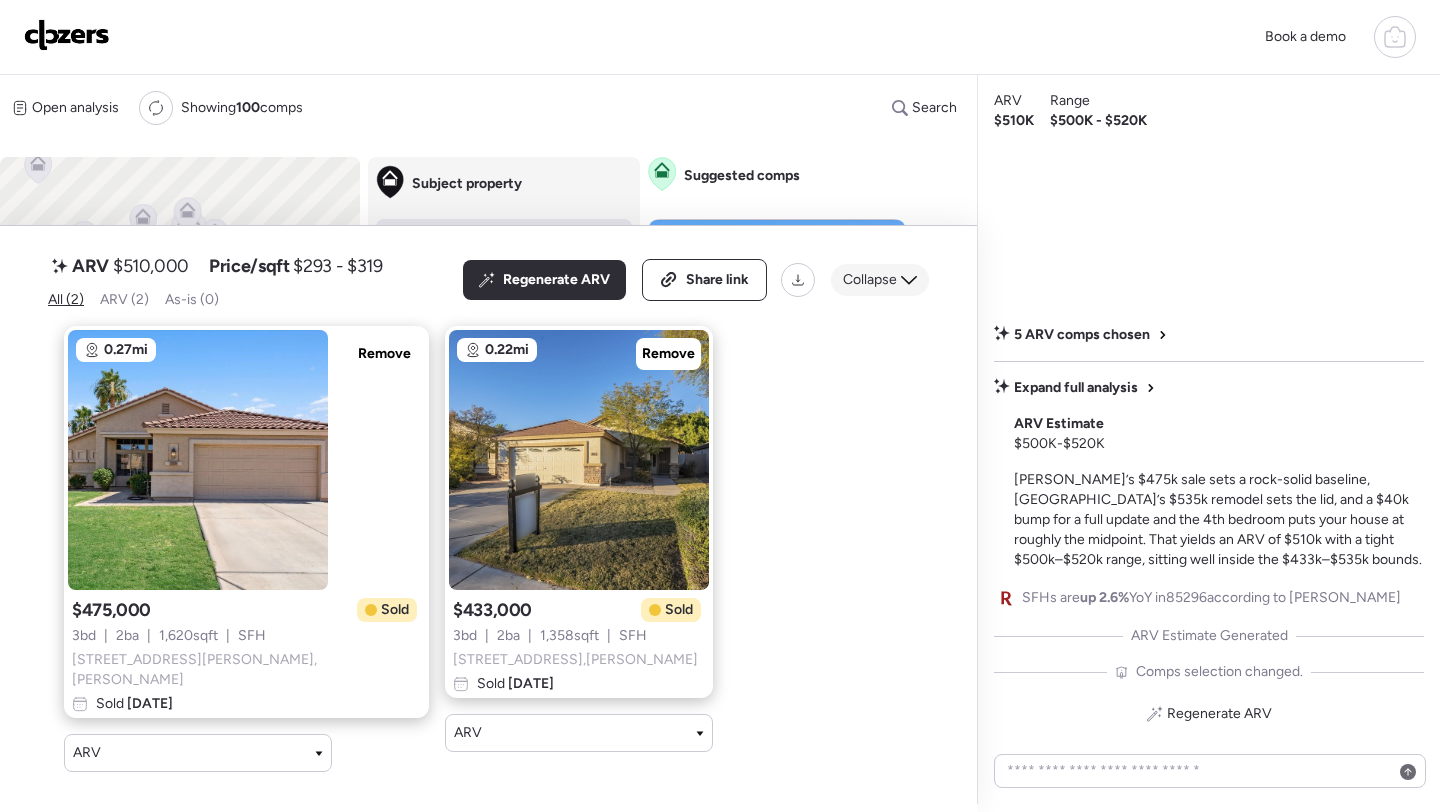 click on "Collapse" at bounding box center [870, 280] 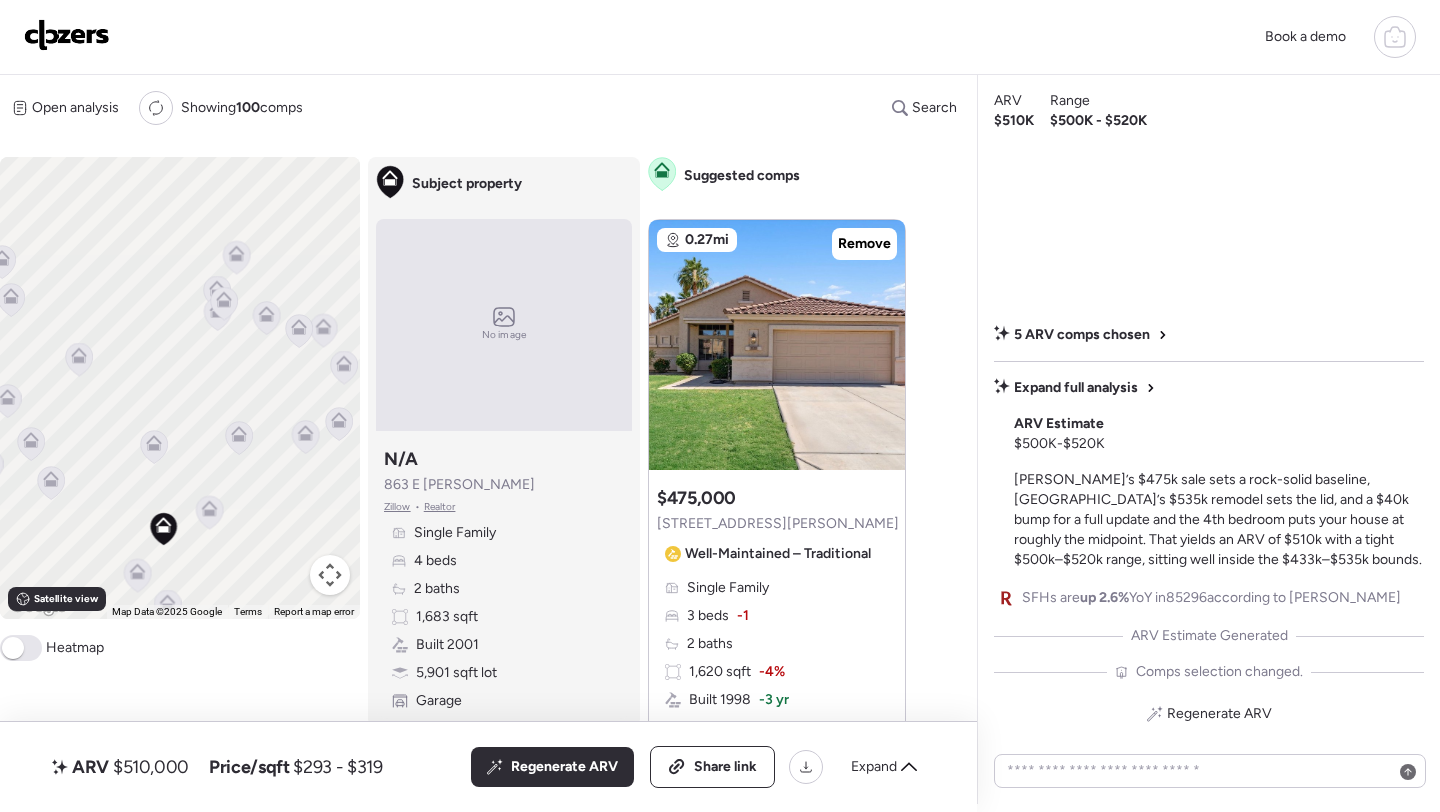 click 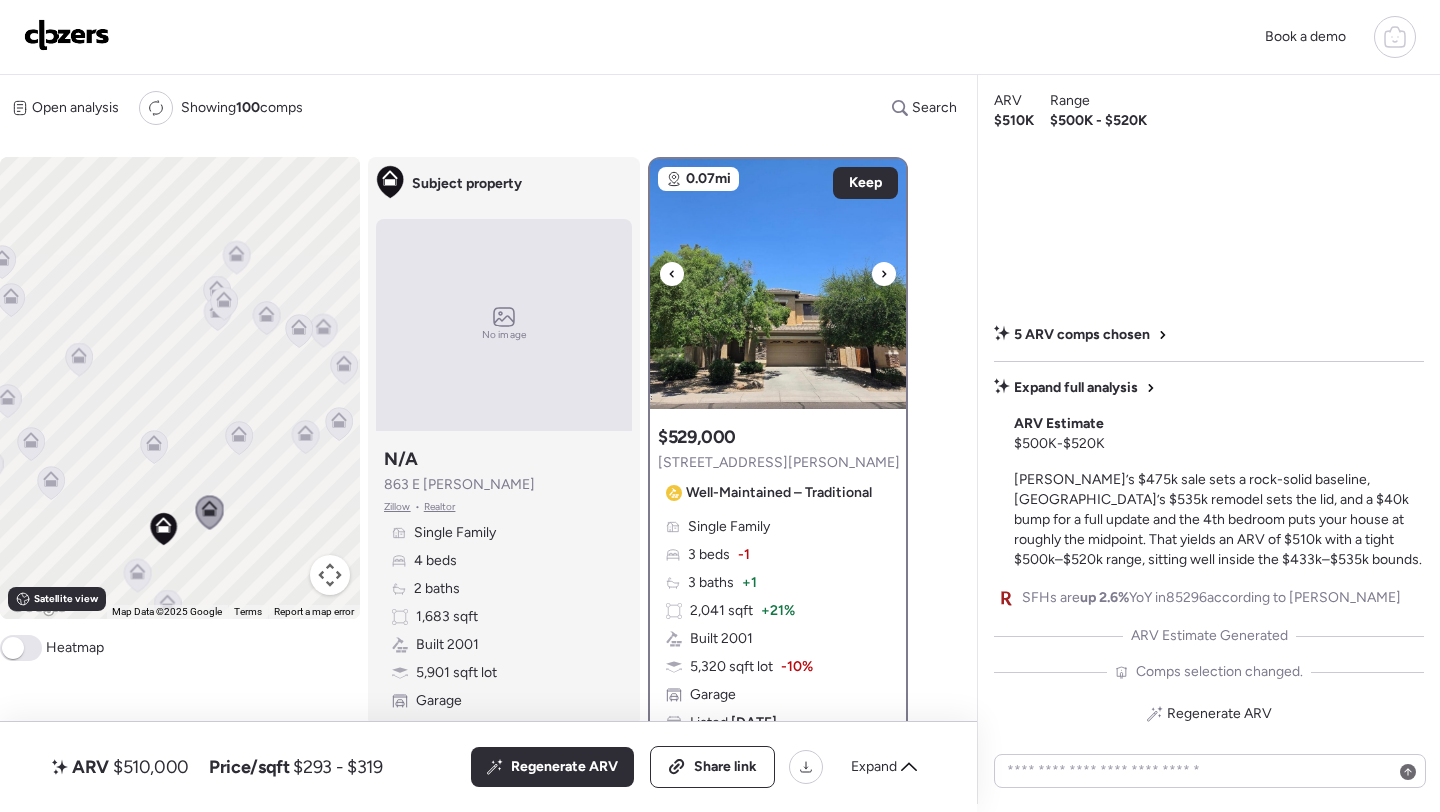 click at bounding box center [778, 284] 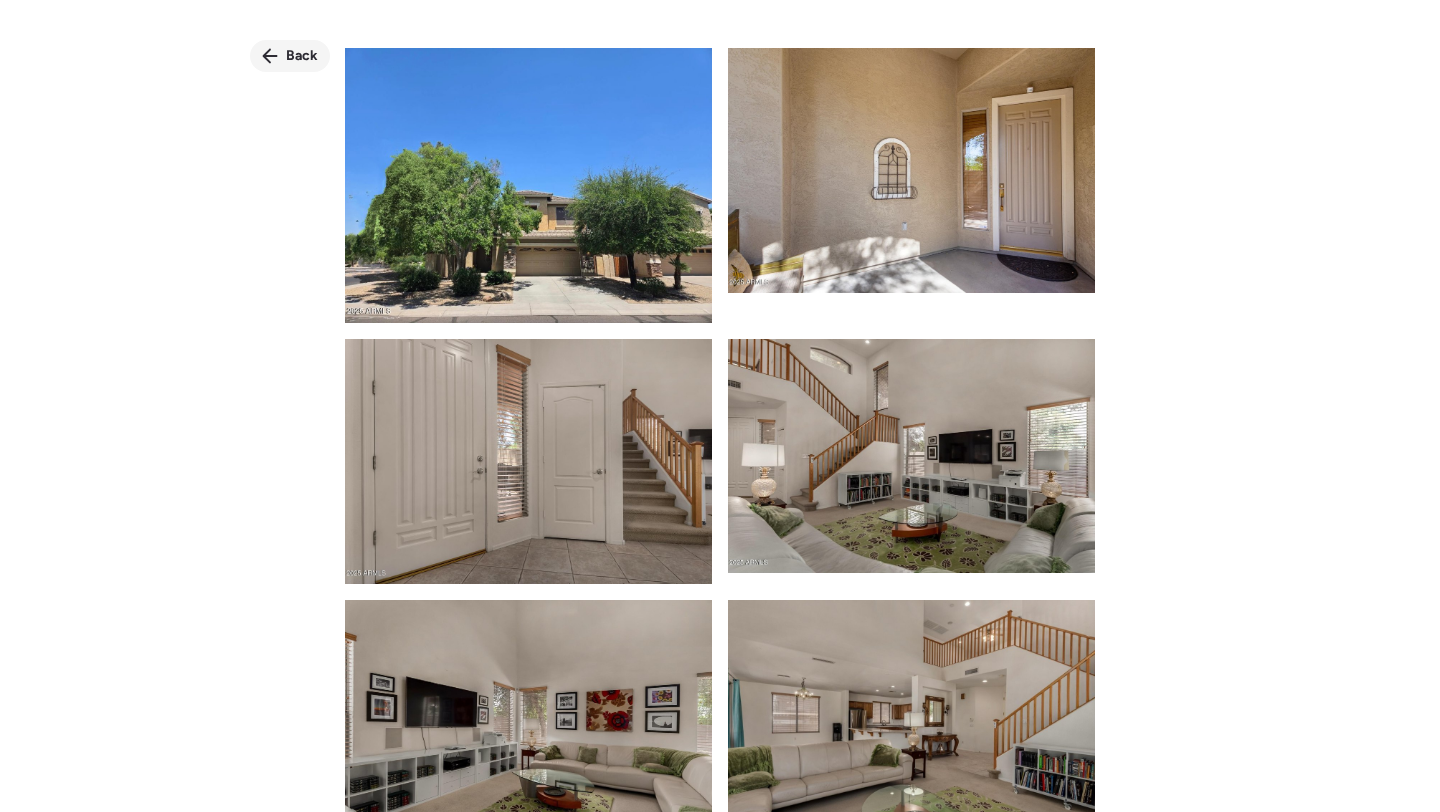 click on "Back" at bounding box center [302, 56] 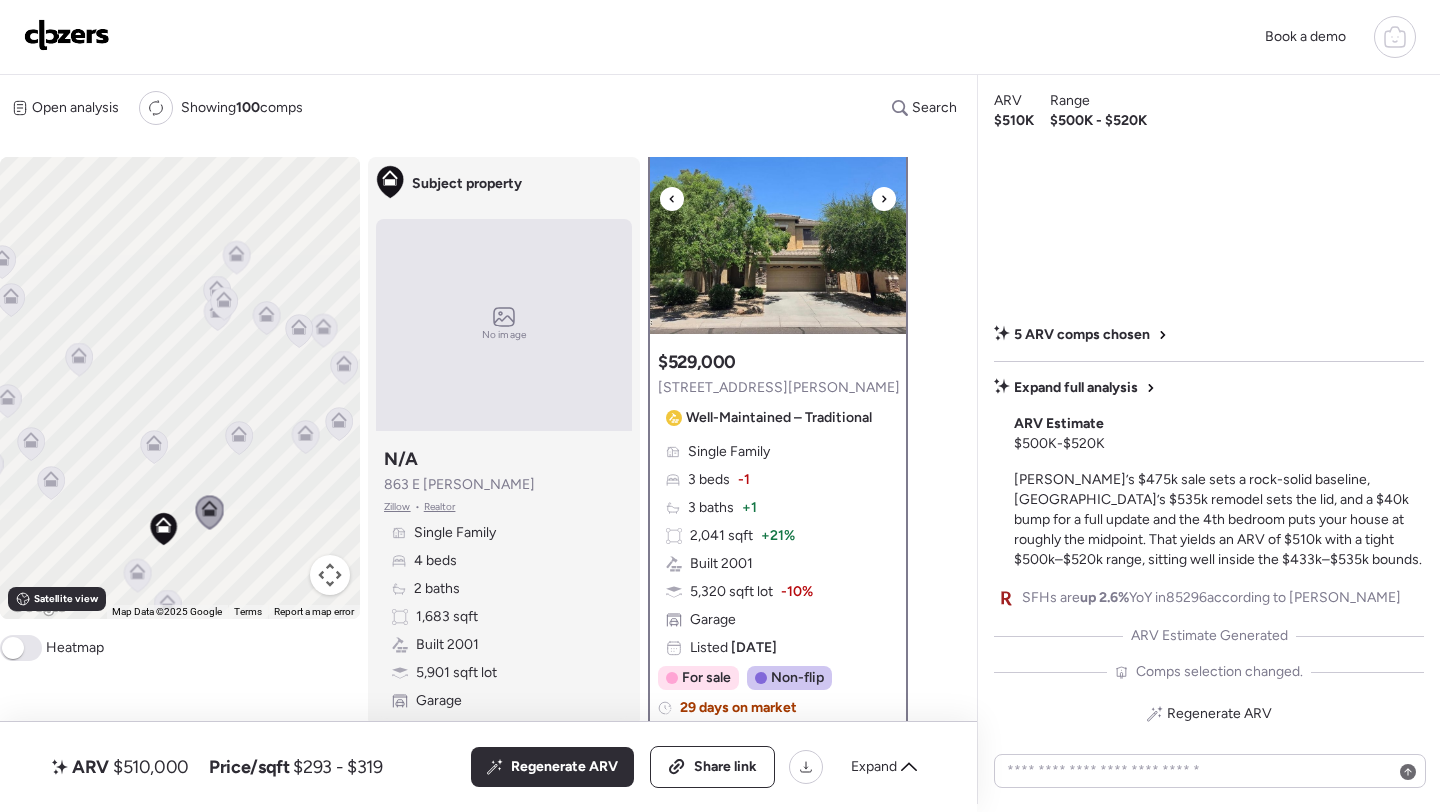 scroll, scrollTop: 81, scrollLeft: 0, axis: vertical 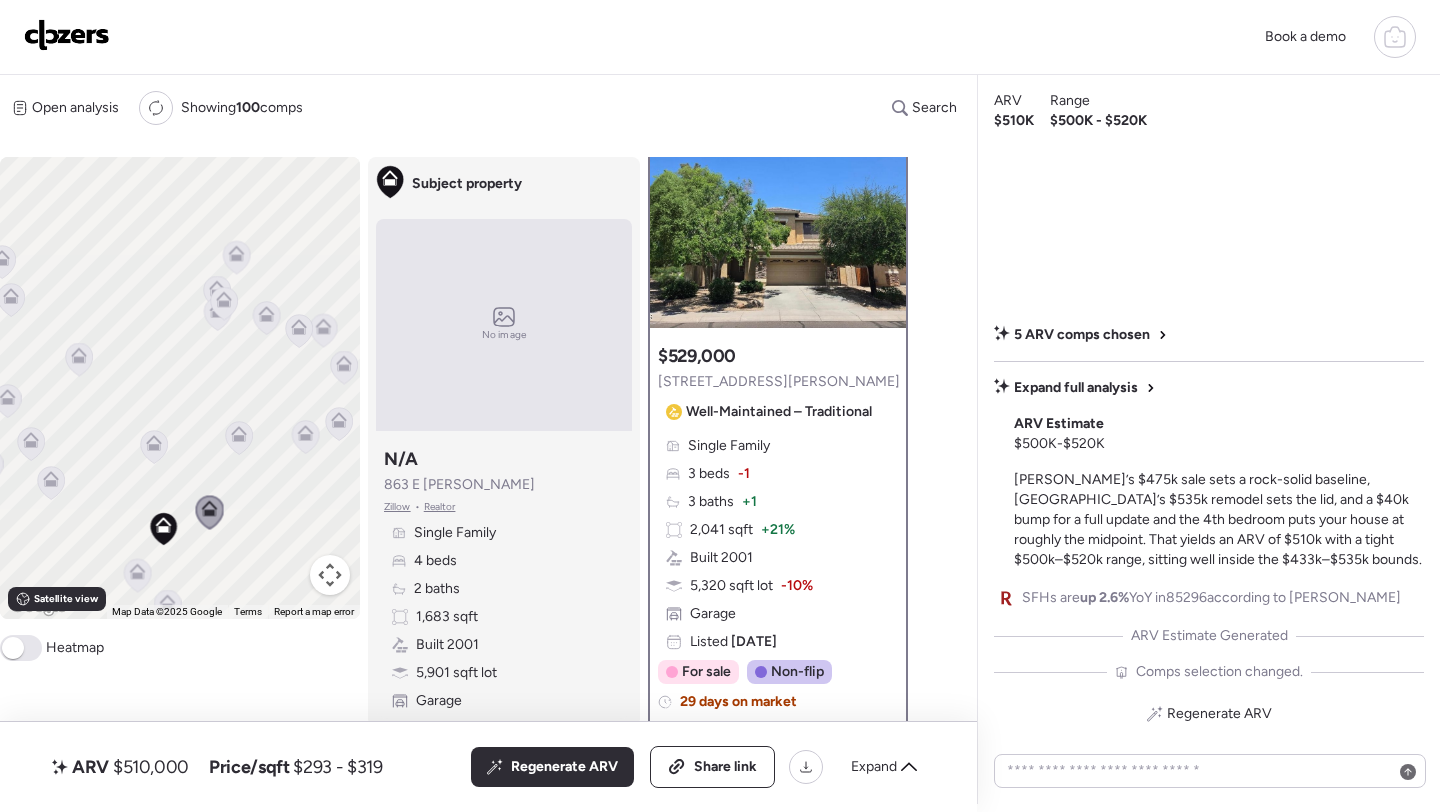 click 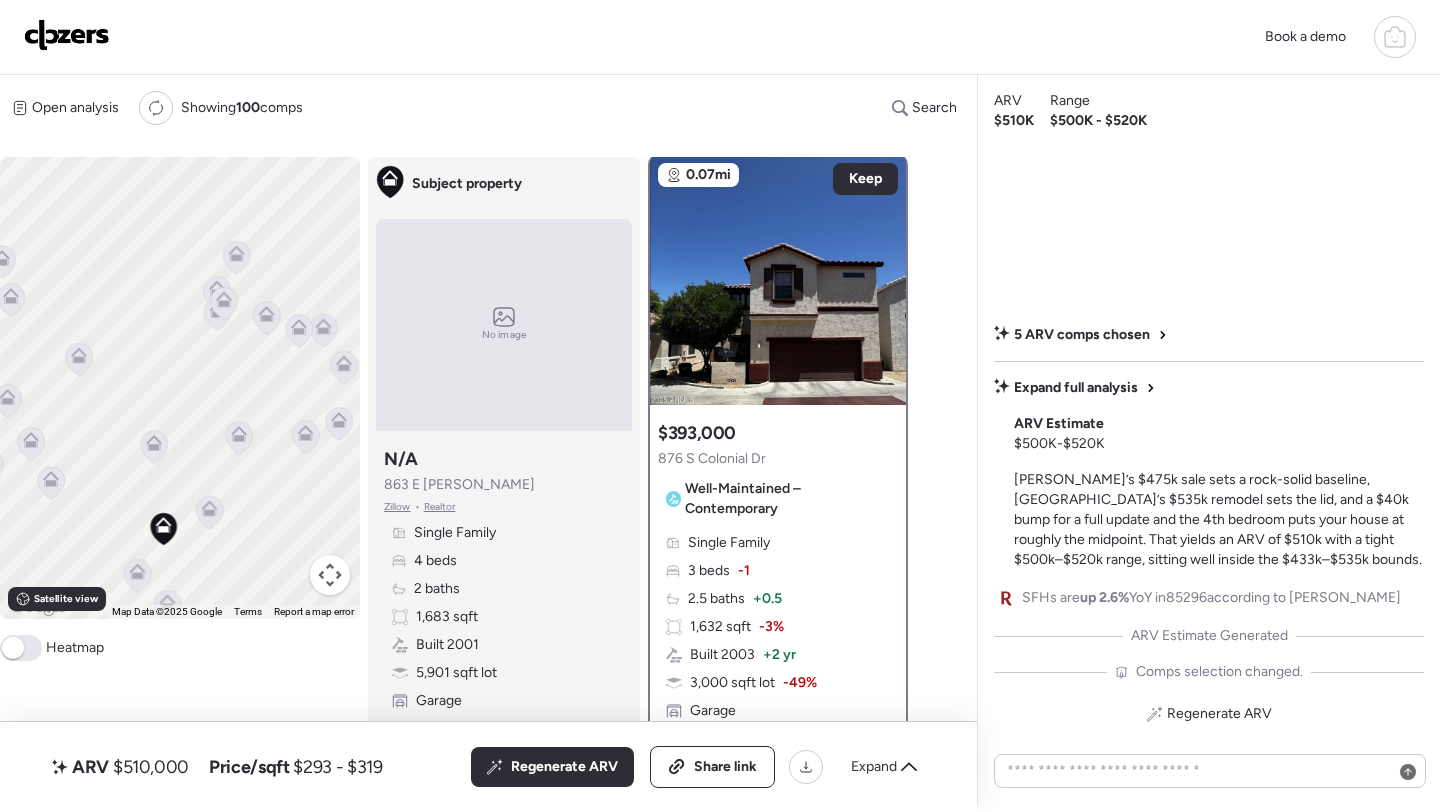 scroll, scrollTop: 0, scrollLeft: 0, axis: both 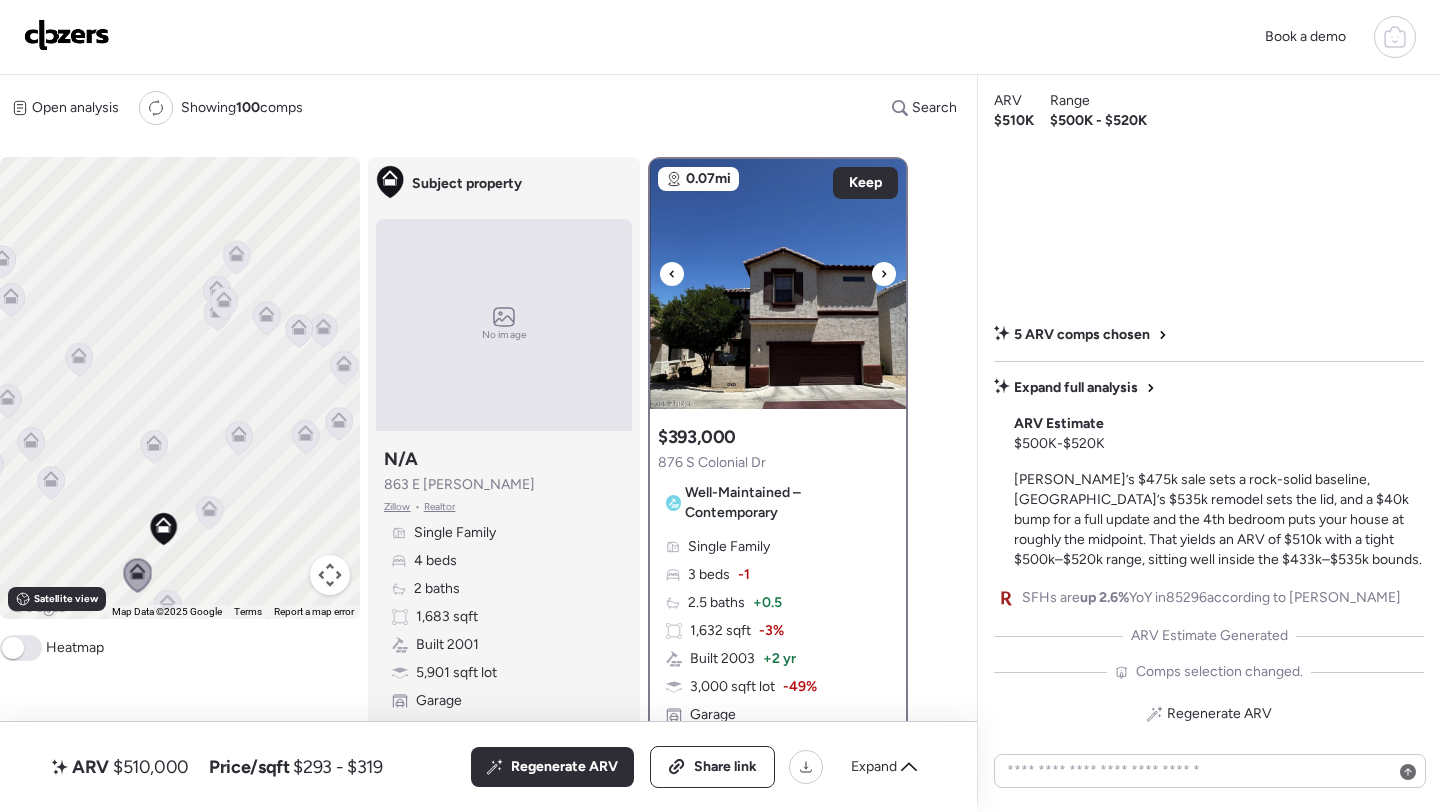 click at bounding box center (778, 284) 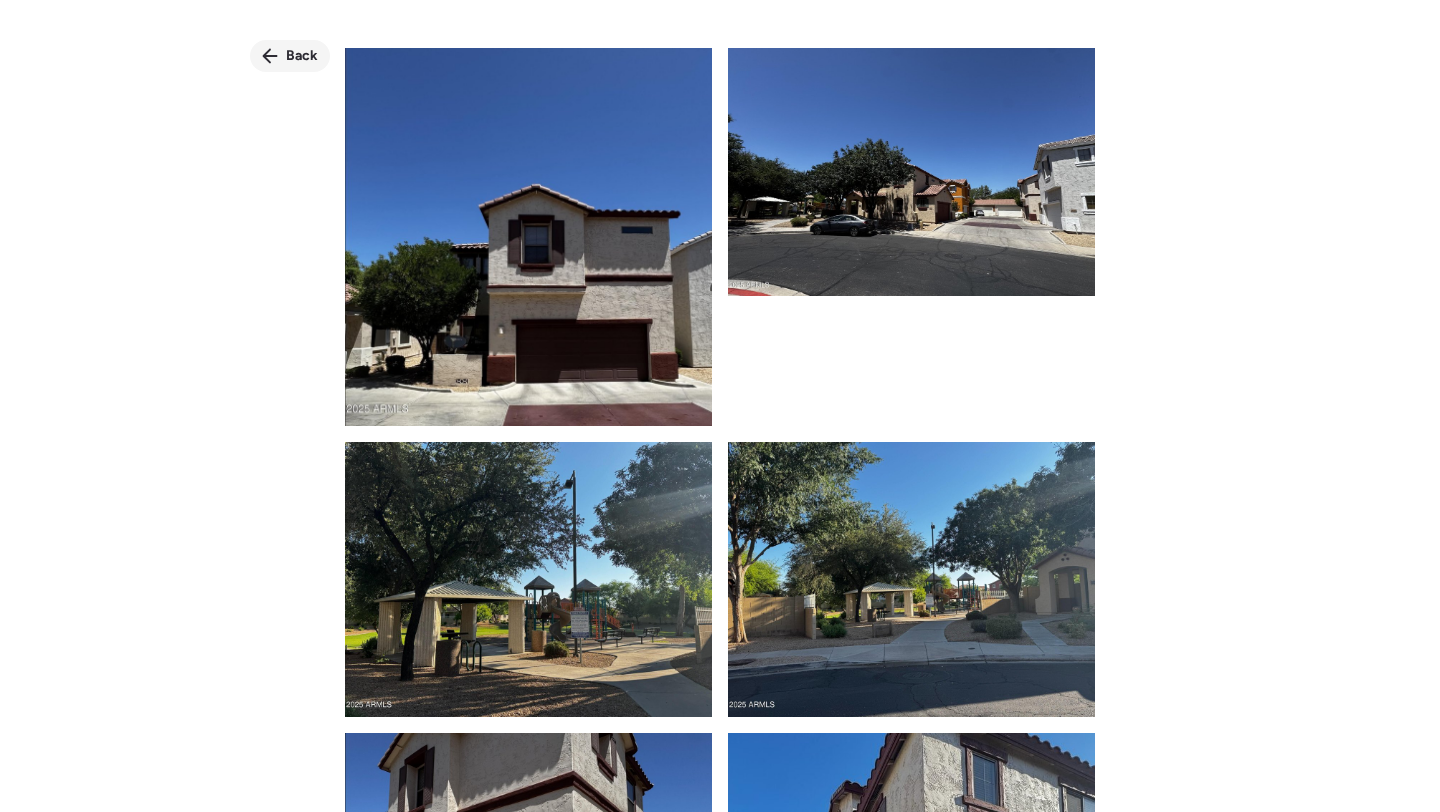 click on "Back" at bounding box center (302, 56) 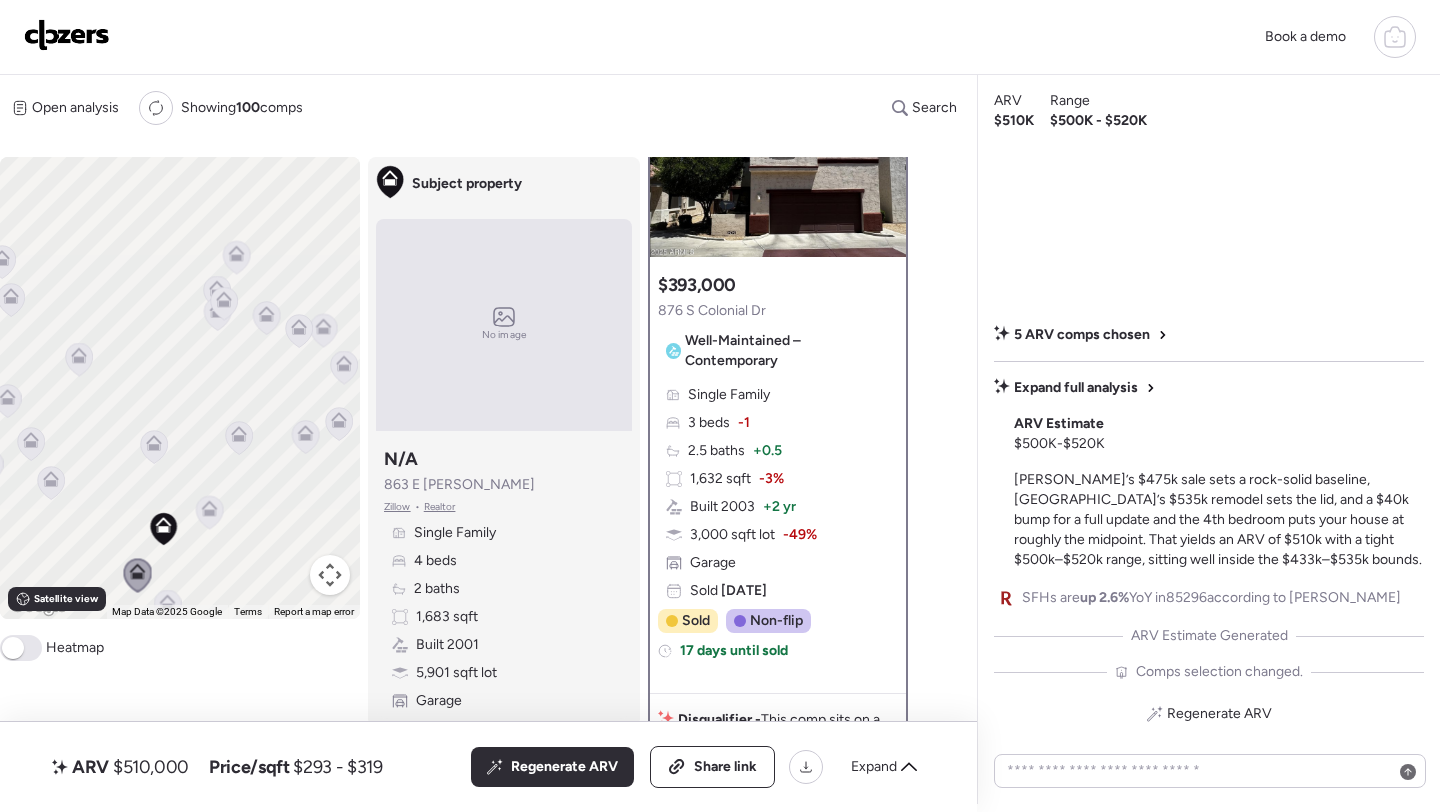 scroll, scrollTop: 167, scrollLeft: 0, axis: vertical 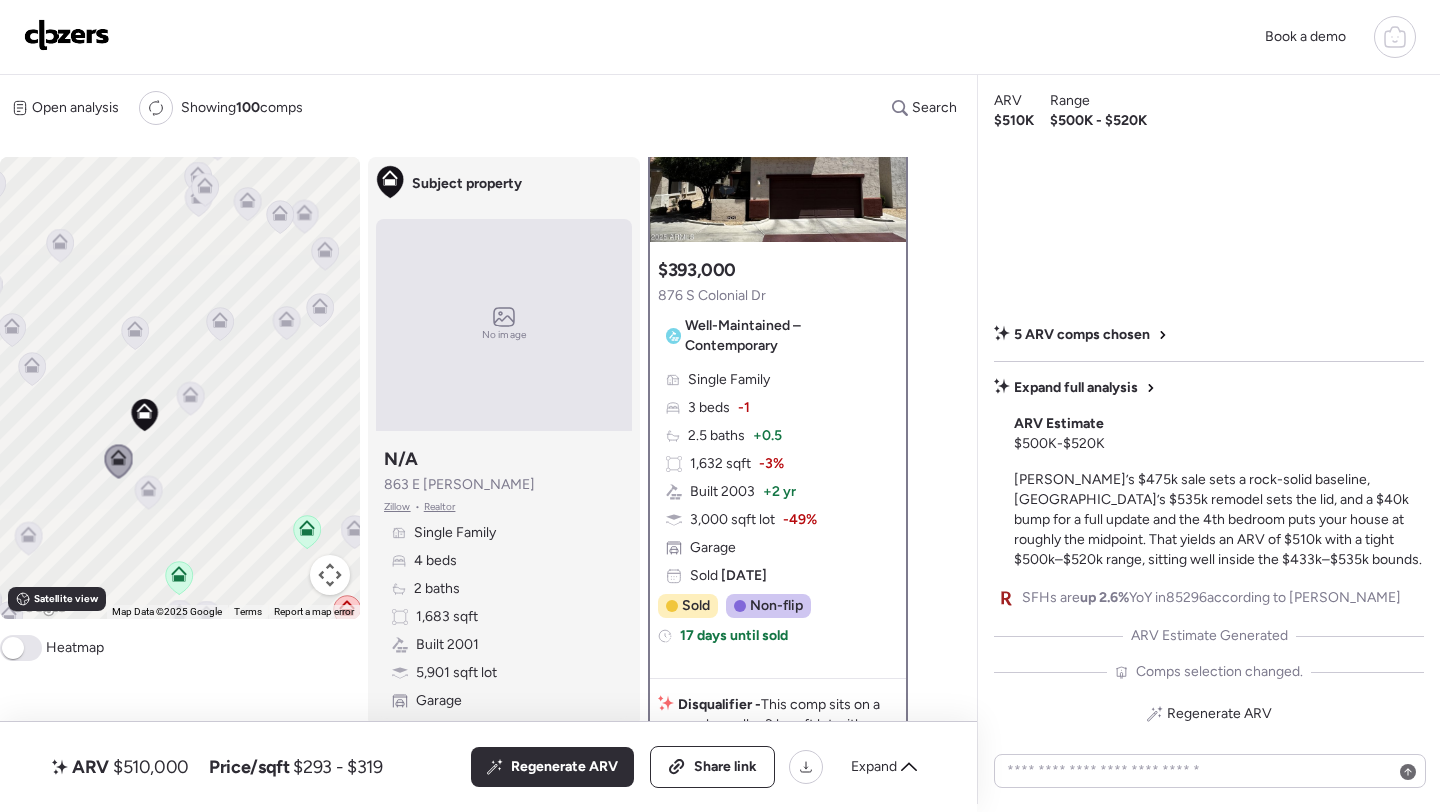 drag, startPoint x: 165, startPoint y: 462, endPoint x: 137, endPoint y: 324, distance: 140.81194 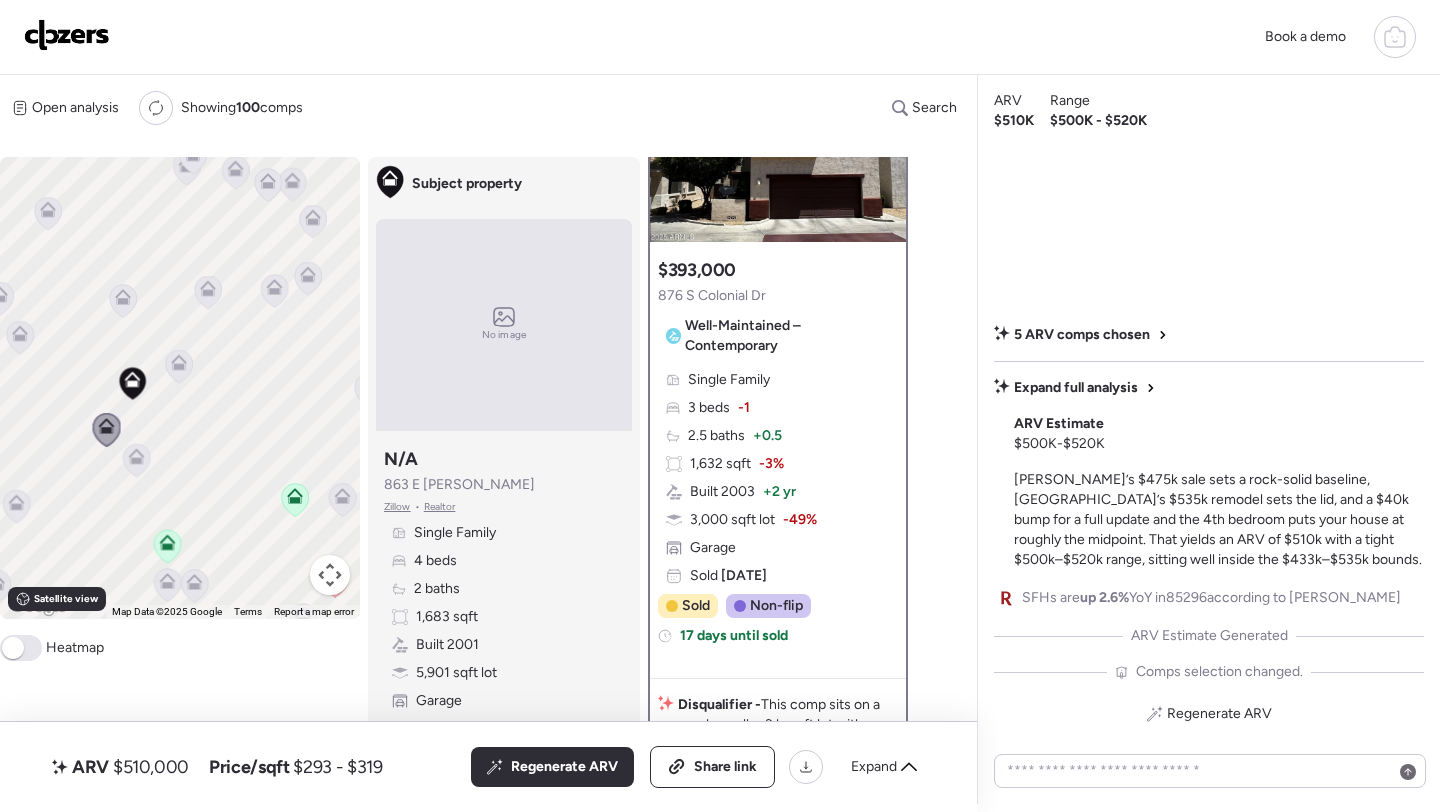 click 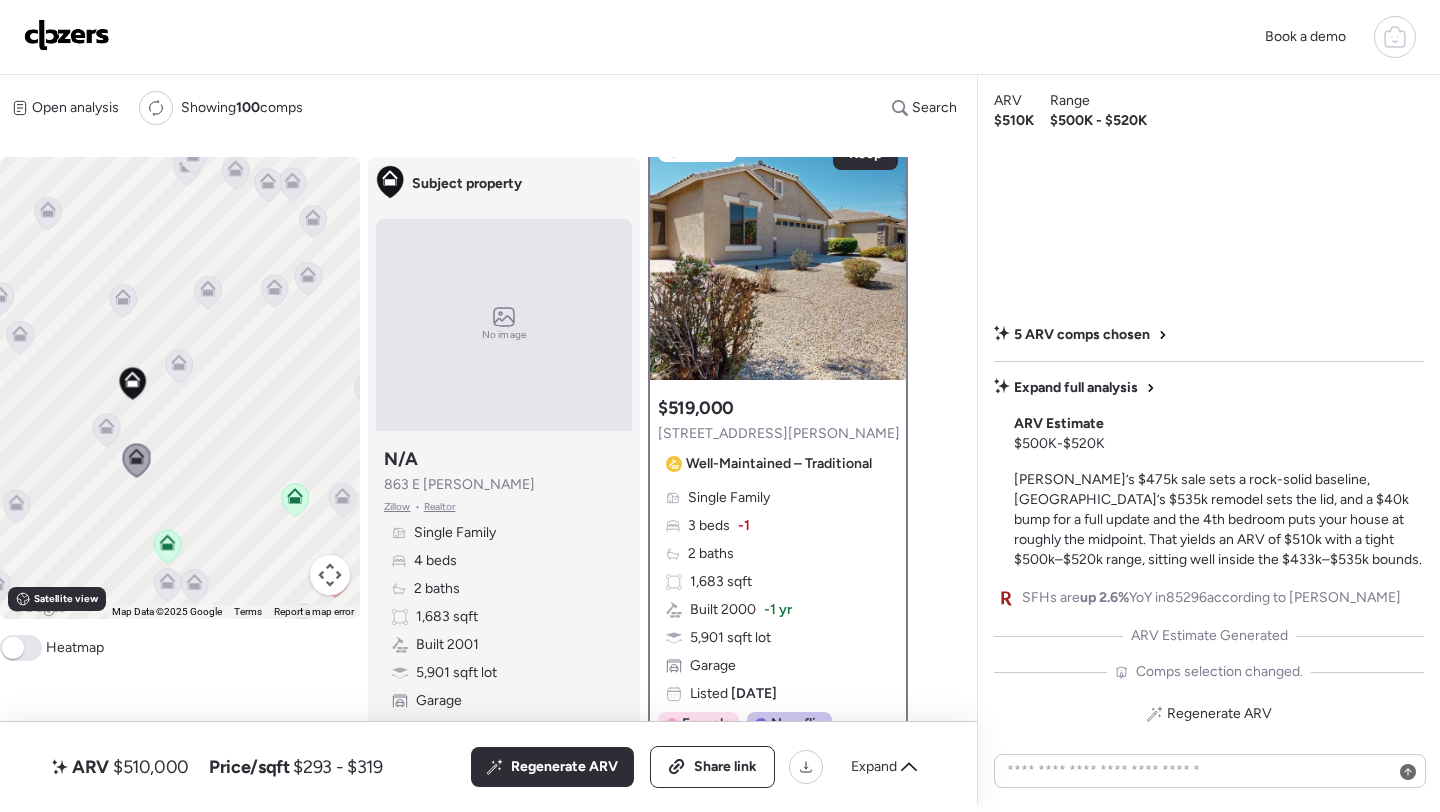 scroll, scrollTop: 0, scrollLeft: 0, axis: both 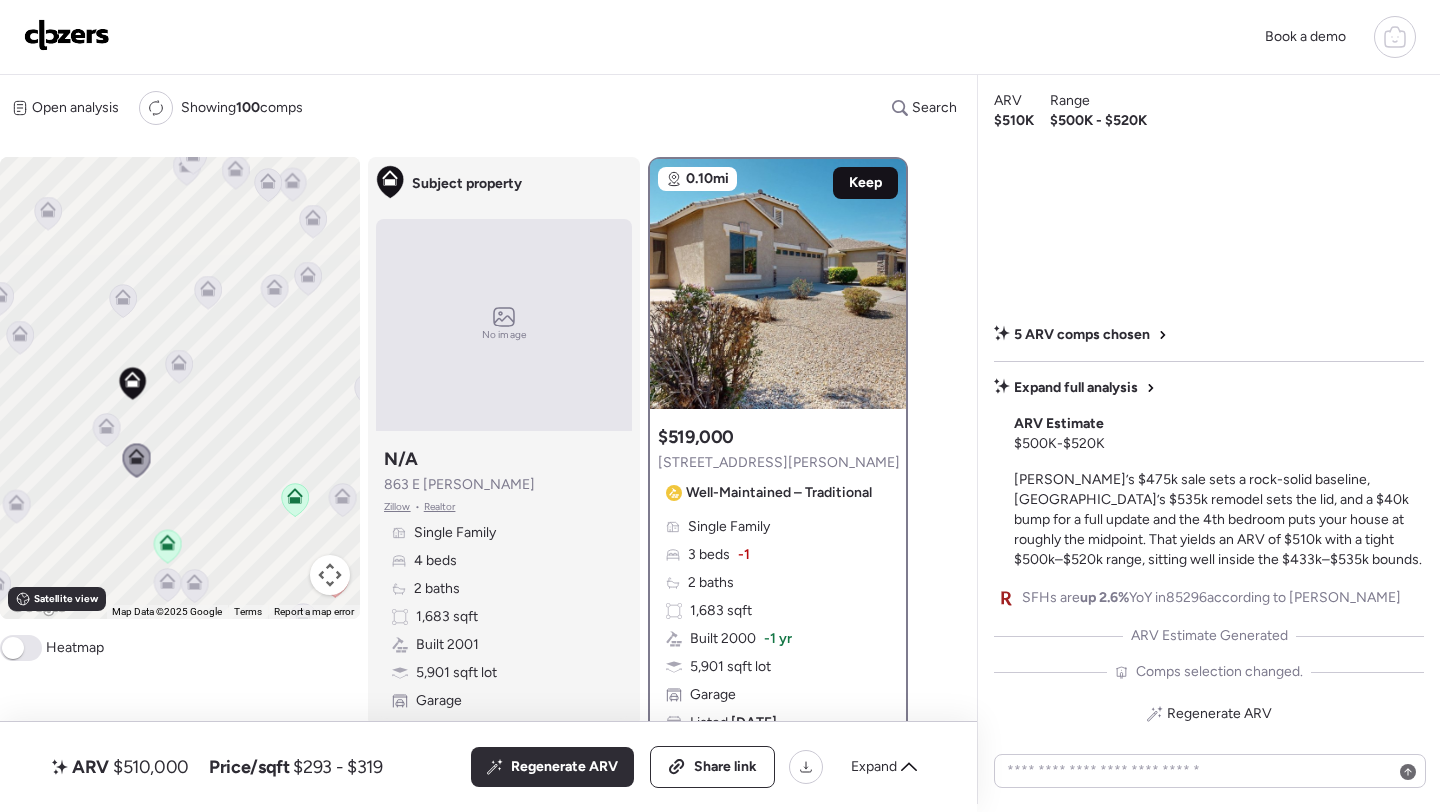 click on "Keep" at bounding box center [865, 183] 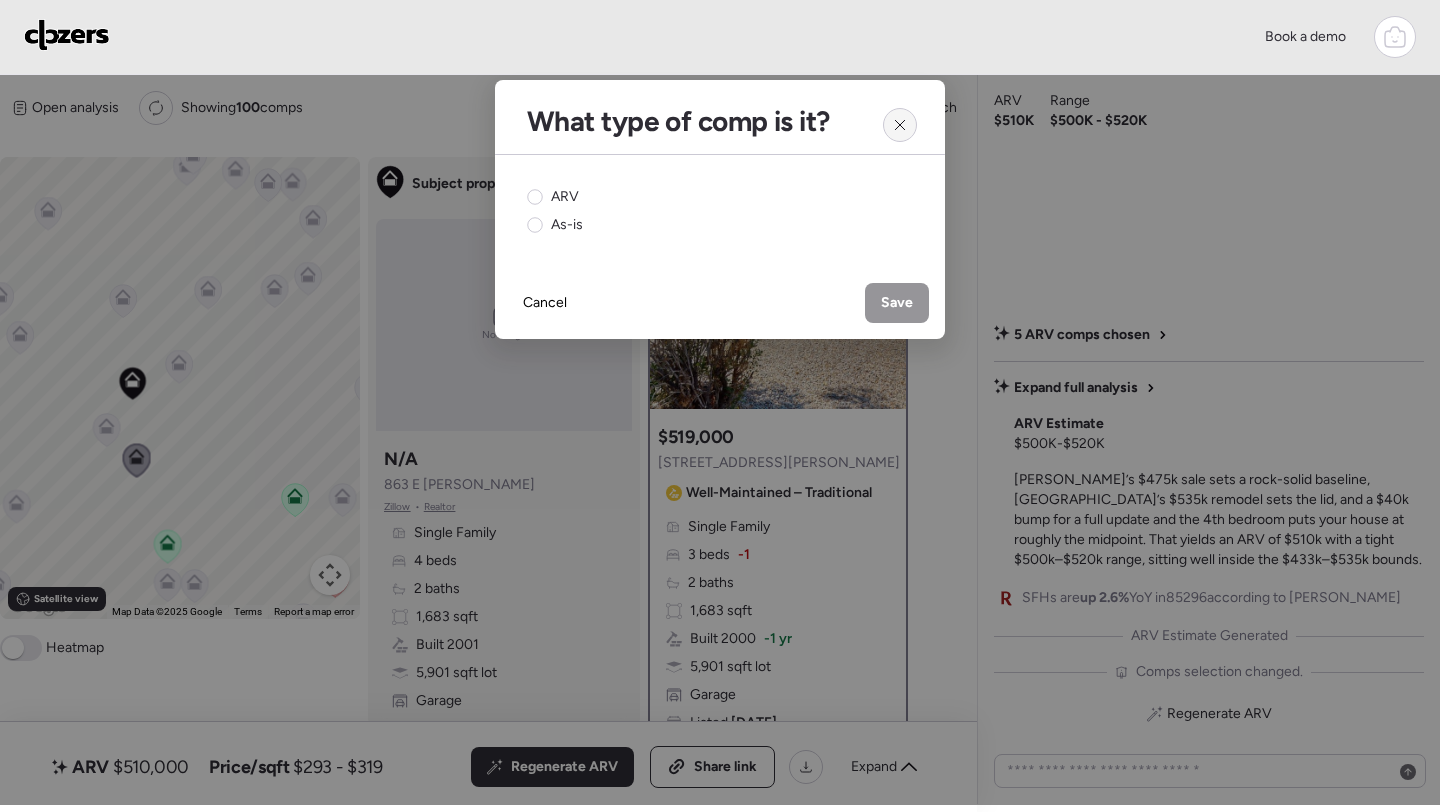 click 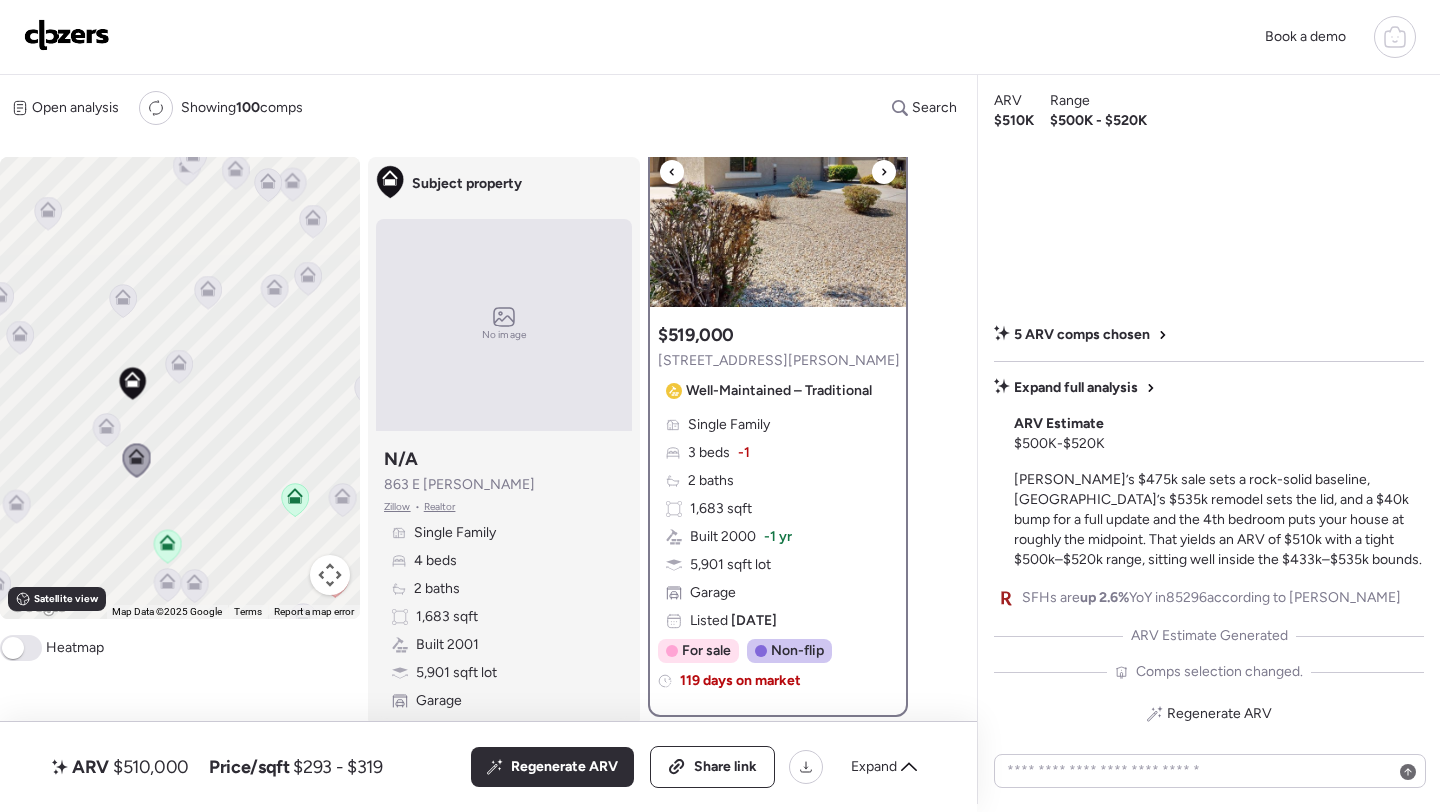 scroll, scrollTop: 125, scrollLeft: 0, axis: vertical 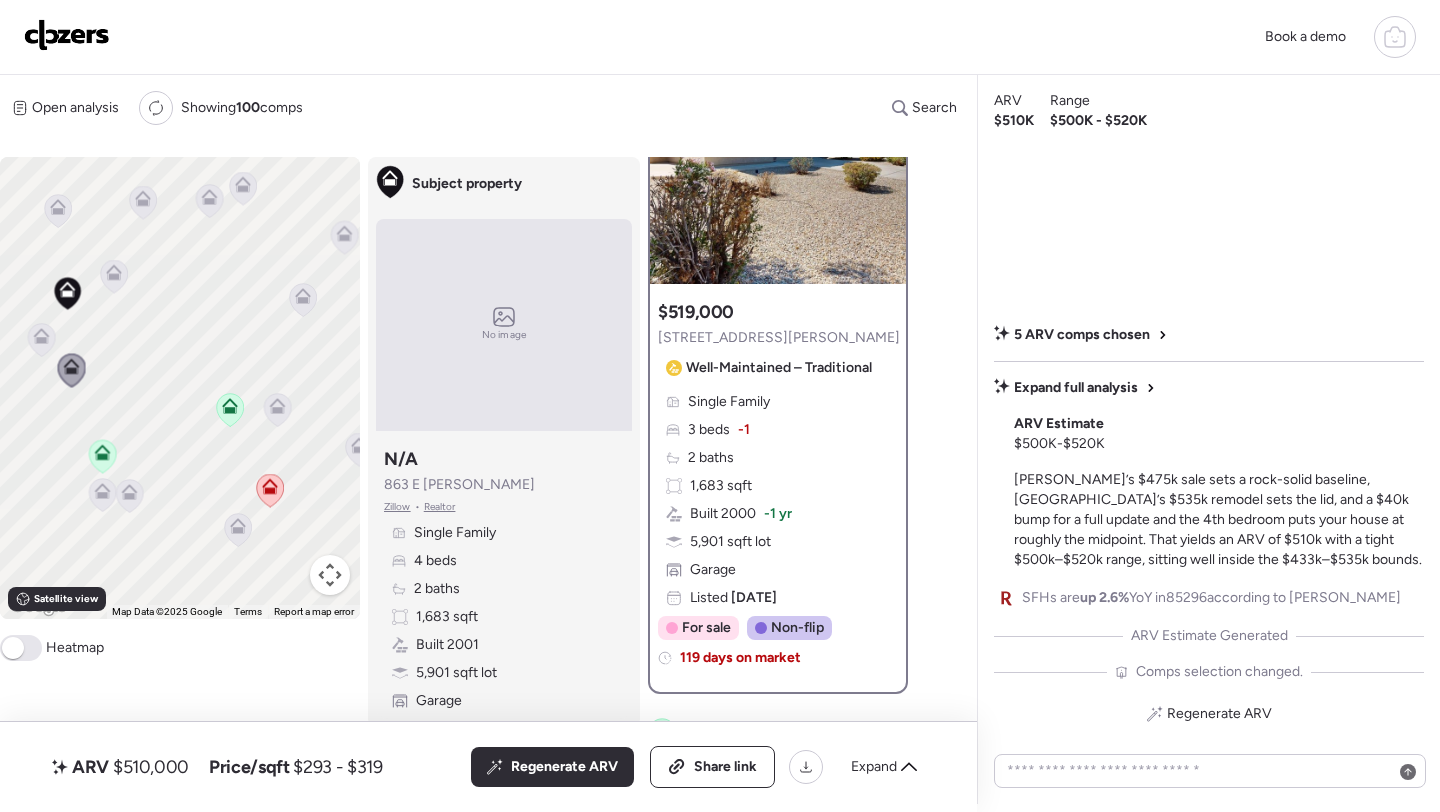 drag, startPoint x: 211, startPoint y: 494, endPoint x: 144, endPoint y: 402, distance: 113.81125 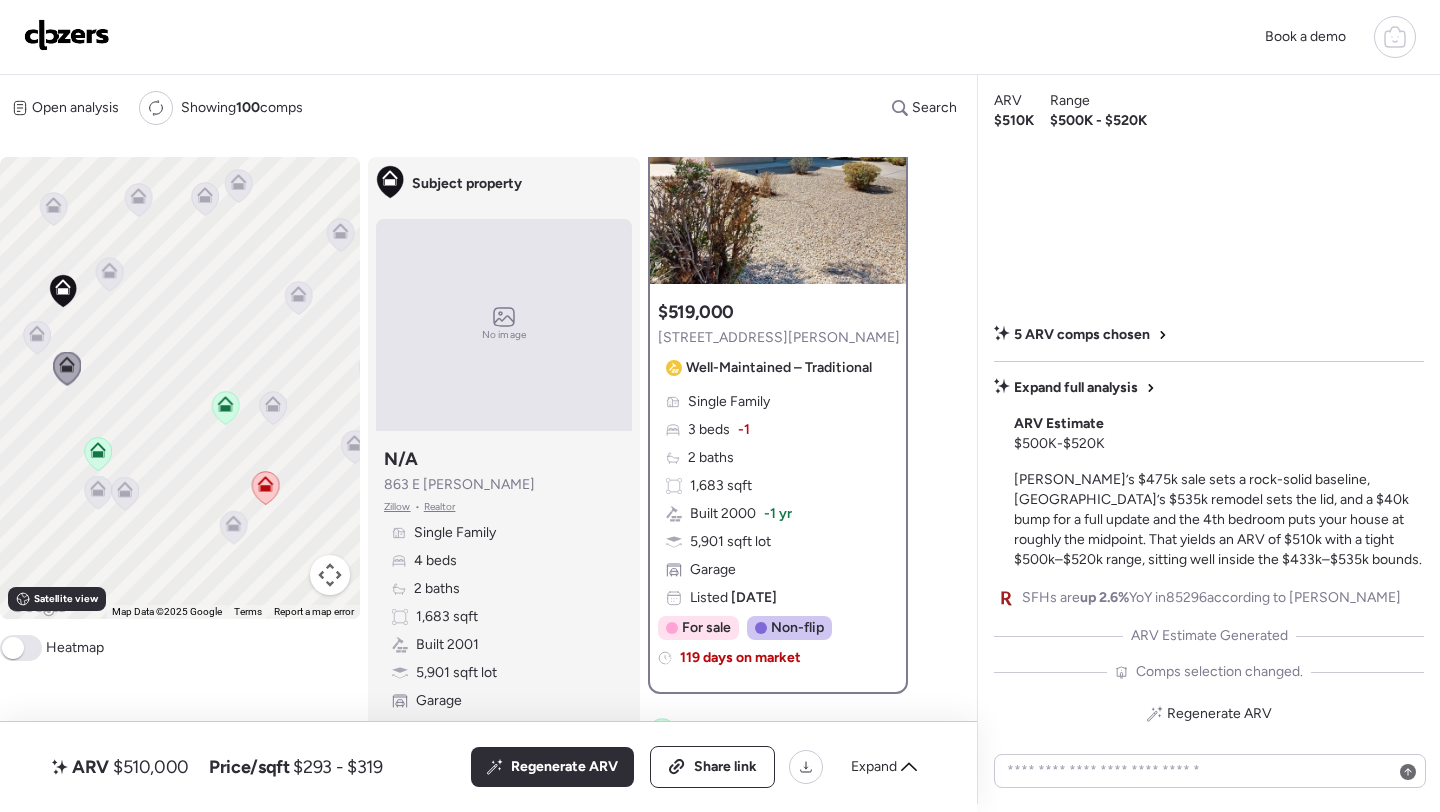 click 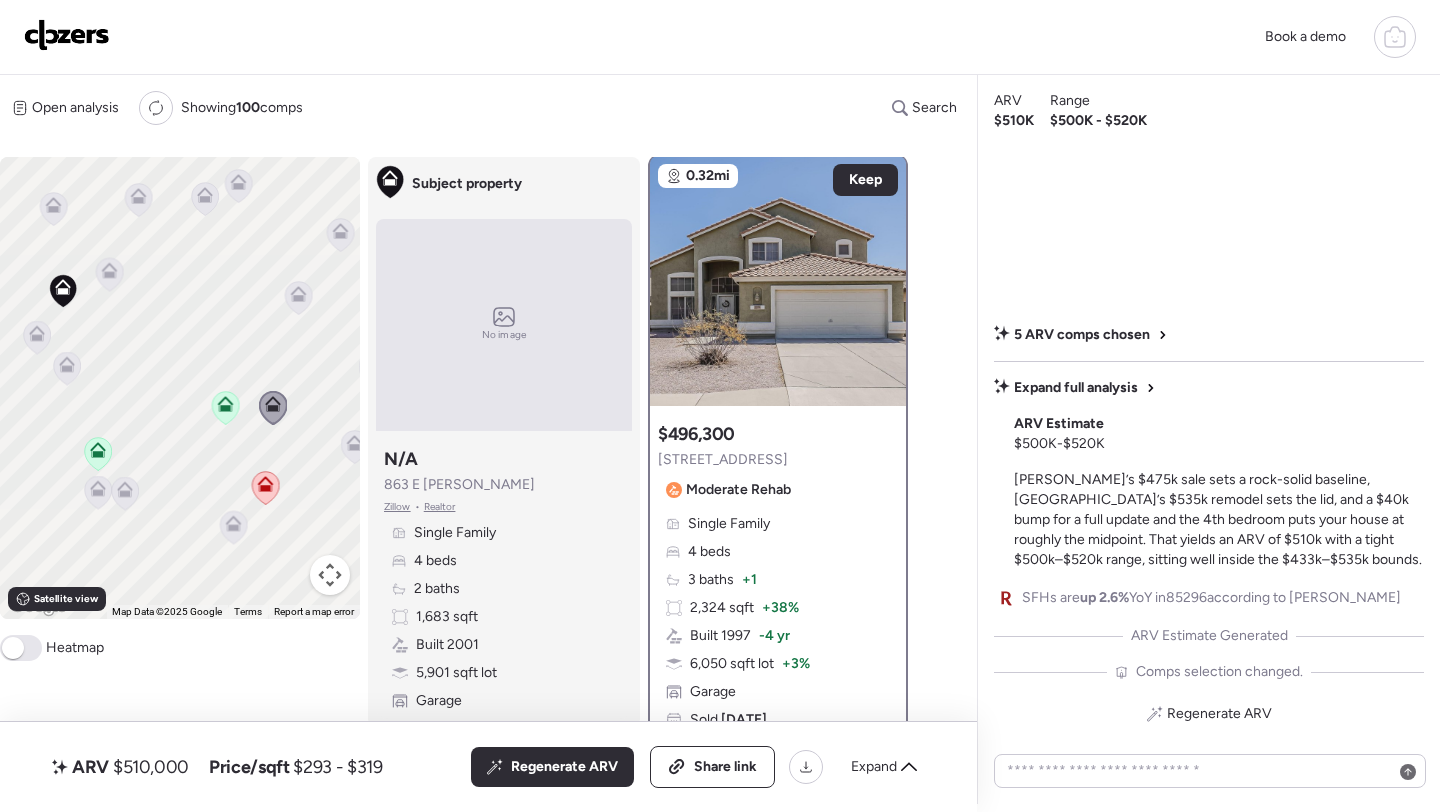 scroll, scrollTop: 0, scrollLeft: 0, axis: both 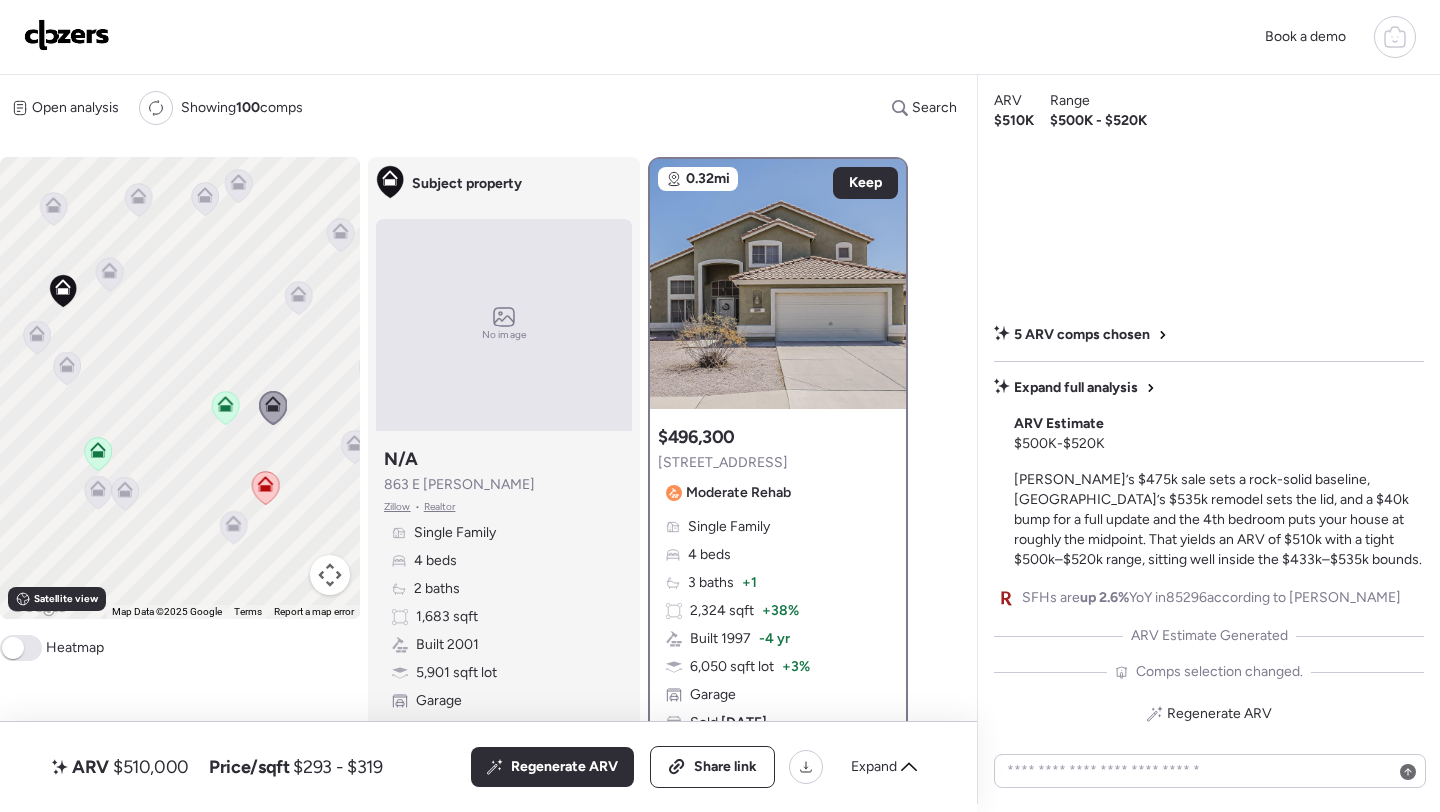 click 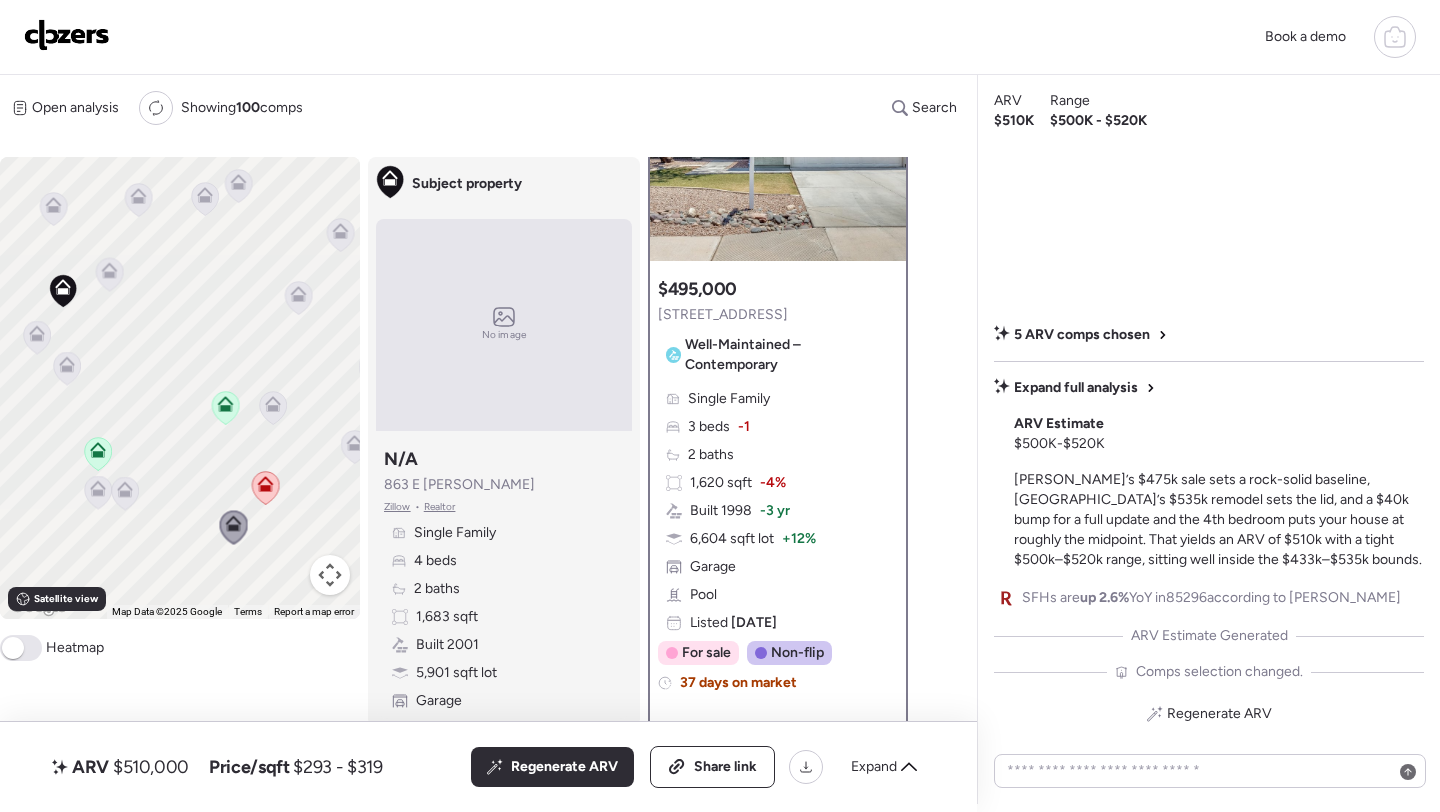 scroll, scrollTop: 145, scrollLeft: 0, axis: vertical 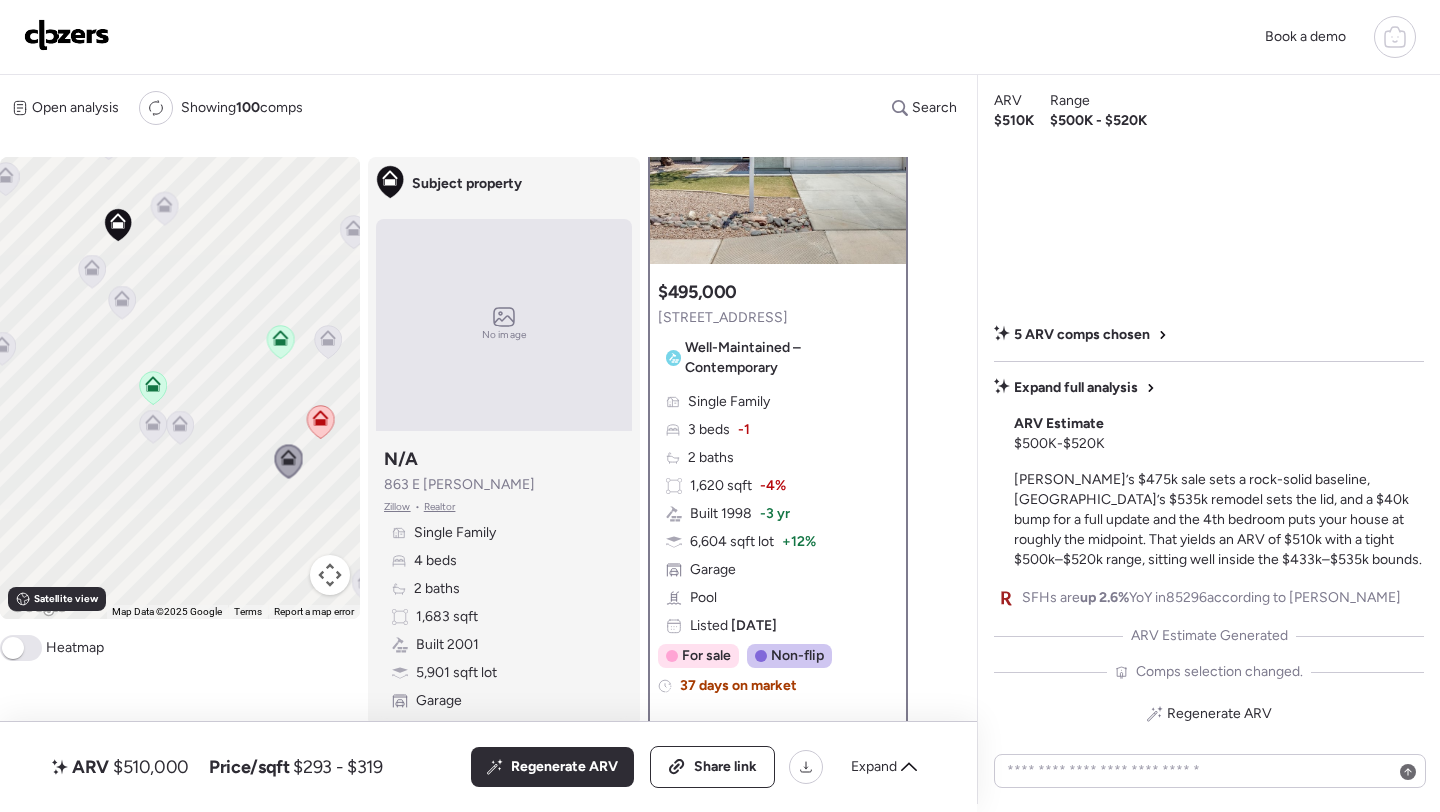 drag, startPoint x: 147, startPoint y: 507, endPoint x: 211, endPoint y: 420, distance: 108.00463 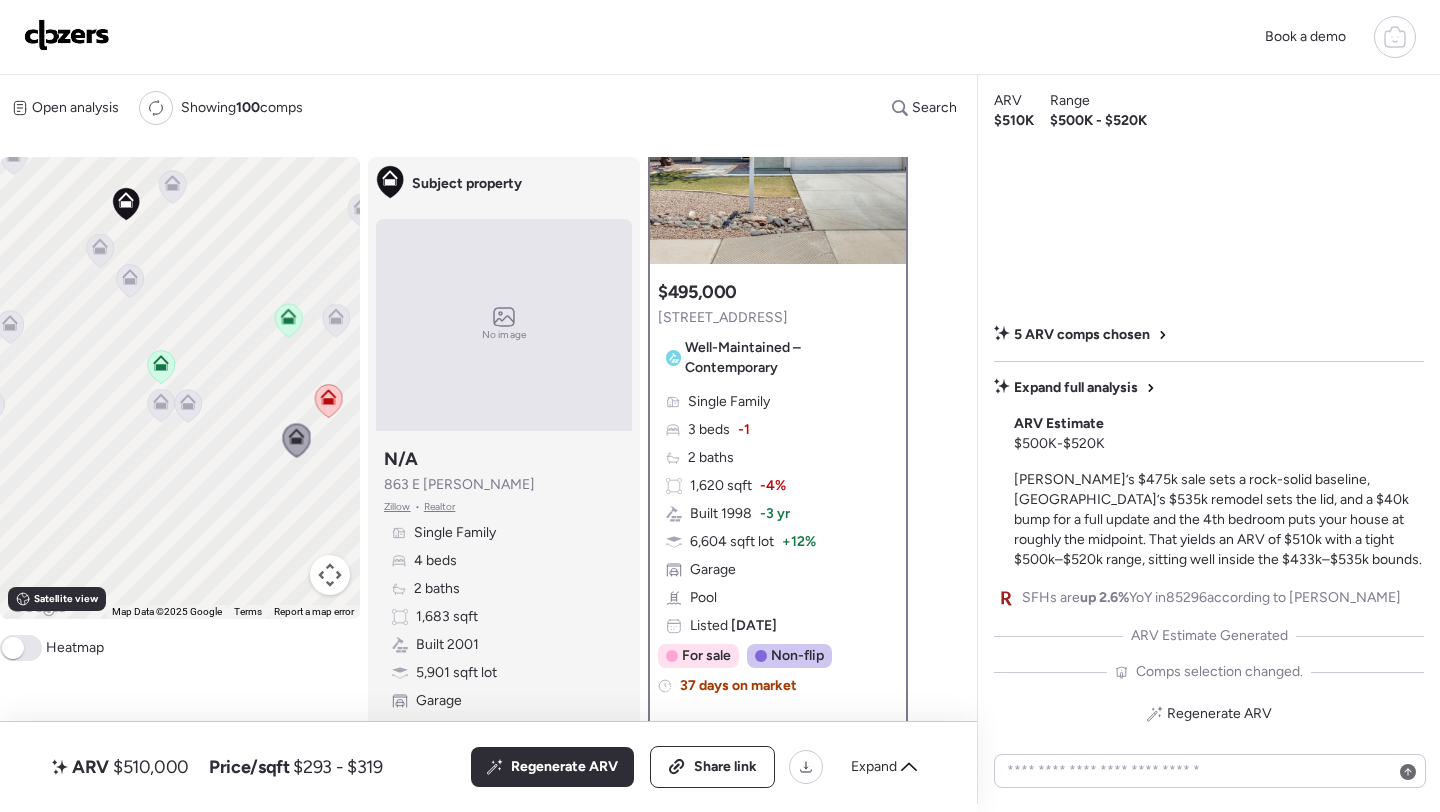 click 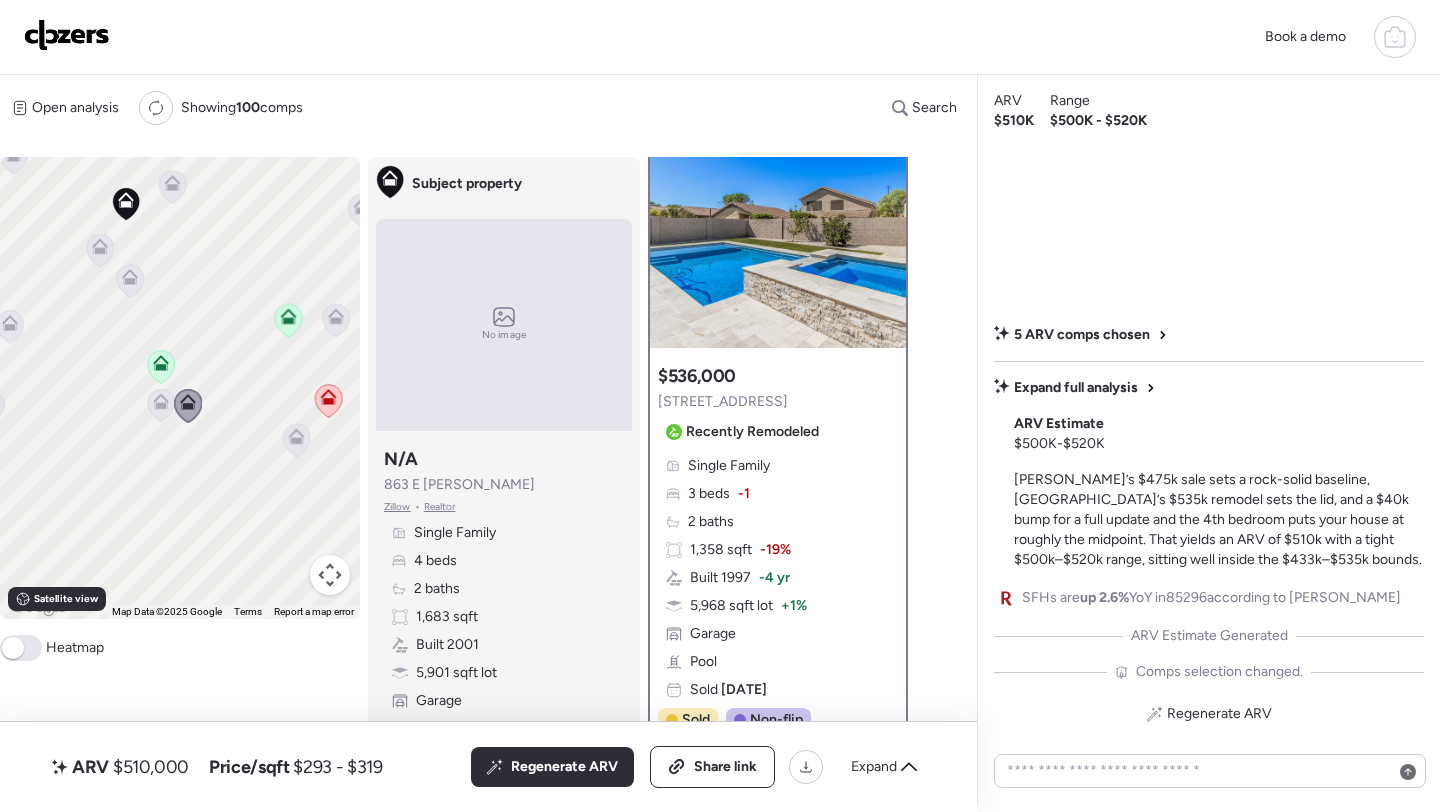scroll, scrollTop: 0, scrollLeft: 0, axis: both 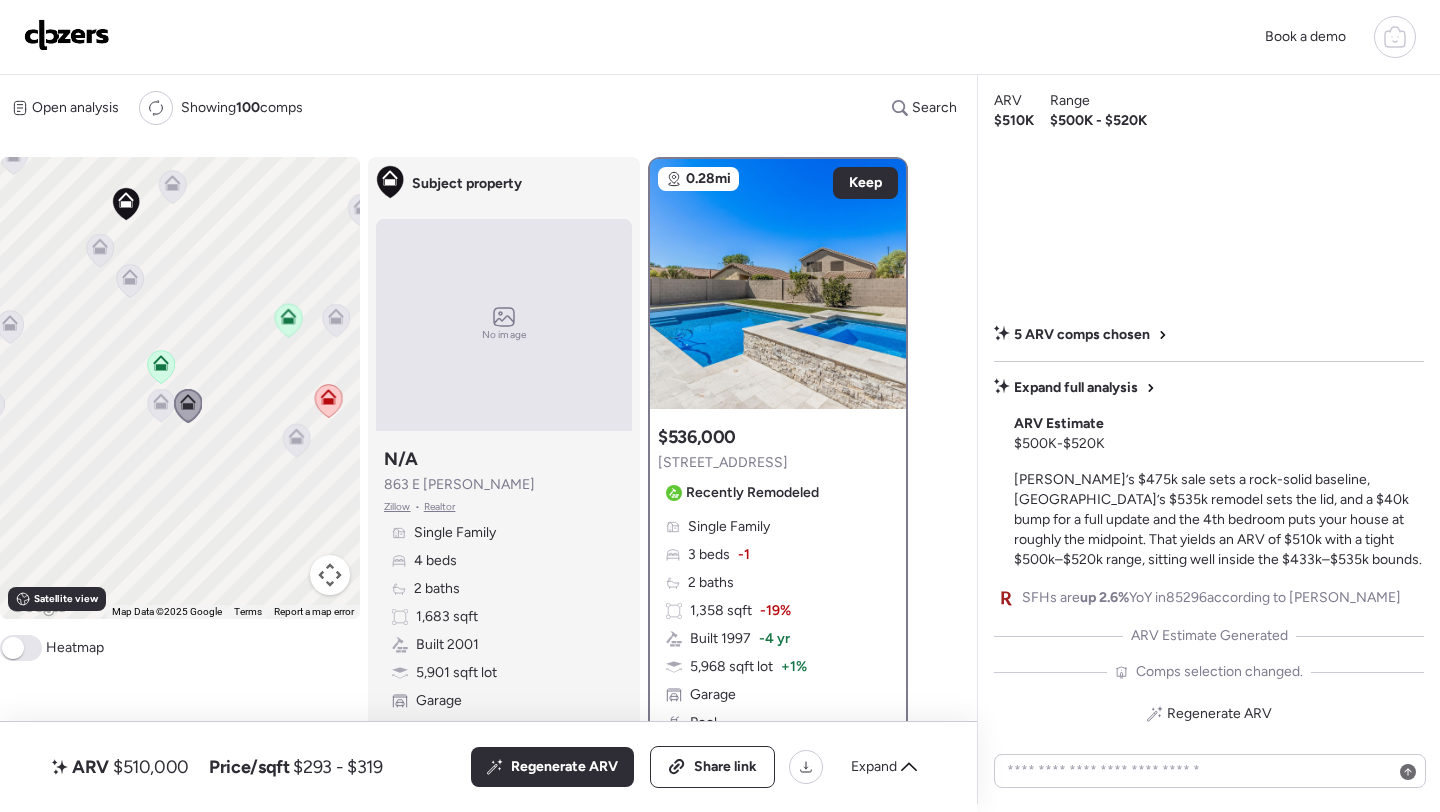 click 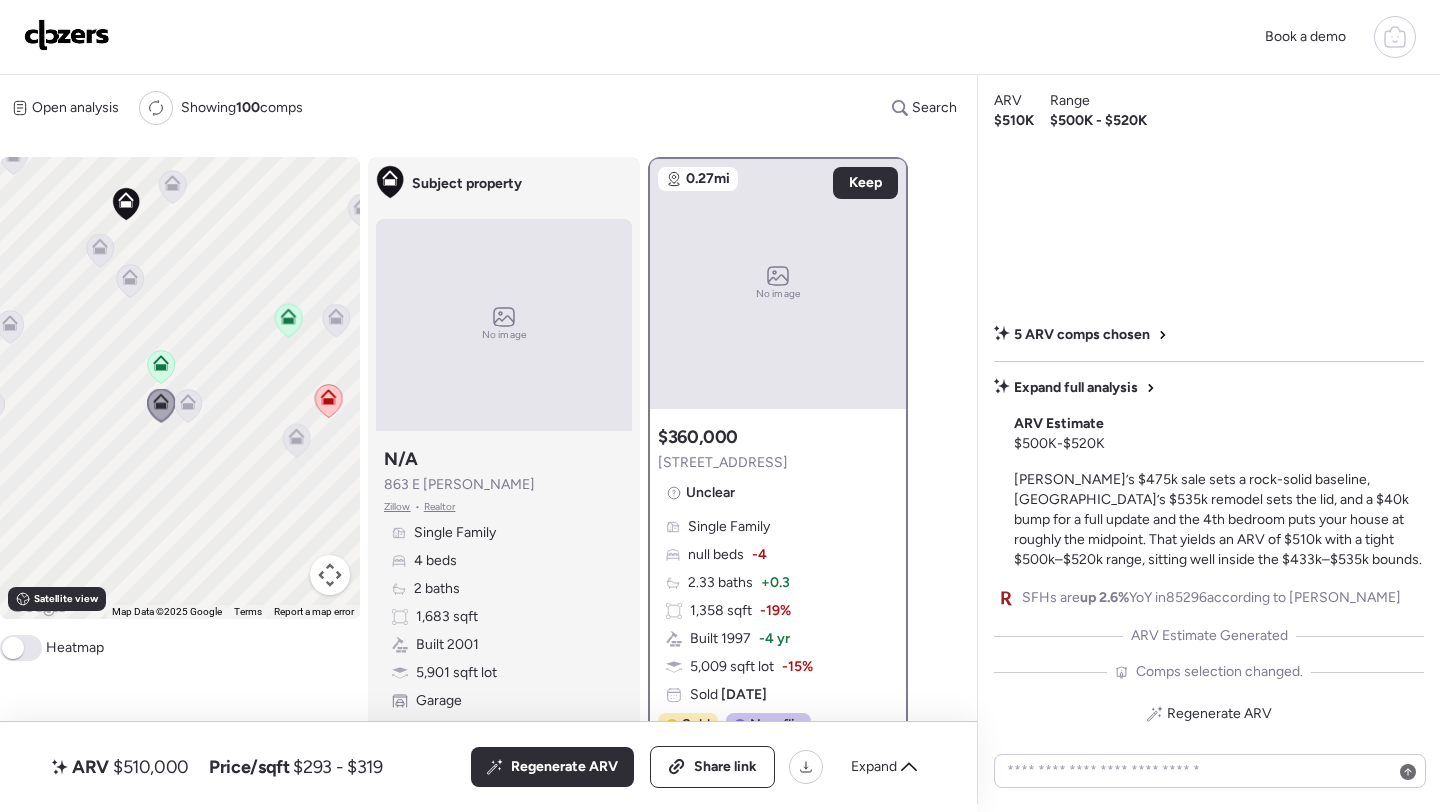 scroll, scrollTop: 31, scrollLeft: 0, axis: vertical 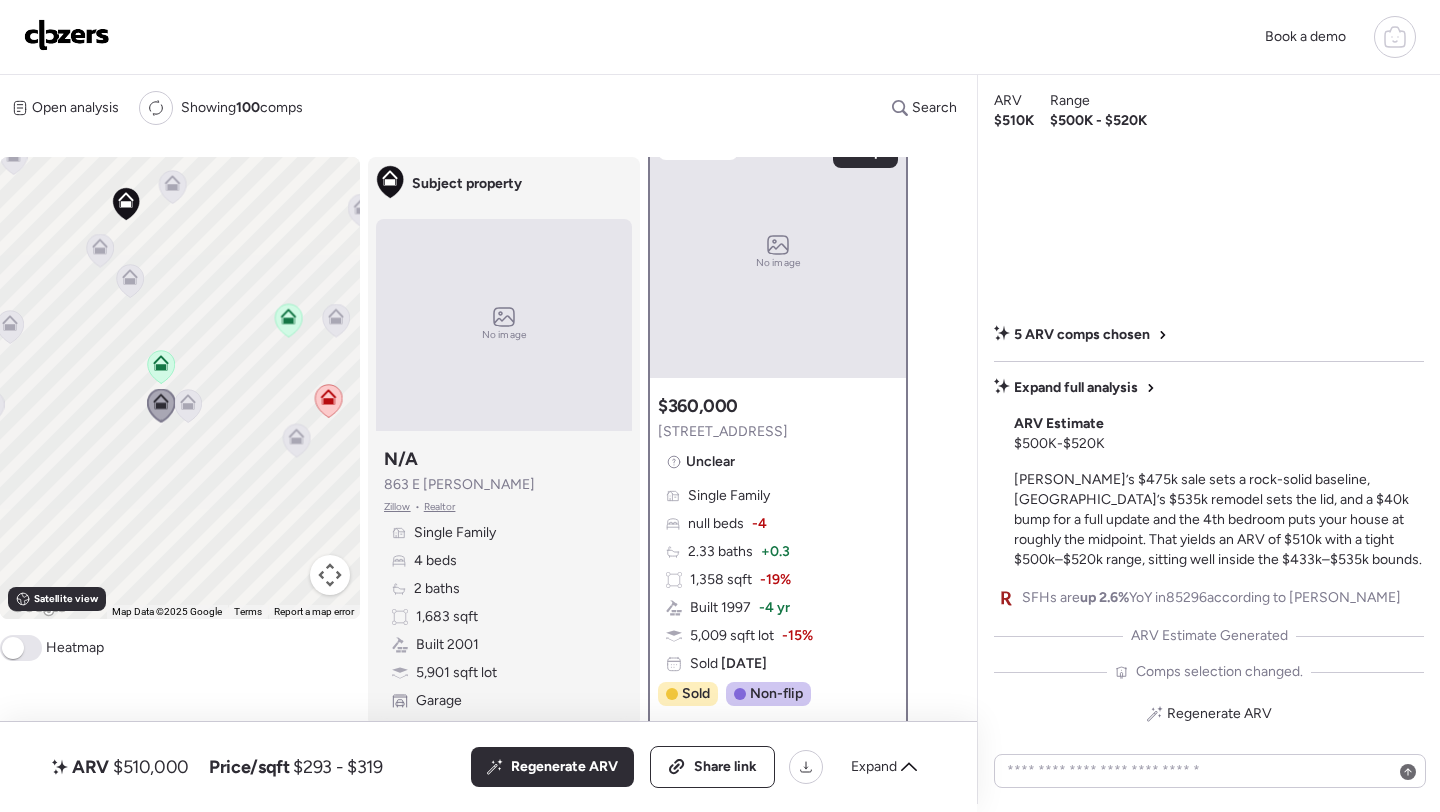 click 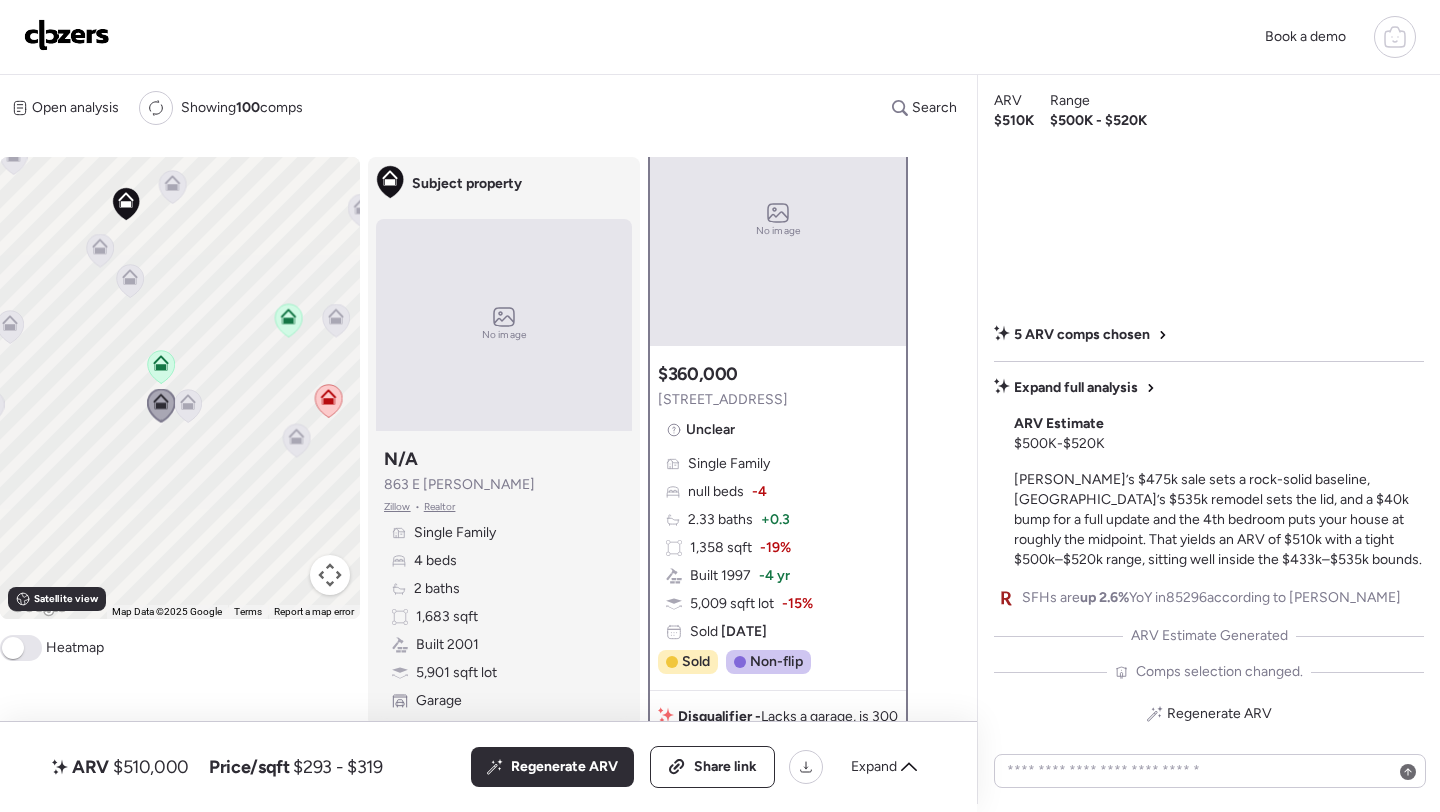scroll, scrollTop: 69, scrollLeft: 0, axis: vertical 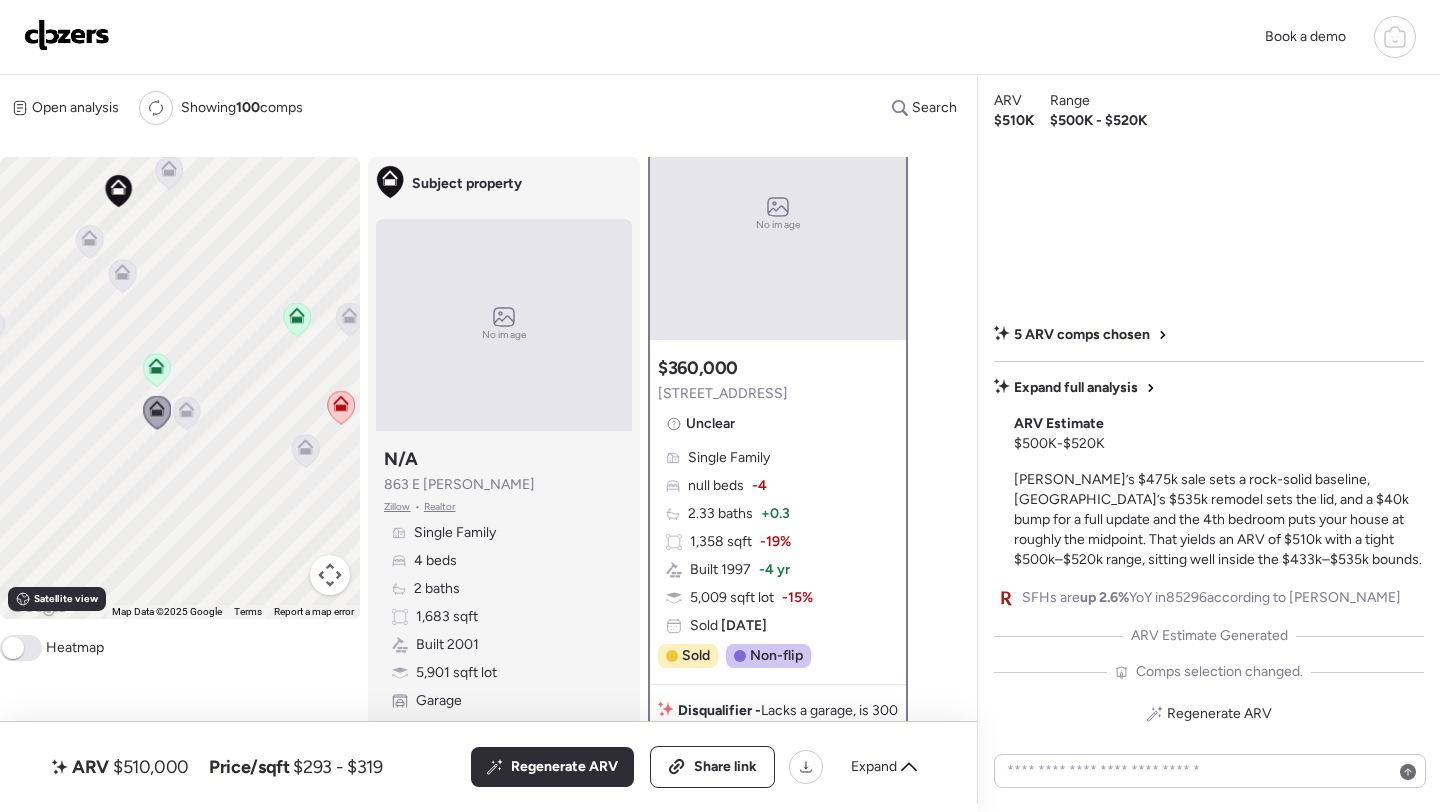 drag, startPoint x: 229, startPoint y: 384, endPoint x: 268, endPoint y: 385, distance: 39.012817 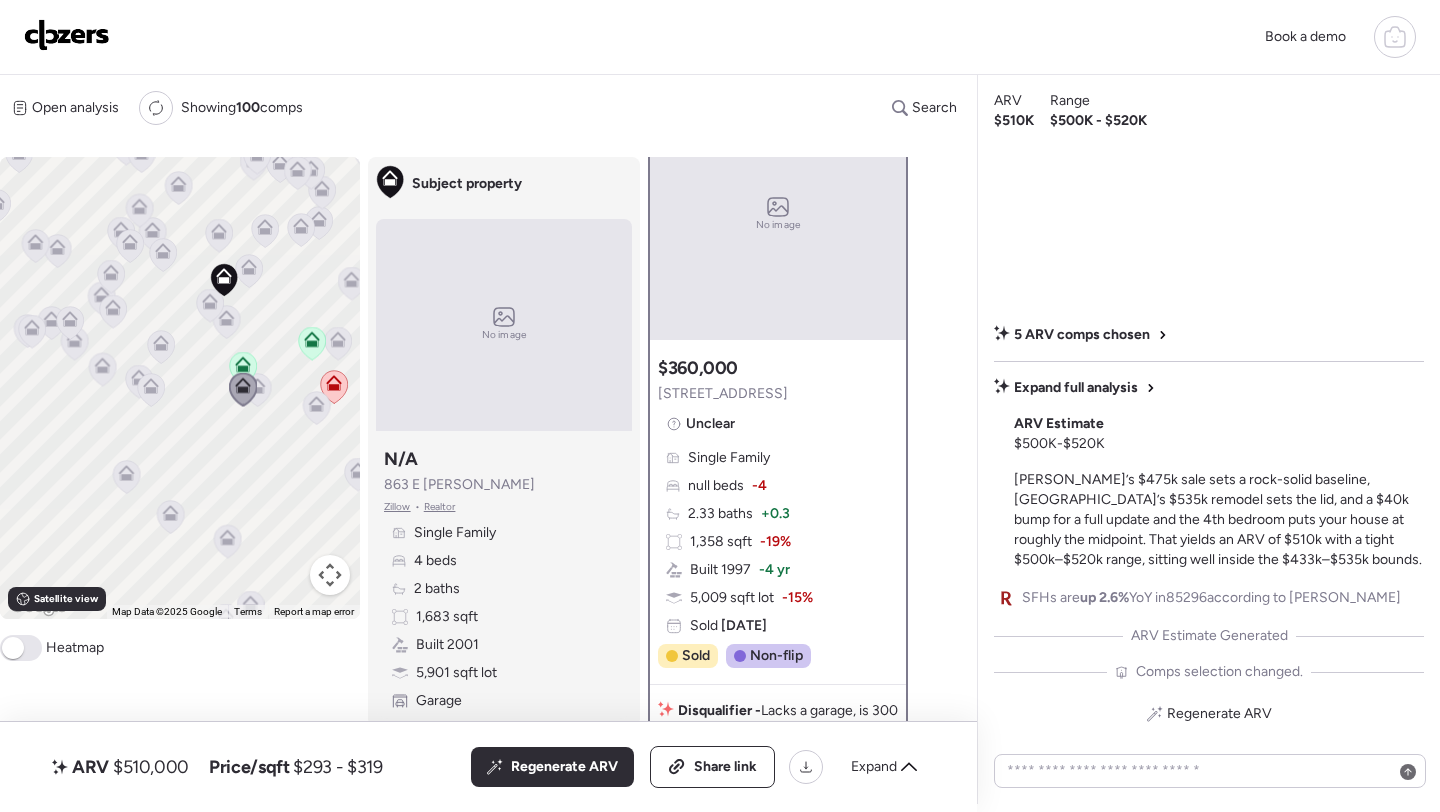 click 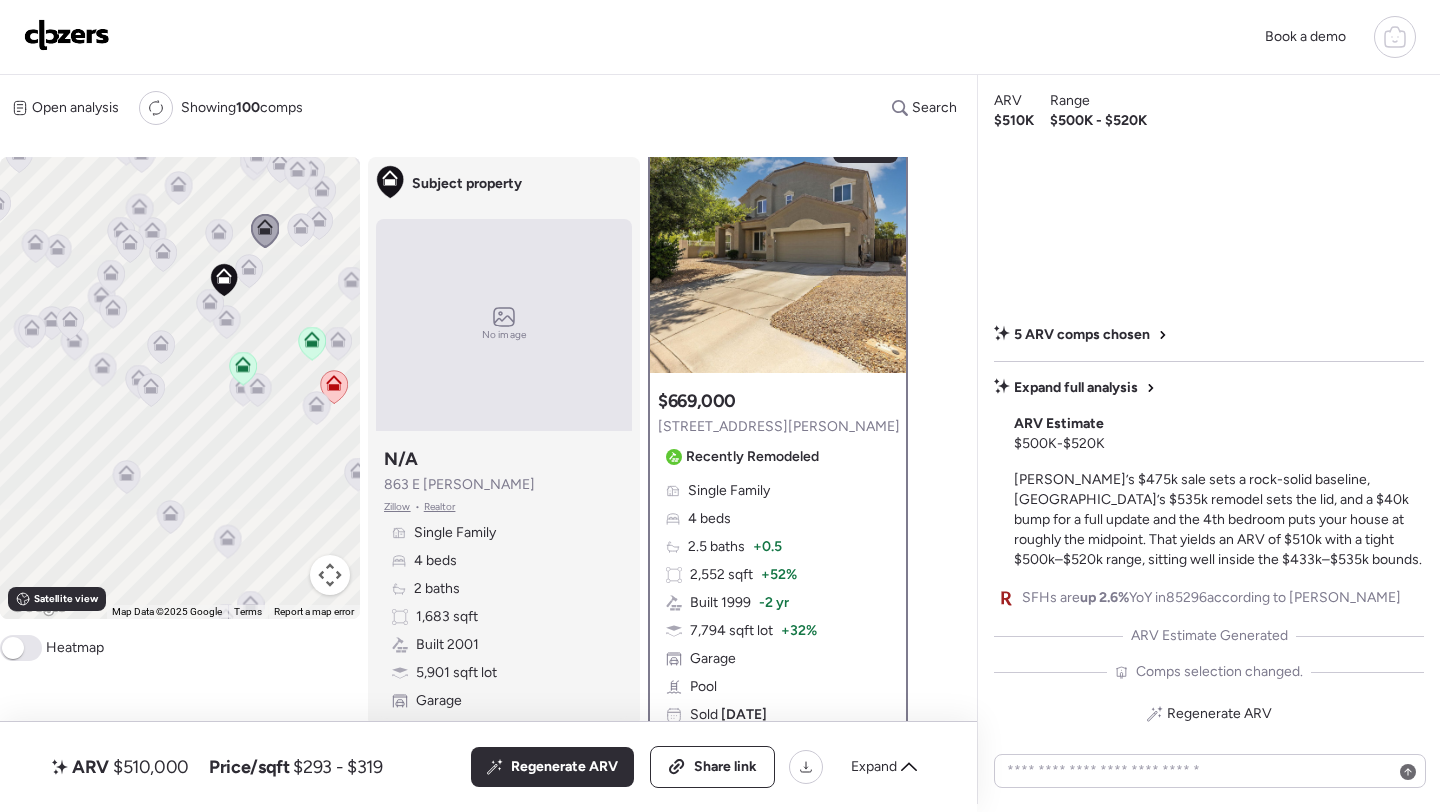 scroll, scrollTop: 44, scrollLeft: 0, axis: vertical 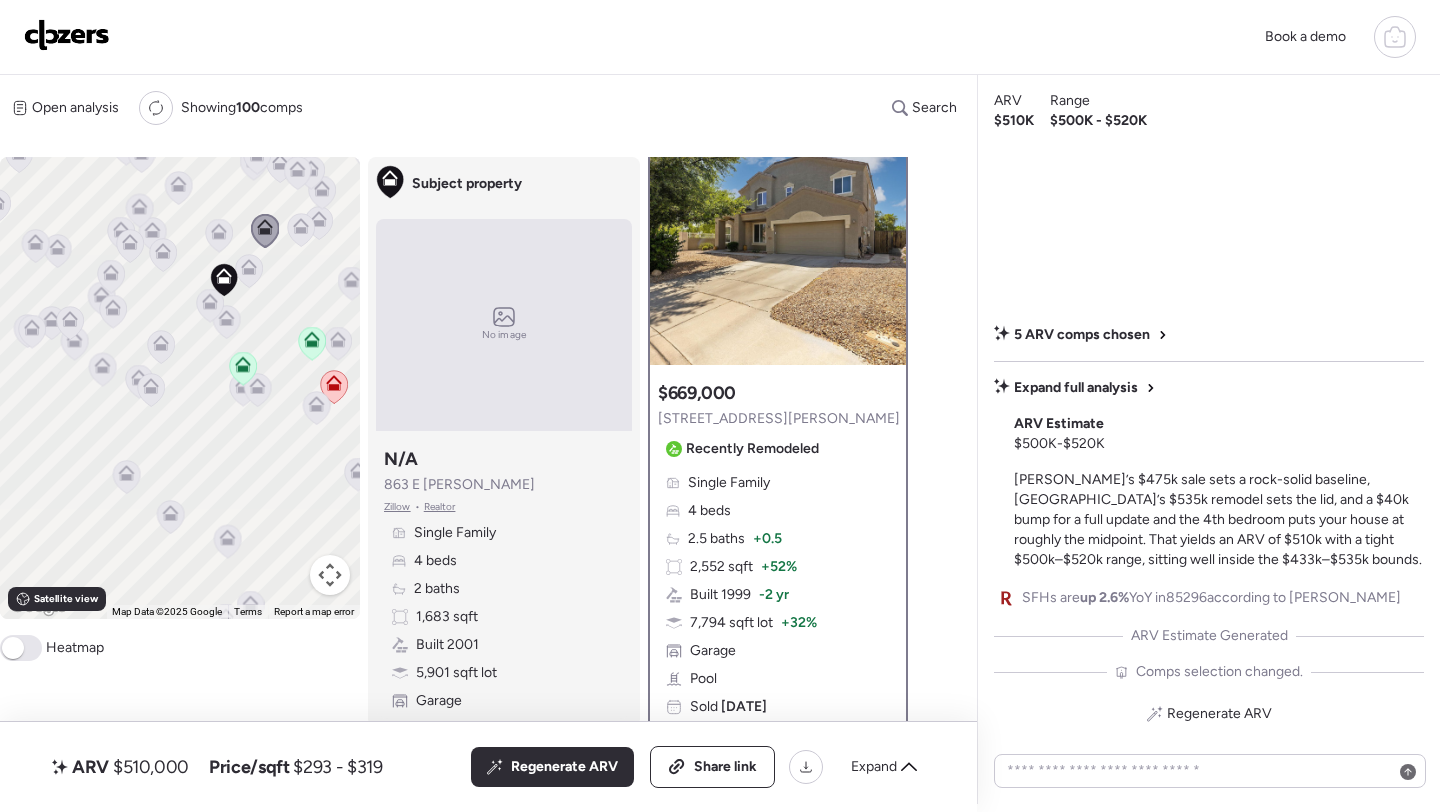 click 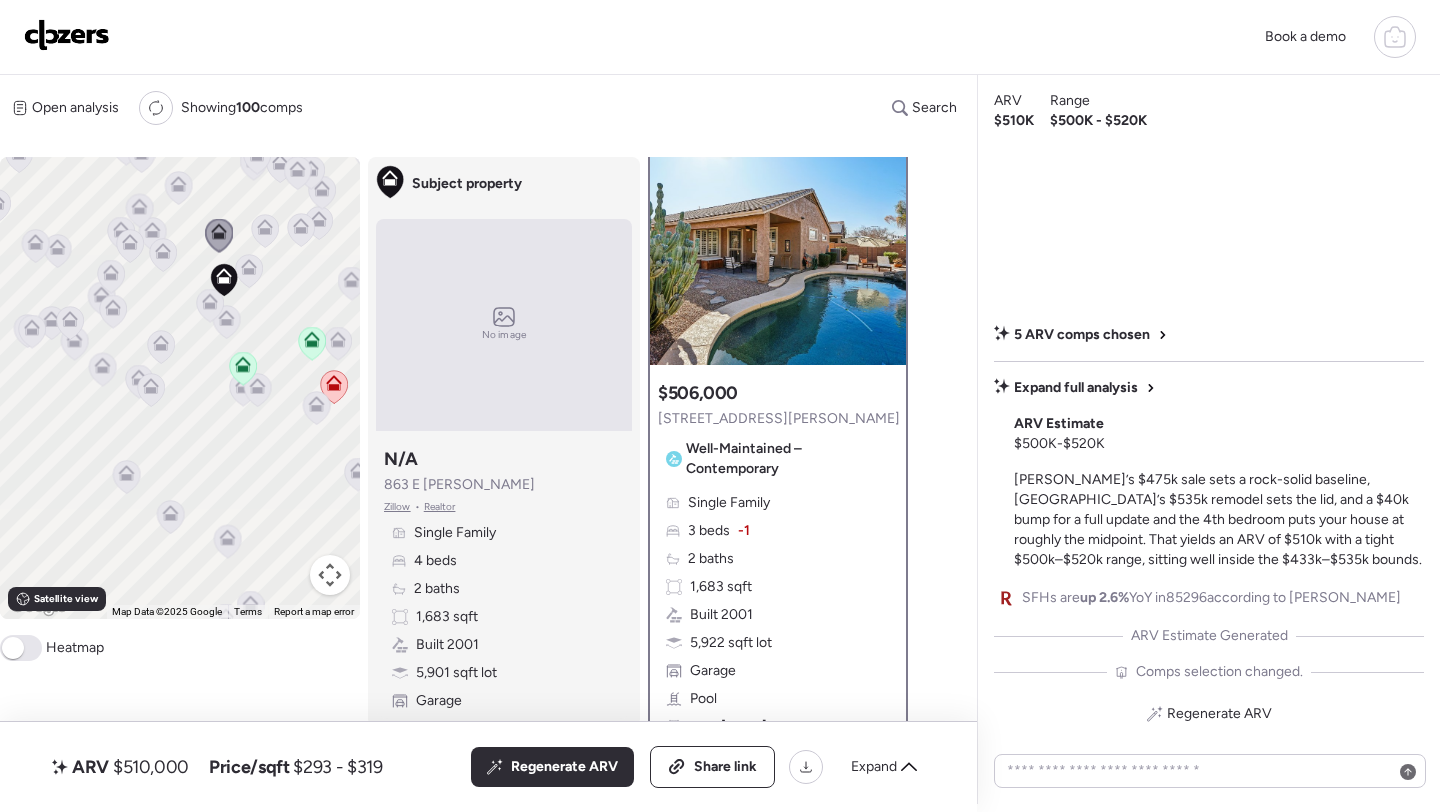 scroll, scrollTop: 0, scrollLeft: 0, axis: both 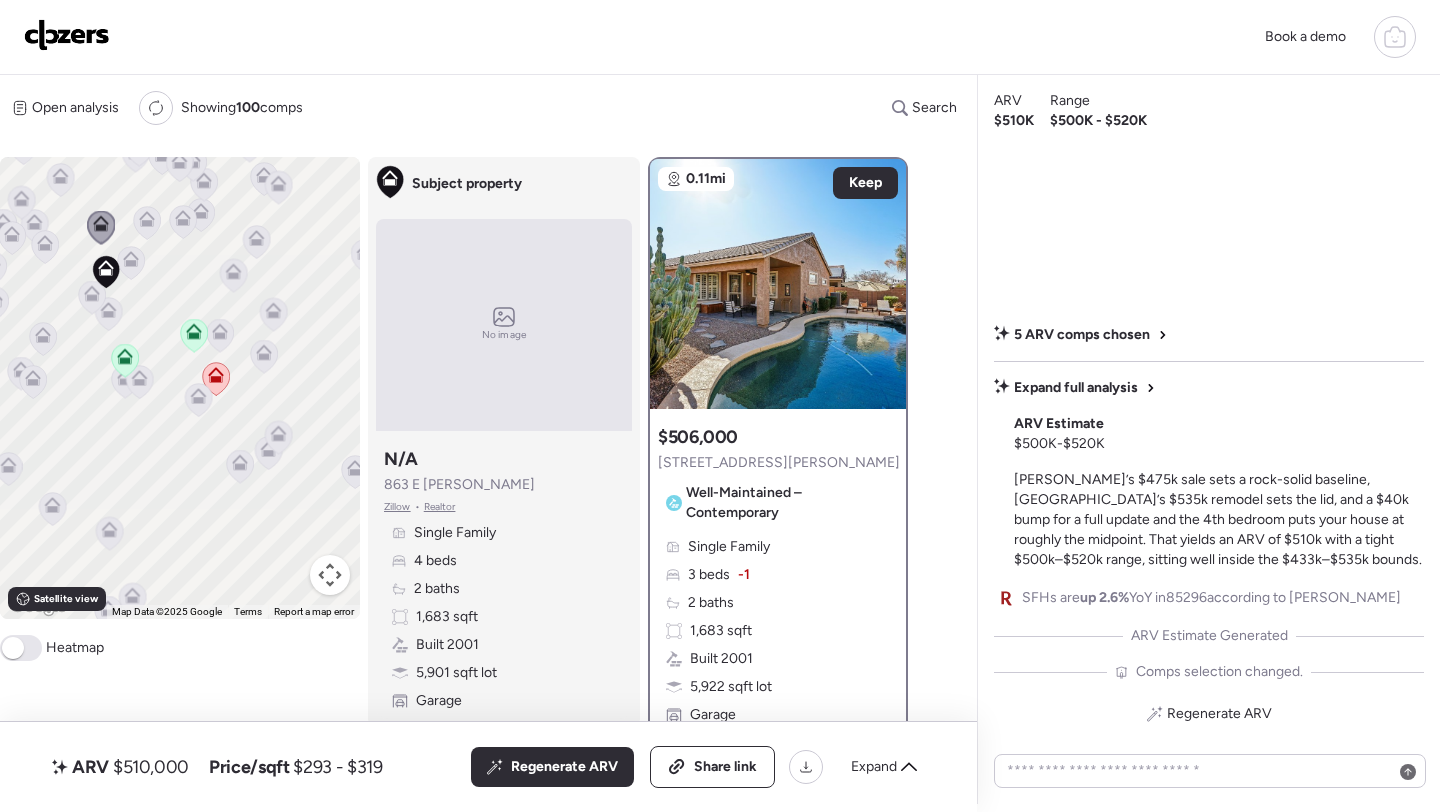 drag, startPoint x: 289, startPoint y: 438, endPoint x: 168, endPoint y: 429, distance: 121.33425 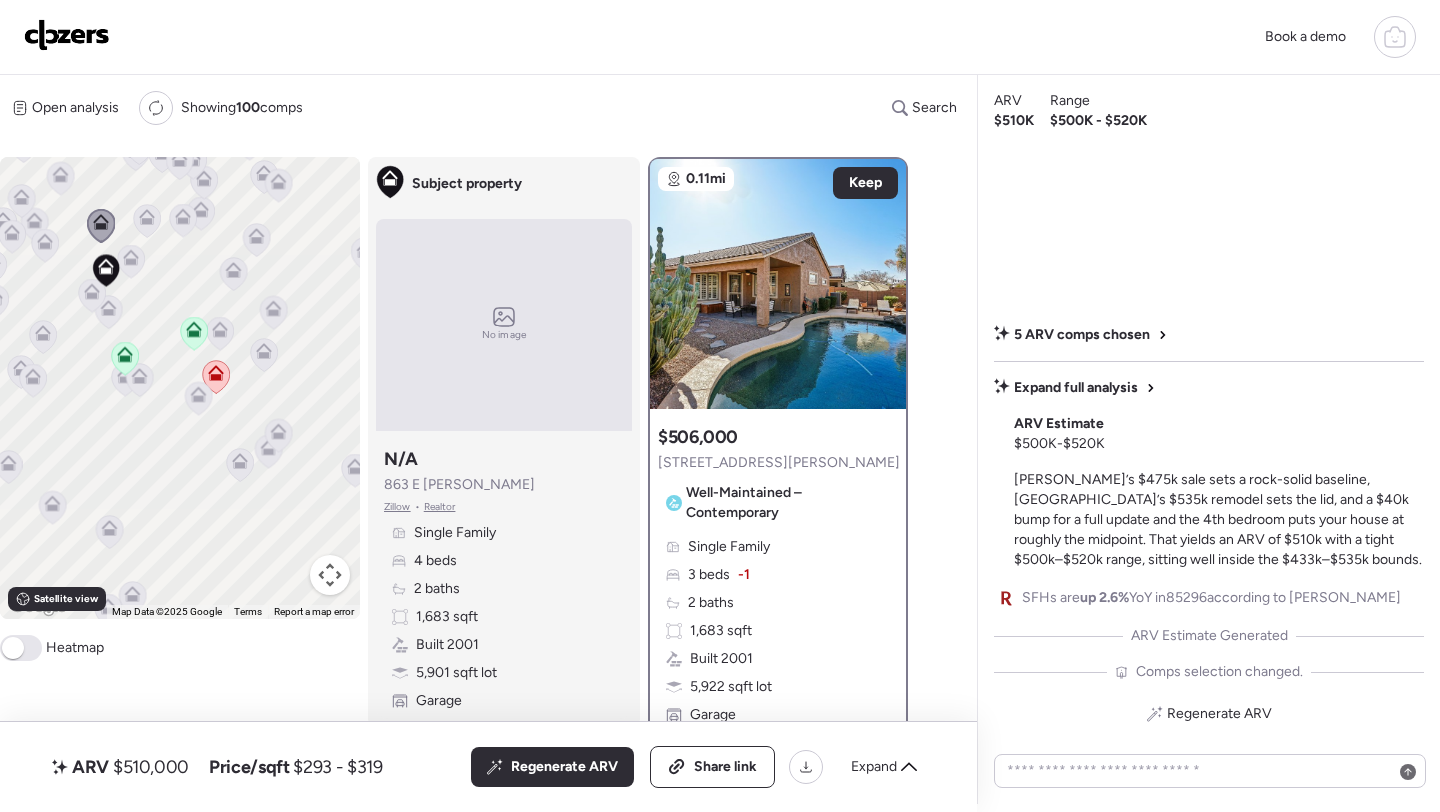 click 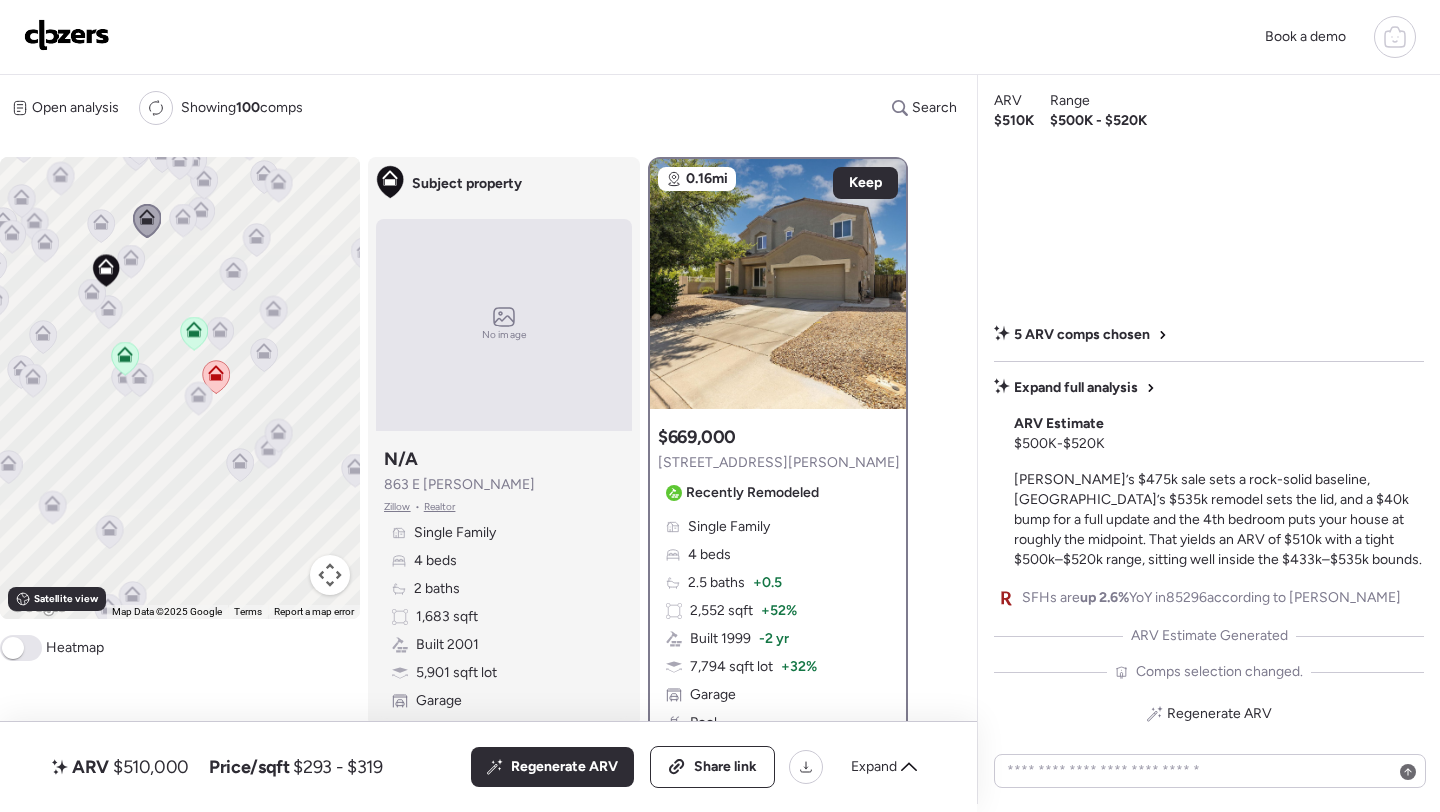 click 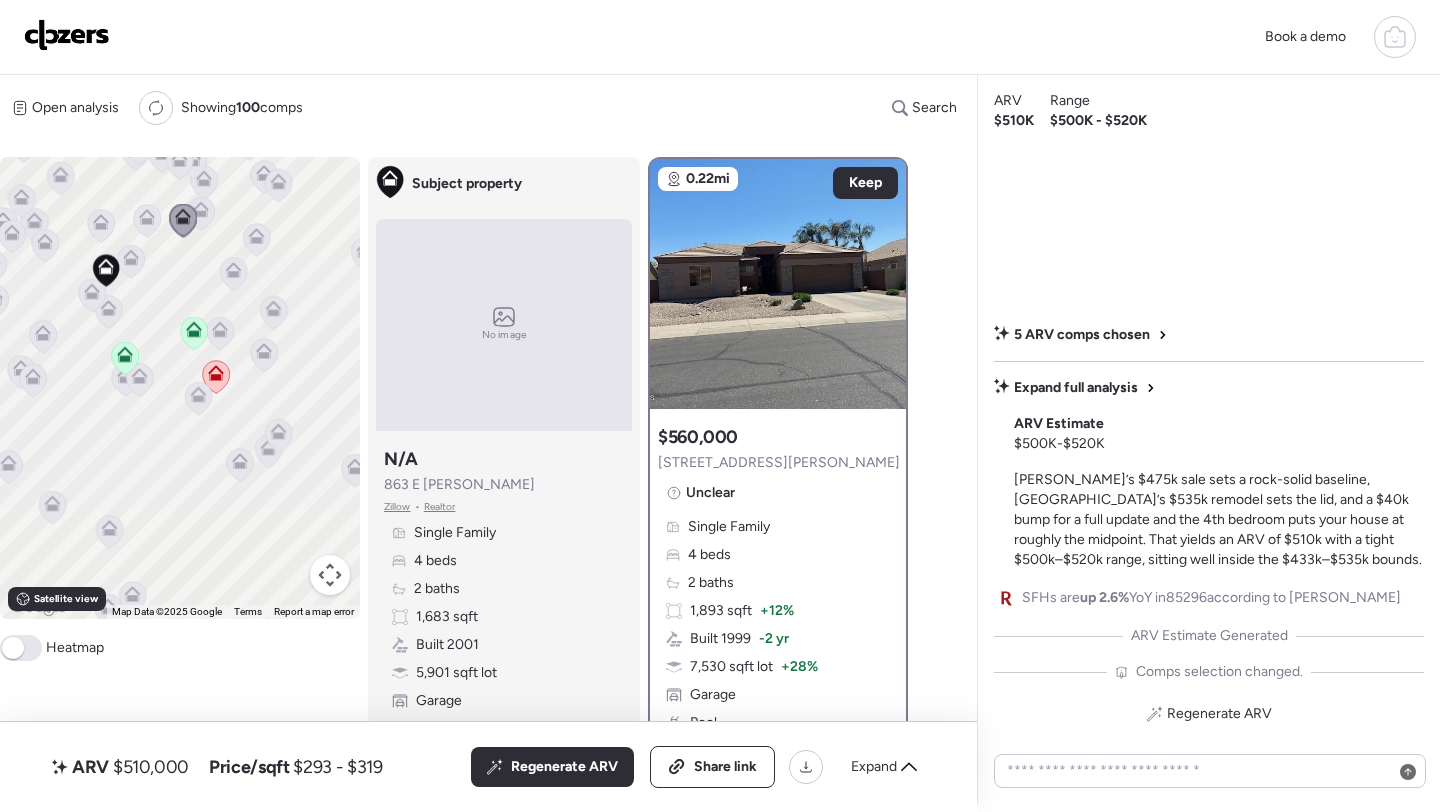 click 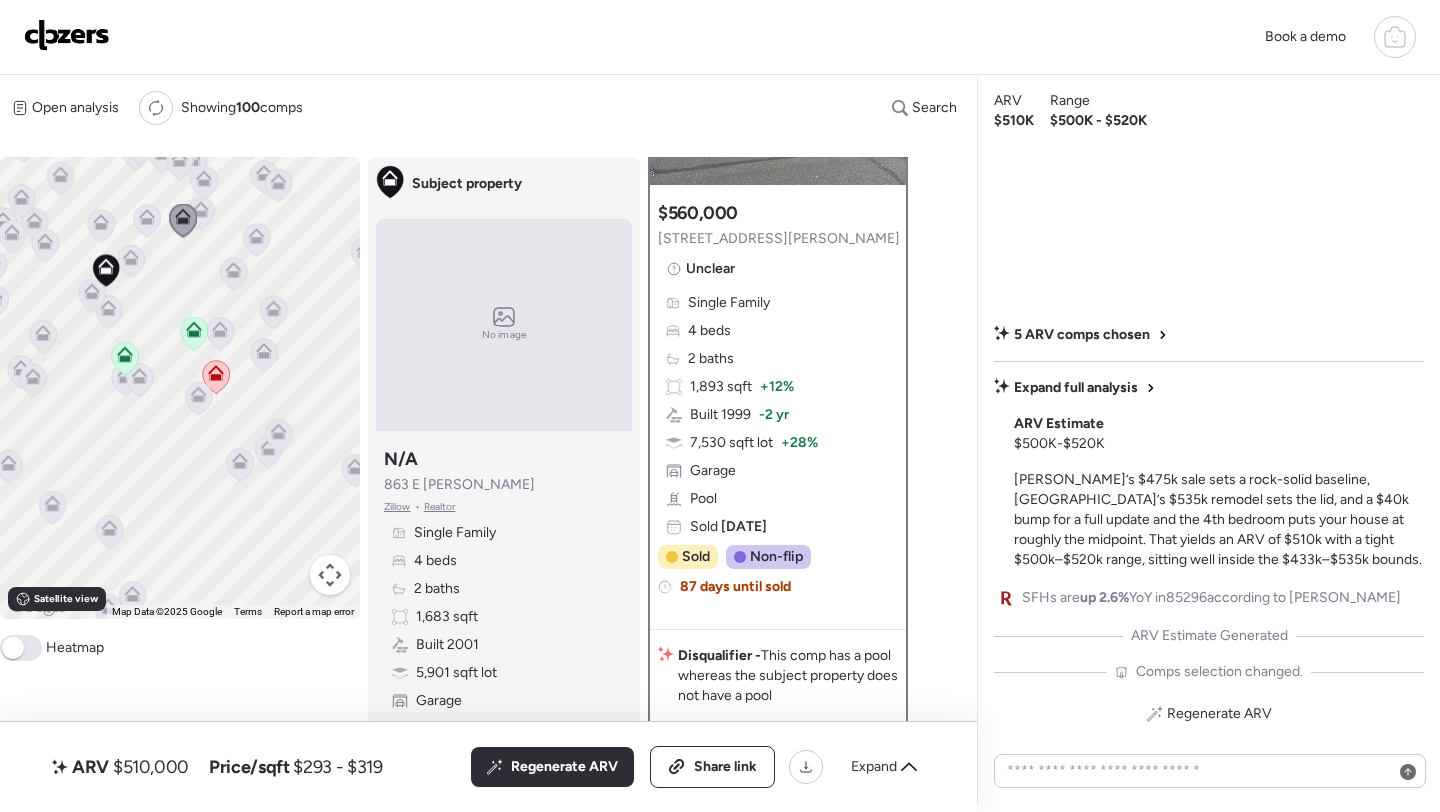 scroll, scrollTop: 0, scrollLeft: 0, axis: both 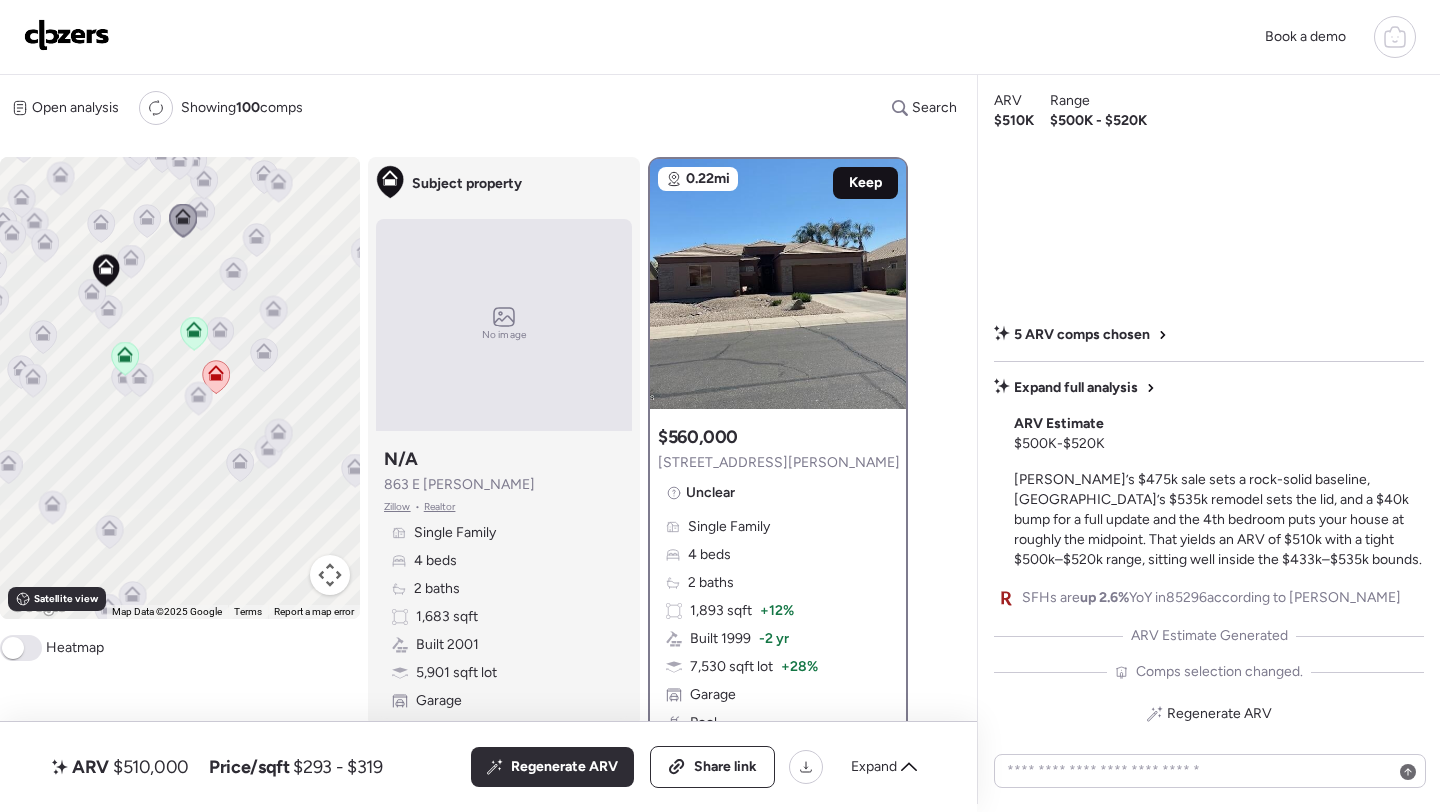click on "Keep" at bounding box center [865, 183] 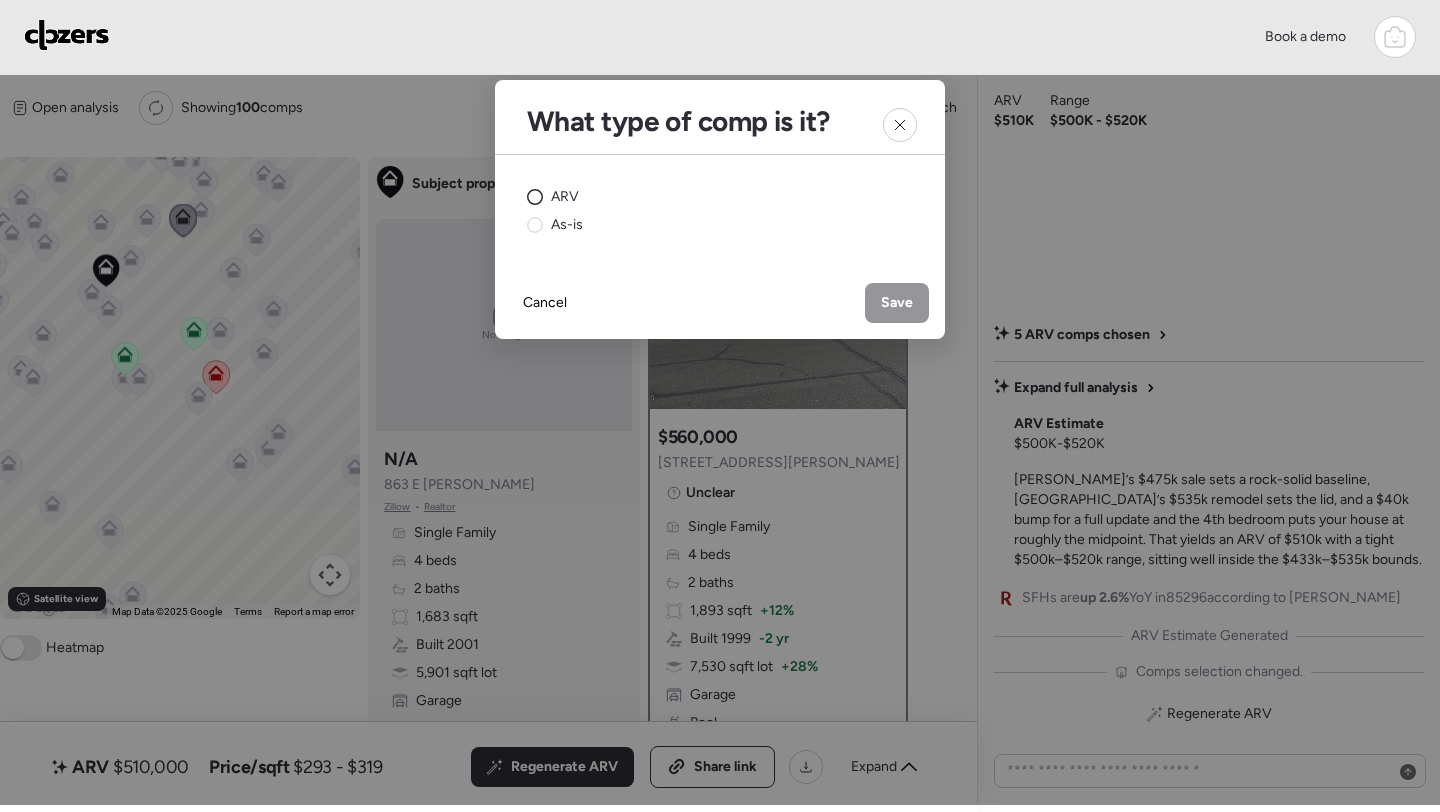 click on "ARV" at bounding box center [553, 197] 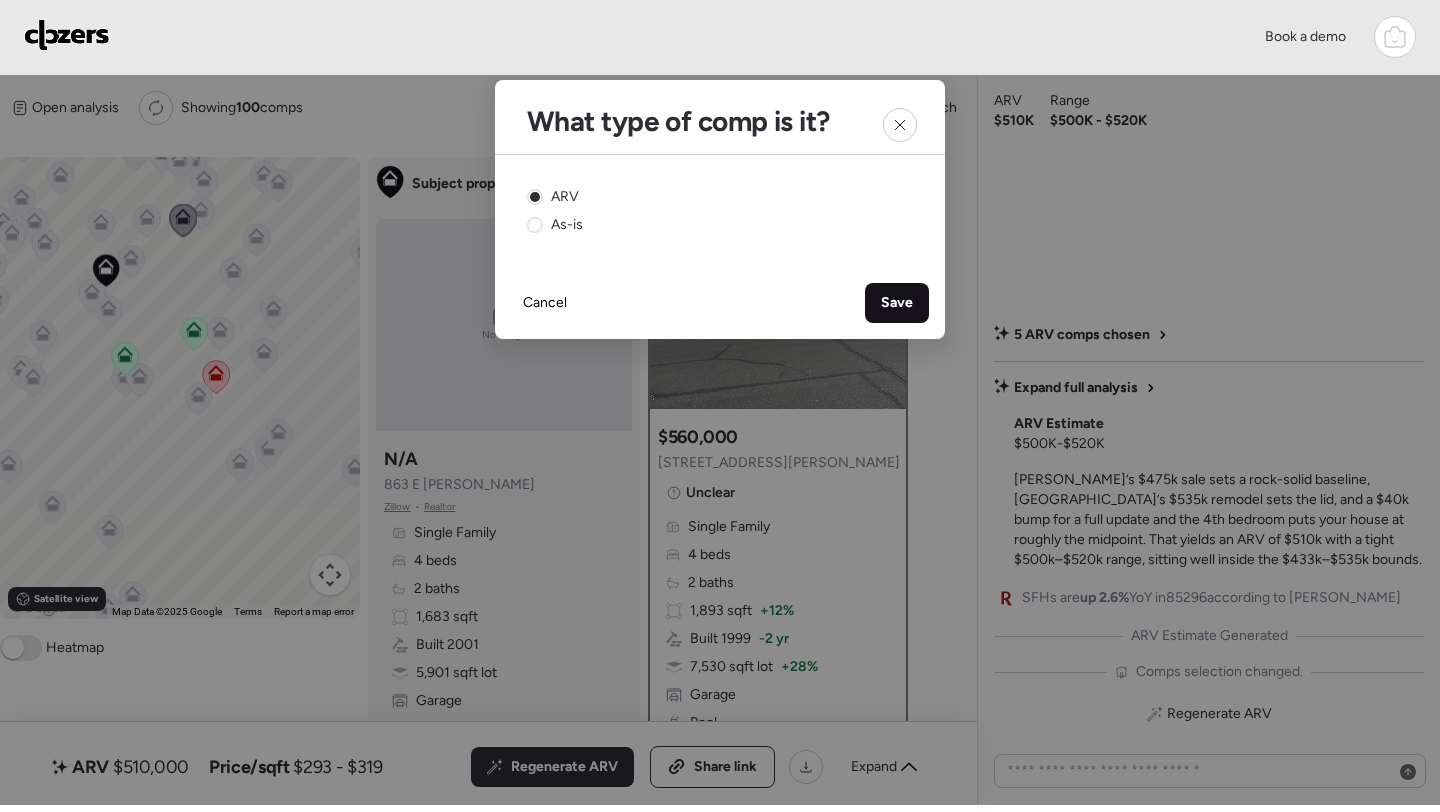 click on "Save" at bounding box center [897, 303] 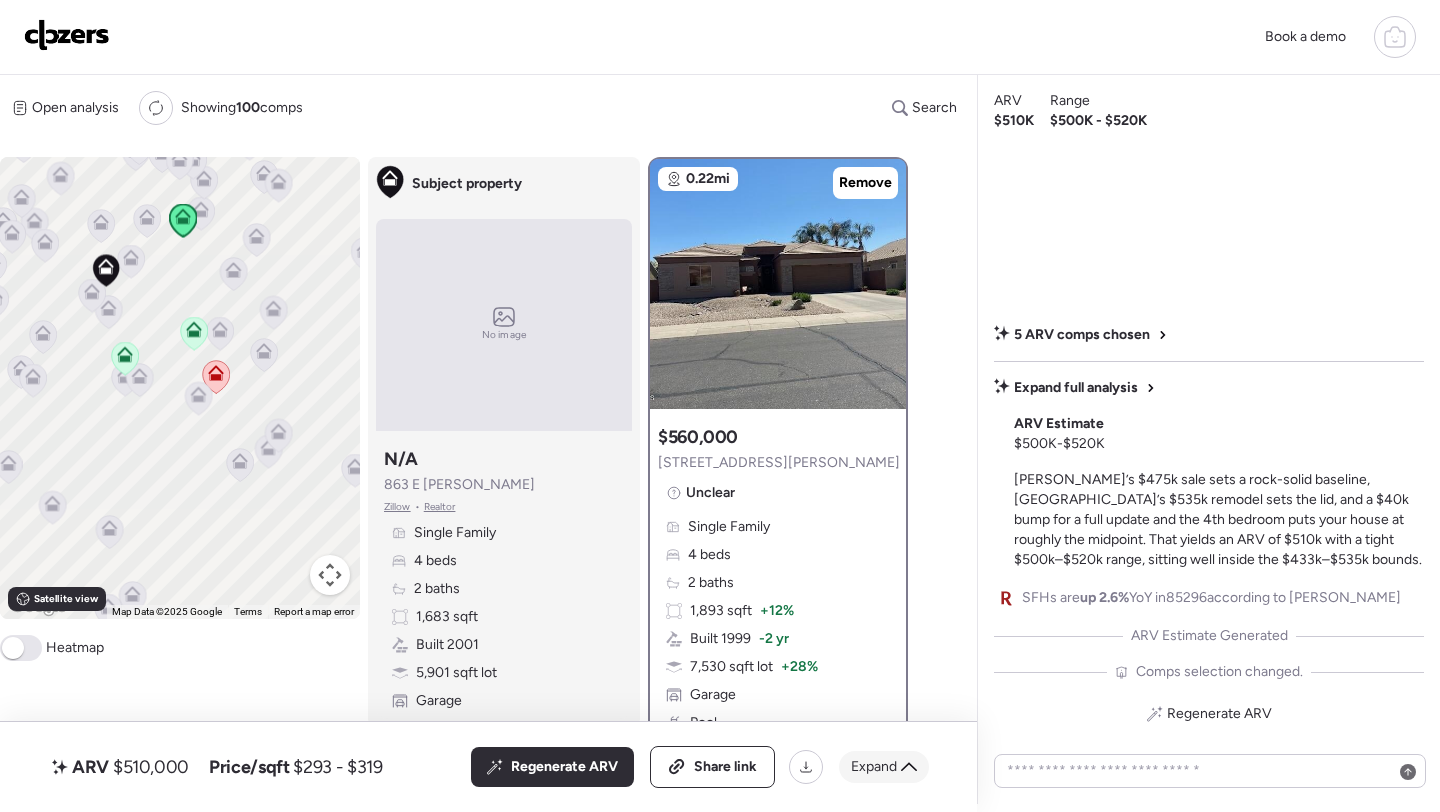 click on "Expand" at bounding box center (884, 767) 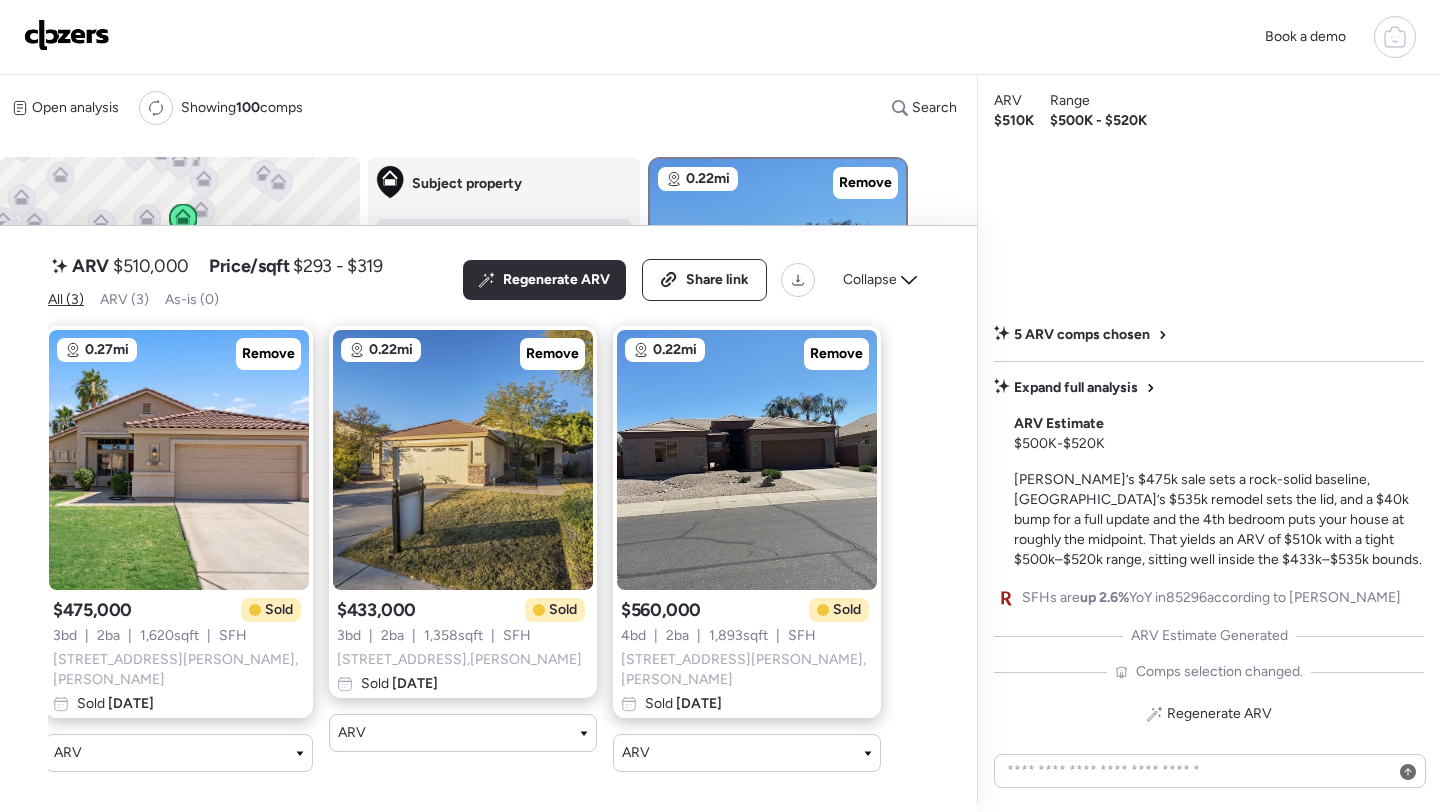 scroll, scrollTop: 0, scrollLeft: 0, axis: both 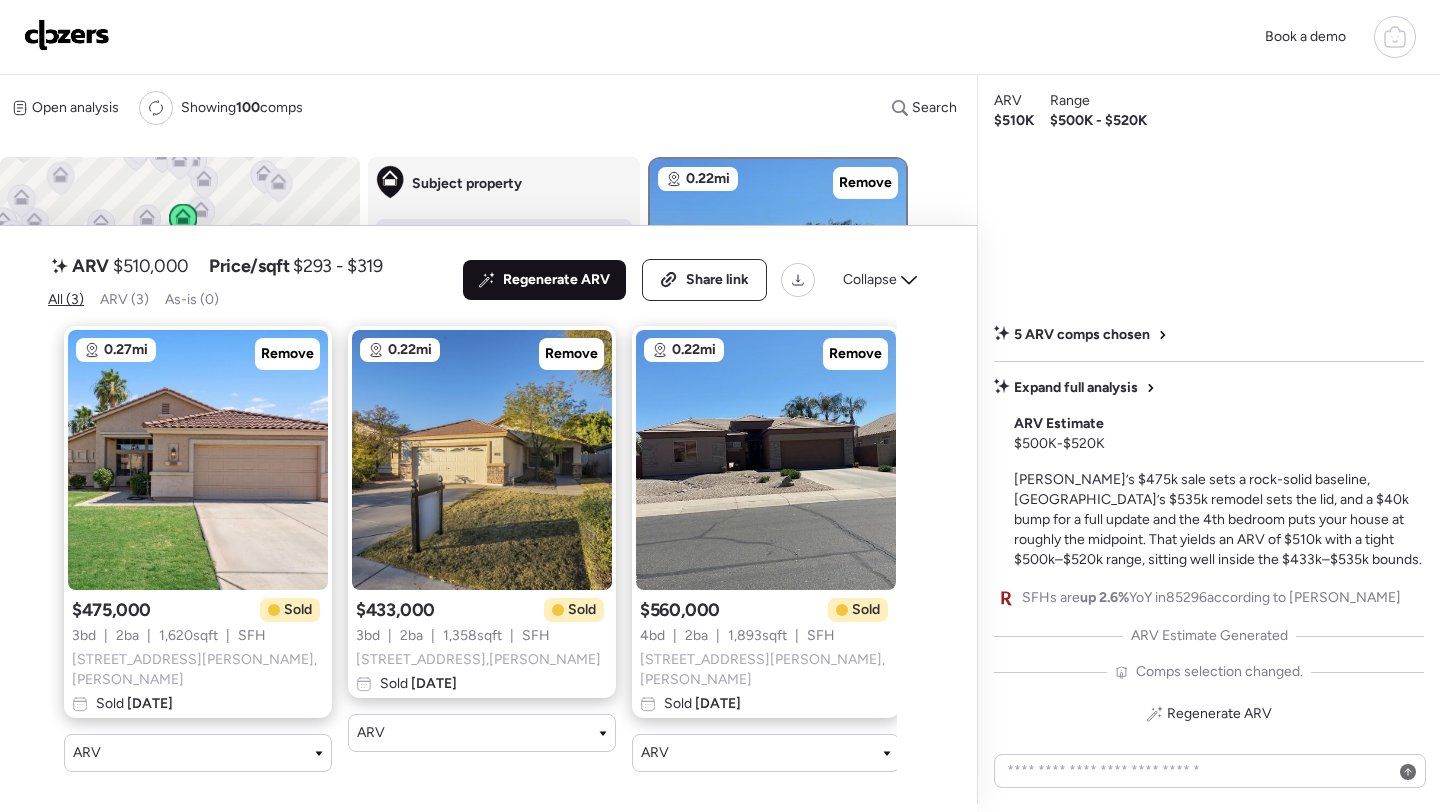 click on "Regenerate ARV" at bounding box center [556, 280] 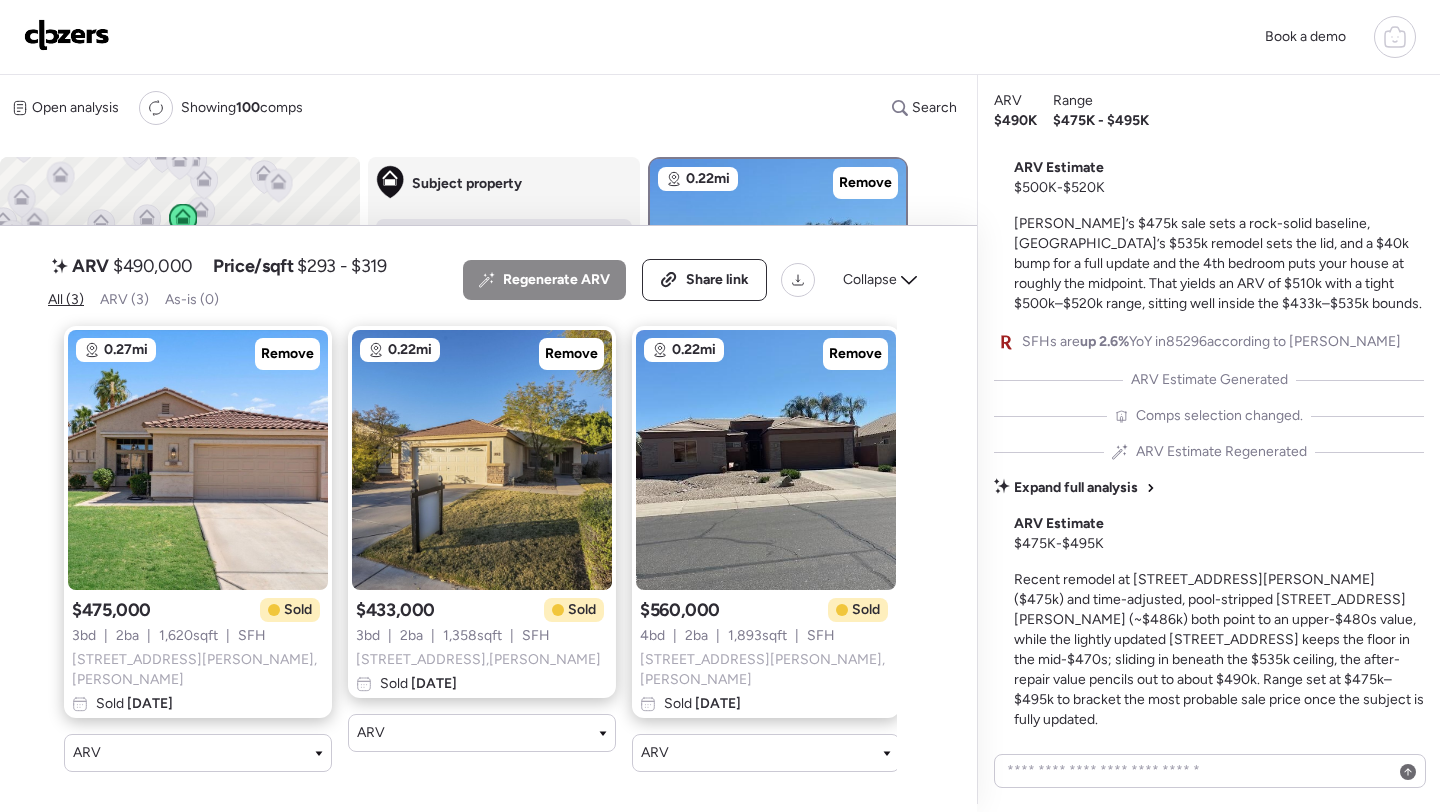 click on "ARV $490,000" at bounding box center (122, 266) 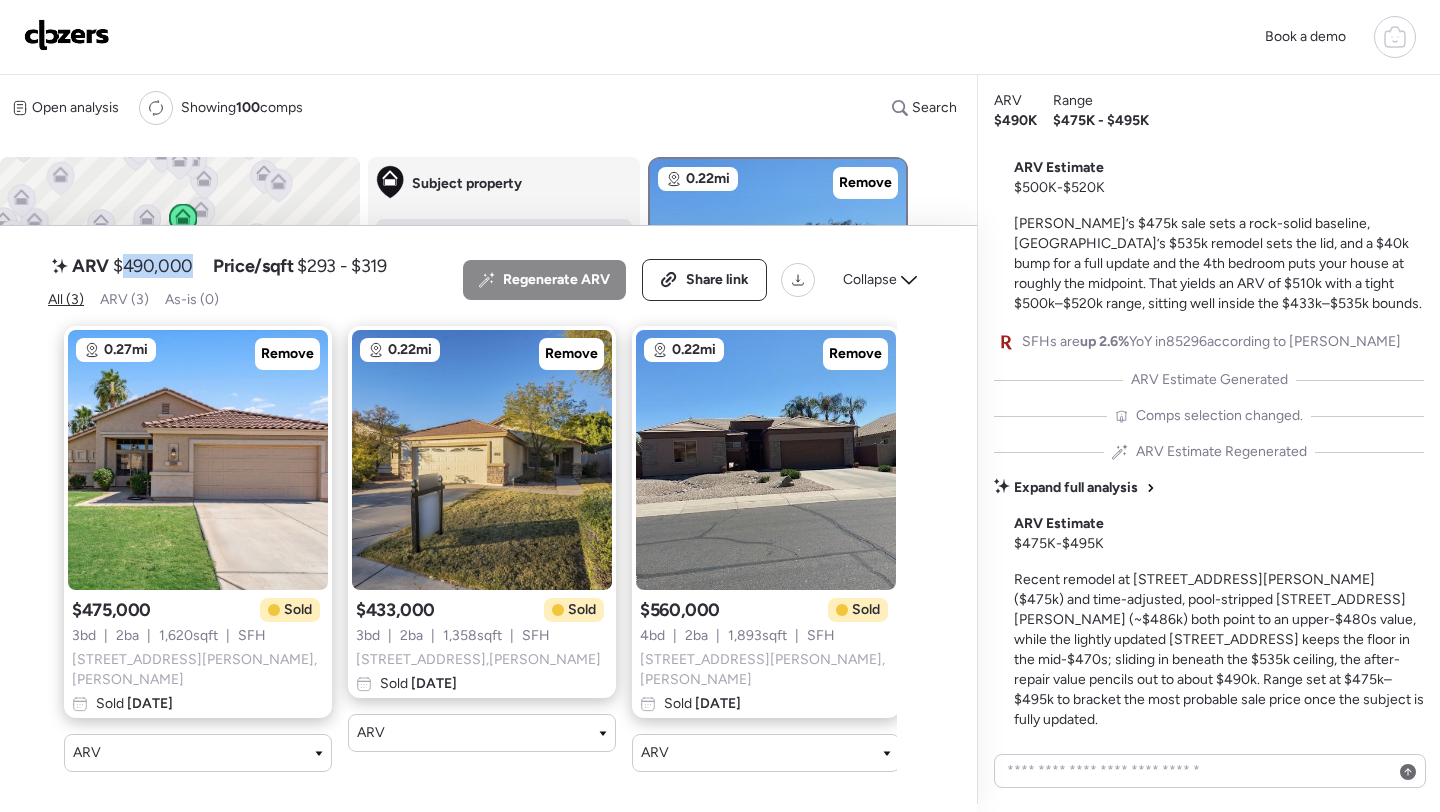 copy on "490,000" 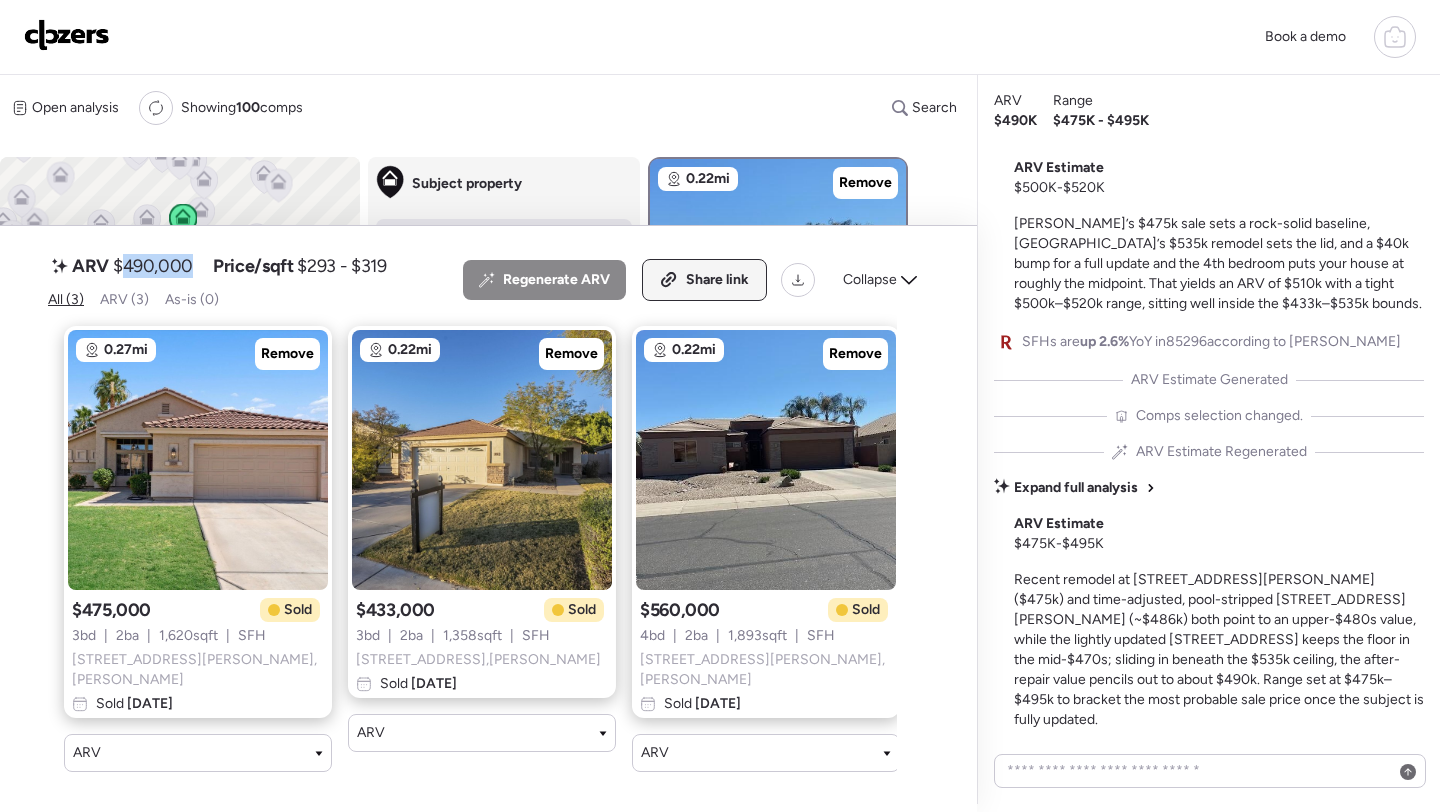click on "Share link" at bounding box center [717, 280] 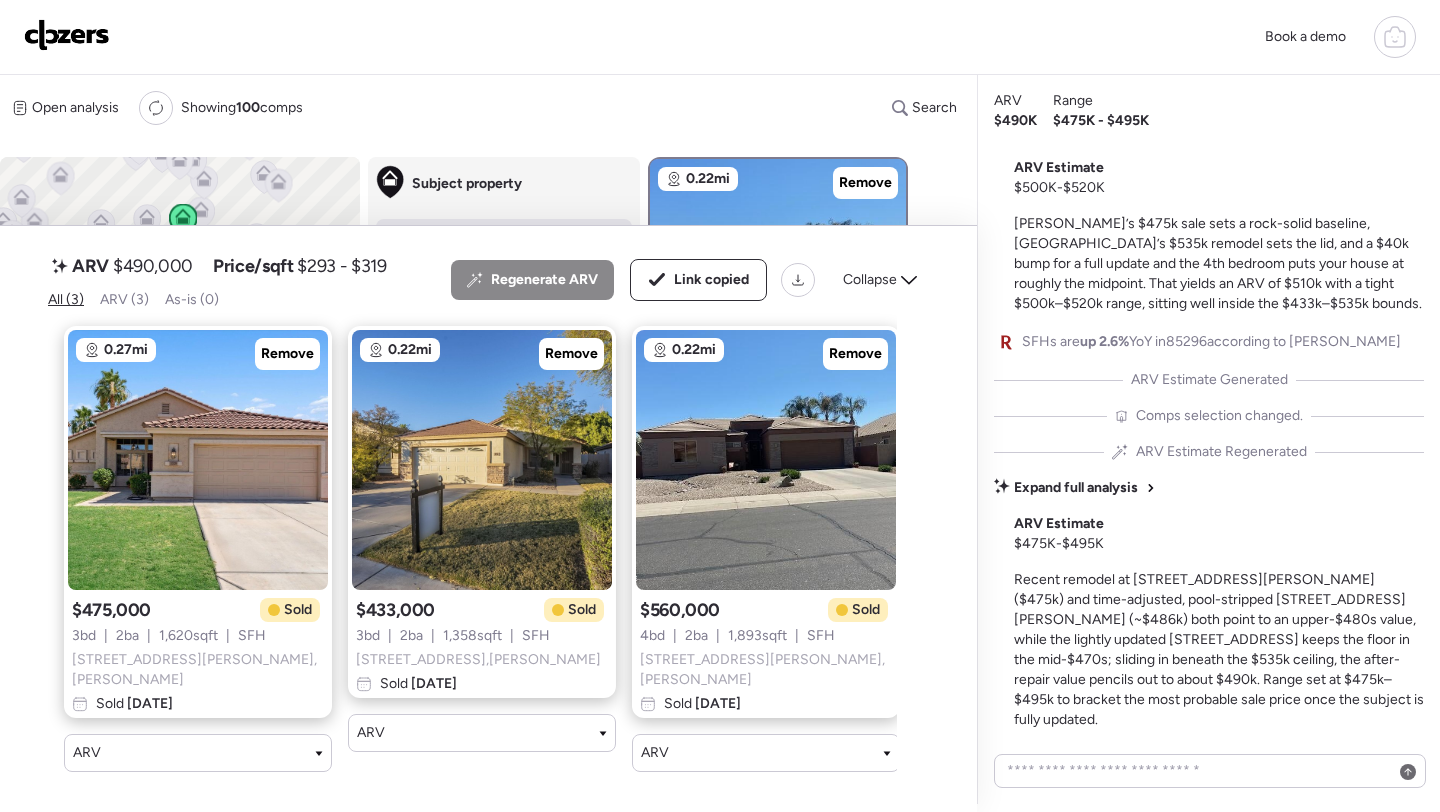 click at bounding box center (67, 35) 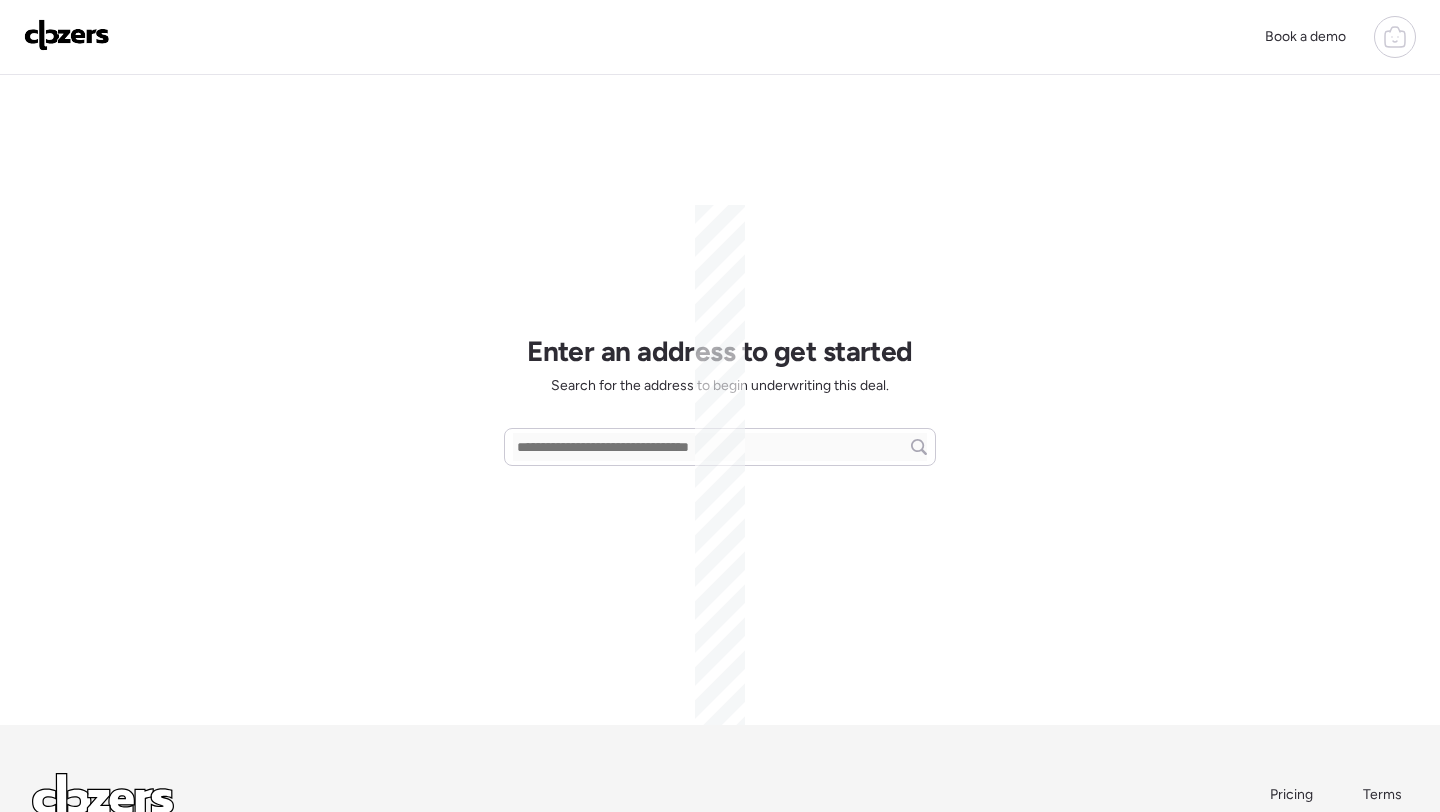 scroll, scrollTop: 0, scrollLeft: 0, axis: both 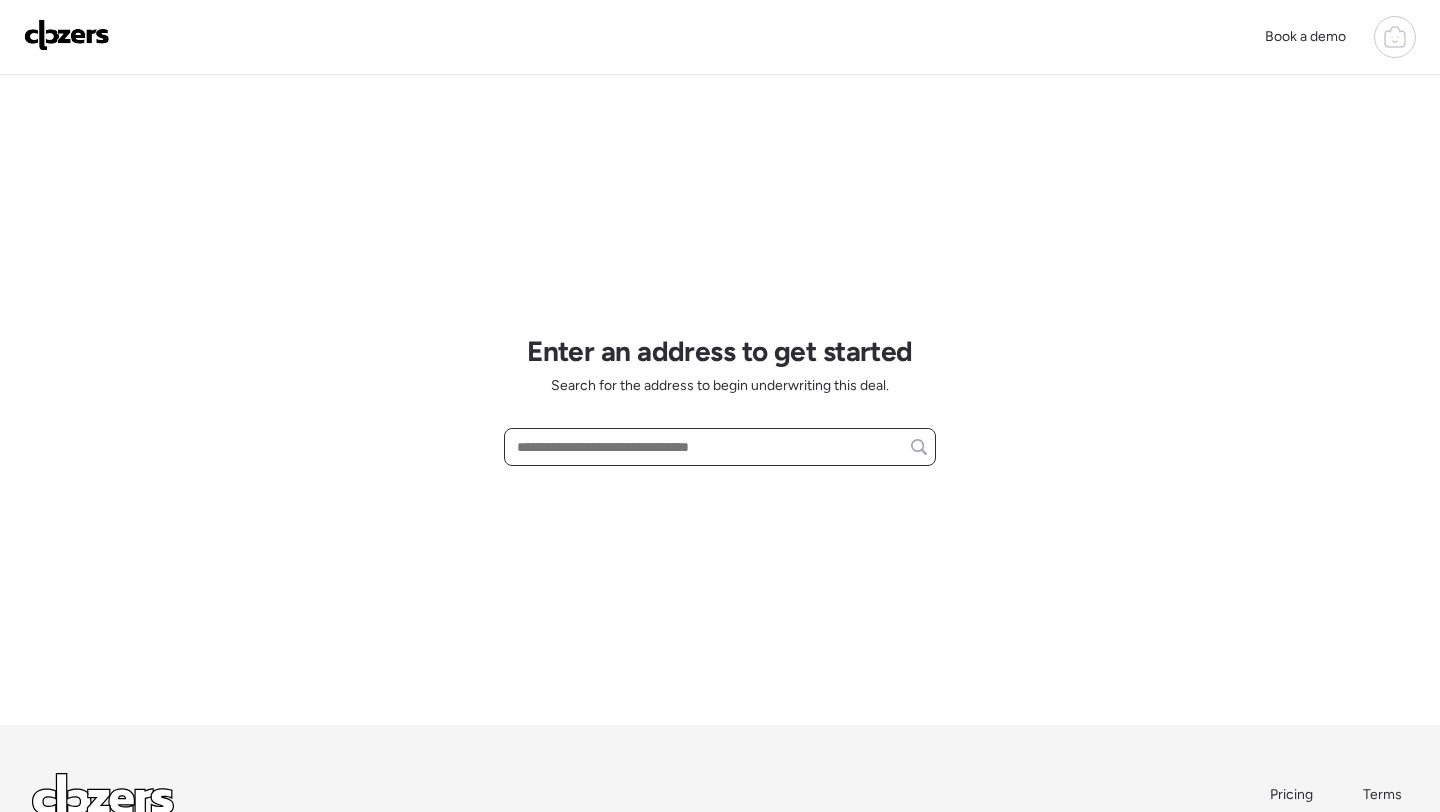 click at bounding box center (720, 447) 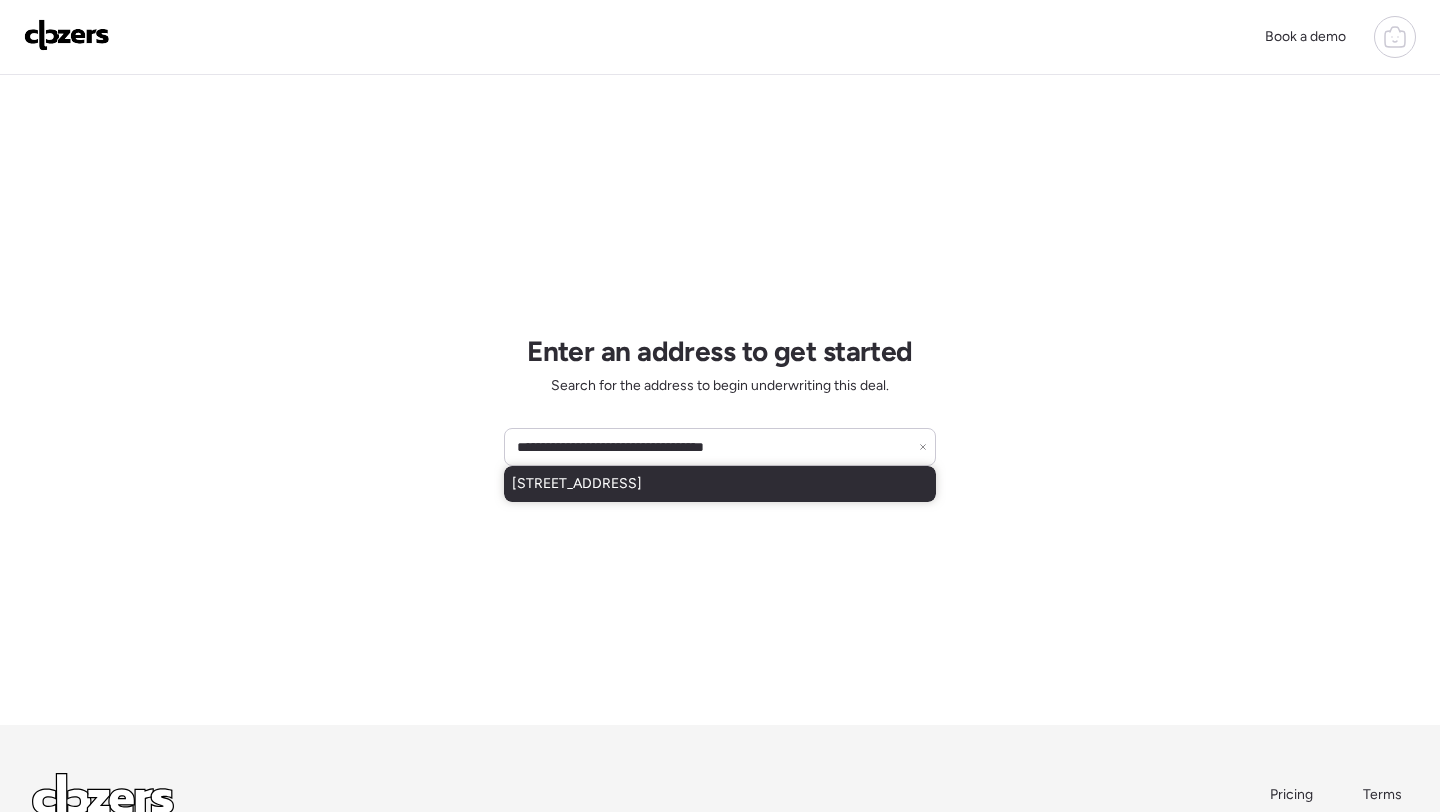 click on "8401 E Avalon Dr, Scottsdale, AZ, 85251" at bounding box center (577, 484) 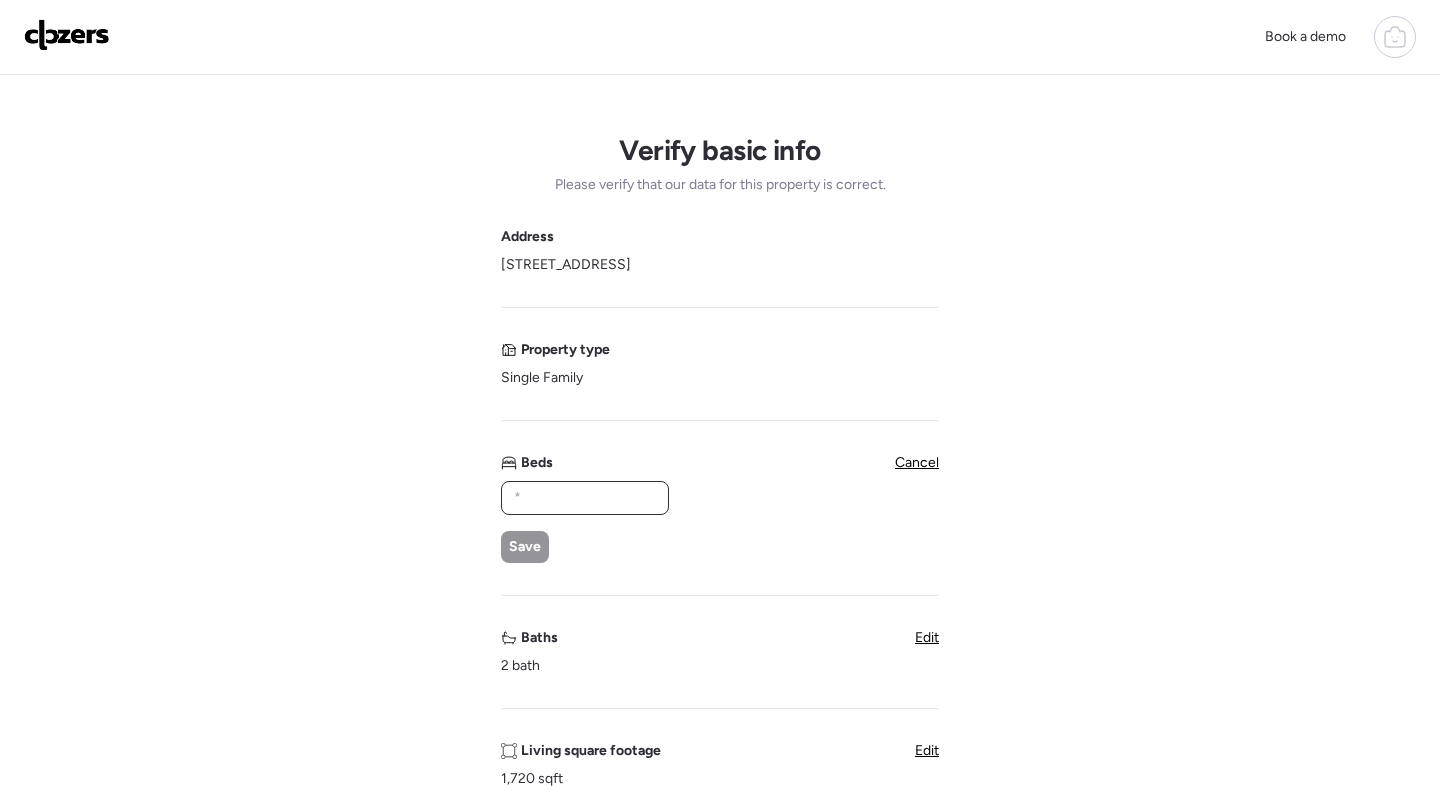 click at bounding box center [585, 498] 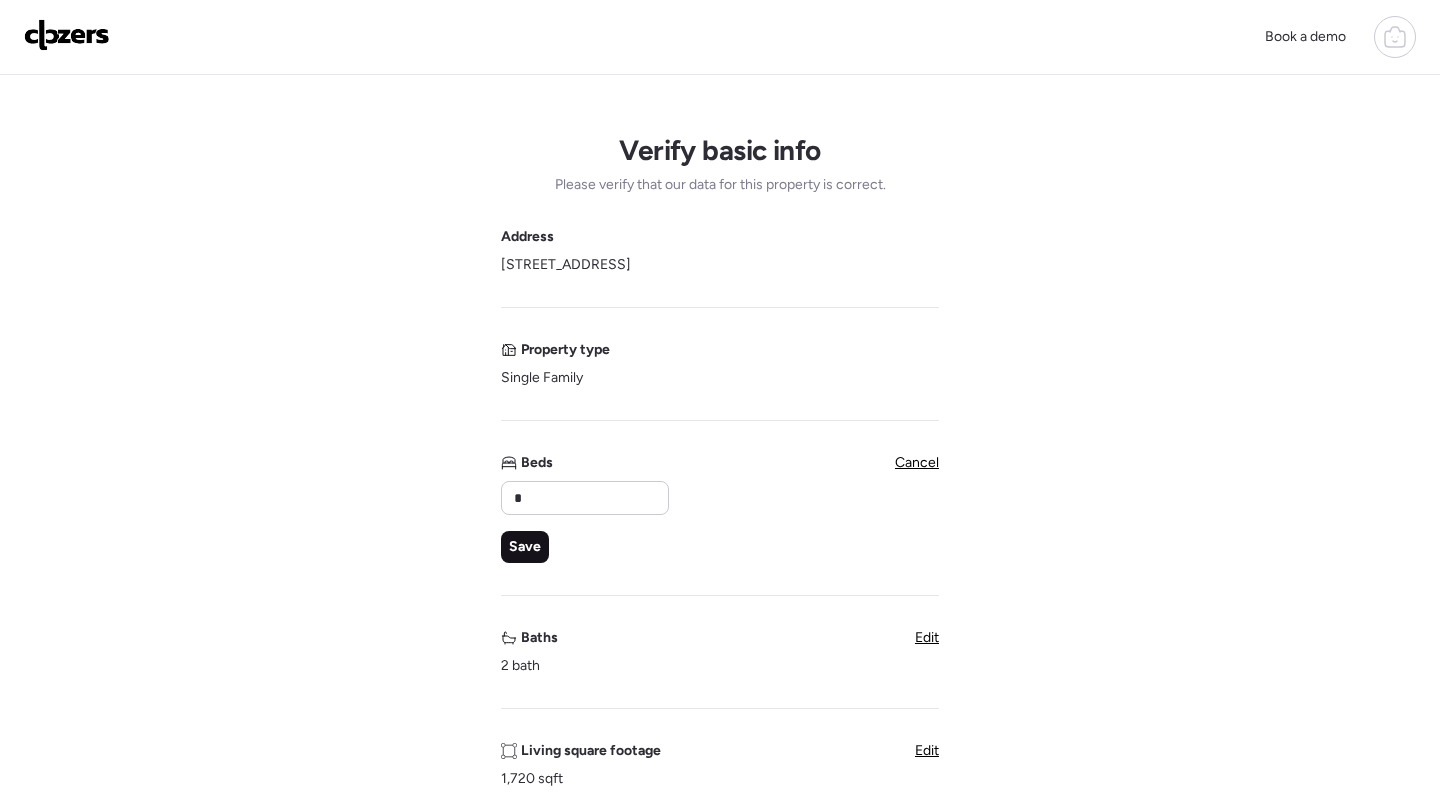 click on "Save" at bounding box center (525, 547) 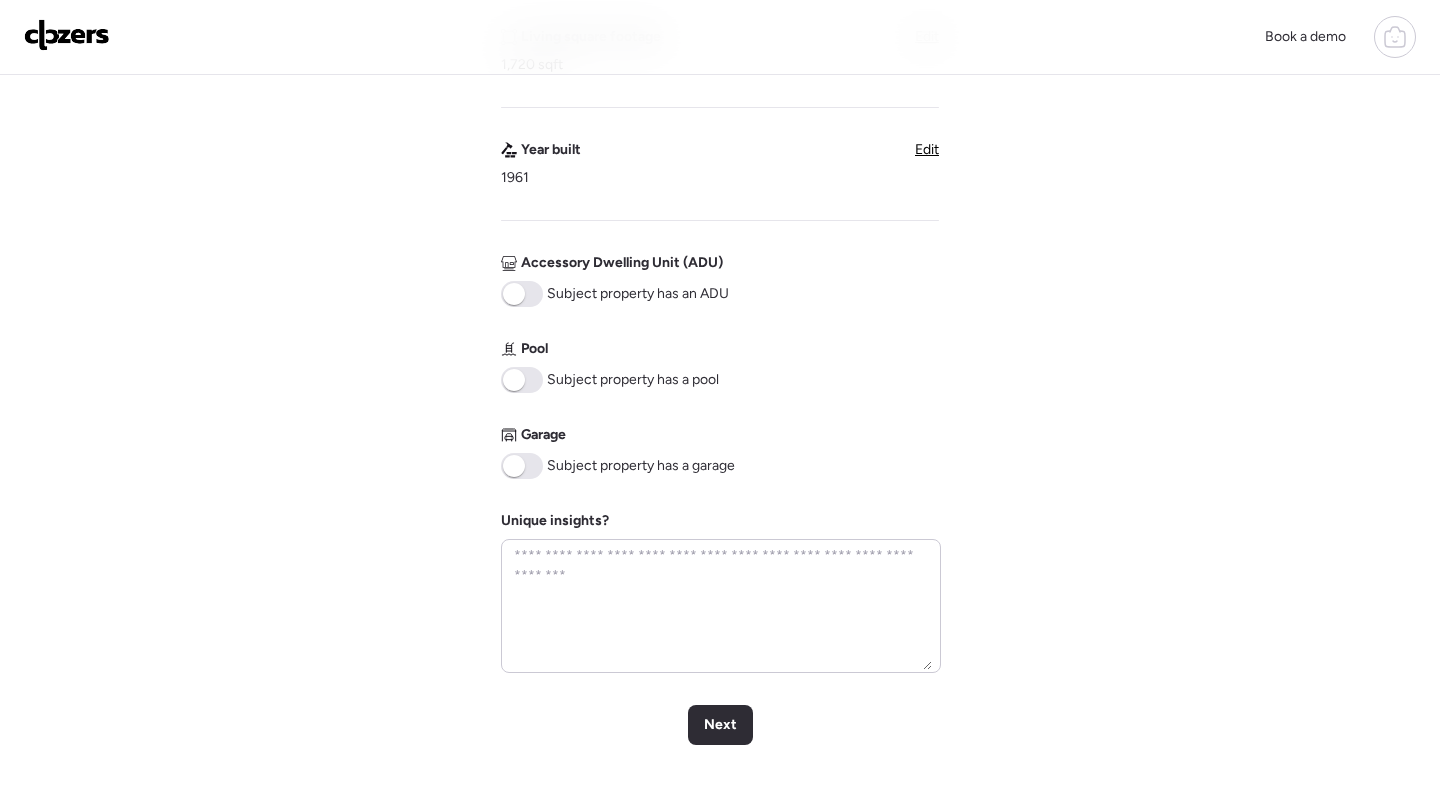 scroll, scrollTop: 681, scrollLeft: 0, axis: vertical 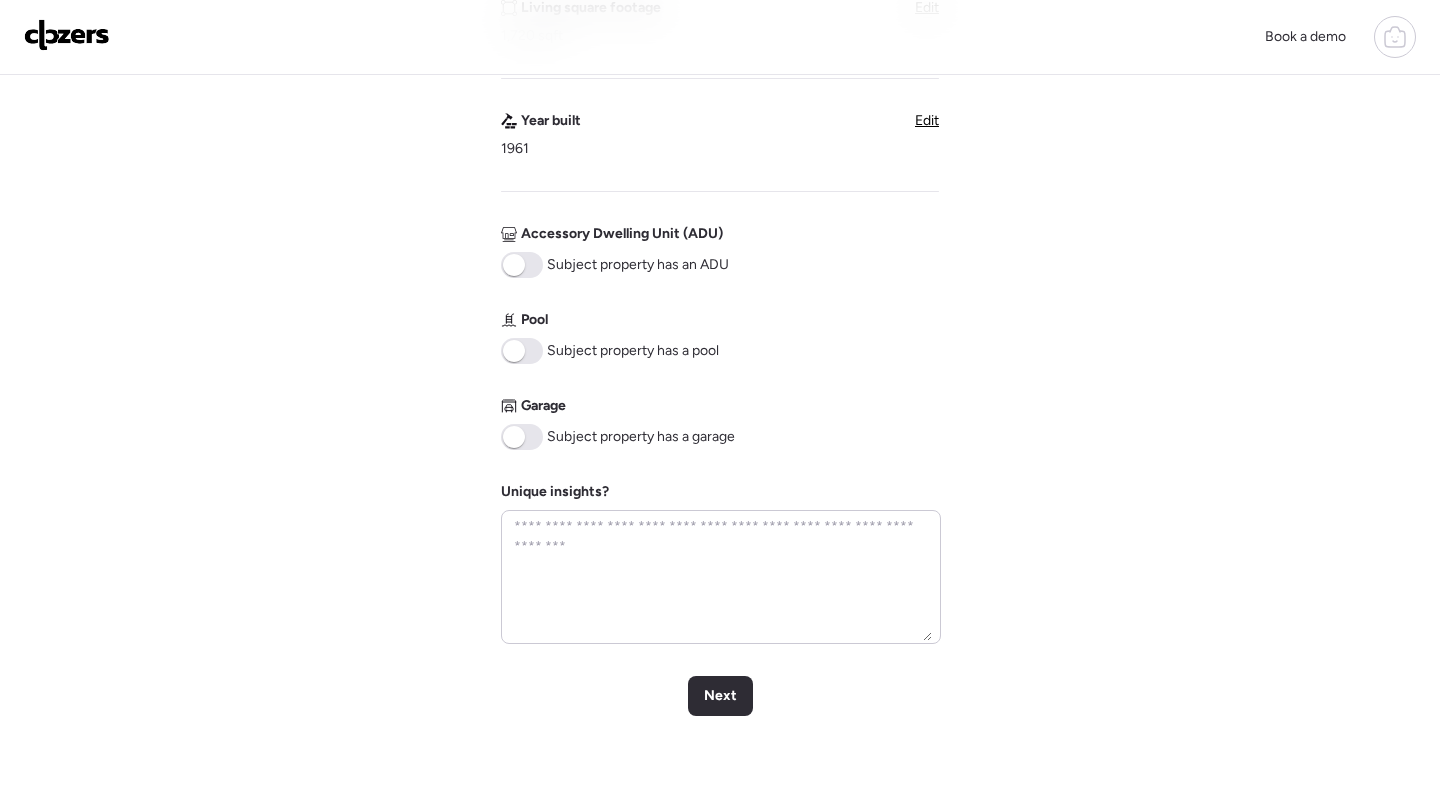 click at bounding box center [514, 351] 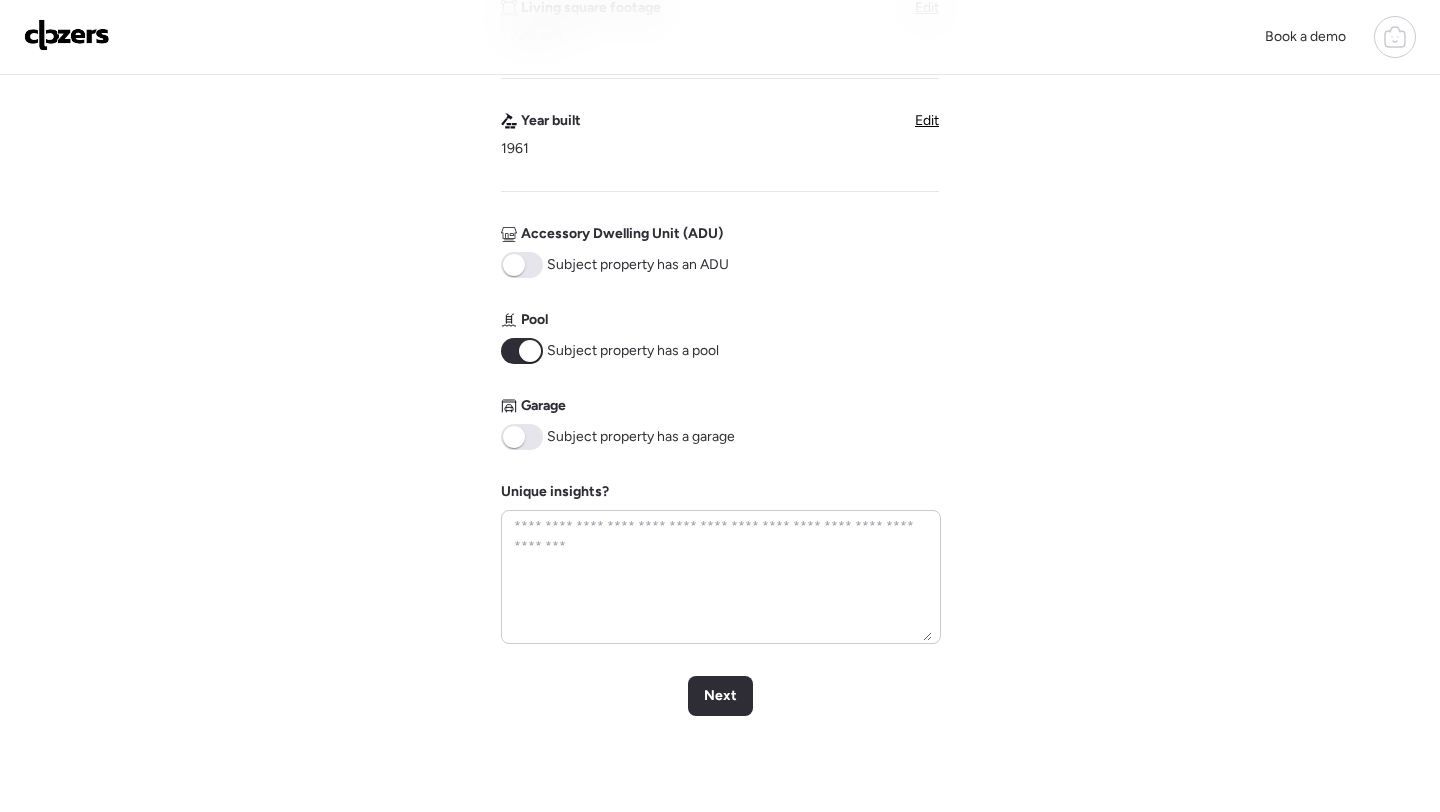 click at bounding box center [522, 437] 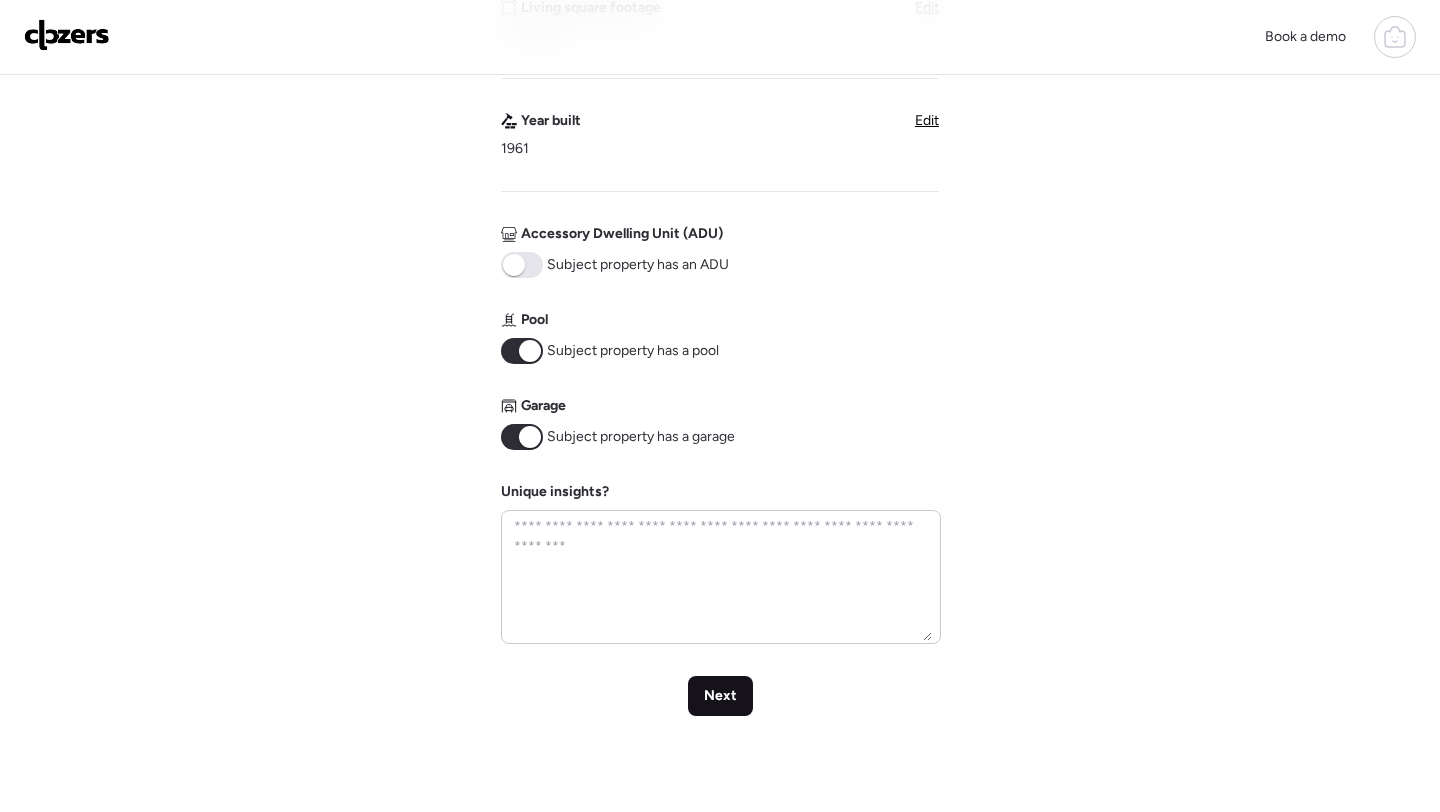 click on "Next" at bounding box center (720, 696) 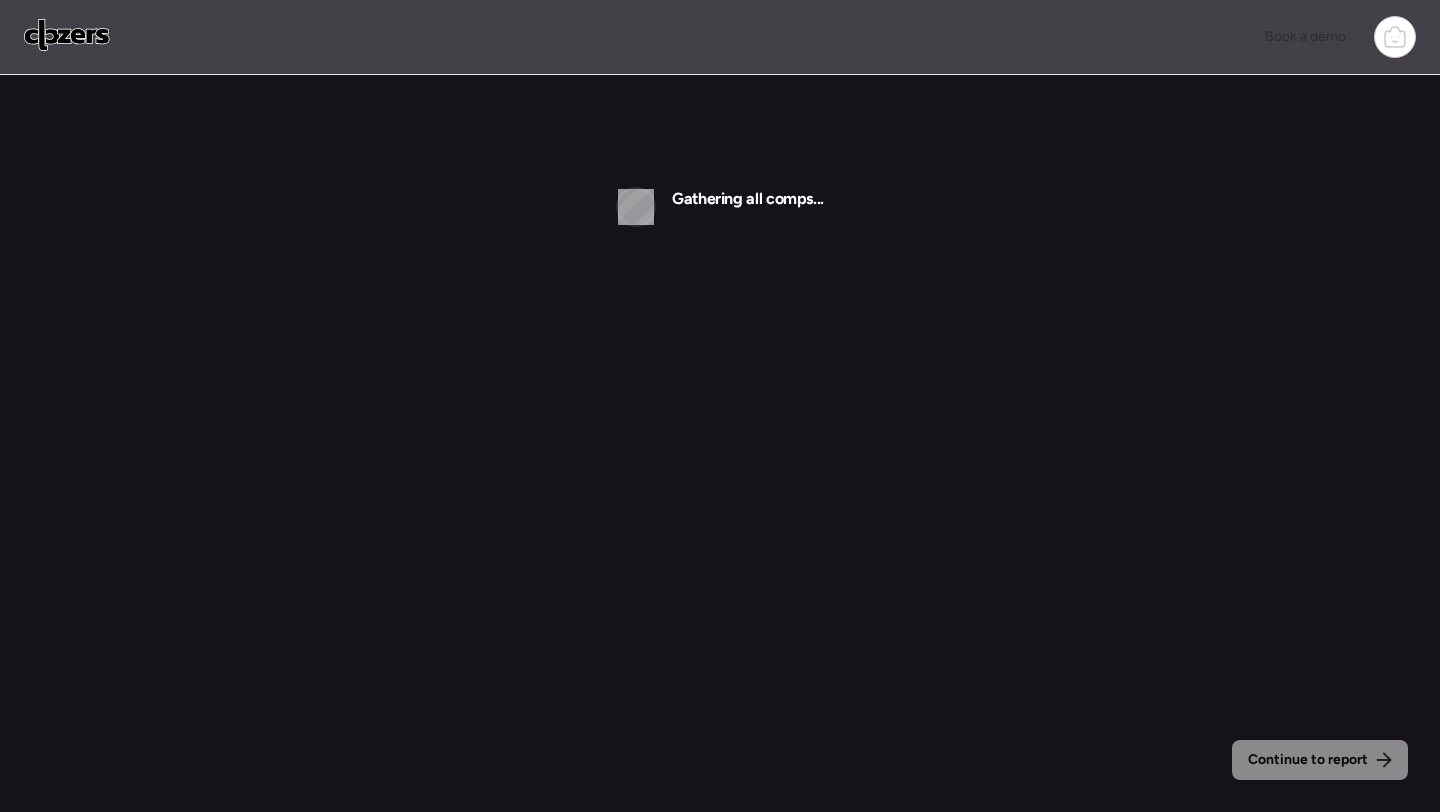 scroll, scrollTop: 0, scrollLeft: 0, axis: both 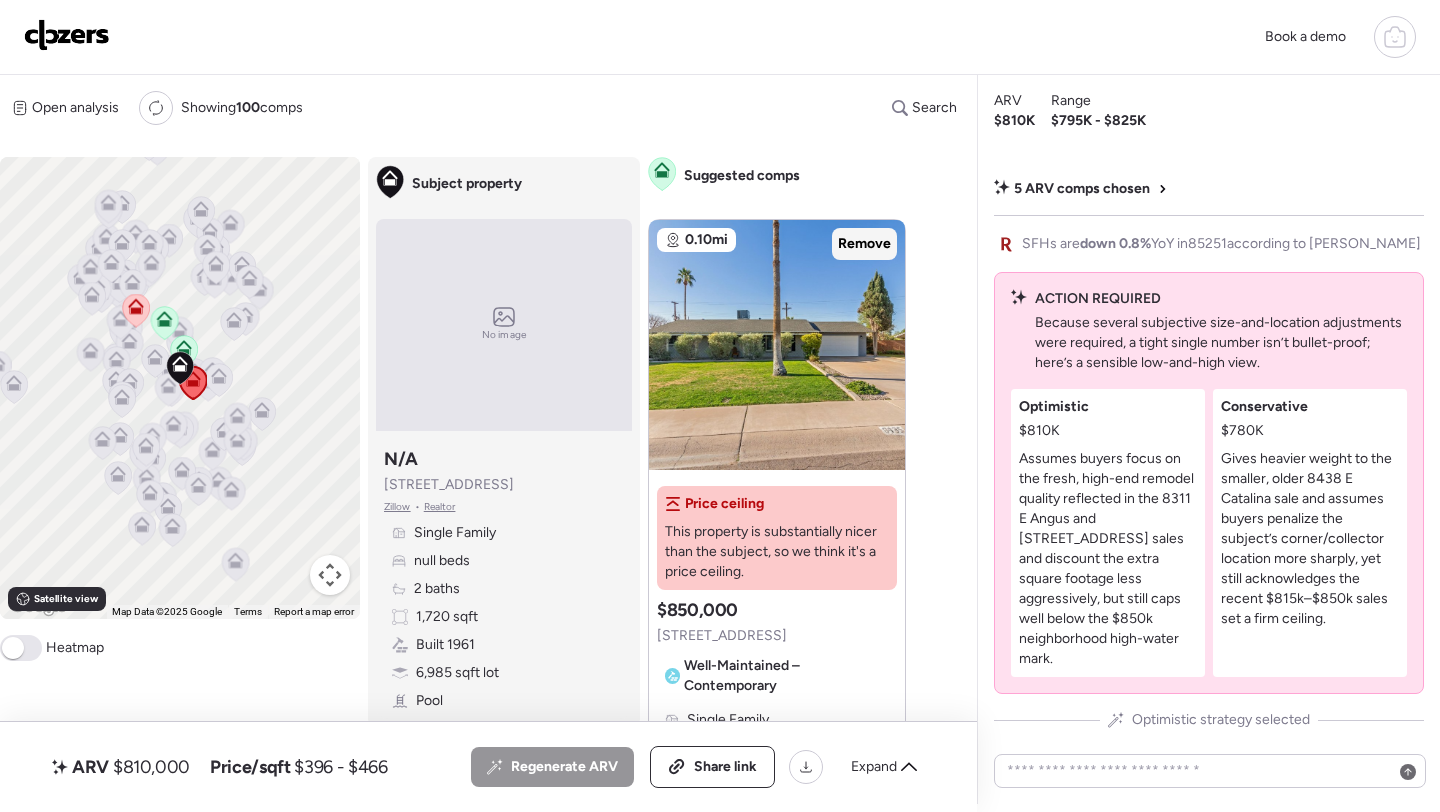 click on "Remove" at bounding box center [864, 244] 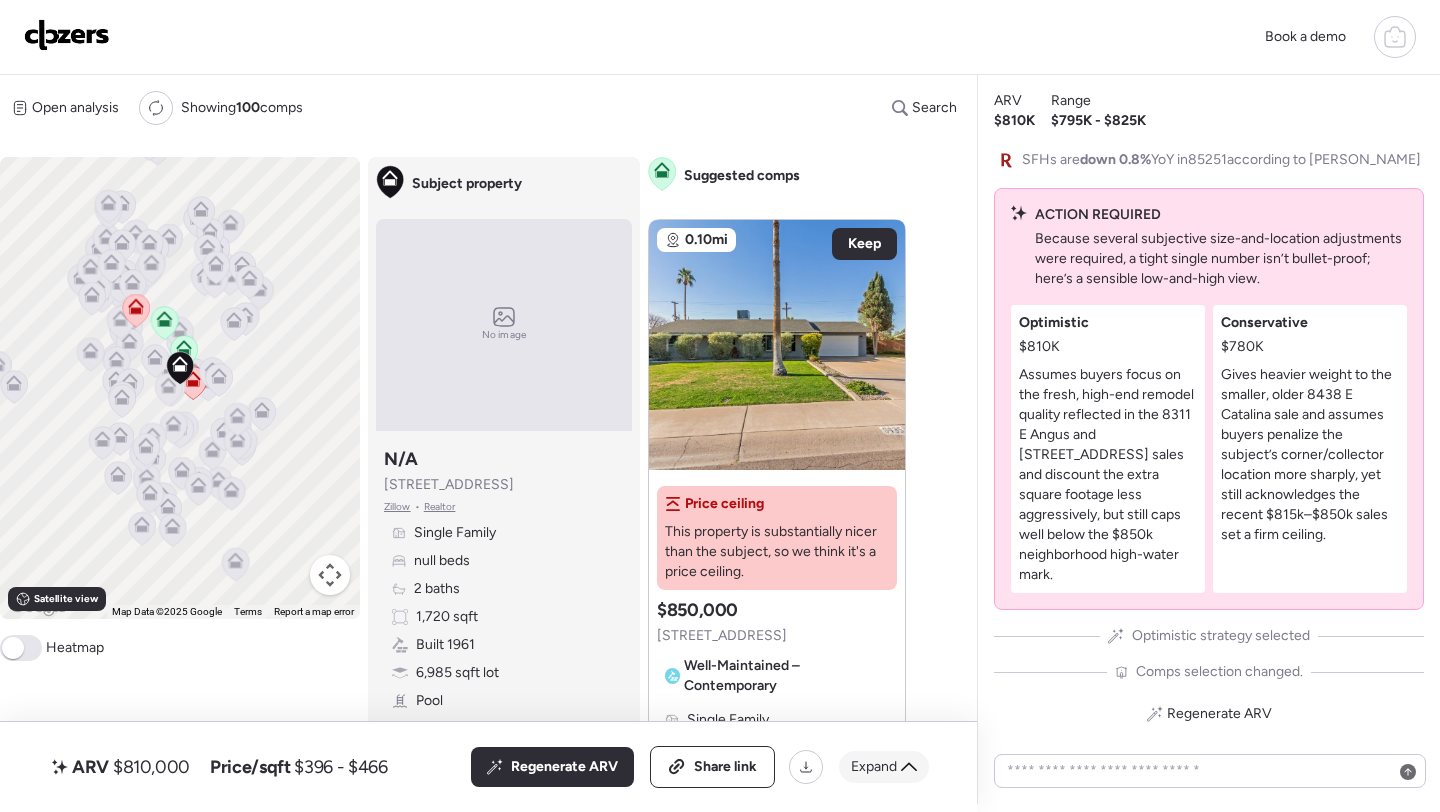 click on "Expand" at bounding box center [874, 767] 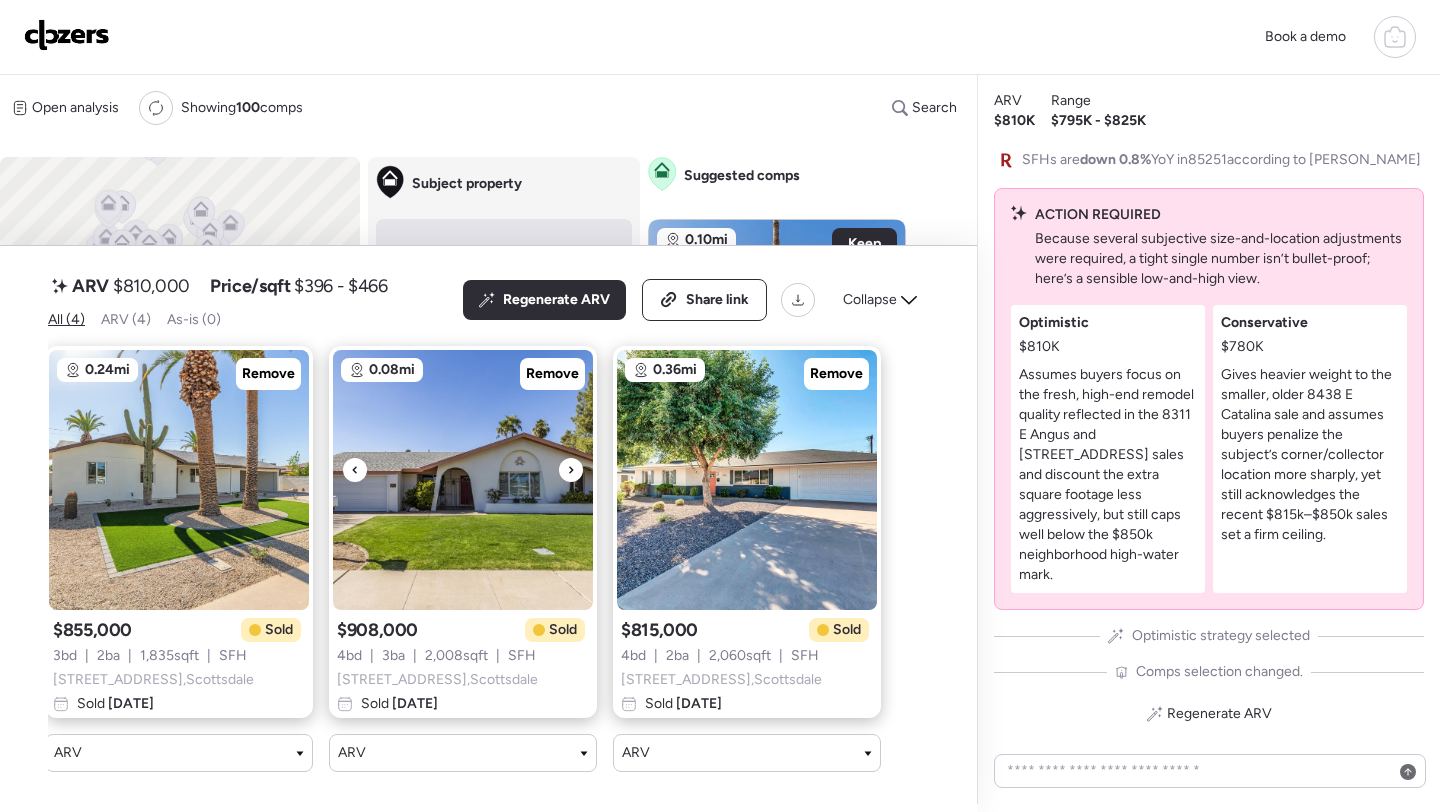 scroll, scrollTop: 0, scrollLeft: 0, axis: both 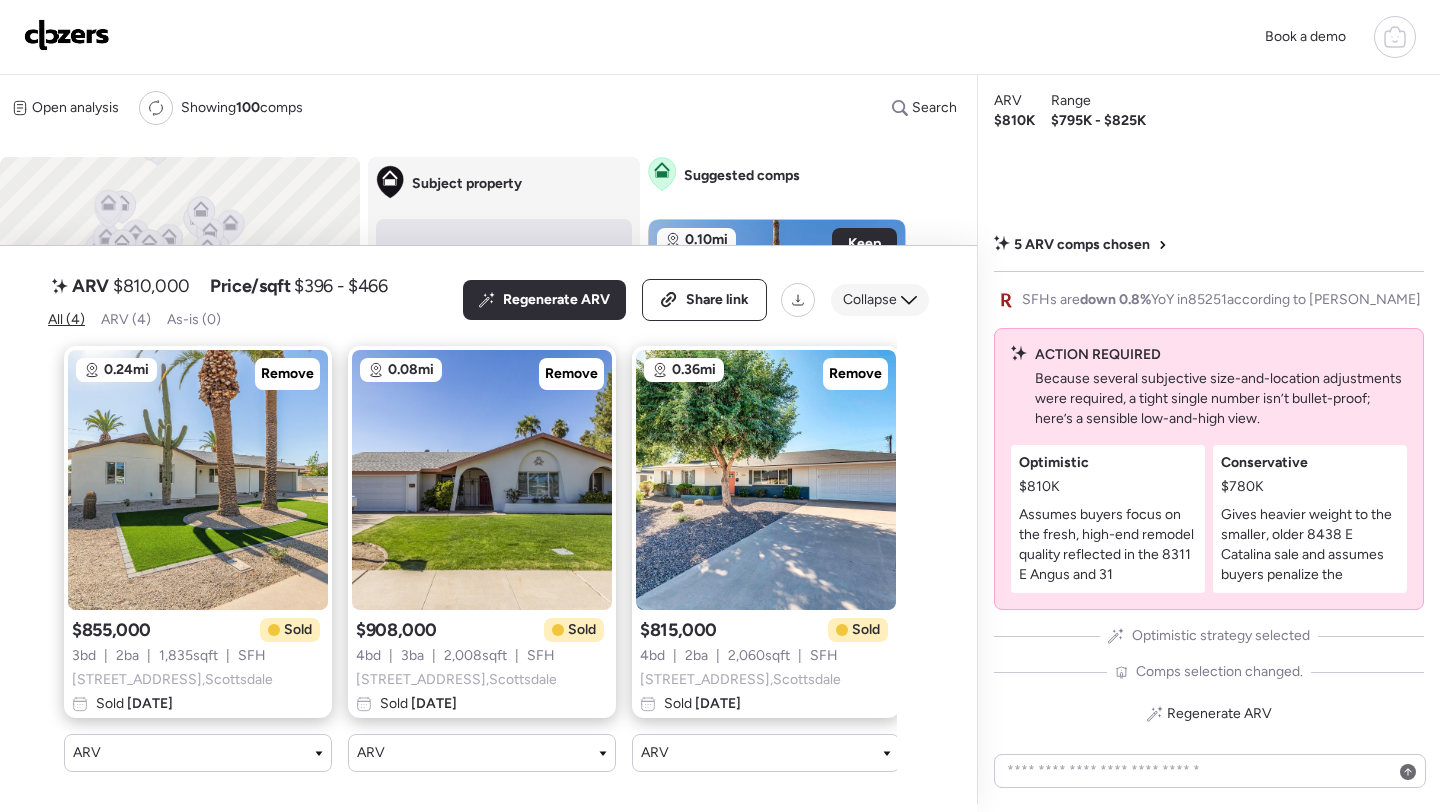 click on "Collapse" at bounding box center [870, 300] 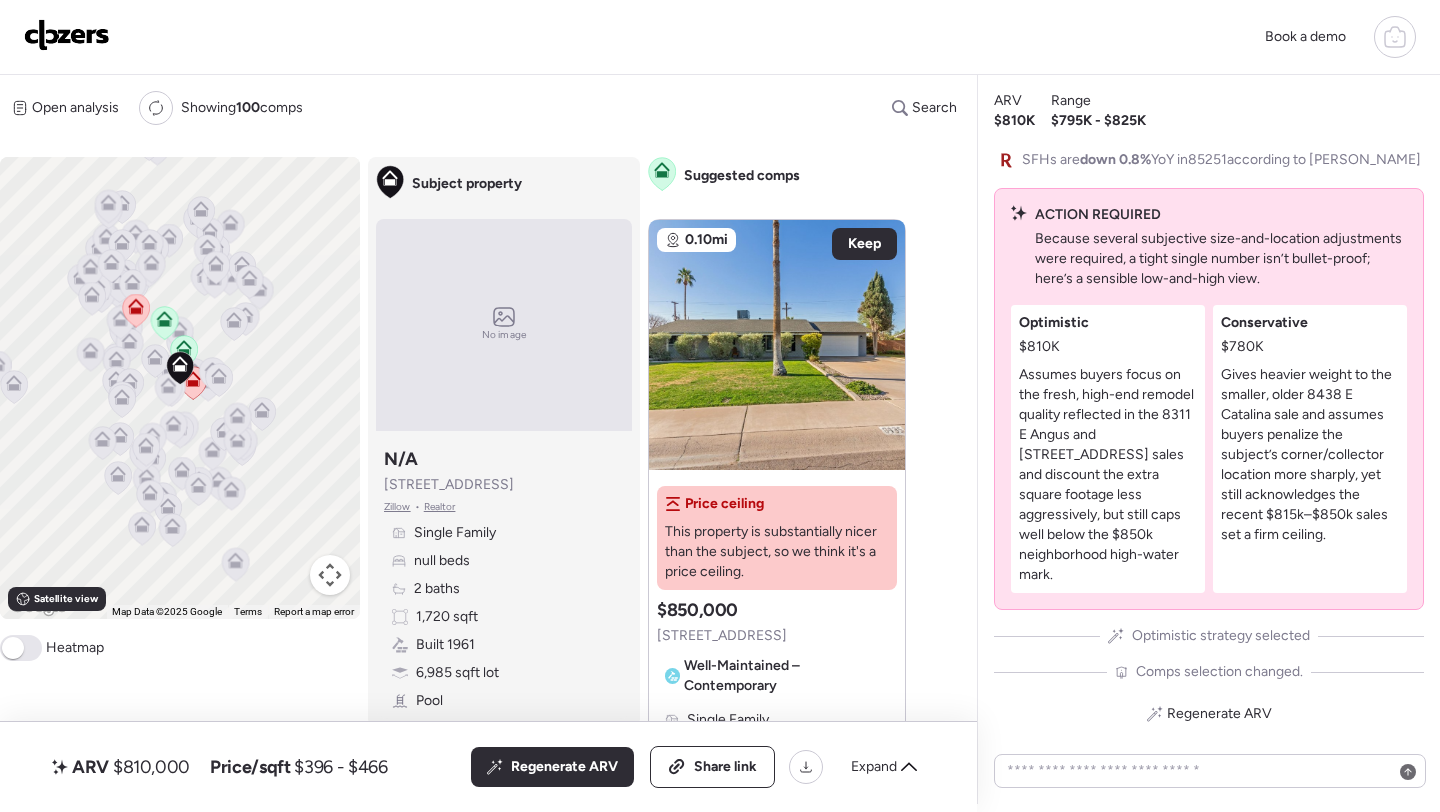 click 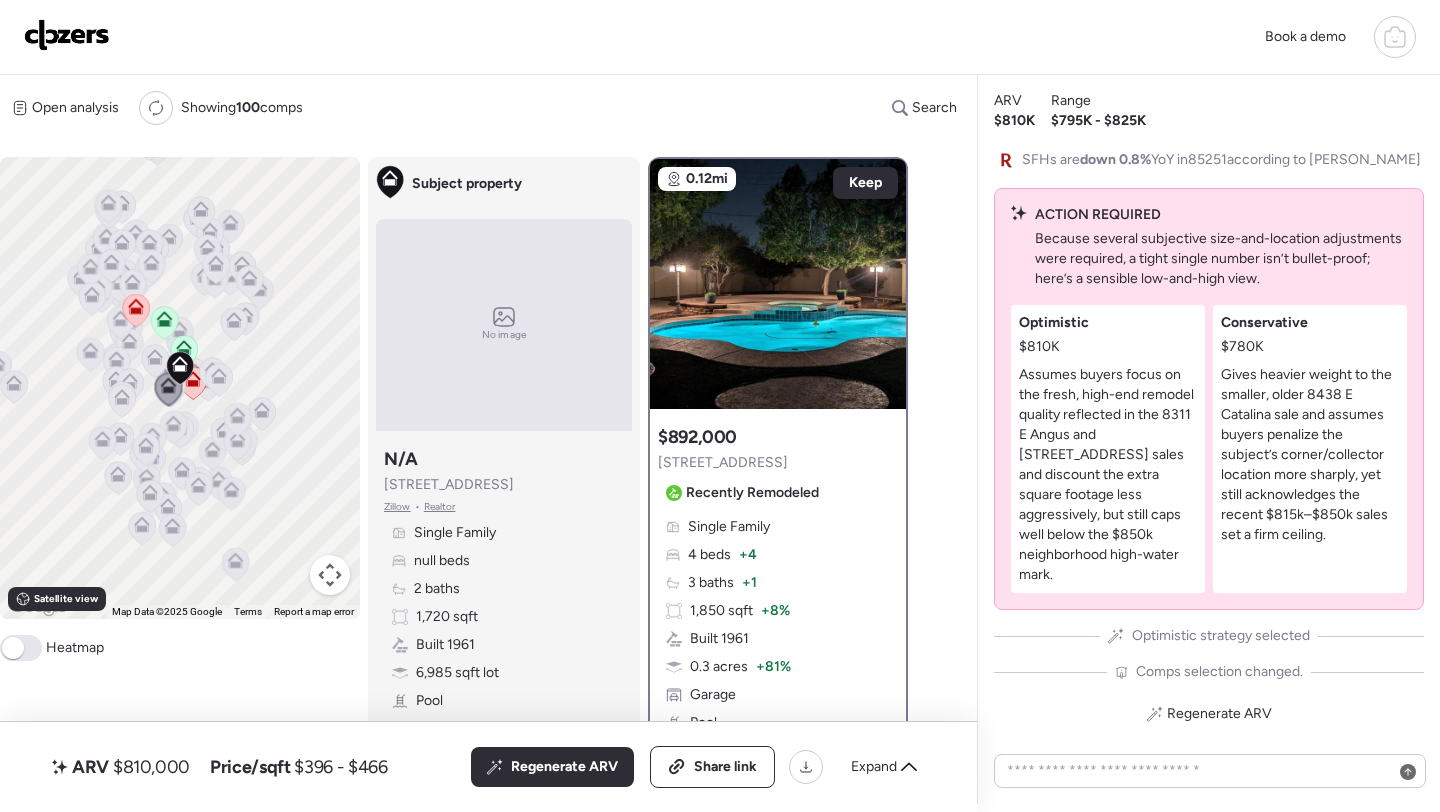 click 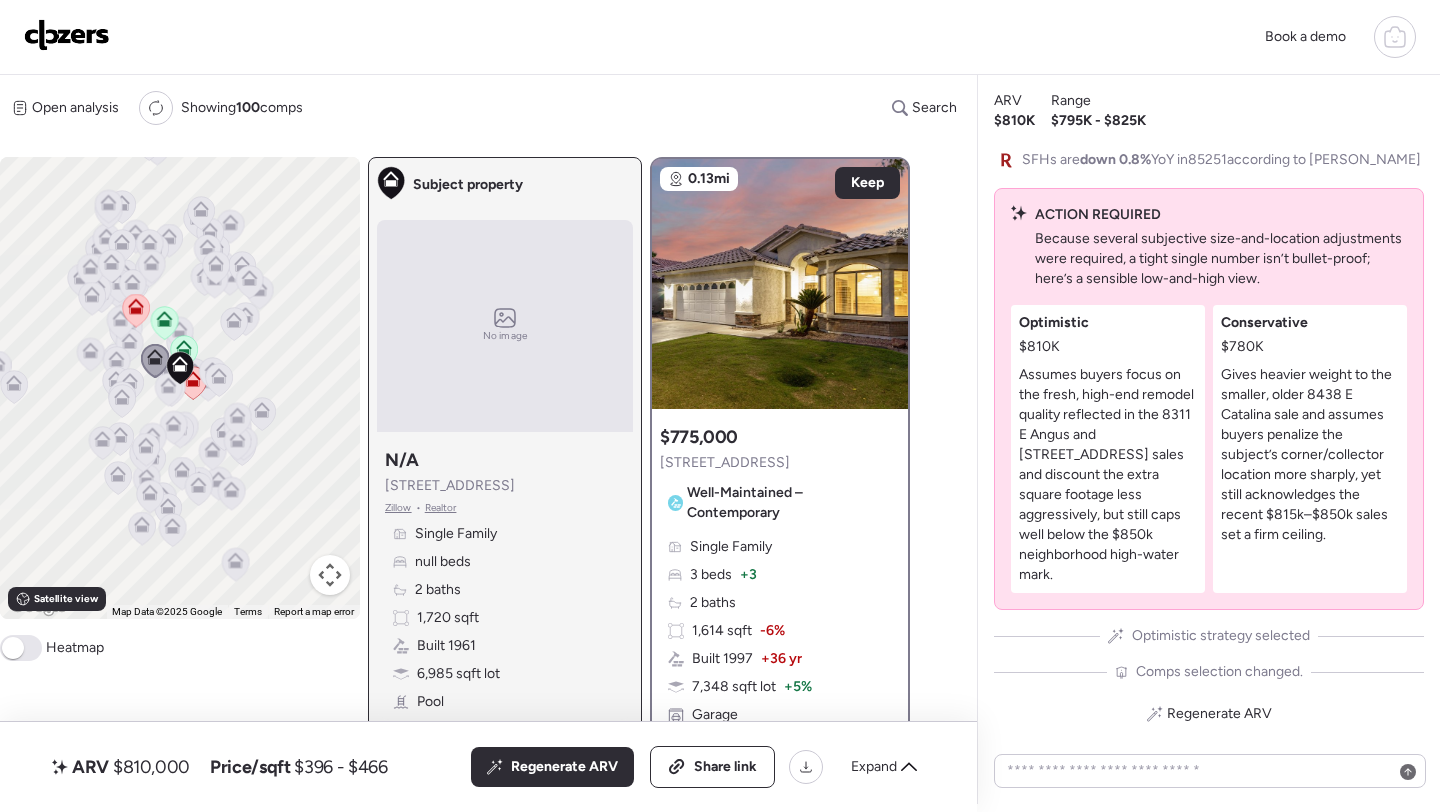 click 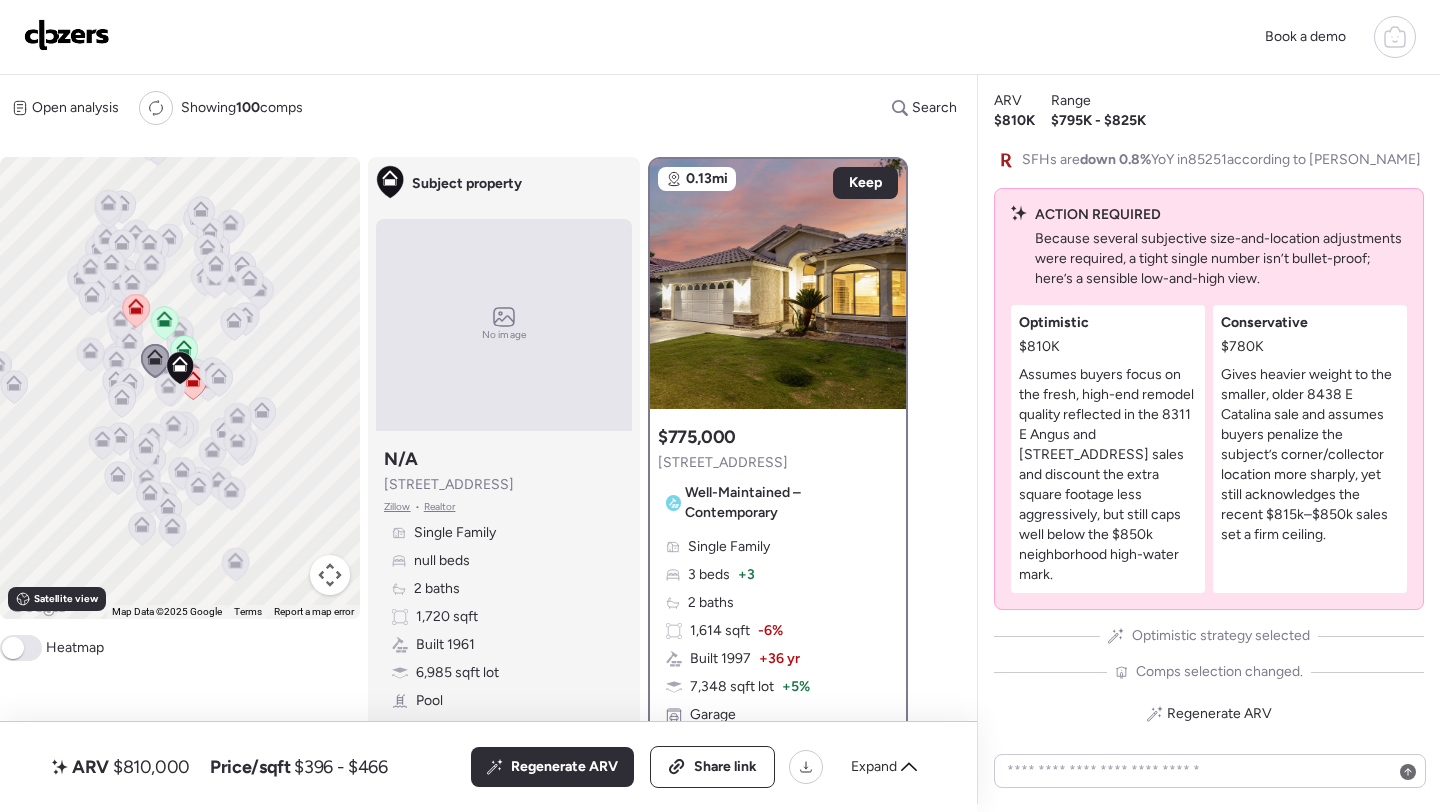 click 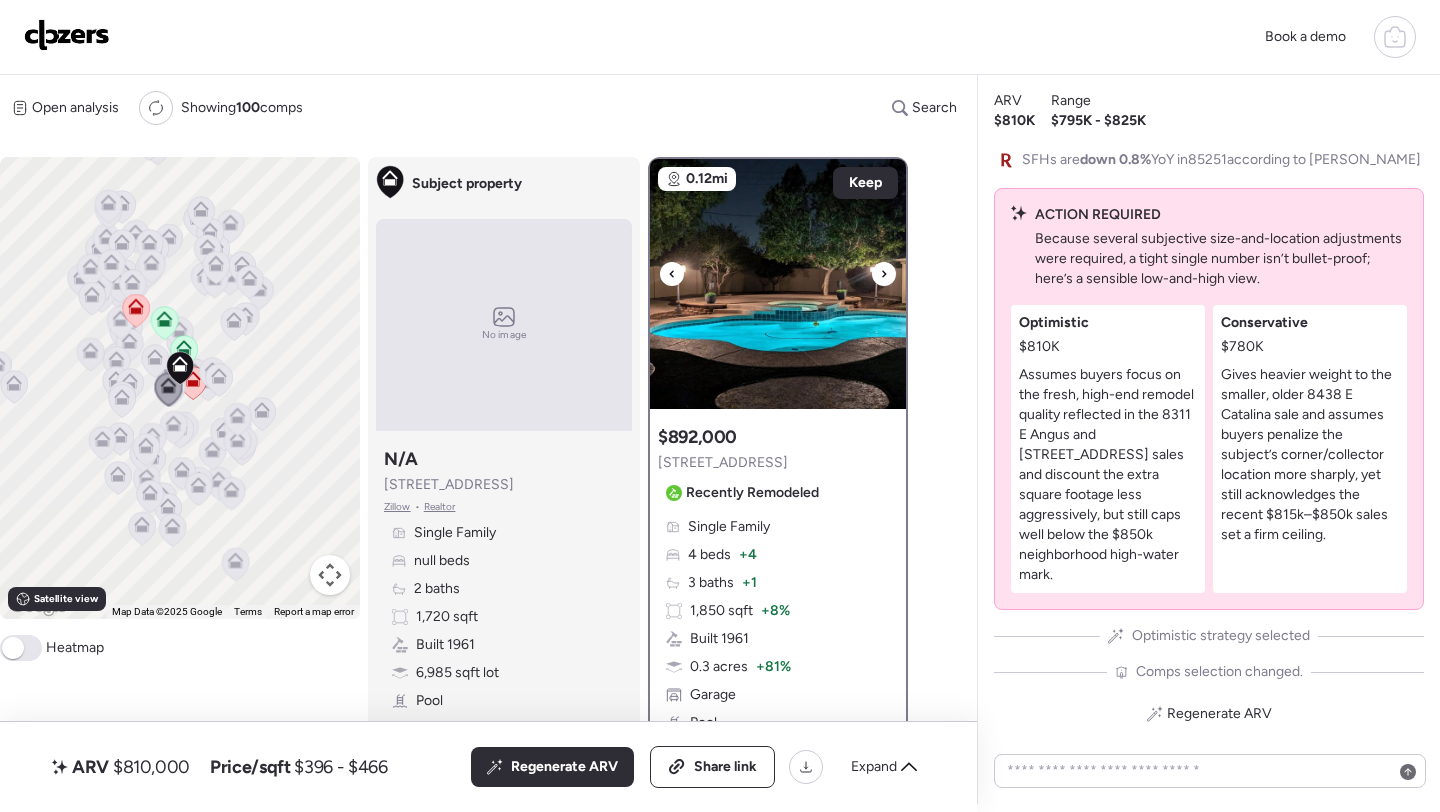 click at bounding box center (778, 284) 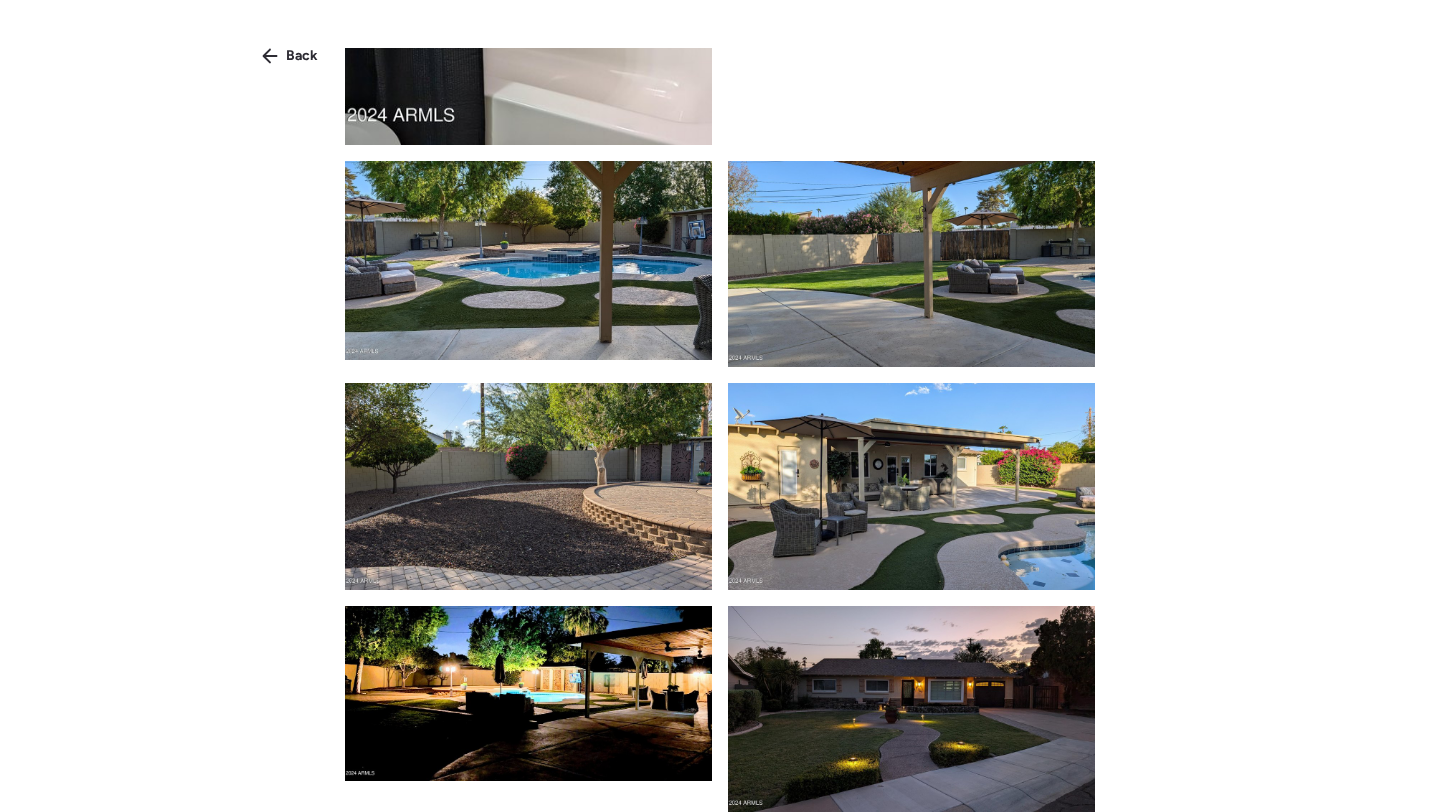scroll, scrollTop: 4111, scrollLeft: 0, axis: vertical 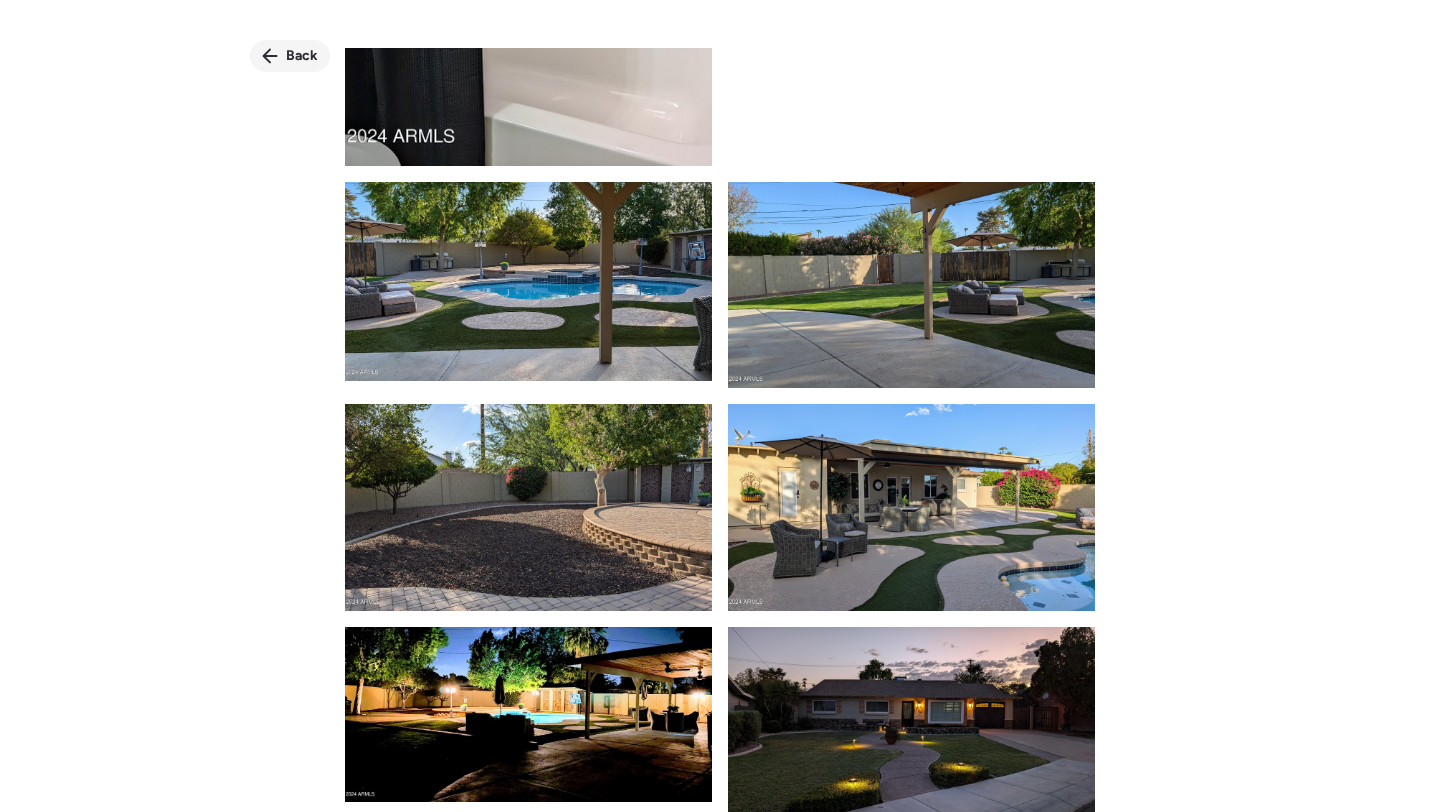 click on "Back" at bounding box center [302, 56] 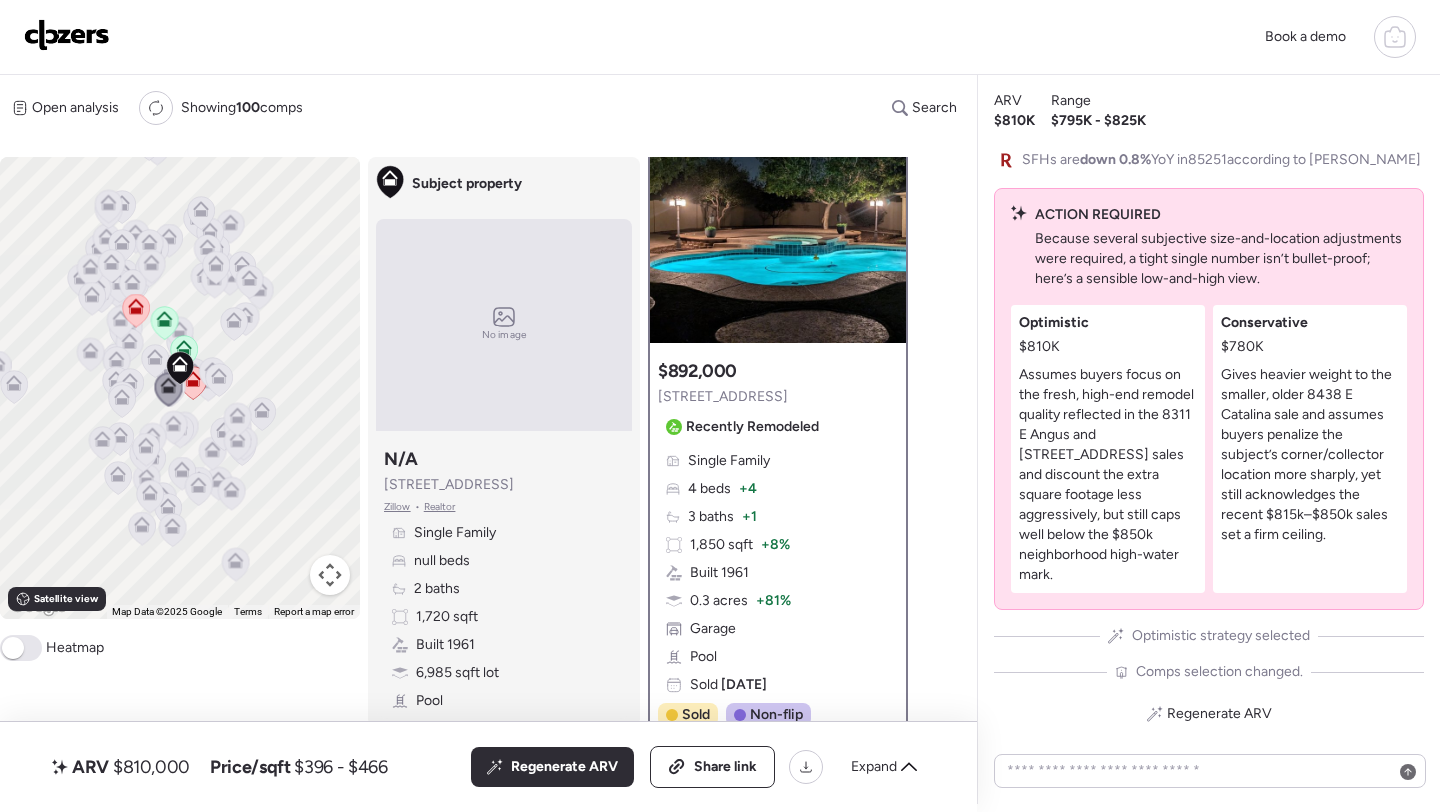 scroll, scrollTop: 0, scrollLeft: 0, axis: both 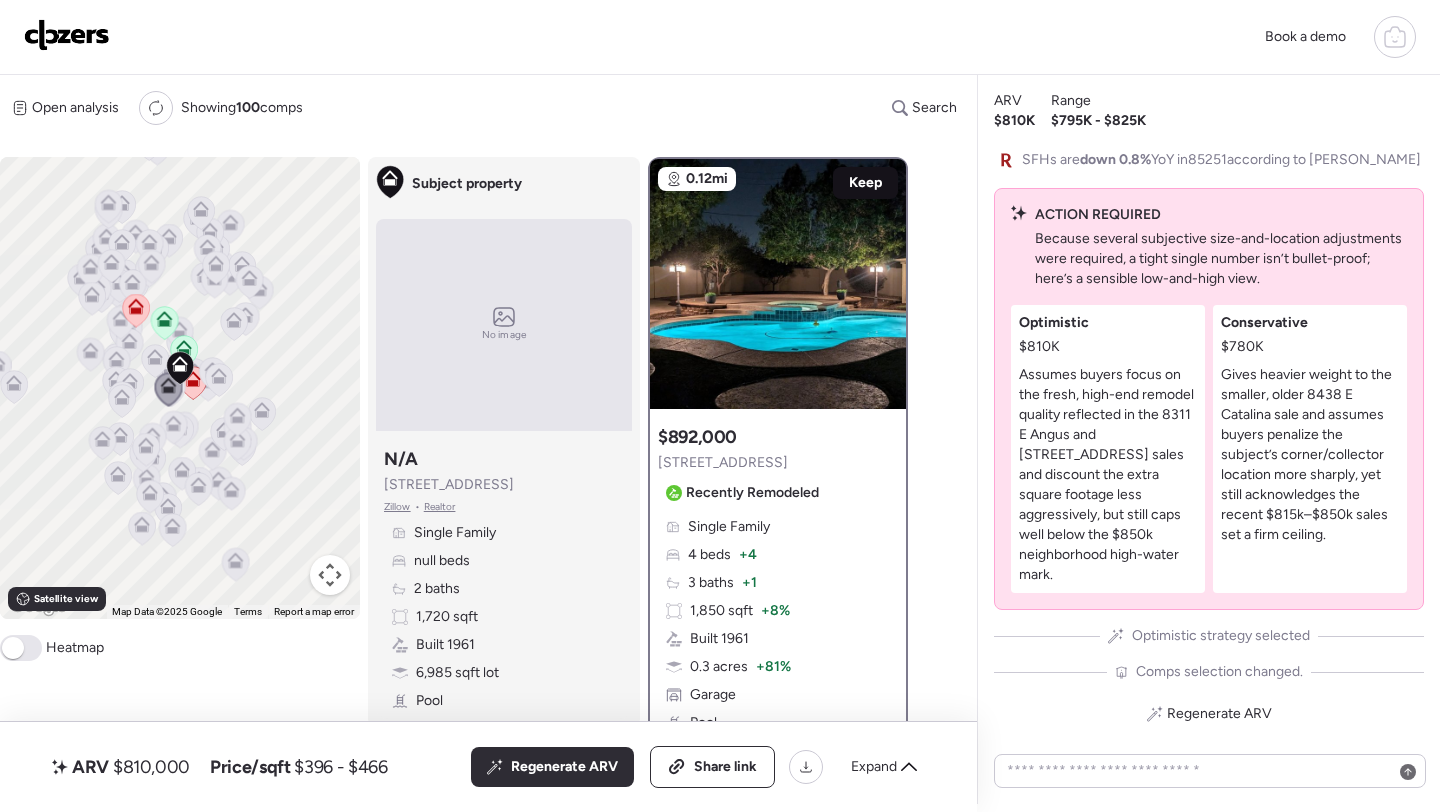 click on "Keep" at bounding box center [865, 183] 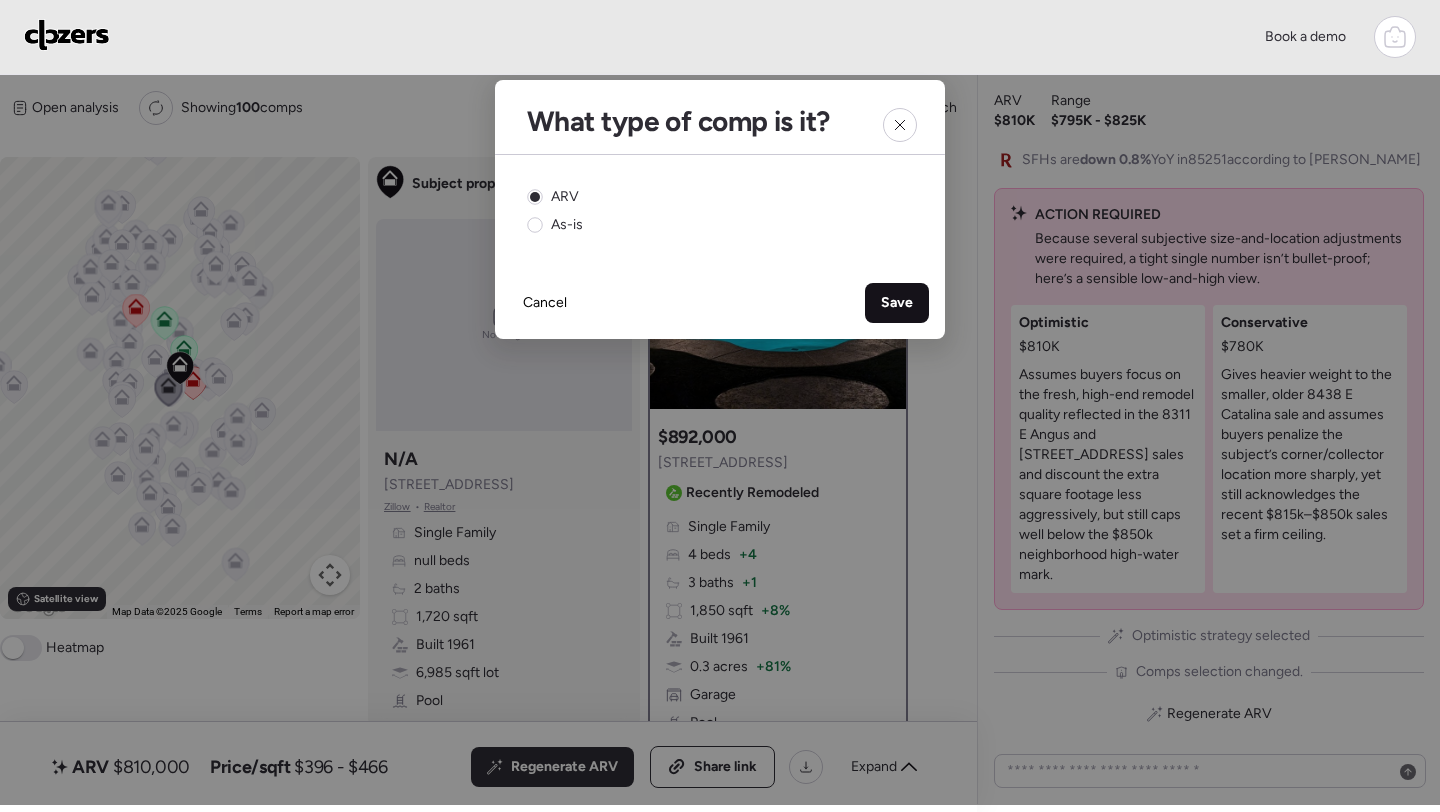 click on "Save" at bounding box center (897, 303) 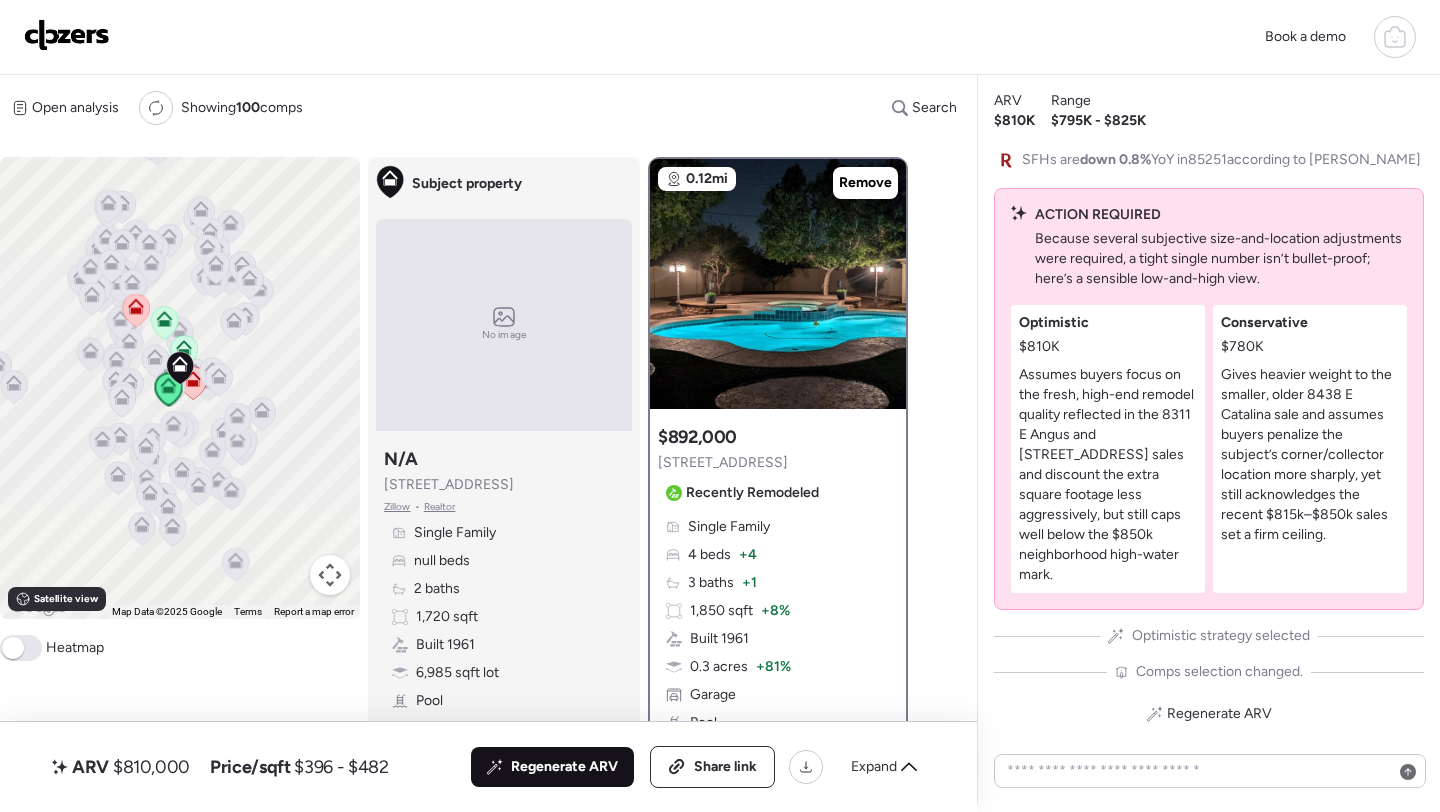 click on "Regenerate ARV" at bounding box center (564, 767) 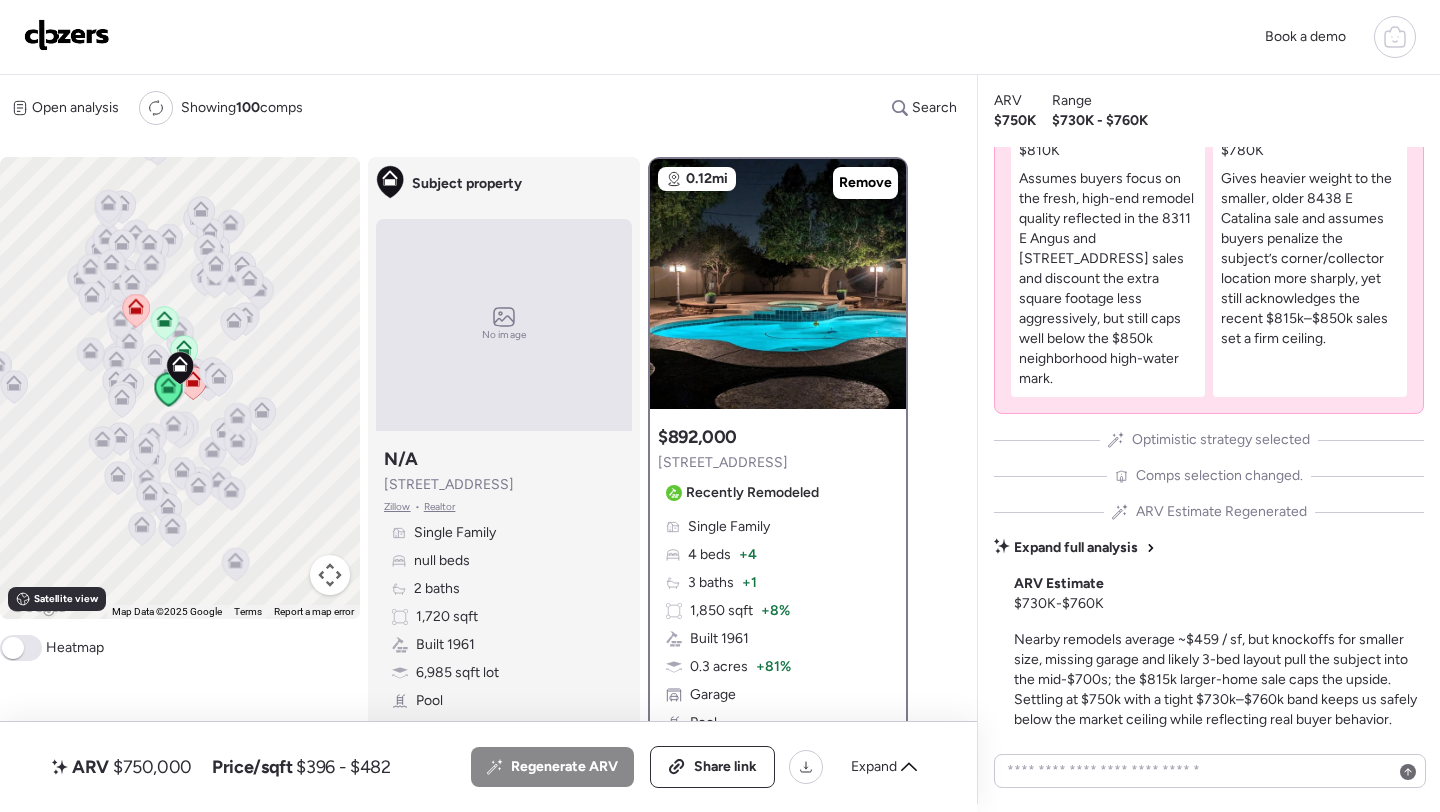 click on "$750,000" at bounding box center (152, 767) 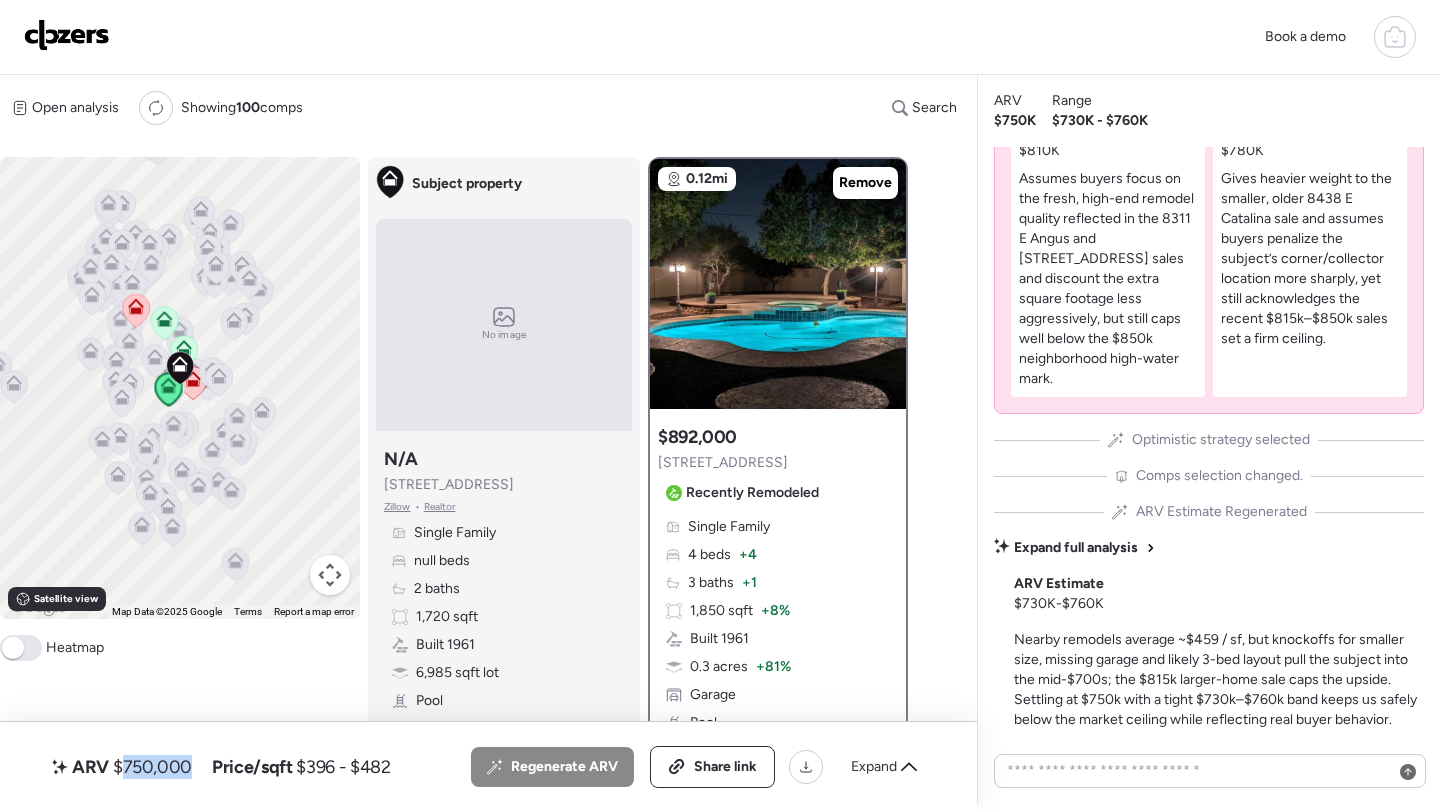 copy on "750,000" 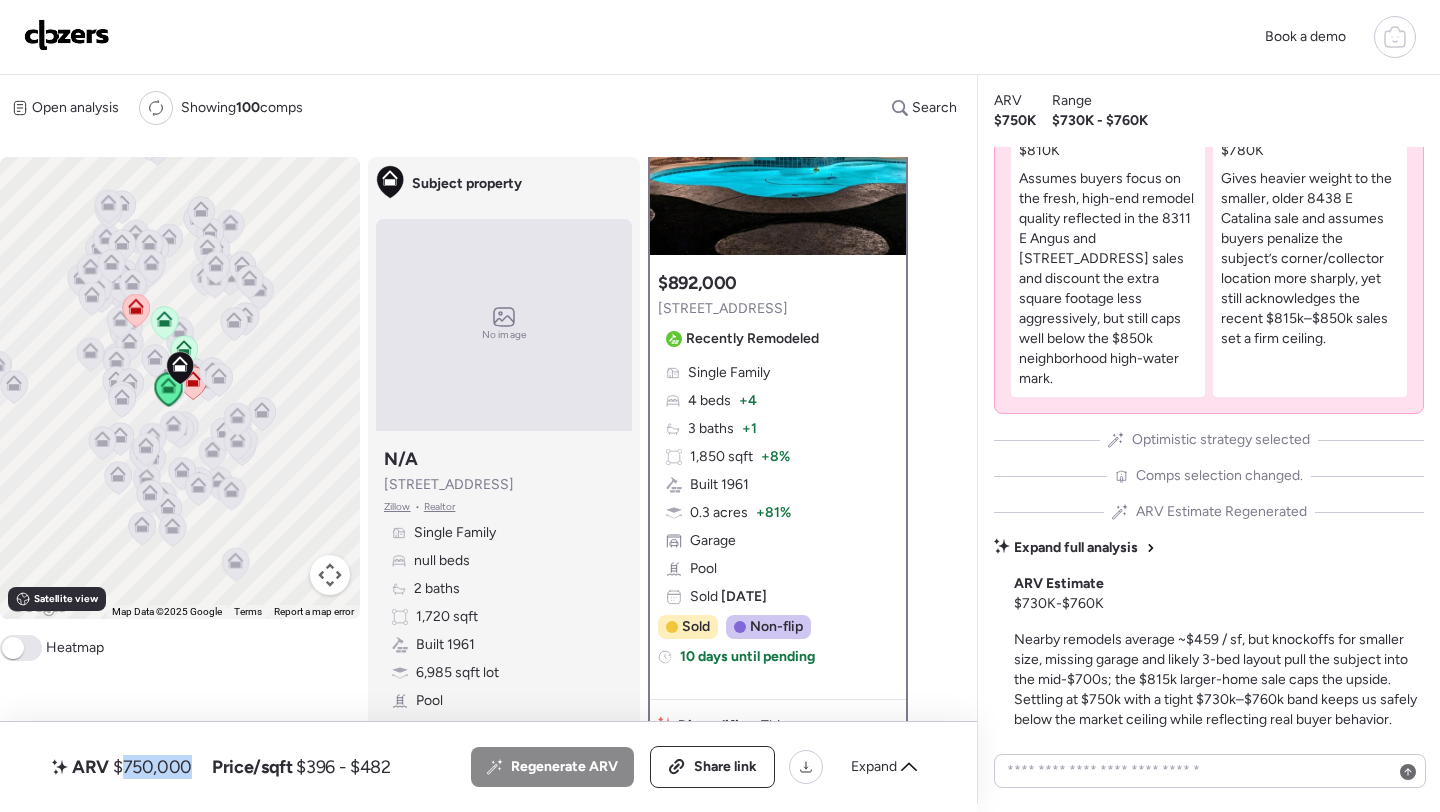scroll, scrollTop: 255, scrollLeft: 0, axis: vertical 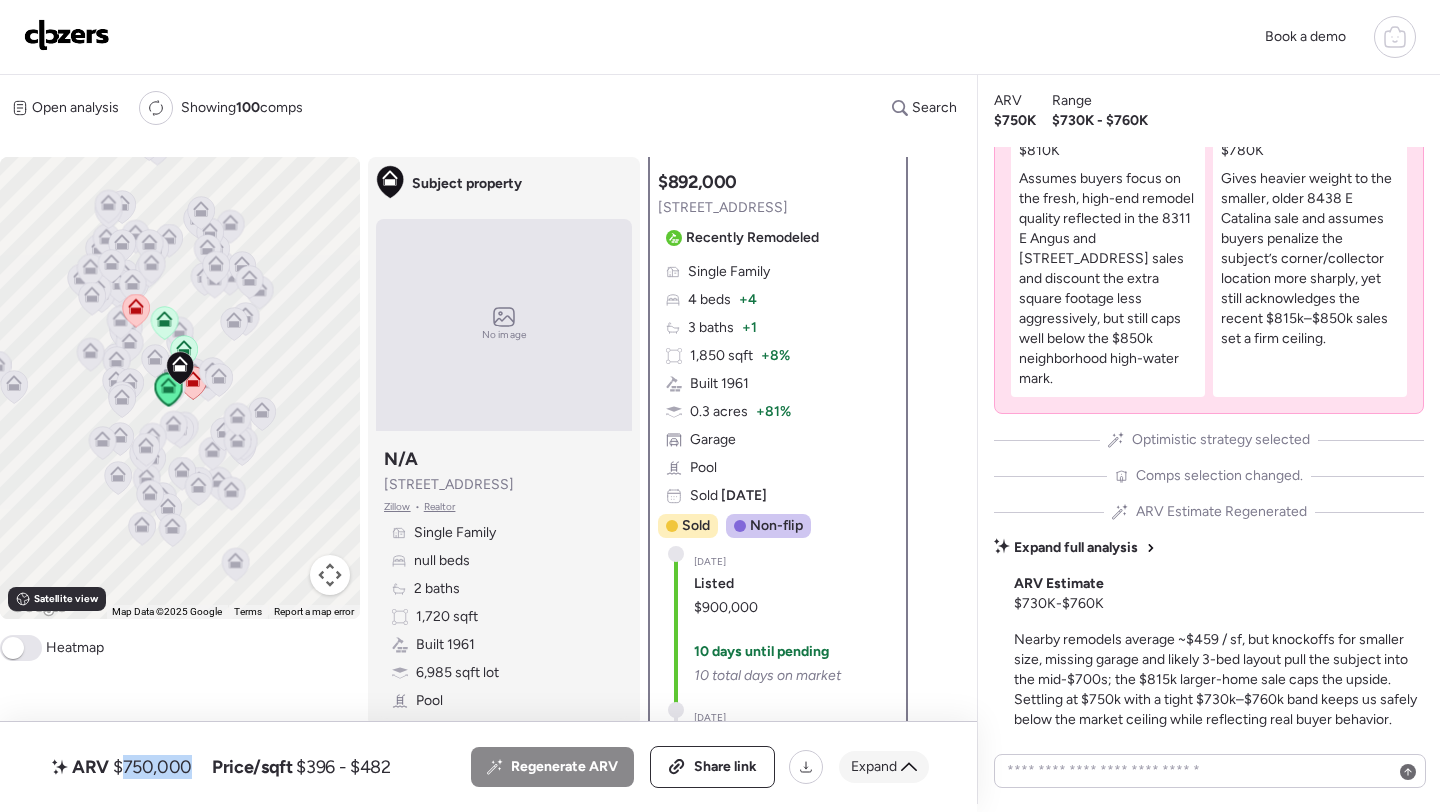click on "Expand" at bounding box center [874, 767] 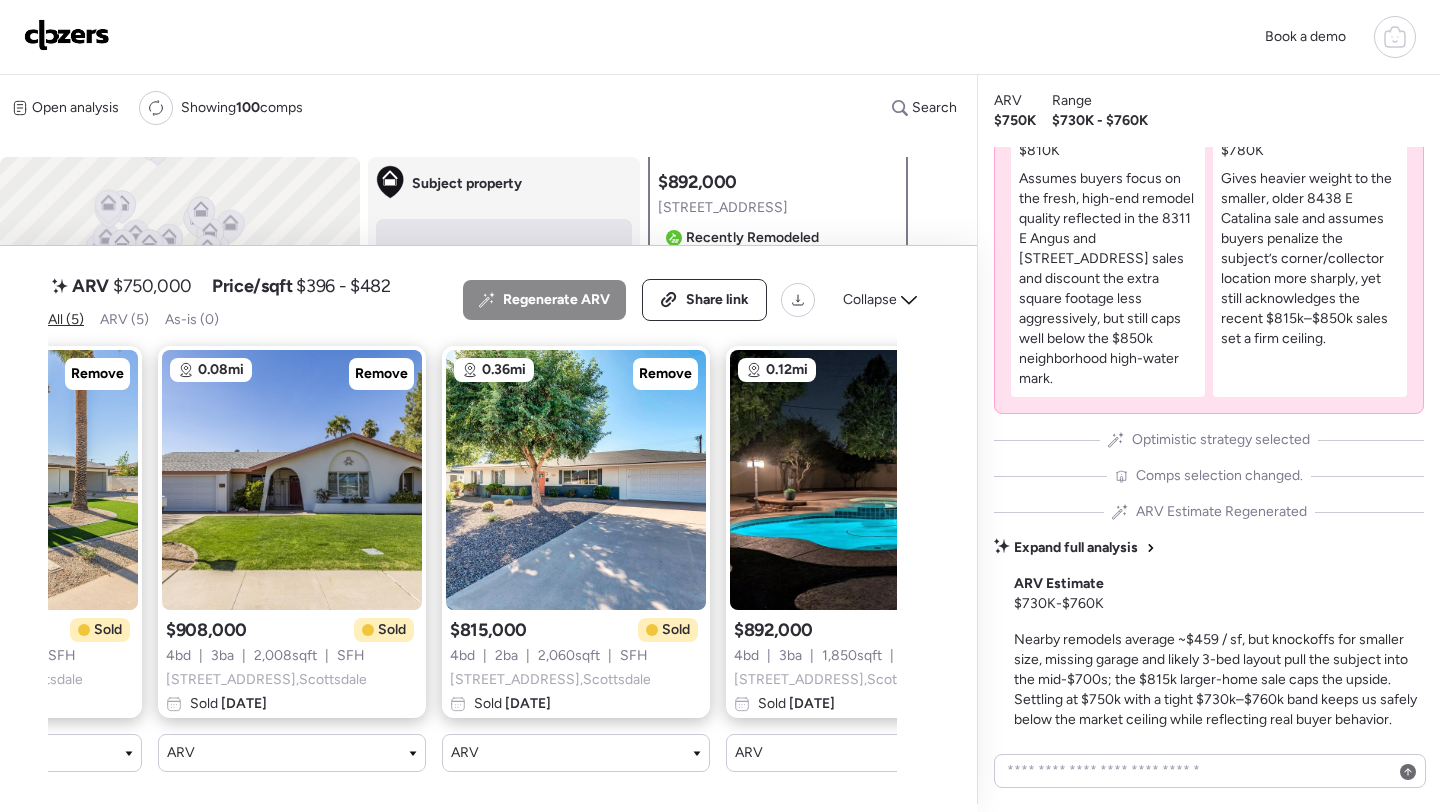 scroll, scrollTop: 0, scrollLeft: 303, axis: horizontal 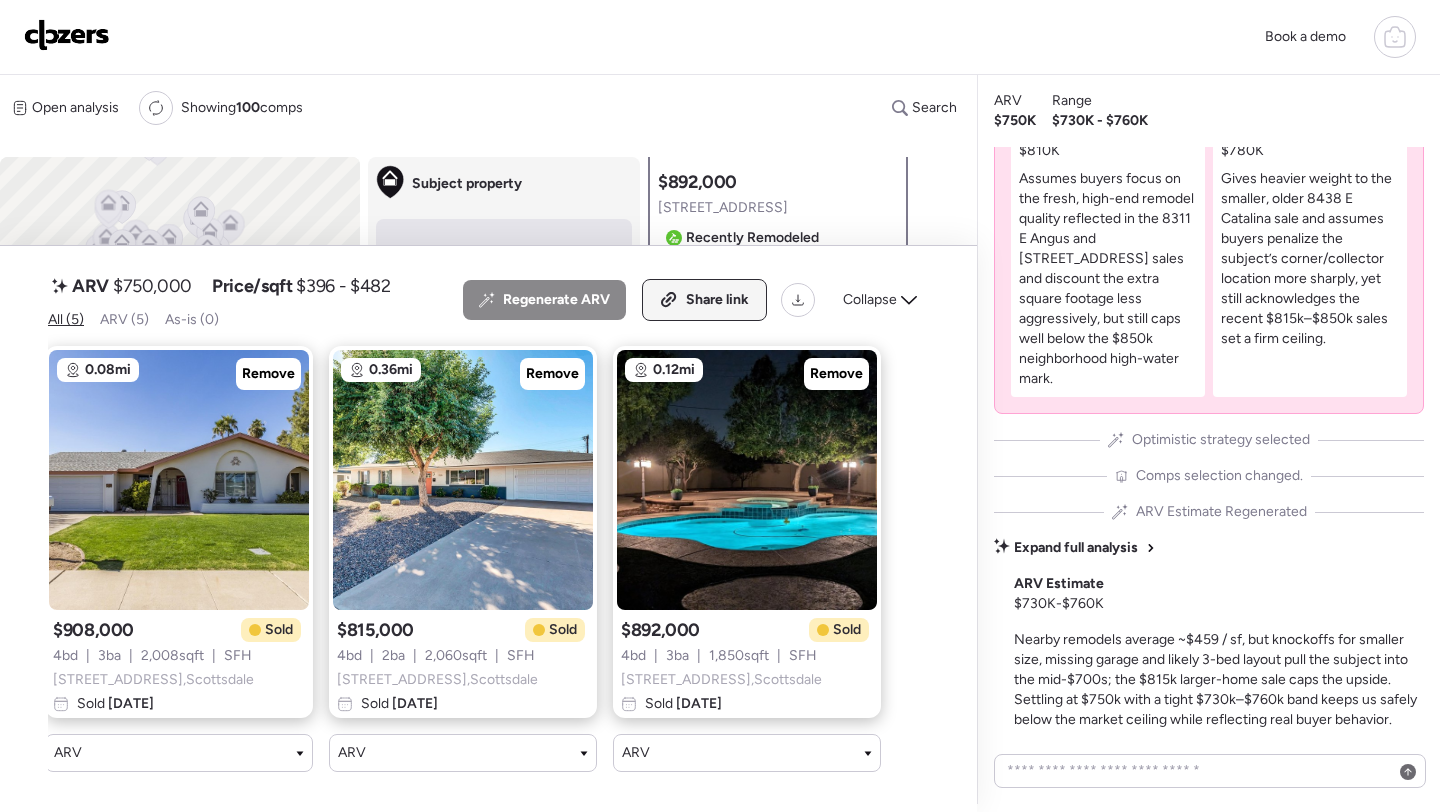 click on "Share link" at bounding box center [717, 300] 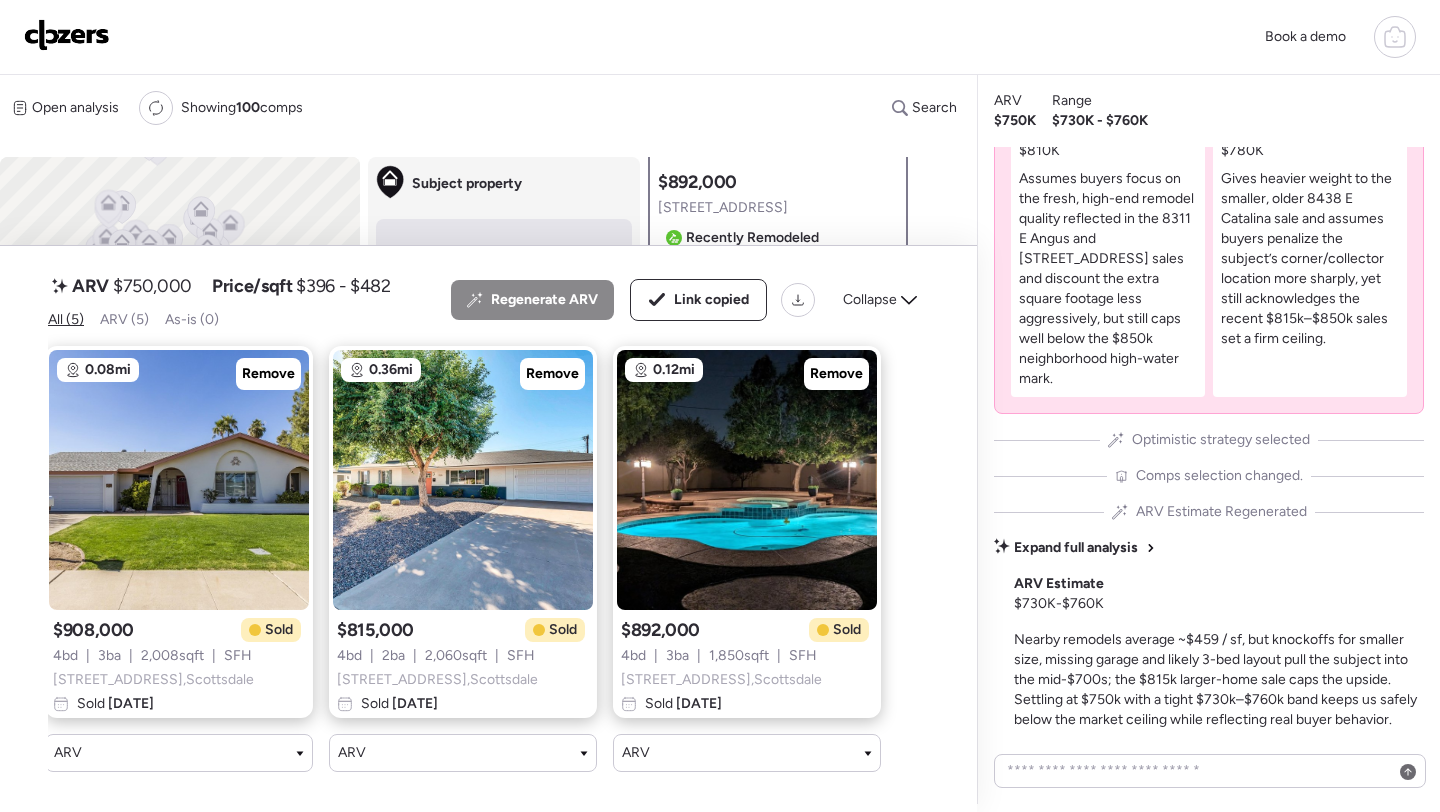 click at bounding box center (67, 35) 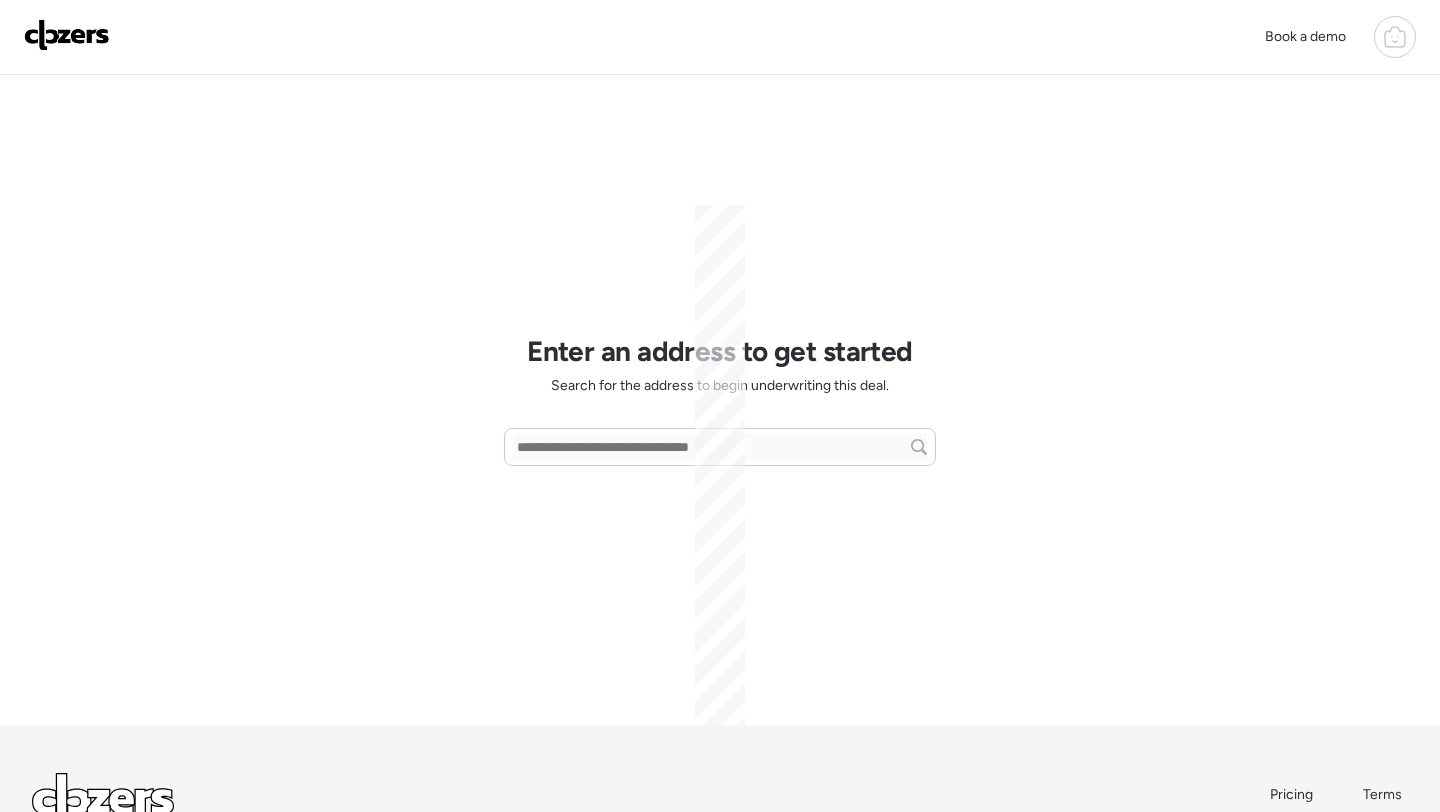 scroll, scrollTop: 0, scrollLeft: 0, axis: both 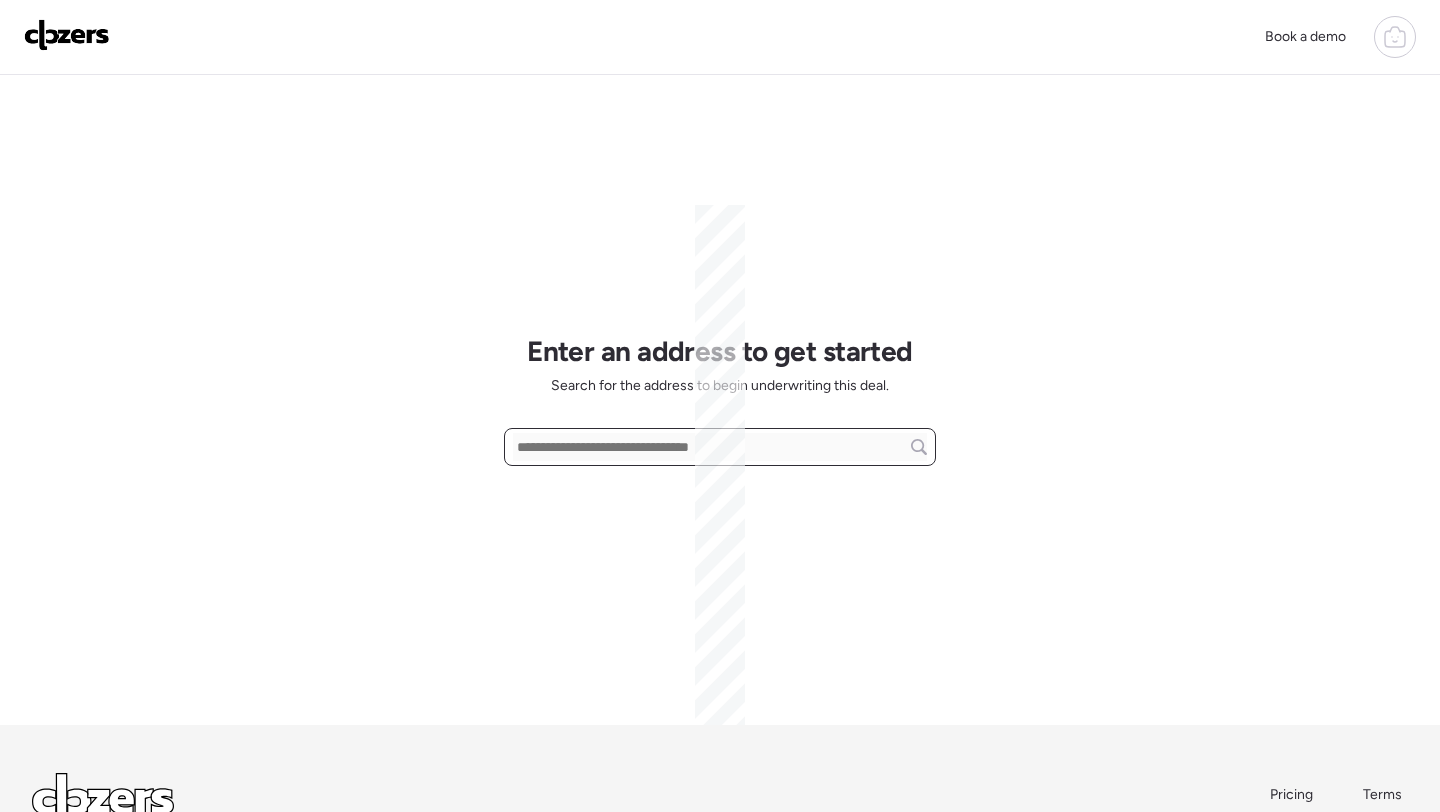 click at bounding box center [720, 447] 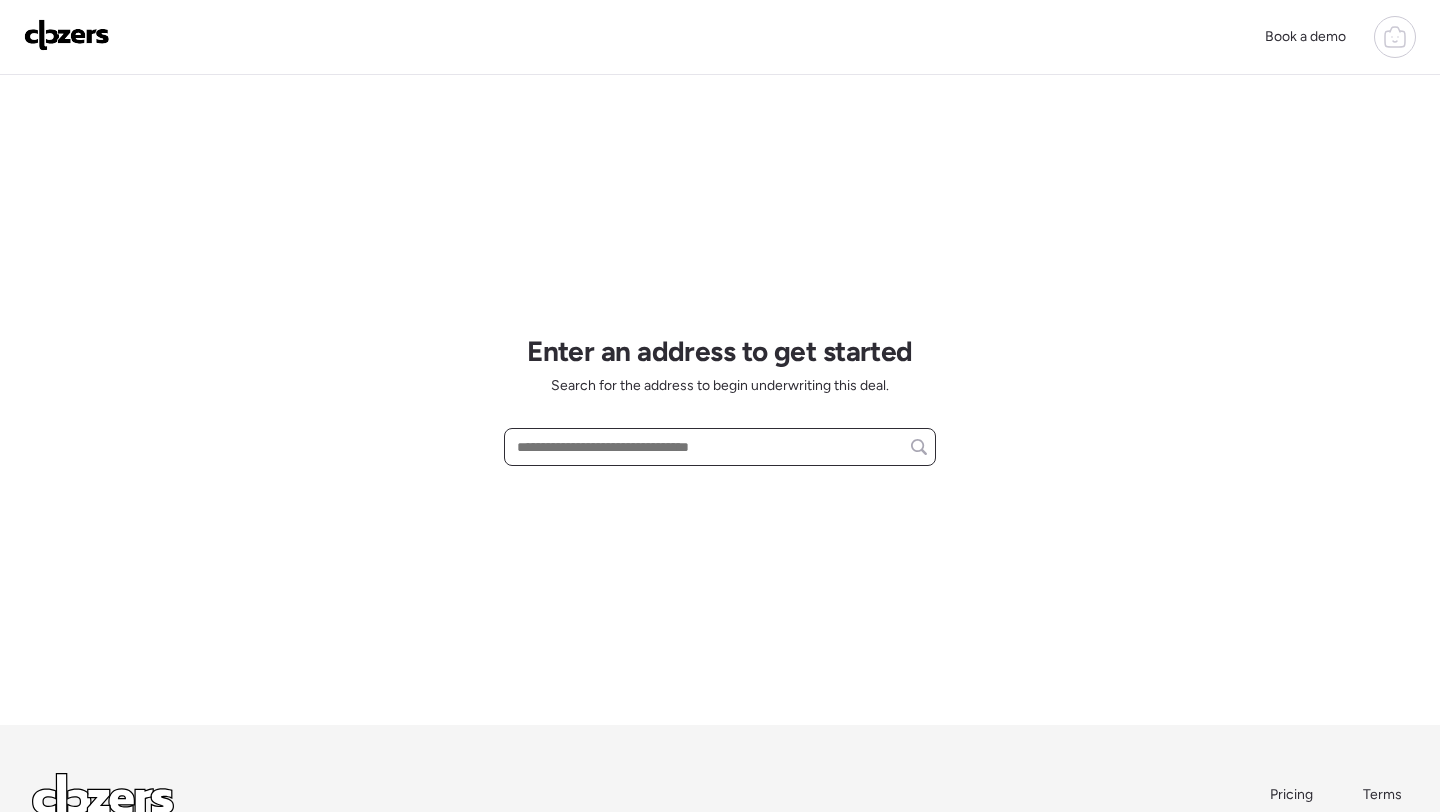 paste on "**********" 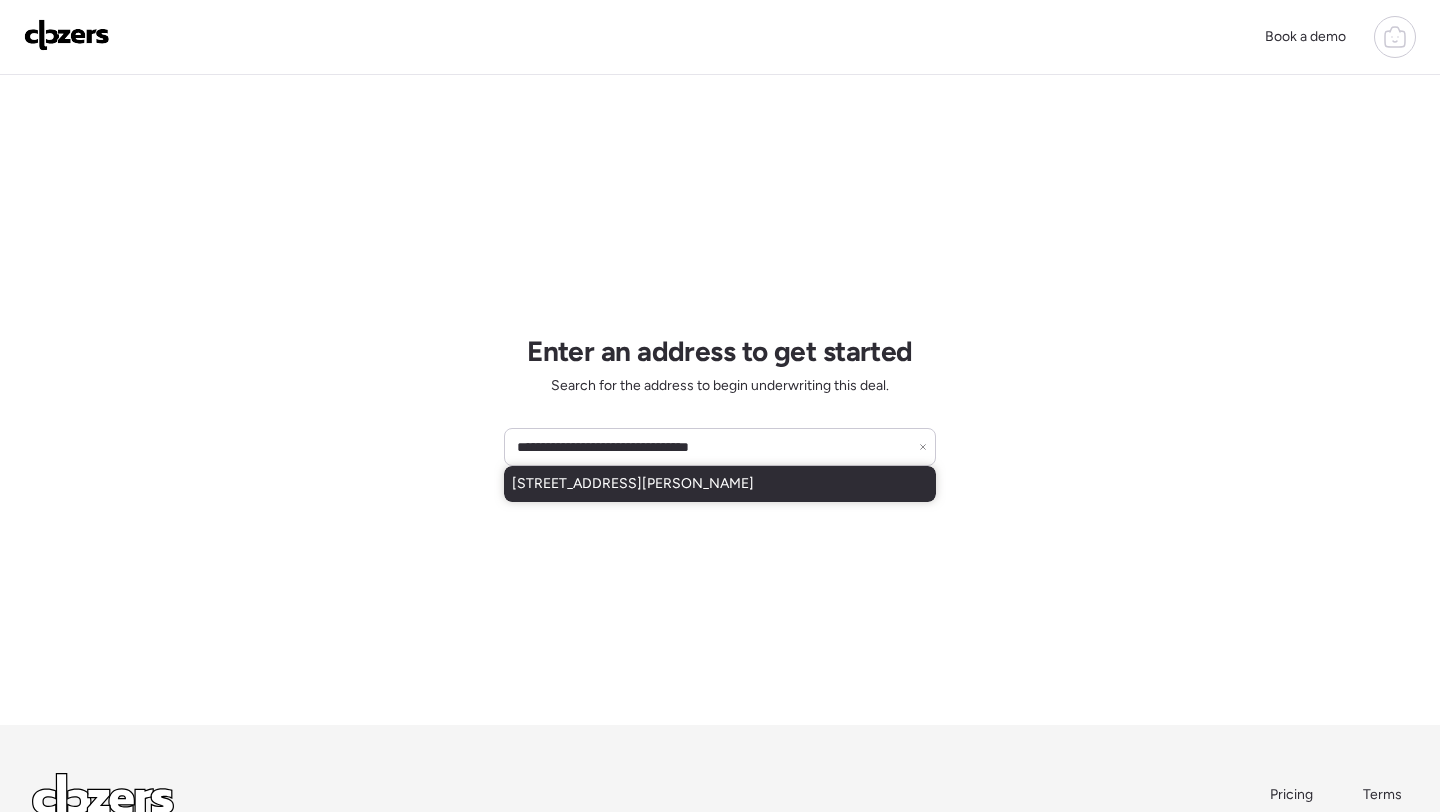 click on "[STREET_ADDRESS][PERSON_NAME]" at bounding box center (633, 484) 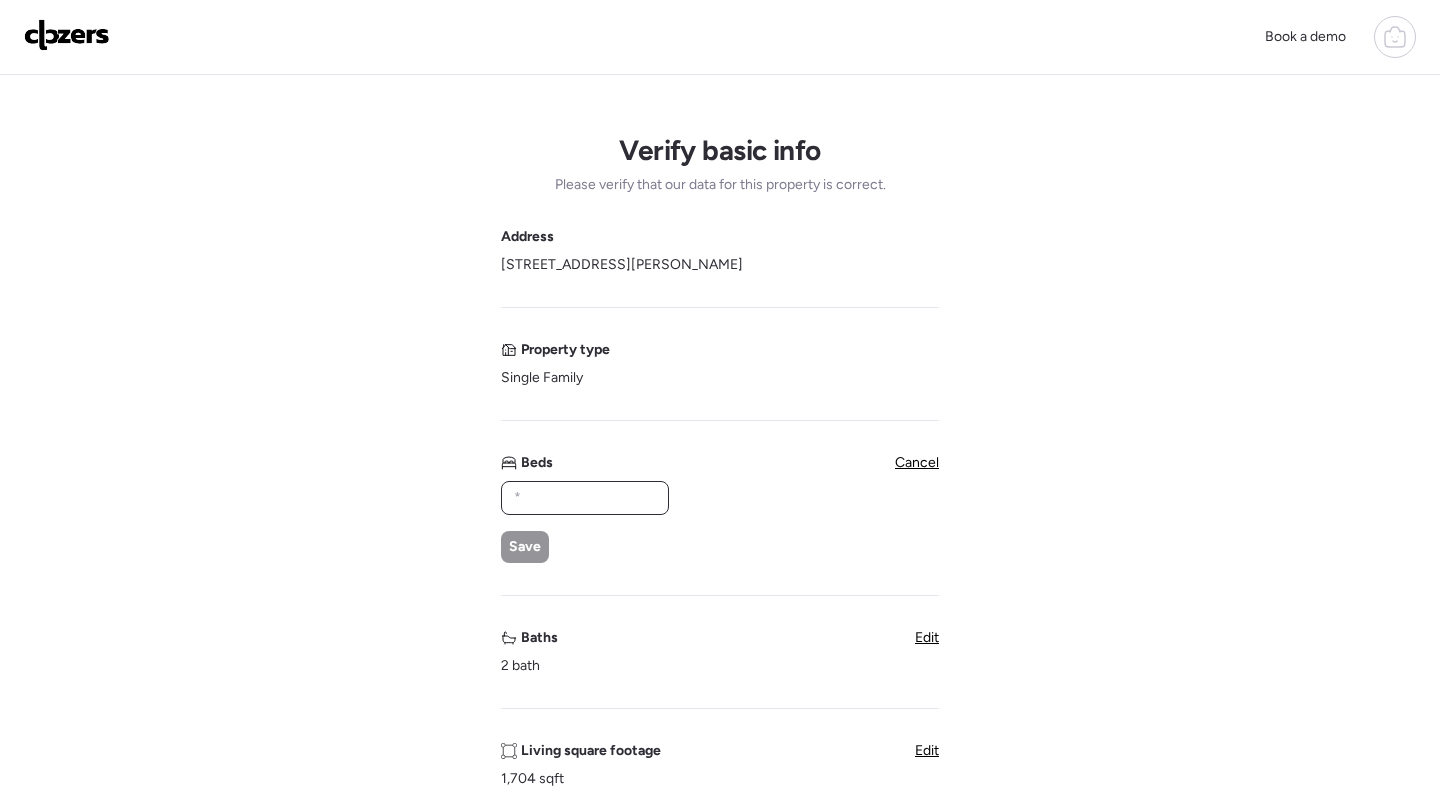 click at bounding box center (585, 498) 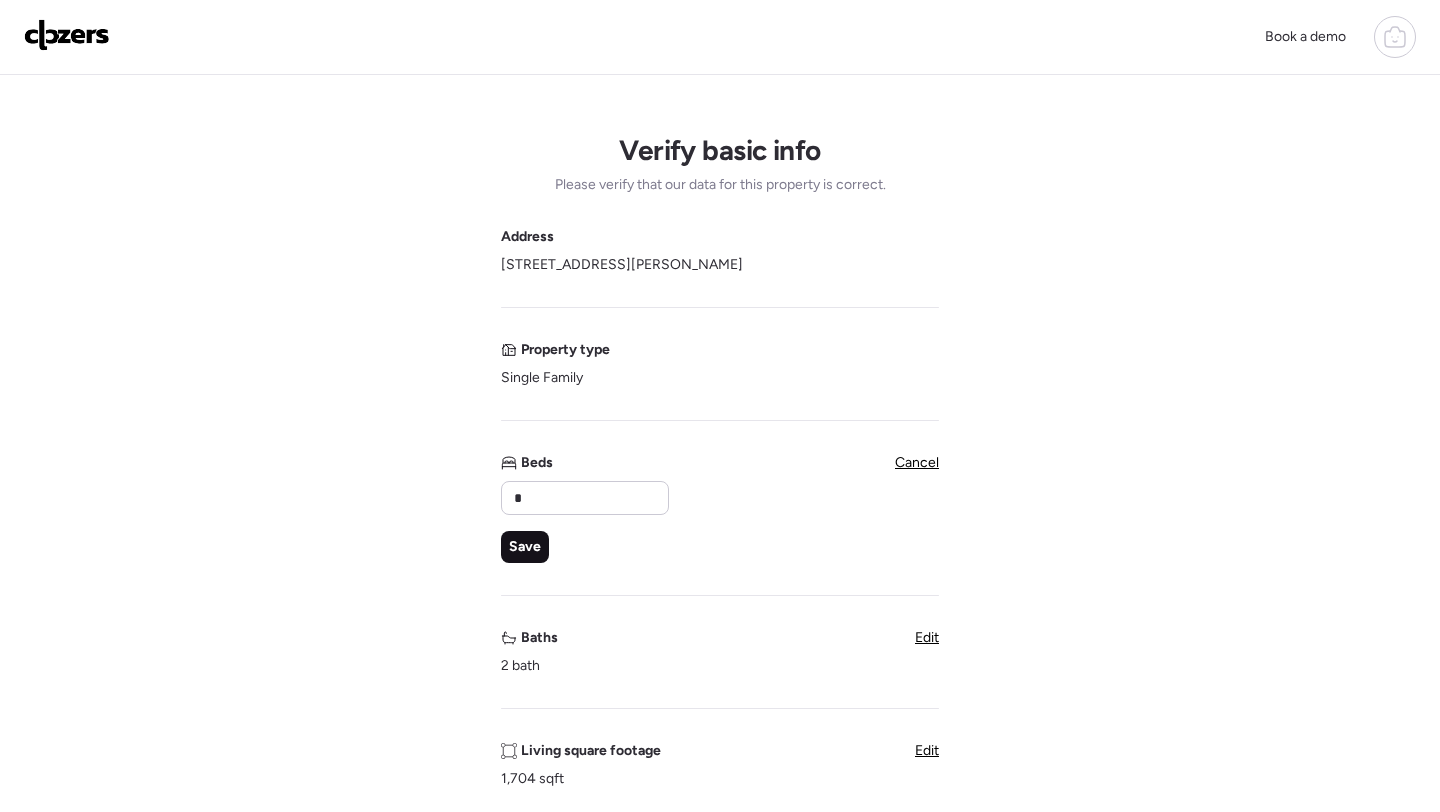 click on "Save" at bounding box center (525, 547) 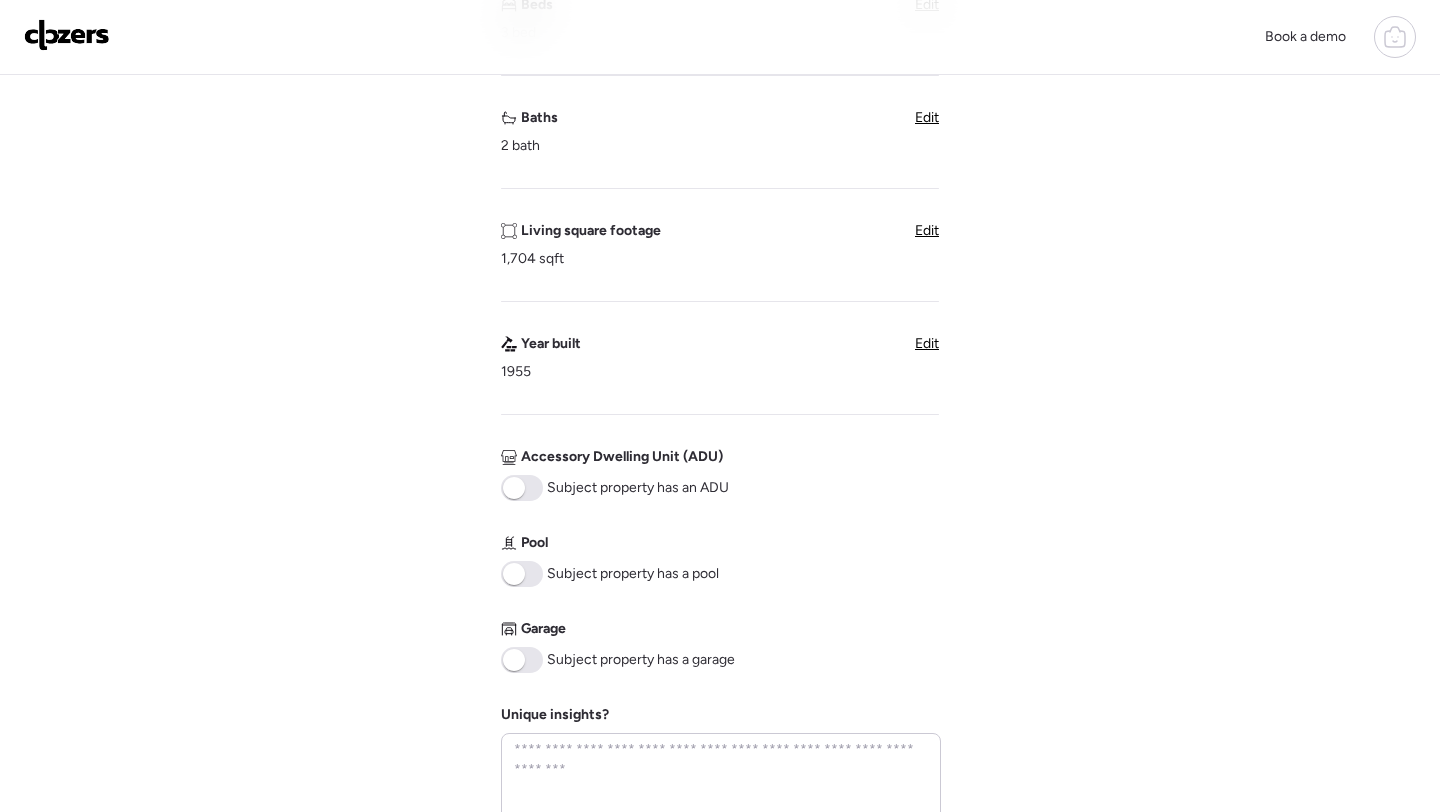 scroll, scrollTop: 728, scrollLeft: 0, axis: vertical 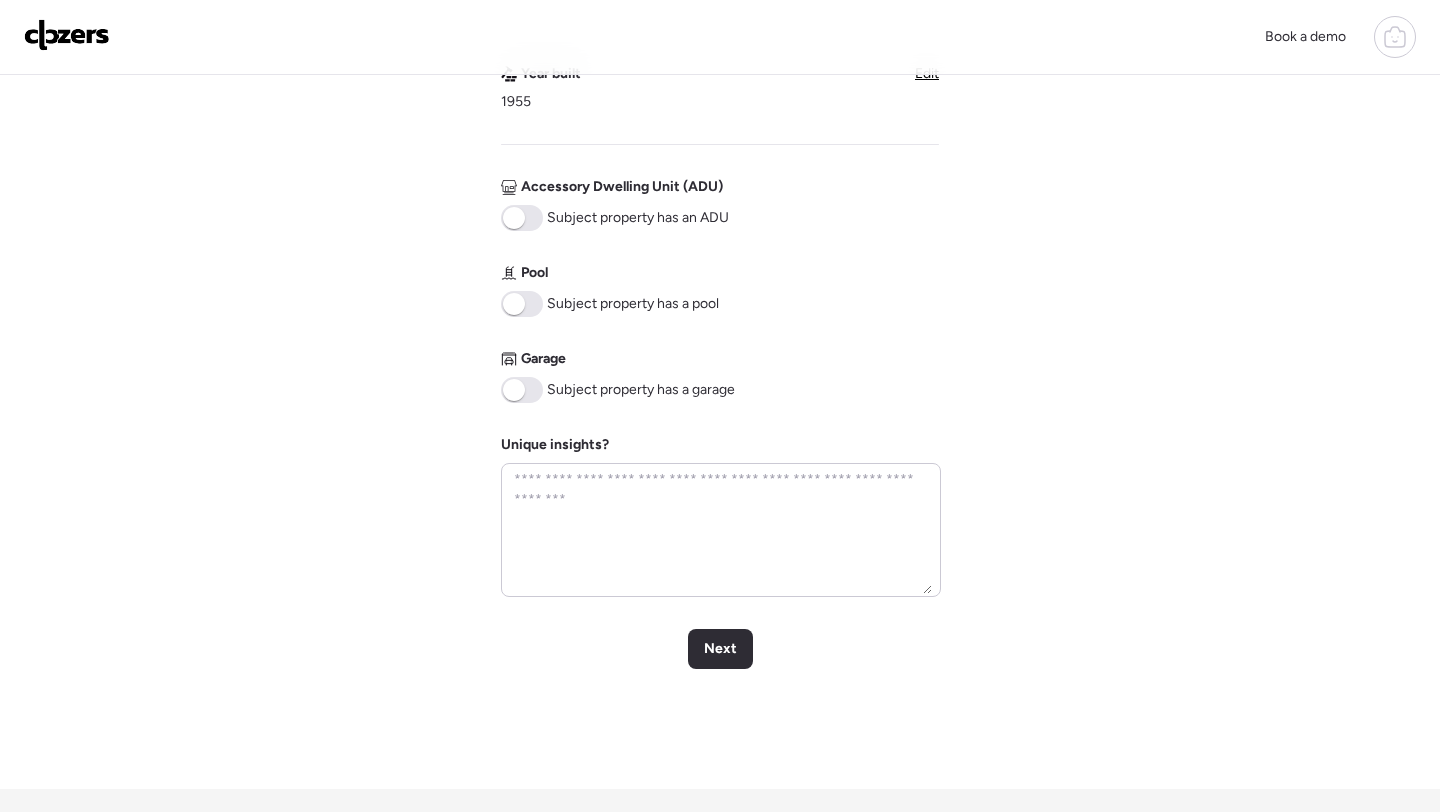 click at bounding box center (514, 390) 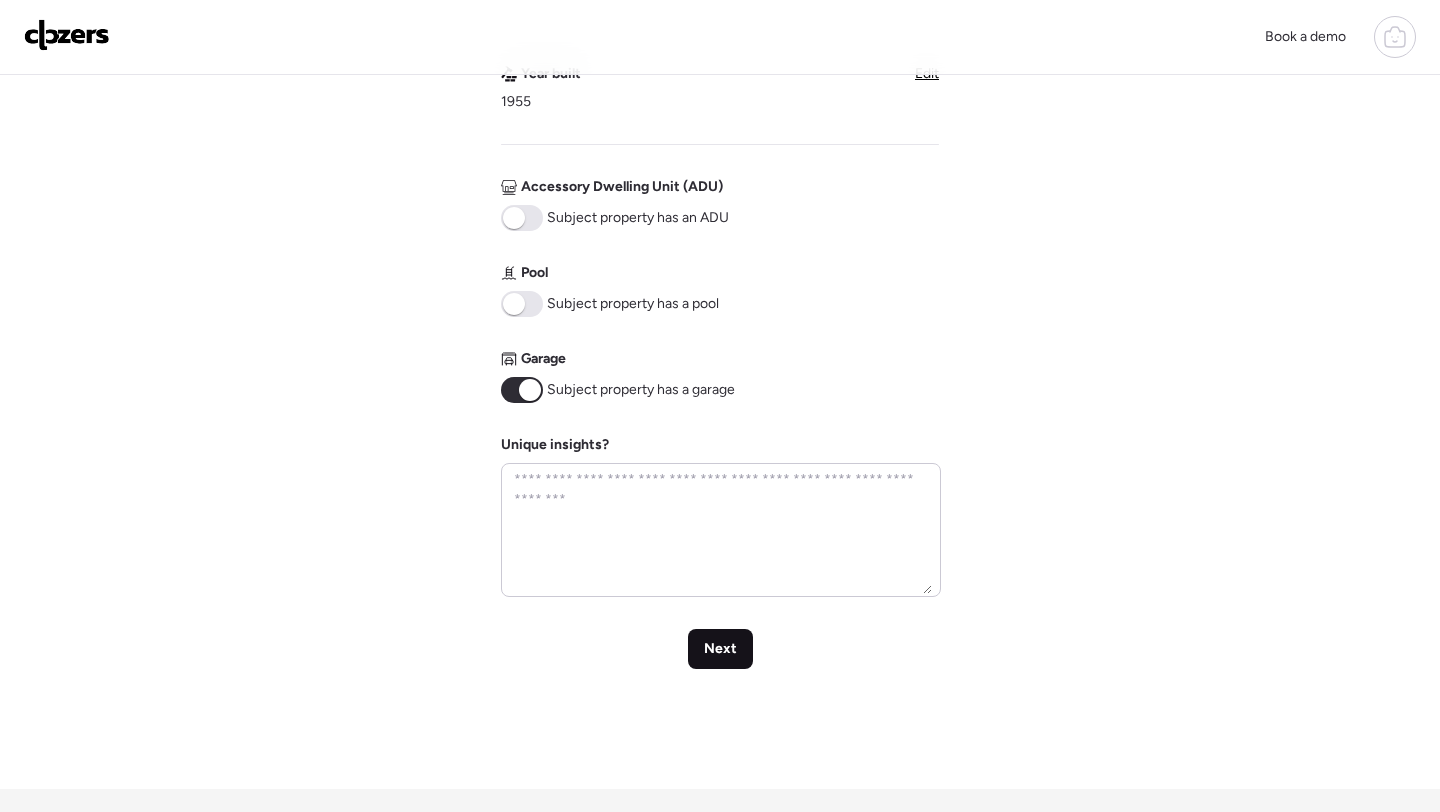 click on "Next" at bounding box center [720, 649] 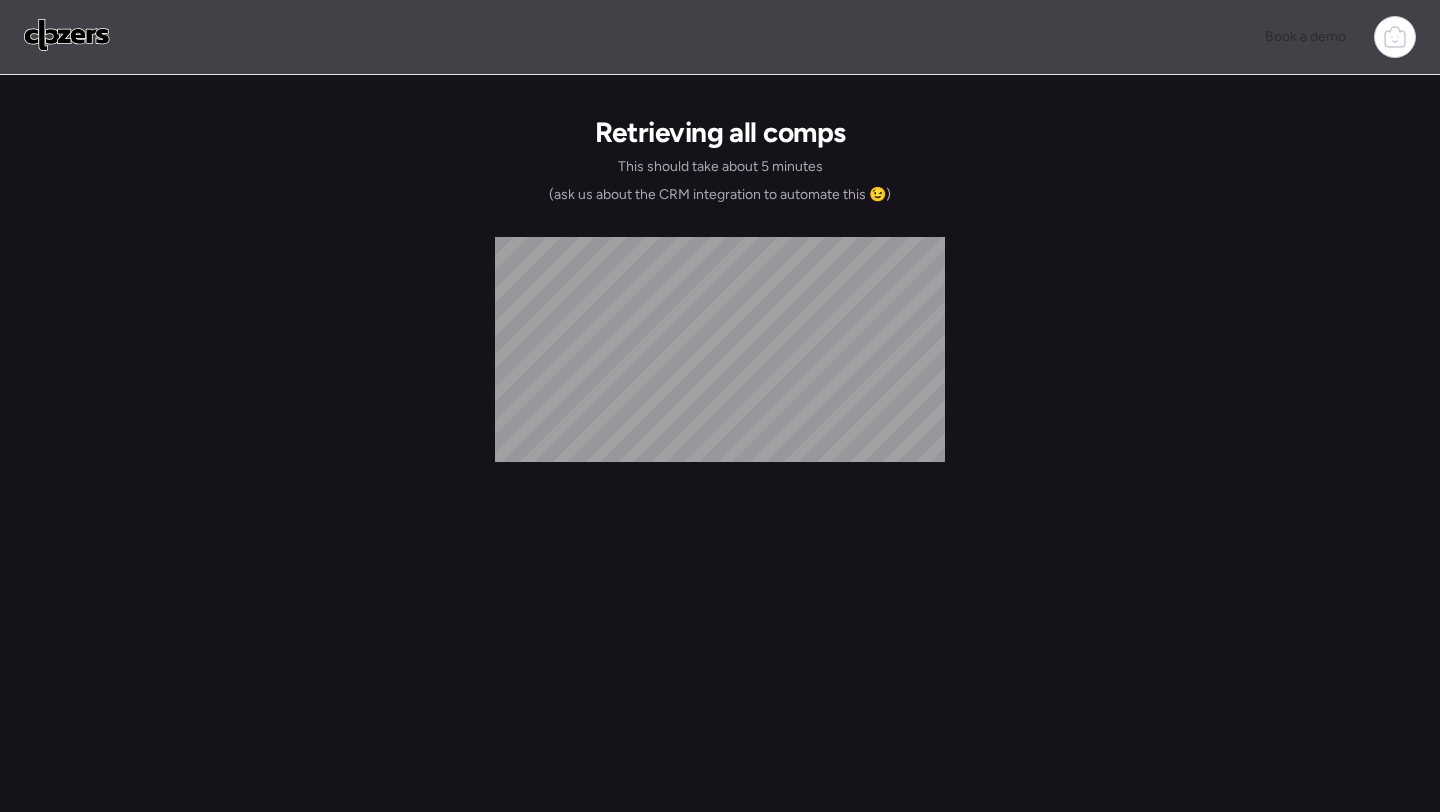 scroll, scrollTop: 0, scrollLeft: 0, axis: both 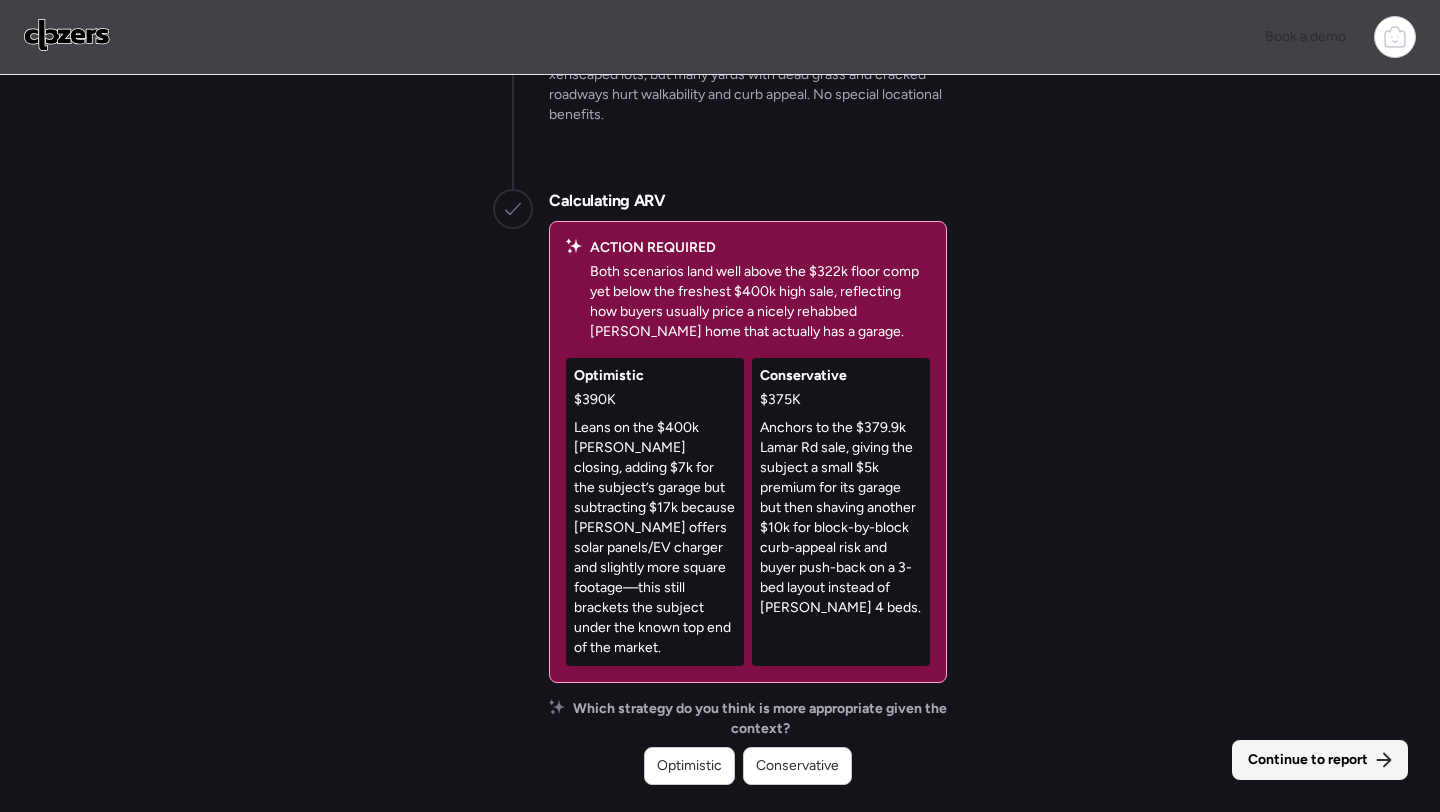 click on "Continue to report" at bounding box center (1308, 760) 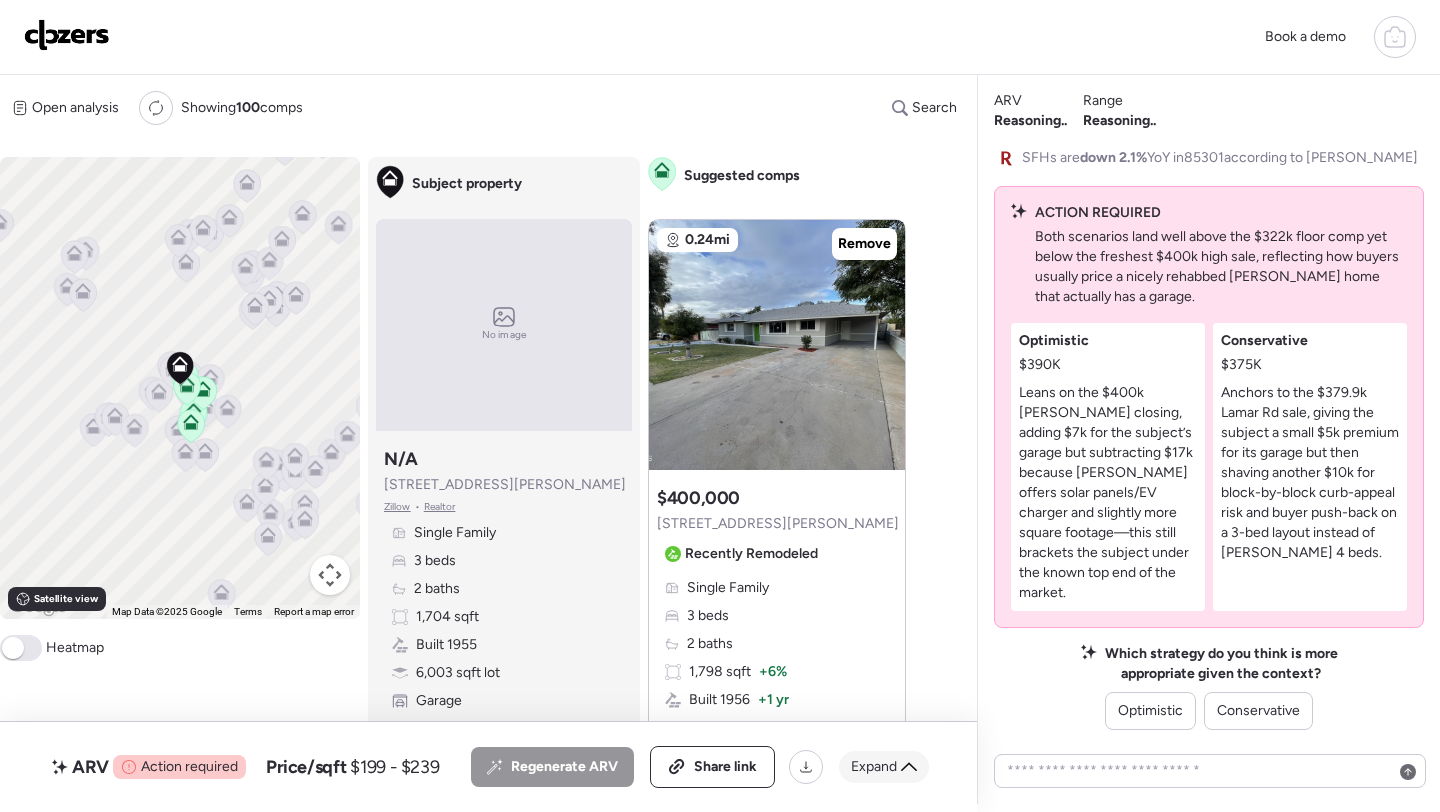 click on "Expand" at bounding box center [874, 767] 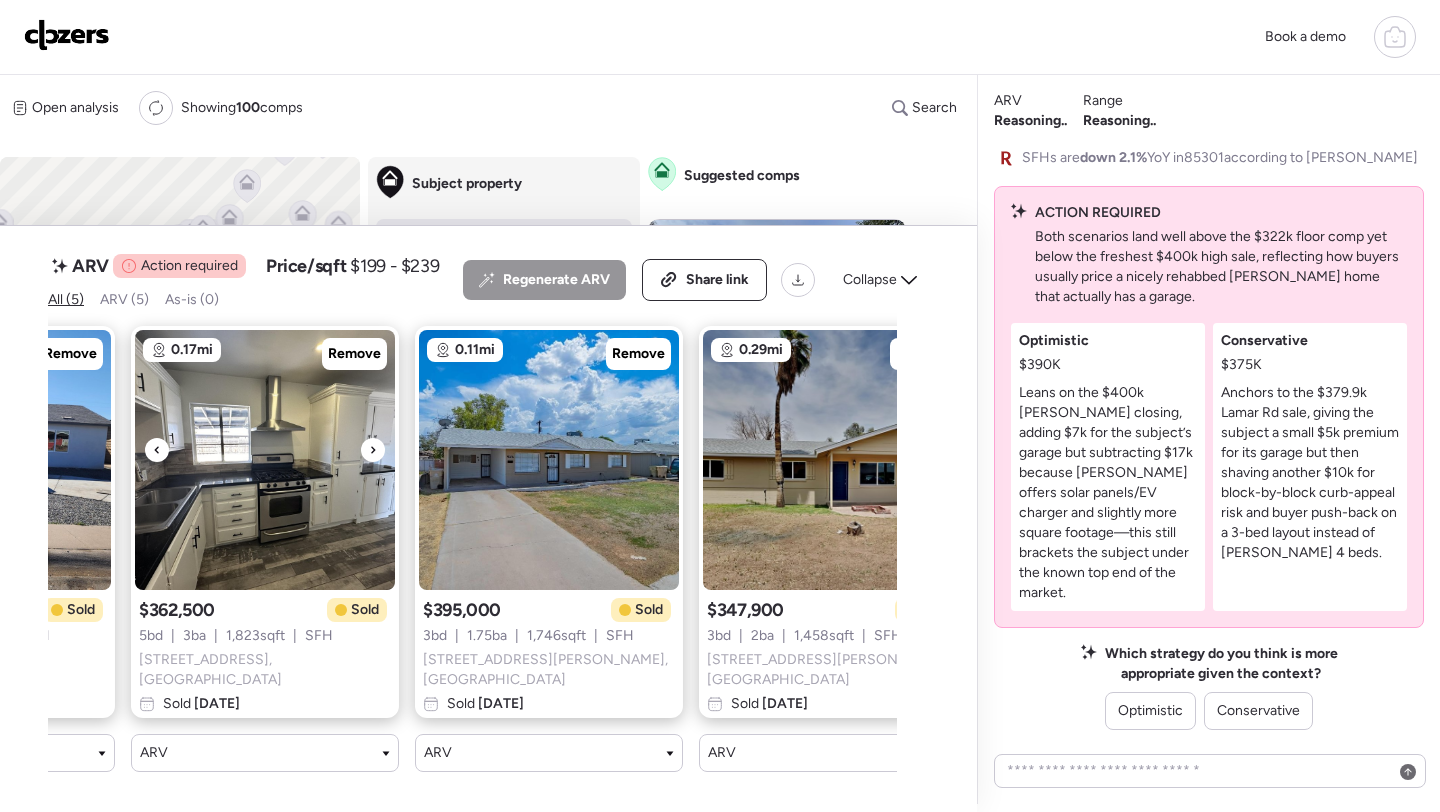 scroll, scrollTop: 0, scrollLeft: 587, axis: horizontal 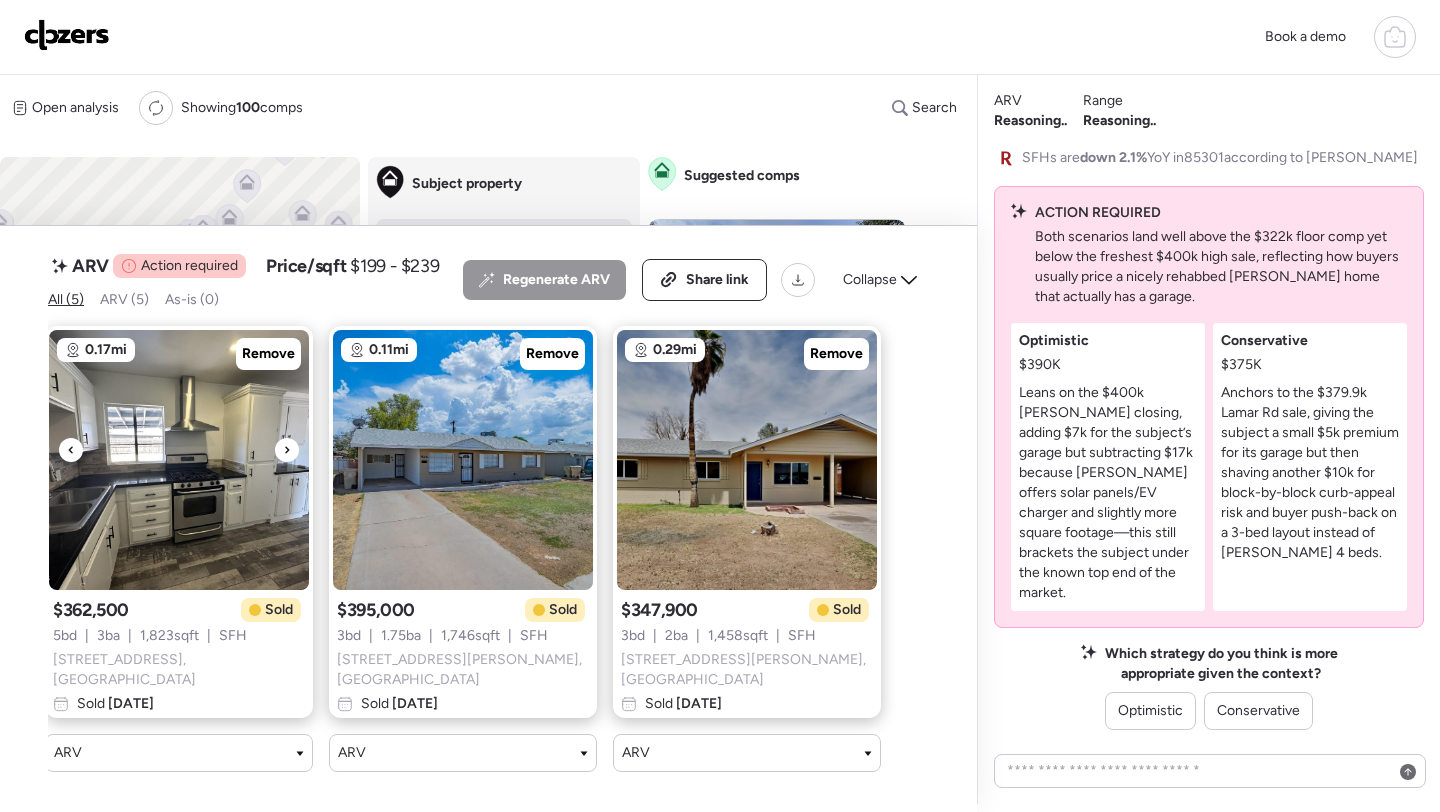 click at bounding box center (179, 460) 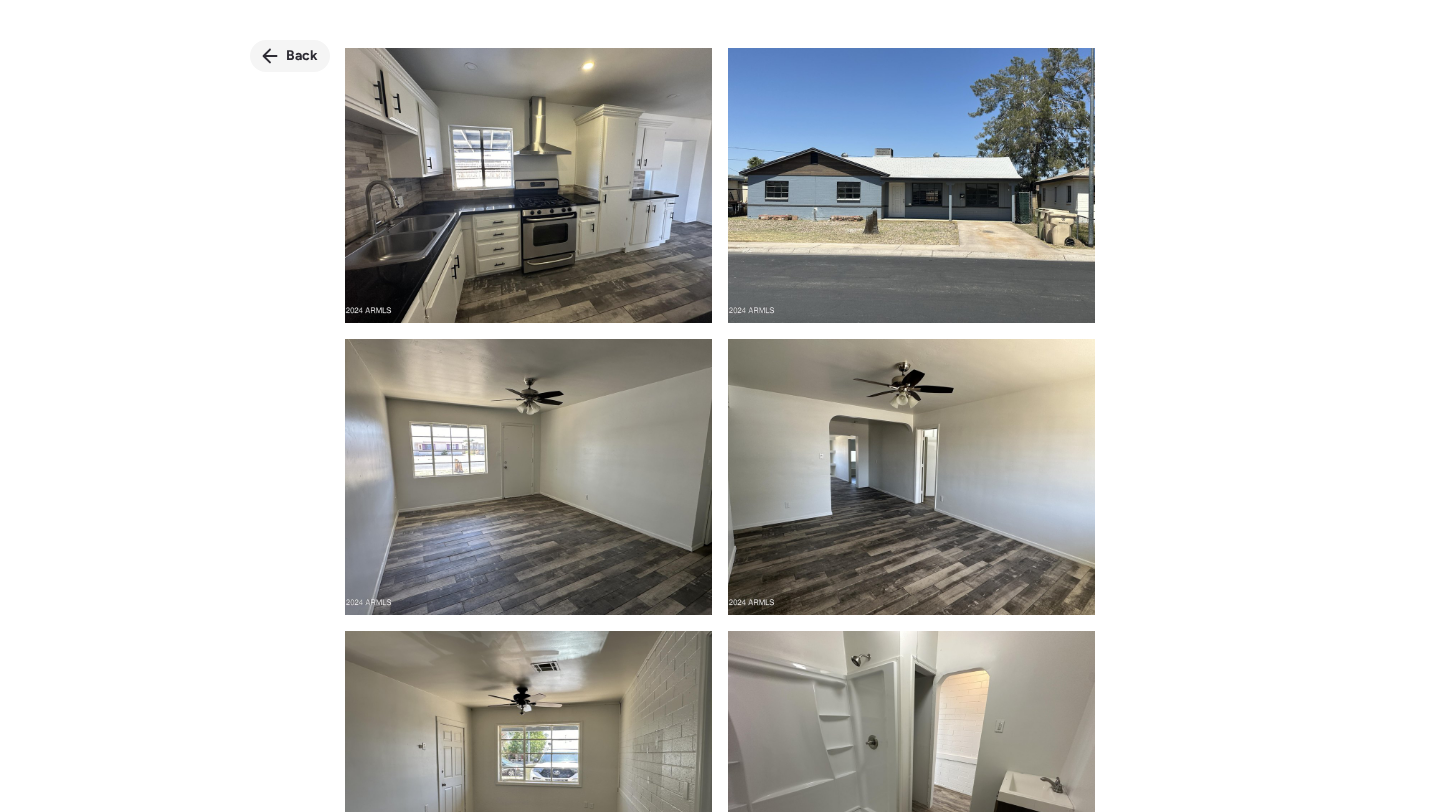 click on "Back" at bounding box center [290, 56] 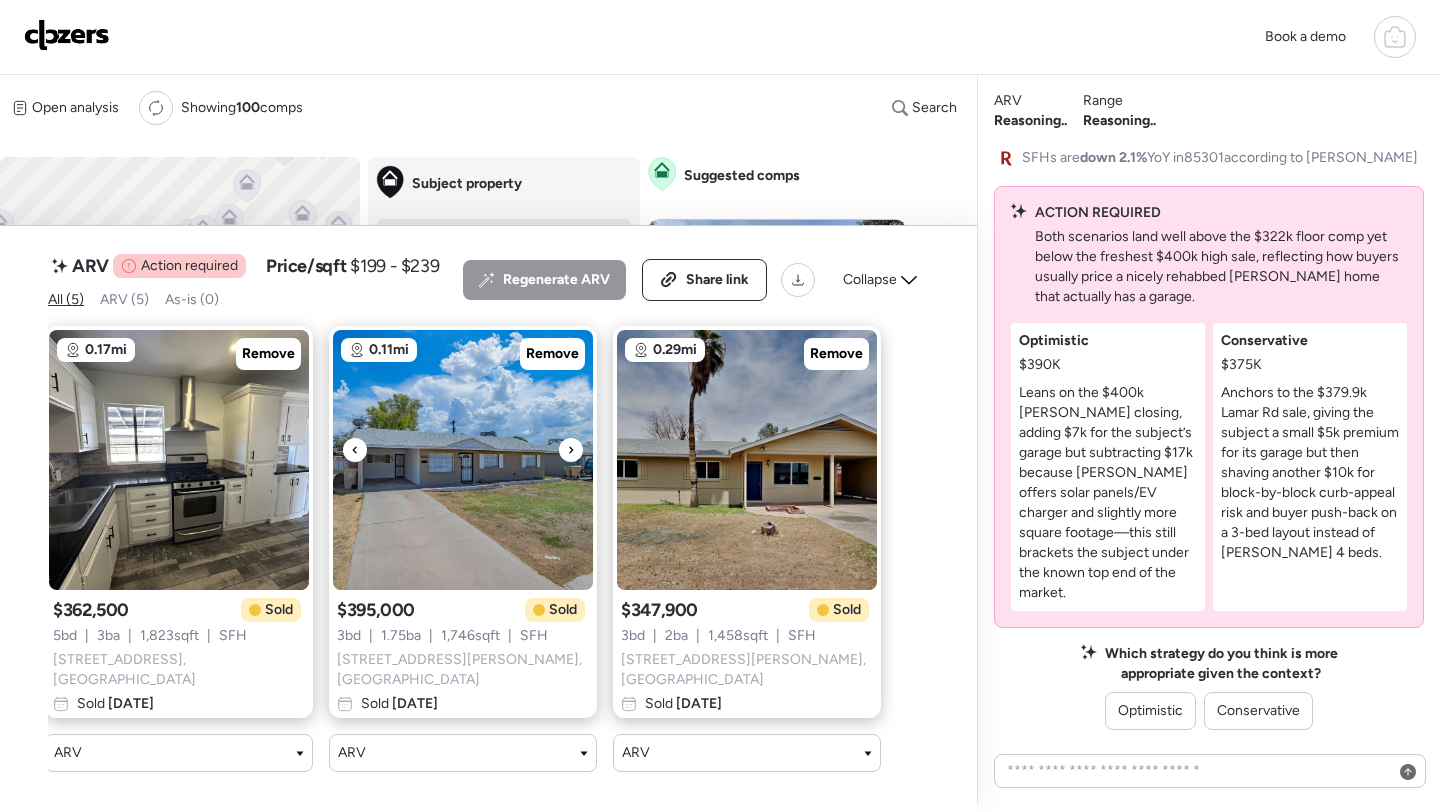 click at bounding box center (463, 460) 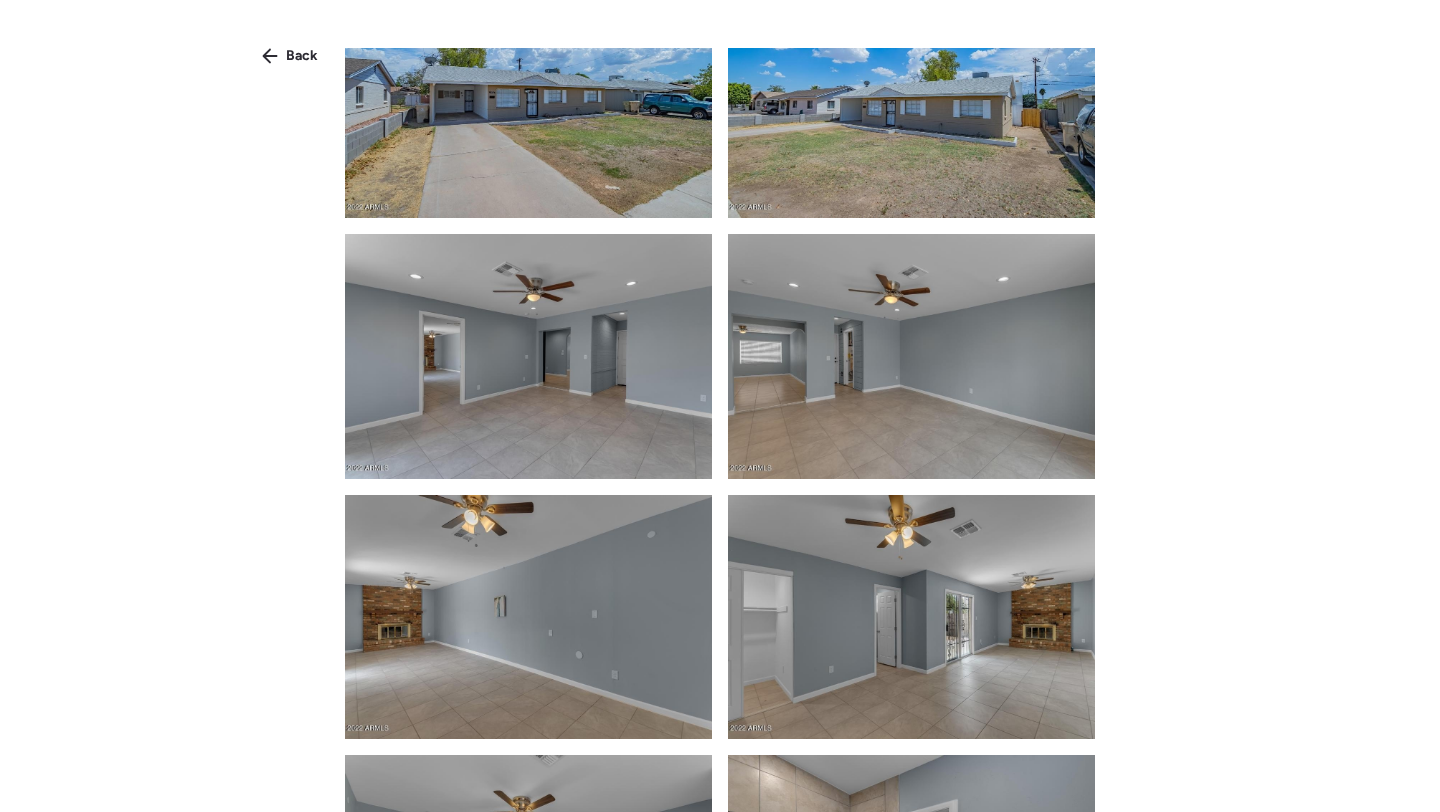 scroll, scrollTop: 0, scrollLeft: 0, axis: both 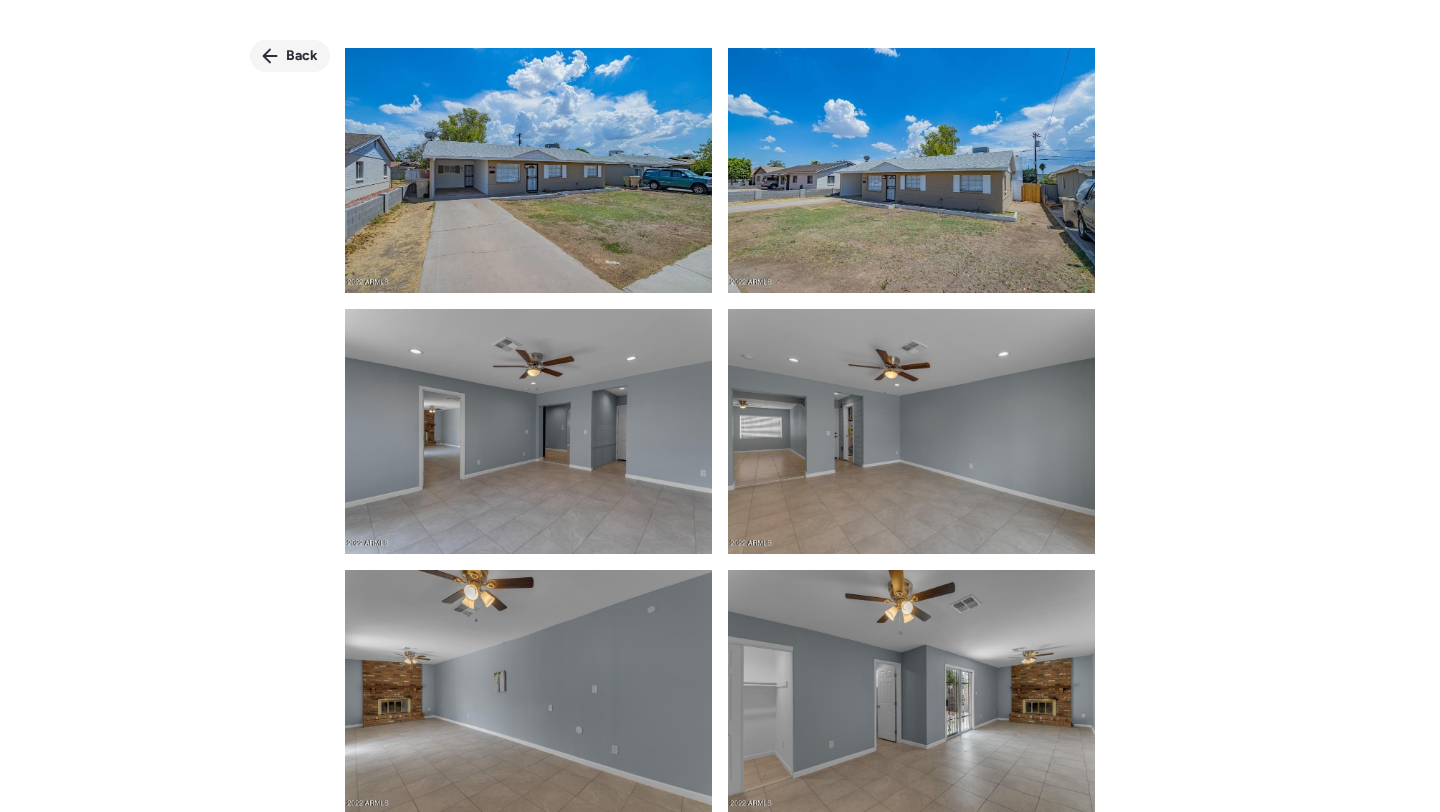 click on "Back" at bounding box center (290, 56) 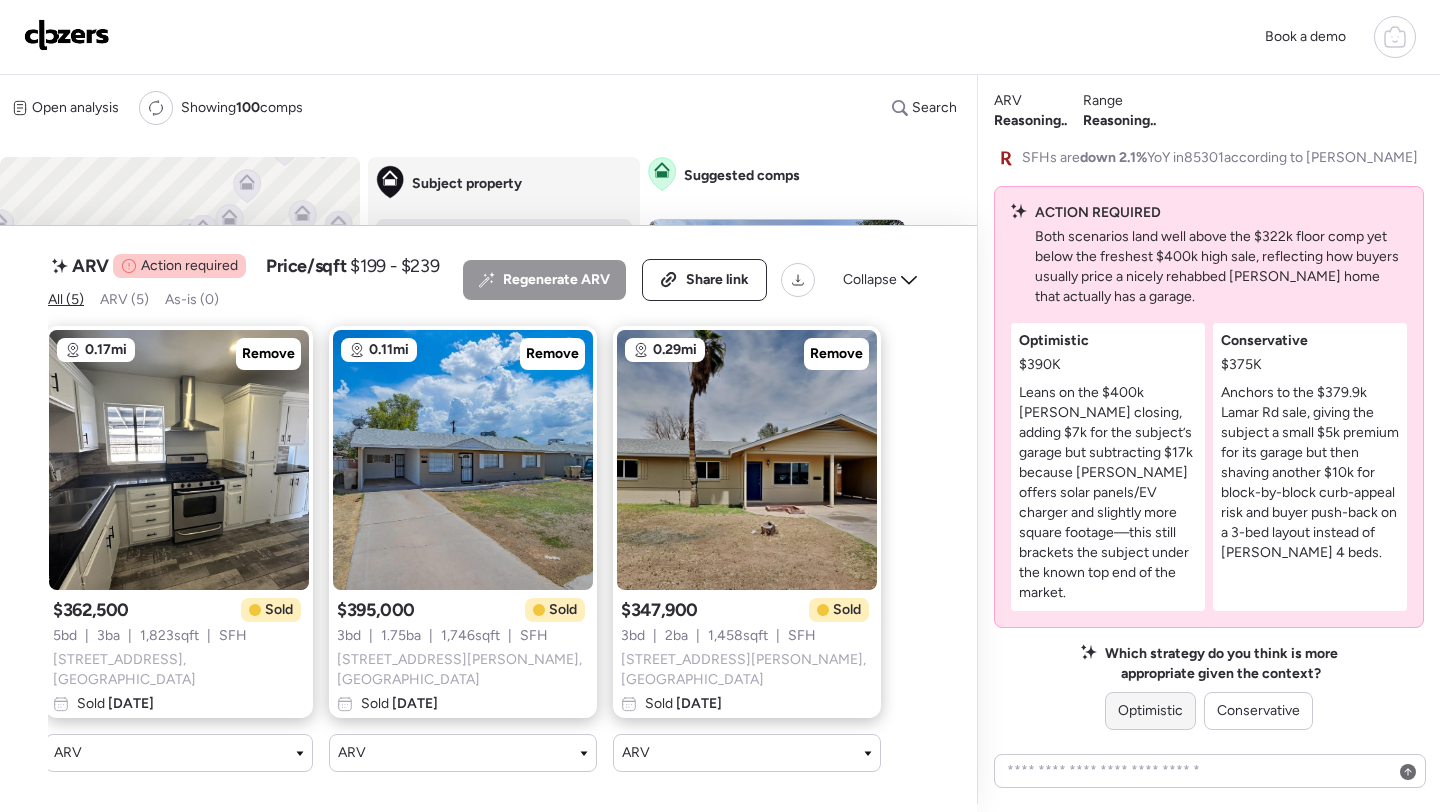 click on "Optimistic" at bounding box center [1150, 711] 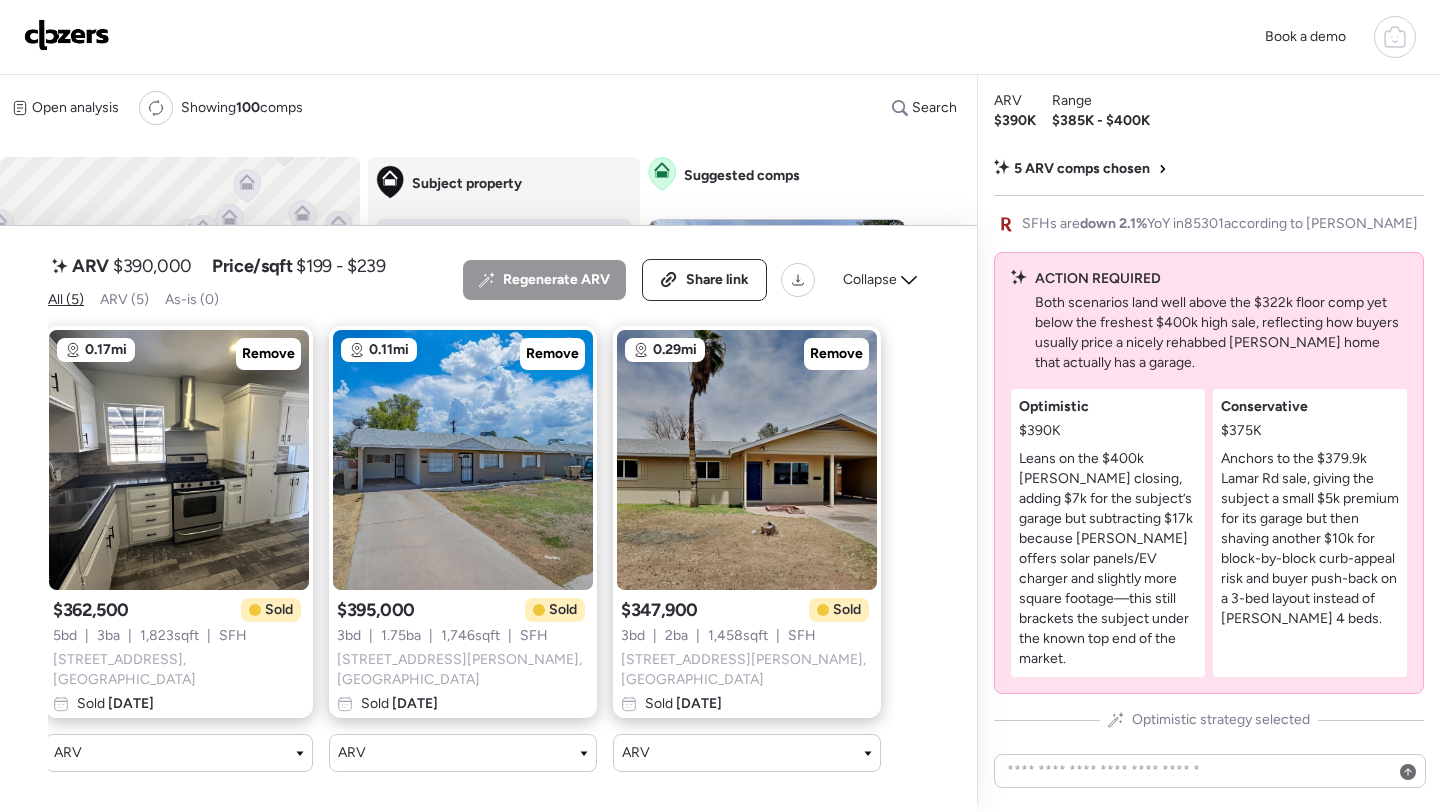 click on "$390,000" at bounding box center [152, 266] 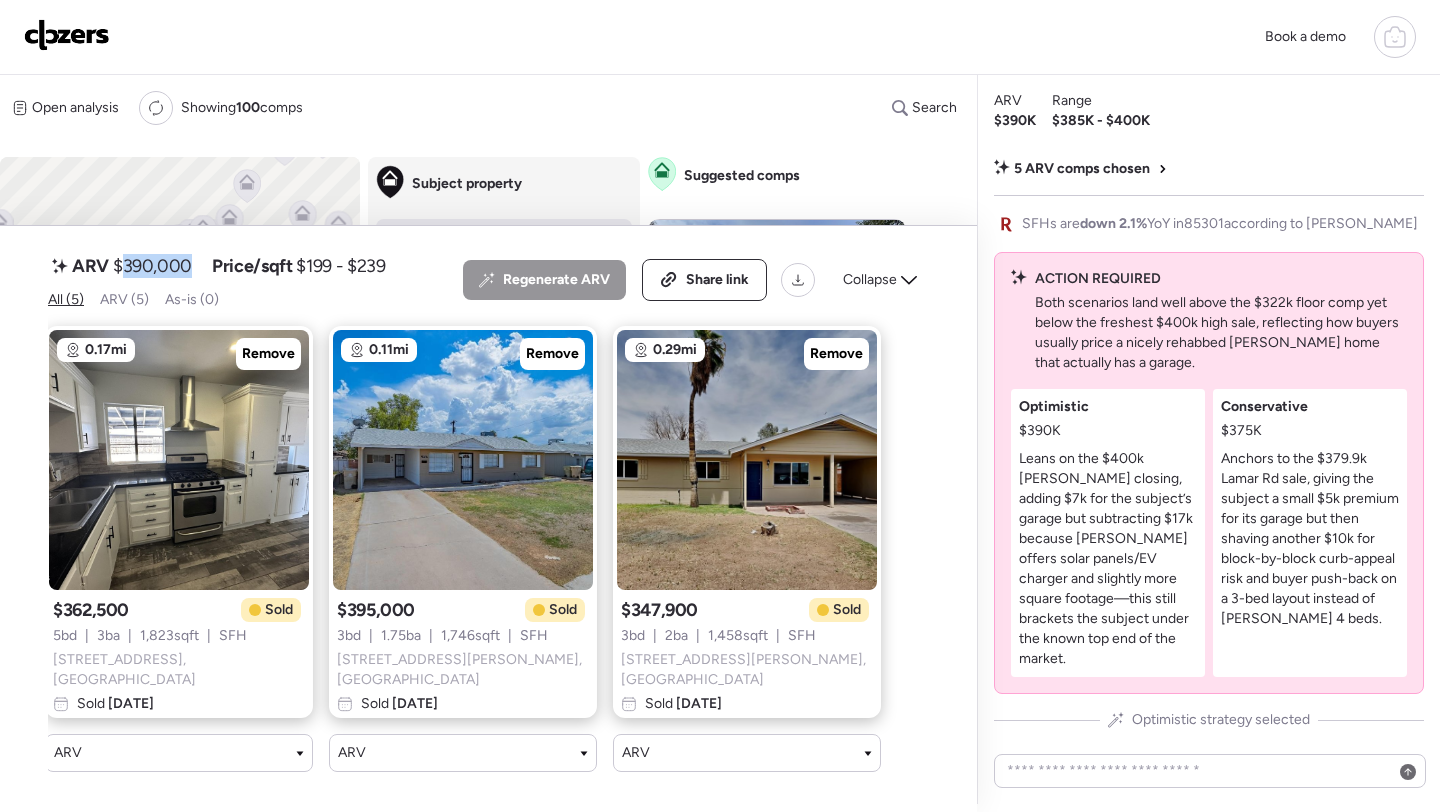 copy on "390,000" 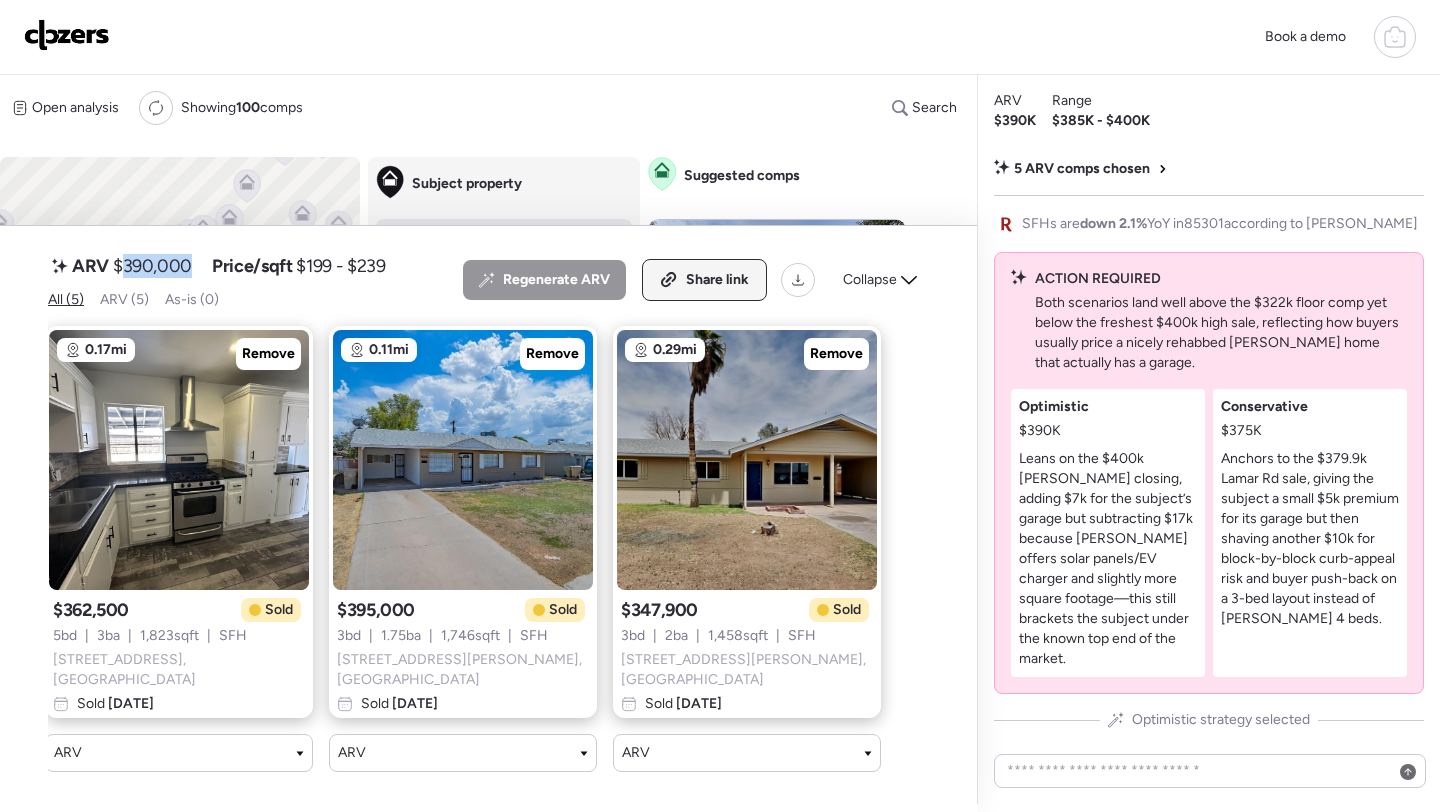 click on "Share link" at bounding box center [717, 280] 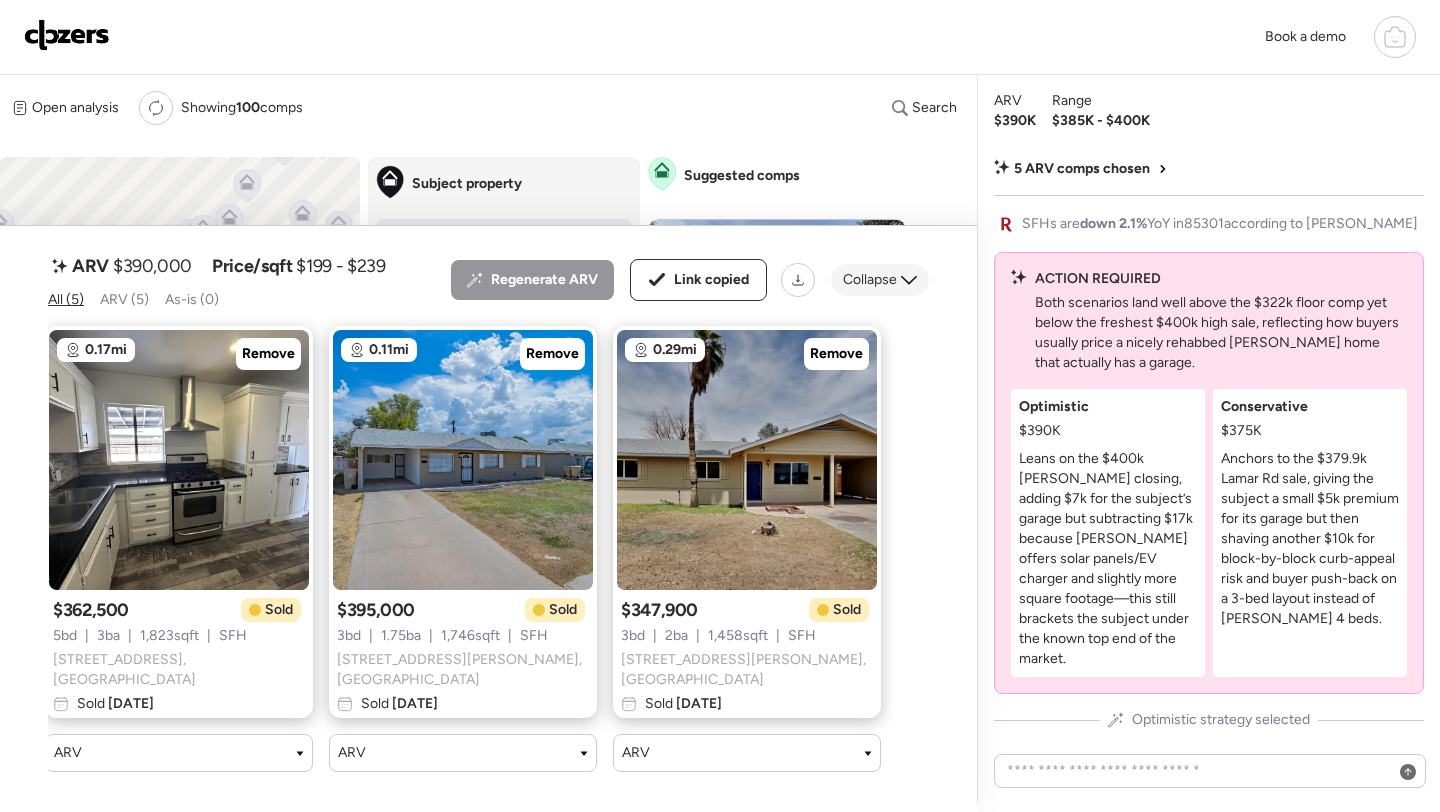 click 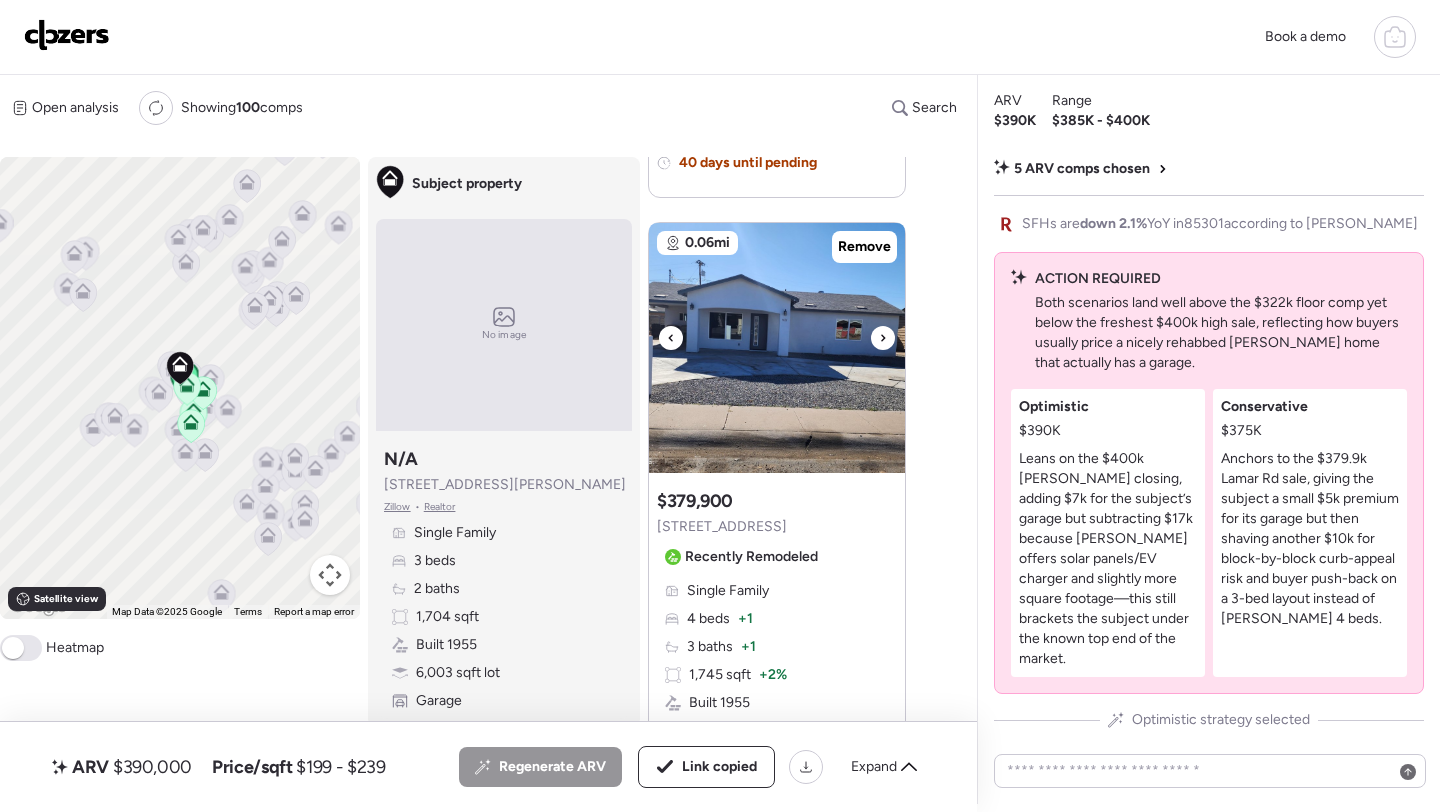 scroll, scrollTop: 644, scrollLeft: 0, axis: vertical 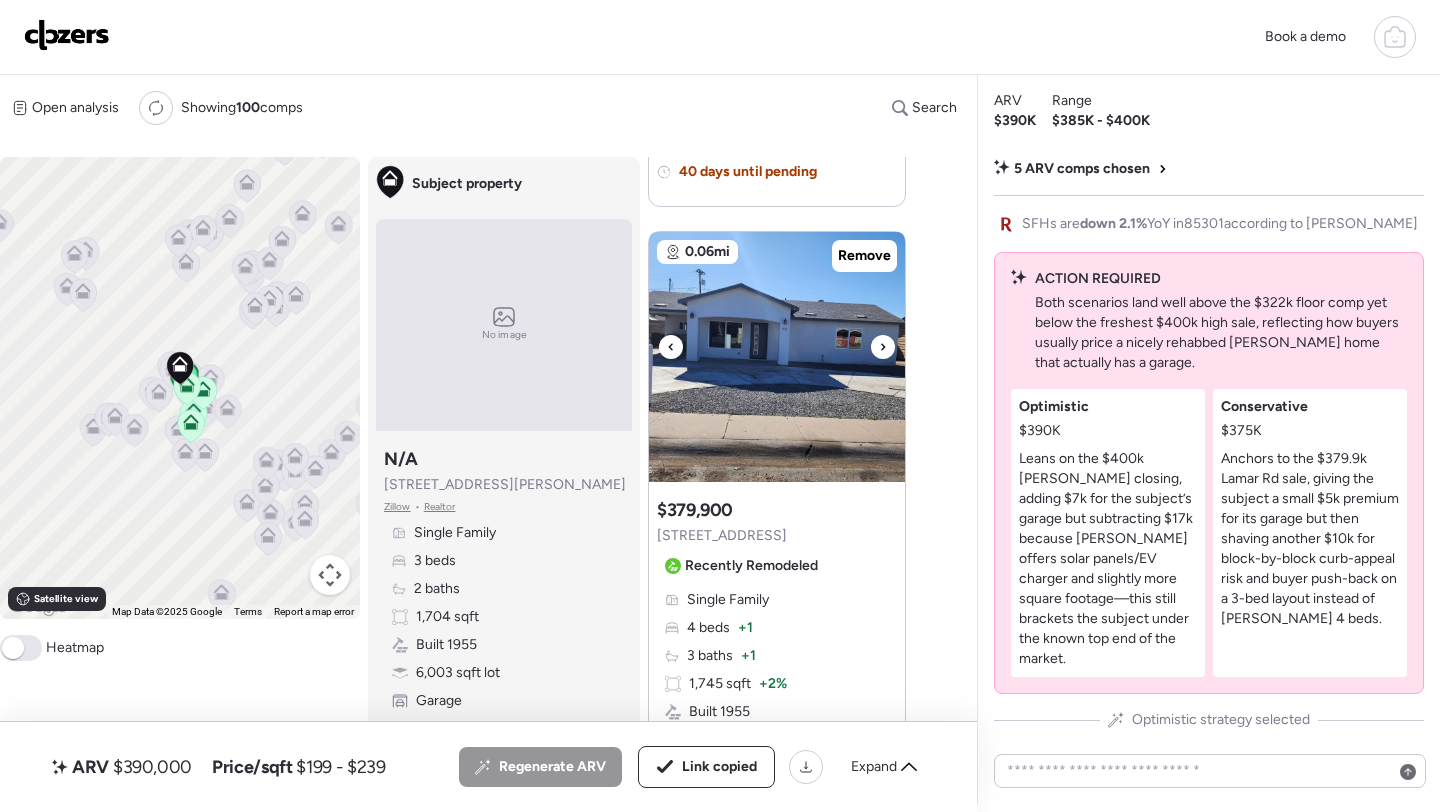 click at bounding box center [777, 357] 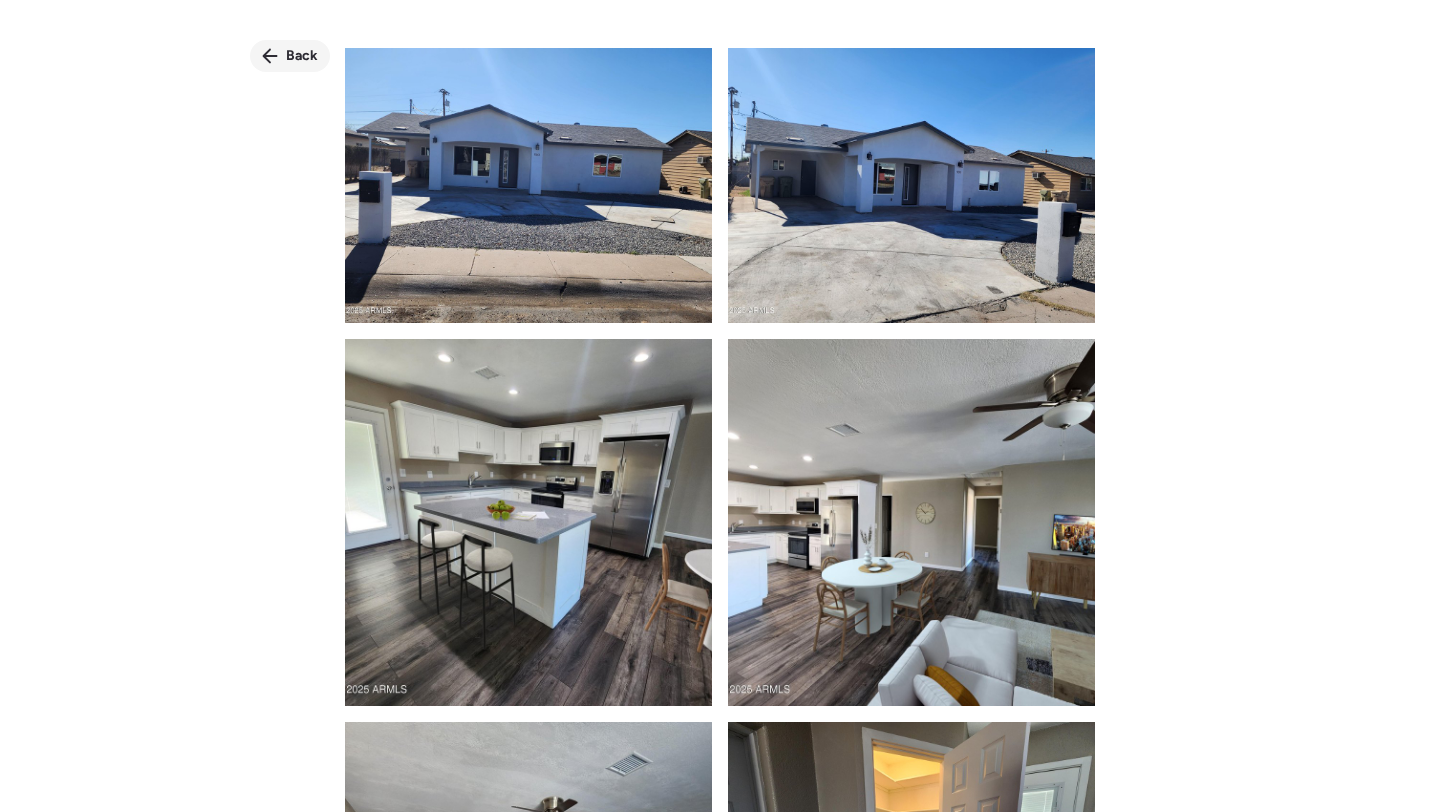 click on "Back" at bounding box center [302, 56] 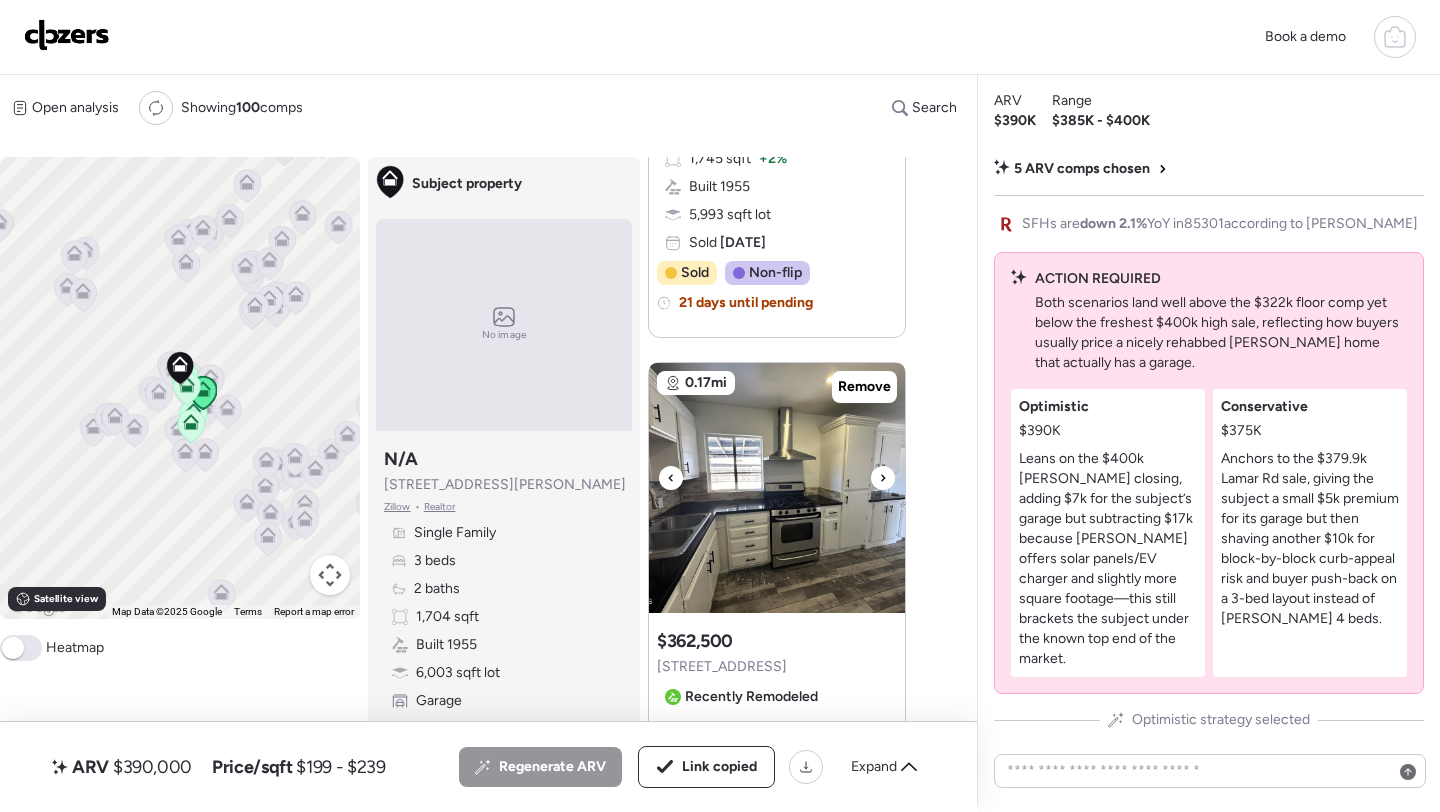 scroll, scrollTop: 1175, scrollLeft: 0, axis: vertical 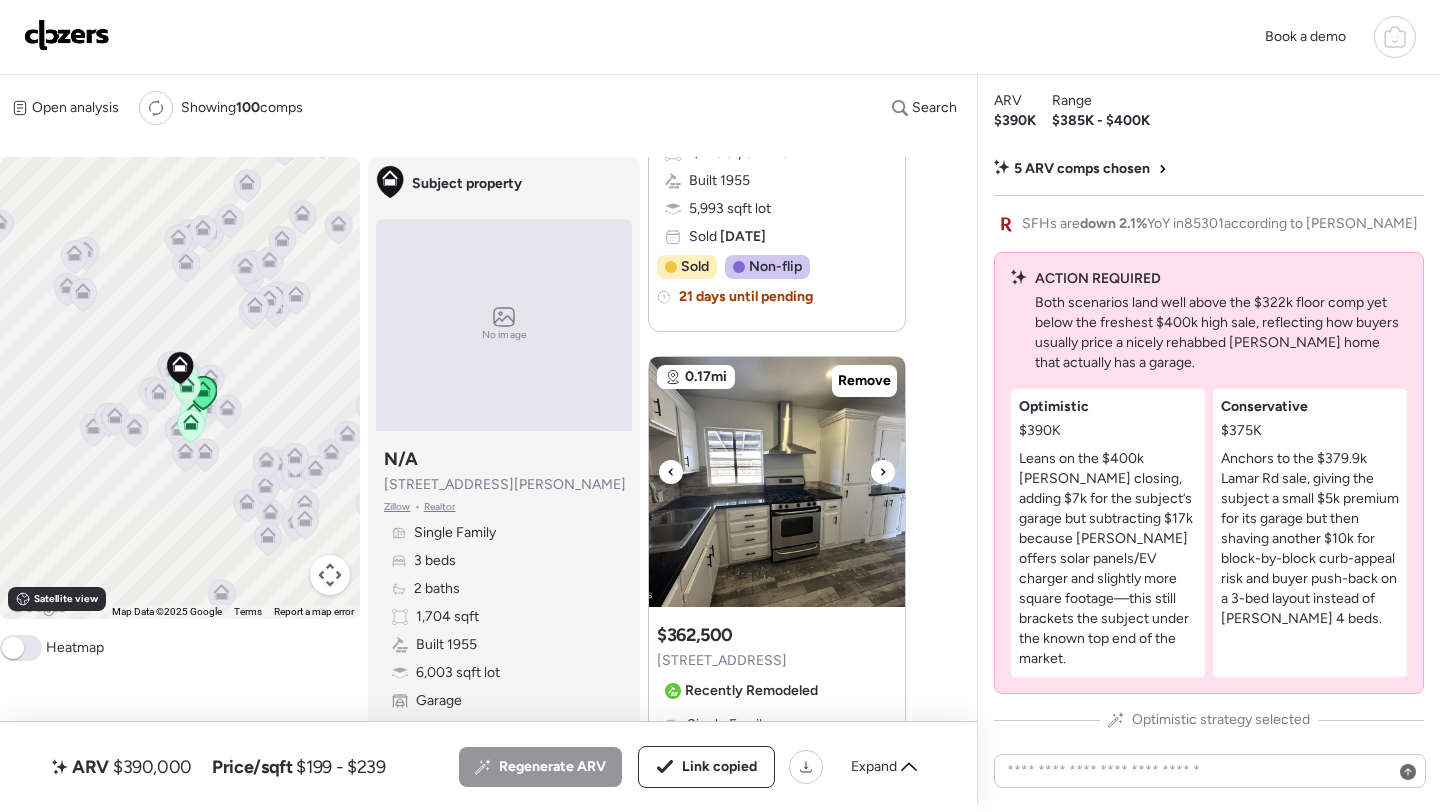 click at bounding box center [777, 482] 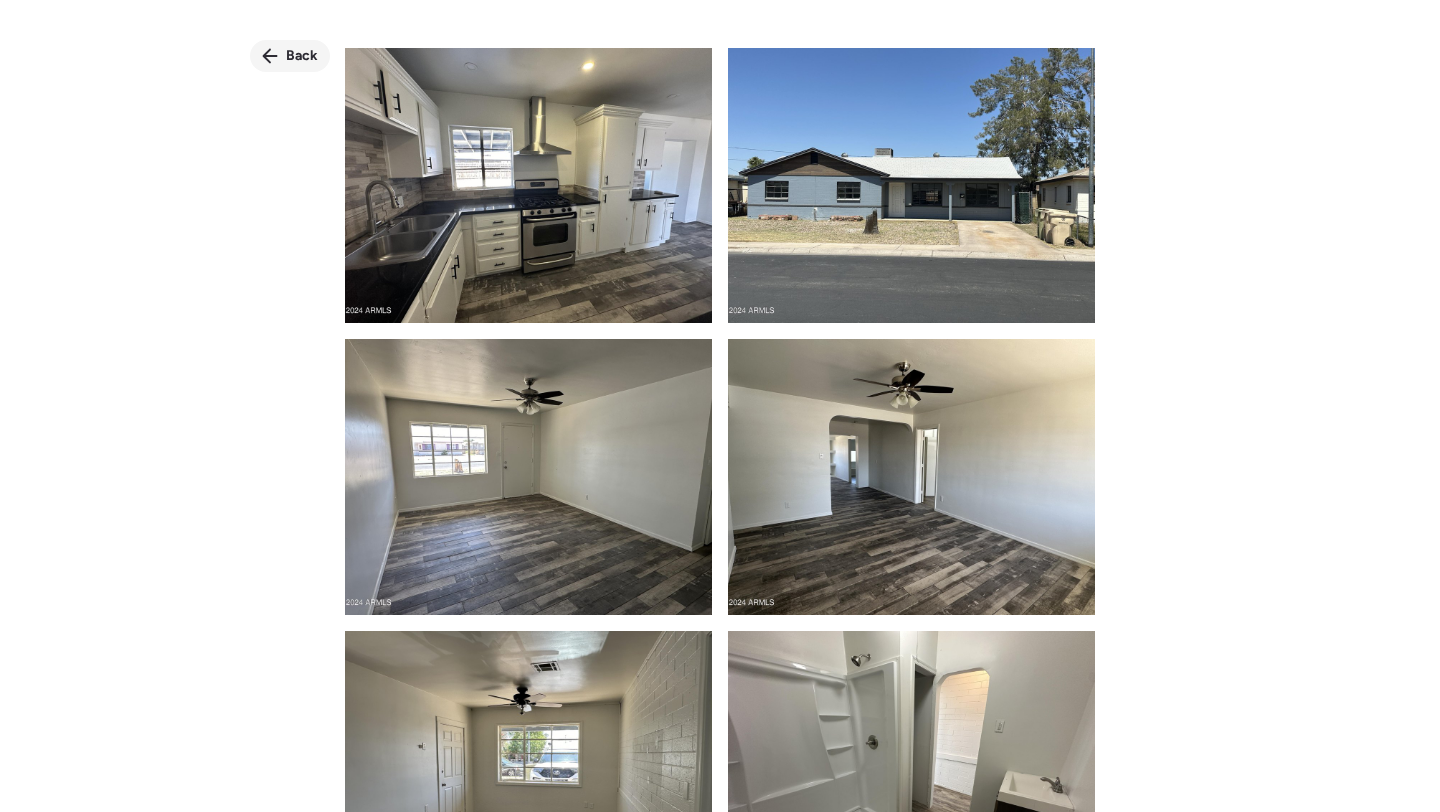 click on "Back" at bounding box center (302, 56) 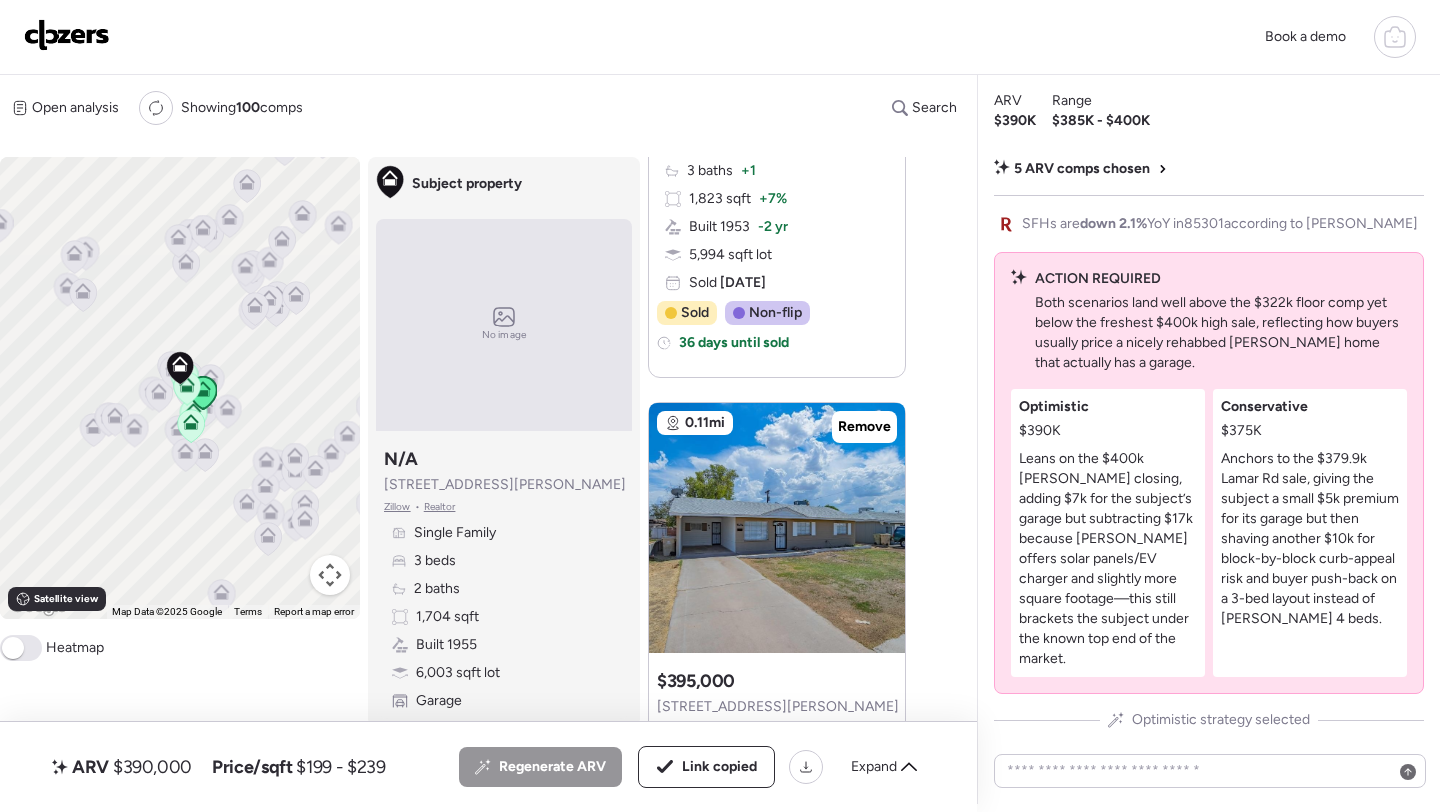 scroll, scrollTop: 1887, scrollLeft: 0, axis: vertical 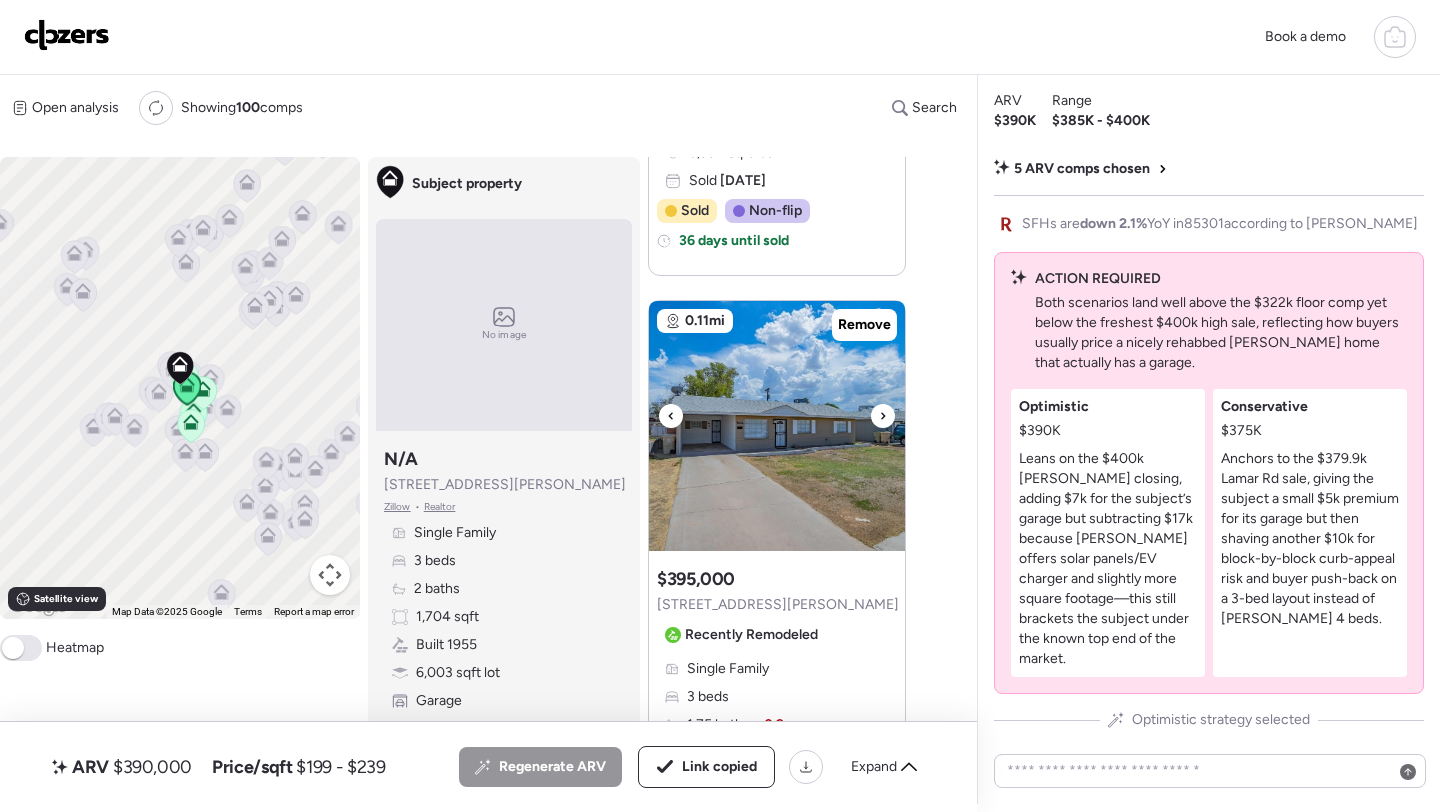 click at bounding box center [777, 426] 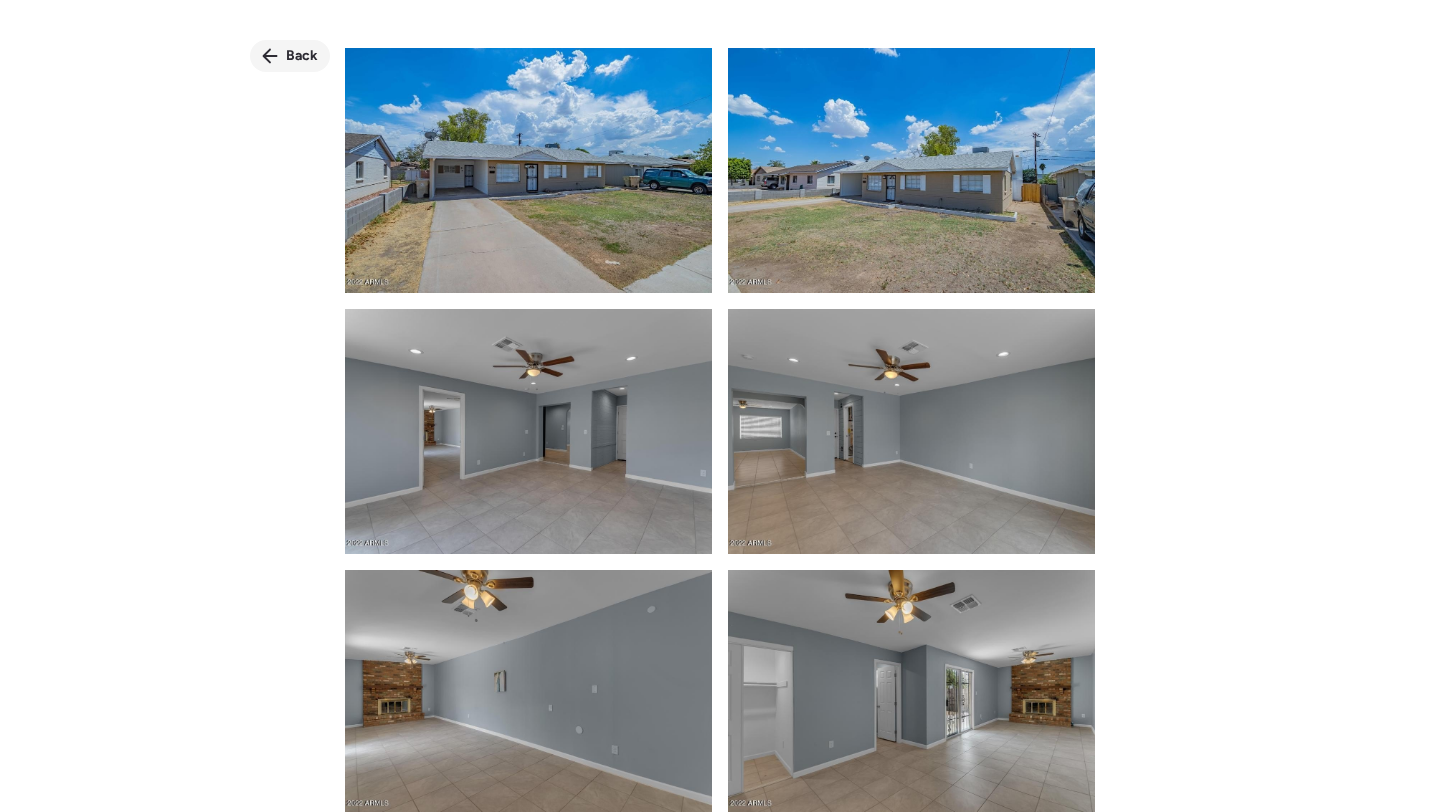 click on "Back" at bounding box center (290, 56) 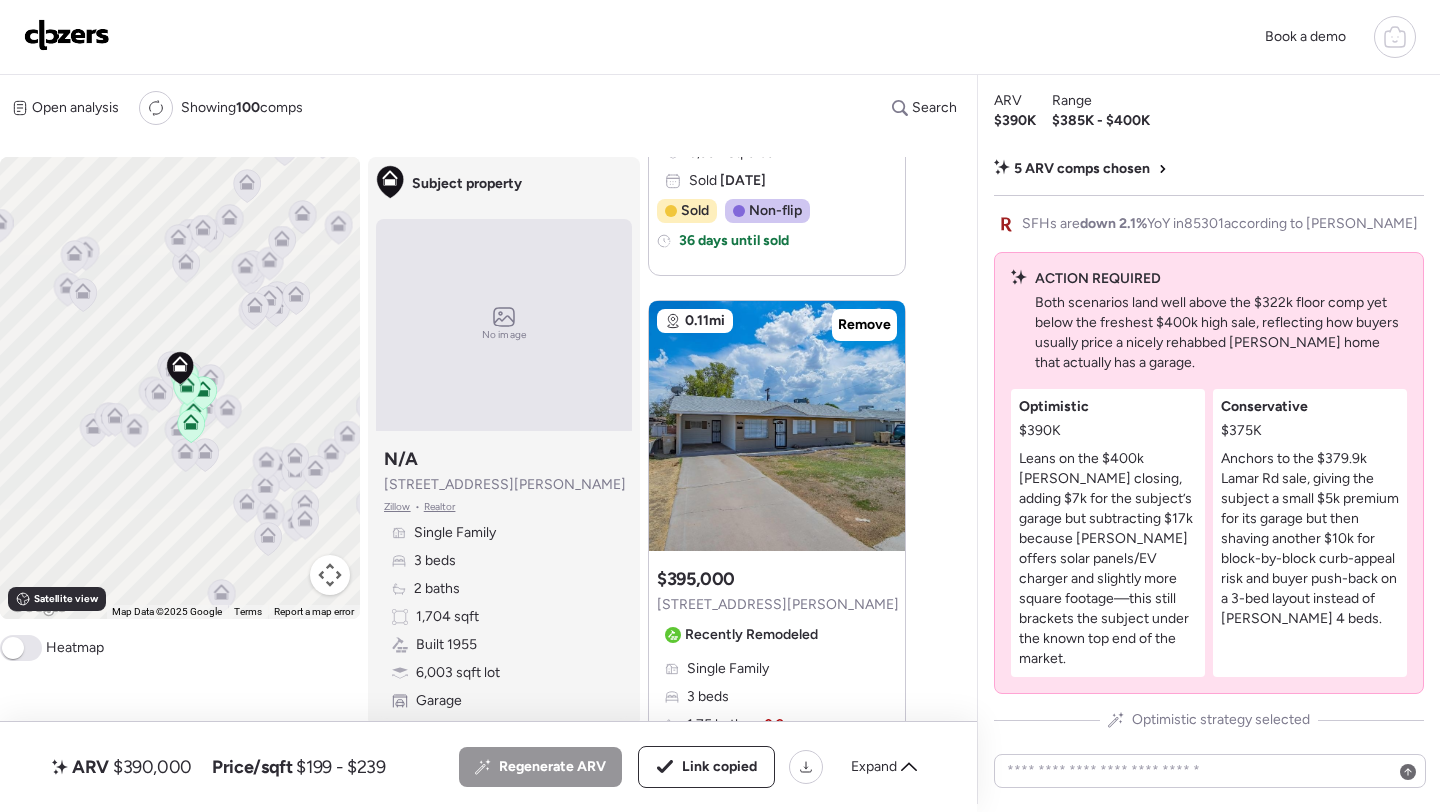 click on "ARV $390,000" at bounding box center [122, 767] 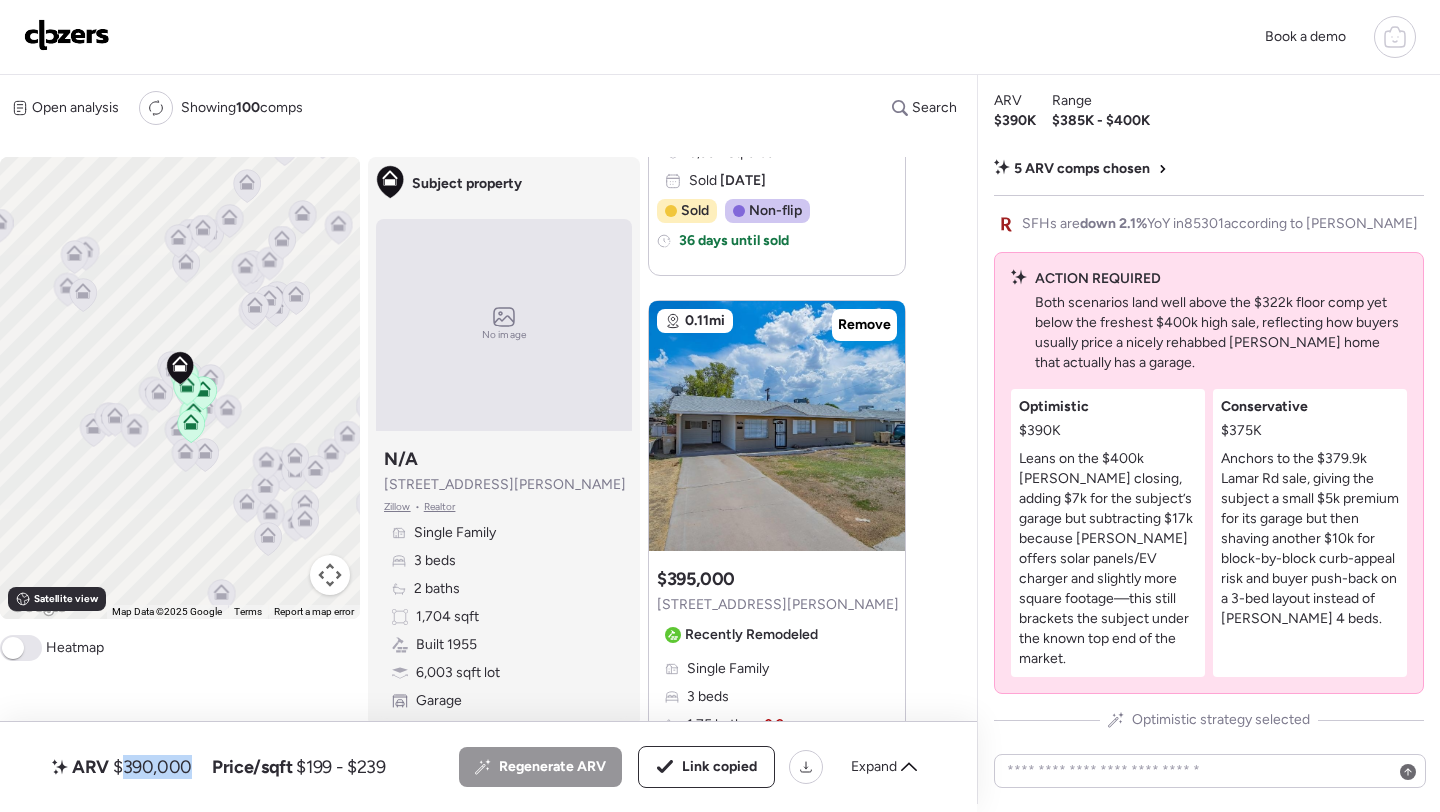 copy on "390,000" 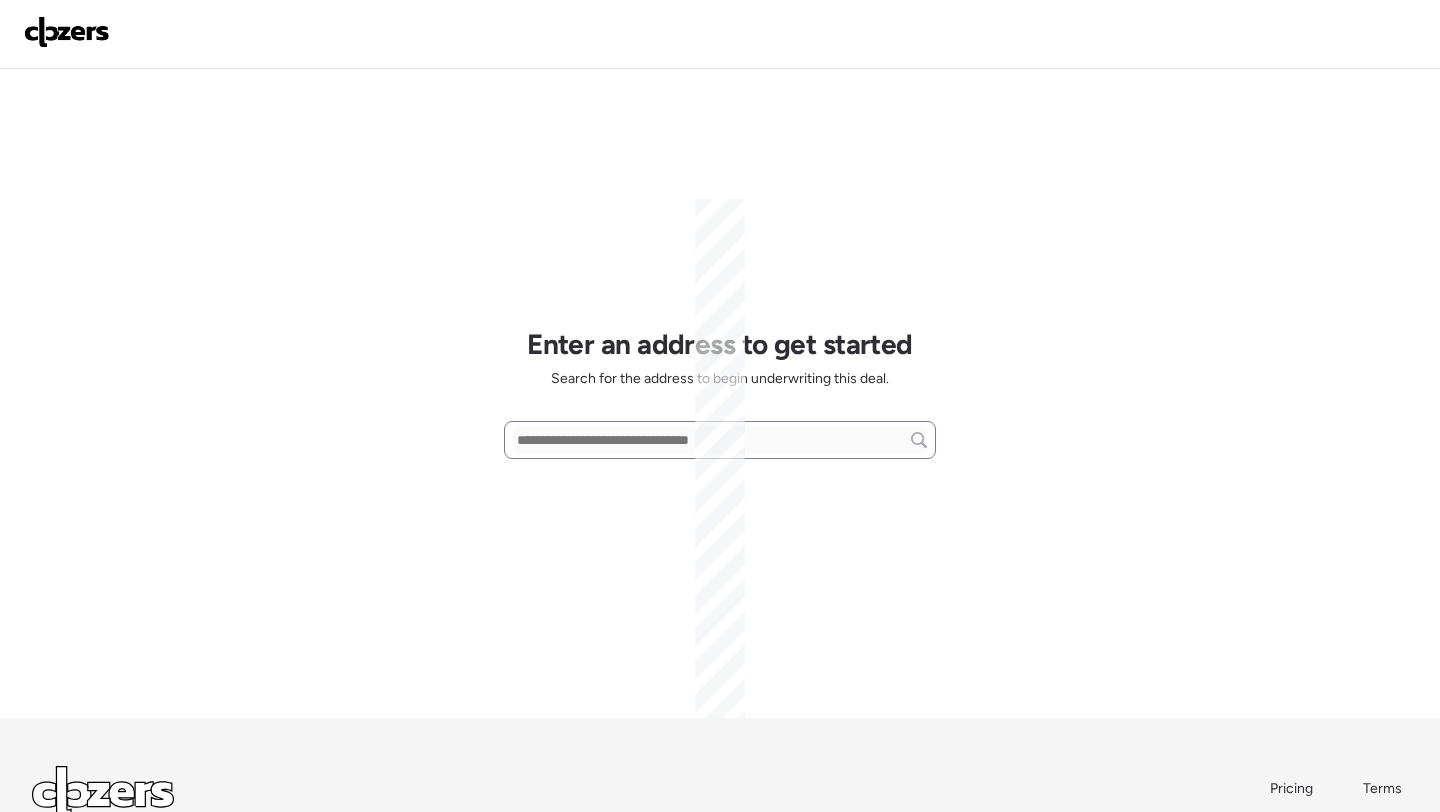 scroll, scrollTop: 0, scrollLeft: 0, axis: both 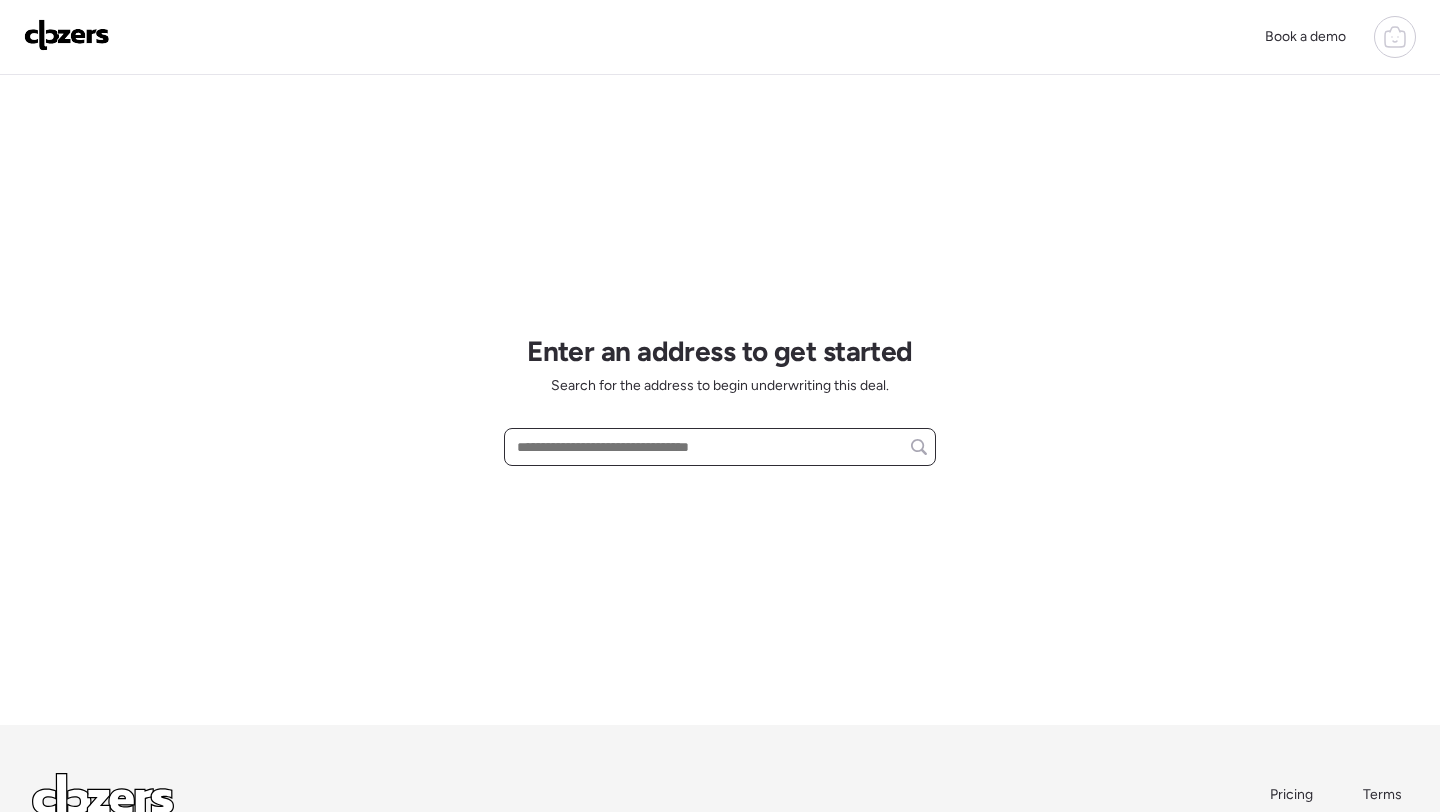 click at bounding box center (720, 447) 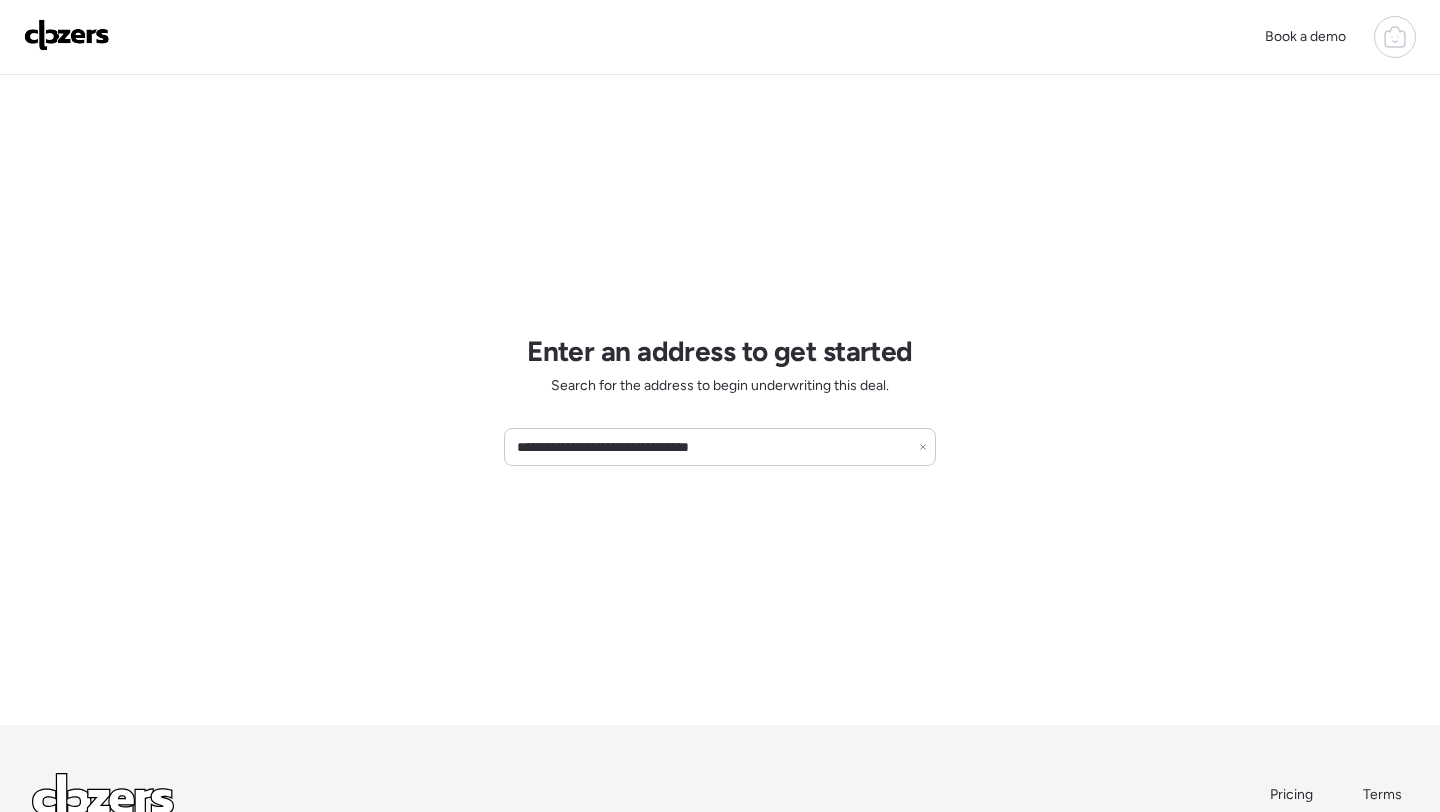 click on "**********" at bounding box center (720, 400) 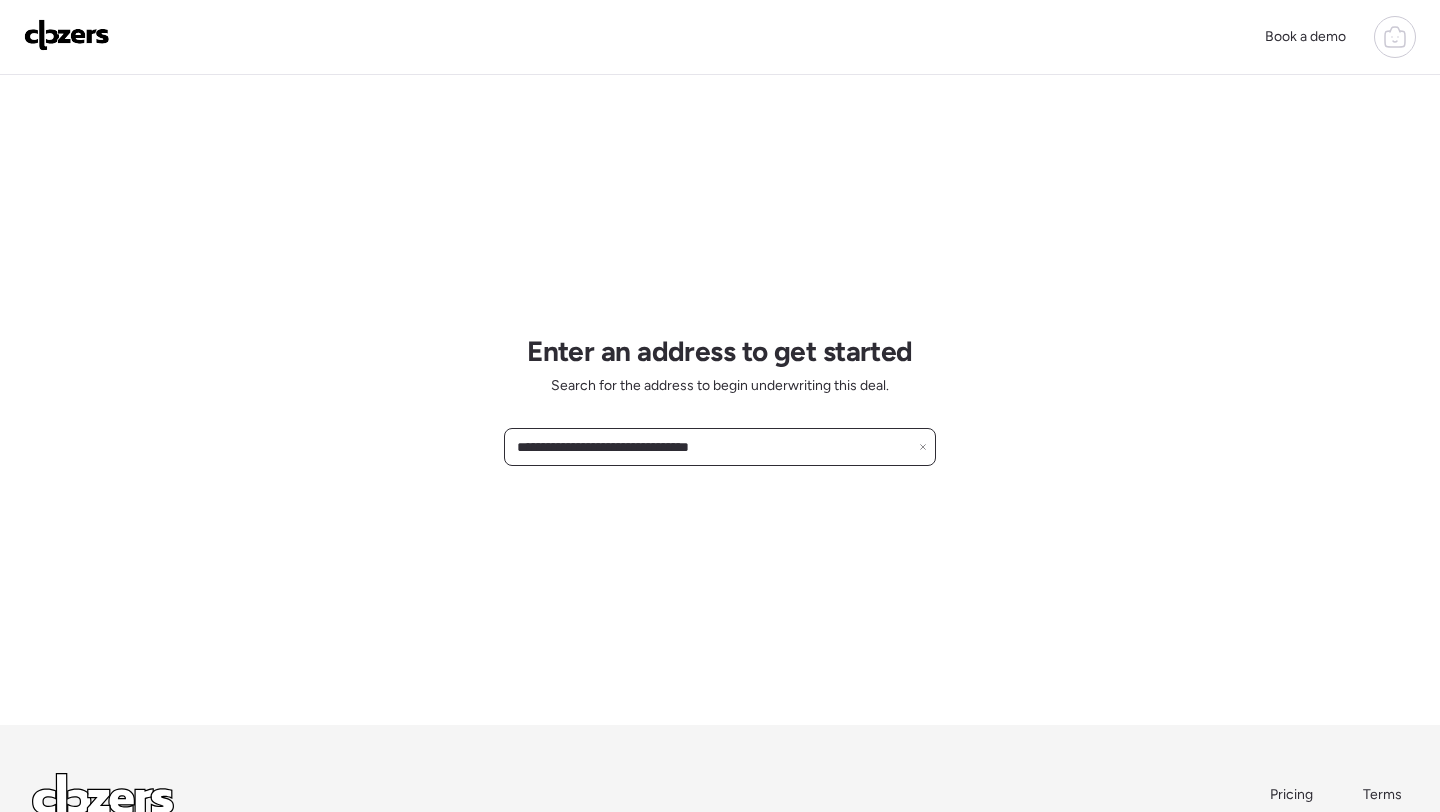 click on "**********" at bounding box center [720, 447] 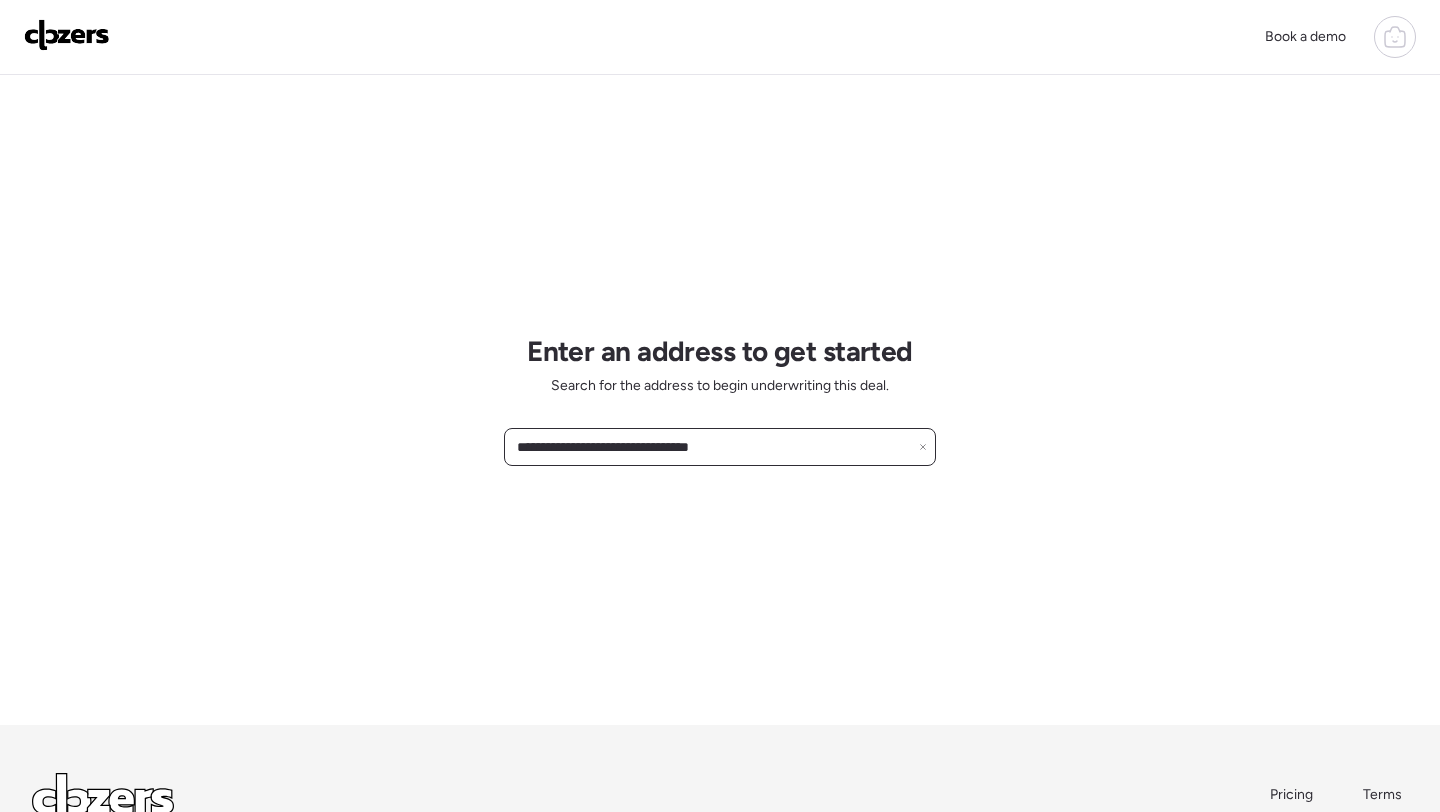 click on "**********" at bounding box center [720, 447] 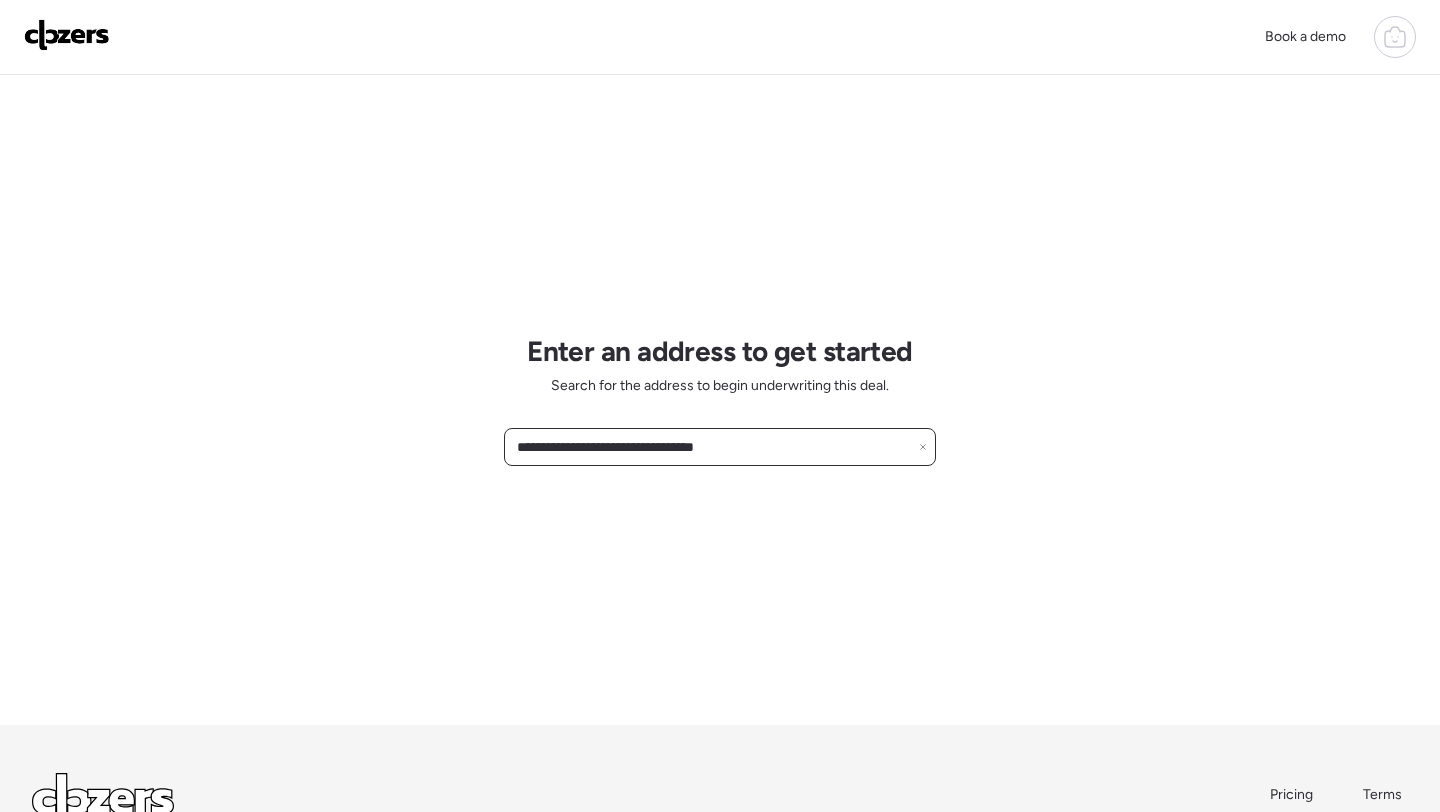 click on "**********" at bounding box center (720, 447) 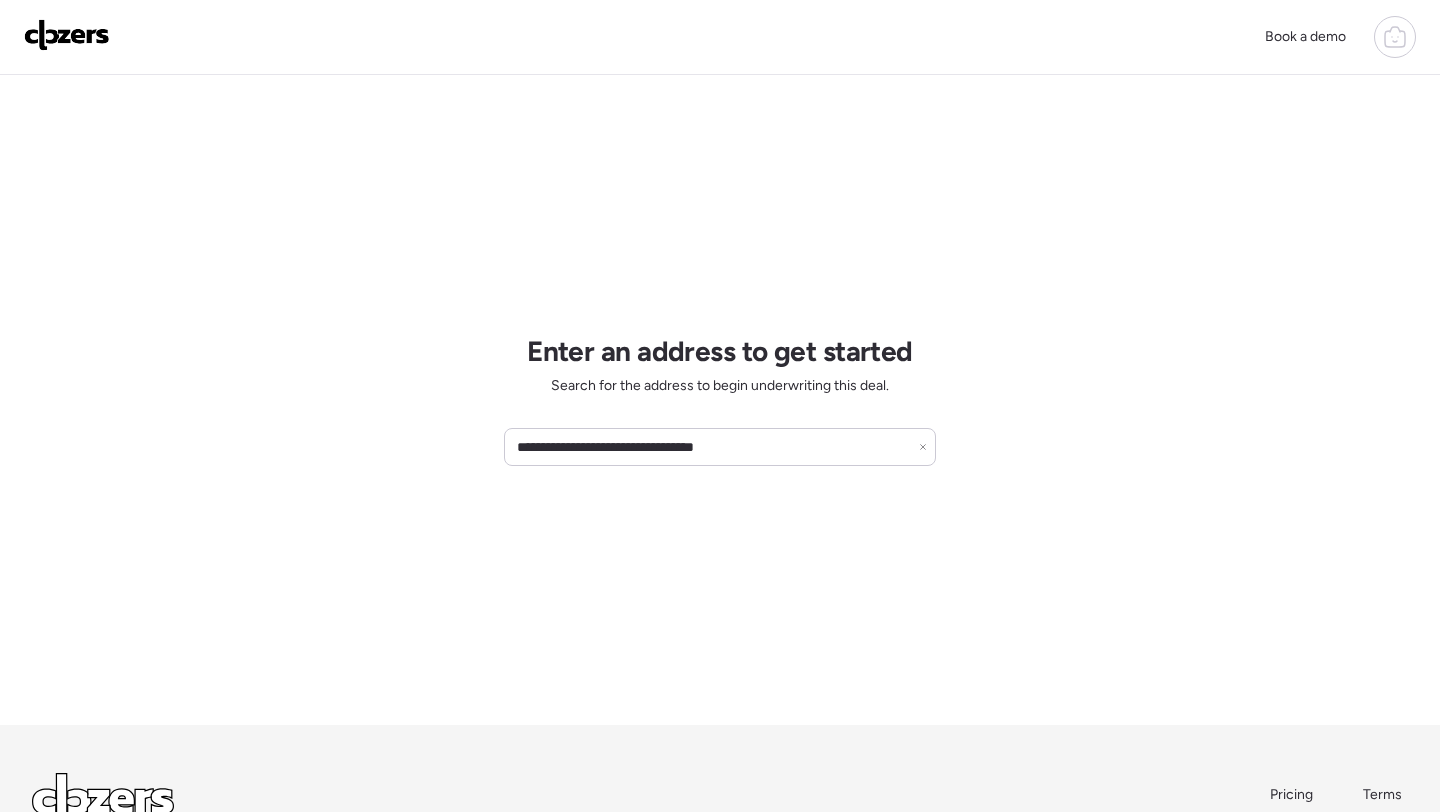 click on "**********" at bounding box center (720, 400) 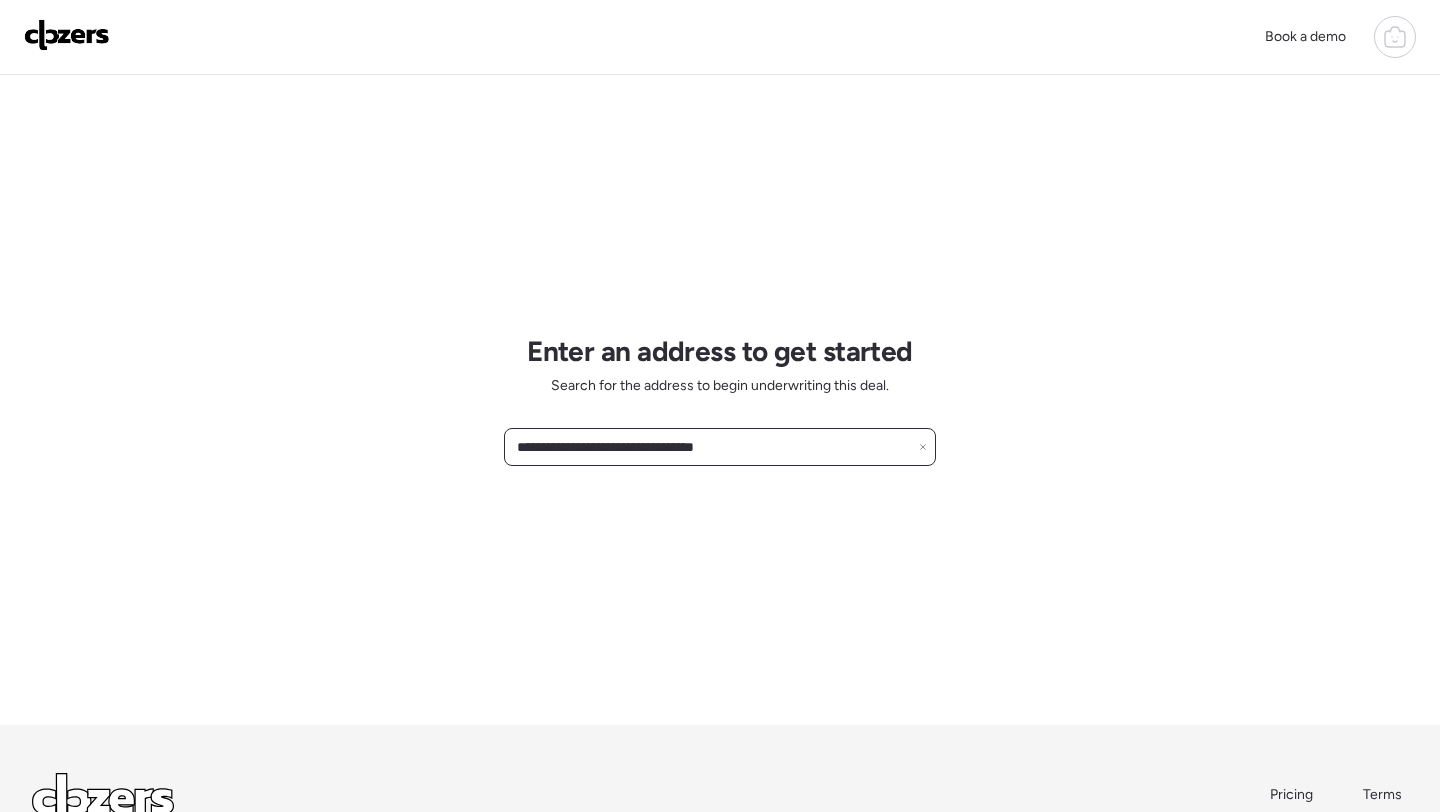 click on "**********" at bounding box center [720, 447] 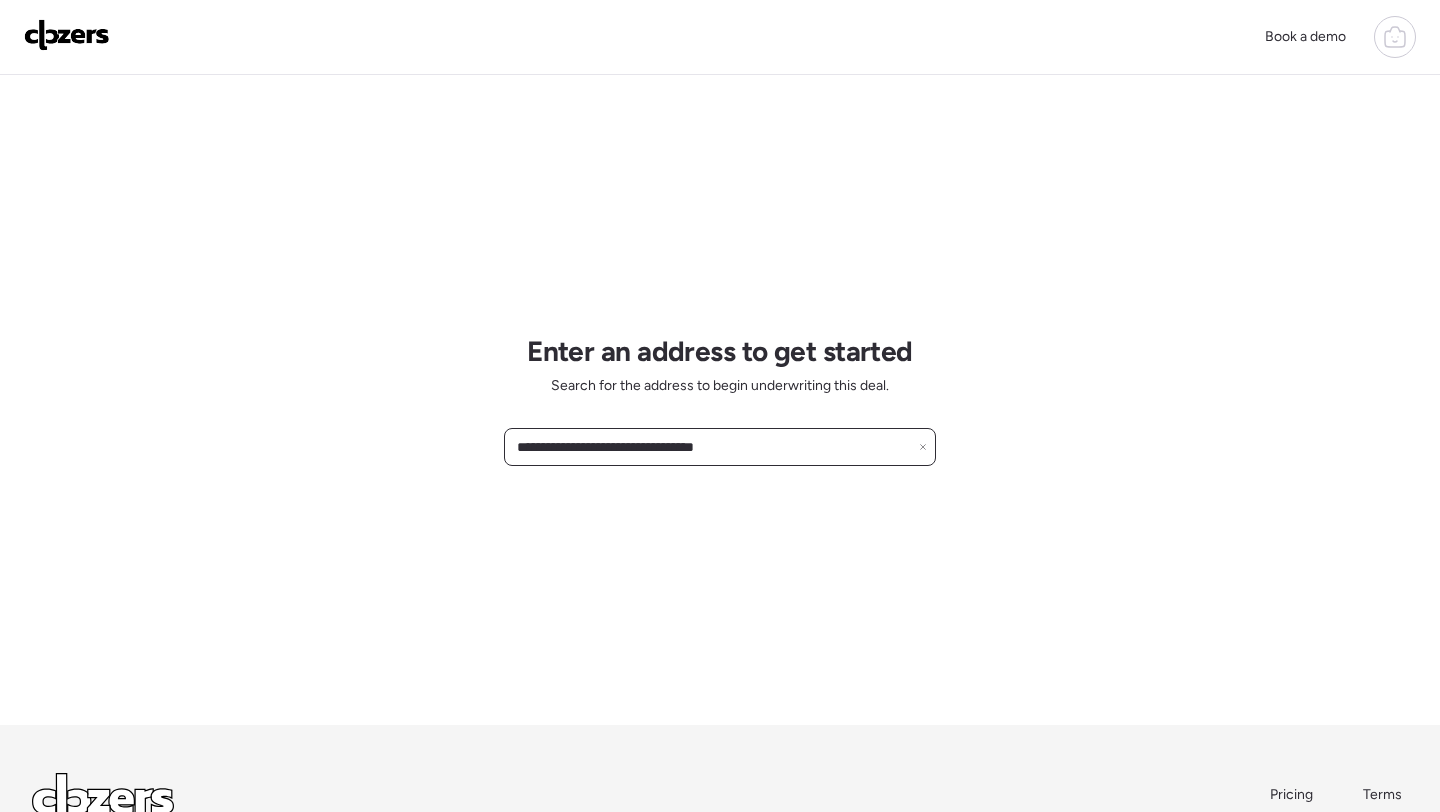 click on "**********" at bounding box center [720, 447] 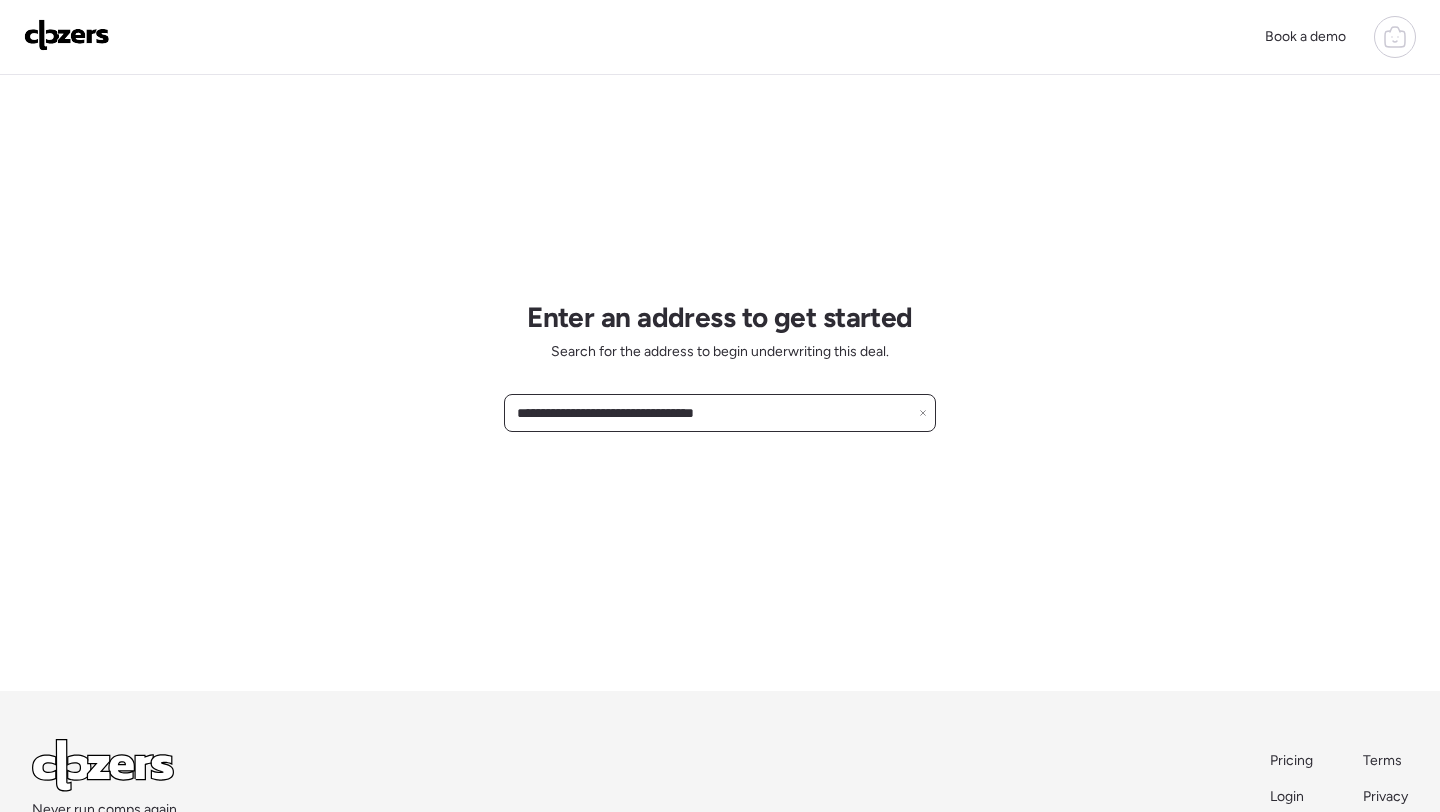 scroll, scrollTop: 0, scrollLeft: 0, axis: both 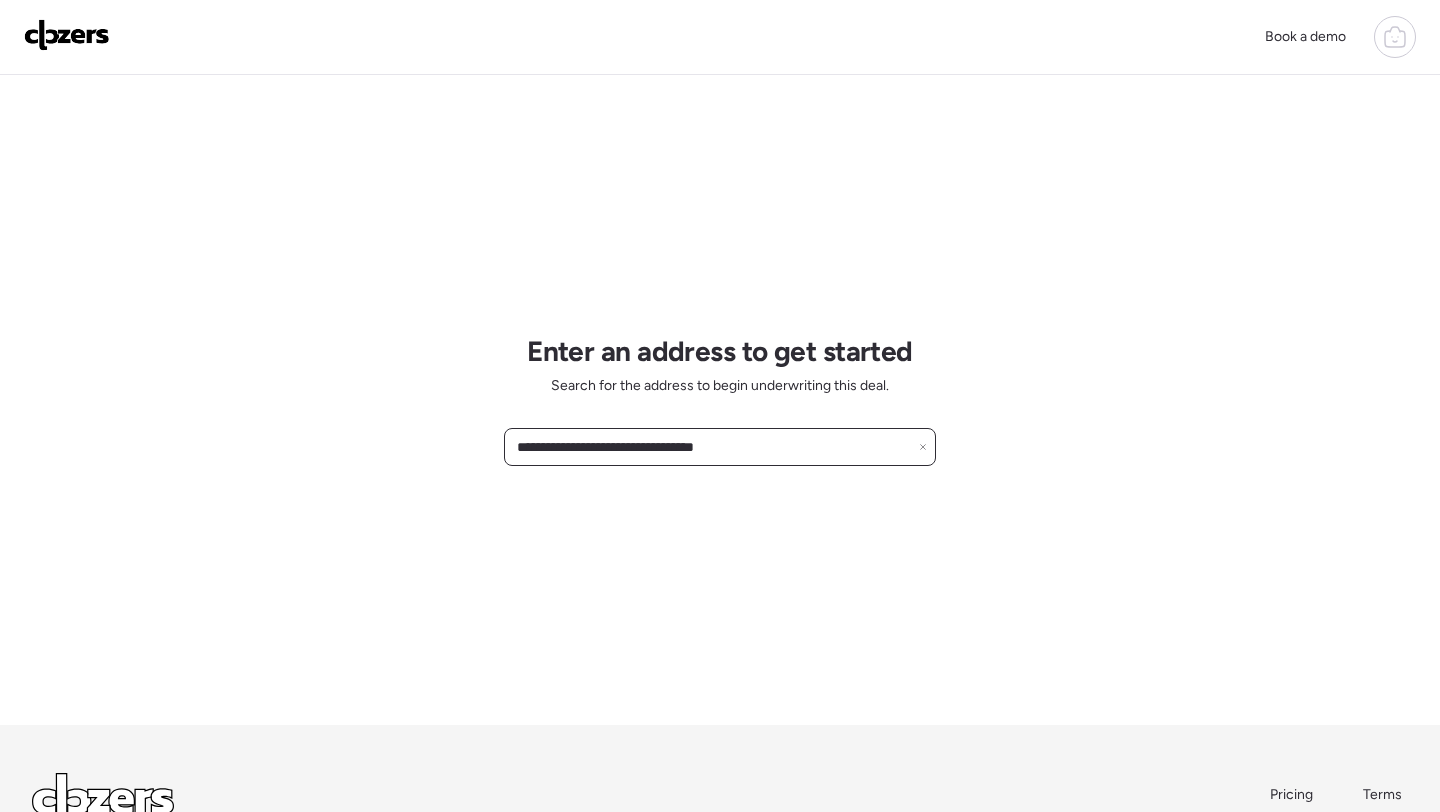 click on "**********" at bounding box center (720, 447) 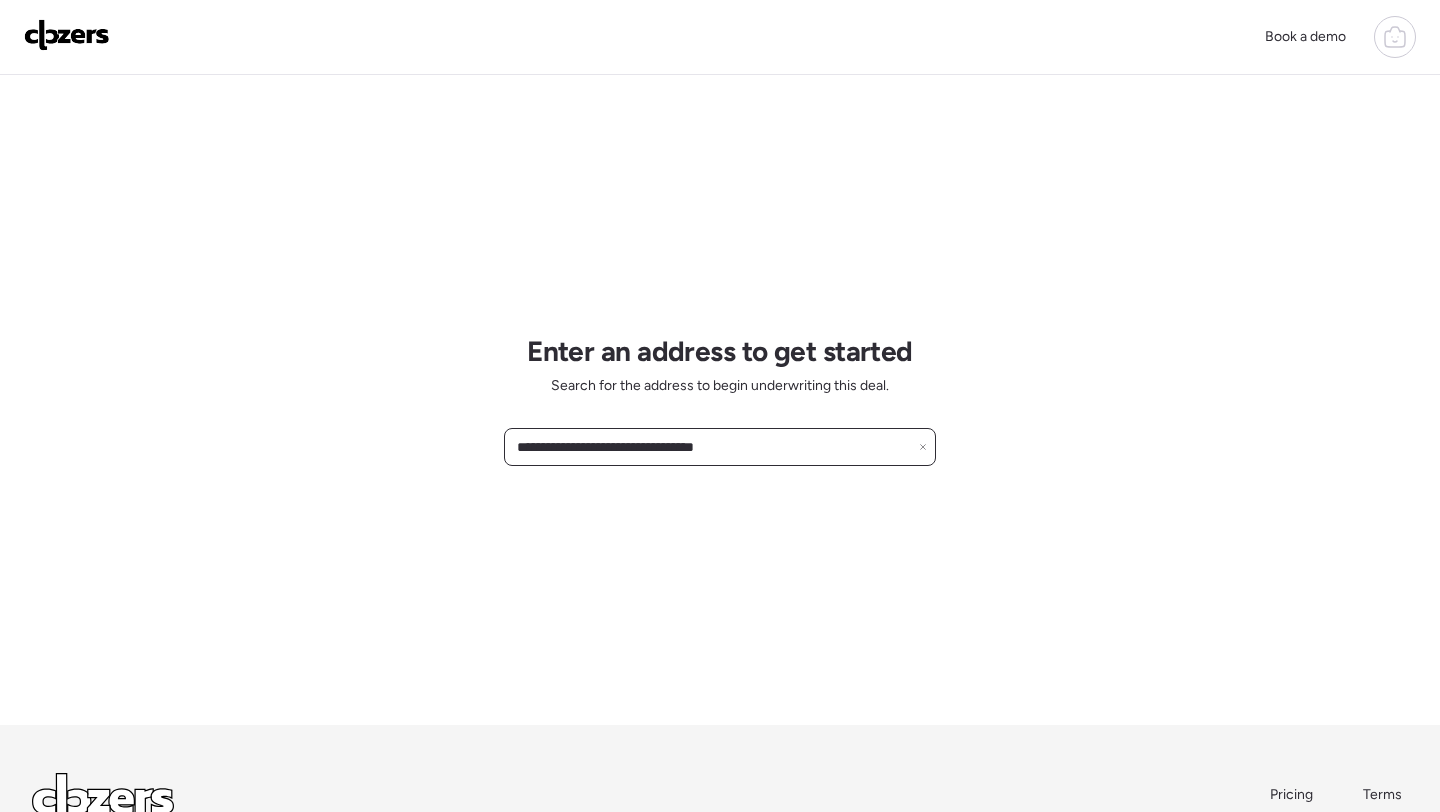 click on "**********" at bounding box center (720, 447) 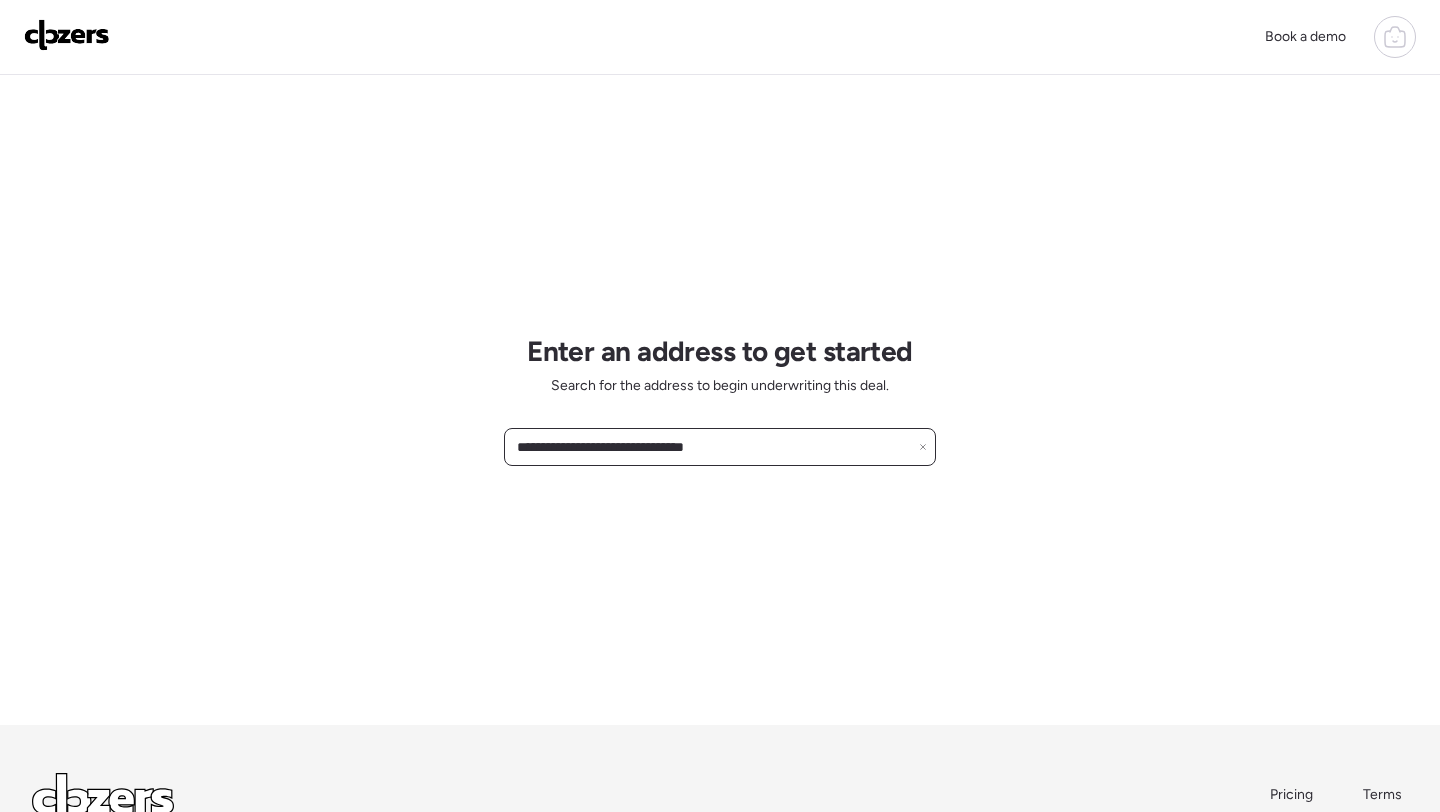 type on "**********" 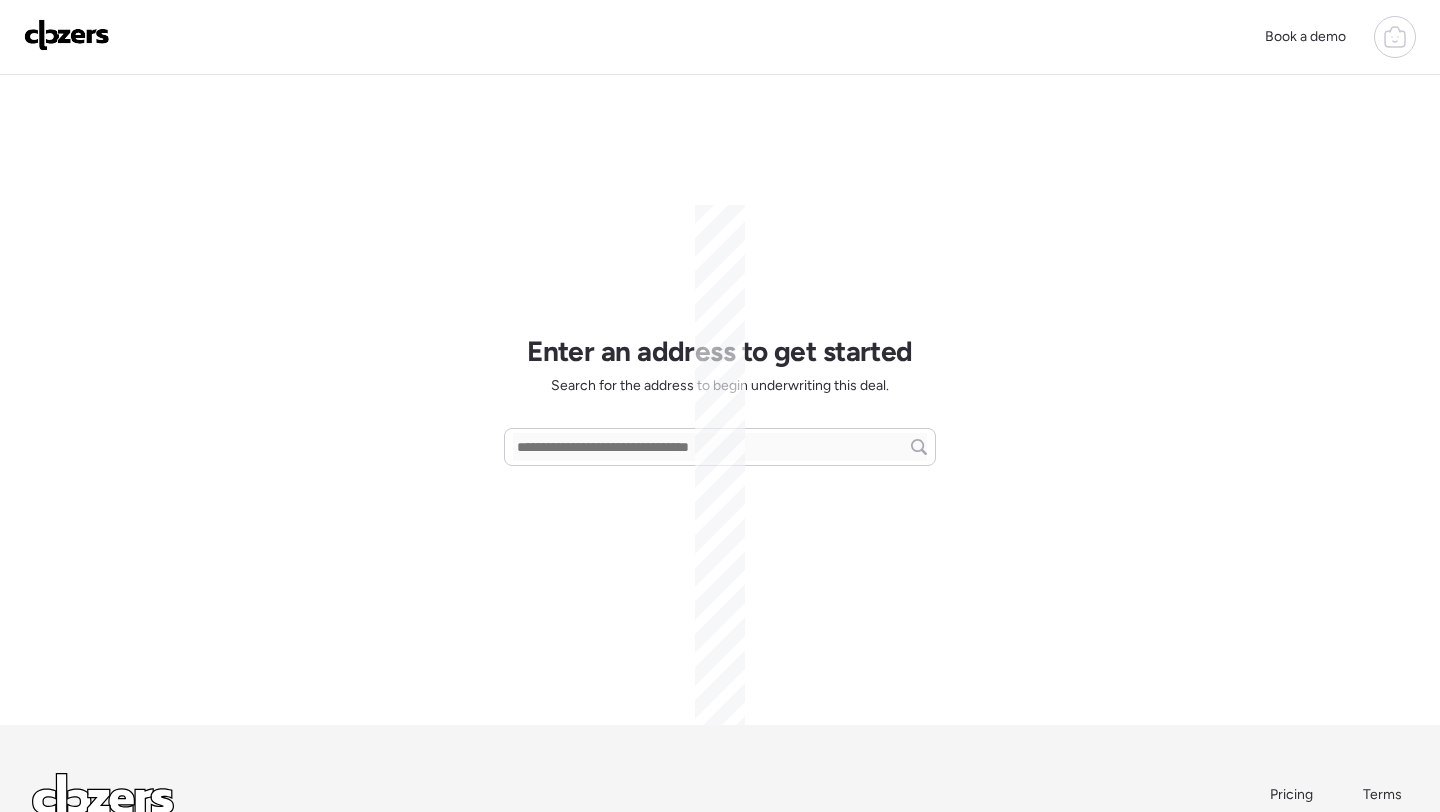 scroll, scrollTop: 0, scrollLeft: 0, axis: both 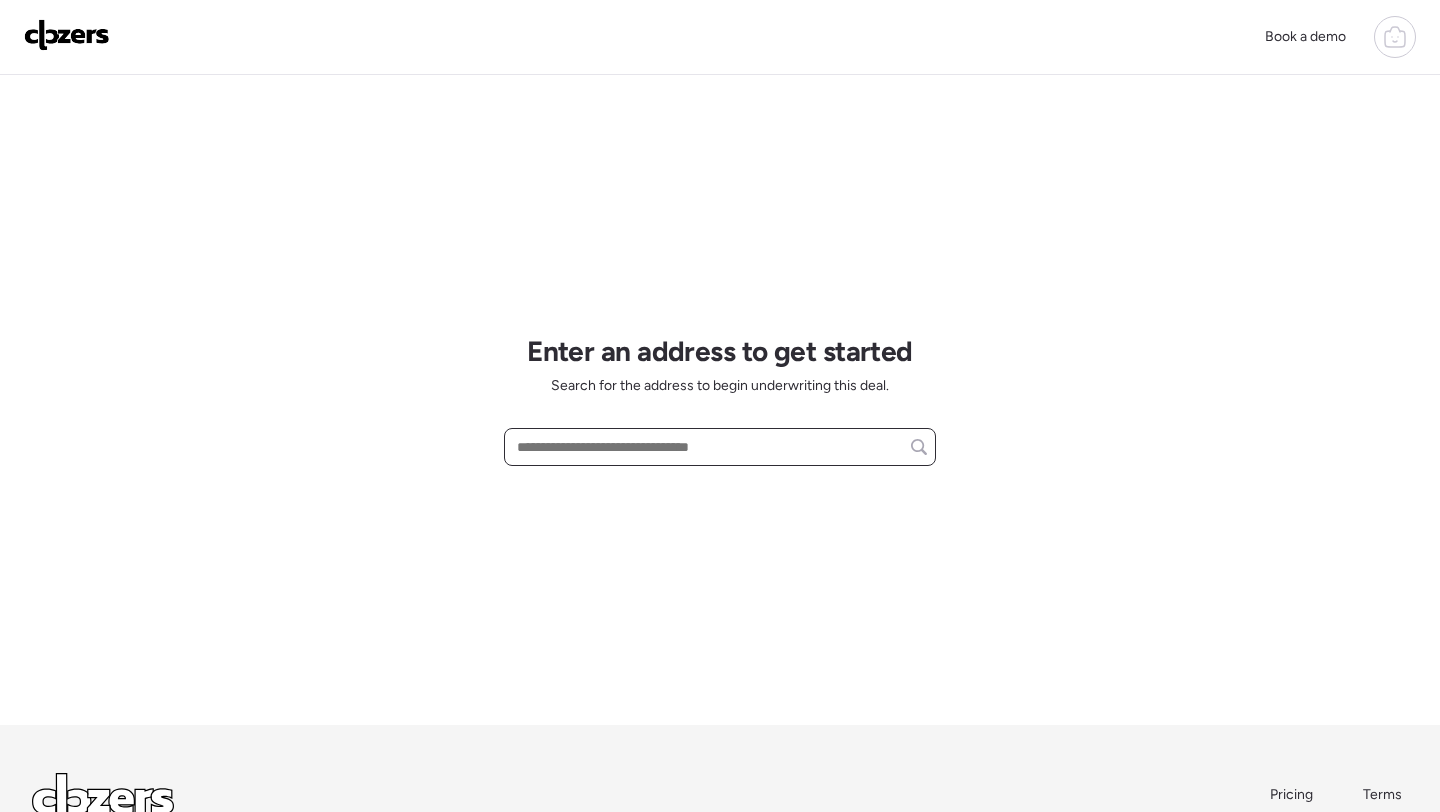 click at bounding box center [720, 447] 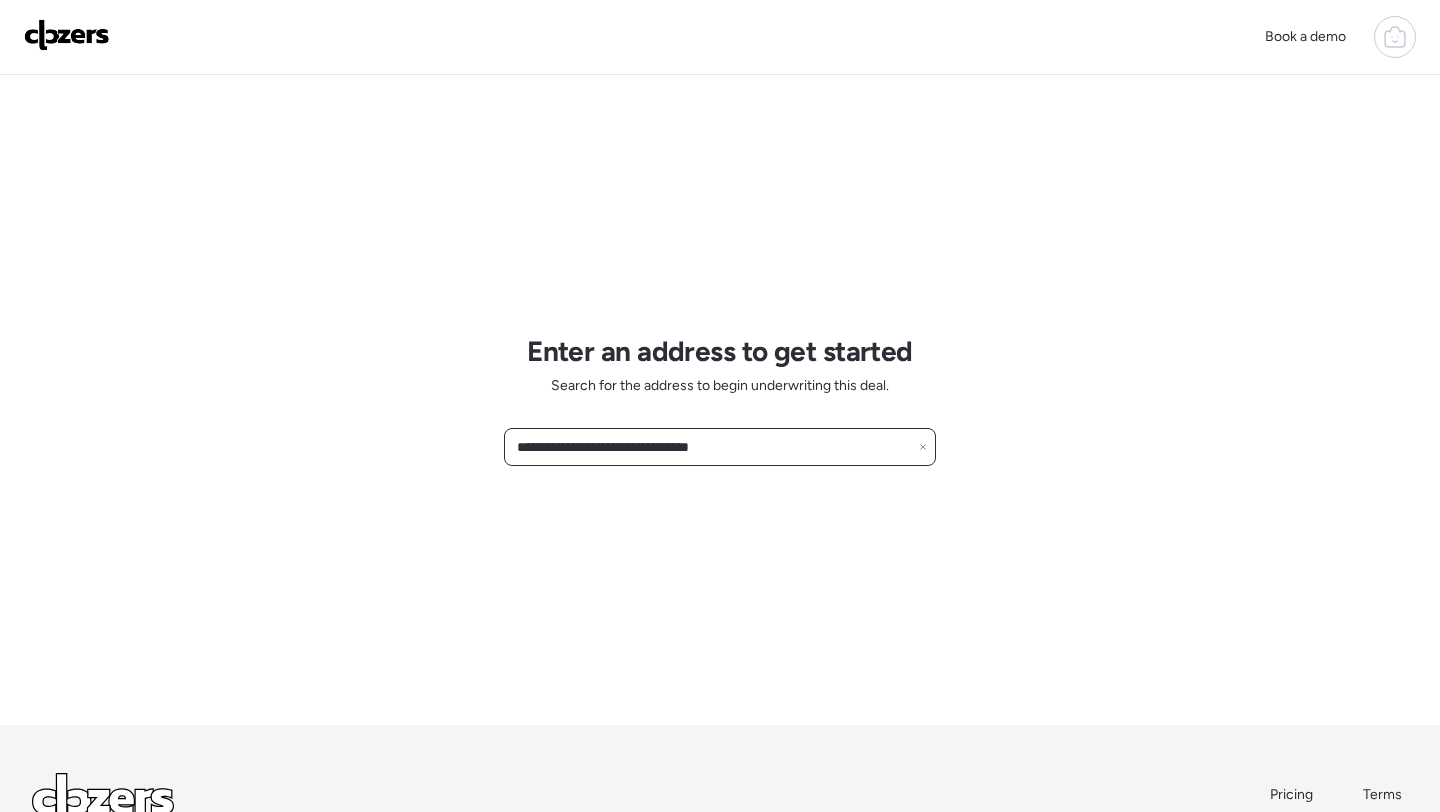 type on "**********" 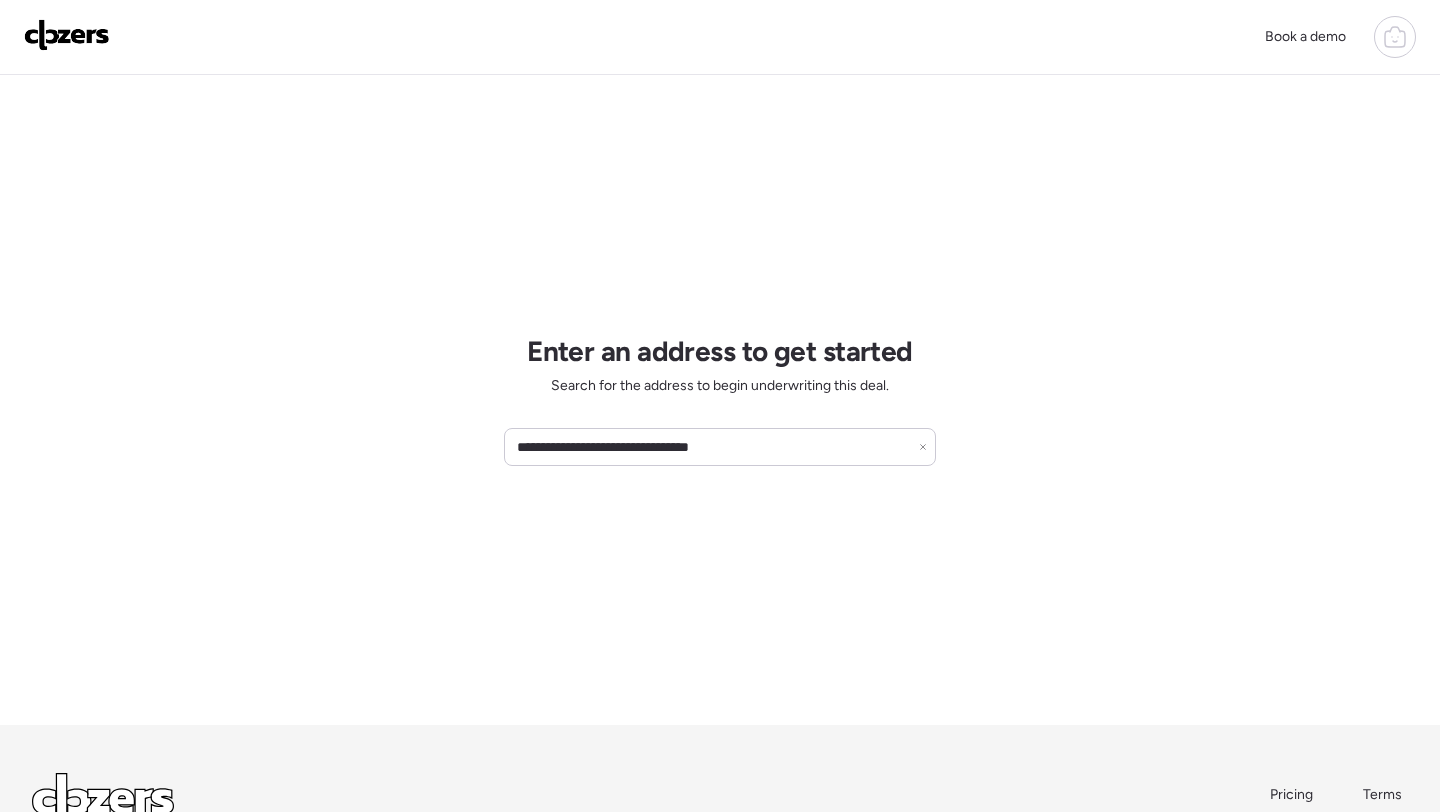 click 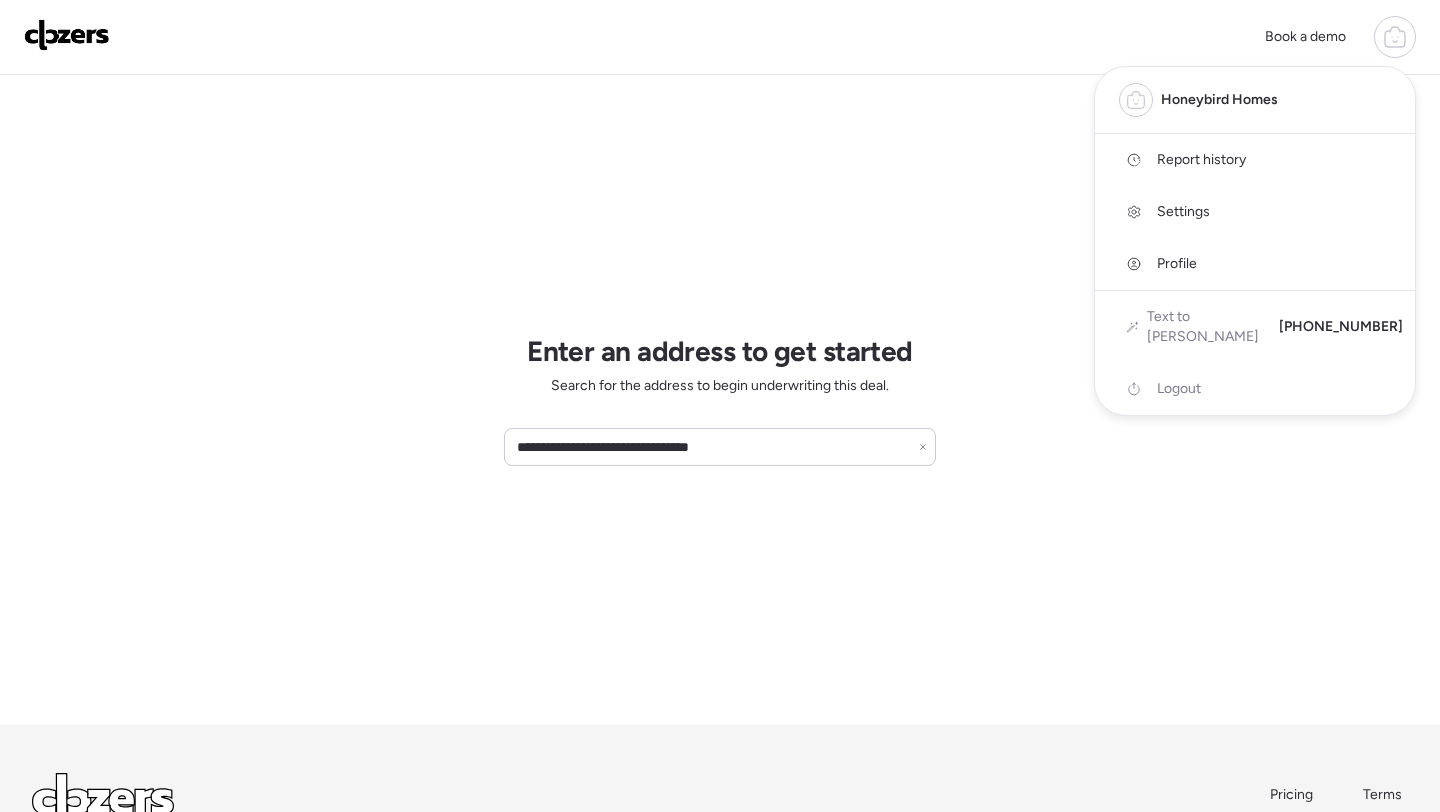 click on "Report history" at bounding box center (1201, 160) 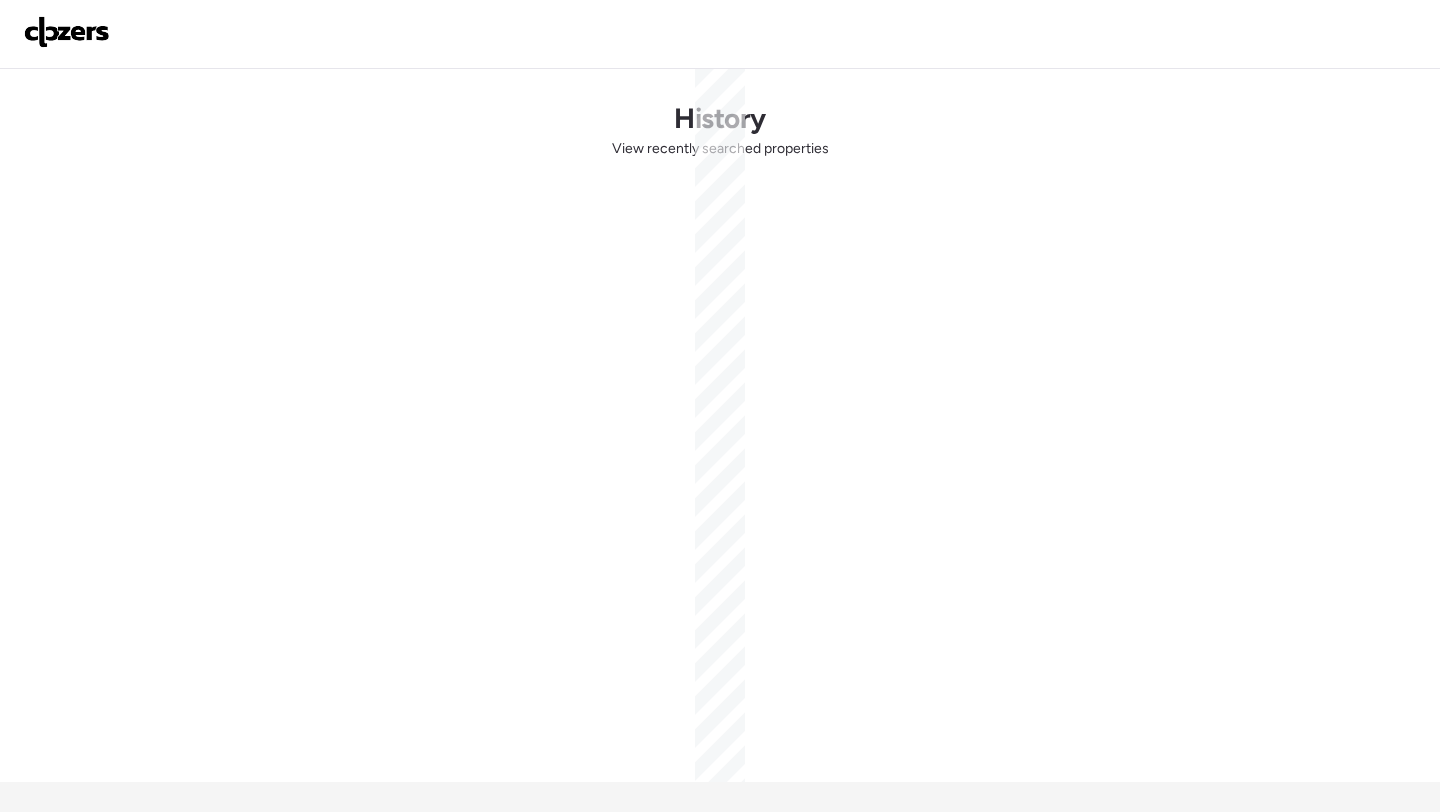 scroll, scrollTop: 0, scrollLeft: 0, axis: both 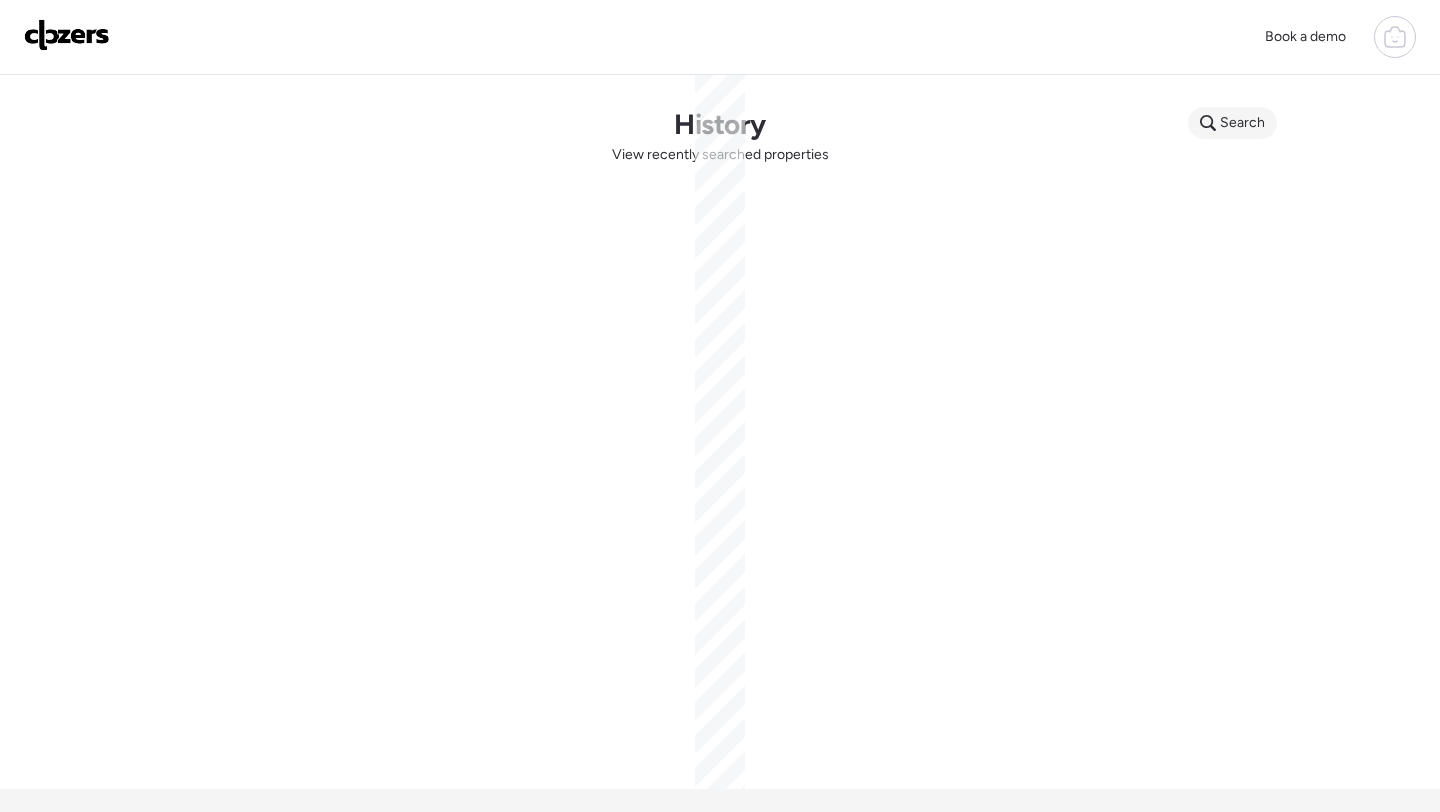 click on "Search" at bounding box center [1232, 123] 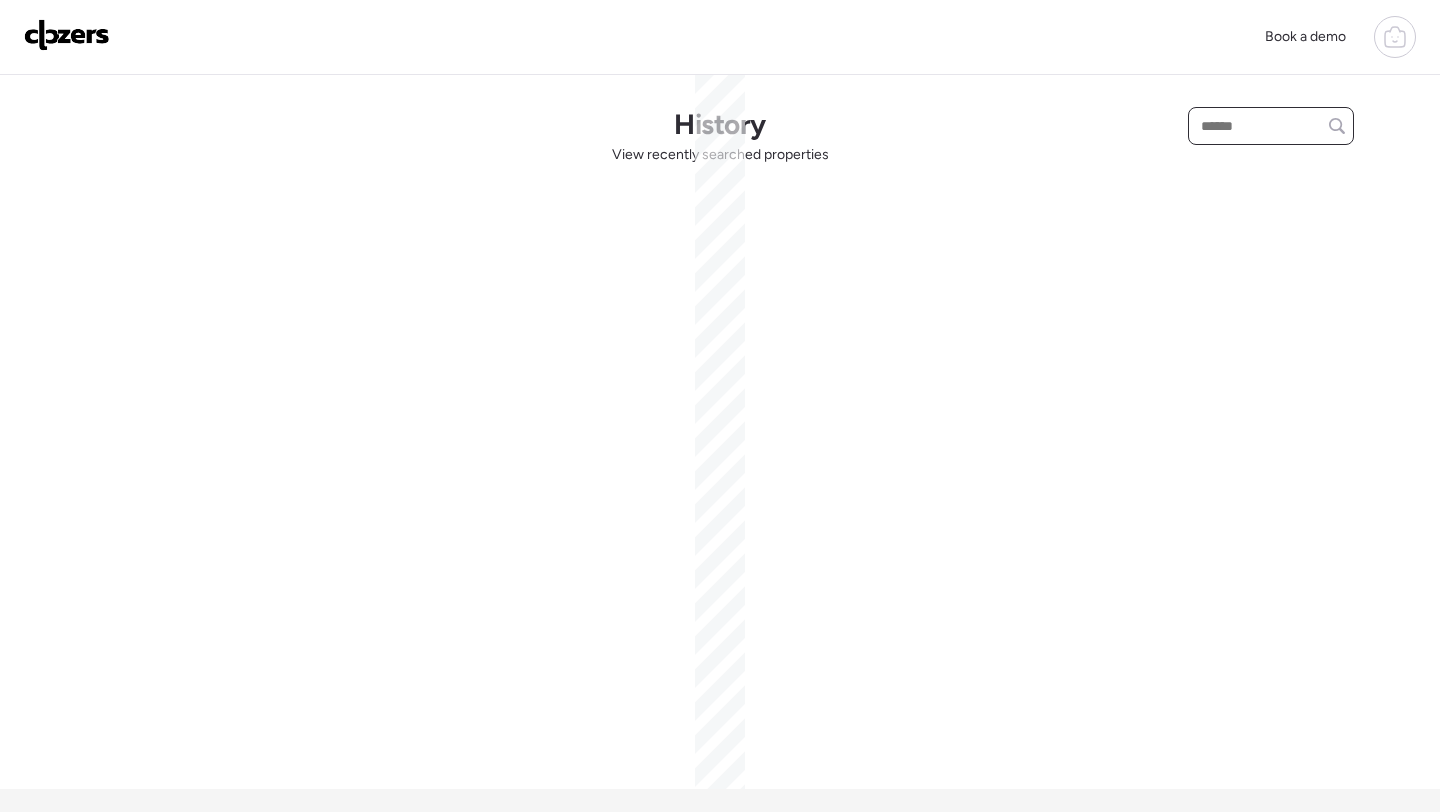 click at bounding box center [1271, 126] 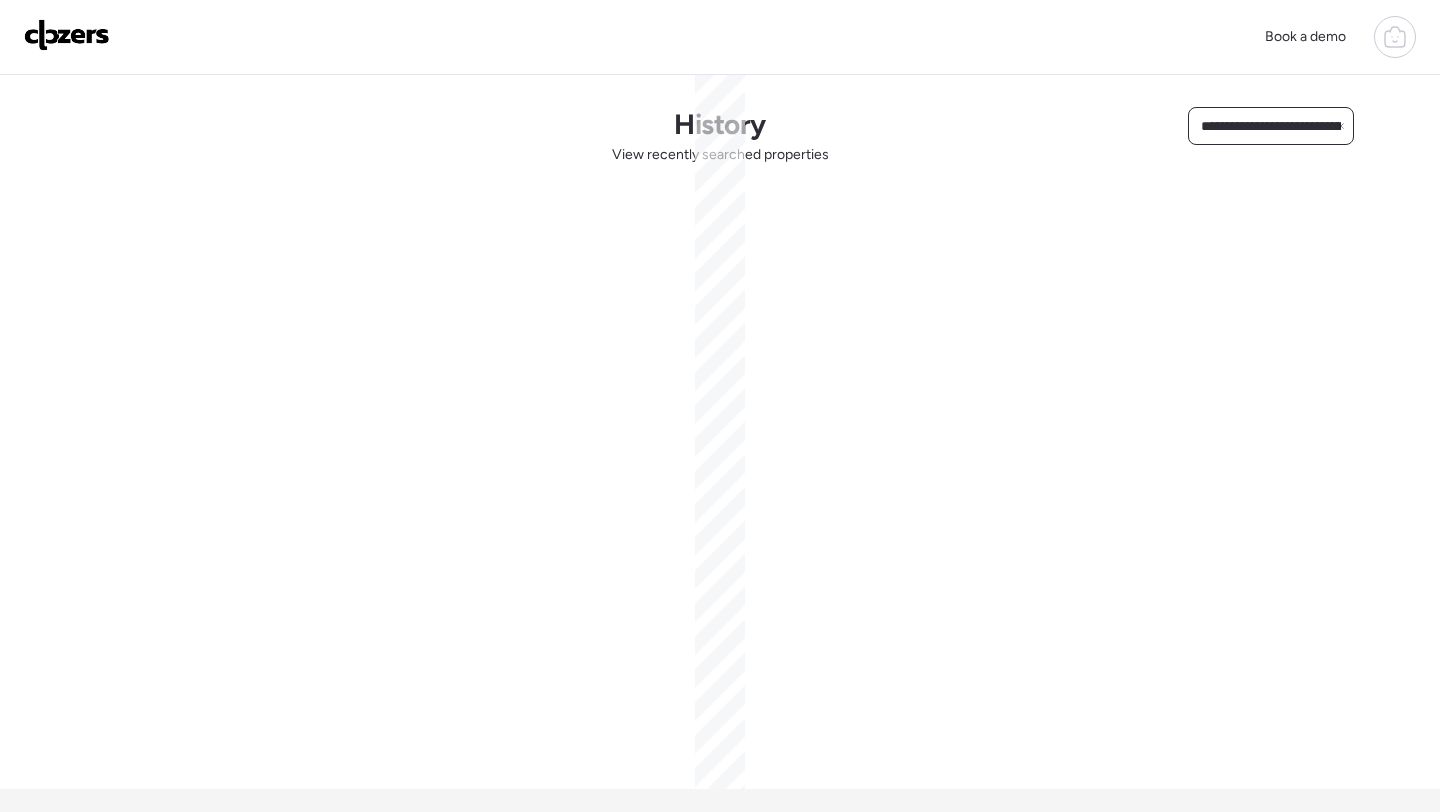 scroll, scrollTop: 0, scrollLeft: 104, axis: horizontal 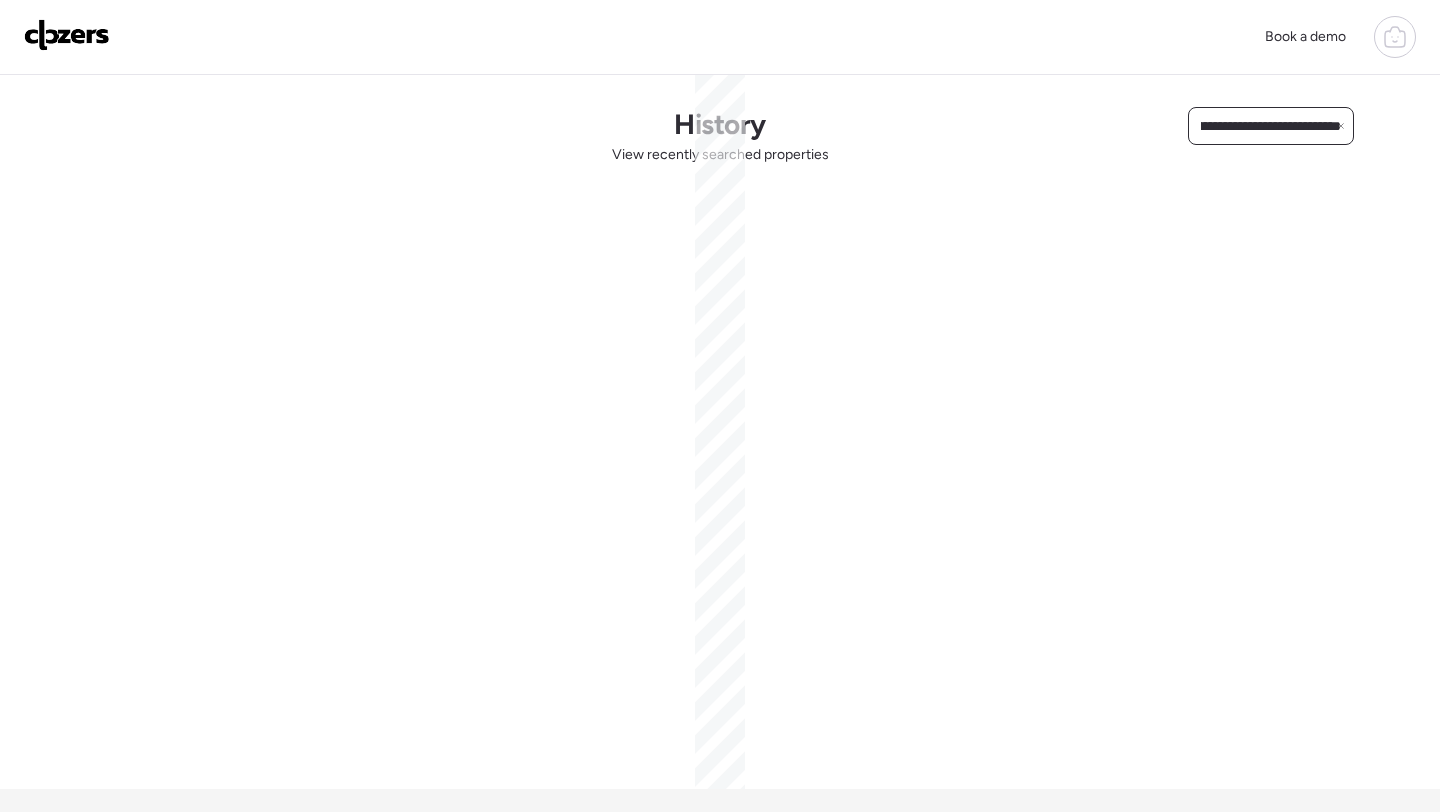 type on "**********" 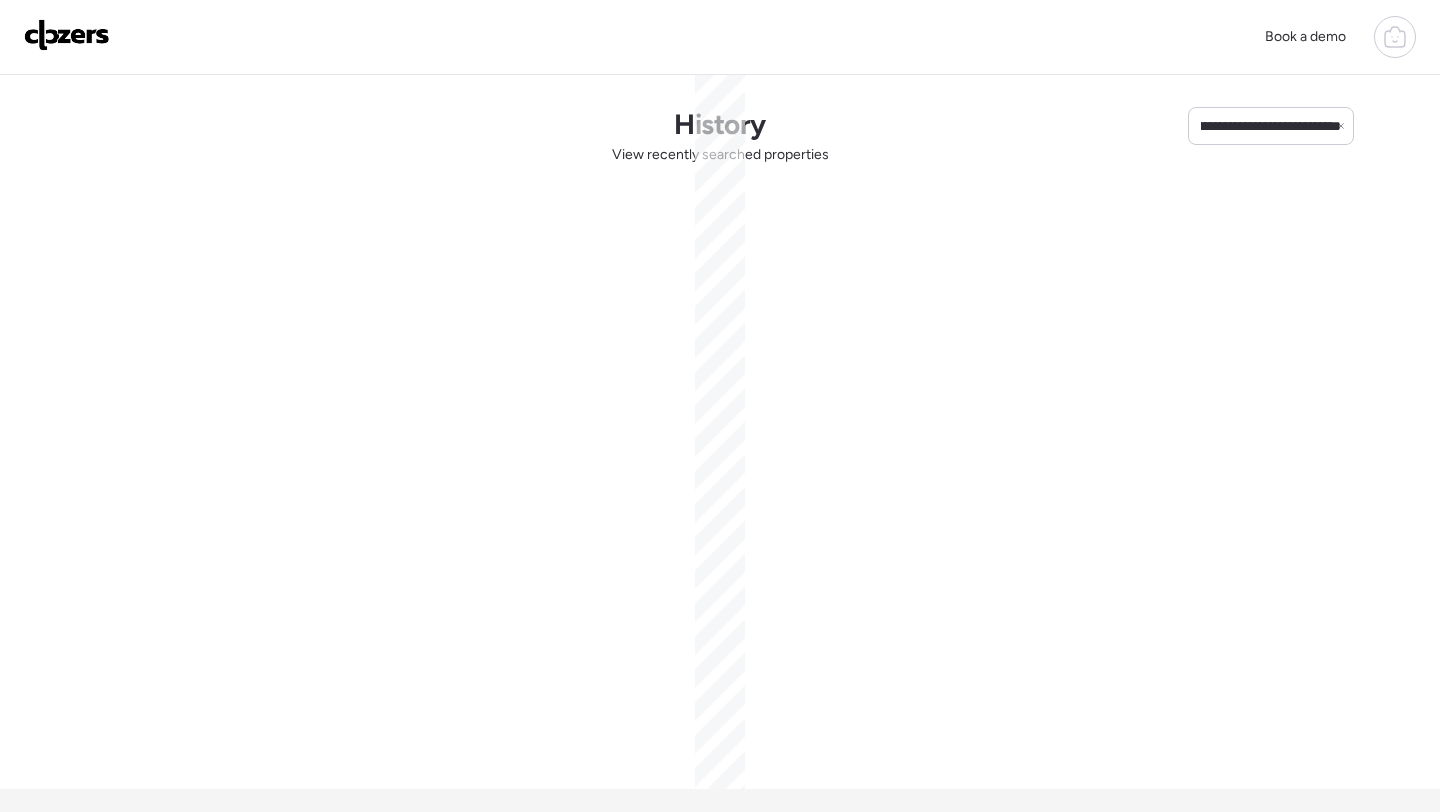click on "**********" at bounding box center (720, 432) 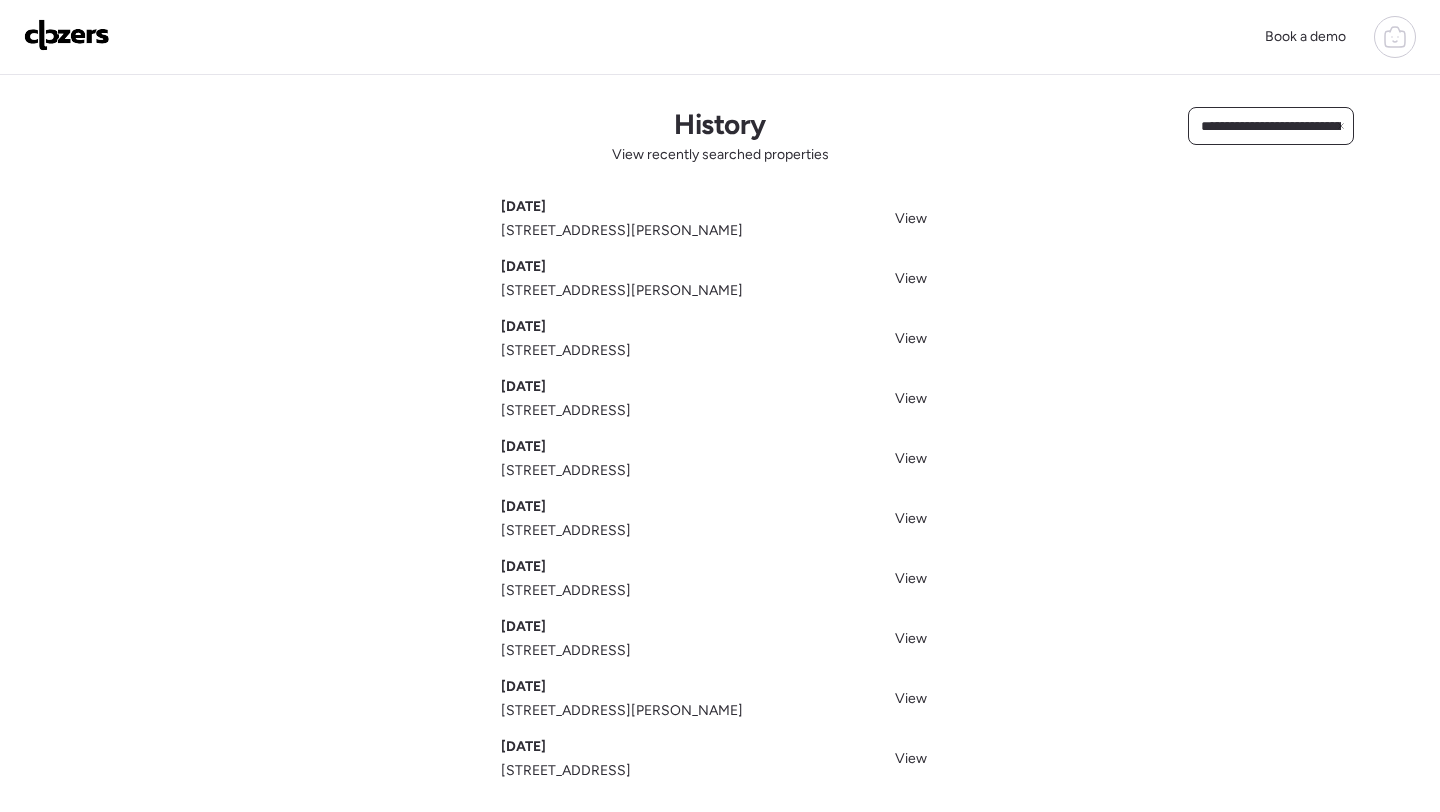click on "**********" at bounding box center (1271, 126) 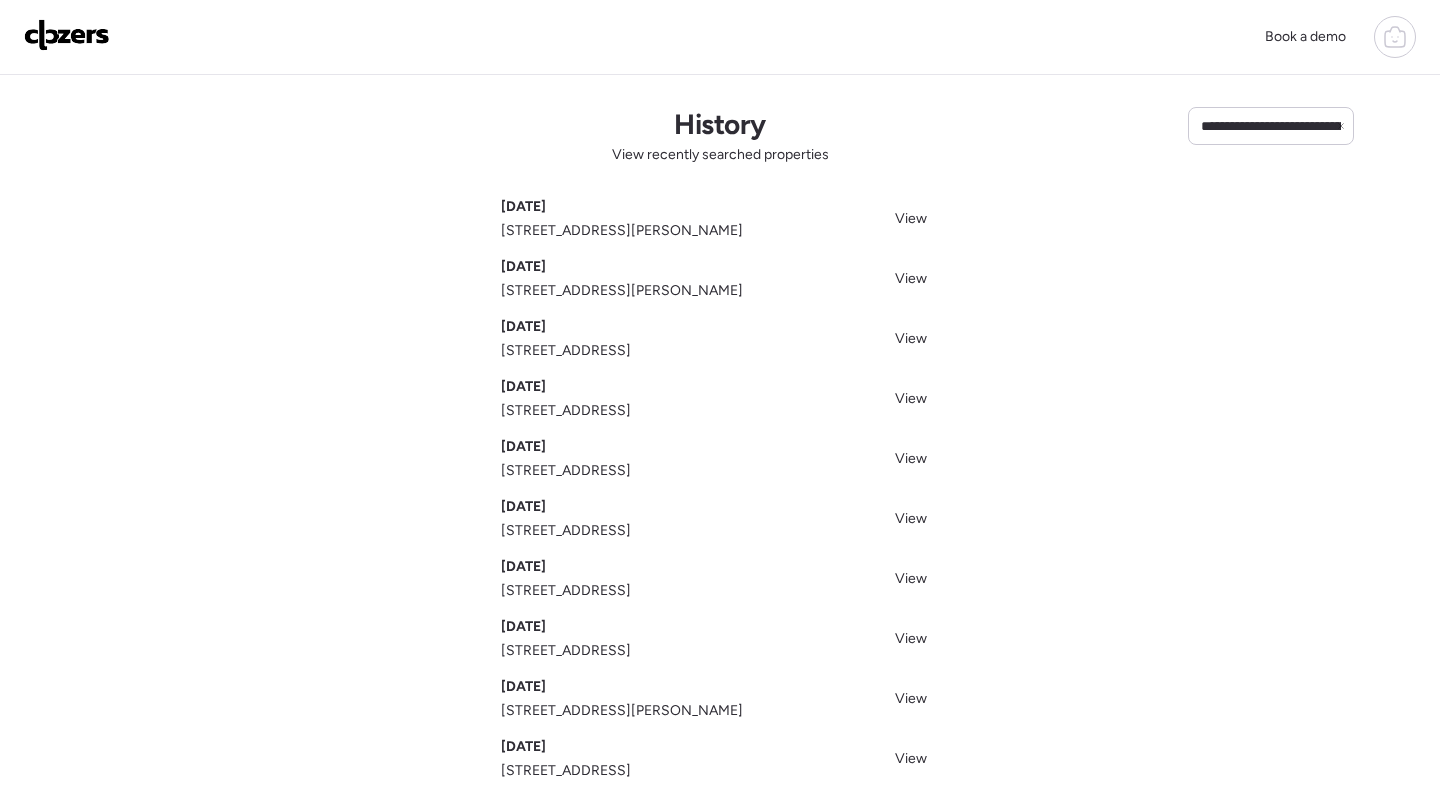 click on "**********" at bounding box center [720, 472] 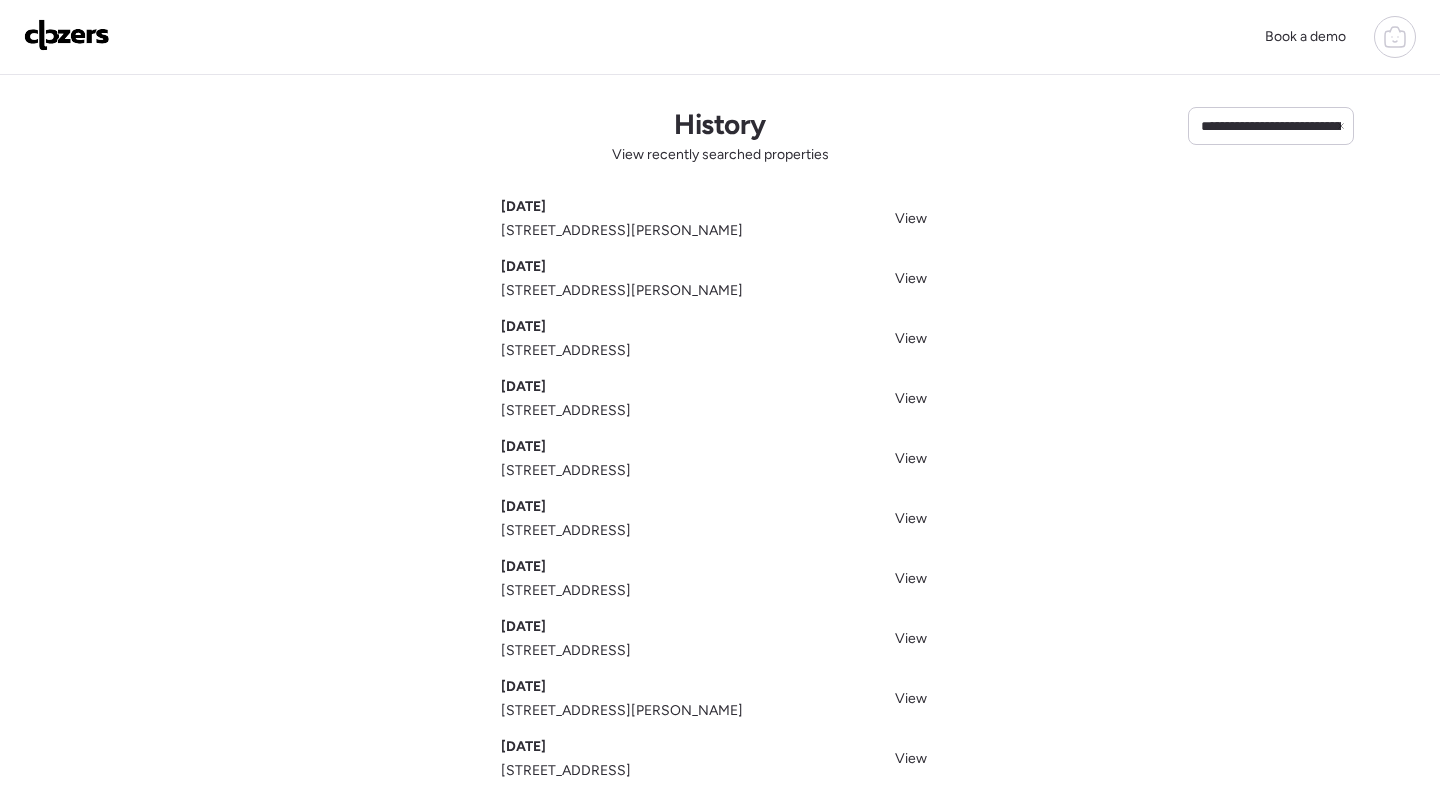 click at bounding box center (67, 35) 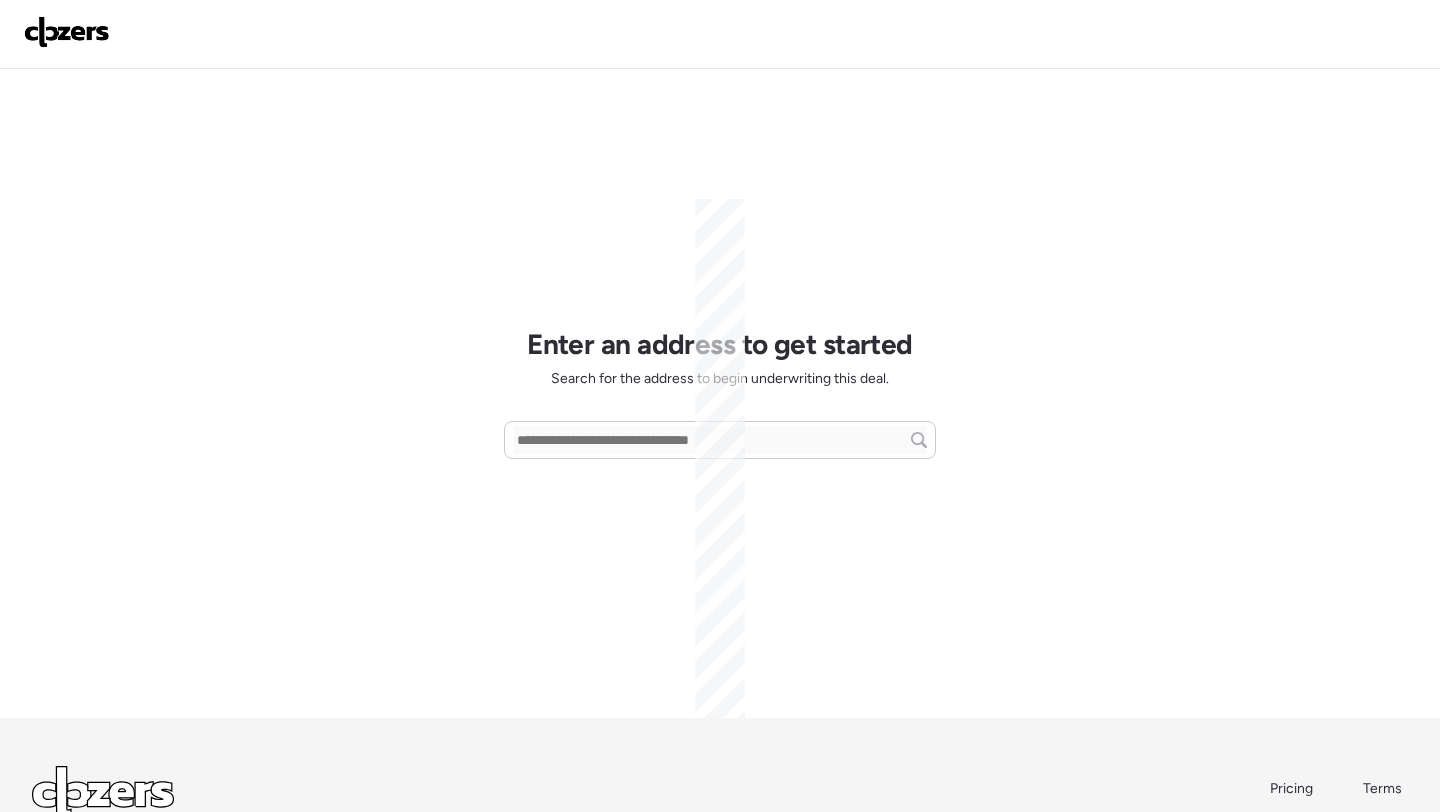 scroll, scrollTop: 0, scrollLeft: 0, axis: both 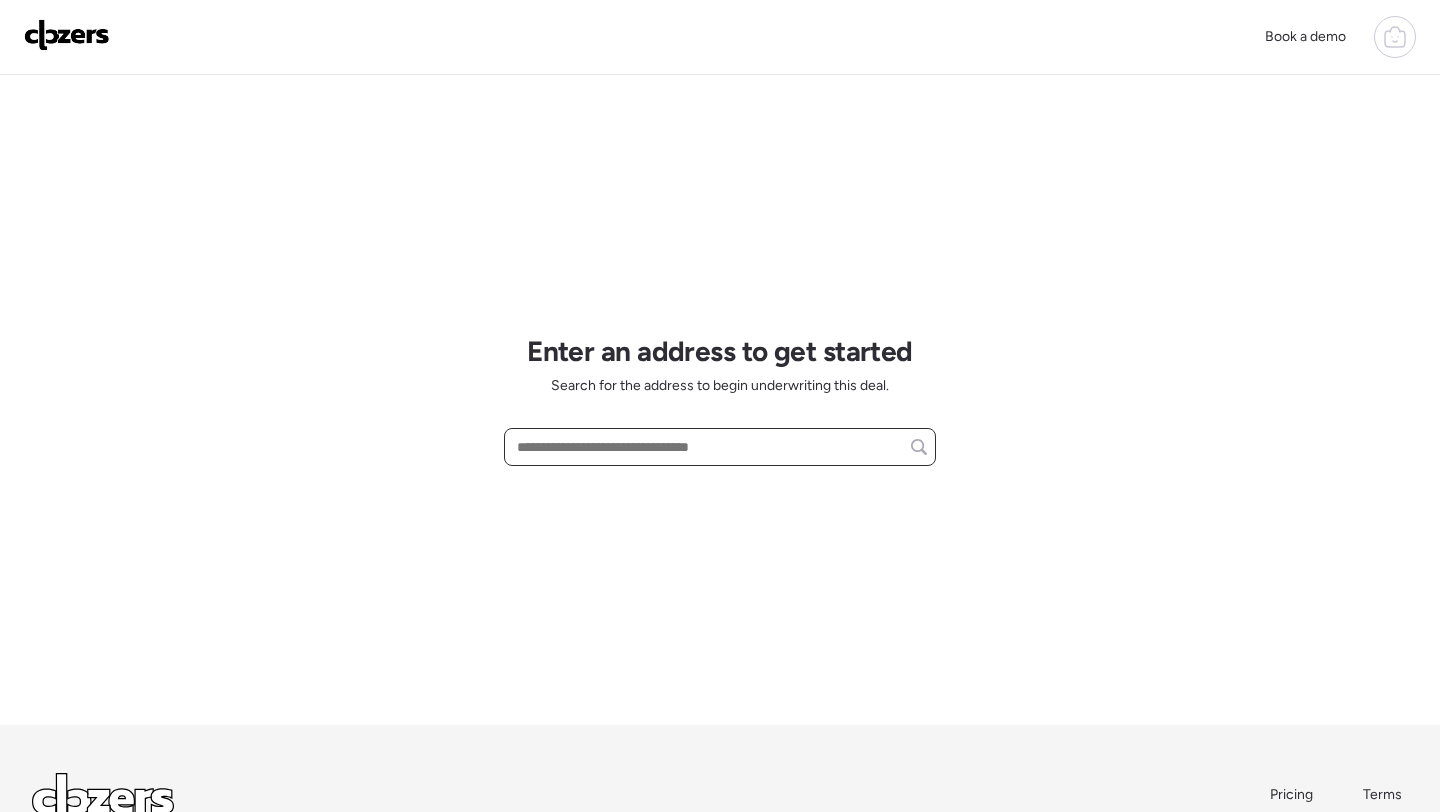 click at bounding box center [720, 447] 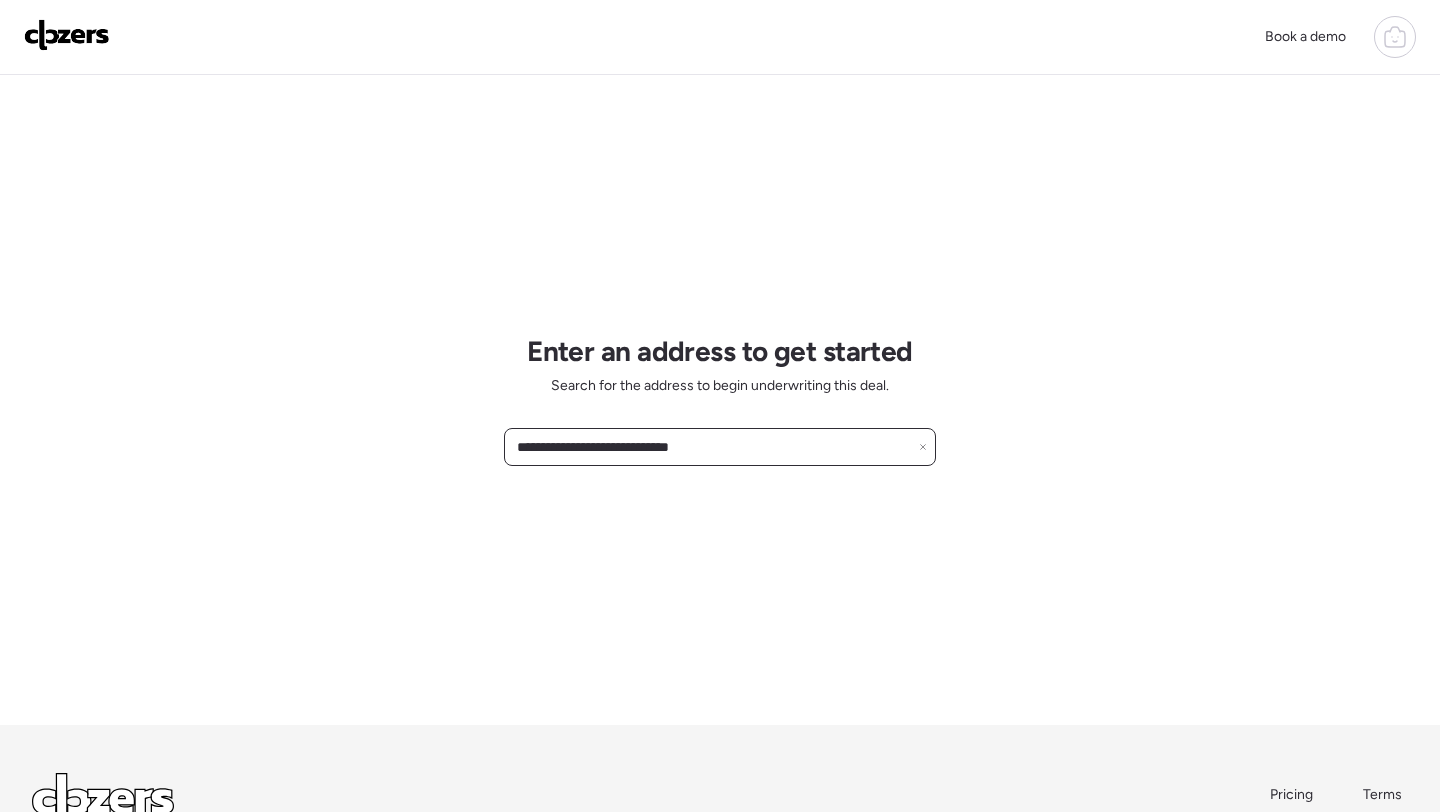 click on "**********" at bounding box center [720, 447] 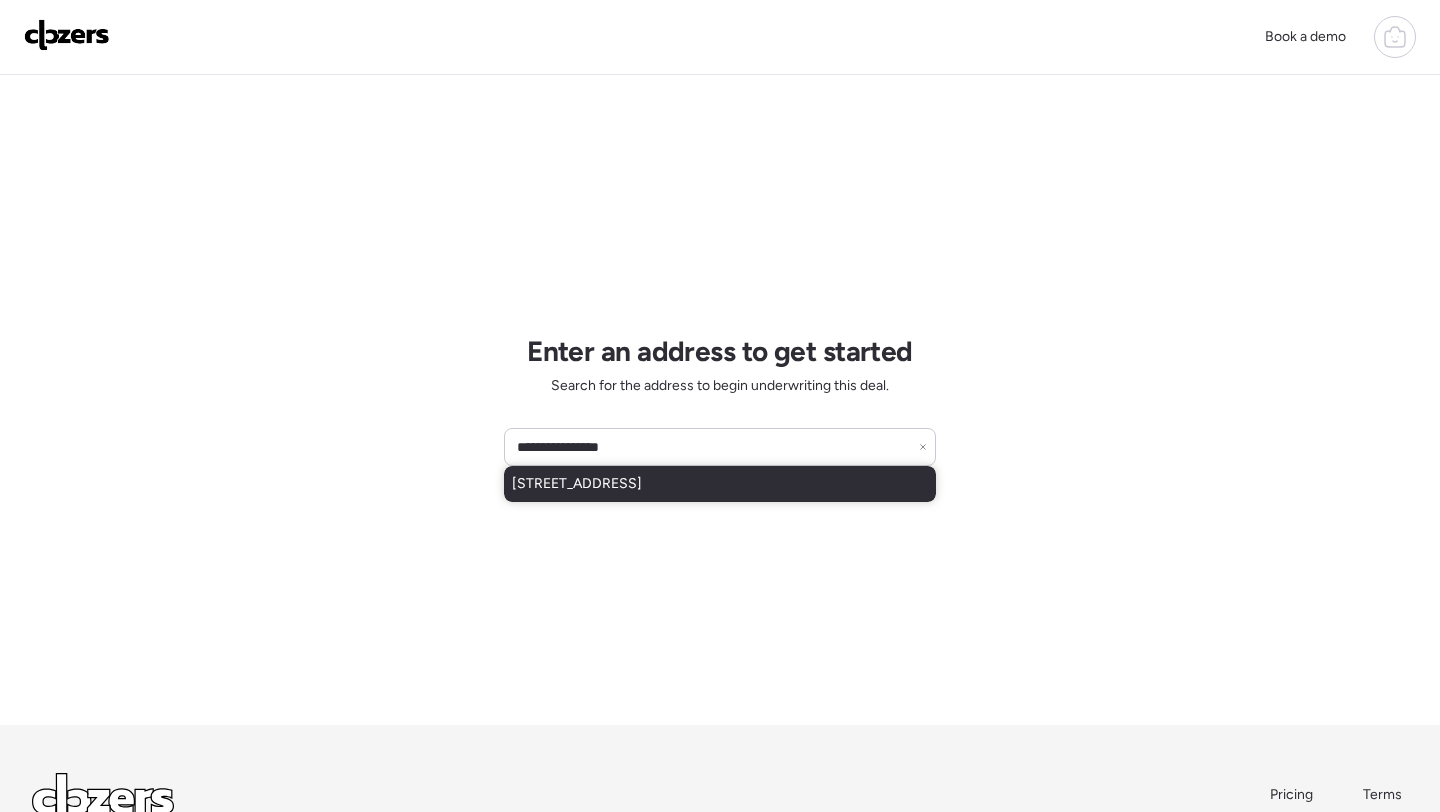 click on "[STREET_ADDRESS]" at bounding box center (577, 484) 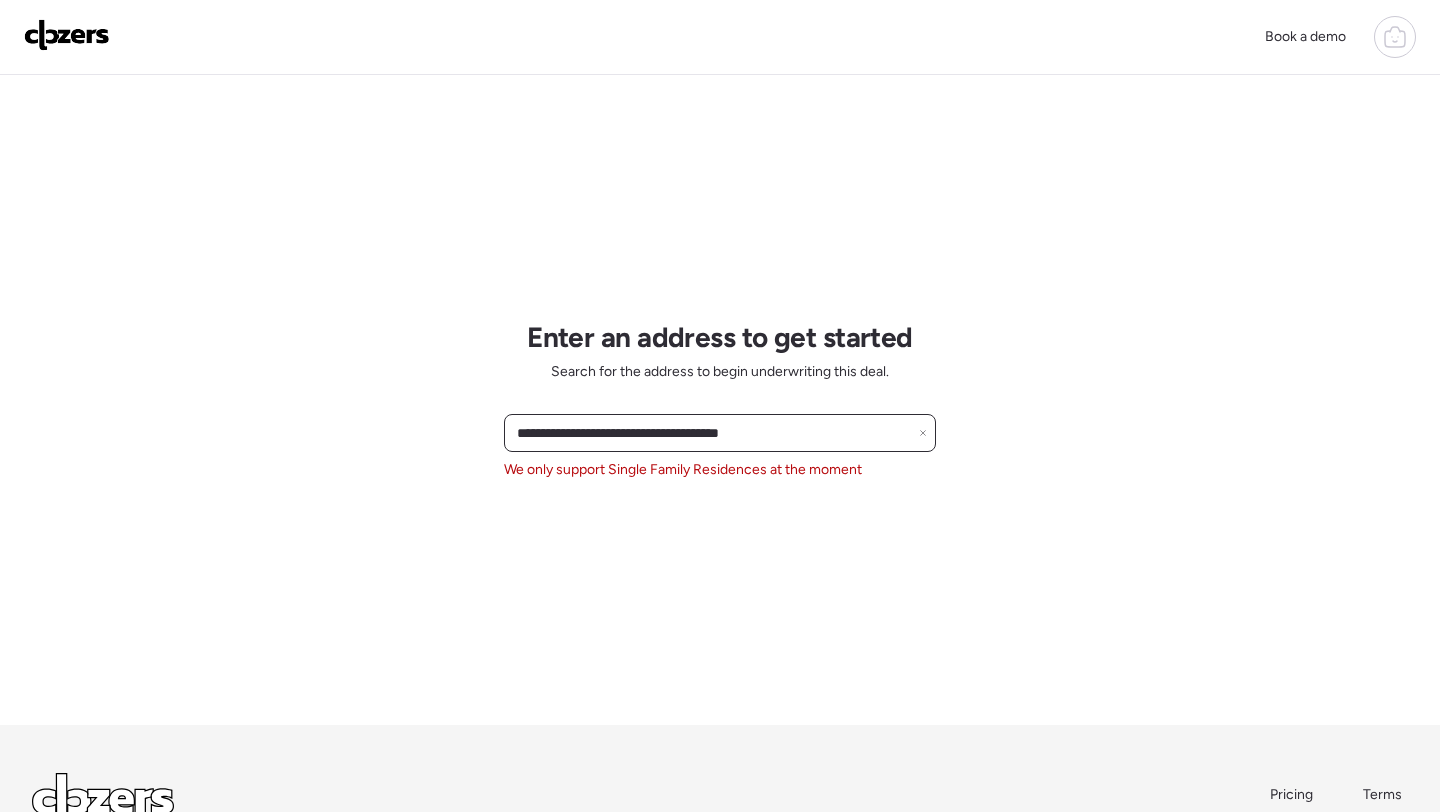 click on "**********" at bounding box center [720, 433] 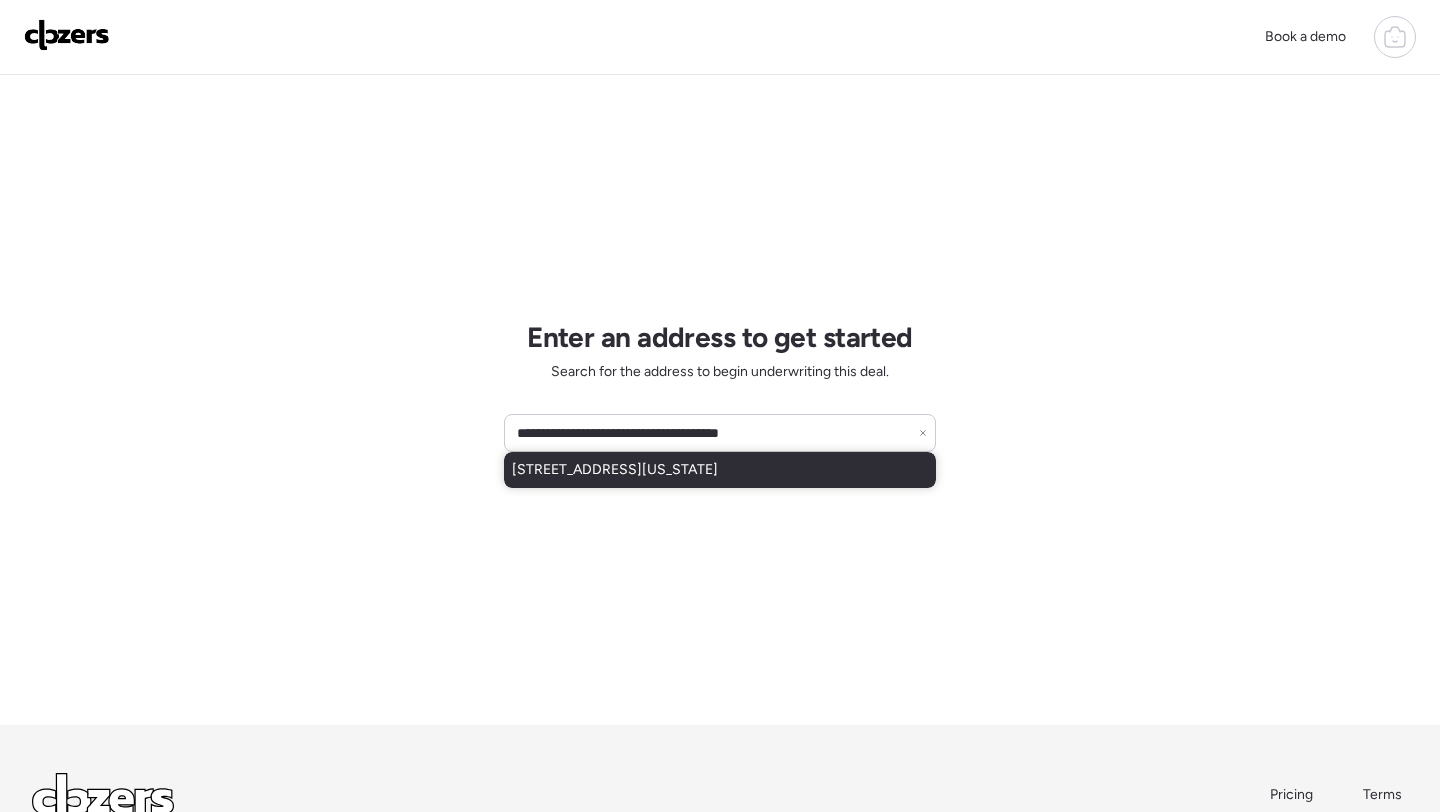 click on "[STREET_ADDRESS][US_STATE]" at bounding box center [615, 470] 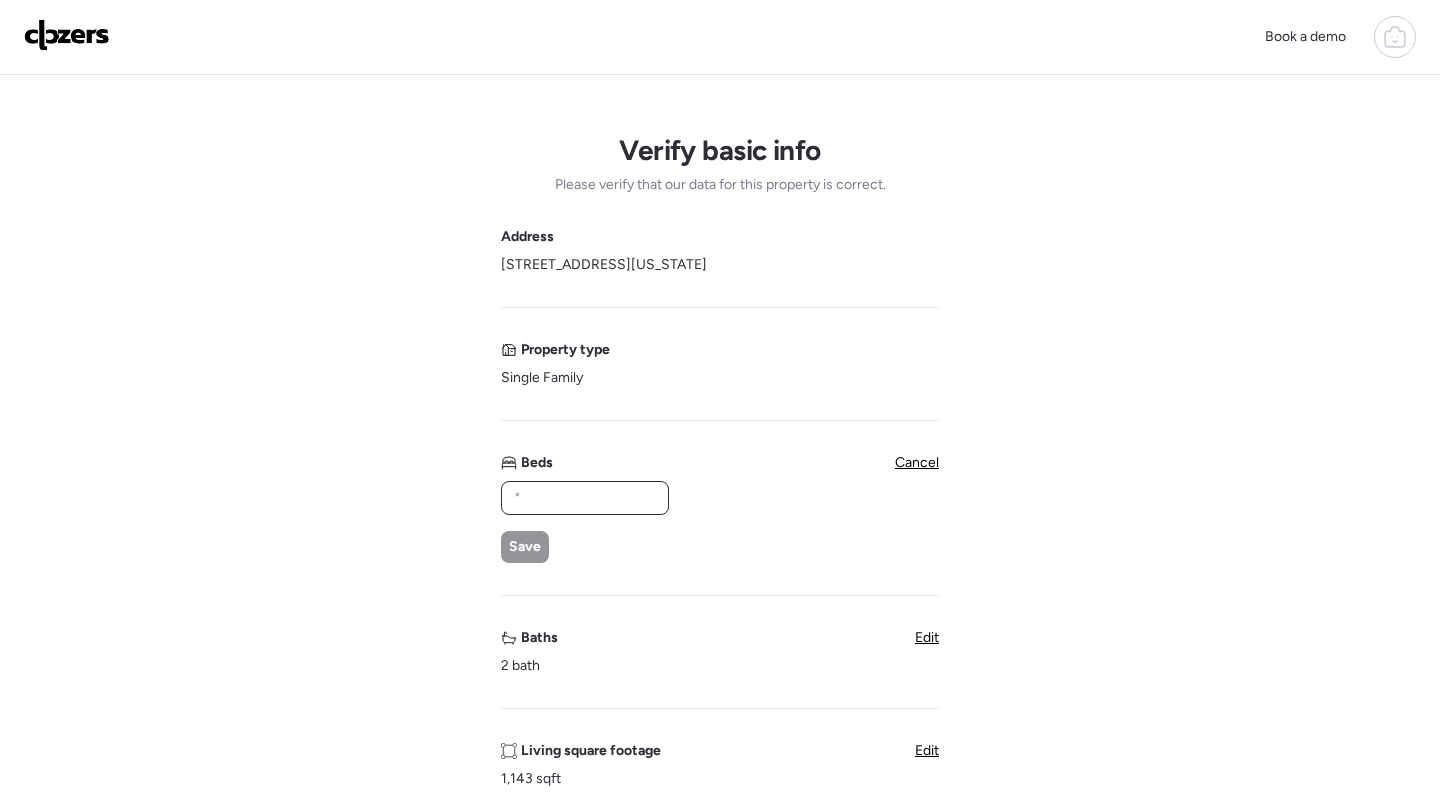 click at bounding box center [585, 498] 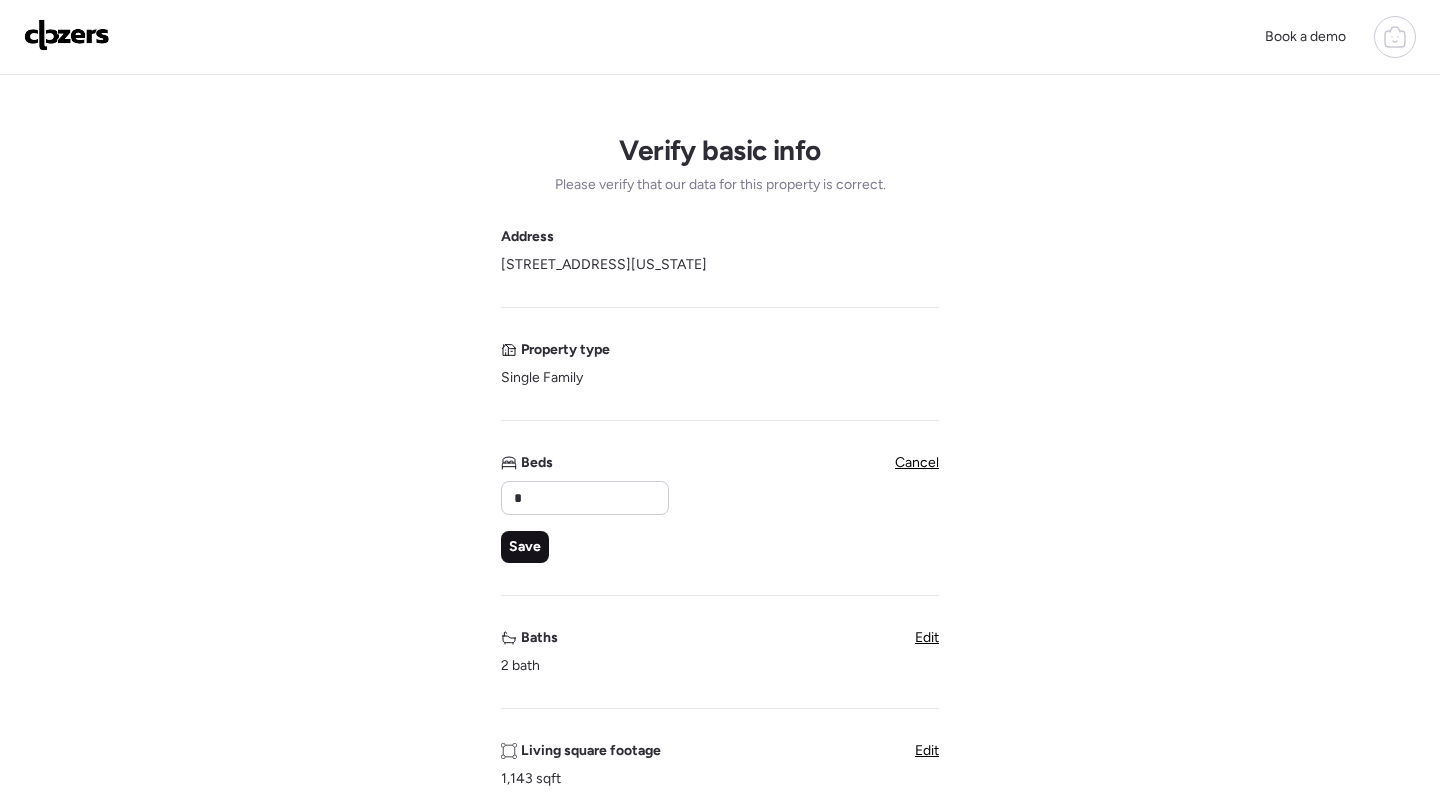 click on "Save" at bounding box center (525, 547) 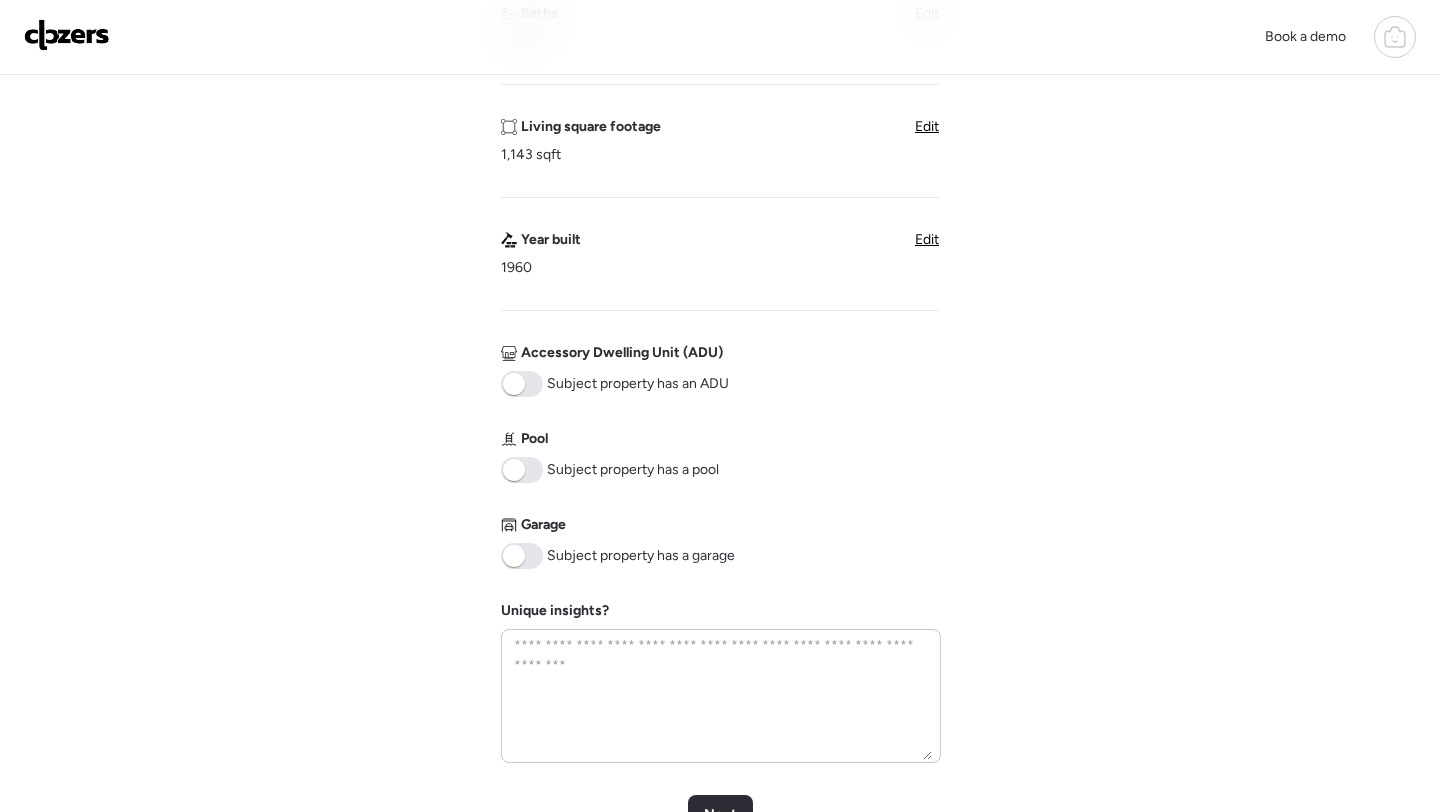scroll, scrollTop: 670, scrollLeft: 0, axis: vertical 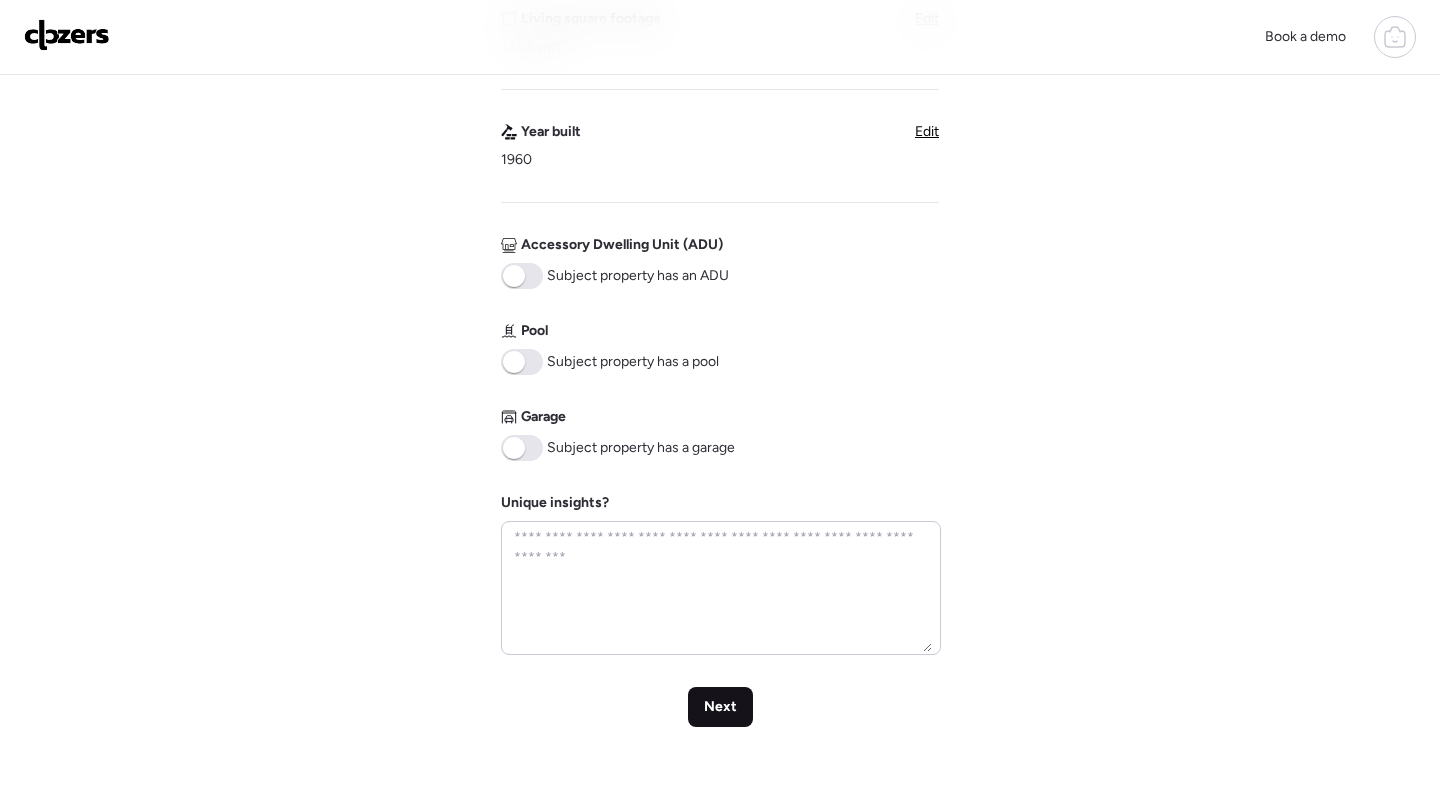 click on "Next" at bounding box center (720, 707) 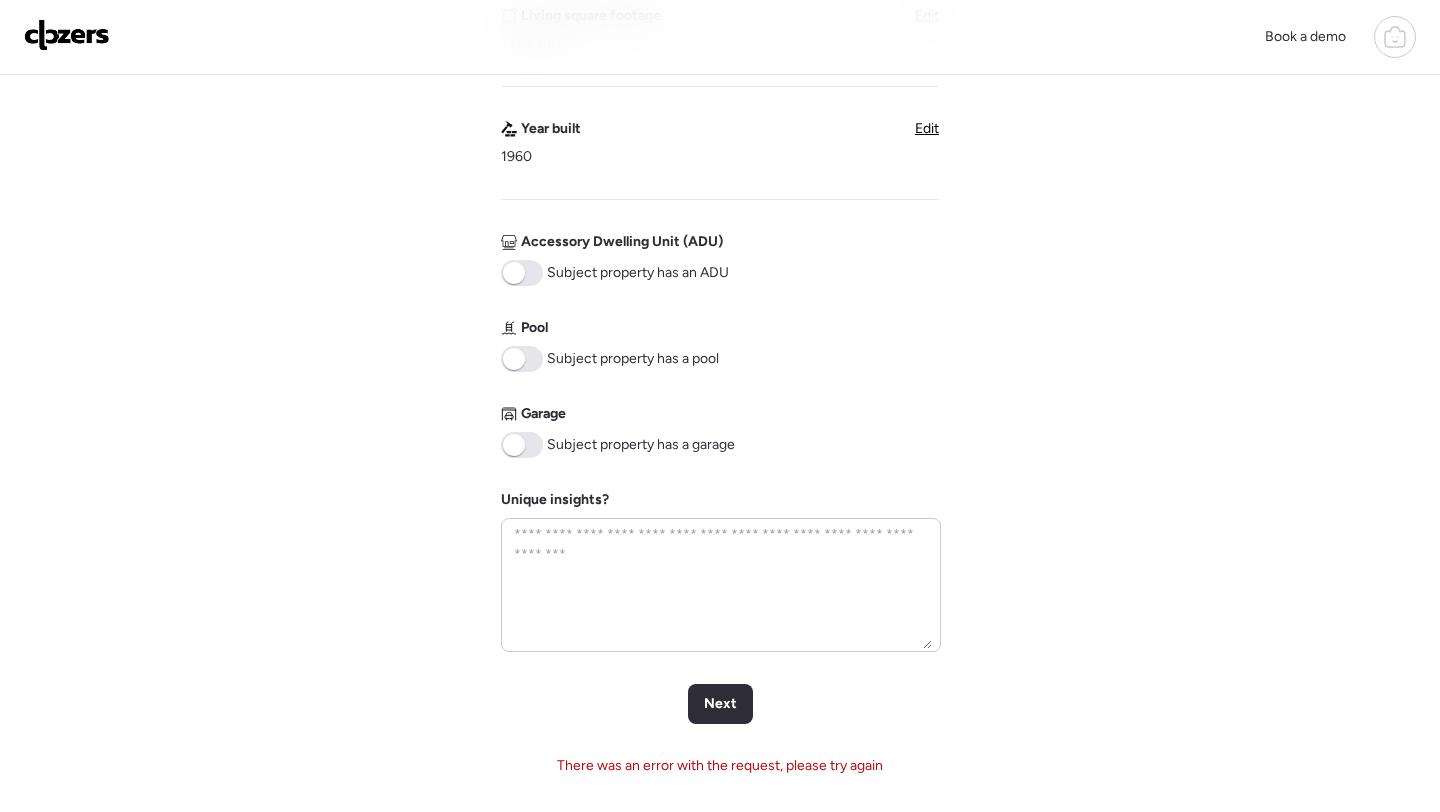 scroll, scrollTop: 678, scrollLeft: 0, axis: vertical 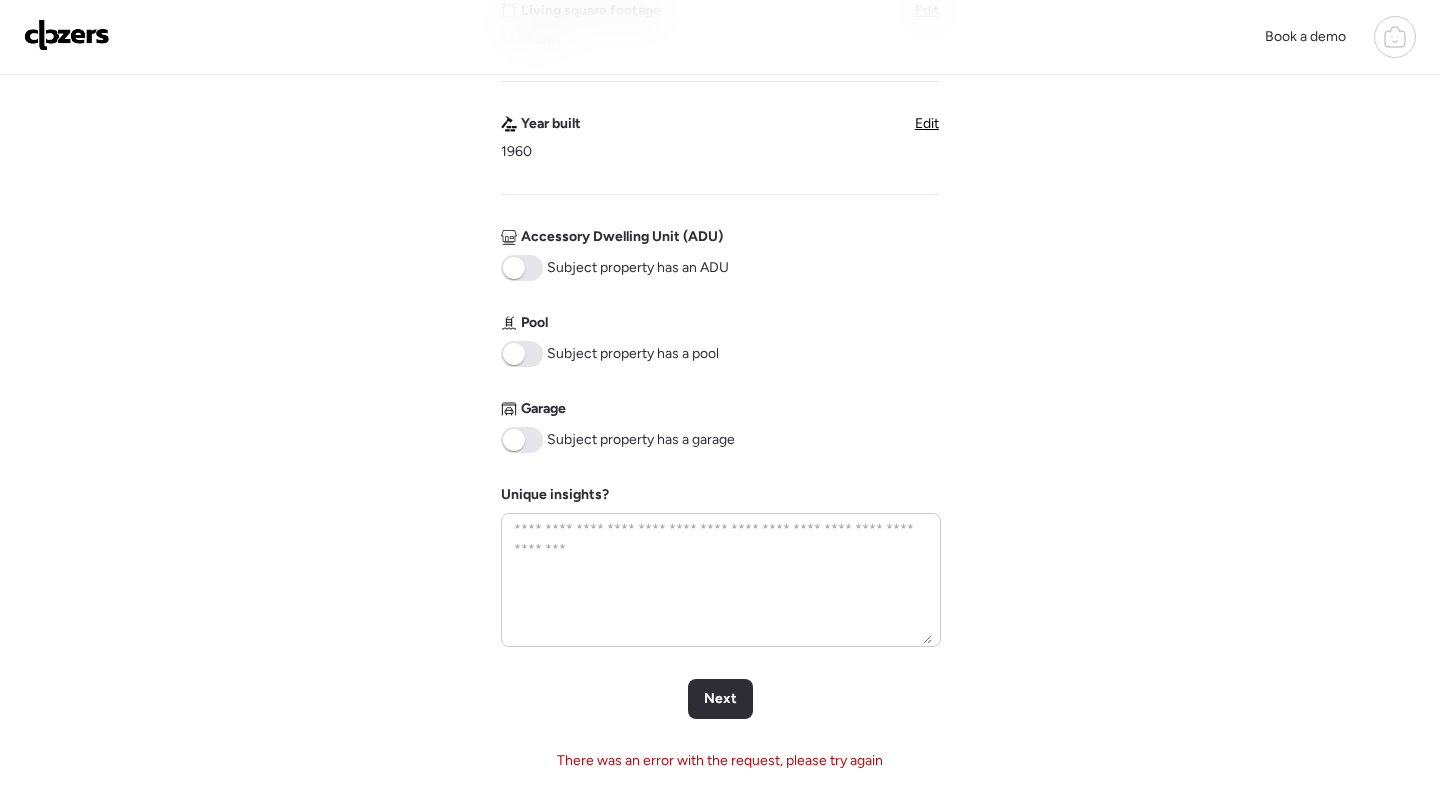 click at bounding box center [1395, 37] 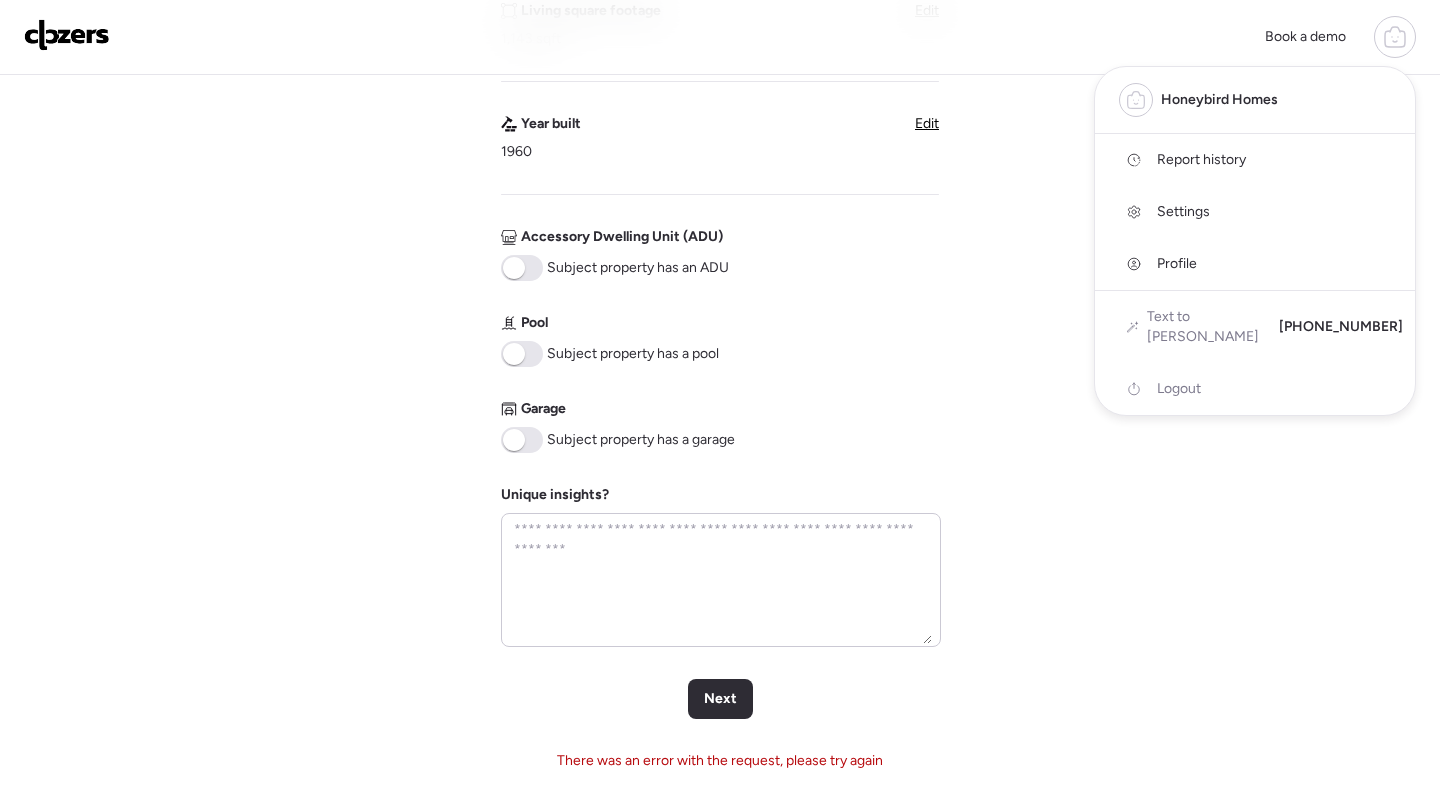 click on "Report history" at bounding box center [1201, 160] 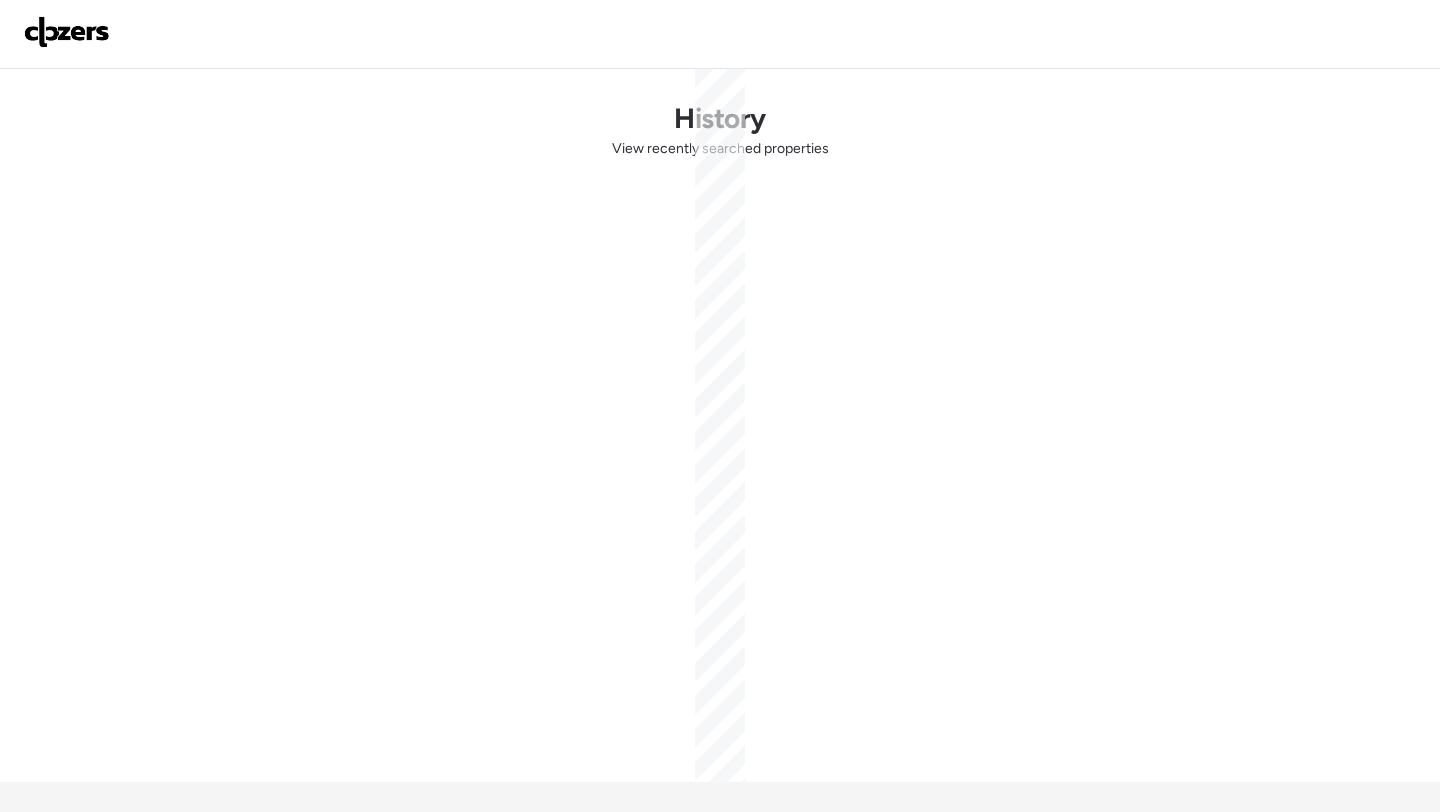 scroll, scrollTop: 0, scrollLeft: 0, axis: both 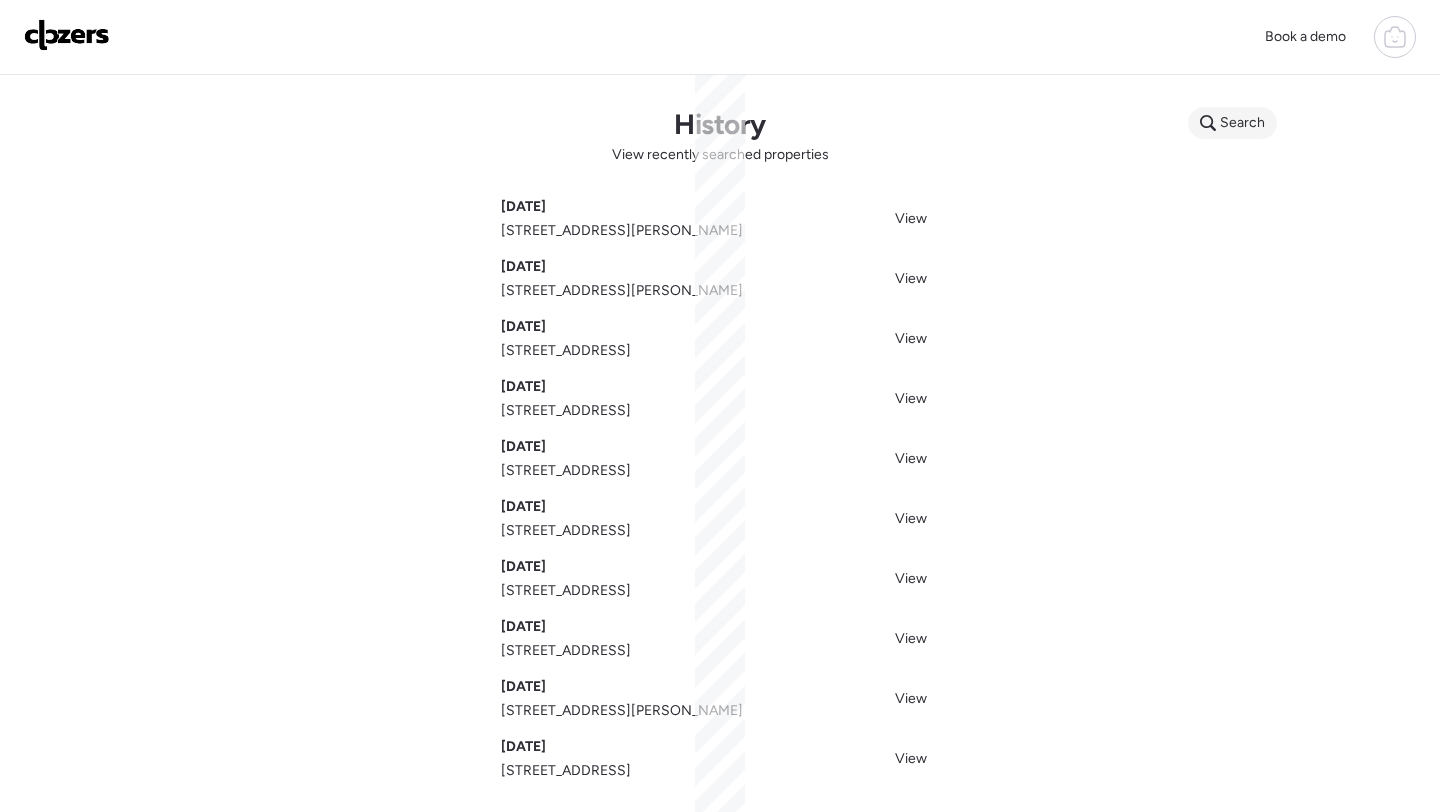 click on "Search" at bounding box center [1242, 123] 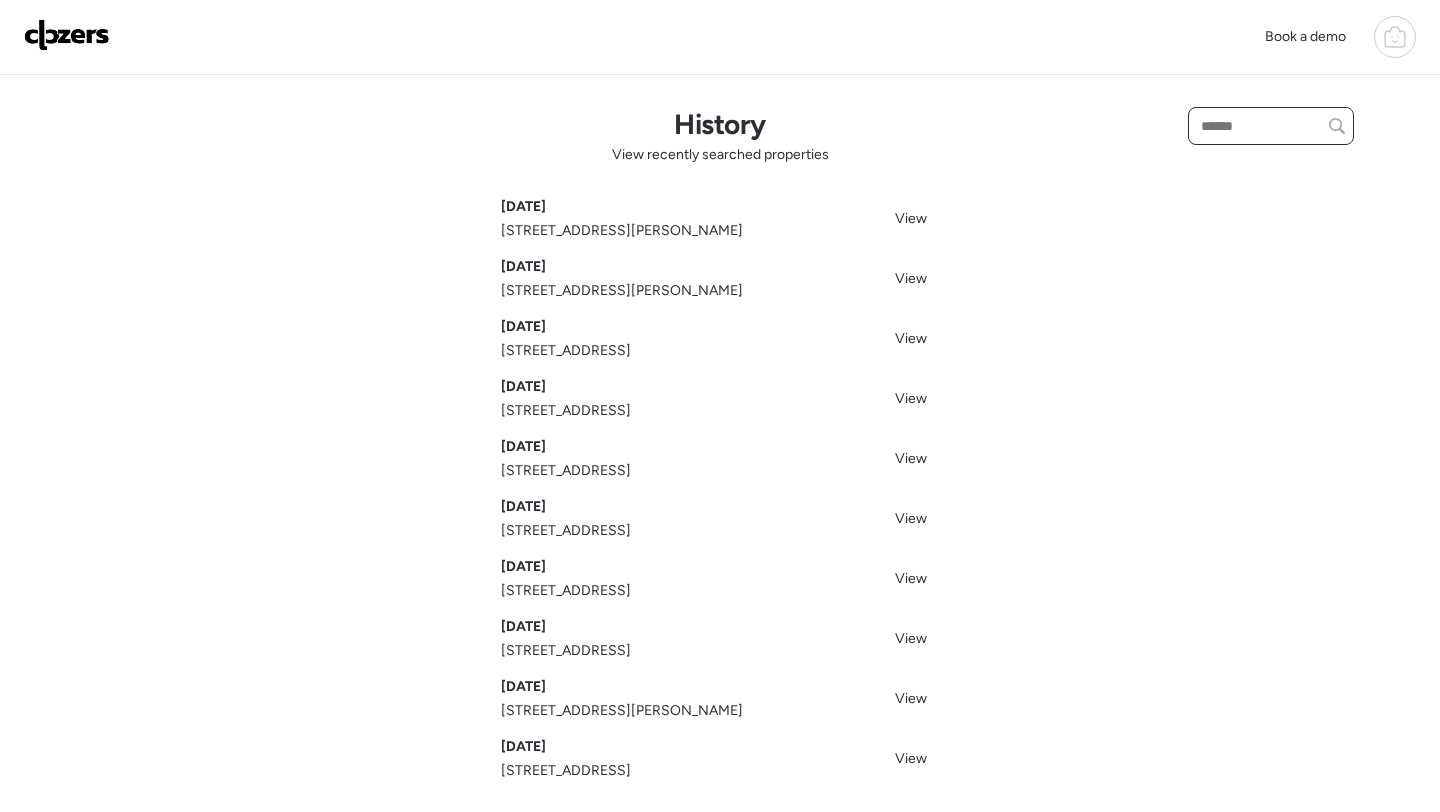 click at bounding box center (1271, 126) 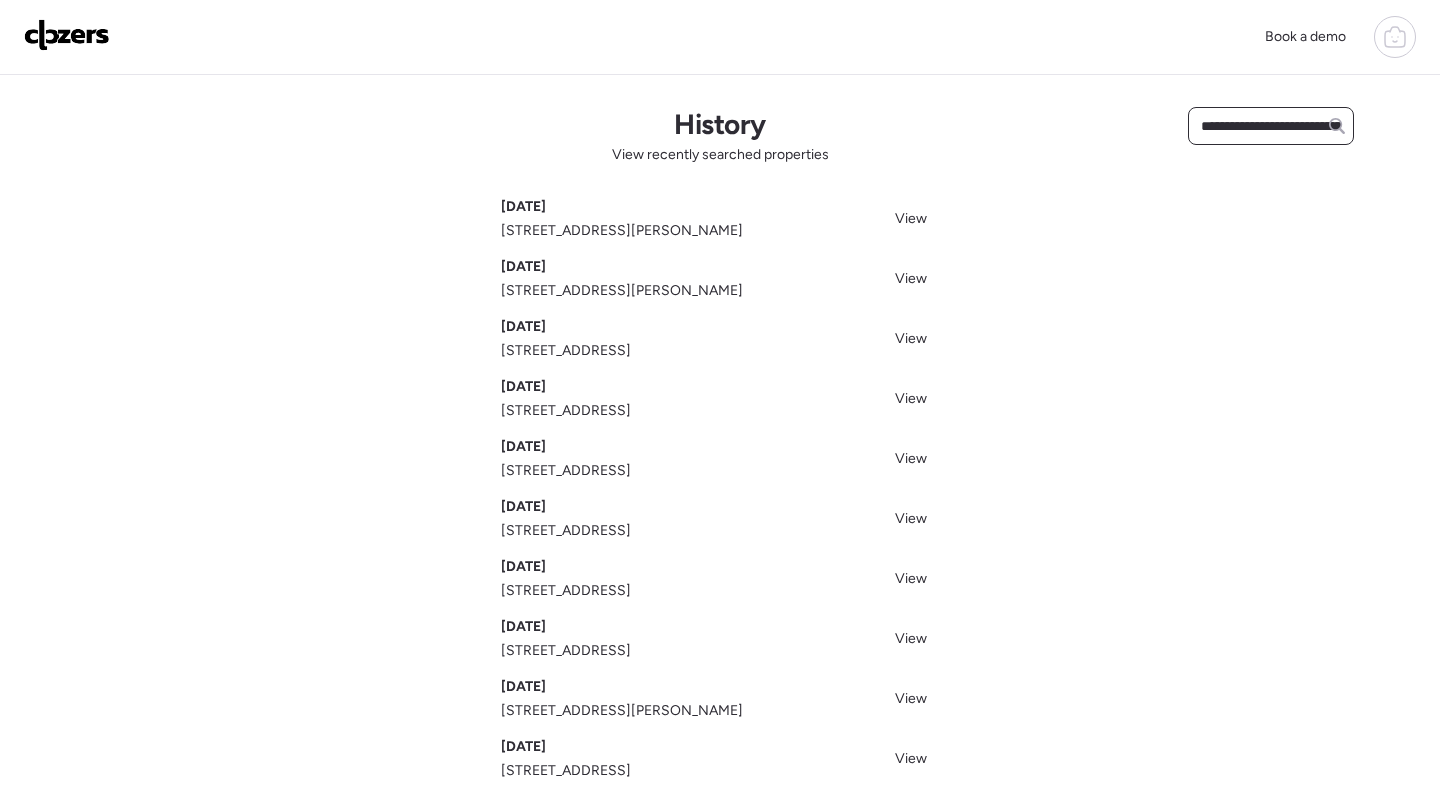 scroll, scrollTop: 0, scrollLeft: 145, axis: horizontal 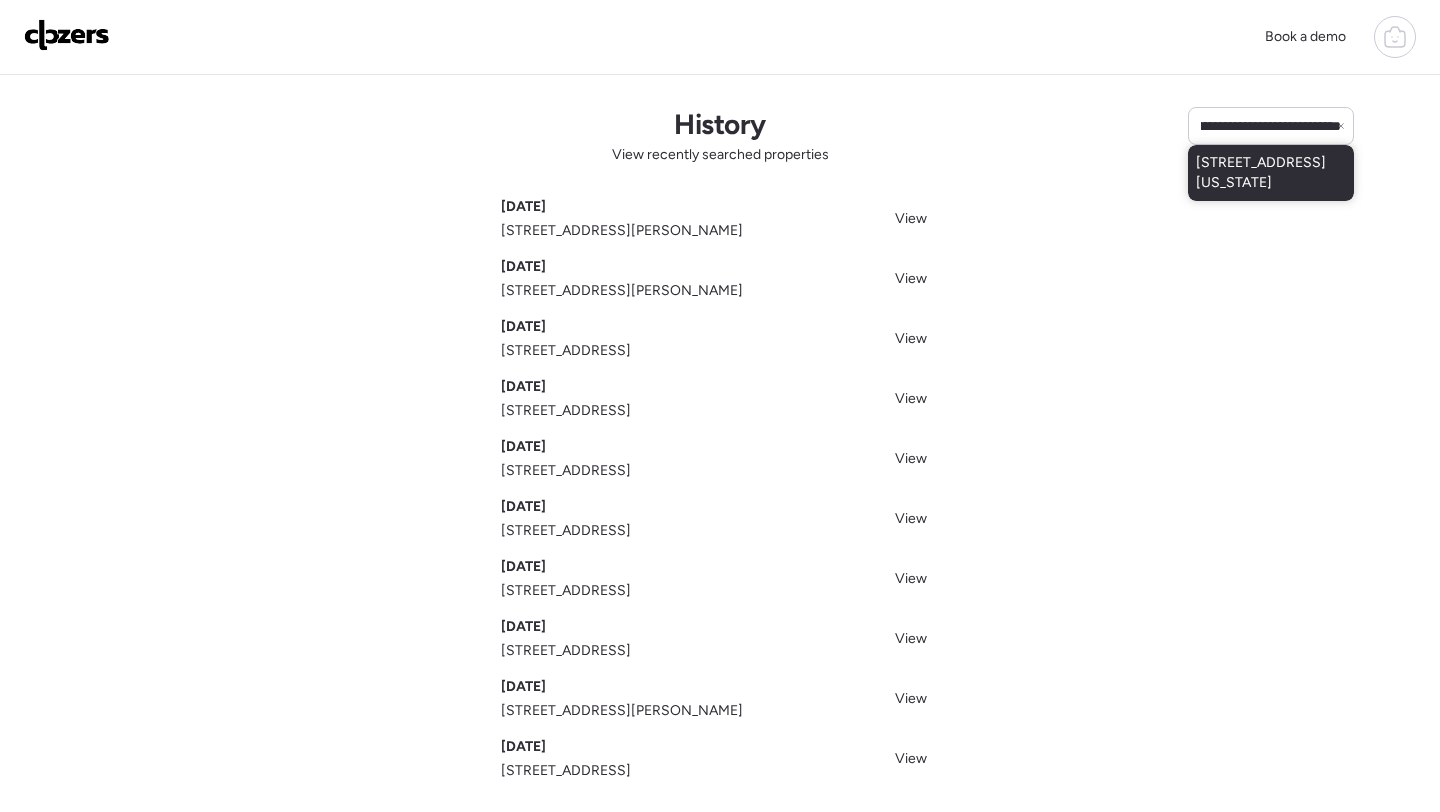 click on "[STREET_ADDRESS][US_STATE]" at bounding box center [1271, 173] 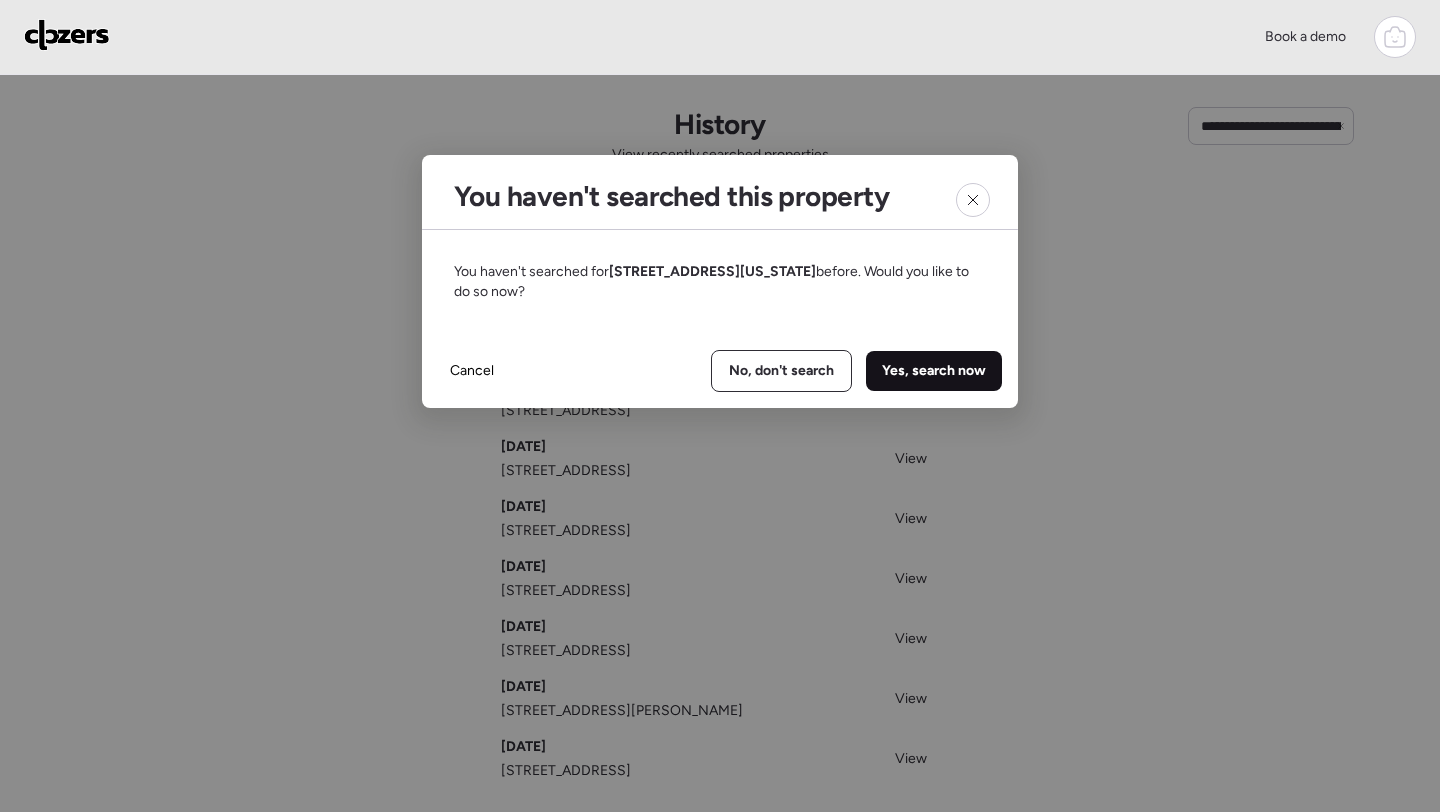 click on "Yes, search now" at bounding box center (934, 371) 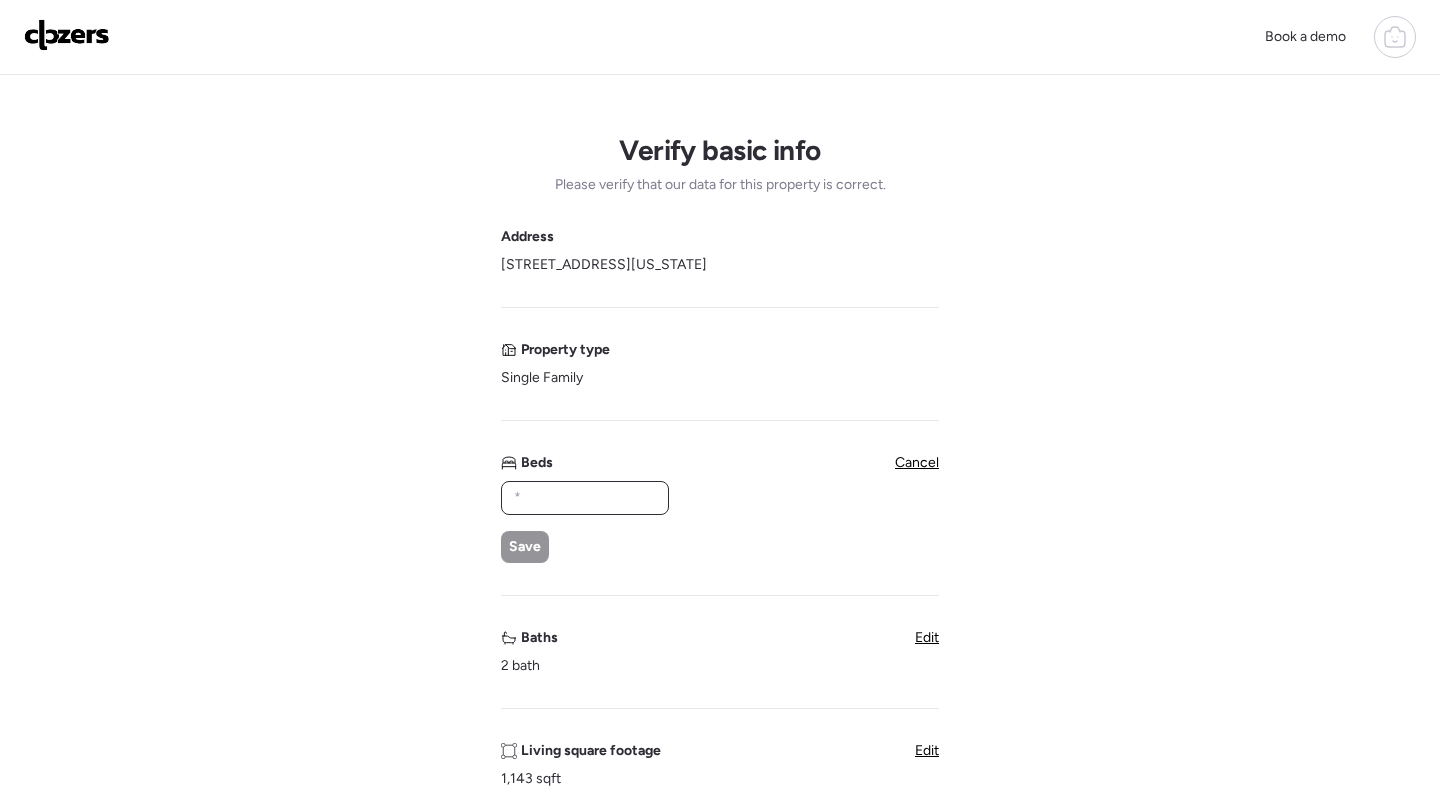 click at bounding box center (585, 498) 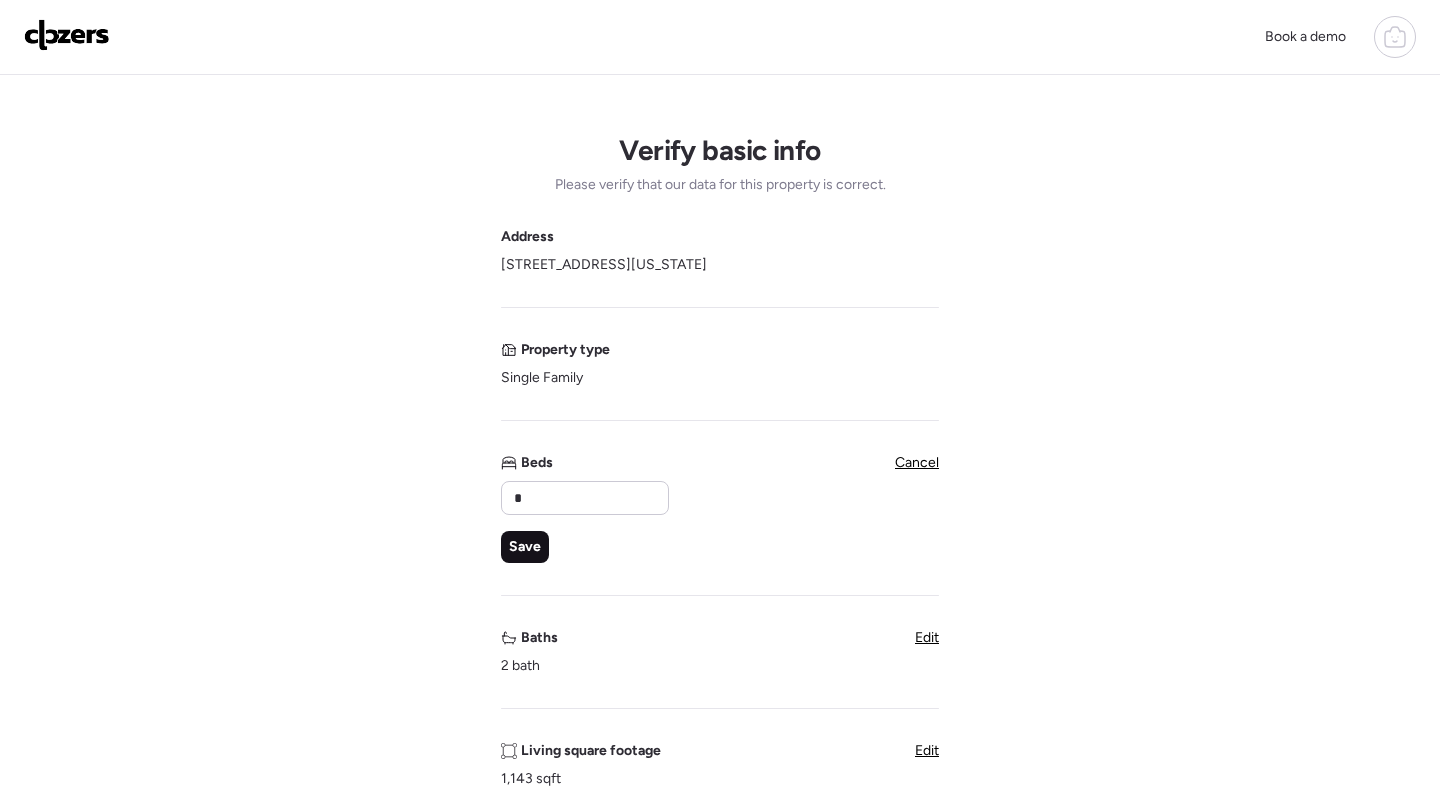 click on "Save" at bounding box center (525, 547) 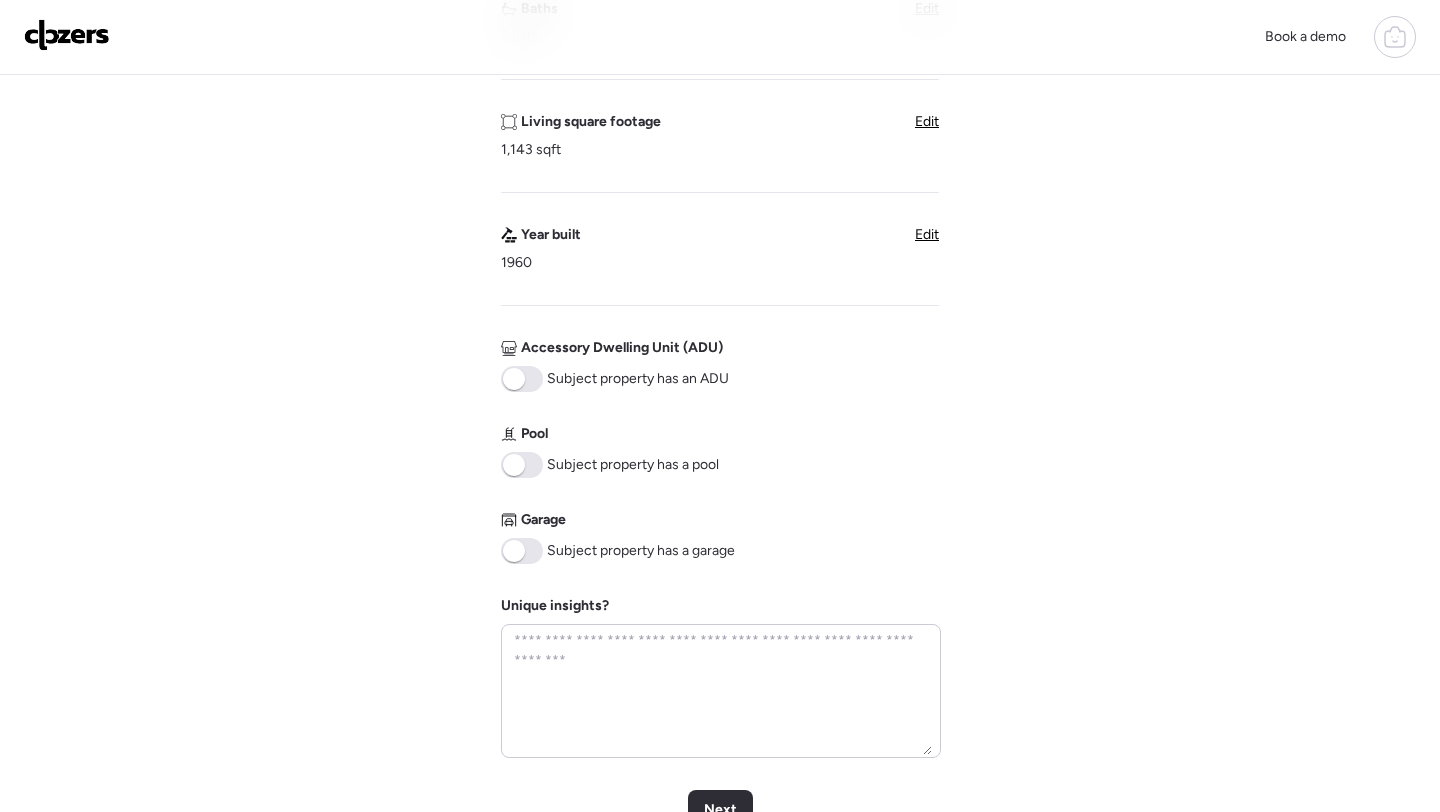 scroll, scrollTop: 952, scrollLeft: 0, axis: vertical 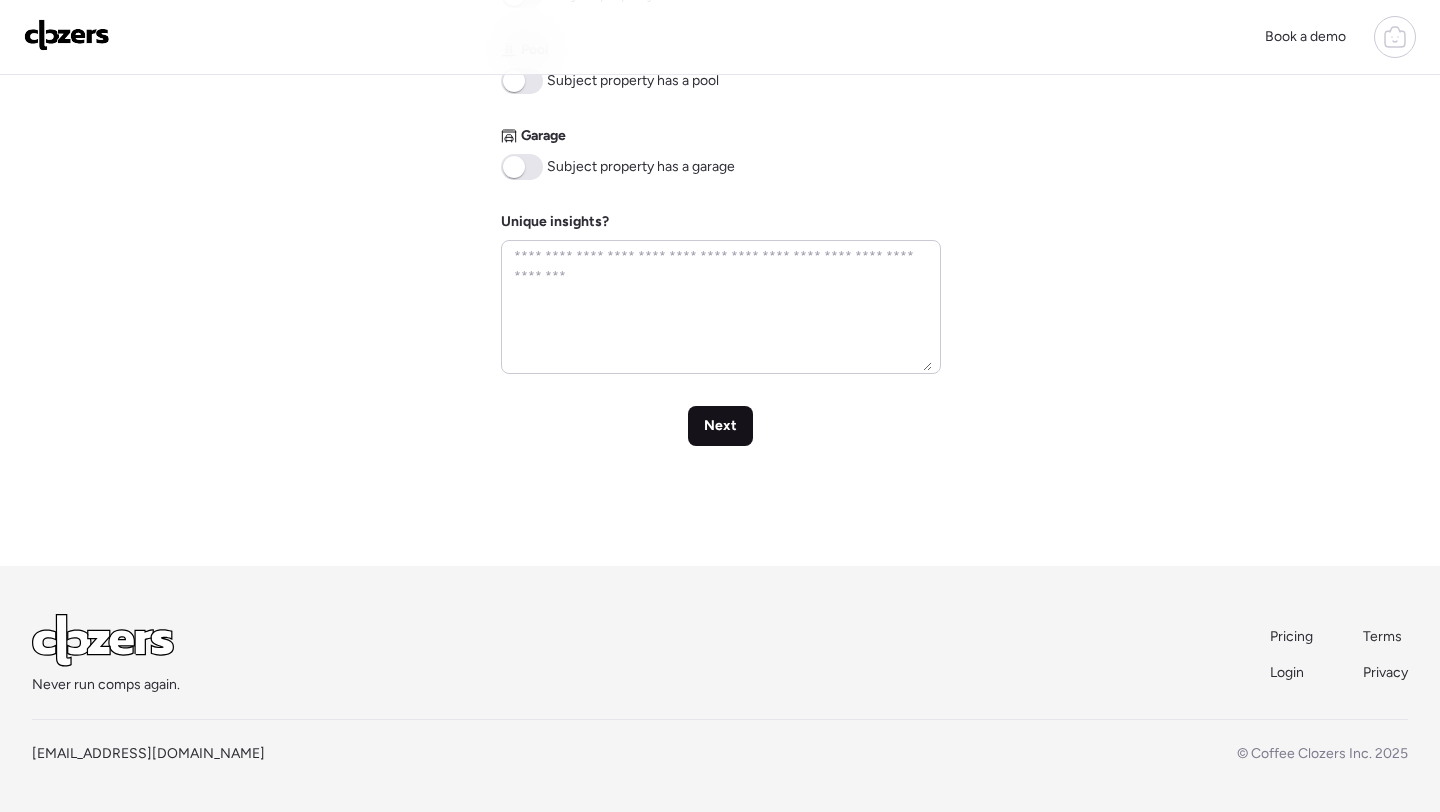 click on "Next" at bounding box center (720, 426) 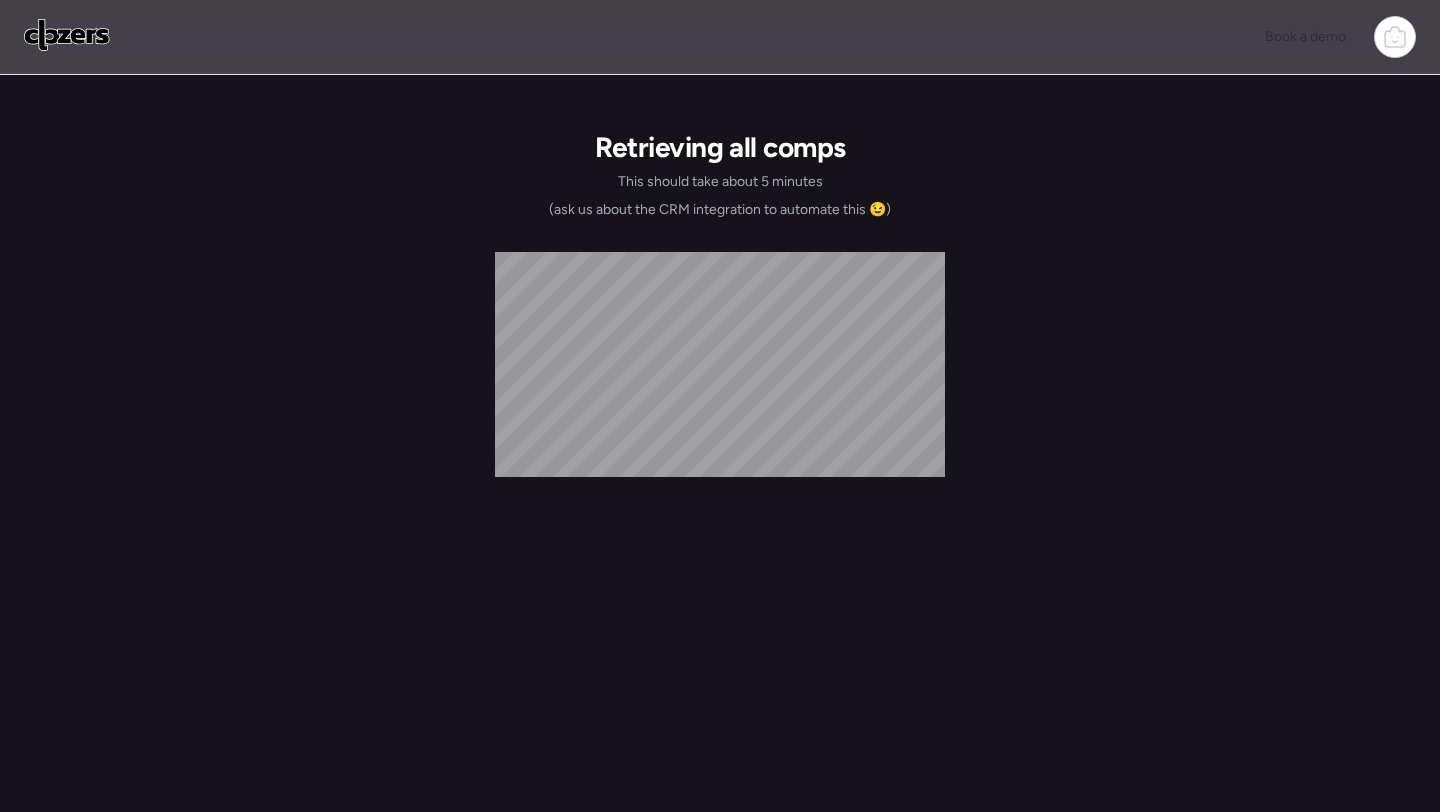 scroll, scrollTop: 0, scrollLeft: 0, axis: both 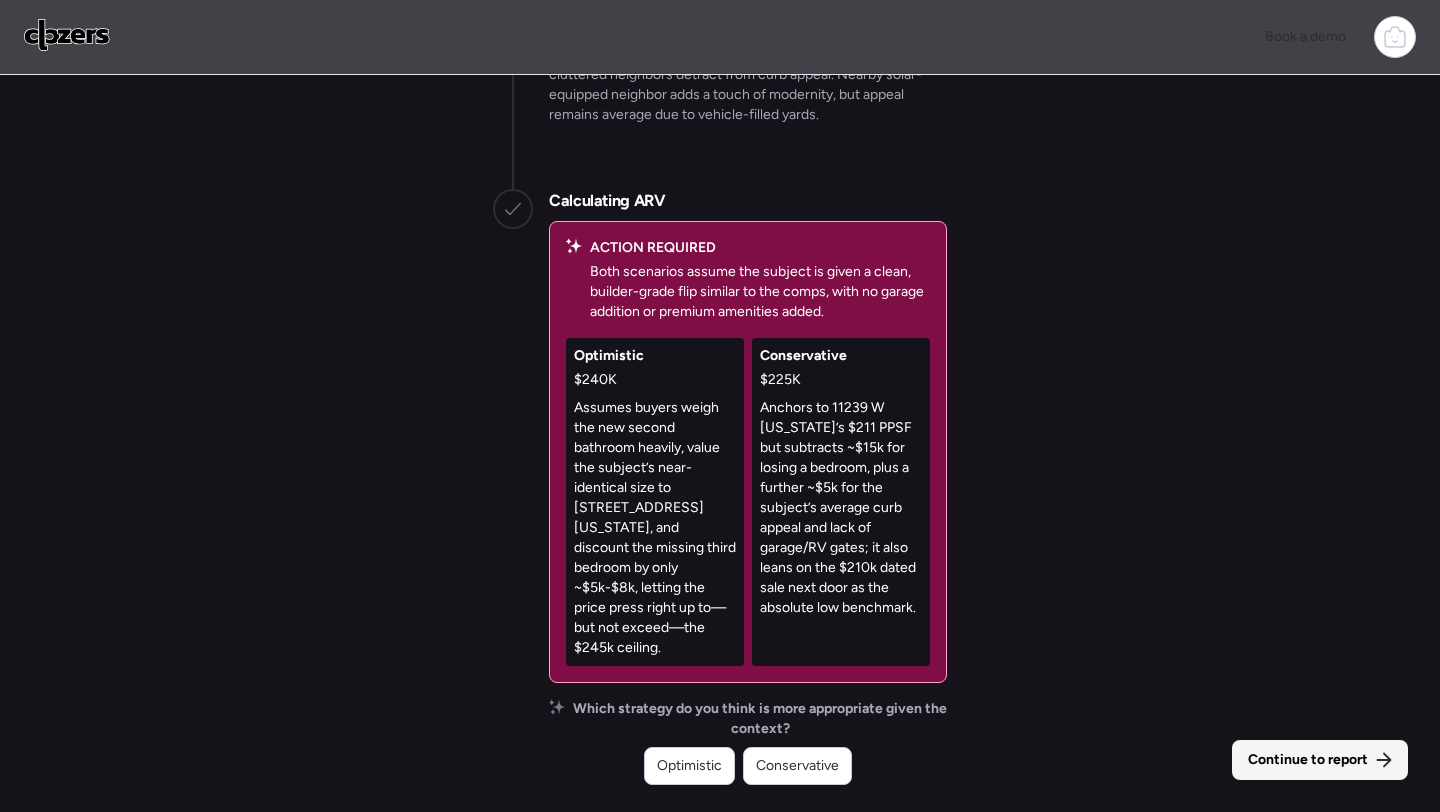 click on "Continue to report" at bounding box center (1308, 760) 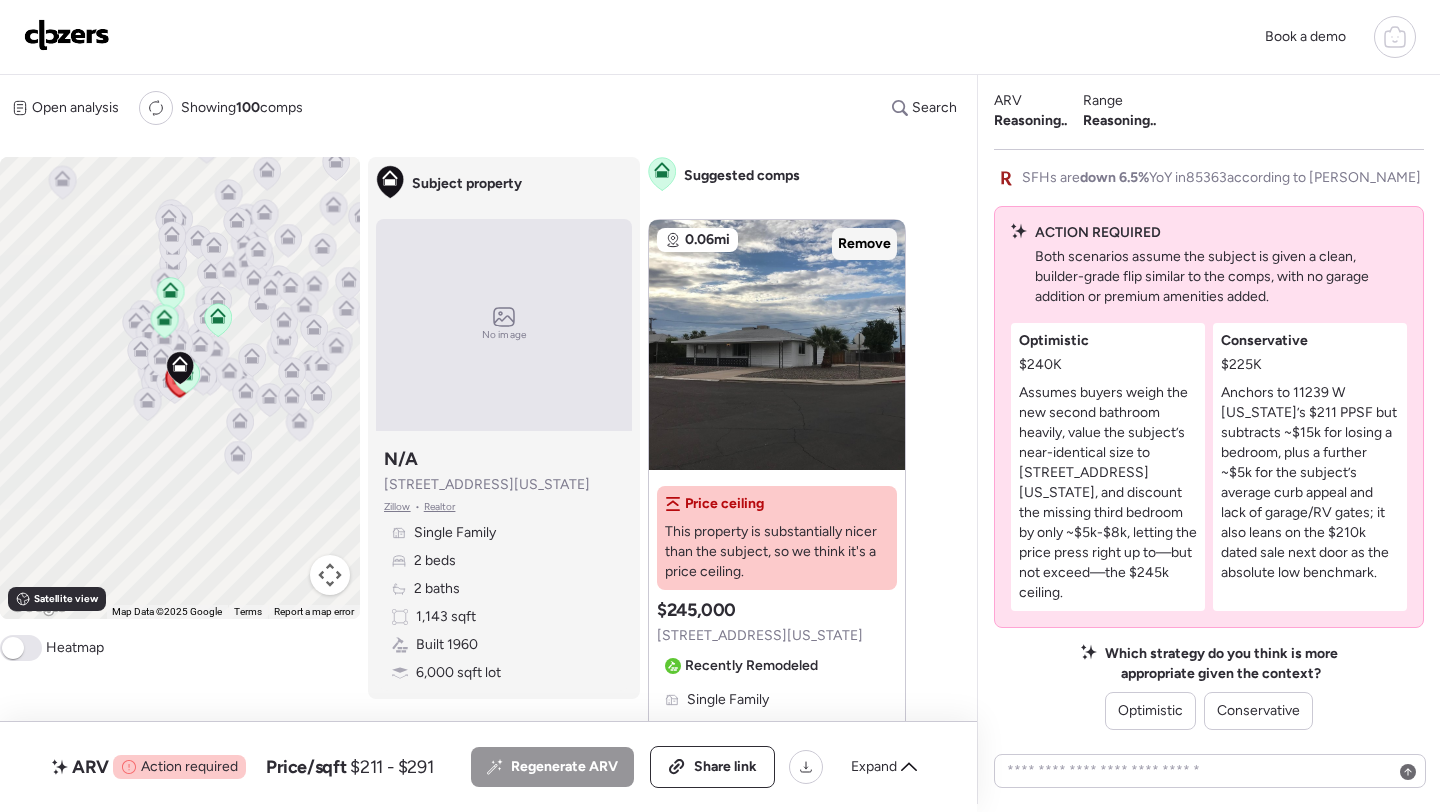 click on "Remove" at bounding box center [864, 244] 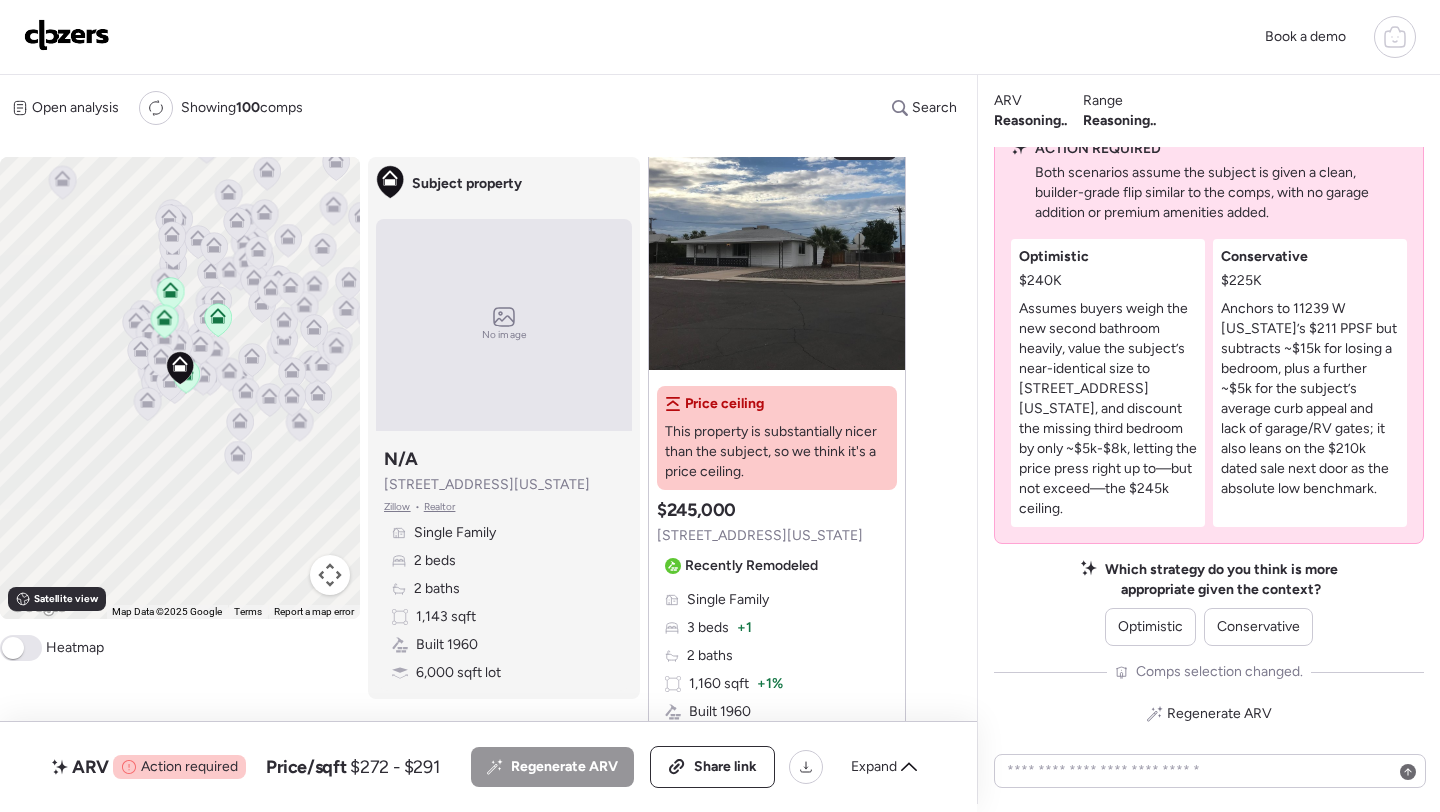 scroll, scrollTop: 102, scrollLeft: 0, axis: vertical 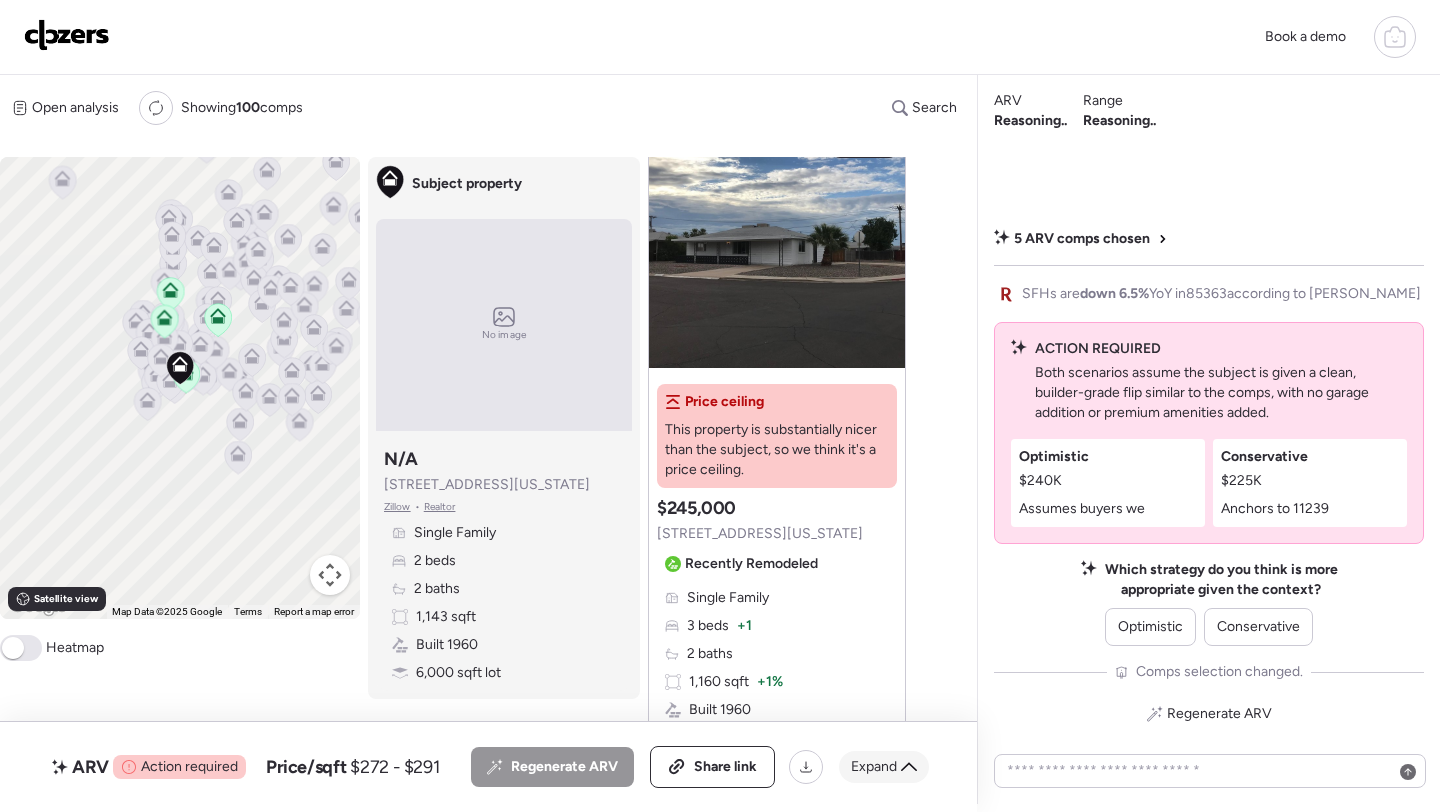 click on "Expand" at bounding box center [874, 767] 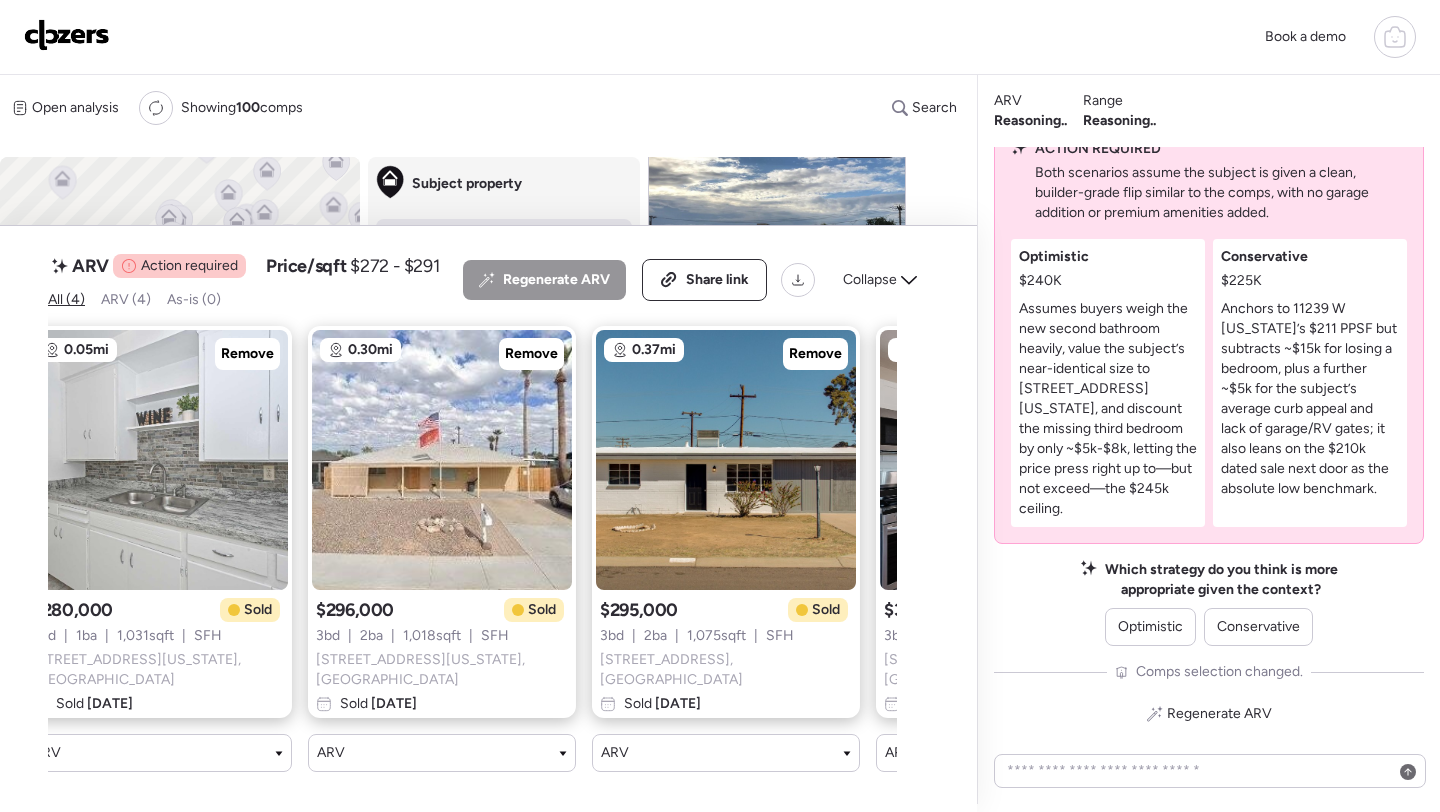 scroll, scrollTop: 0, scrollLeft: 0, axis: both 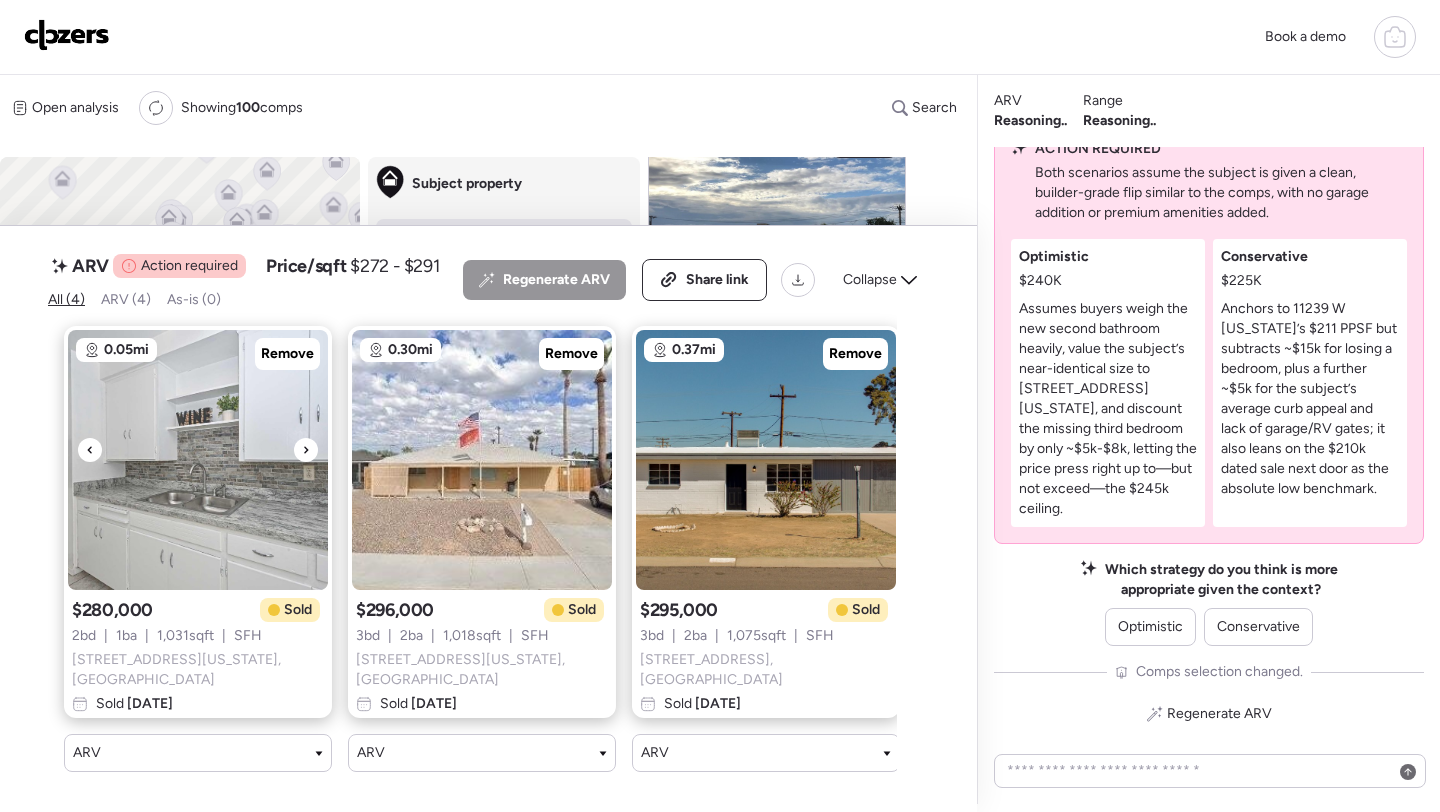 click at bounding box center [198, 460] 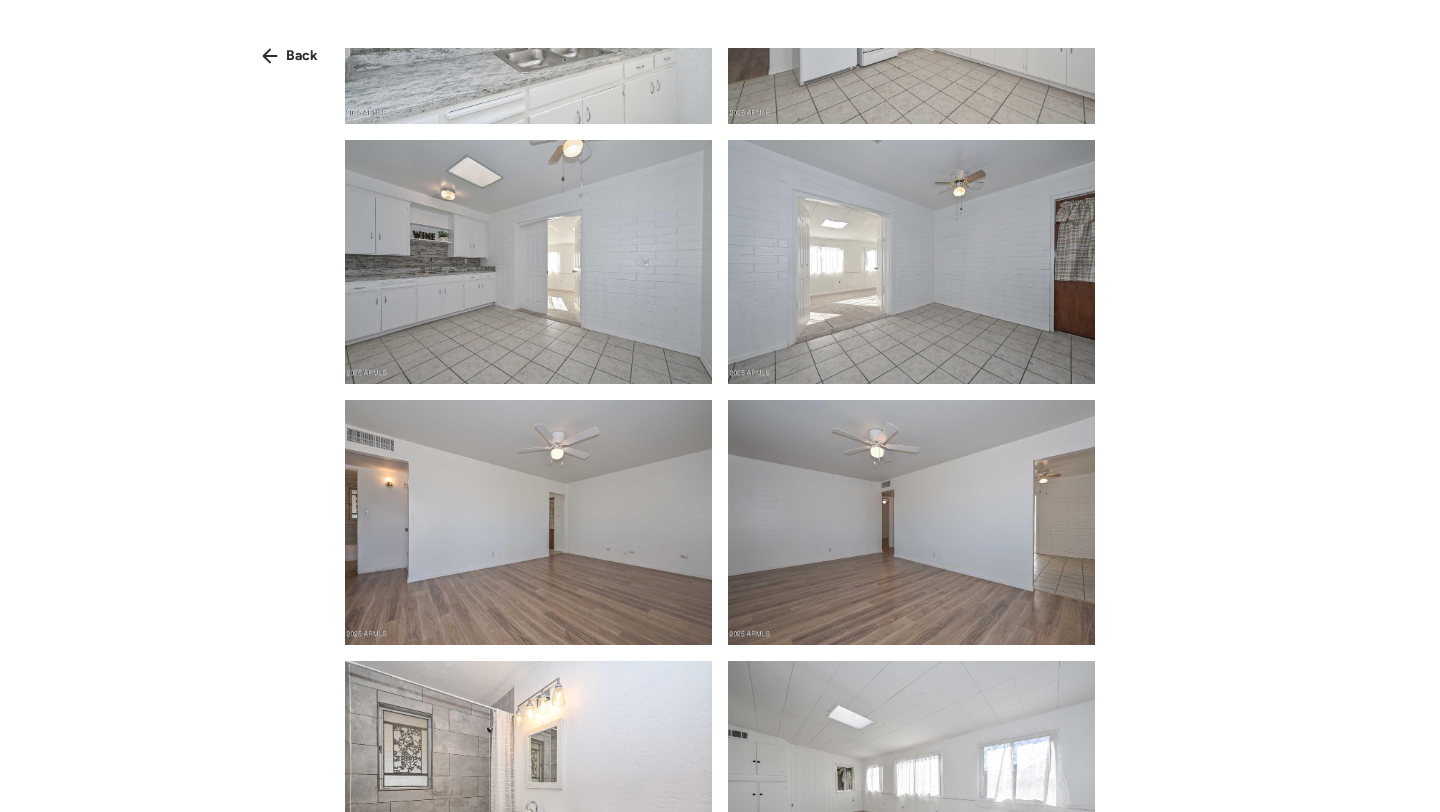 scroll, scrollTop: 0, scrollLeft: 0, axis: both 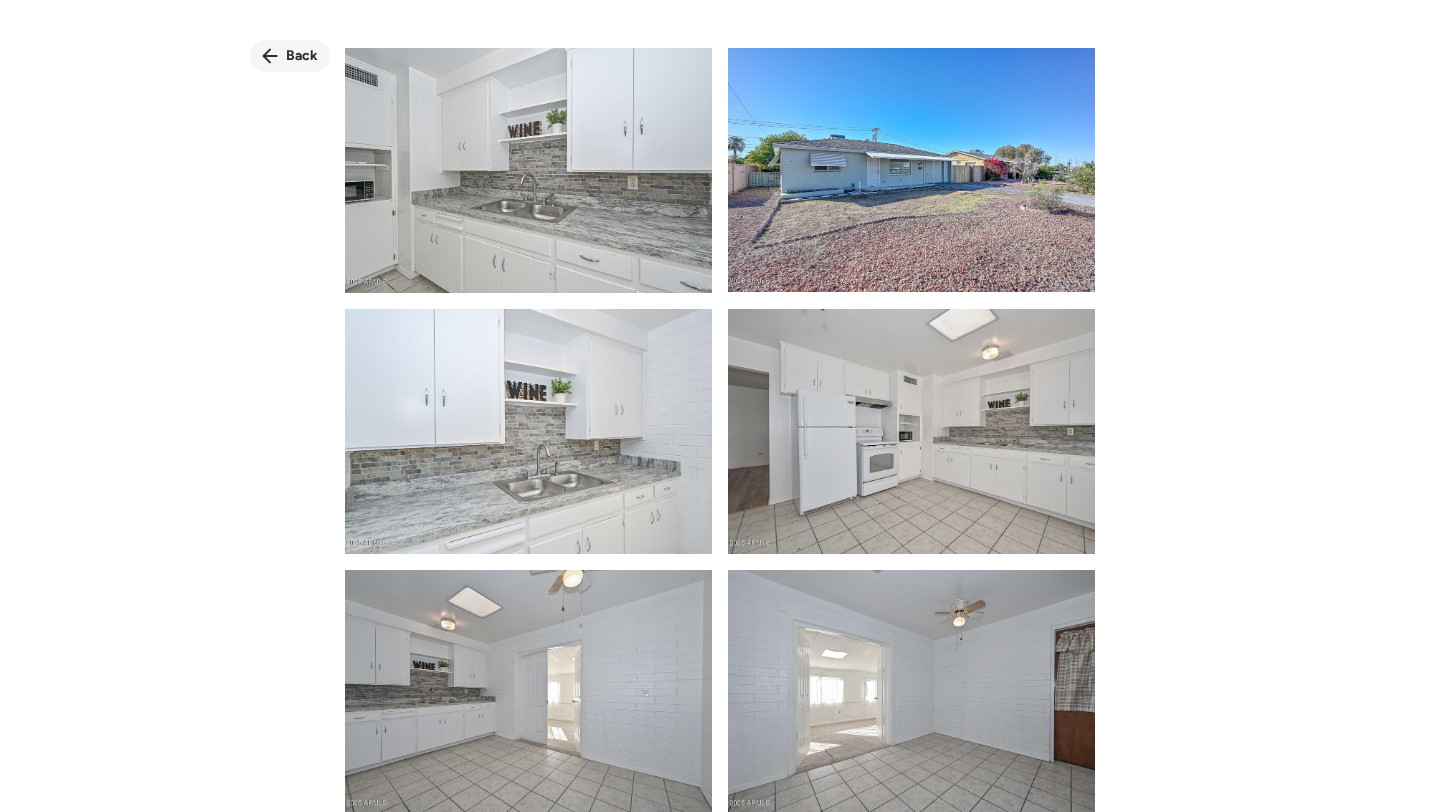 click on "Back" at bounding box center [290, 56] 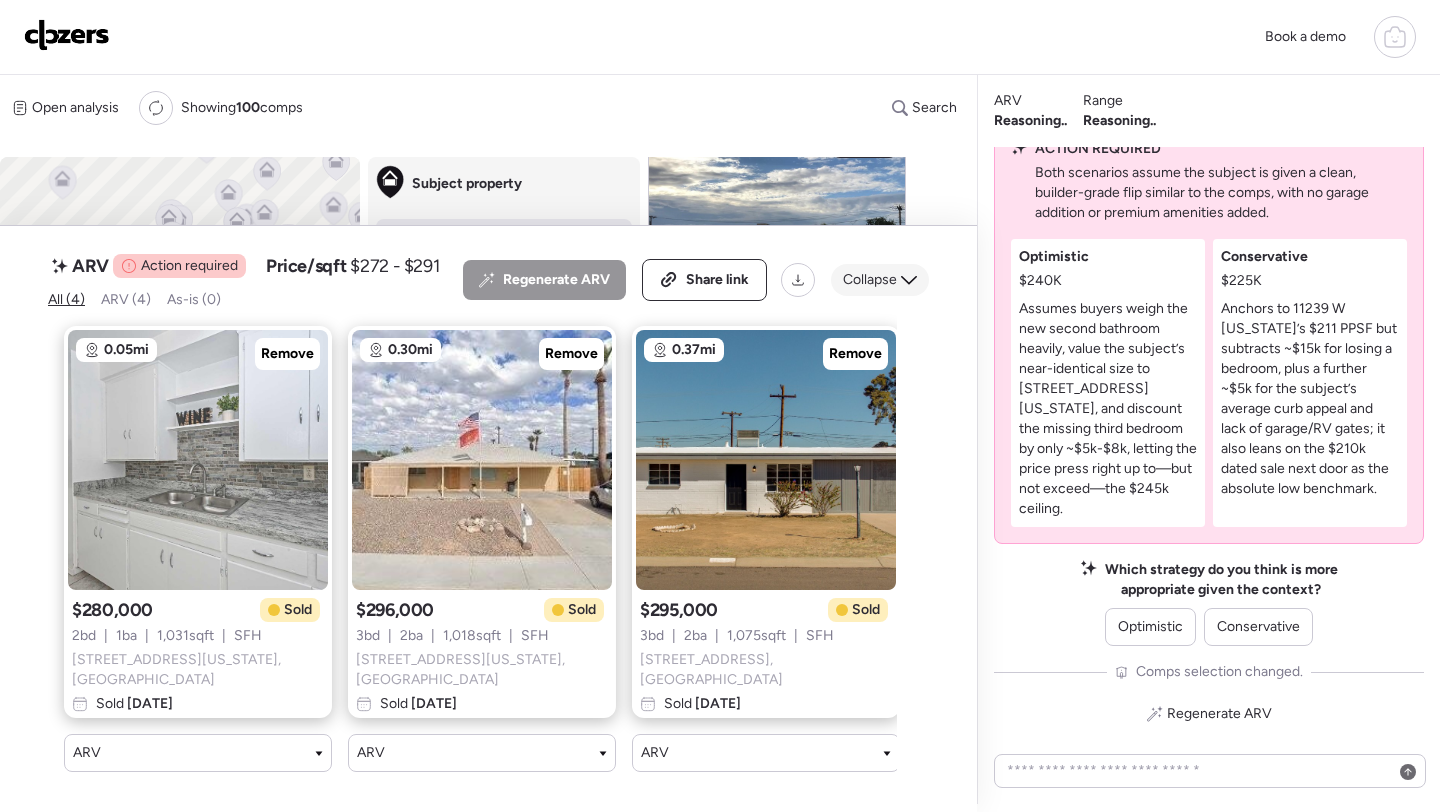 click on "Collapse" at bounding box center (870, 280) 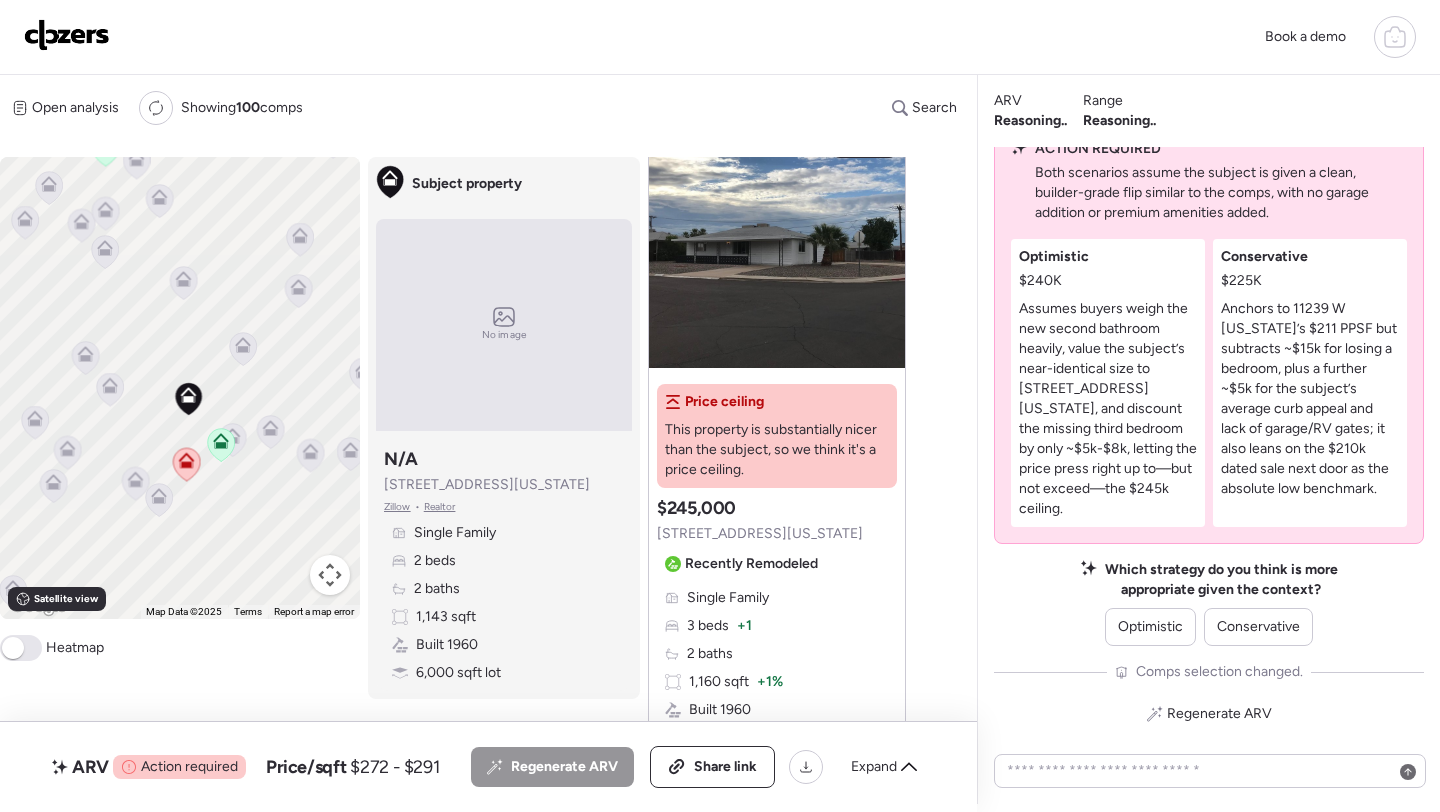 drag, startPoint x: 121, startPoint y: 484, endPoint x: 297, endPoint y: 371, distance: 209.15306 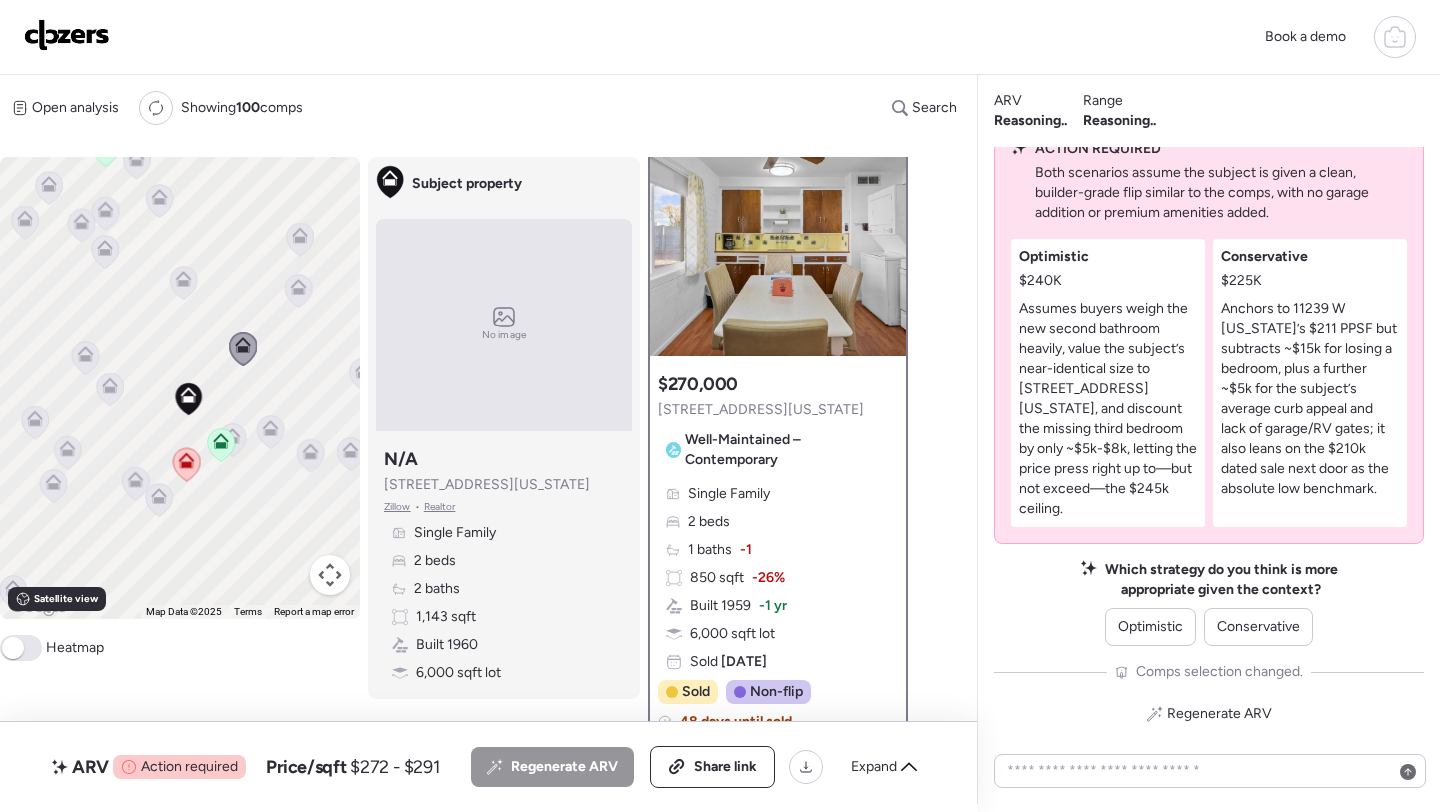 scroll, scrollTop: 0, scrollLeft: 0, axis: both 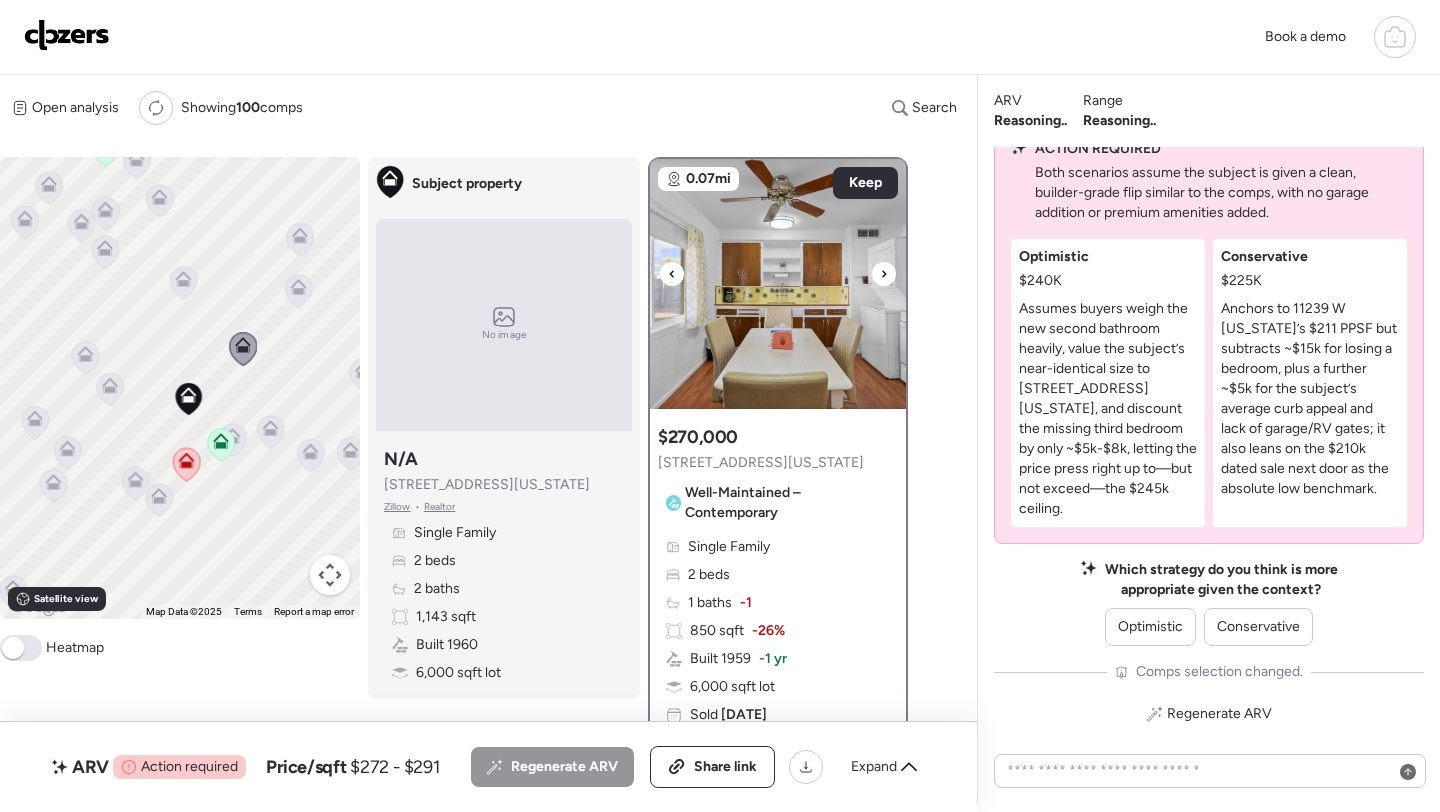 click 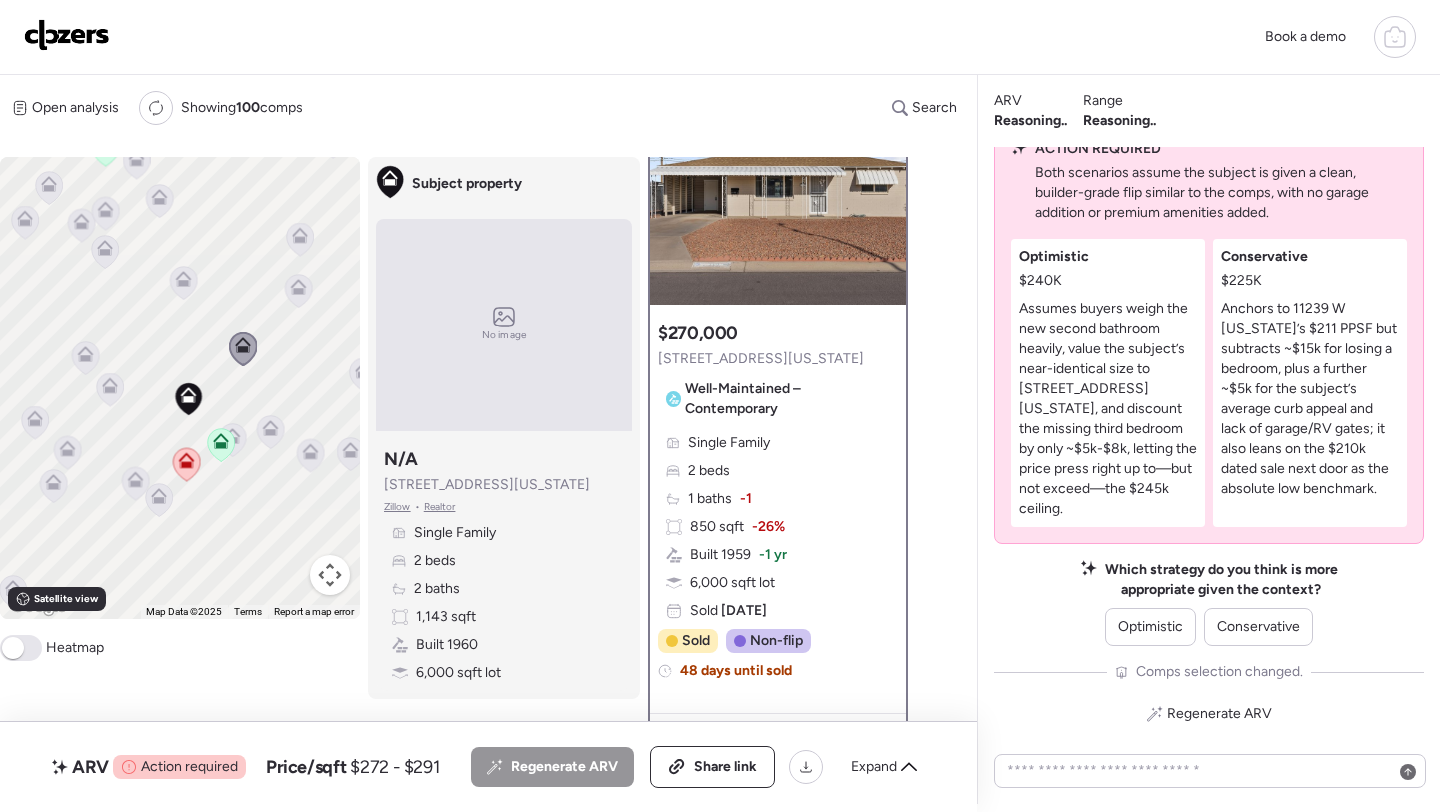 scroll, scrollTop: 0, scrollLeft: 0, axis: both 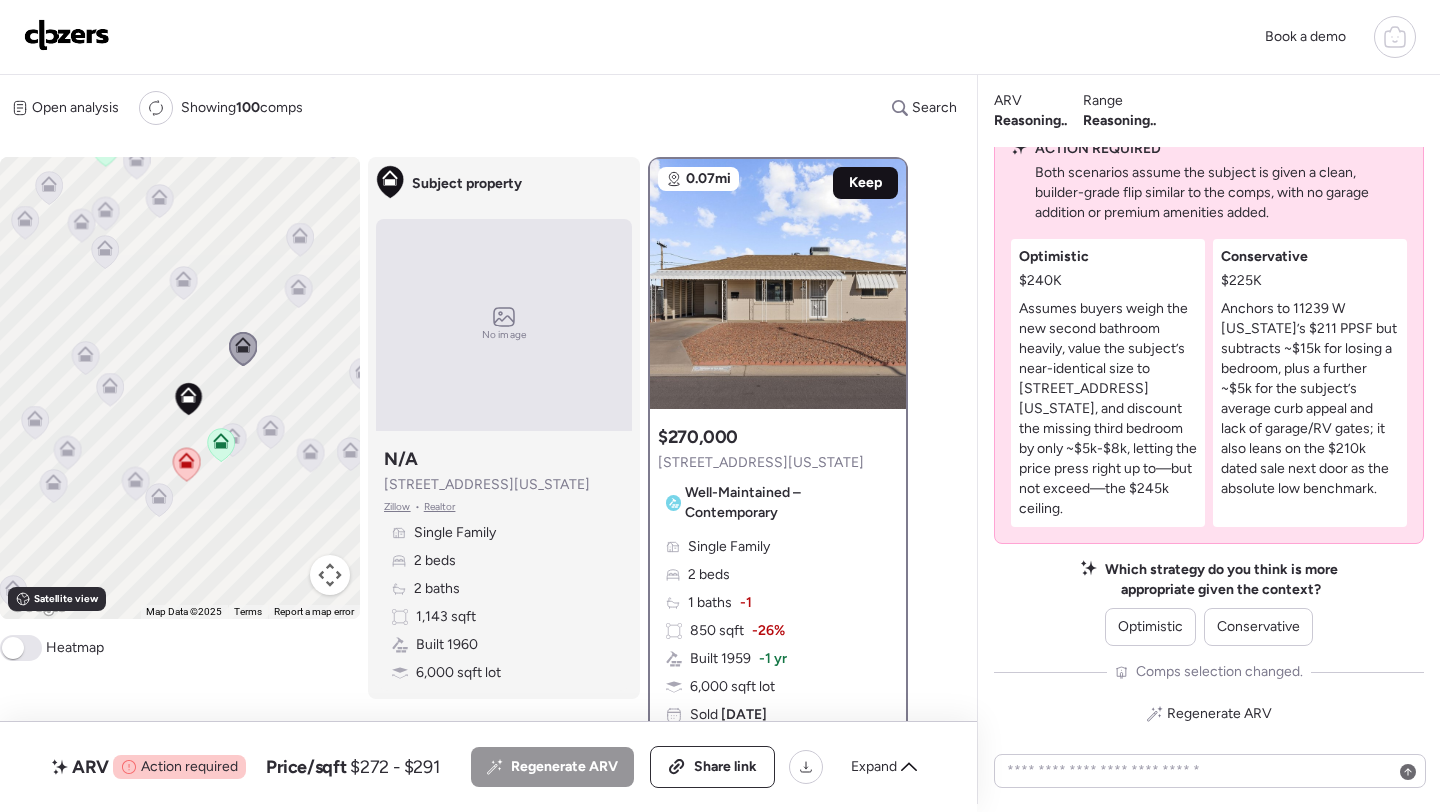 click on "Keep" at bounding box center (865, 183) 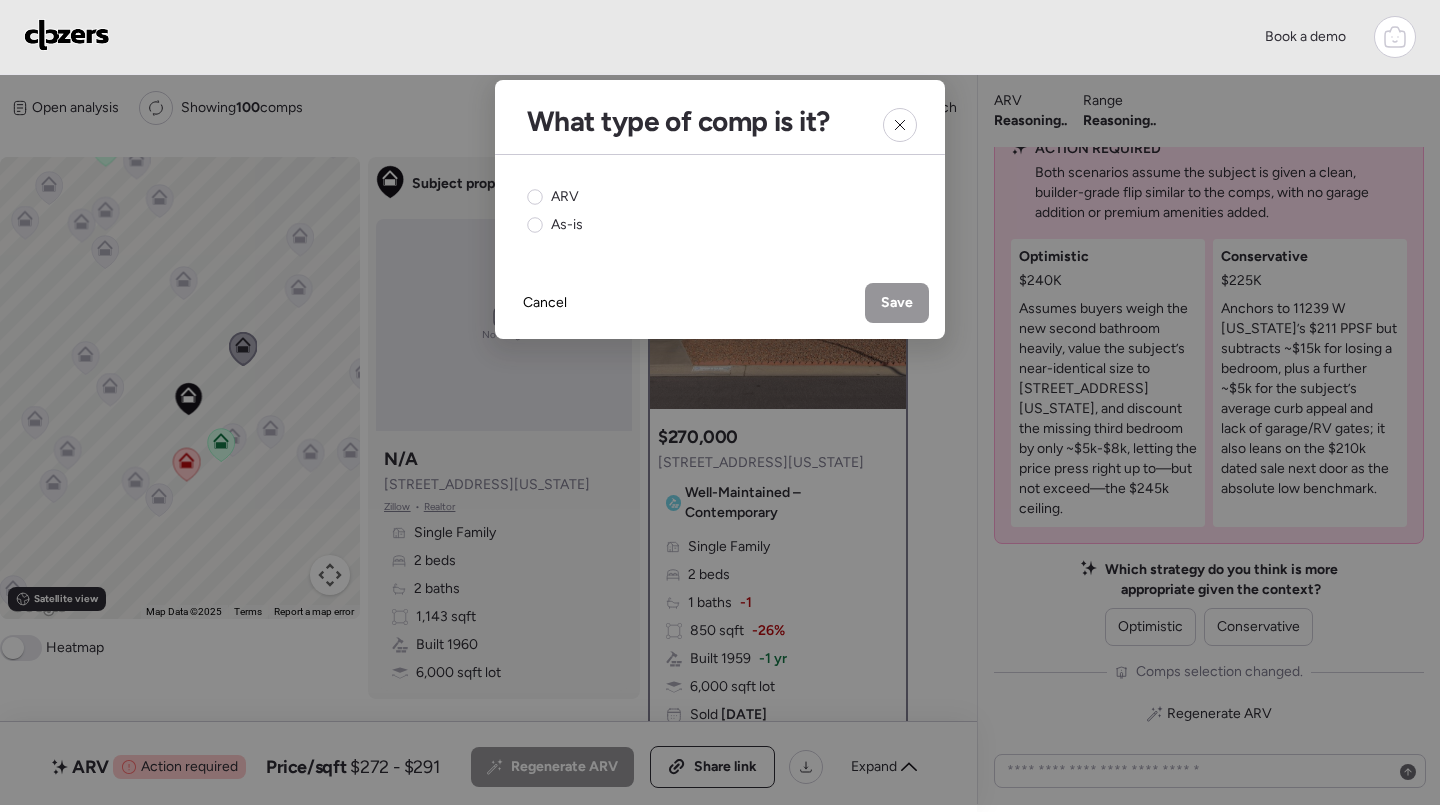 click on "ARV As-is" at bounding box center [720, 211] 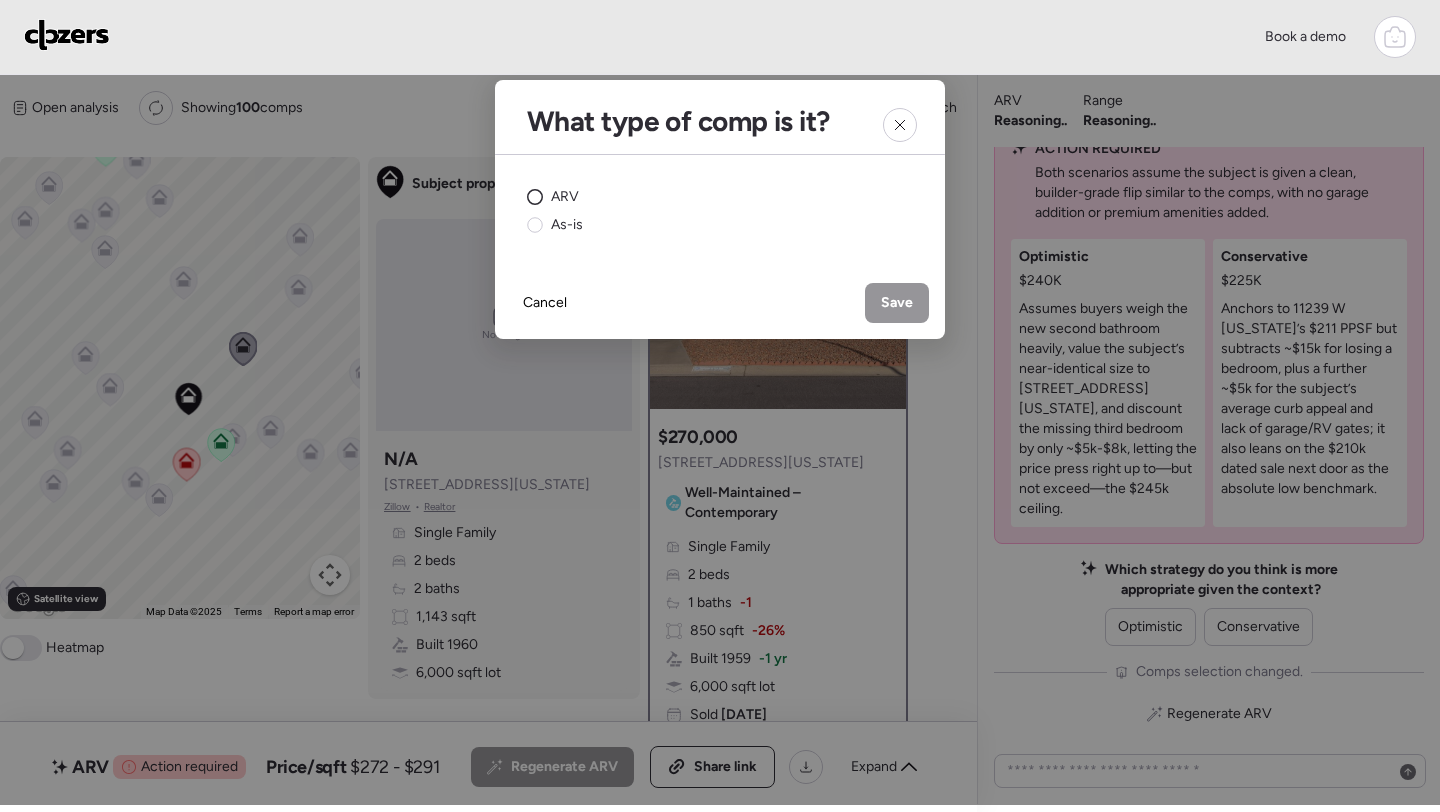 click on "ARV" at bounding box center [553, 197] 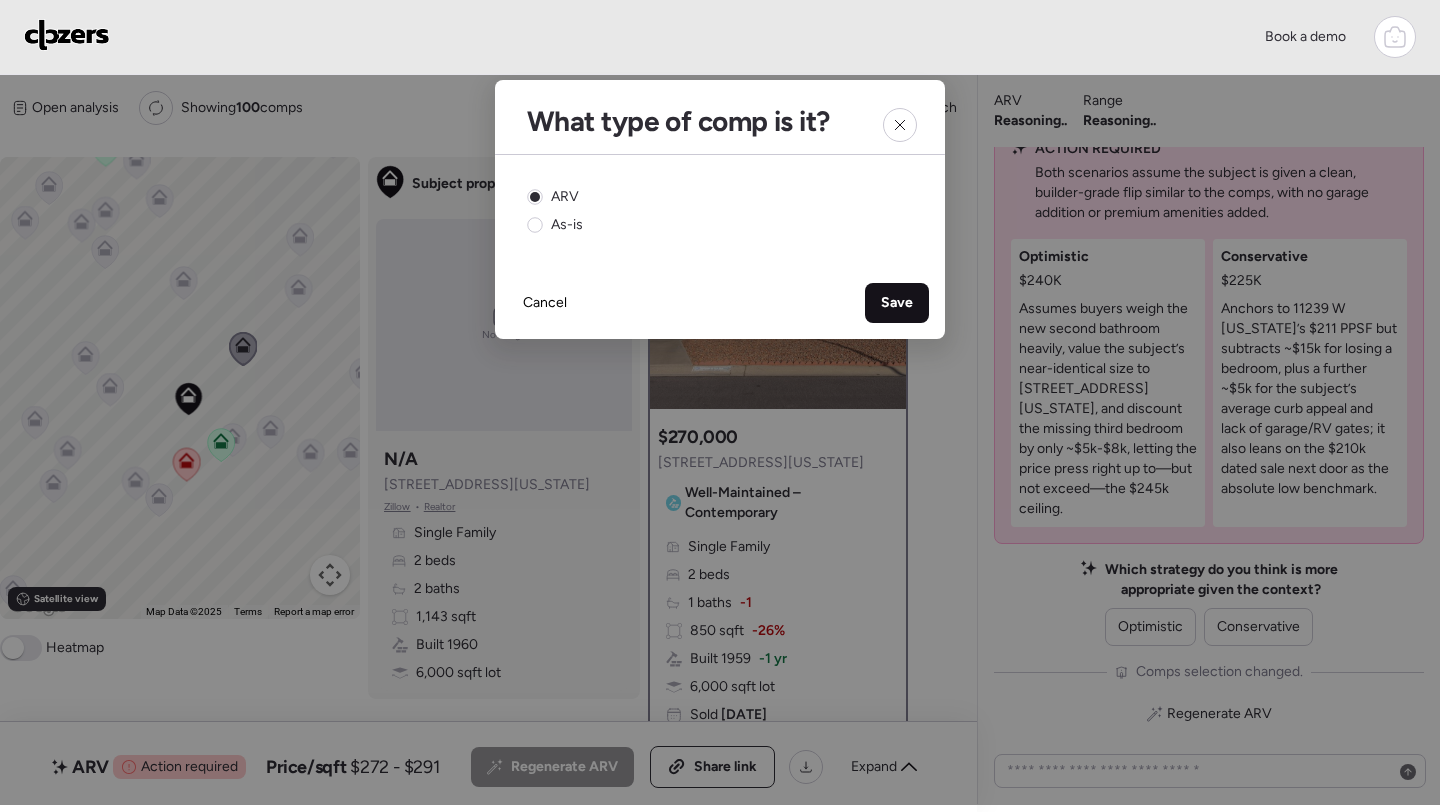 click on "Save" at bounding box center (897, 303) 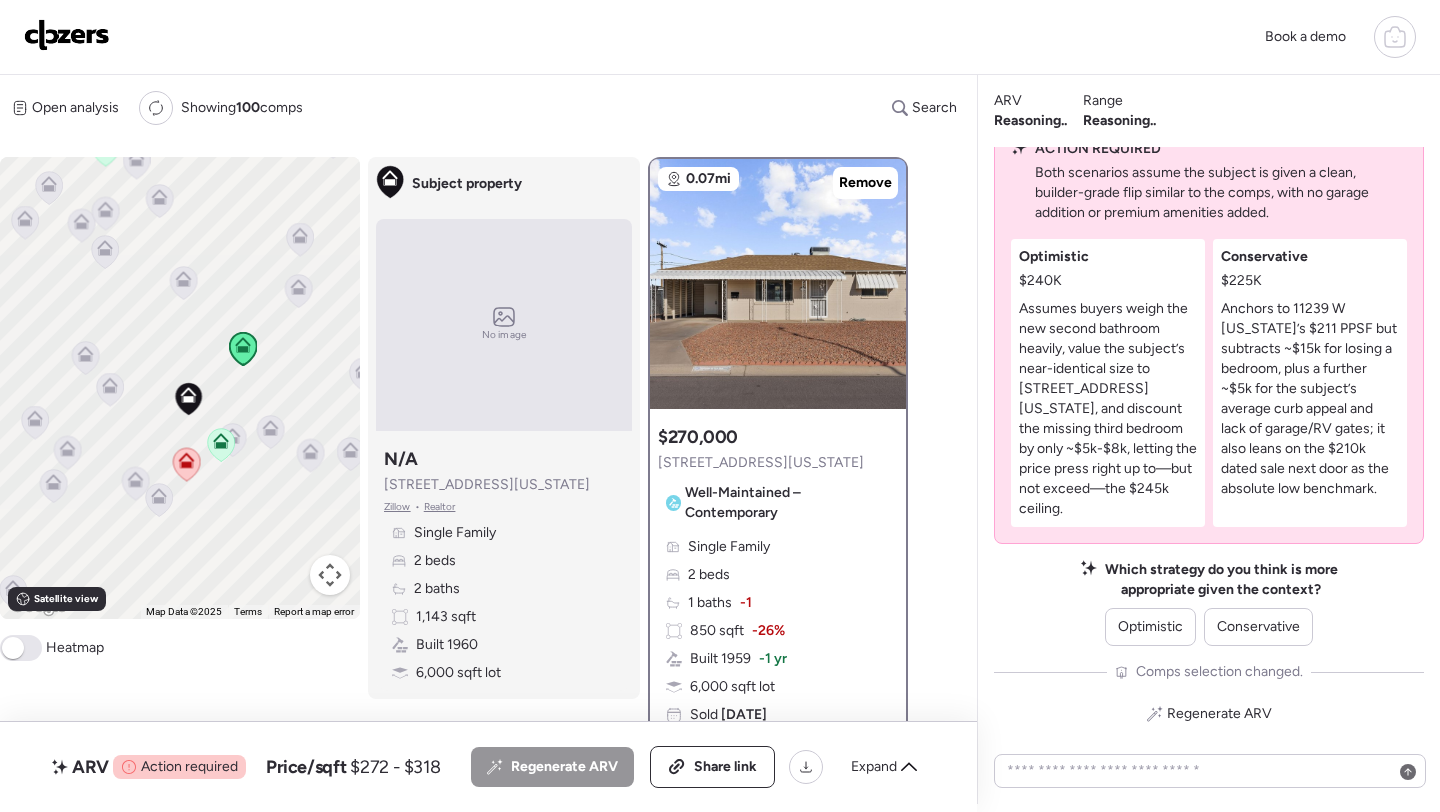 click 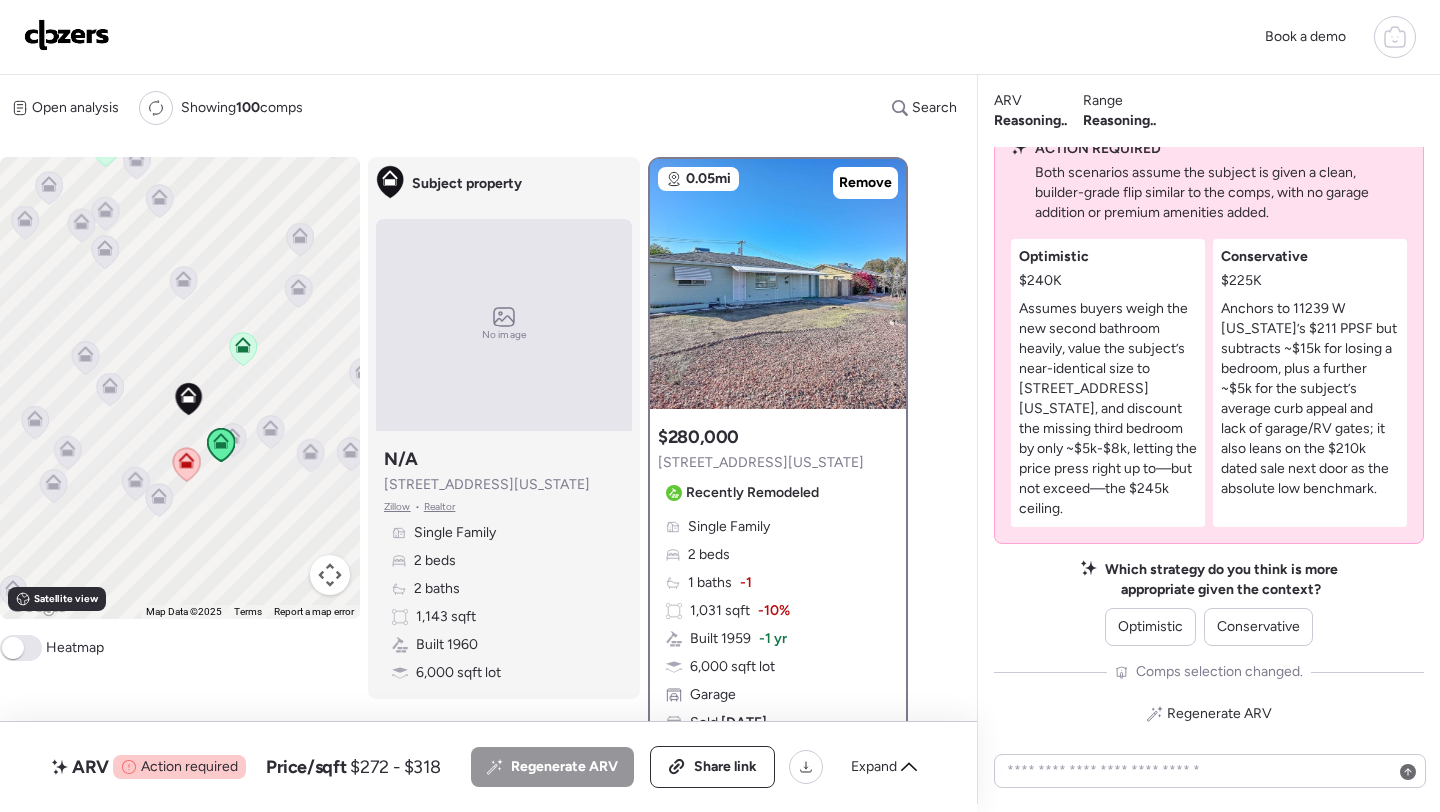 click 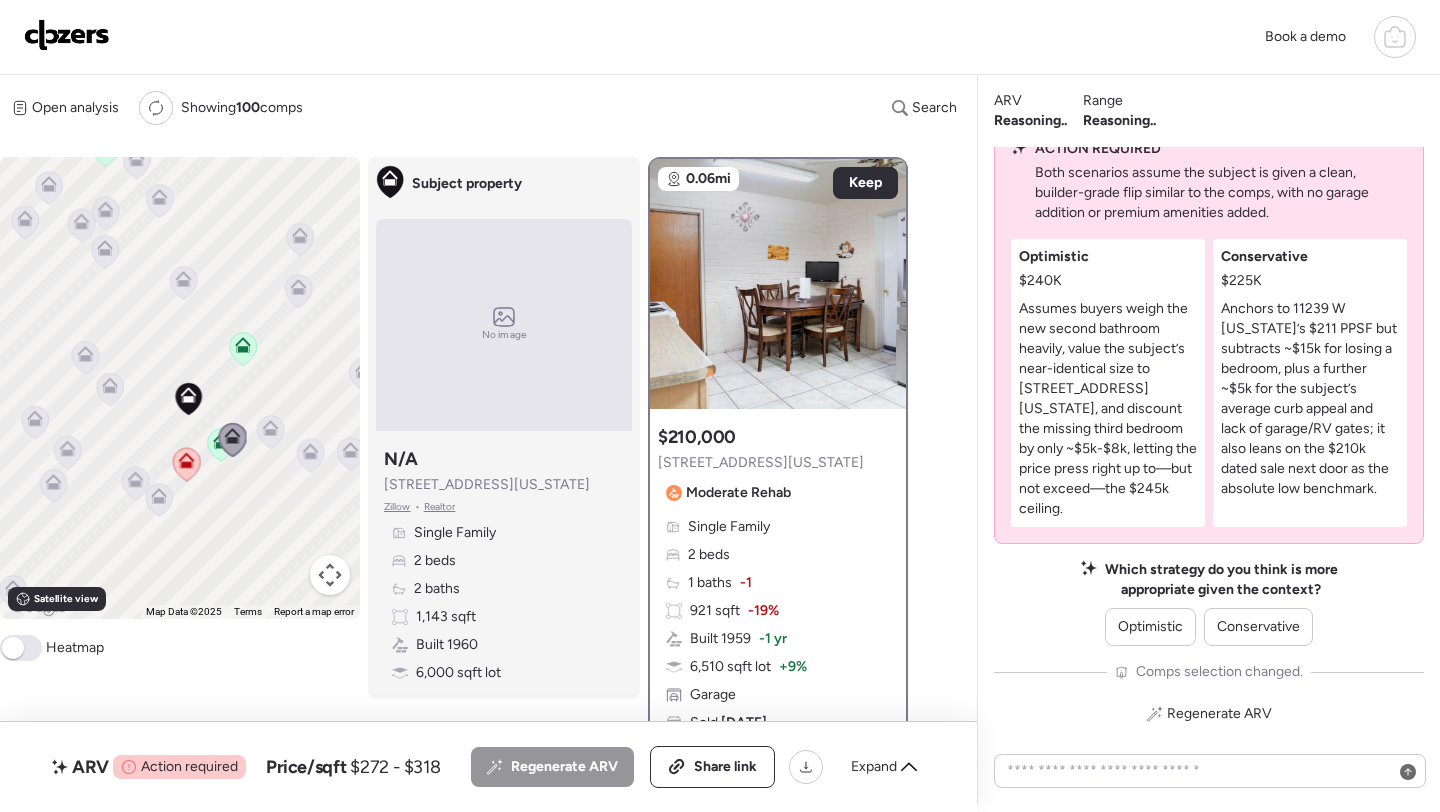 click 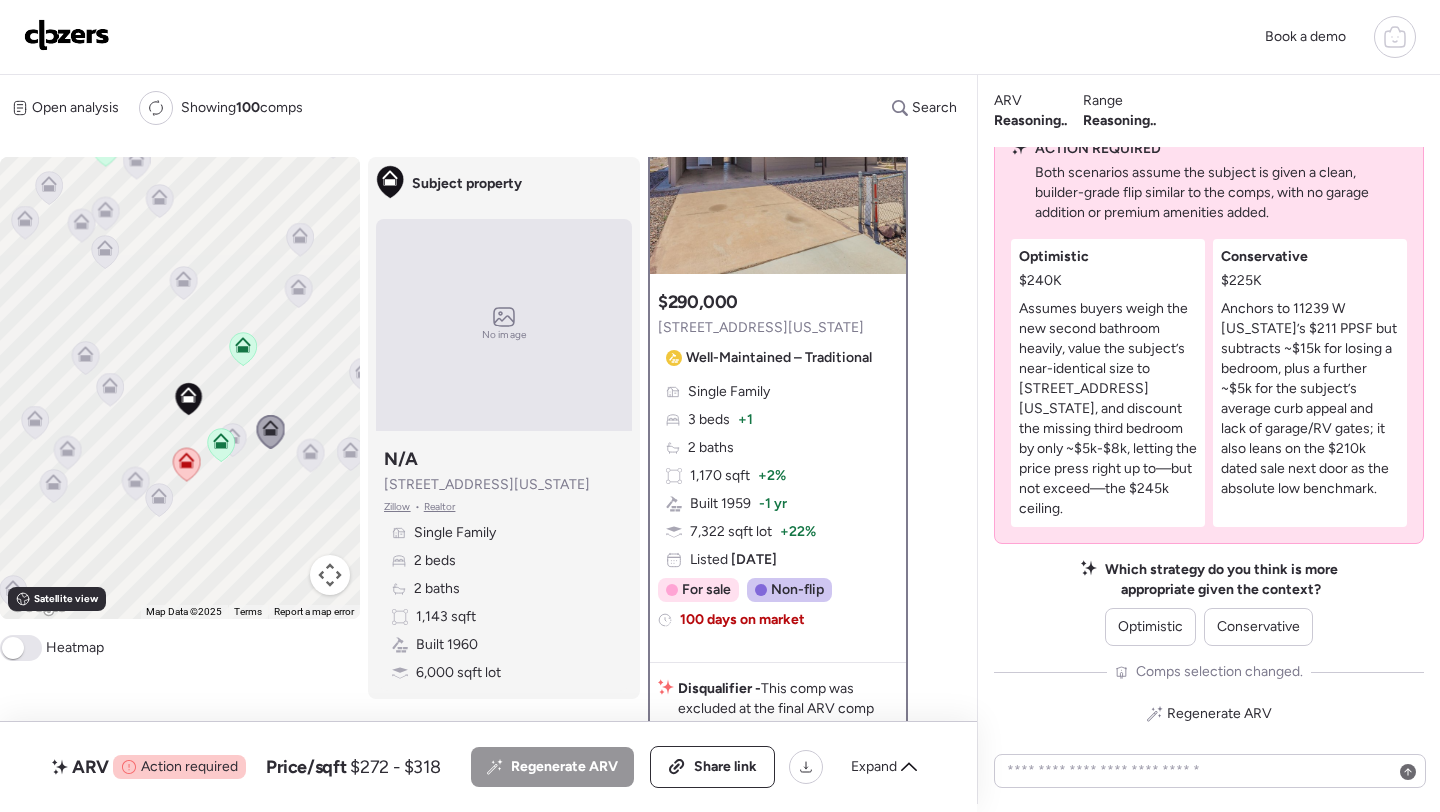 scroll, scrollTop: 0, scrollLeft: 0, axis: both 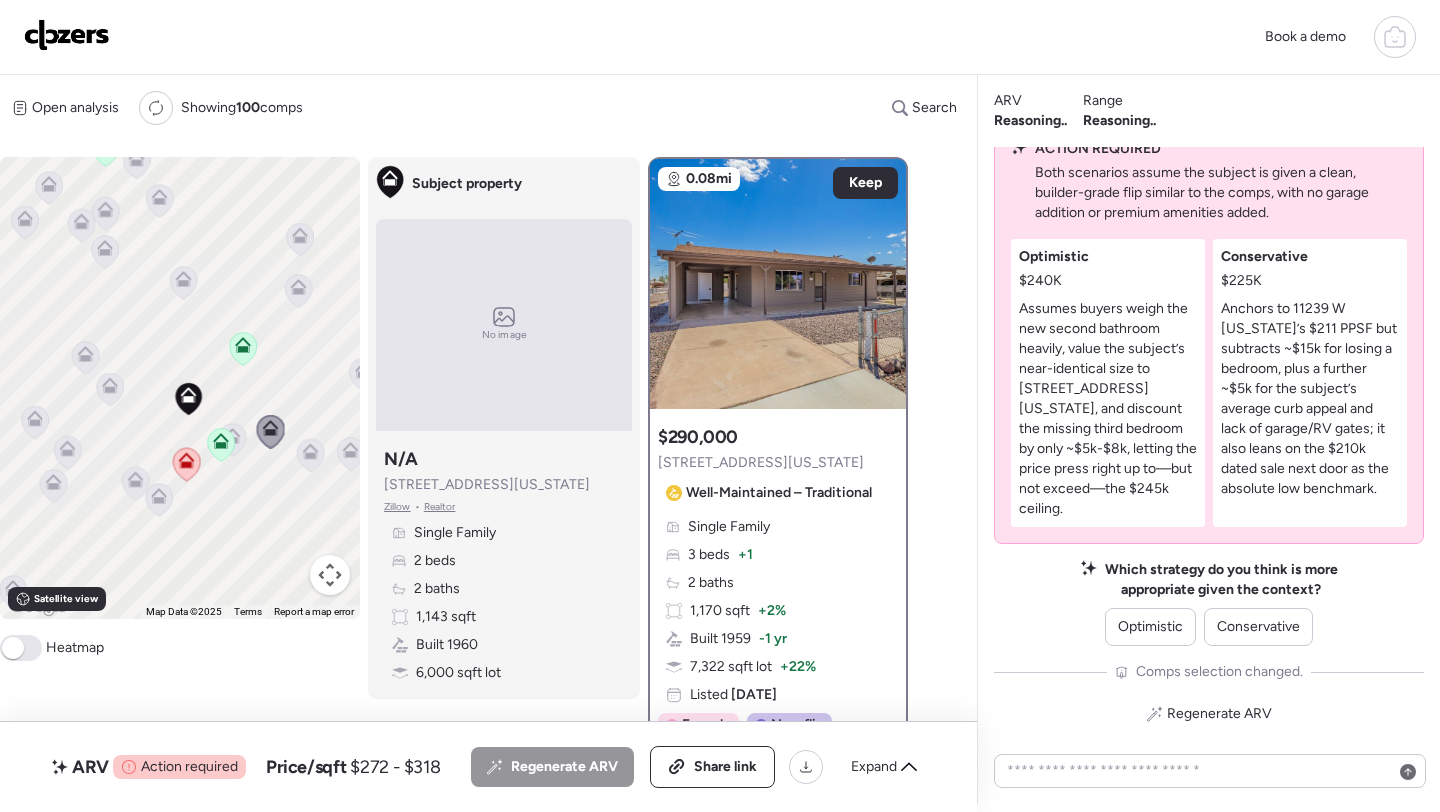 click 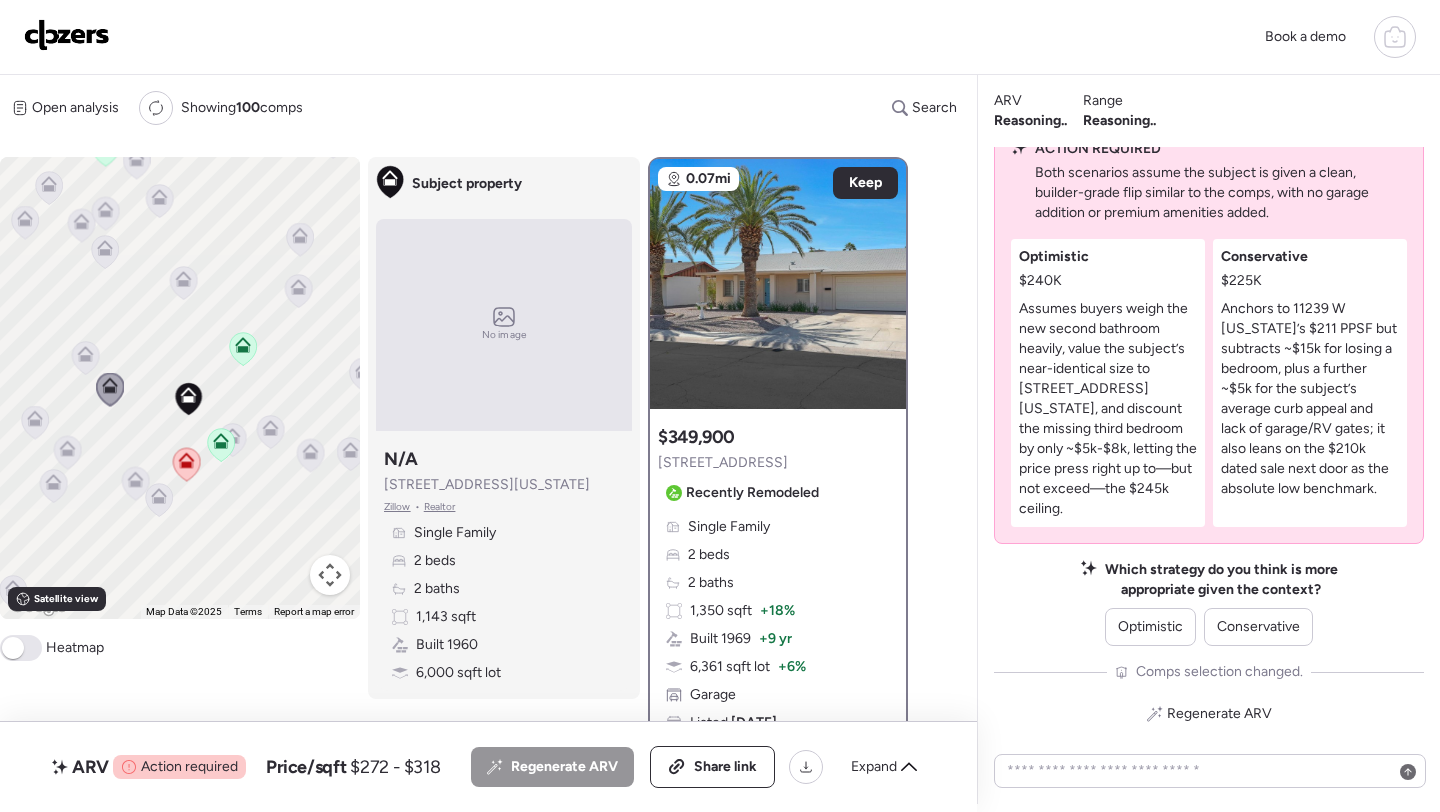 click 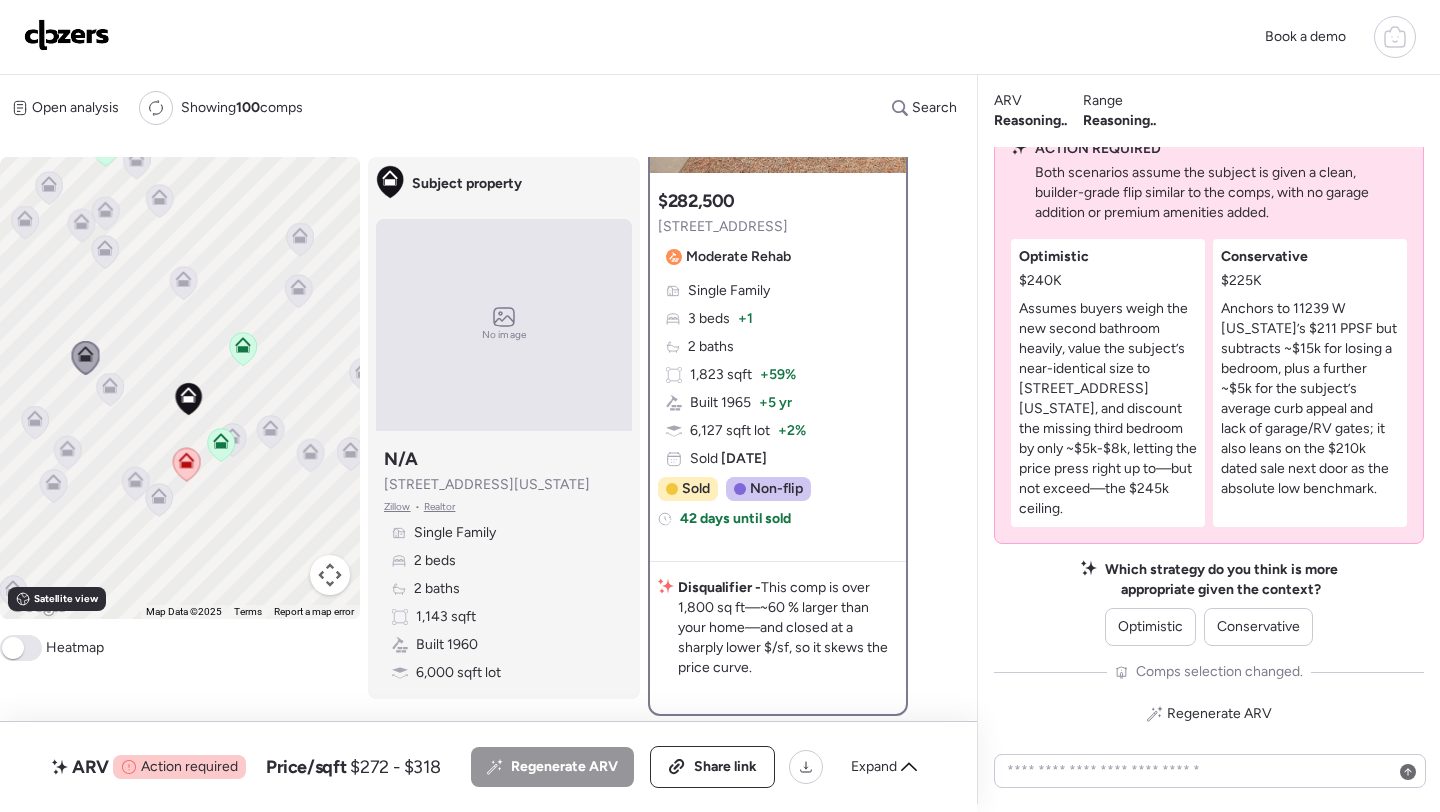 scroll, scrollTop: 0, scrollLeft: 0, axis: both 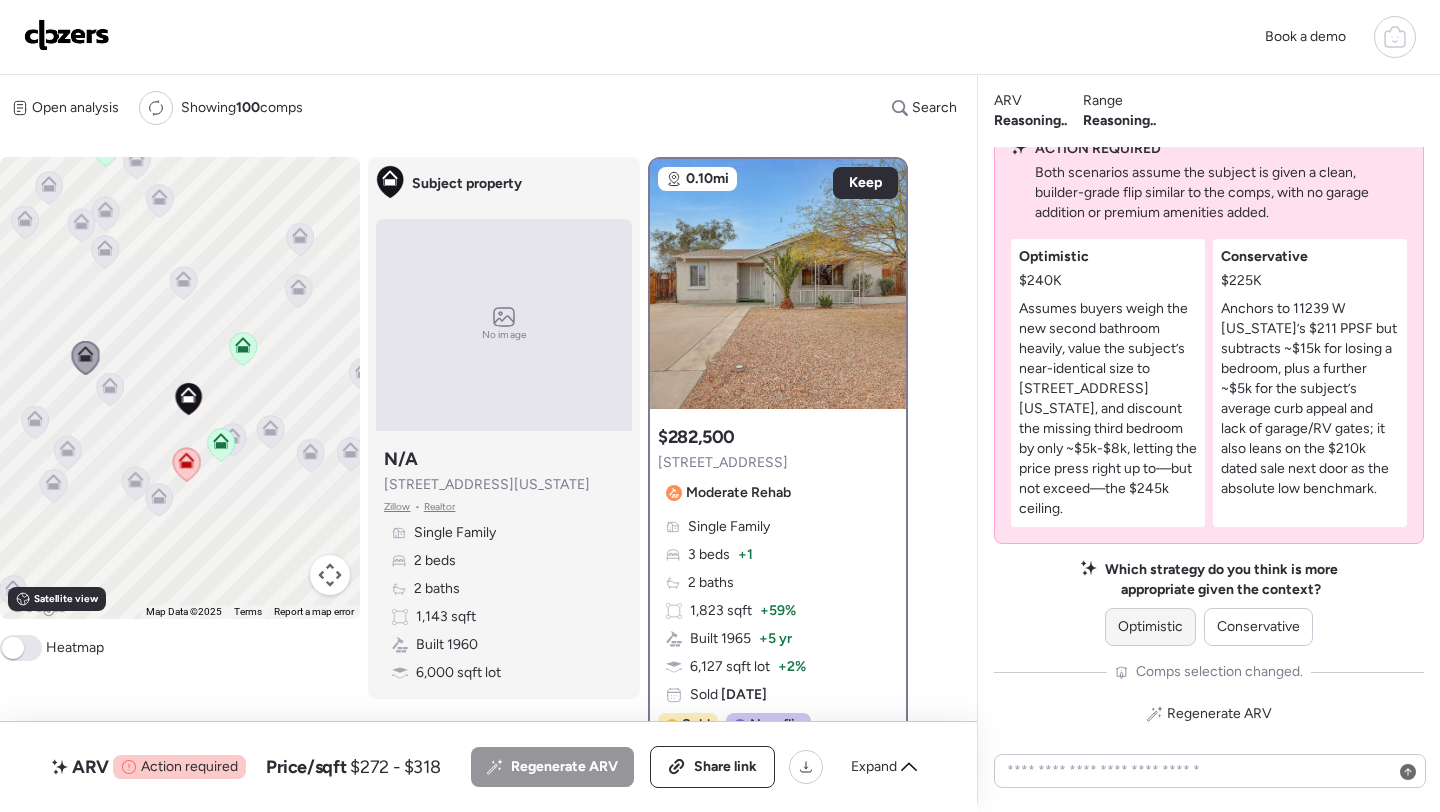 click on "Optimistic" at bounding box center [1150, 627] 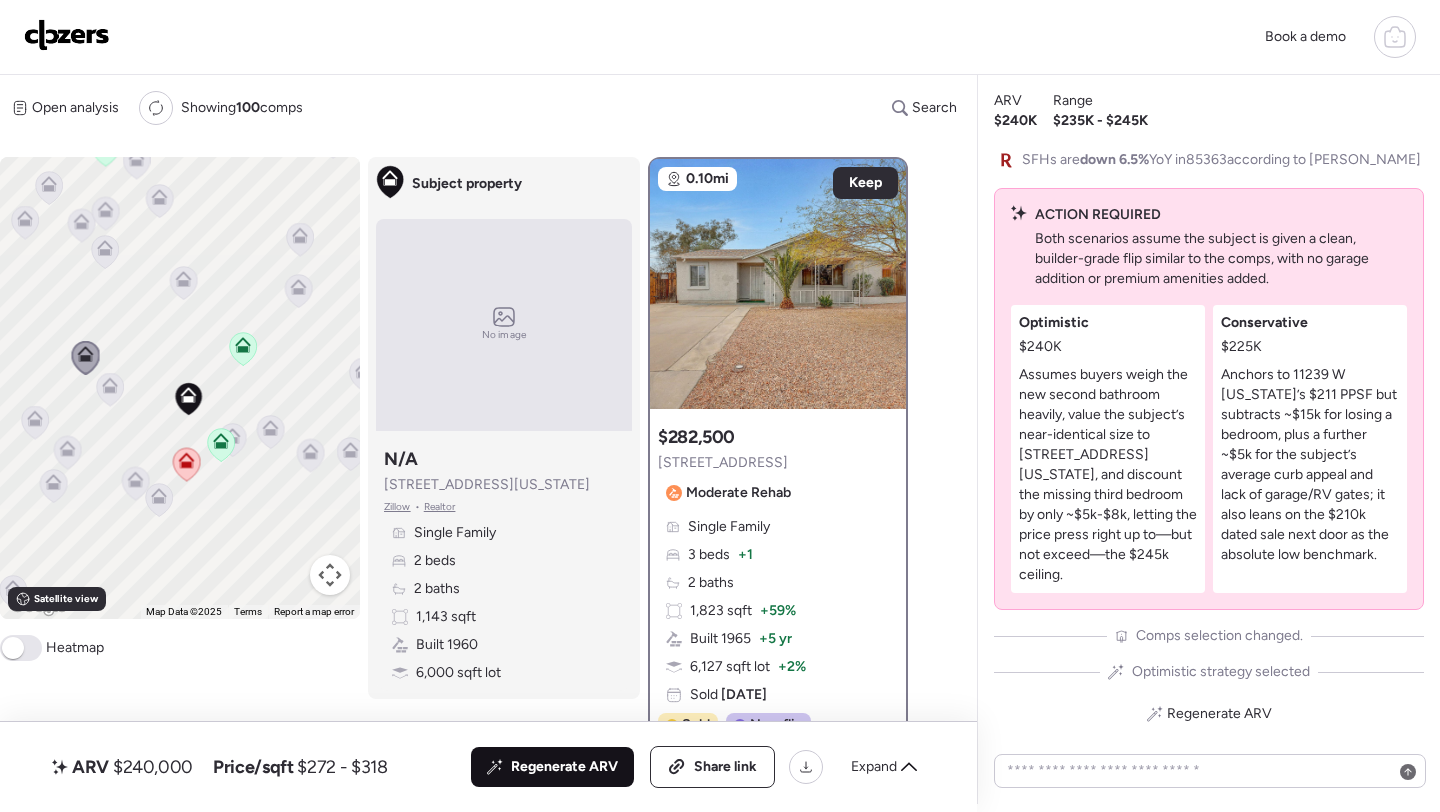 click on "Regenerate ARV" at bounding box center (552, 767) 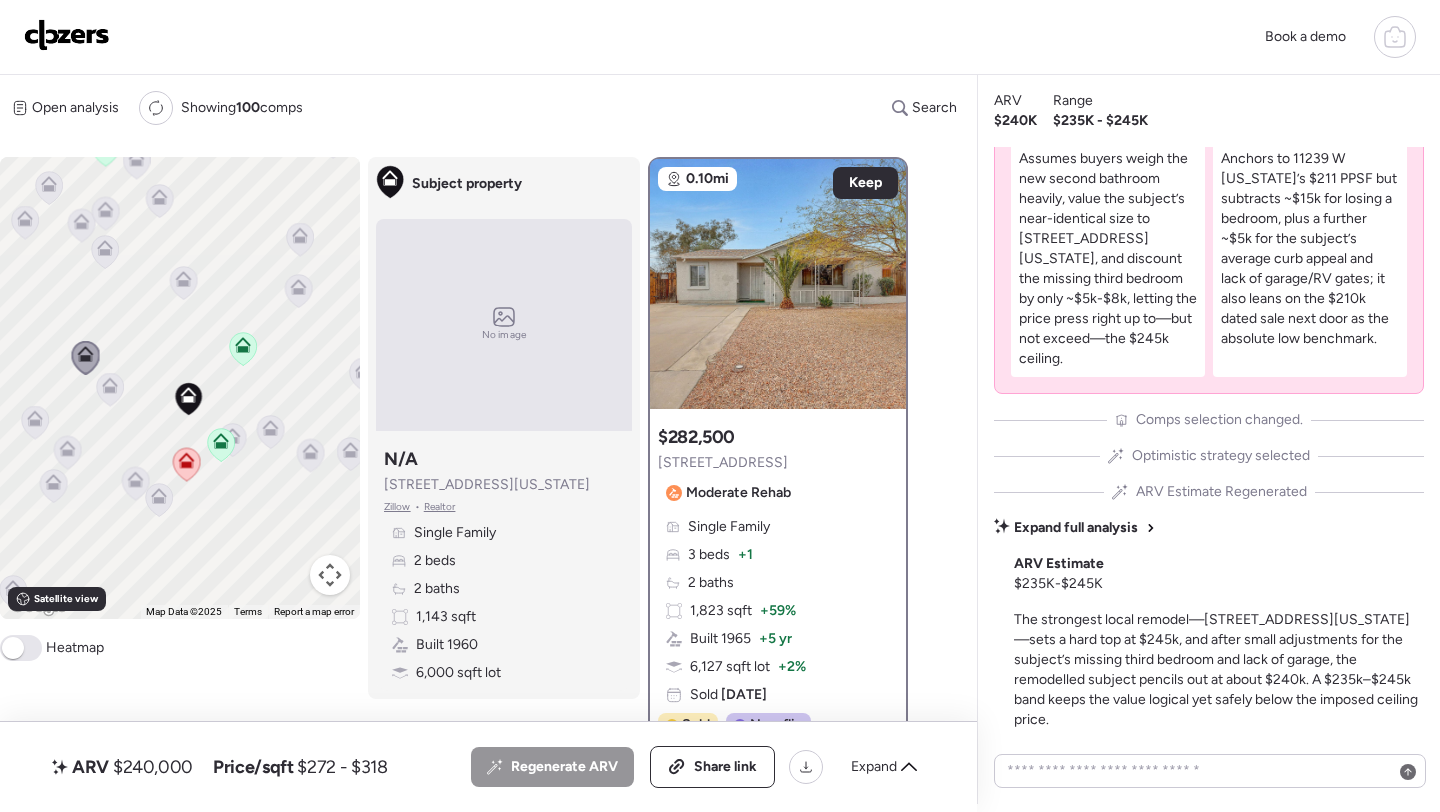 click on "$240,000" at bounding box center [153, 767] 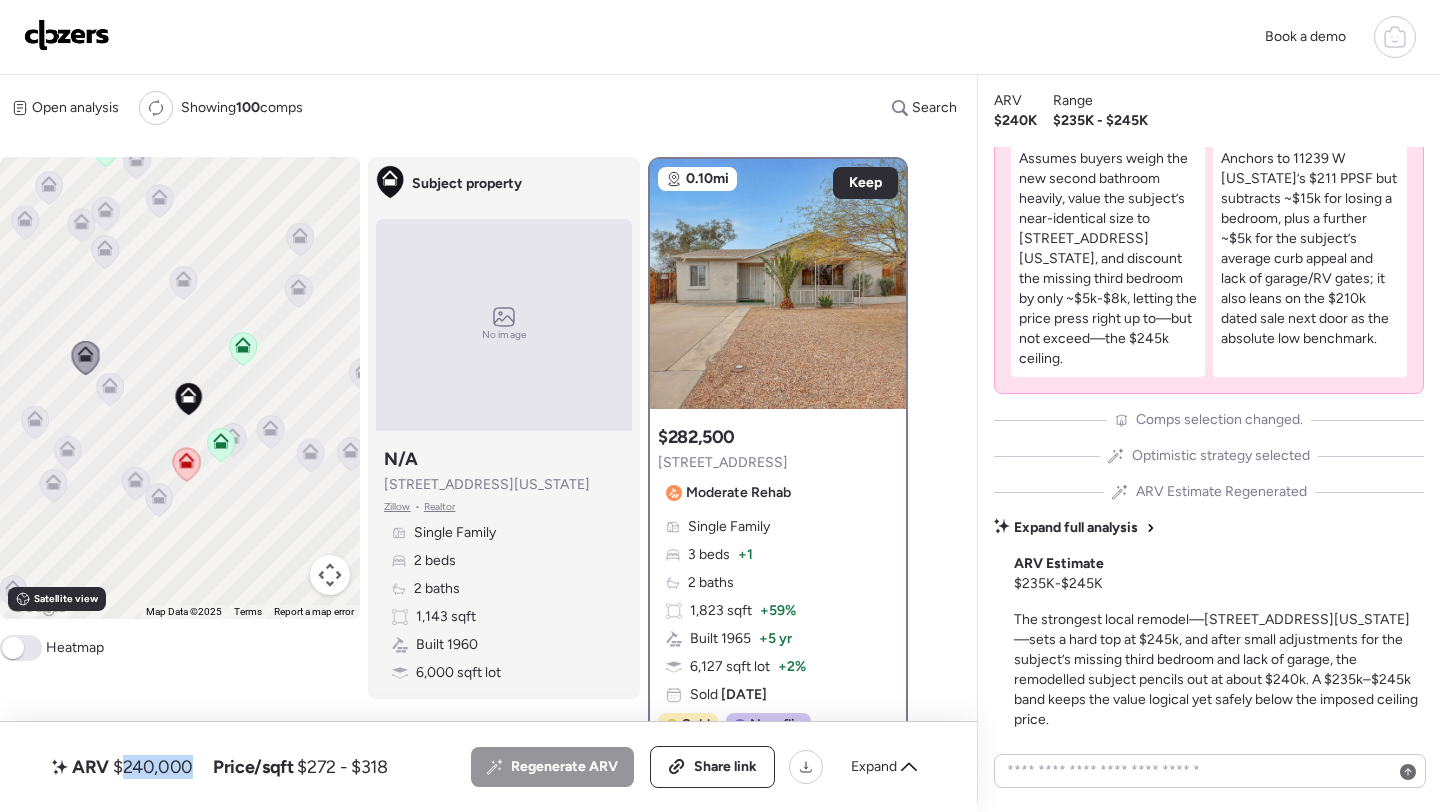 copy on "240,000" 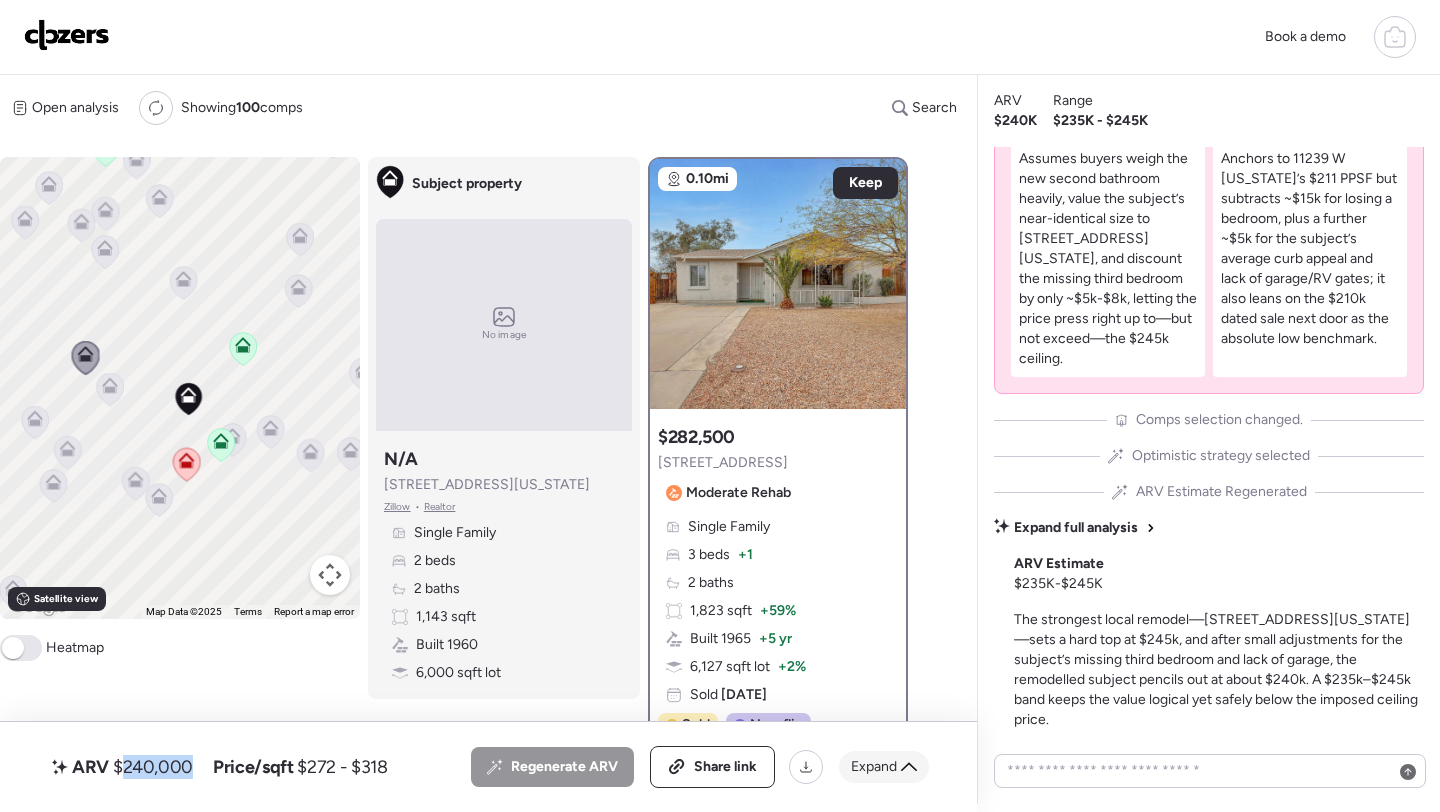 click on "Expand" at bounding box center (874, 767) 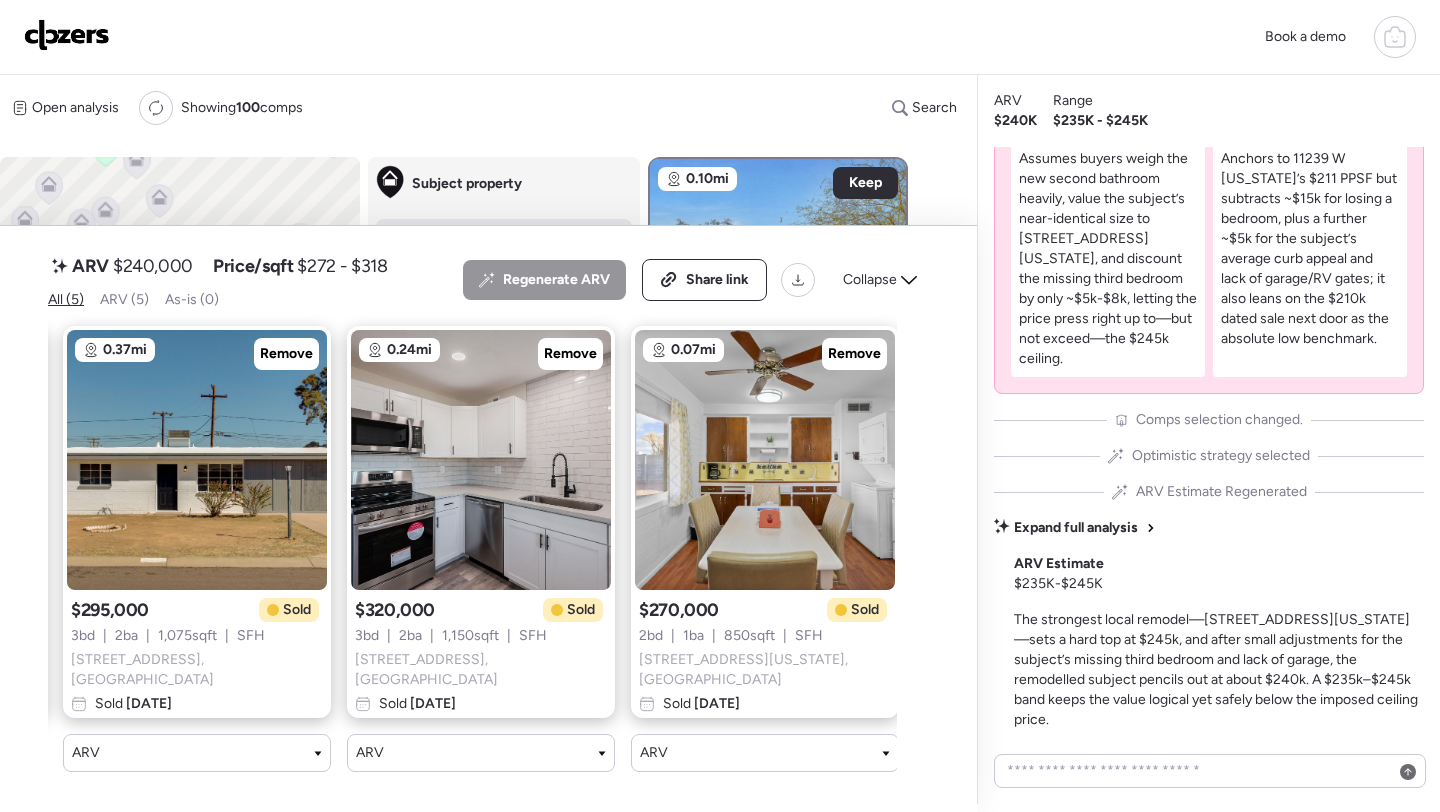 scroll, scrollTop: 0, scrollLeft: 587, axis: horizontal 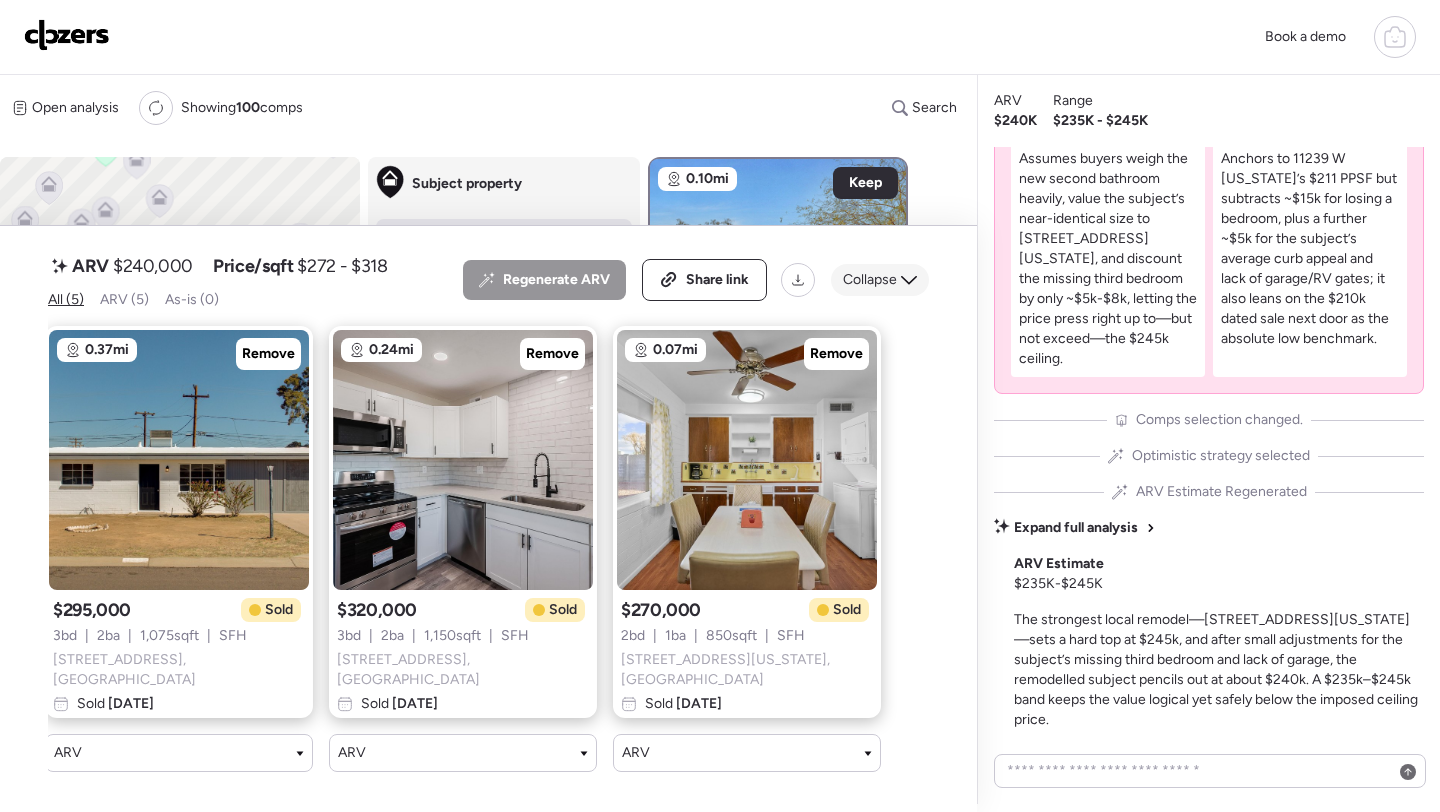 click 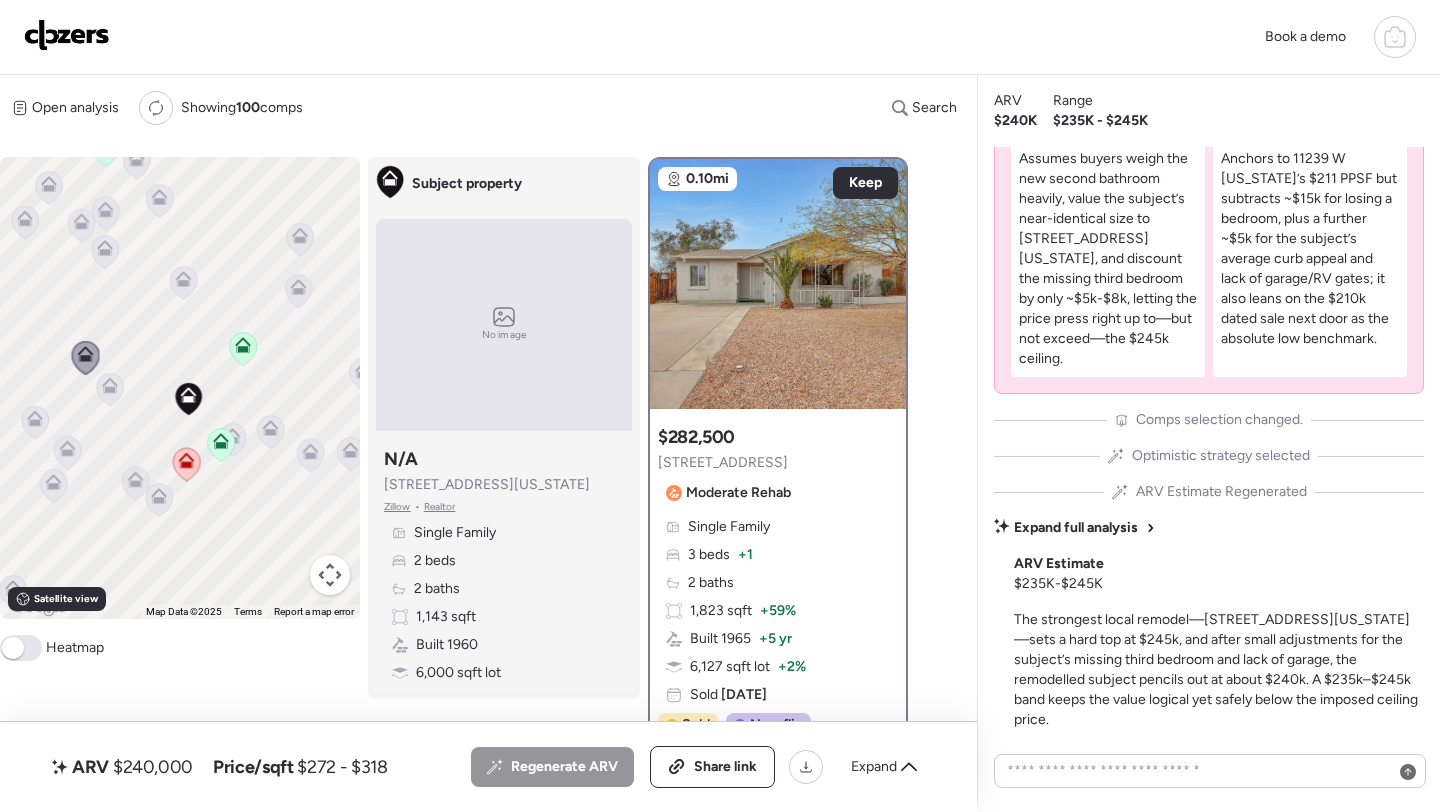 click on "$240,000" at bounding box center (153, 767) 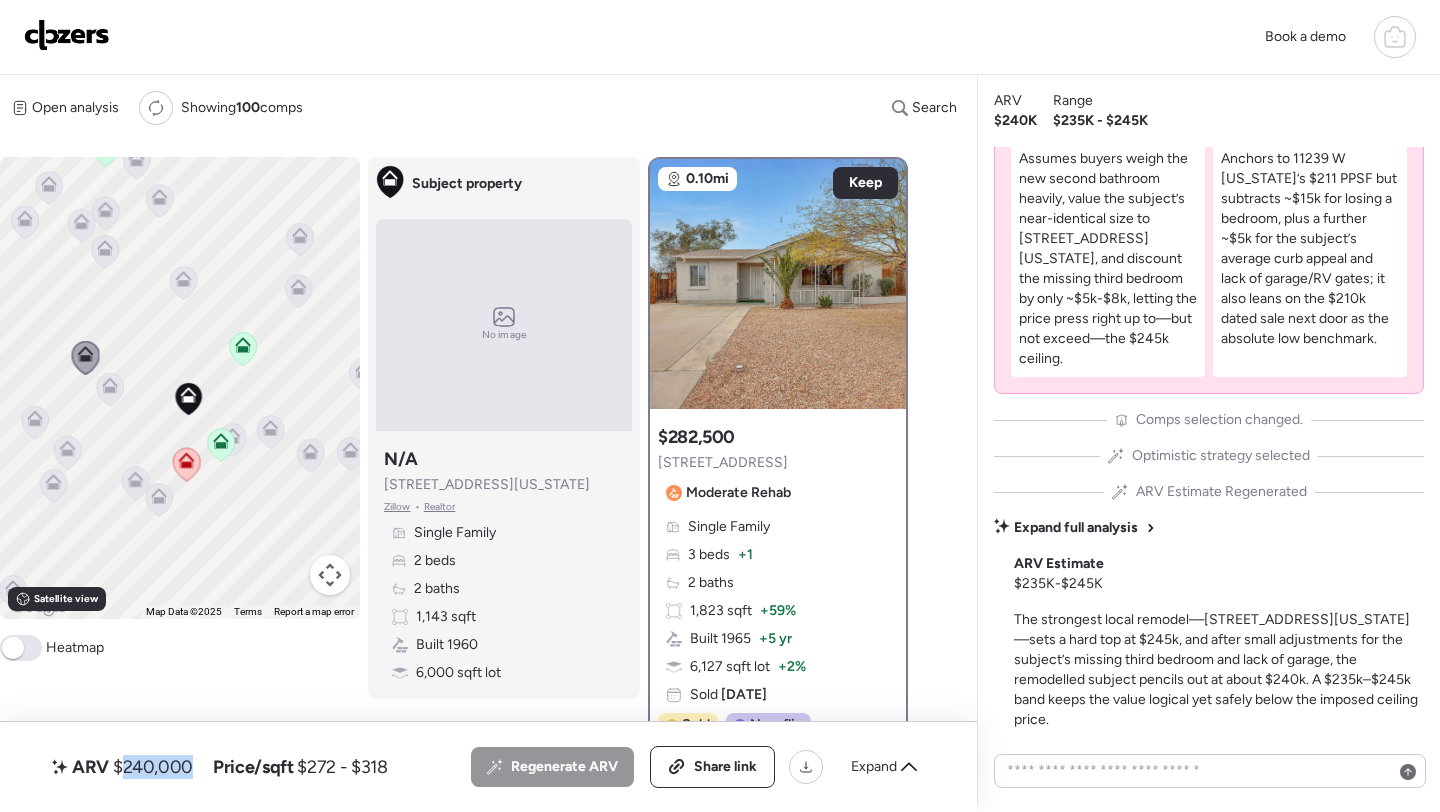 copy on "240,000" 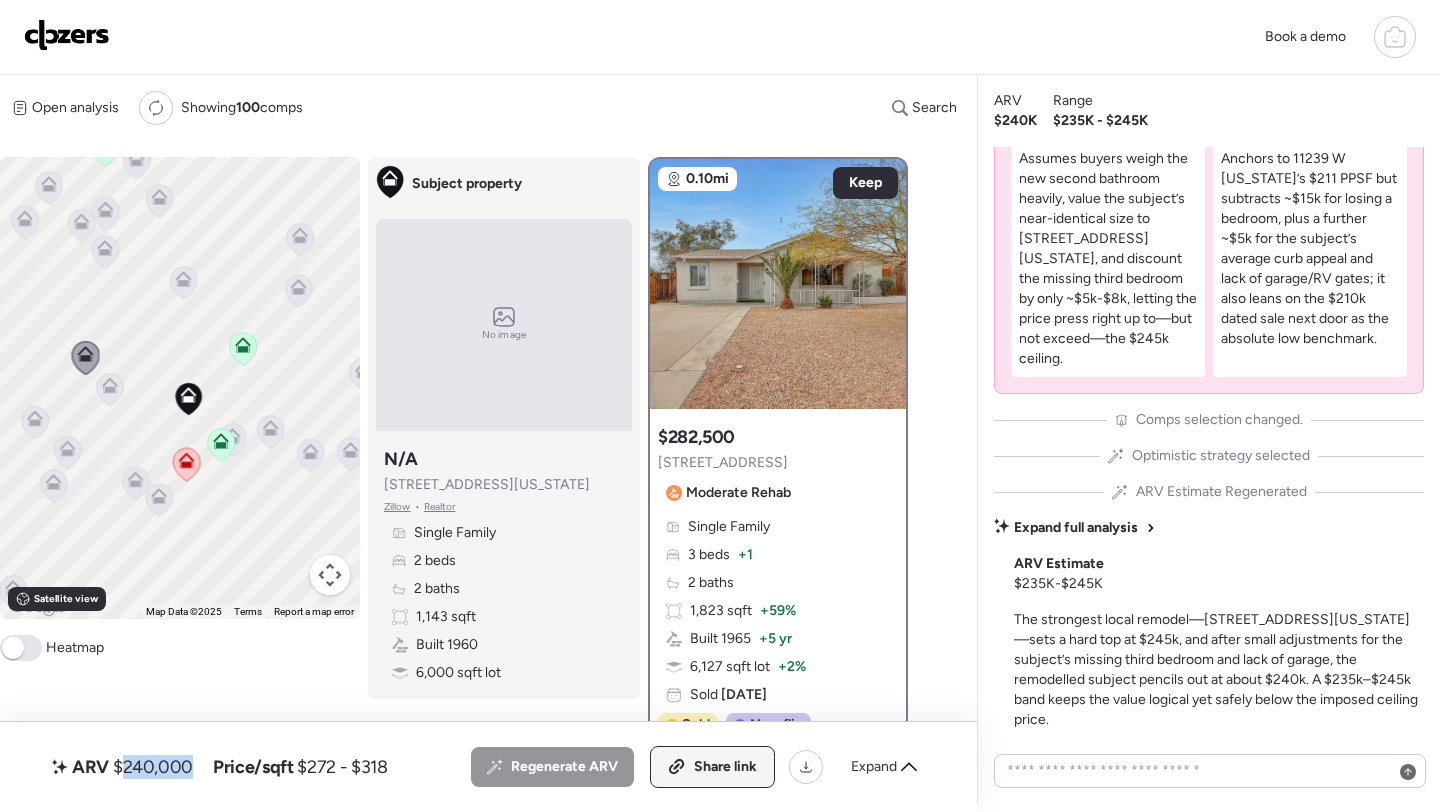 click on "Share link" at bounding box center [725, 767] 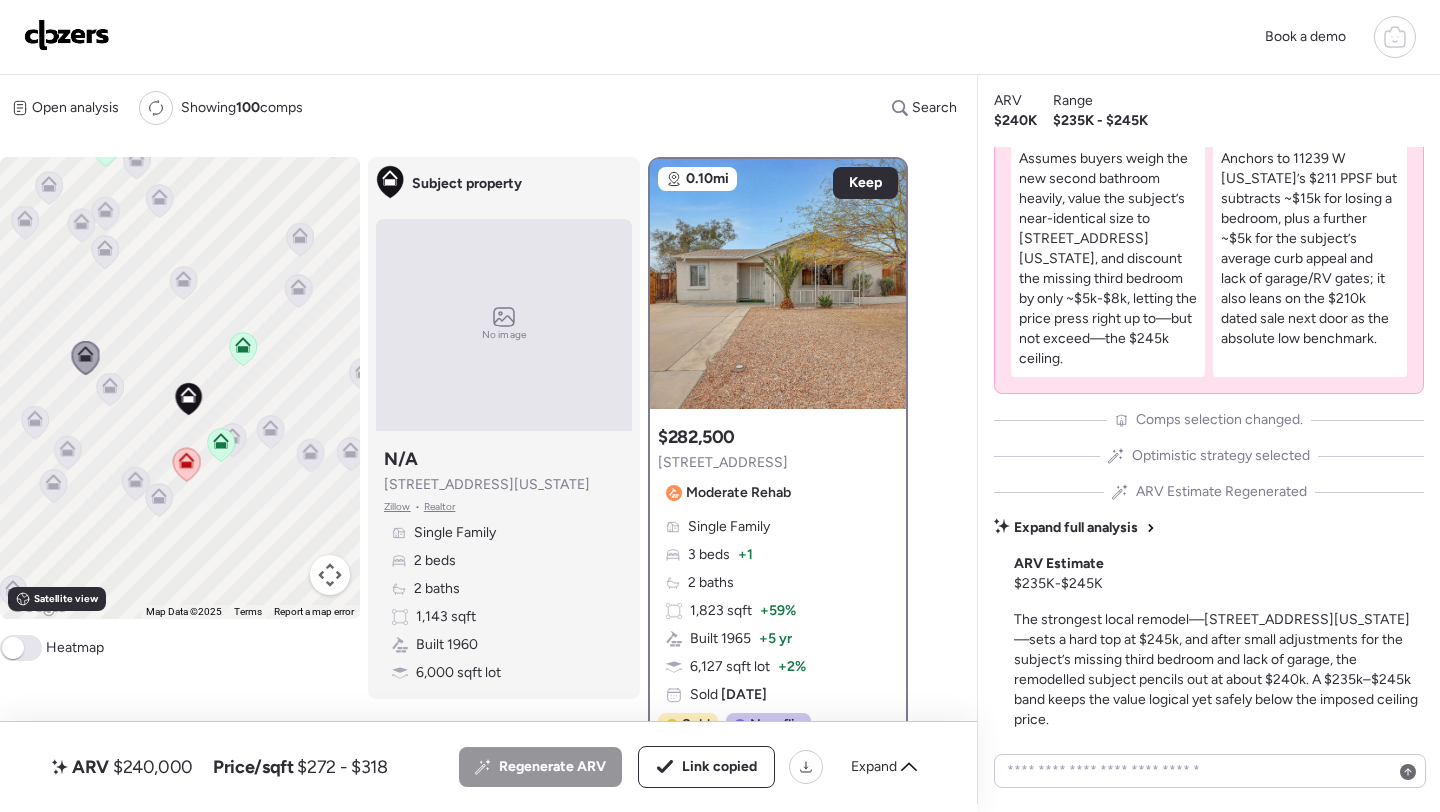 click at bounding box center (67, 35) 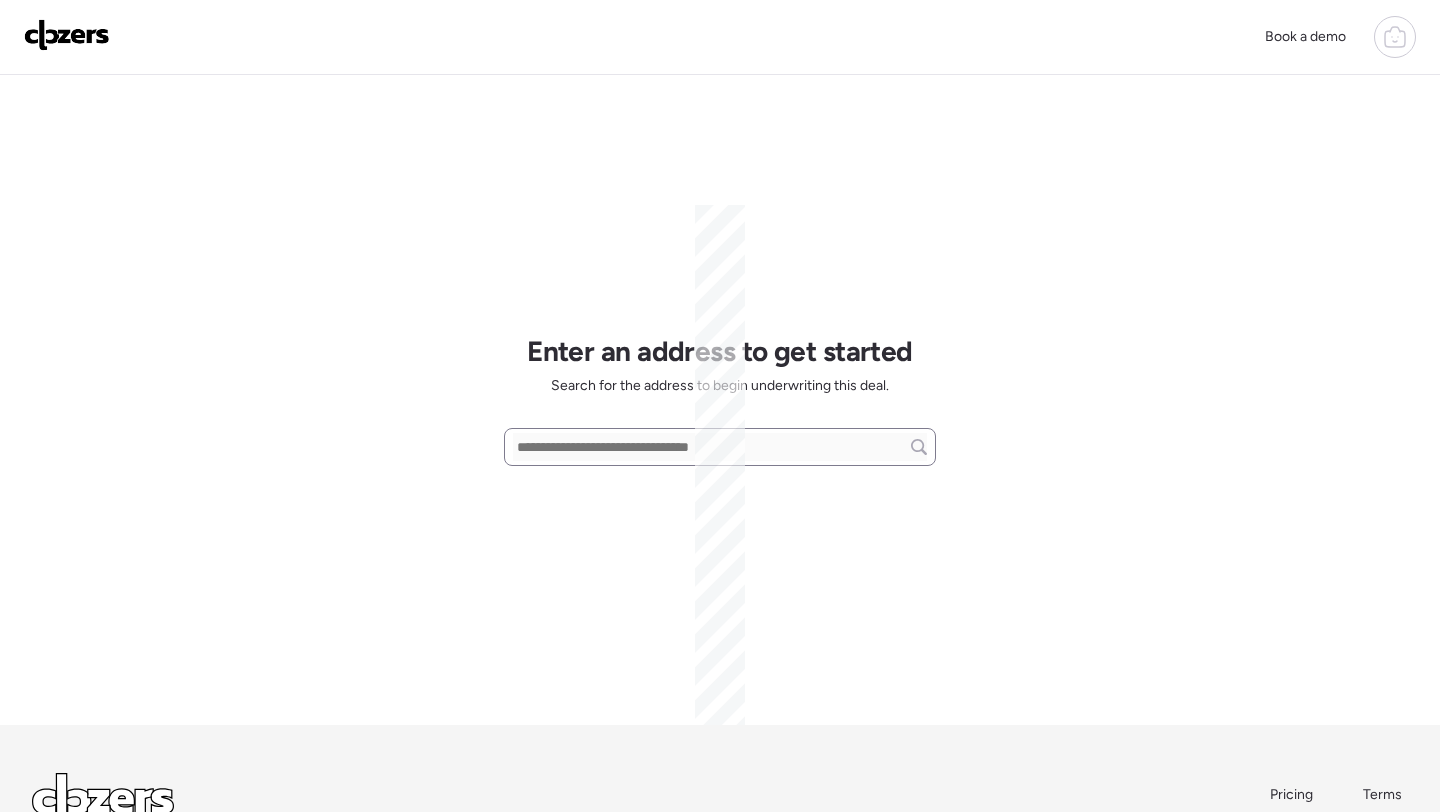 scroll, scrollTop: 0, scrollLeft: 0, axis: both 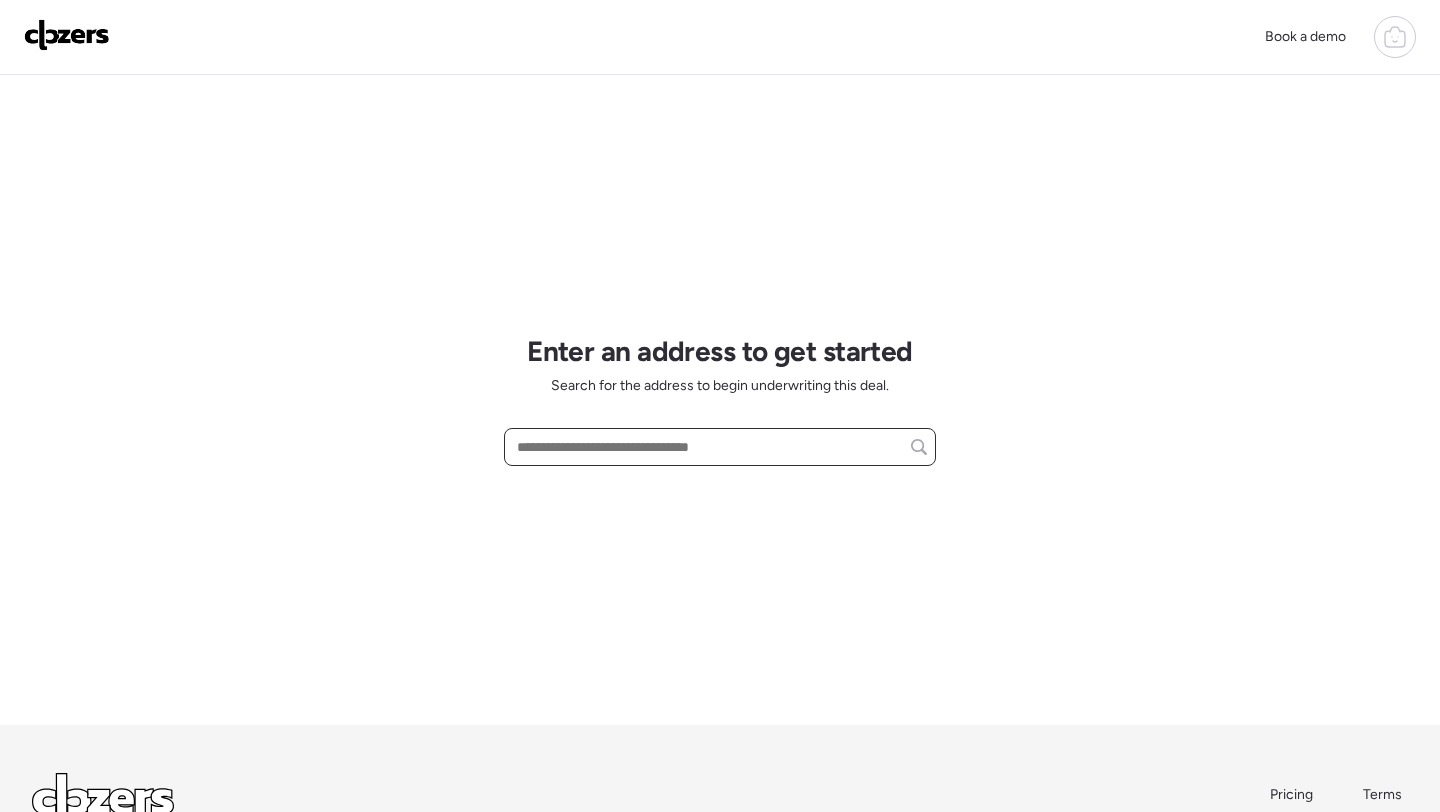 click at bounding box center (720, 447) 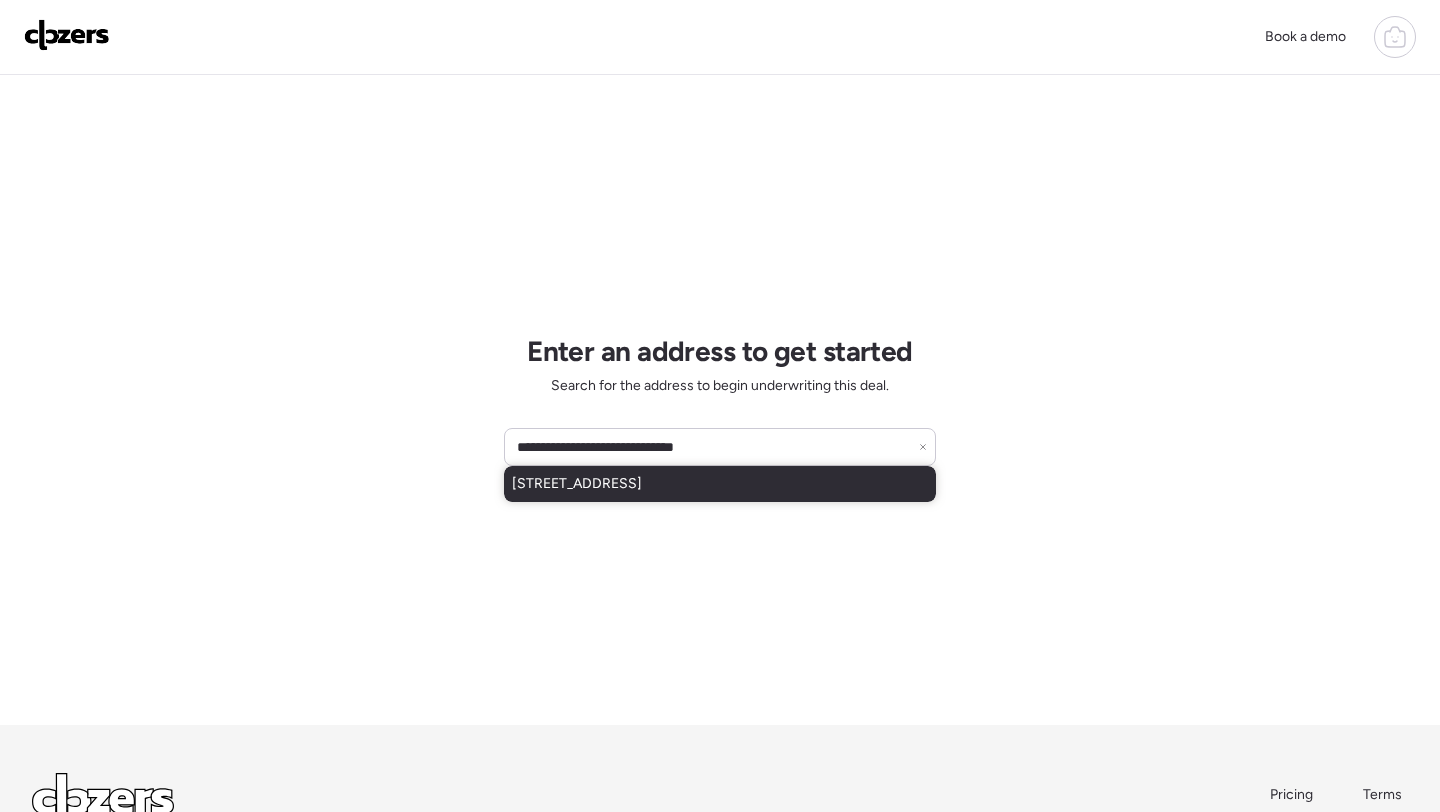 click on "1613 S 5th St, Phoenix, AZ, 85004" at bounding box center [577, 484] 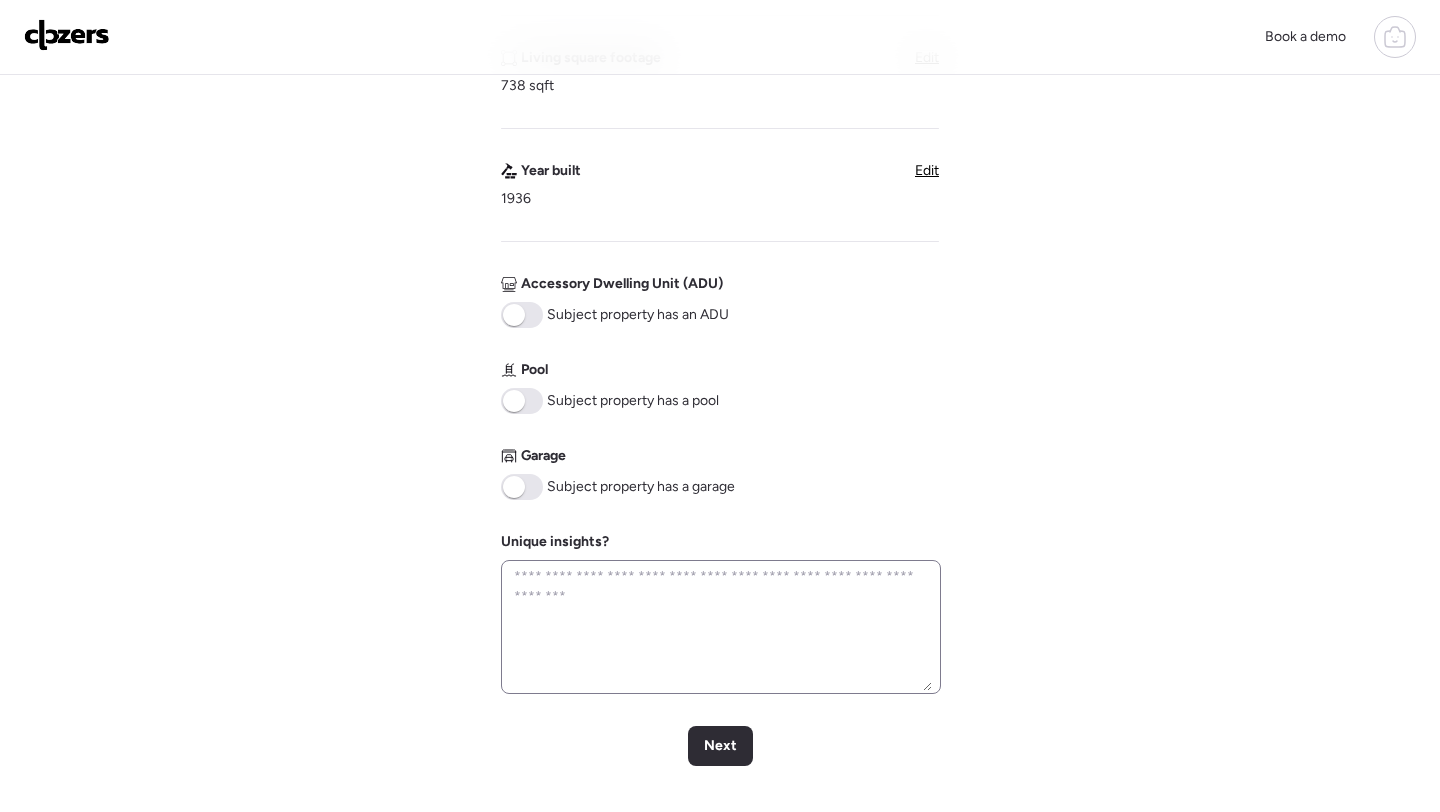 scroll, scrollTop: 672, scrollLeft: 0, axis: vertical 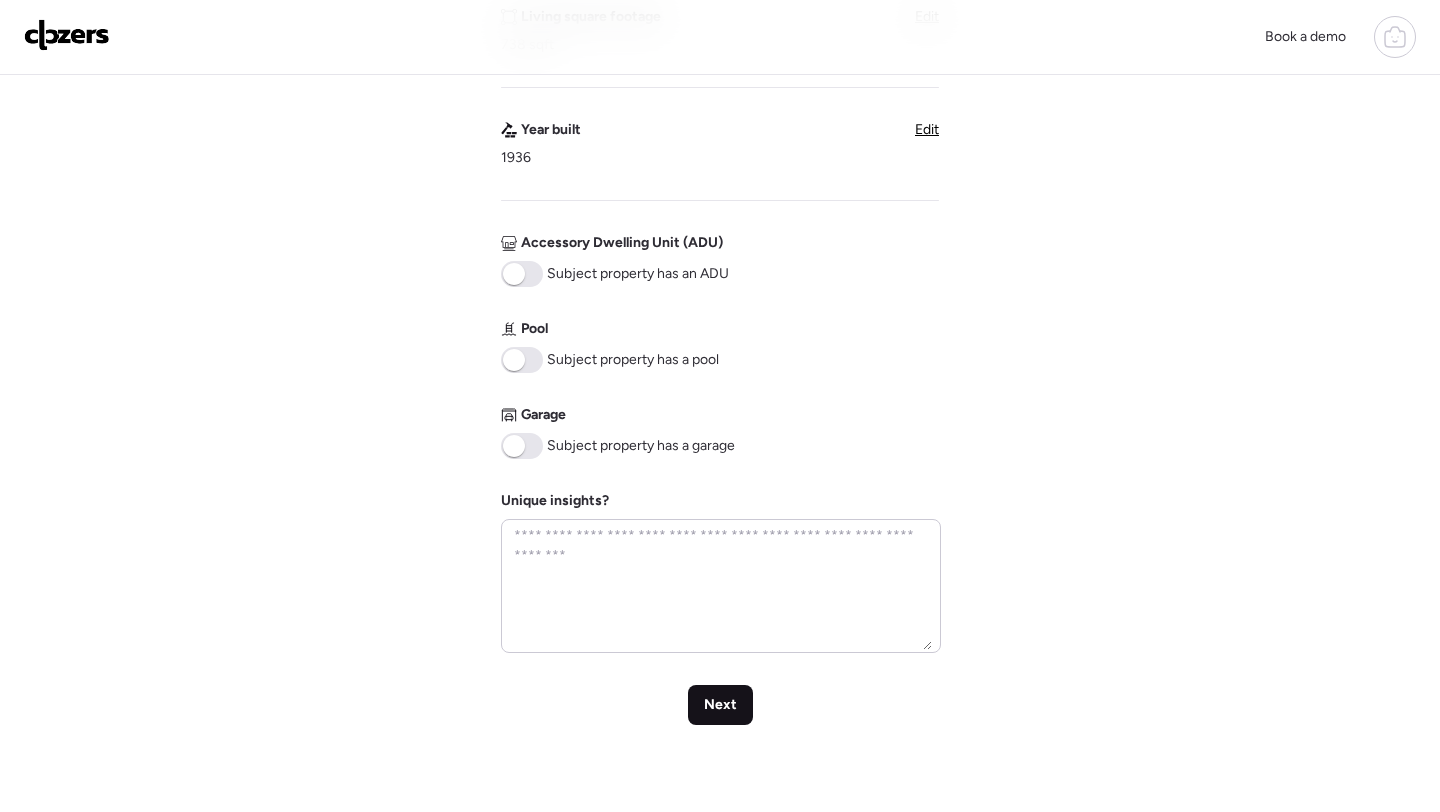 click on "Next" at bounding box center (720, 705) 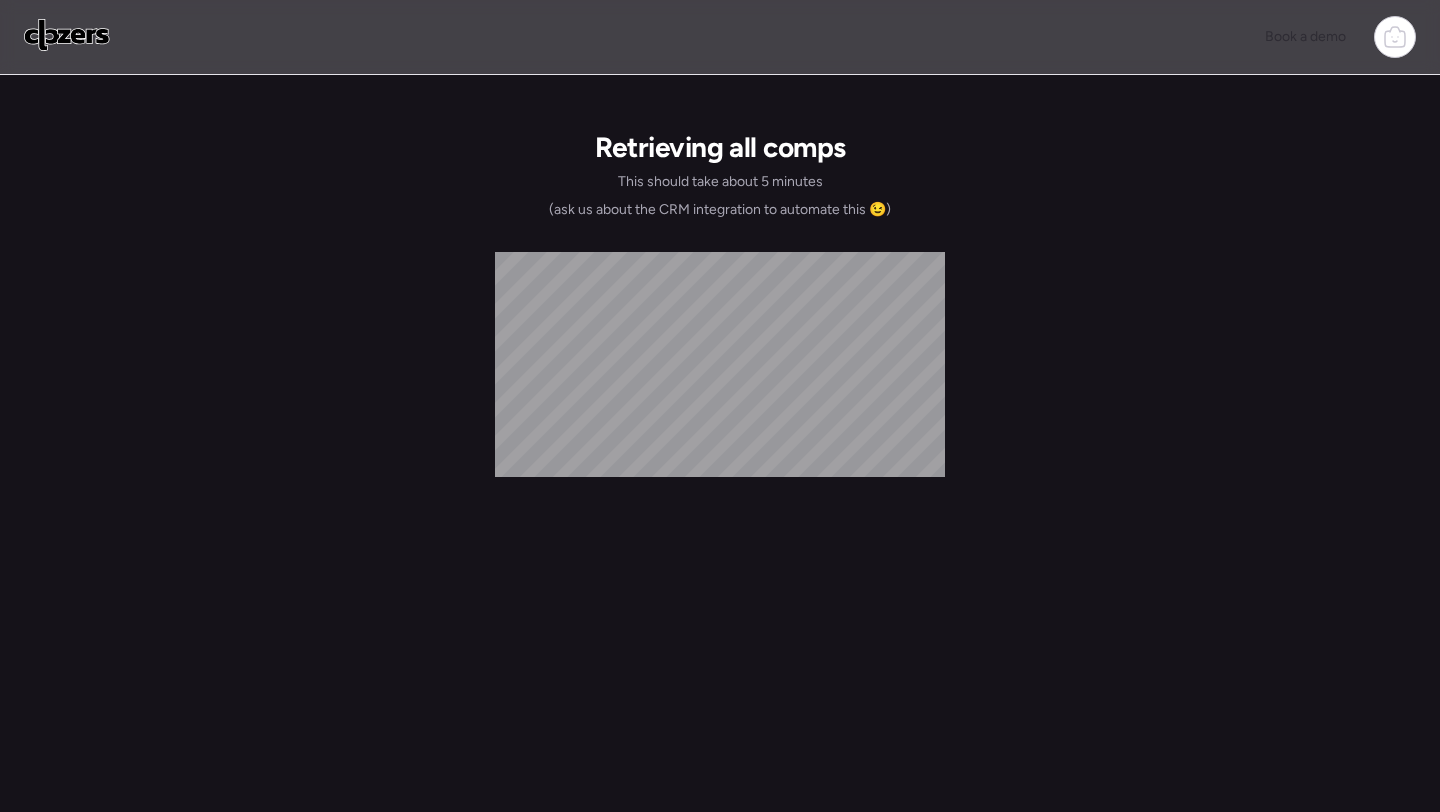 scroll, scrollTop: 0, scrollLeft: 0, axis: both 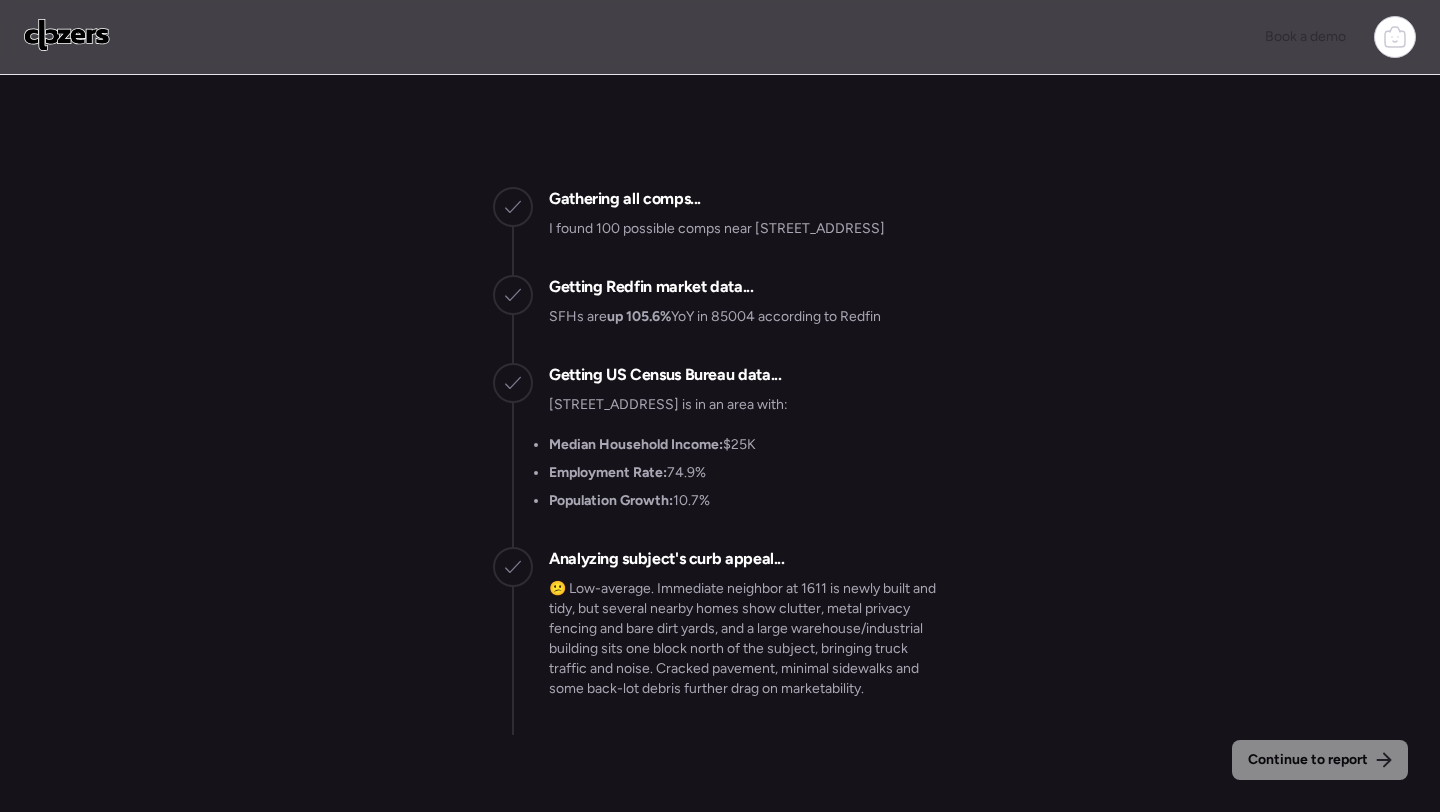 click at bounding box center (67, 35) 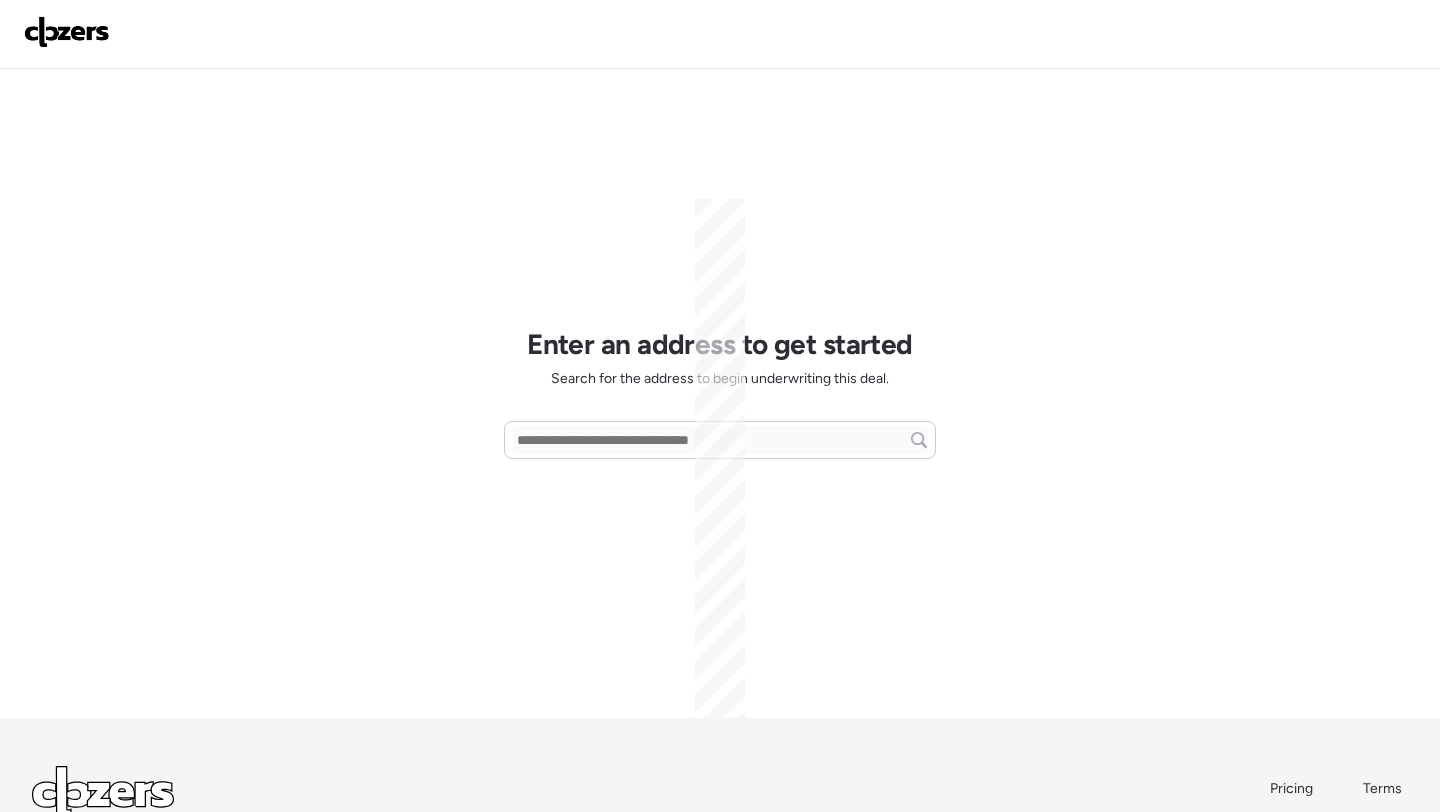 scroll, scrollTop: 0, scrollLeft: 0, axis: both 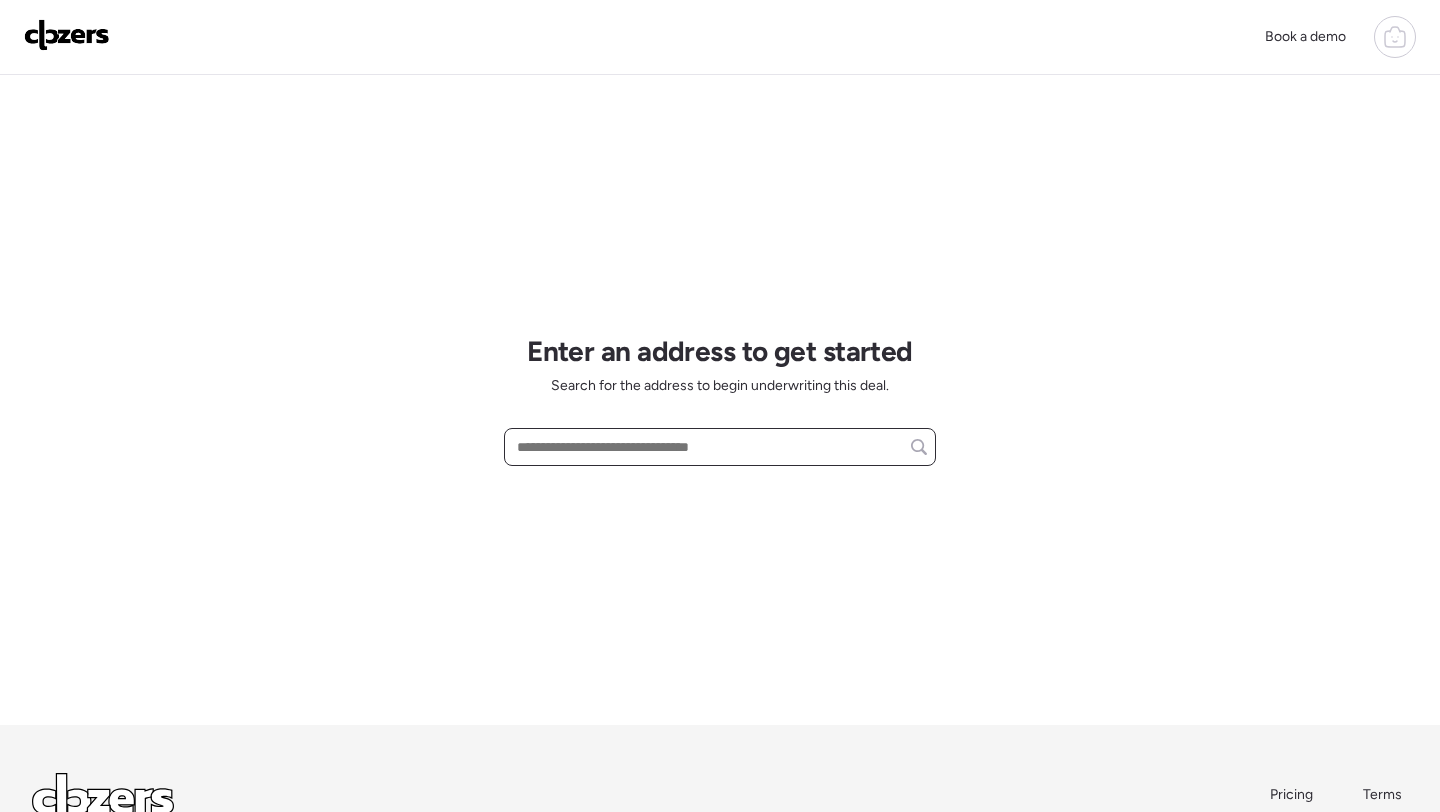 click at bounding box center [720, 447] 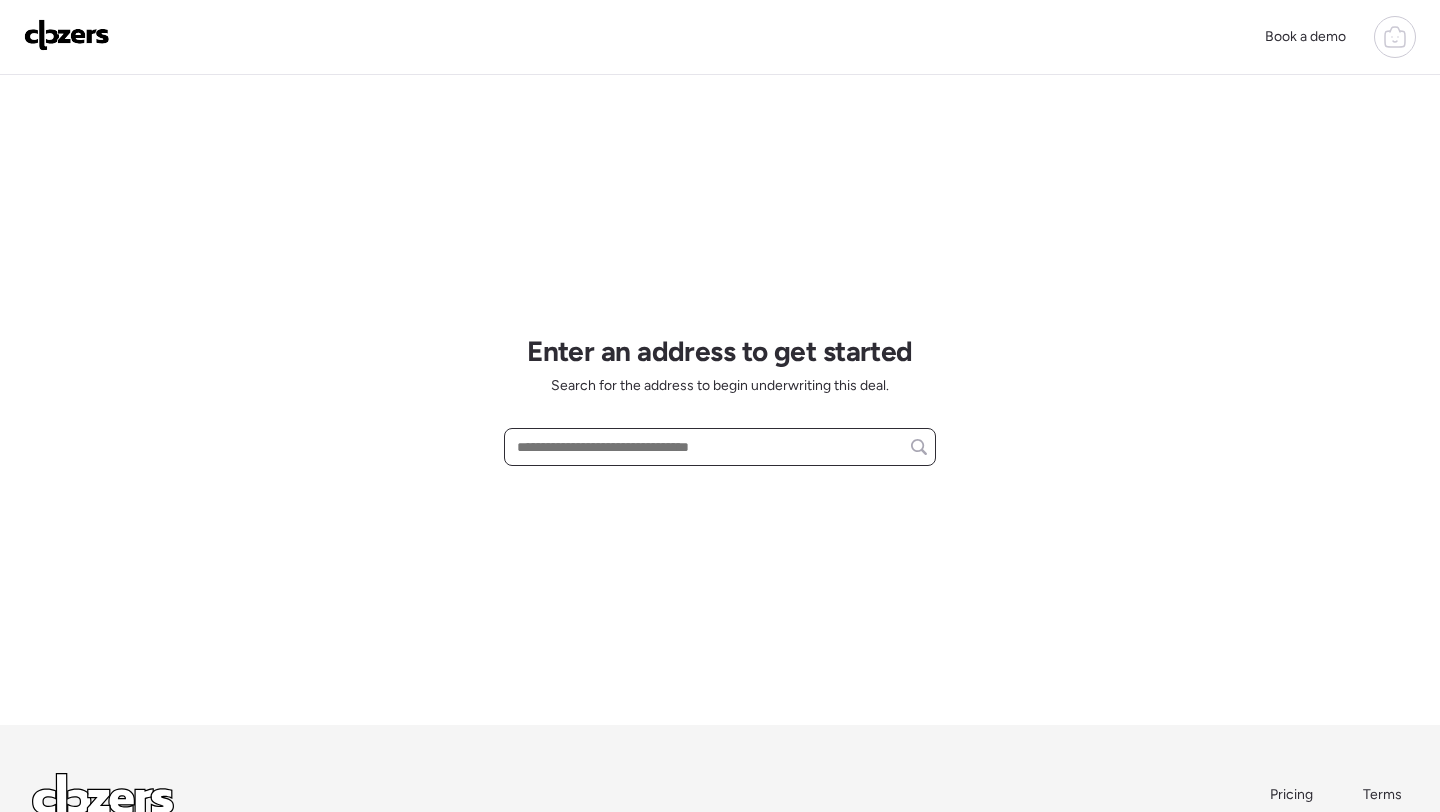 paste on "**********" 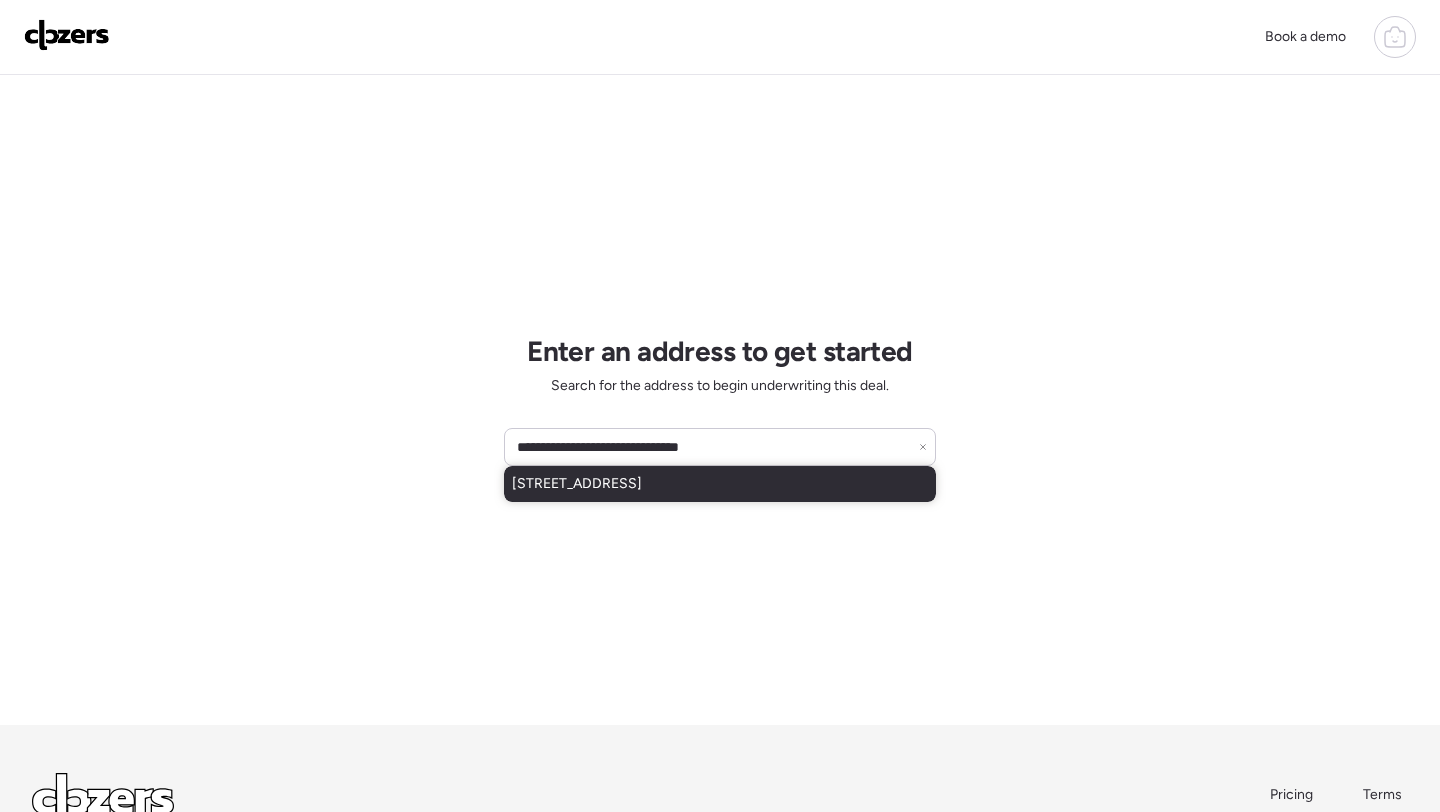 click on "[STREET_ADDRESS]" at bounding box center (577, 484) 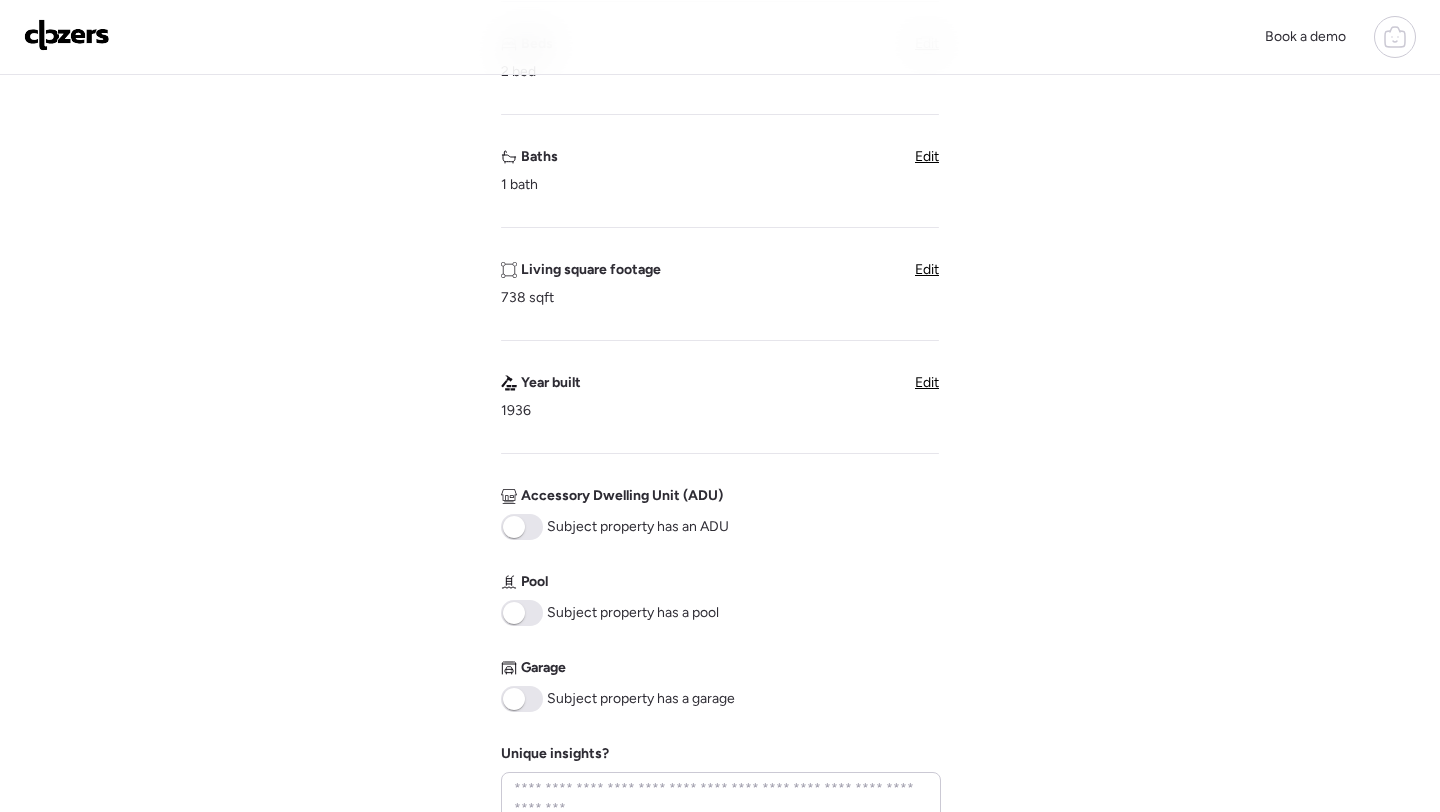 scroll, scrollTop: 706, scrollLeft: 0, axis: vertical 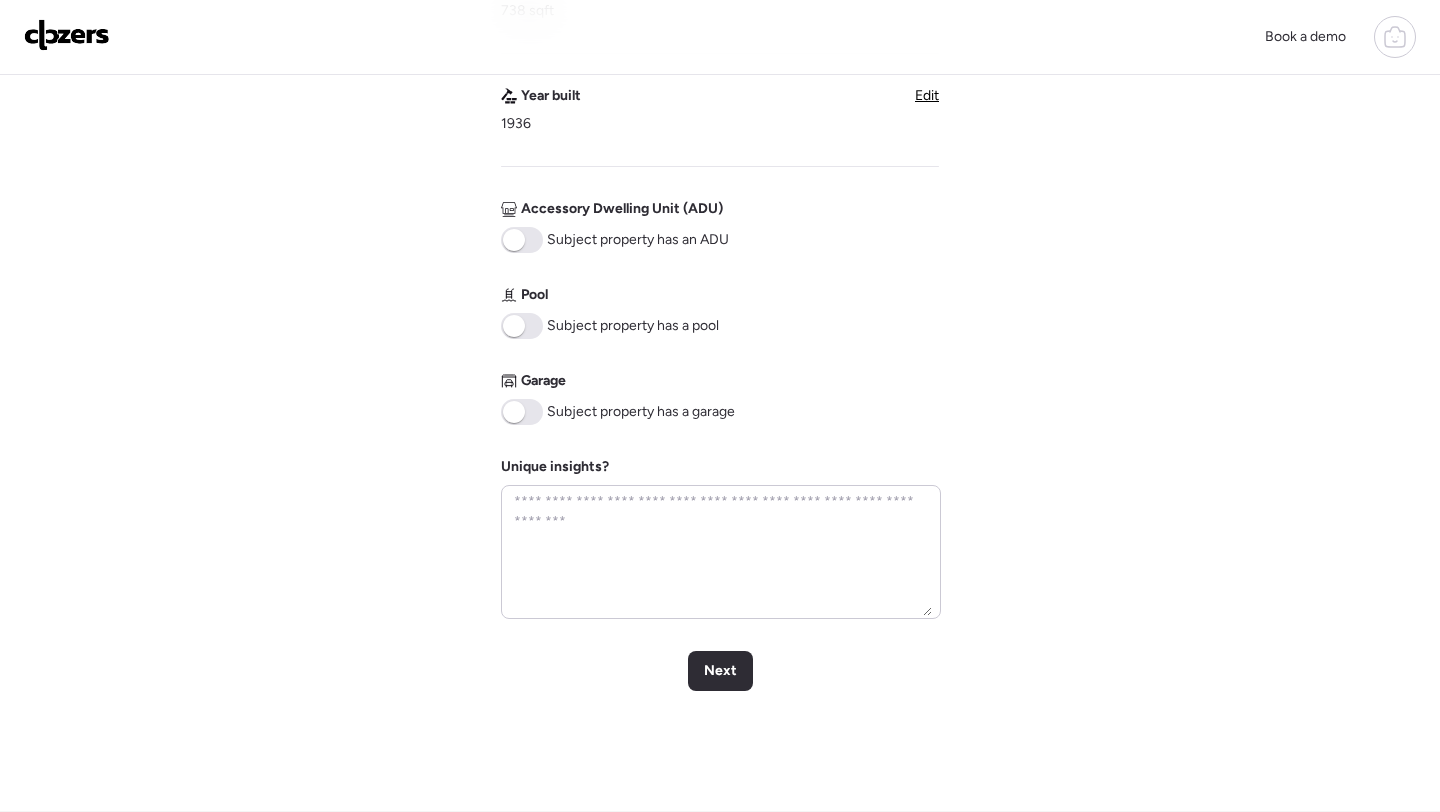 click on "Verify basic info Please verify that our data for this property is correct. Address [STREET_ADDRESS] Property type Single Family Beds 2 bed Edit Baths 1 bath Edit Living square footage 738 sqft Edit Year built 1936 Edit Accessory Dwelling Unit (ADU) Subject property has an ADU Pool Subject property has a pool Garage Subject property has a garage Unique insights? Next" at bounding box center [720, 90] 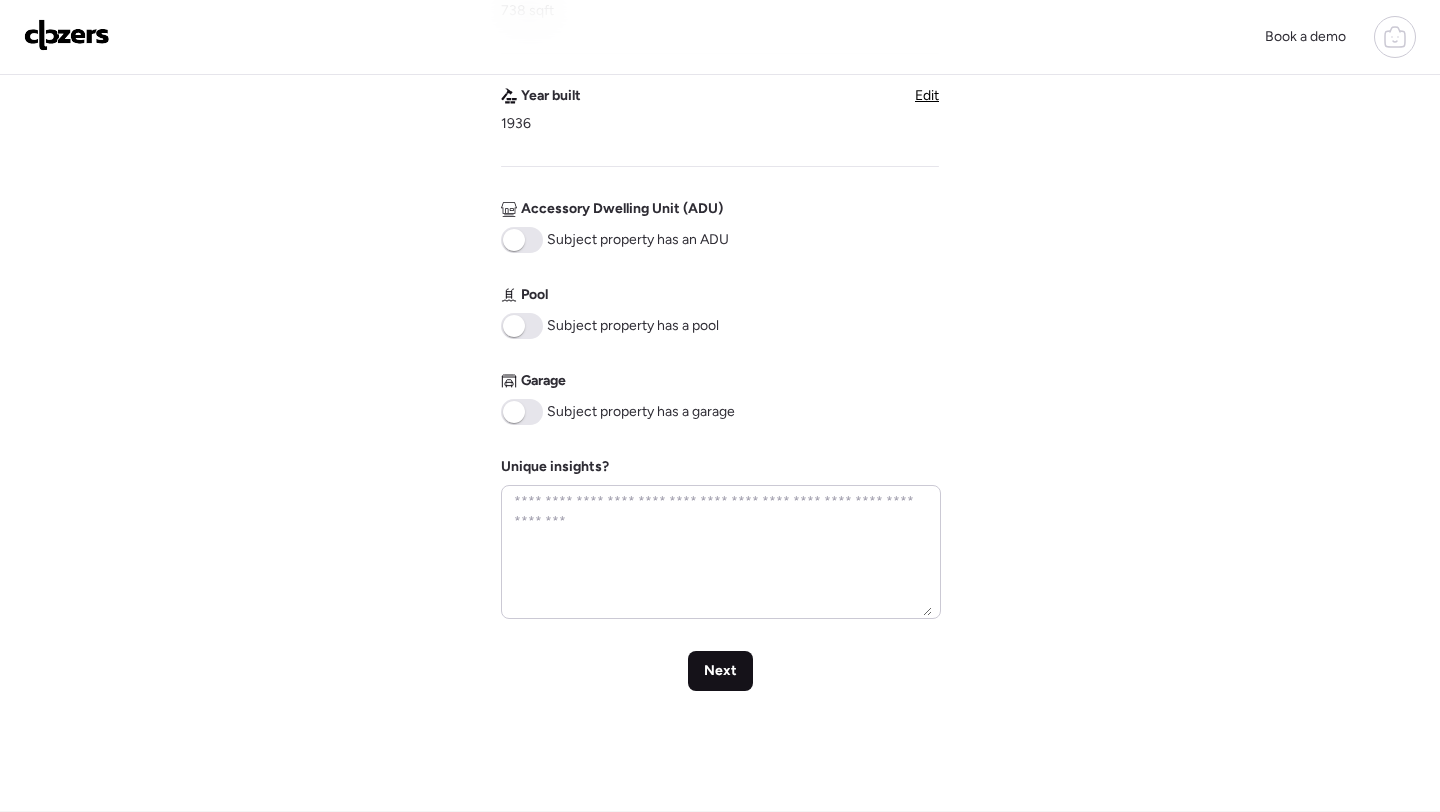 click on "Next" at bounding box center (720, 671) 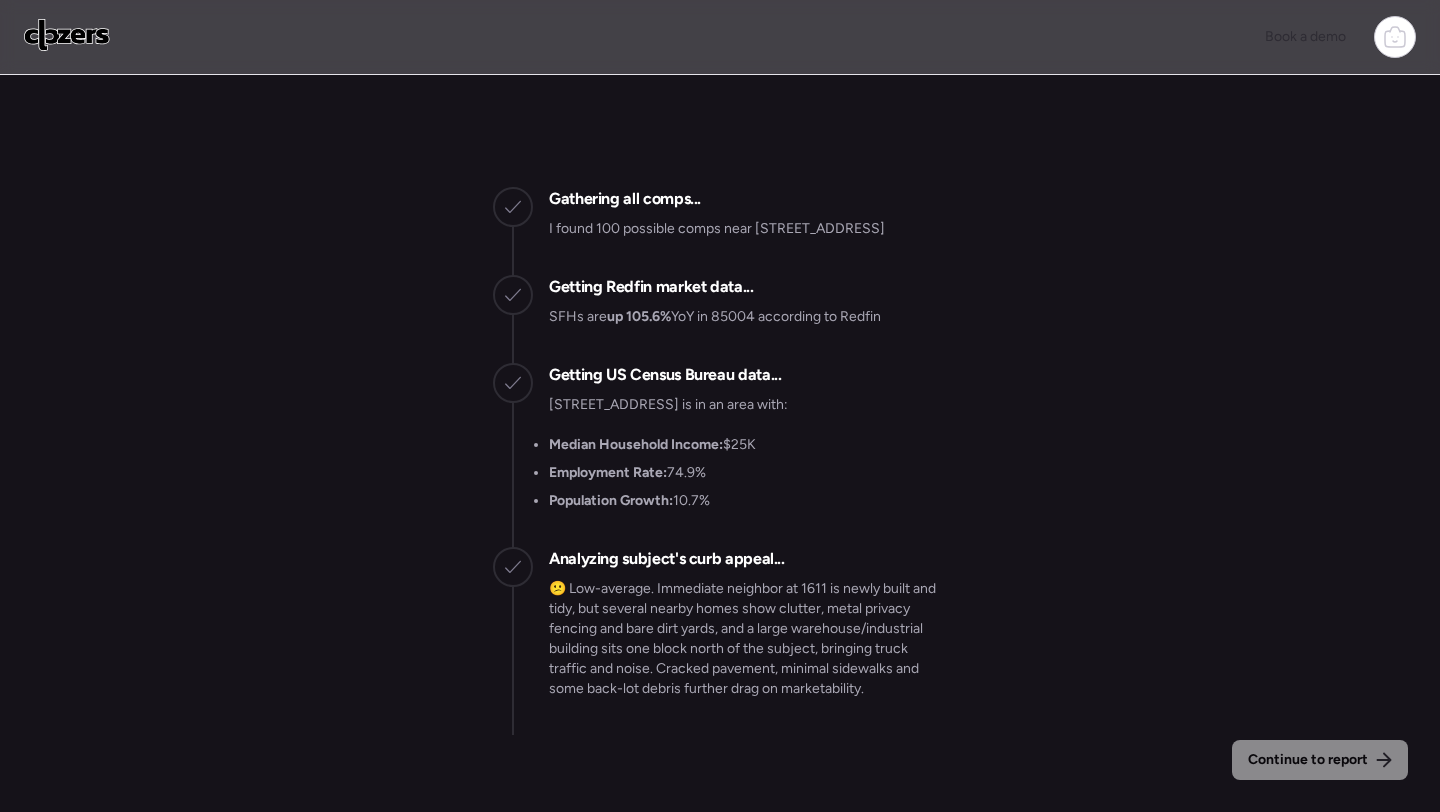 click at bounding box center (67, 35) 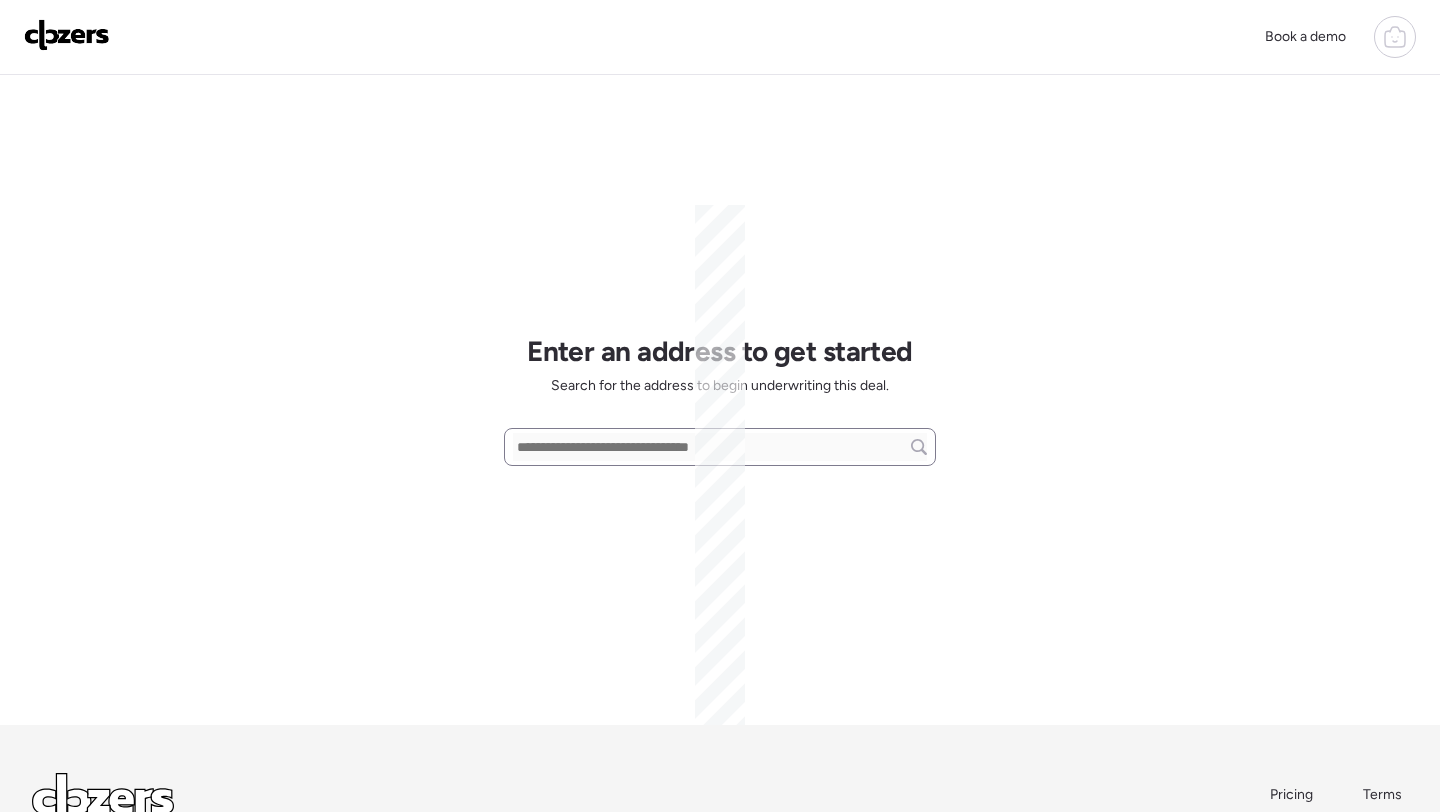 scroll, scrollTop: 0, scrollLeft: 0, axis: both 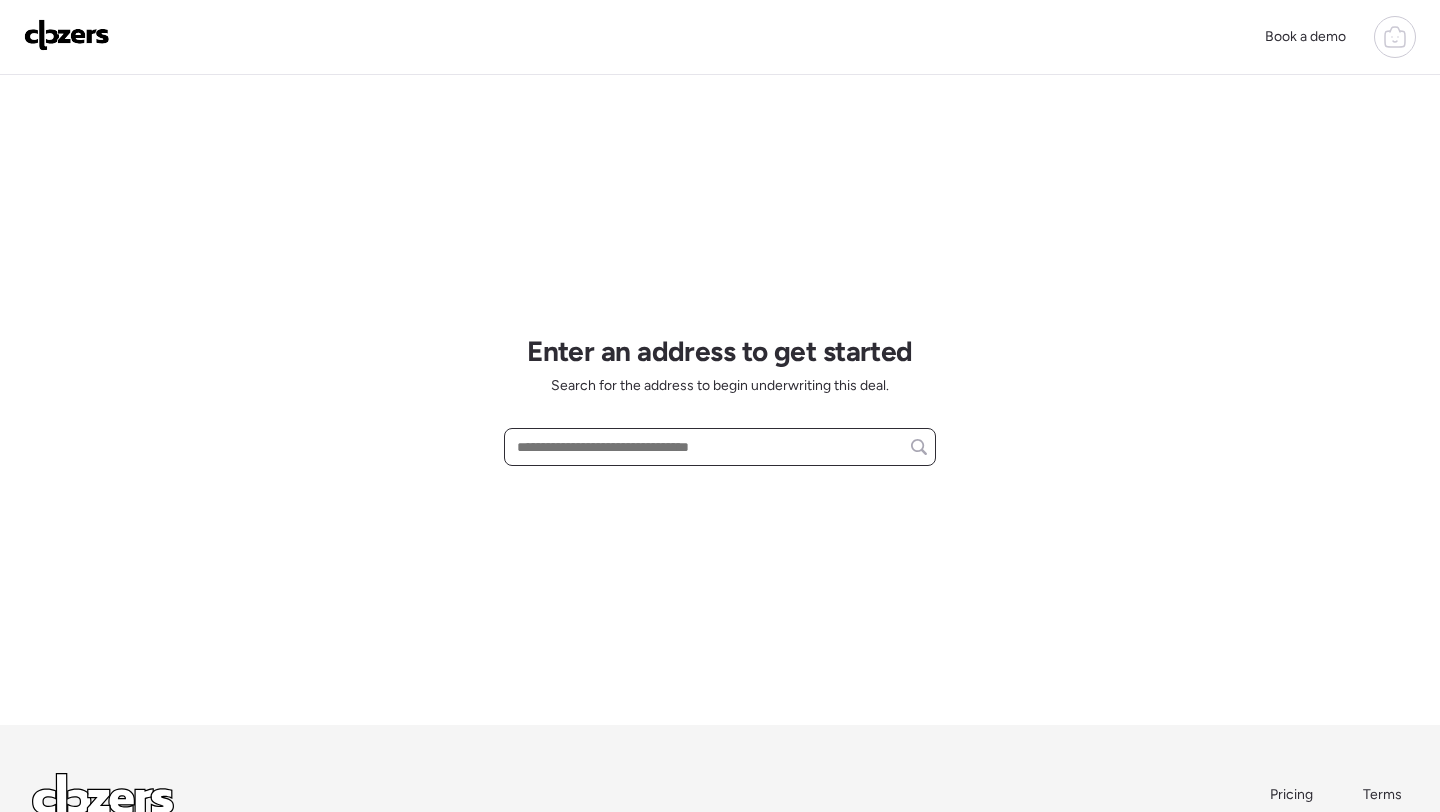 click at bounding box center (720, 447) 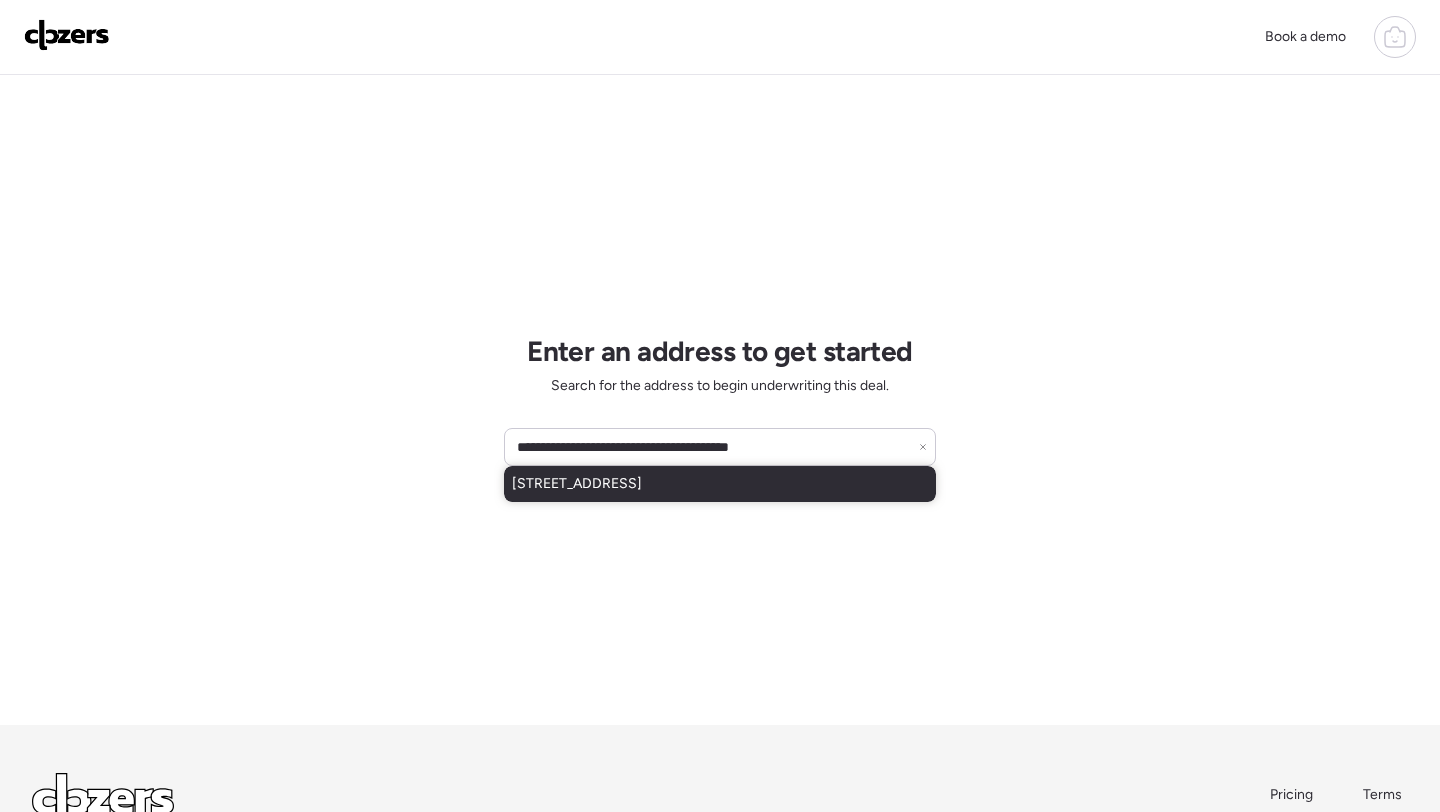 click on "[STREET_ADDRESS]" at bounding box center [577, 484] 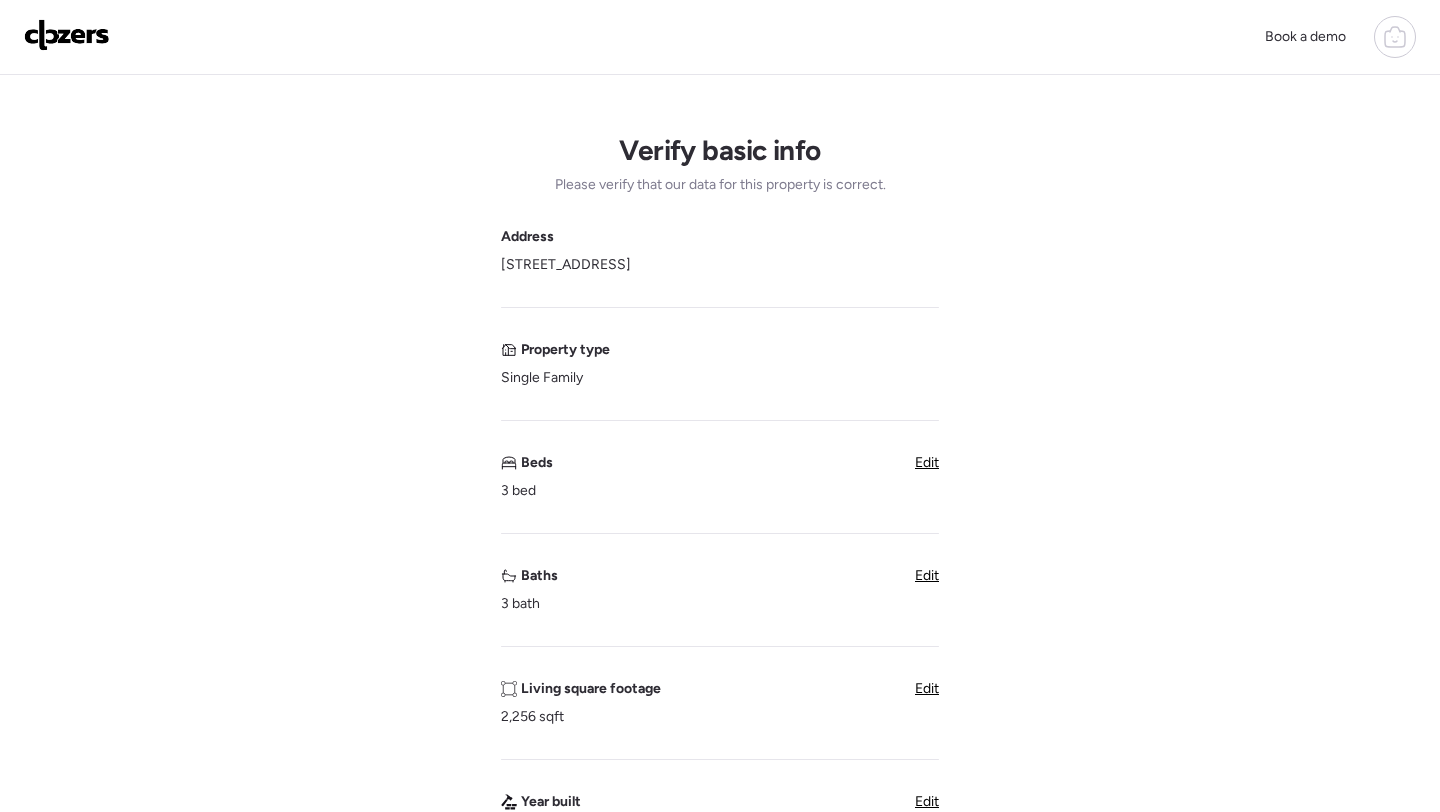 click at bounding box center (67, 35) 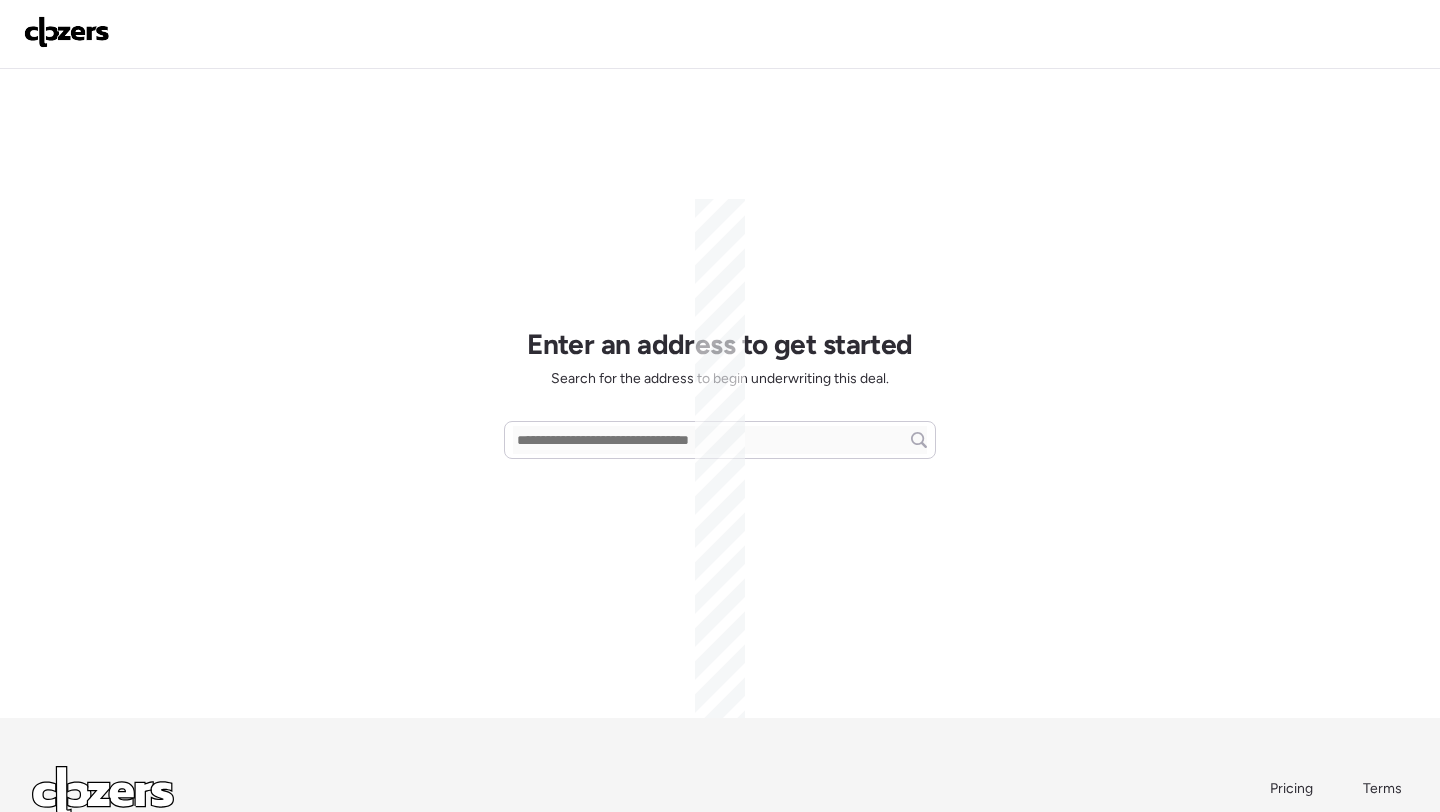 scroll, scrollTop: 0, scrollLeft: 0, axis: both 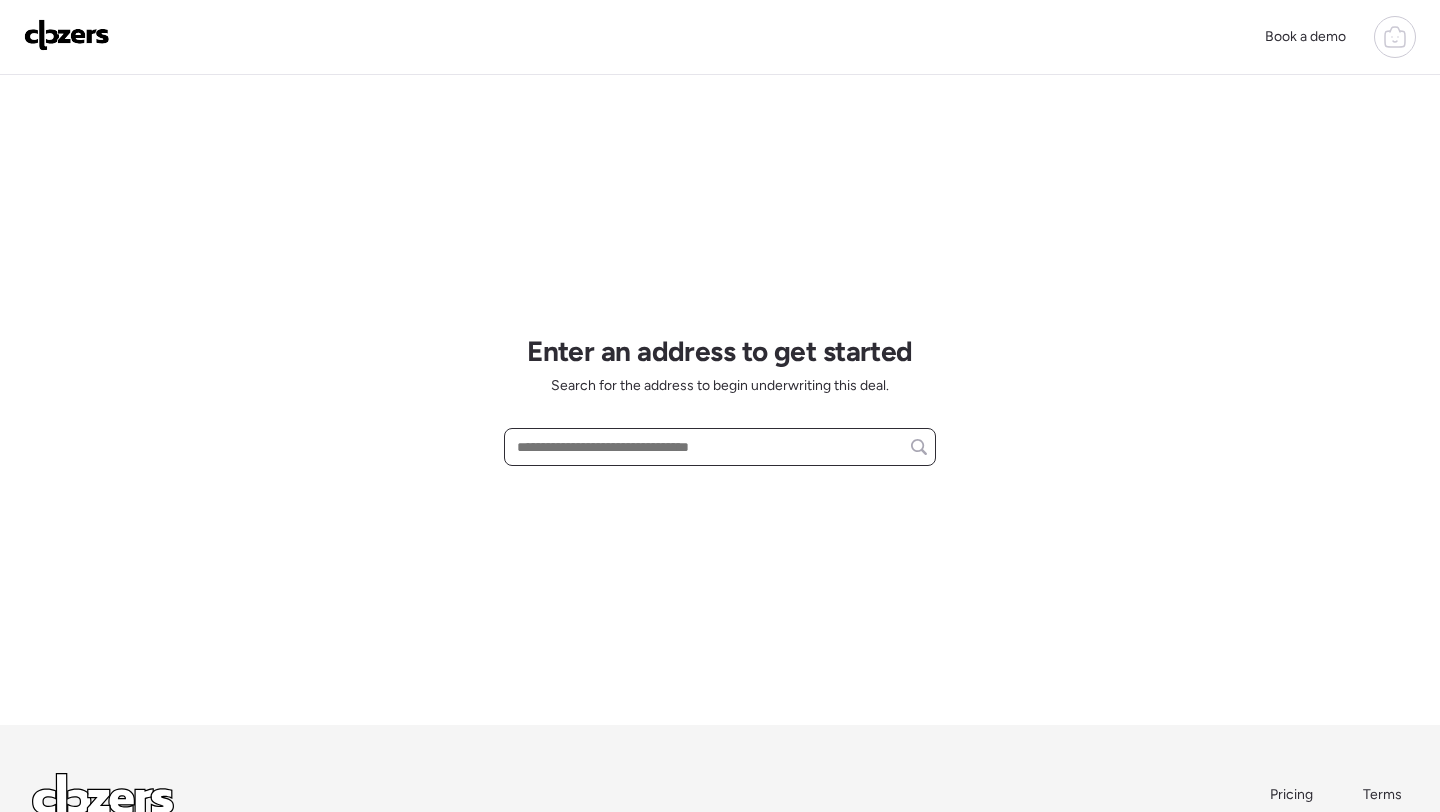 click at bounding box center [720, 447] 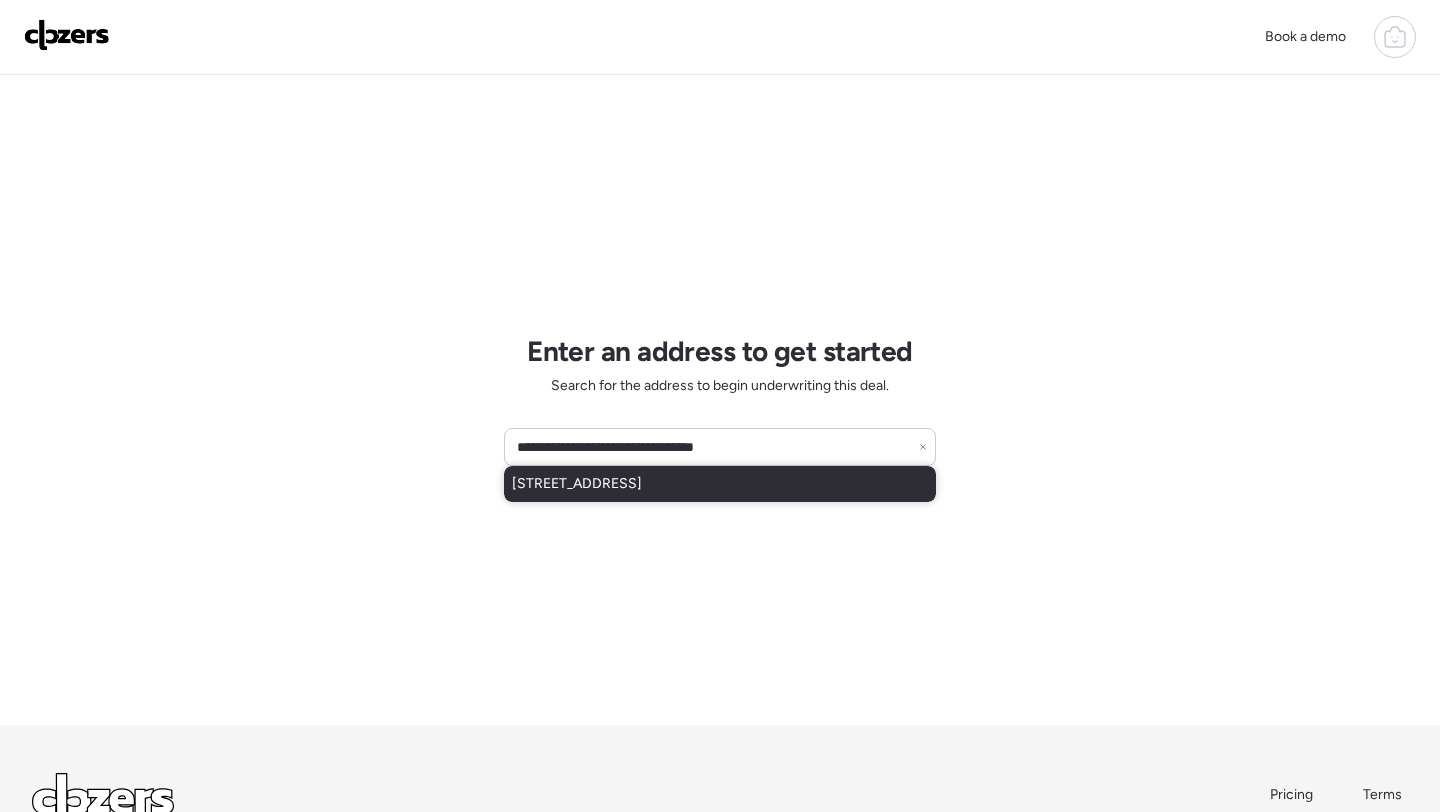 click on "[STREET_ADDRESS]" at bounding box center (577, 484) 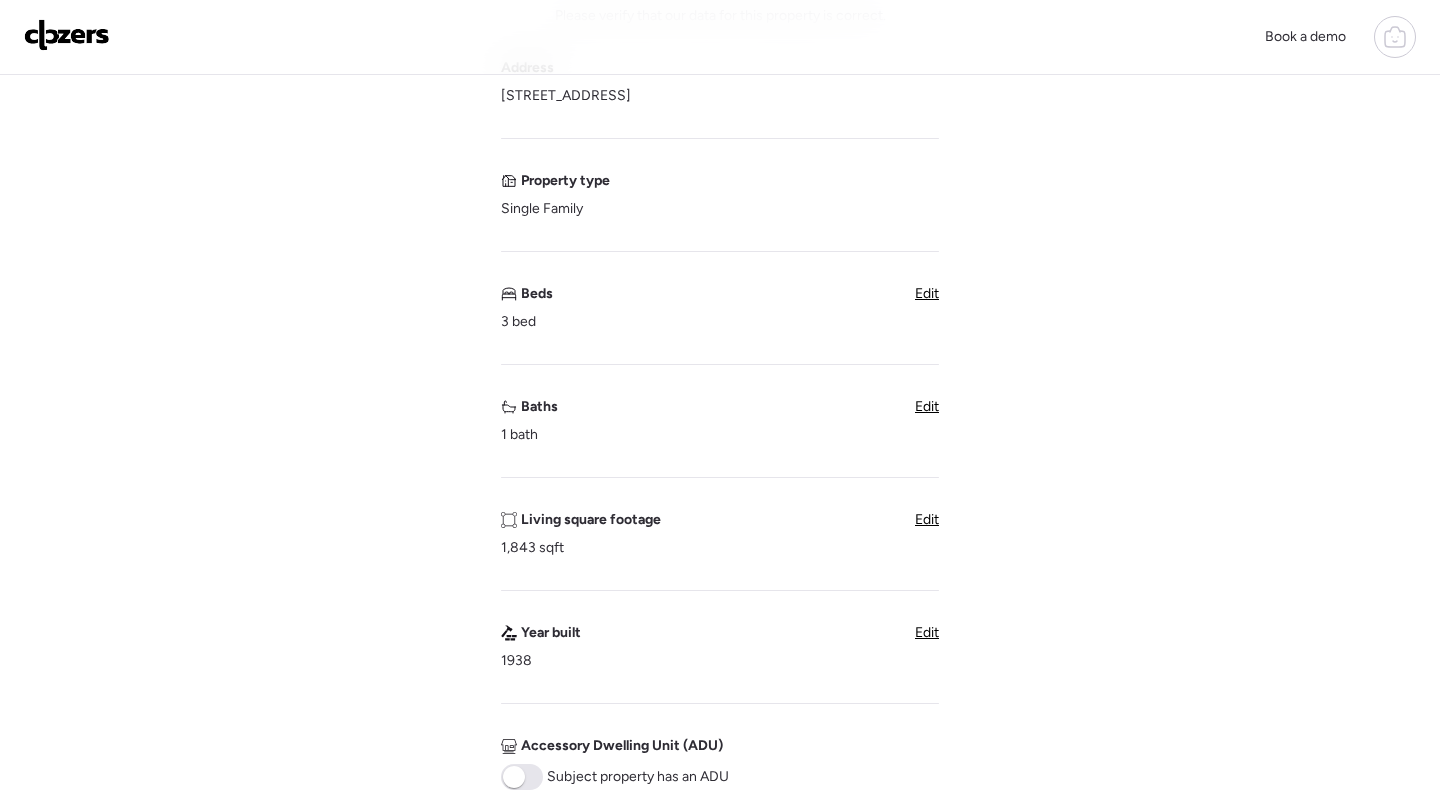 scroll, scrollTop: 192, scrollLeft: 0, axis: vertical 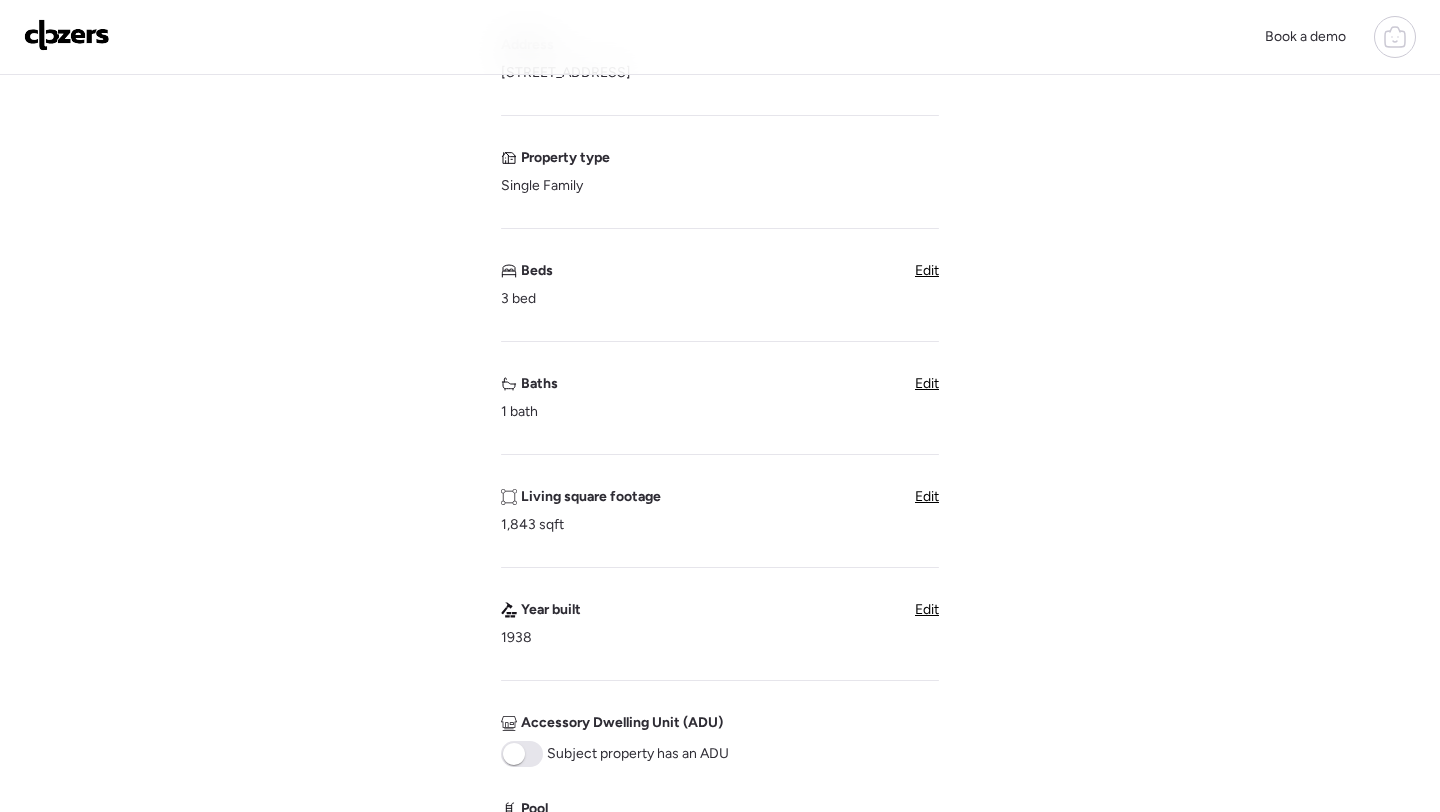 click on "Edit" at bounding box center (927, 496) 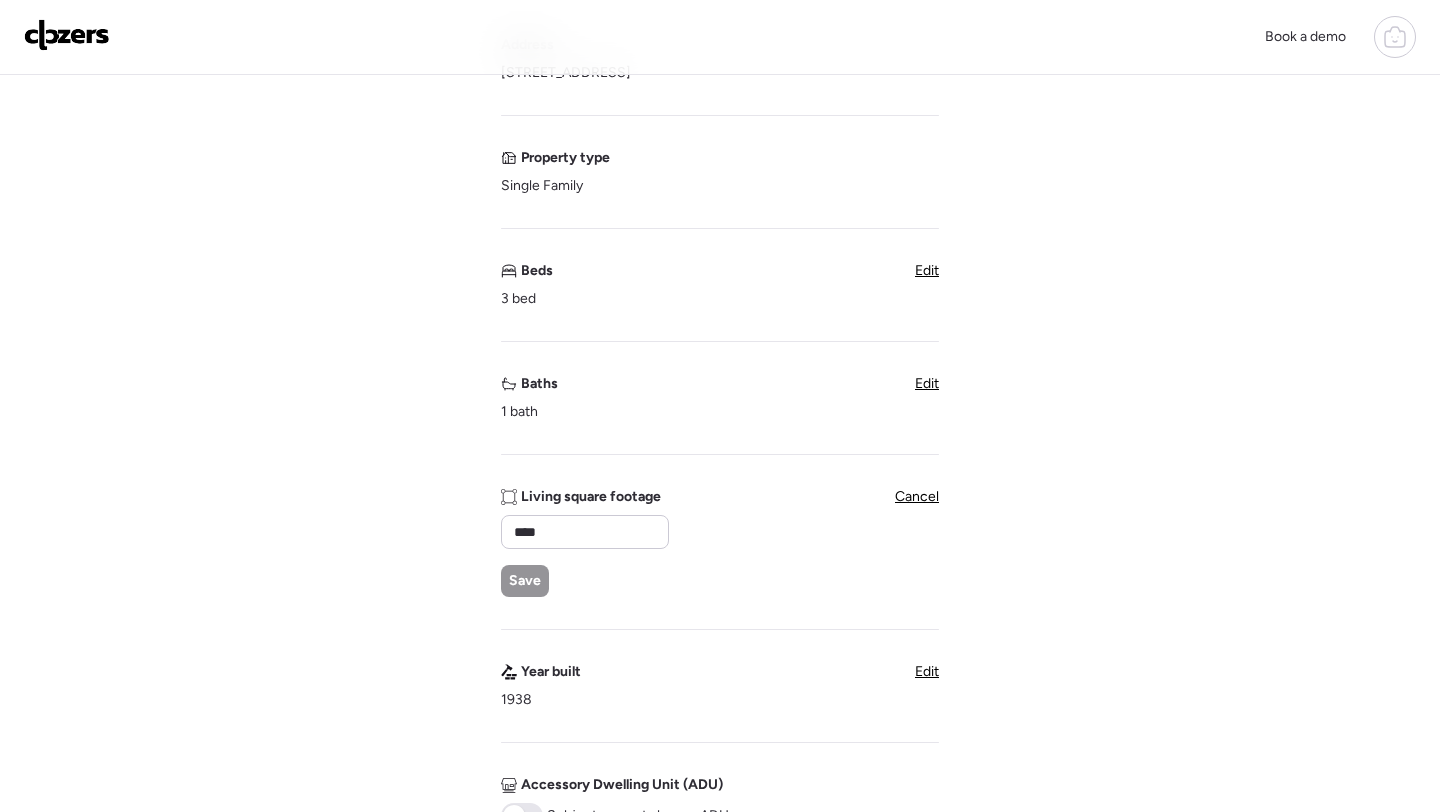 click on "Verify basic info Please verify that our data for this property is correct. Address [STREET_ADDRESS] Property type Single Family Beds 3 bed Edit Baths 1 bath Edit Living square footage **** Save Cancel Year built 1938 Edit Accessory Dwelling Unit (ADU) Subject property has an ADU Pool Subject property has a pool Garage Subject property has a garage Unique insights? Next" at bounding box center [720, 635] 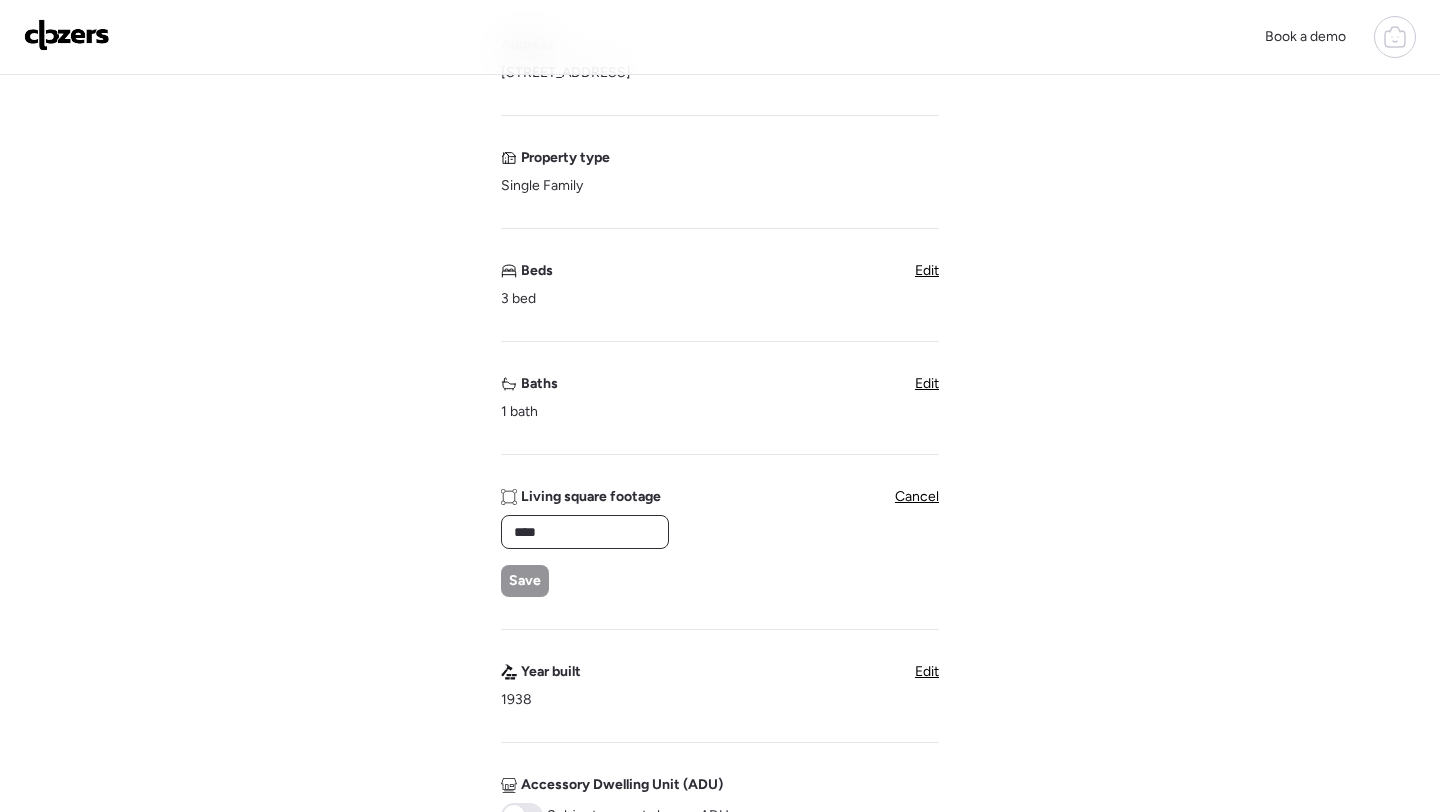 click on "****" at bounding box center [585, 532] 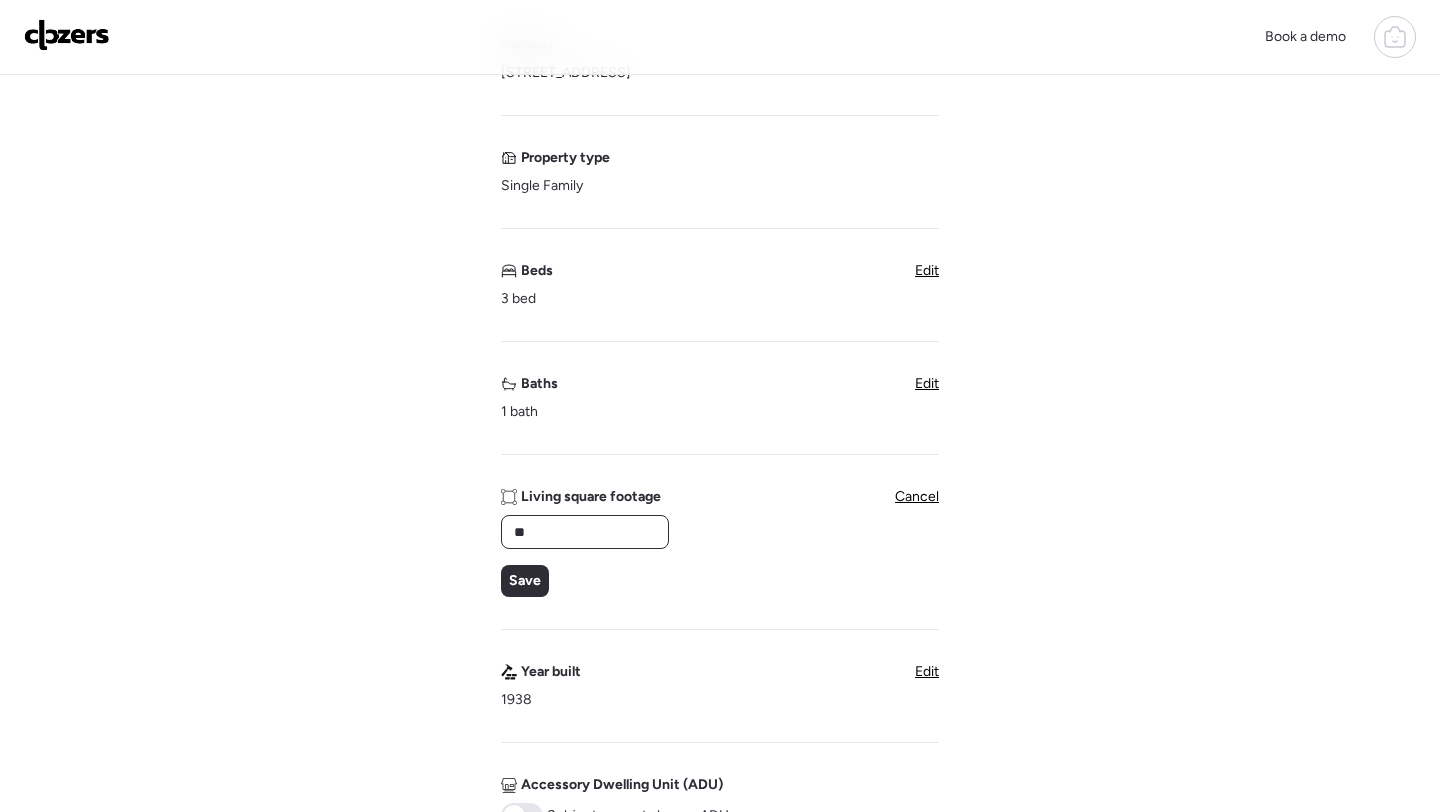 type on "*" 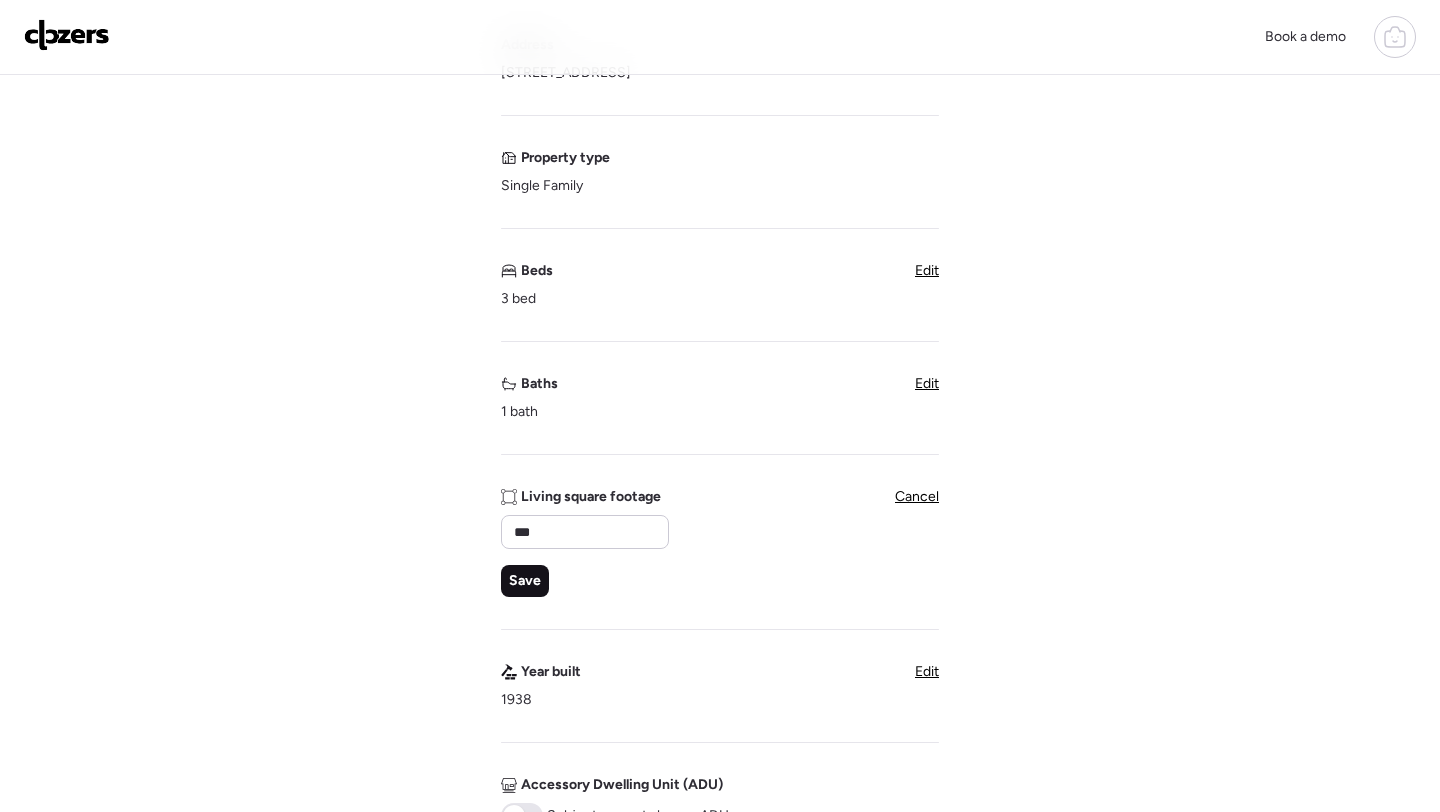 click on "Save" at bounding box center [525, 581] 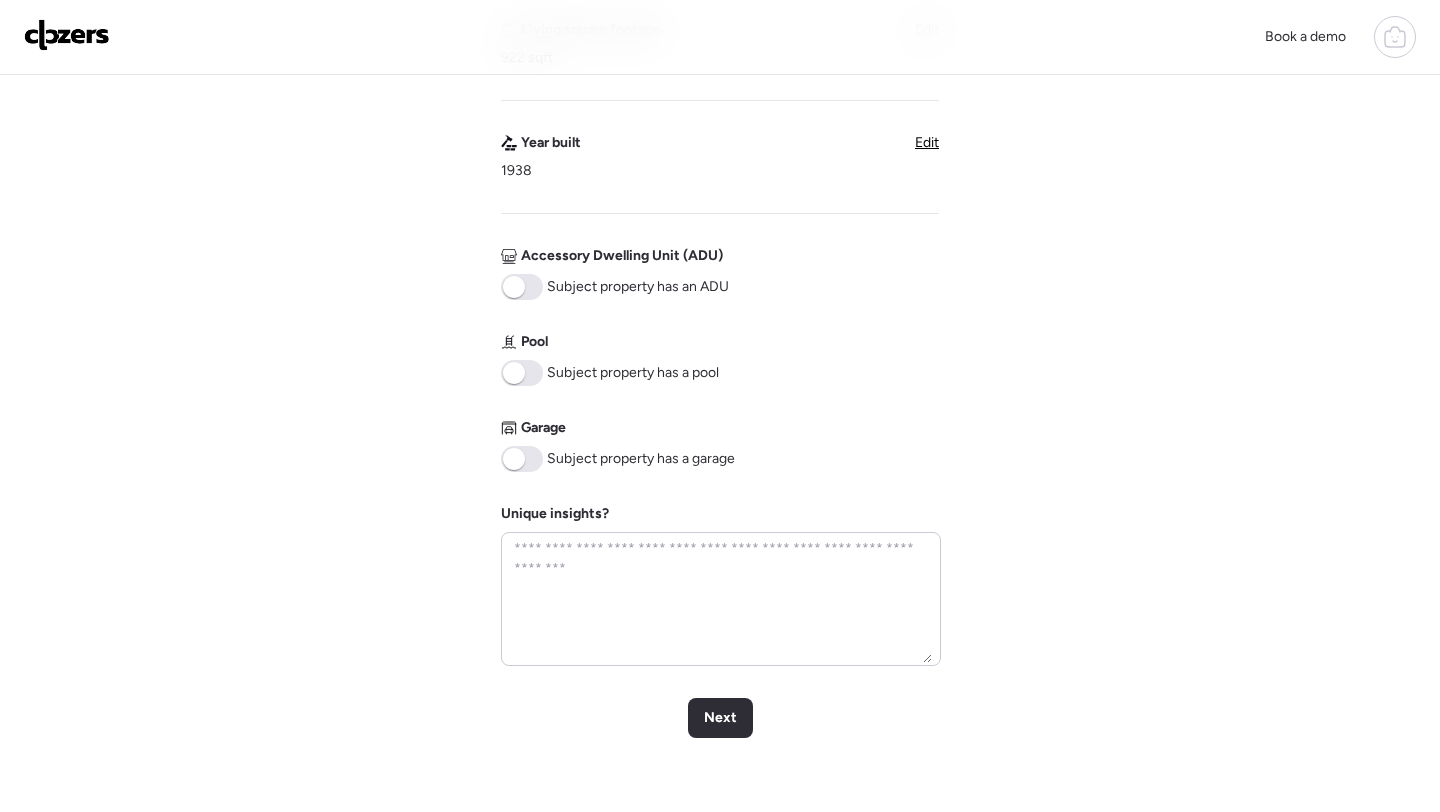 scroll, scrollTop: 783, scrollLeft: 0, axis: vertical 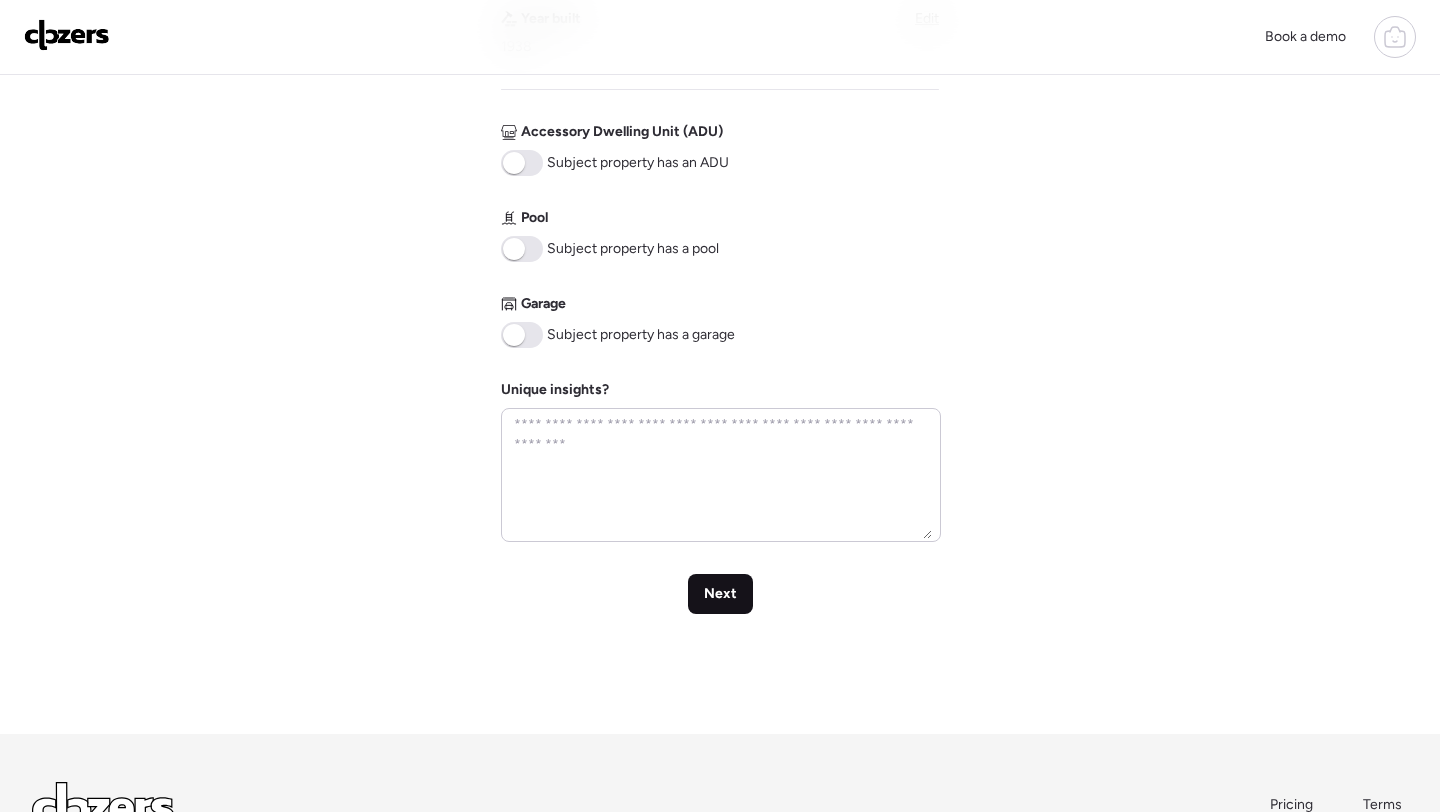click on "Next" at bounding box center (720, 594) 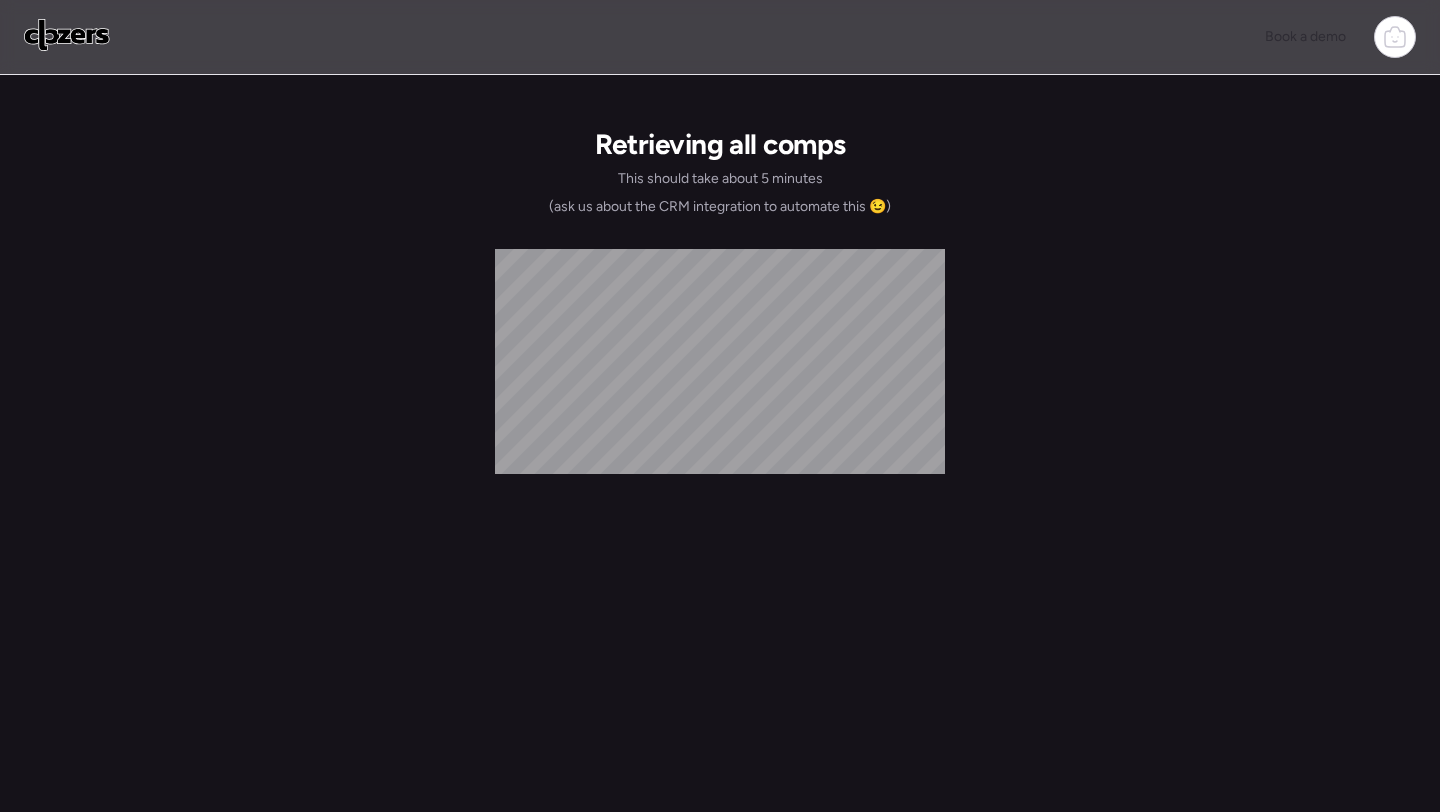 scroll, scrollTop: 0, scrollLeft: 0, axis: both 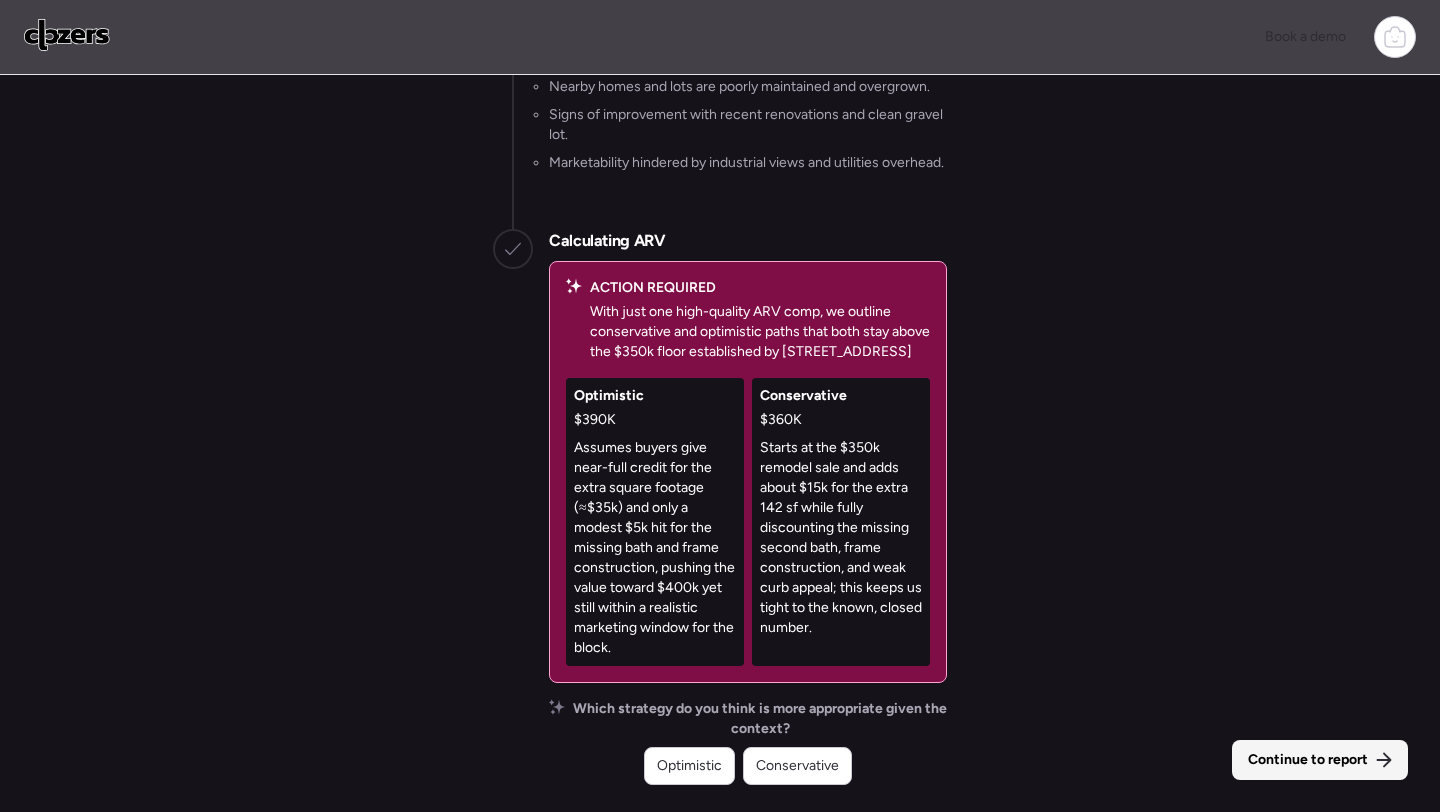 click on "Continue to report" at bounding box center (1308, 760) 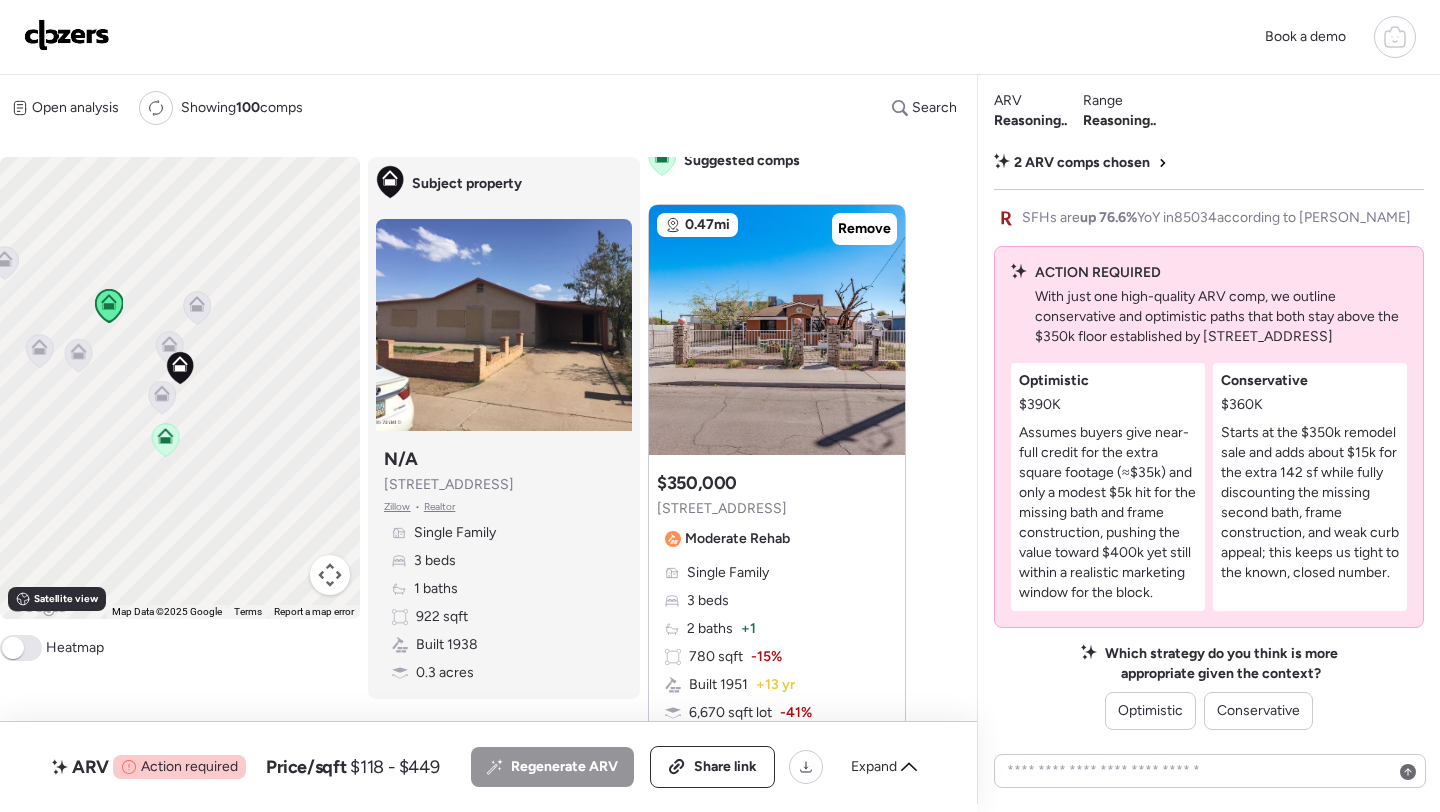 scroll, scrollTop: 16, scrollLeft: 0, axis: vertical 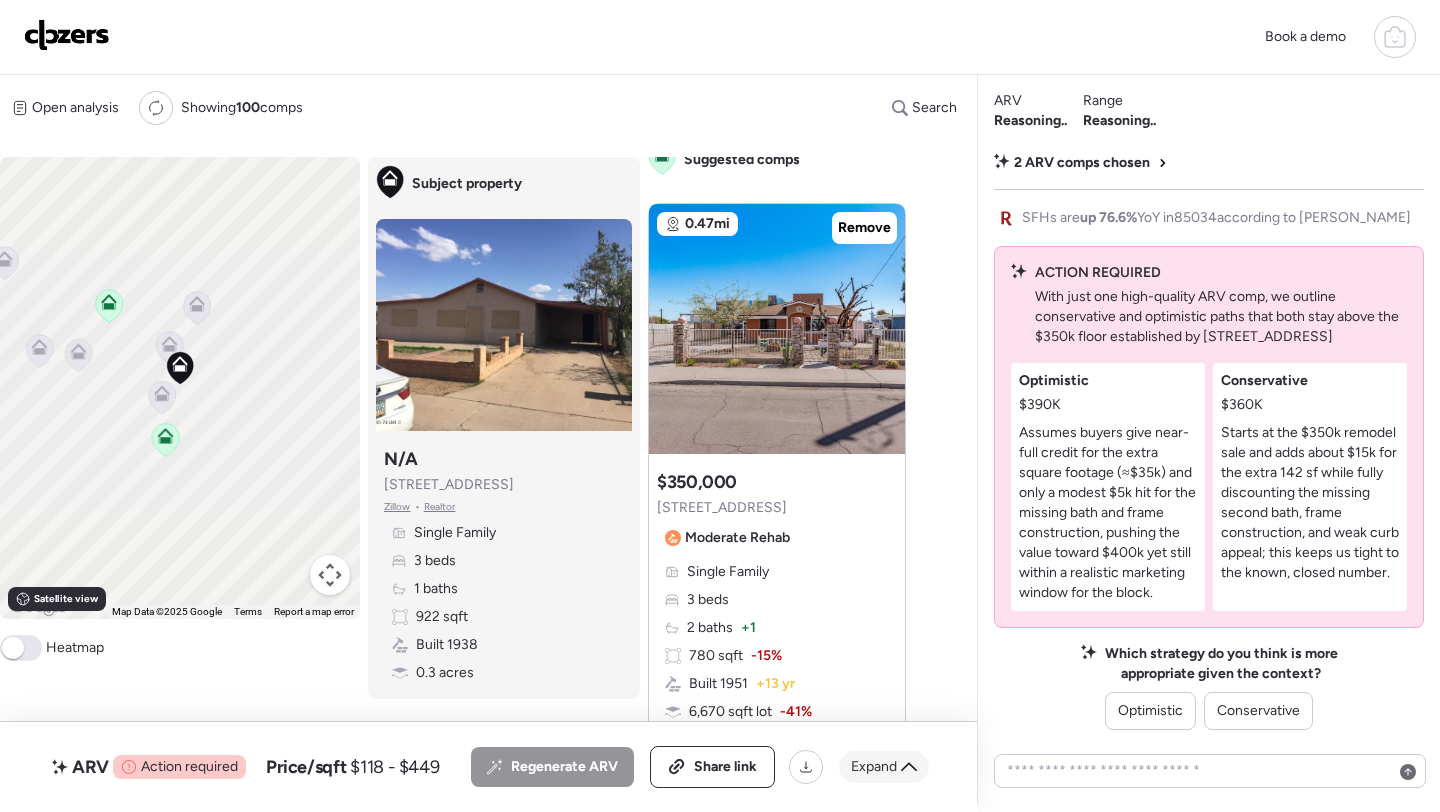 click 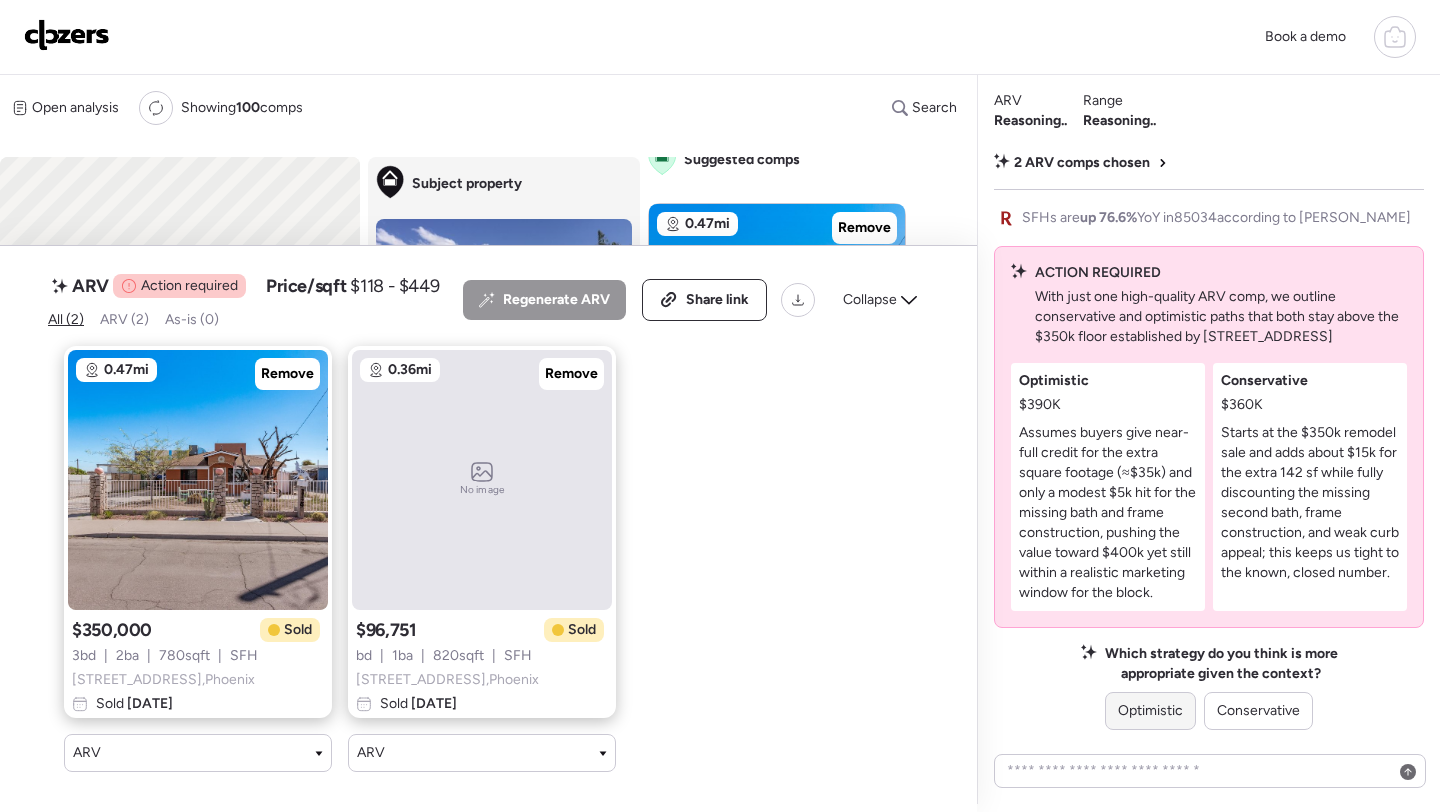 click on "Optimistic" at bounding box center [1150, 711] 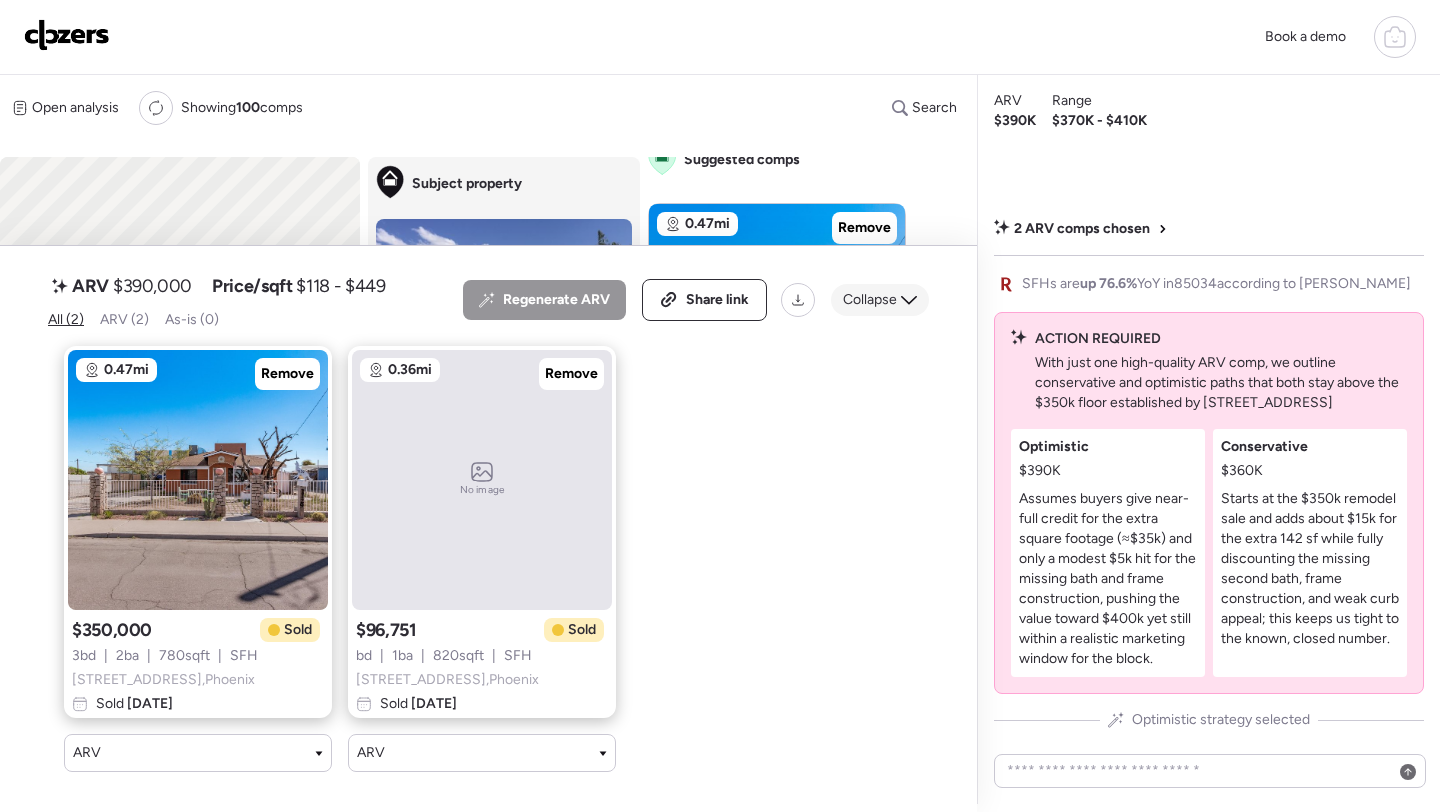 click on "Collapse" at bounding box center (870, 300) 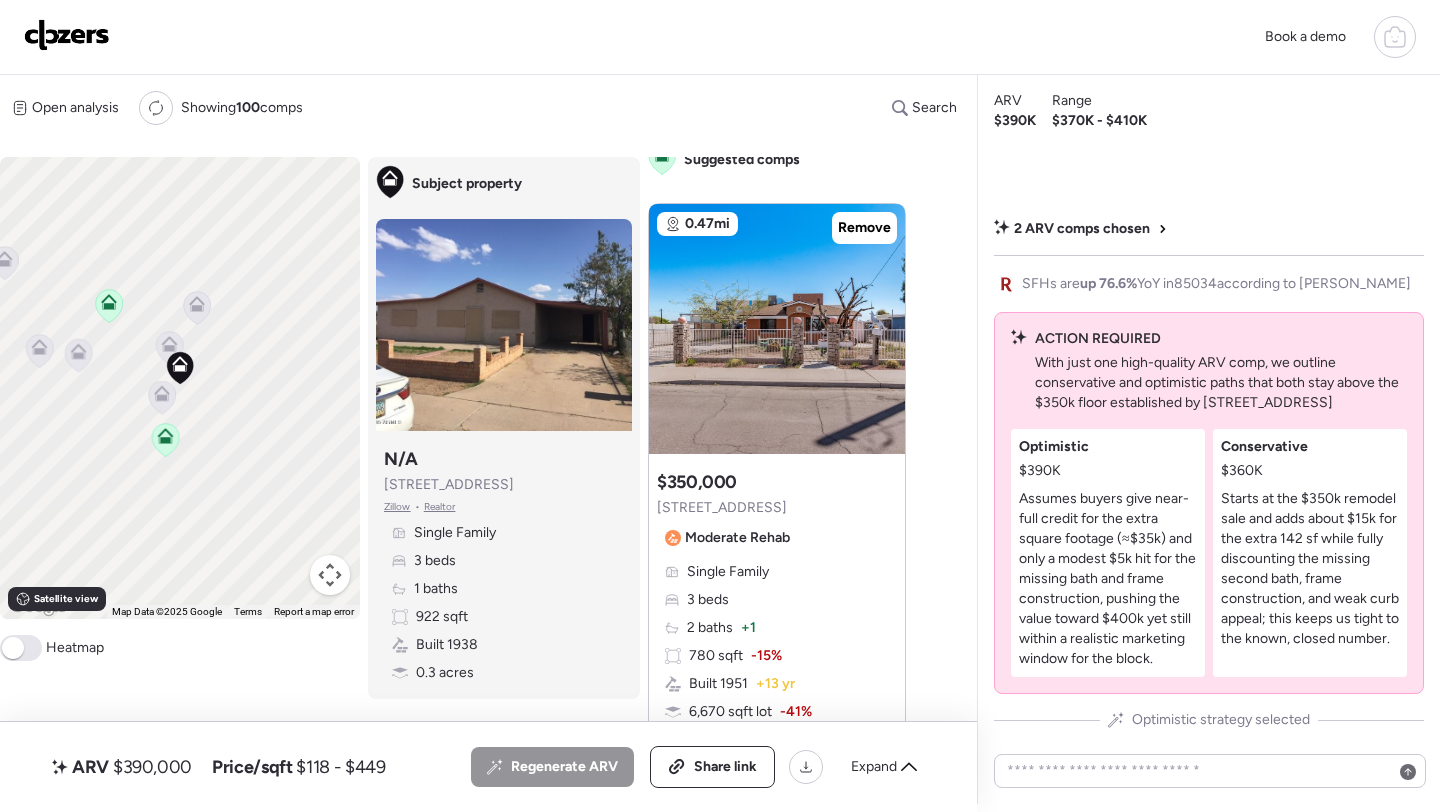 click 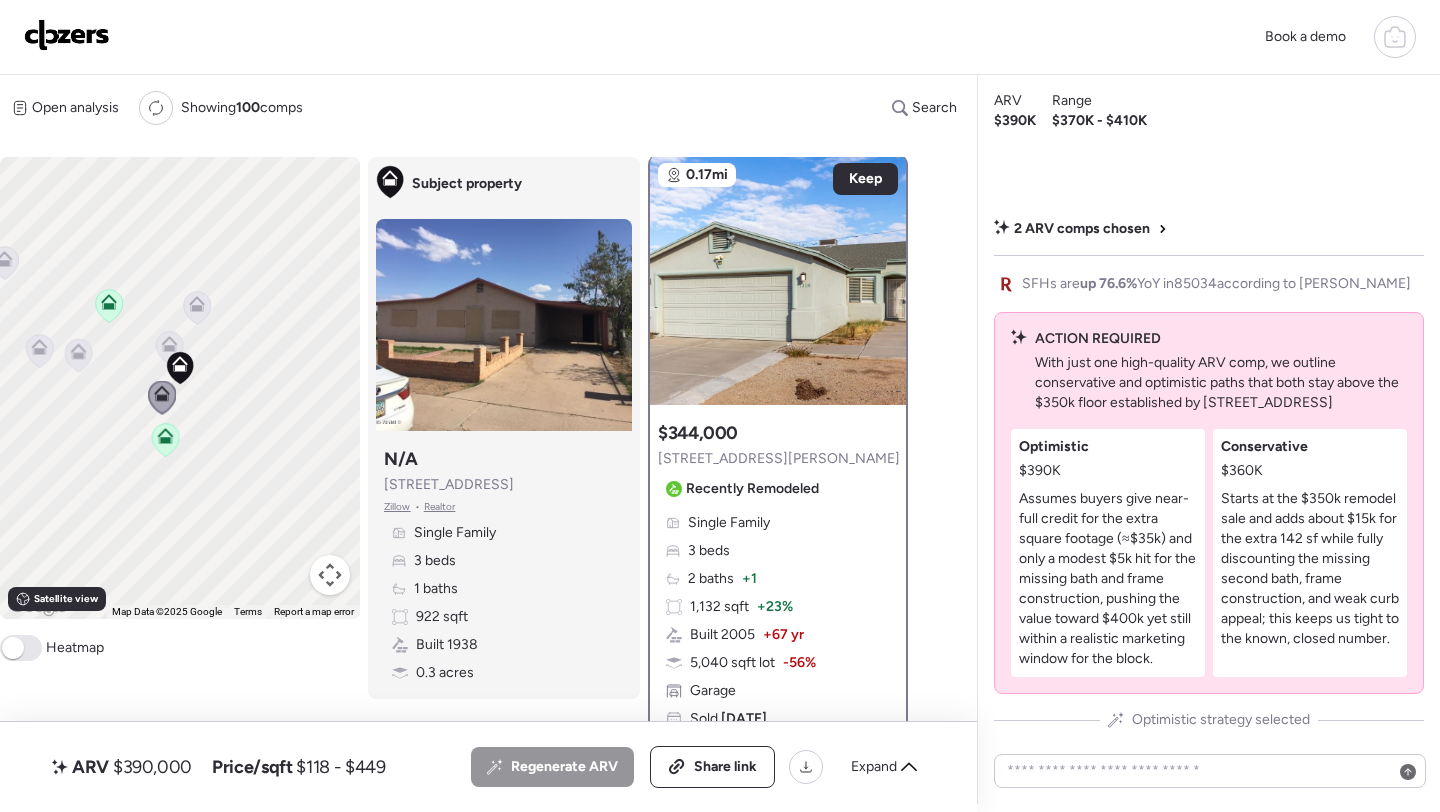 scroll, scrollTop: 0, scrollLeft: 0, axis: both 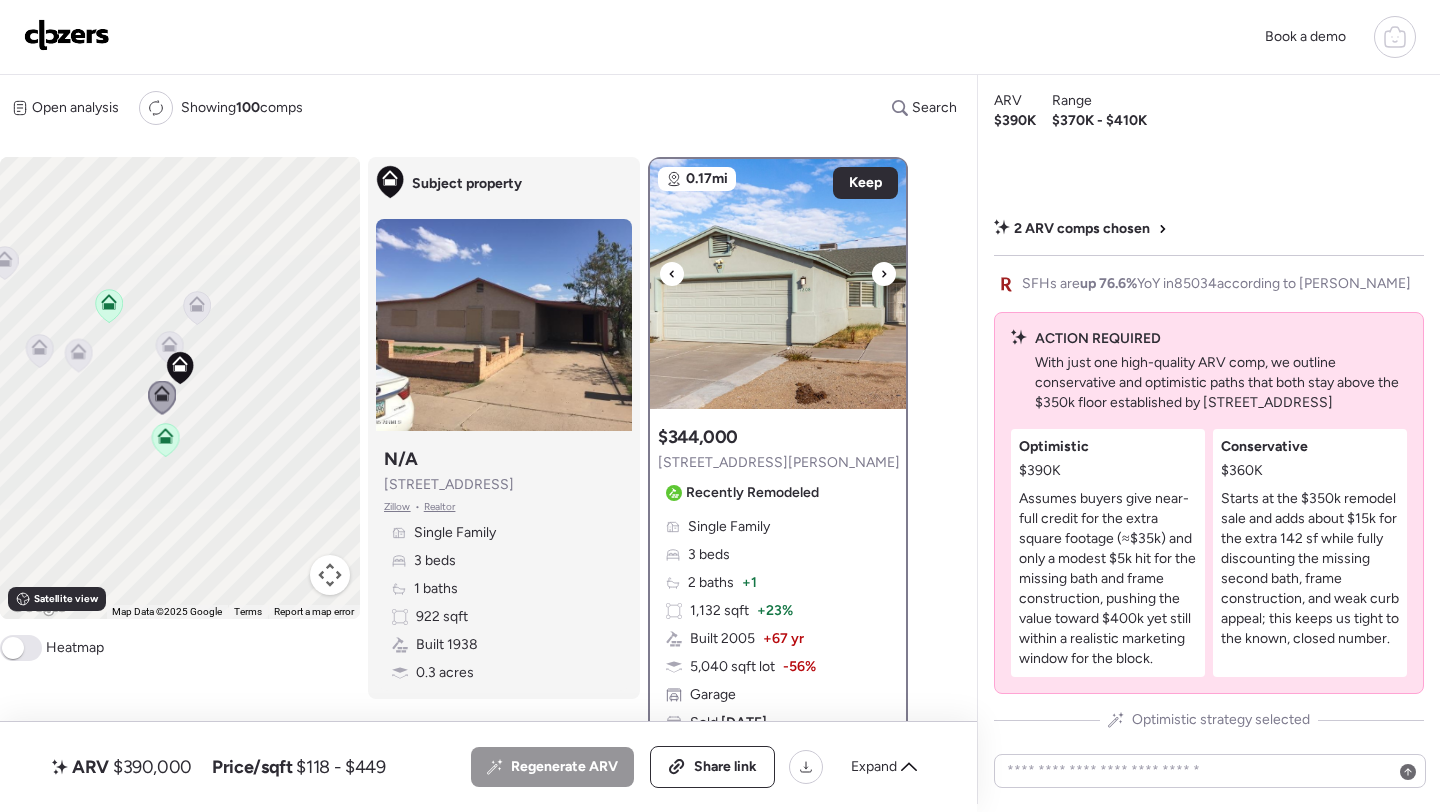 click at bounding box center [778, 284] 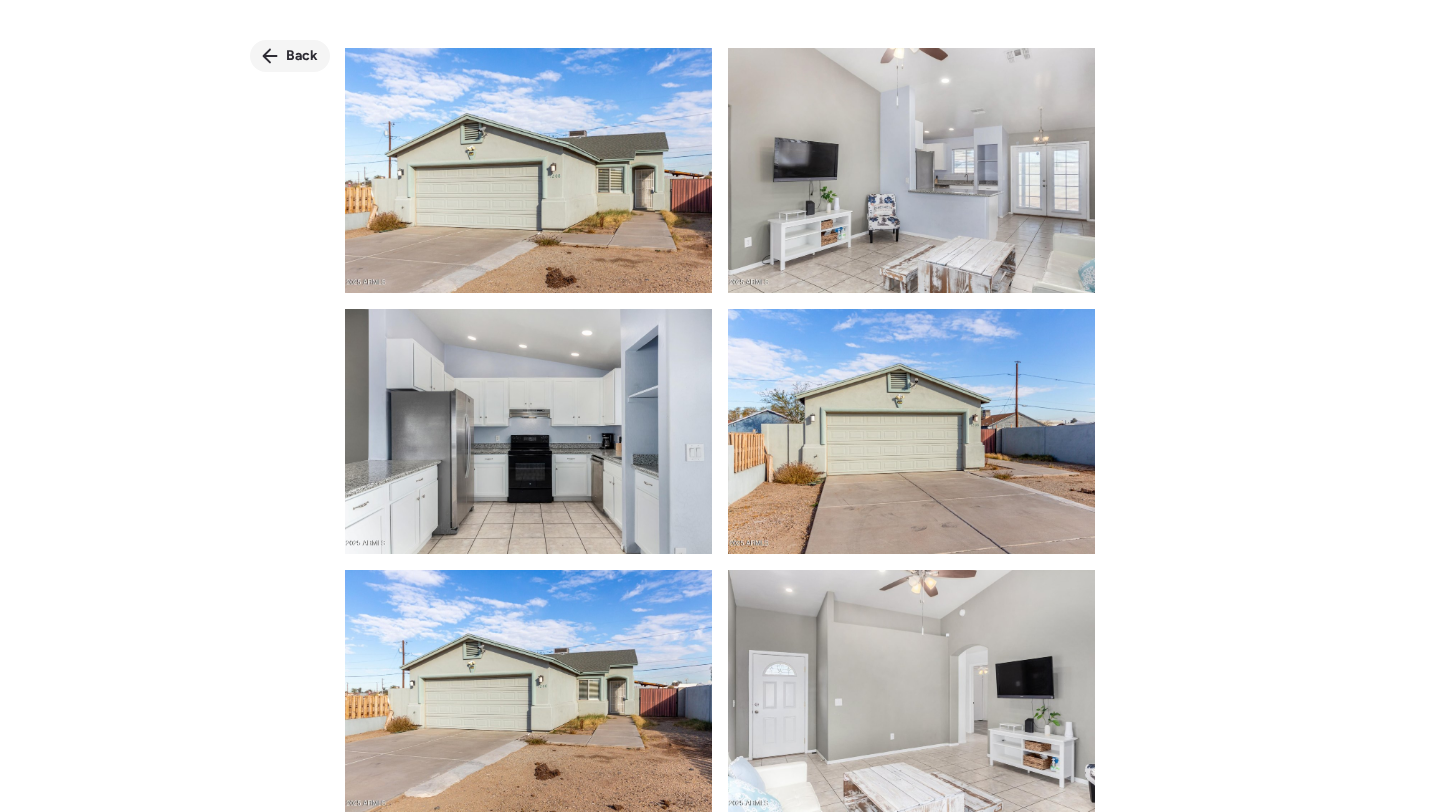 click on "Back" at bounding box center [302, 56] 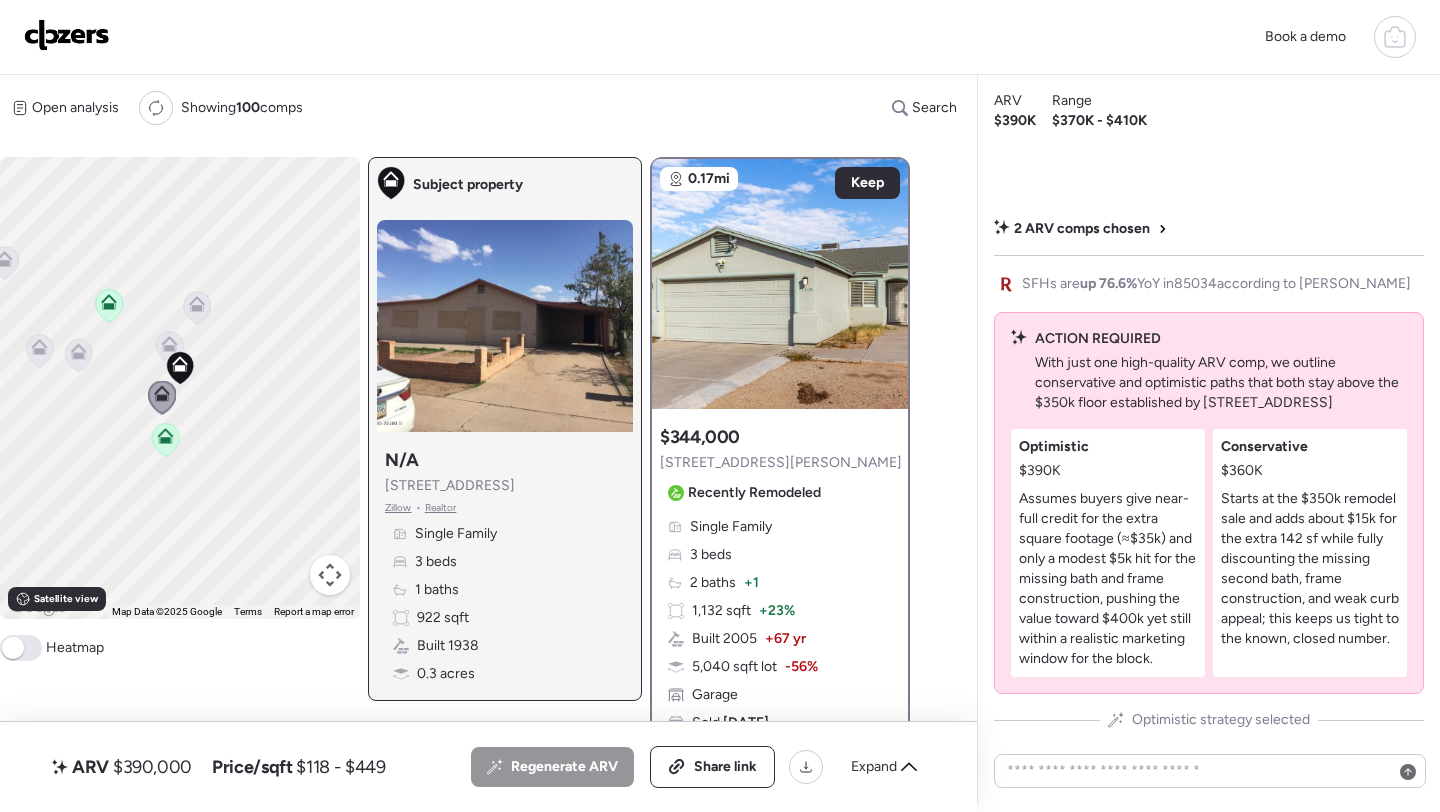 click 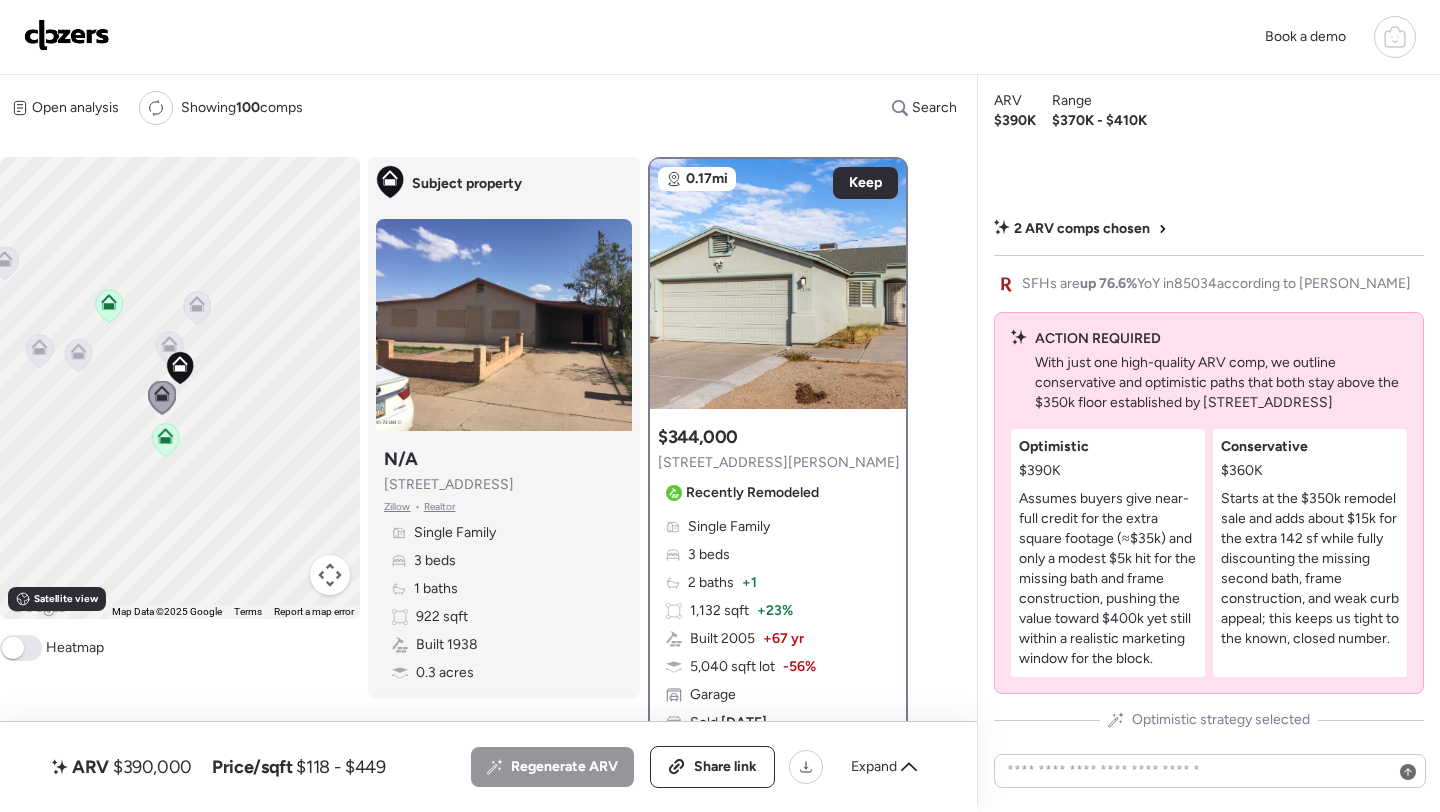 click 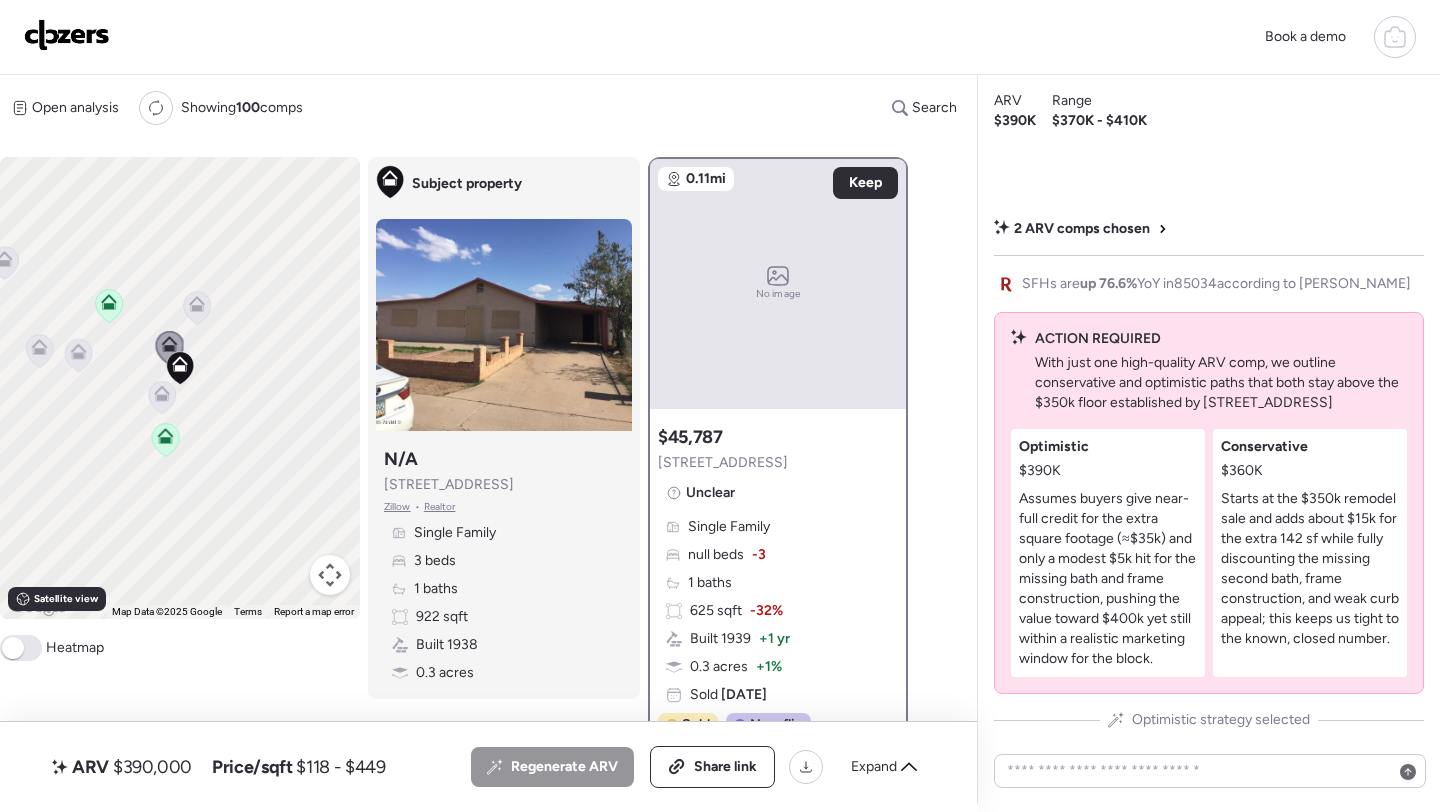 click 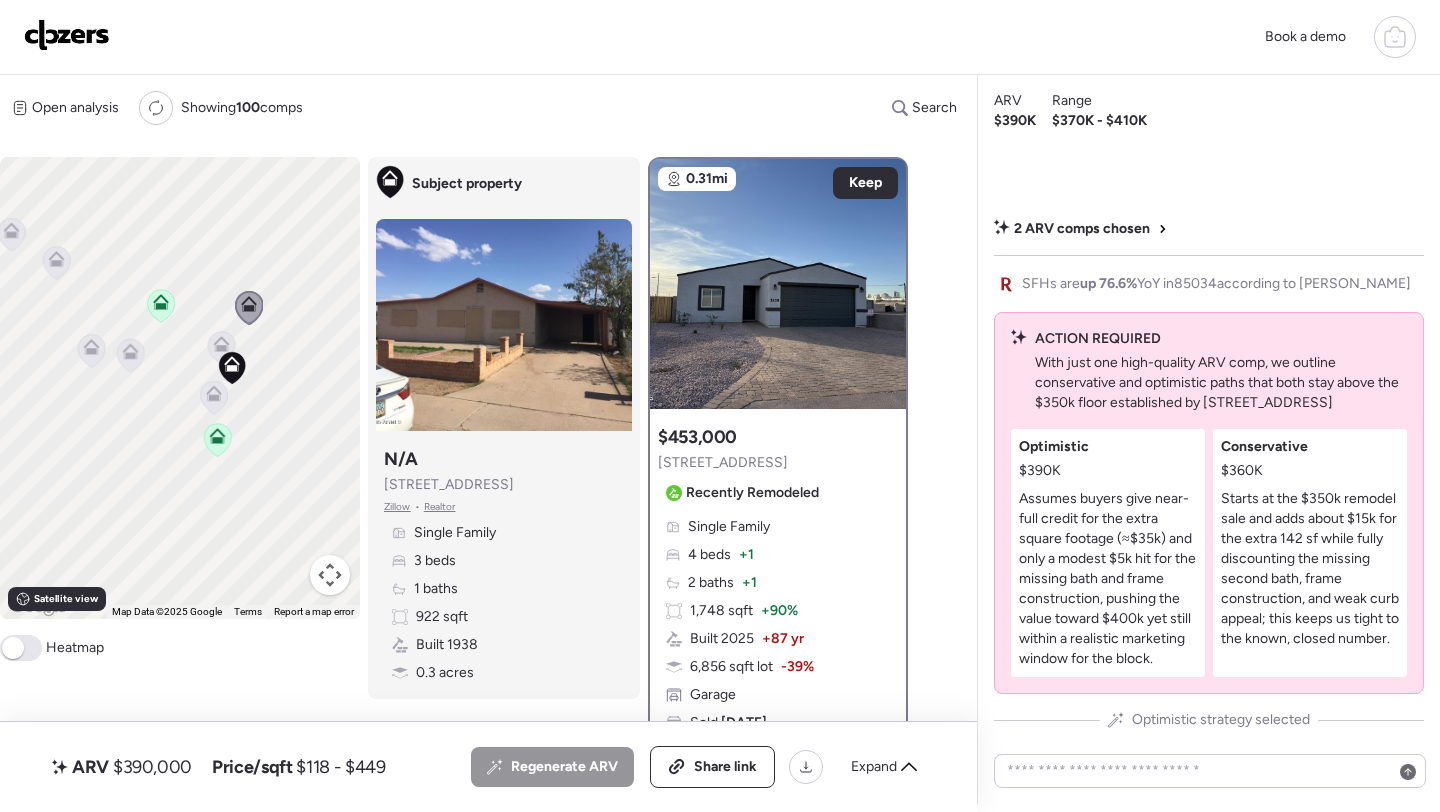 drag, startPoint x: 163, startPoint y: 475, endPoint x: 272, endPoint y: 489, distance: 109.89541 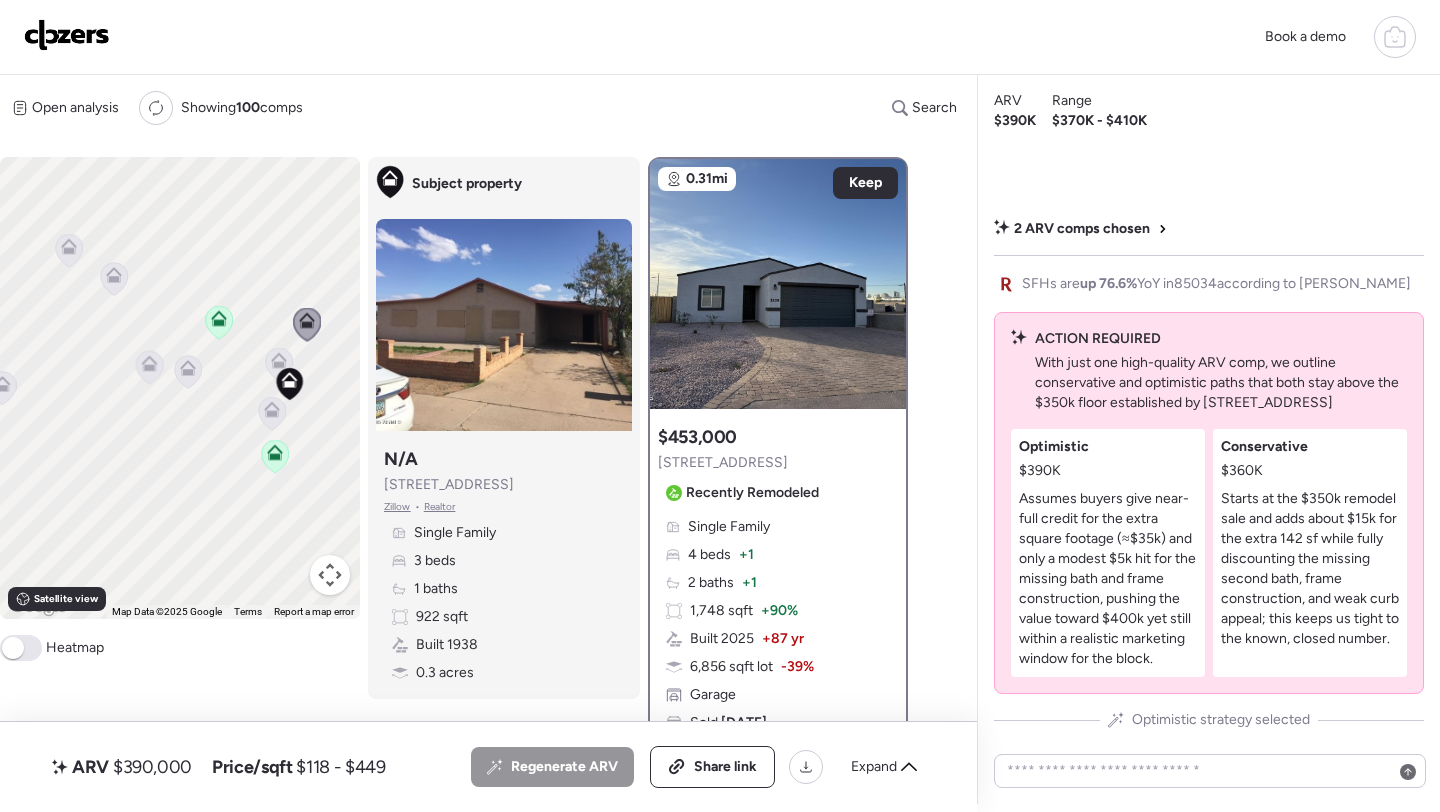 click 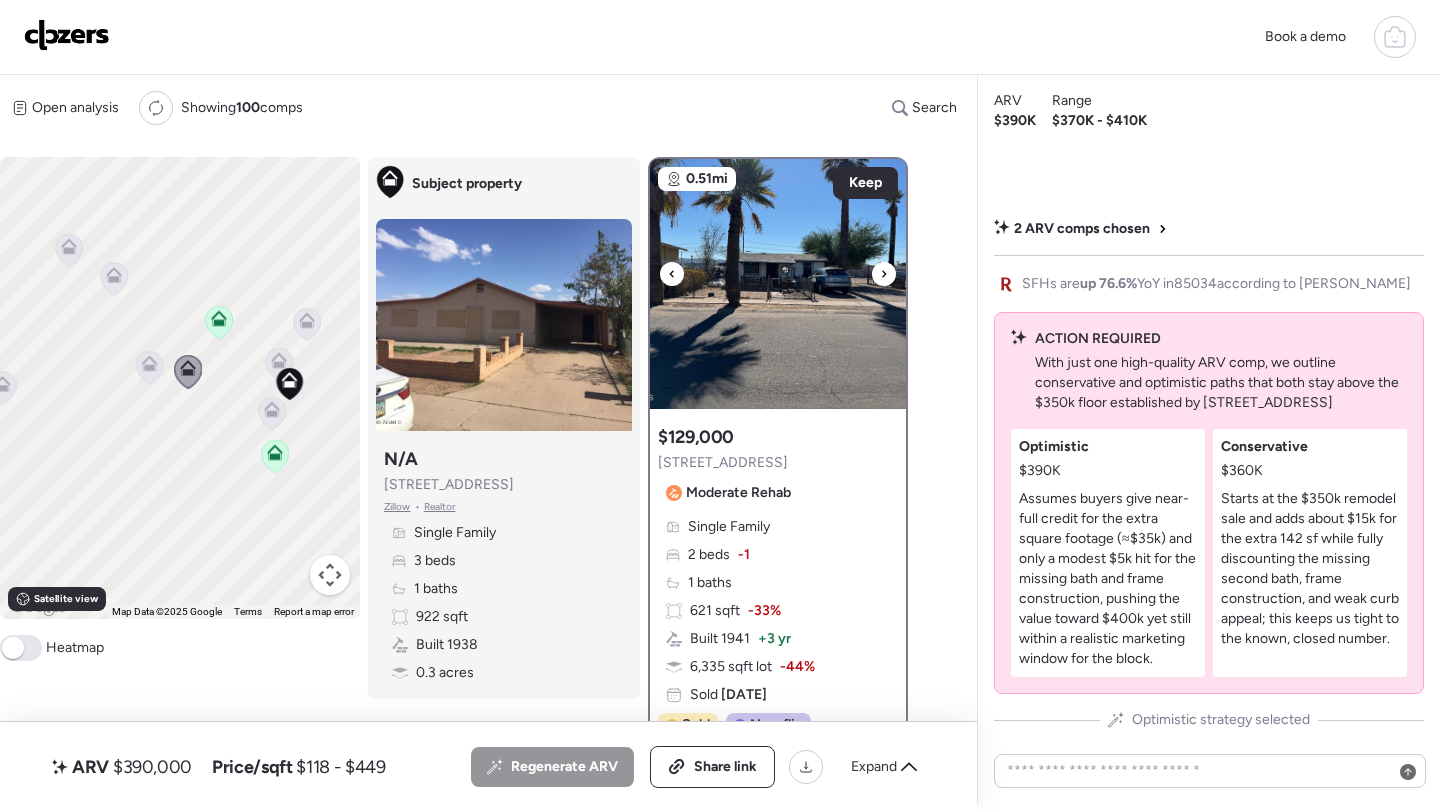click at bounding box center [778, 284] 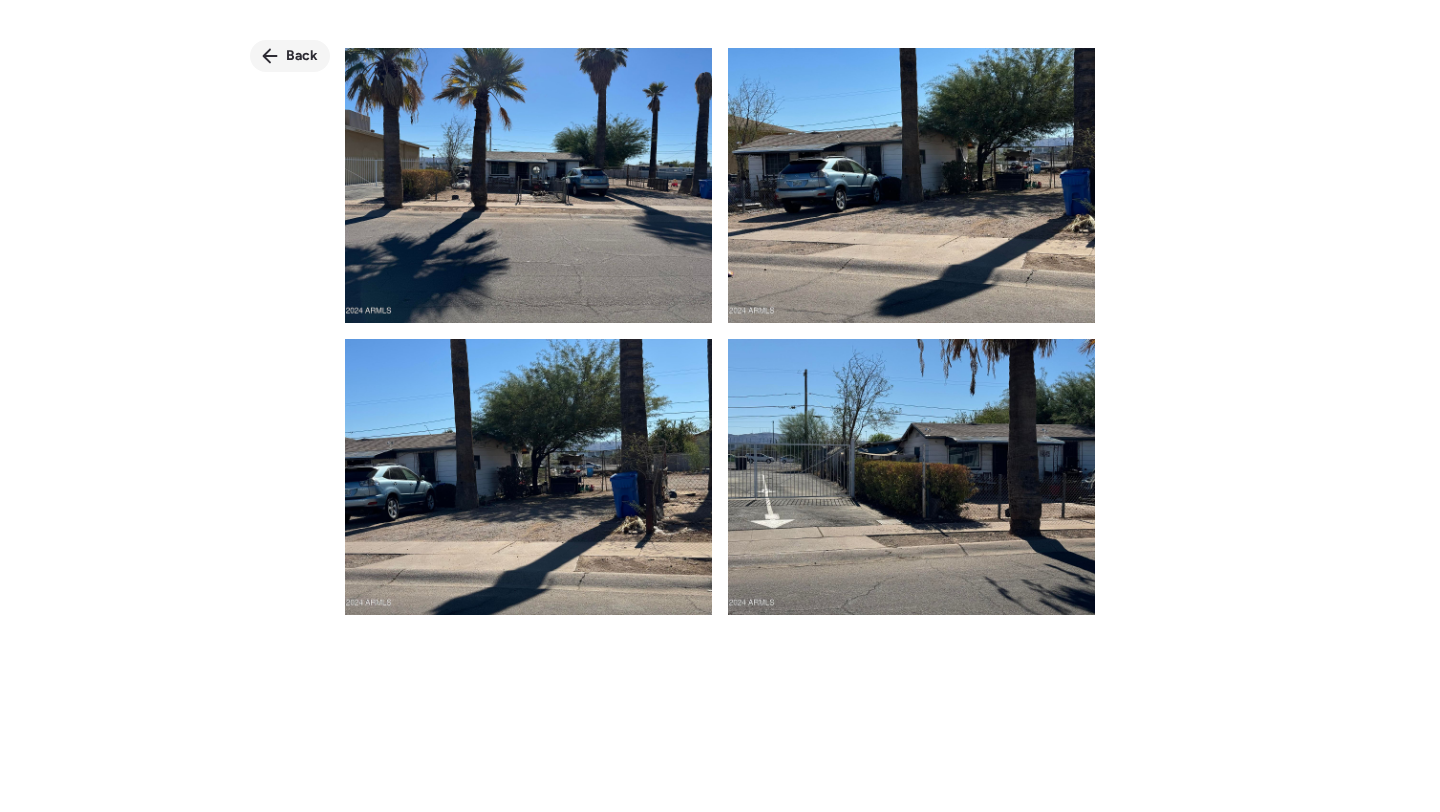 click on "Back" at bounding box center [302, 56] 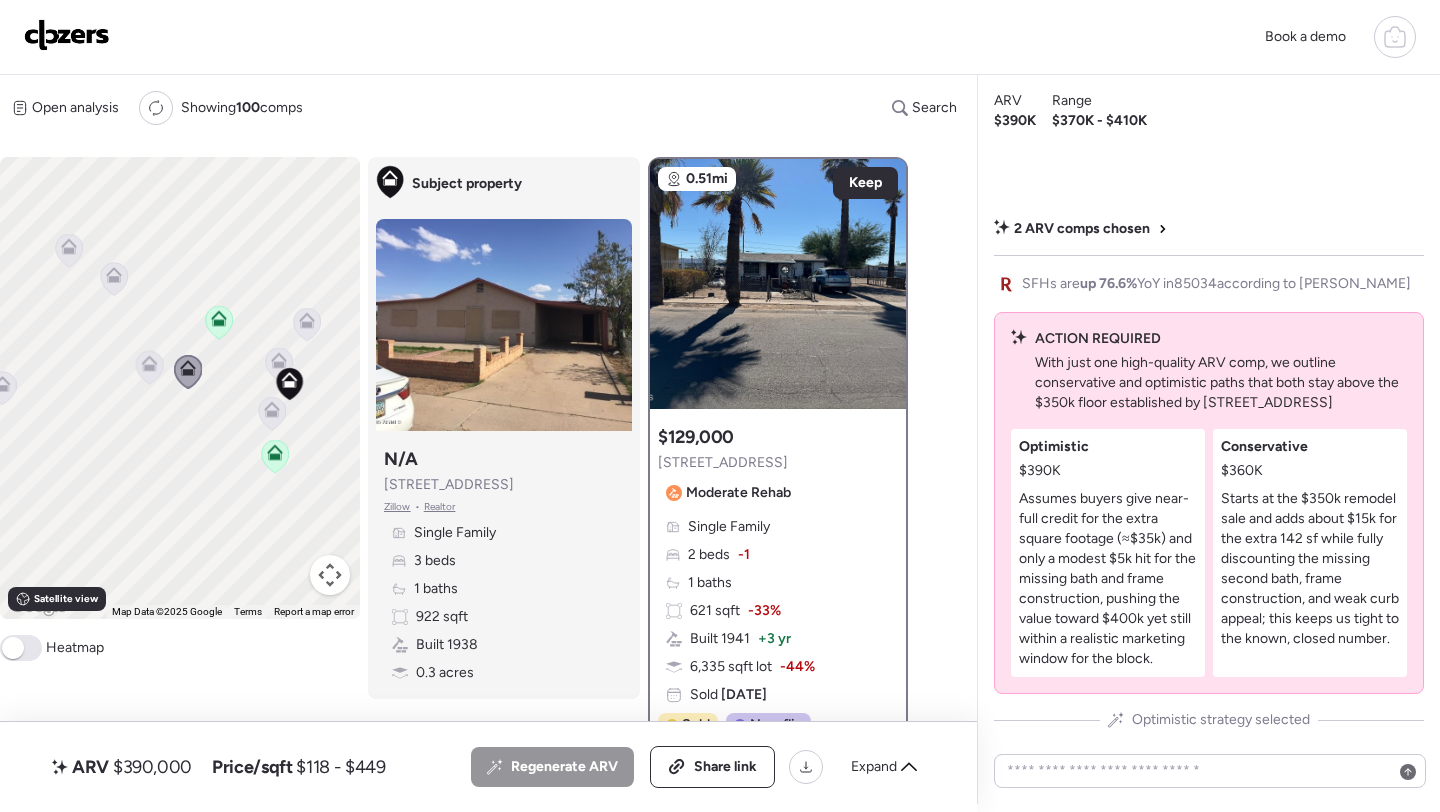 click 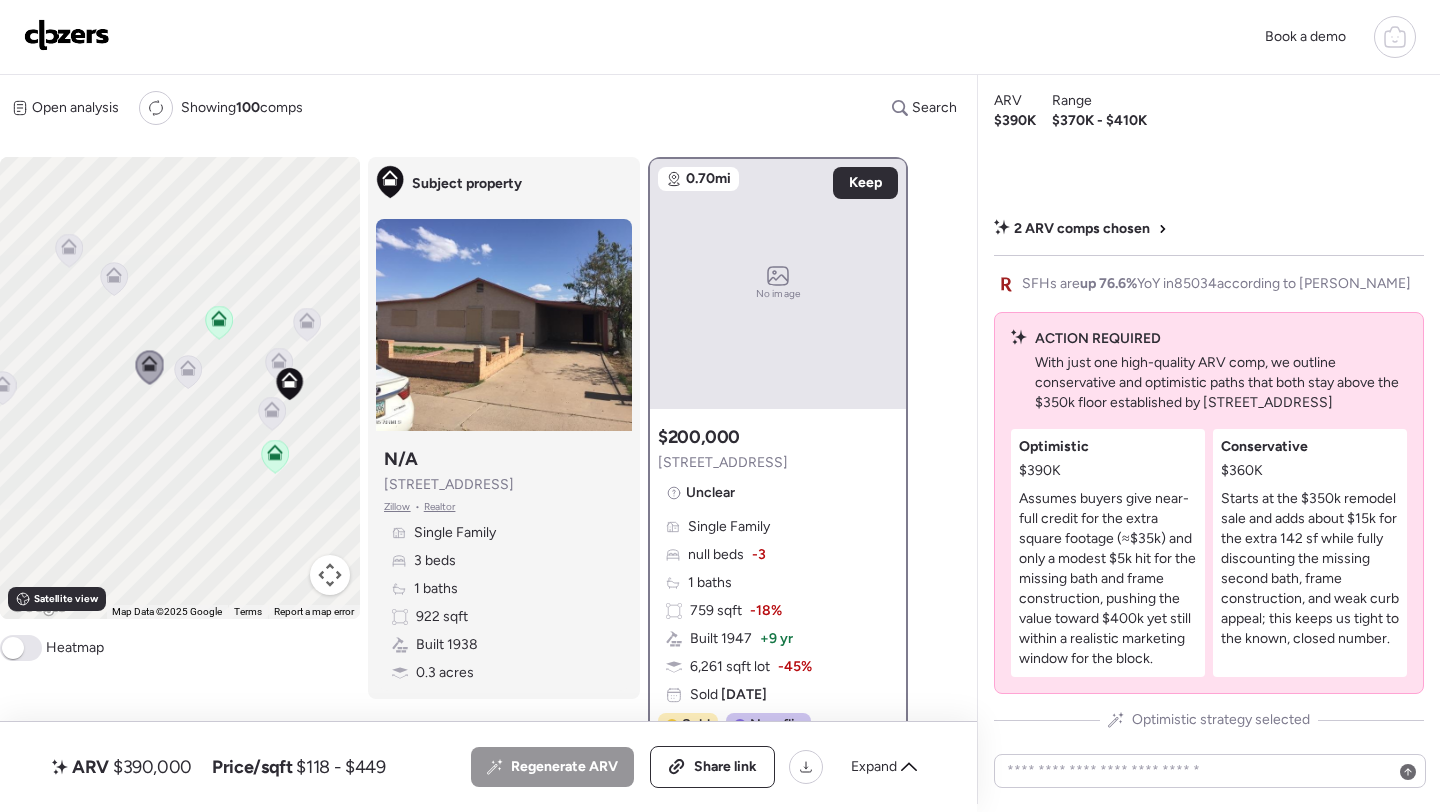 click 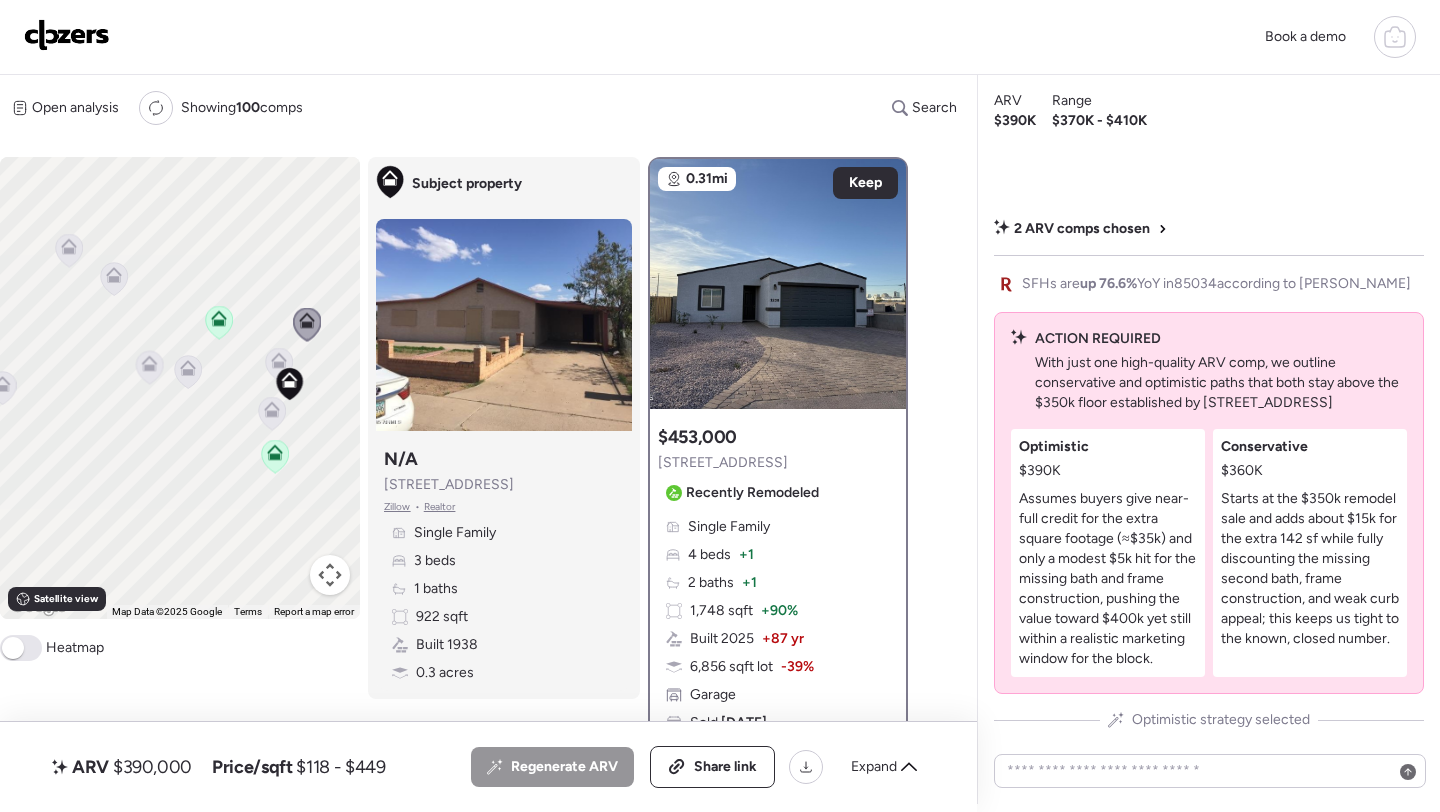 click 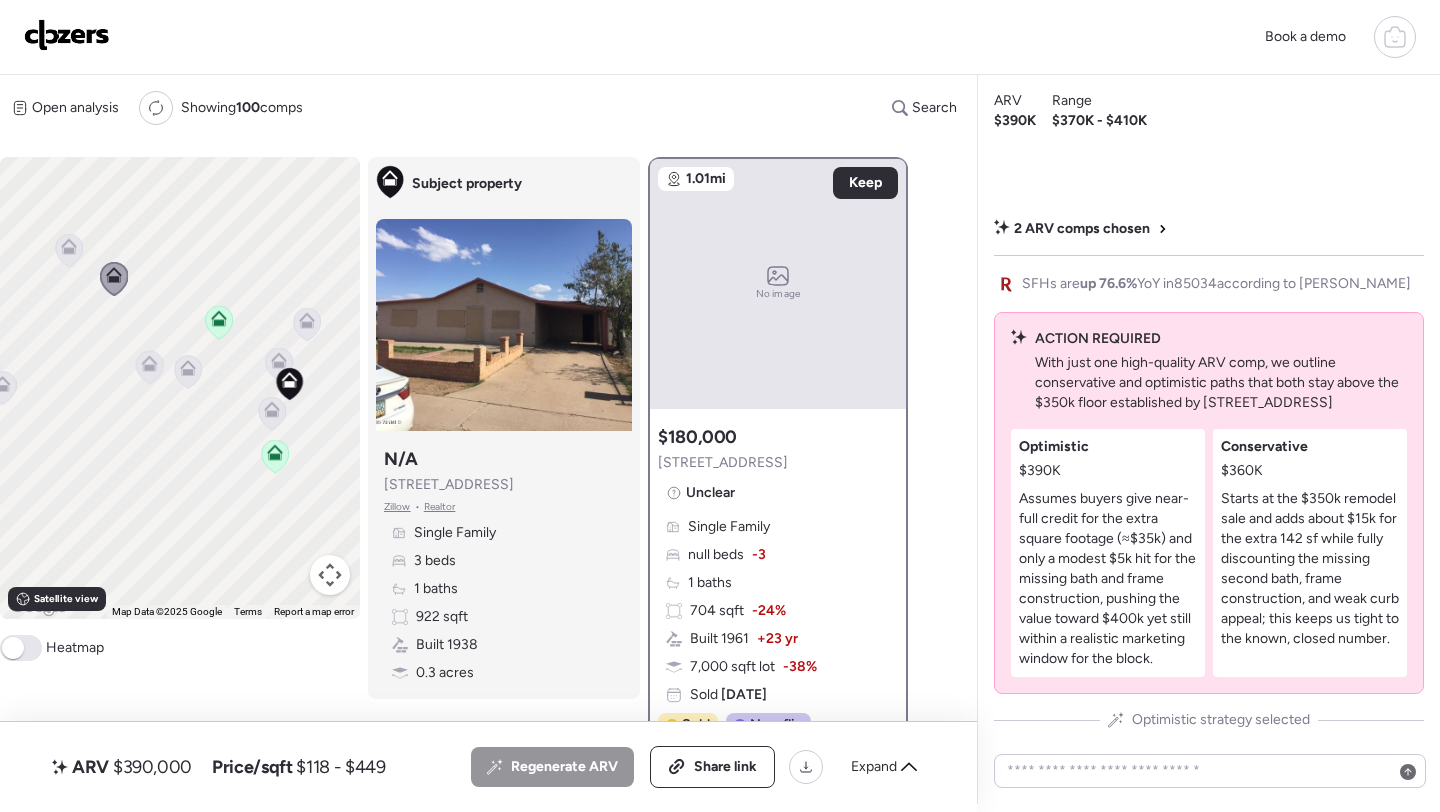 click 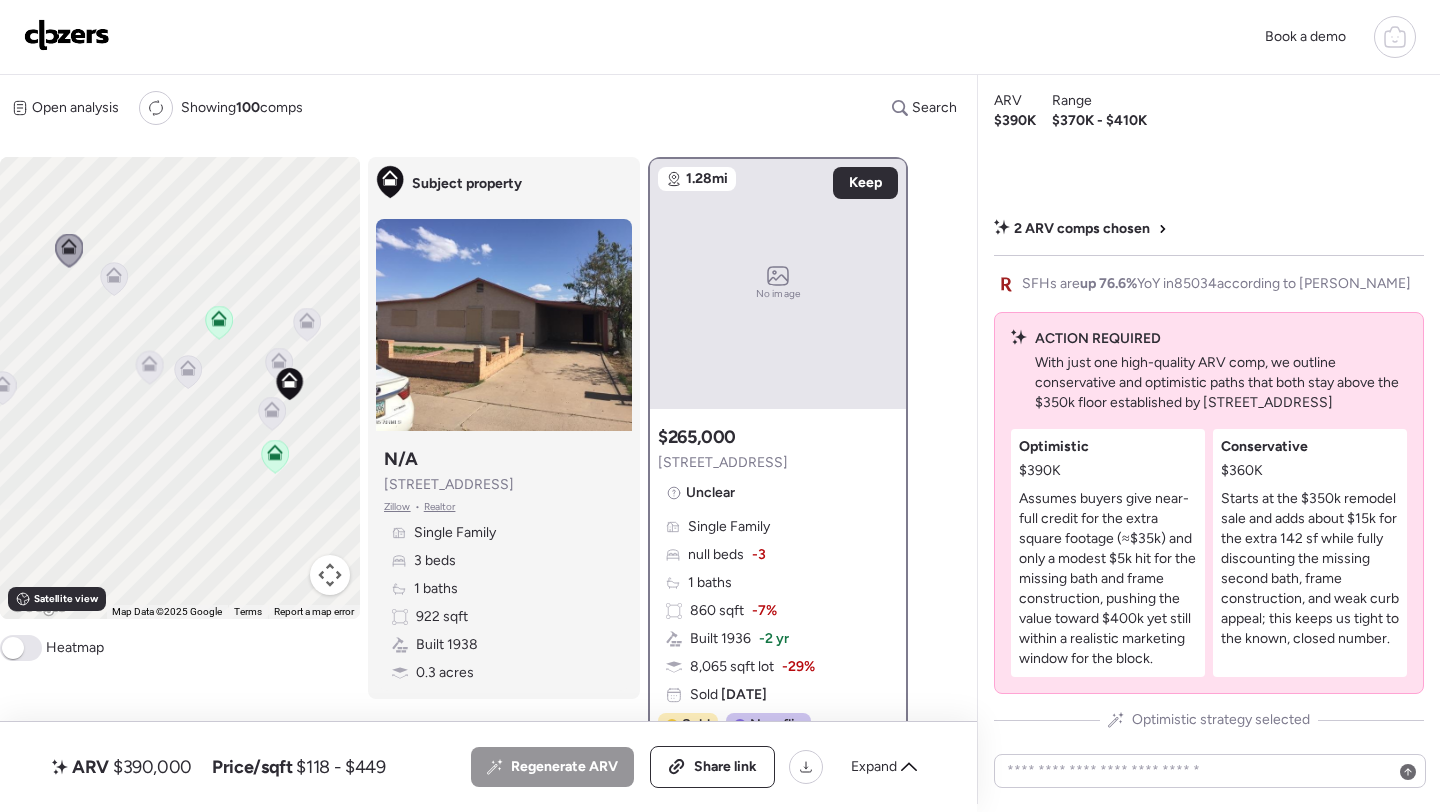 click 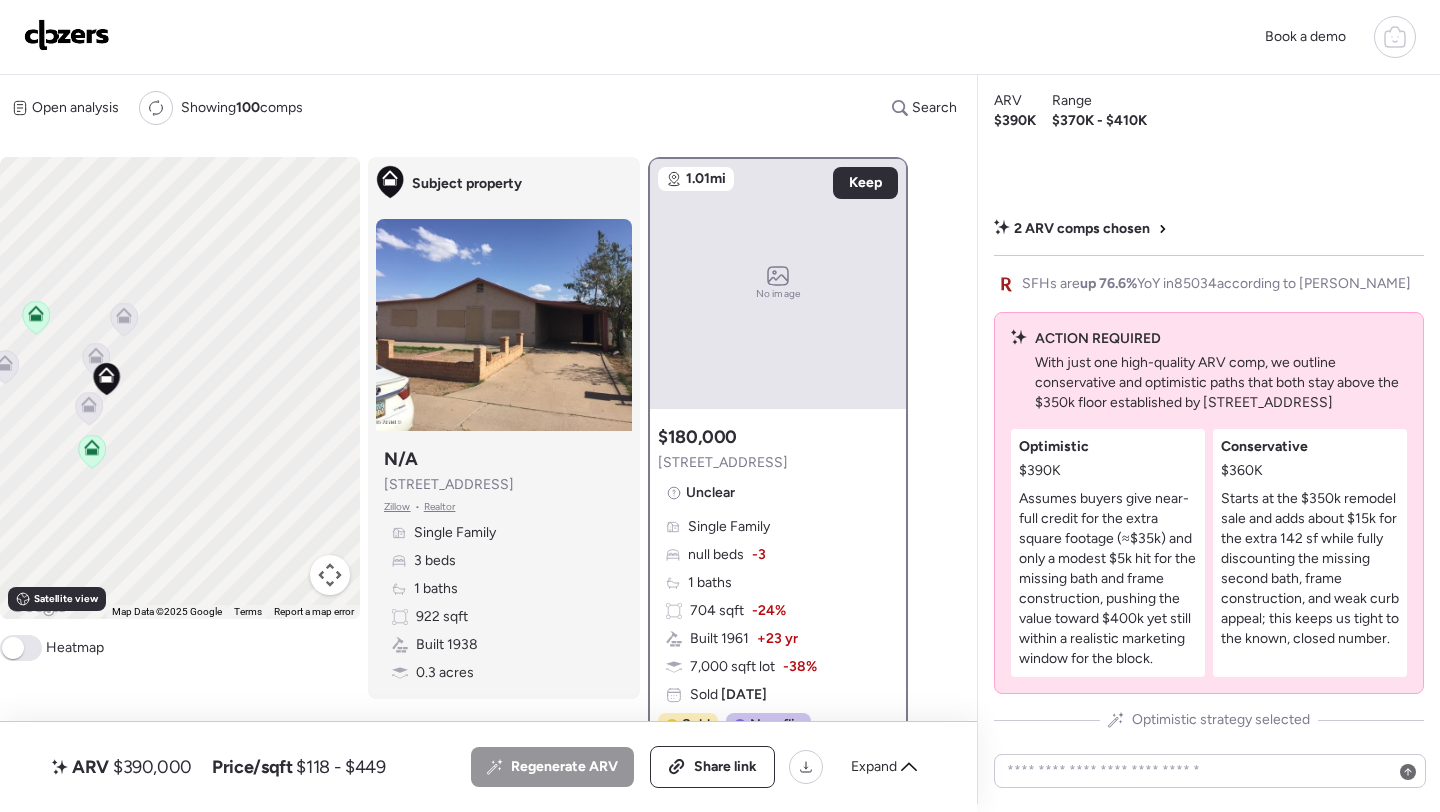 drag, startPoint x: 193, startPoint y: 390, endPoint x: 4, endPoint y: 385, distance: 189.06613 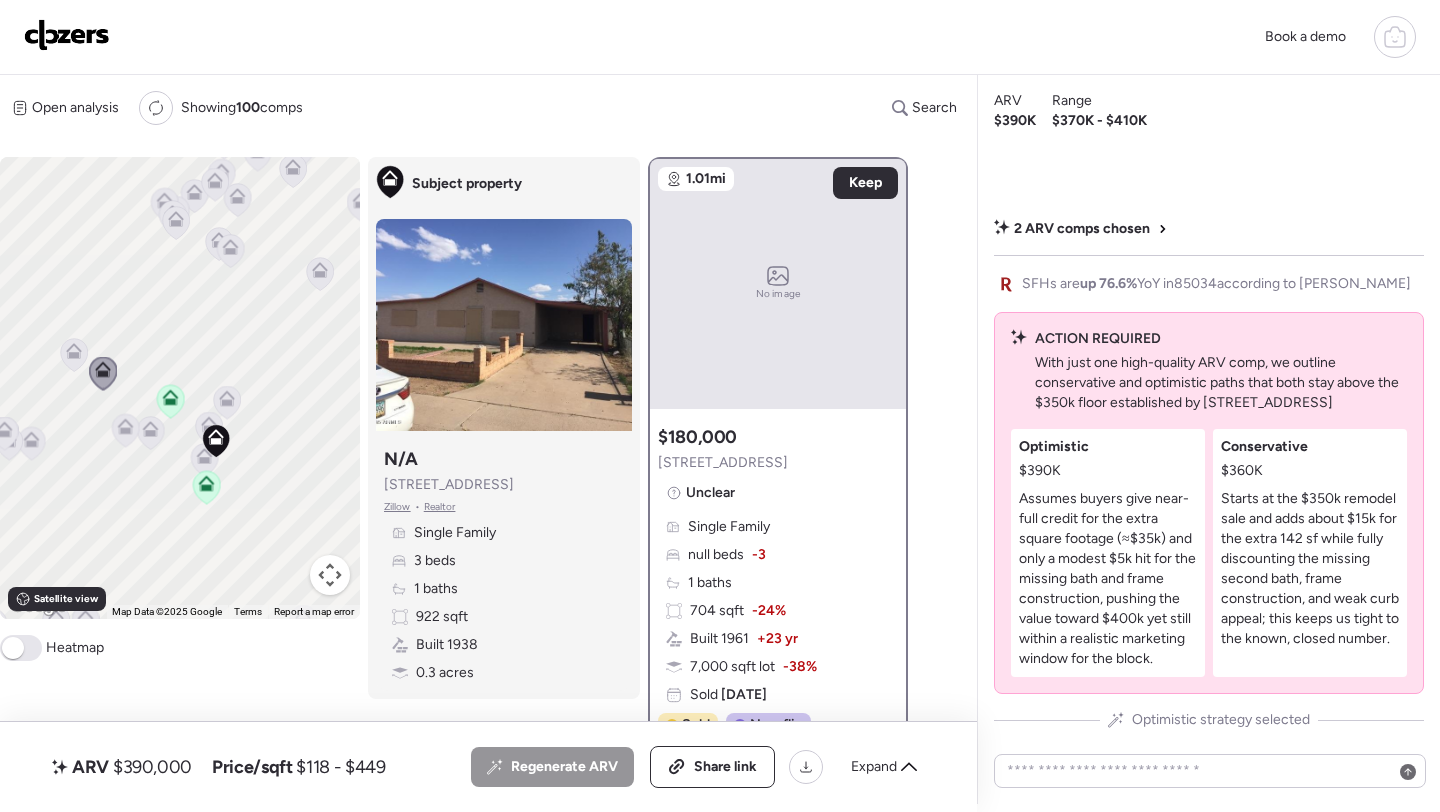 drag, startPoint x: 58, startPoint y: 370, endPoint x: 192, endPoint y: 429, distance: 146.4138 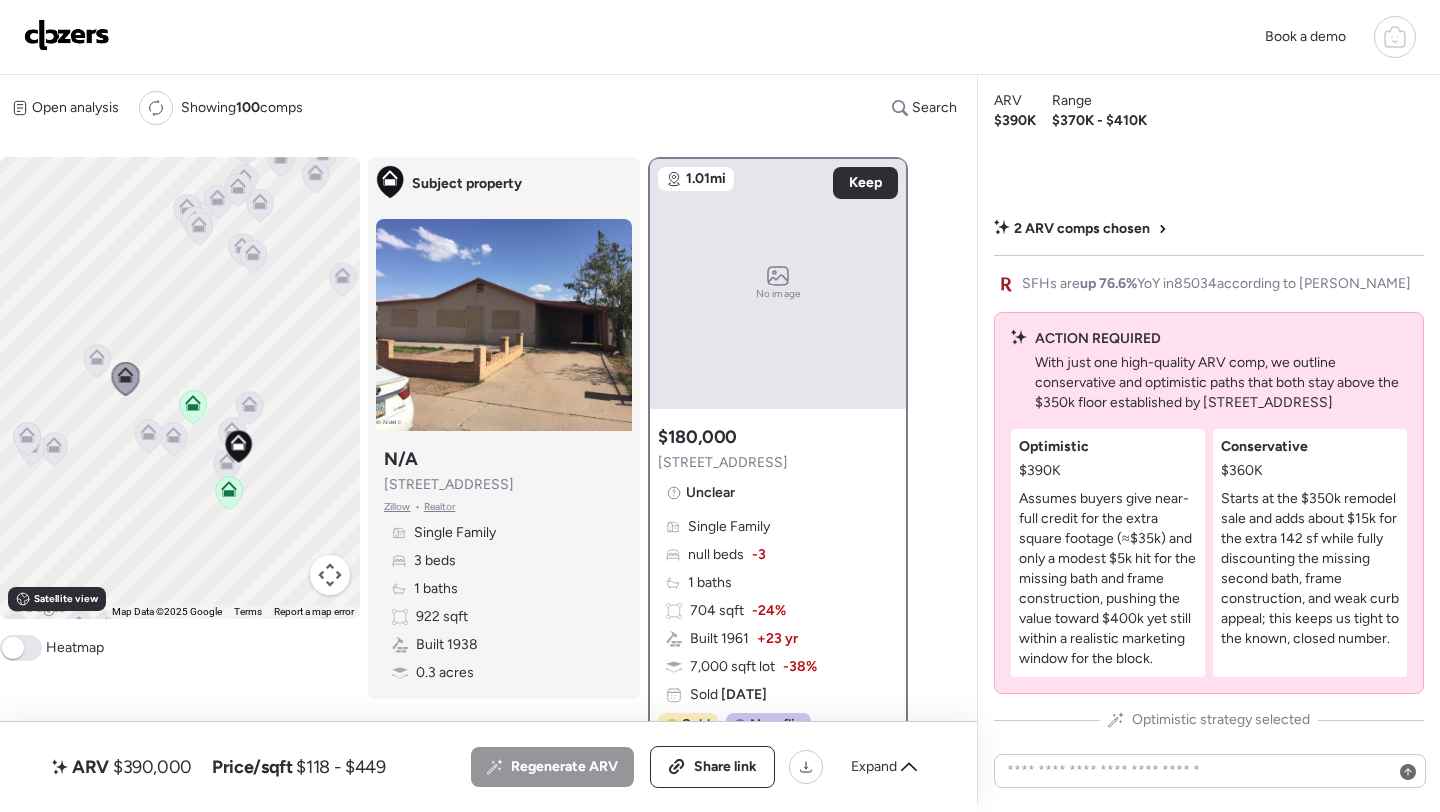 click 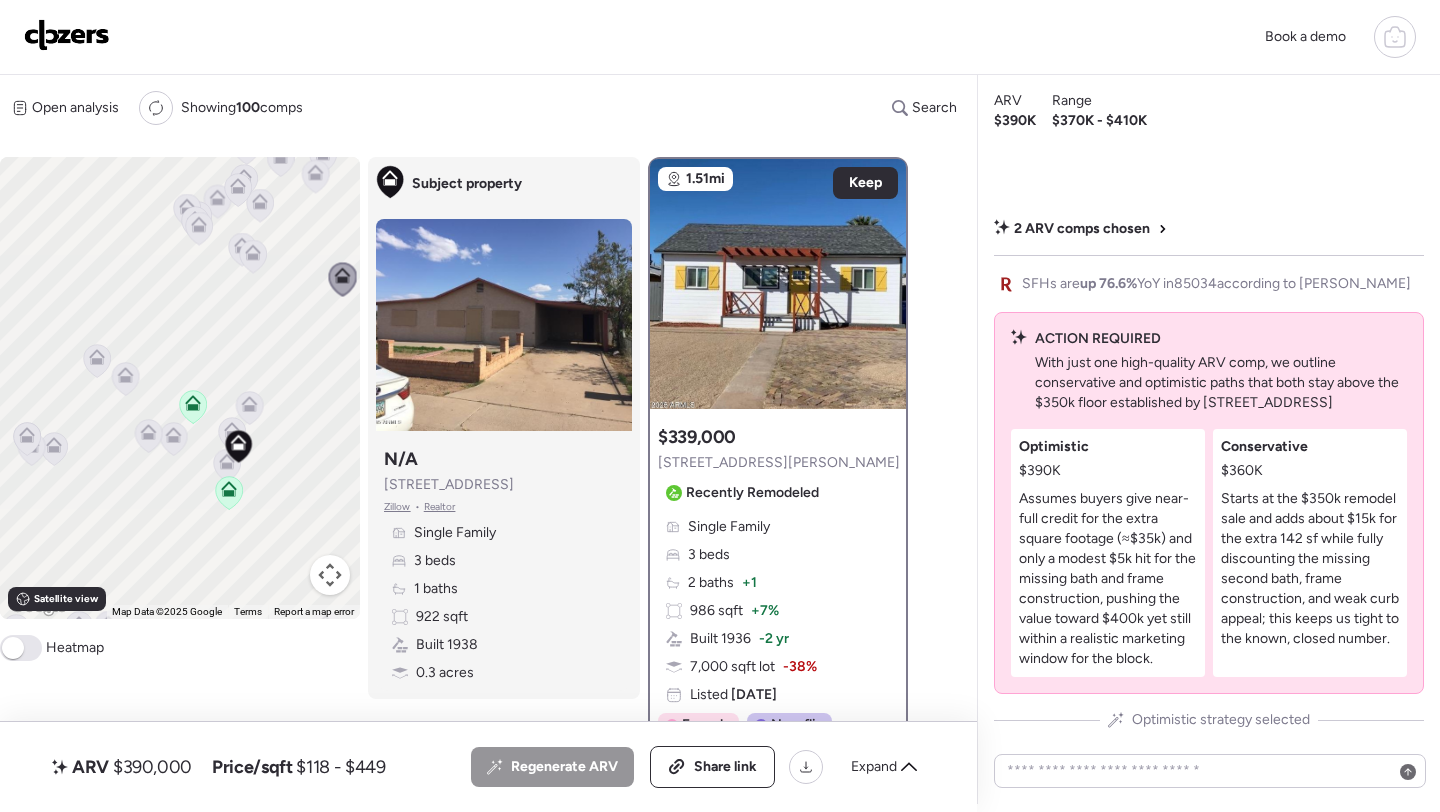 click 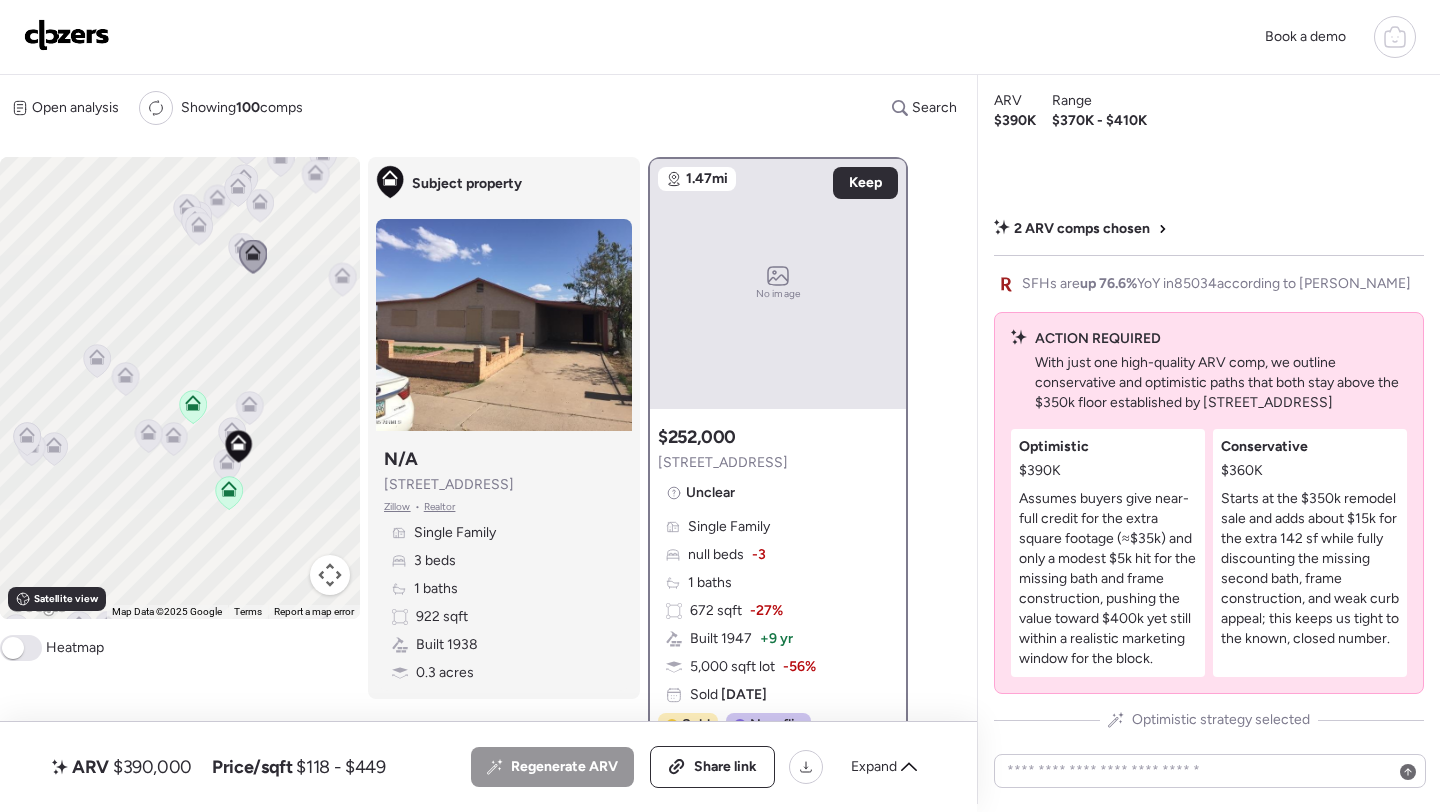click 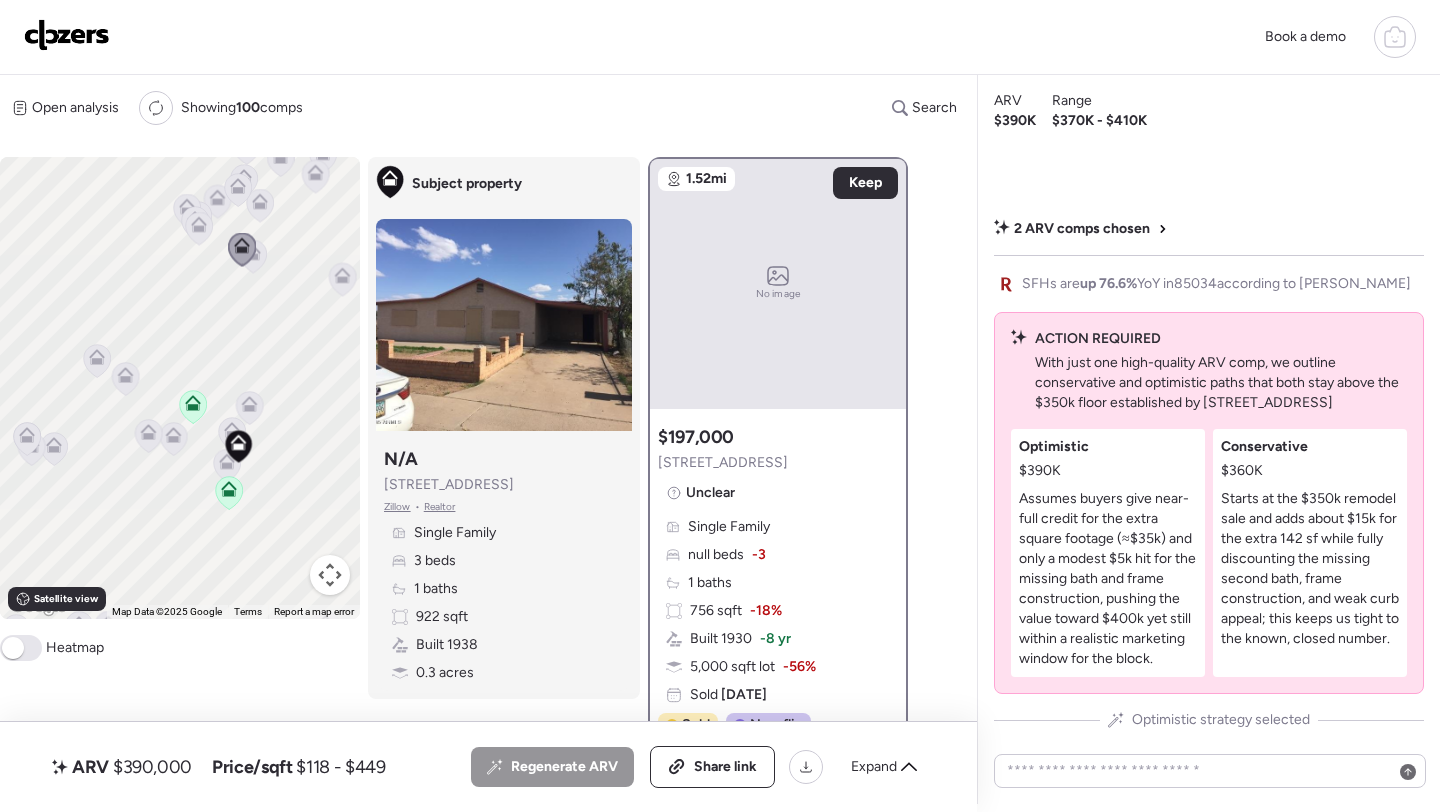 click 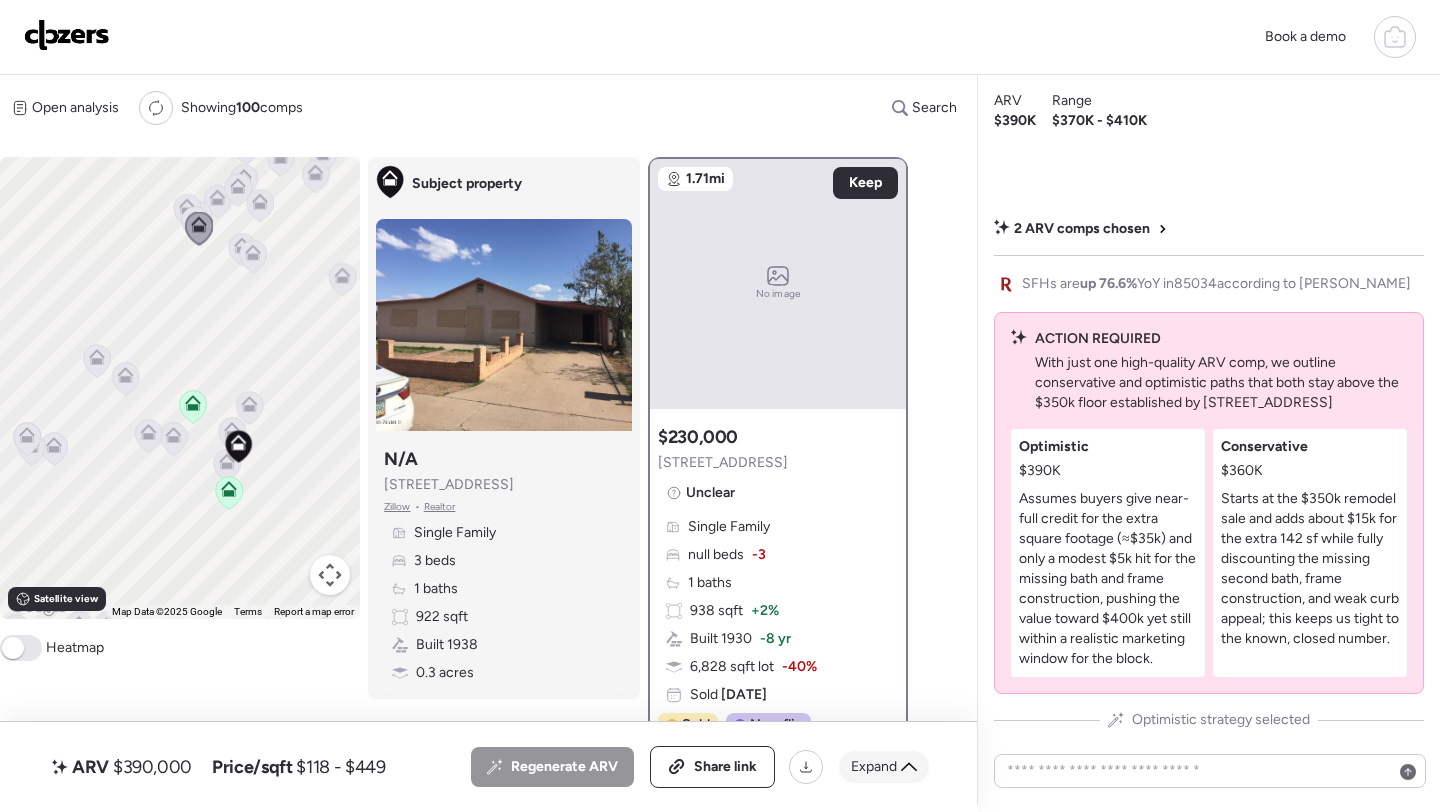 click on "Expand" at bounding box center [874, 767] 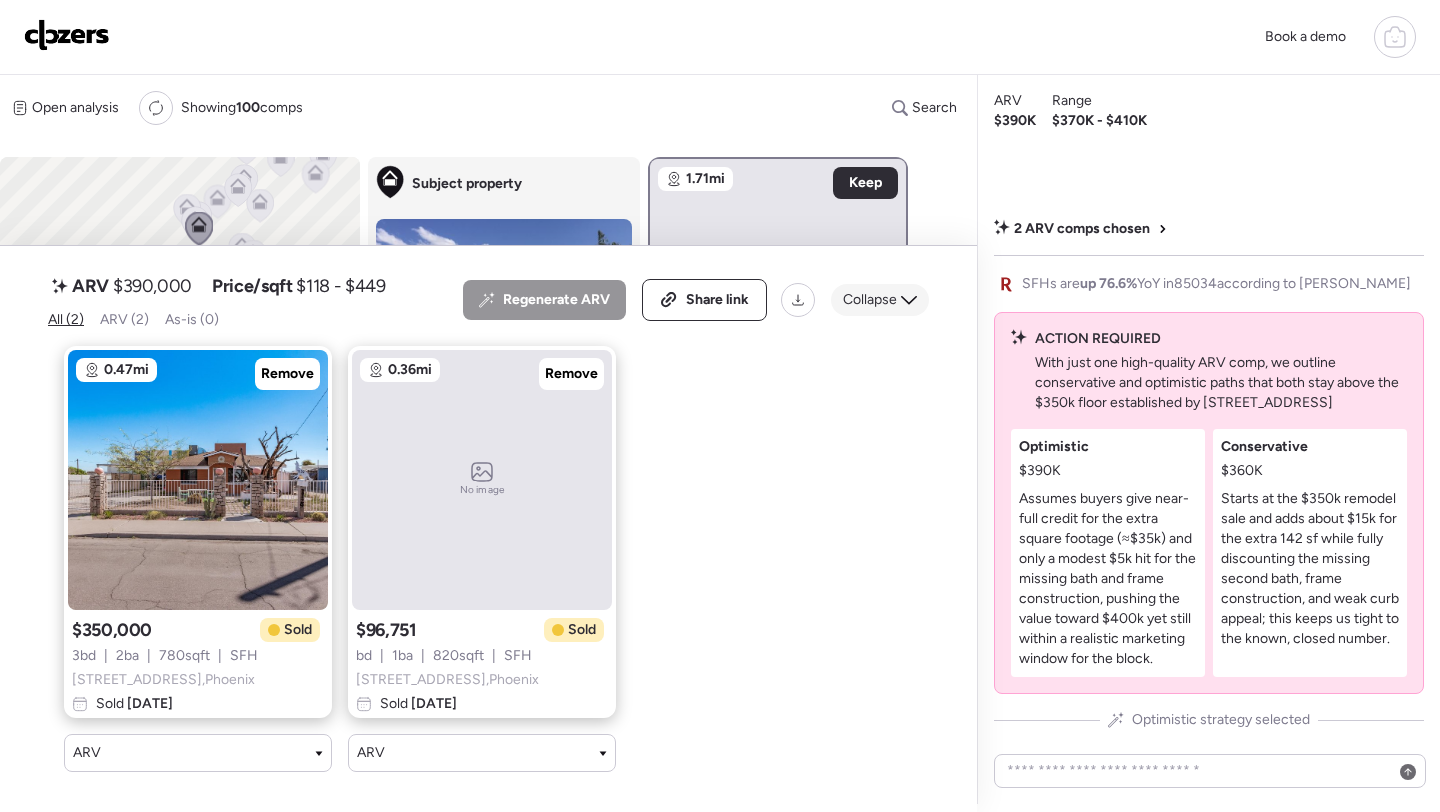 click 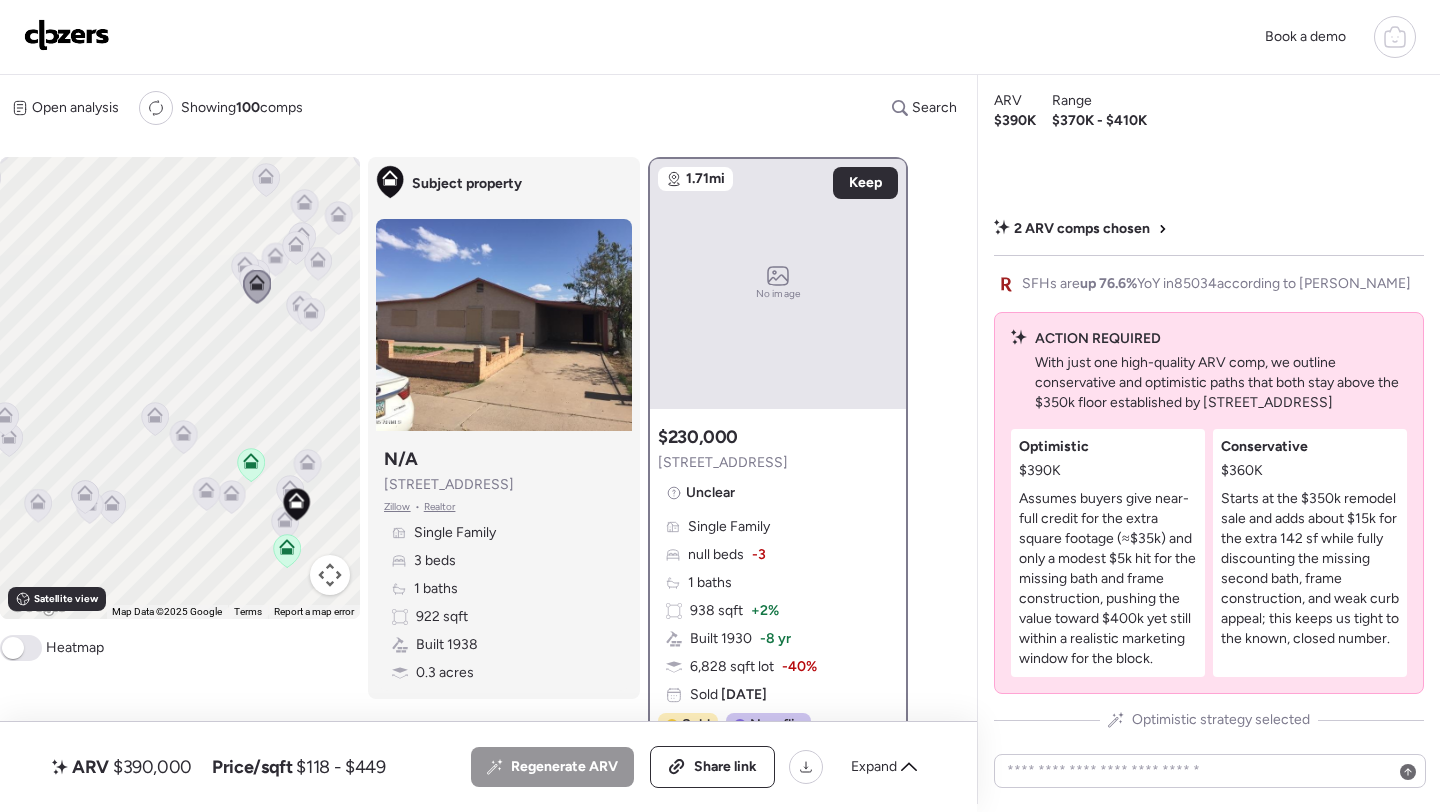 drag, startPoint x: 181, startPoint y: 341, endPoint x: 240, endPoint y: 401, distance: 84.14868 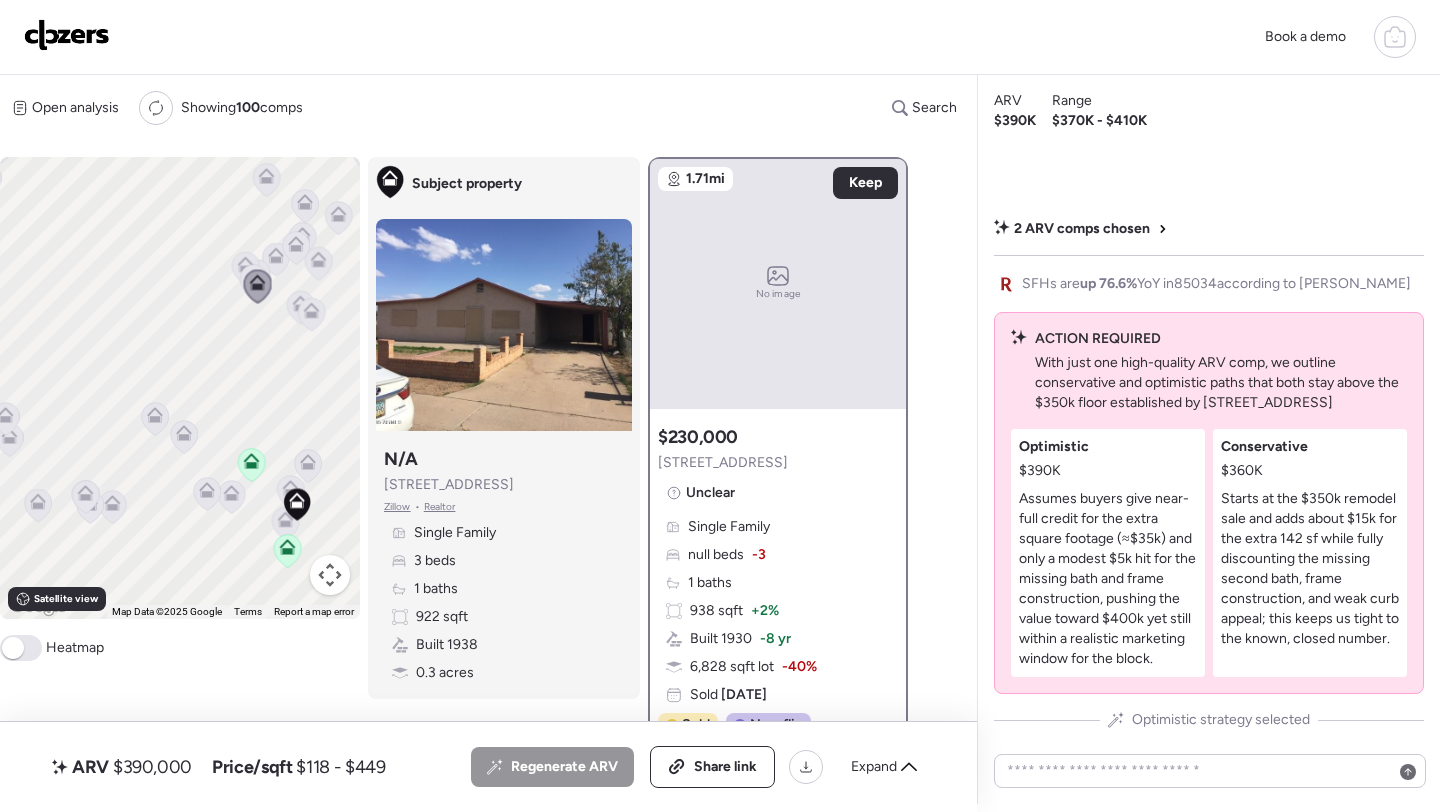 click 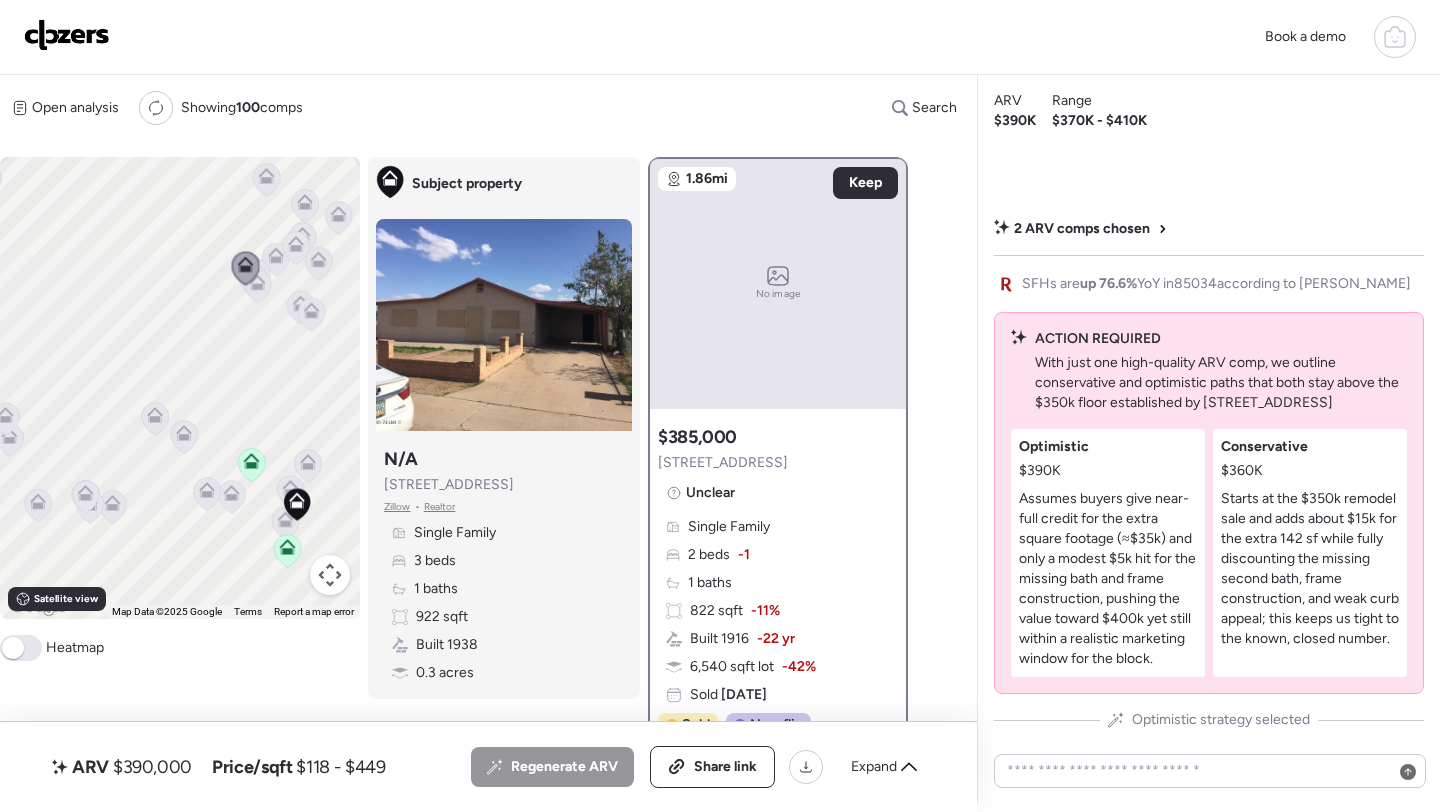 click 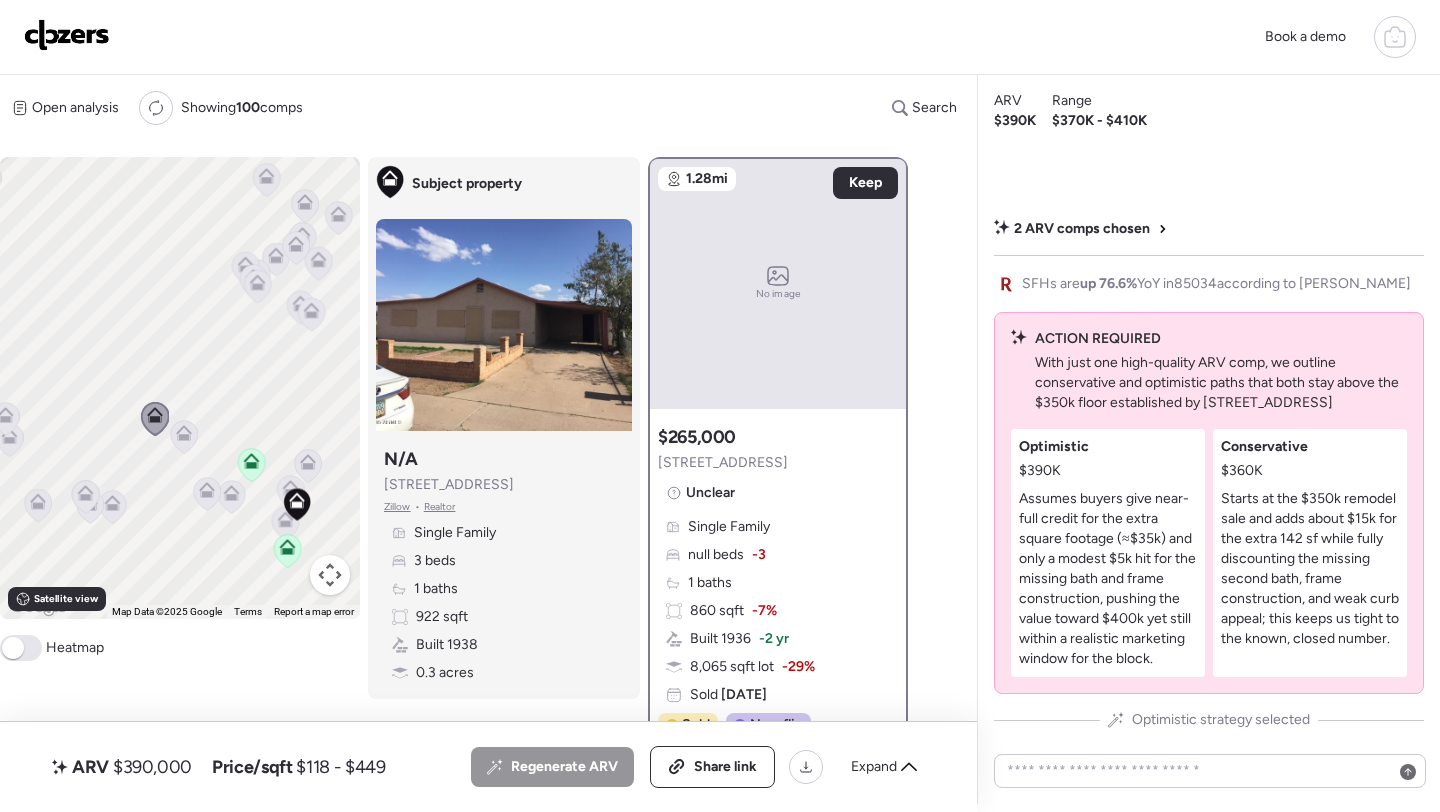click 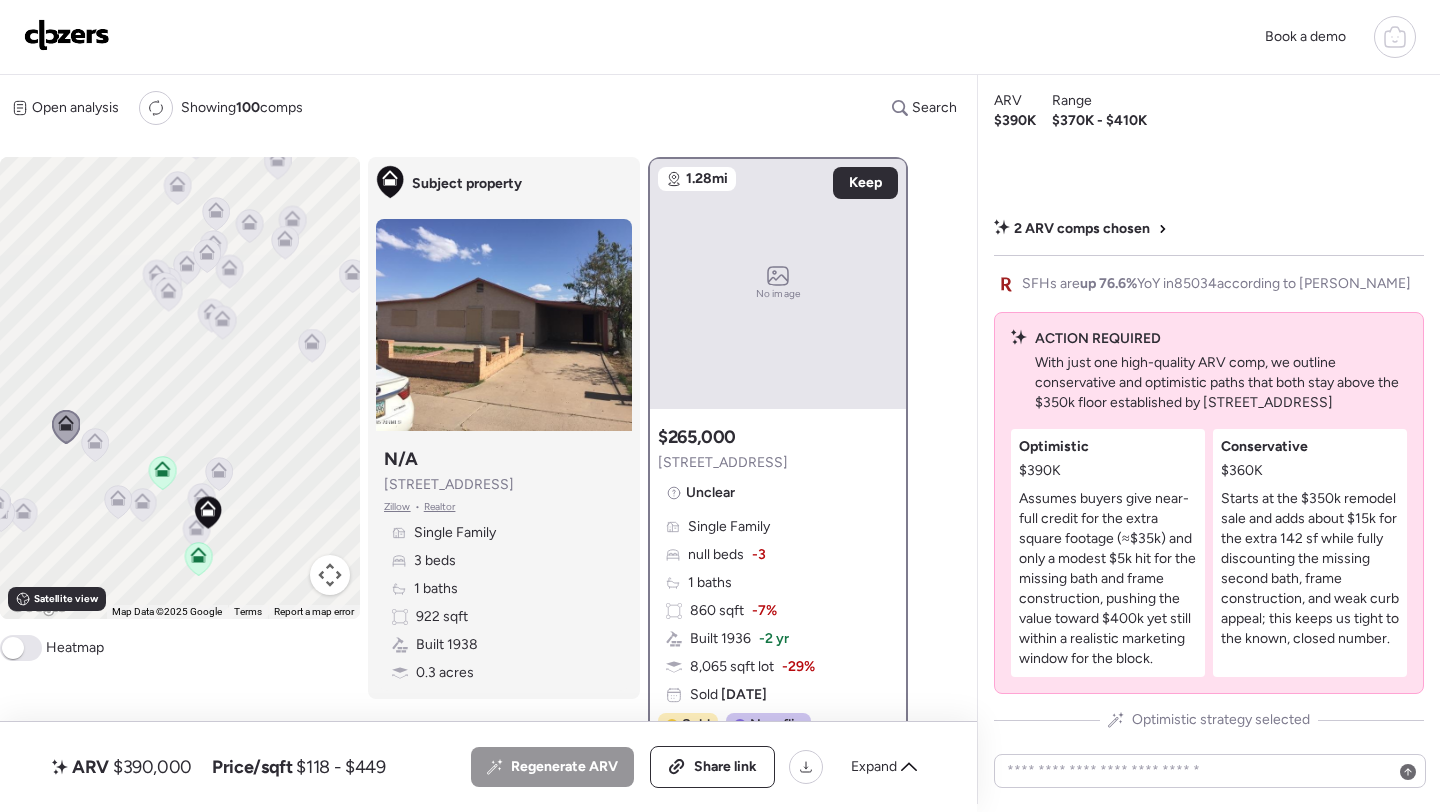 drag, startPoint x: 132, startPoint y: 437, endPoint x: 33, endPoint y: 464, distance: 102.61579 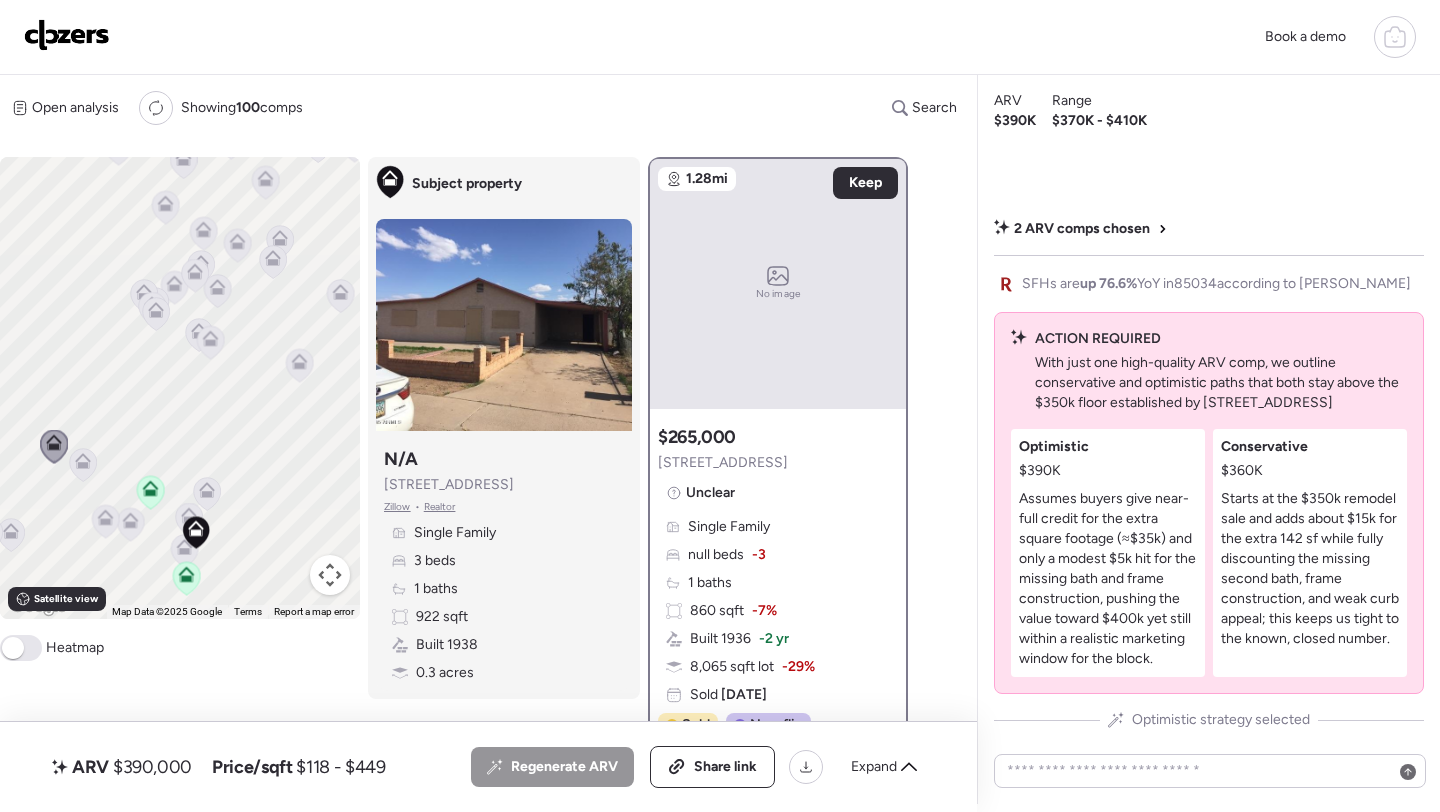click 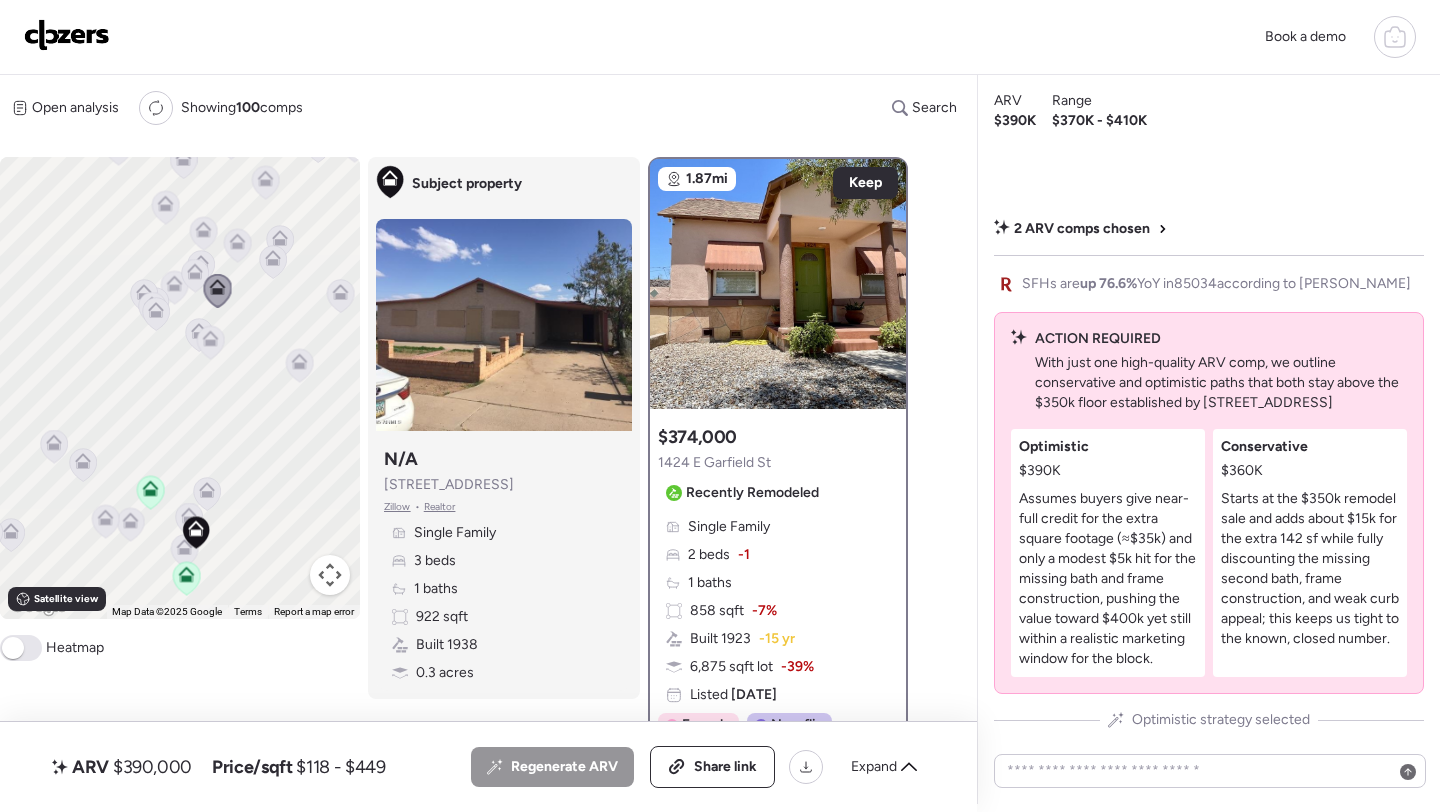 click 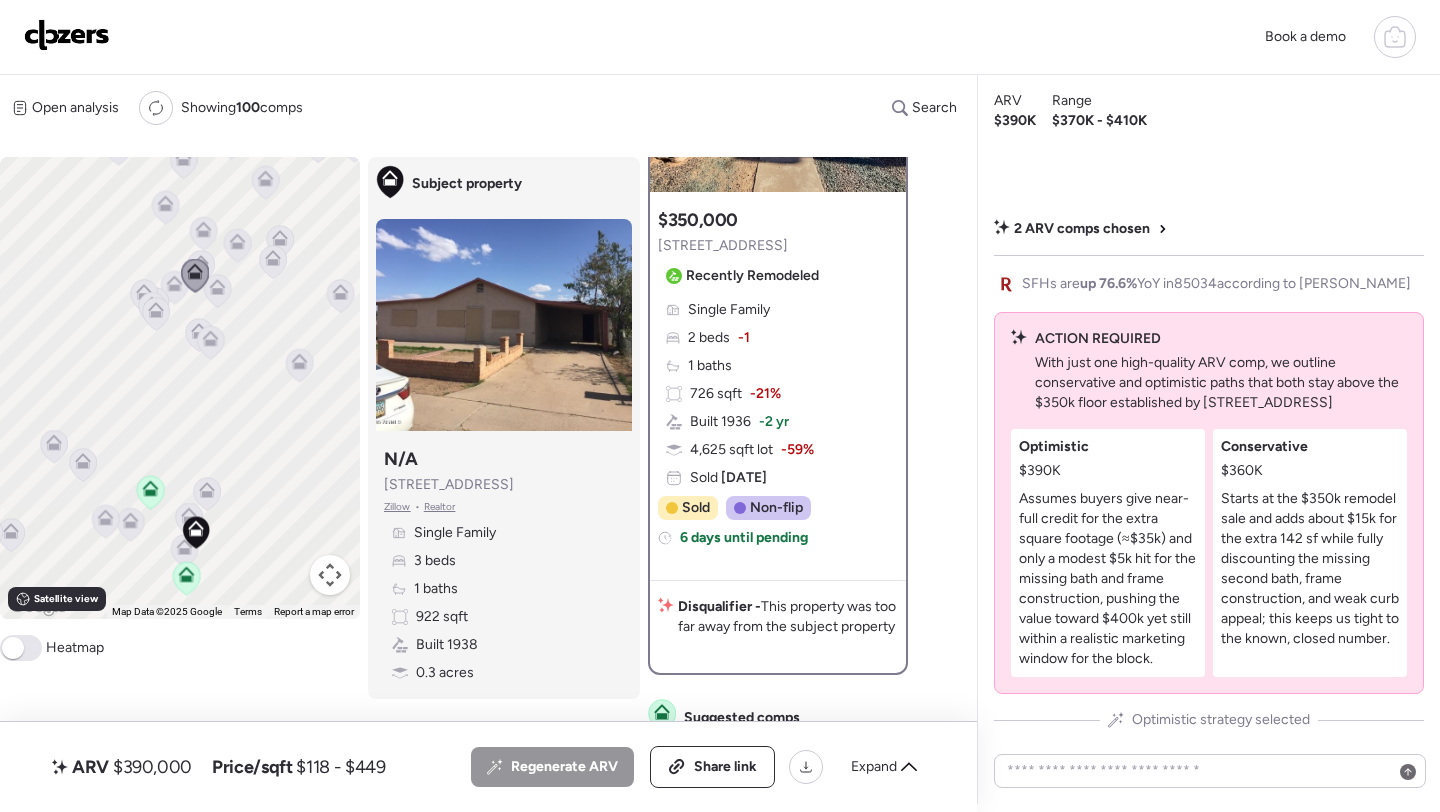 scroll, scrollTop: 0, scrollLeft: 0, axis: both 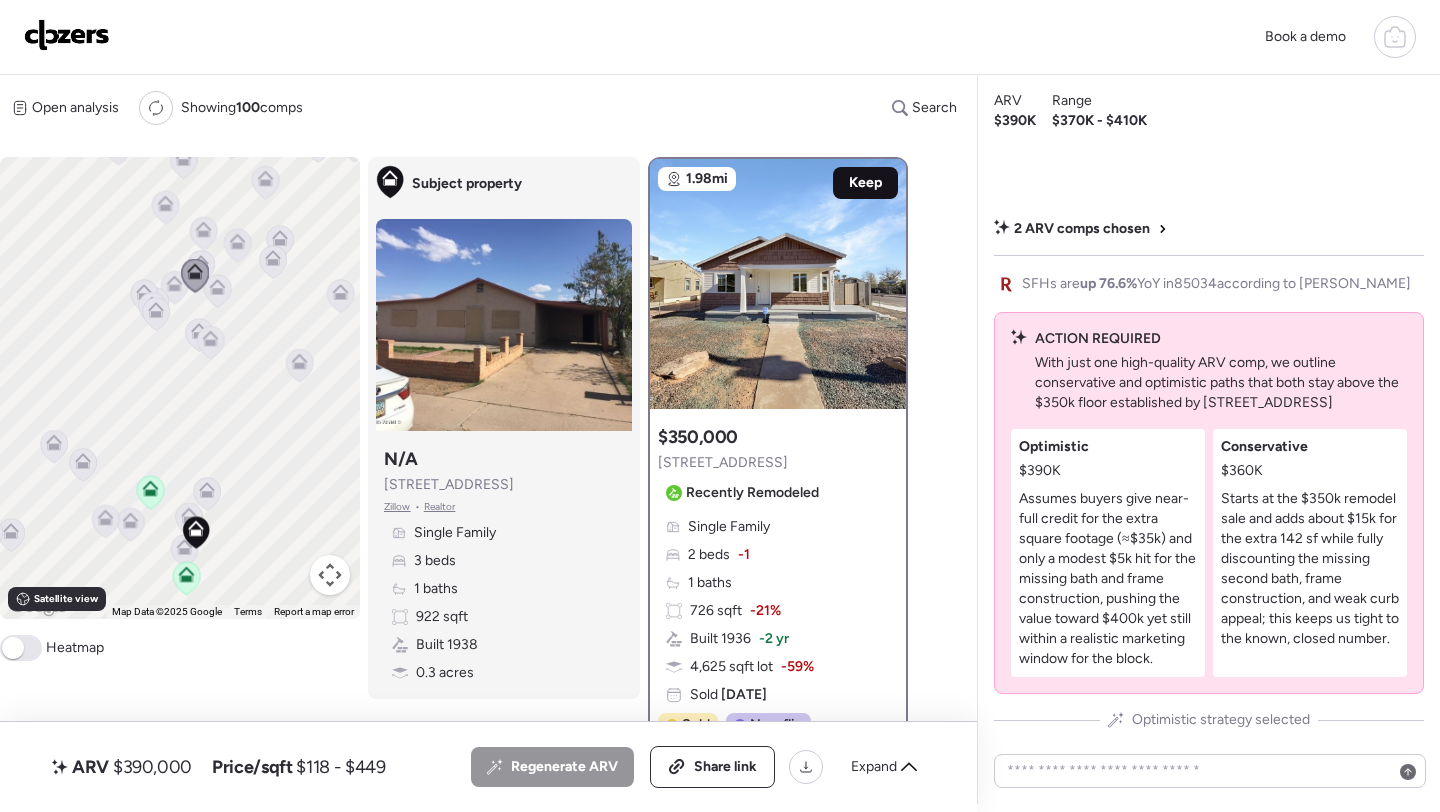 click on "Keep" at bounding box center [865, 183] 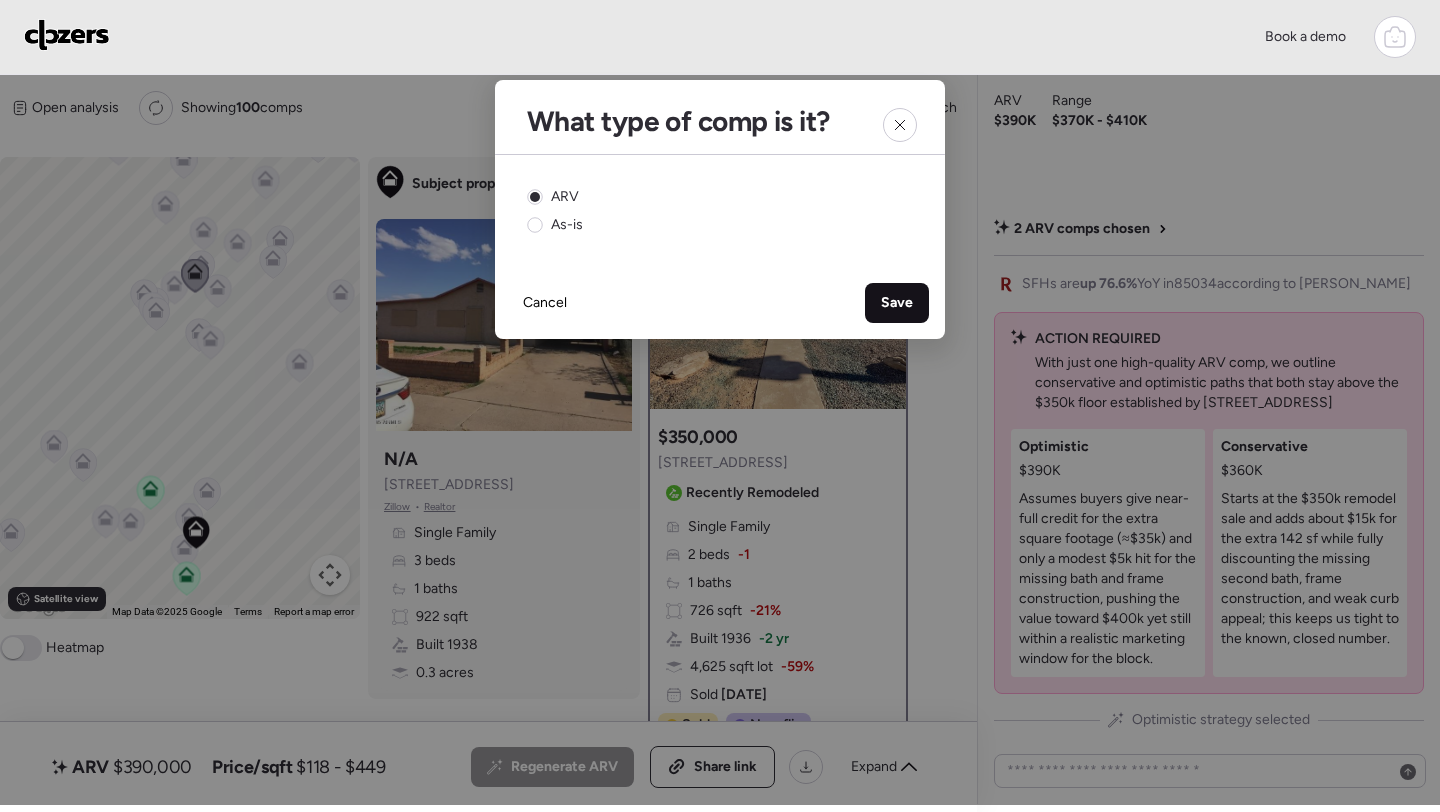 click on "Save" at bounding box center (897, 303) 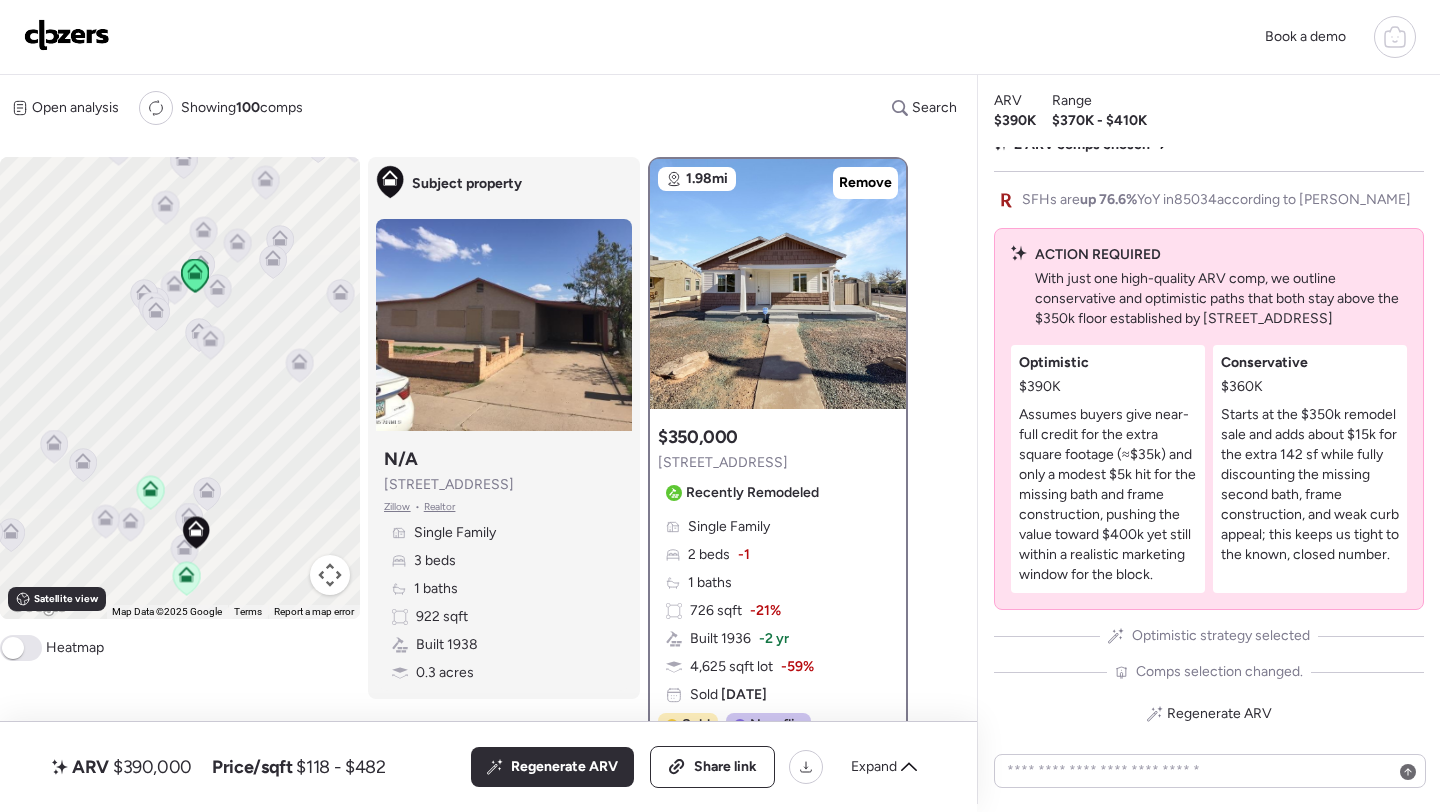 click 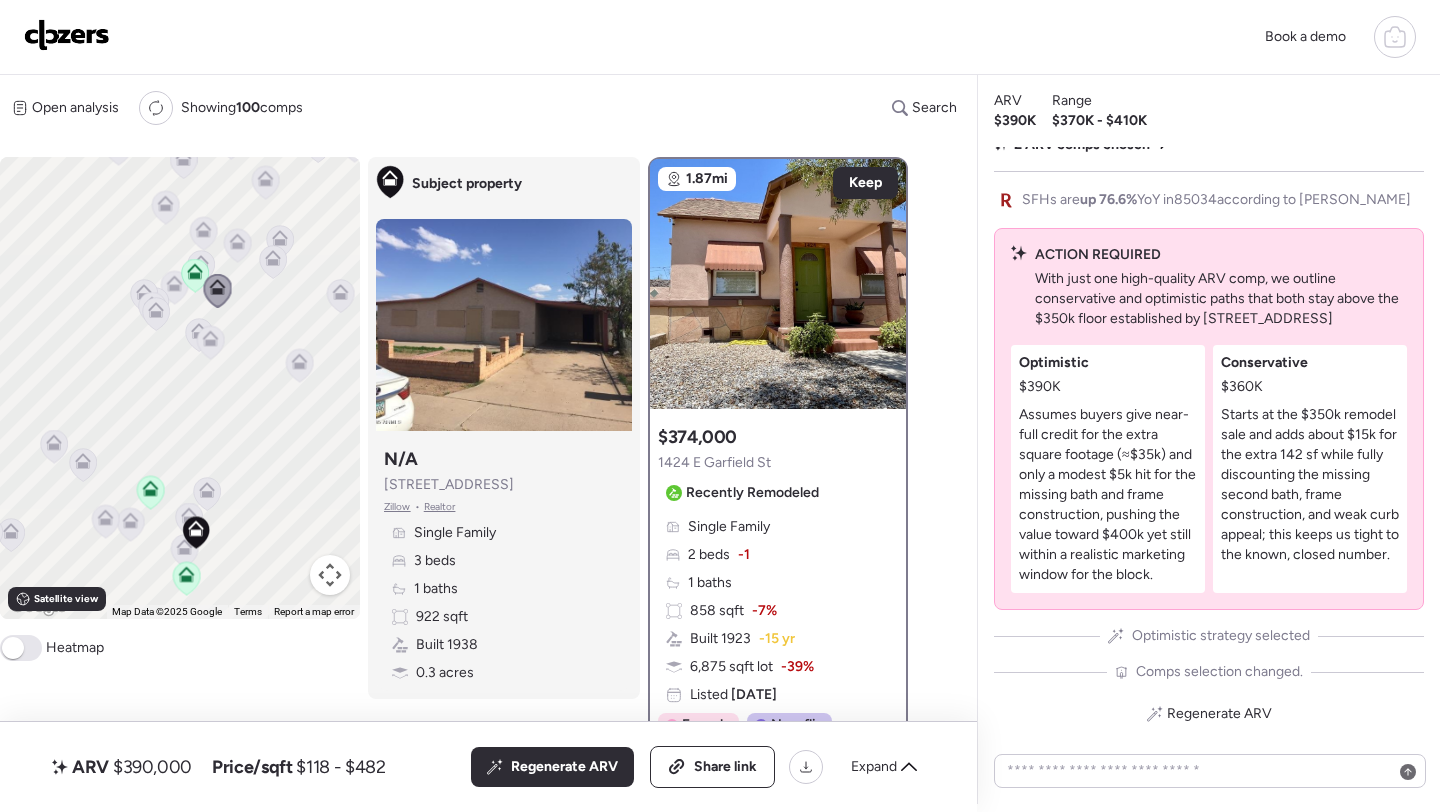 click 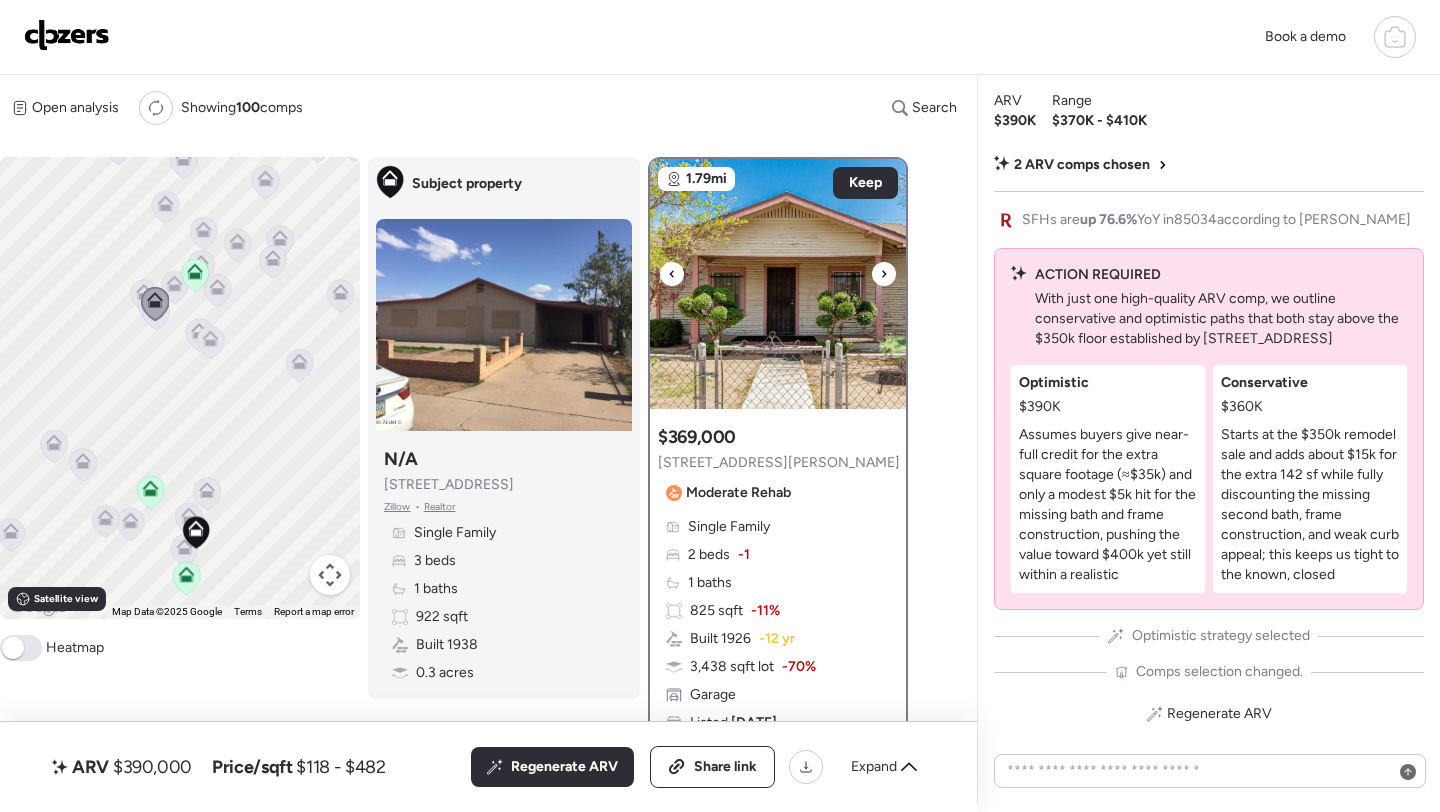 click at bounding box center (778, 284) 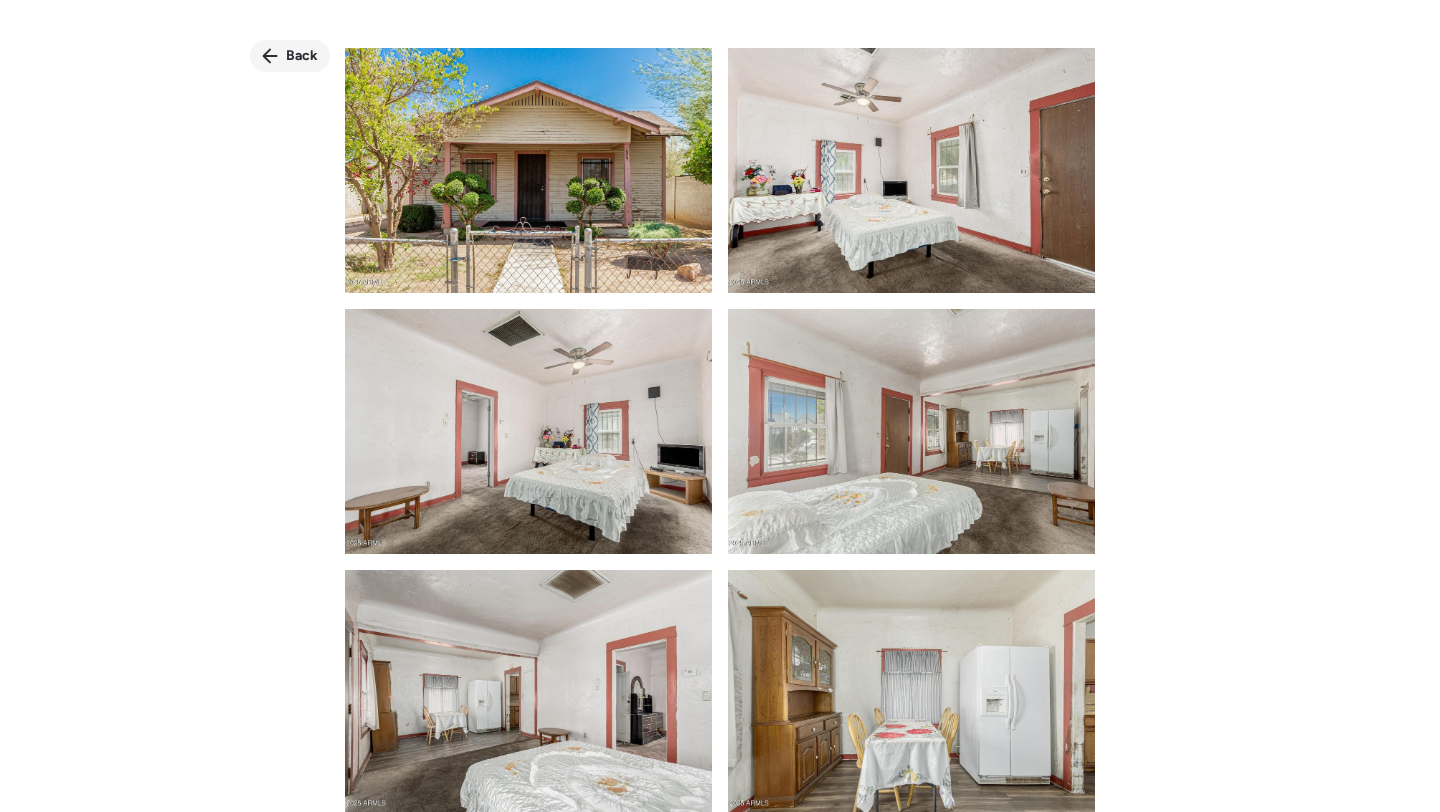 click on "Back" at bounding box center (302, 56) 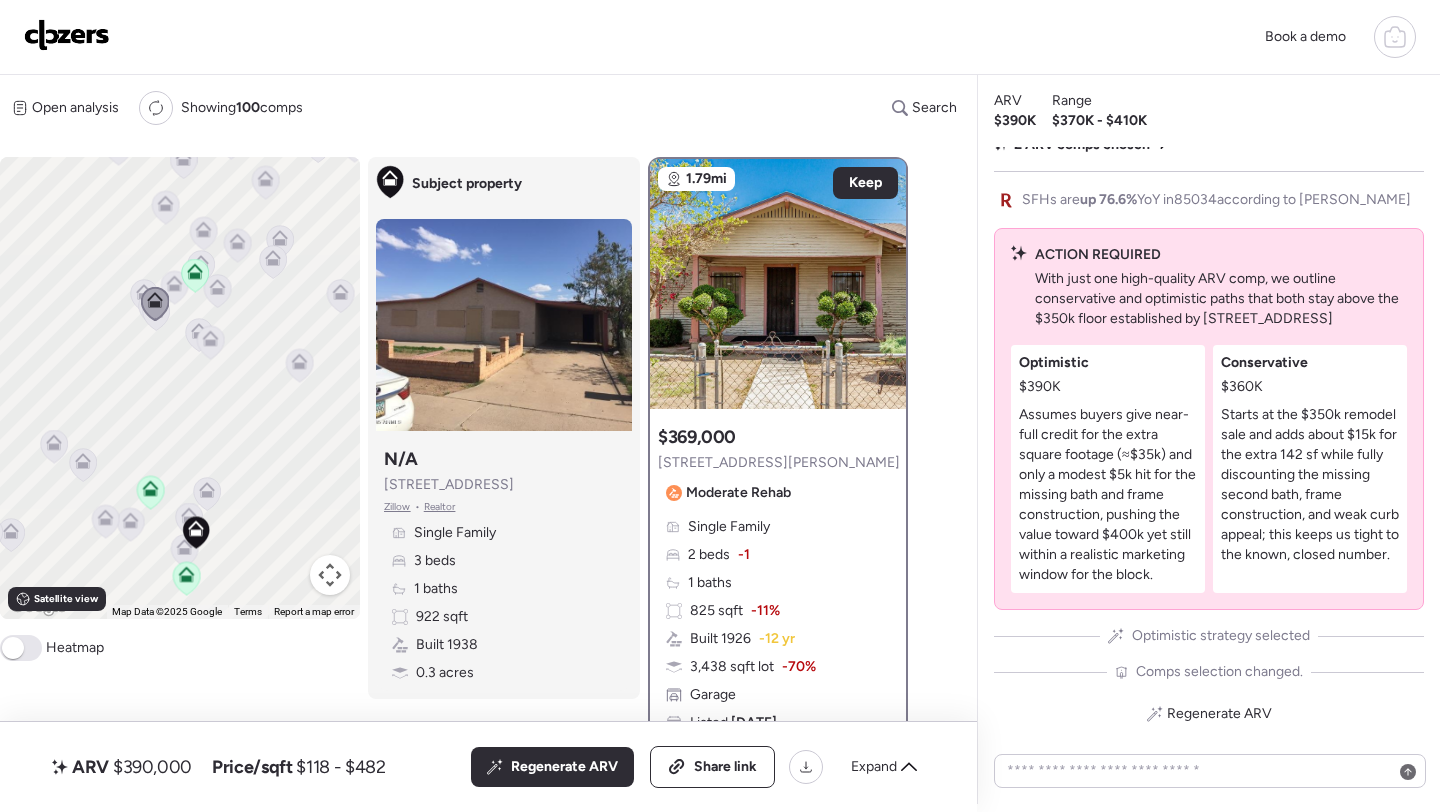 click 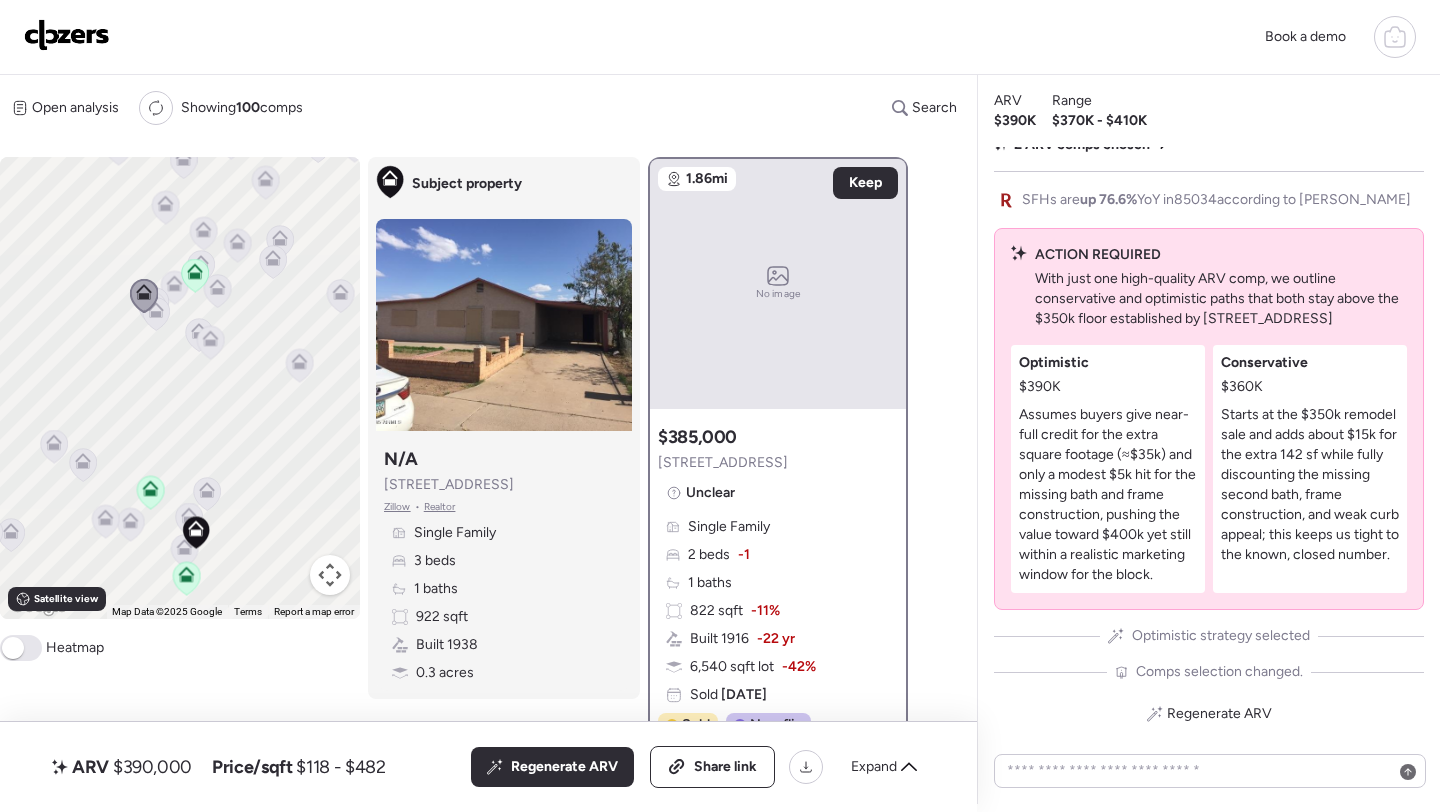 click 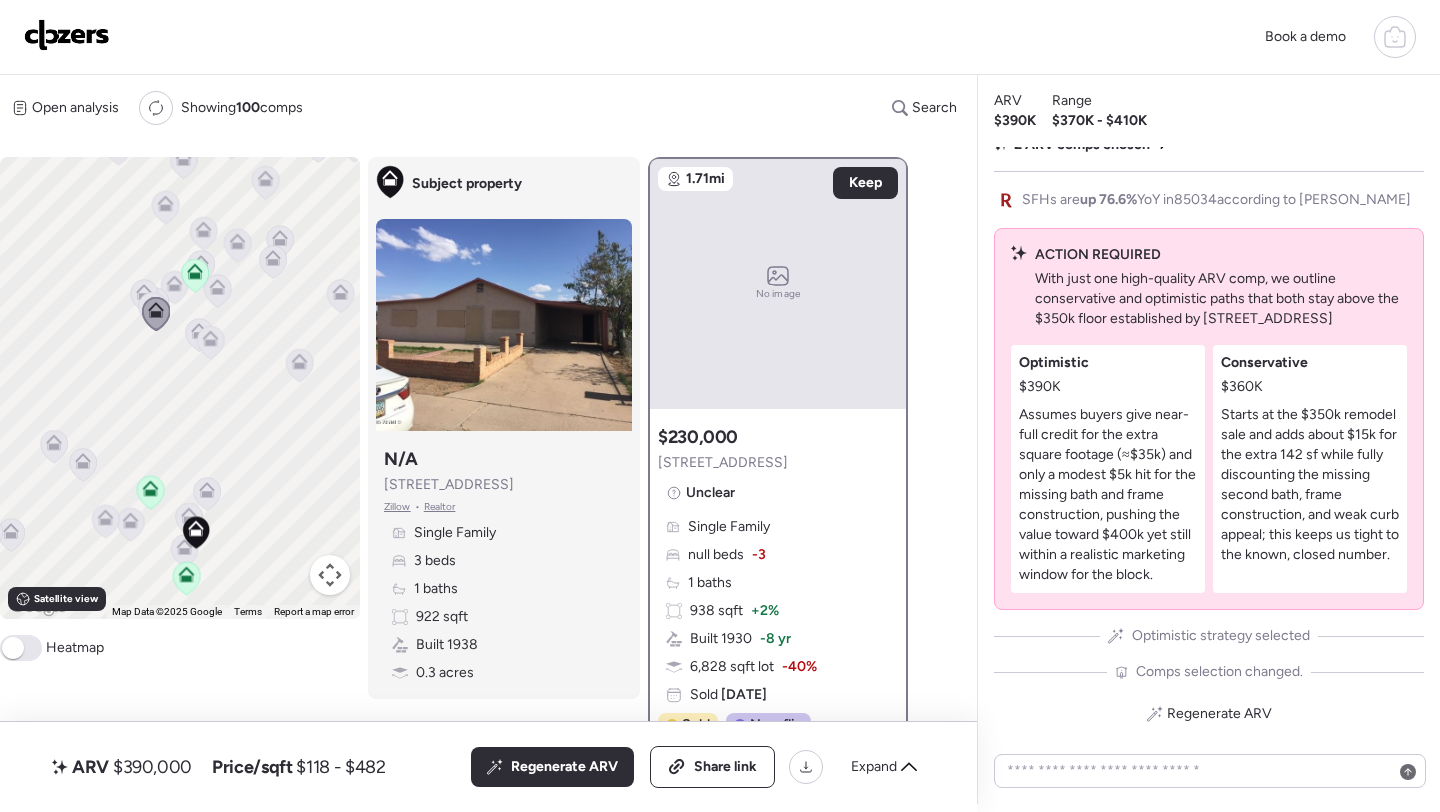 click on "No image" at bounding box center (778, 284) 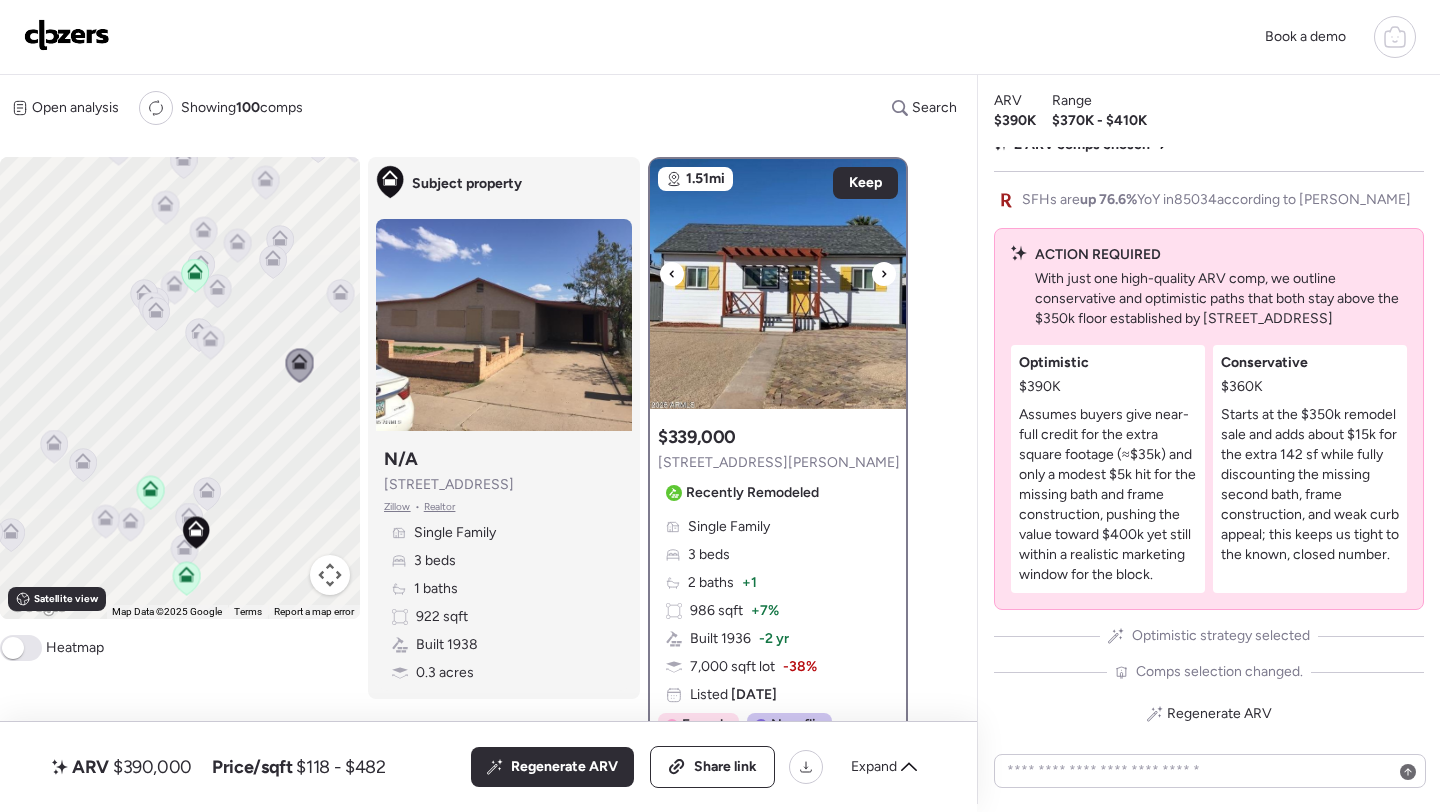 click at bounding box center (778, 284) 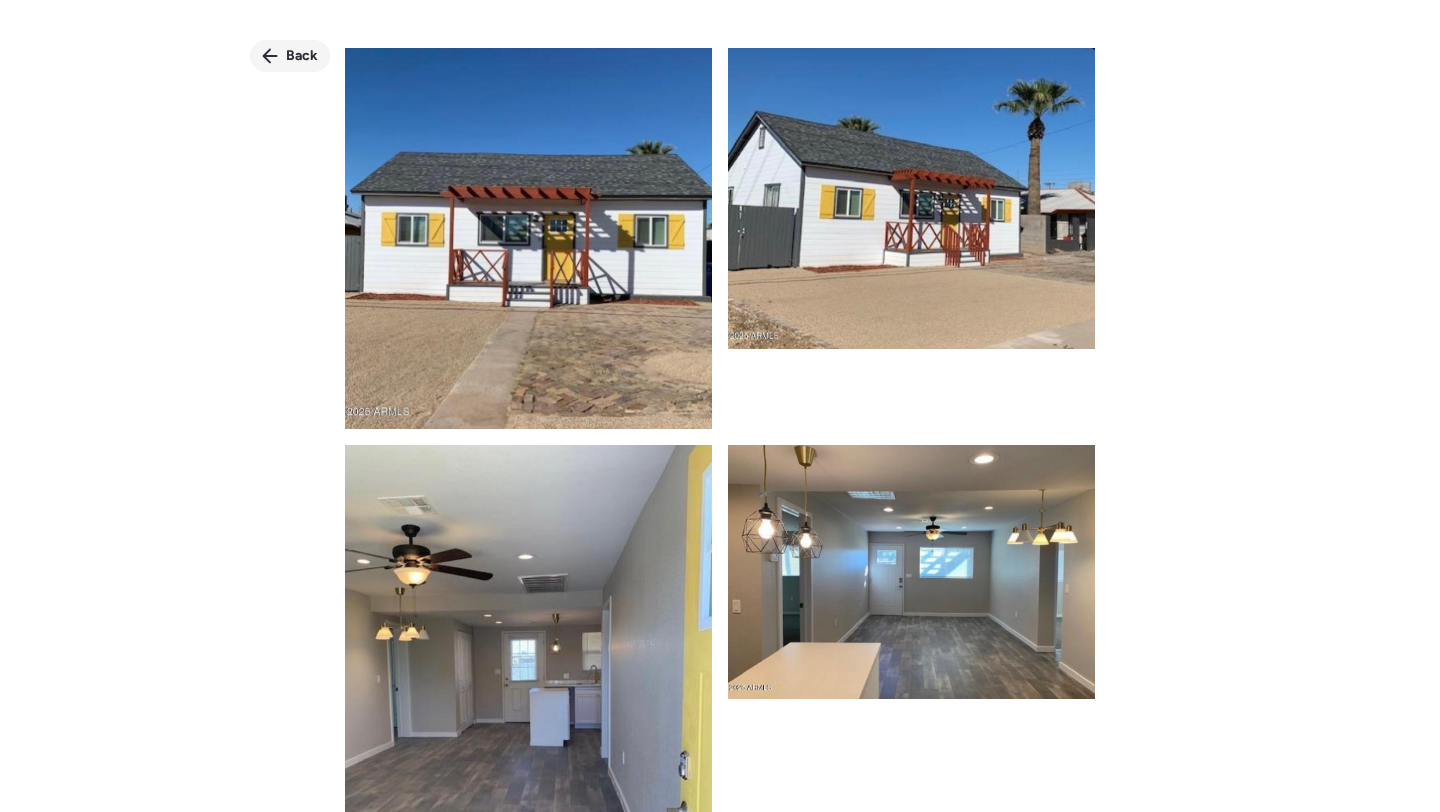click 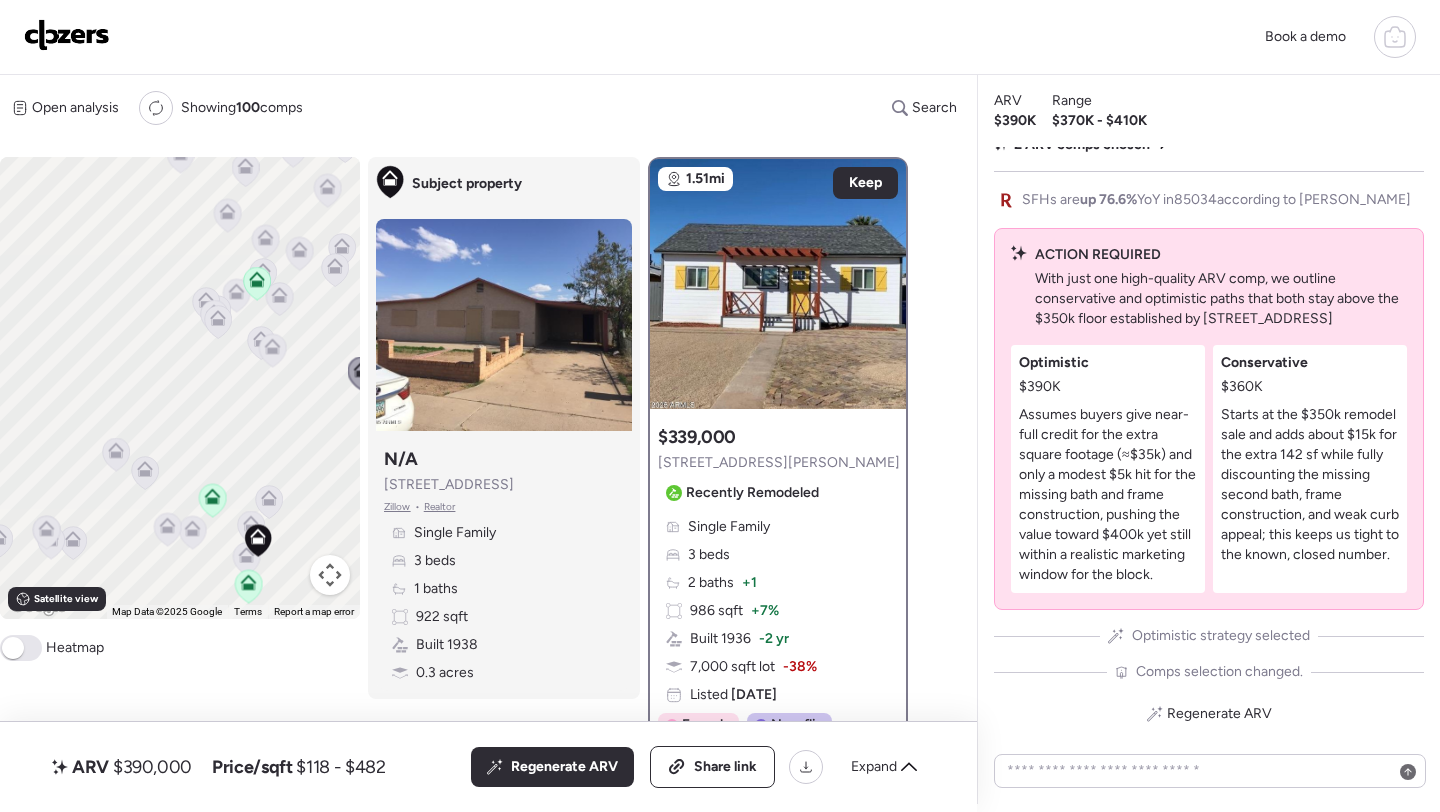 drag, startPoint x: 223, startPoint y: 436, endPoint x: 306, endPoint y: 448, distance: 83.86298 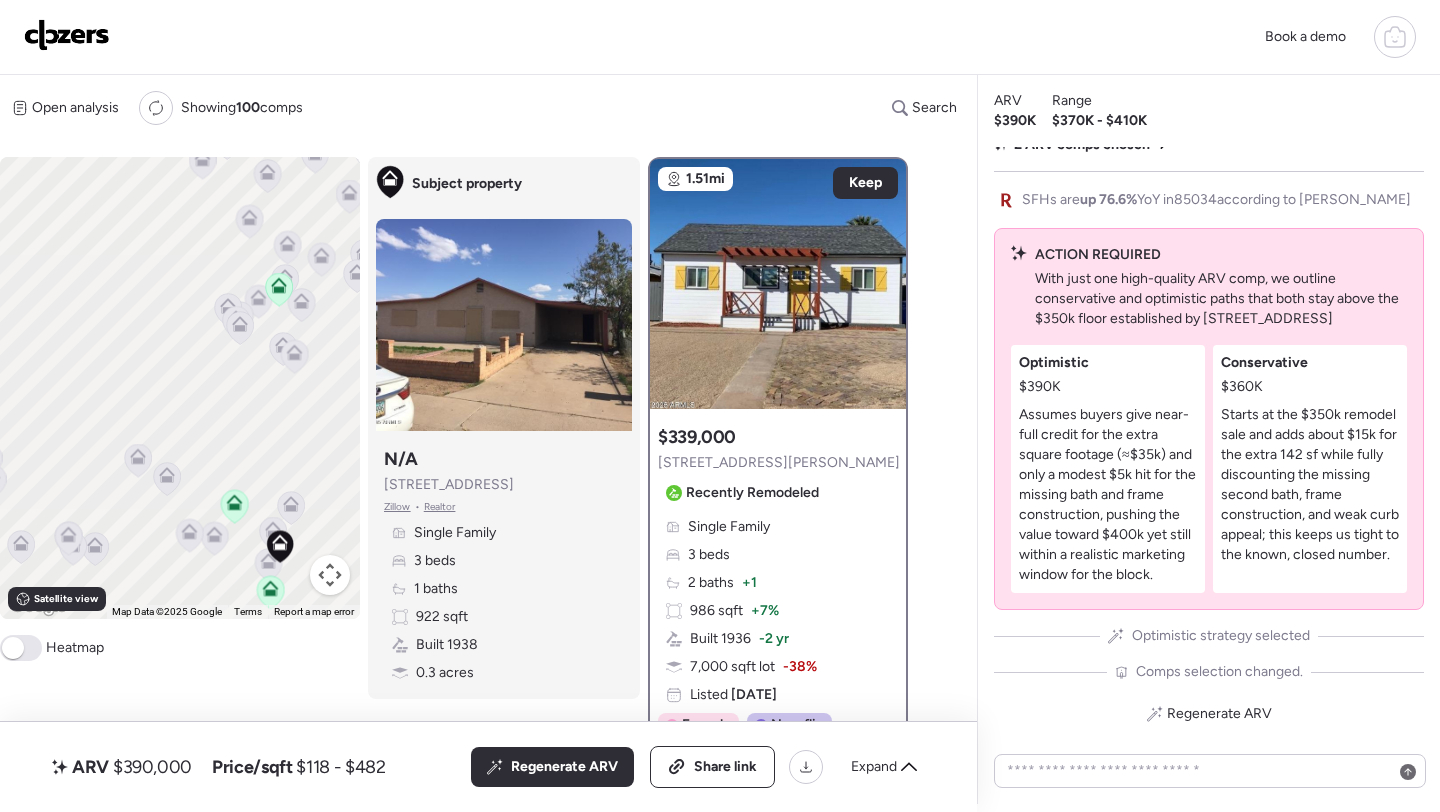 click 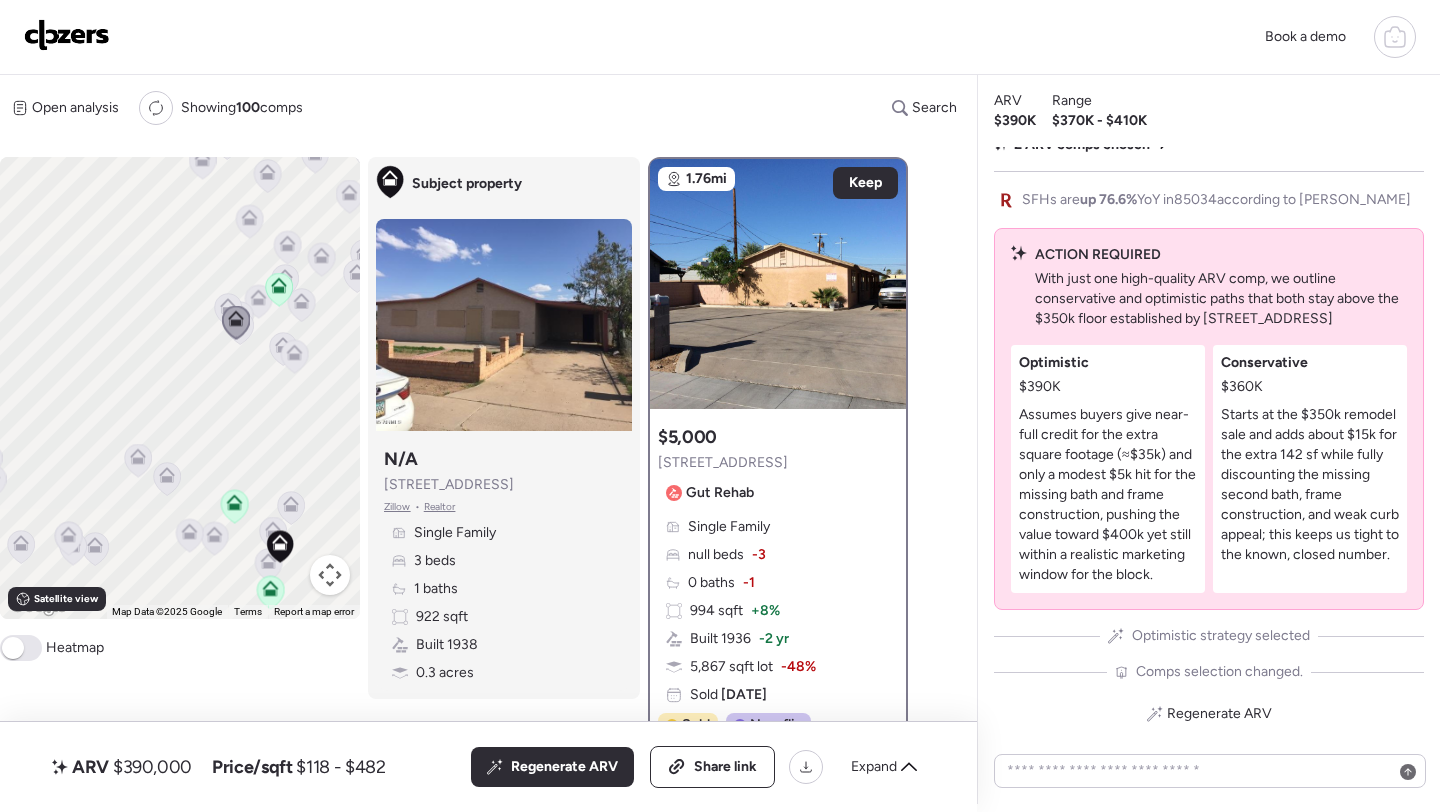 click 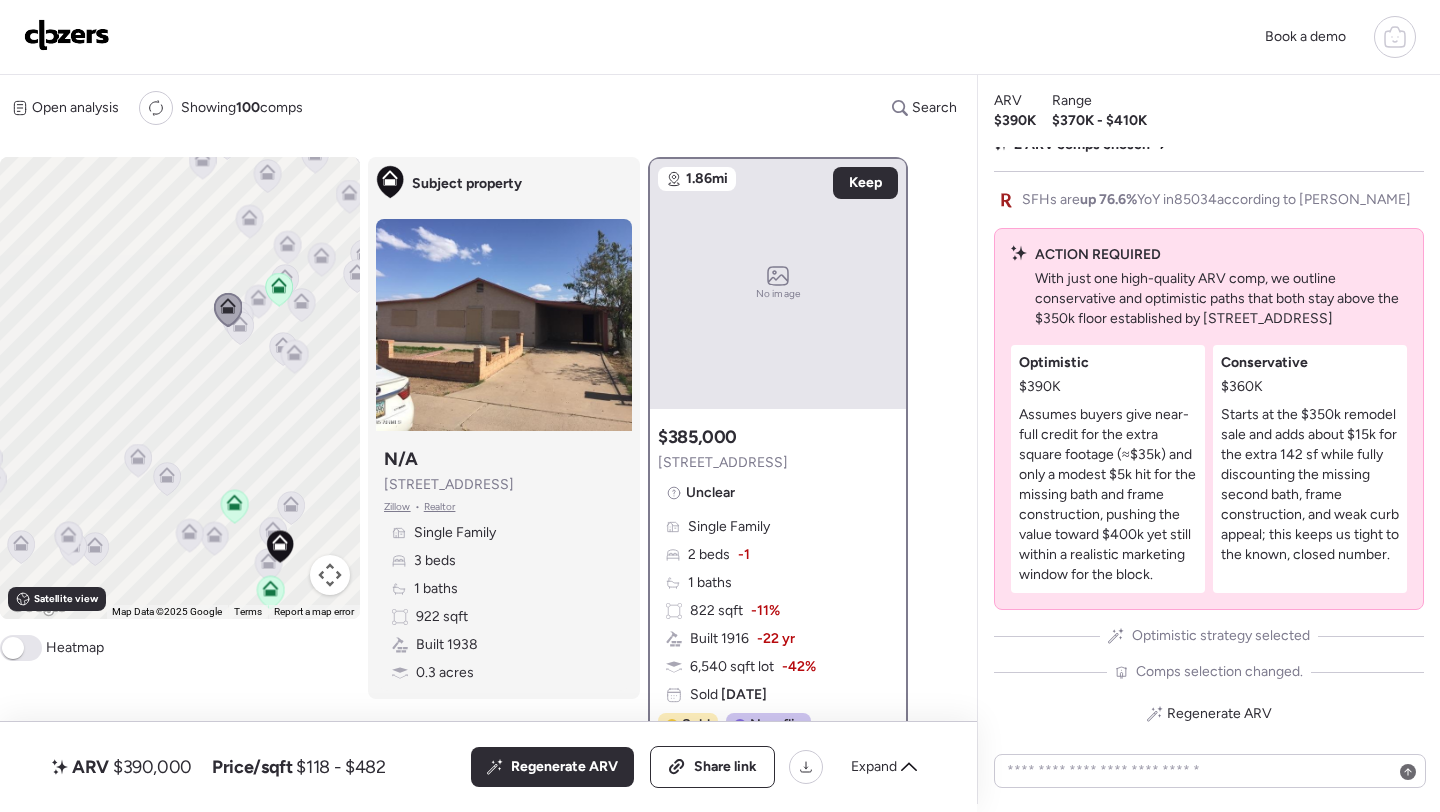 click 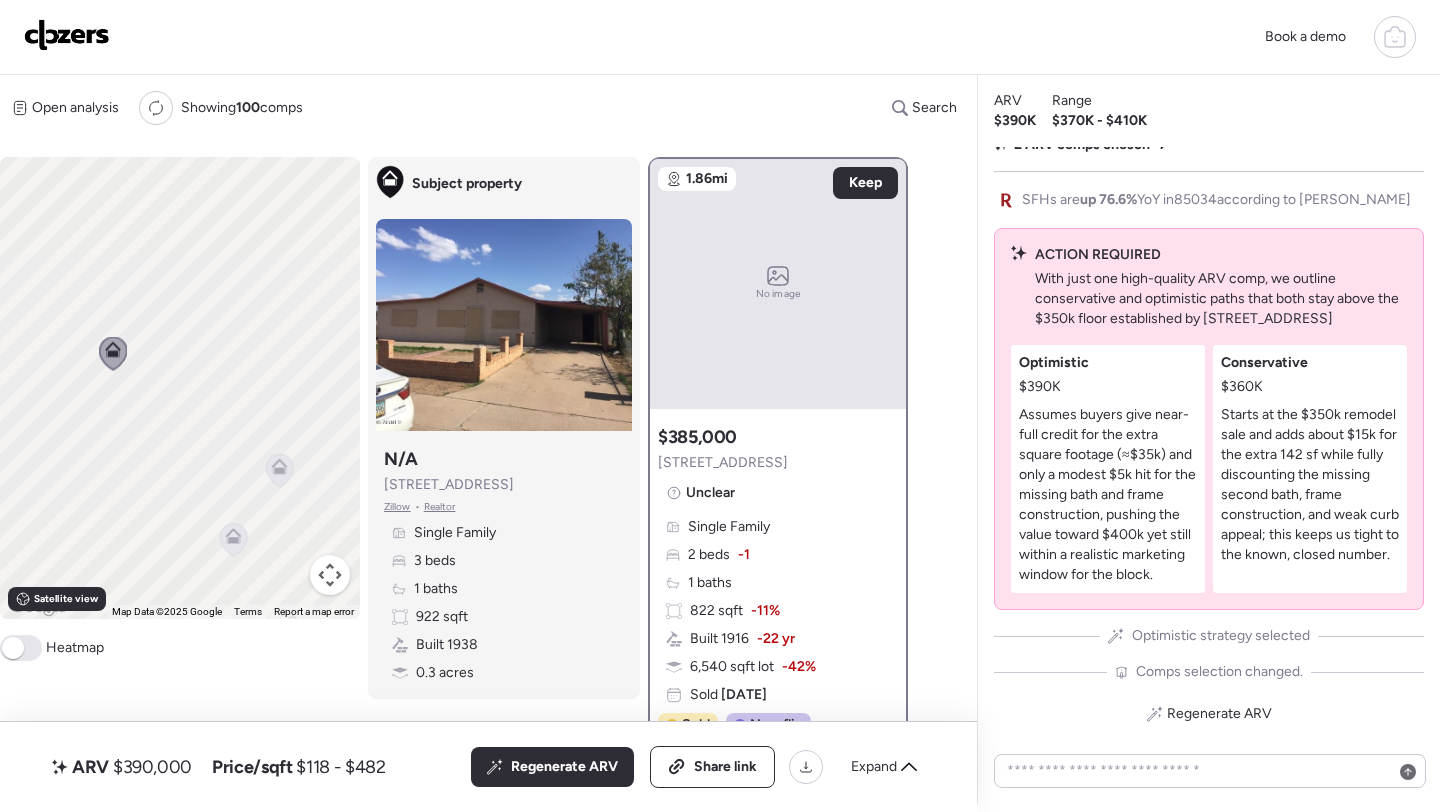 drag, startPoint x: 291, startPoint y: 344, endPoint x: 0, endPoint y: 317, distance: 292.24988 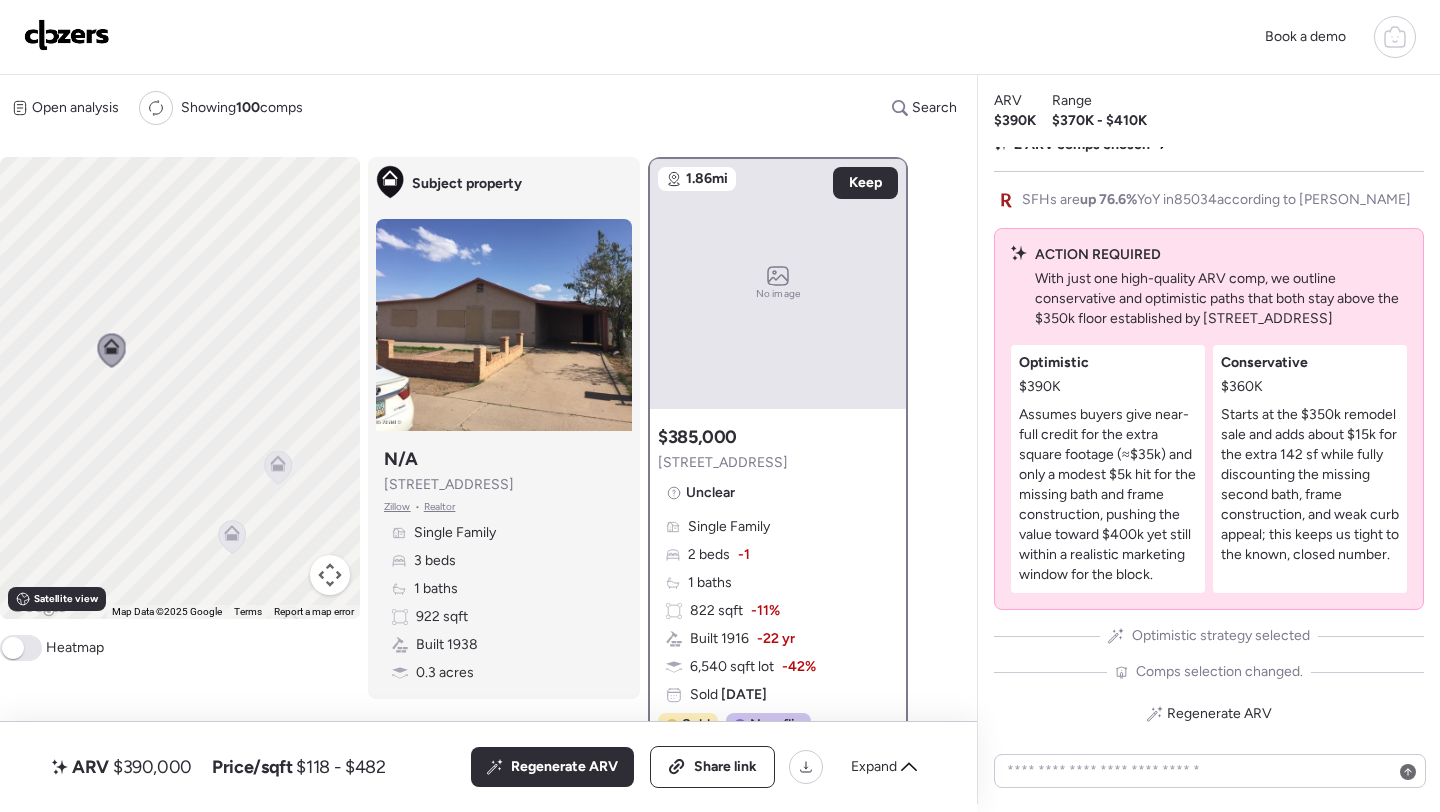 click 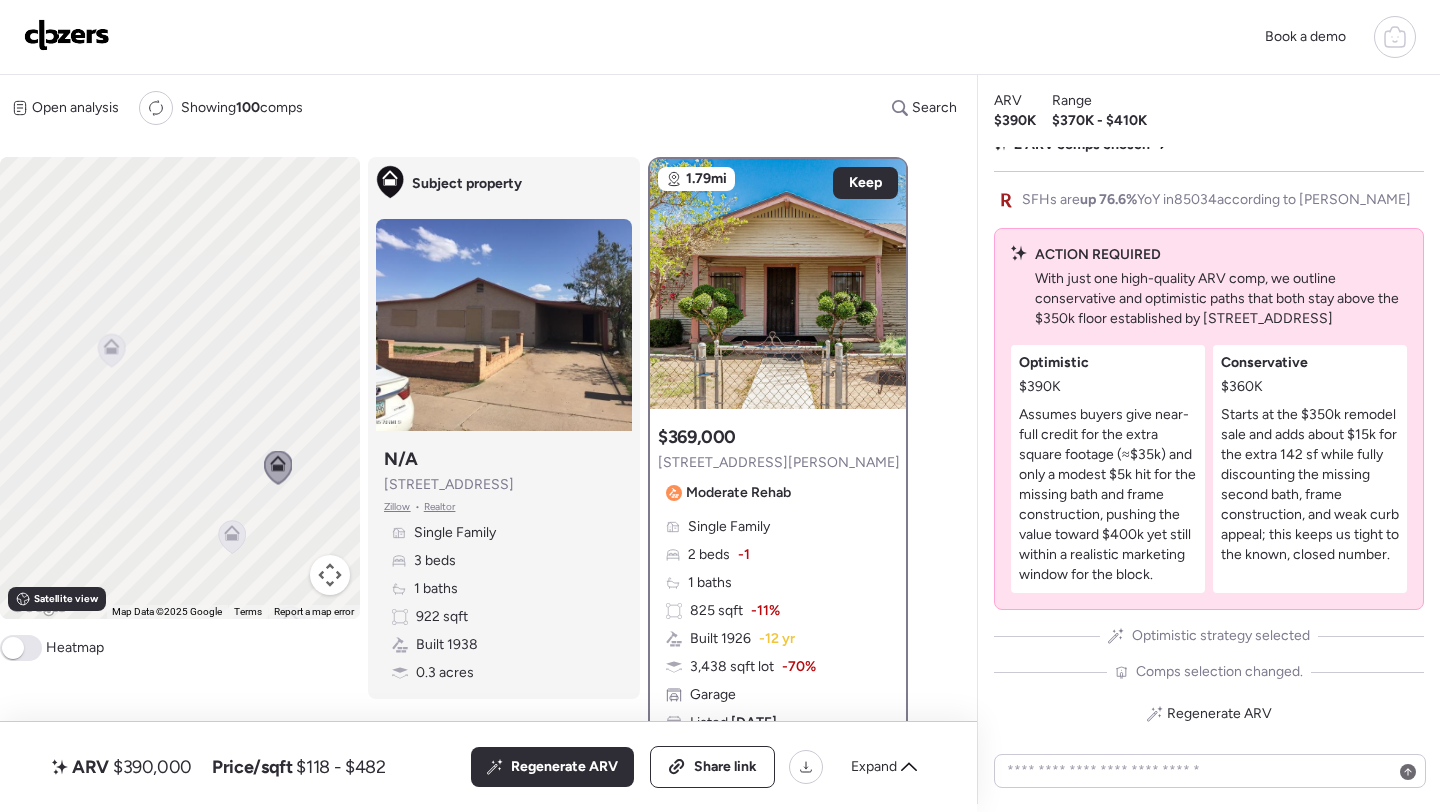 click 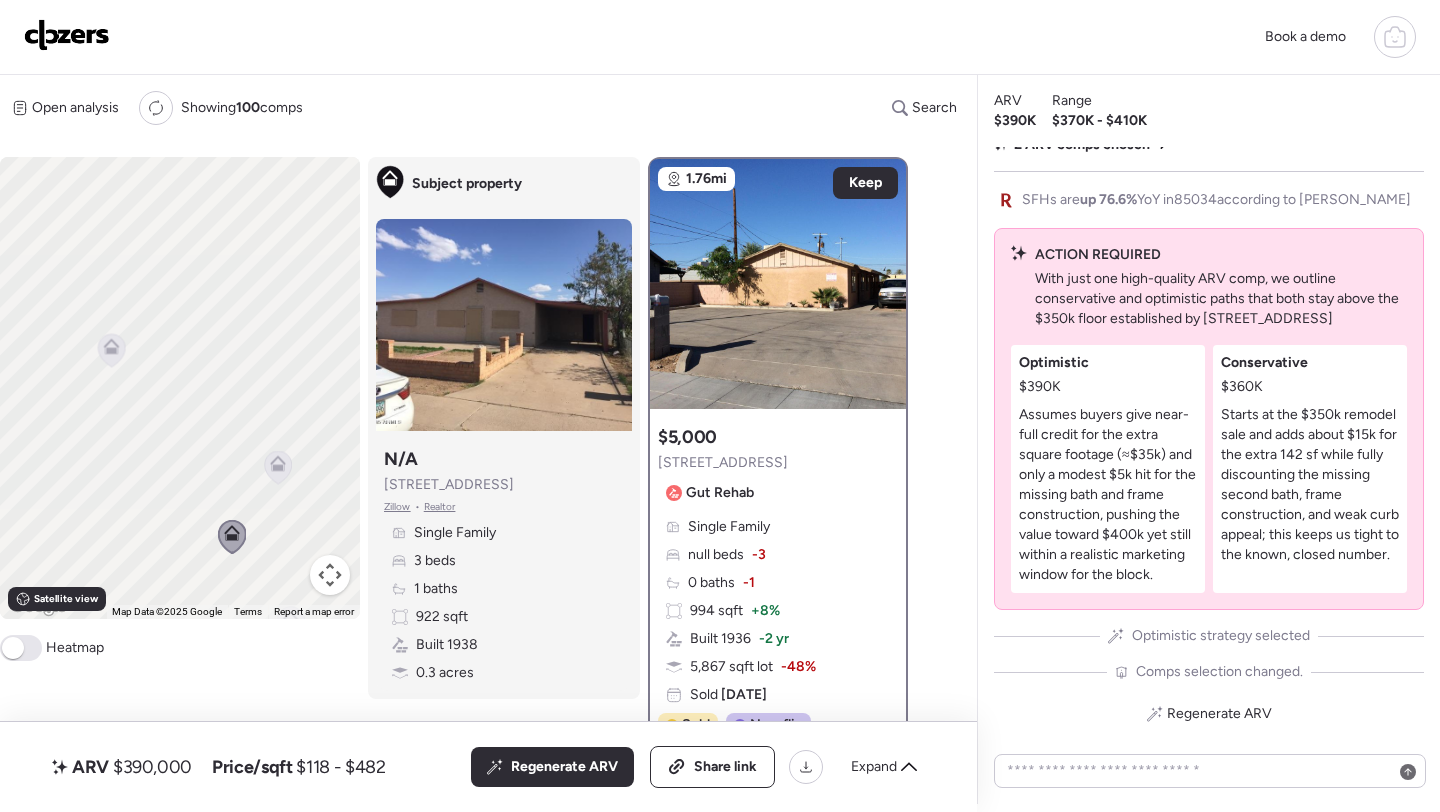 click at bounding box center [778, 284] 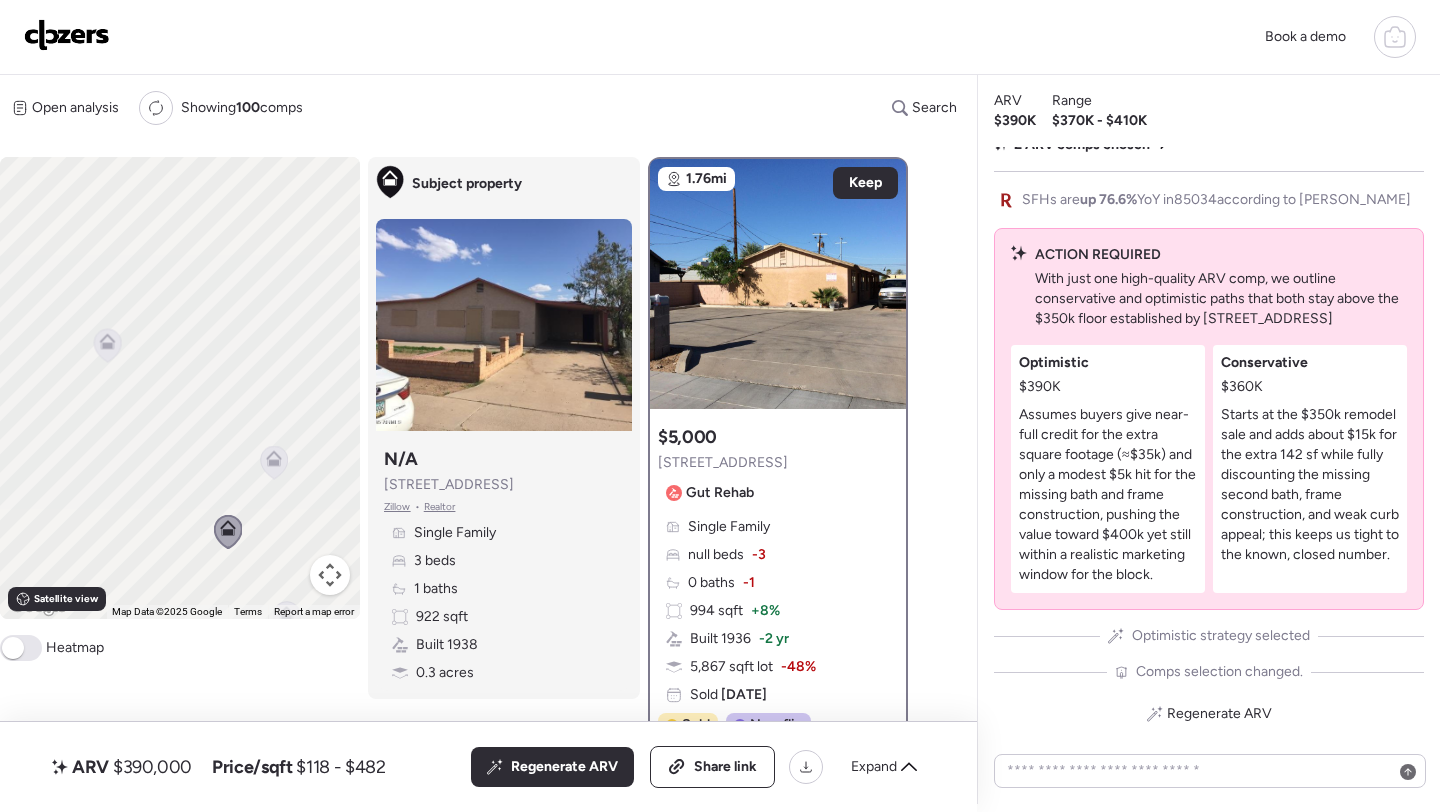 drag, startPoint x: 307, startPoint y: 475, endPoint x: 216, endPoint y: 363, distance: 144.3087 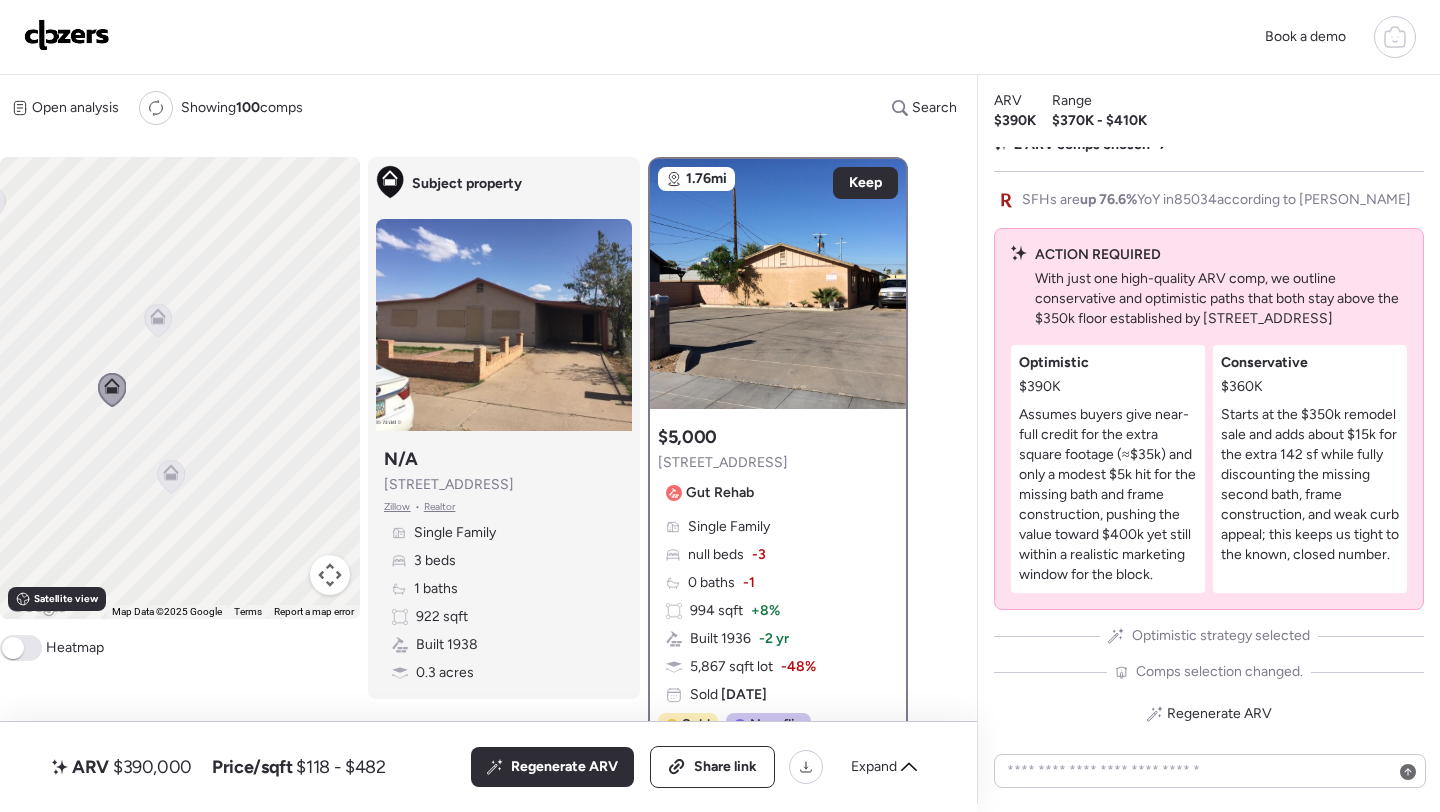 click 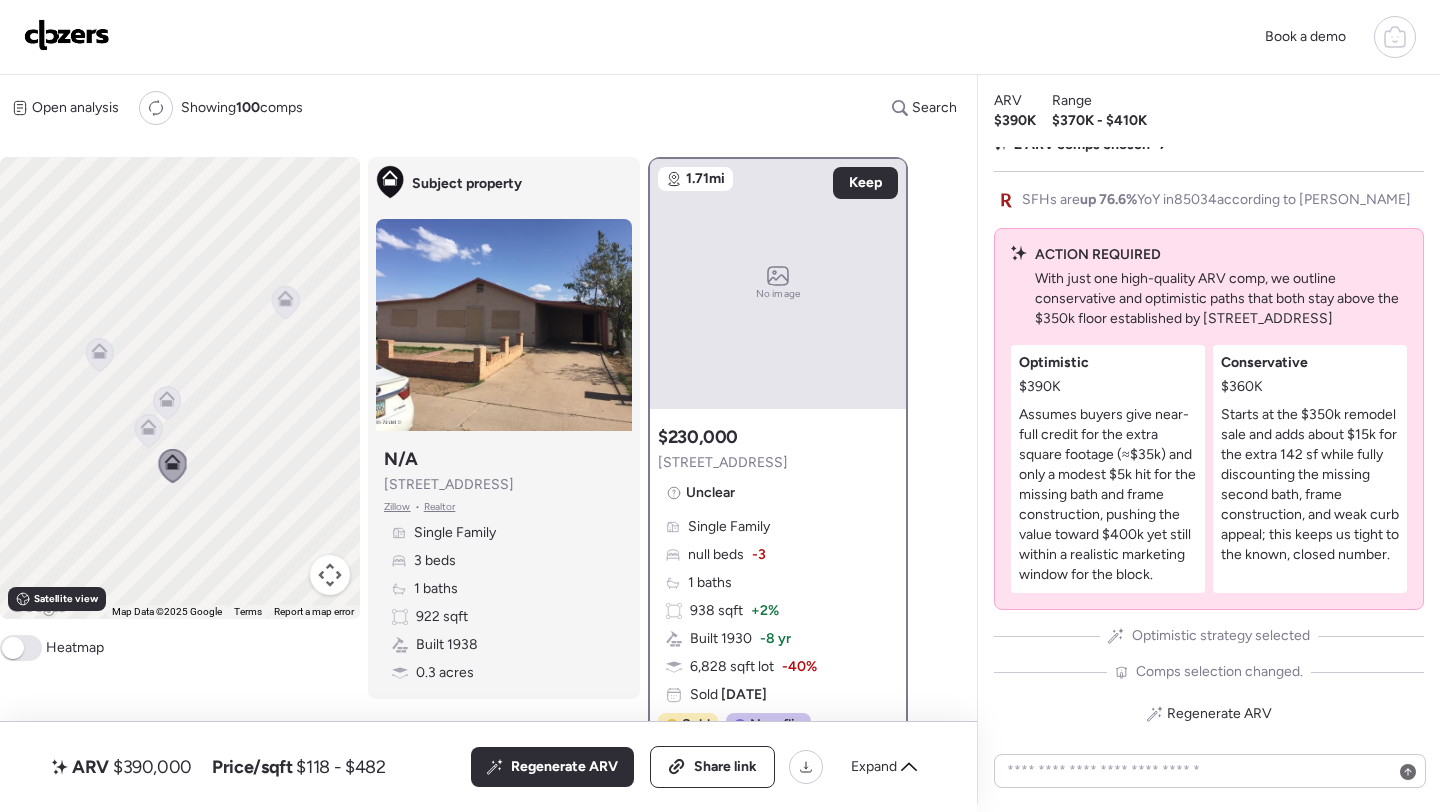 click 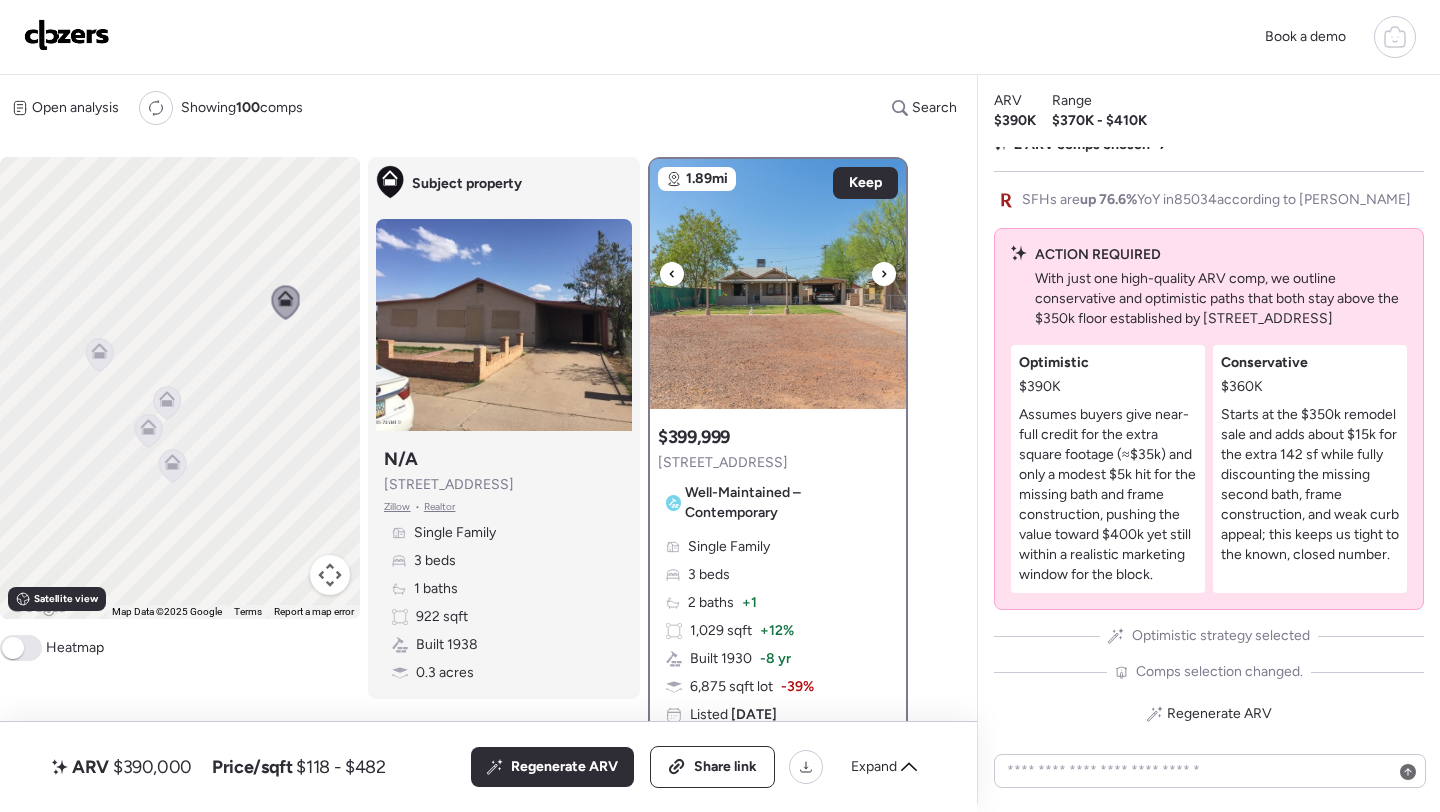 click at bounding box center [778, 284] 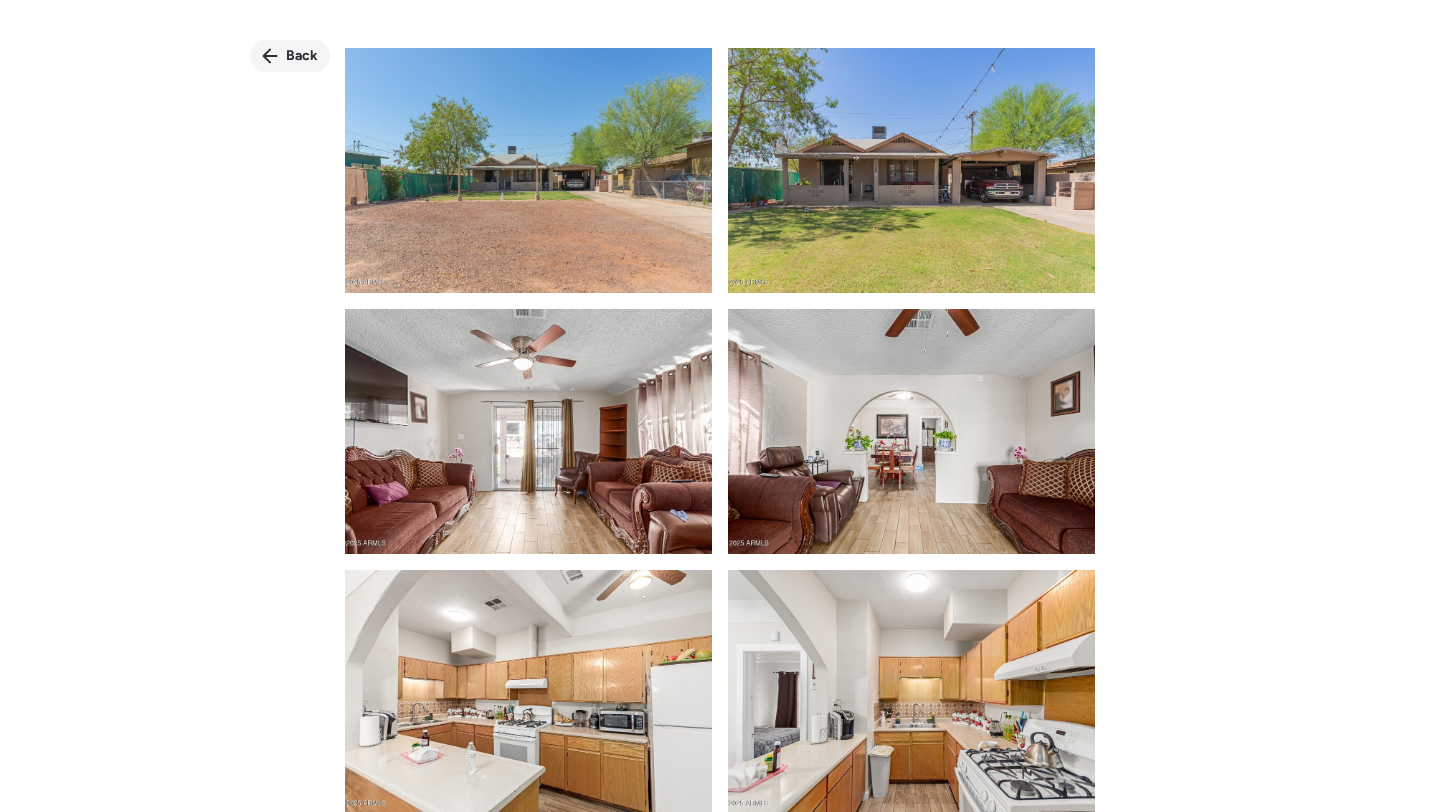 click on "Back" at bounding box center [290, 56] 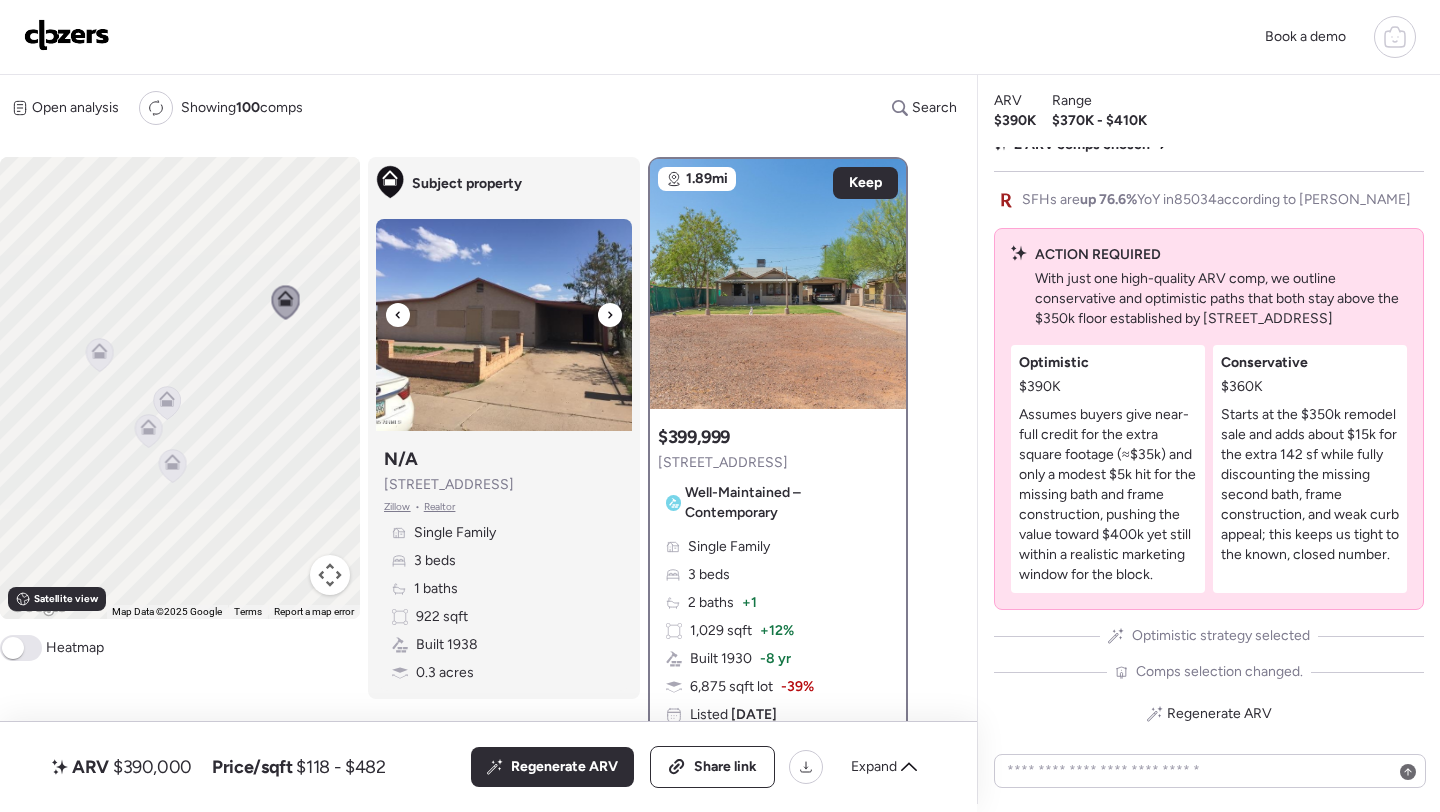 click at bounding box center (504, 325) 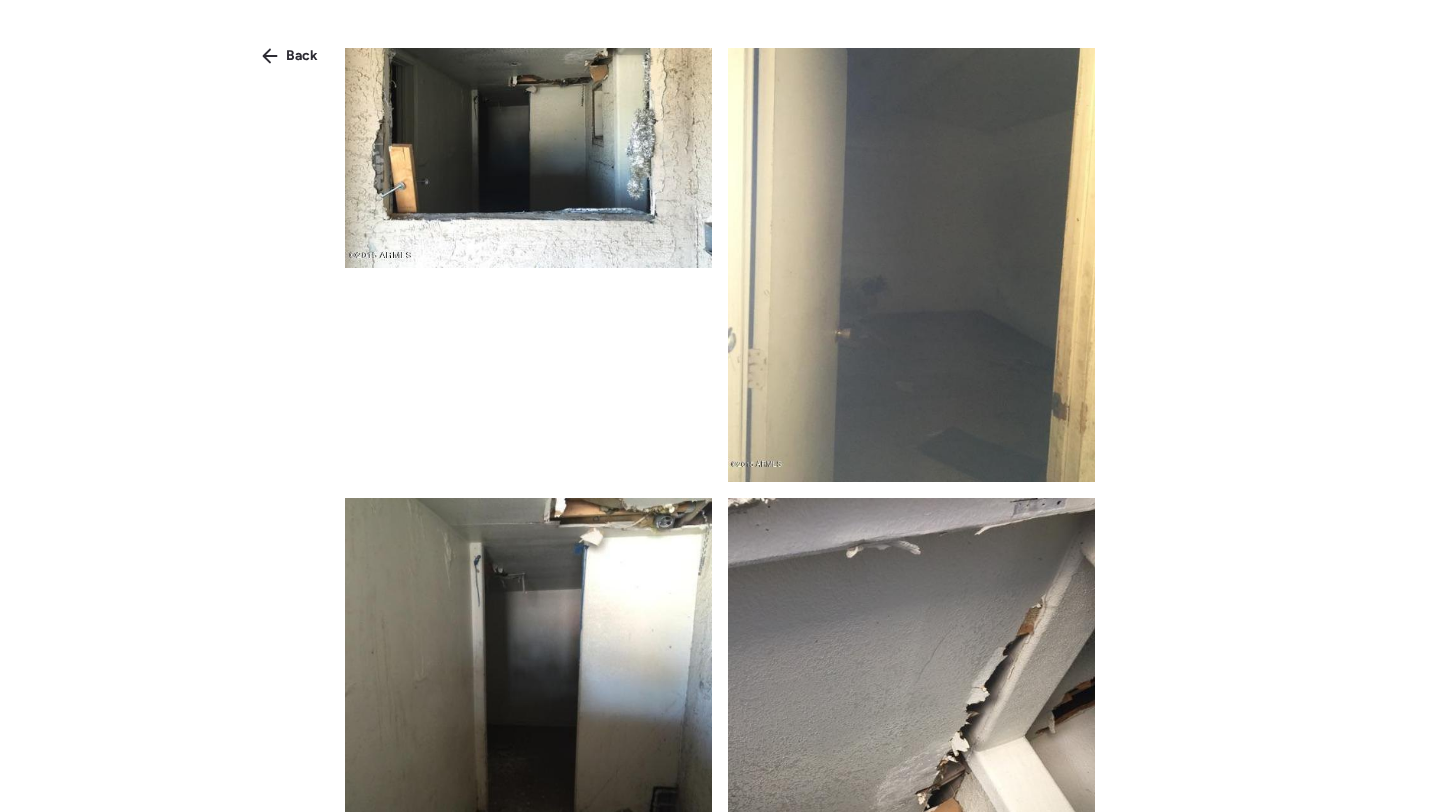 scroll, scrollTop: 813, scrollLeft: 0, axis: vertical 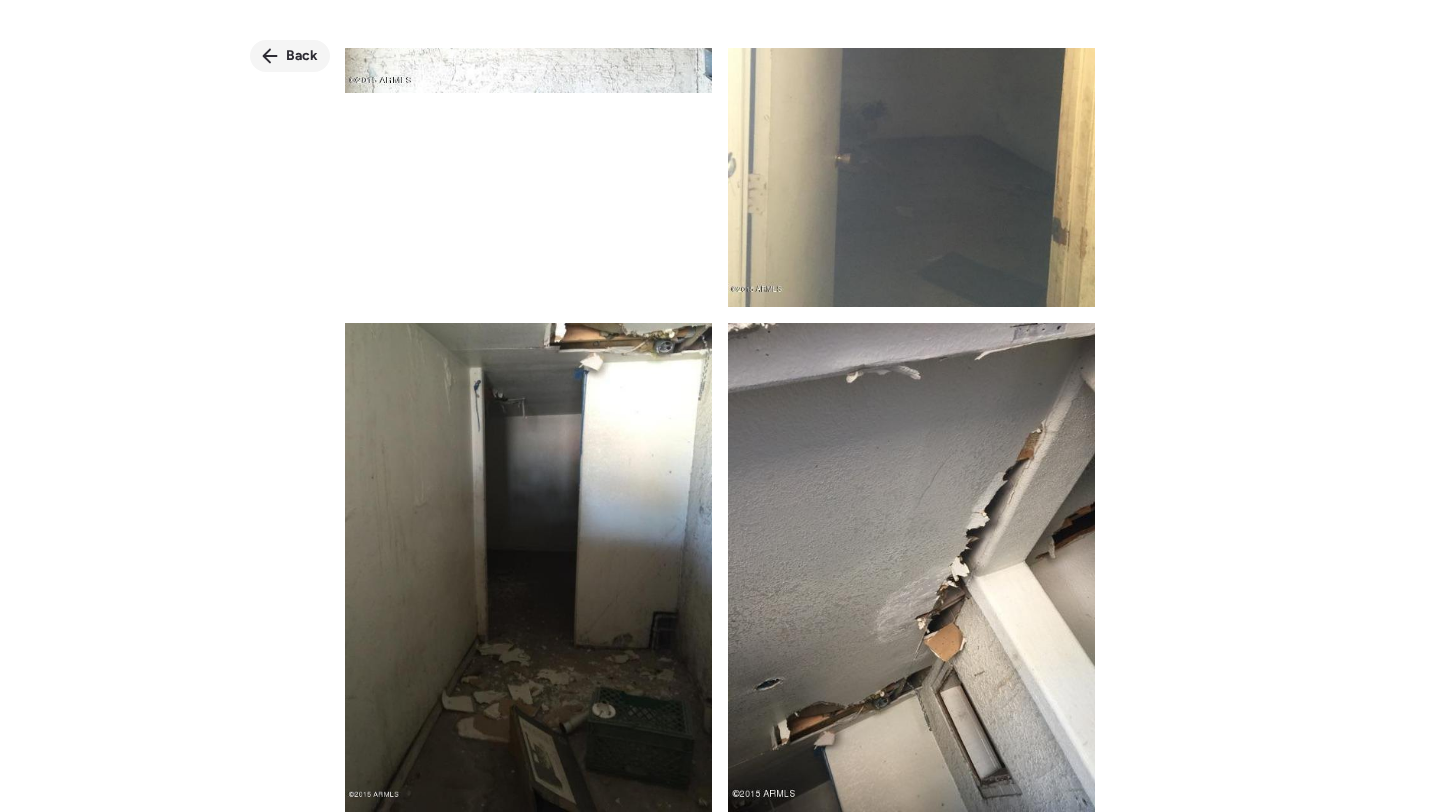 click on "Back" at bounding box center (302, 56) 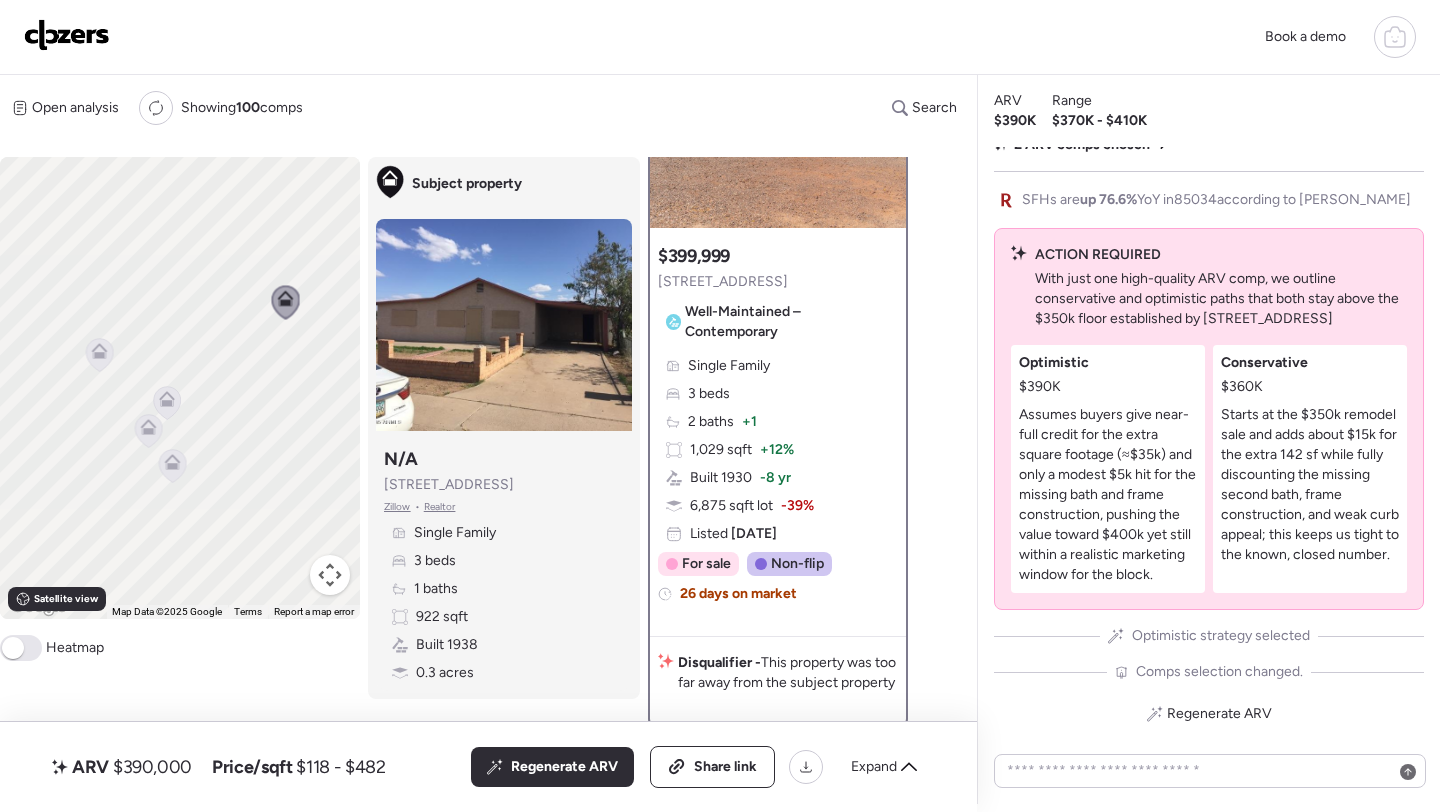 scroll, scrollTop: 194, scrollLeft: 0, axis: vertical 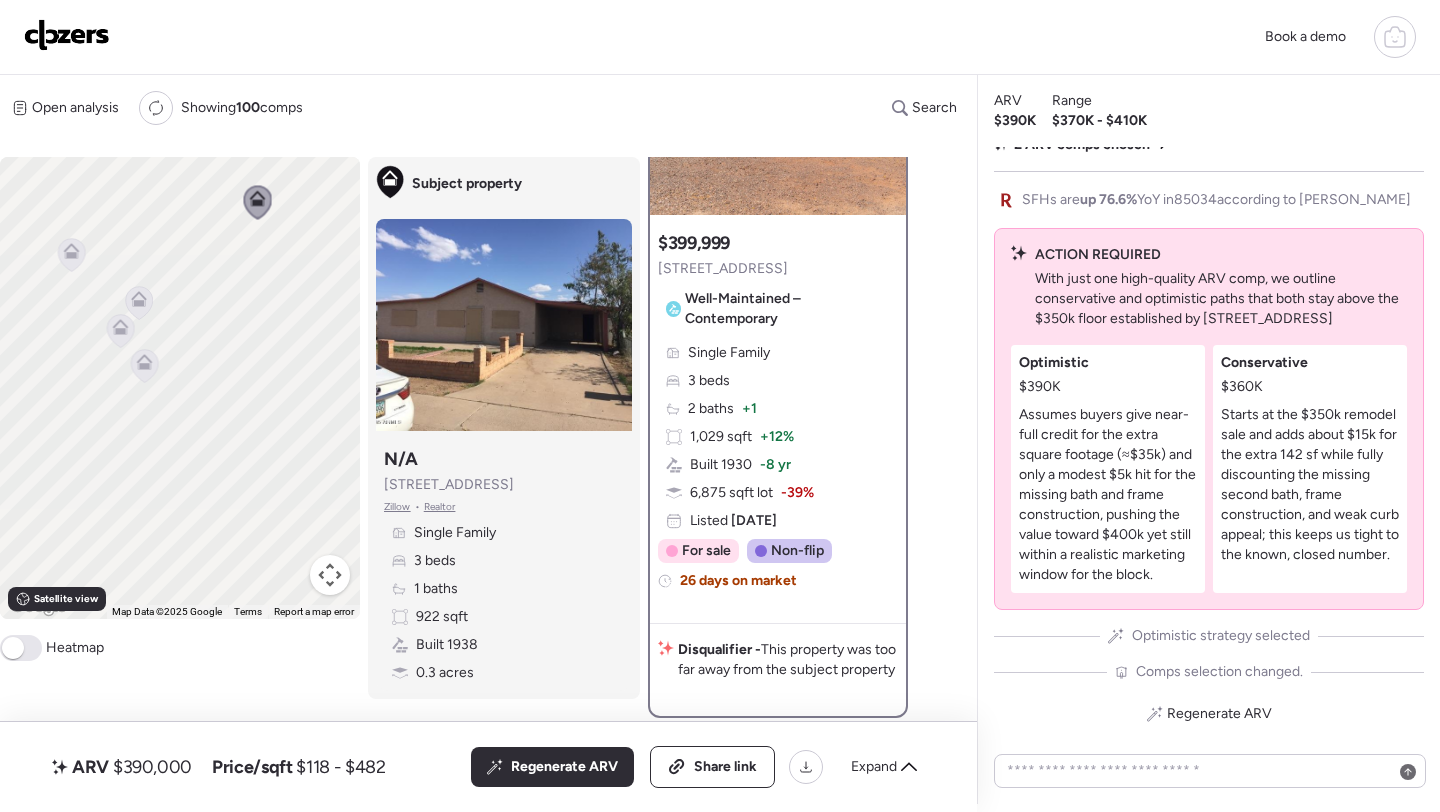 drag, startPoint x: 260, startPoint y: 506, endPoint x: 265, endPoint y: 416, distance: 90.13878 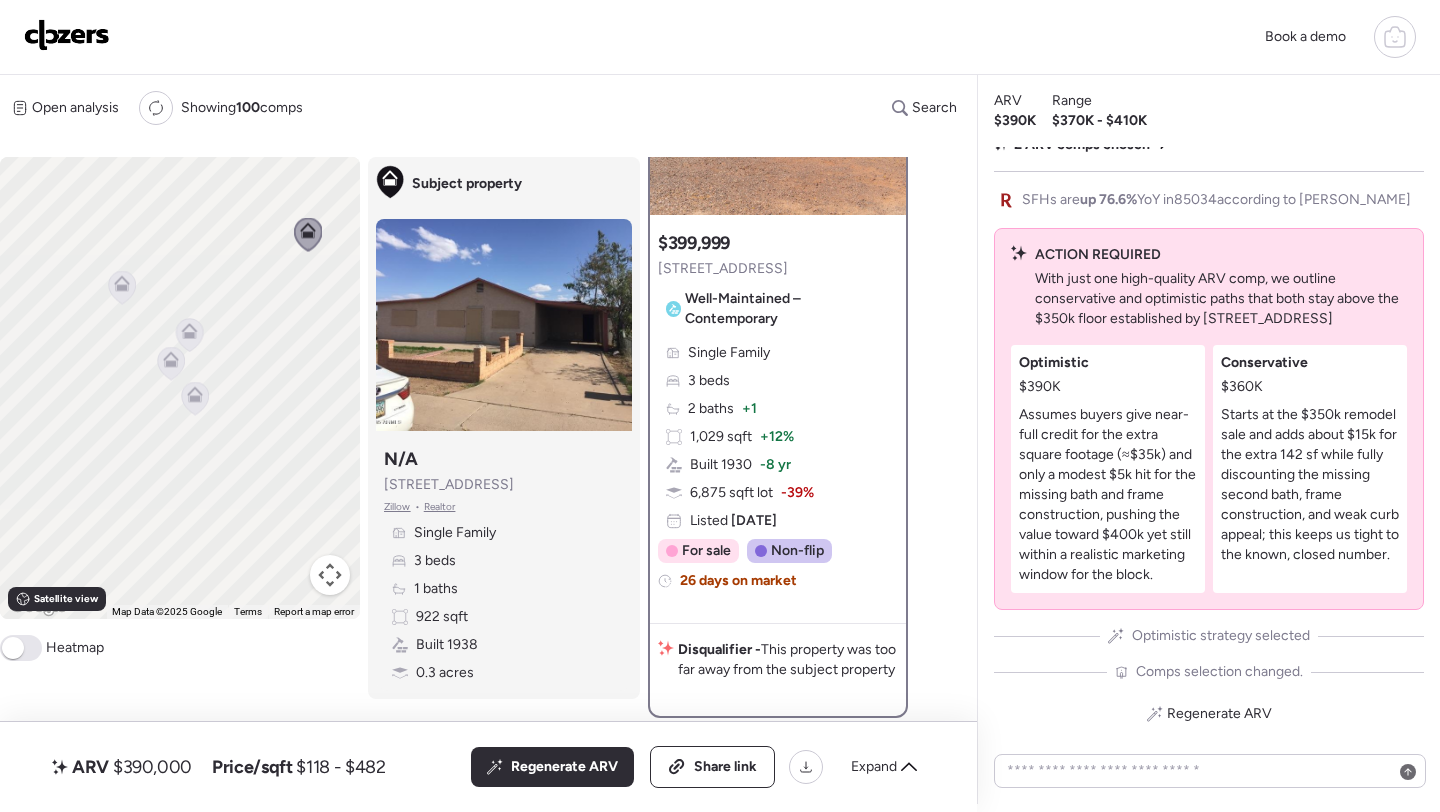 click 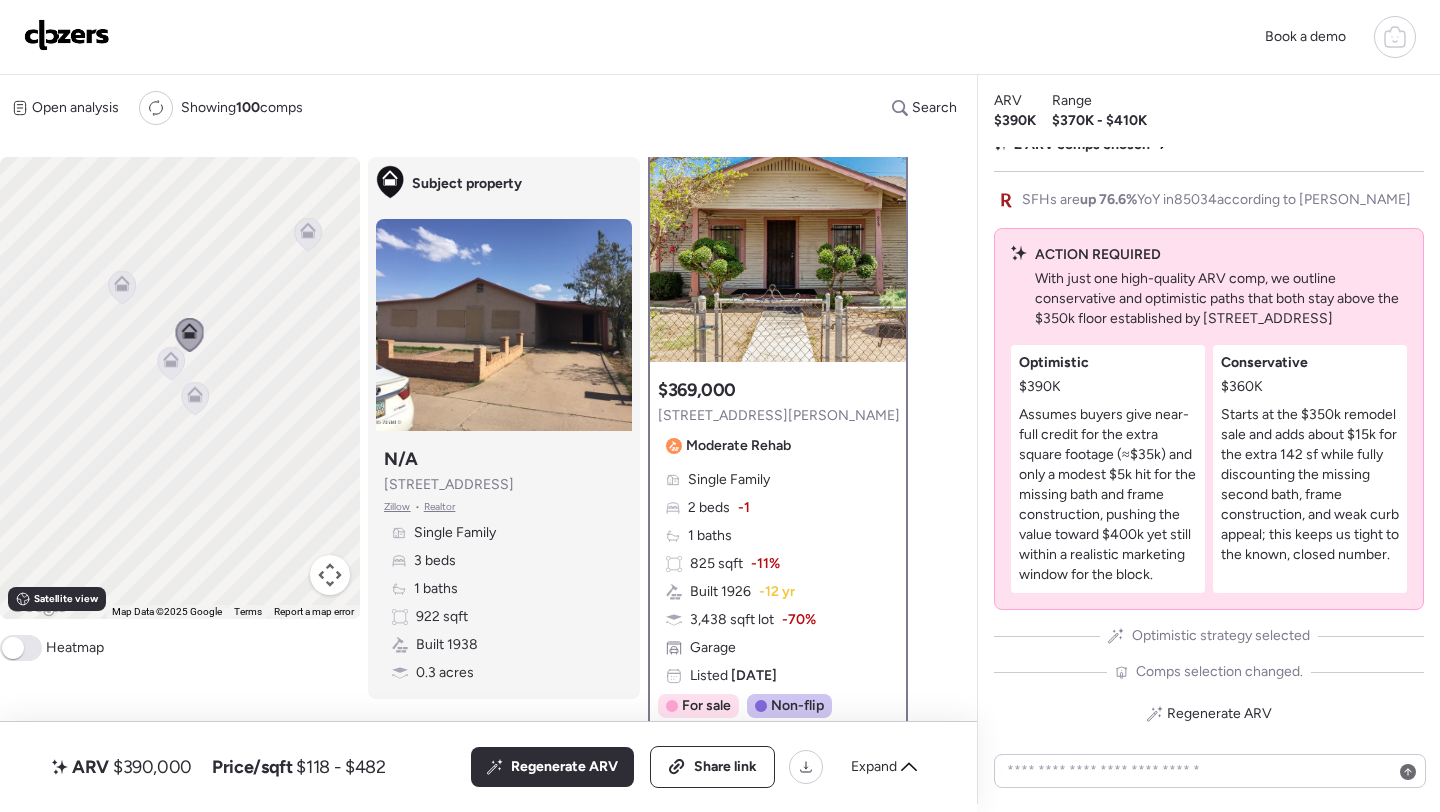 scroll, scrollTop: 0, scrollLeft: 0, axis: both 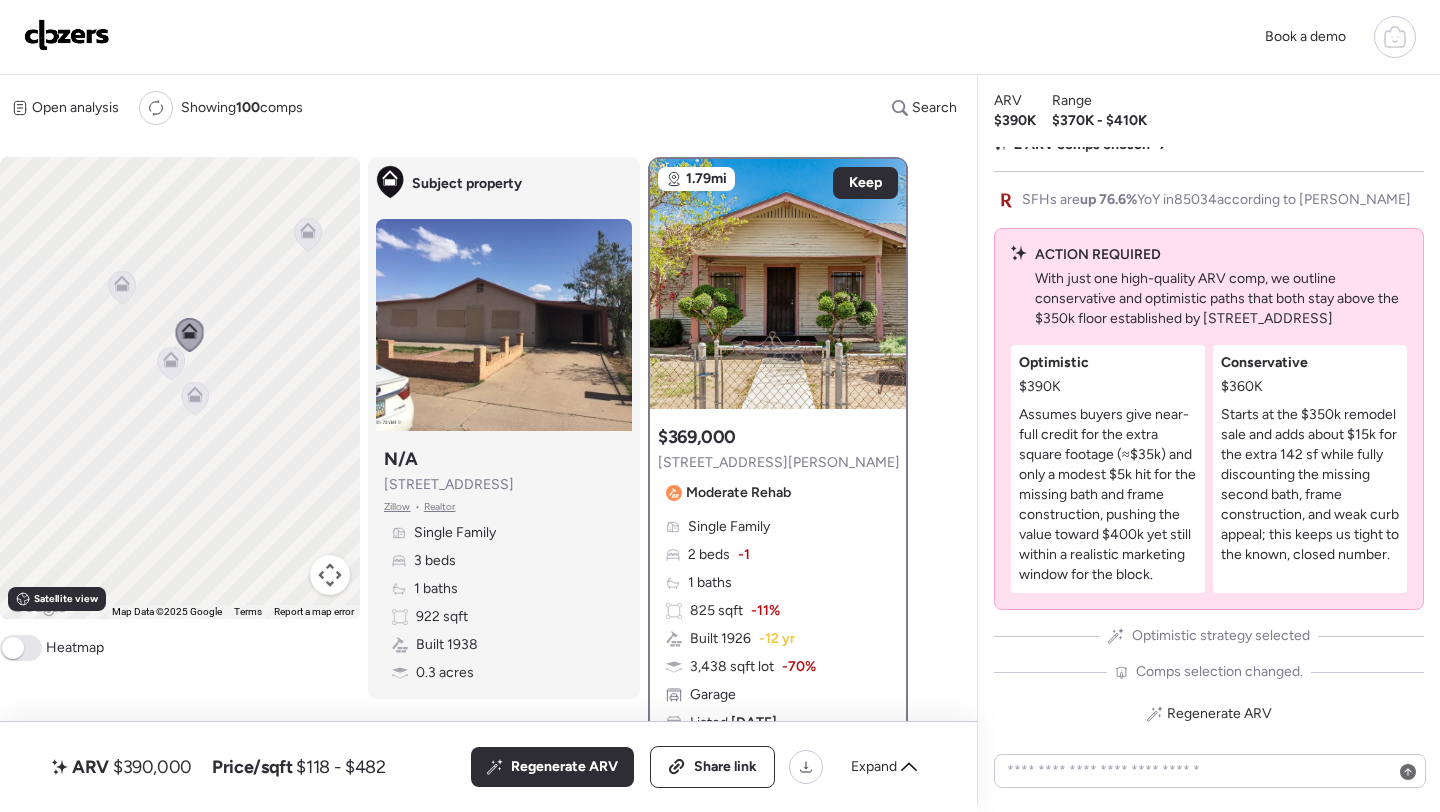 click 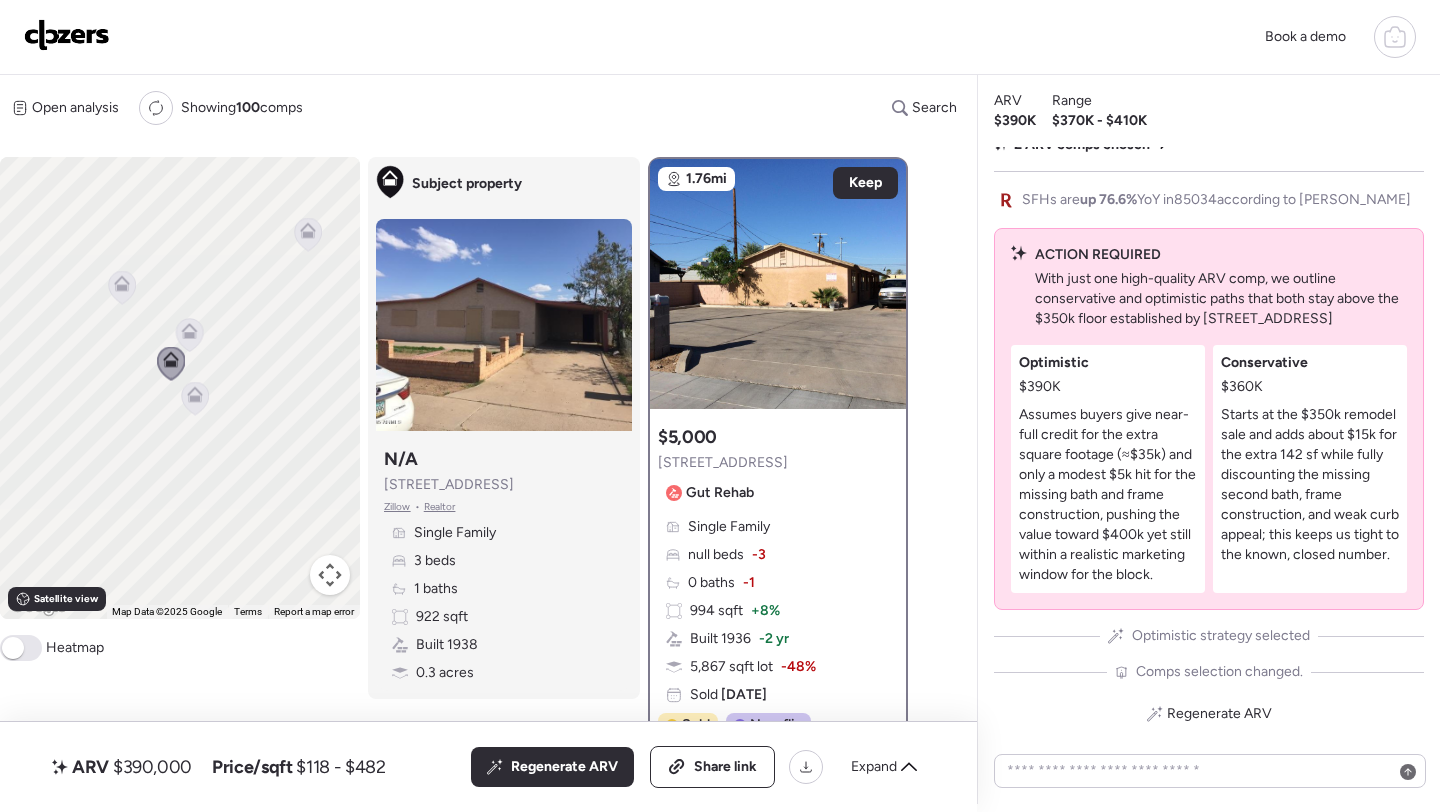 click 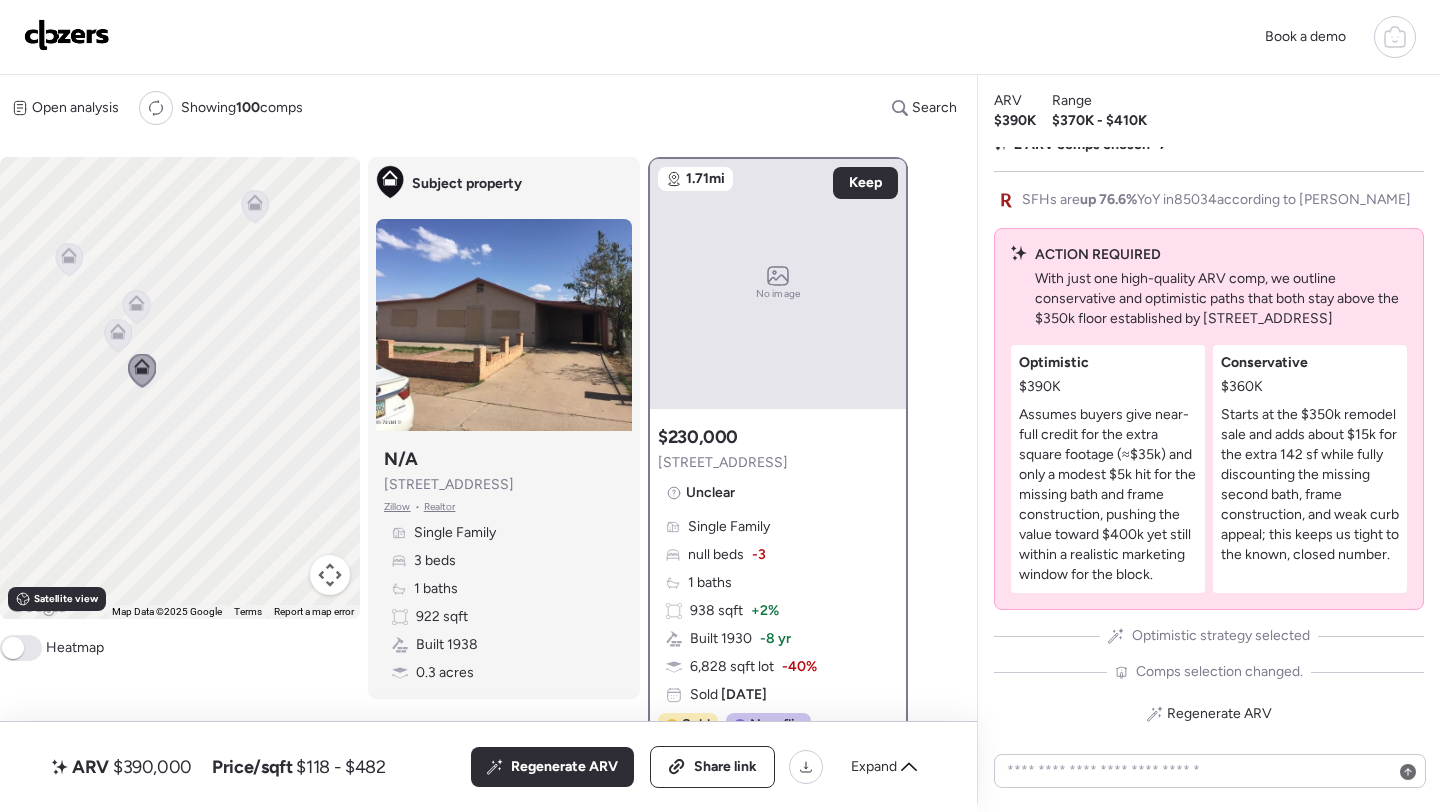 drag, startPoint x: 273, startPoint y: 491, endPoint x: 116, endPoint y: 409, distance: 177.12425 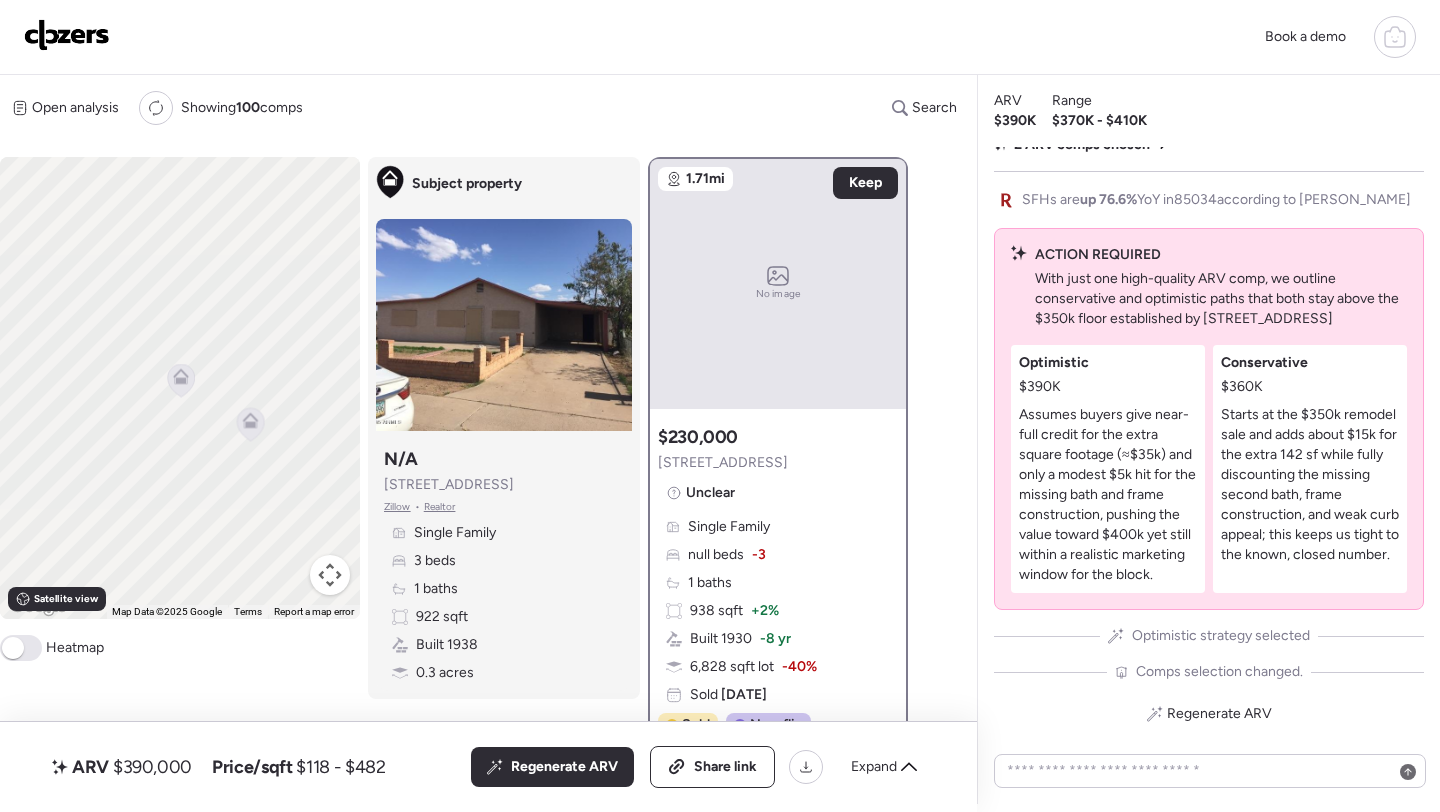 click at bounding box center [181, 382] 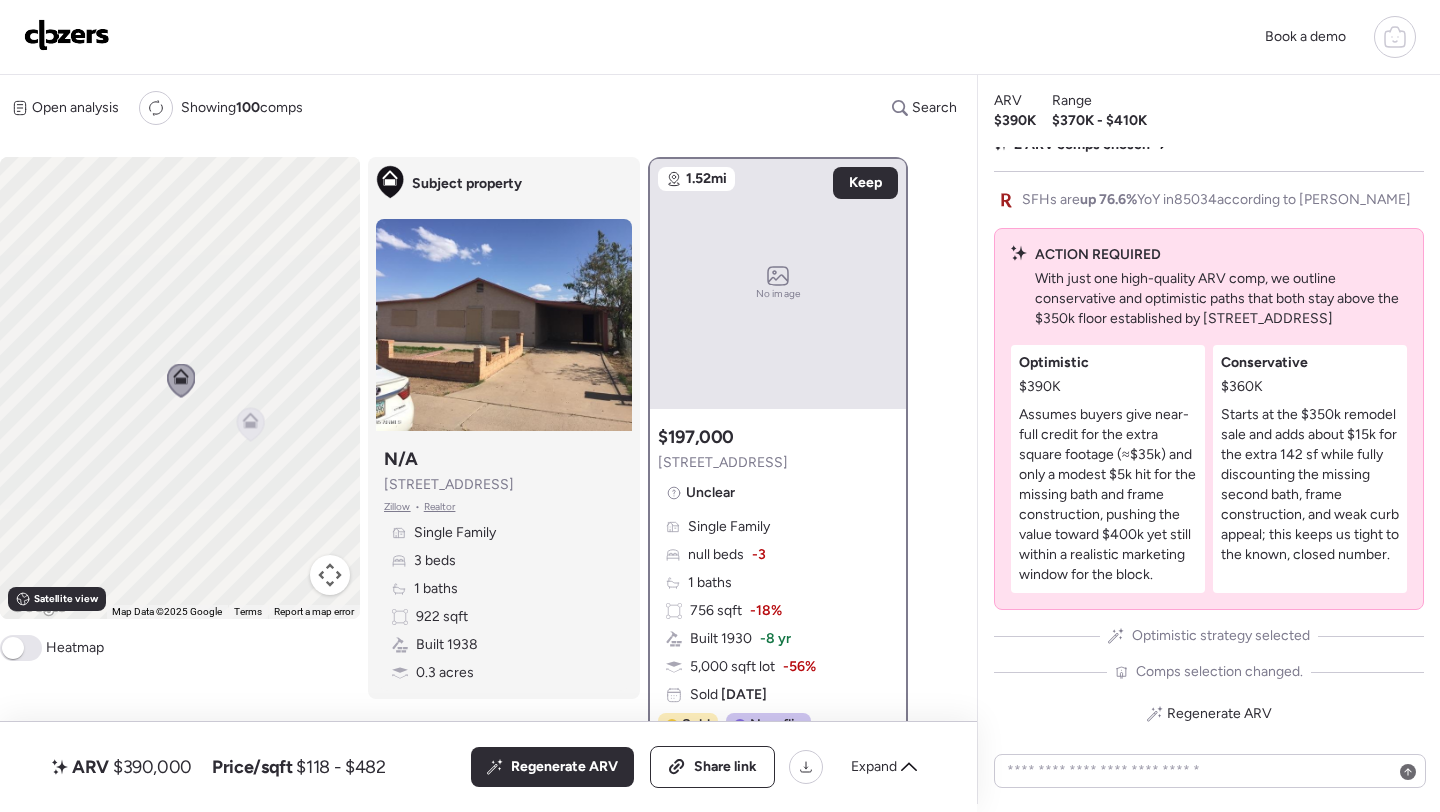 click 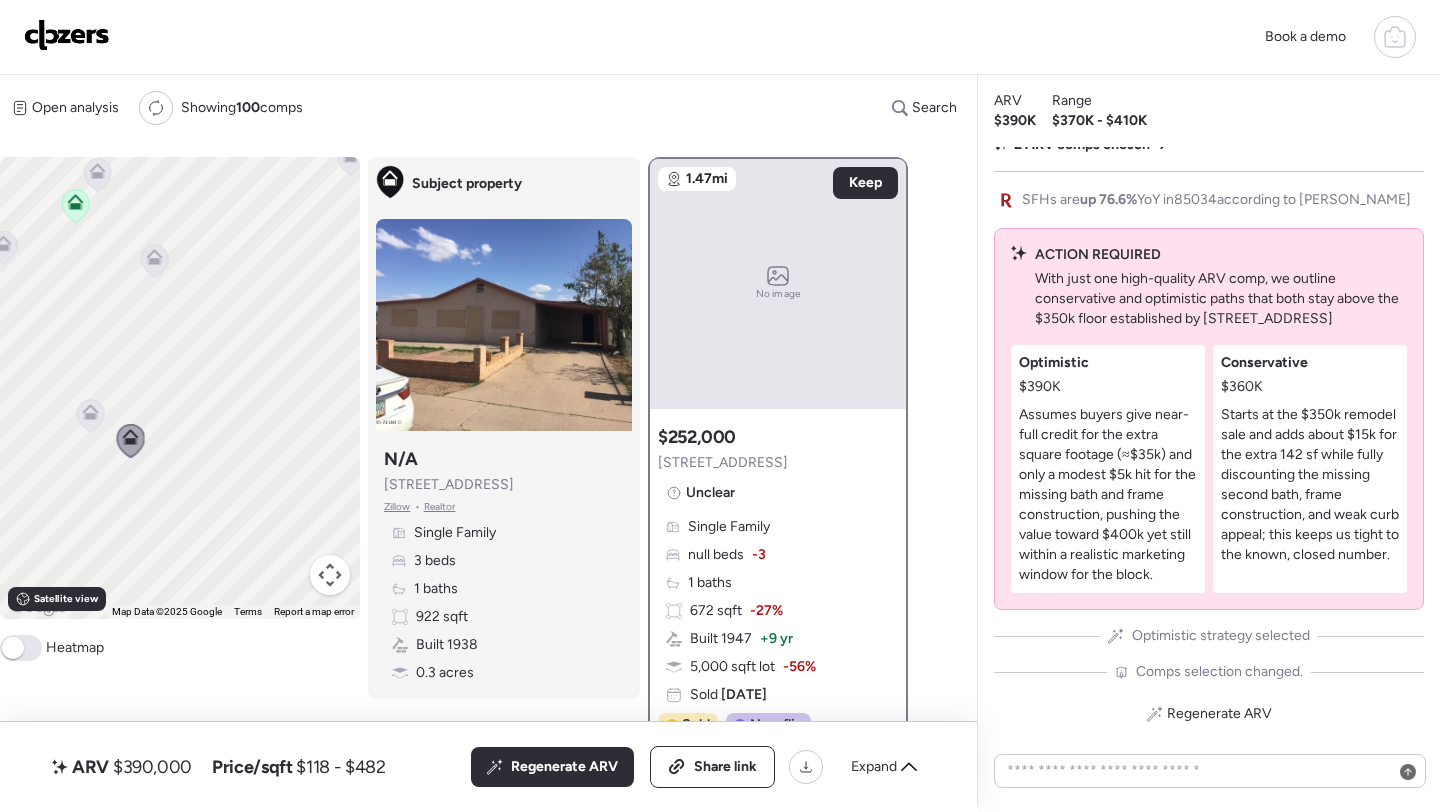drag, startPoint x: 288, startPoint y: 329, endPoint x: 165, endPoint y: 349, distance: 124.61541 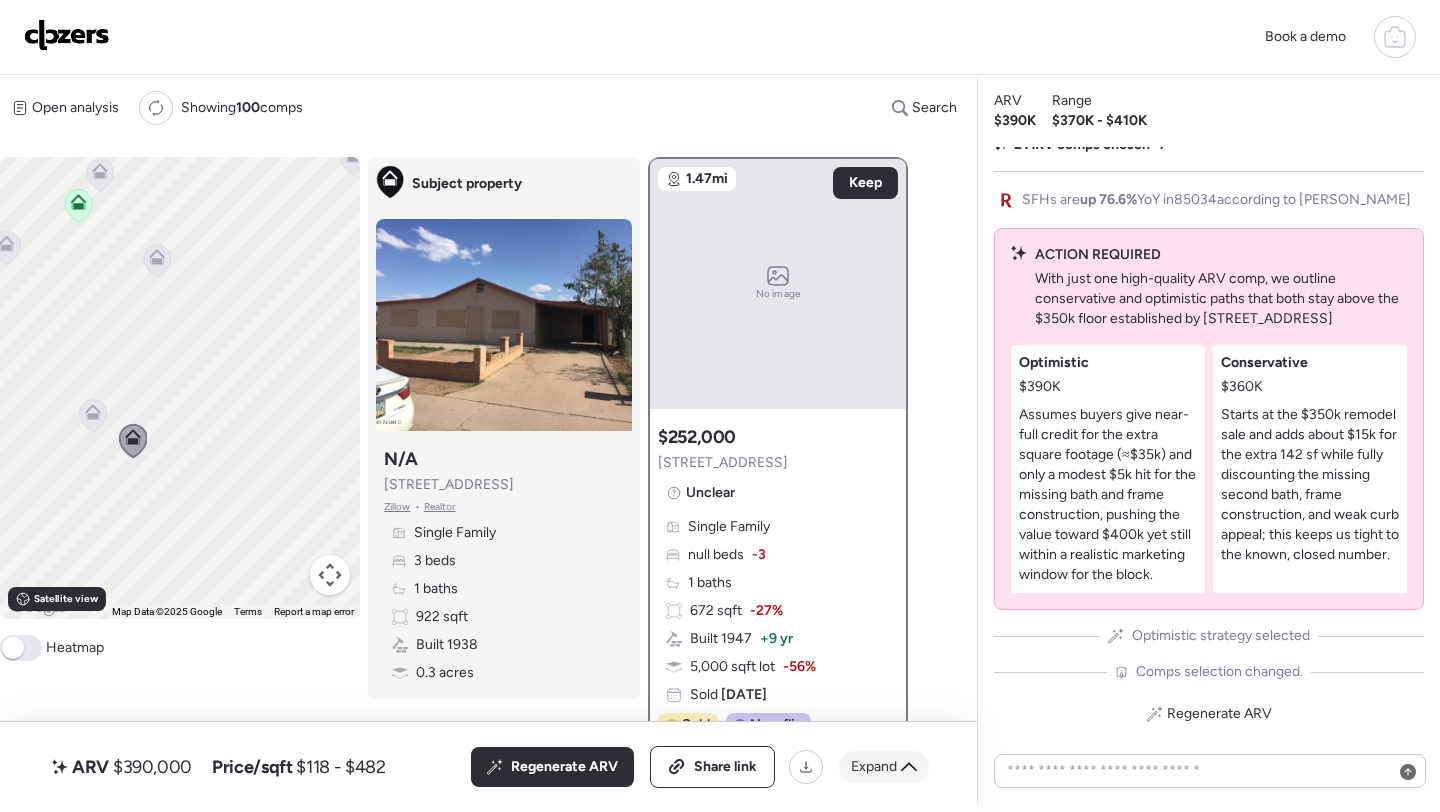 click on "Expand" at bounding box center [874, 767] 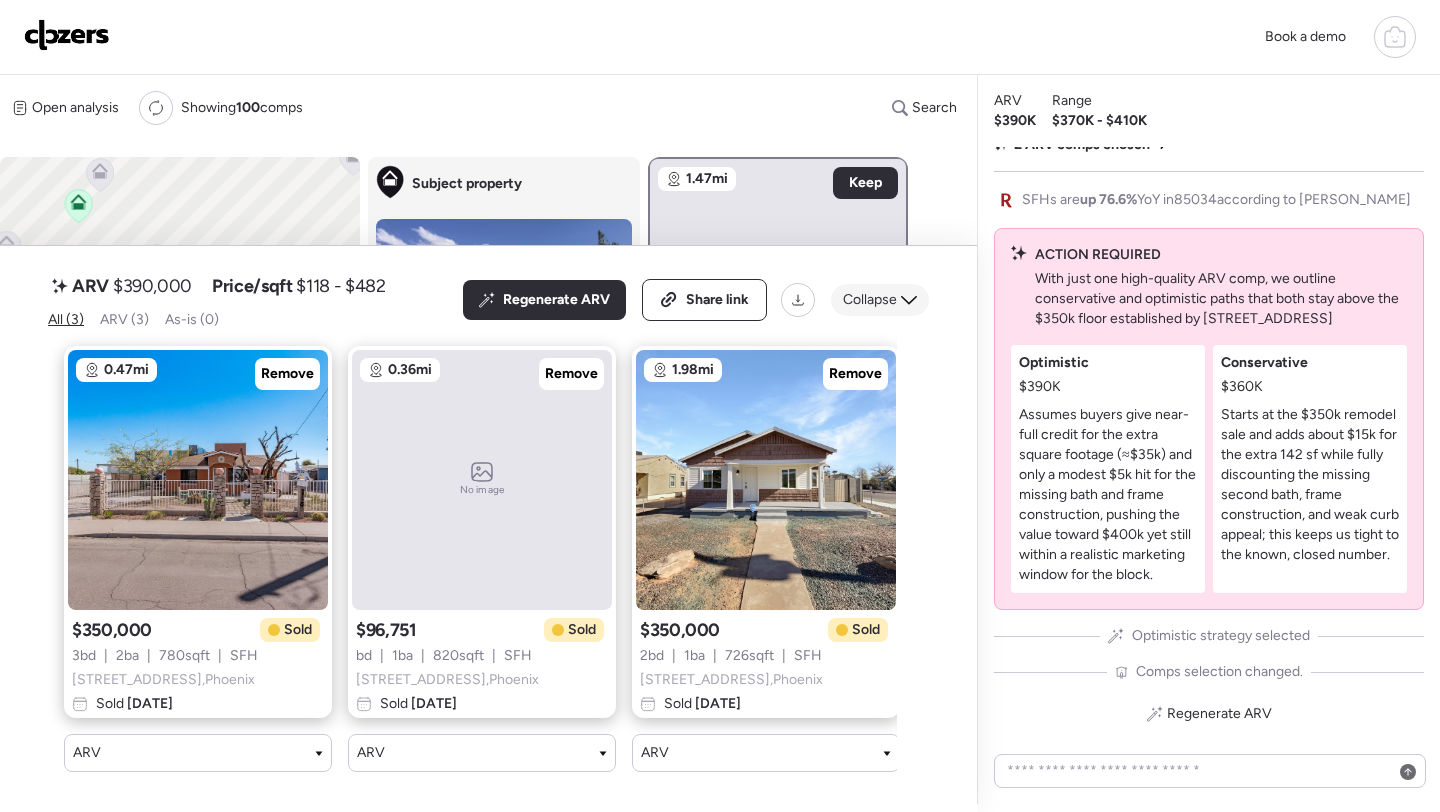 click on "Collapse" at bounding box center [870, 300] 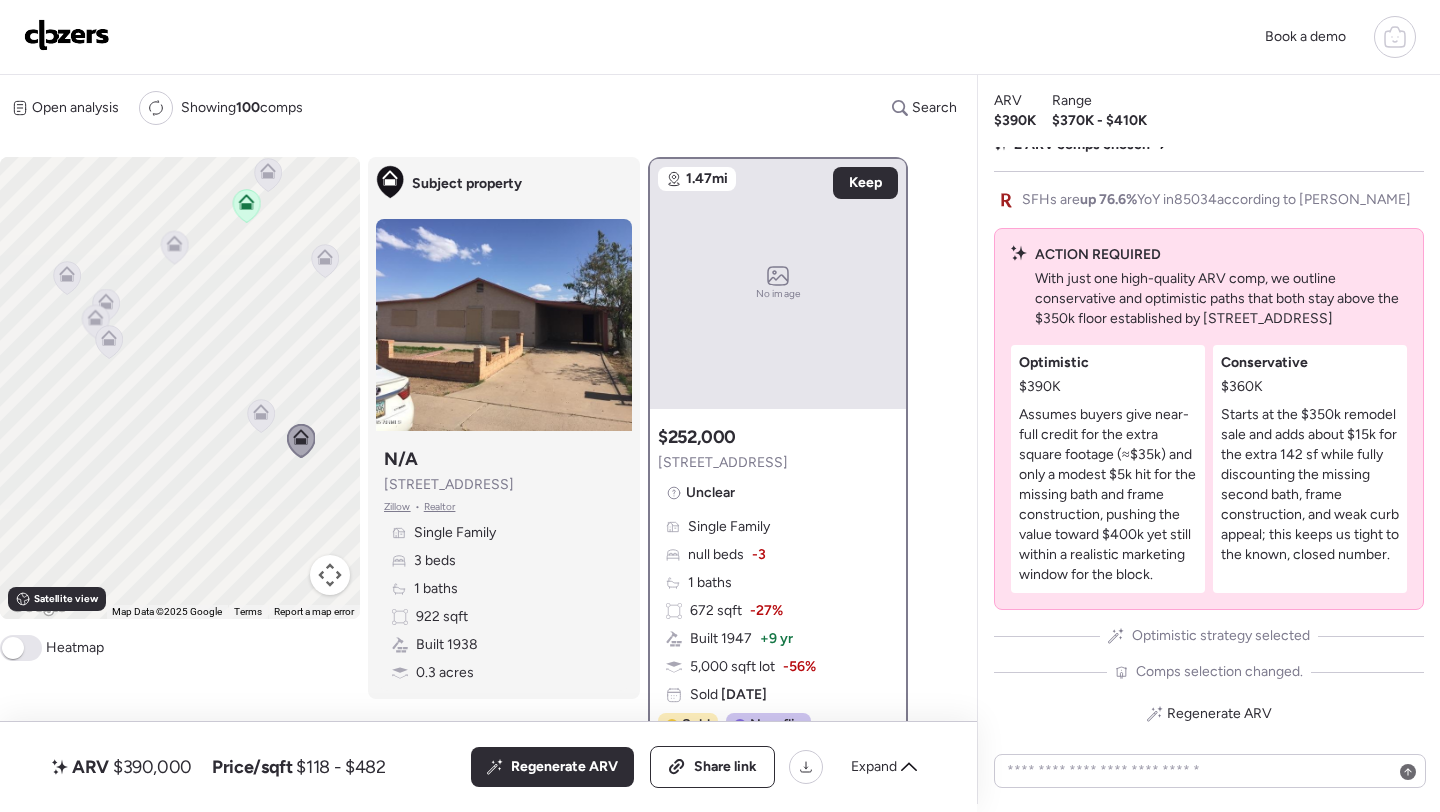 drag, startPoint x: 247, startPoint y: 519, endPoint x: 439, endPoint y: 518, distance: 192.00261 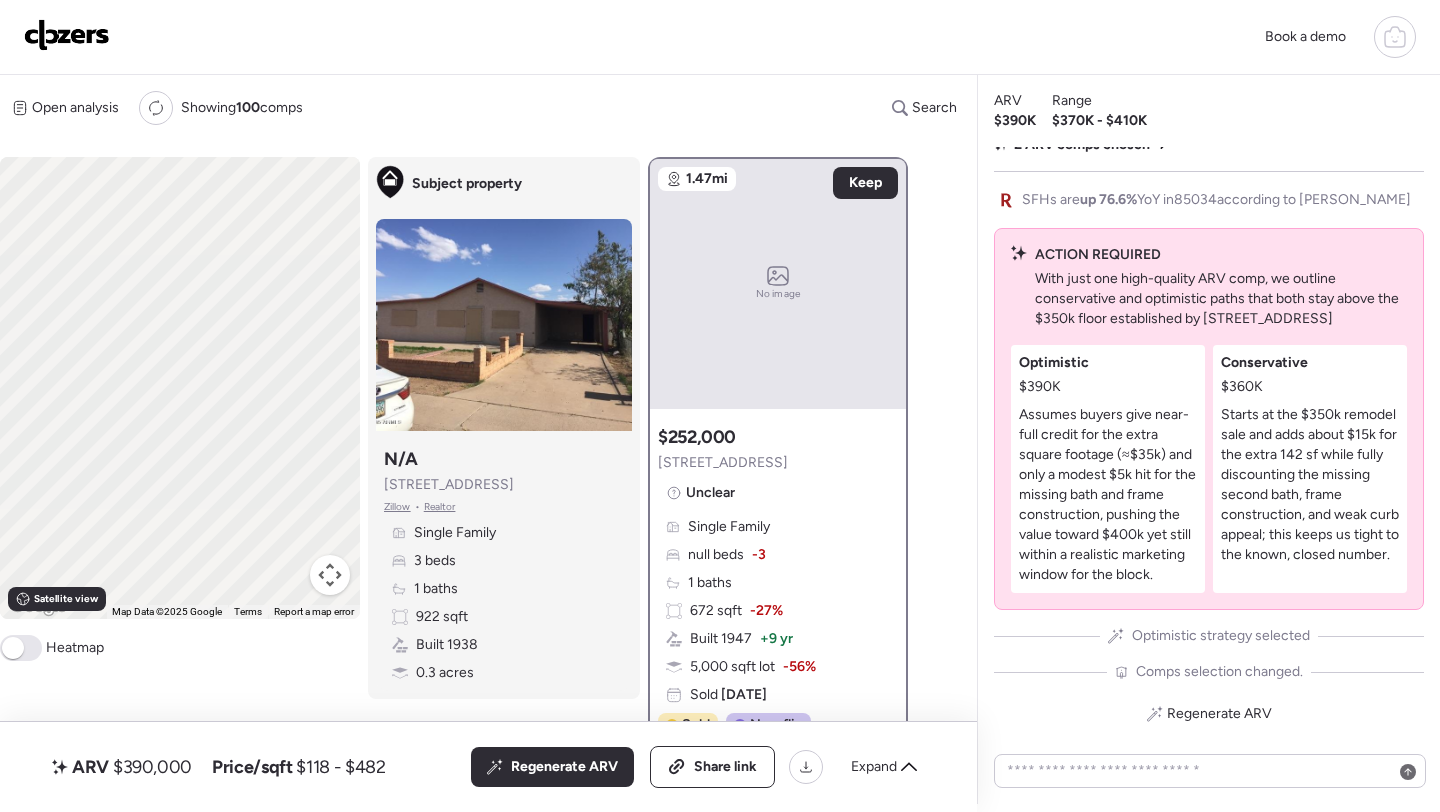 drag, startPoint x: 216, startPoint y: 503, endPoint x: 367, endPoint y: 546, distance: 157.00319 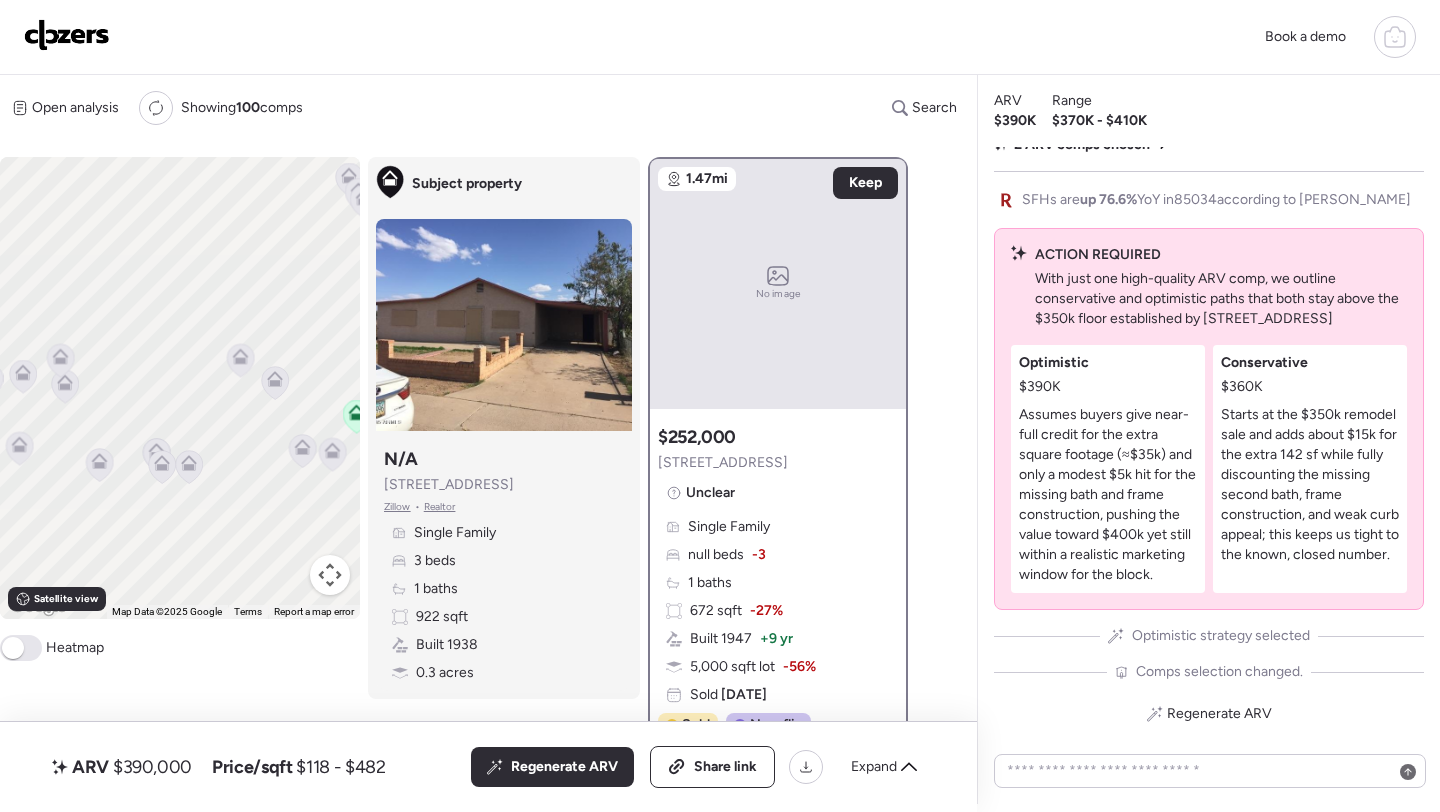 drag, startPoint x: 196, startPoint y: 527, endPoint x: 237, endPoint y: 245, distance: 284.9649 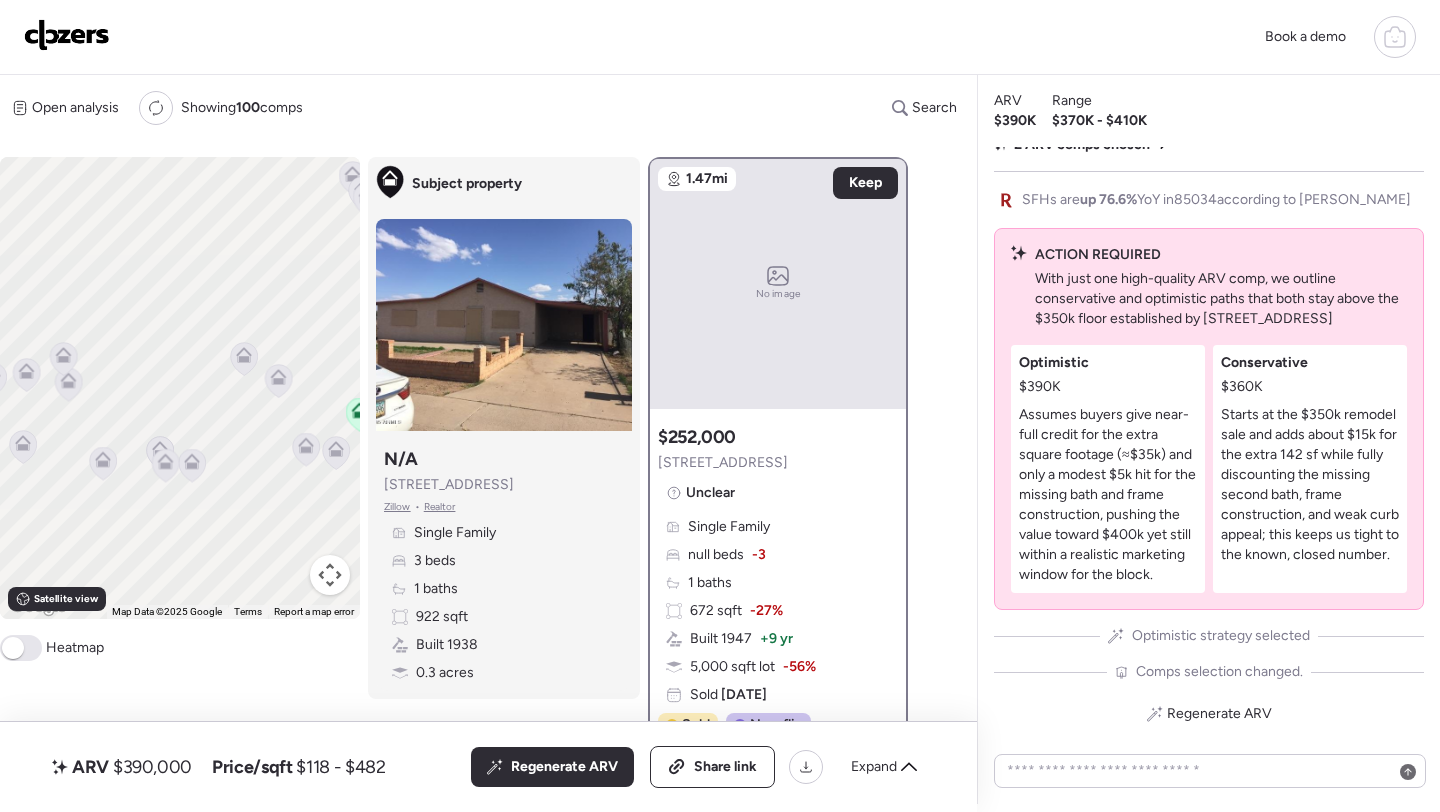 click 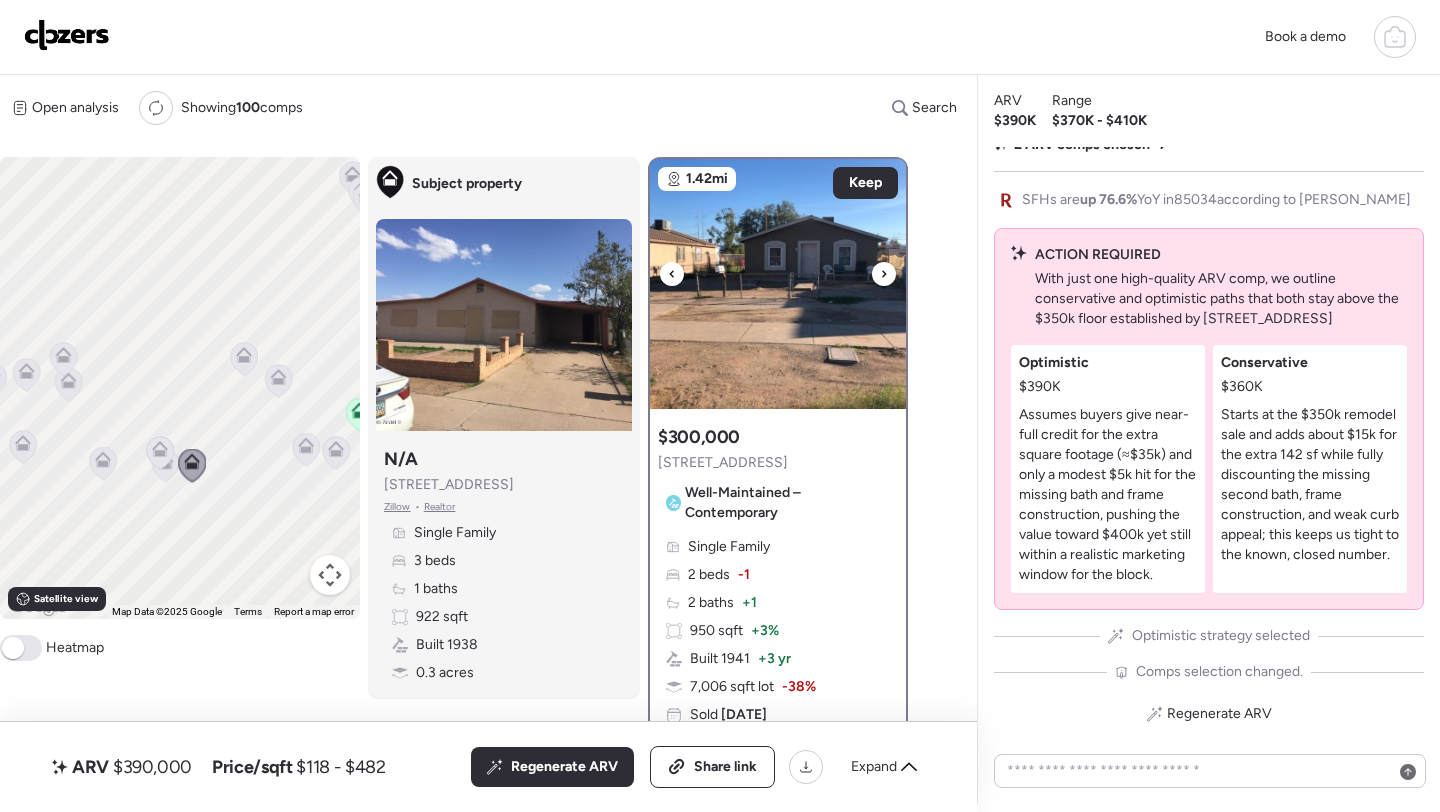 click at bounding box center (778, 284) 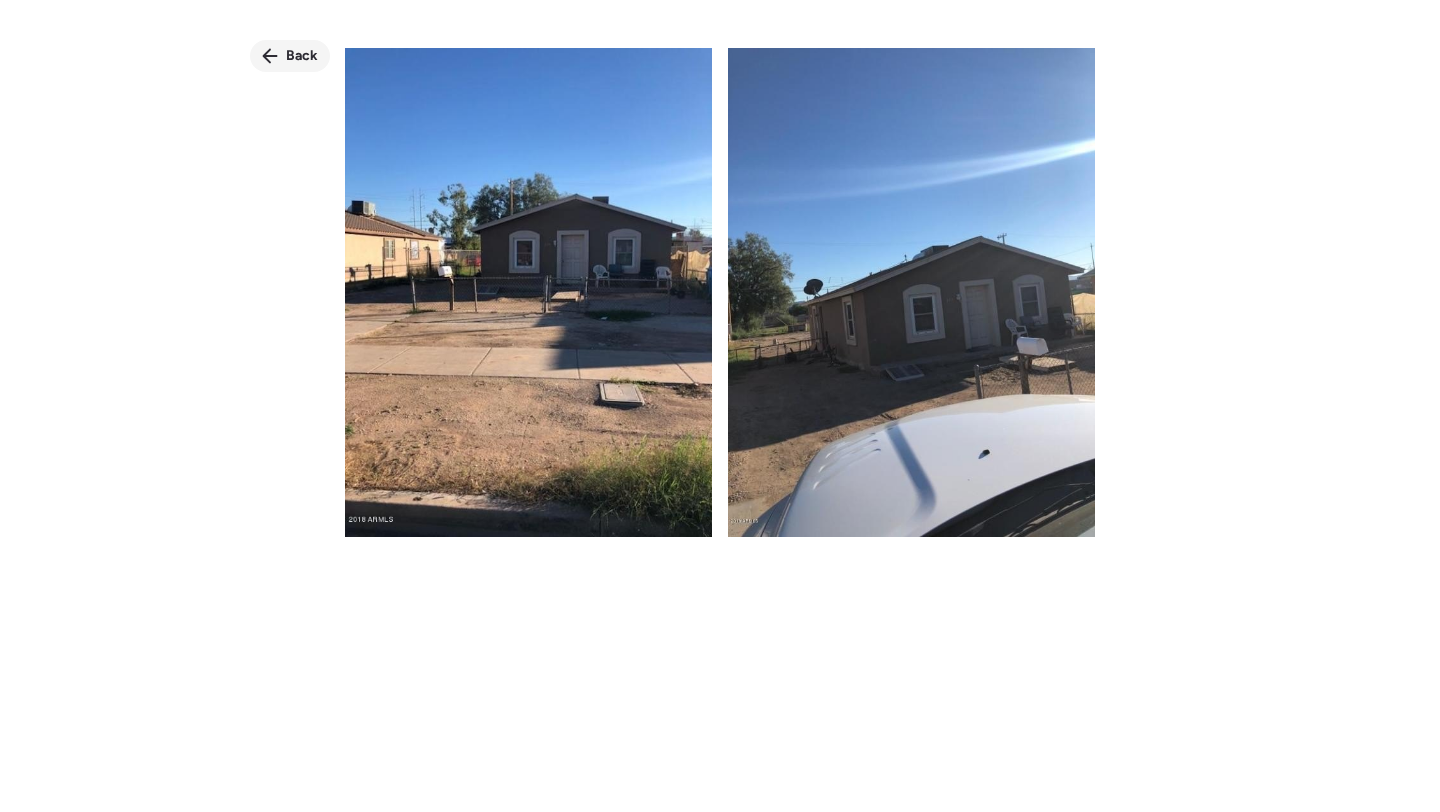 click on "Back" at bounding box center (302, 56) 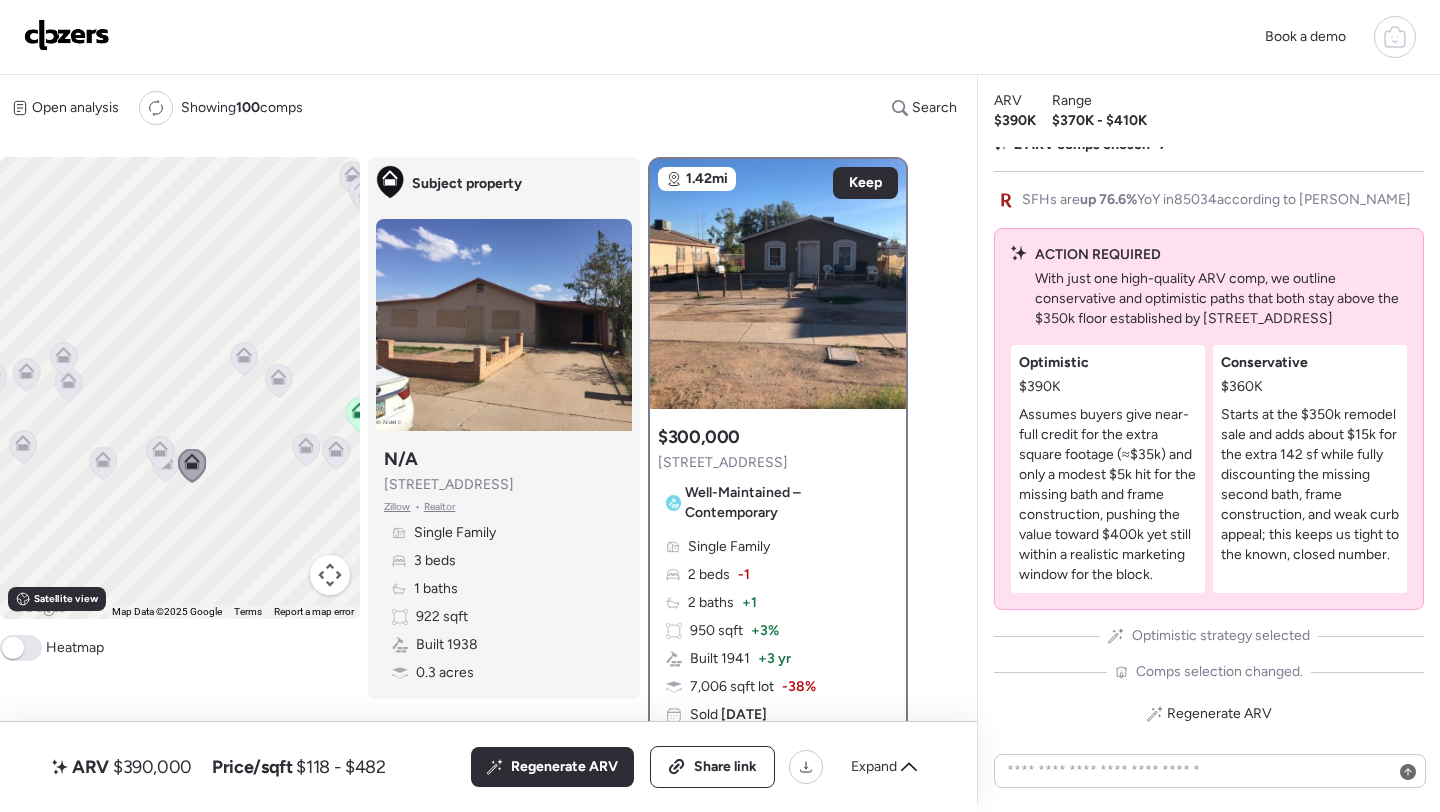click 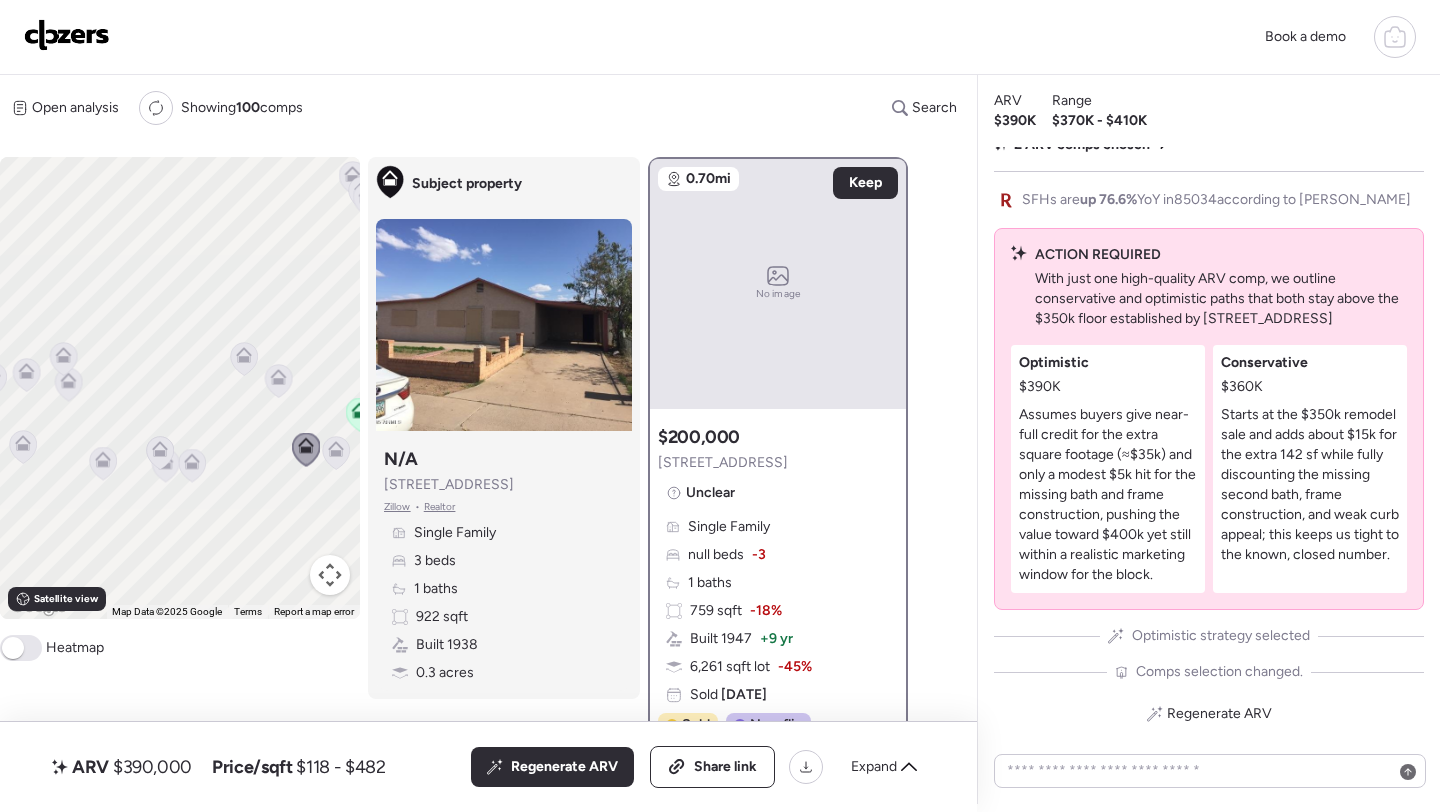 click 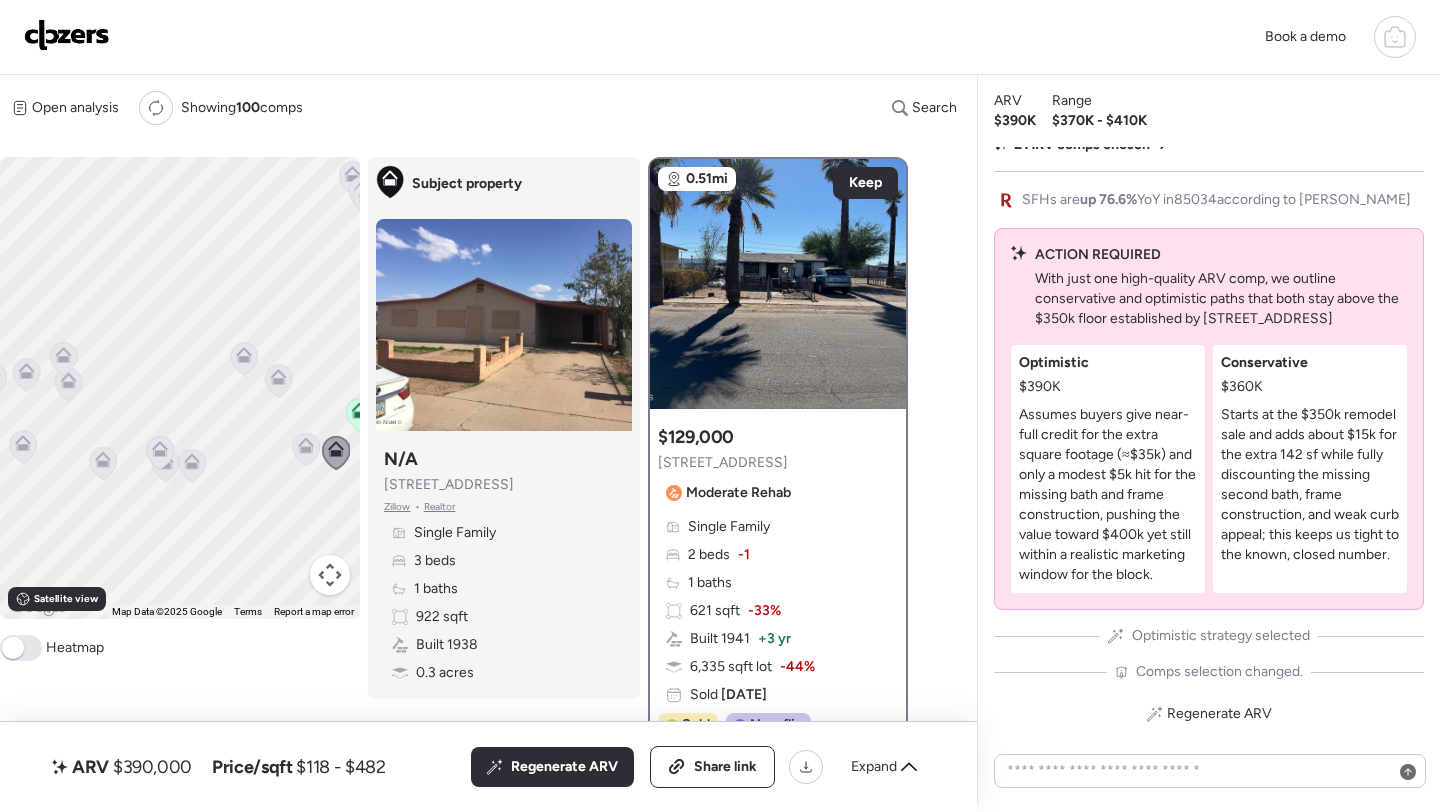 click 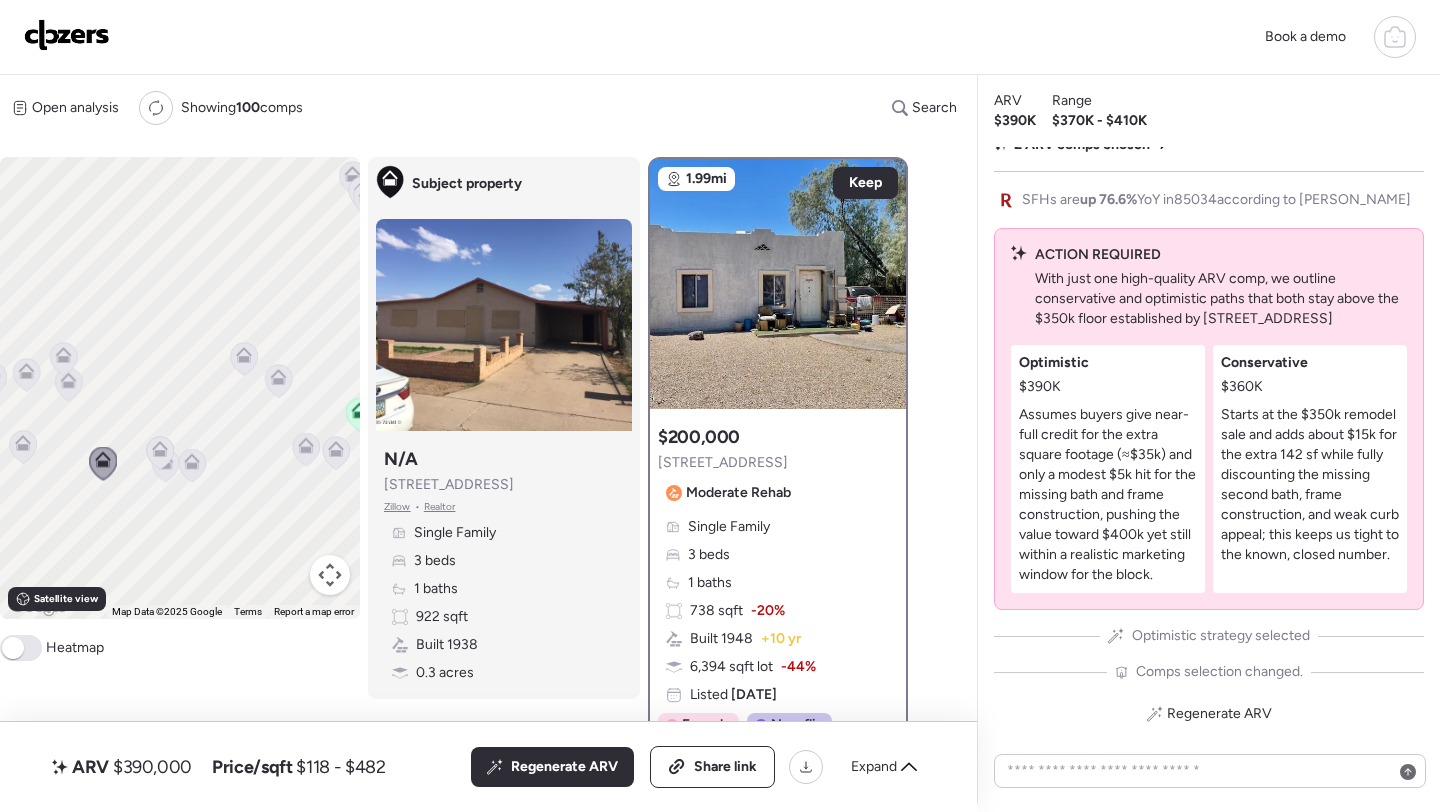 click 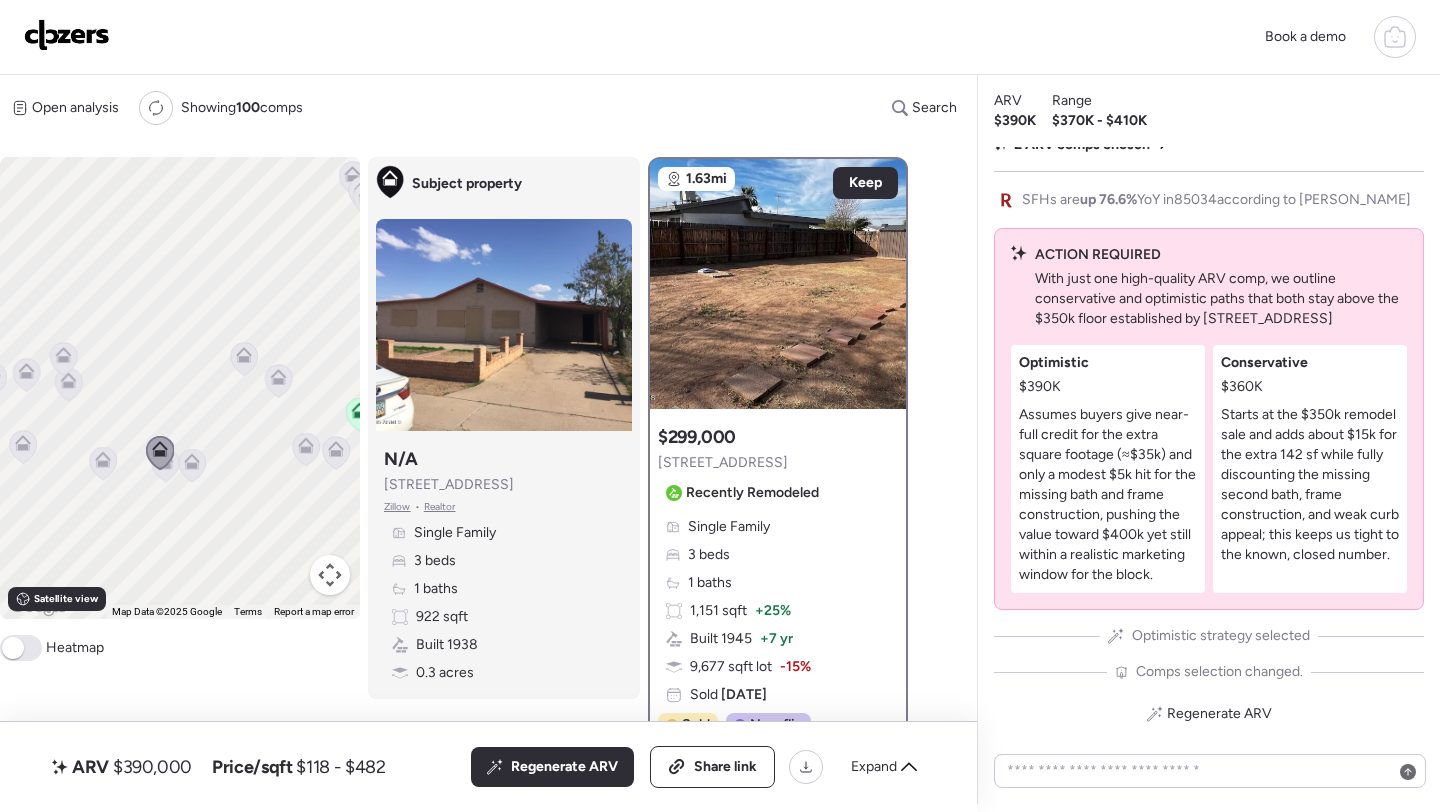 click 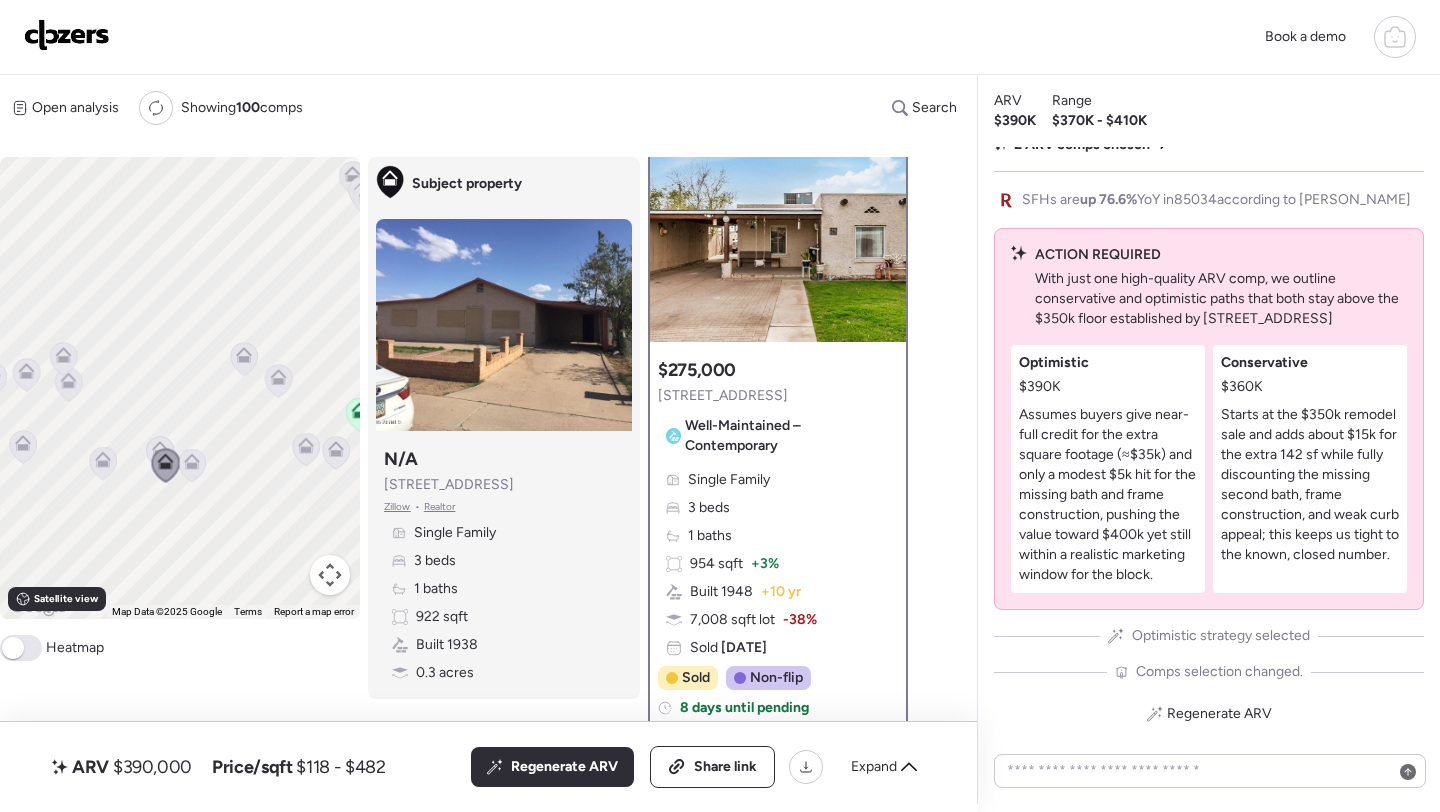 scroll, scrollTop: 0, scrollLeft: 0, axis: both 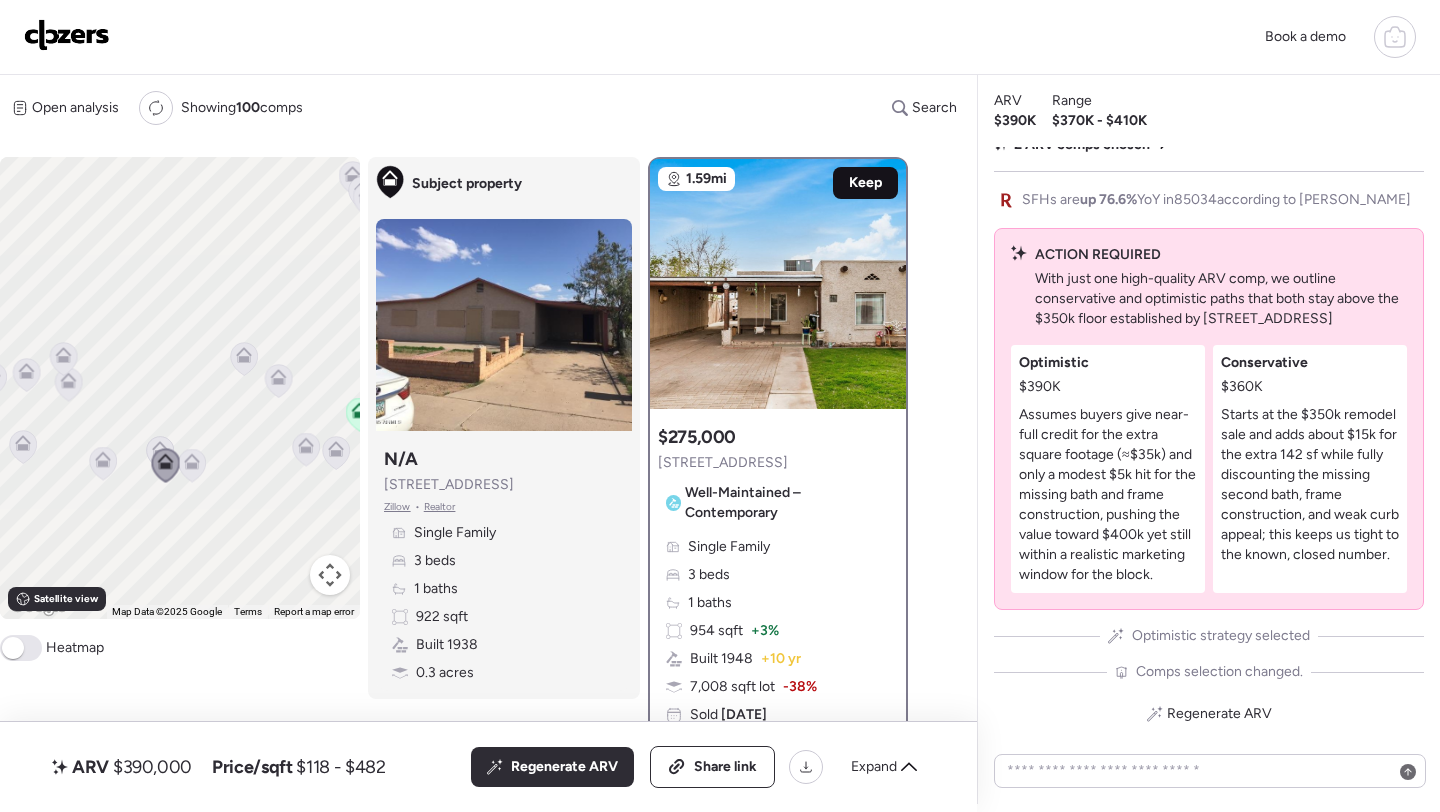 click on "Keep" at bounding box center (865, 183) 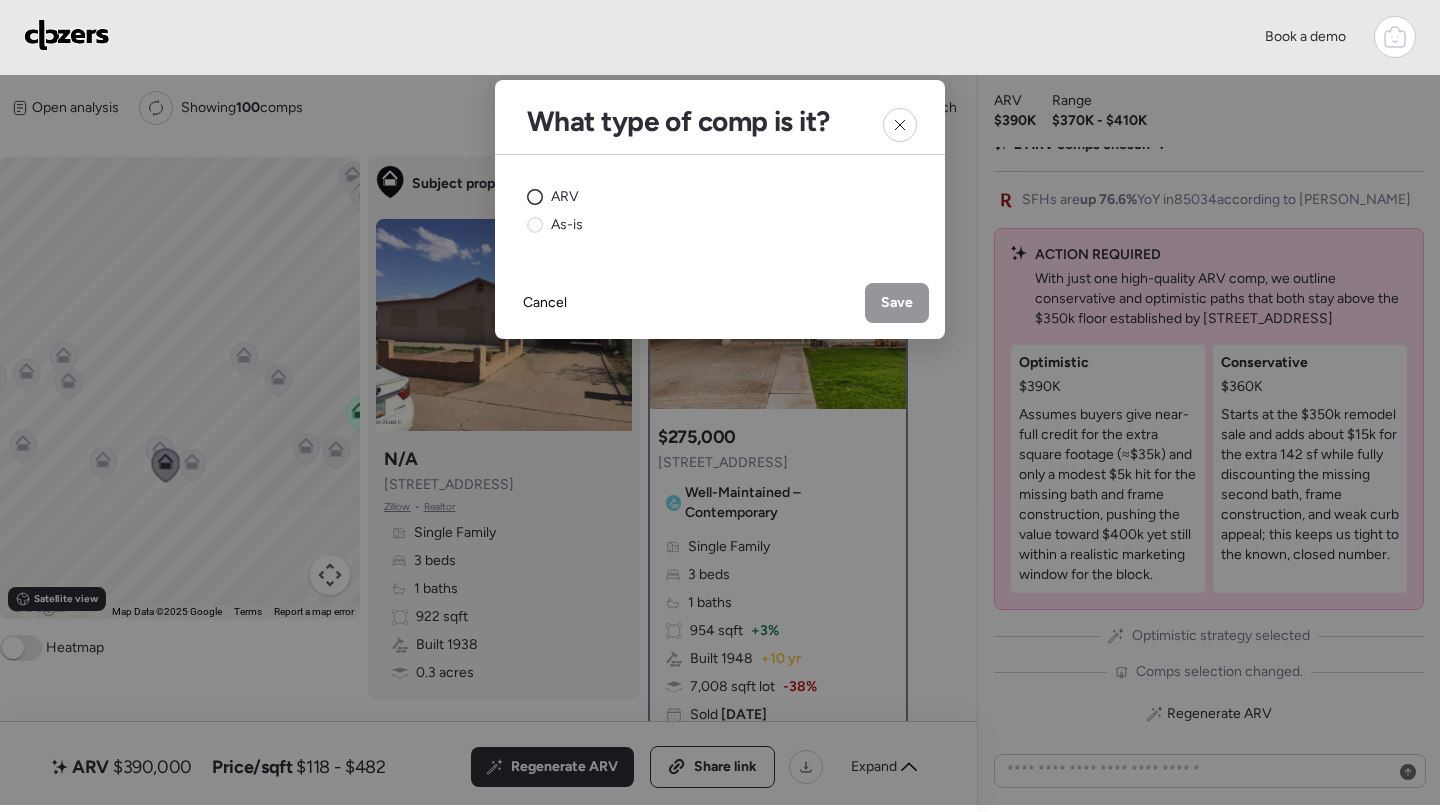click on "ARV" at bounding box center [565, 197] 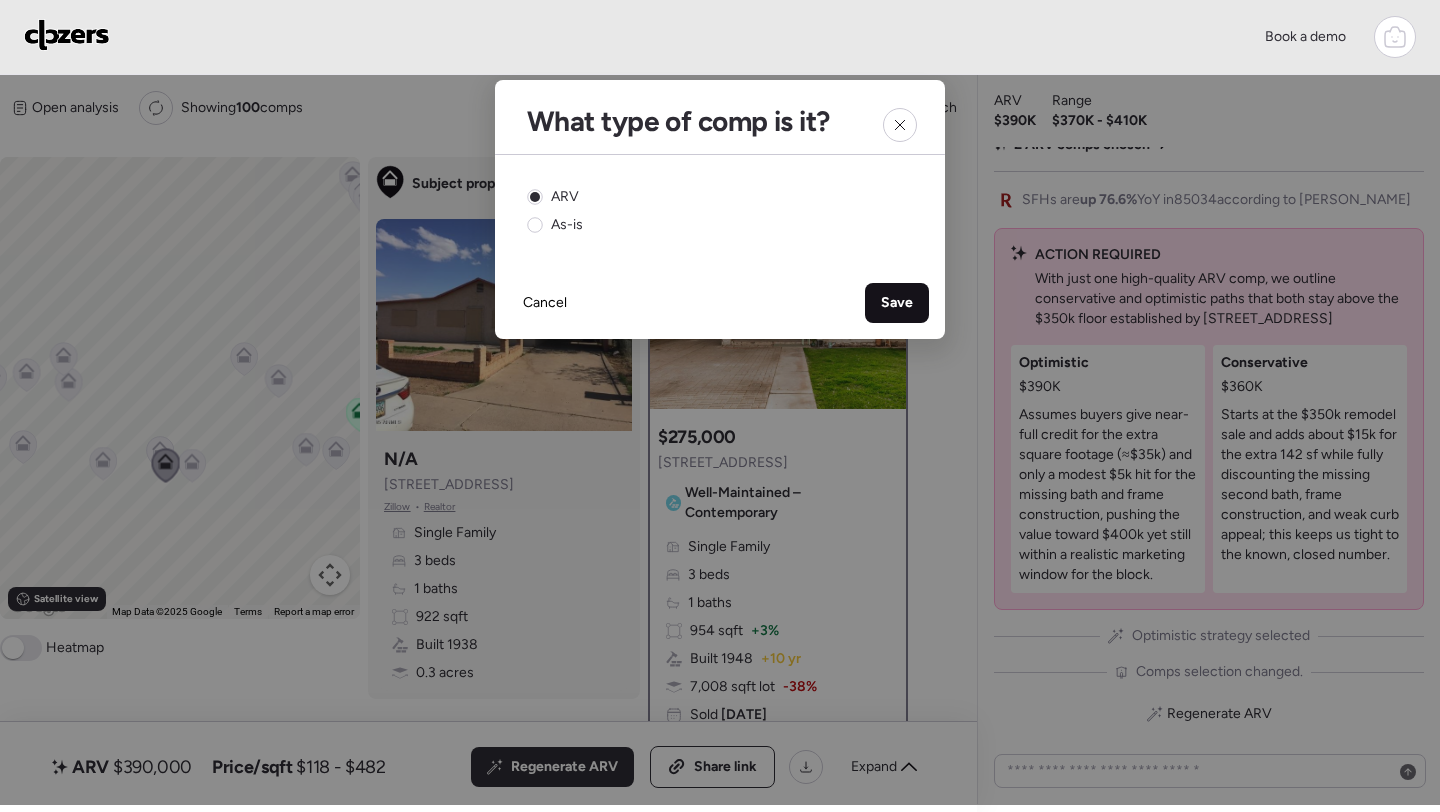 click on "Save" at bounding box center [897, 303] 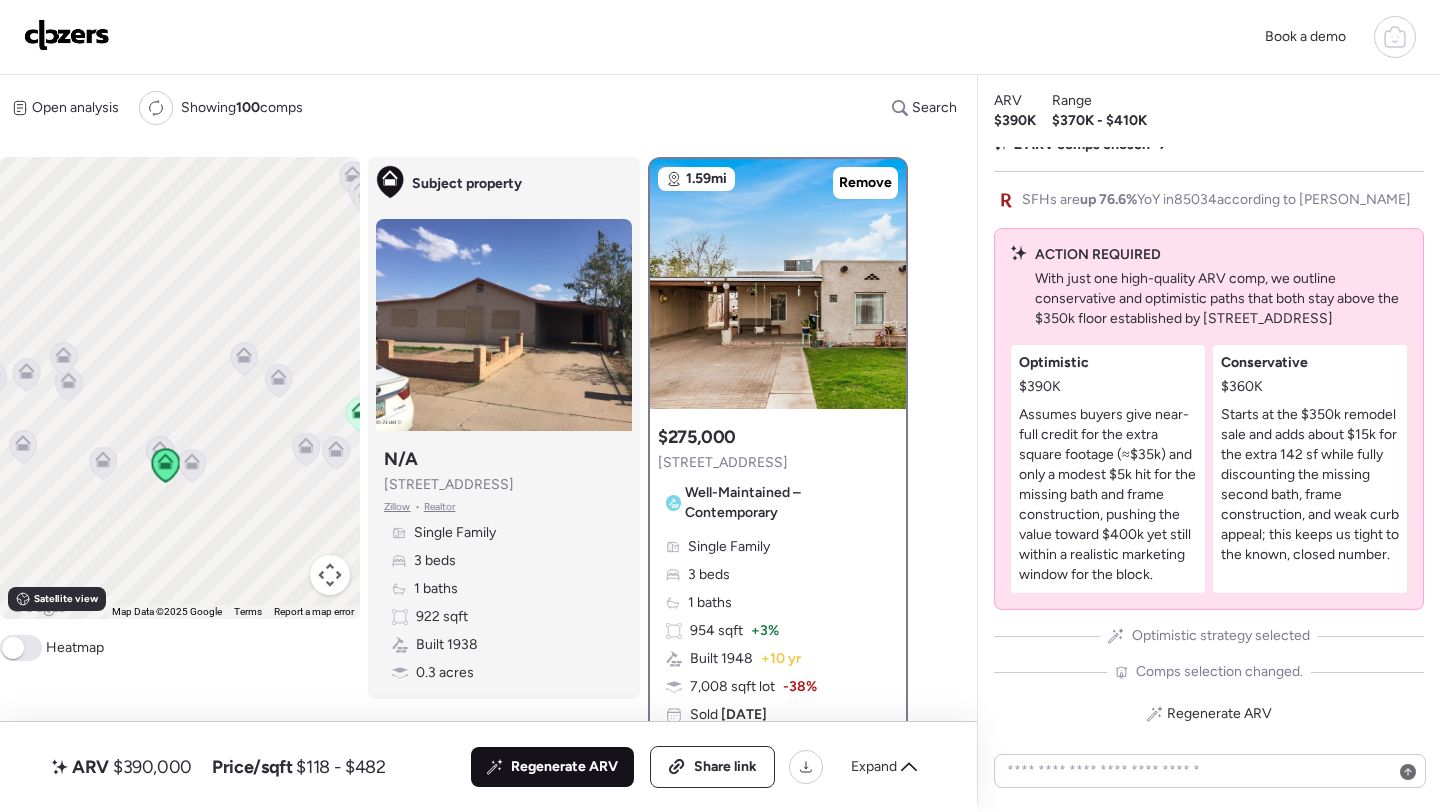 click on "Regenerate ARV" at bounding box center (564, 767) 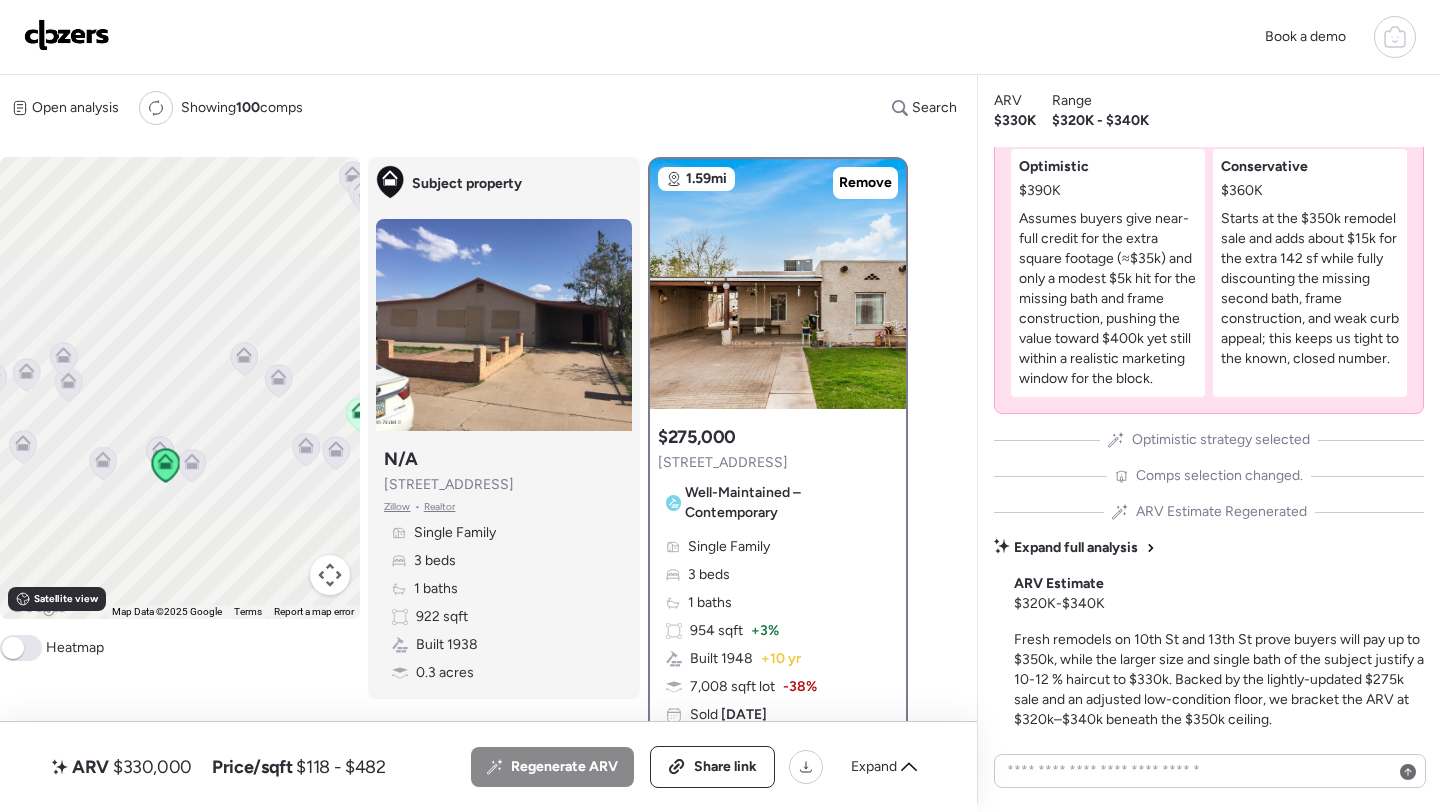 click on "$330,000" at bounding box center [152, 767] 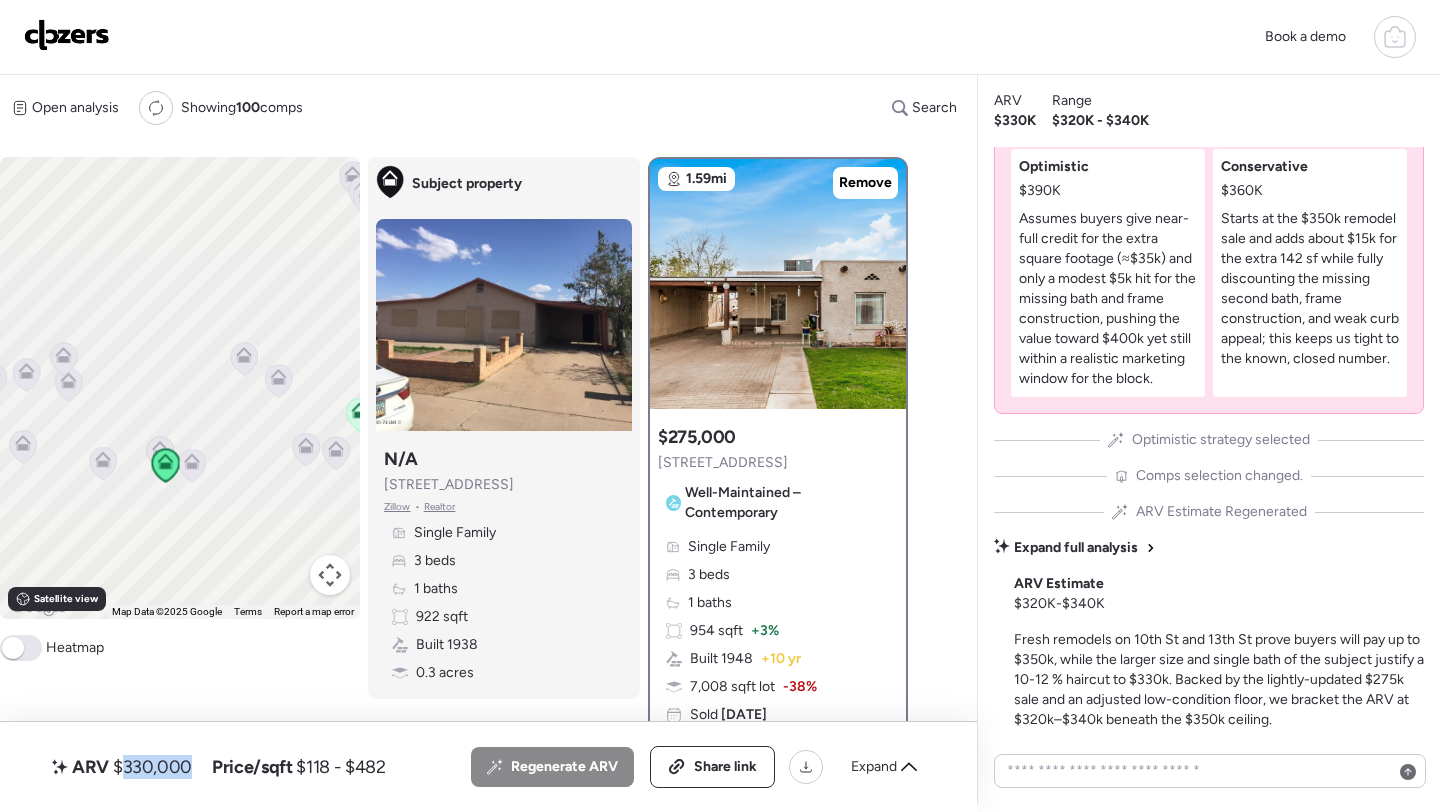 copy on "330,000" 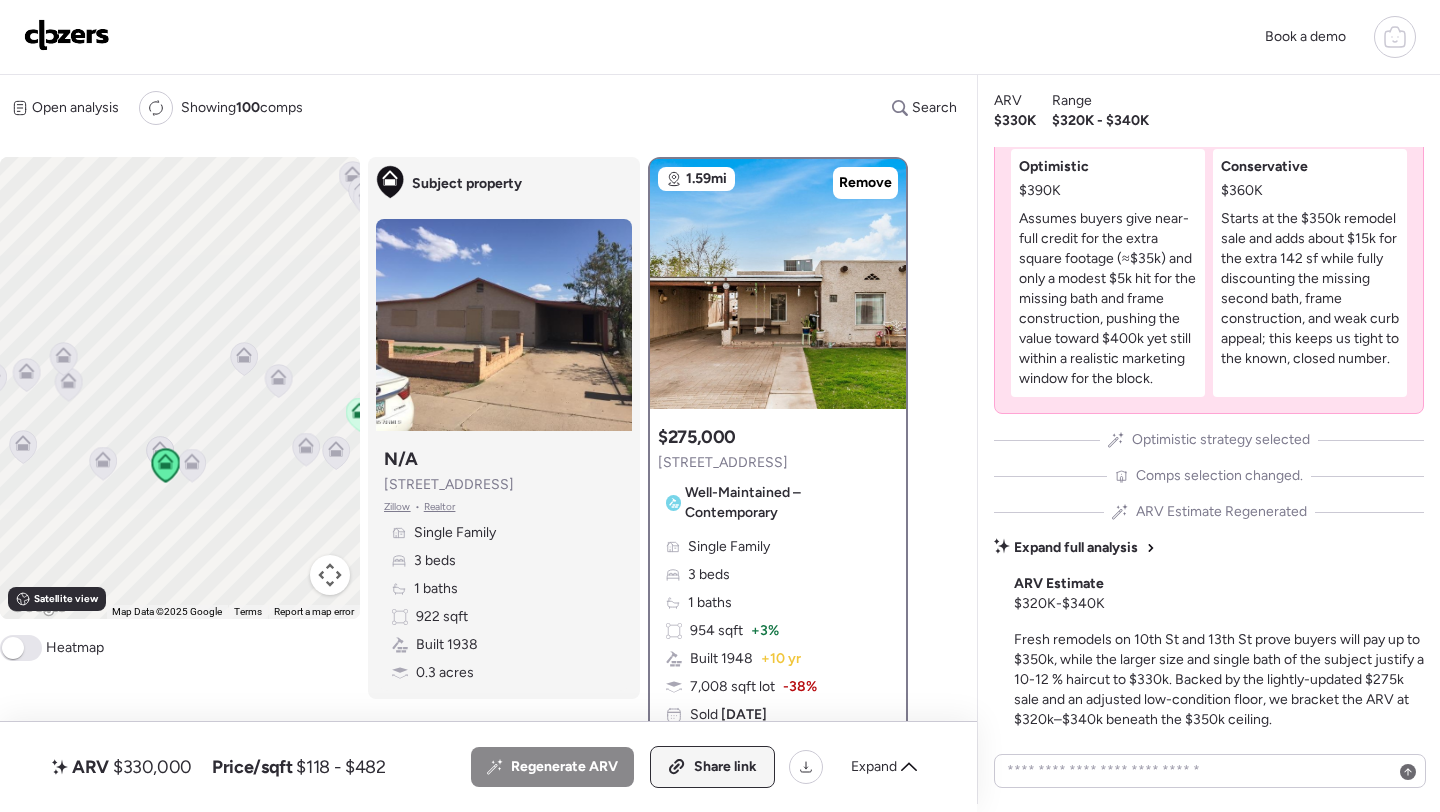 click on "Share link" at bounding box center [725, 767] 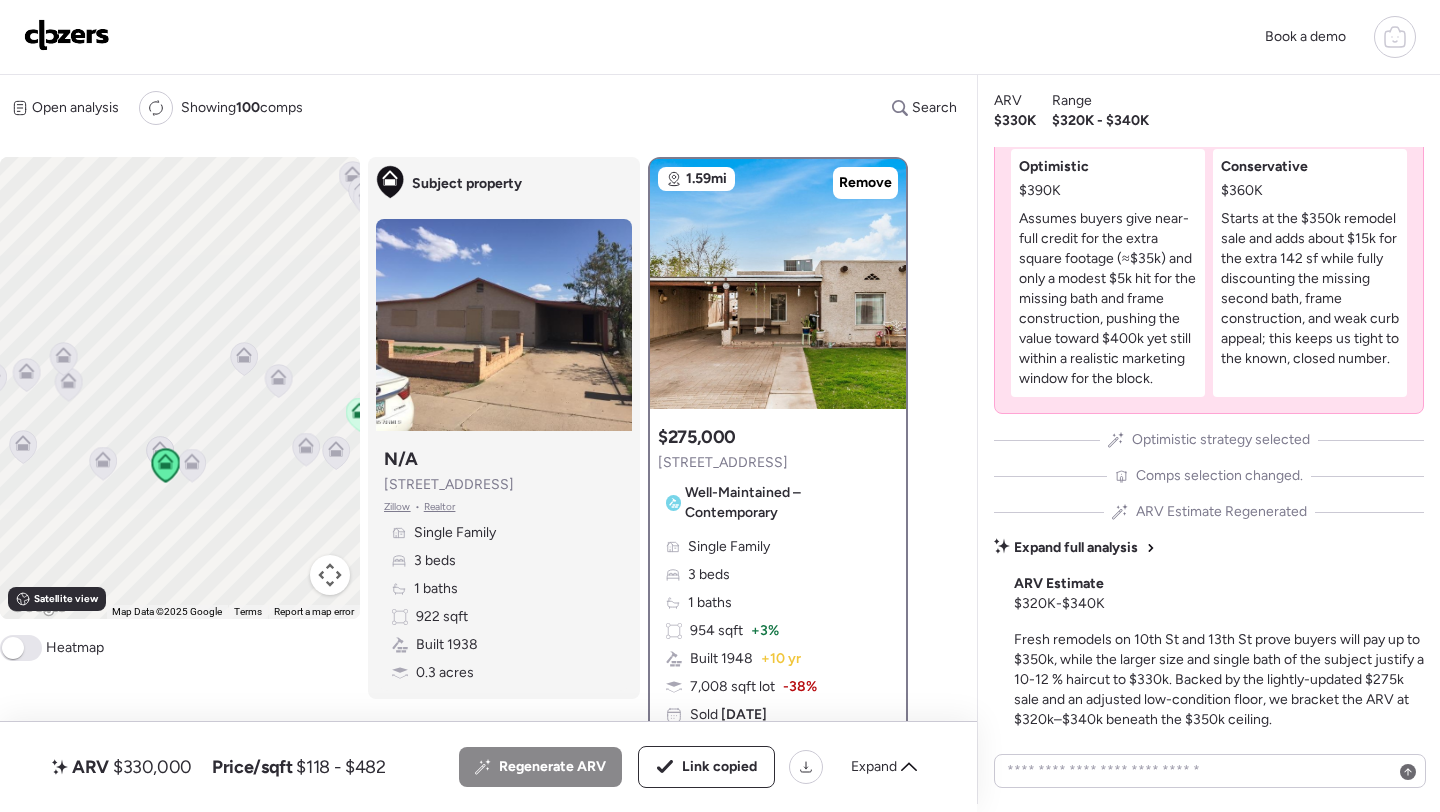 click at bounding box center [67, 35] 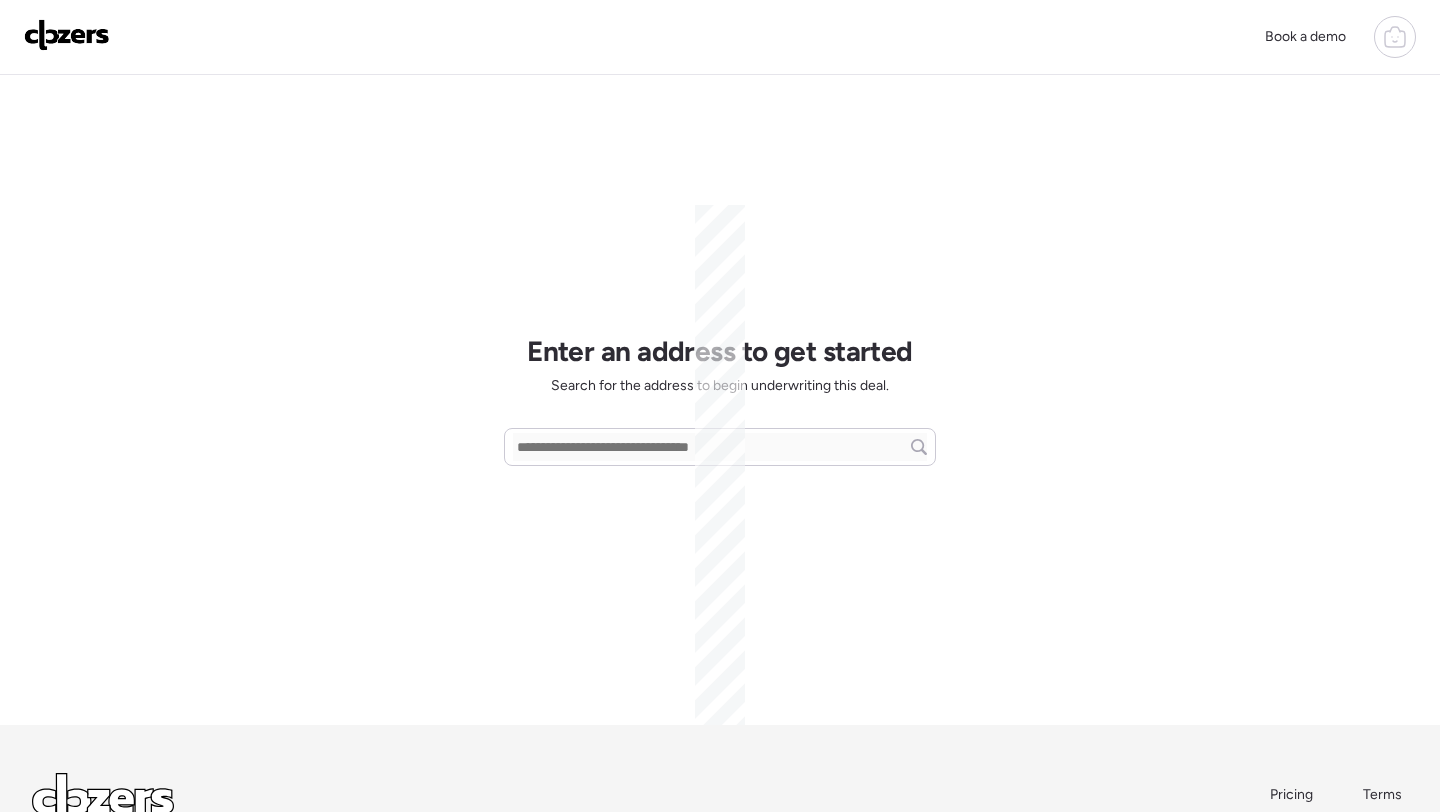 scroll, scrollTop: 0, scrollLeft: 0, axis: both 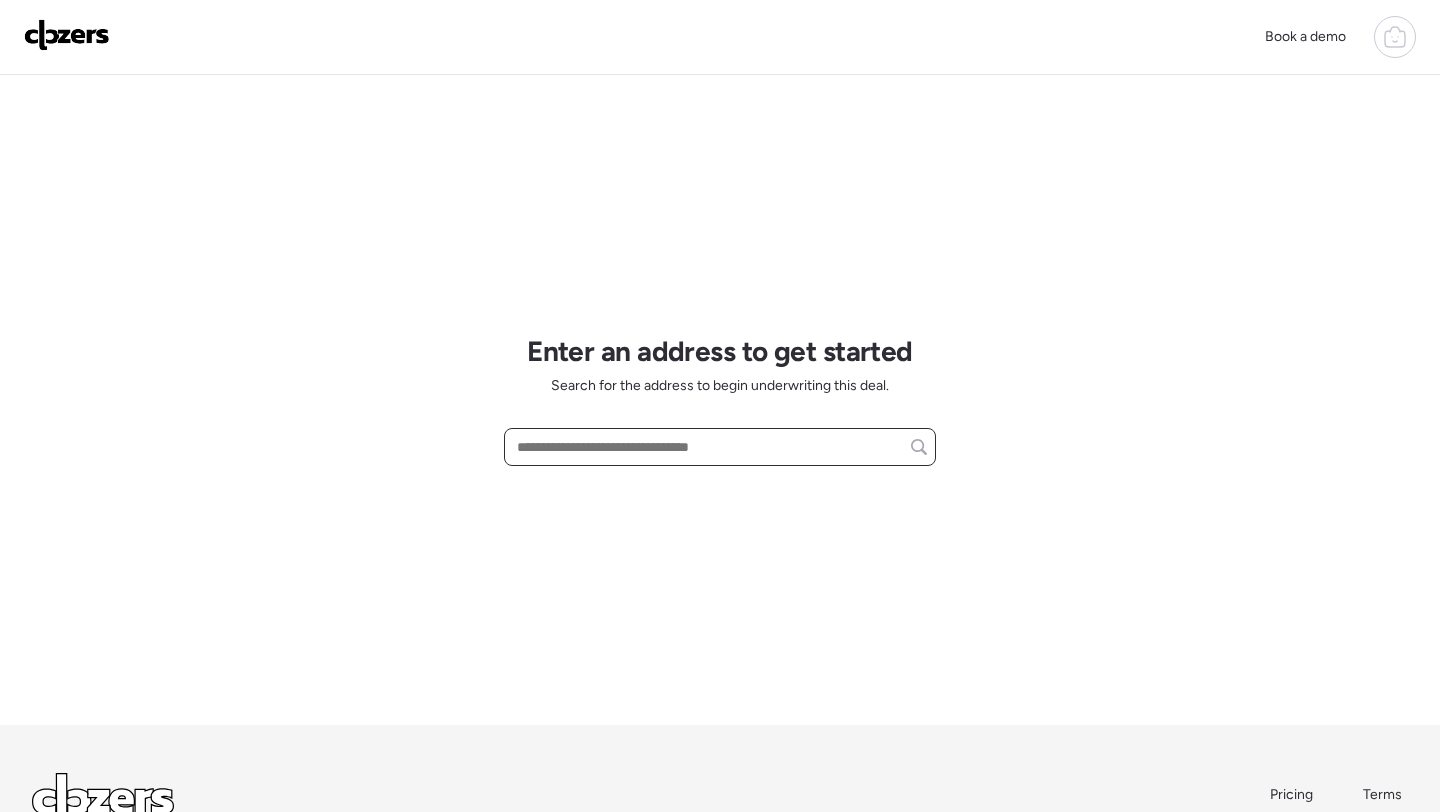 click at bounding box center (720, 447) 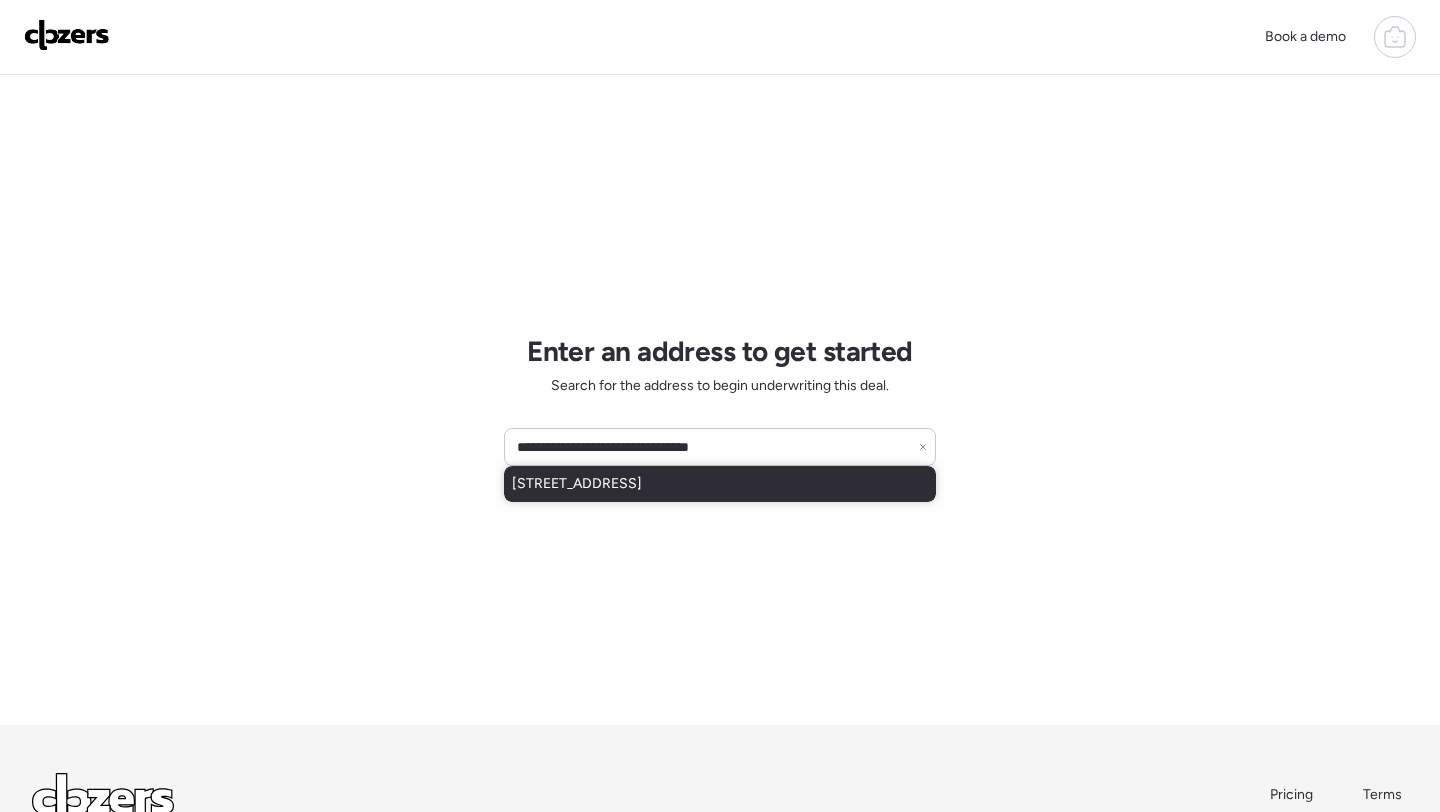 click on "[STREET_ADDRESS]" at bounding box center (577, 484) 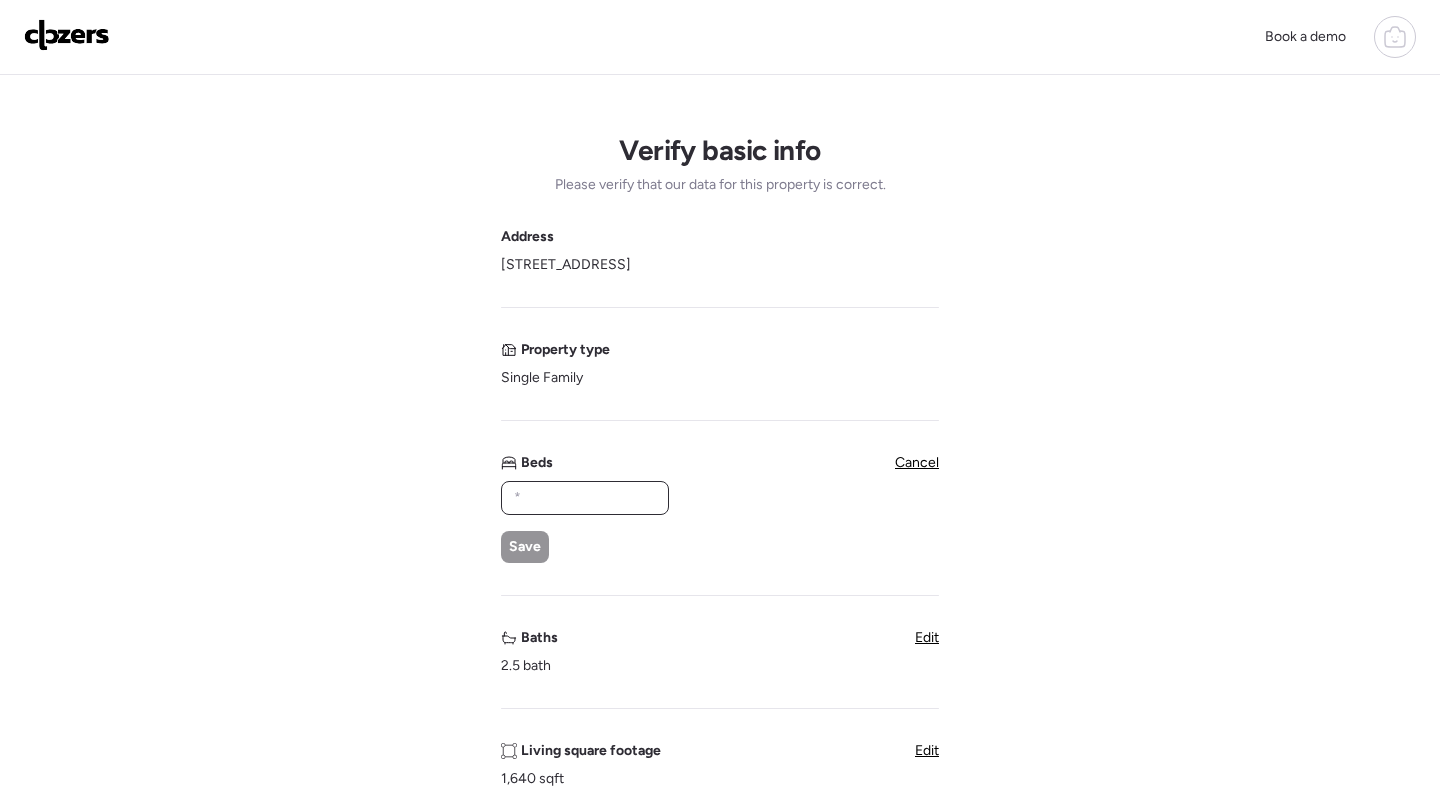 click at bounding box center (585, 498) 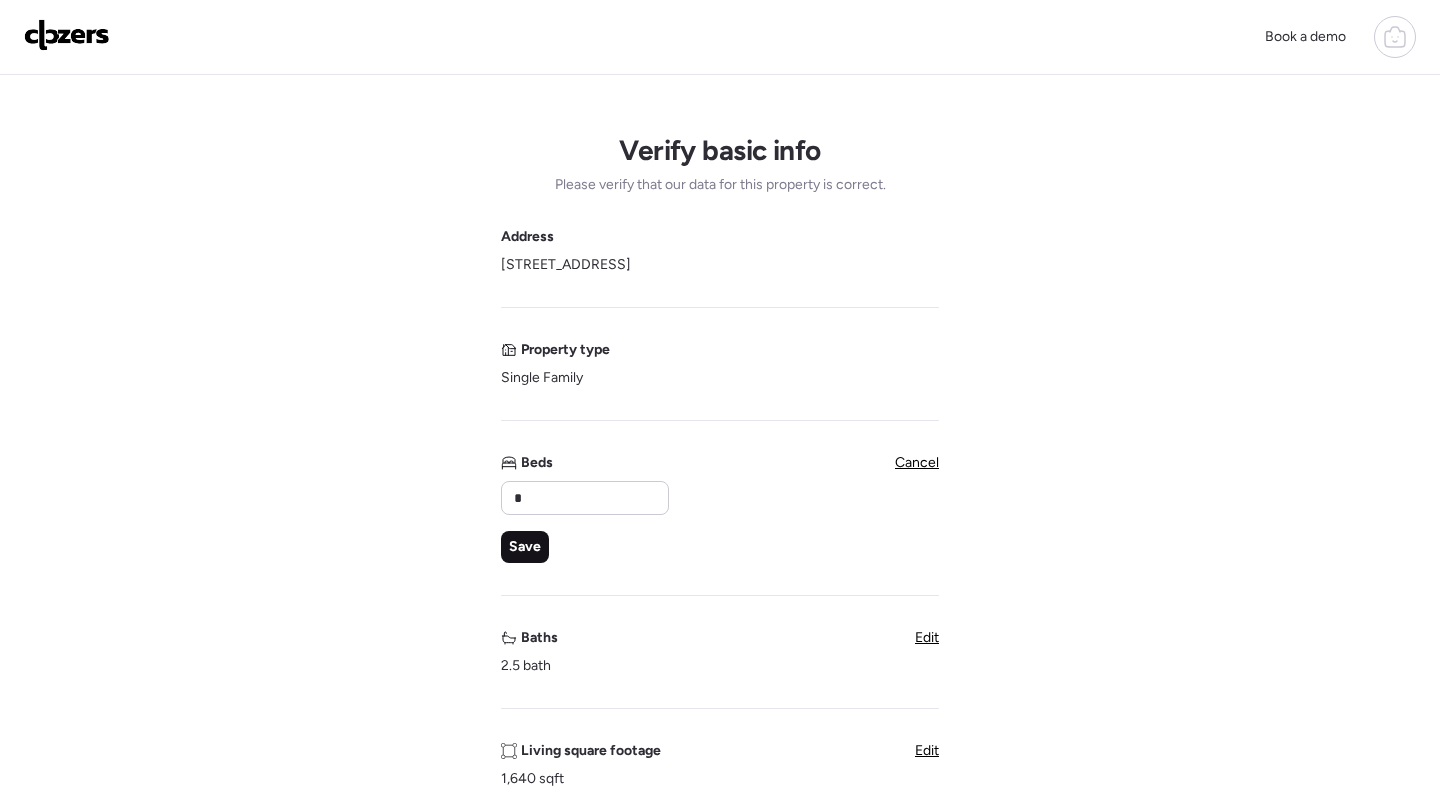 click on "Save" at bounding box center [525, 547] 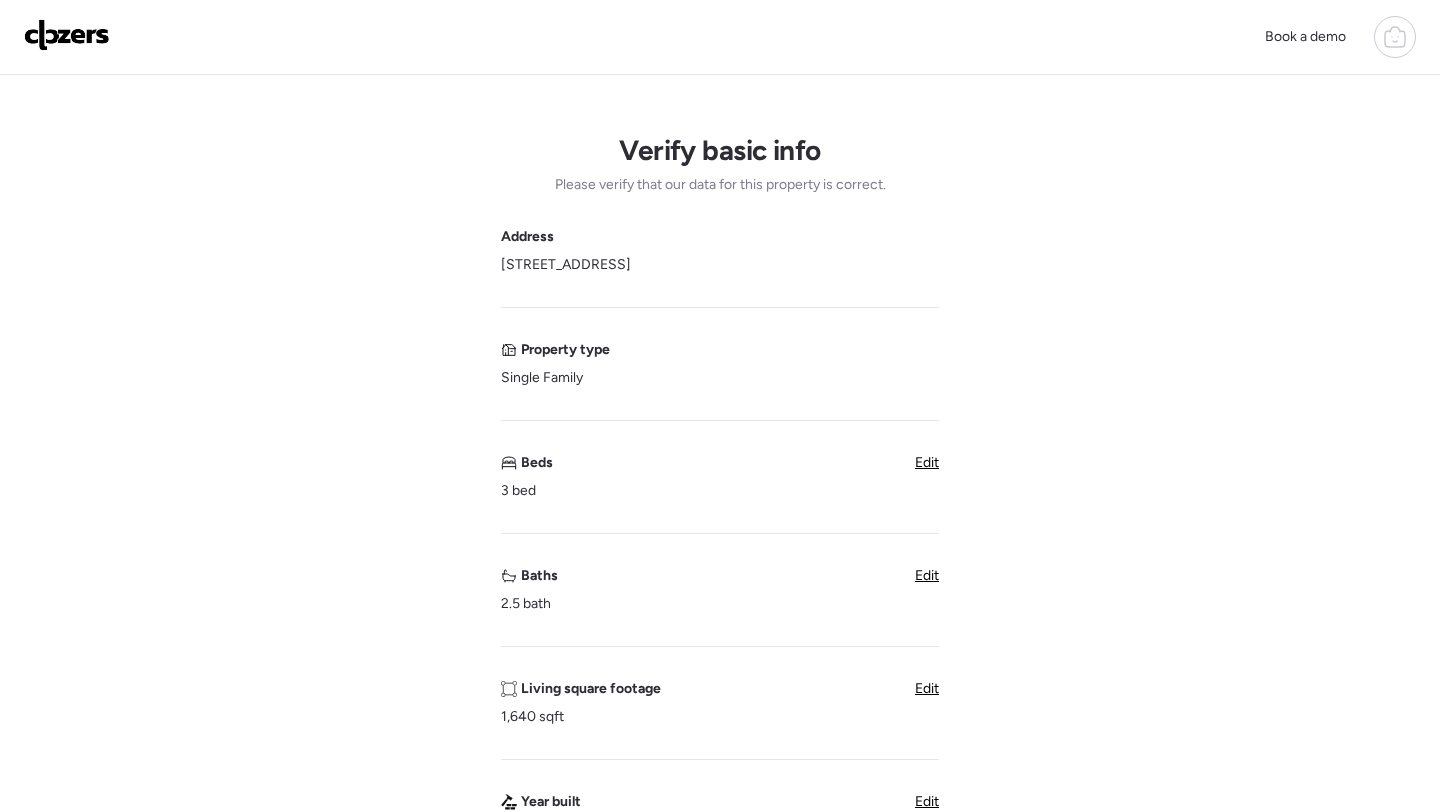 click on "Verify basic info Please verify that our data for this property is correct. Address [STREET_ADDRESS] Property type Single Family Beds 3 bed Edit Baths 2.5 bath Edit Living square footage 1,640 sqft Edit Year built 1992 Edit Accessory Dwelling Unit (ADU) Subject property has an ADU Pool Subject property has a pool Garage Subject property has a garage Unique insights? Next" at bounding box center (720, 796) 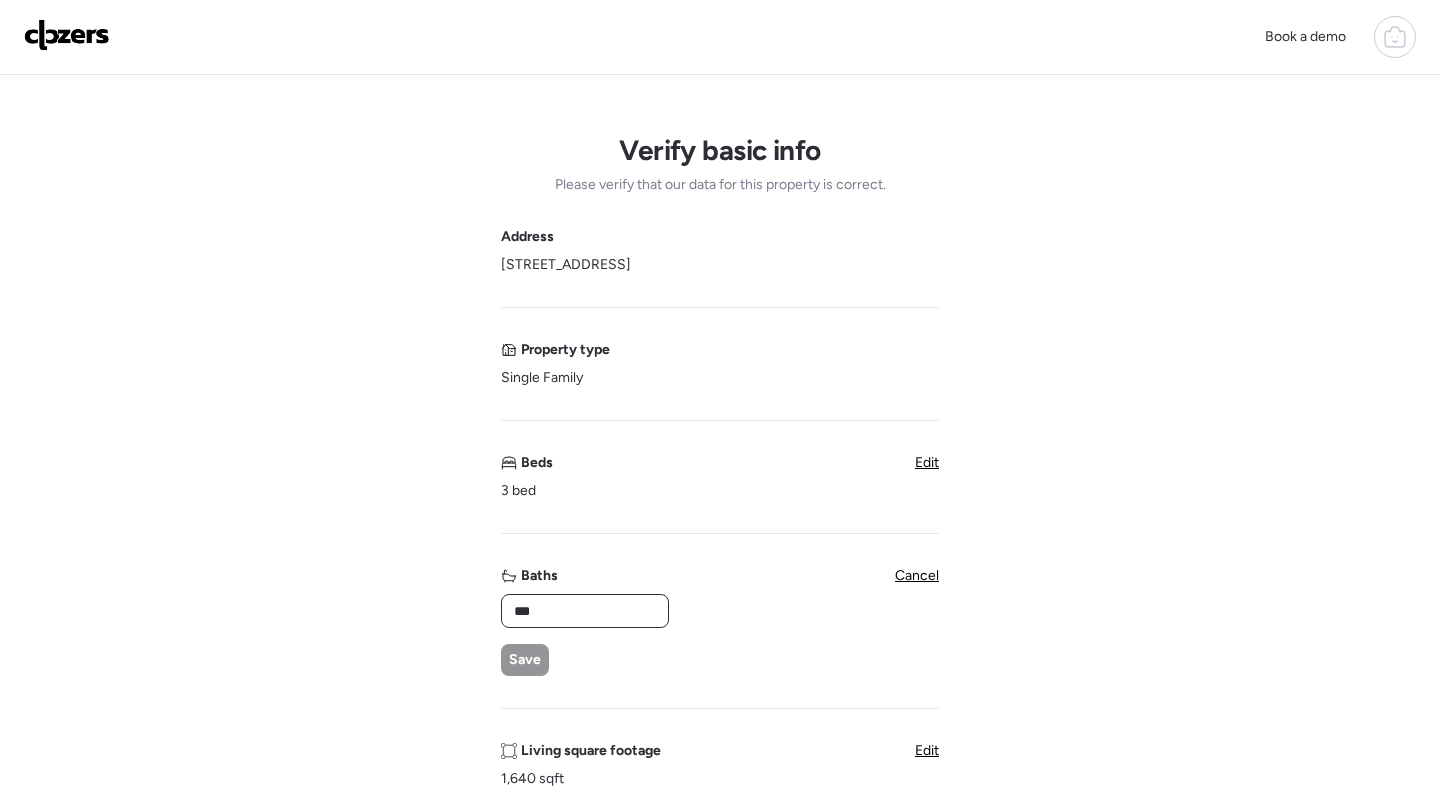 click on "***" at bounding box center (585, 611) 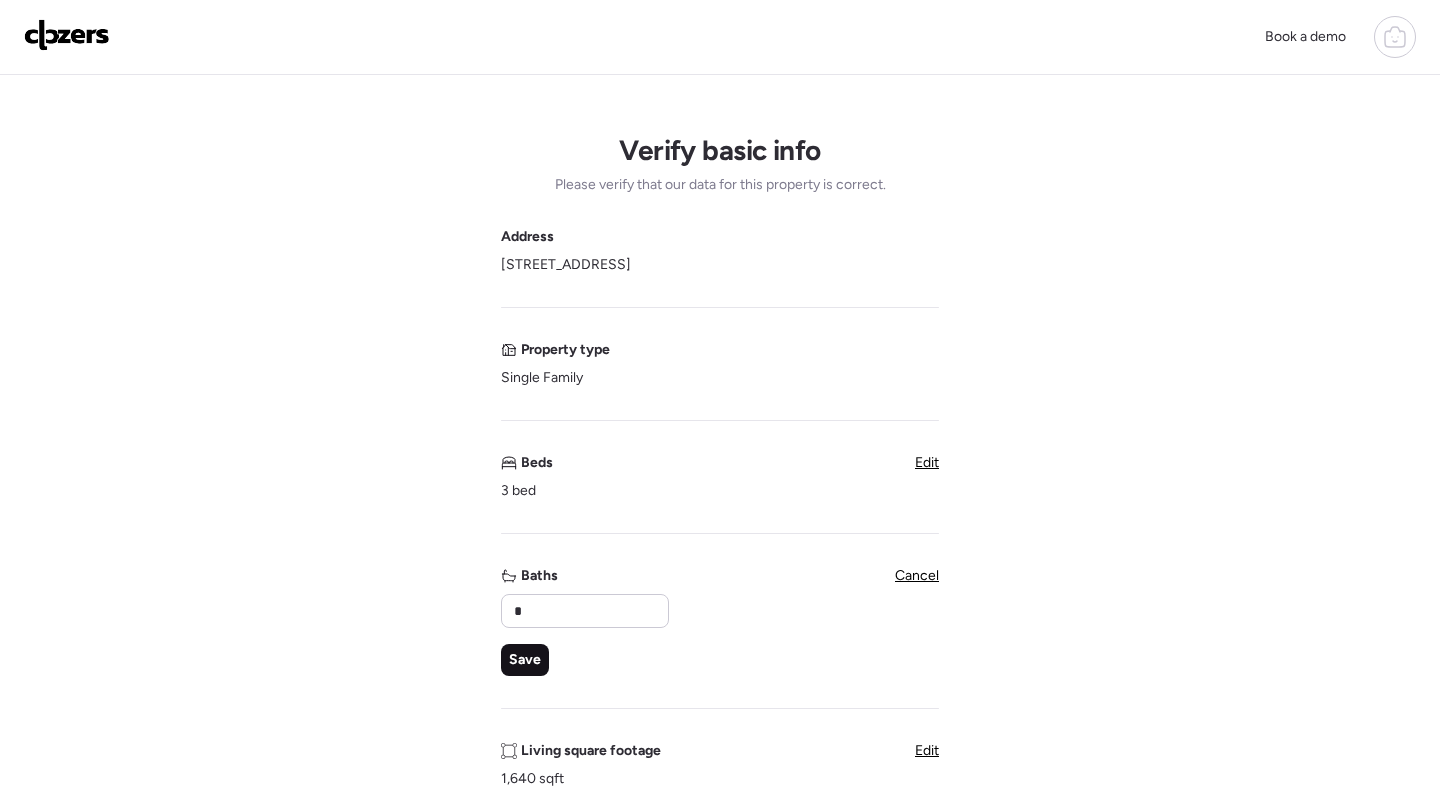 click on "Save" at bounding box center (525, 660) 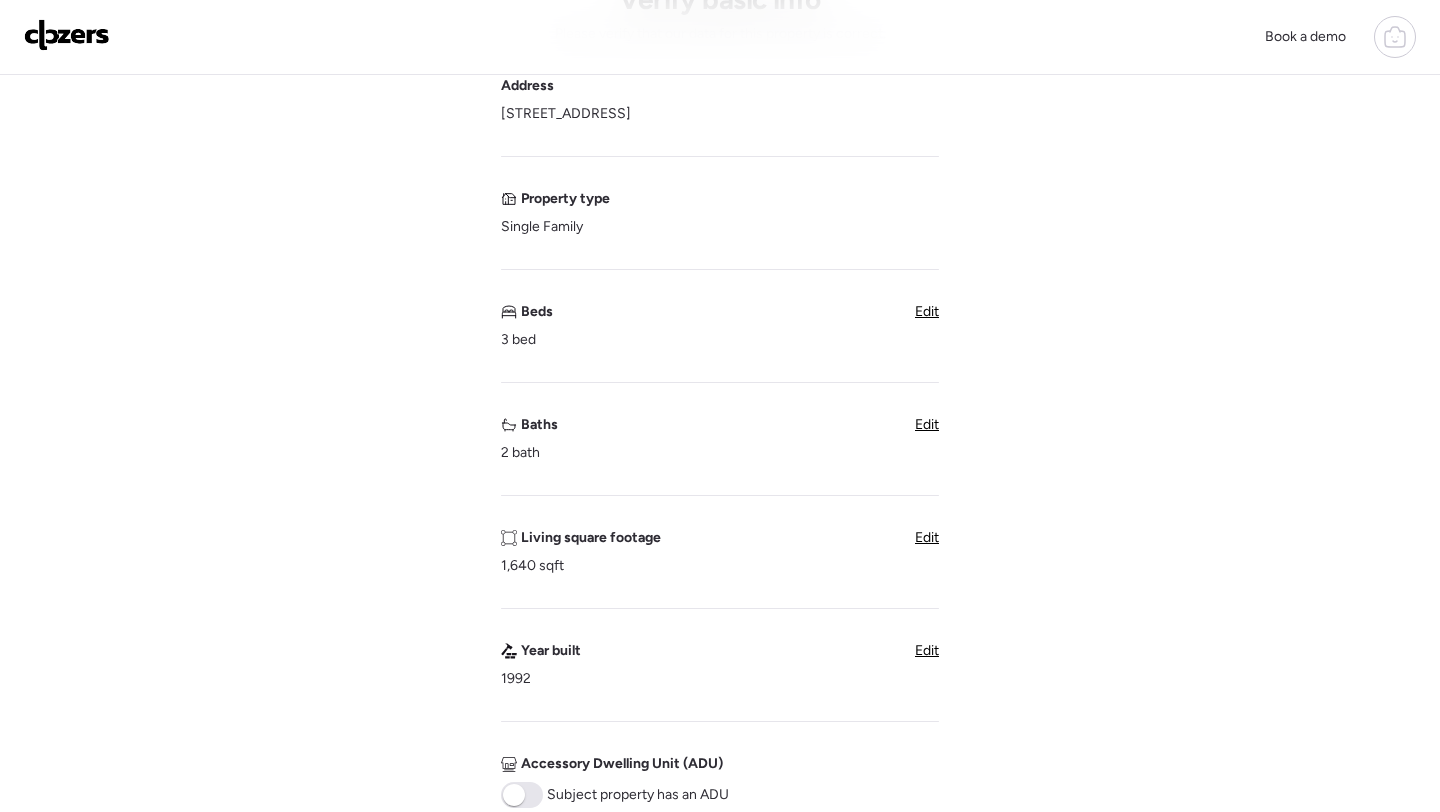 scroll, scrollTop: 0, scrollLeft: 0, axis: both 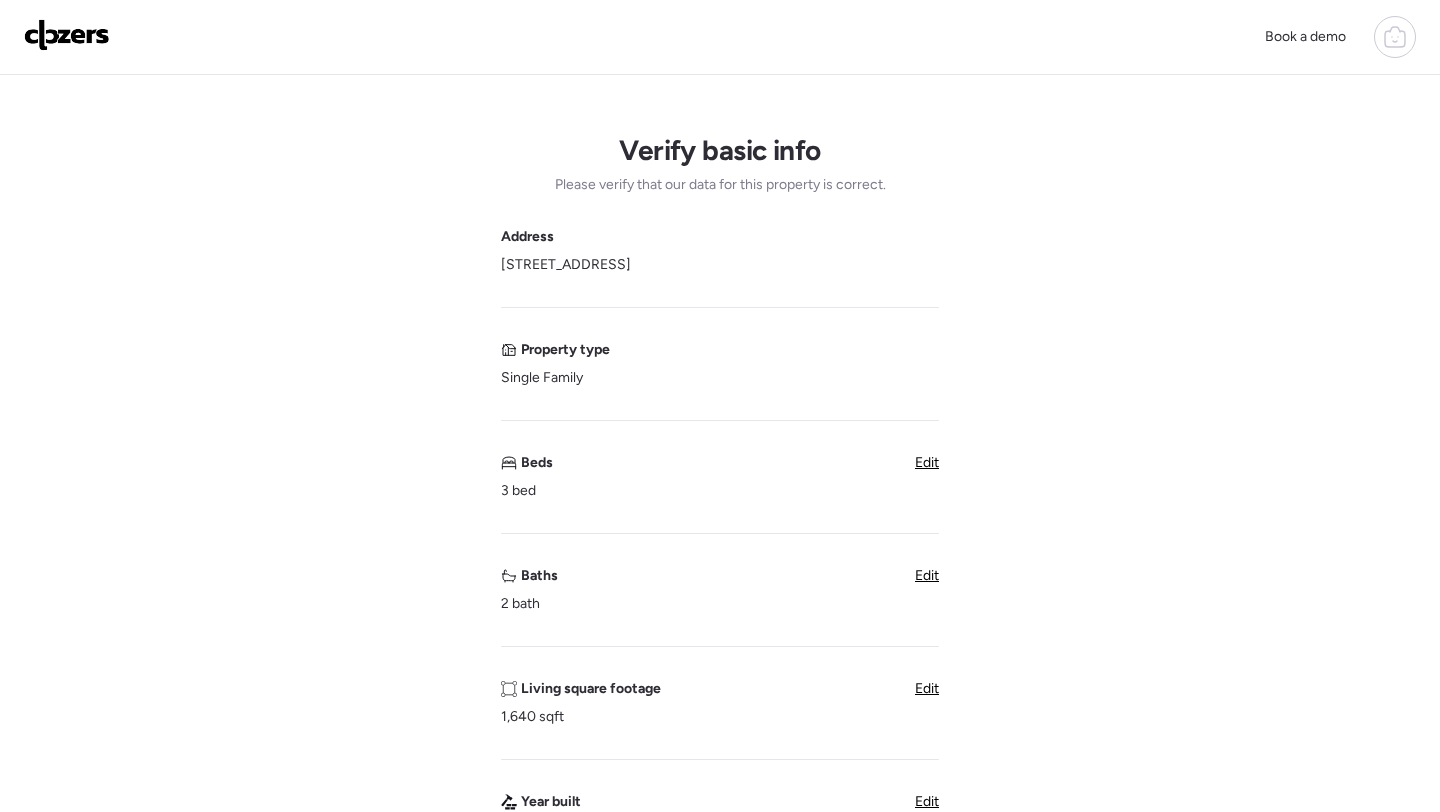 click at bounding box center (67, 35) 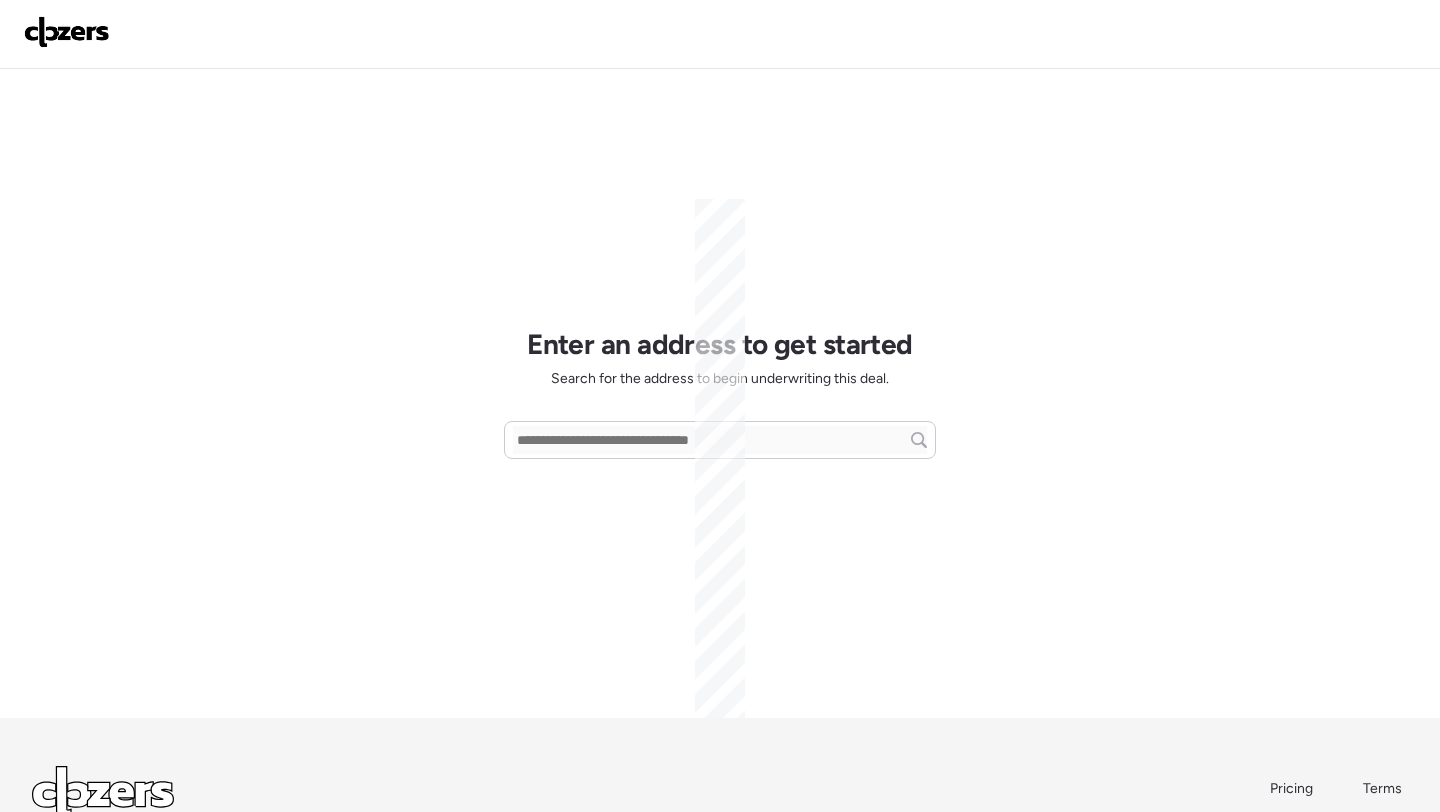 scroll, scrollTop: 0, scrollLeft: 0, axis: both 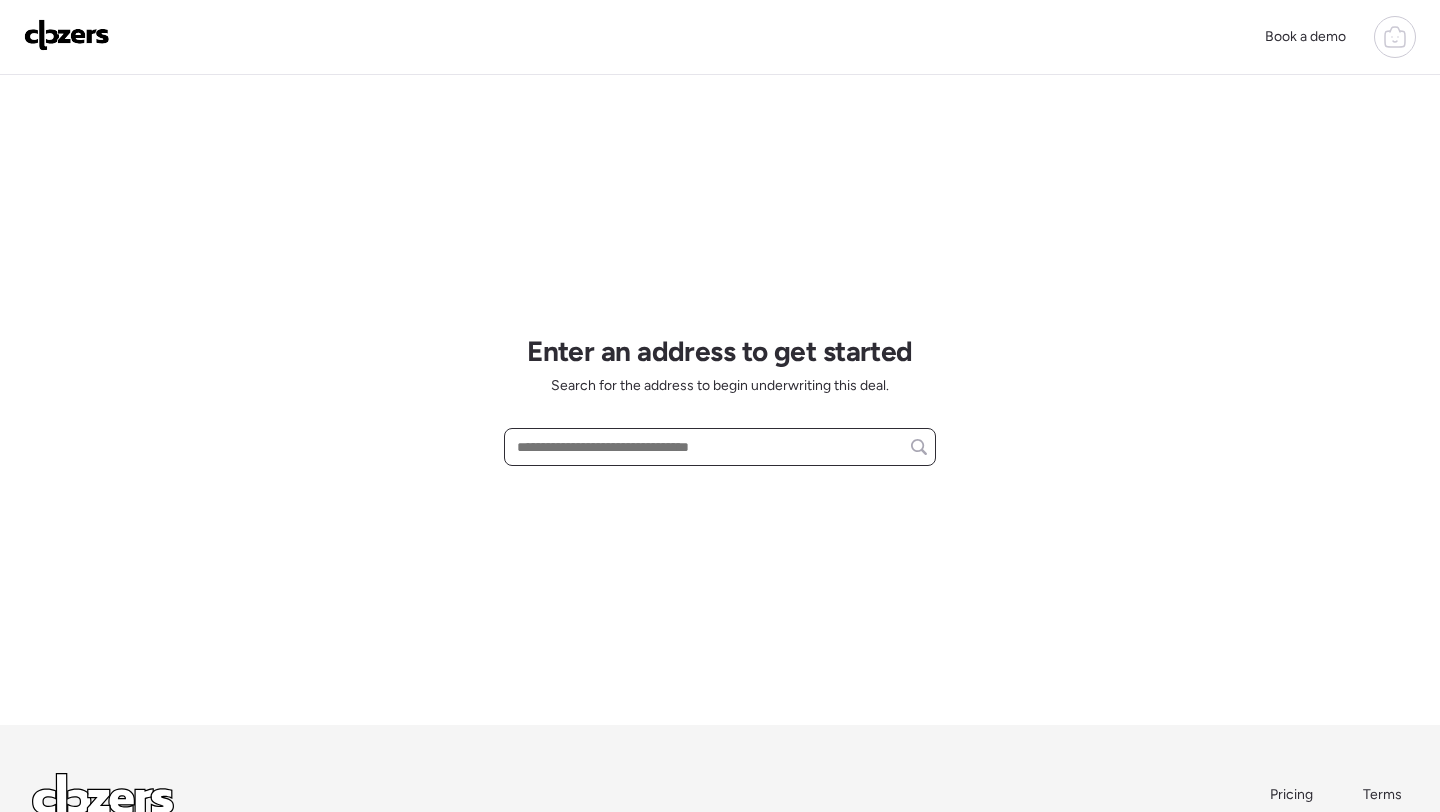 click at bounding box center (720, 447) 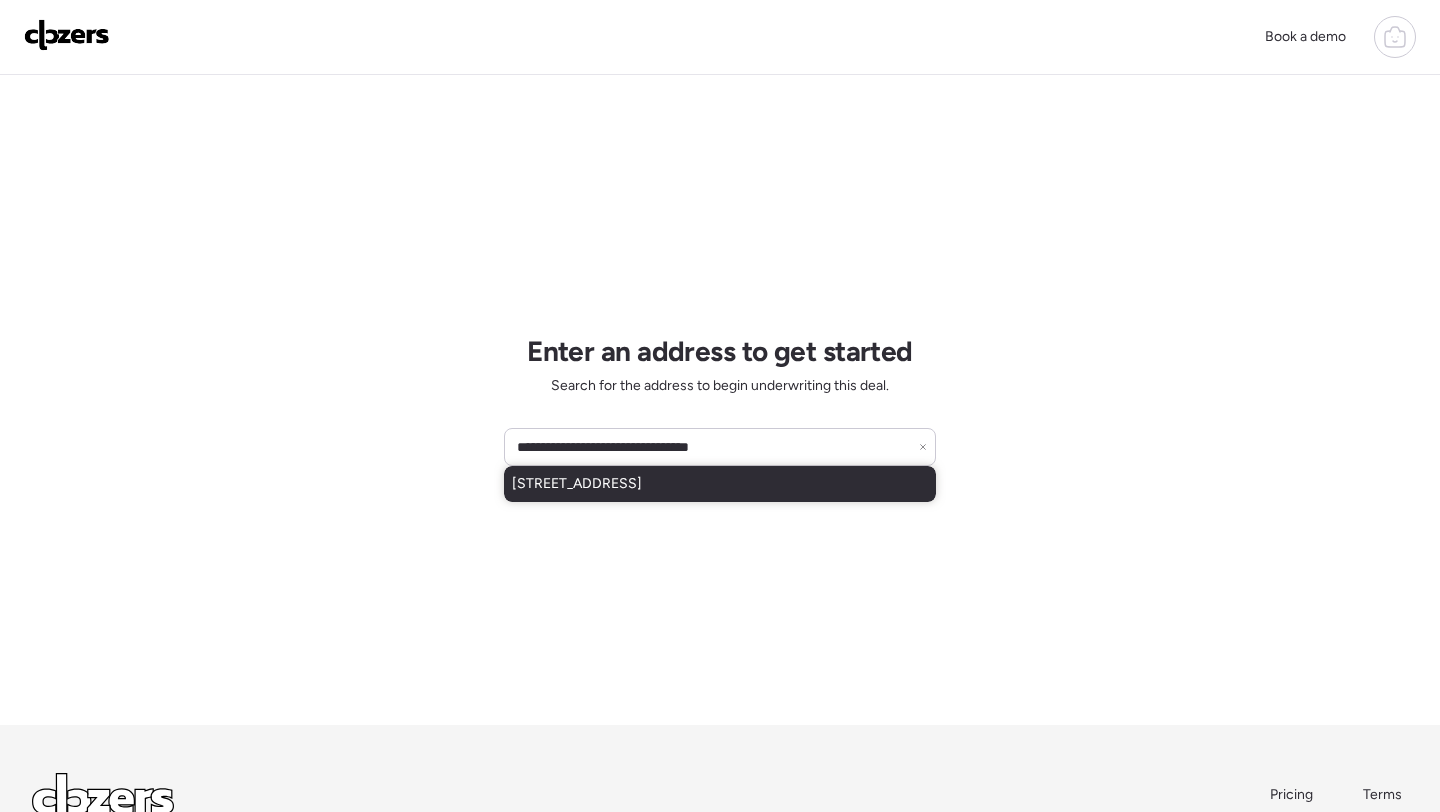 click on "[STREET_ADDRESS]" at bounding box center [577, 484] 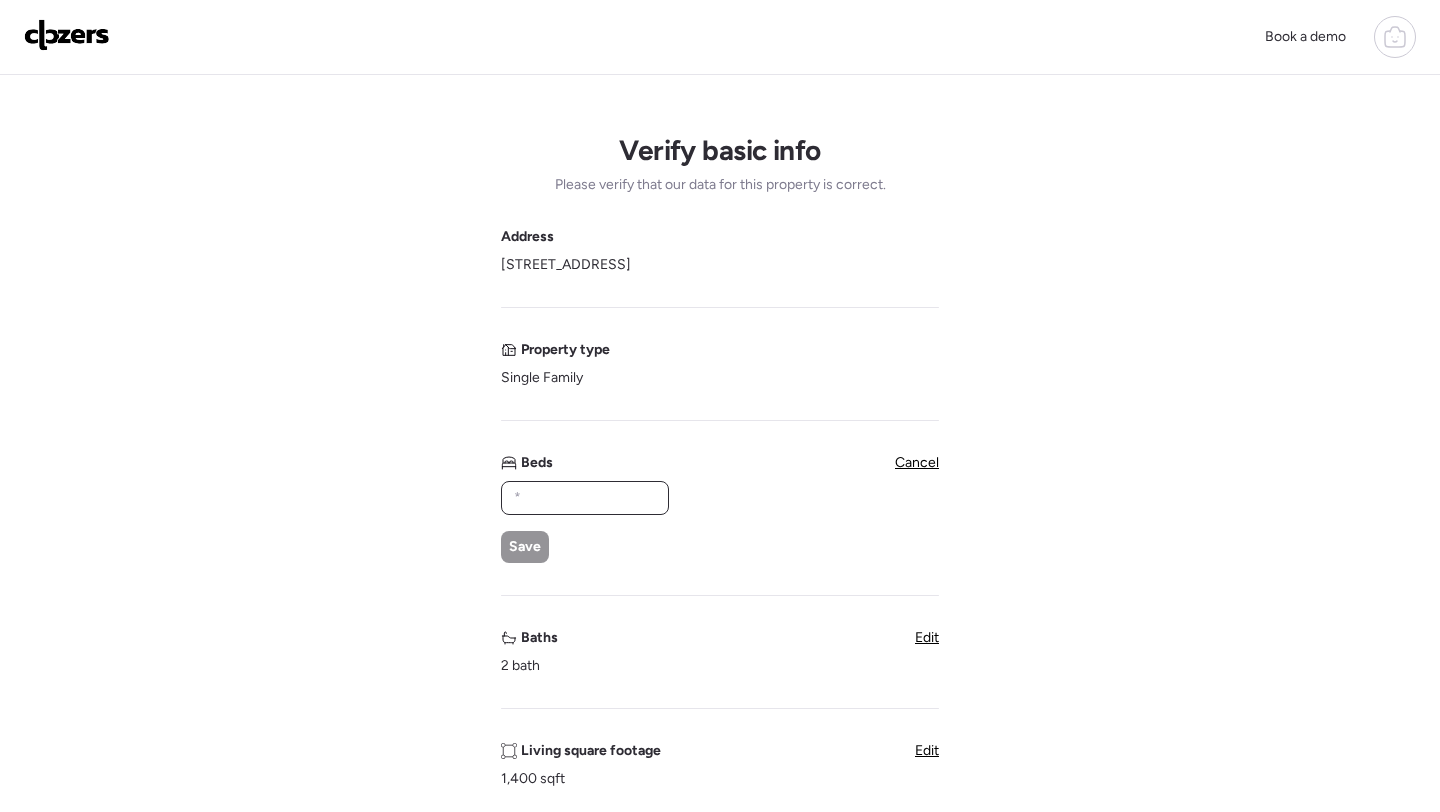 click at bounding box center [585, 498] 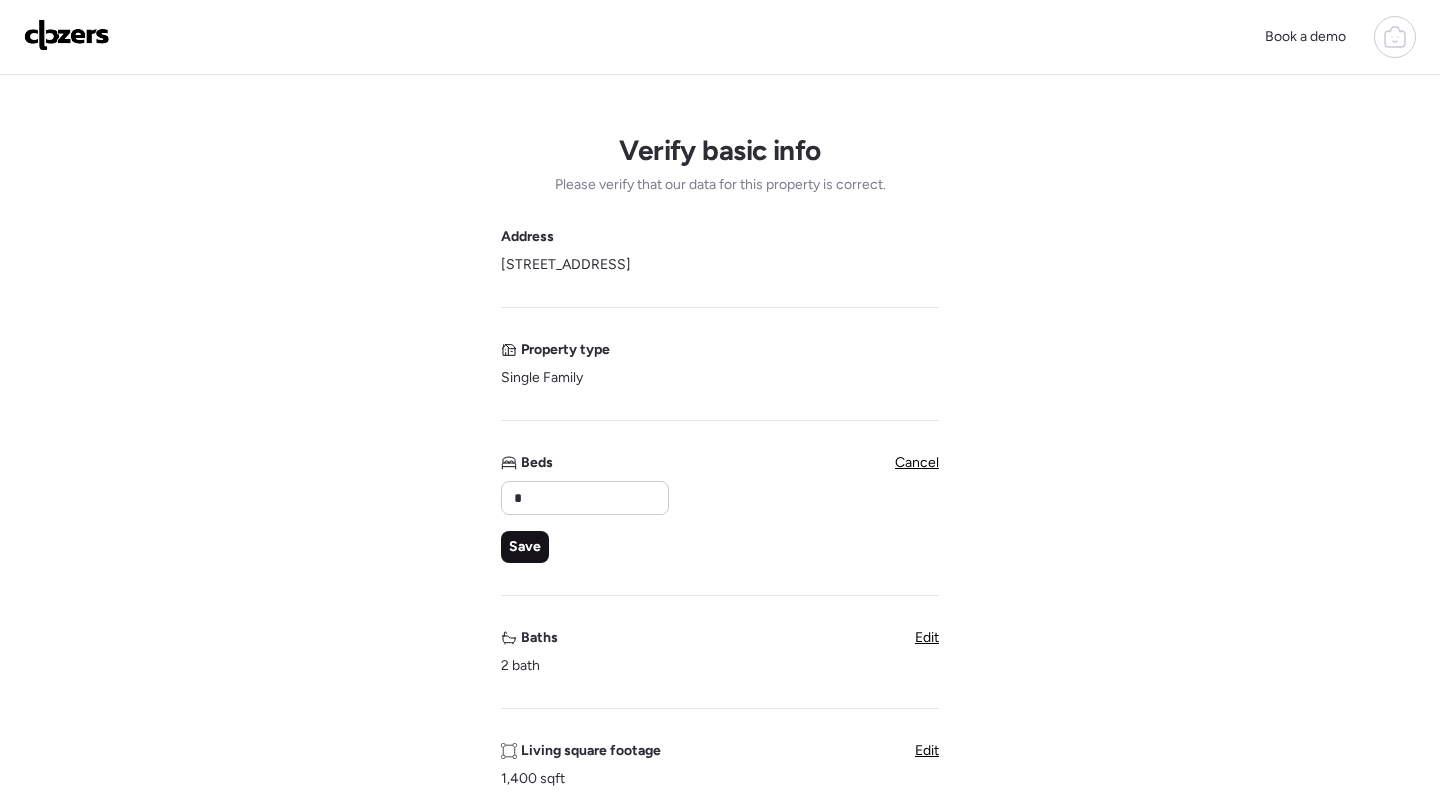 click on "Save" at bounding box center [525, 547] 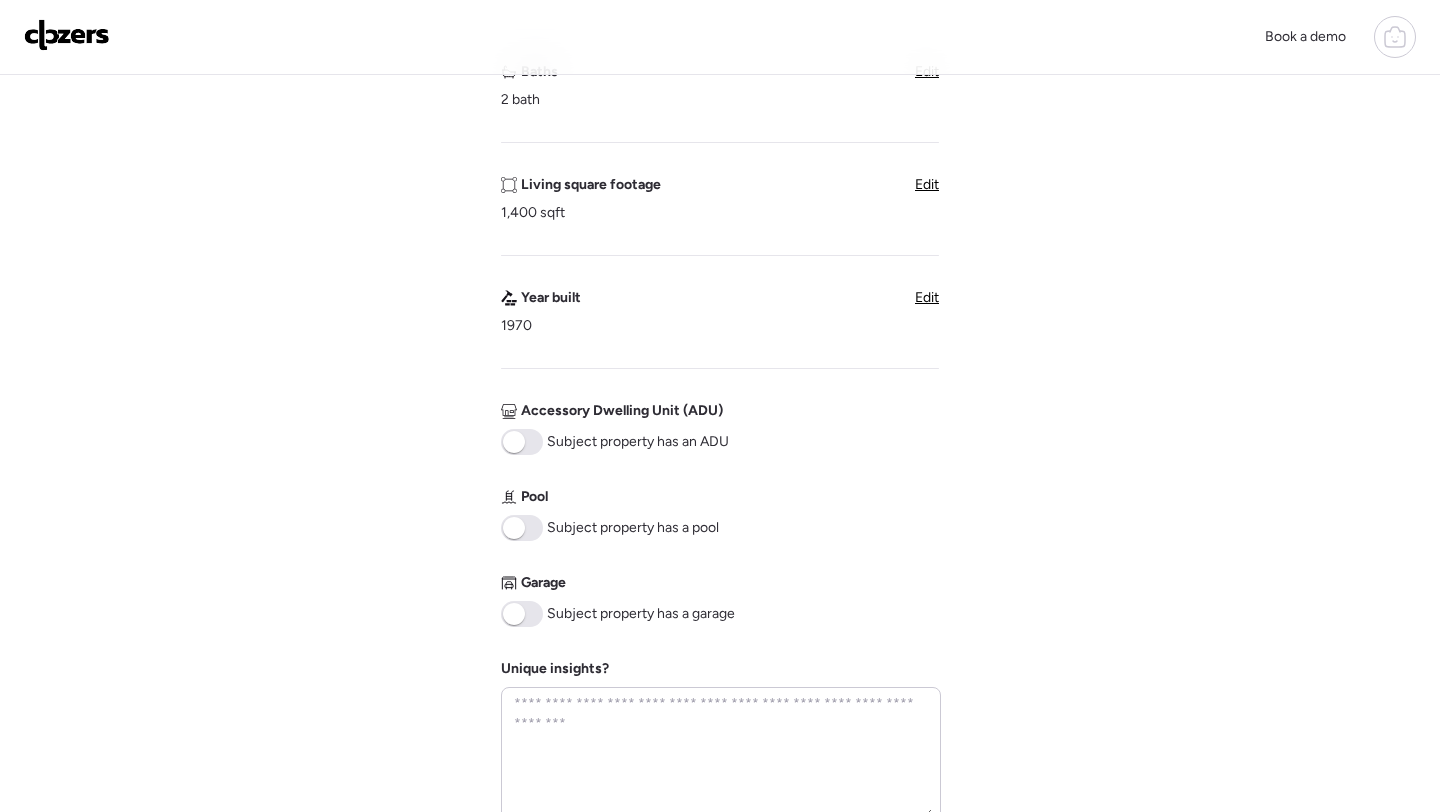 scroll, scrollTop: 761, scrollLeft: 0, axis: vertical 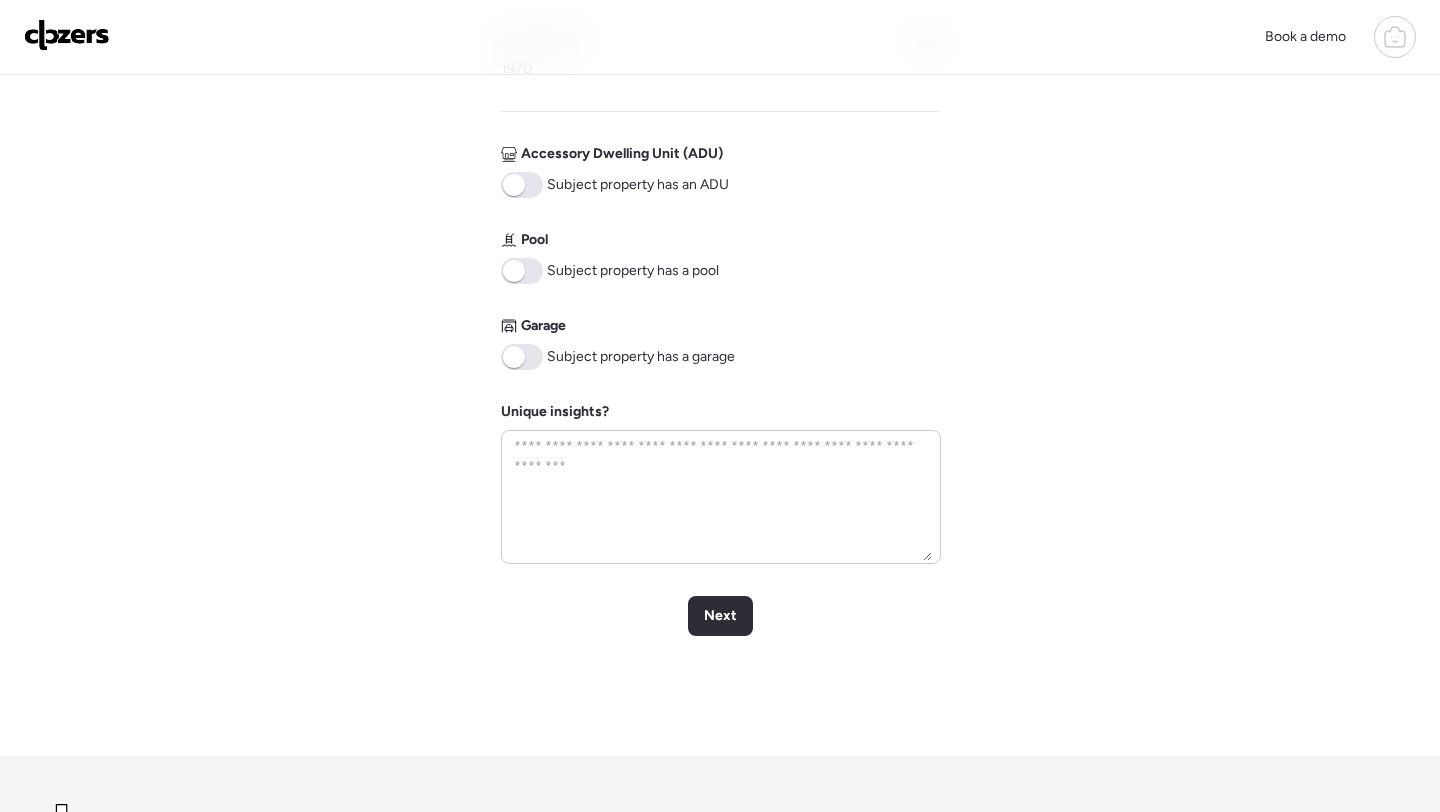 click at bounding box center [522, 357] 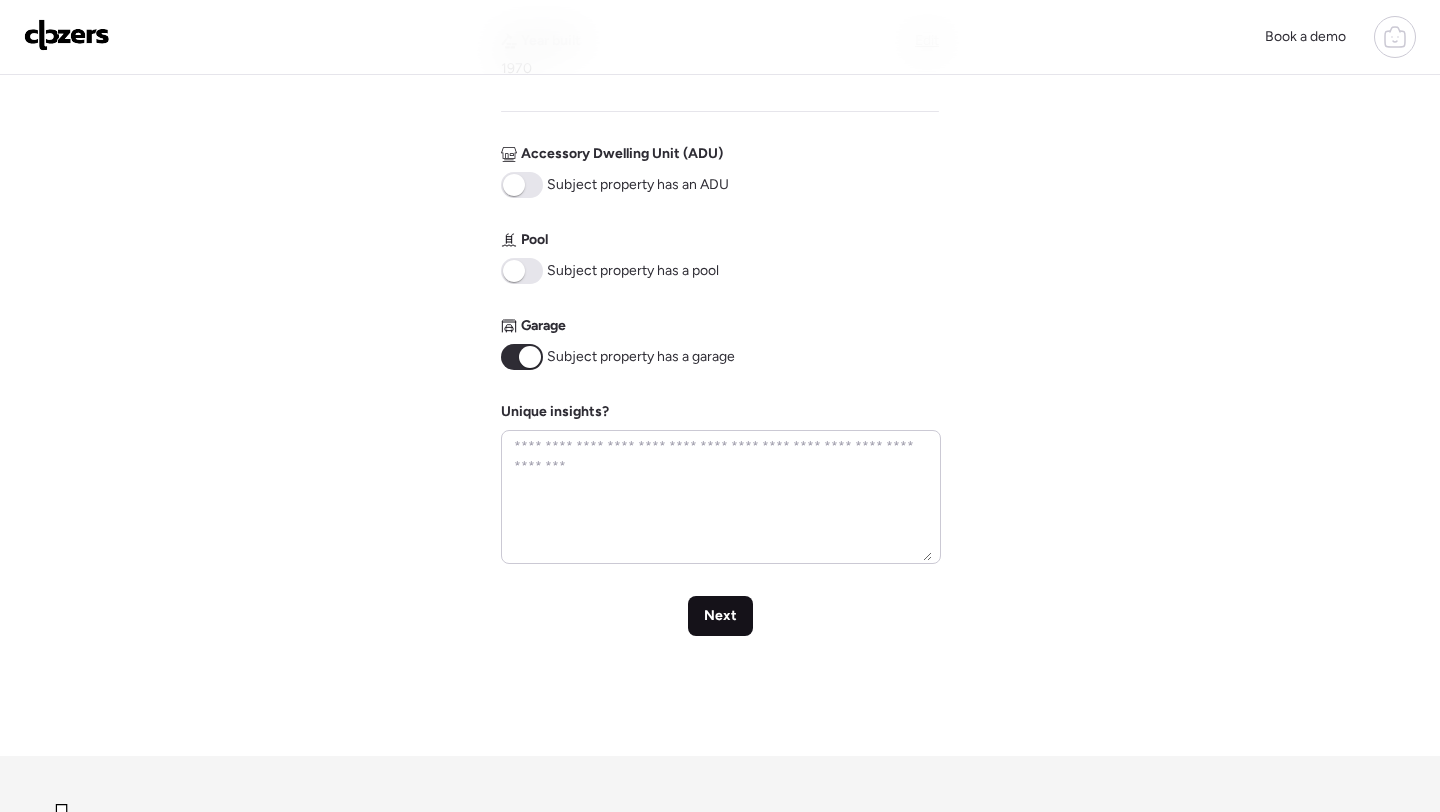 click on "Next" at bounding box center [720, 616] 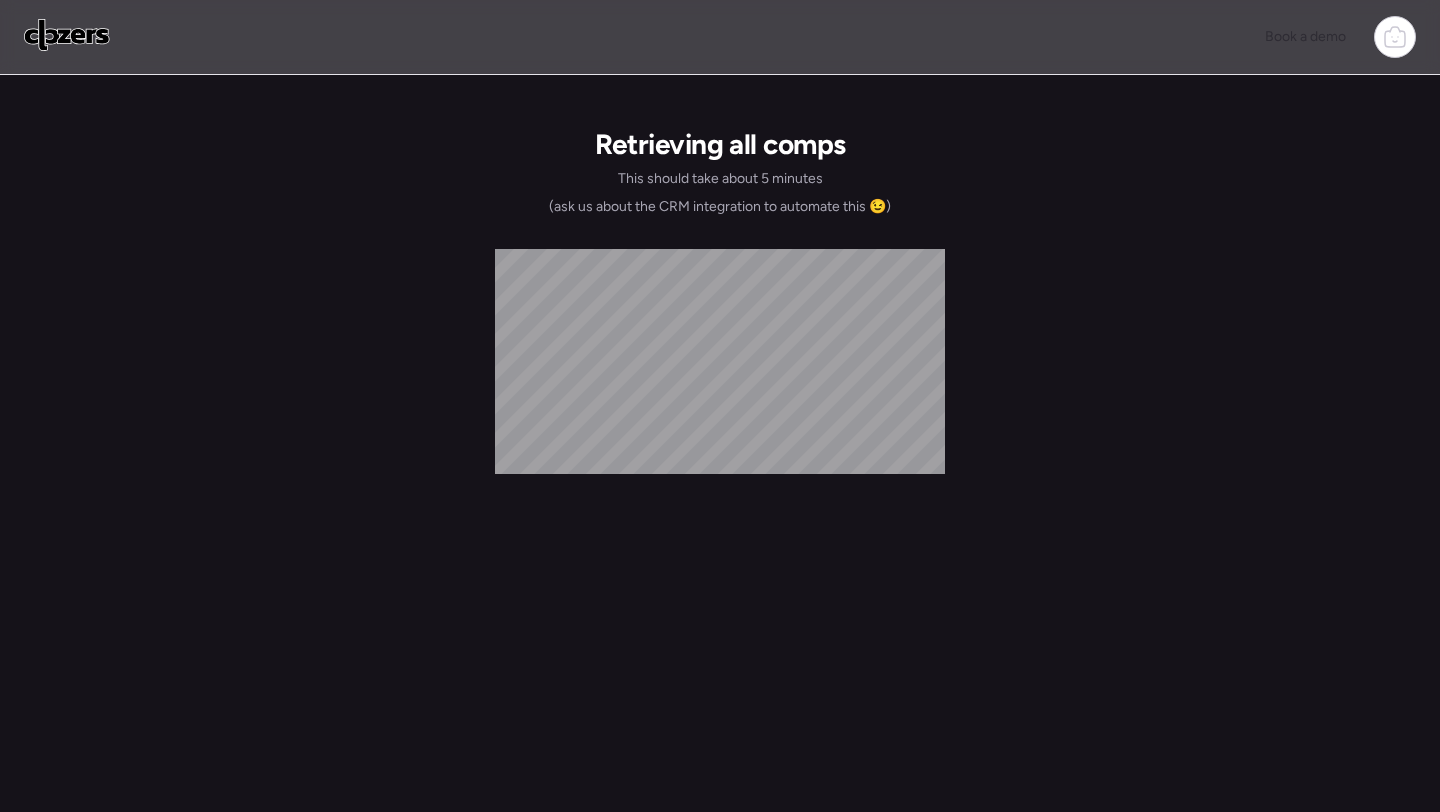 scroll, scrollTop: 0, scrollLeft: 0, axis: both 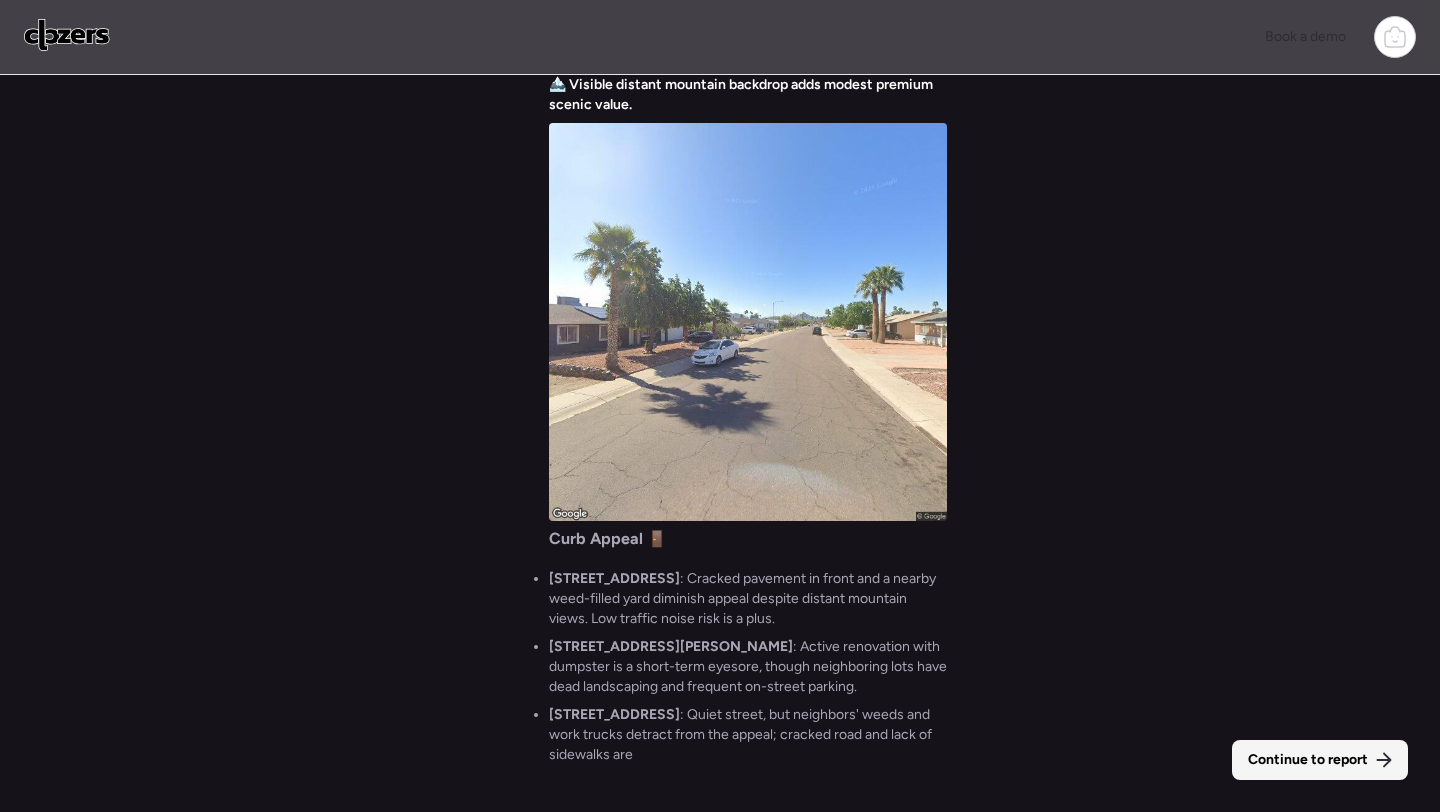 click on "Continue to report" at bounding box center (1308, 760) 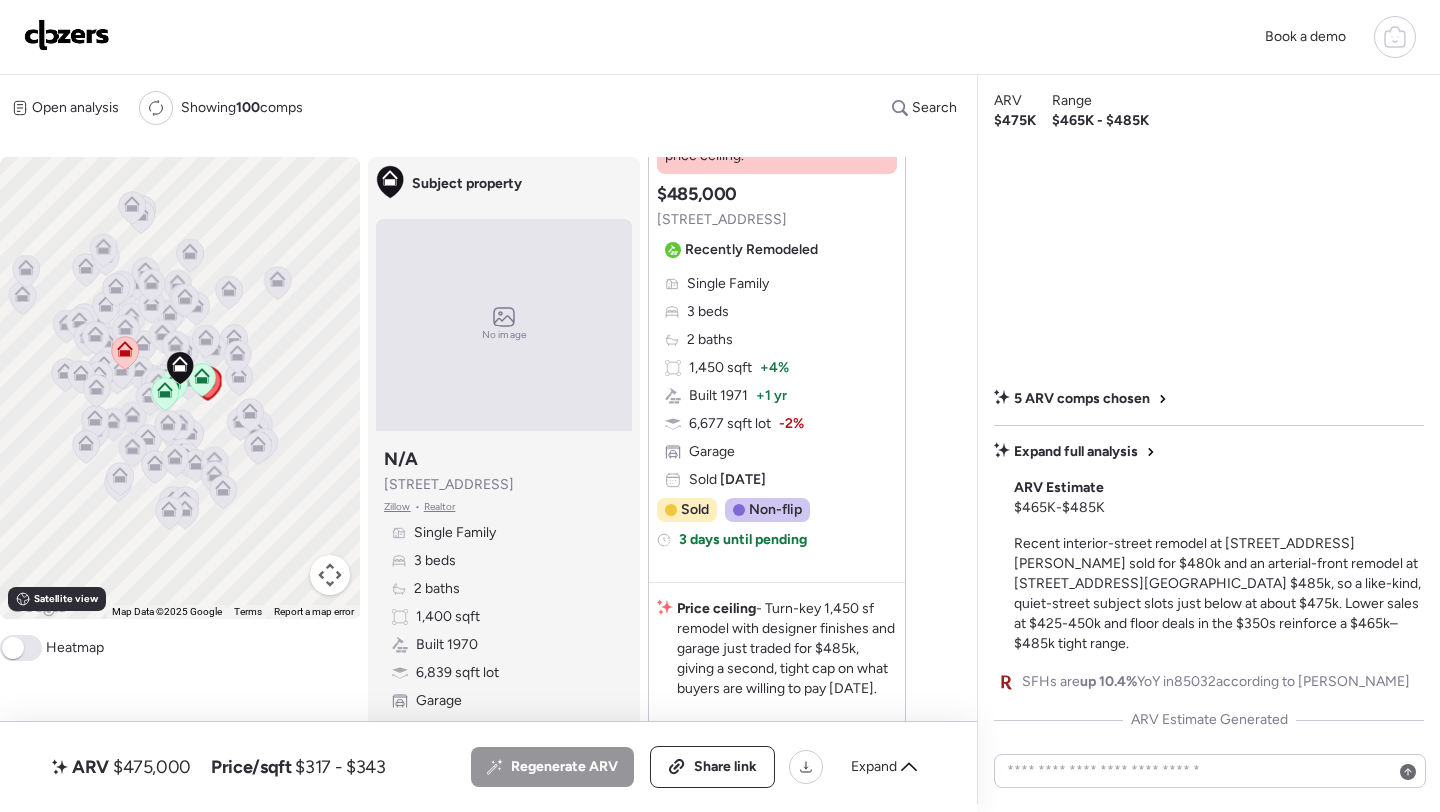 scroll, scrollTop: 426, scrollLeft: 0, axis: vertical 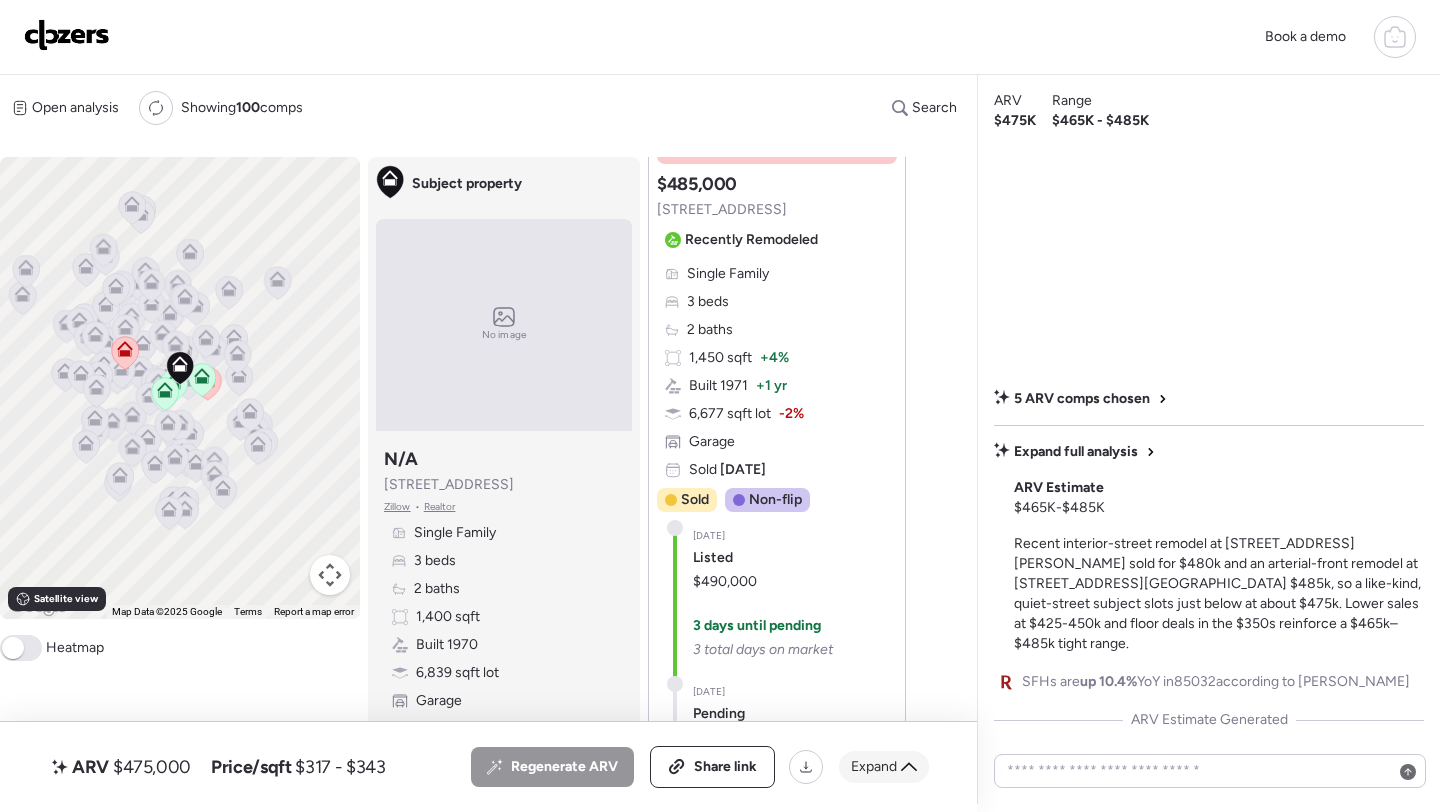 click on "Expand" at bounding box center (884, 767) 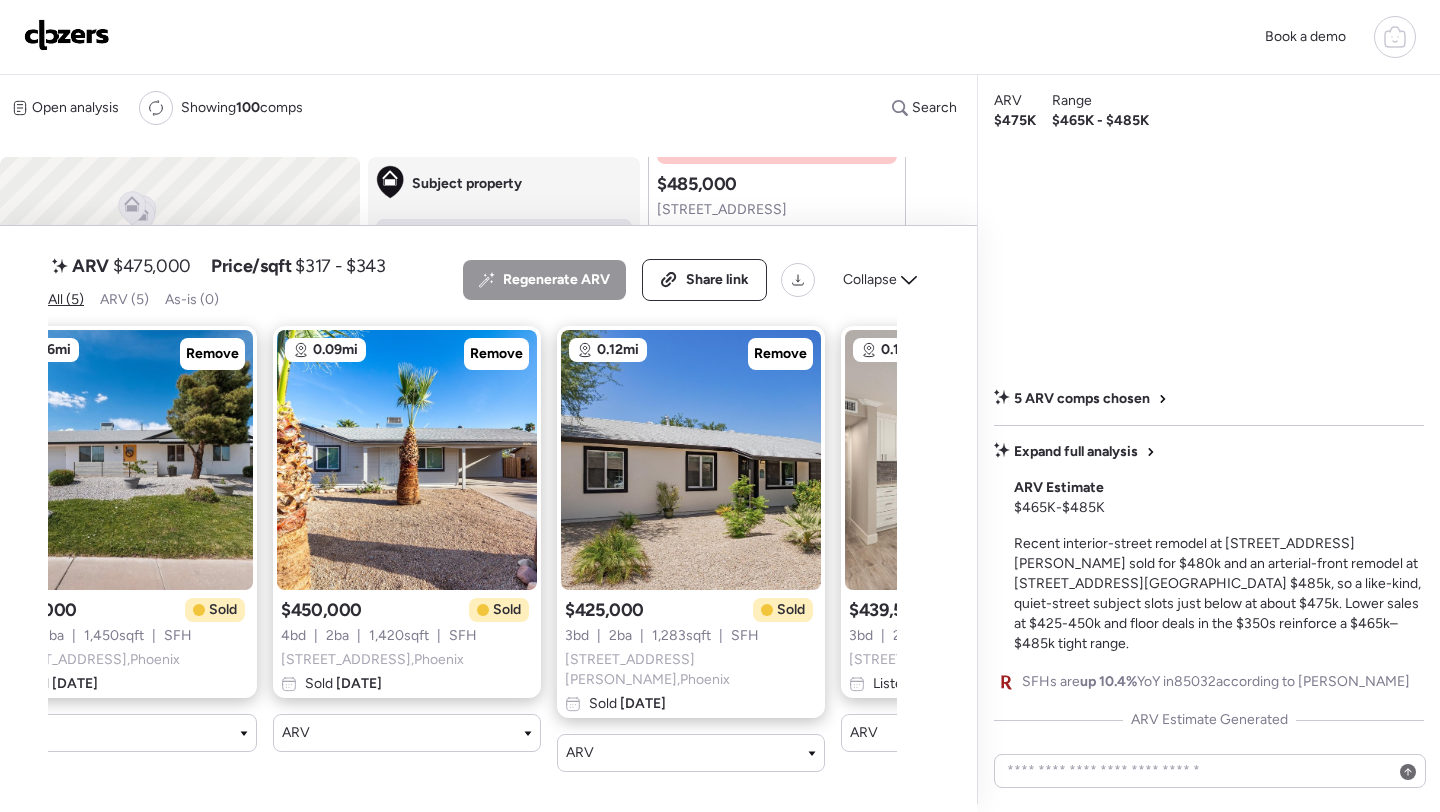 scroll, scrollTop: 0, scrollLeft: 72, axis: horizontal 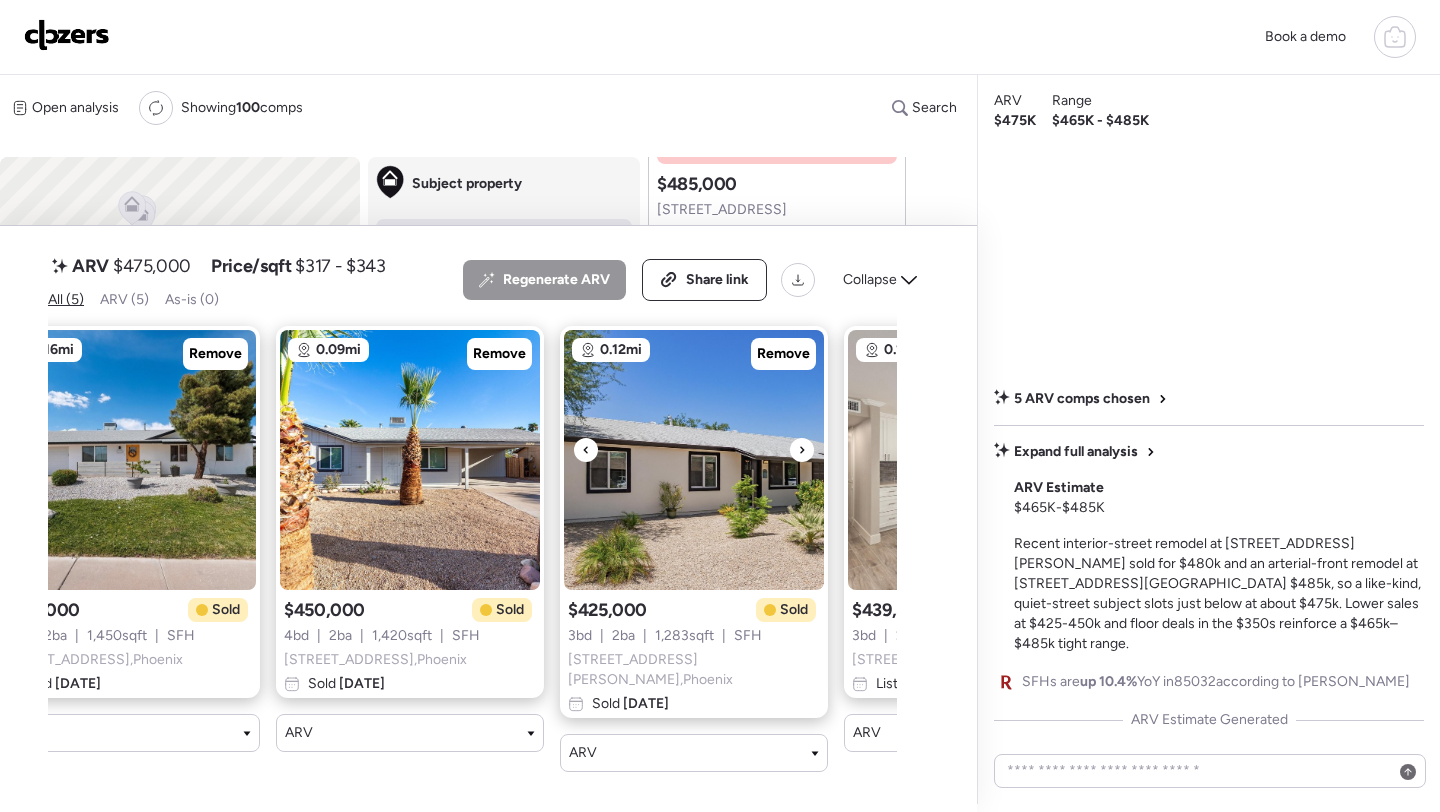 click at bounding box center [694, 460] 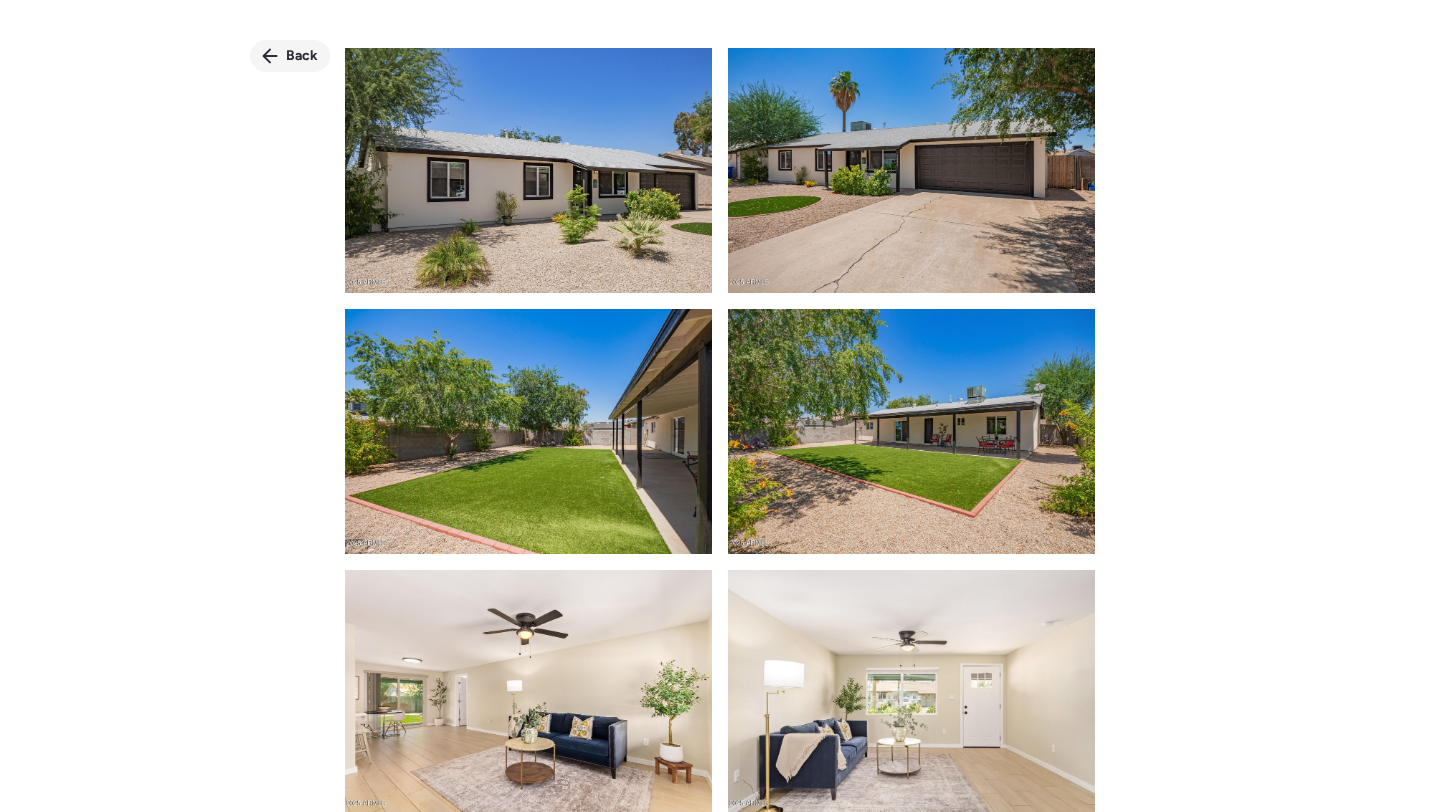 click on "Back" at bounding box center (290, 56) 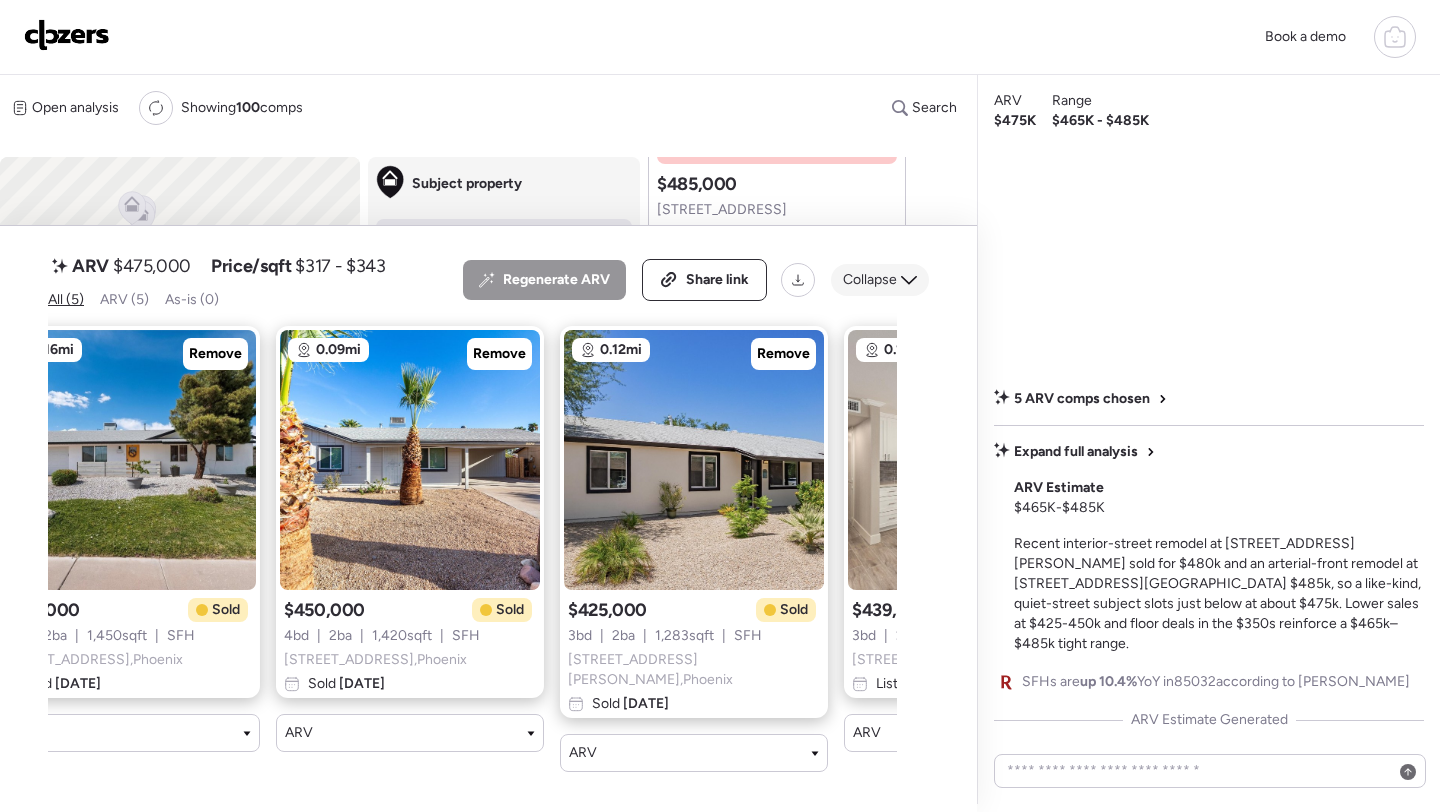 click 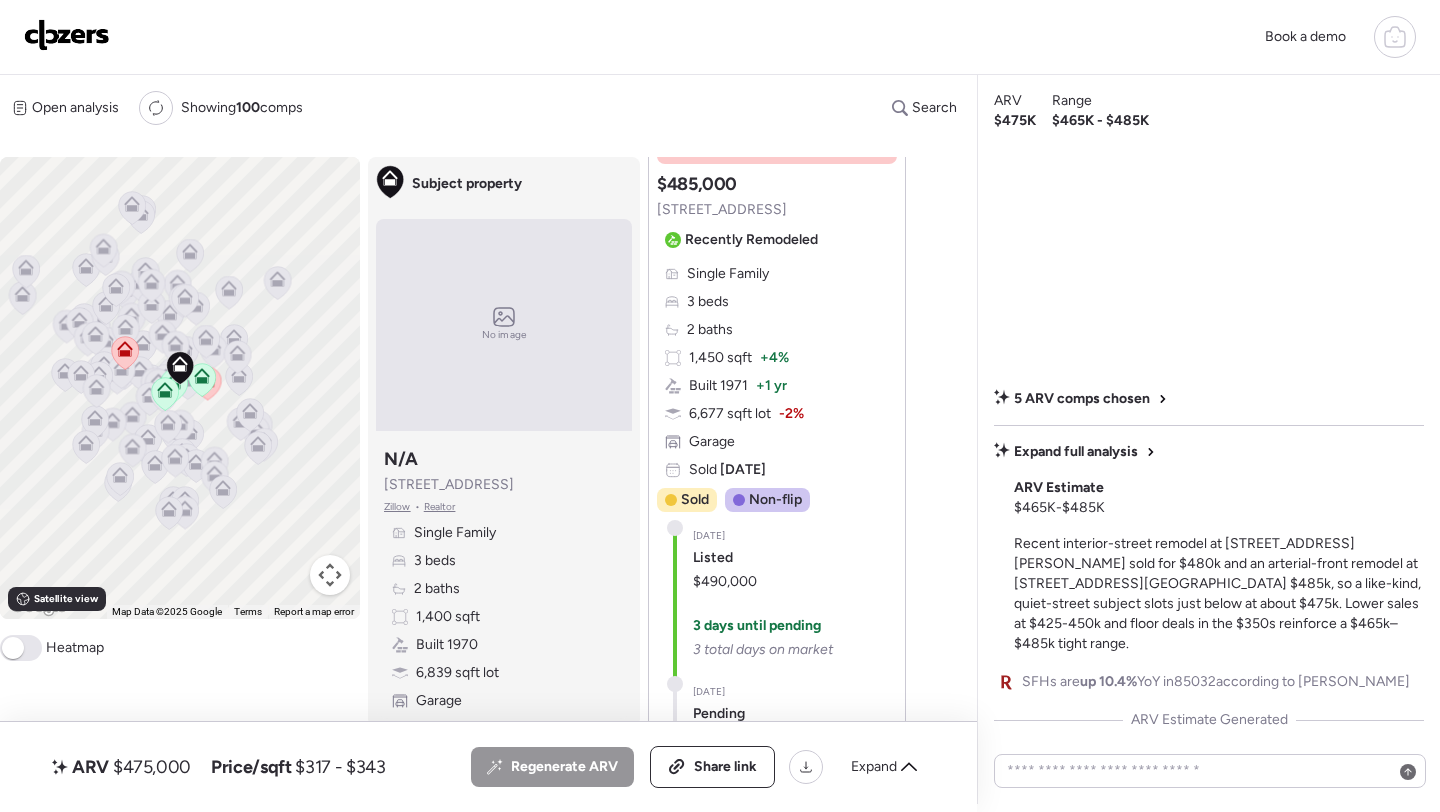 click on "$475,000" at bounding box center (152, 767) 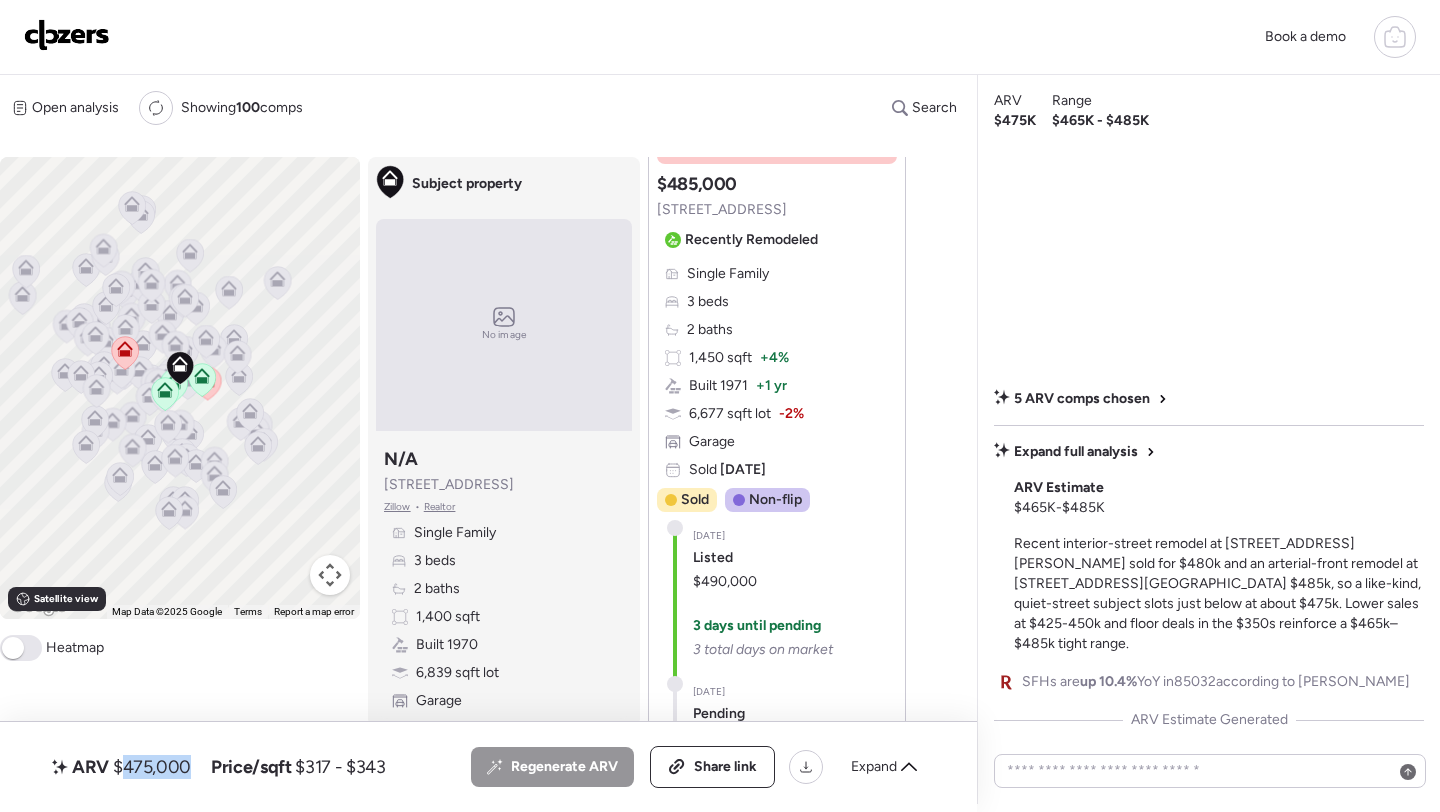 copy on "475,000" 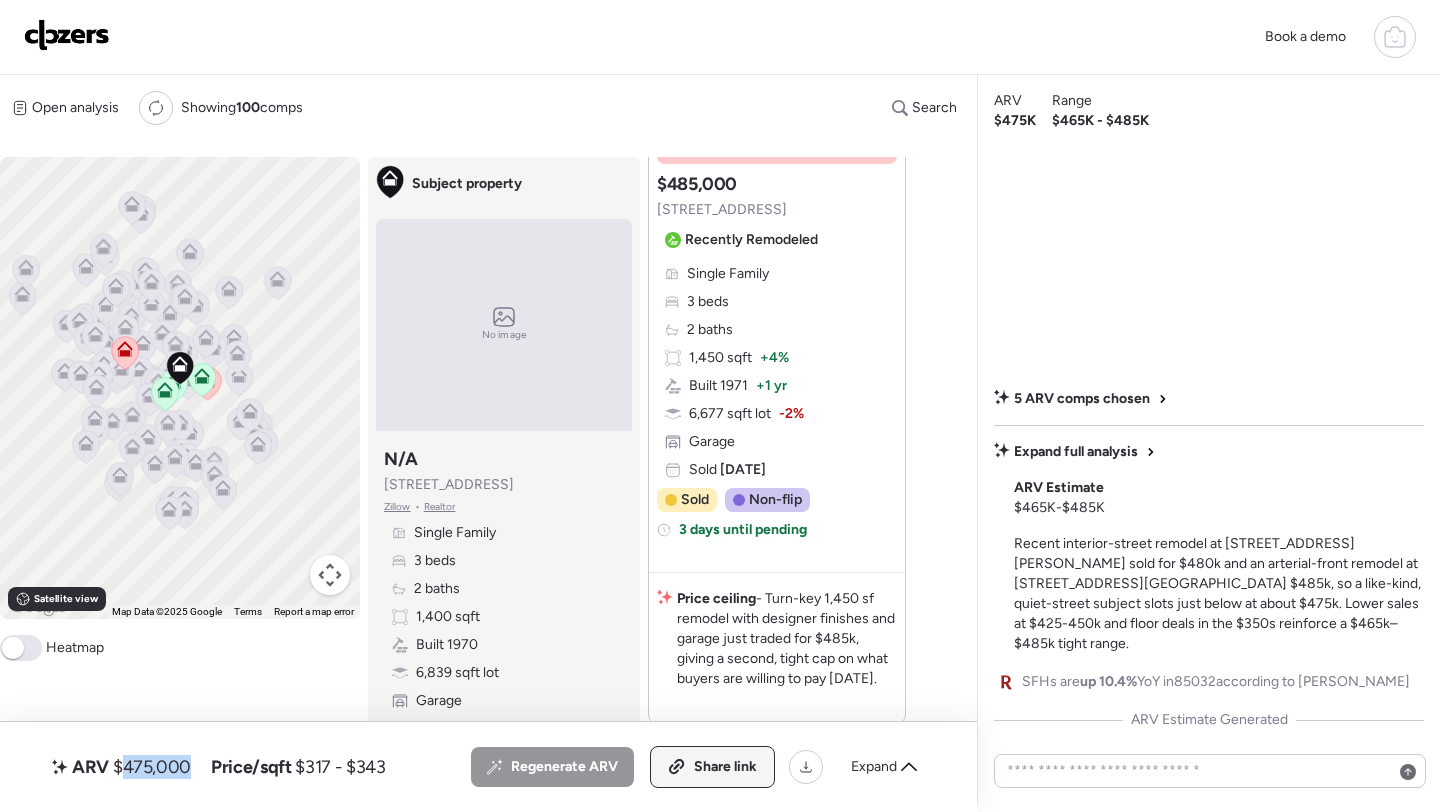 click on "Share link" at bounding box center (712, 767) 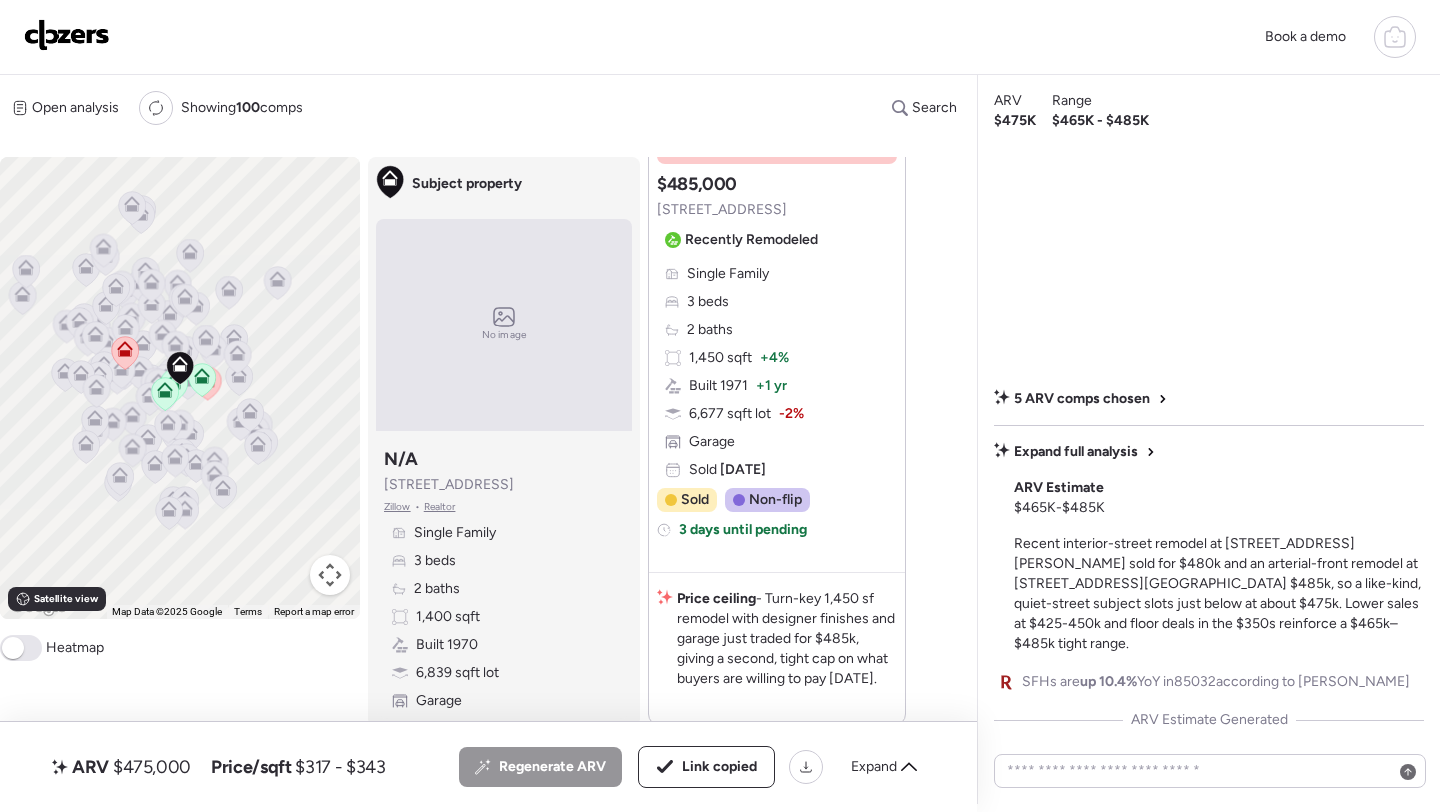 click at bounding box center [67, 35] 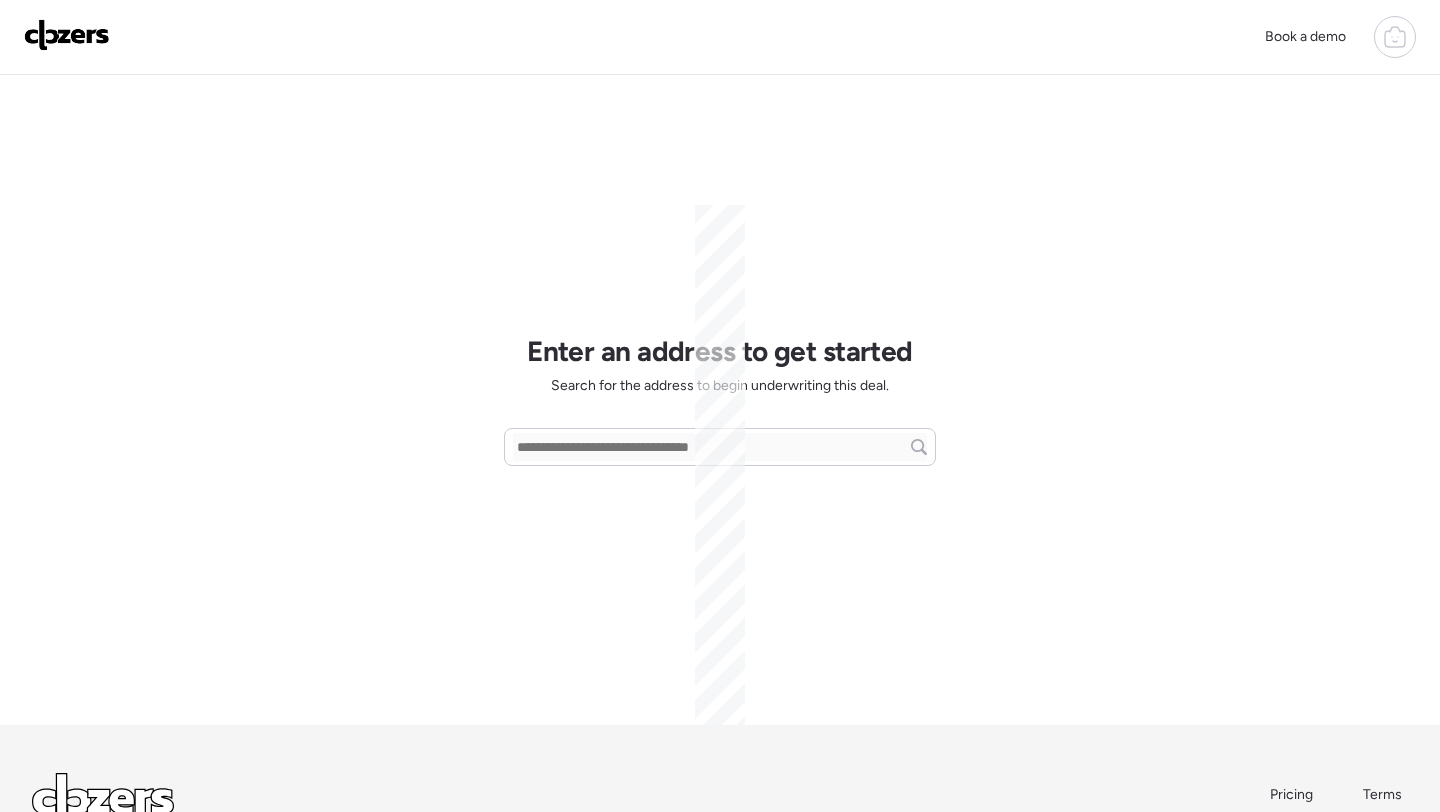 scroll, scrollTop: 0, scrollLeft: 0, axis: both 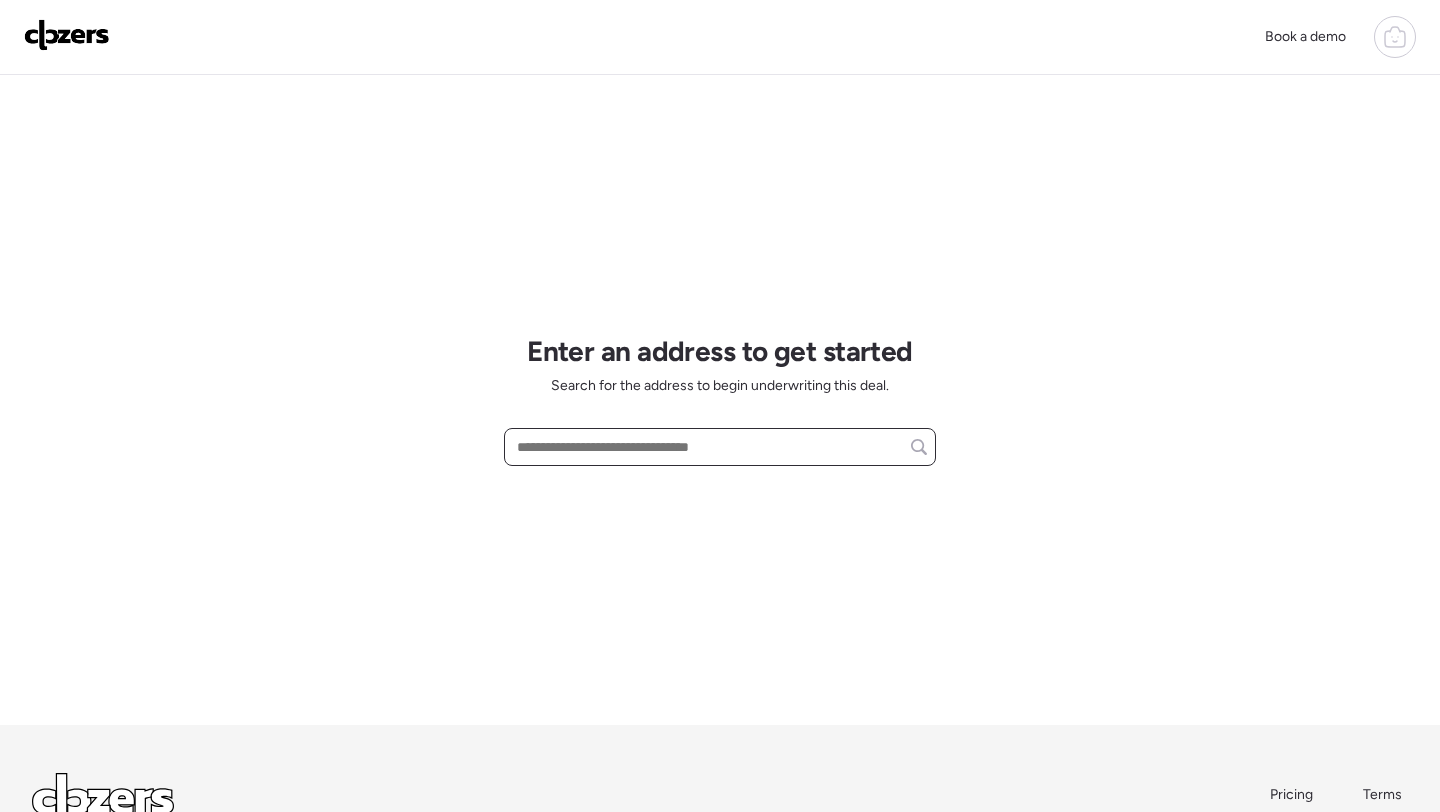 click at bounding box center (720, 447) 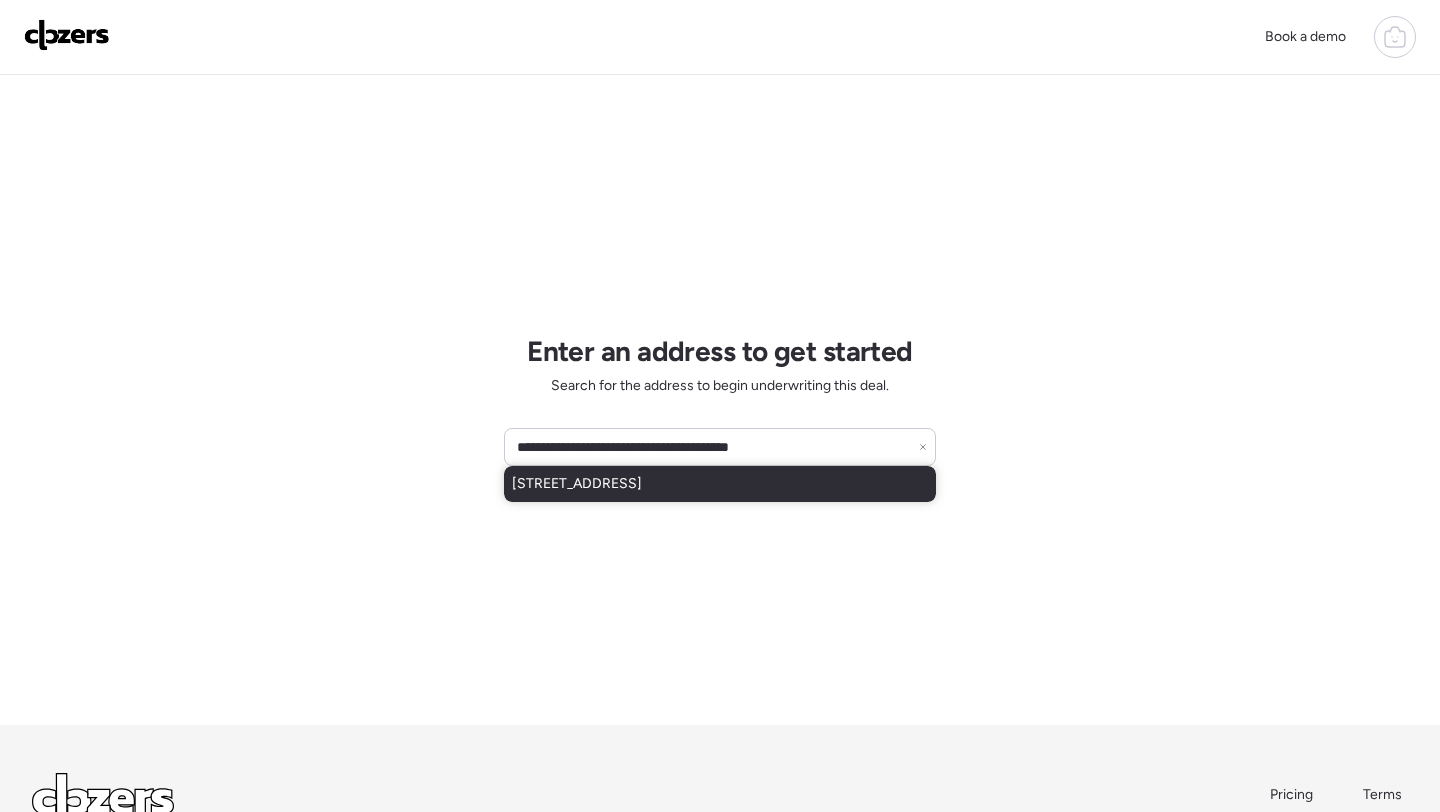 click on "[STREET_ADDRESS]" at bounding box center [577, 484] 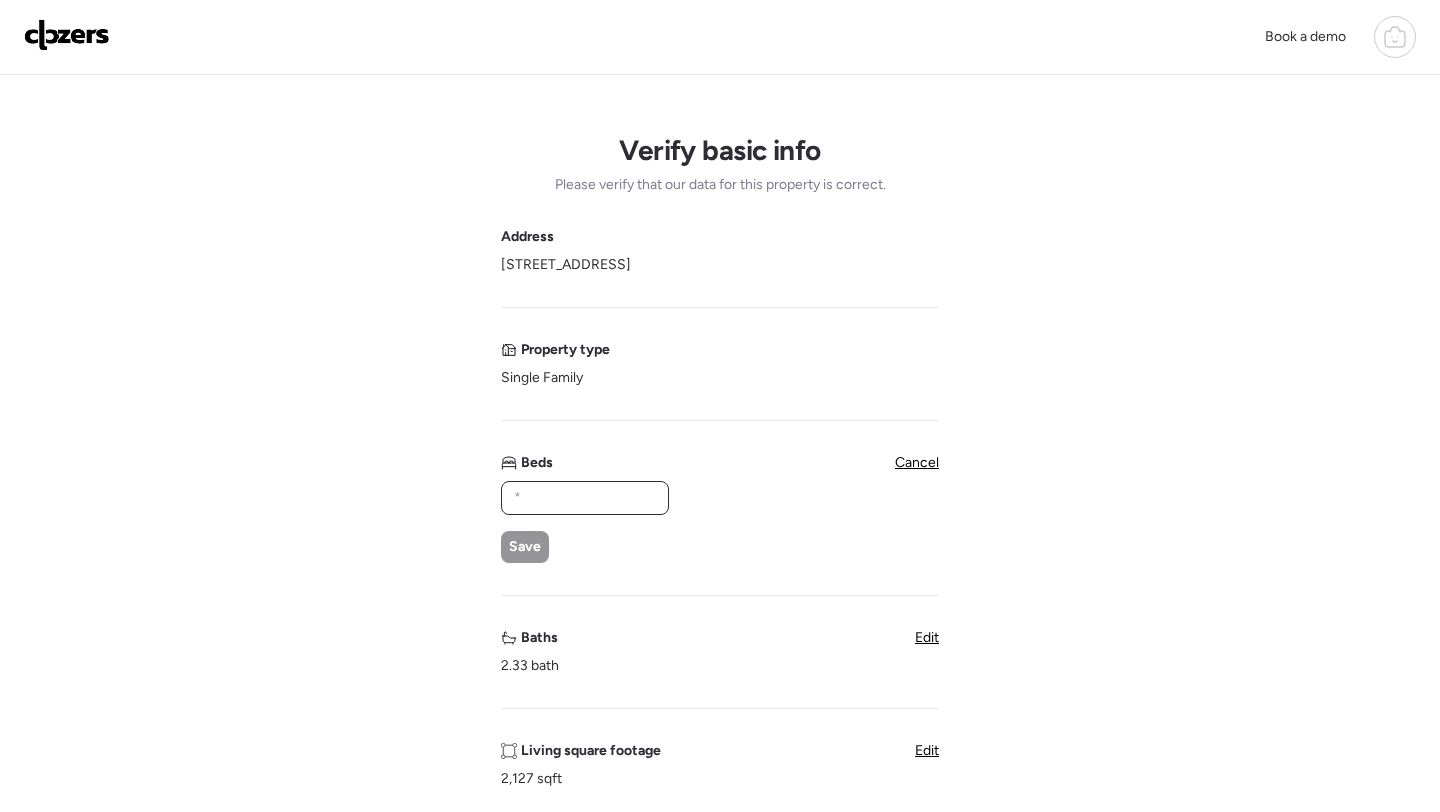 click at bounding box center (585, 498) 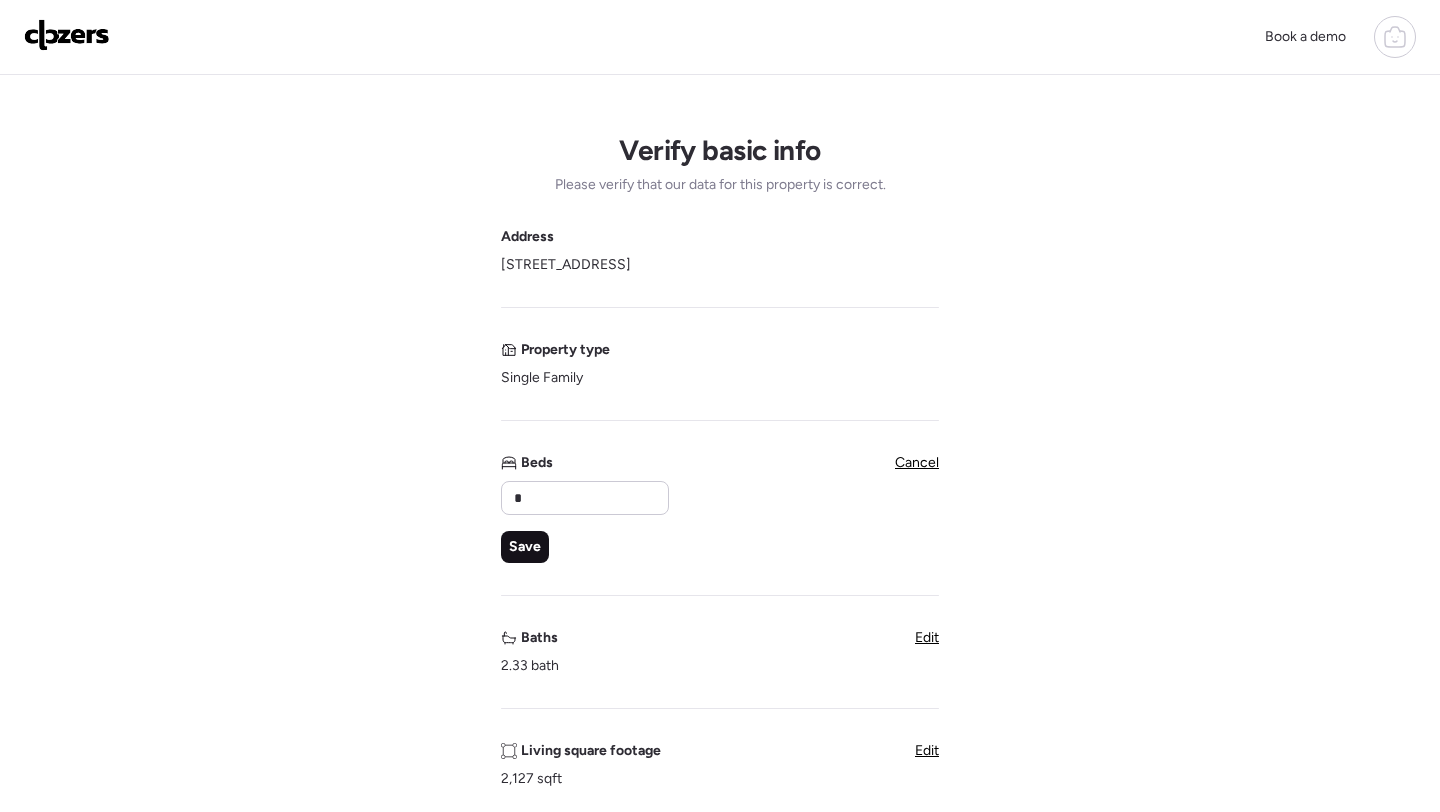 click on "Save" at bounding box center [525, 547] 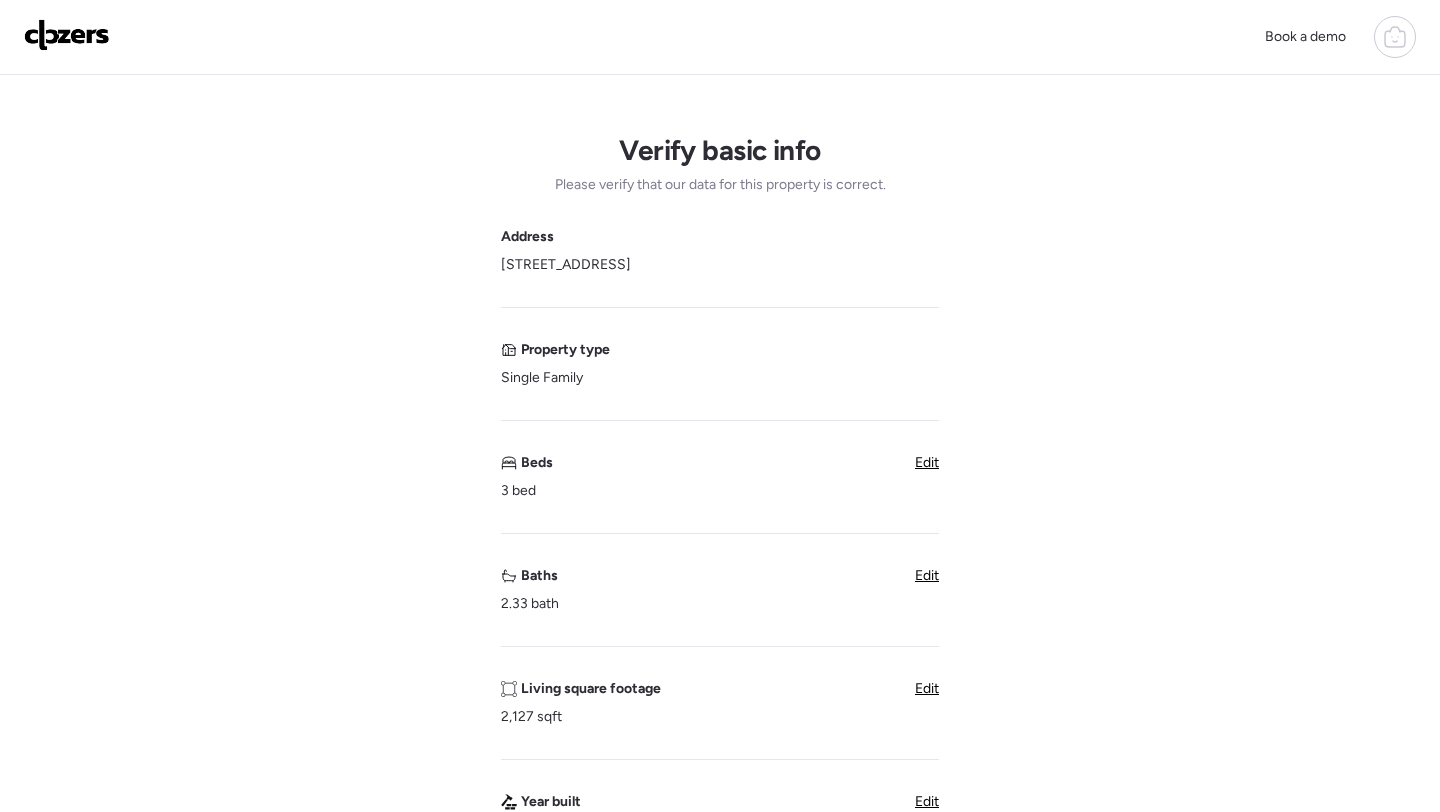 click on "Edit" at bounding box center [927, 575] 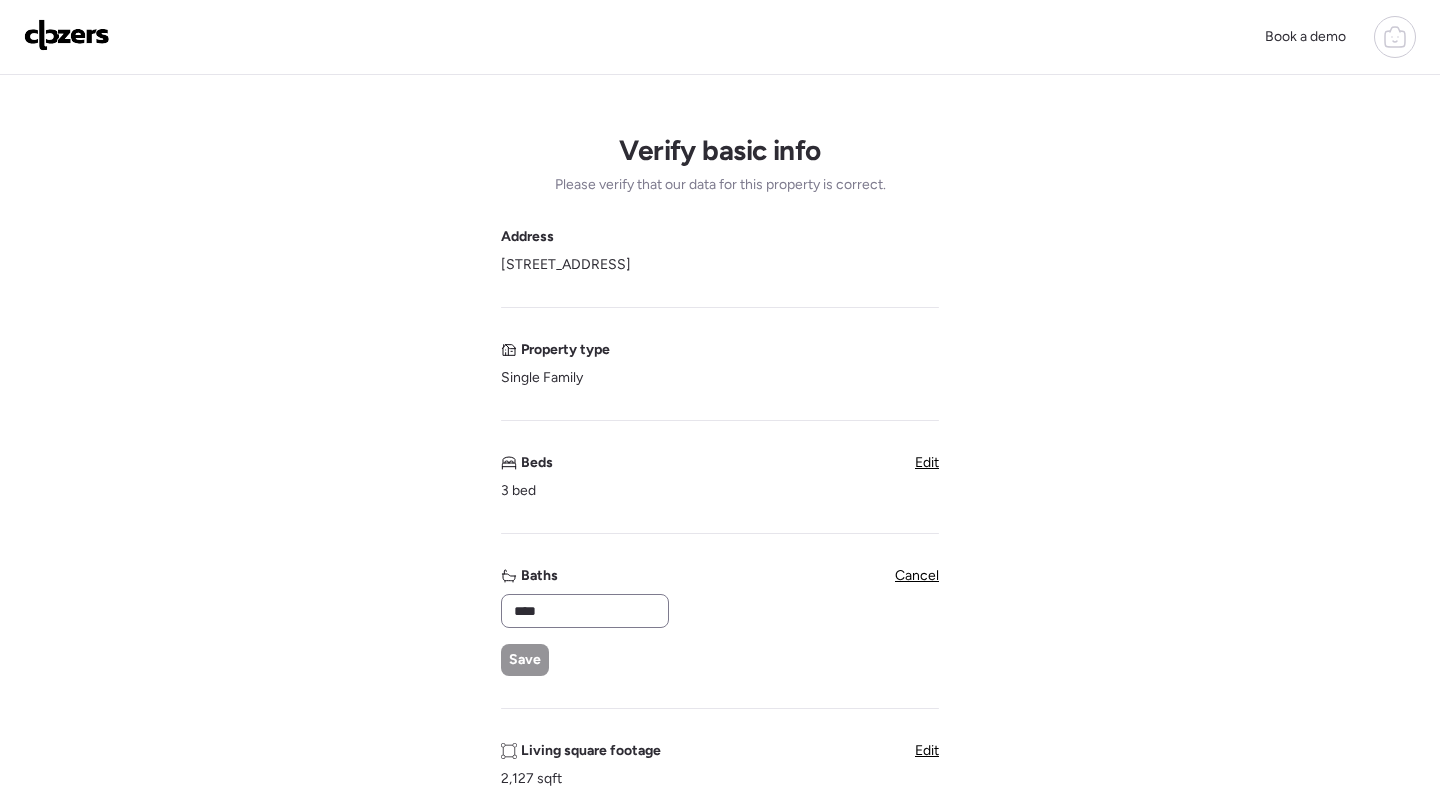 click on "****" at bounding box center (585, 611) 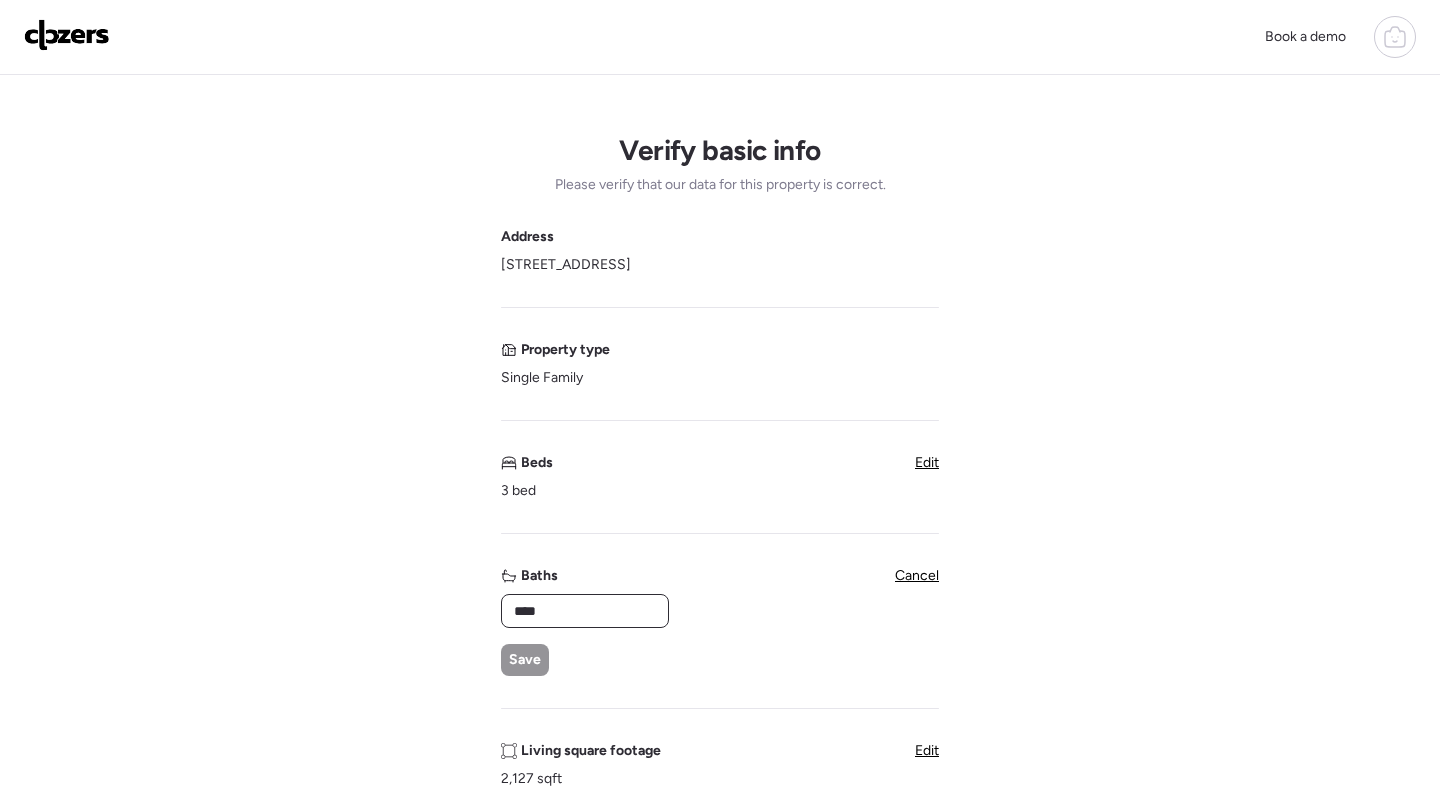 click on "****" at bounding box center (585, 611) 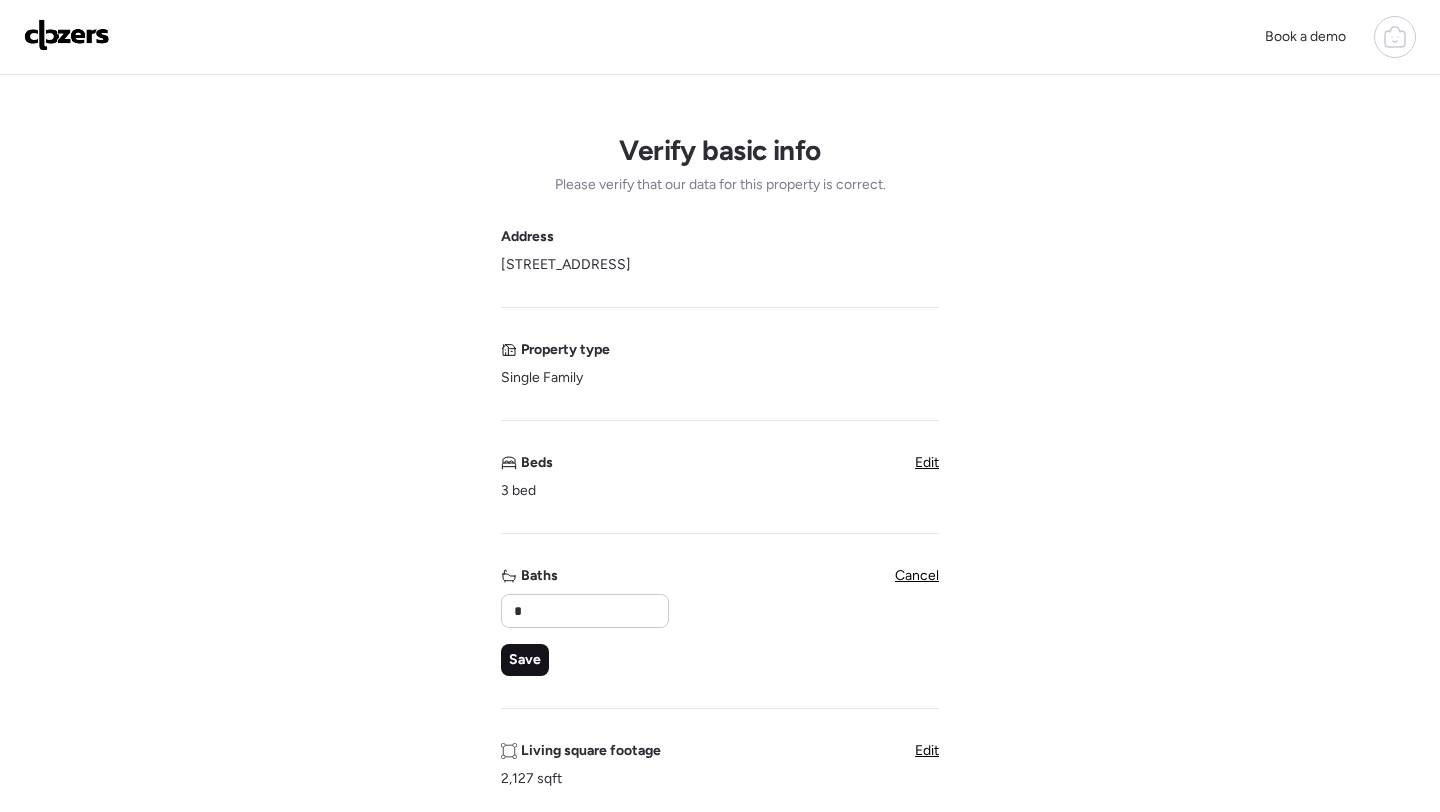 click on "Save" at bounding box center (525, 660) 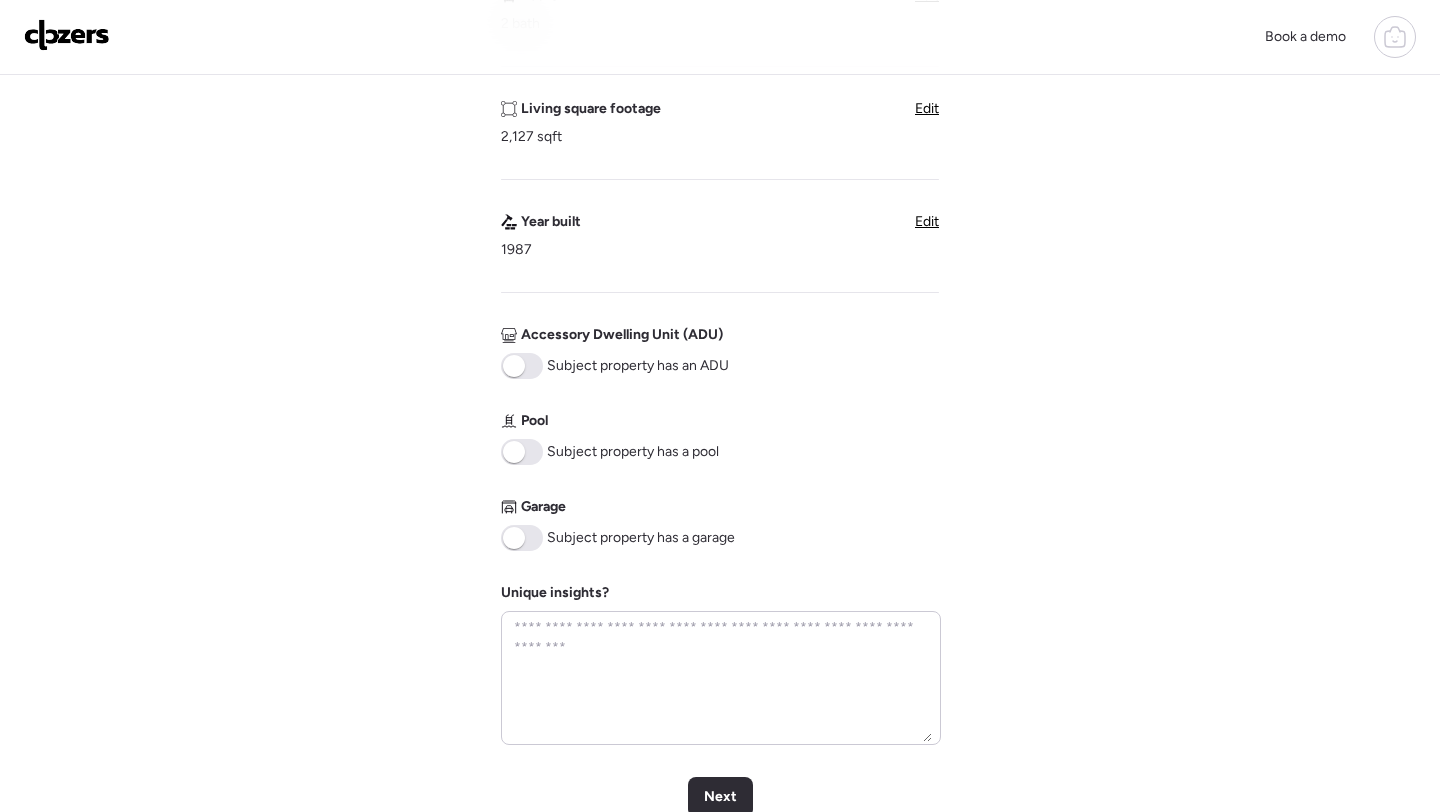 scroll, scrollTop: 0, scrollLeft: 0, axis: both 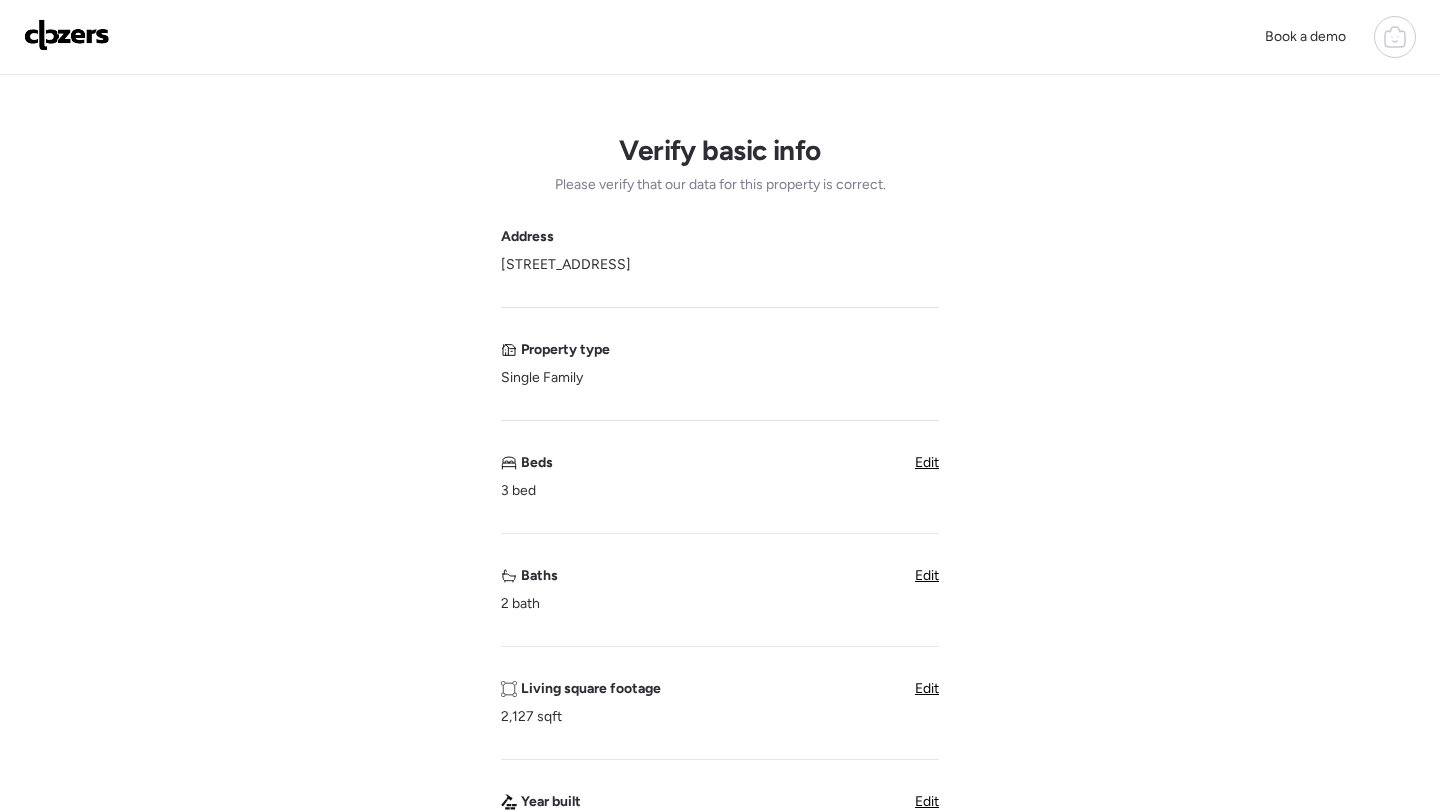 click at bounding box center (67, 35) 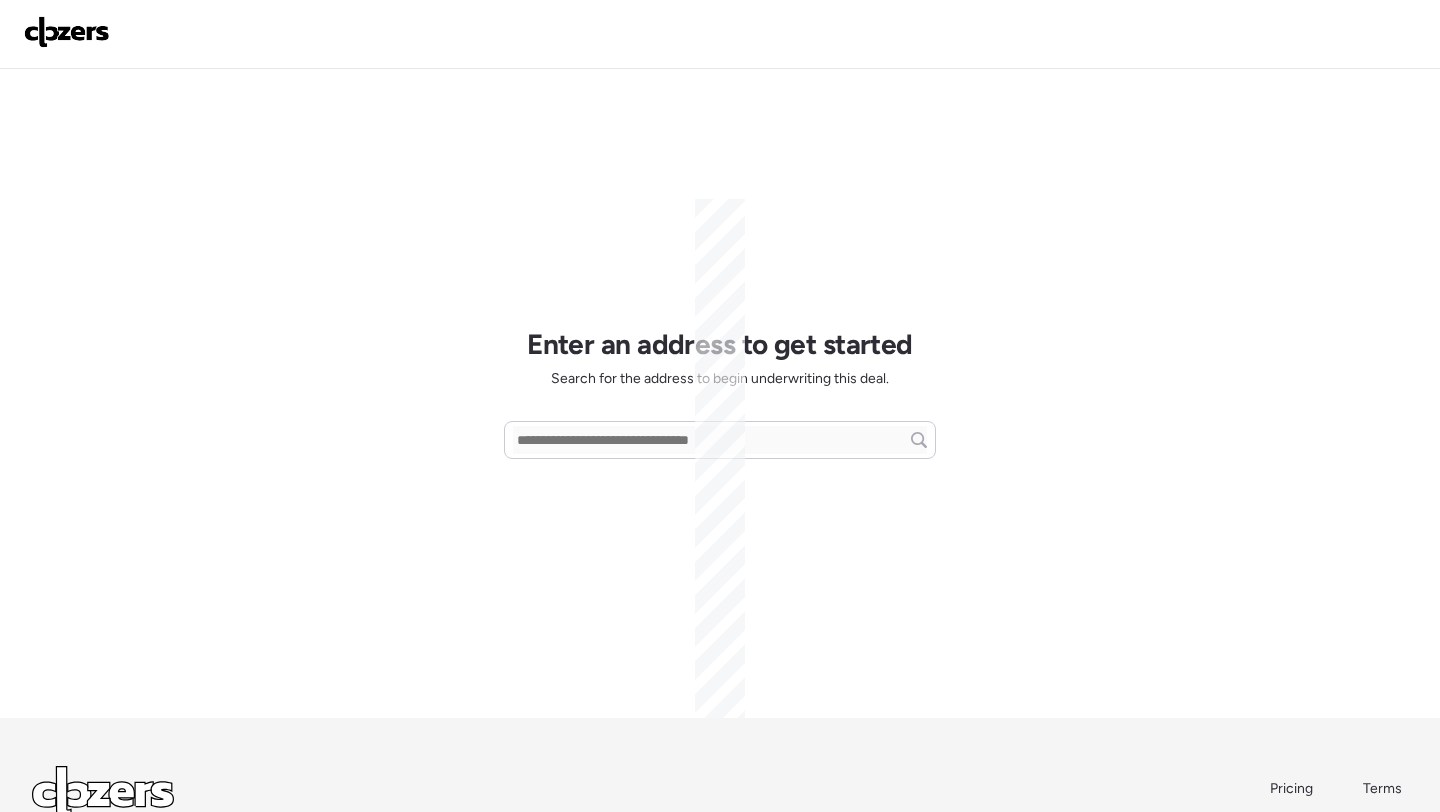 scroll, scrollTop: 0, scrollLeft: 0, axis: both 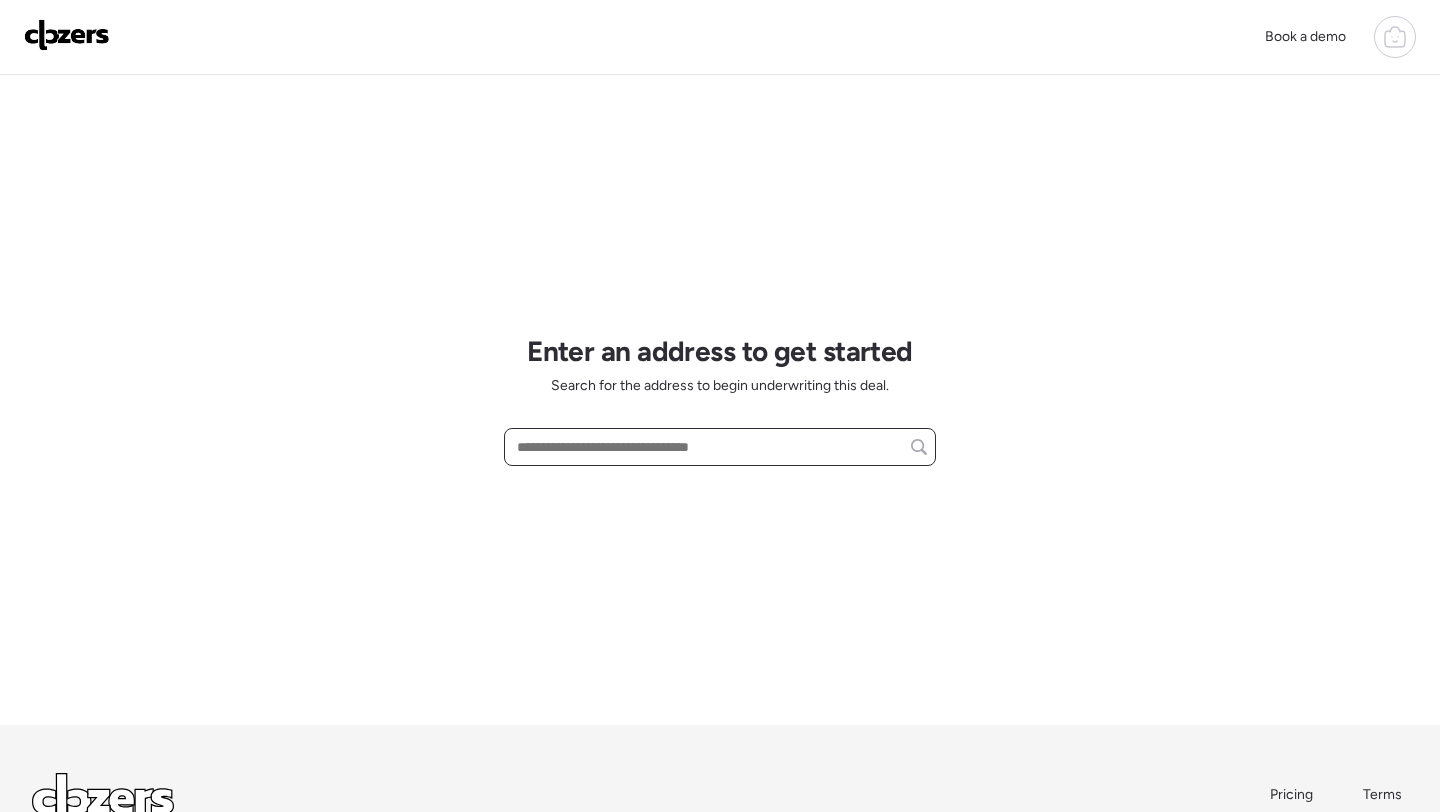 click at bounding box center [720, 447] 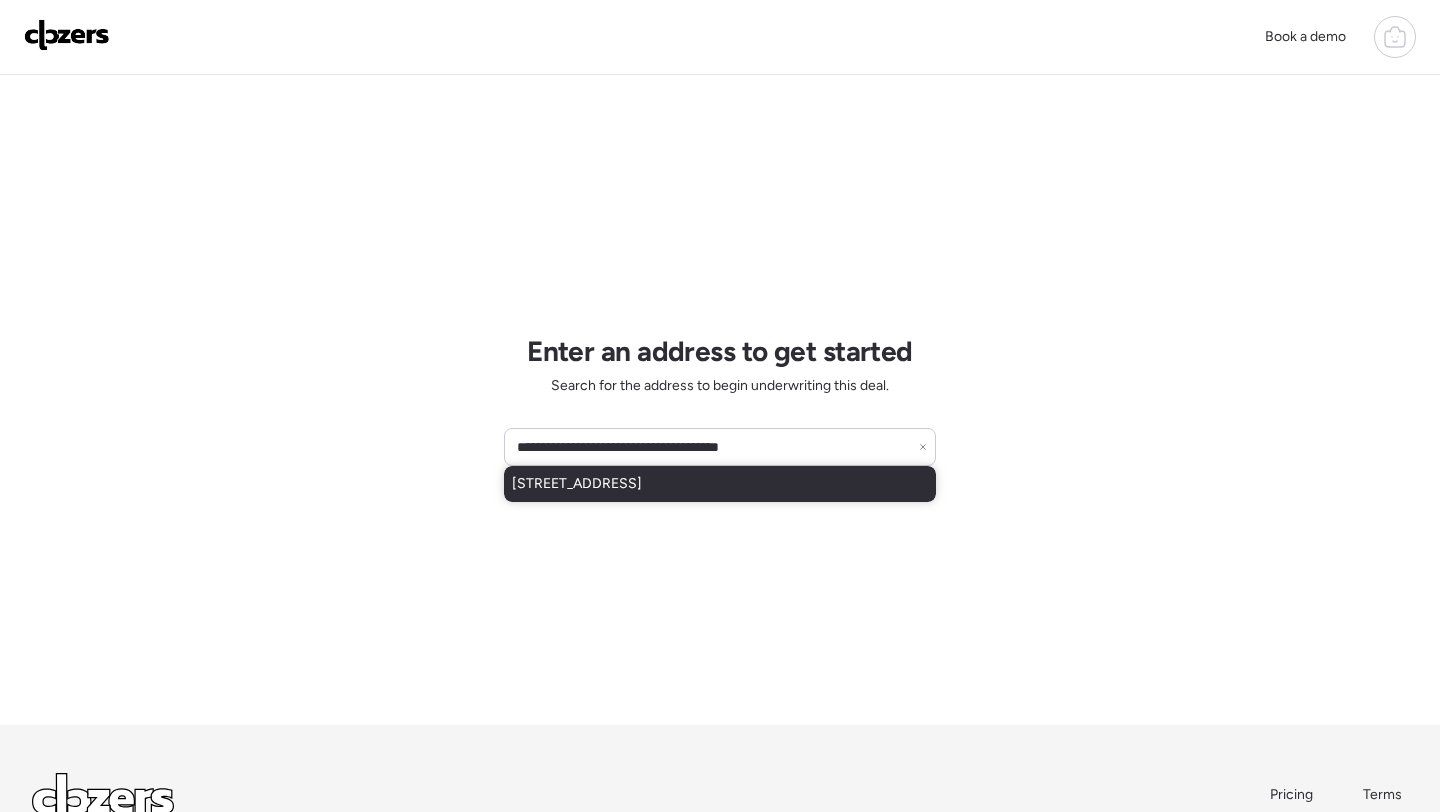 click on "[STREET_ADDRESS]" at bounding box center [577, 484] 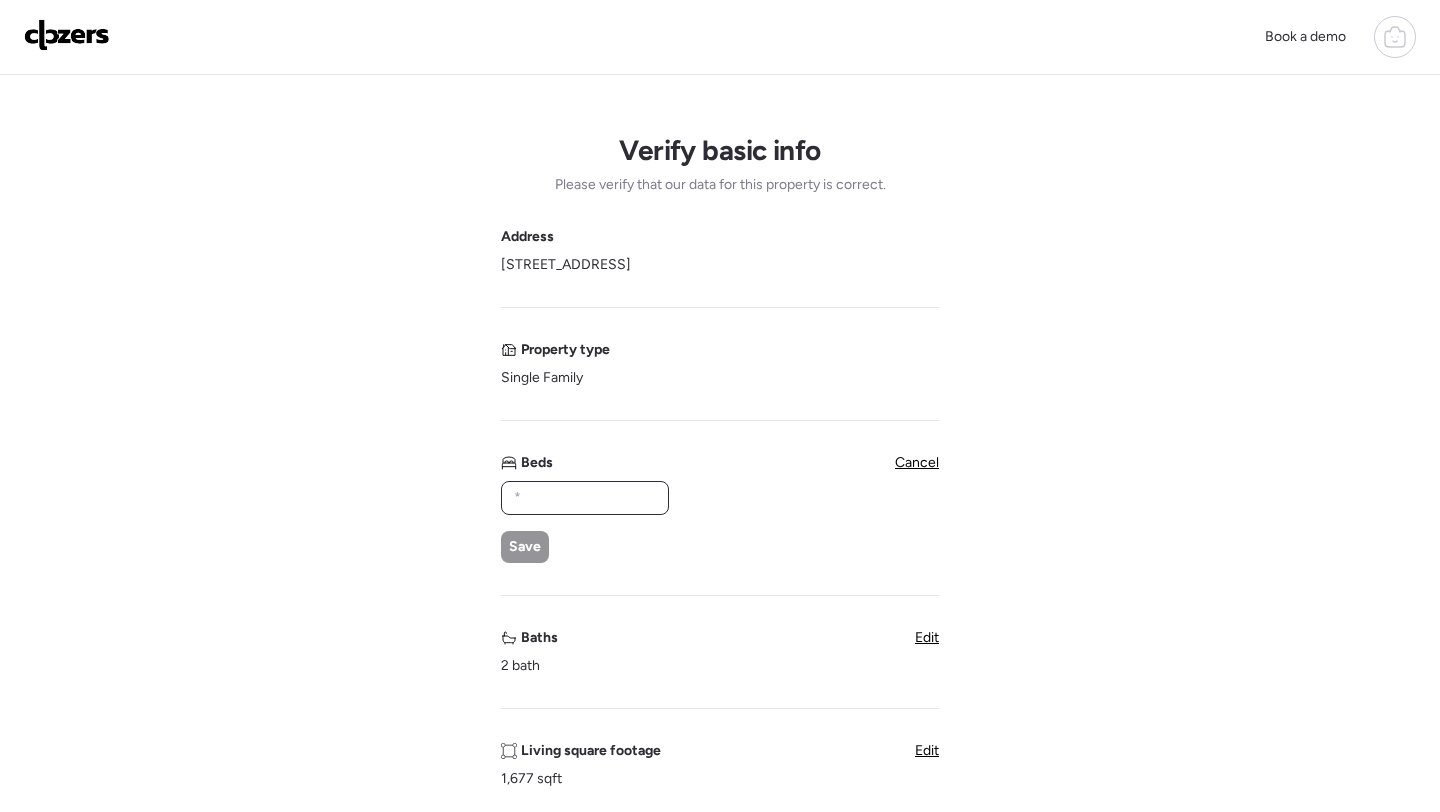 click at bounding box center [585, 498] 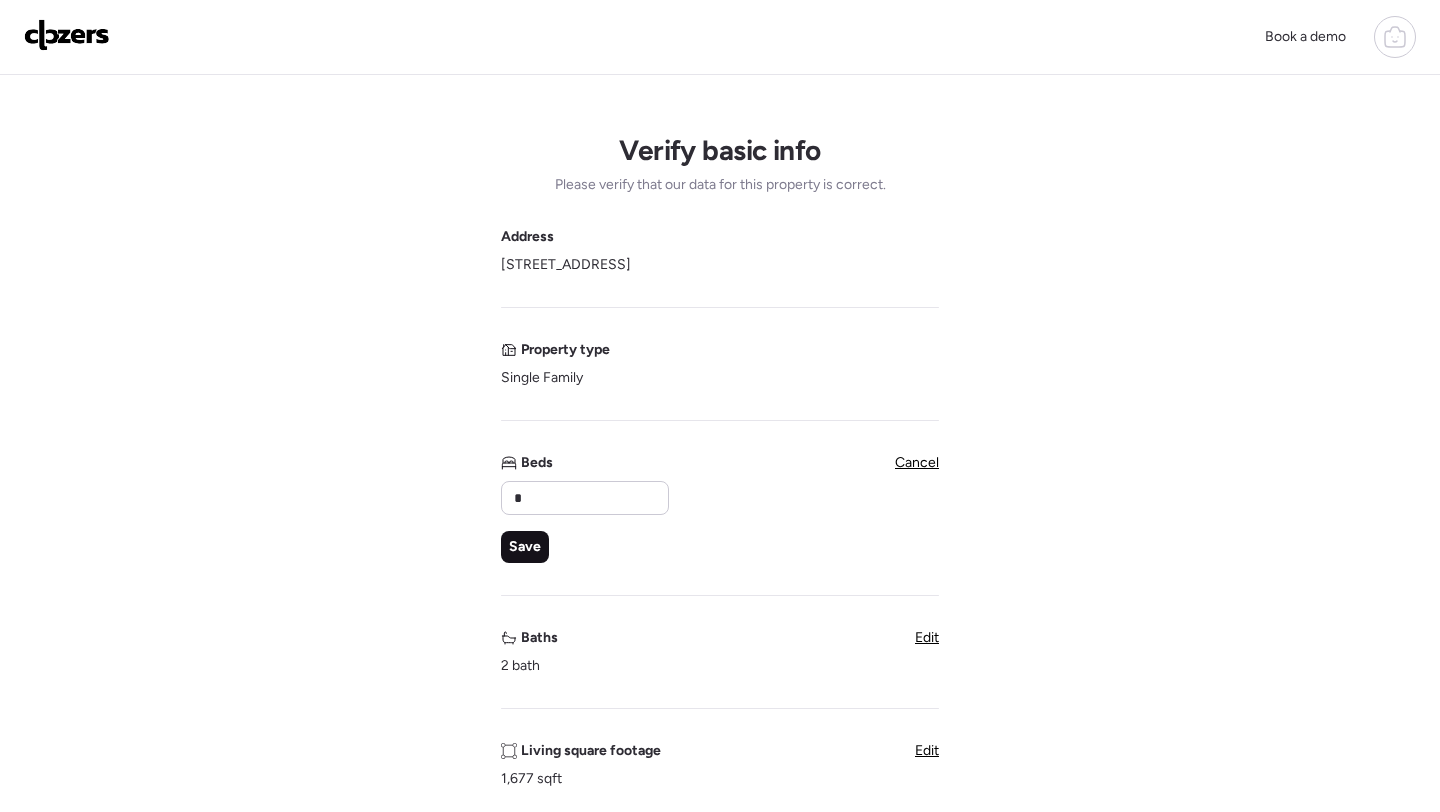 click on "Save" at bounding box center (525, 547) 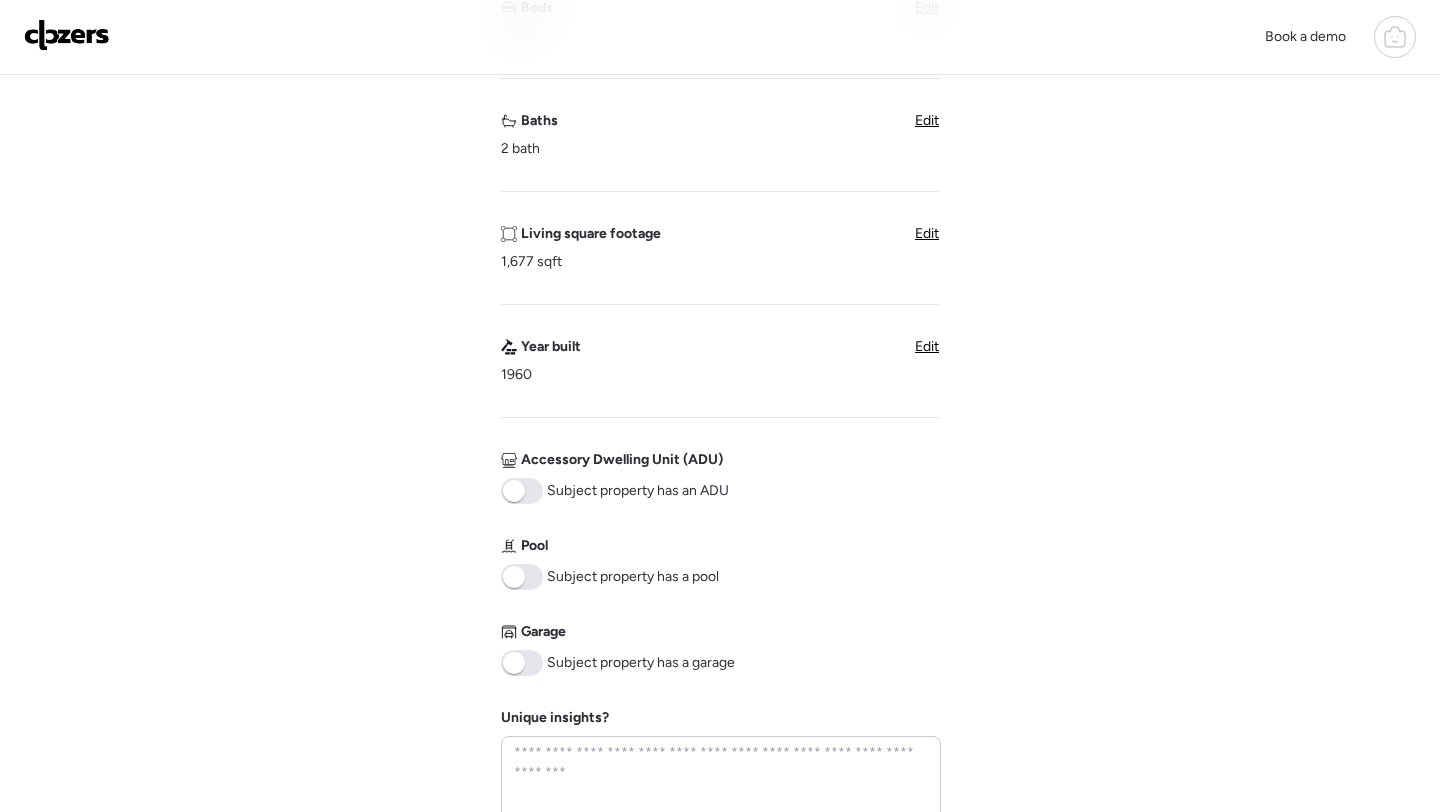 scroll, scrollTop: 567, scrollLeft: 0, axis: vertical 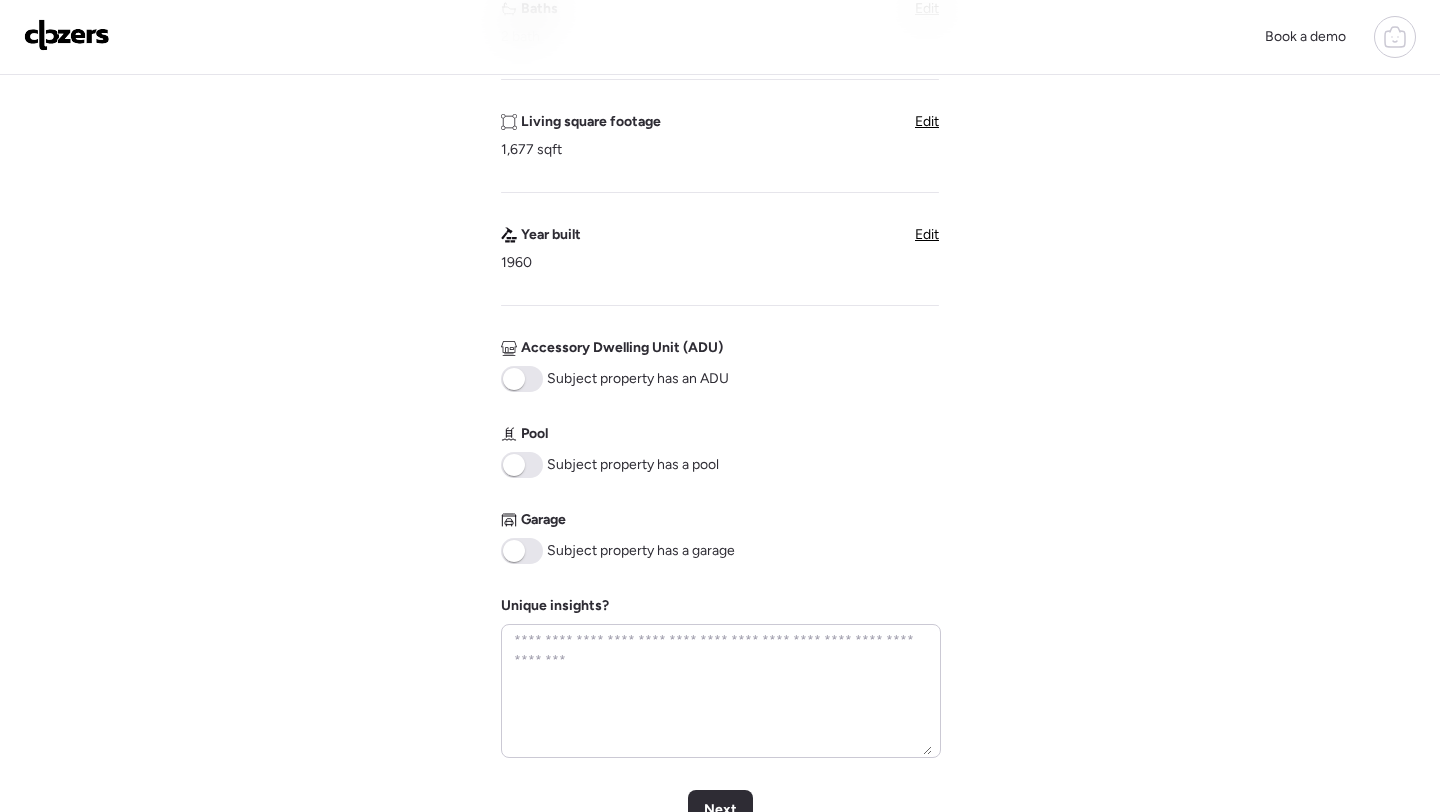 click at bounding box center [514, 551] 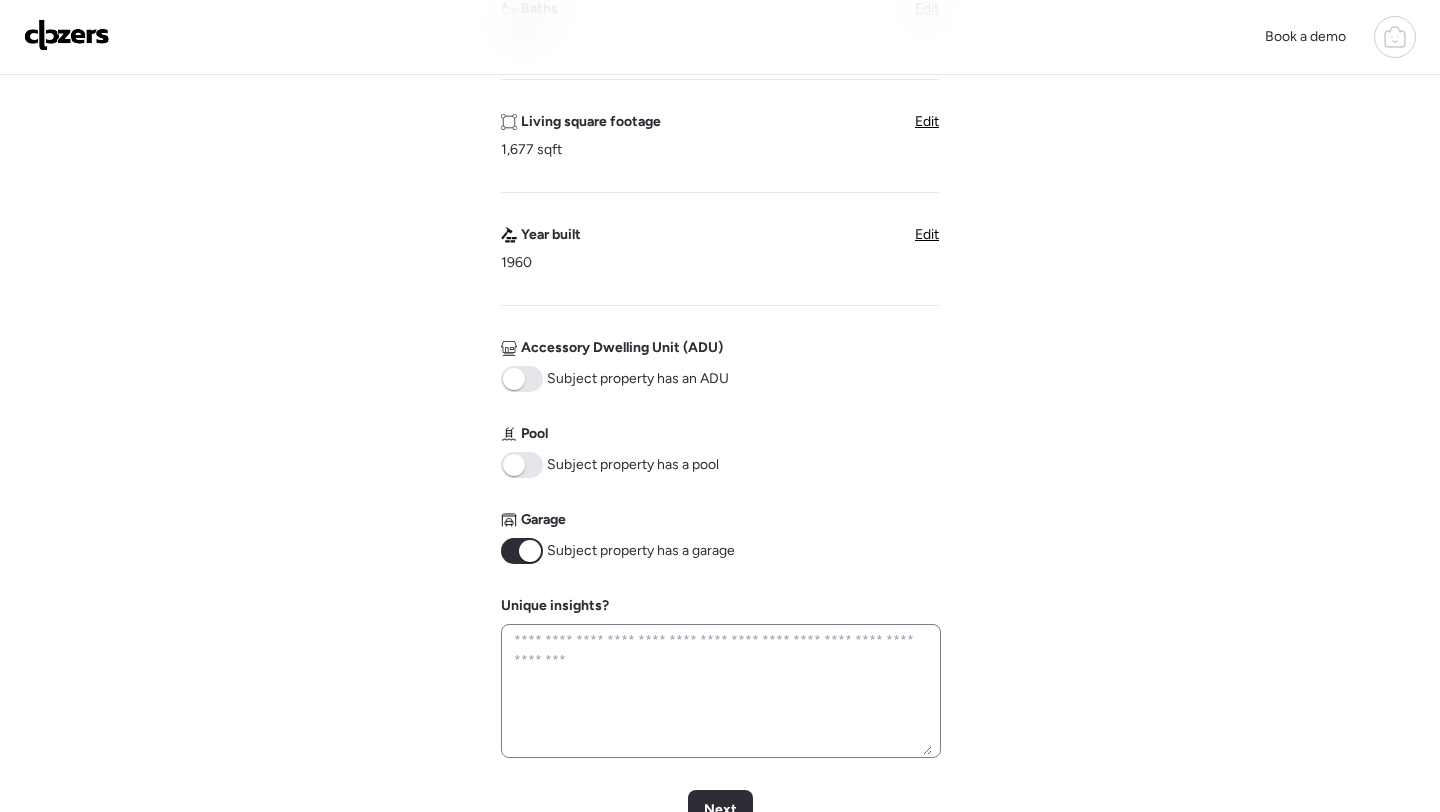 scroll, scrollTop: 710, scrollLeft: 0, axis: vertical 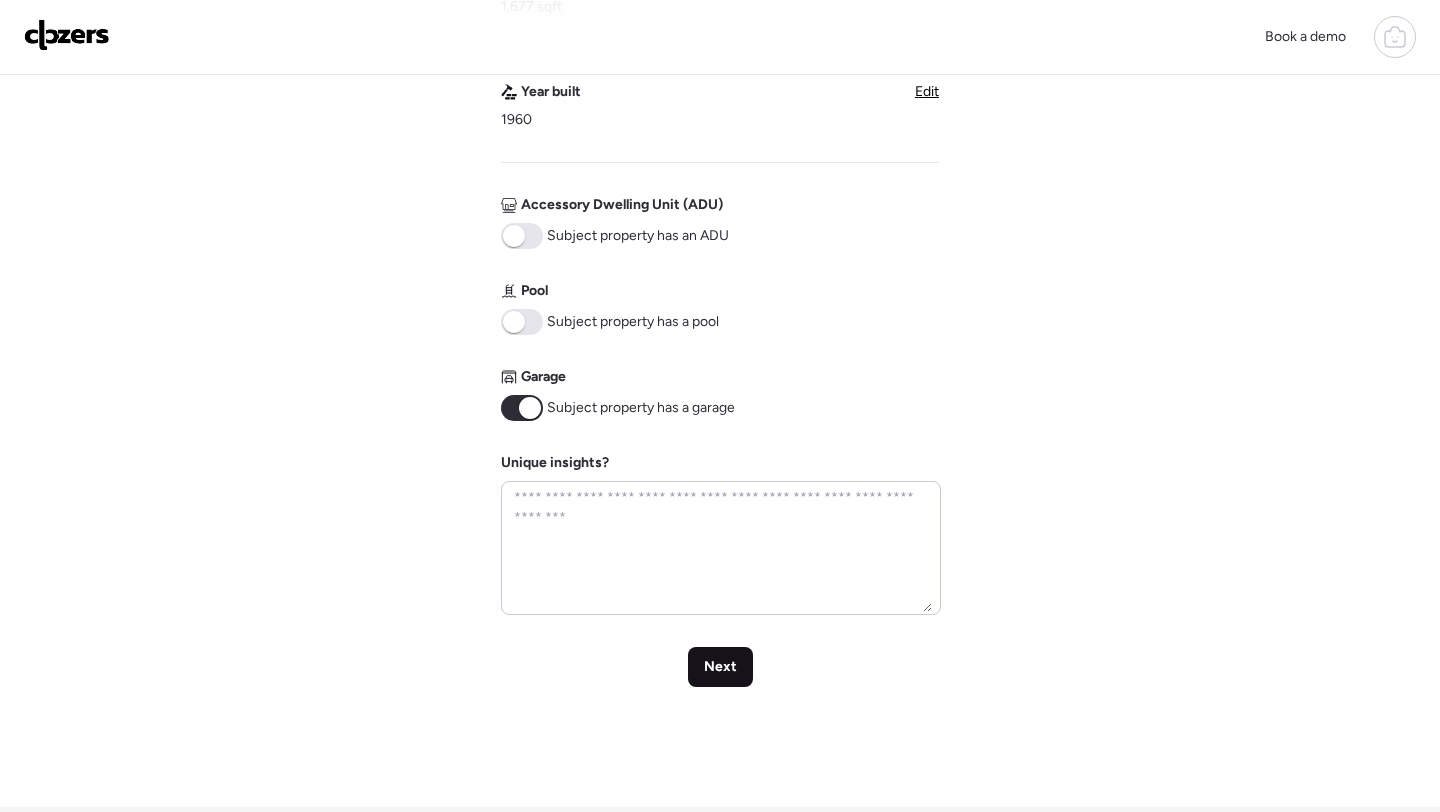 click on "Next" at bounding box center (720, 667) 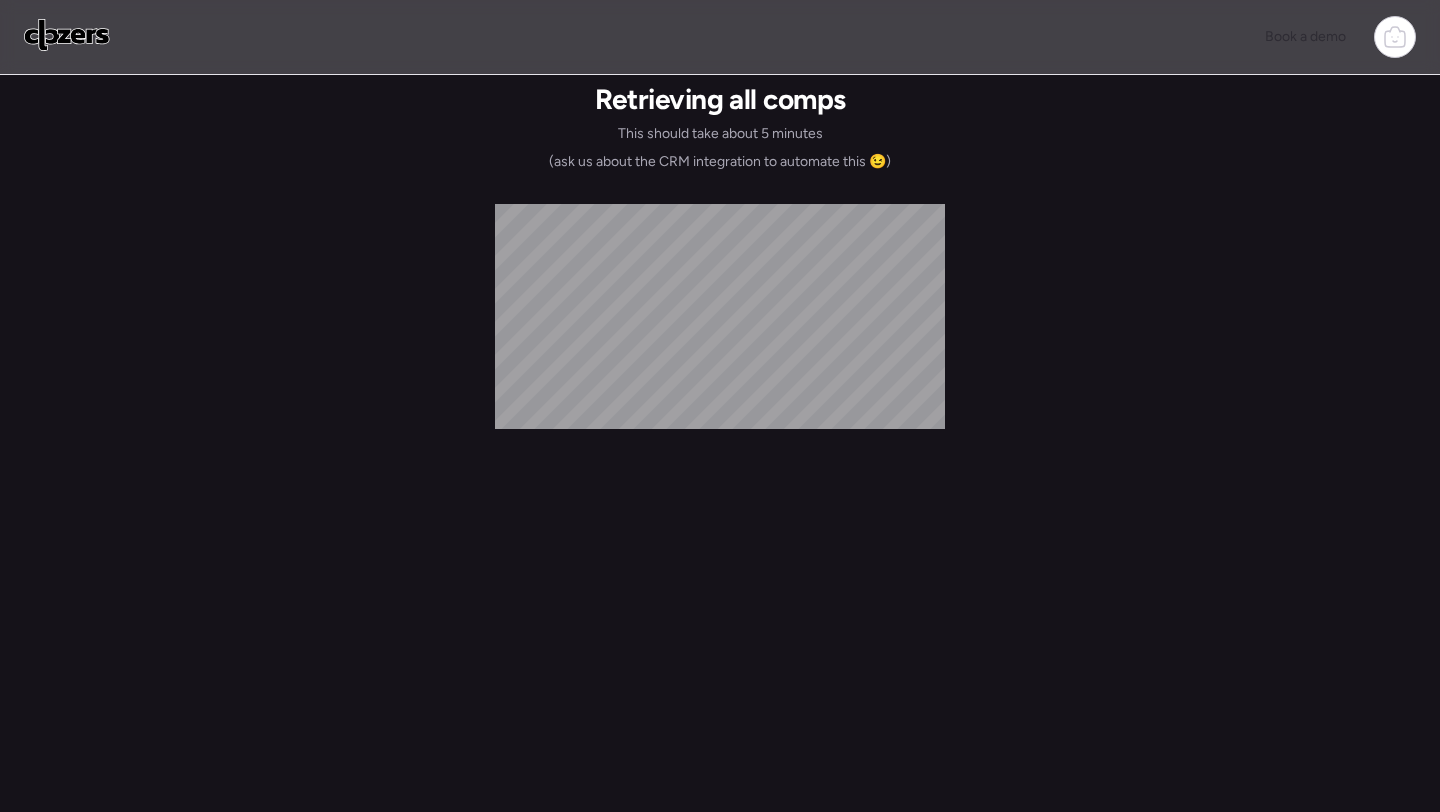 scroll, scrollTop: 0, scrollLeft: 0, axis: both 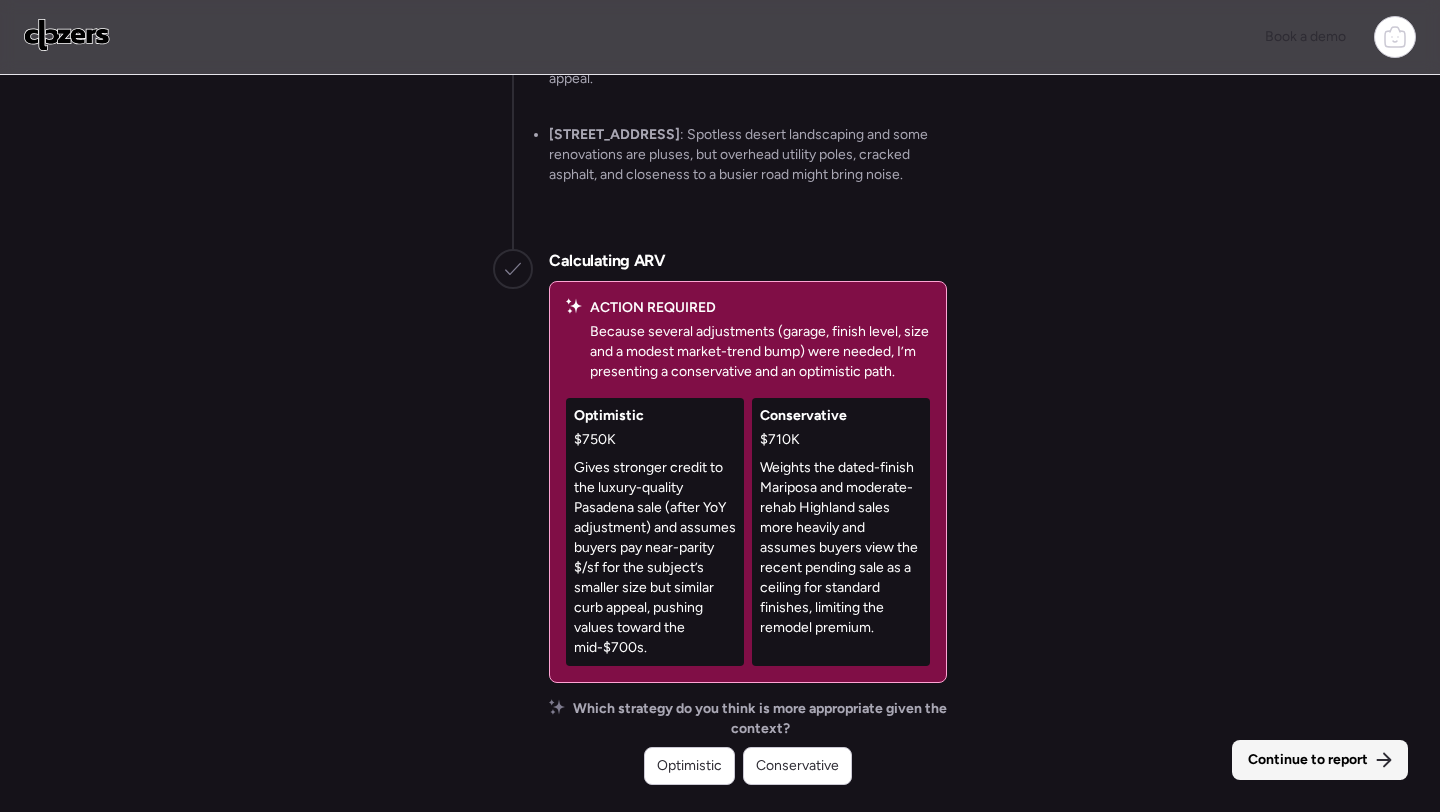 click on "Continue to report" at bounding box center (1308, 760) 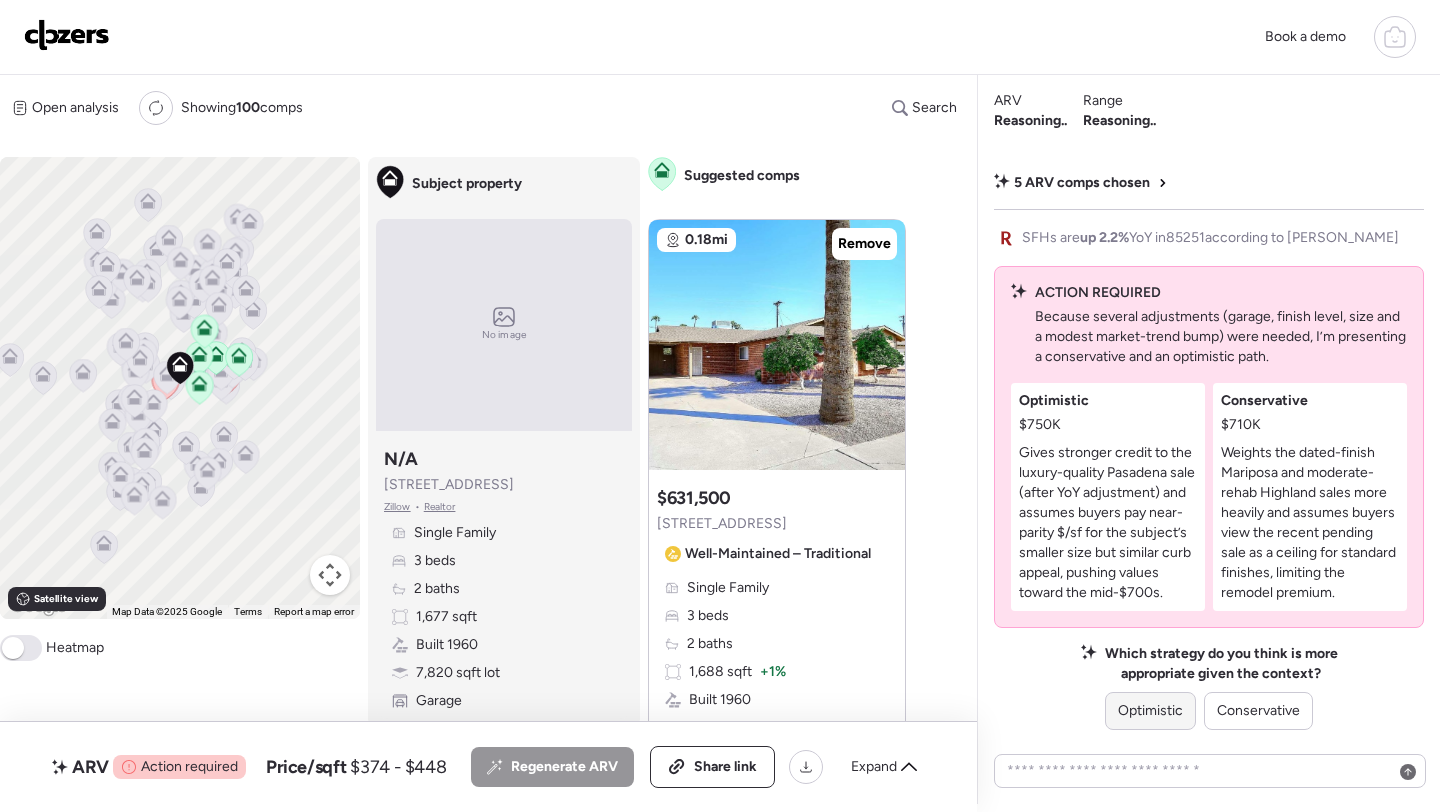 click on "Optimistic" at bounding box center [1150, 711] 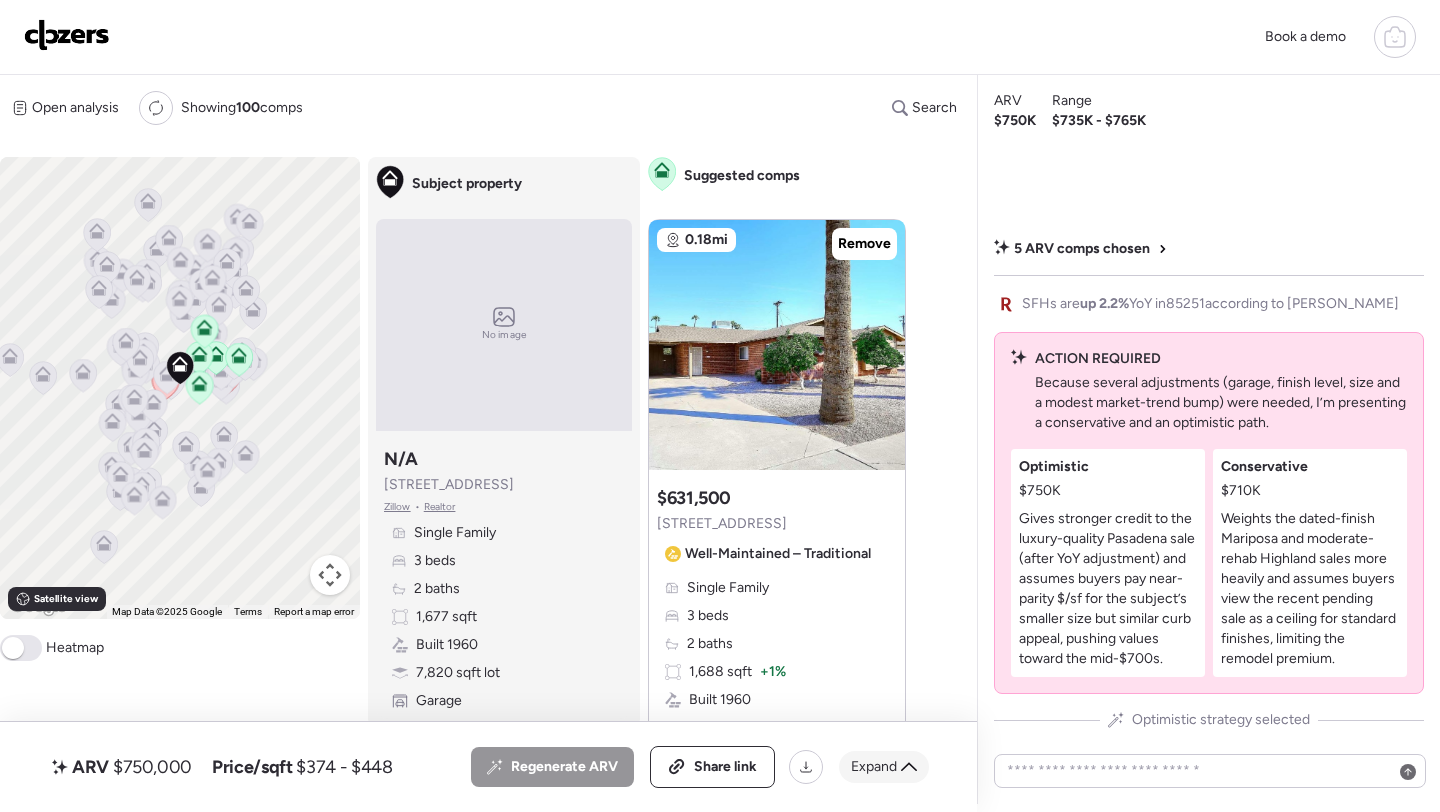 click on "Expand" at bounding box center [874, 767] 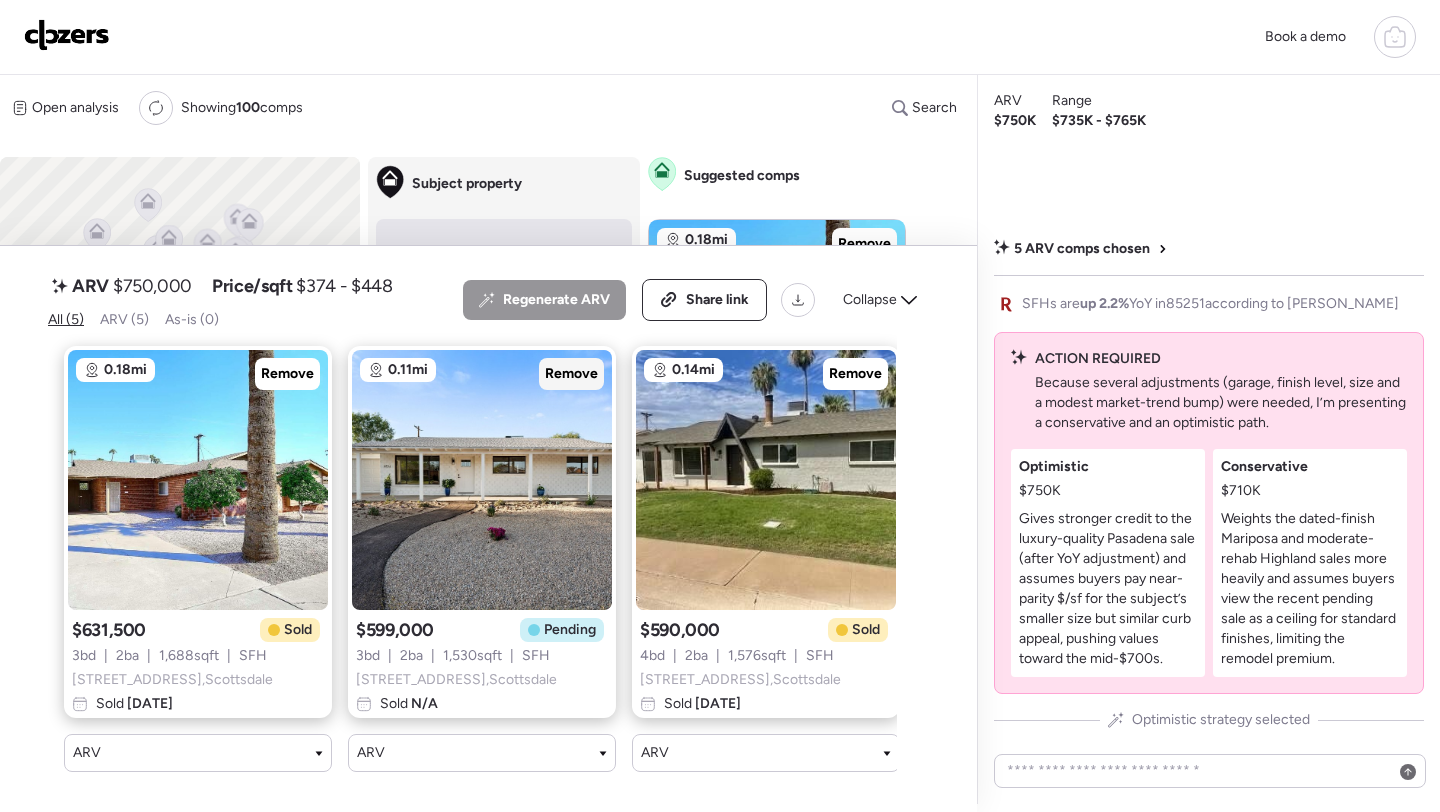click on "Remove" at bounding box center [571, 374] 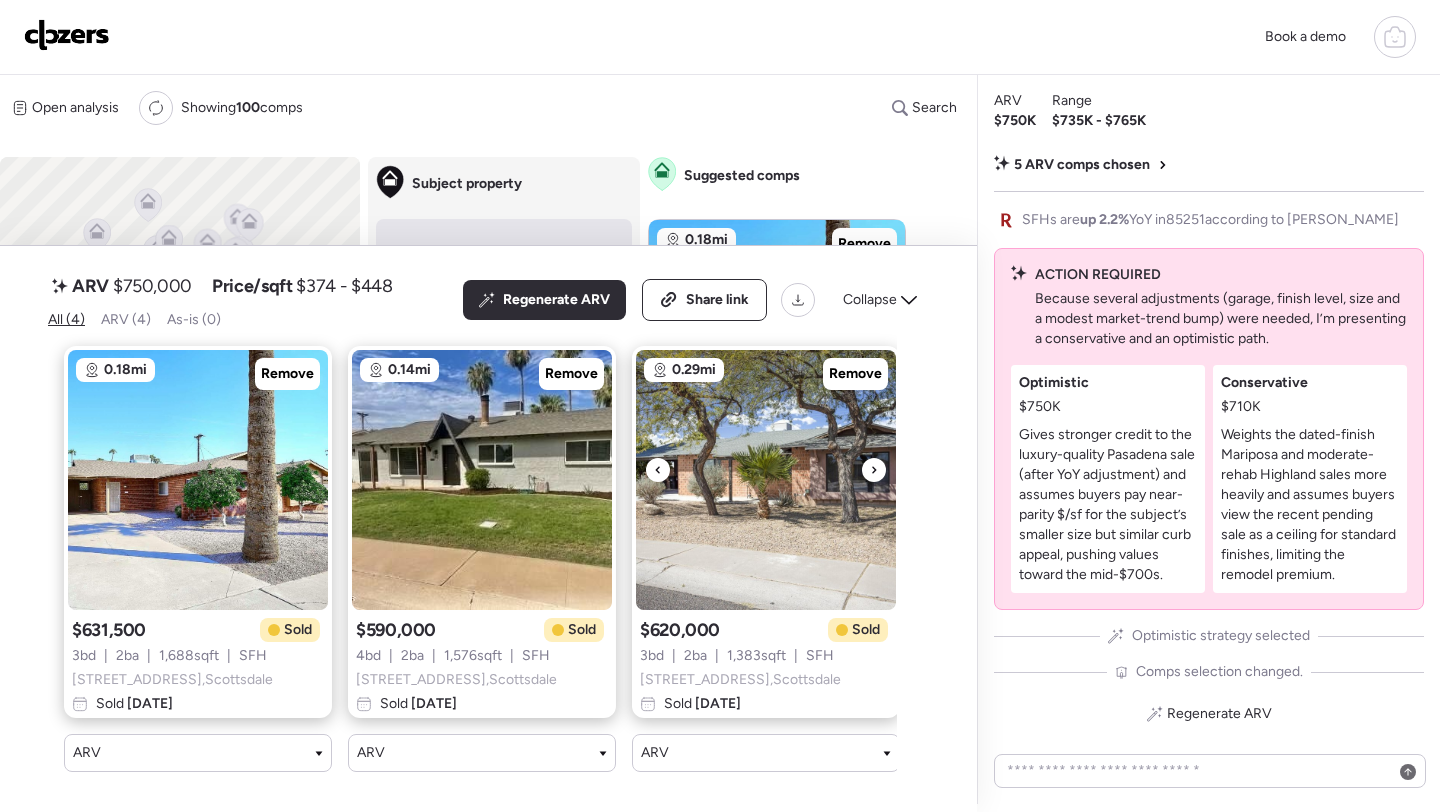 scroll, scrollTop: 0, scrollLeft: 303, axis: horizontal 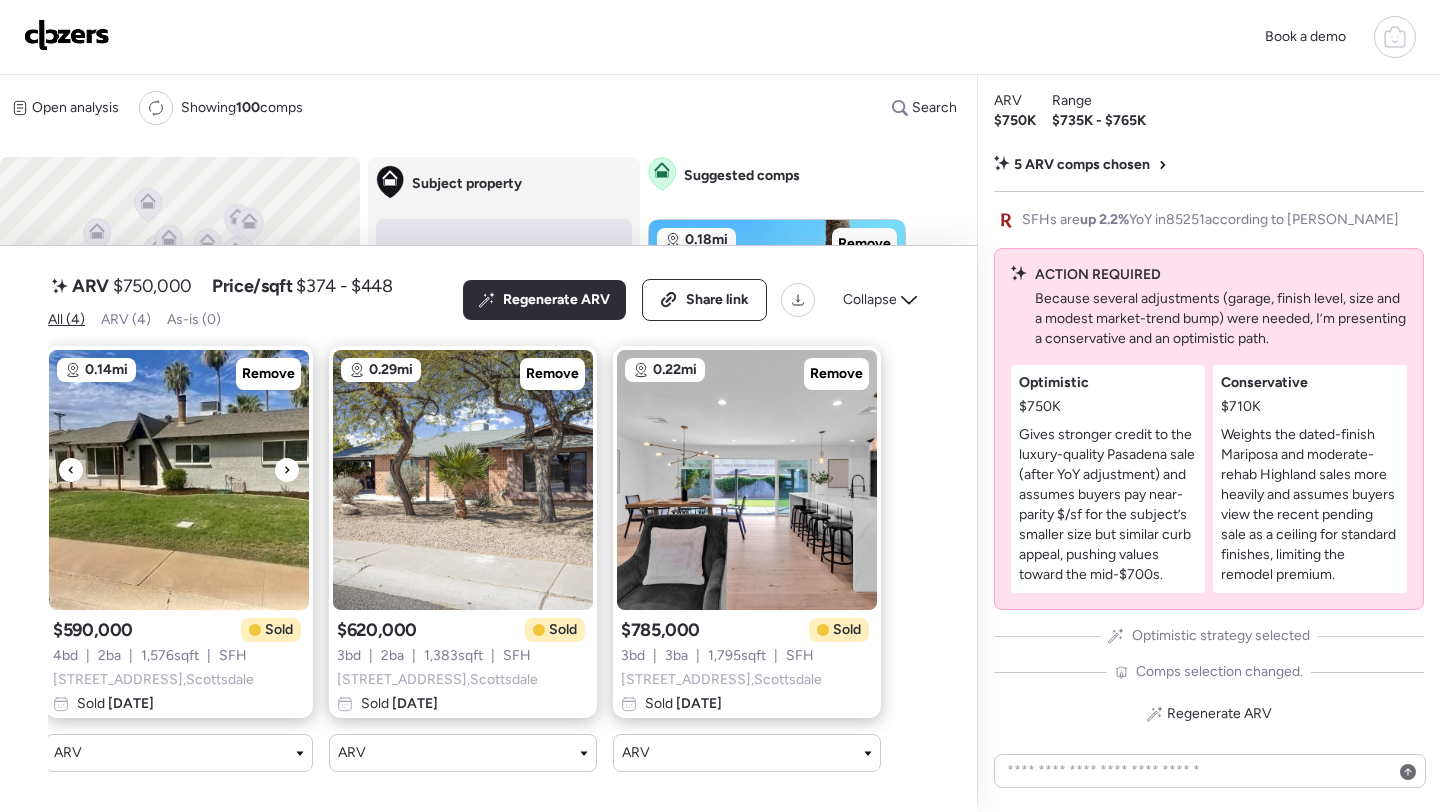 click at bounding box center [179, 480] 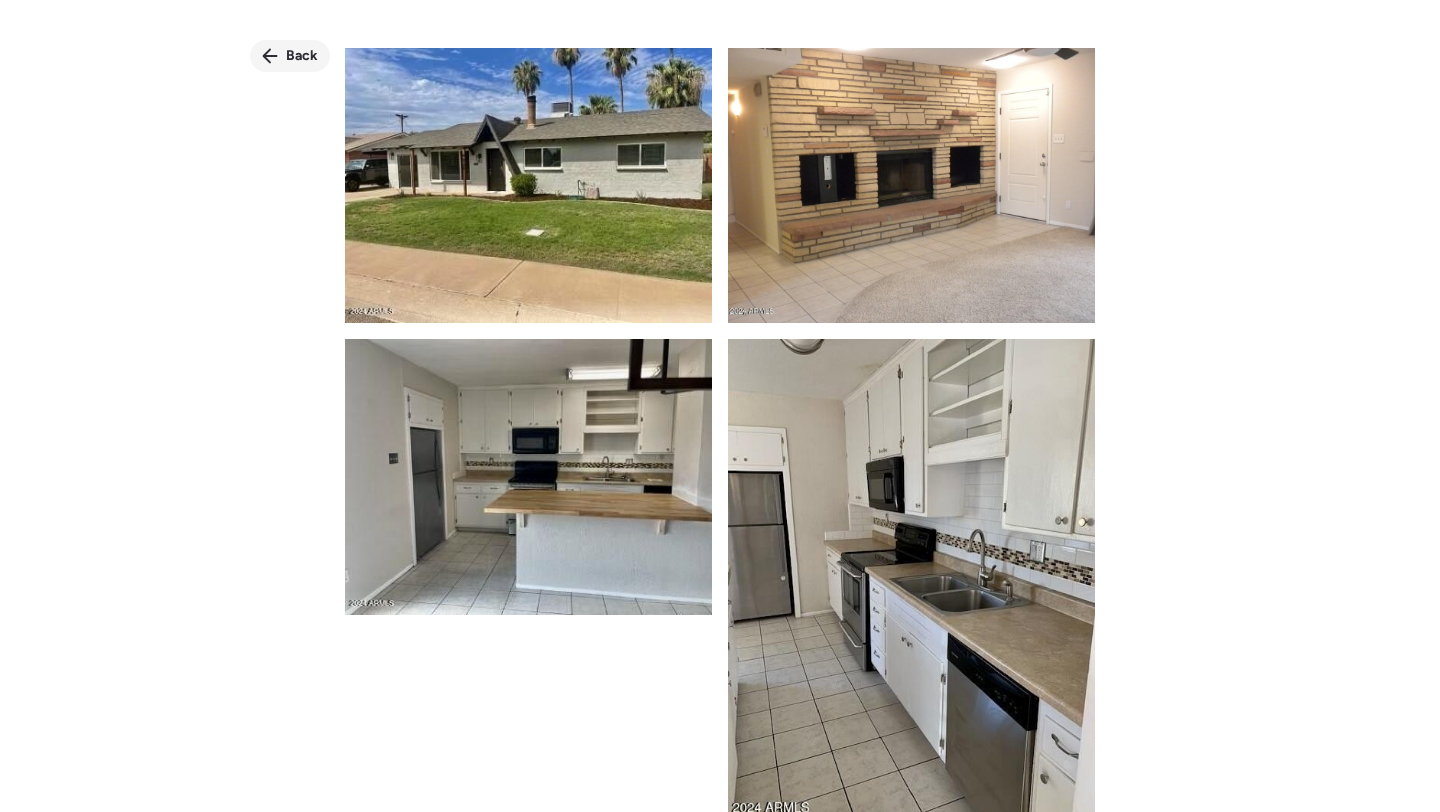 click 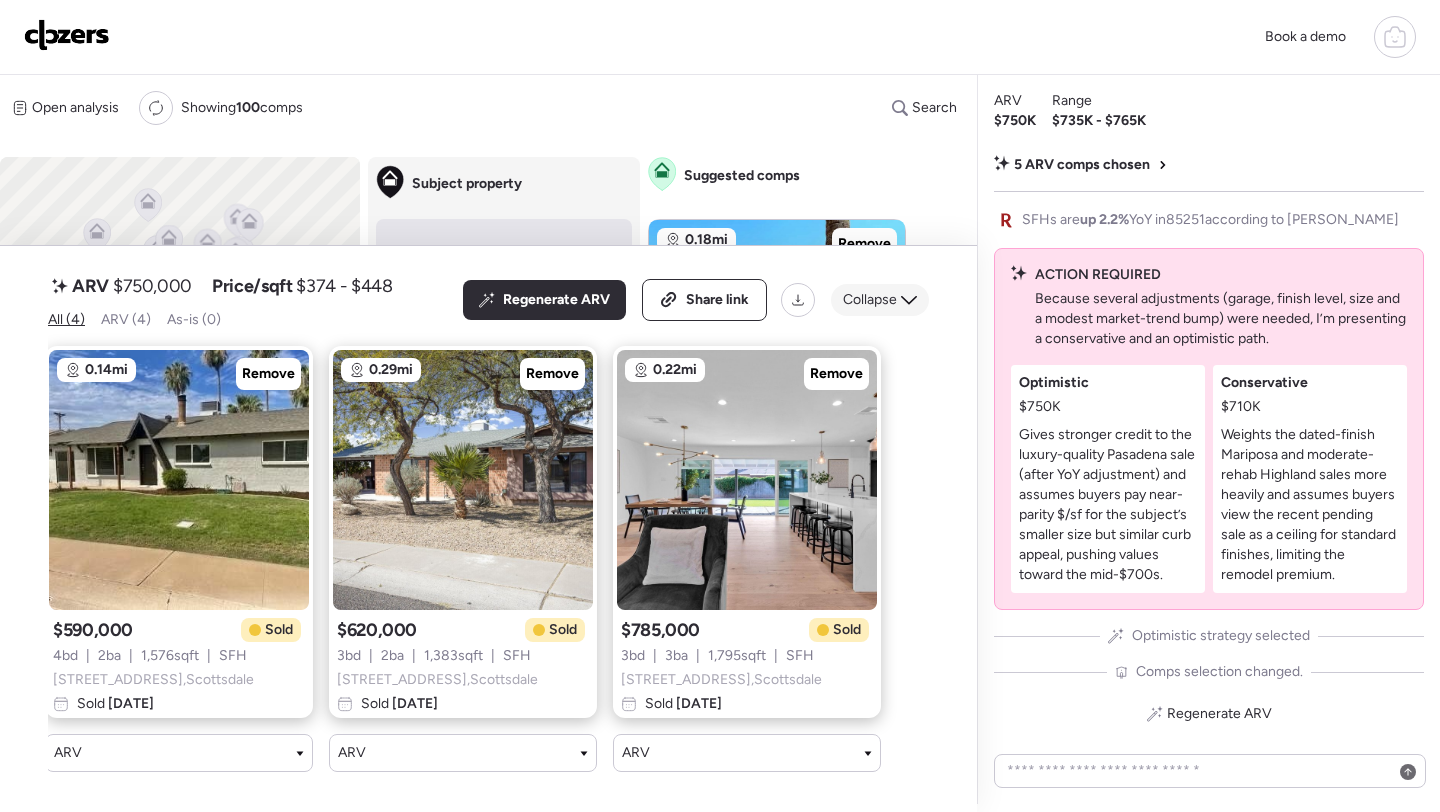 click on "Collapse" at bounding box center (870, 300) 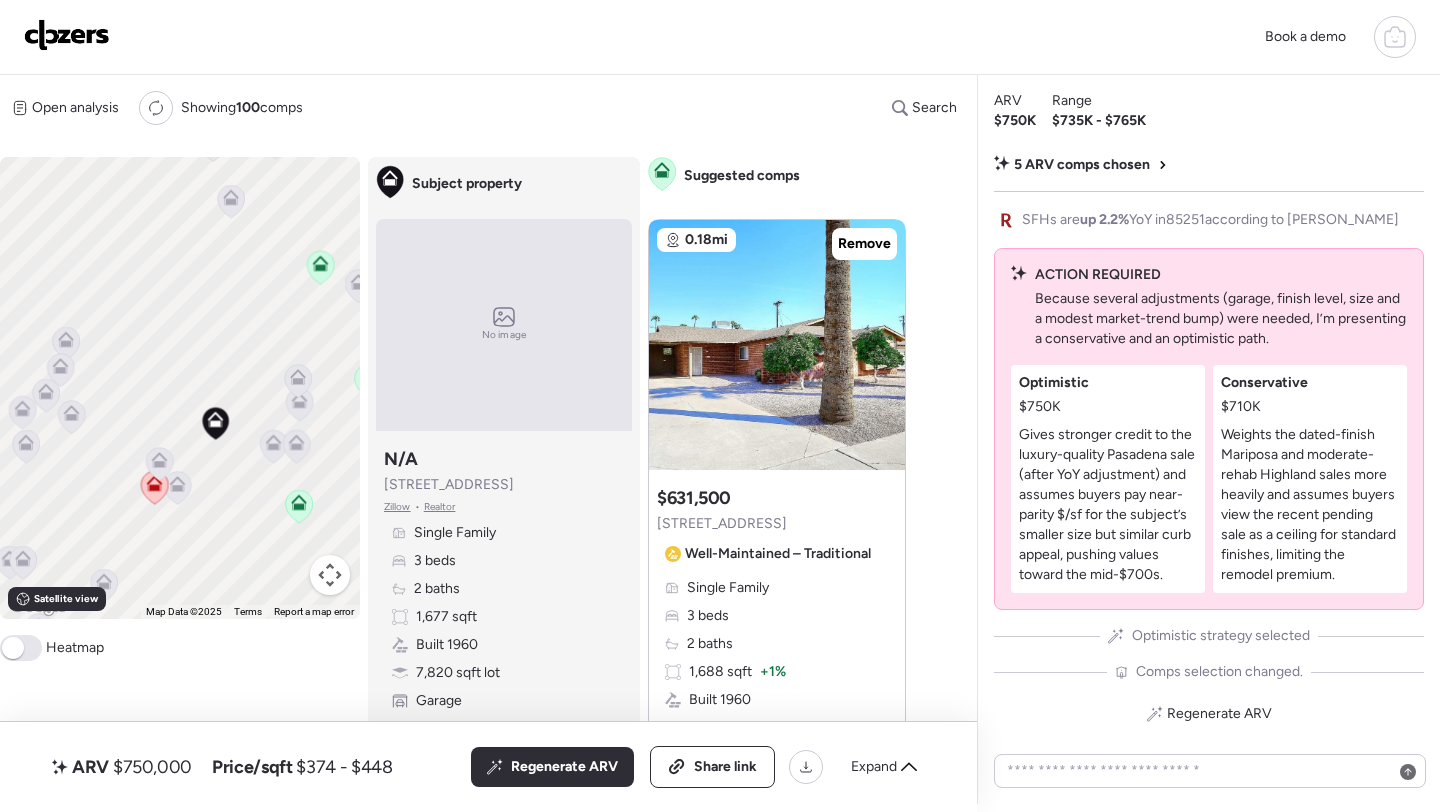 click 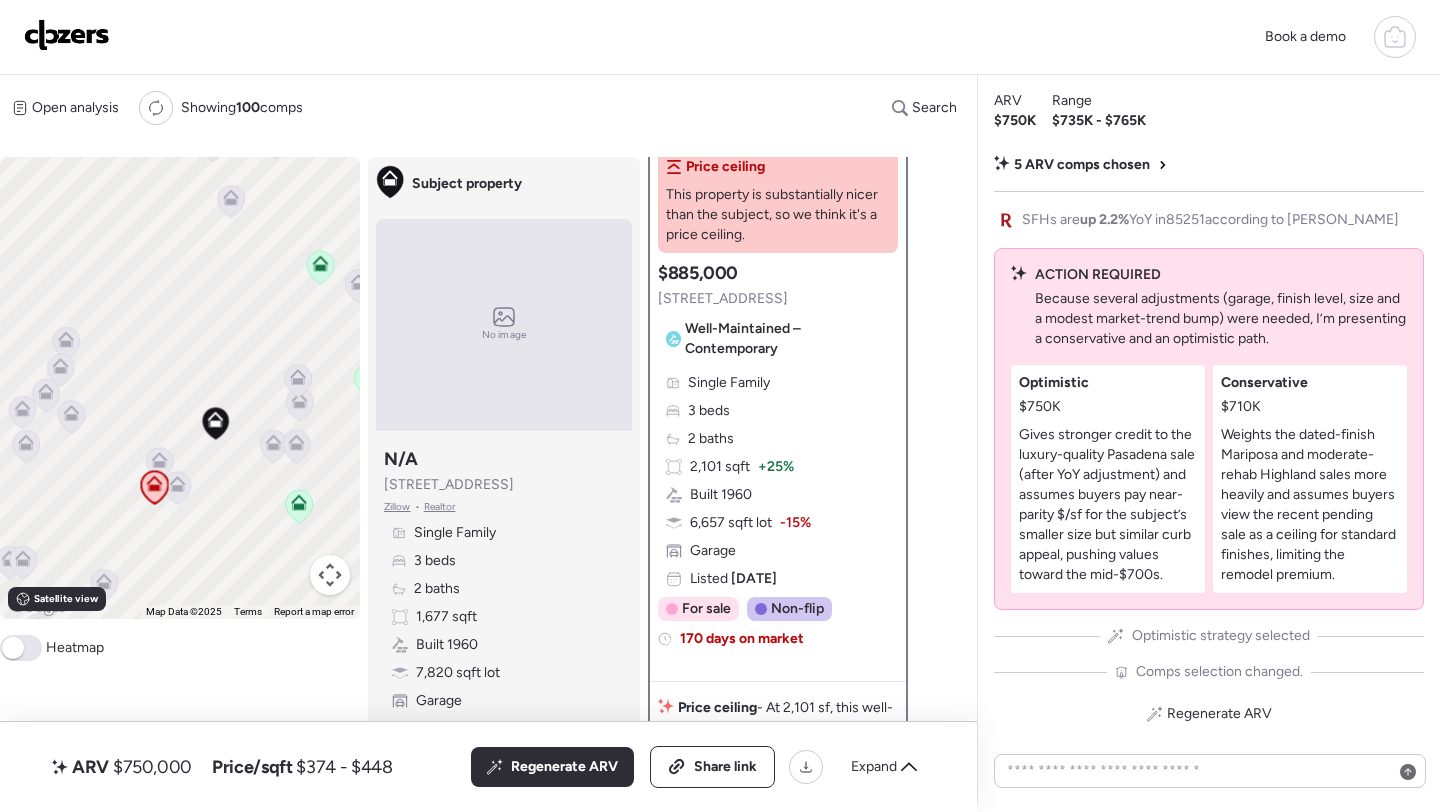 scroll, scrollTop: 279, scrollLeft: 0, axis: vertical 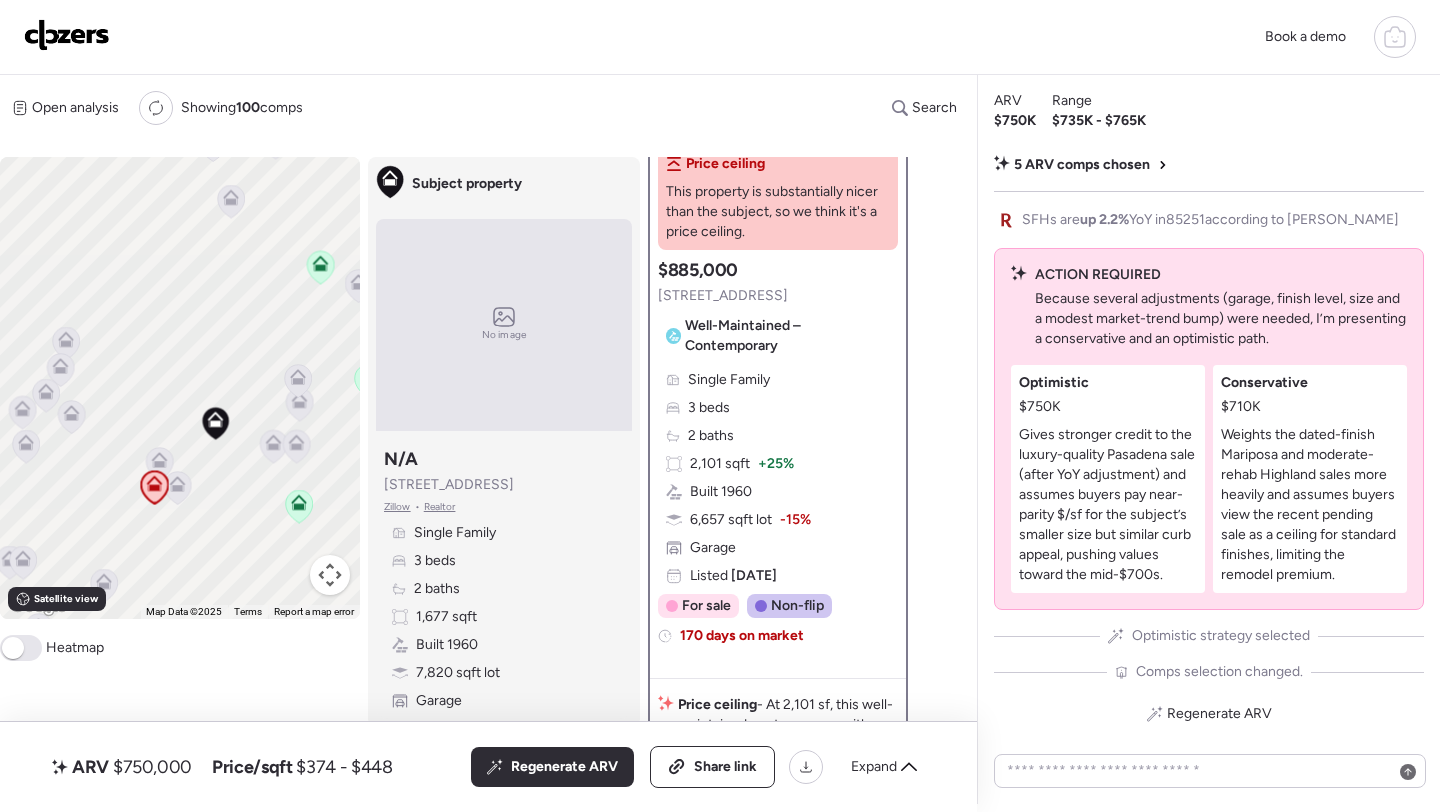 click 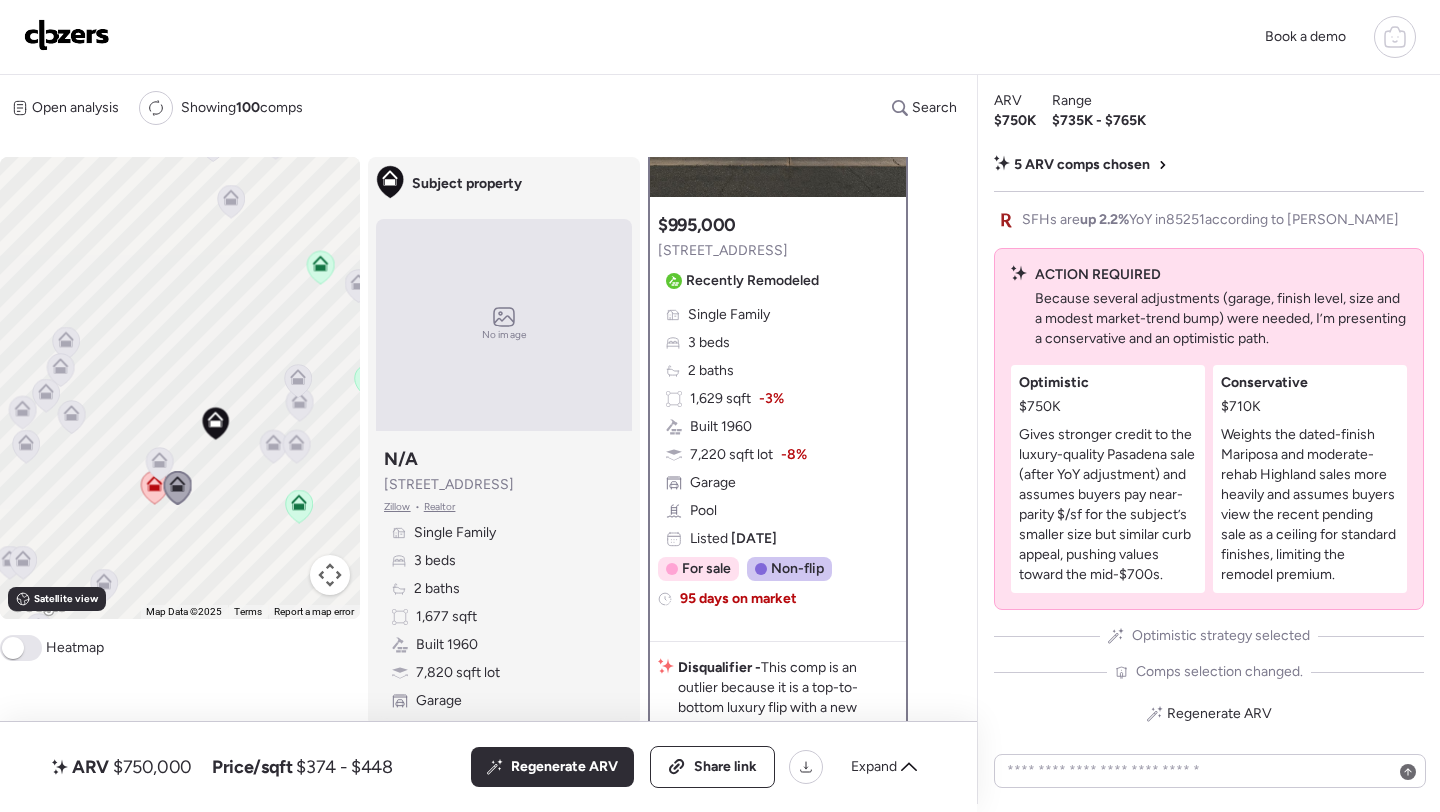 scroll, scrollTop: 218, scrollLeft: 0, axis: vertical 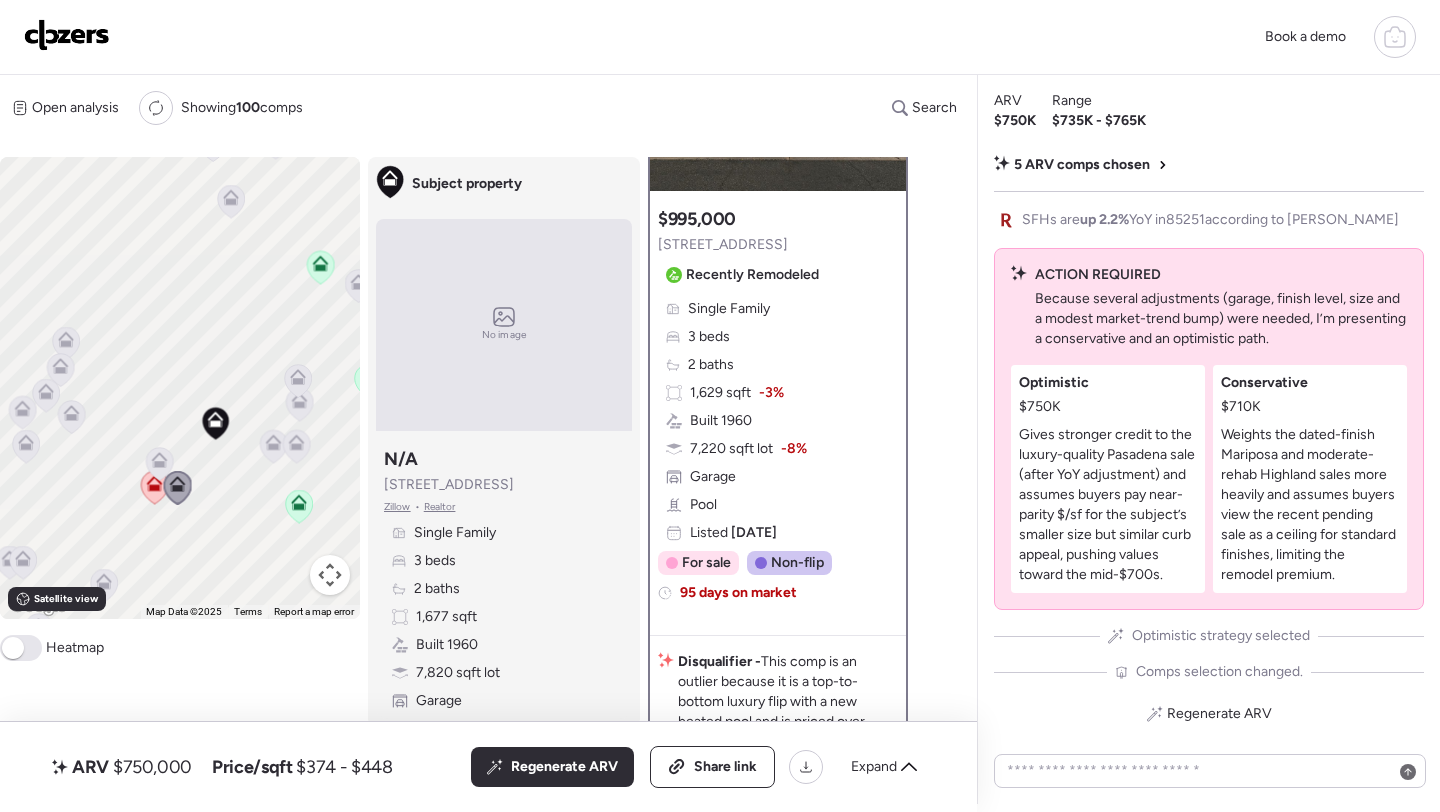 click on "To activate drag with keyboard, press Alt + Enter. Once in keyboard drag state, use the arrow keys to move the marker. To complete the drag, press the Enter key. To cancel, press Escape." at bounding box center (180, 388) 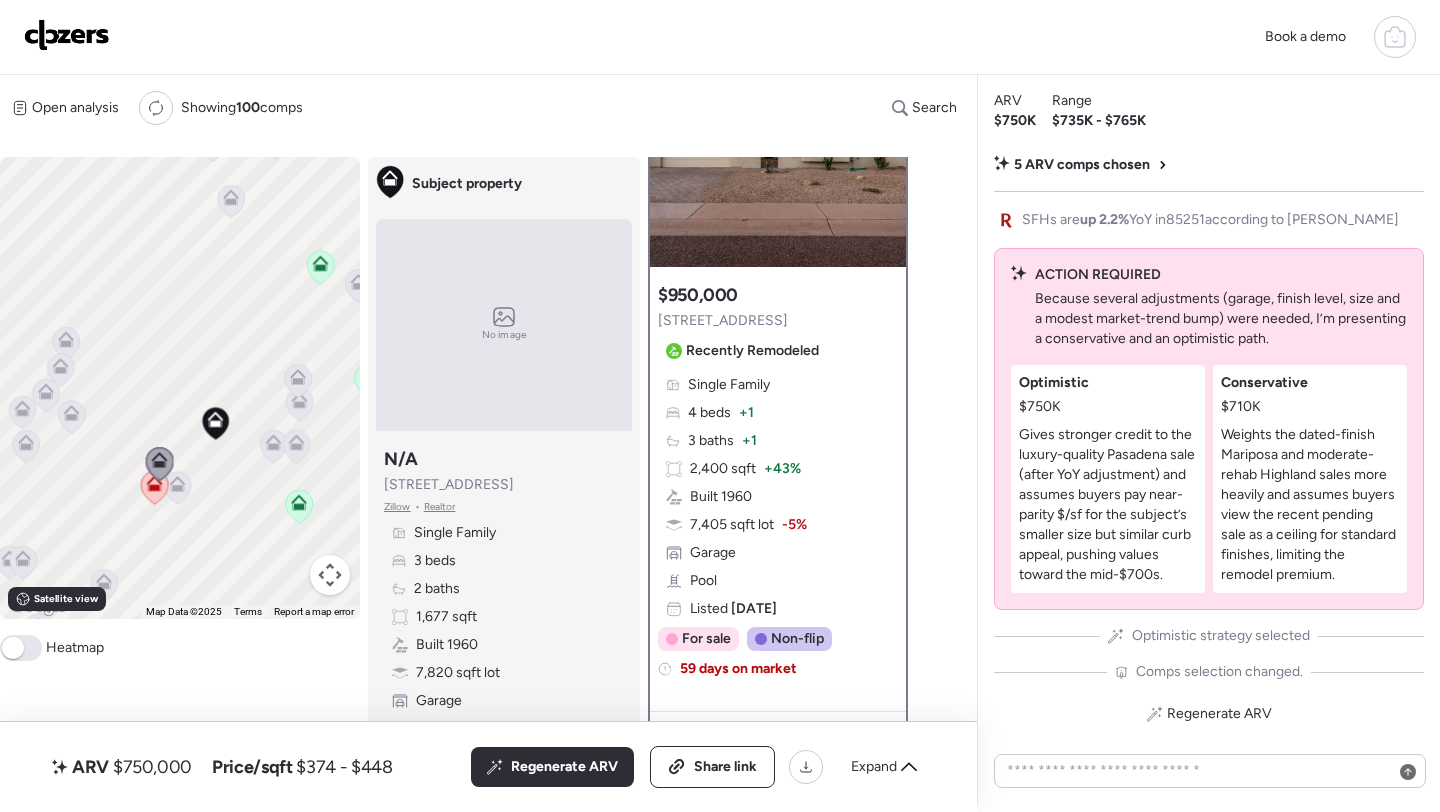 scroll, scrollTop: 130, scrollLeft: 0, axis: vertical 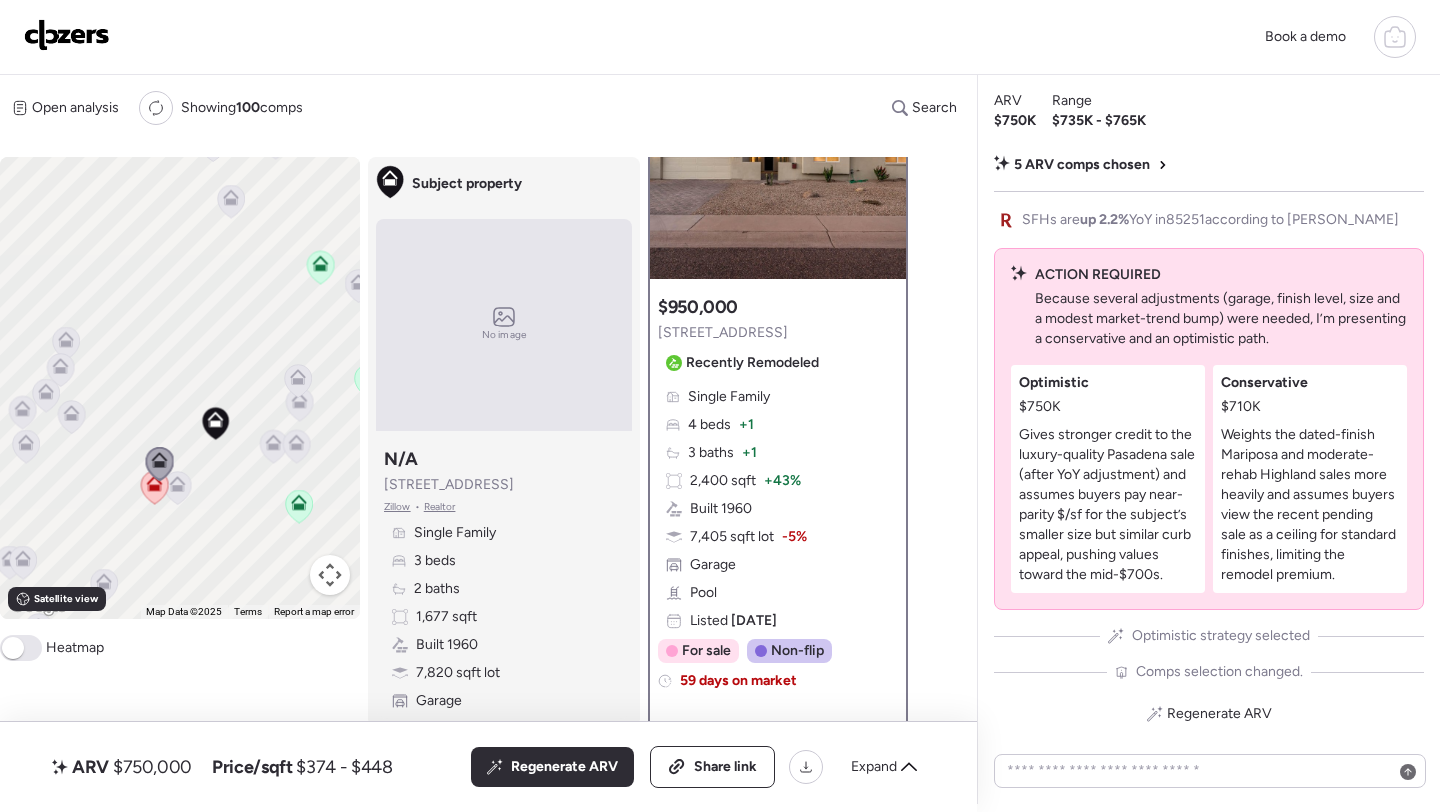 click 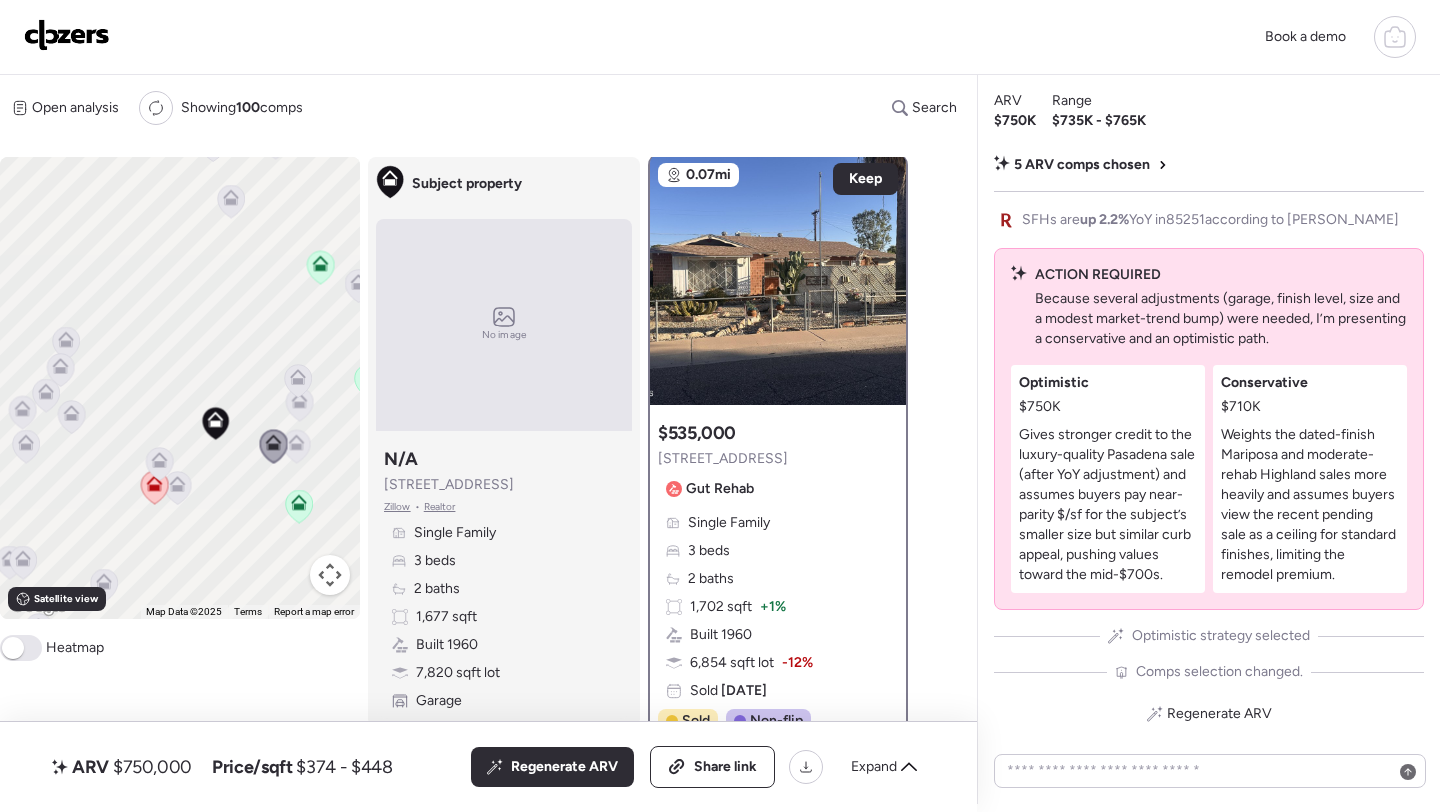 scroll, scrollTop: 0, scrollLeft: 0, axis: both 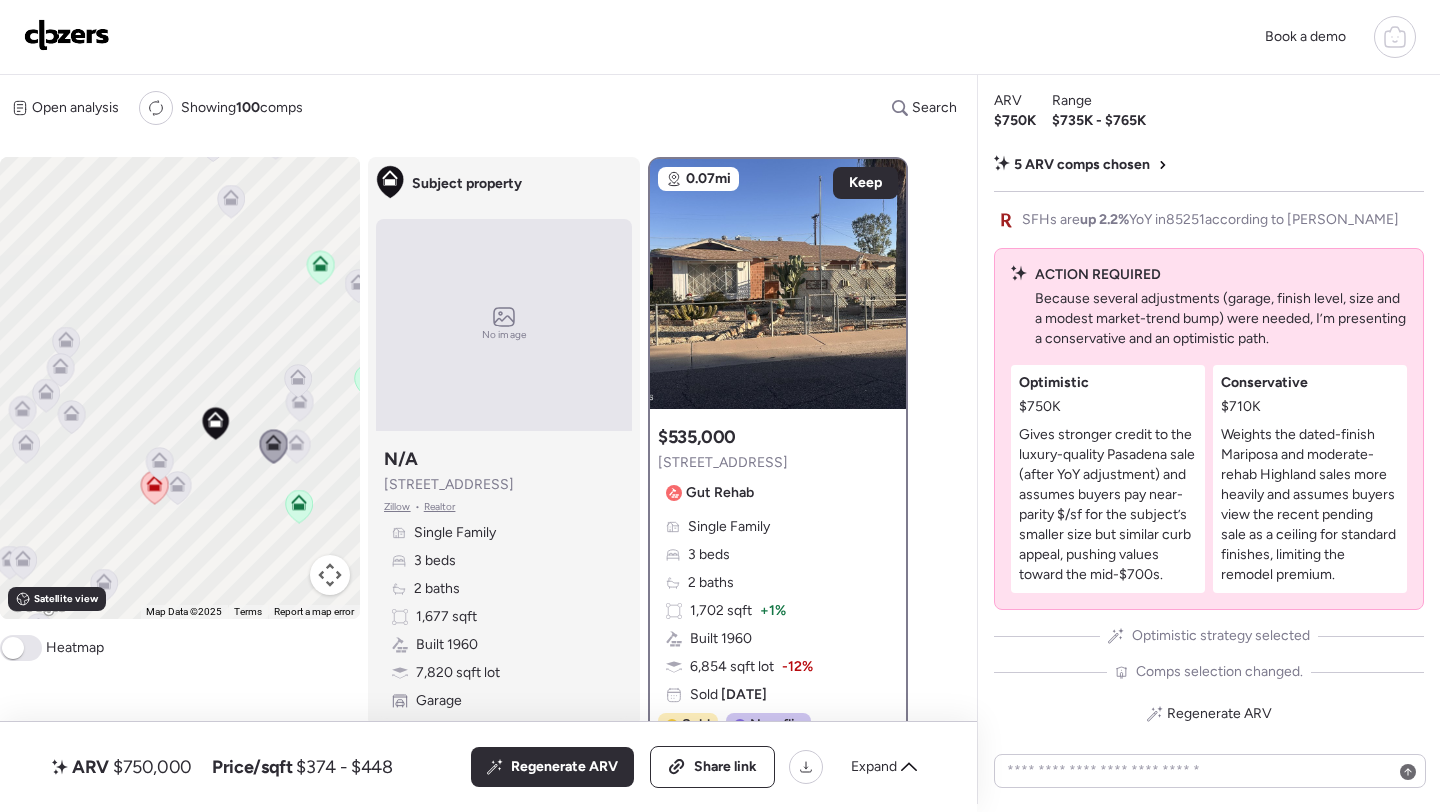 click 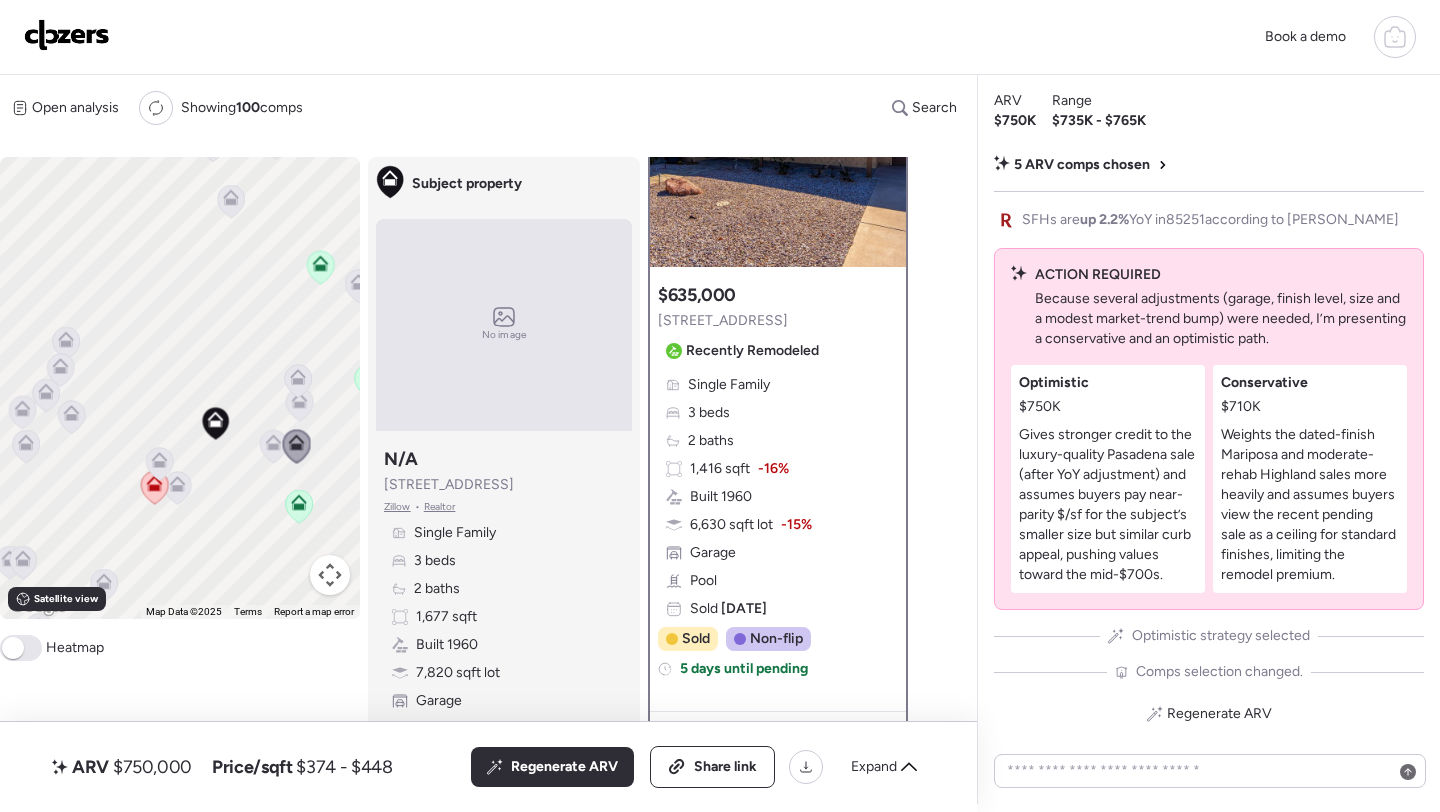 scroll, scrollTop: 53, scrollLeft: 0, axis: vertical 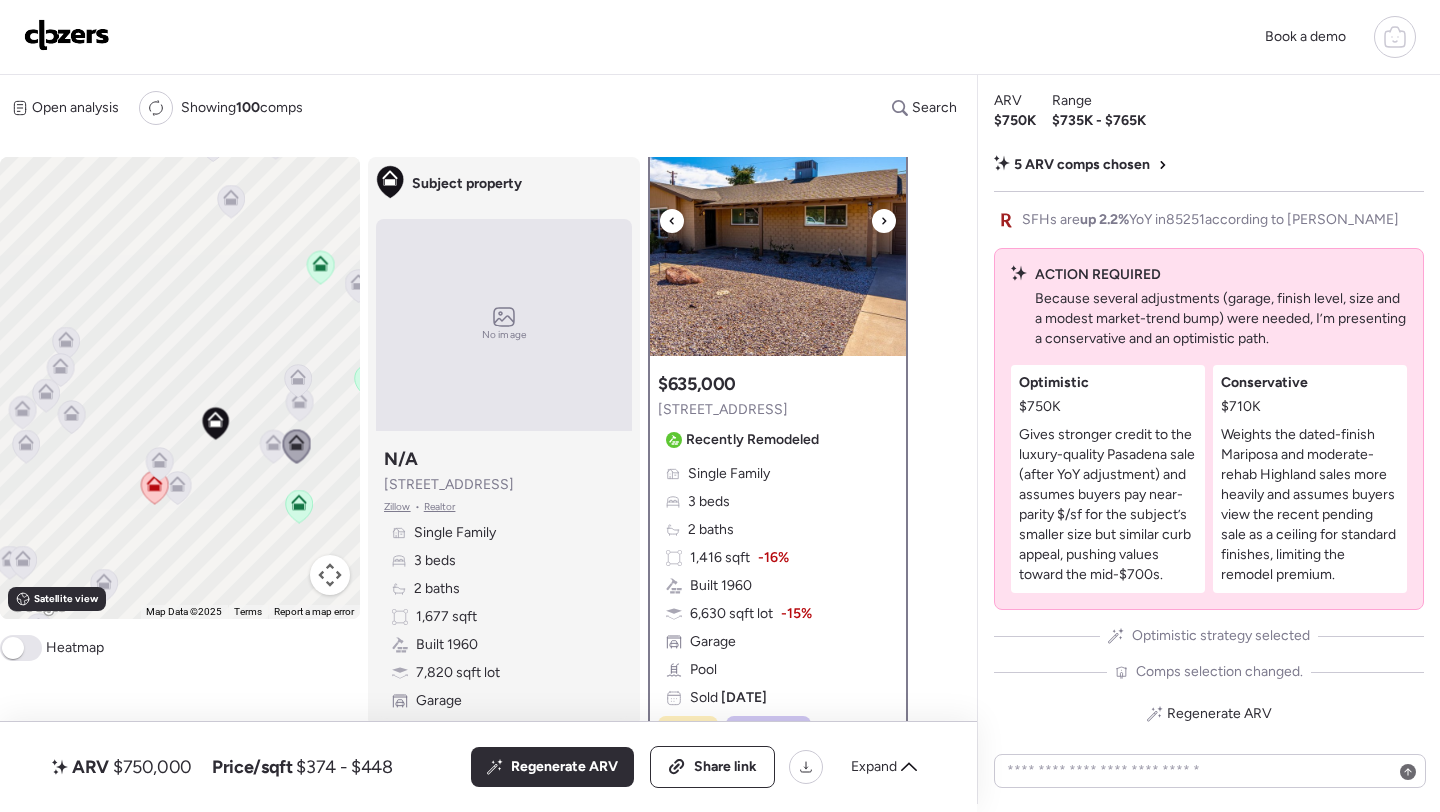 click at bounding box center (778, 348) 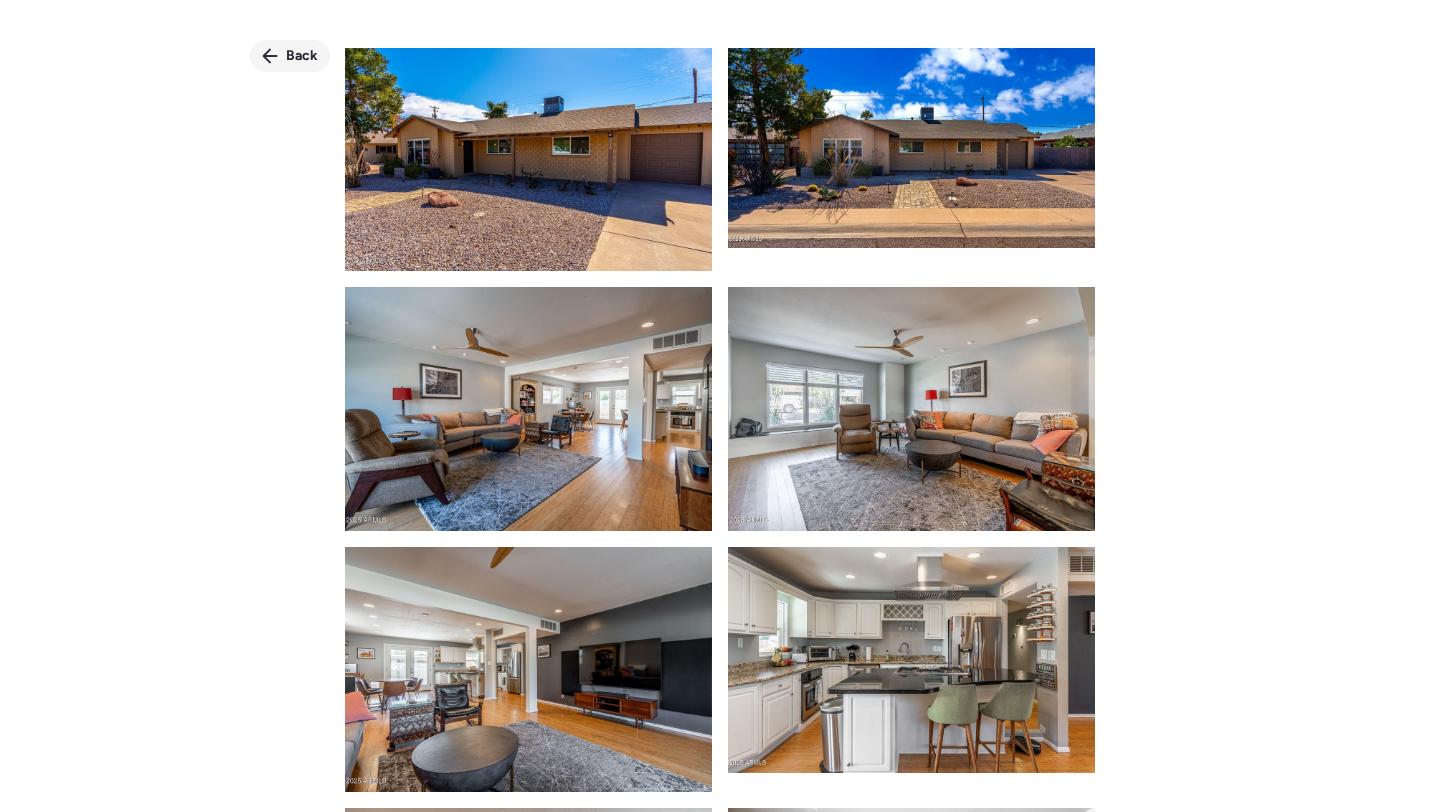 click on "Back" at bounding box center (290, 56) 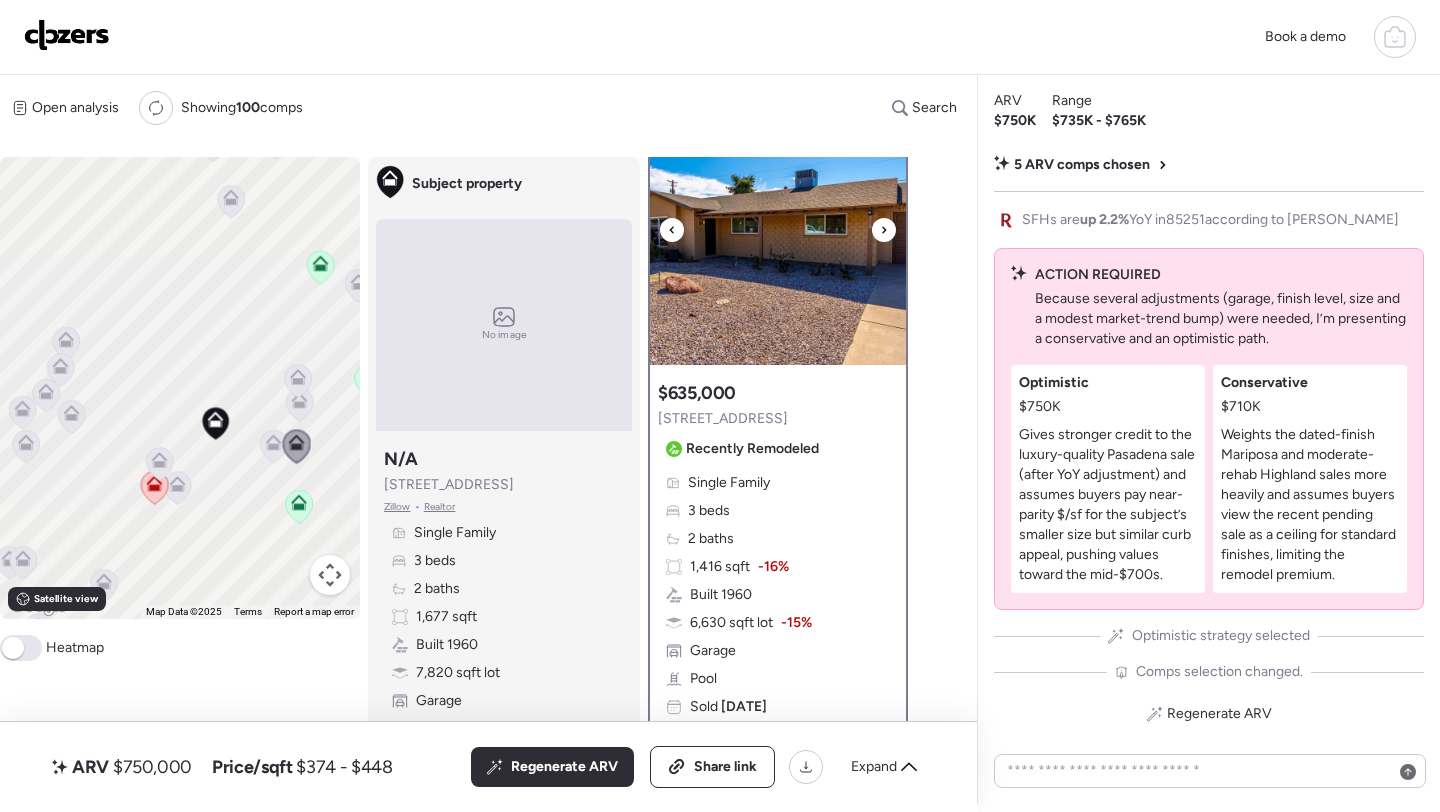 scroll, scrollTop: 31, scrollLeft: 0, axis: vertical 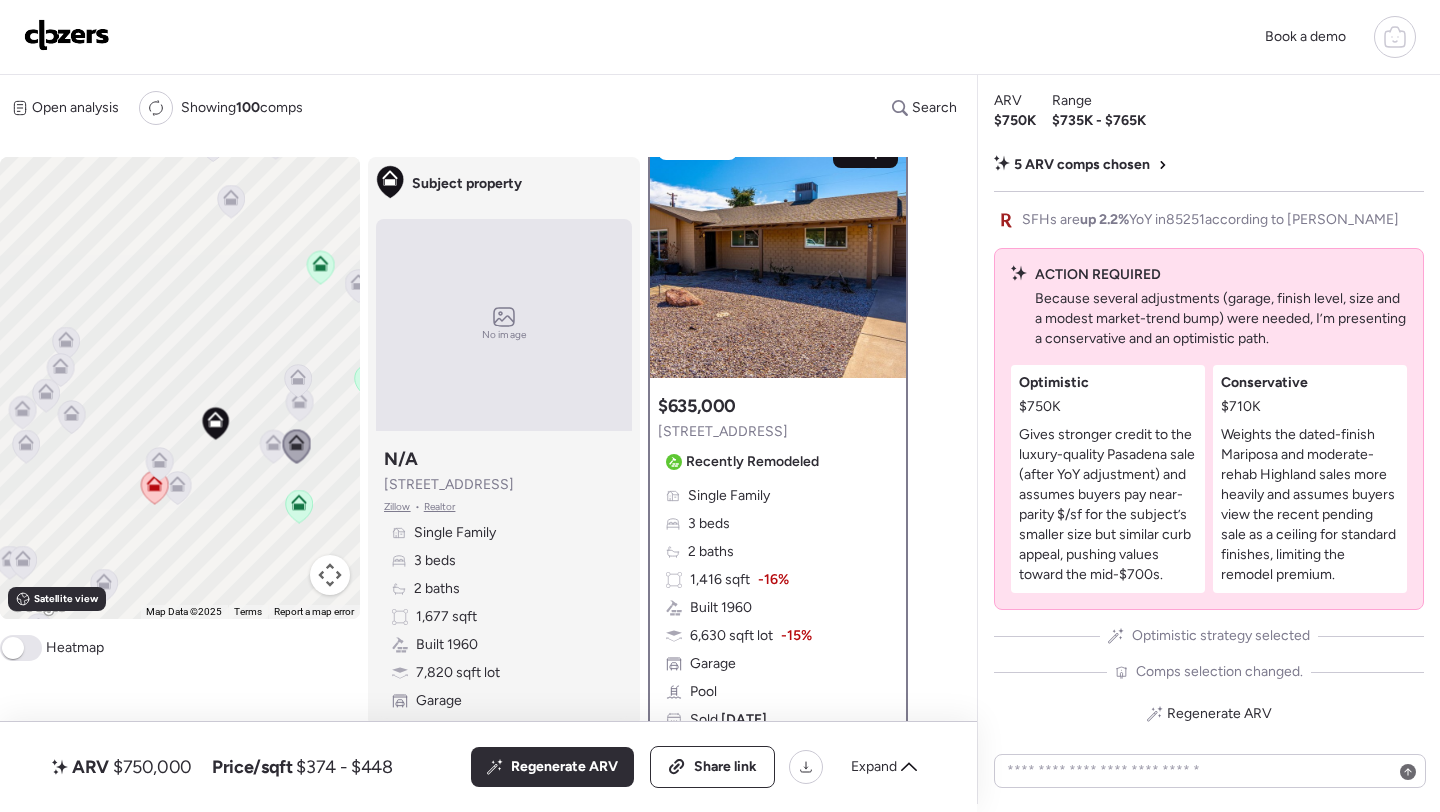 click on "Keep" at bounding box center [865, 152] 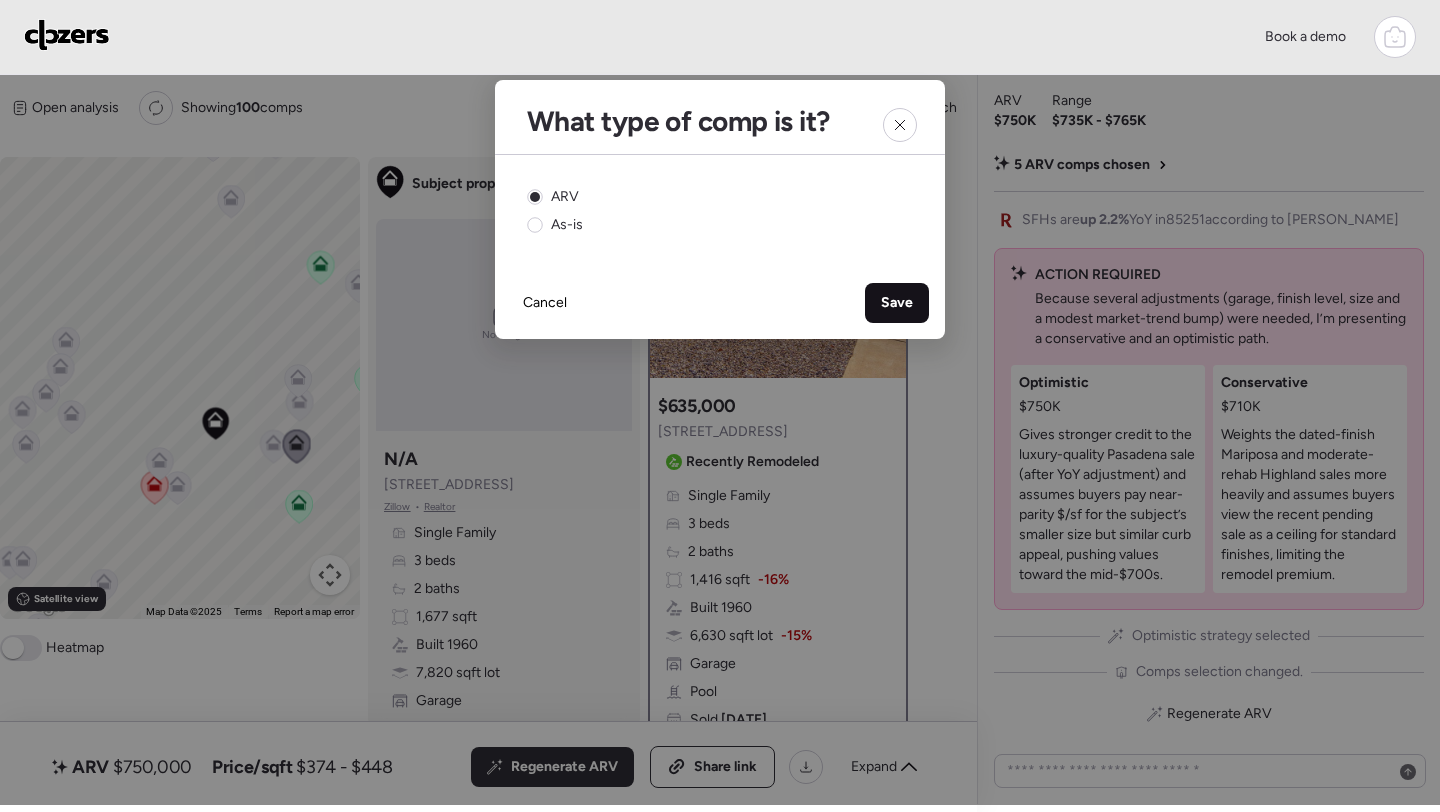 click on "Save" at bounding box center [897, 303] 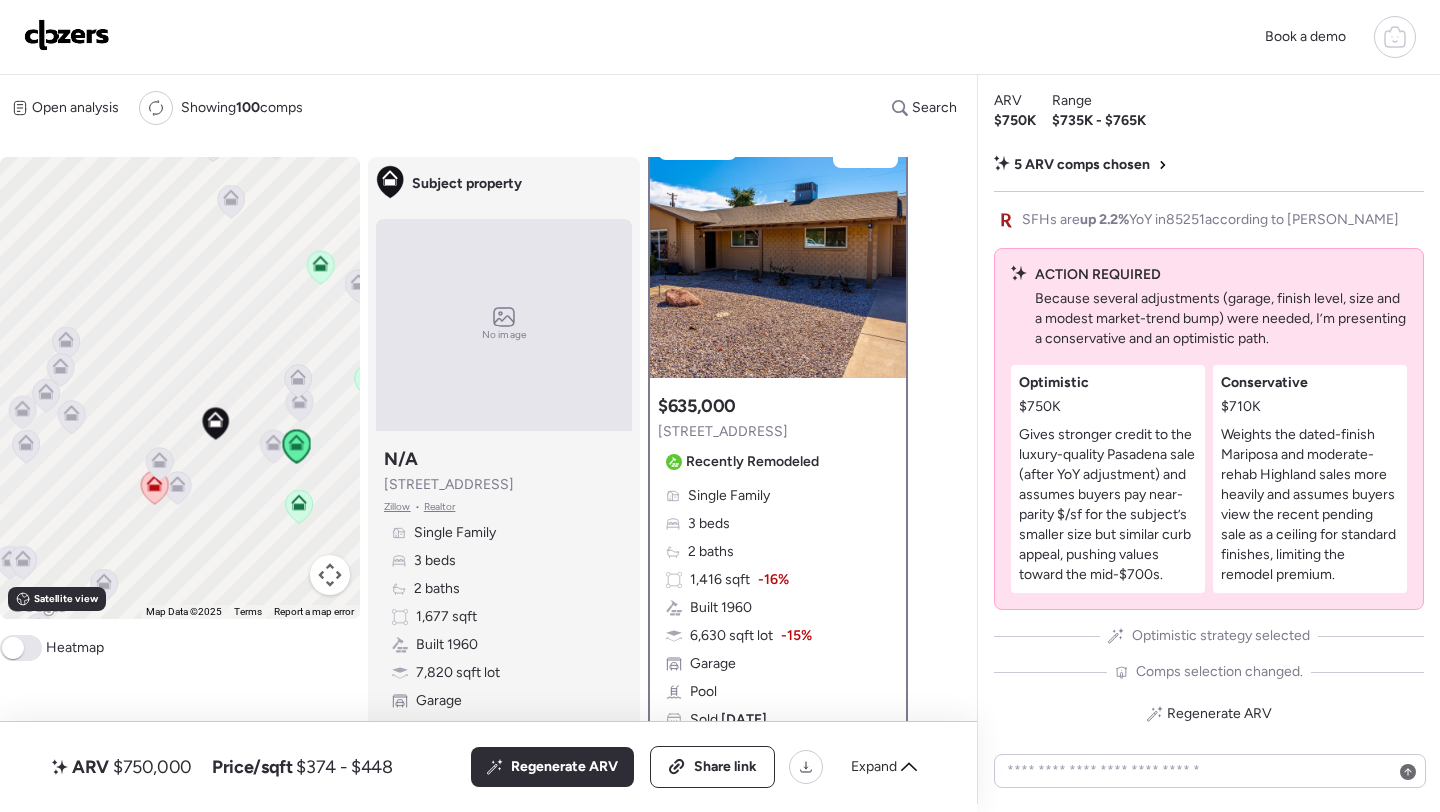 click 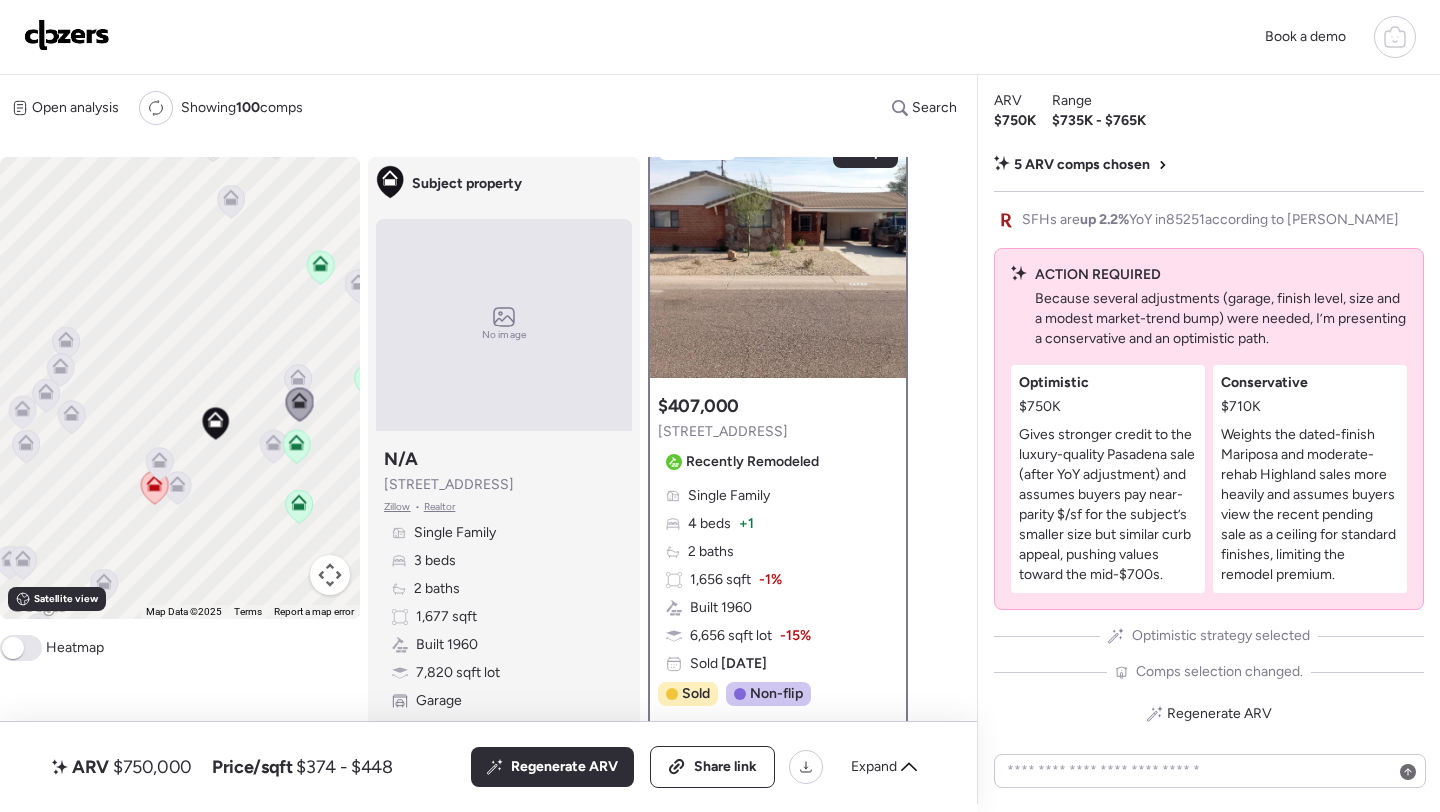 scroll, scrollTop: 0, scrollLeft: 0, axis: both 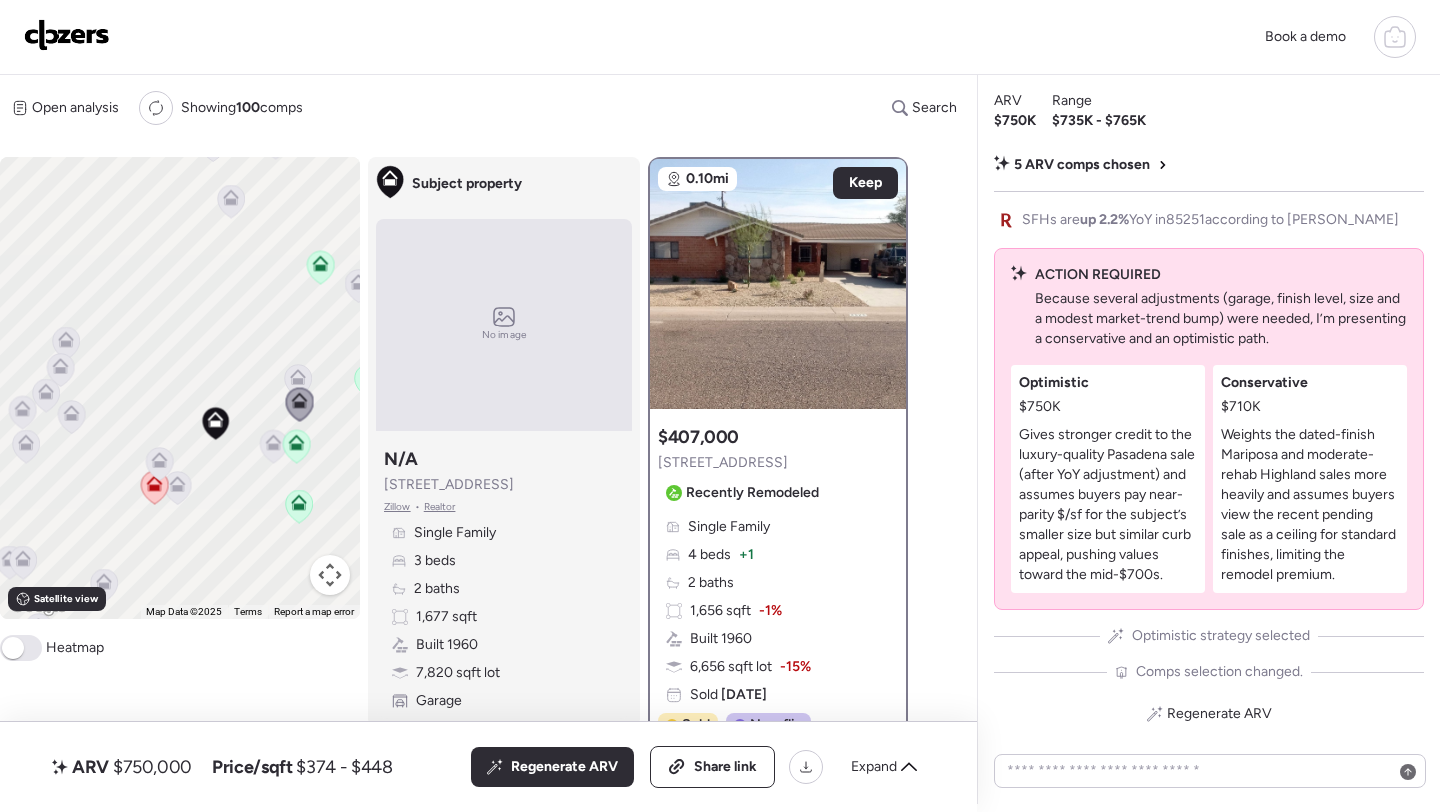 click 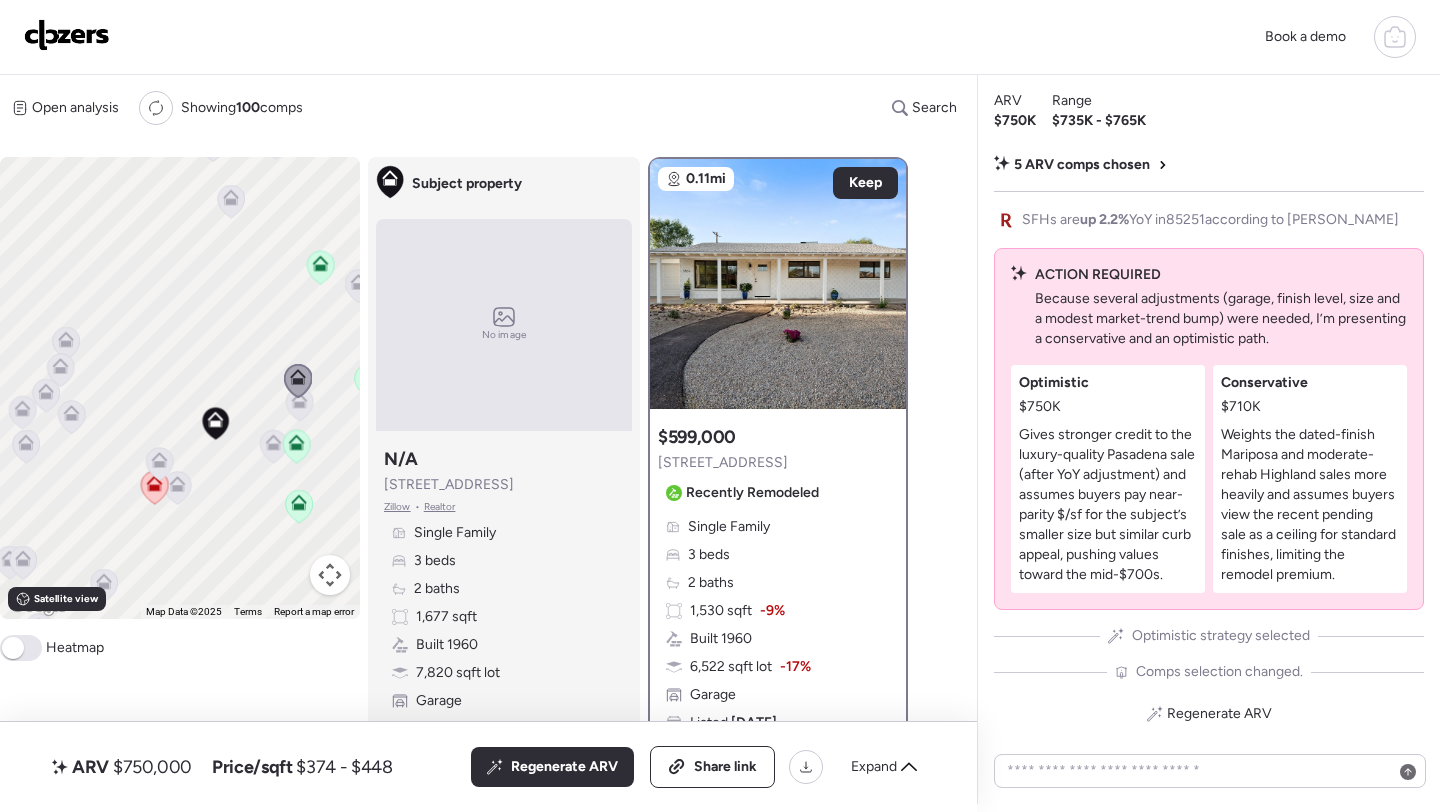 click 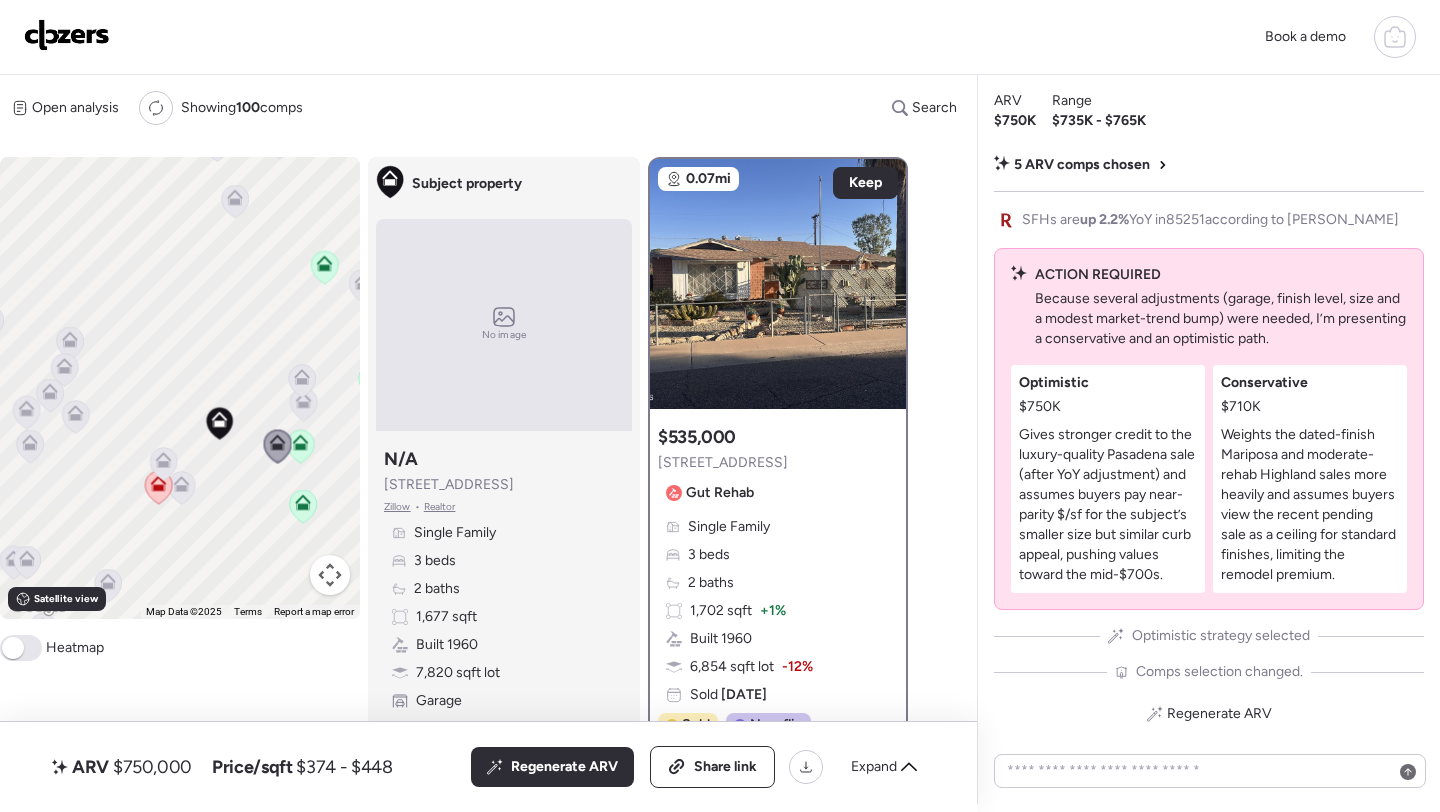 drag, startPoint x: 168, startPoint y: 414, endPoint x: 218, endPoint y: 426, distance: 51.41984 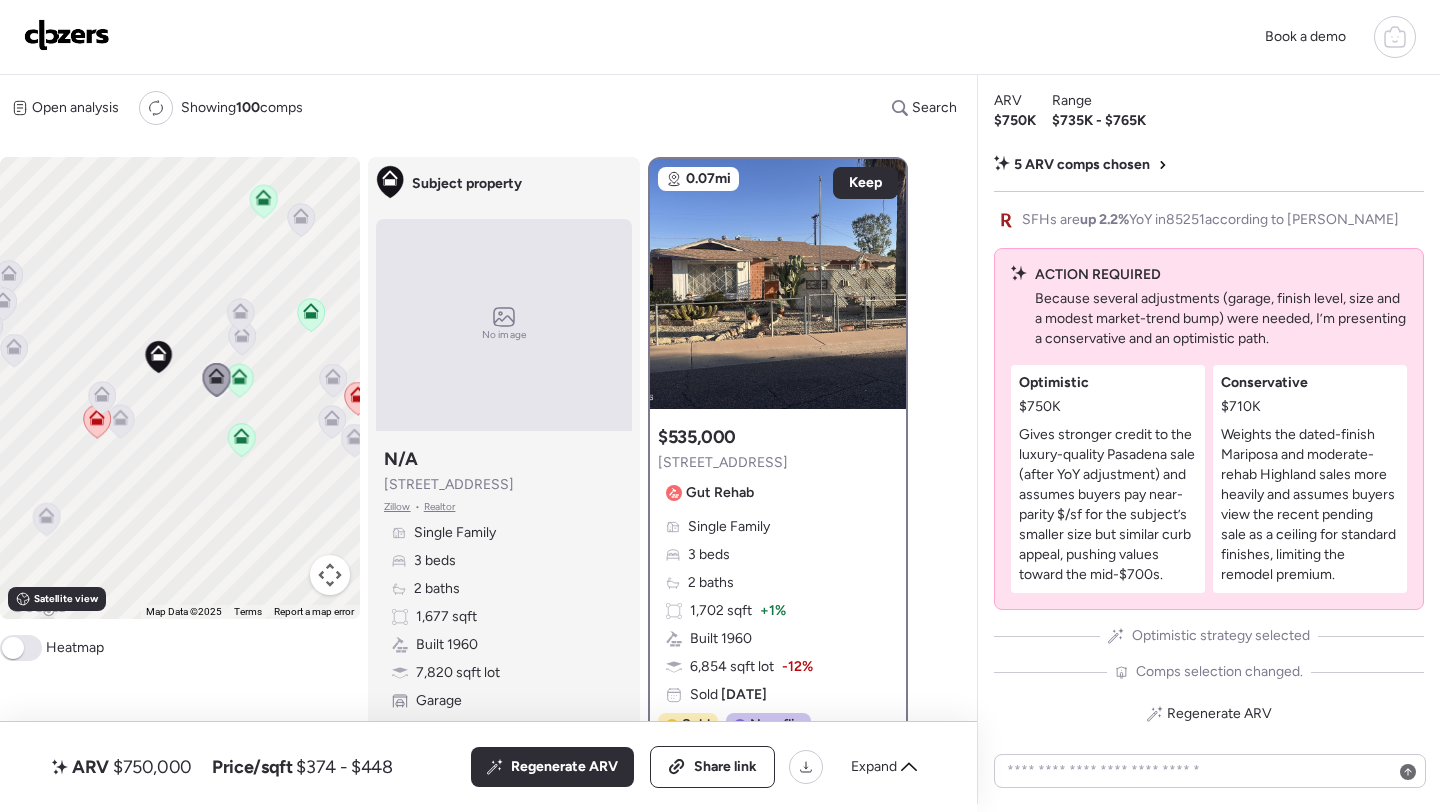 drag, startPoint x: 218, startPoint y: 426, endPoint x: 81, endPoint y: 327, distance: 169.02663 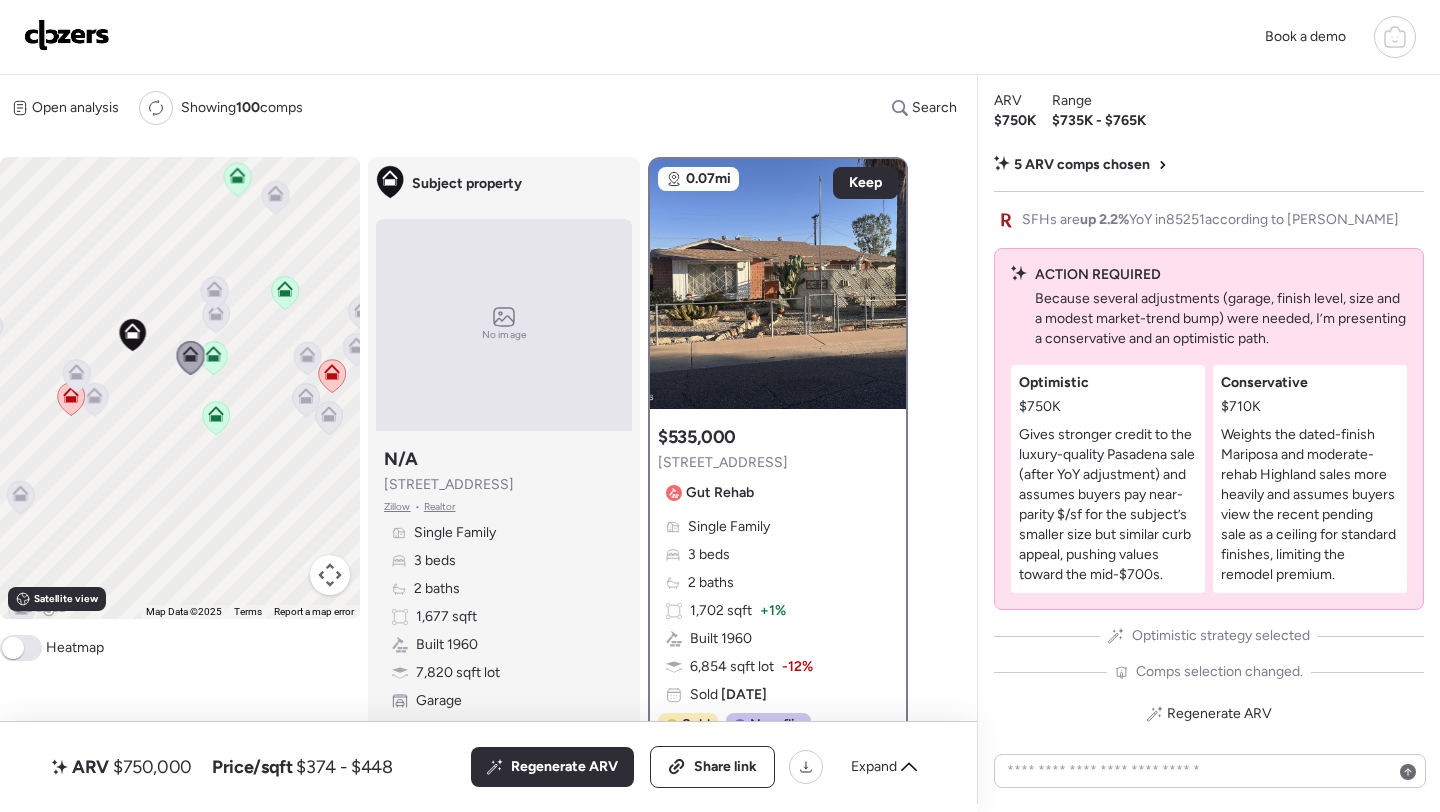 click 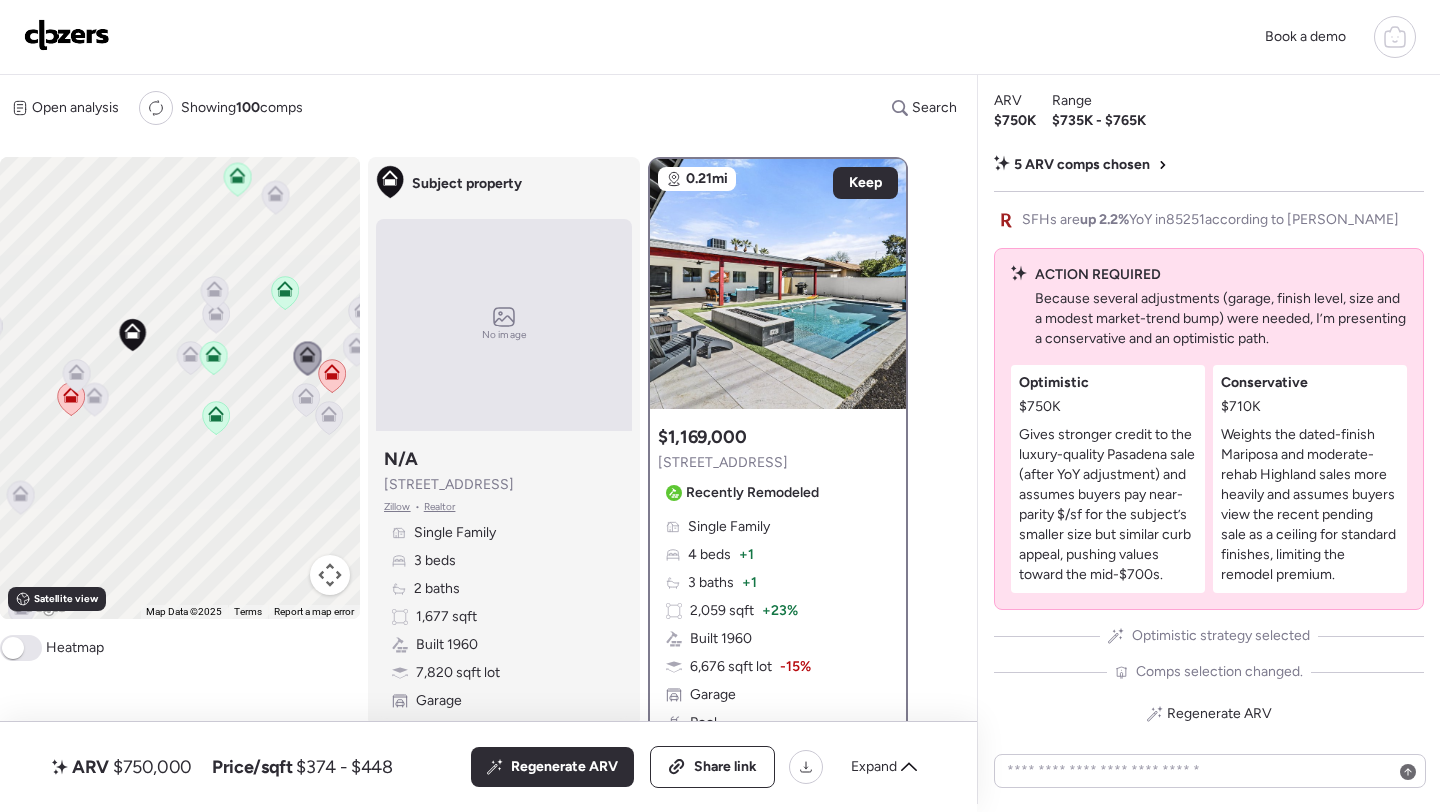 click 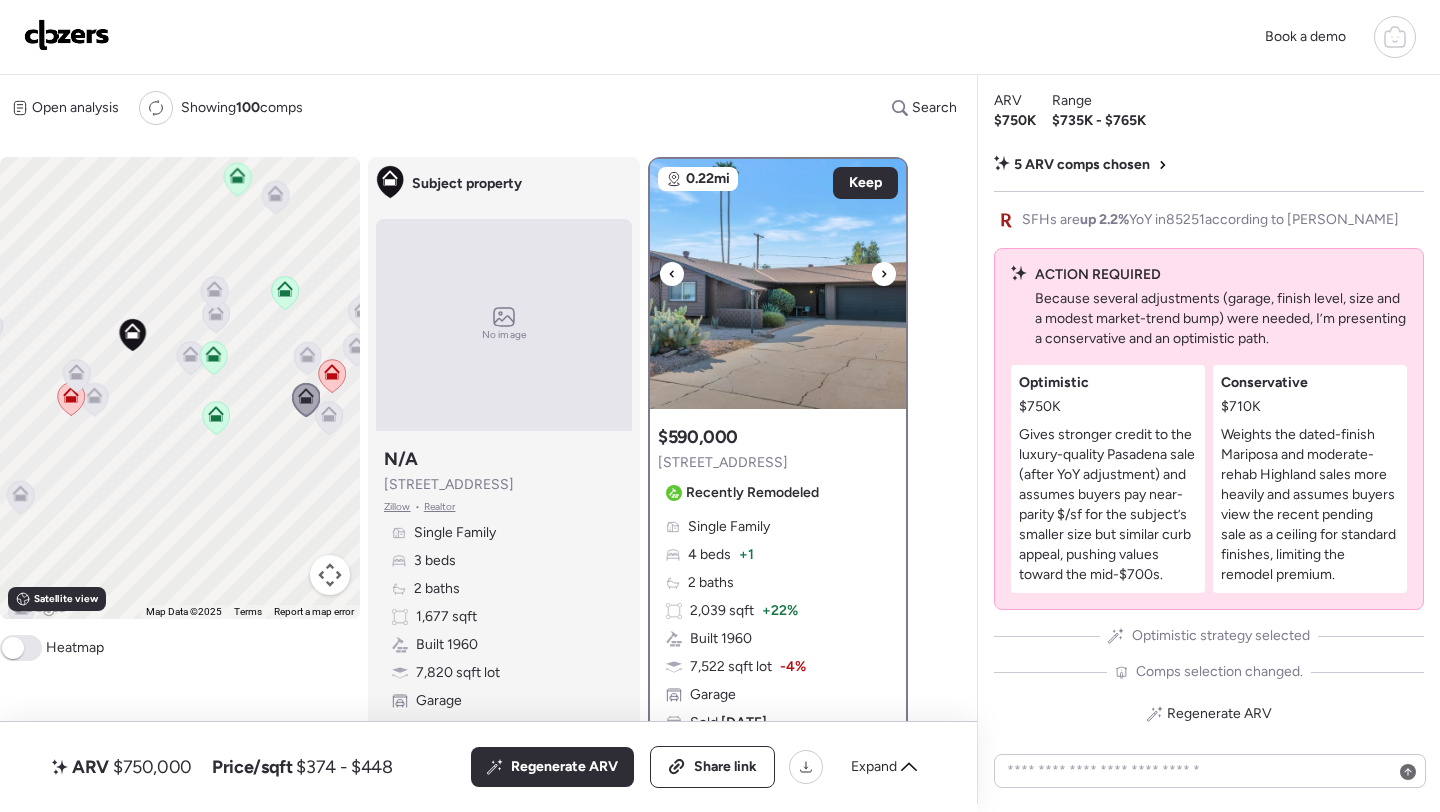 click at bounding box center (778, 284) 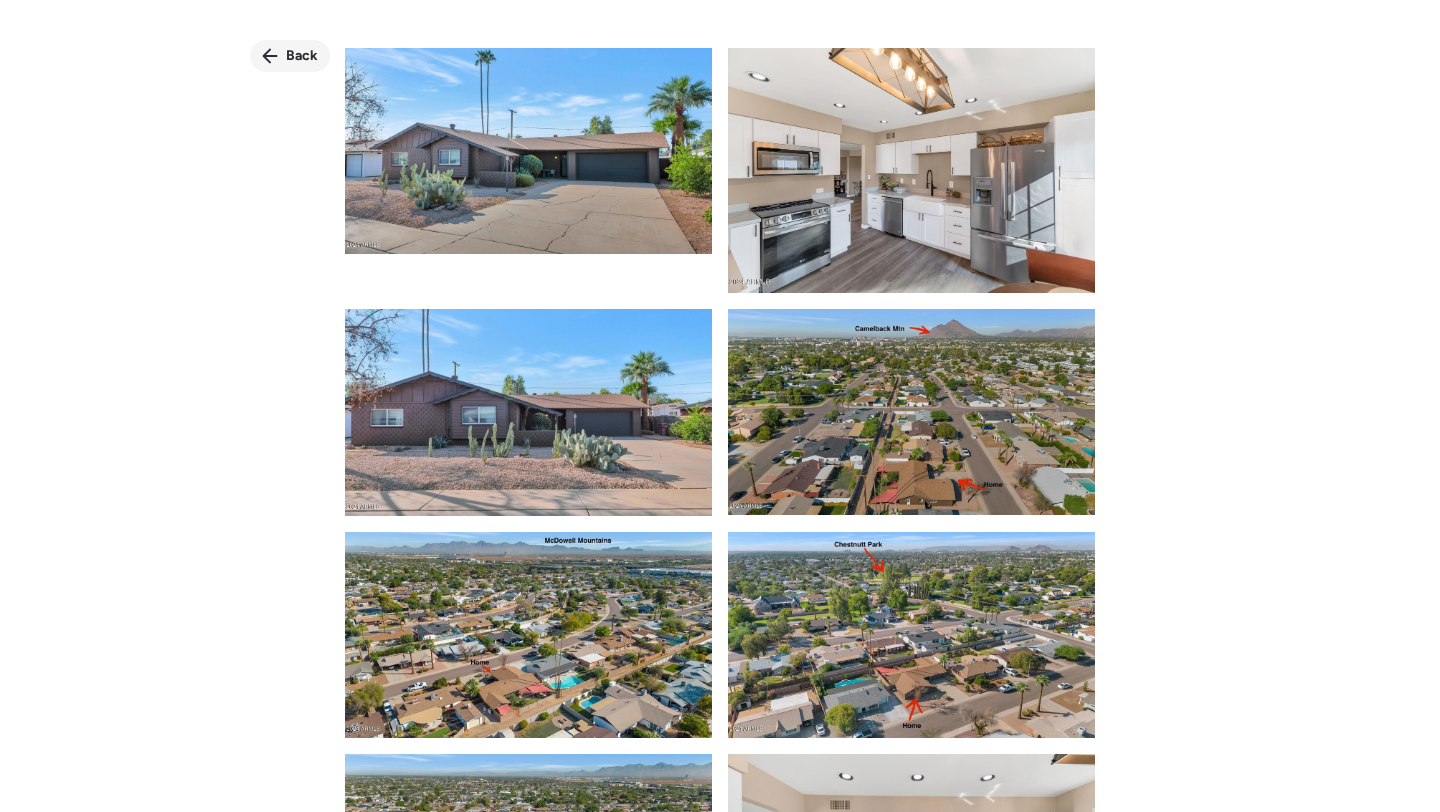 click on "Back" at bounding box center (290, 56) 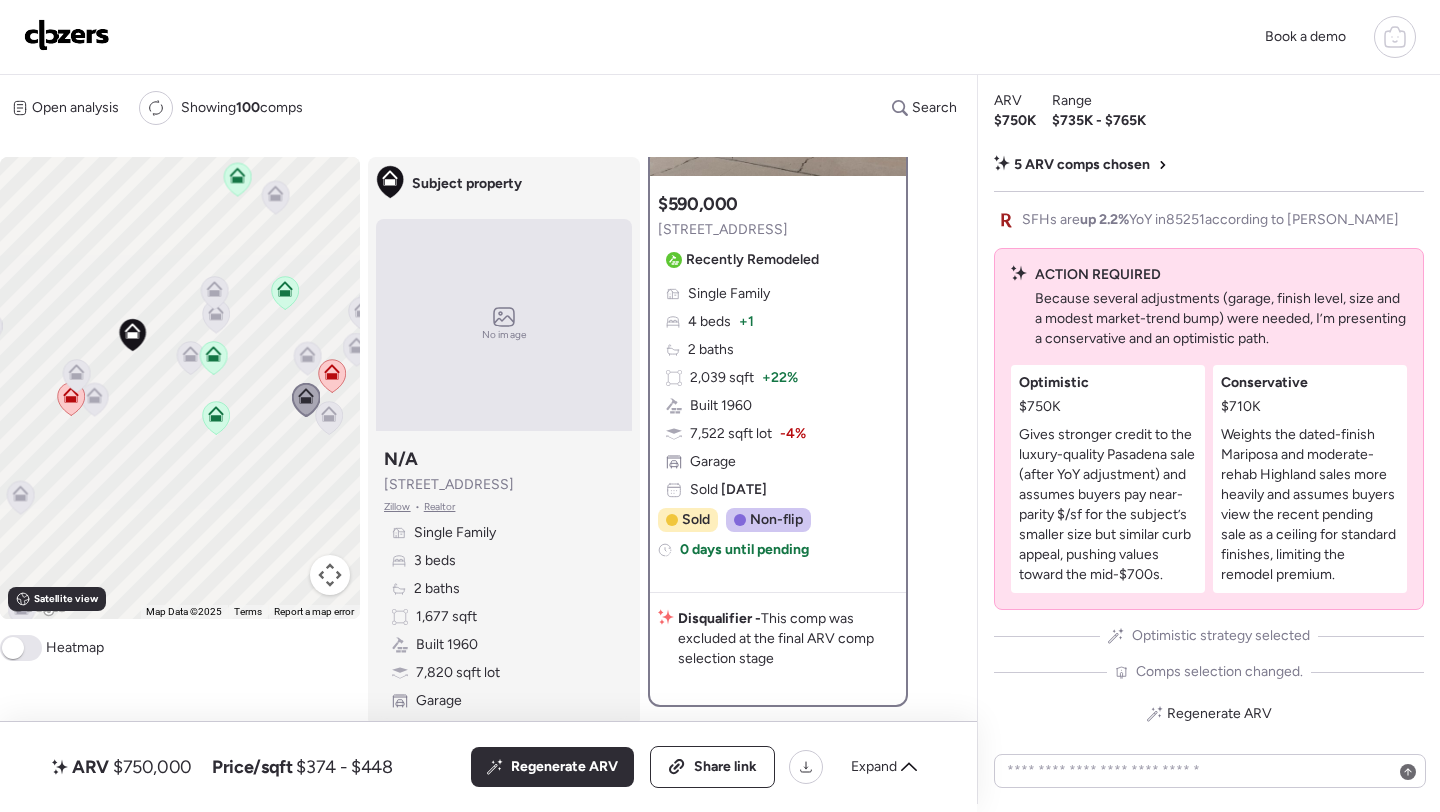 scroll, scrollTop: 0, scrollLeft: 0, axis: both 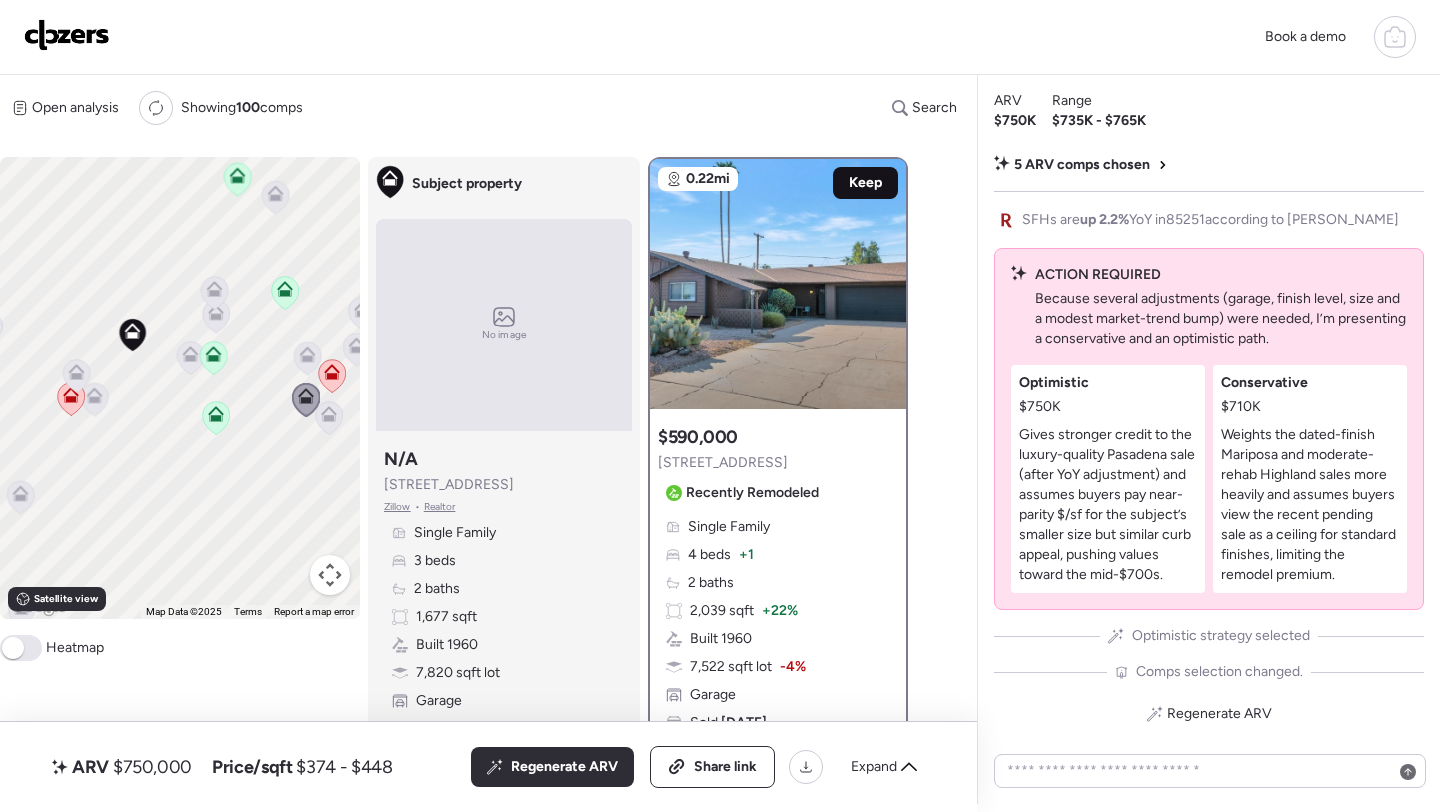 click on "Keep" at bounding box center [865, 183] 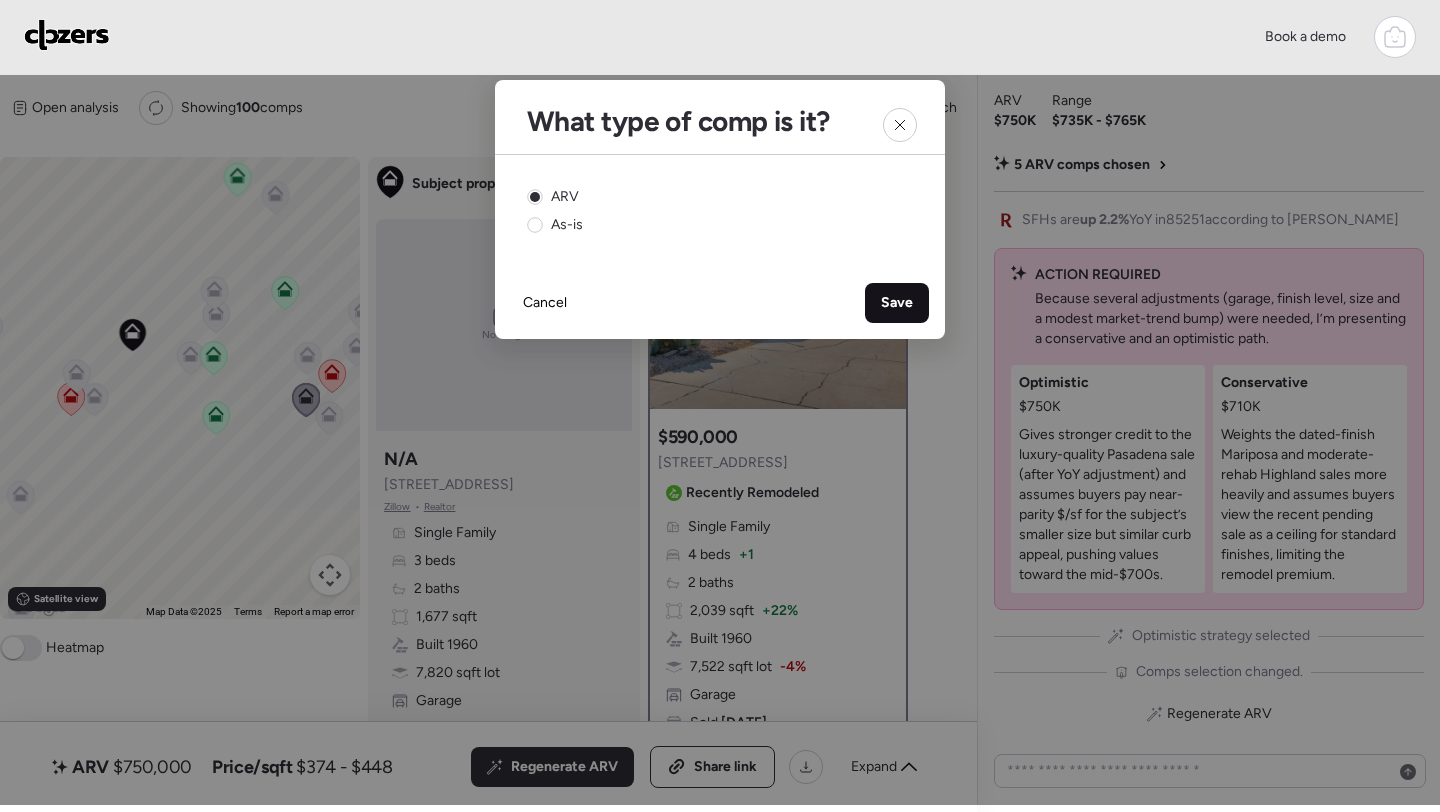 click on "Save" at bounding box center (897, 303) 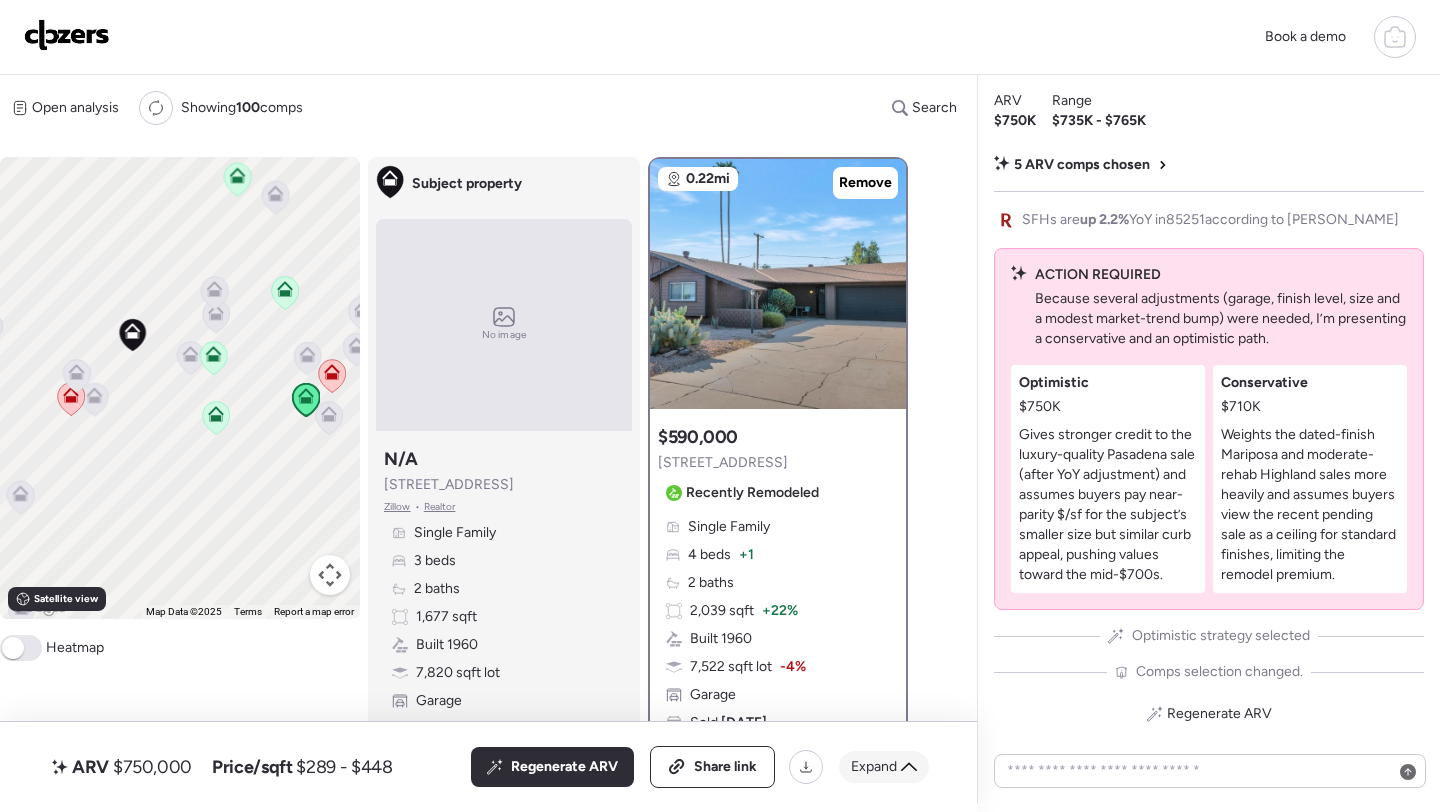 click on "Expand" at bounding box center [874, 767] 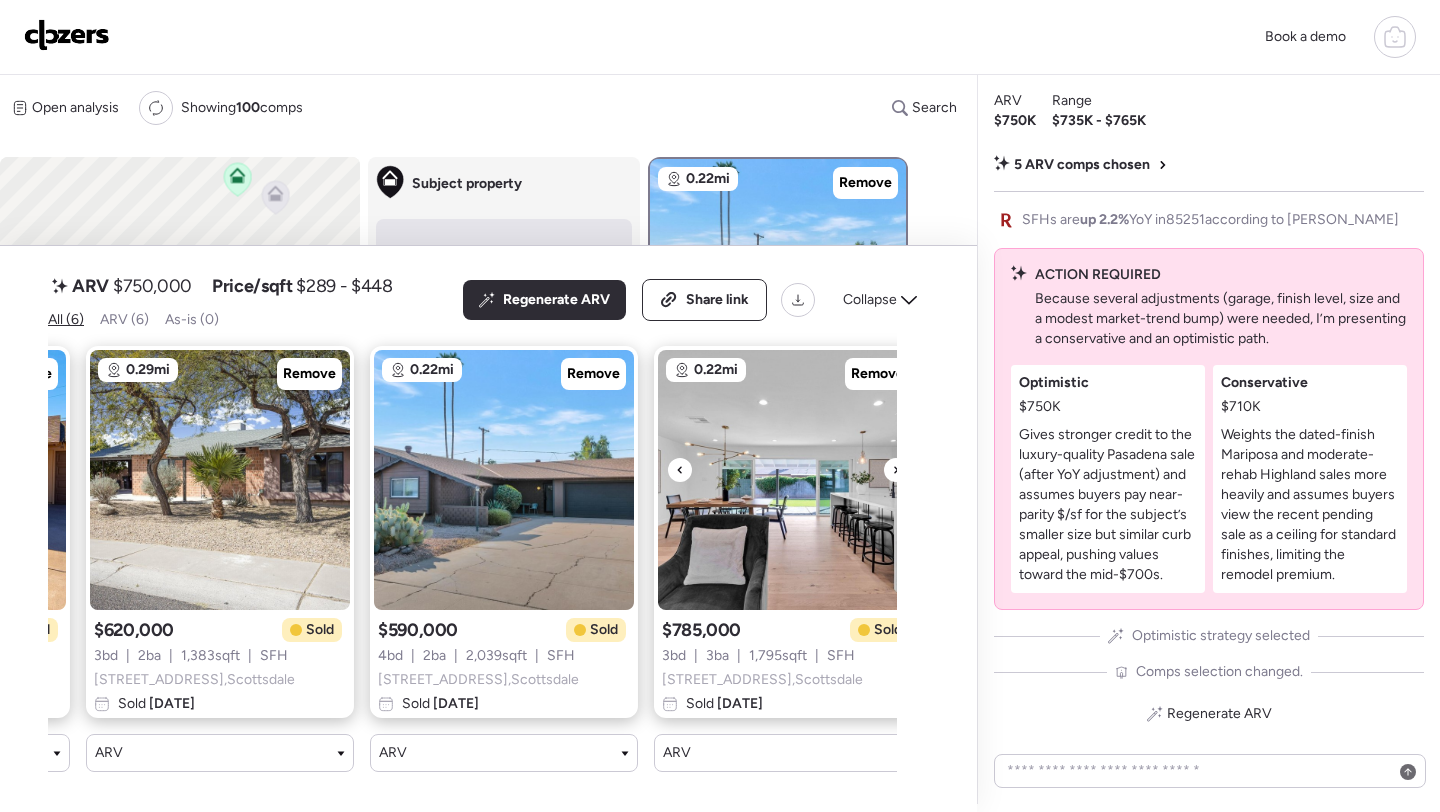 scroll, scrollTop: 0, scrollLeft: 827, axis: horizontal 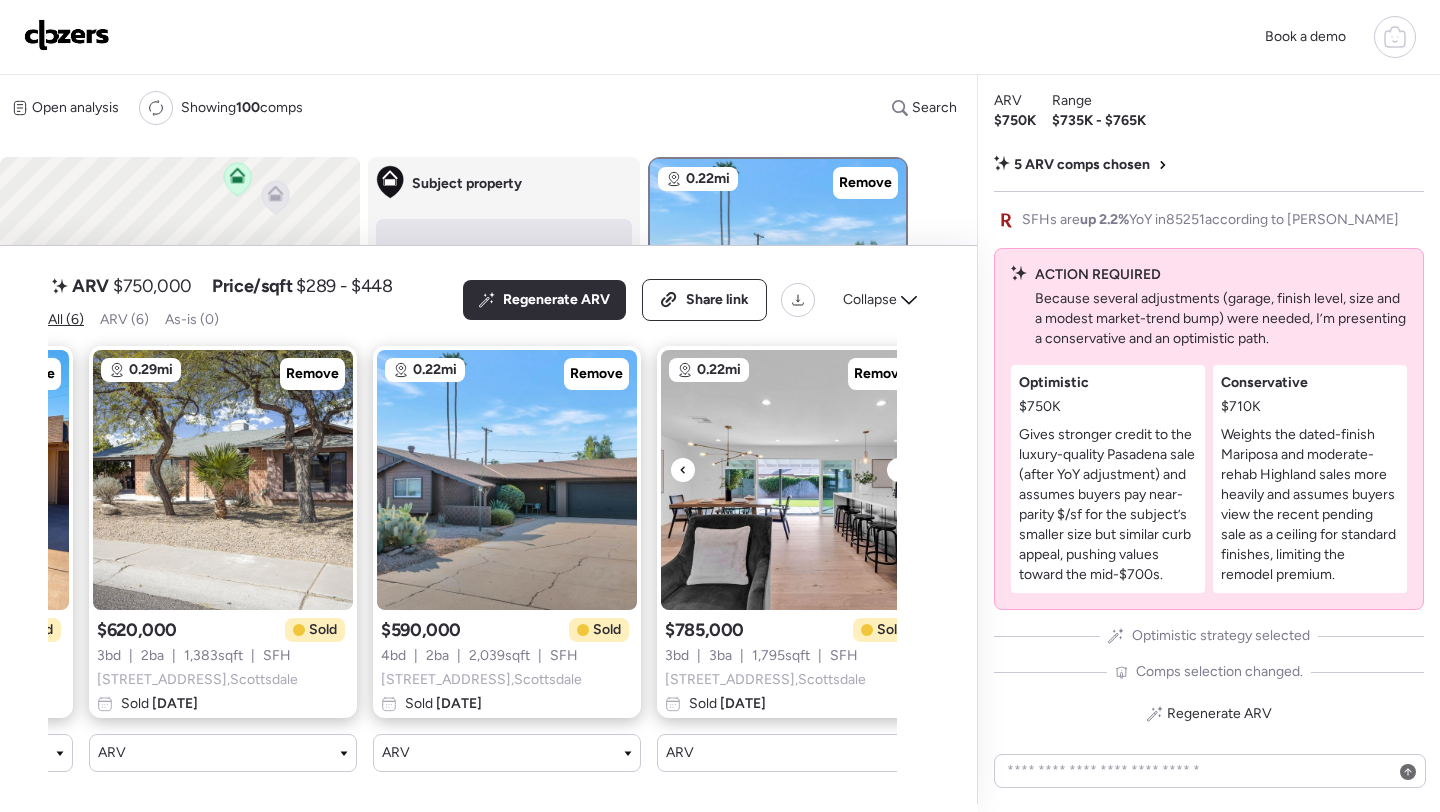 click at bounding box center (791, 480) 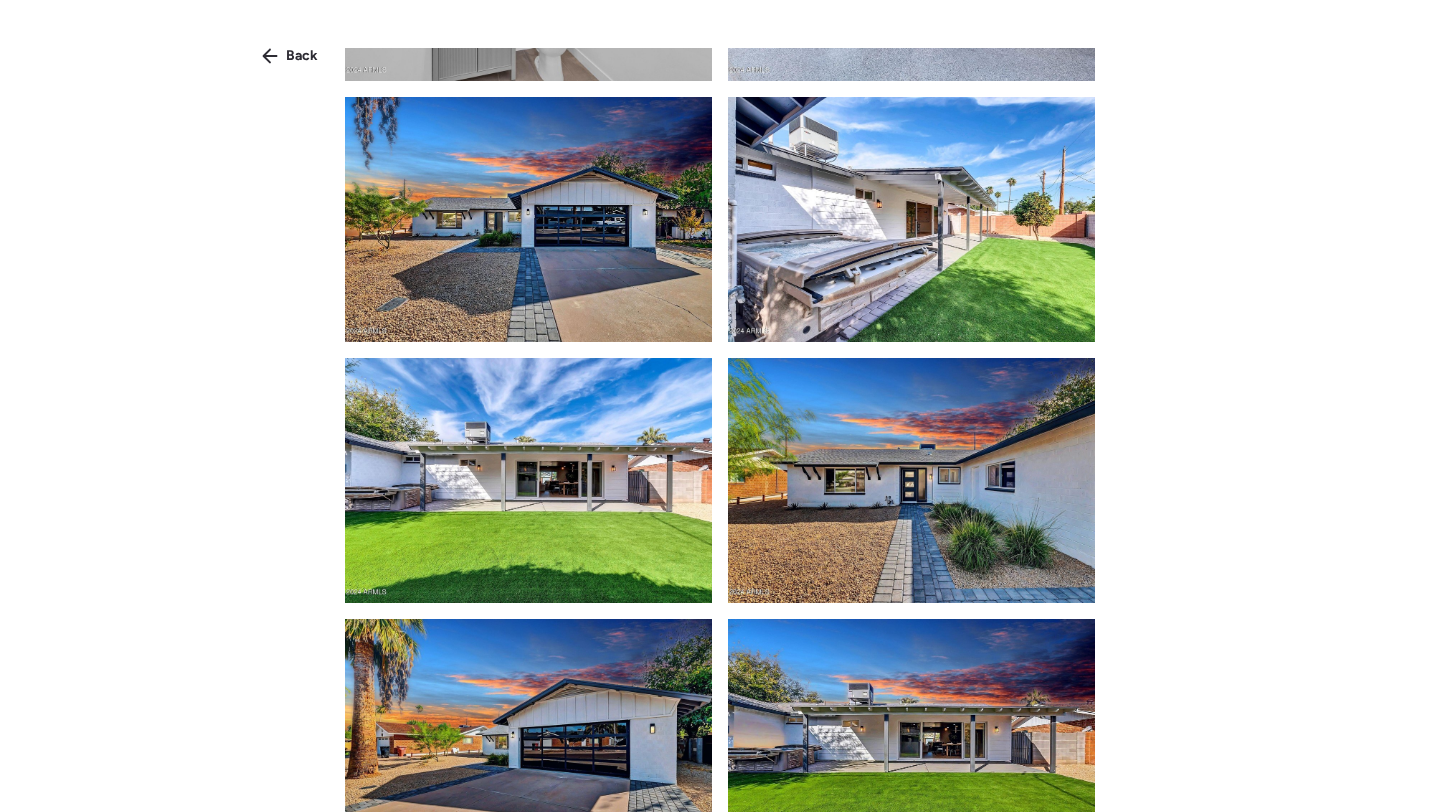 scroll, scrollTop: 3238, scrollLeft: 0, axis: vertical 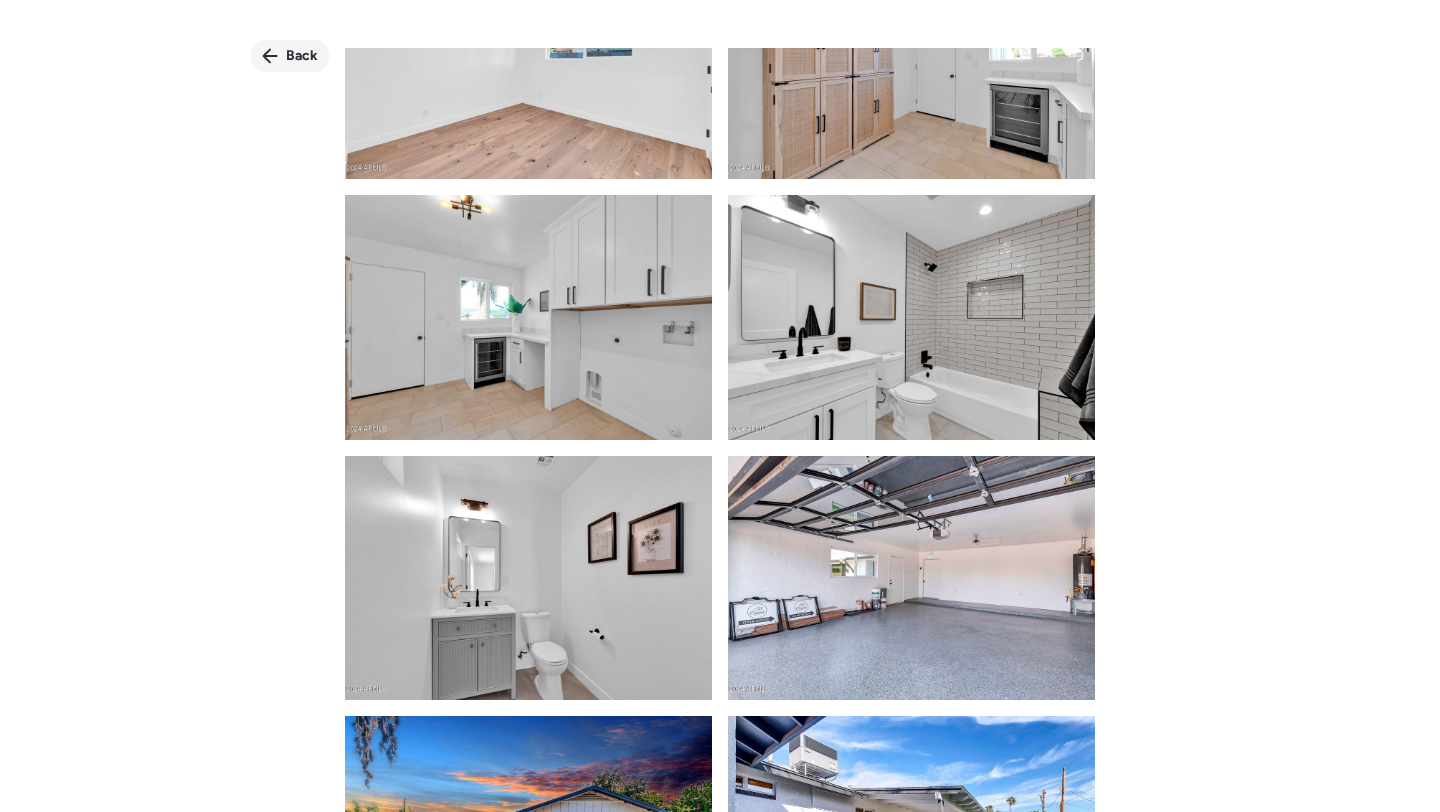 click on "Back" at bounding box center (302, 56) 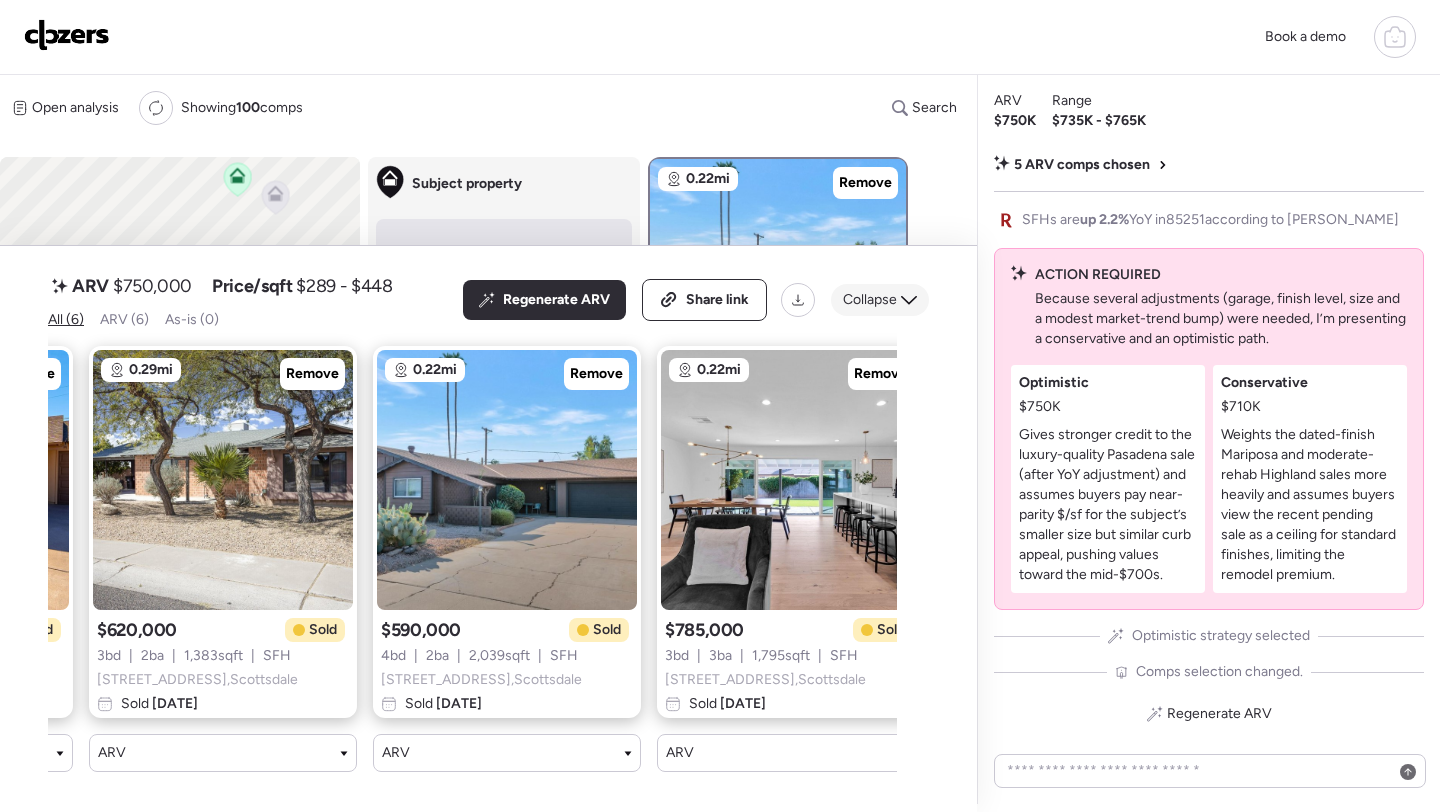 click 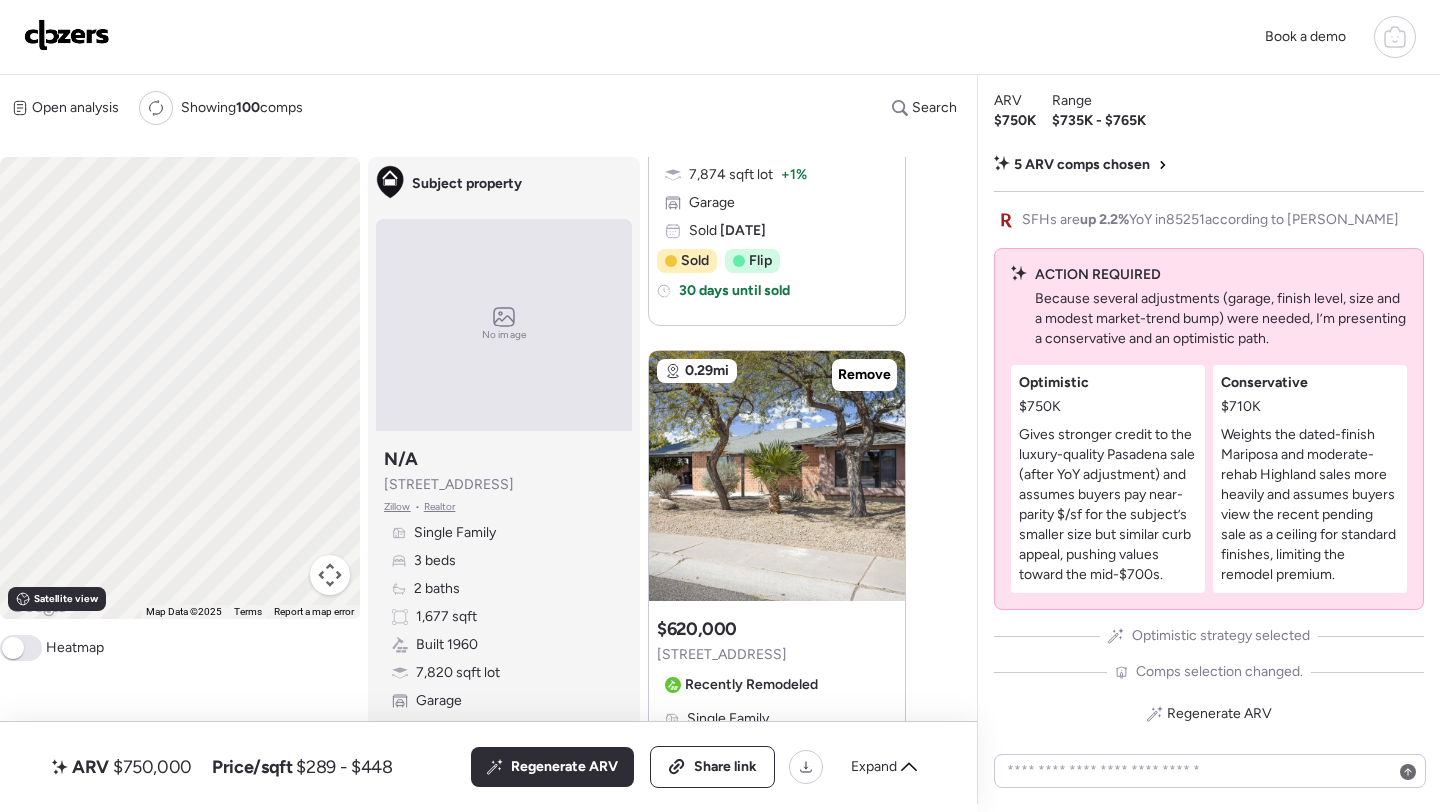 scroll, scrollTop: 2668, scrollLeft: 0, axis: vertical 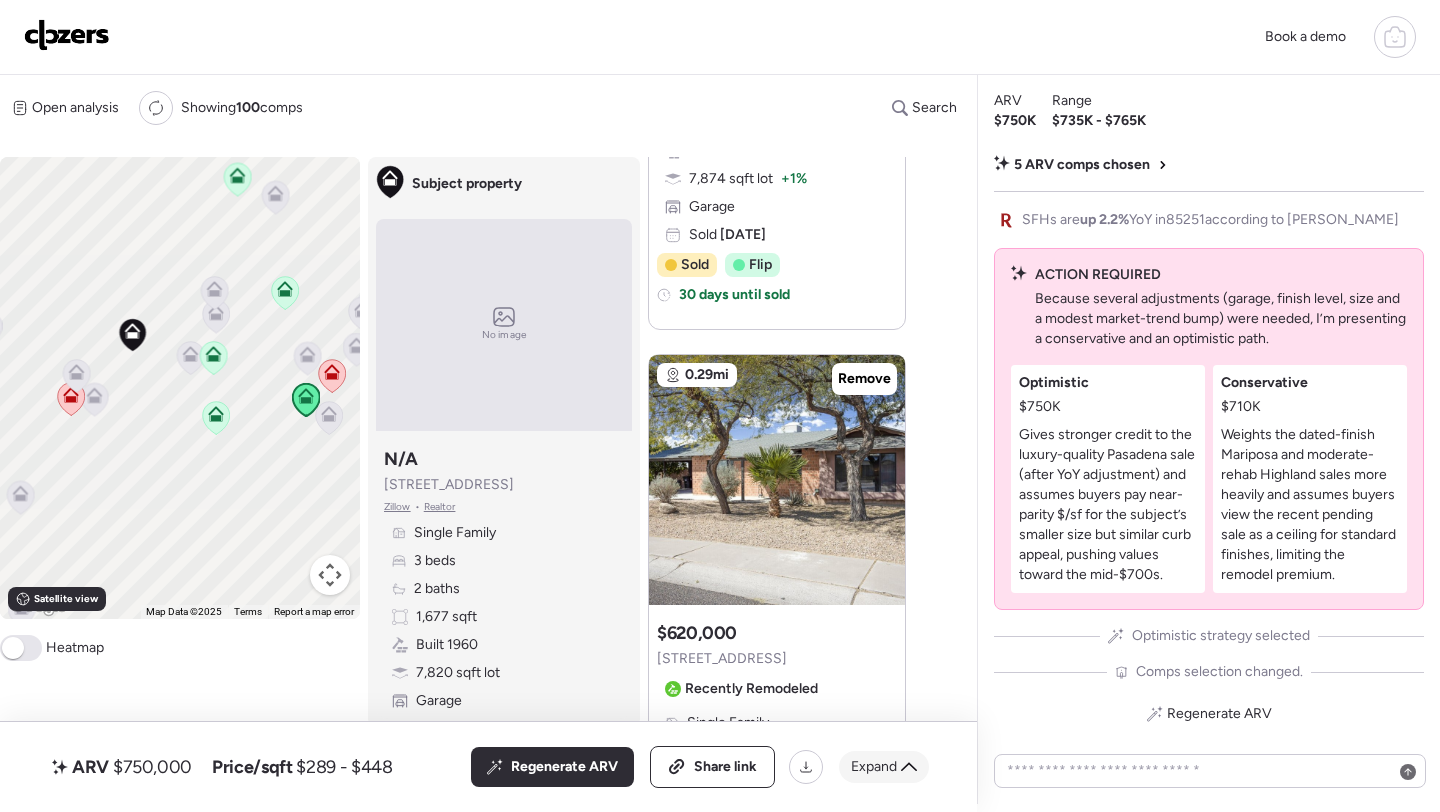 click on "Expand" at bounding box center (874, 767) 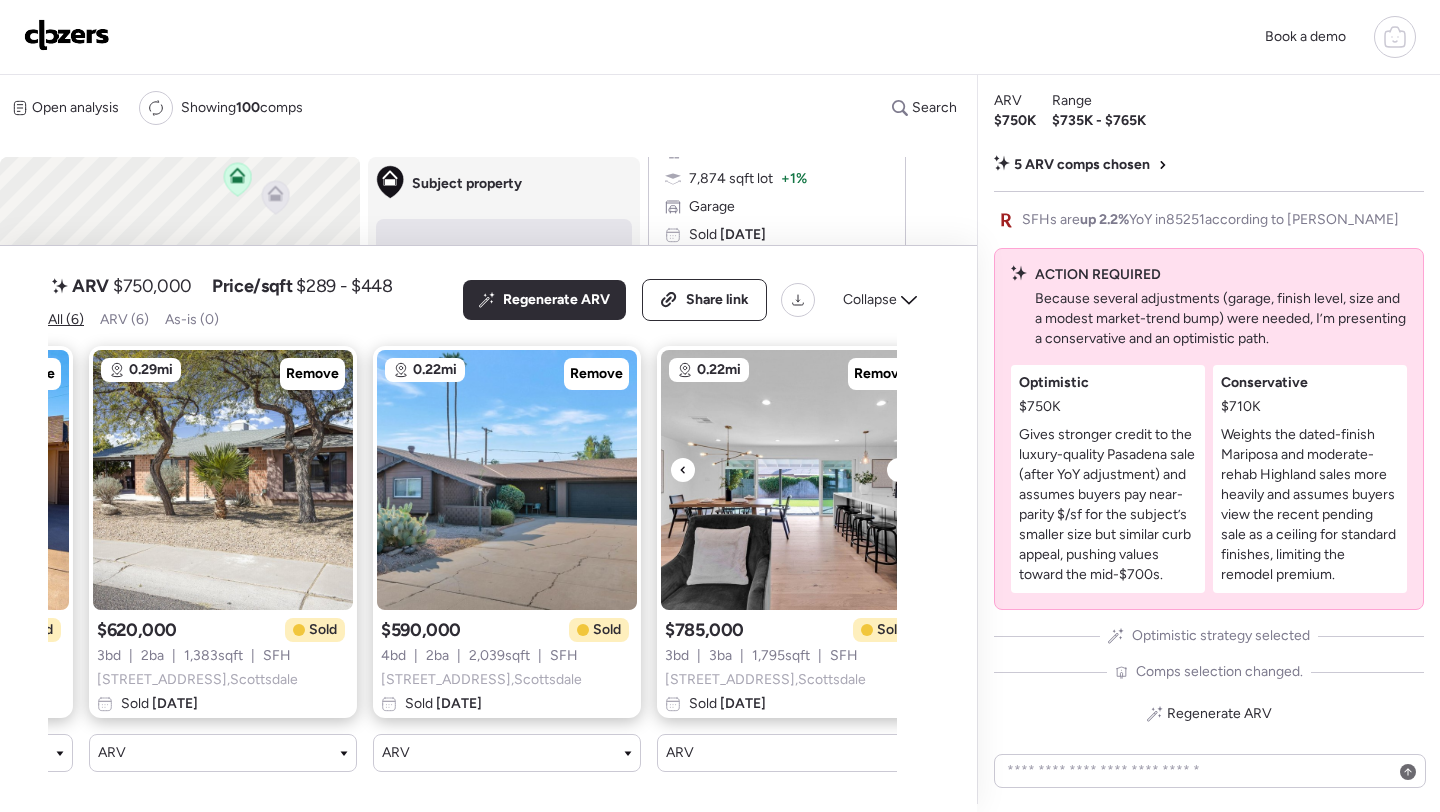 scroll, scrollTop: 0, scrollLeft: 871, axis: horizontal 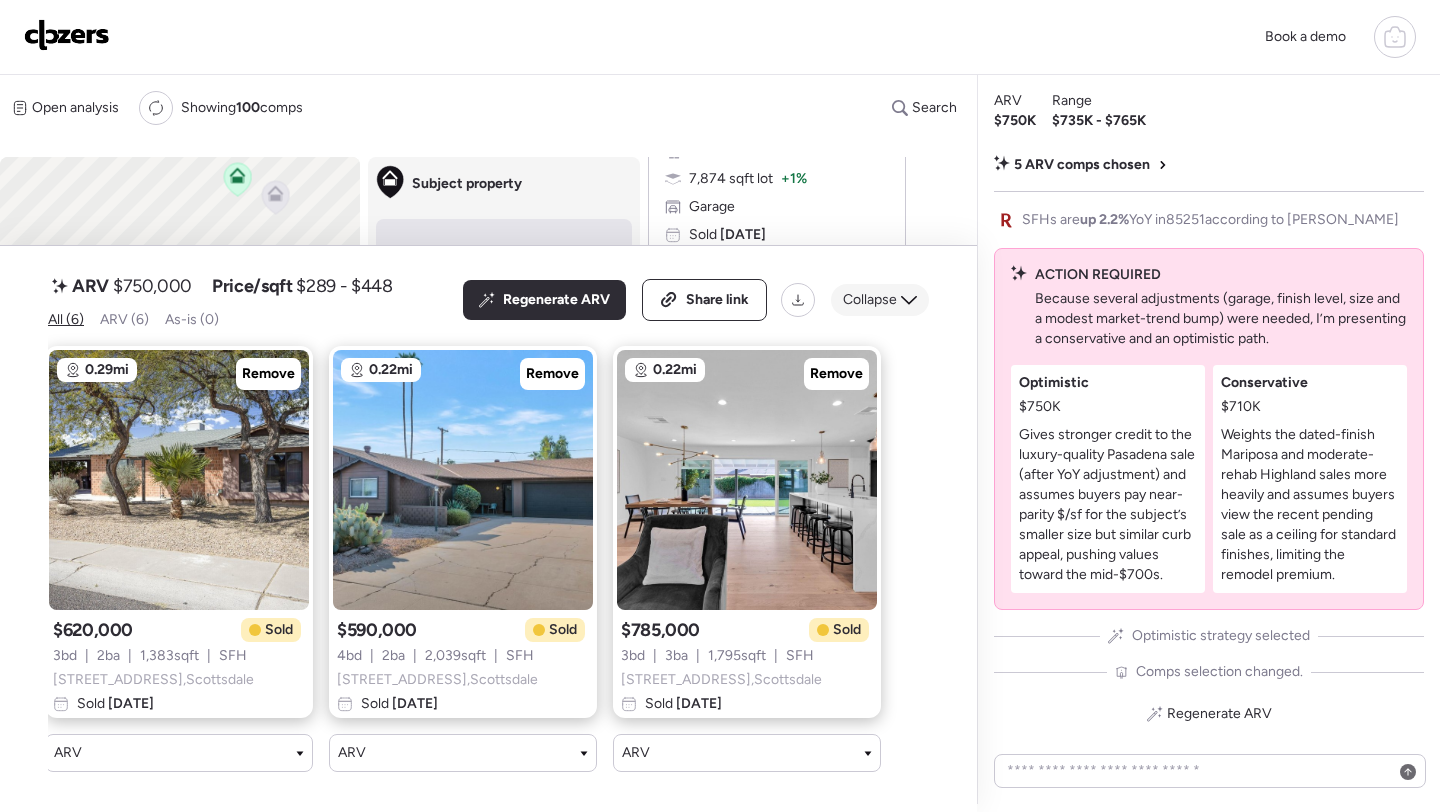 click on "Collapse" at bounding box center (880, 300) 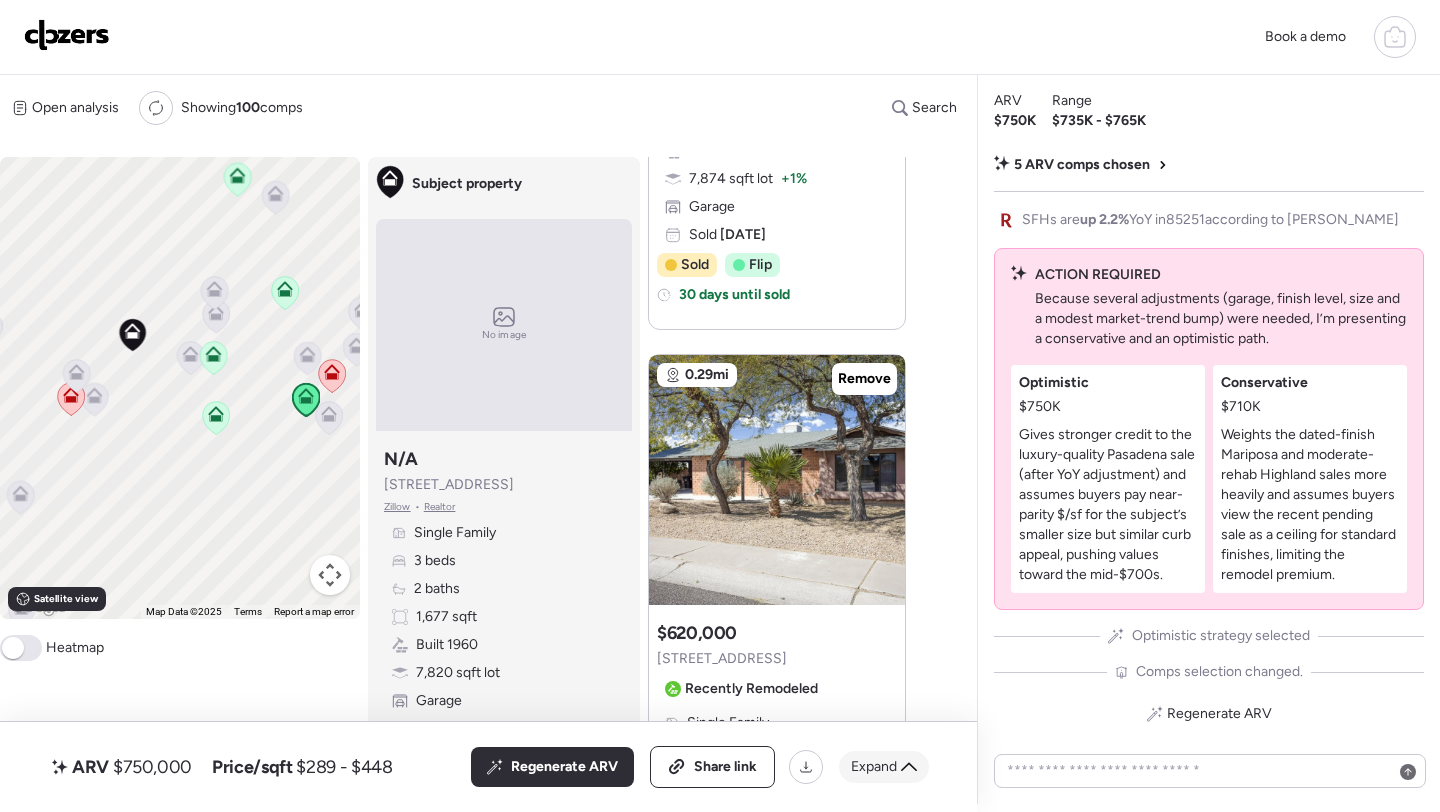 click on "Expand" at bounding box center [884, 767] 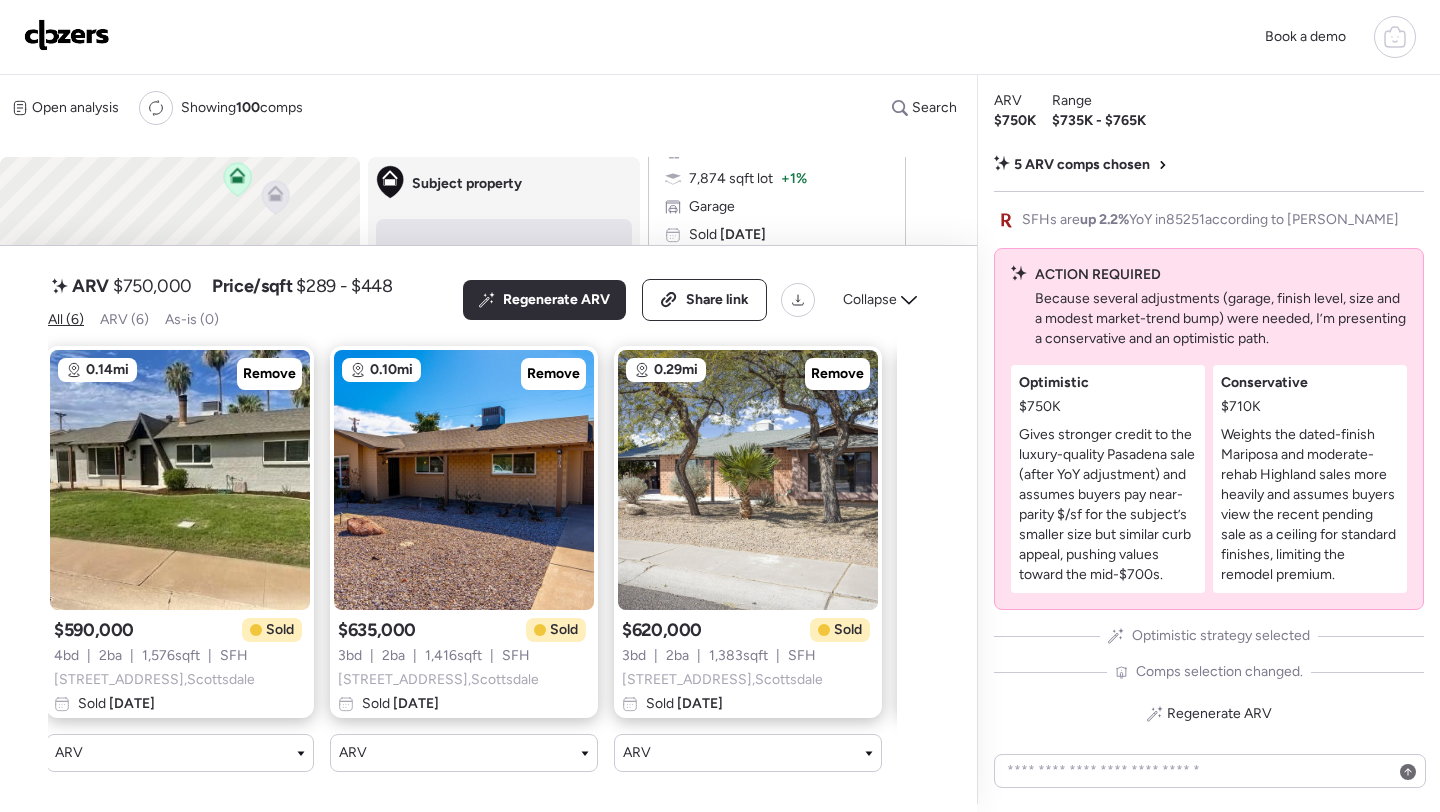 scroll, scrollTop: 0, scrollLeft: 0, axis: both 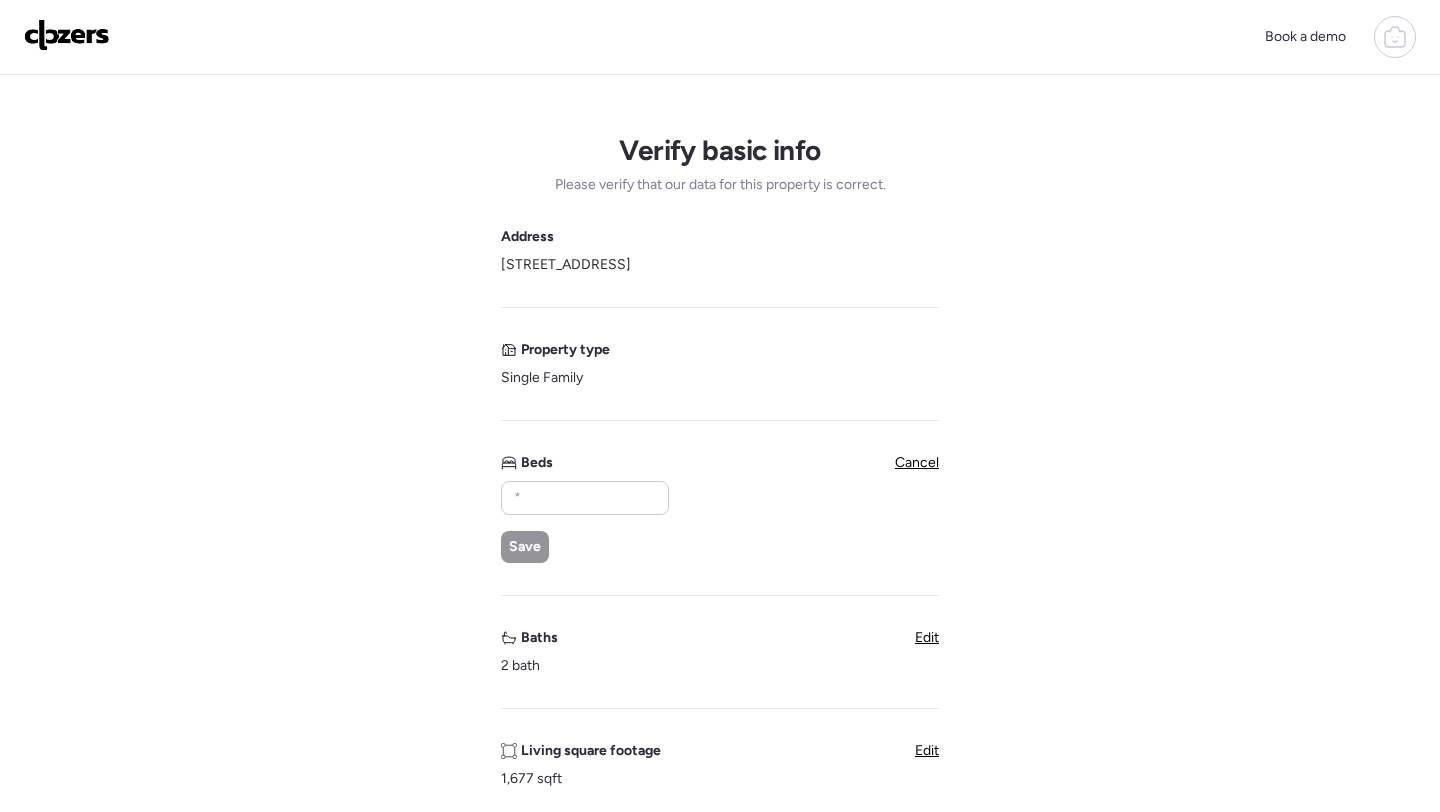 click at bounding box center [1395, 37] 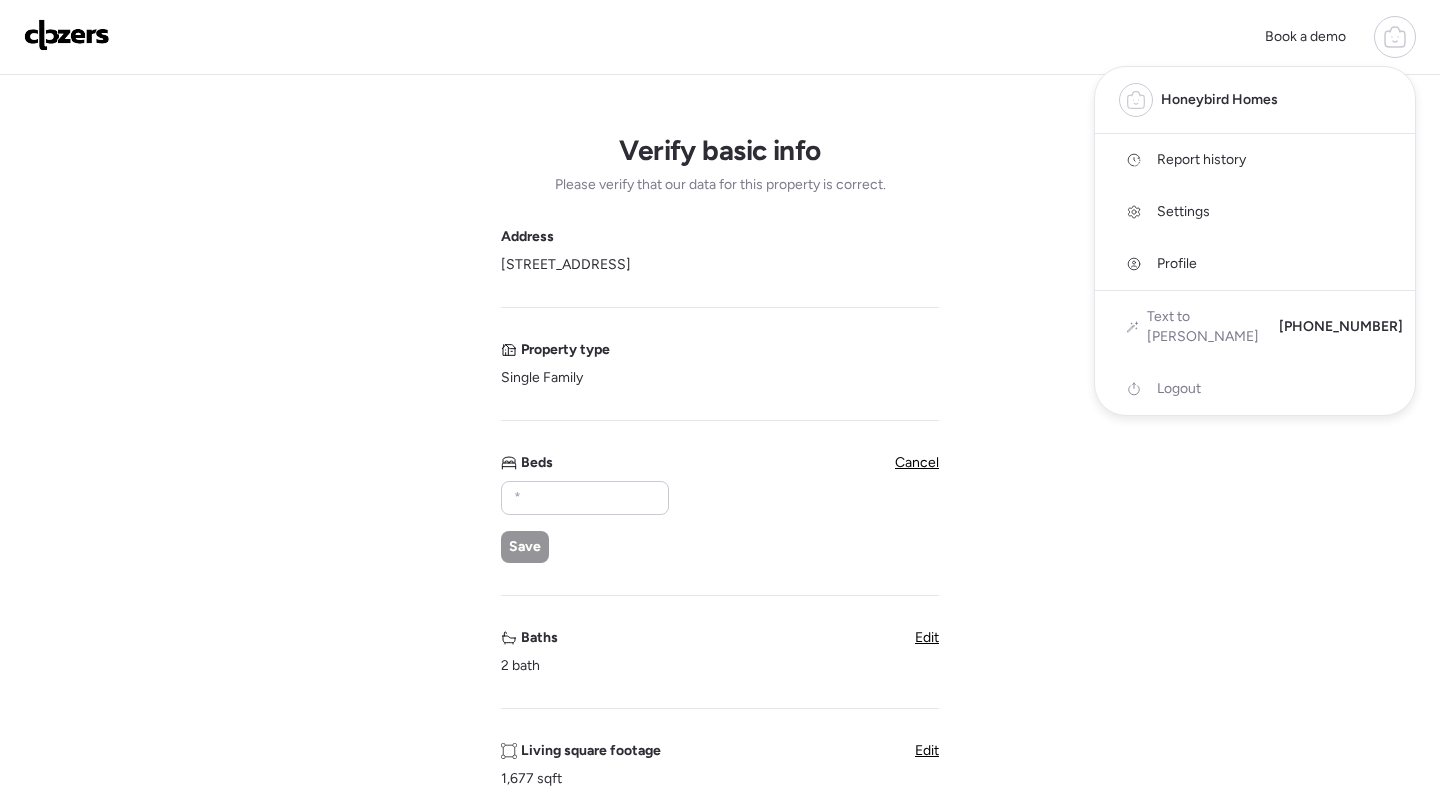 click on "Report history" at bounding box center (1201, 160) 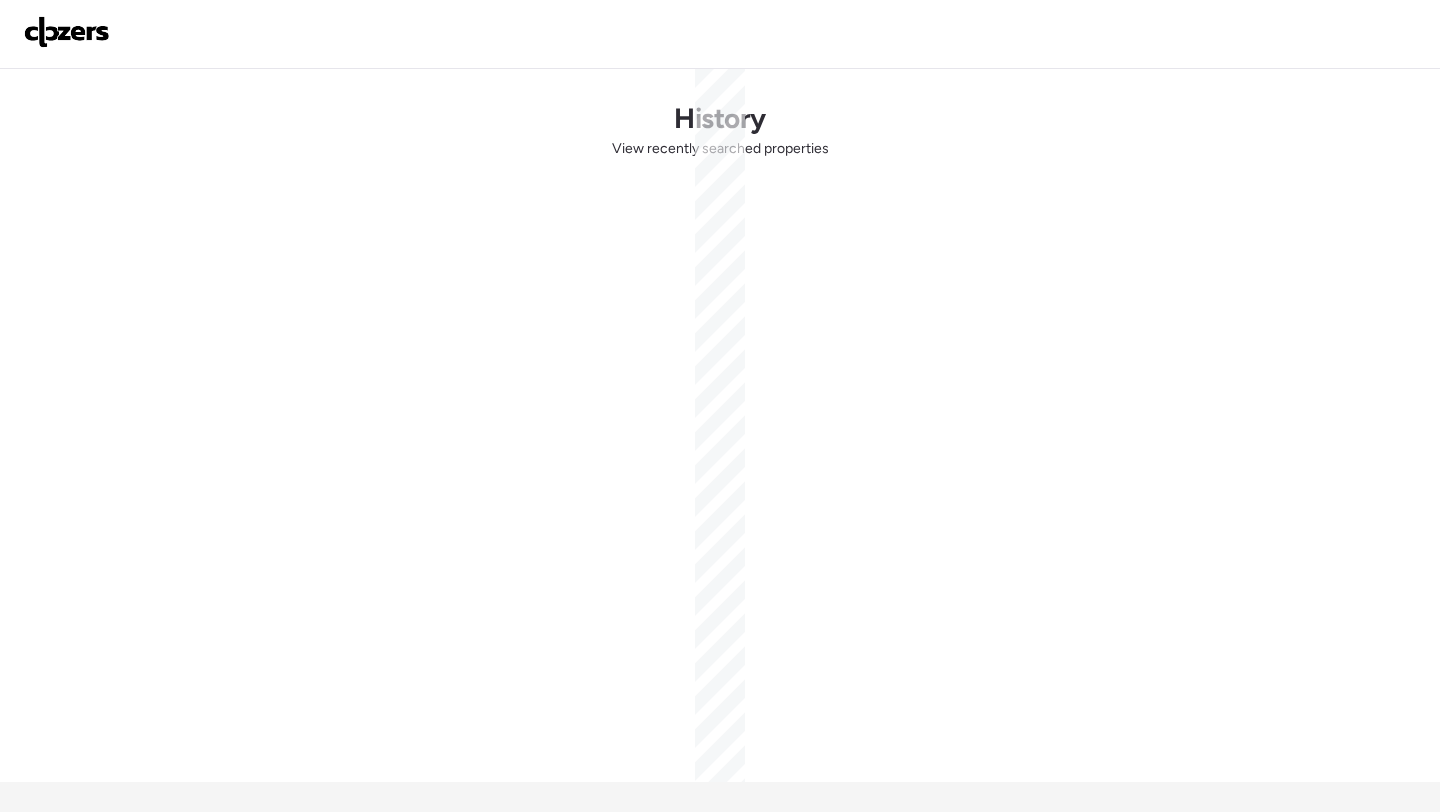 scroll, scrollTop: 0, scrollLeft: 0, axis: both 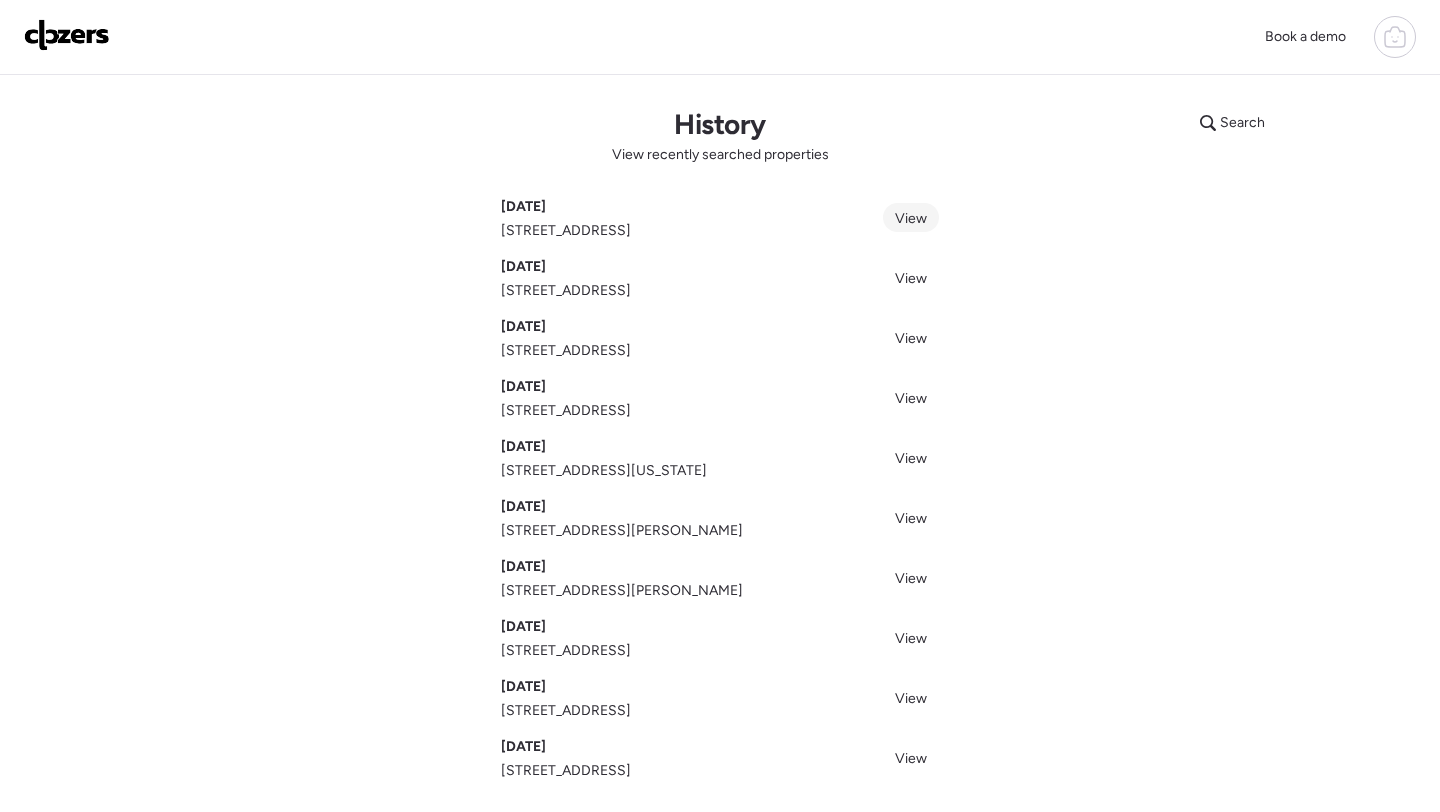 click on "View" at bounding box center [911, 218] 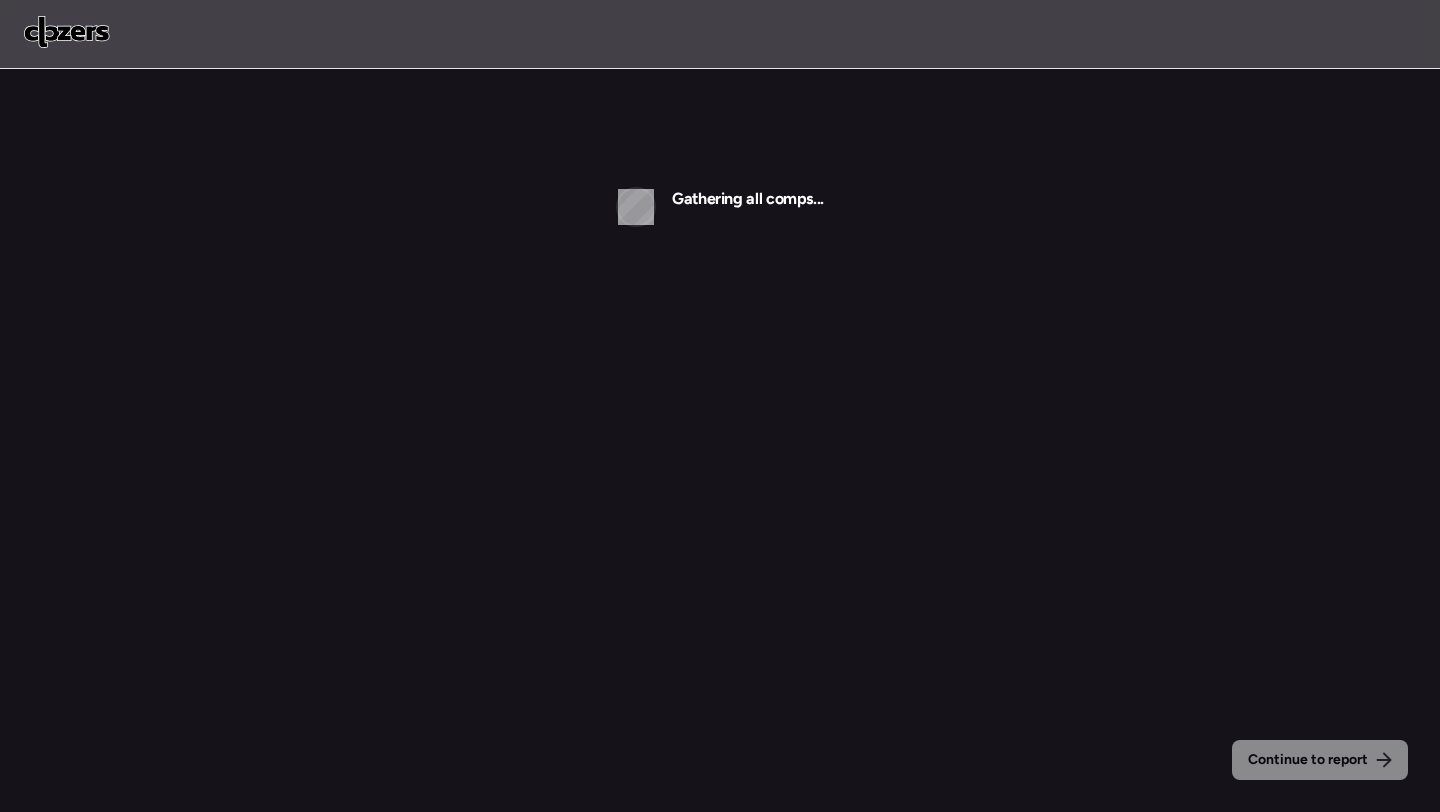 scroll, scrollTop: 0, scrollLeft: 0, axis: both 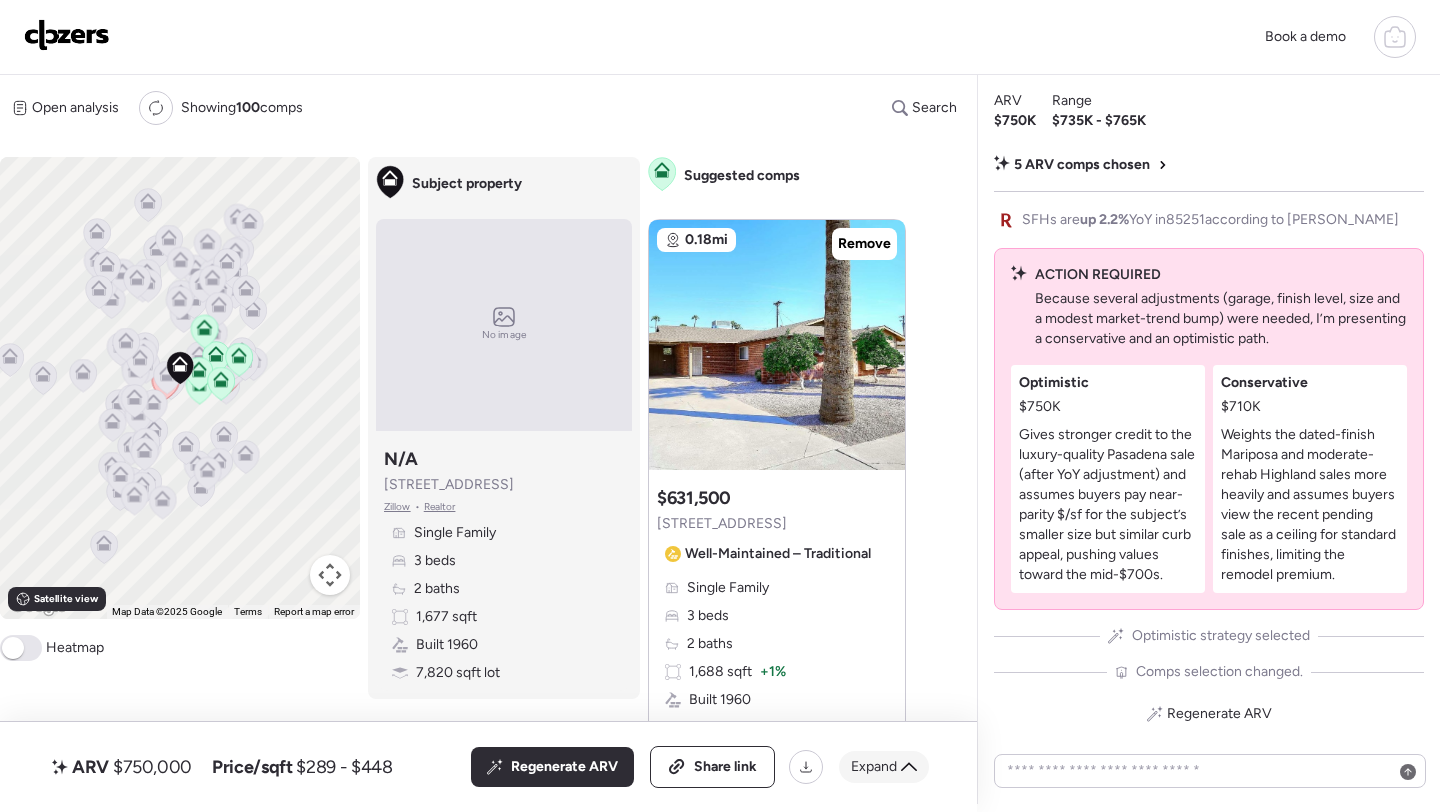 click on "Expand" at bounding box center [884, 767] 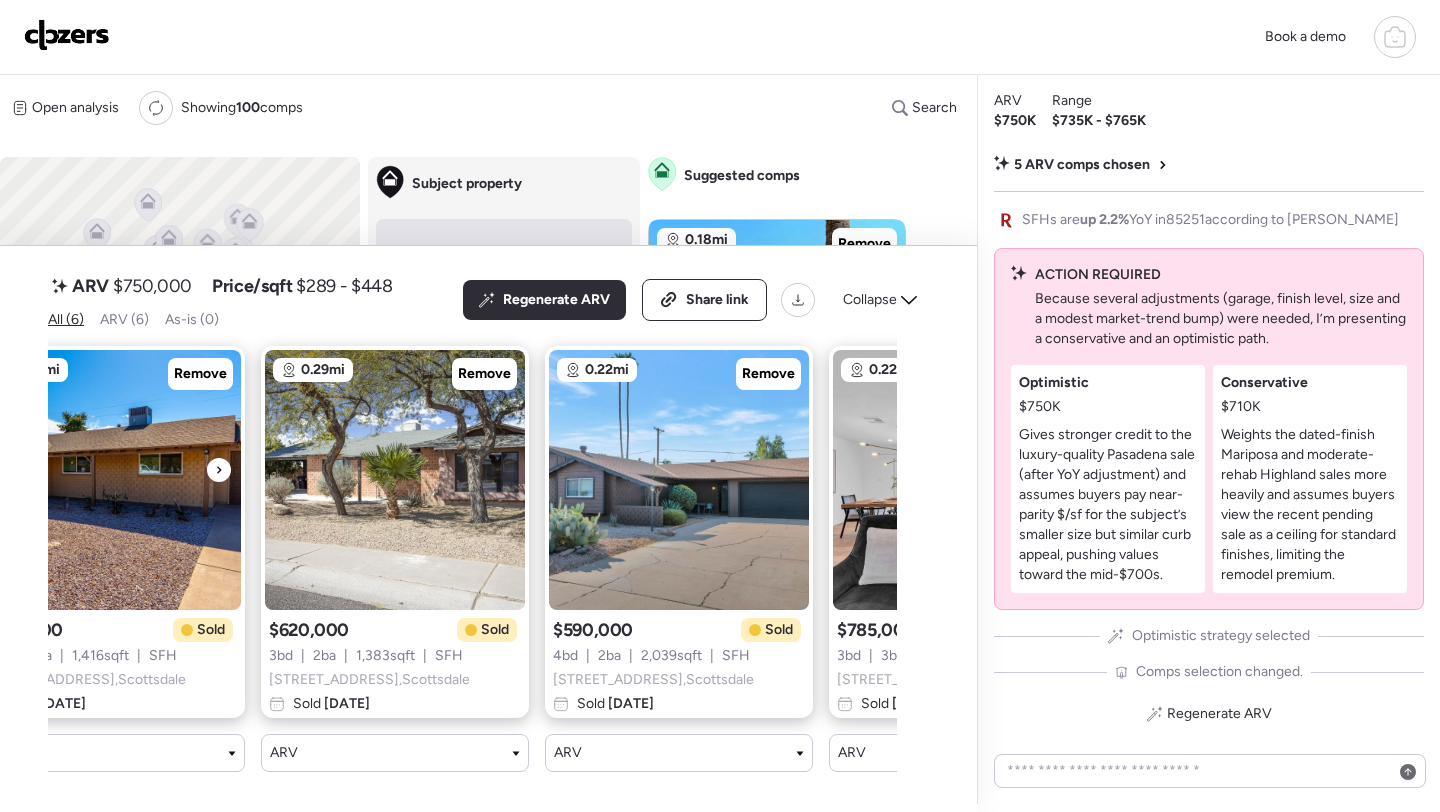 scroll, scrollTop: 0, scrollLeft: 871, axis: horizontal 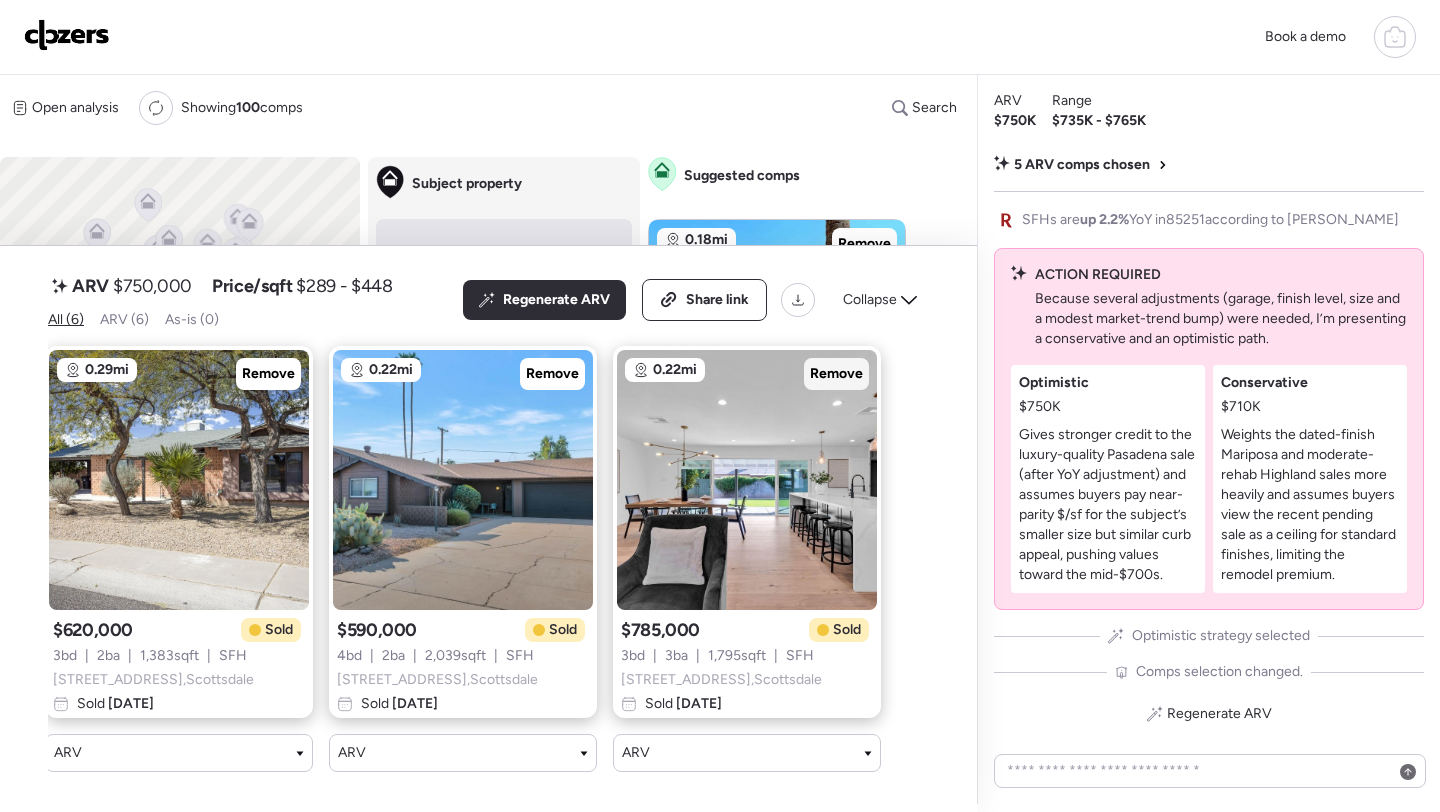 click on "Remove" at bounding box center (836, 374) 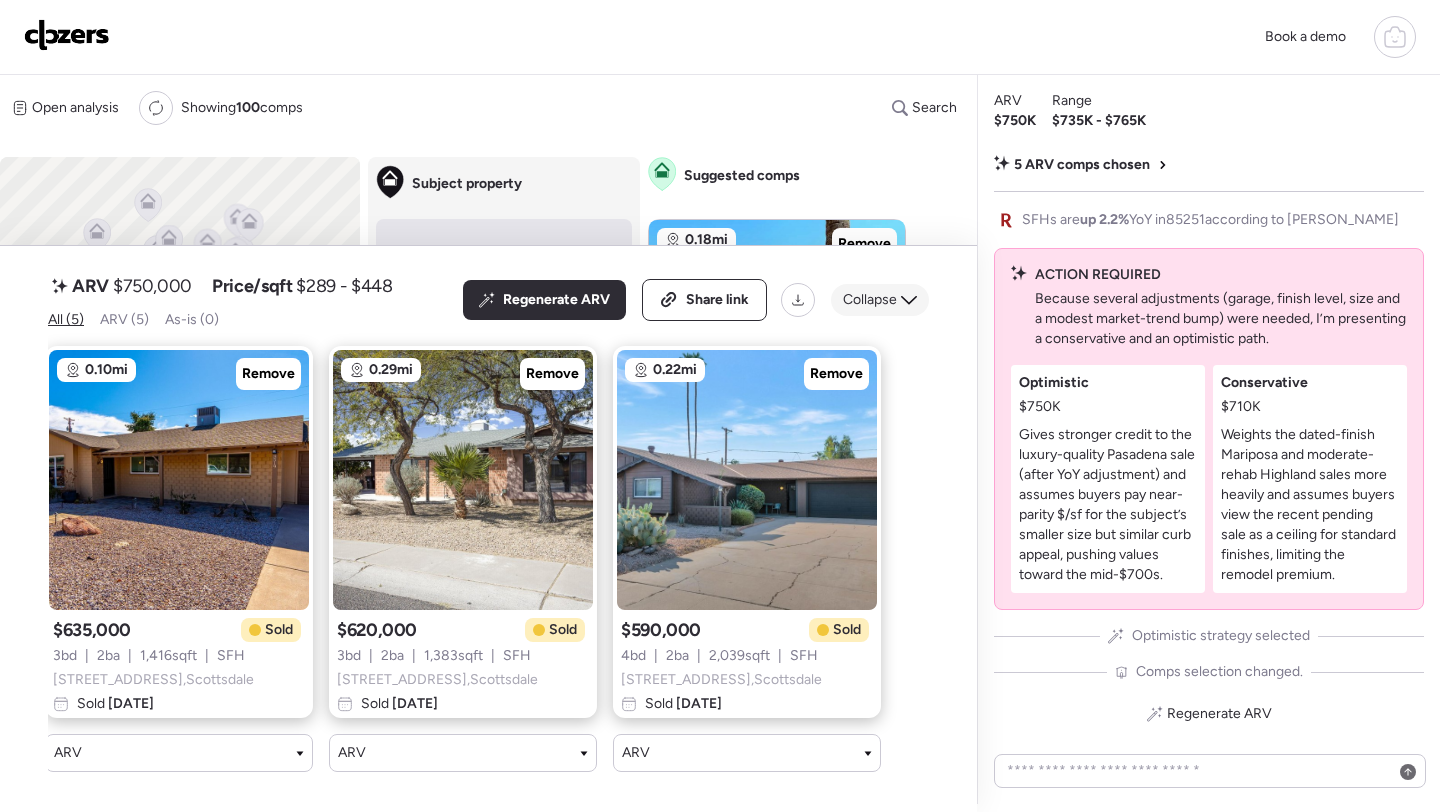 click on "Collapse" at bounding box center [870, 300] 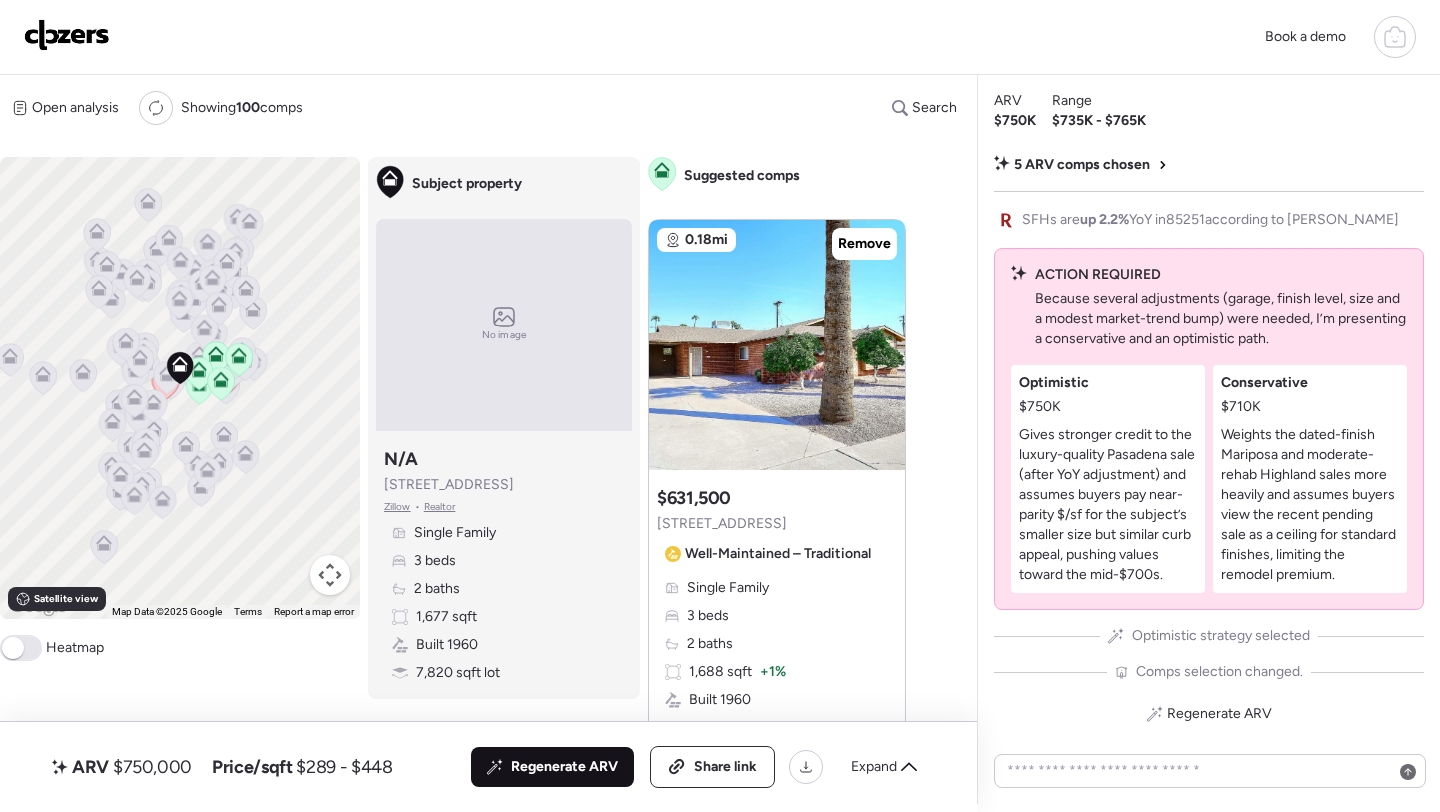 click on "Regenerate ARV" at bounding box center (564, 767) 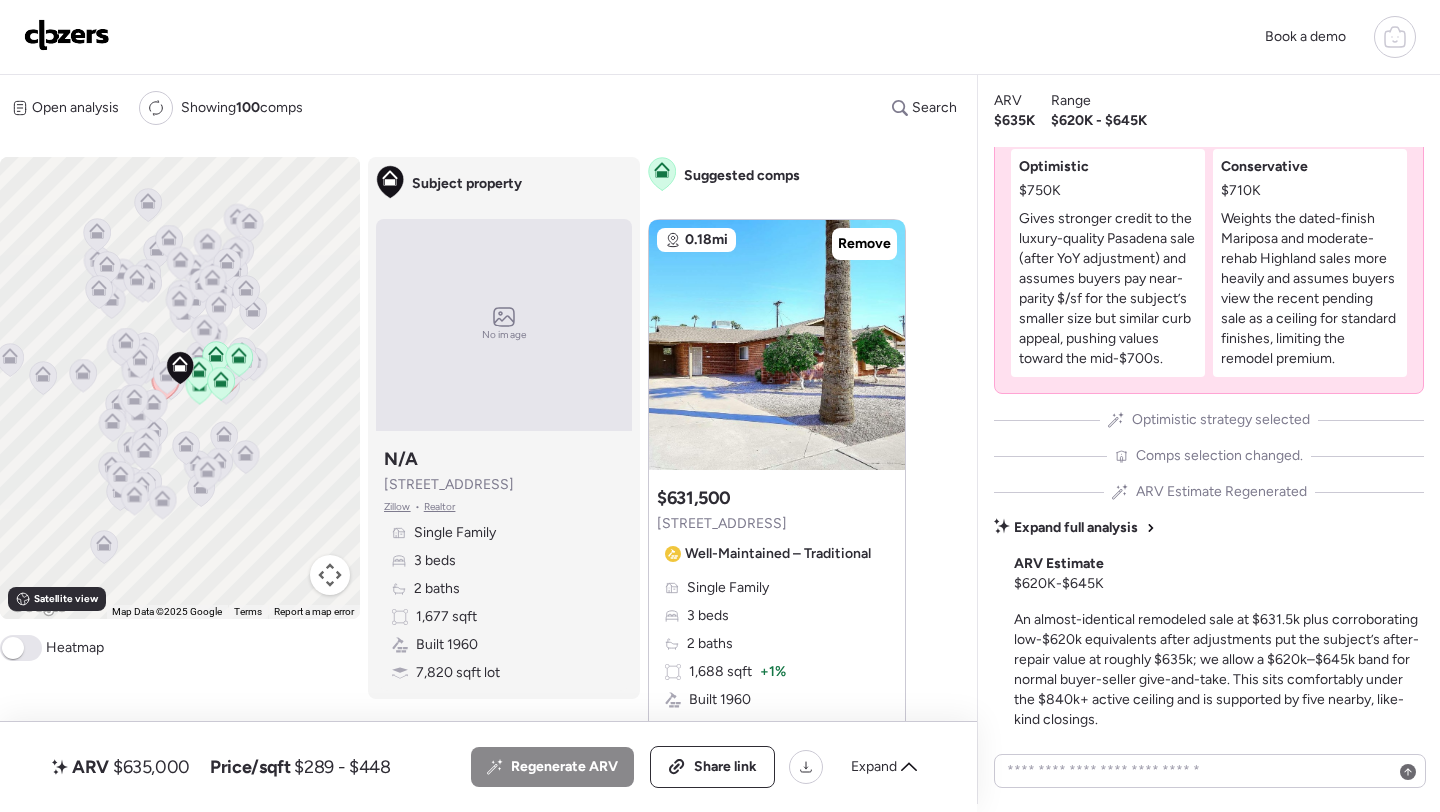 click on "$635,000" at bounding box center (151, 767) 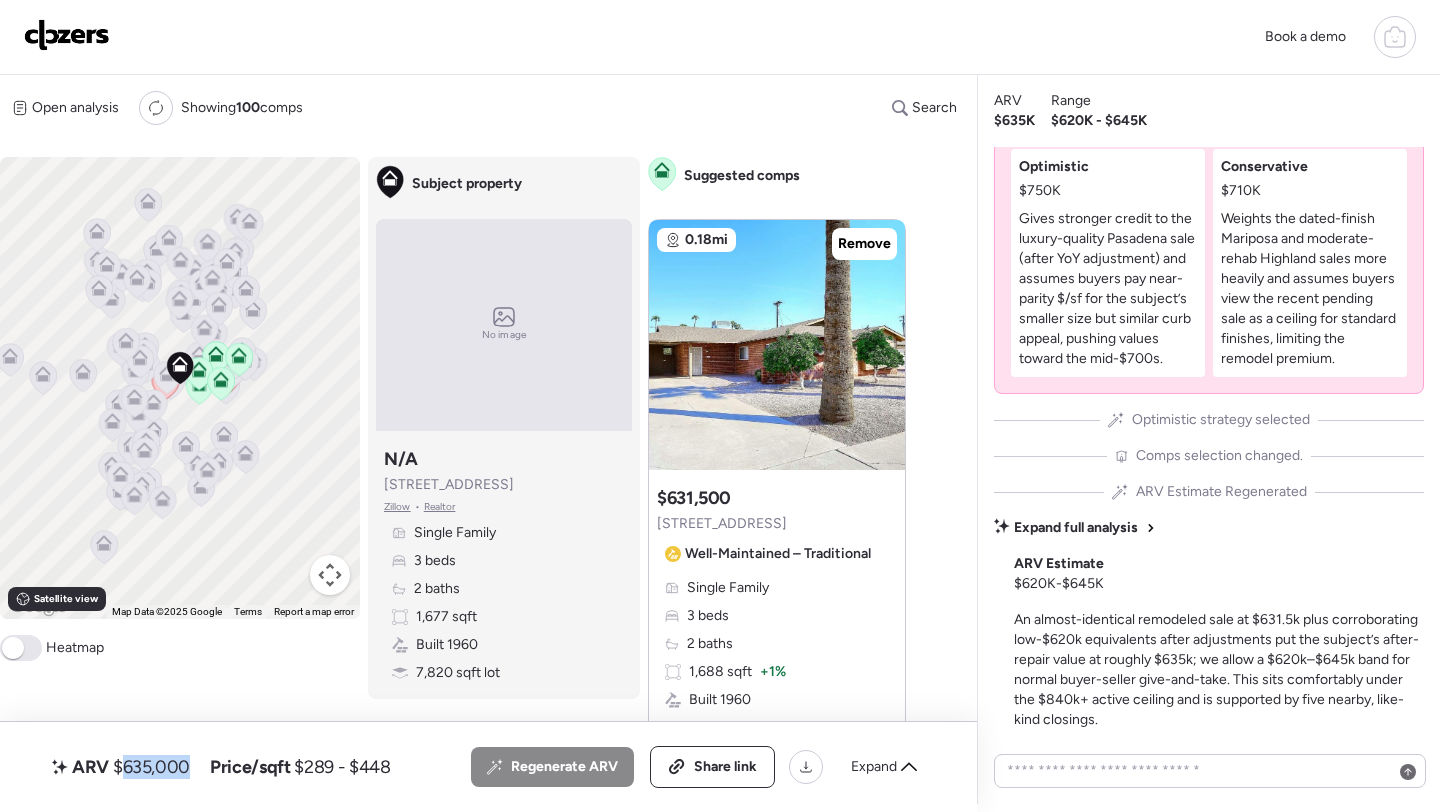 copy on "635,000" 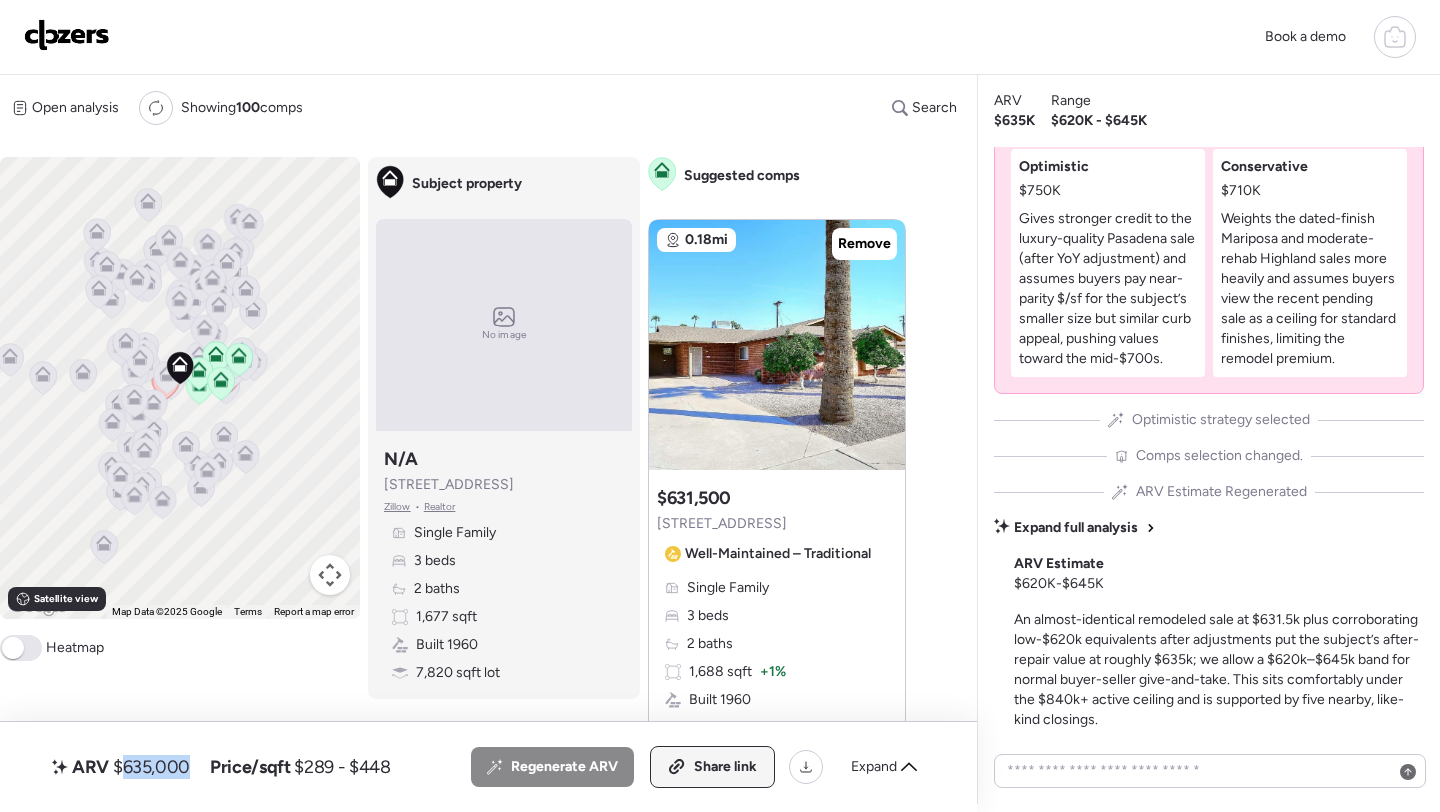 click on "Share link" at bounding box center [712, 767] 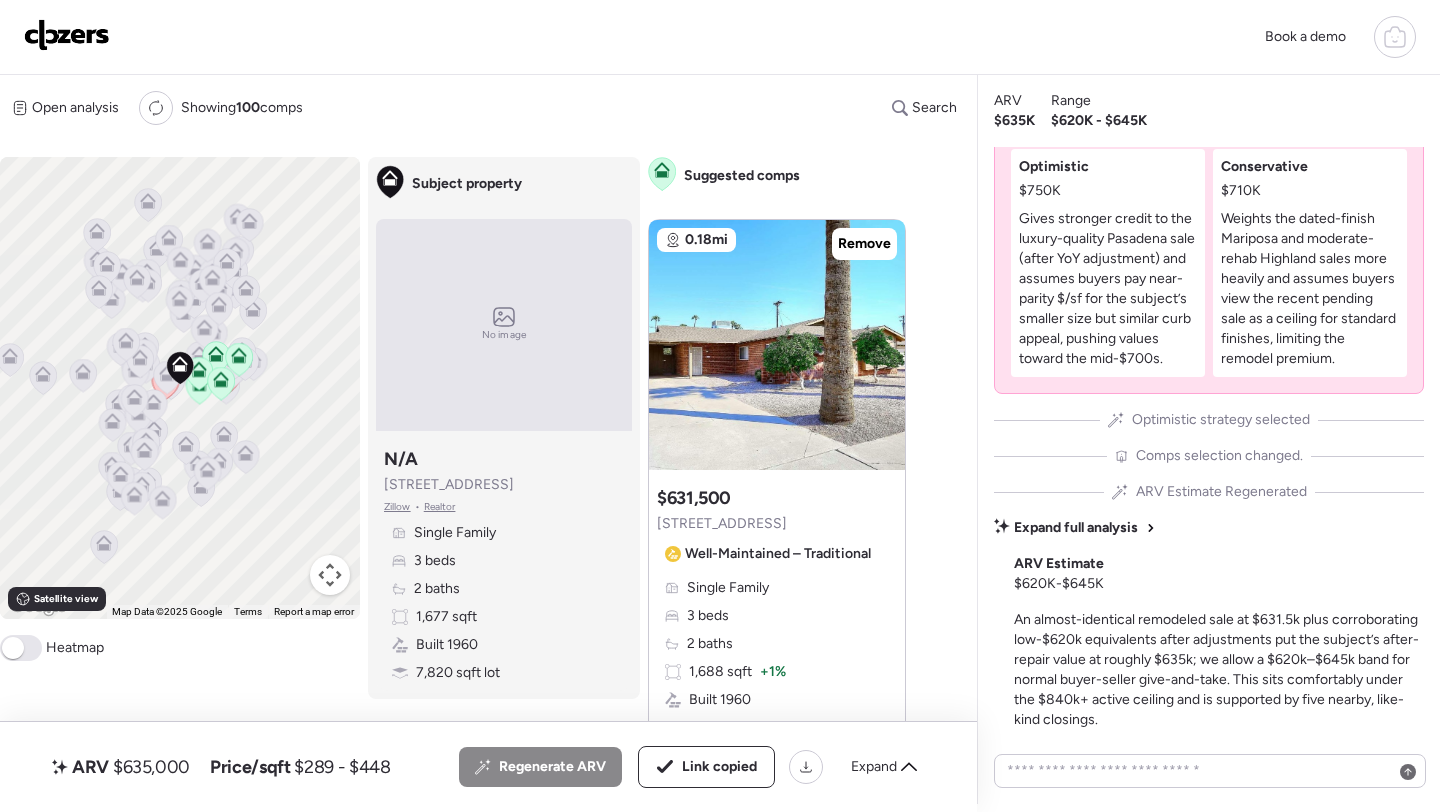 click at bounding box center (67, 35) 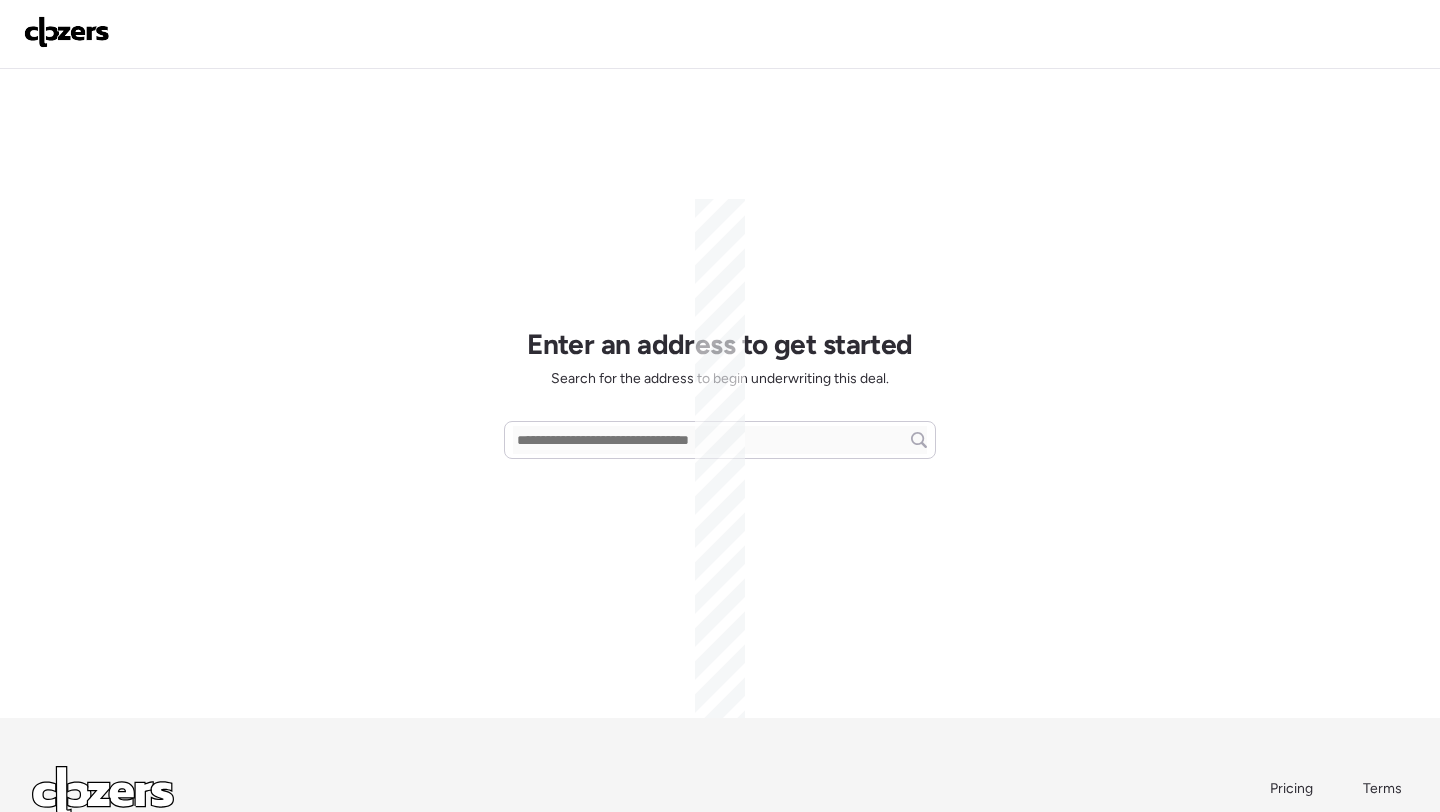 scroll, scrollTop: 0, scrollLeft: 0, axis: both 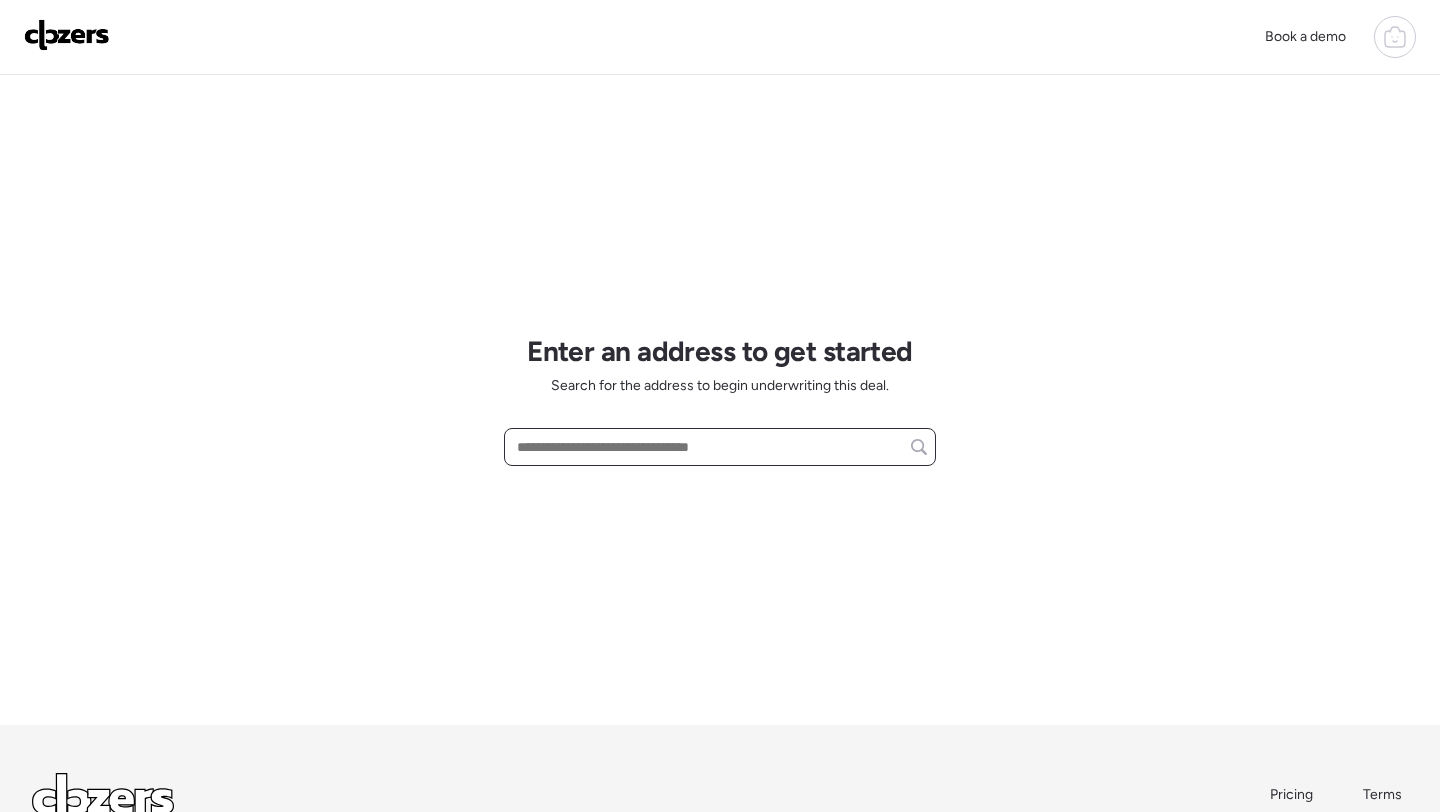 click at bounding box center (720, 447) 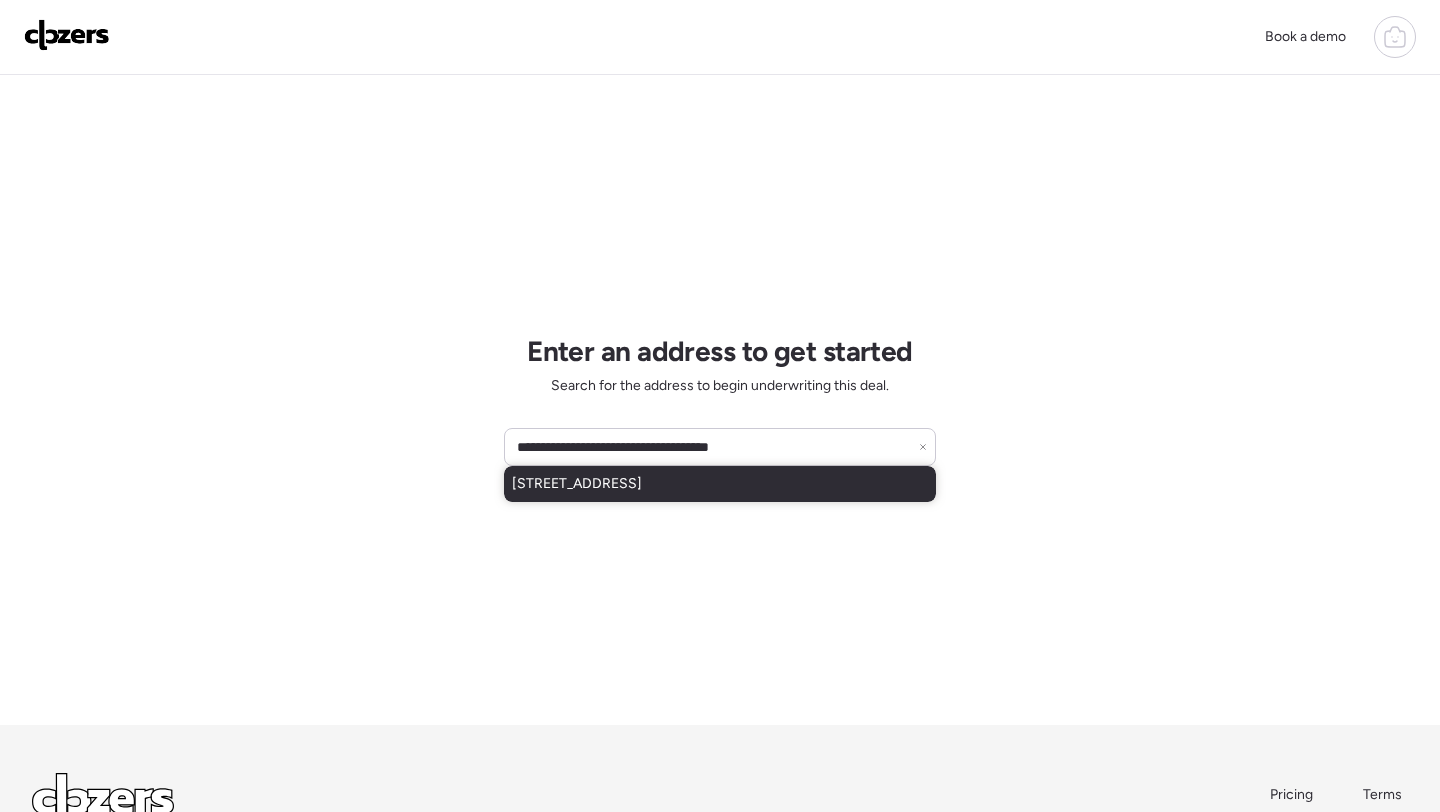 click on "[STREET_ADDRESS]" at bounding box center (577, 484) 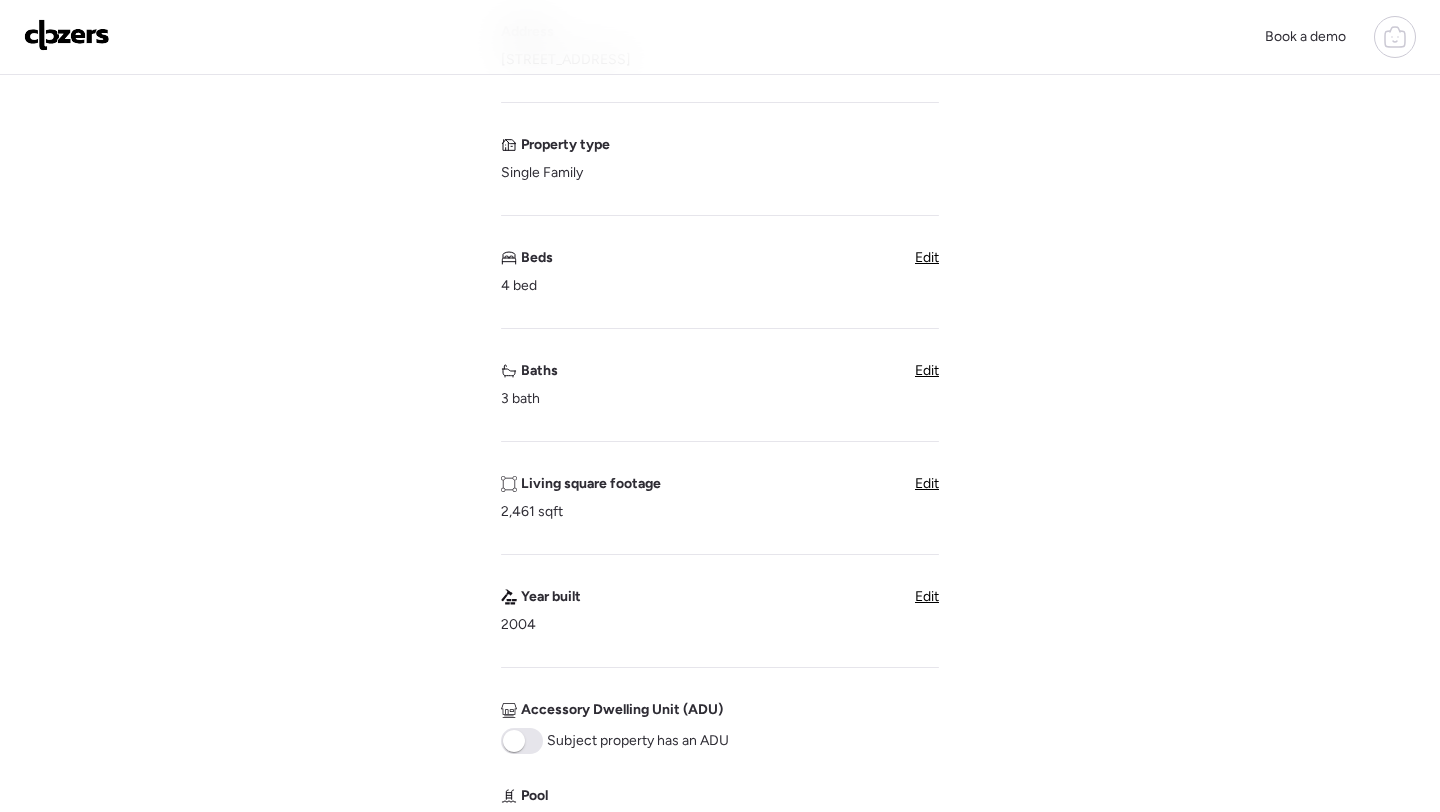 scroll, scrollTop: 213, scrollLeft: 0, axis: vertical 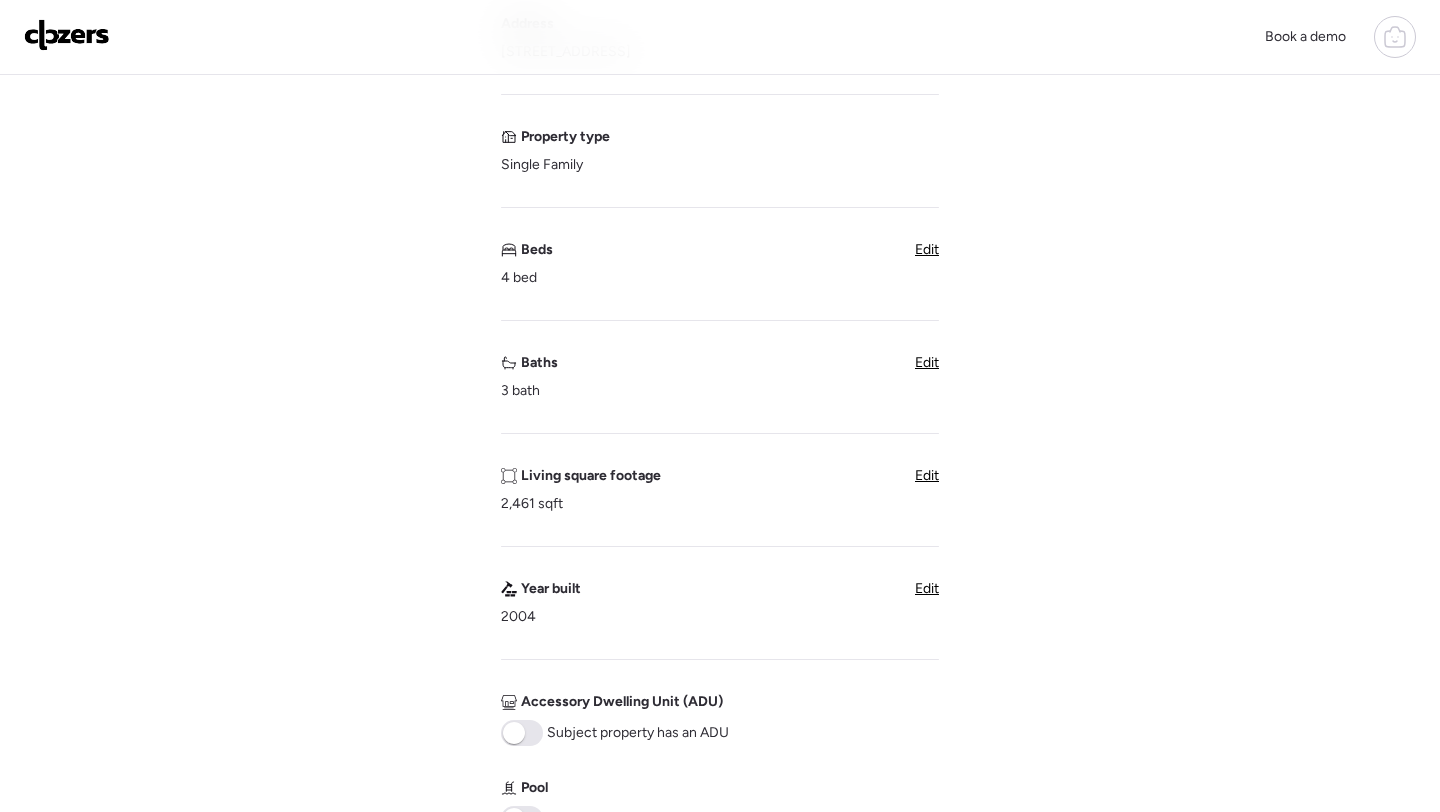 click on "Edit" at bounding box center [927, 362] 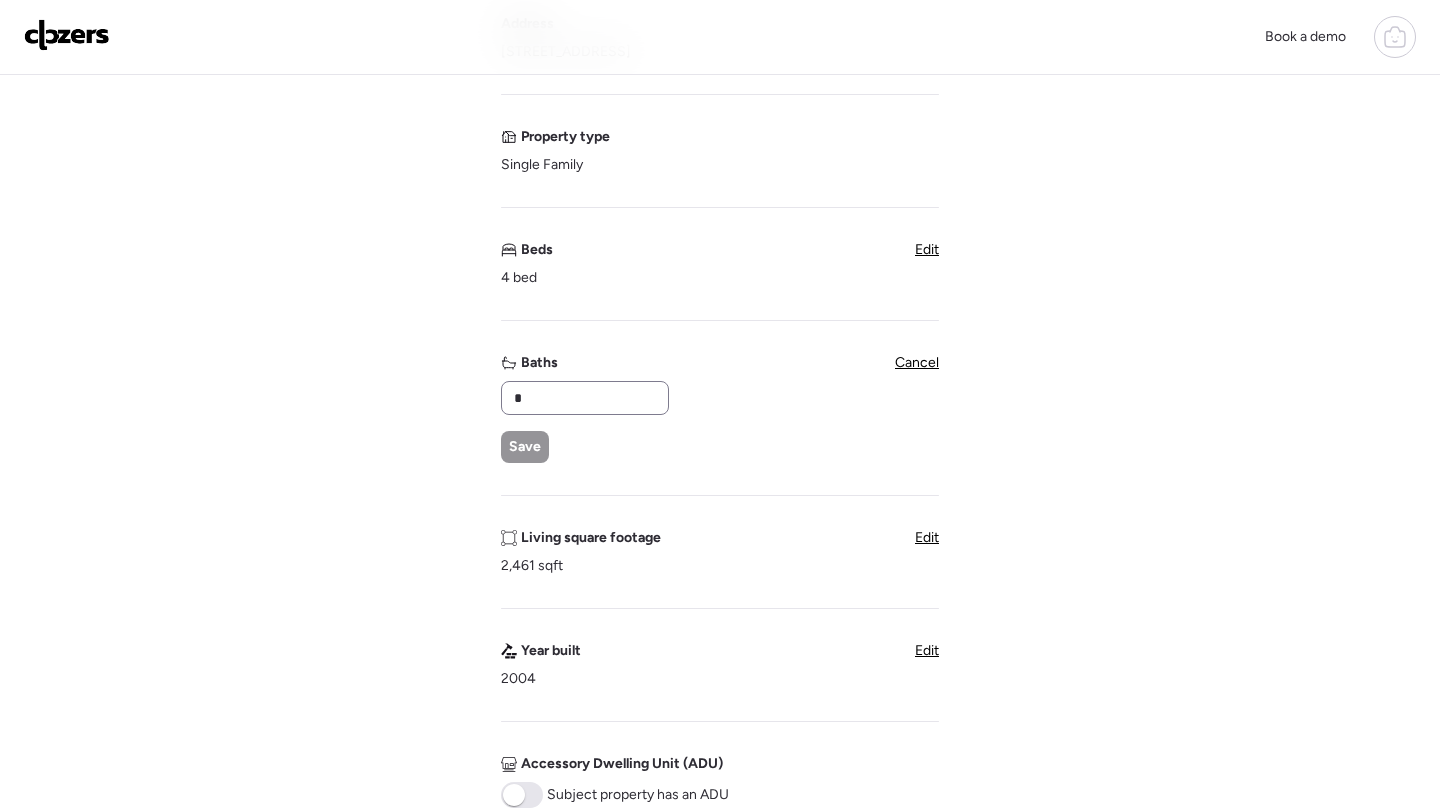 click on "*" at bounding box center (585, 398) 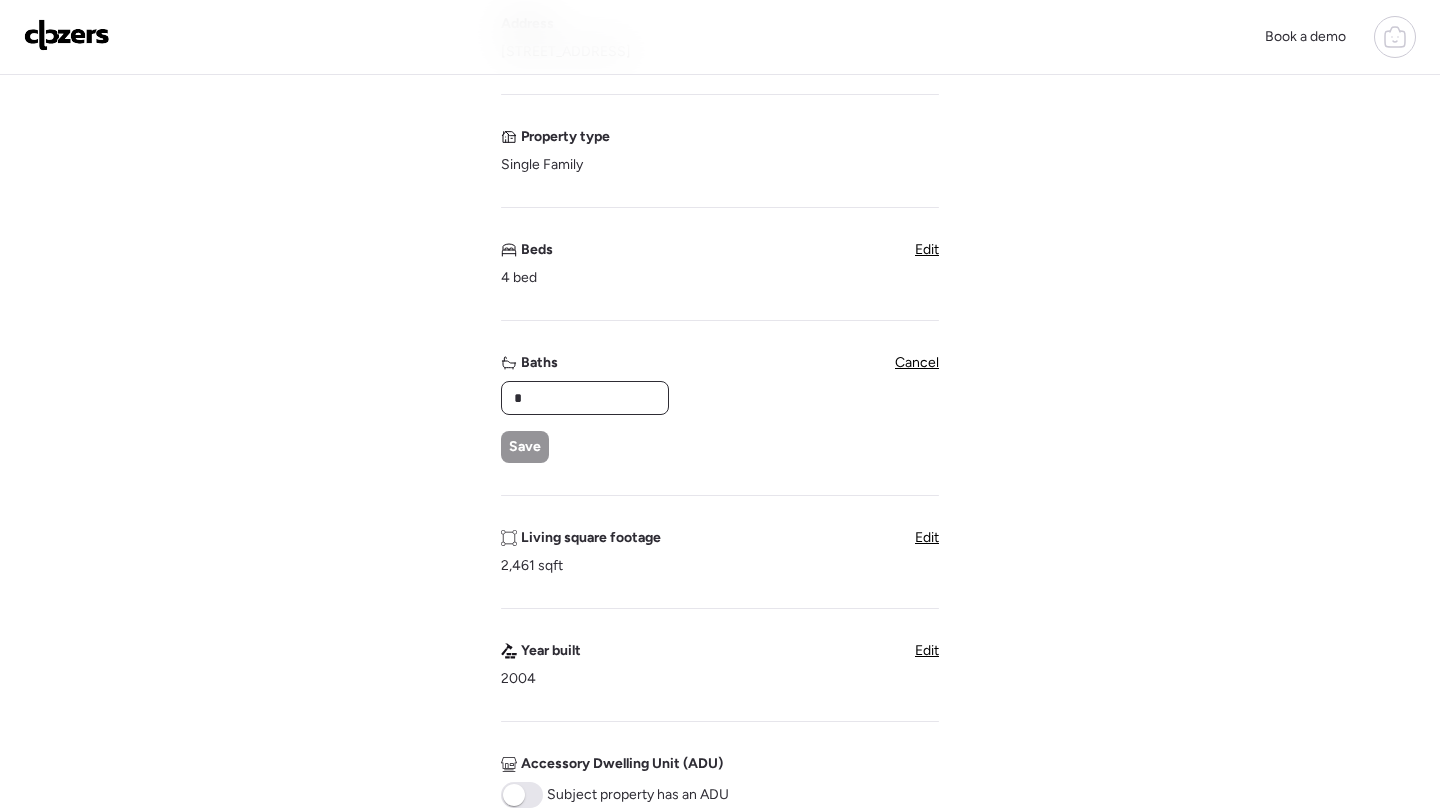 click on "*" at bounding box center [585, 398] 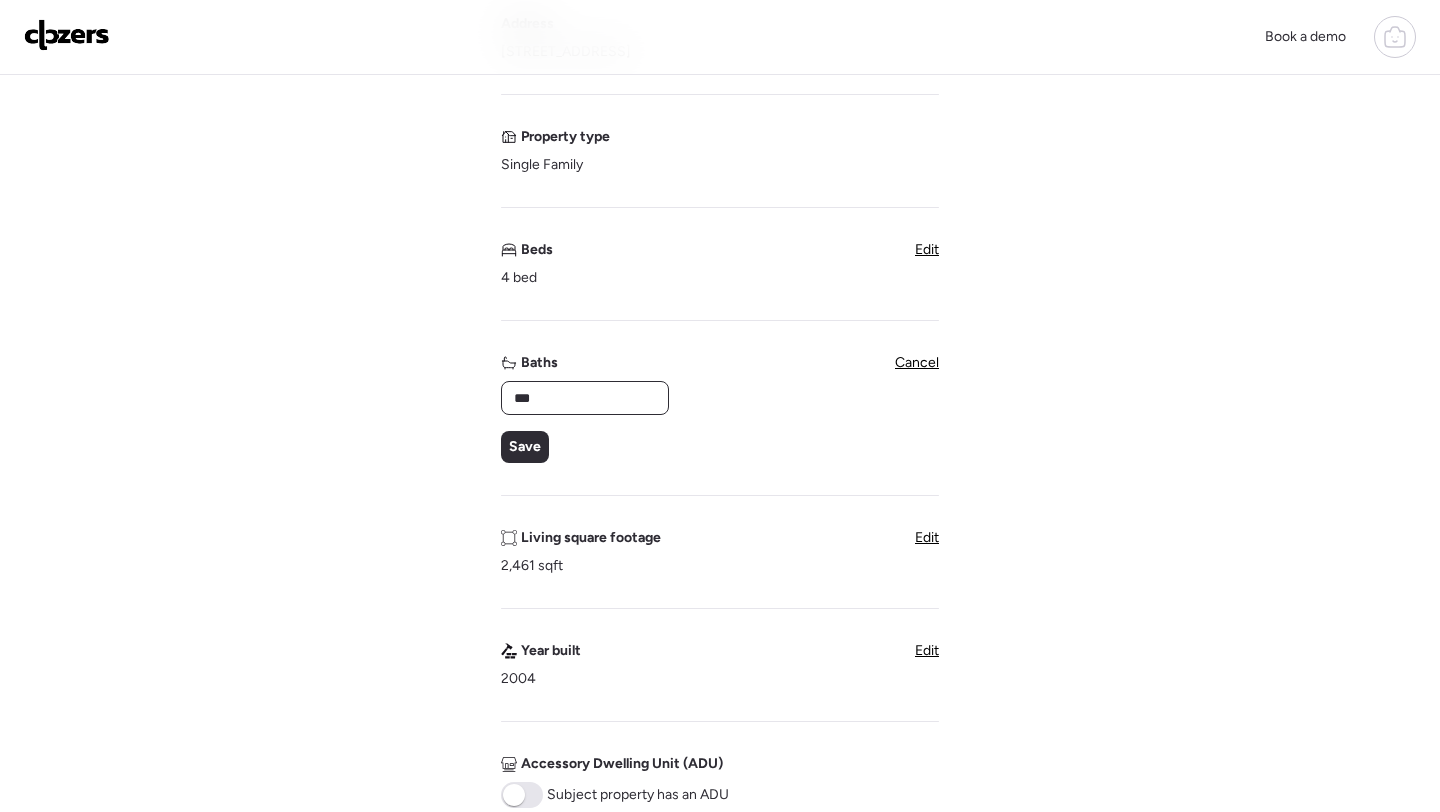 type on "***" 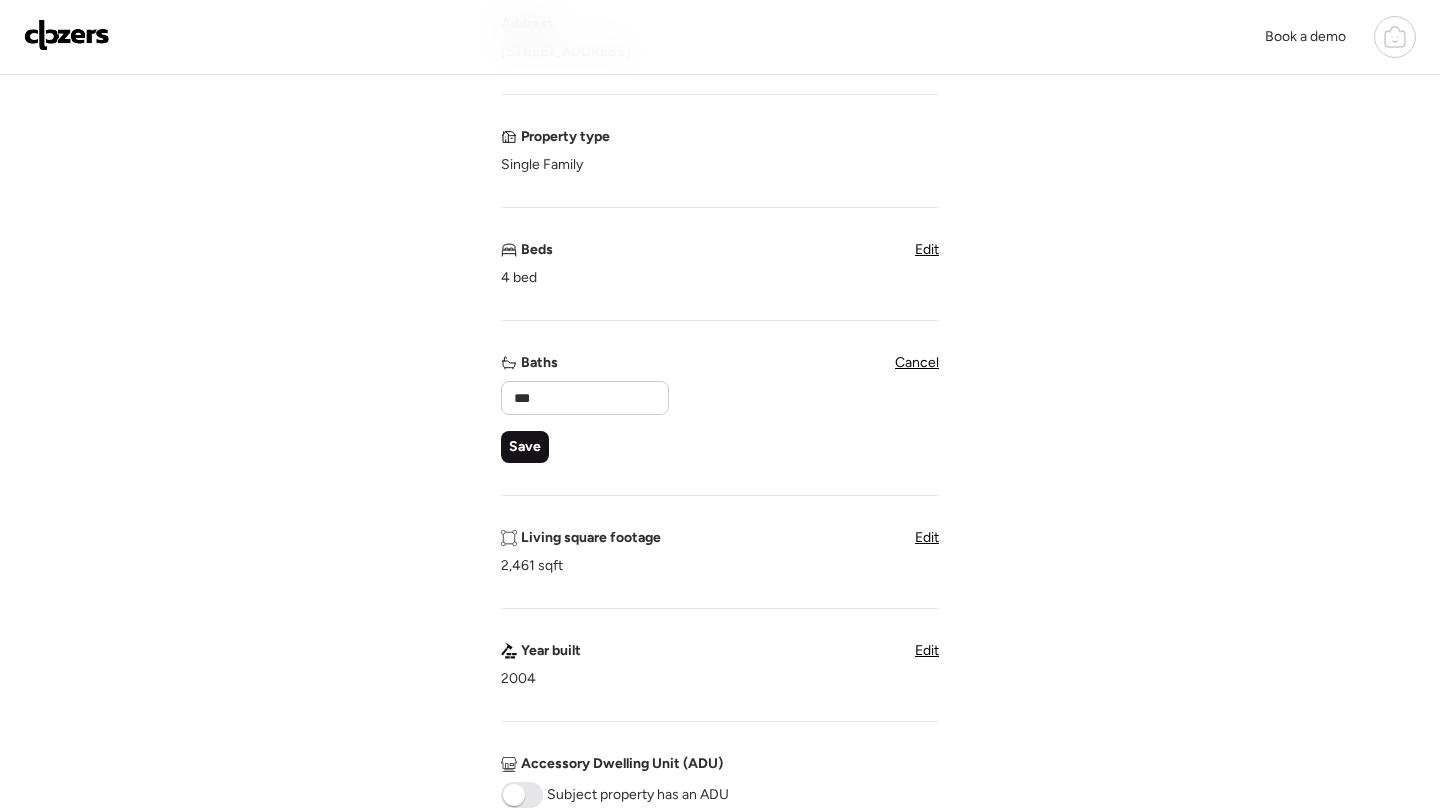 click on "Save" at bounding box center [525, 447] 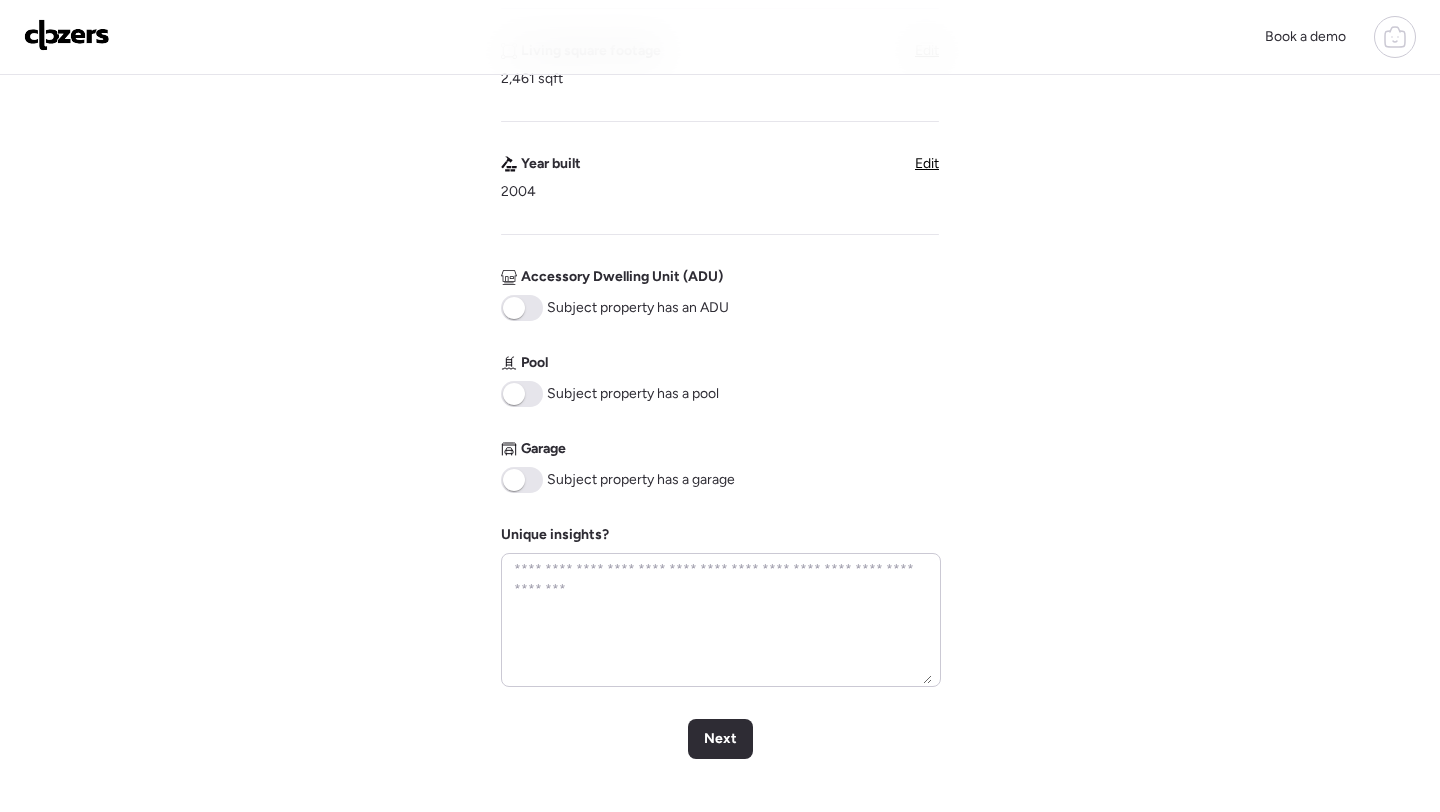 scroll, scrollTop: 679, scrollLeft: 0, axis: vertical 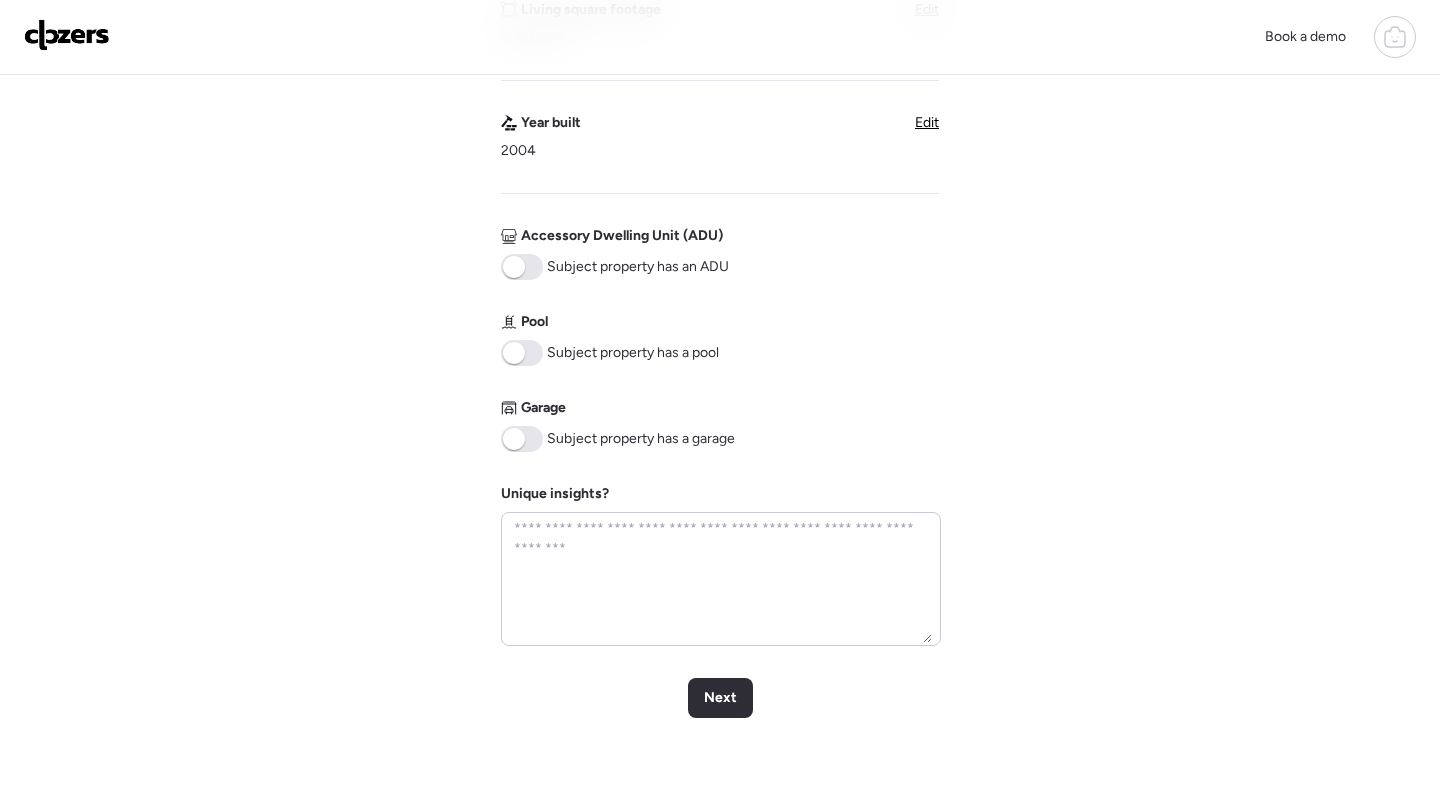 click at bounding box center [522, 439] 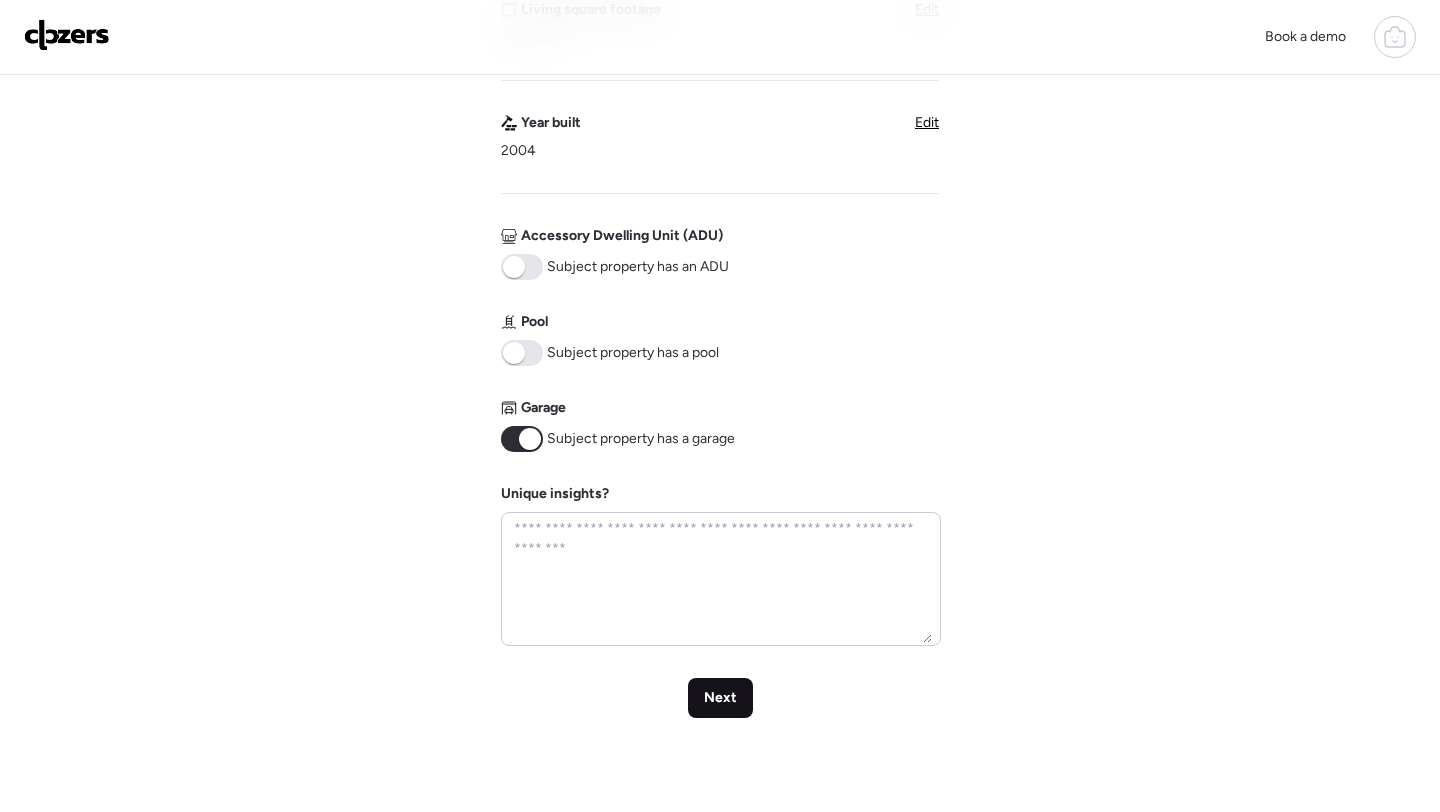 click on "Next" at bounding box center [720, 698] 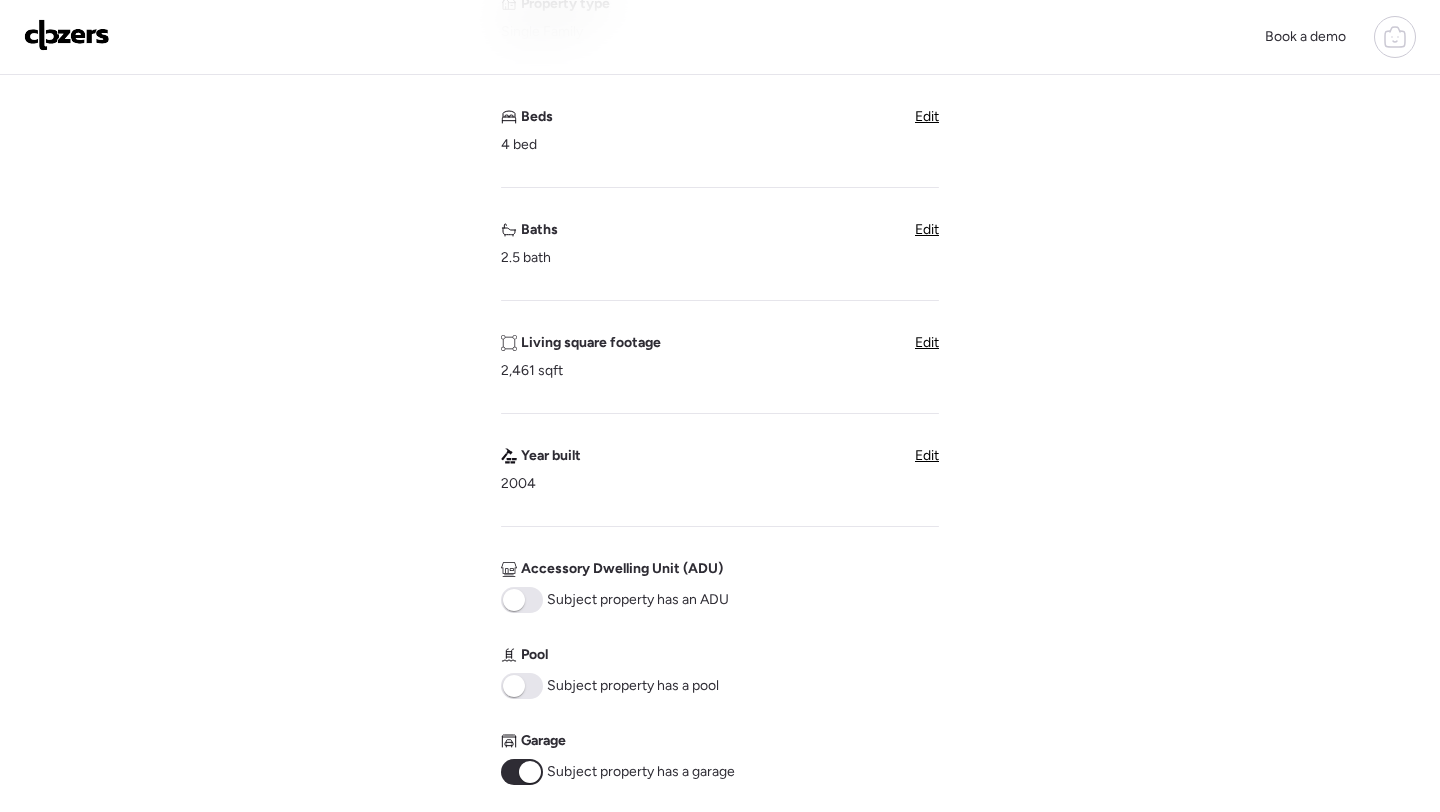 scroll, scrollTop: 0, scrollLeft: 0, axis: both 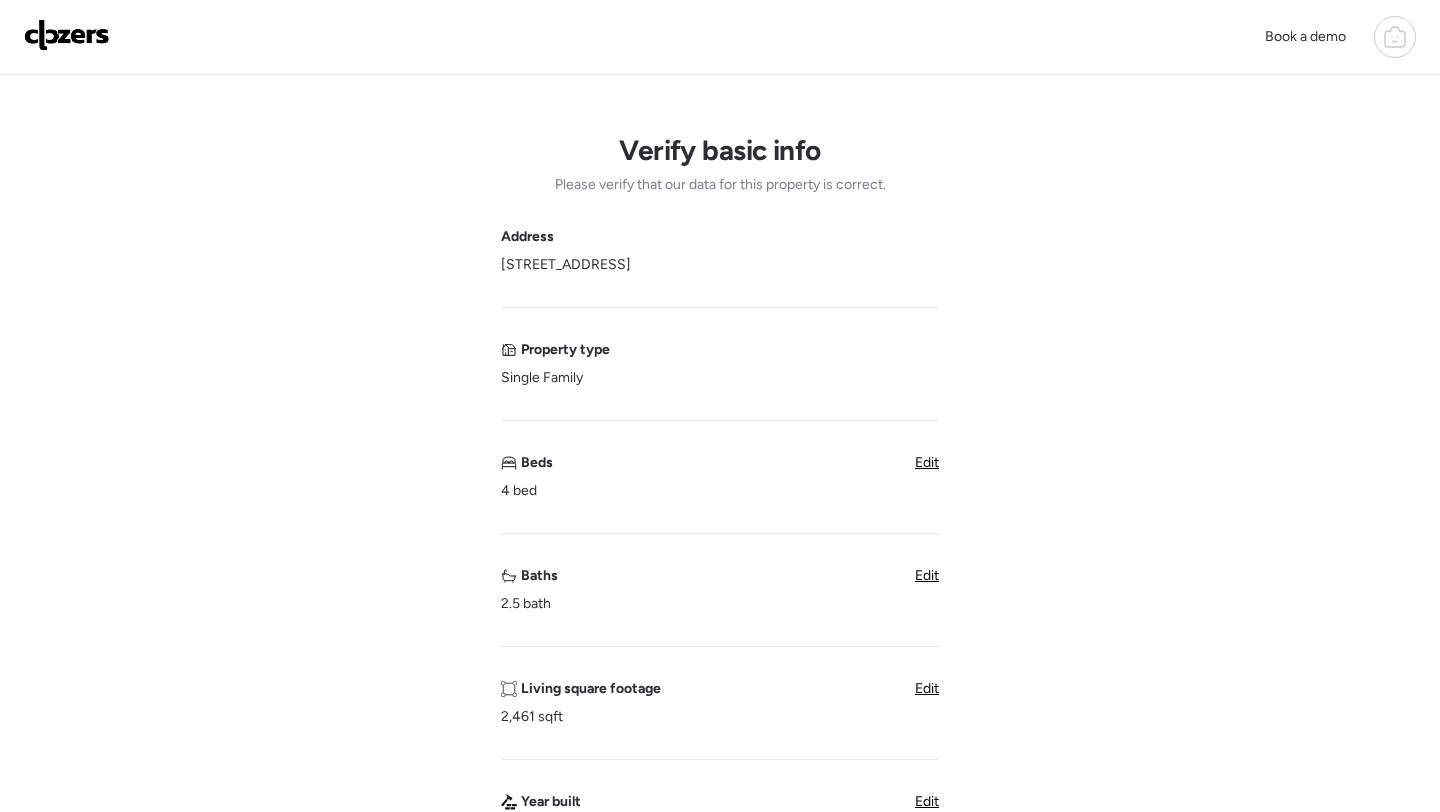 click on "[STREET_ADDRESS]" at bounding box center (566, 265) 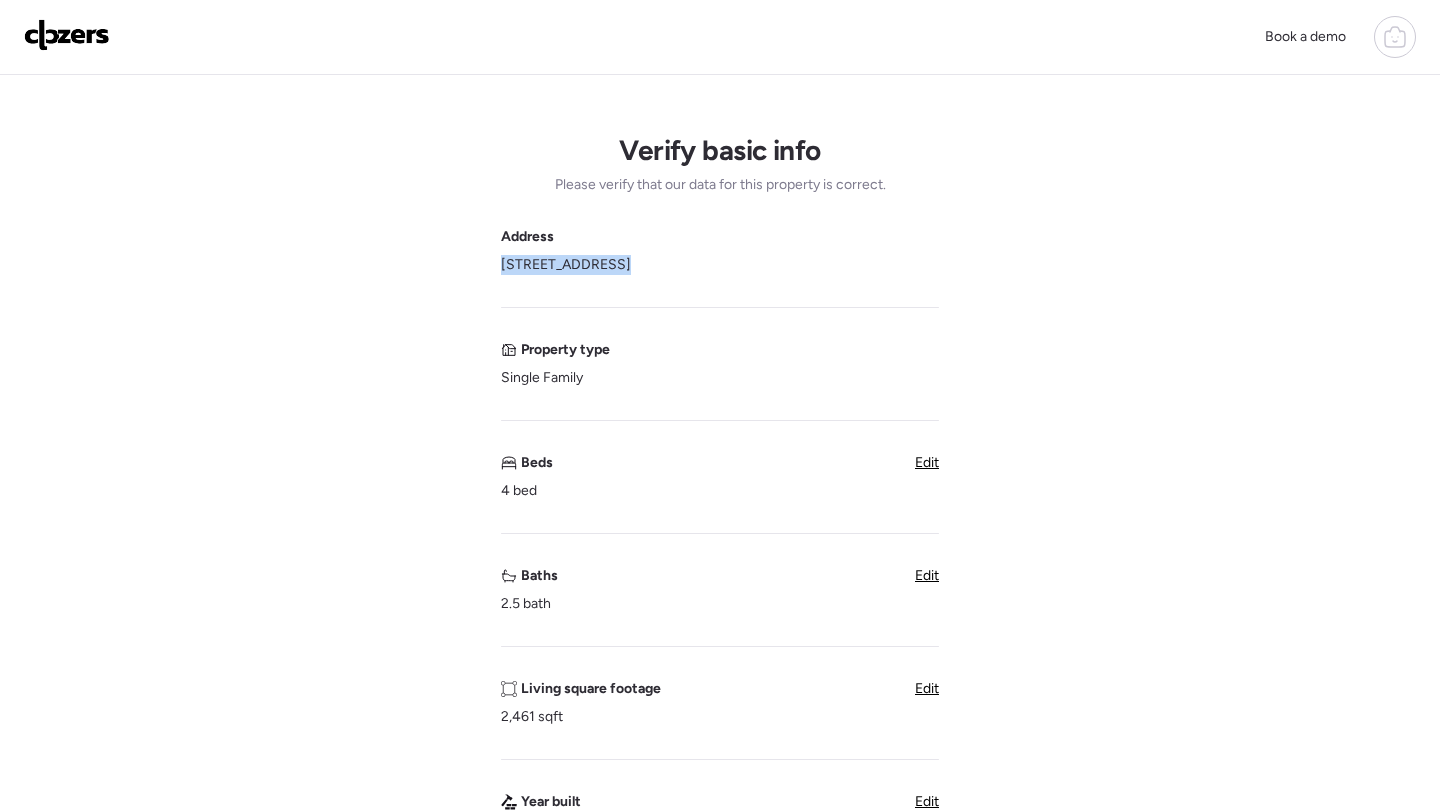 click on "[STREET_ADDRESS]" at bounding box center (566, 265) 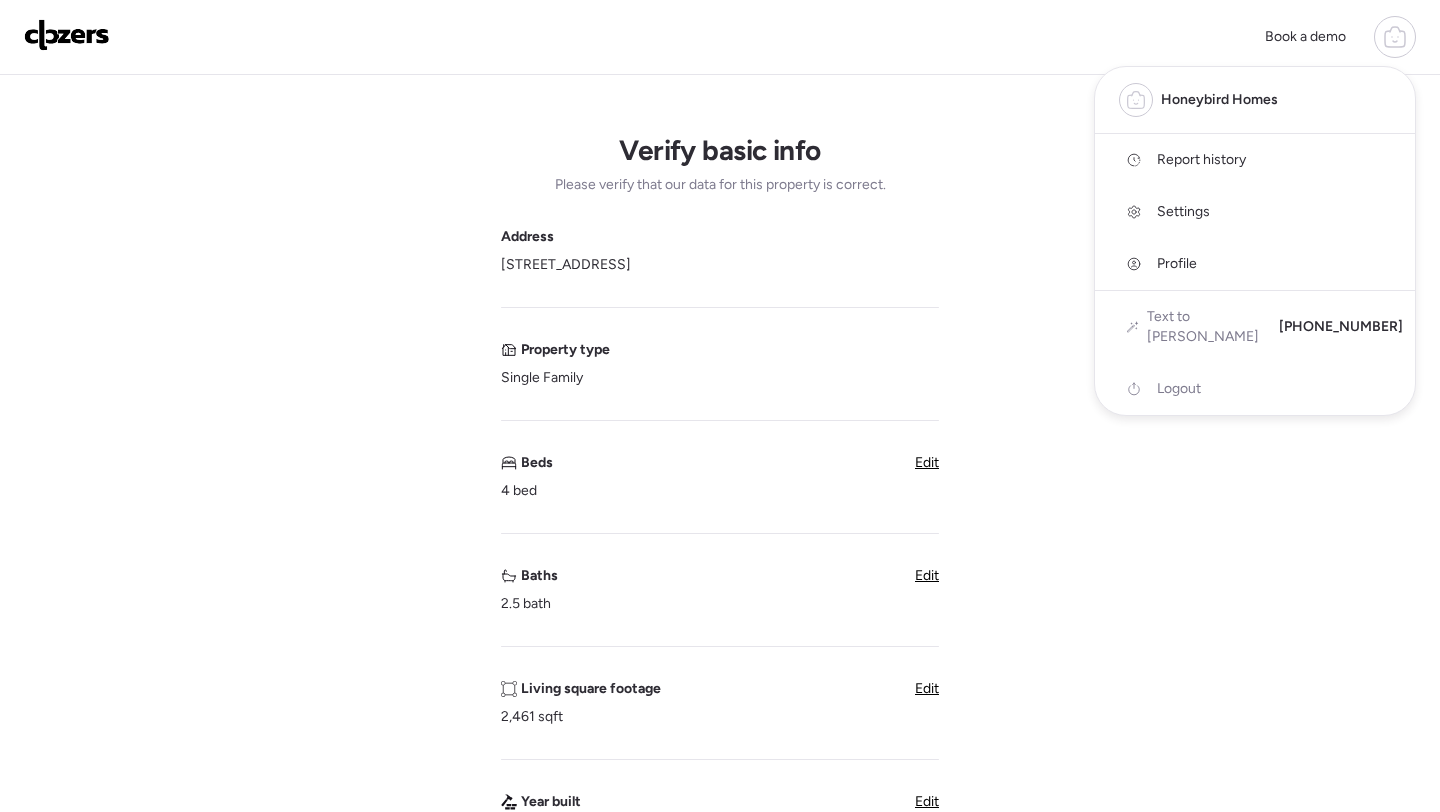 click on "Report history" at bounding box center (1255, 160) 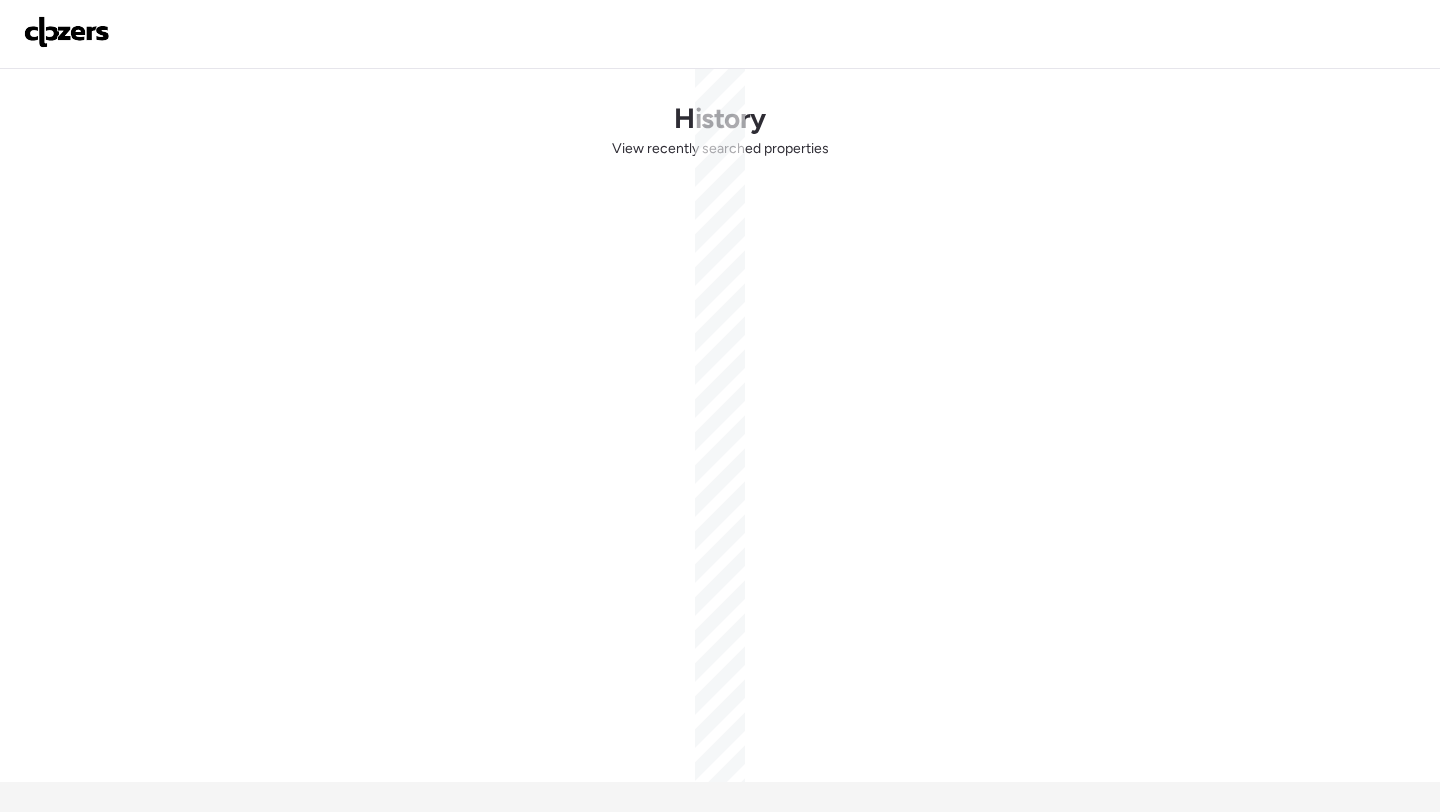 scroll, scrollTop: 0, scrollLeft: 0, axis: both 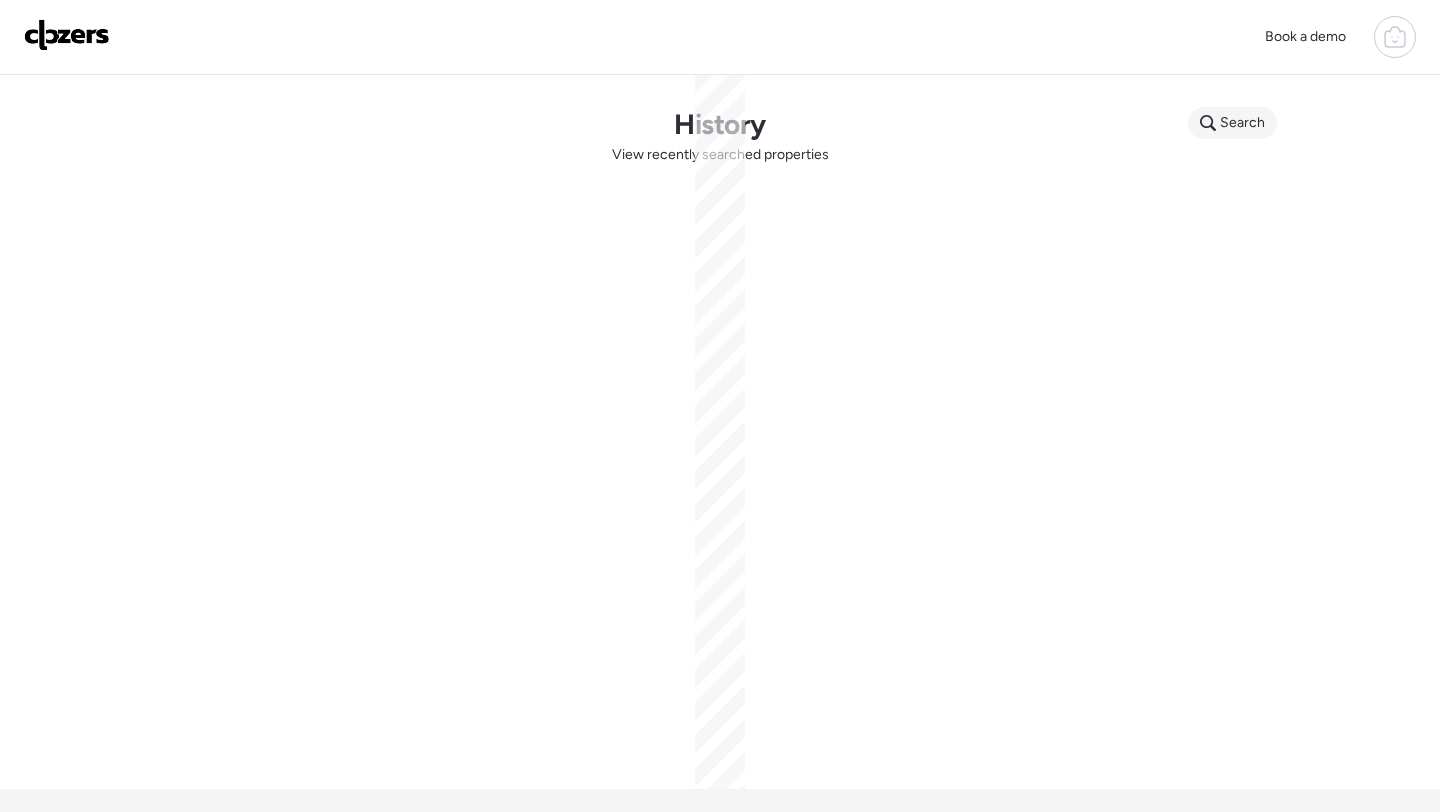 click on "Search" at bounding box center [1232, 123] 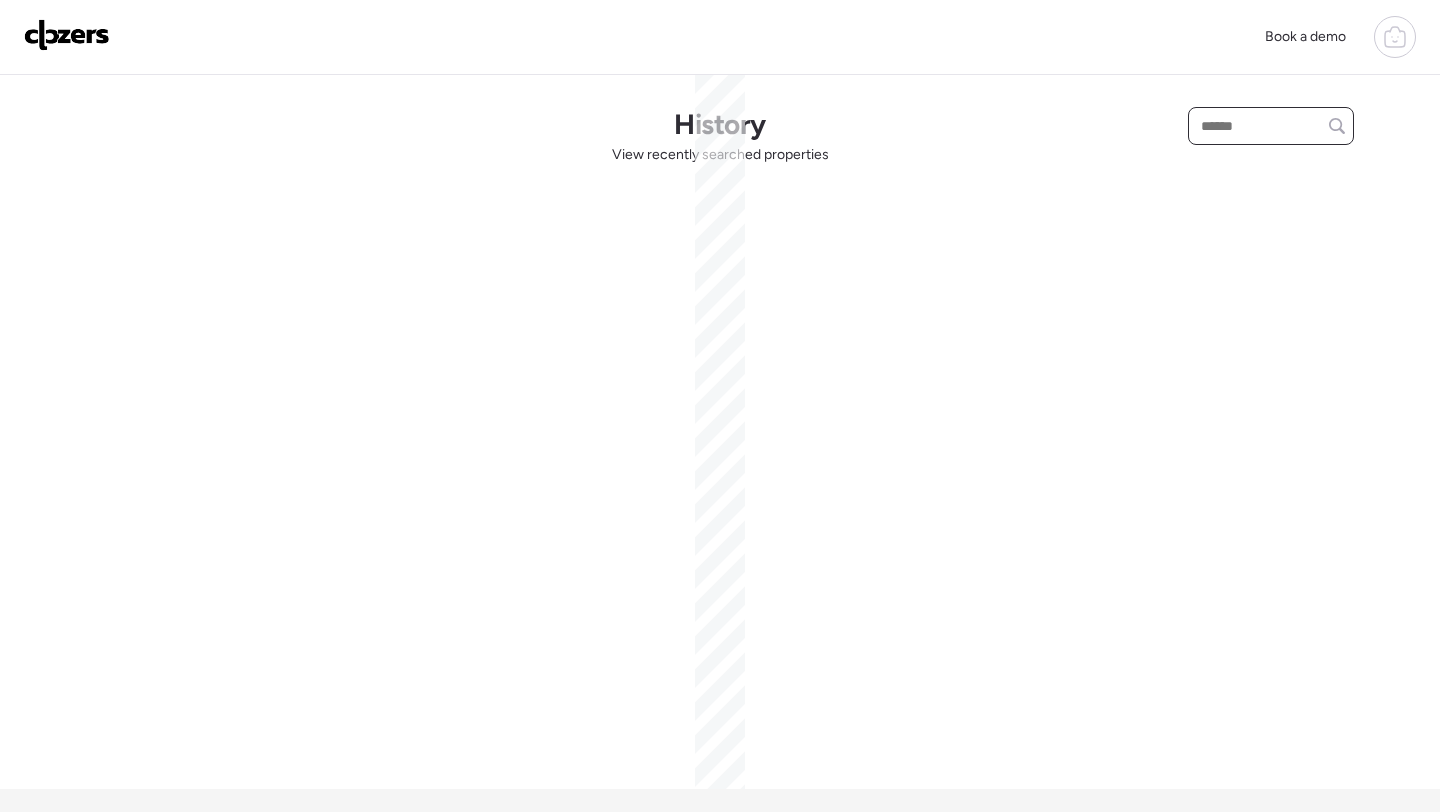click at bounding box center (1271, 126) 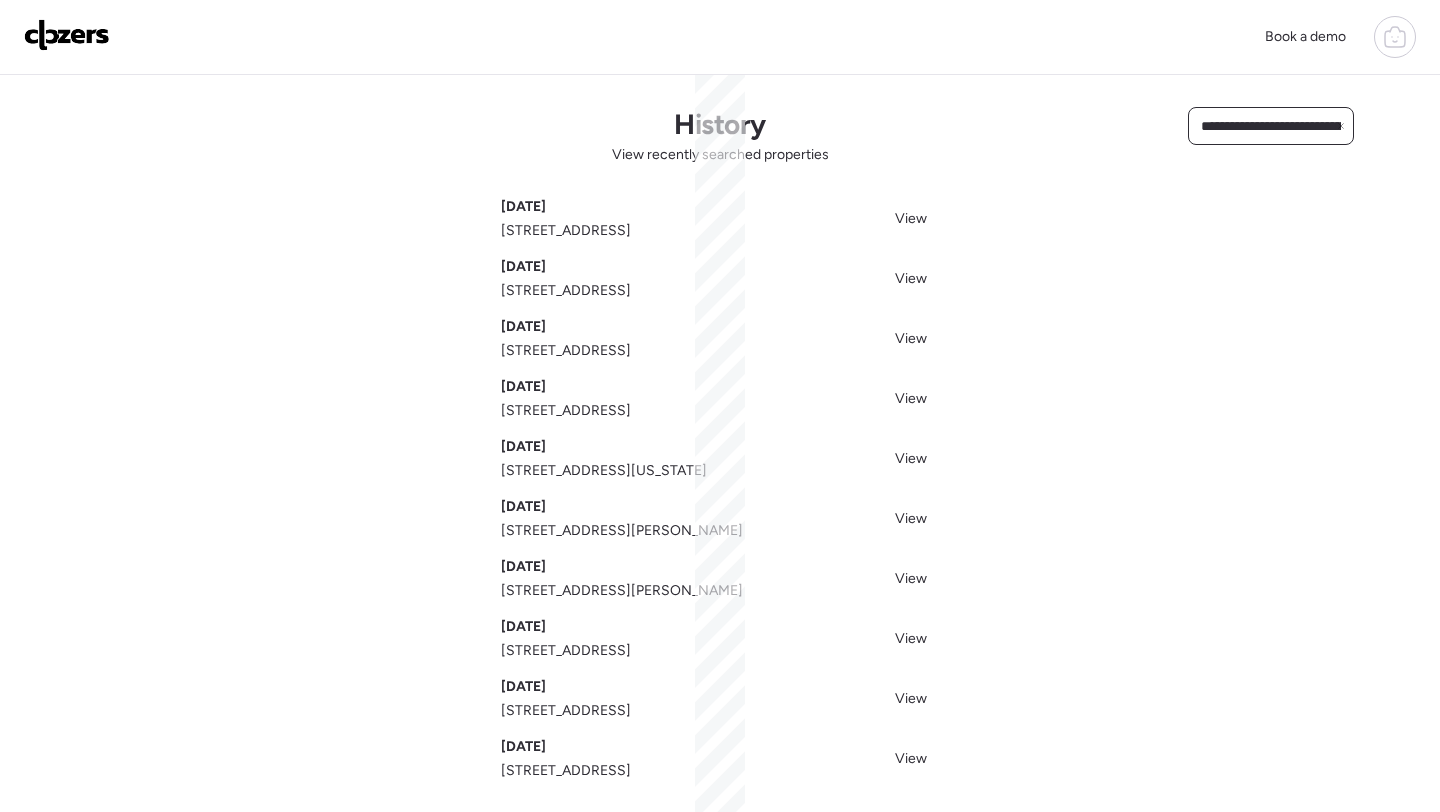 scroll, scrollTop: 0, scrollLeft: 130, axis: horizontal 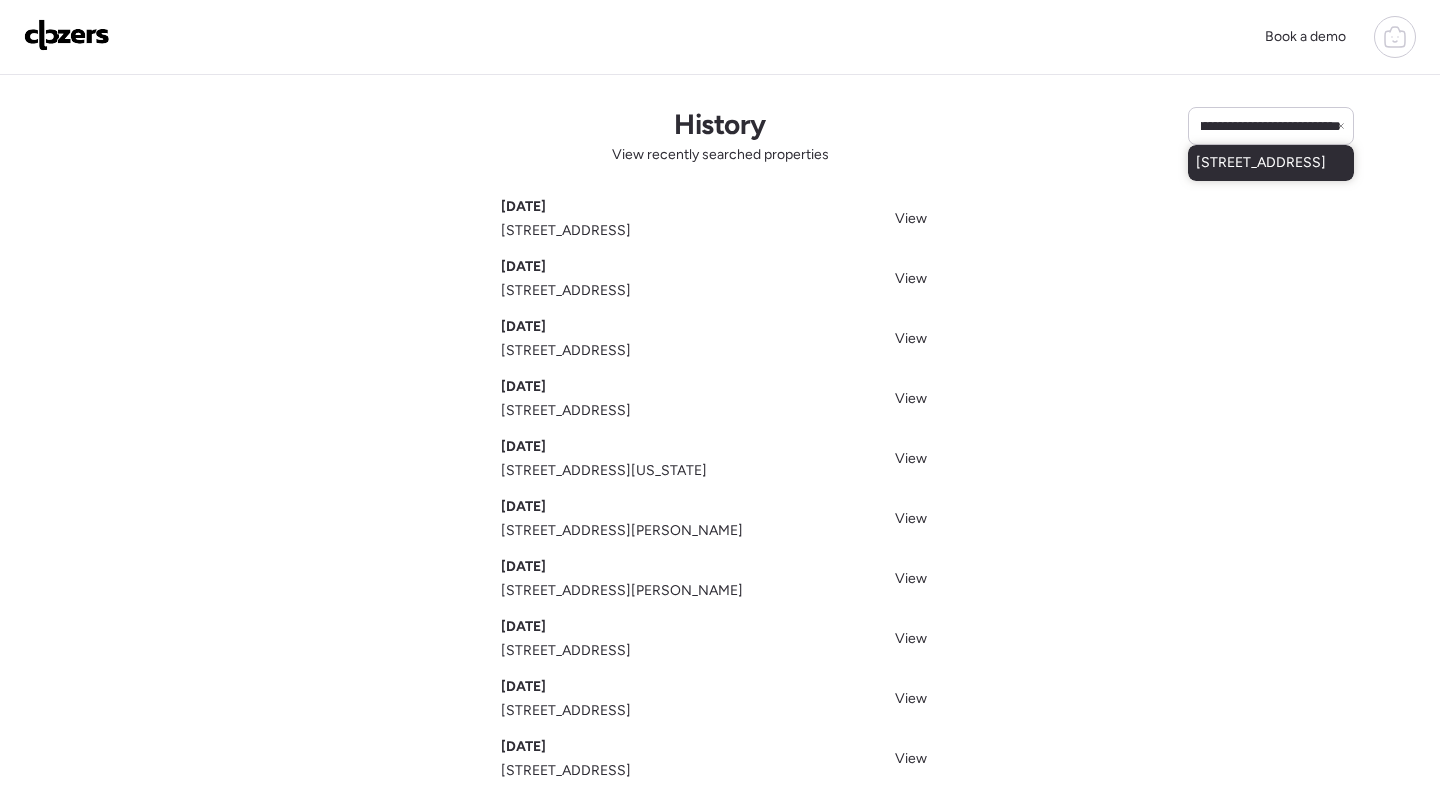 click on "[STREET_ADDRESS]" at bounding box center [1261, 163] 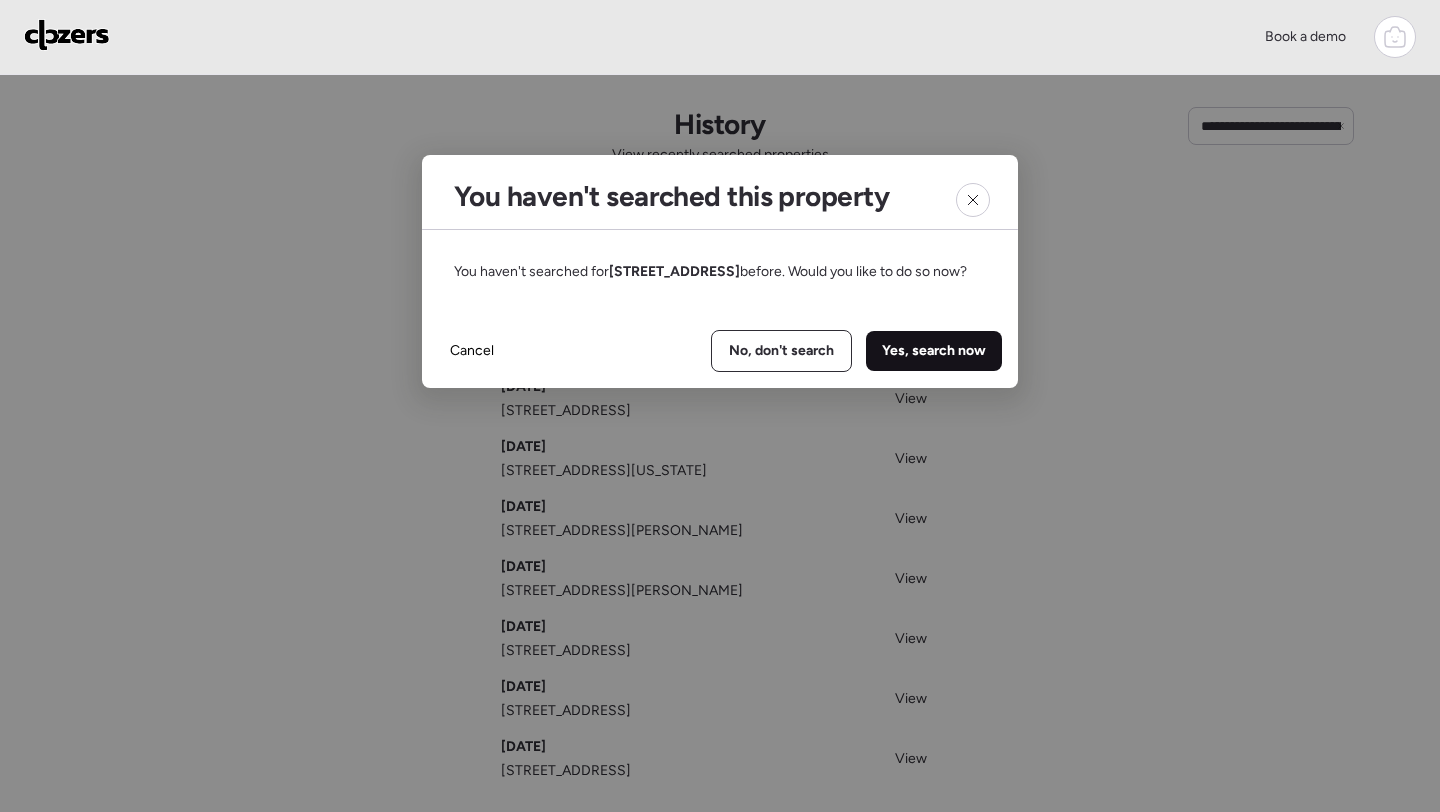 click on "Yes, search now" at bounding box center [934, 351] 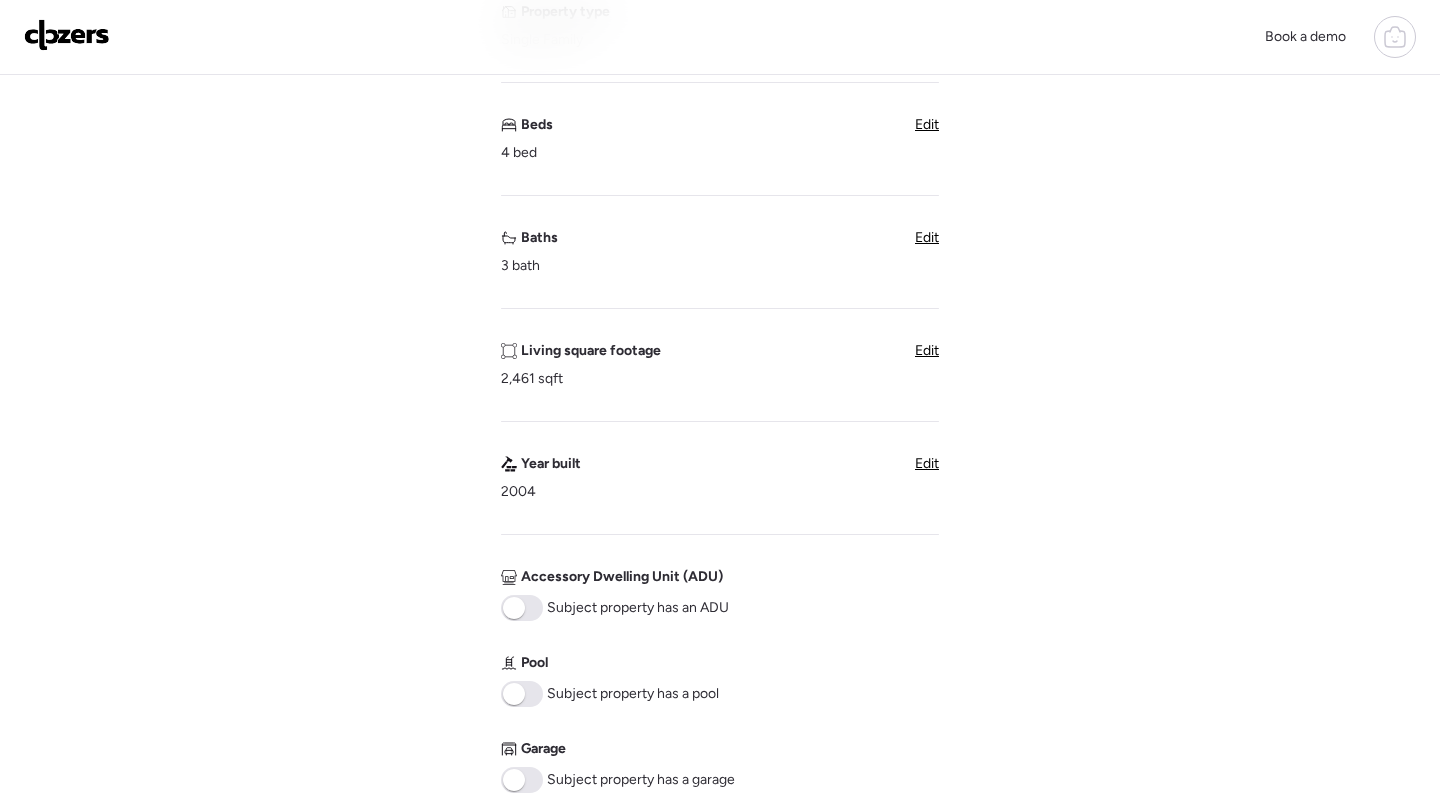 scroll, scrollTop: 325, scrollLeft: 0, axis: vertical 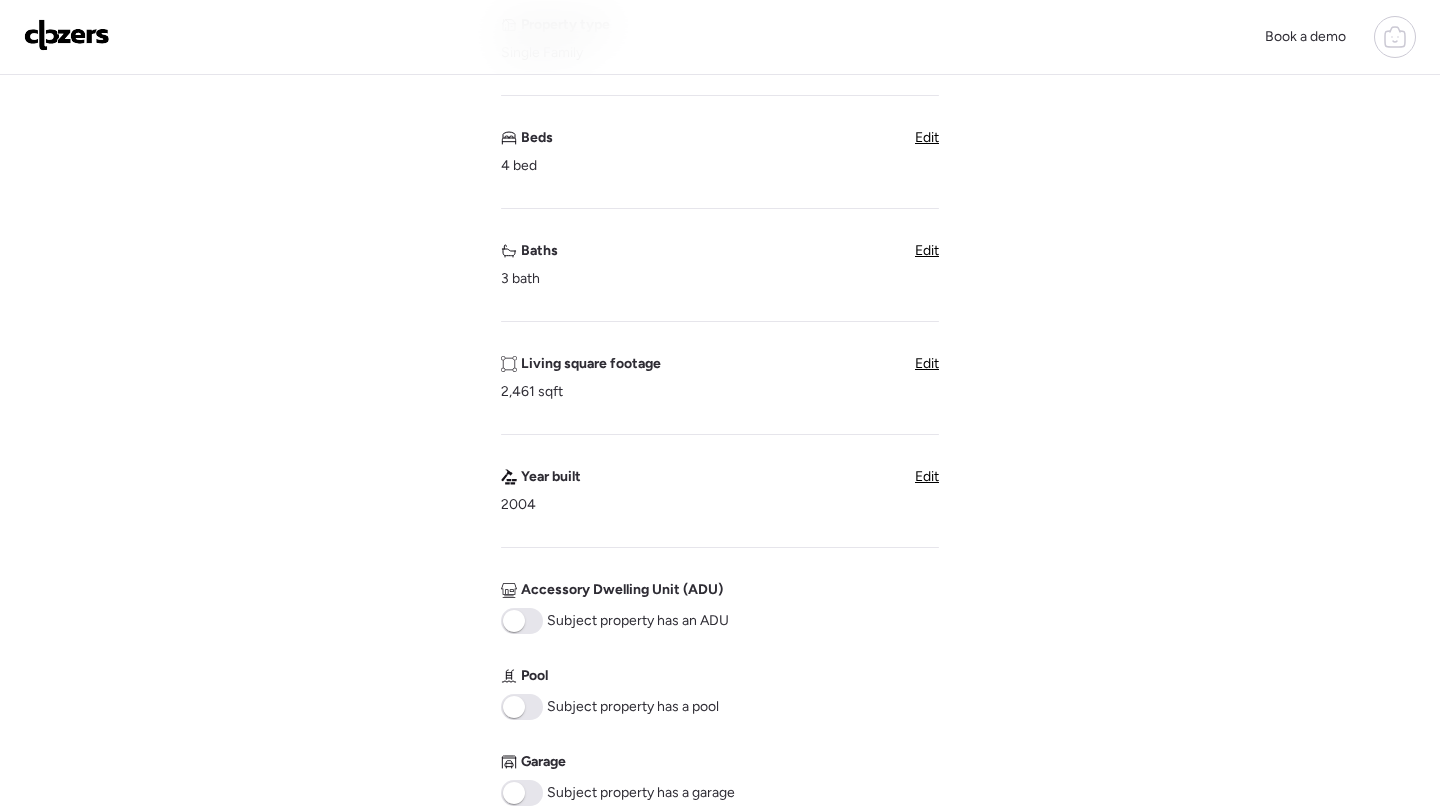 click on "Edit" at bounding box center [927, 250] 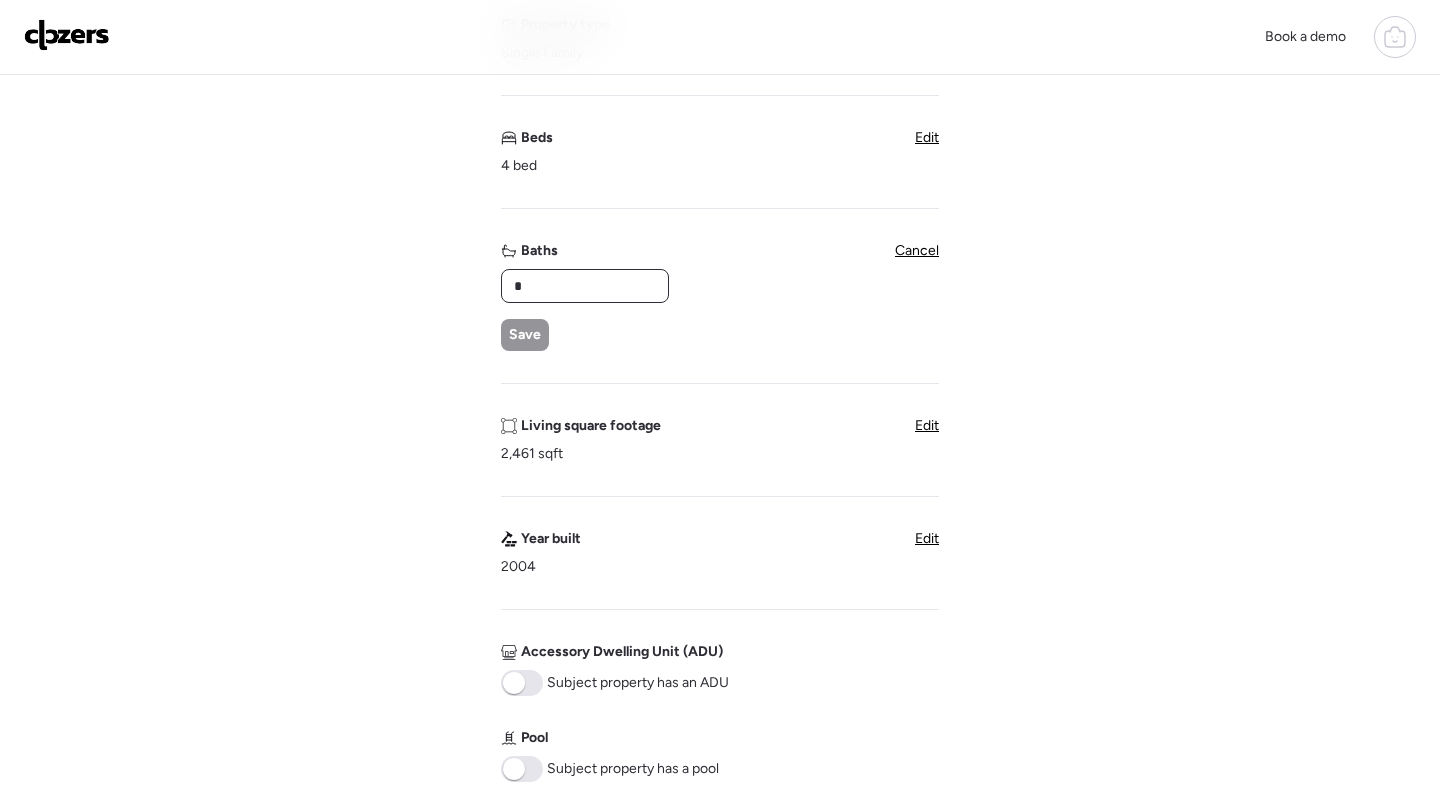 click on "*" at bounding box center (585, 286) 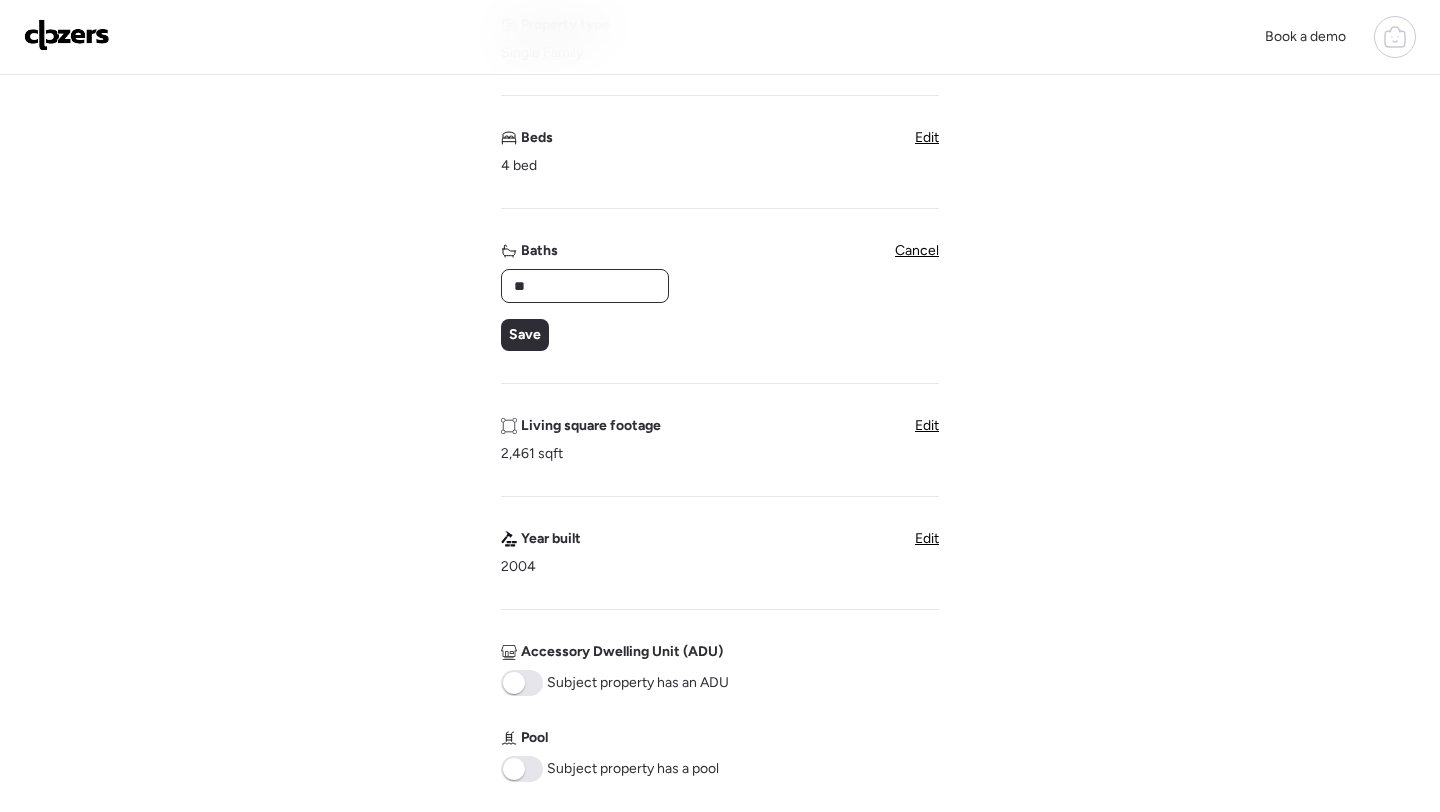 type on "***" 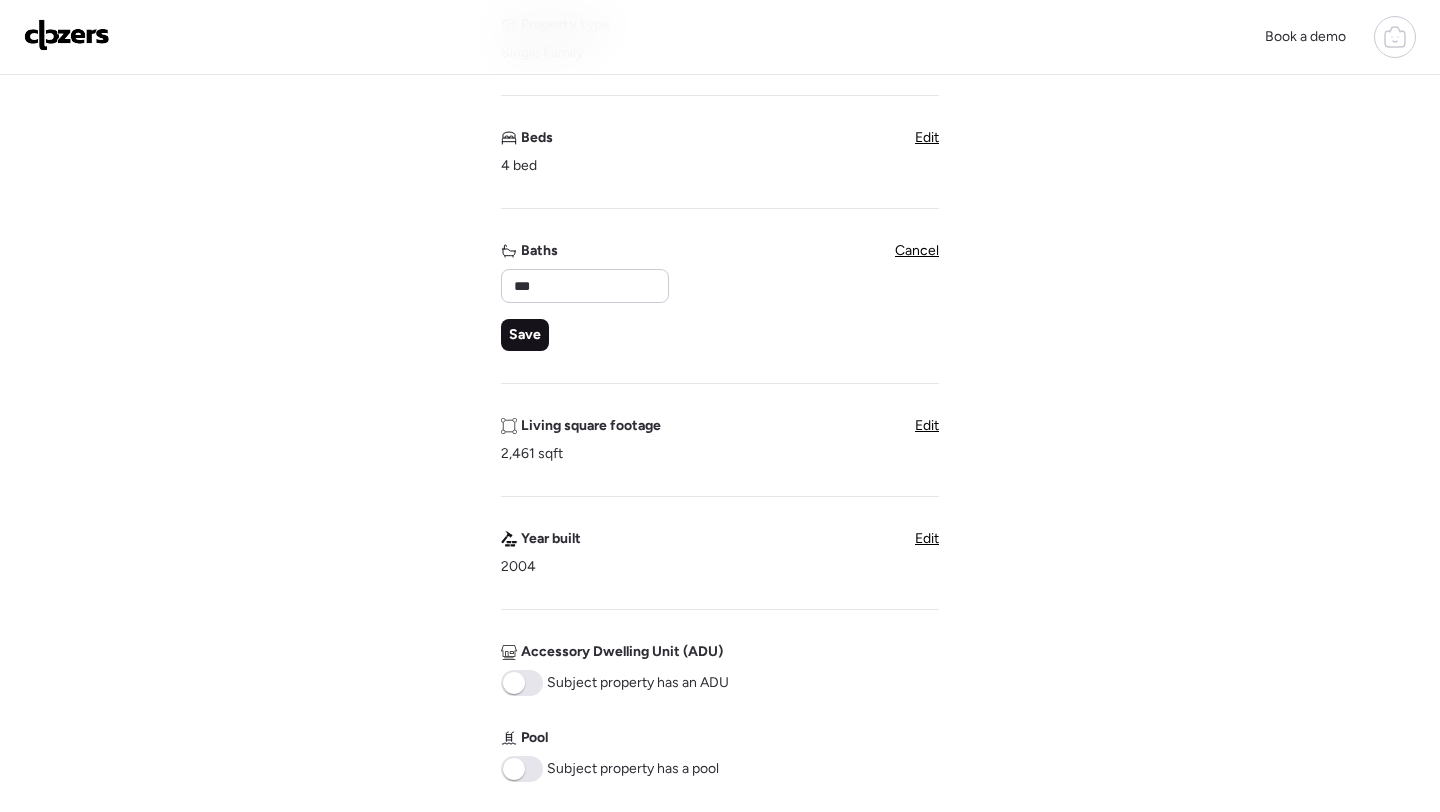 click on "Save" at bounding box center (525, 335) 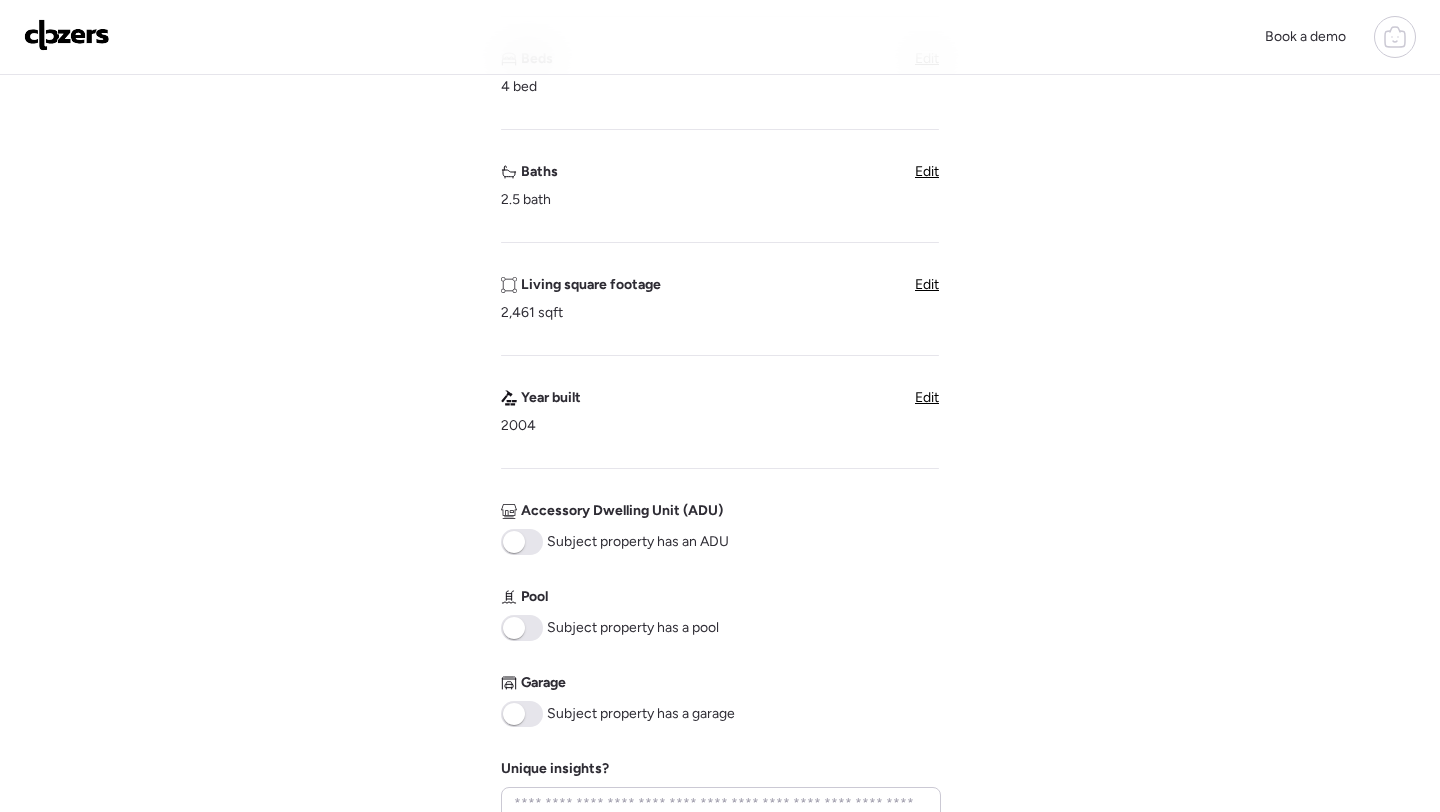 scroll, scrollTop: 507, scrollLeft: 0, axis: vertical 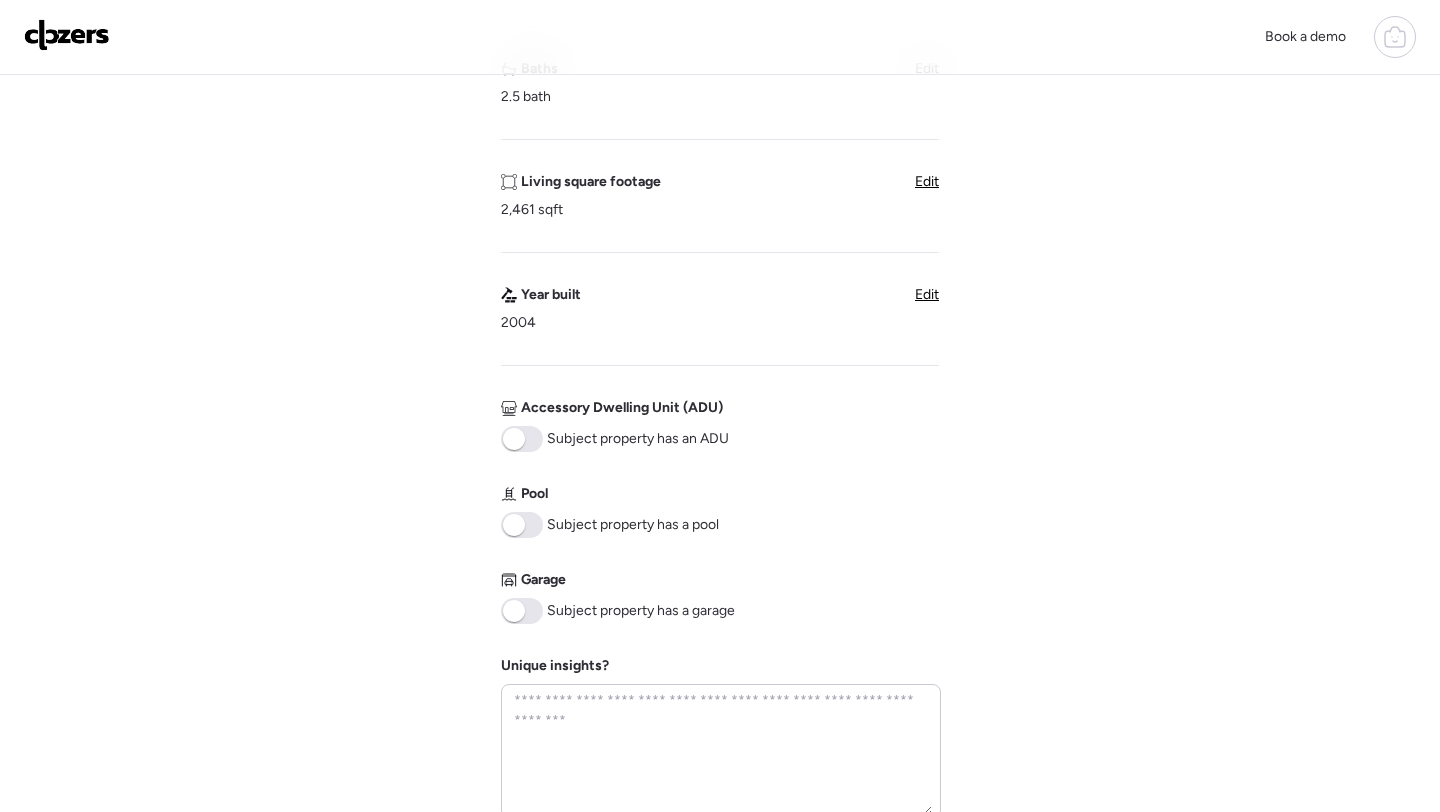 click at bounding box center [522, 611] 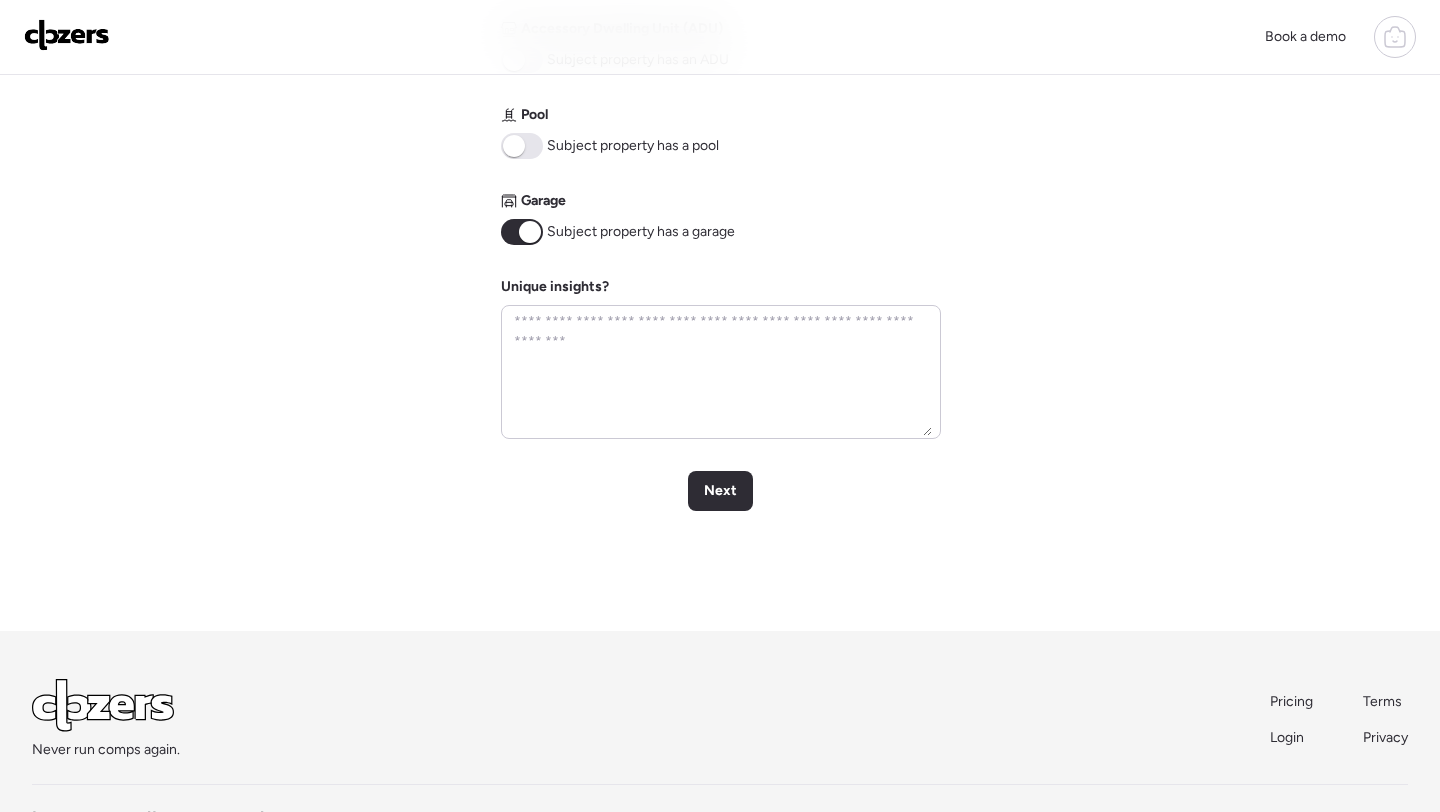 scroll, scrollTop: 952, scrollLeft: 0, axis: vertical 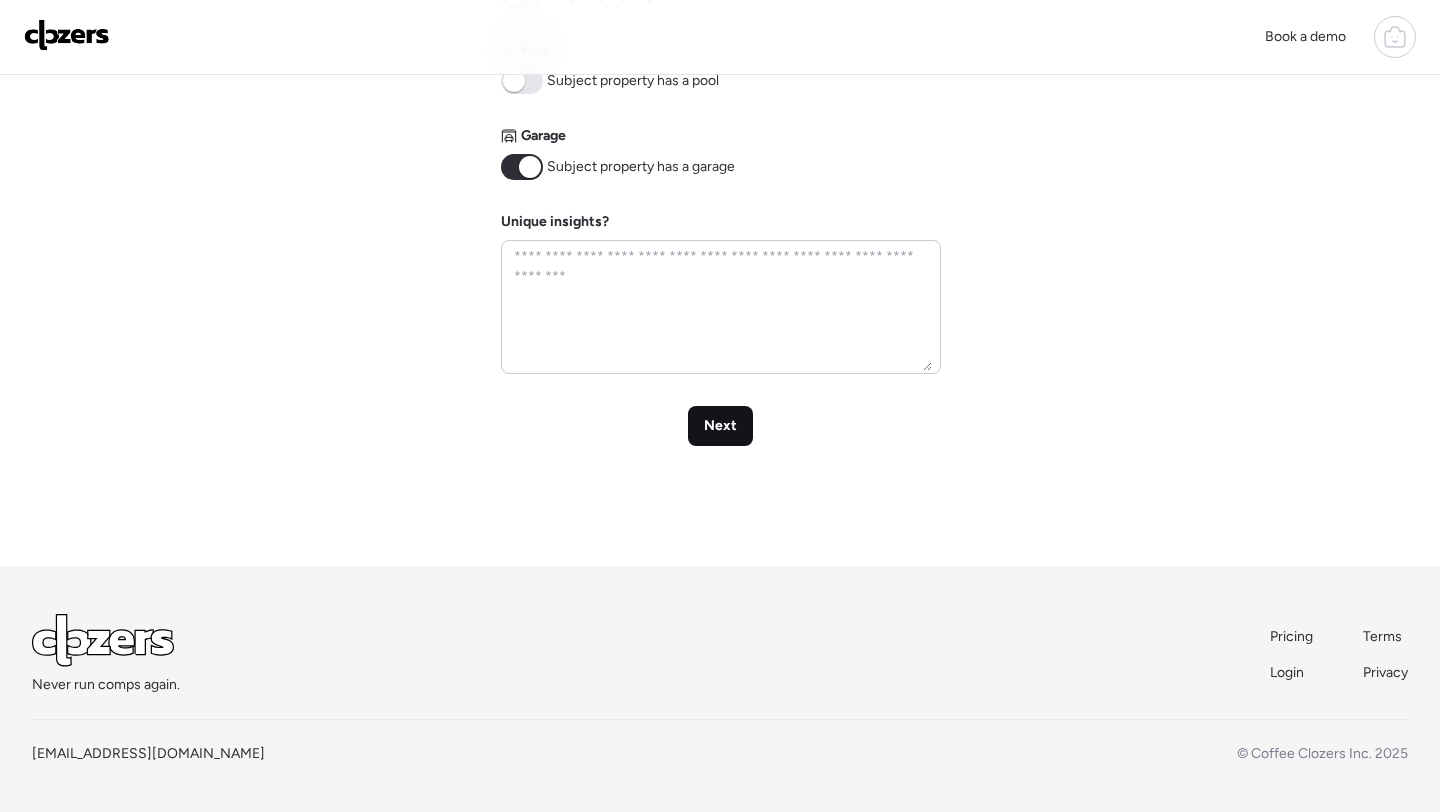 click on "Next" at bounding box center (720, 426) 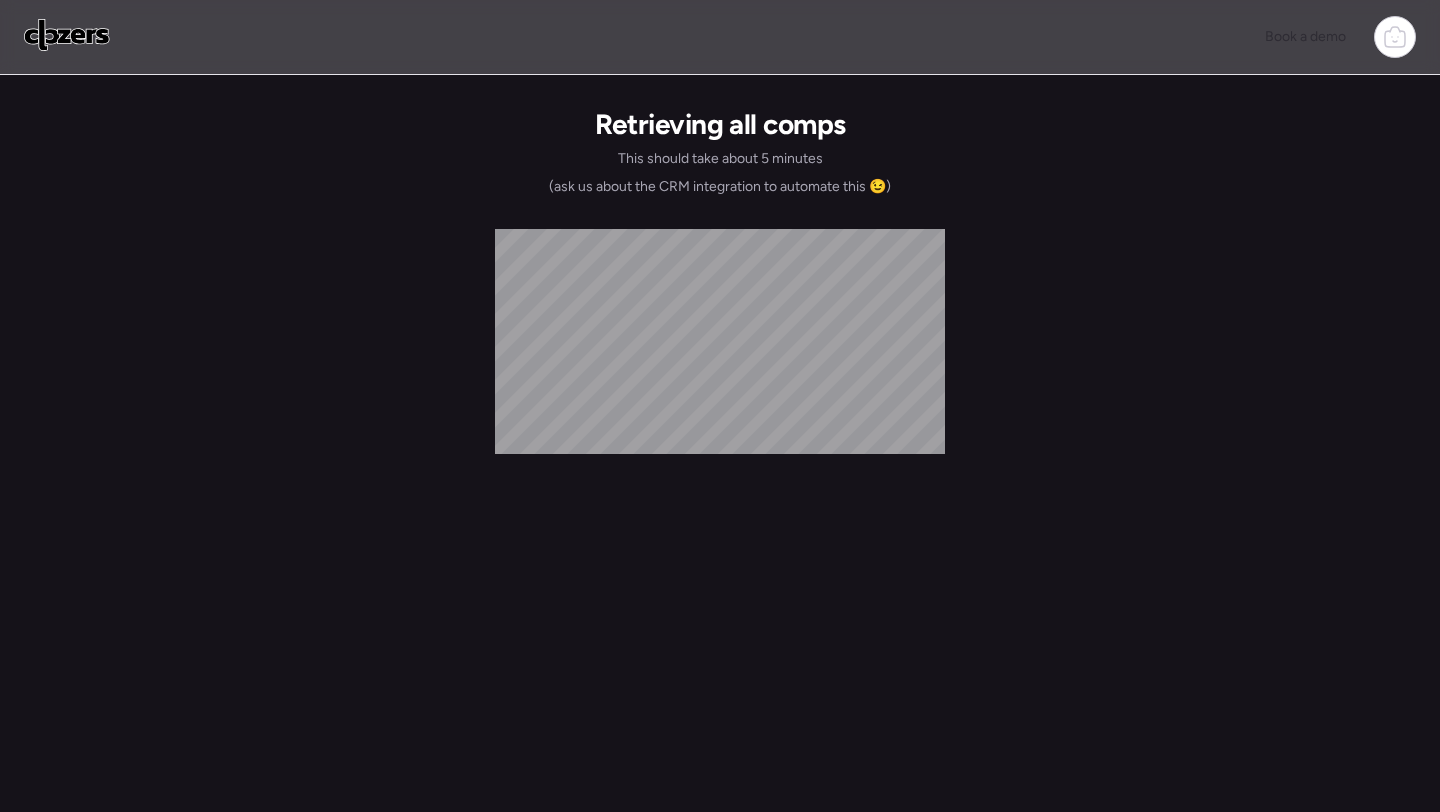 scroll, scrollTop: 0, scrollLeft: 0, axis: both 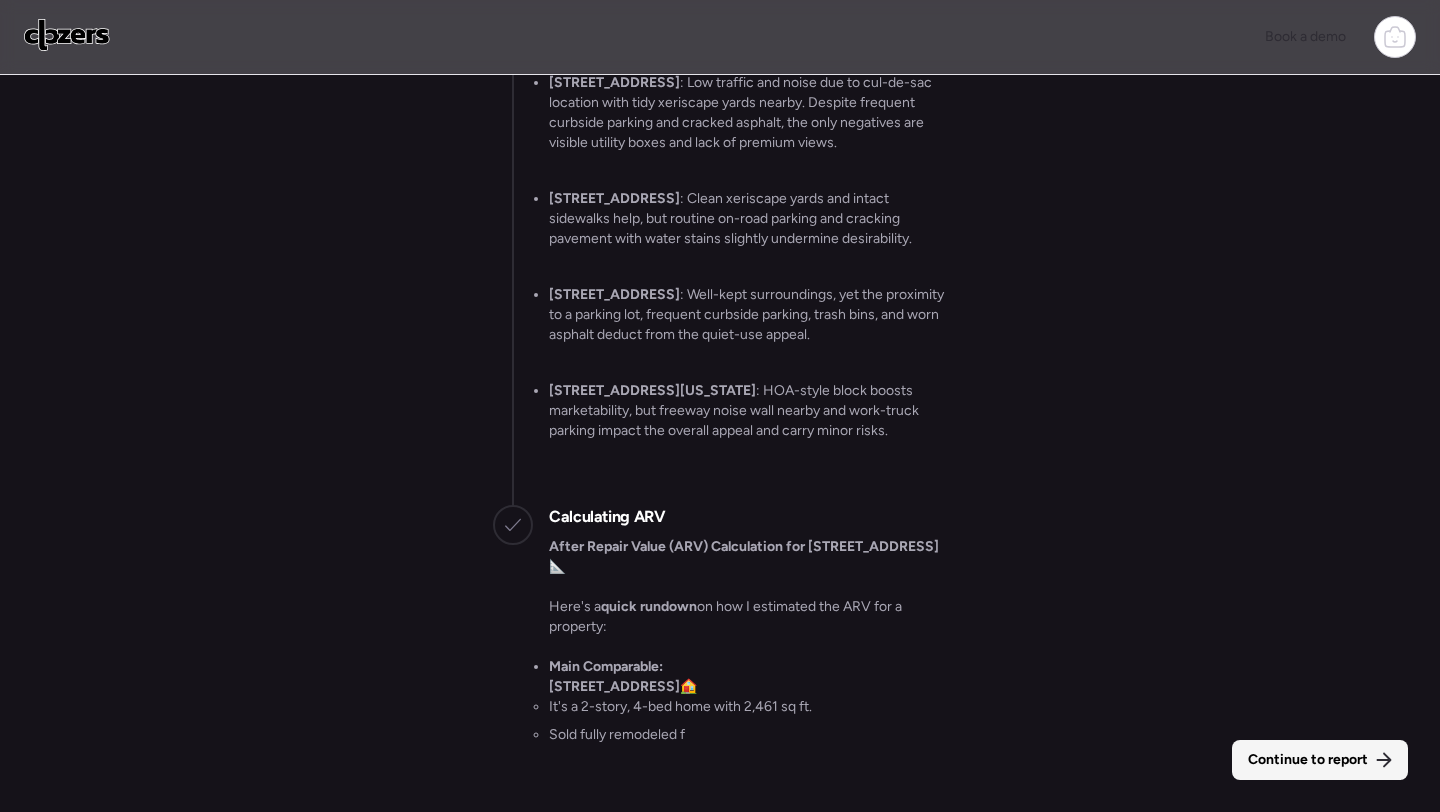 click on "Continue to report" at bounding box center [1308, 760] 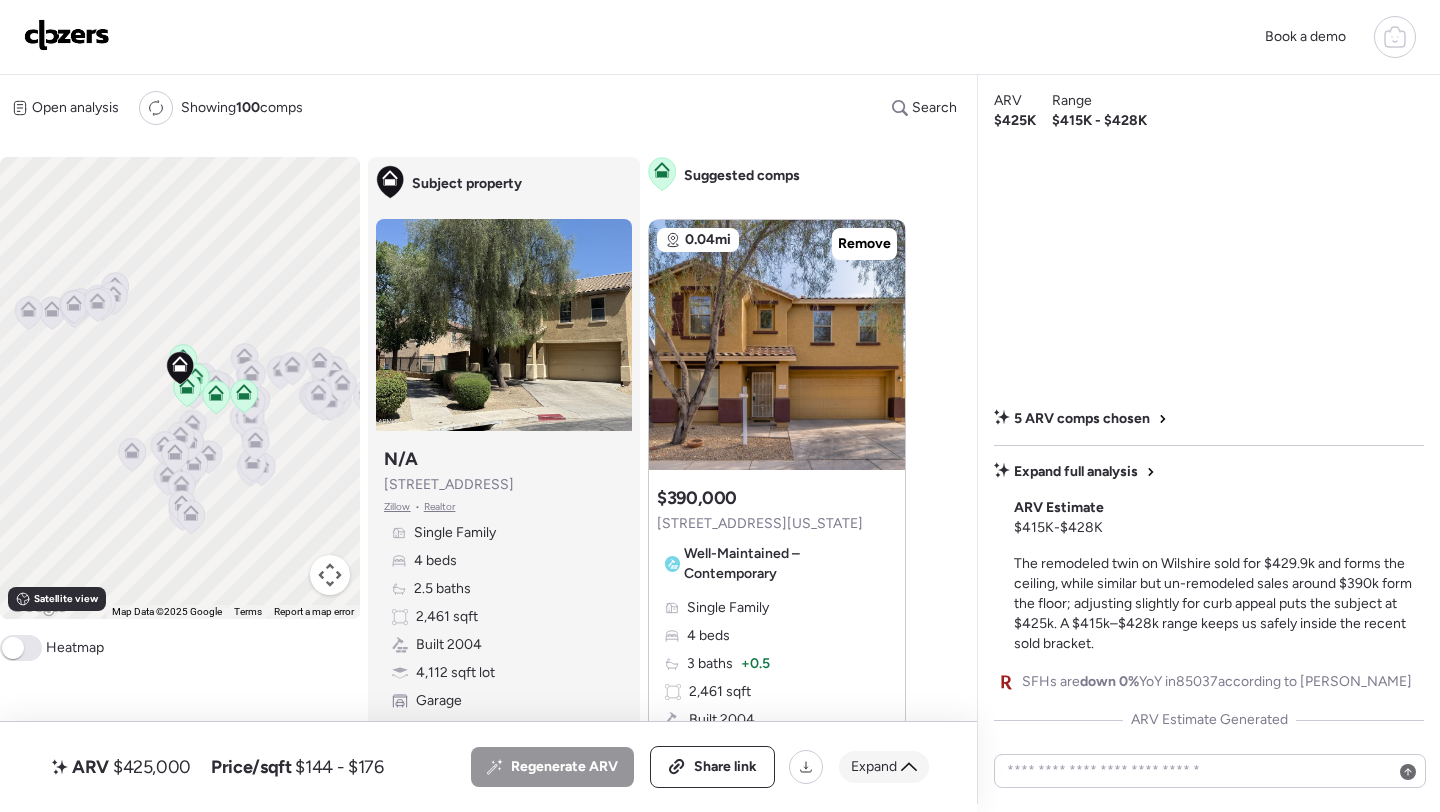 click on "Expand" at bounding box center (884, 767) 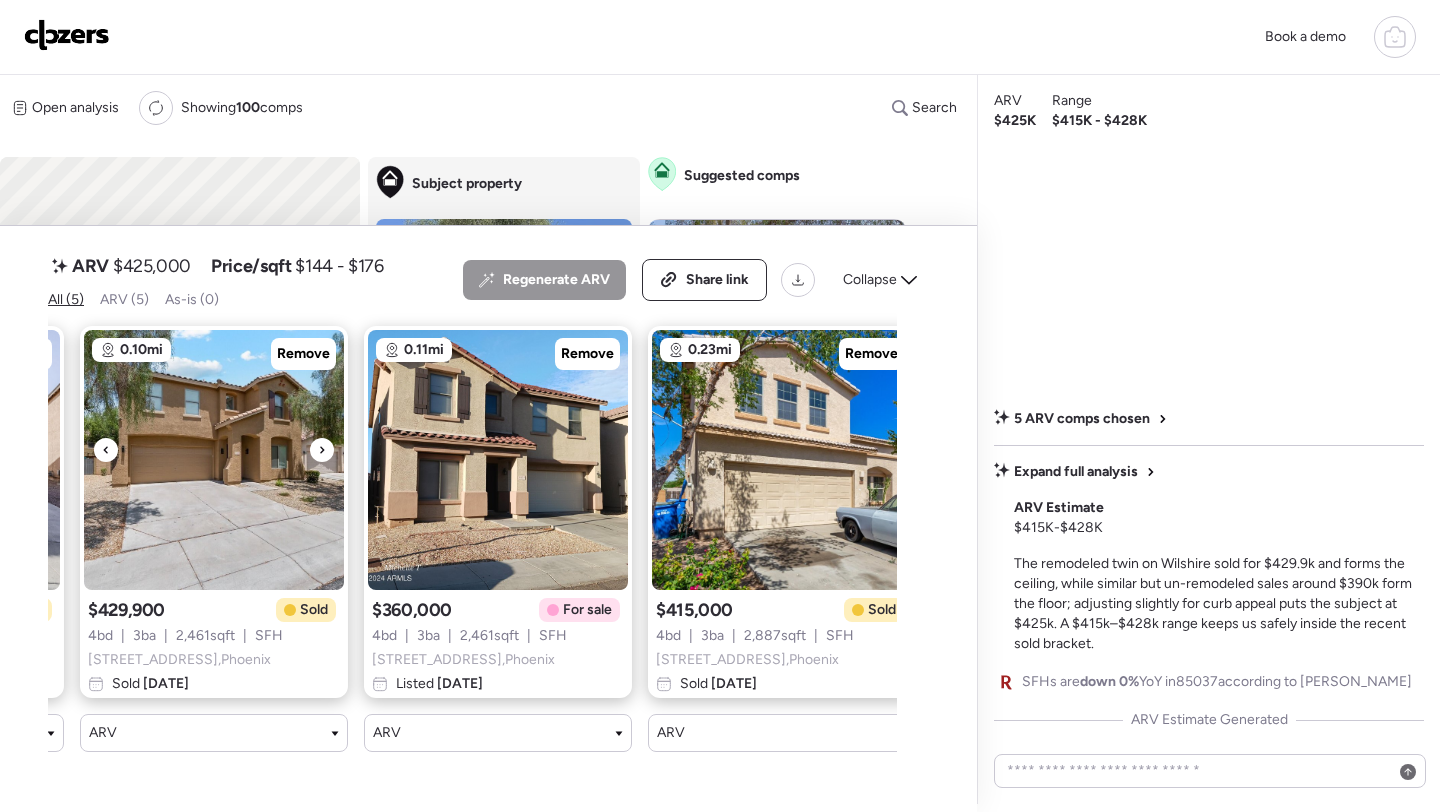 scroll, scrollTop: 0, scrollLeft: 587, axis: horizontal 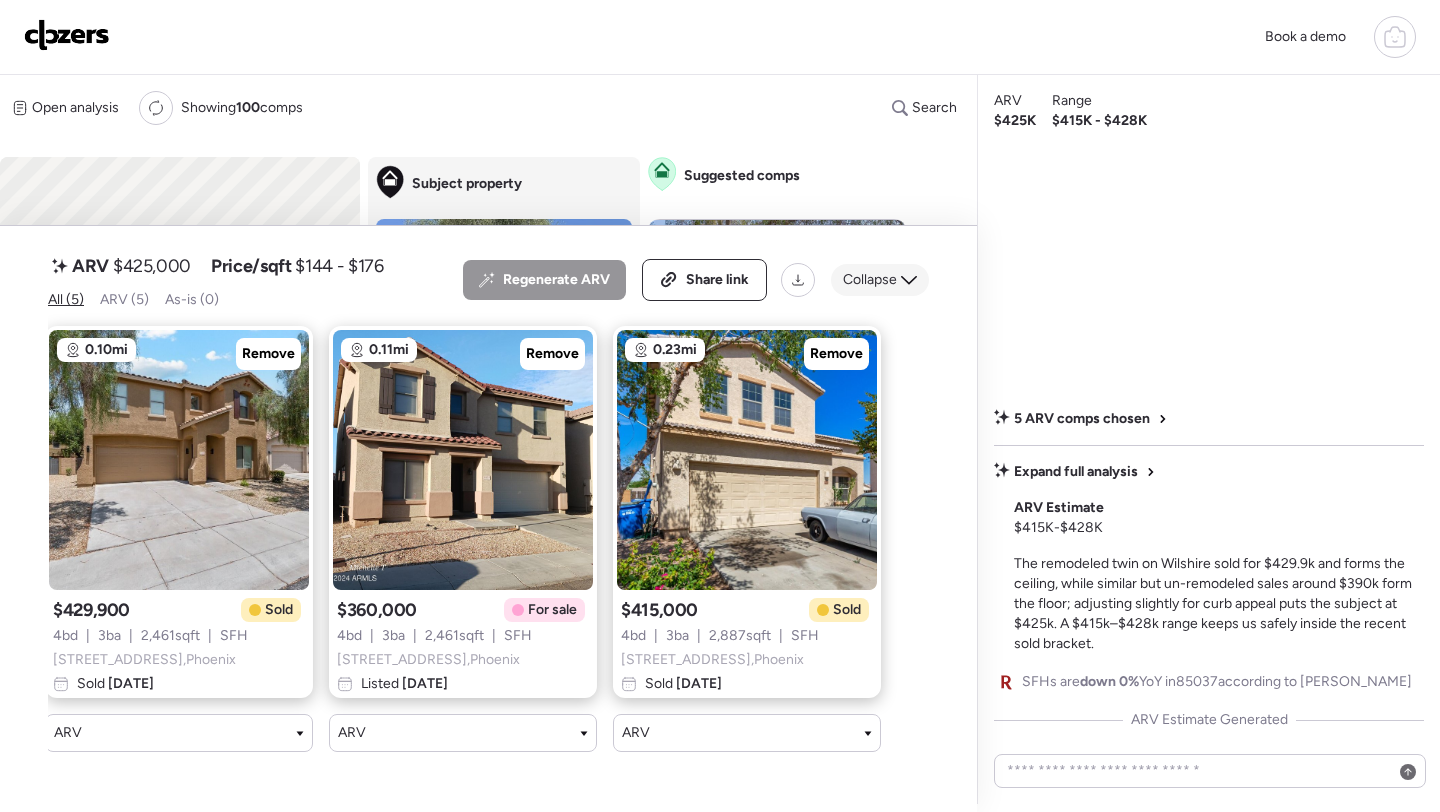 click 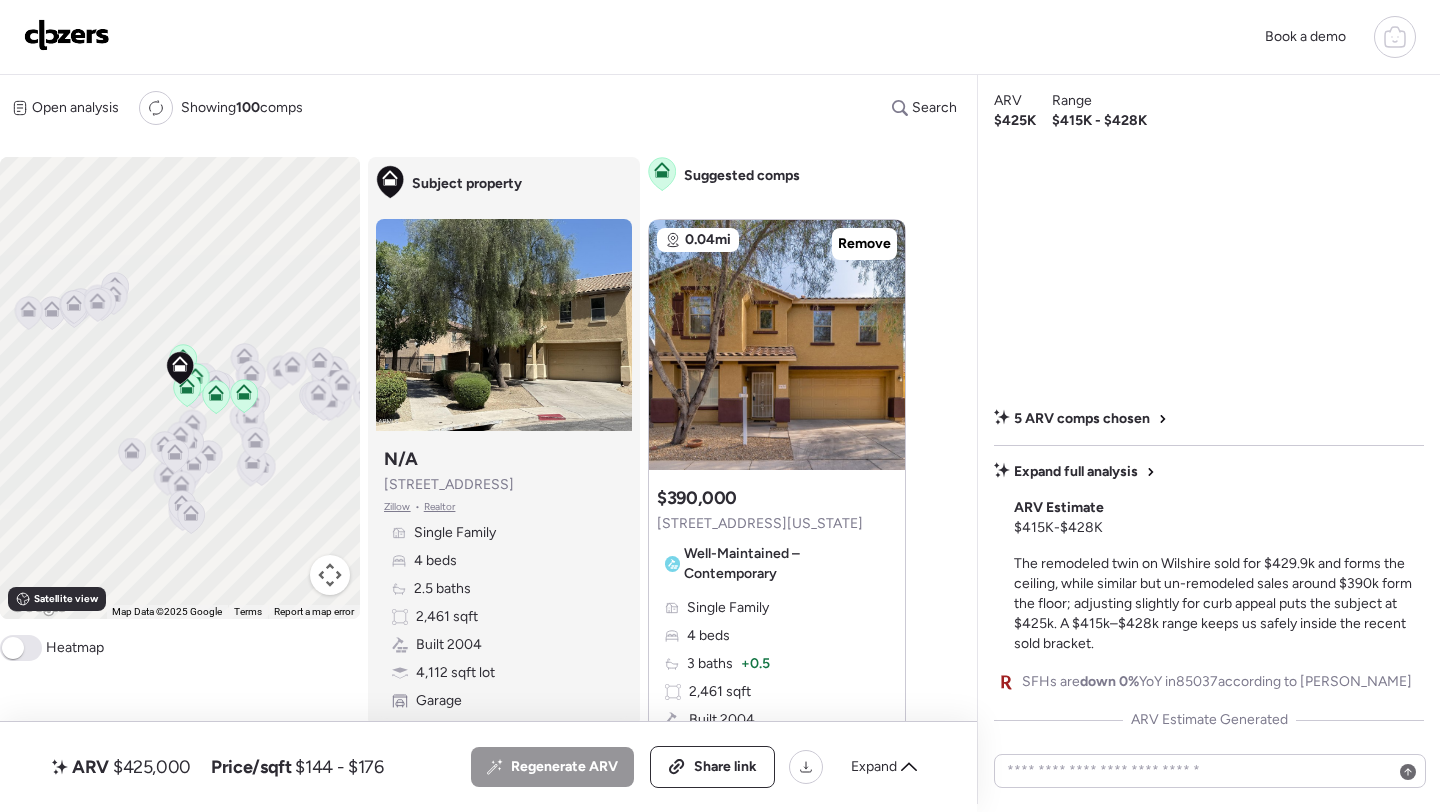 click on "$425,000" at bounding box center [152, 767] 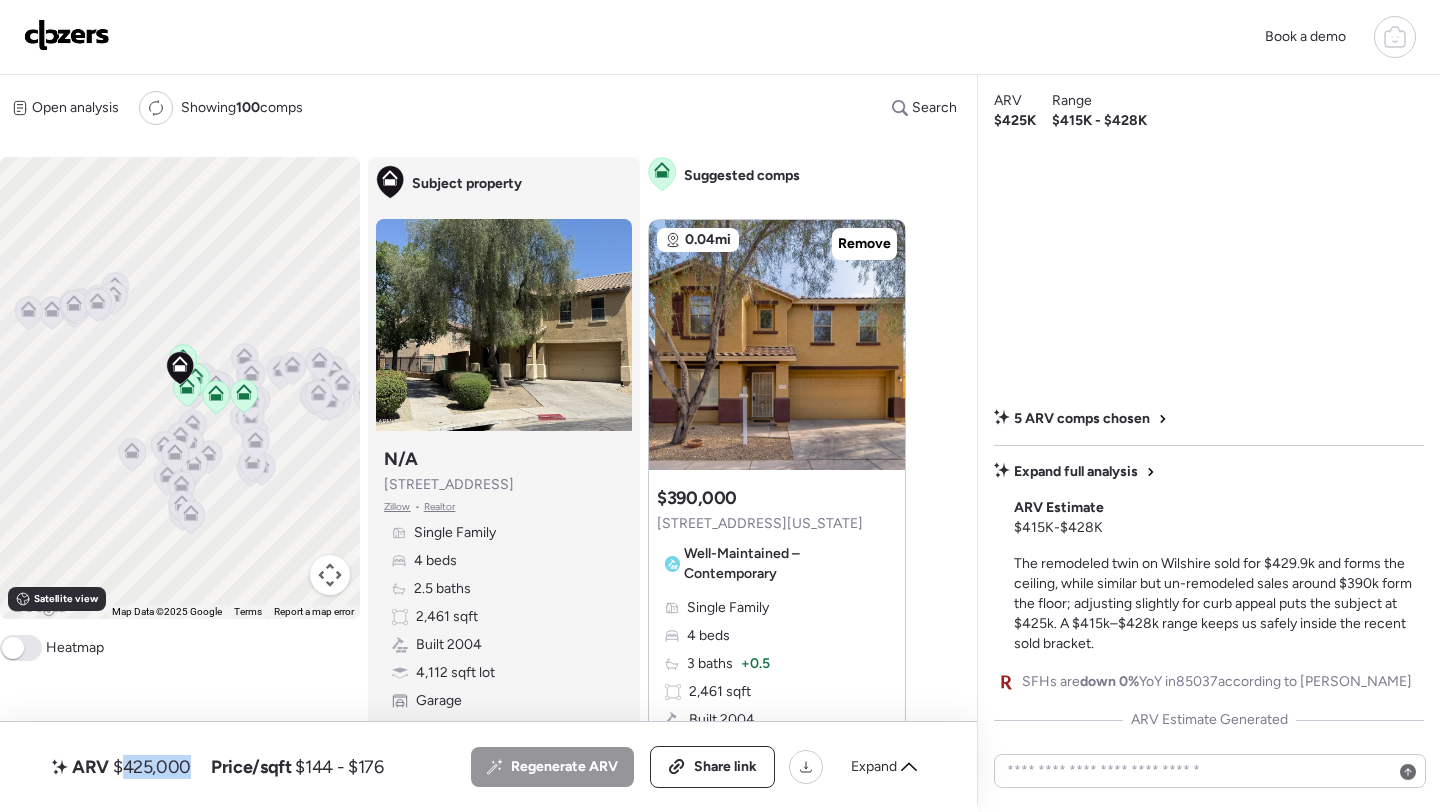 copy on "425,000" 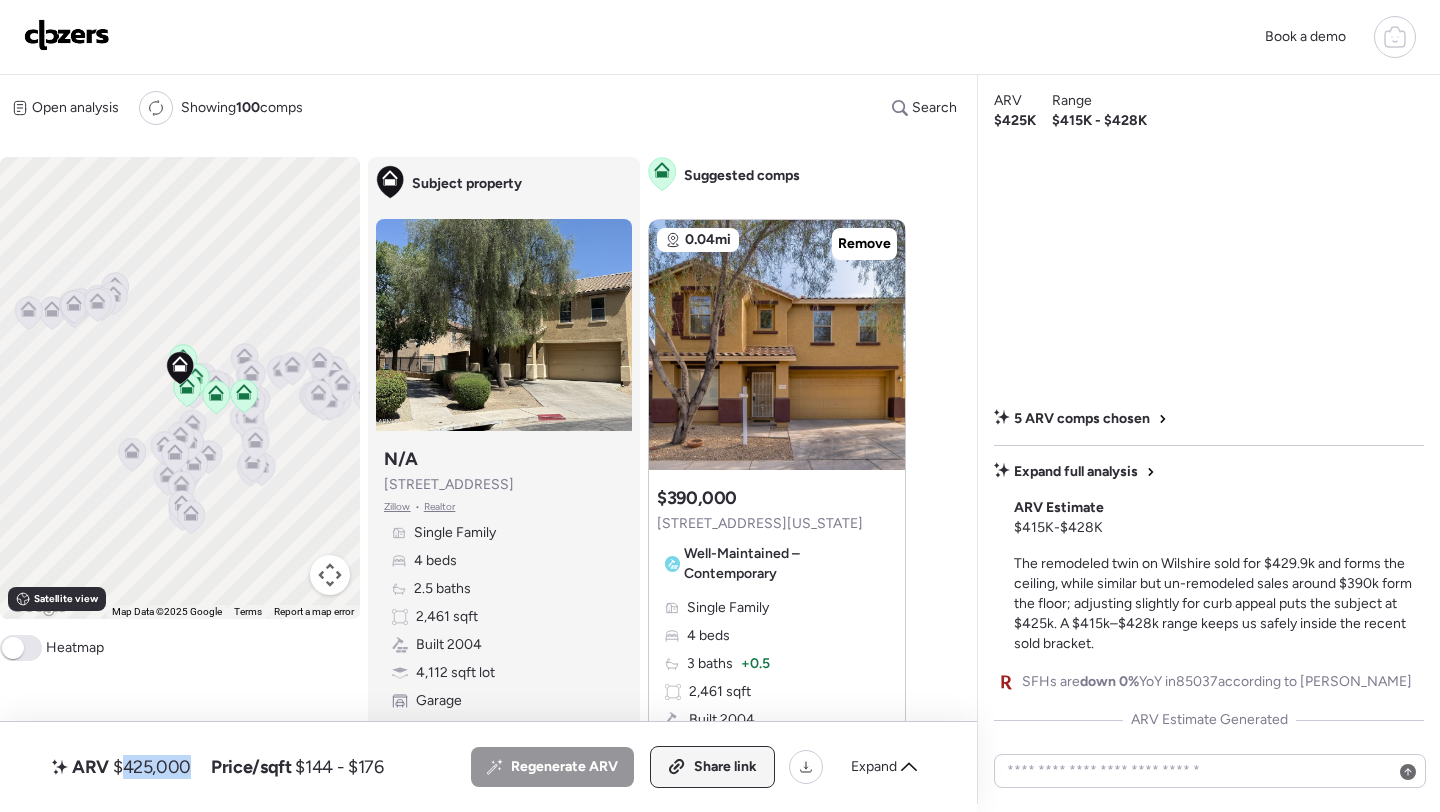 click on "Share link" at bounding box center (725, 767) 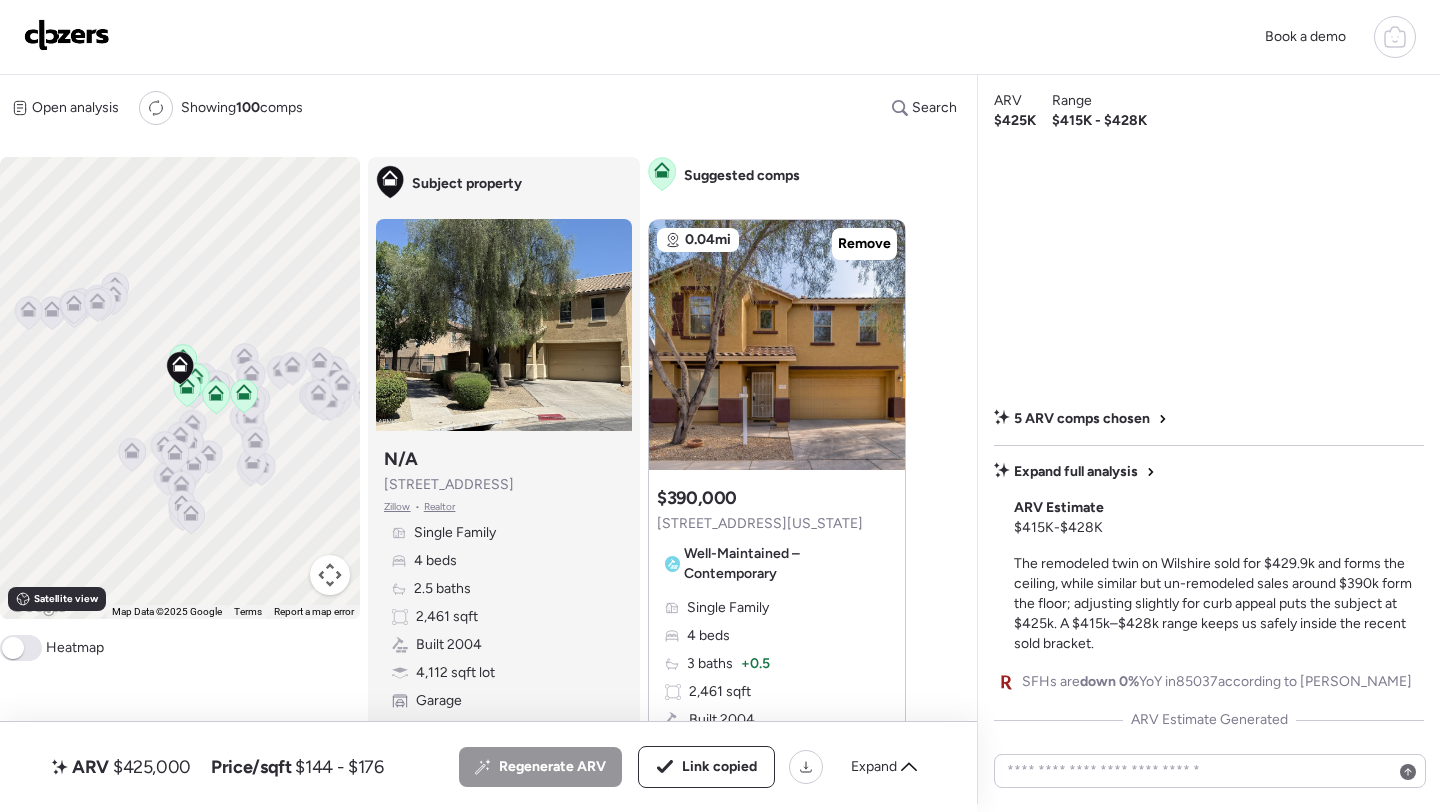 click at bounding box center (67, 35) 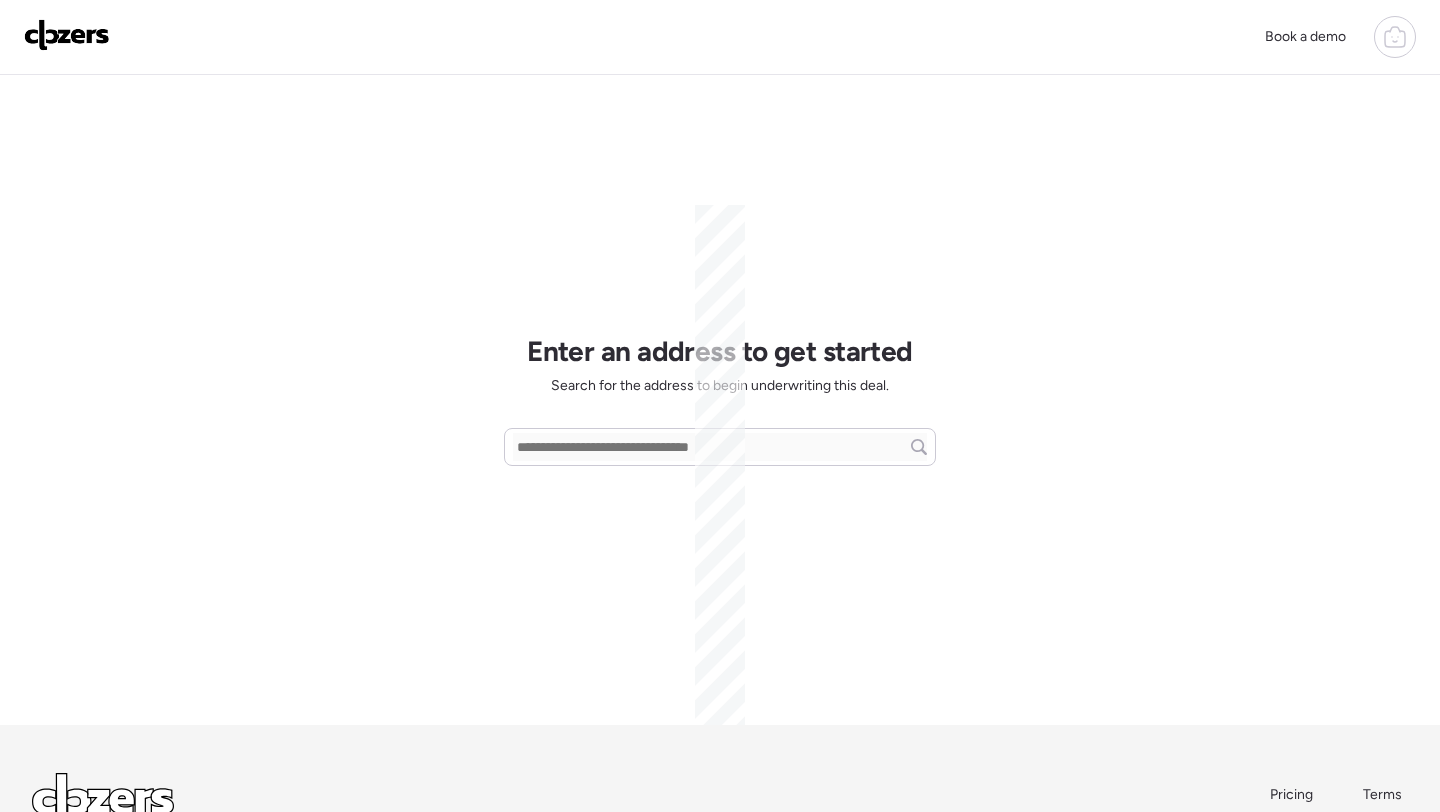 scroll, scrollTop: 0, scrollLeft: 0, axis: both 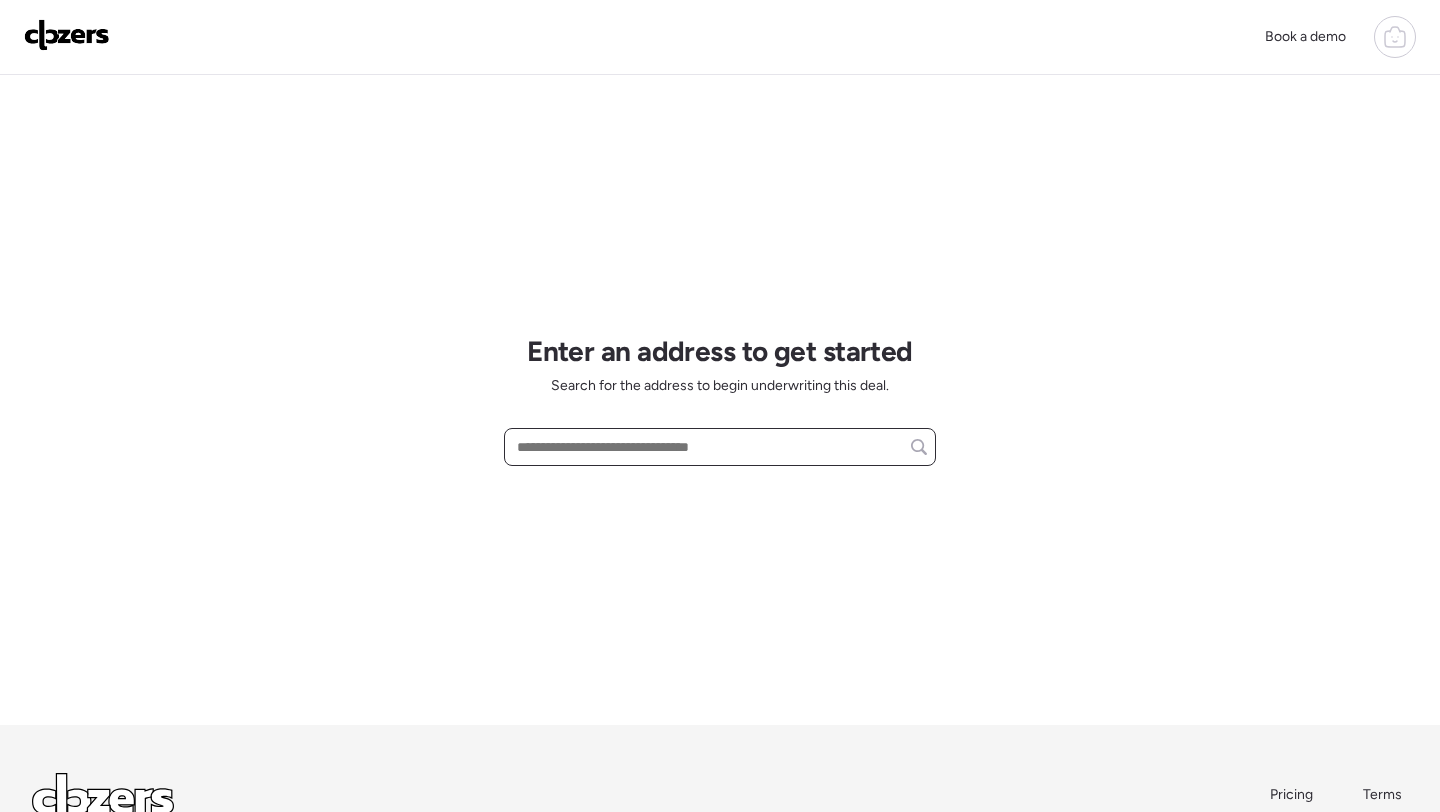 click at bounding box center [720, 447] 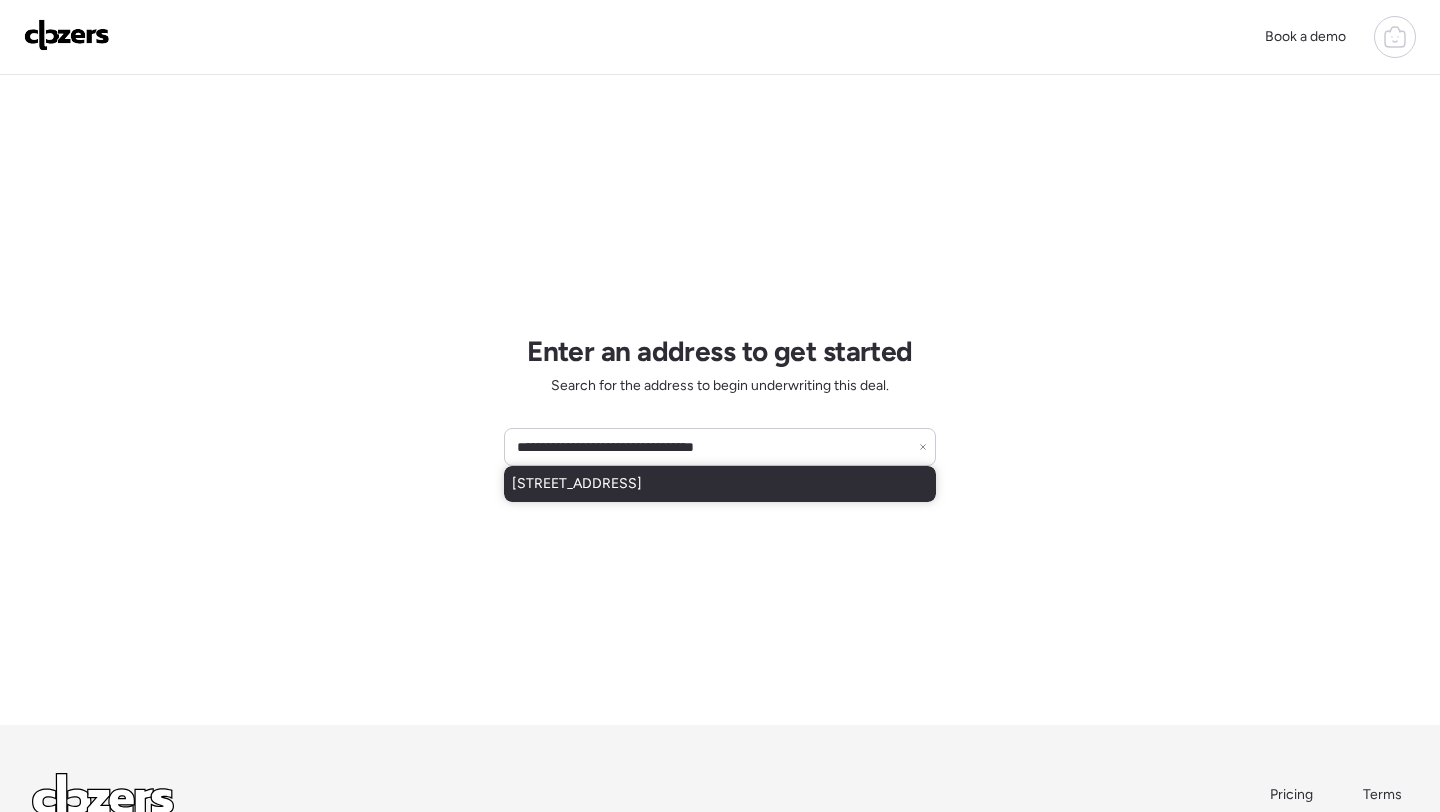 click on "[STREET_ADDRESS]" at bounding box center (720, 484) 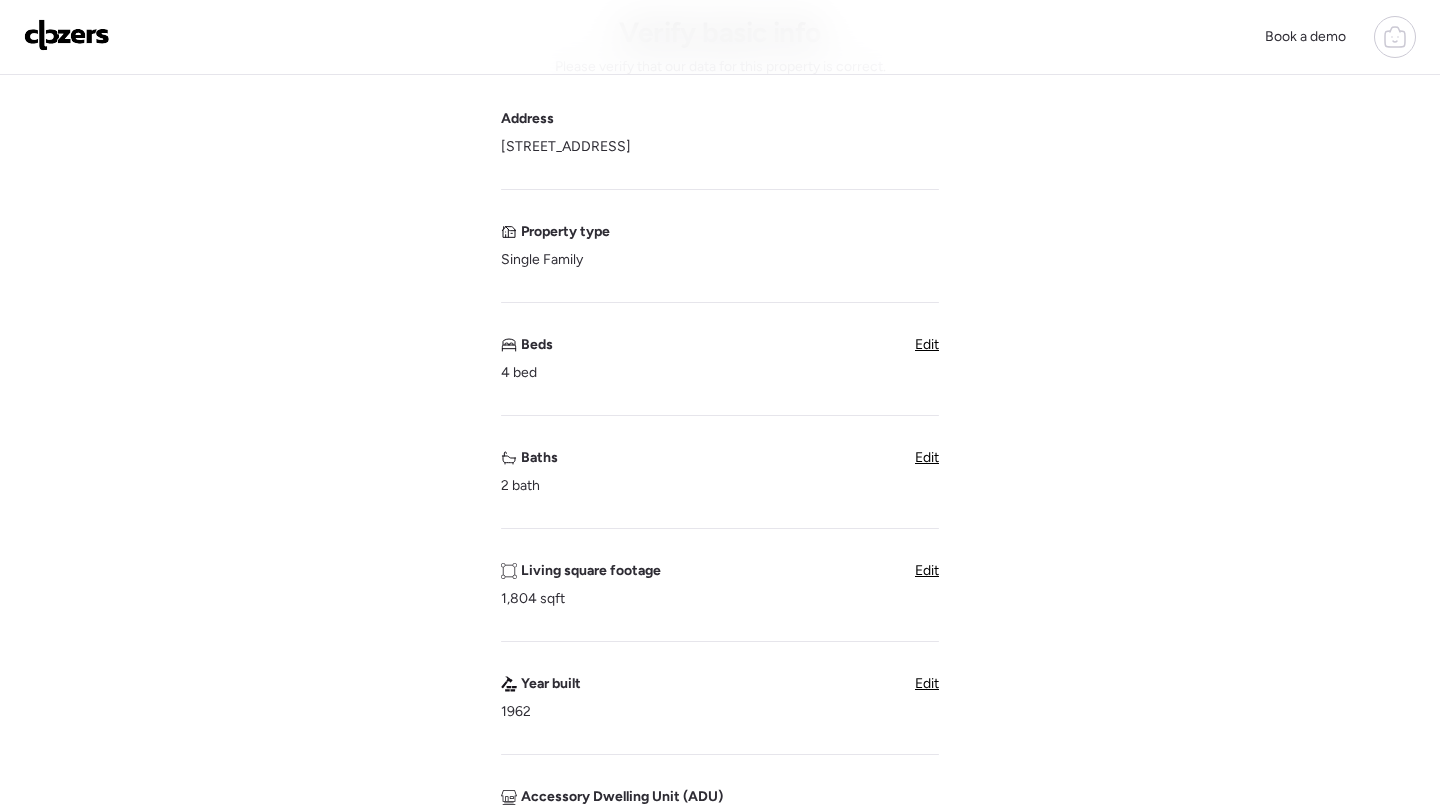 scroll, scrollTop: 141, scrollLeft: 0, axis: vertical 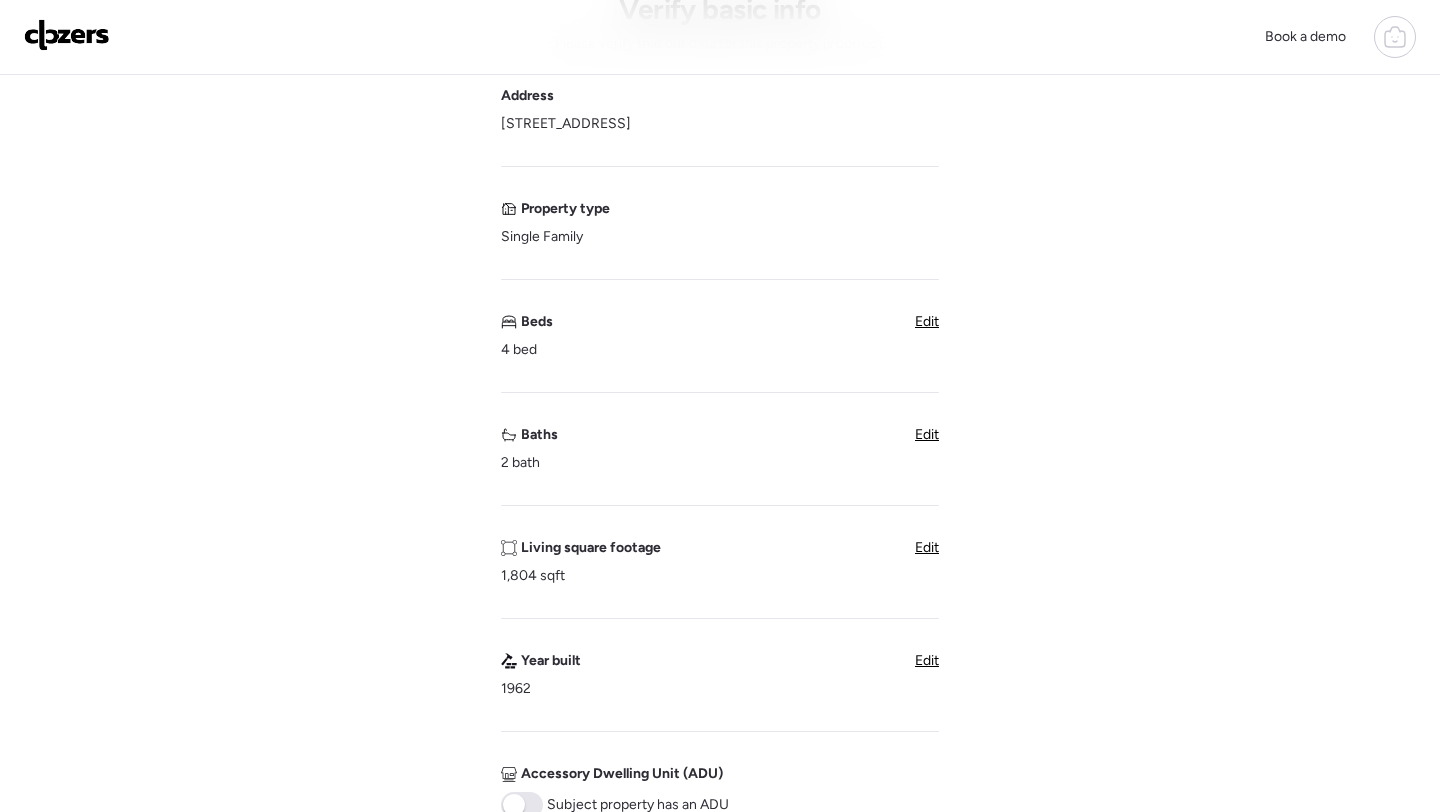 click on "Edit" at bounding box center (927, 547) 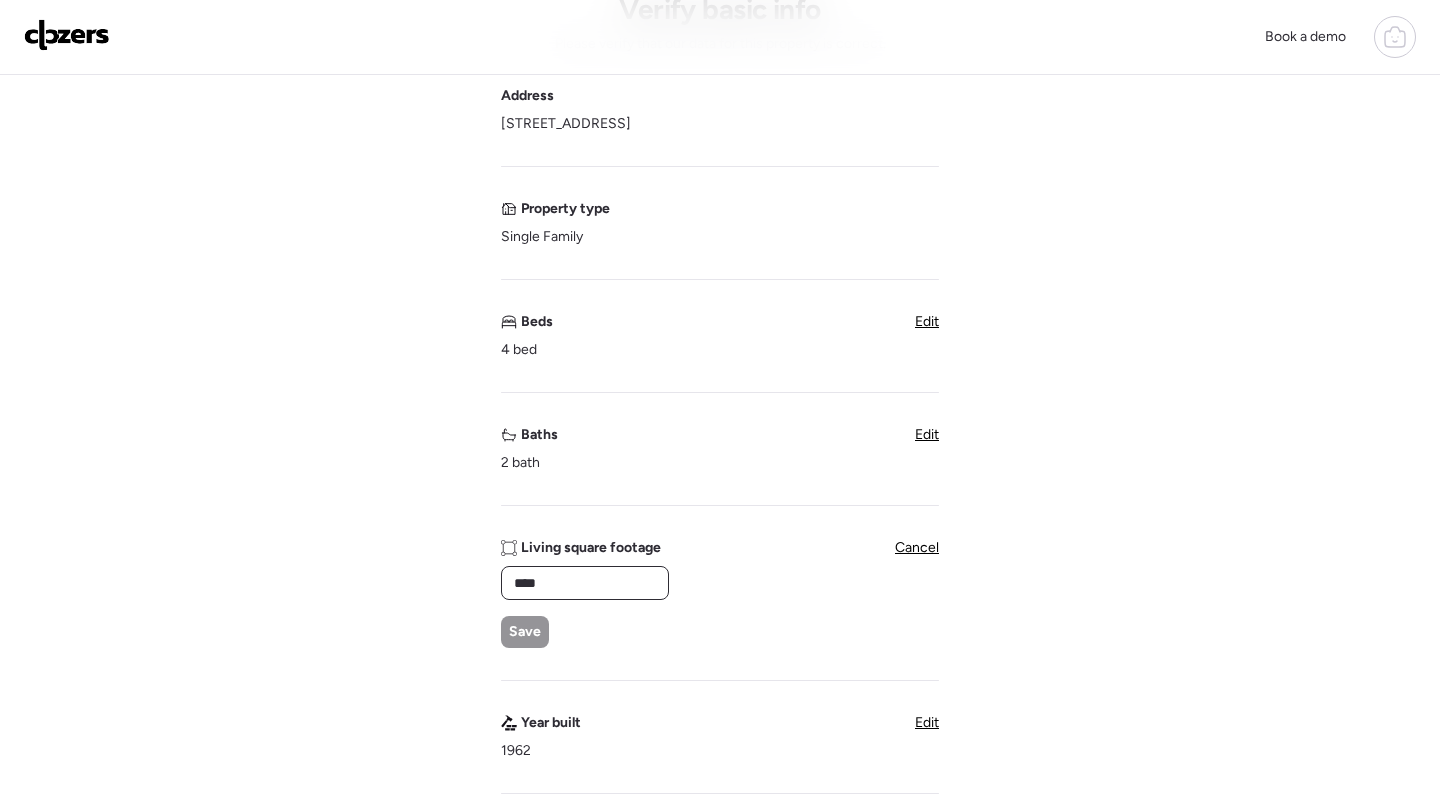 click on "****" at bounding box center [585, 583] 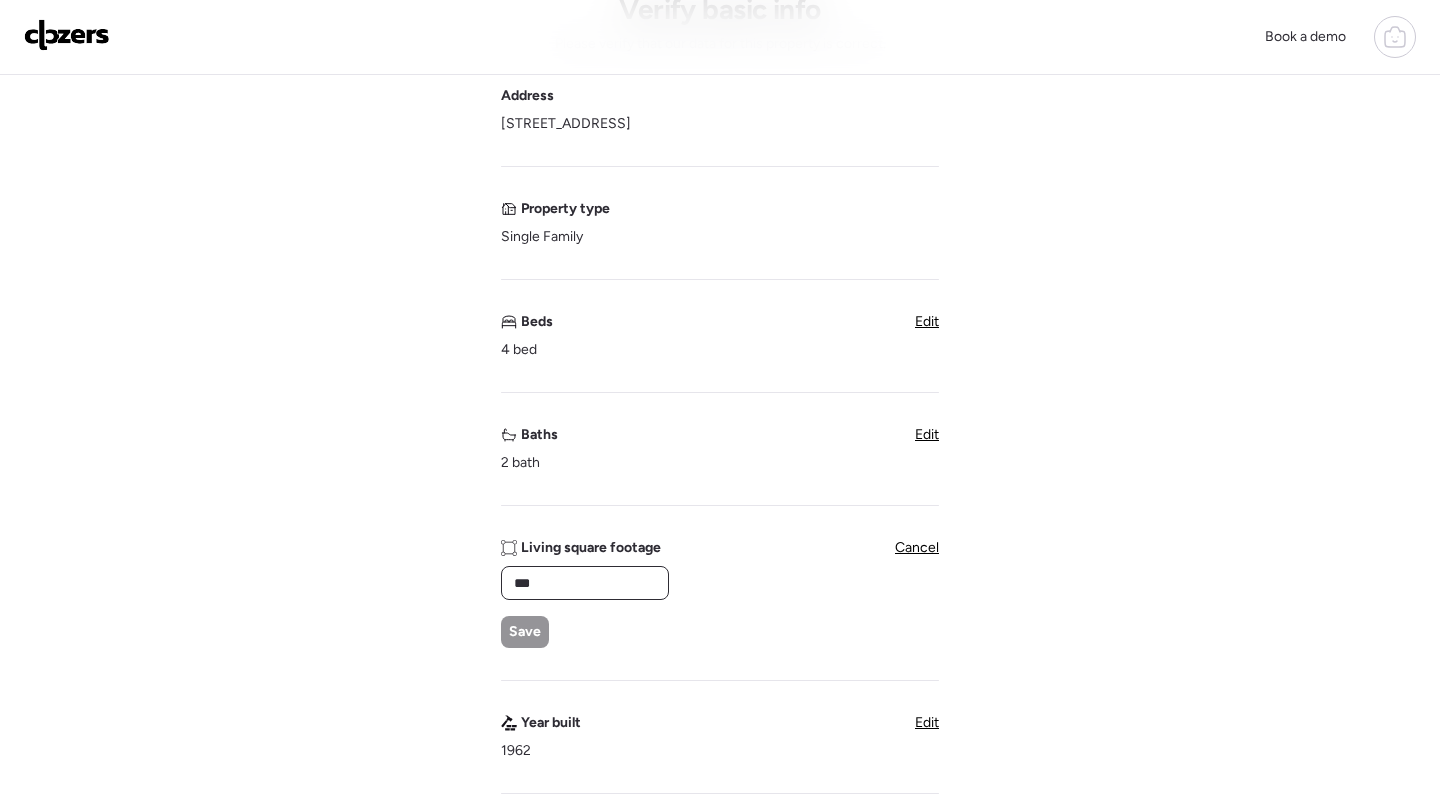 type on "****" 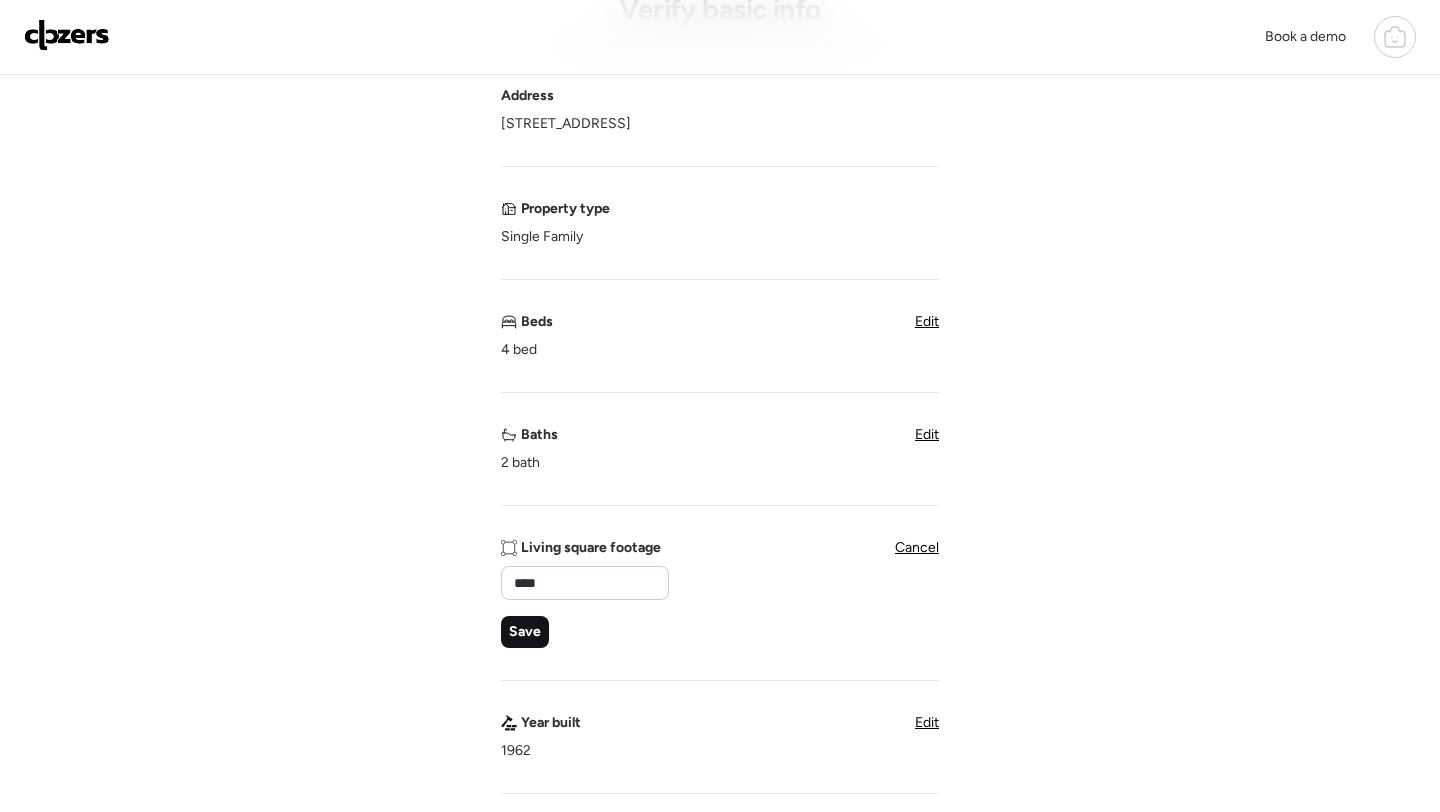 click on "Save" at bounding box center (525, 632) 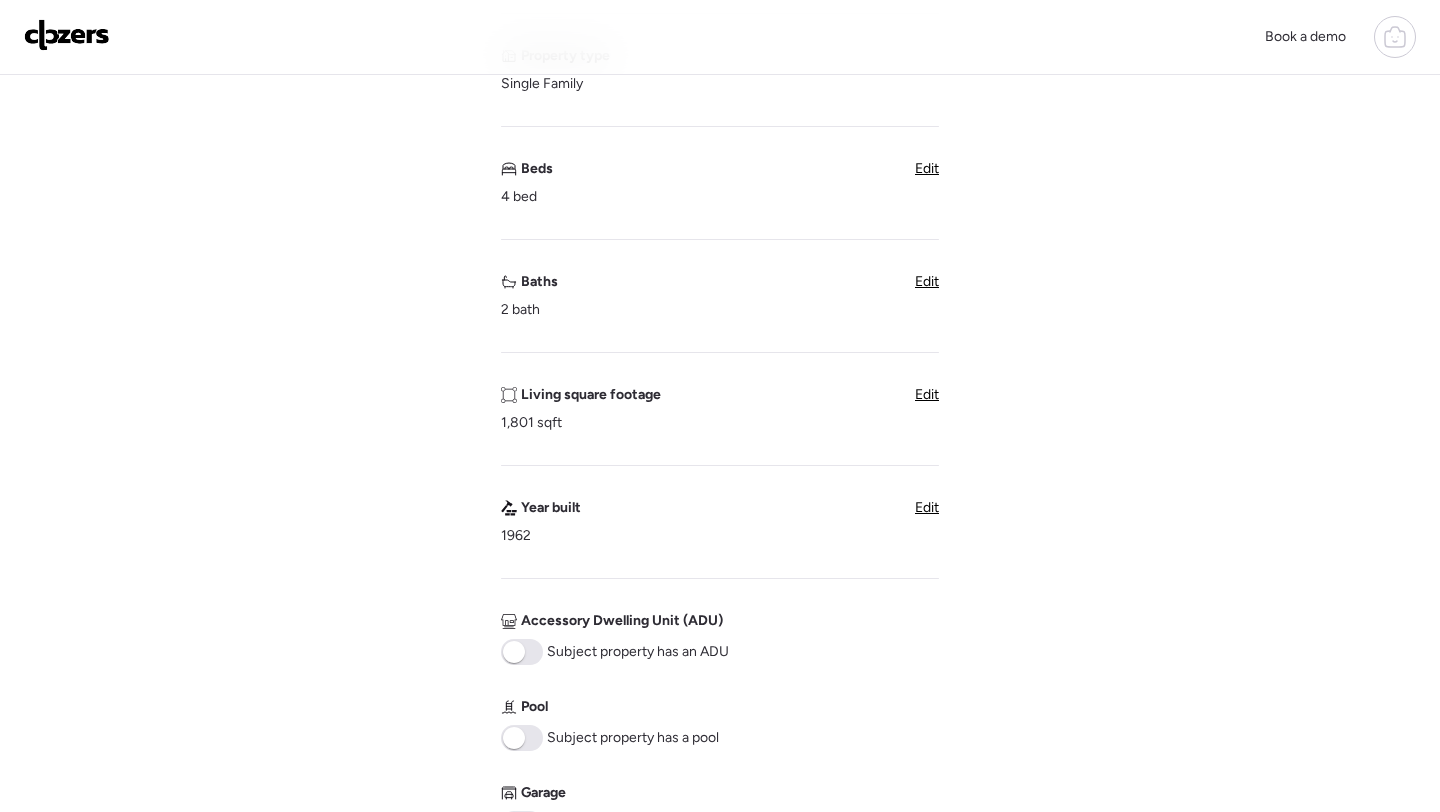 scroll, scrollTop: 502, scrollLeft: 0, axis: vertical 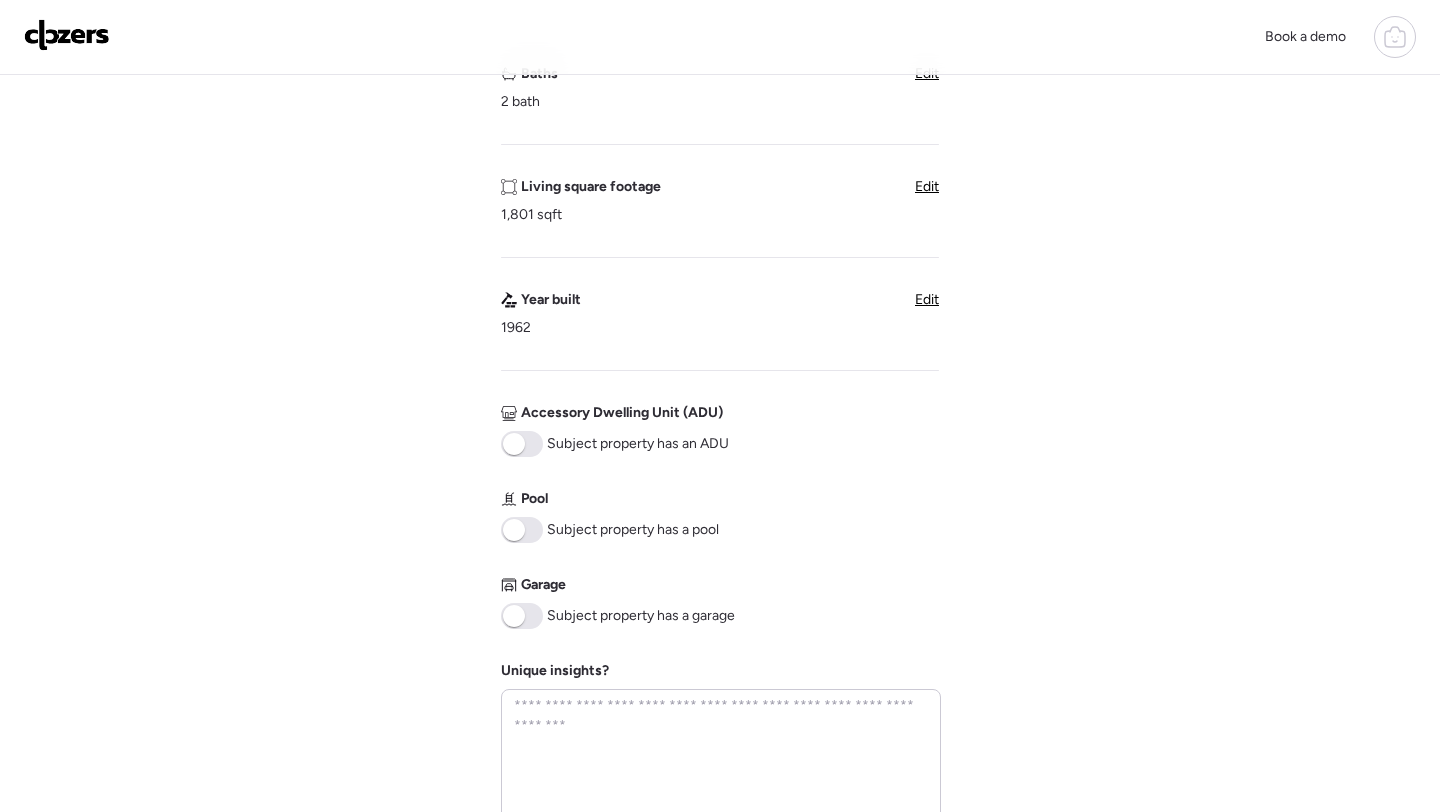 click at bounding box center [514, 530] 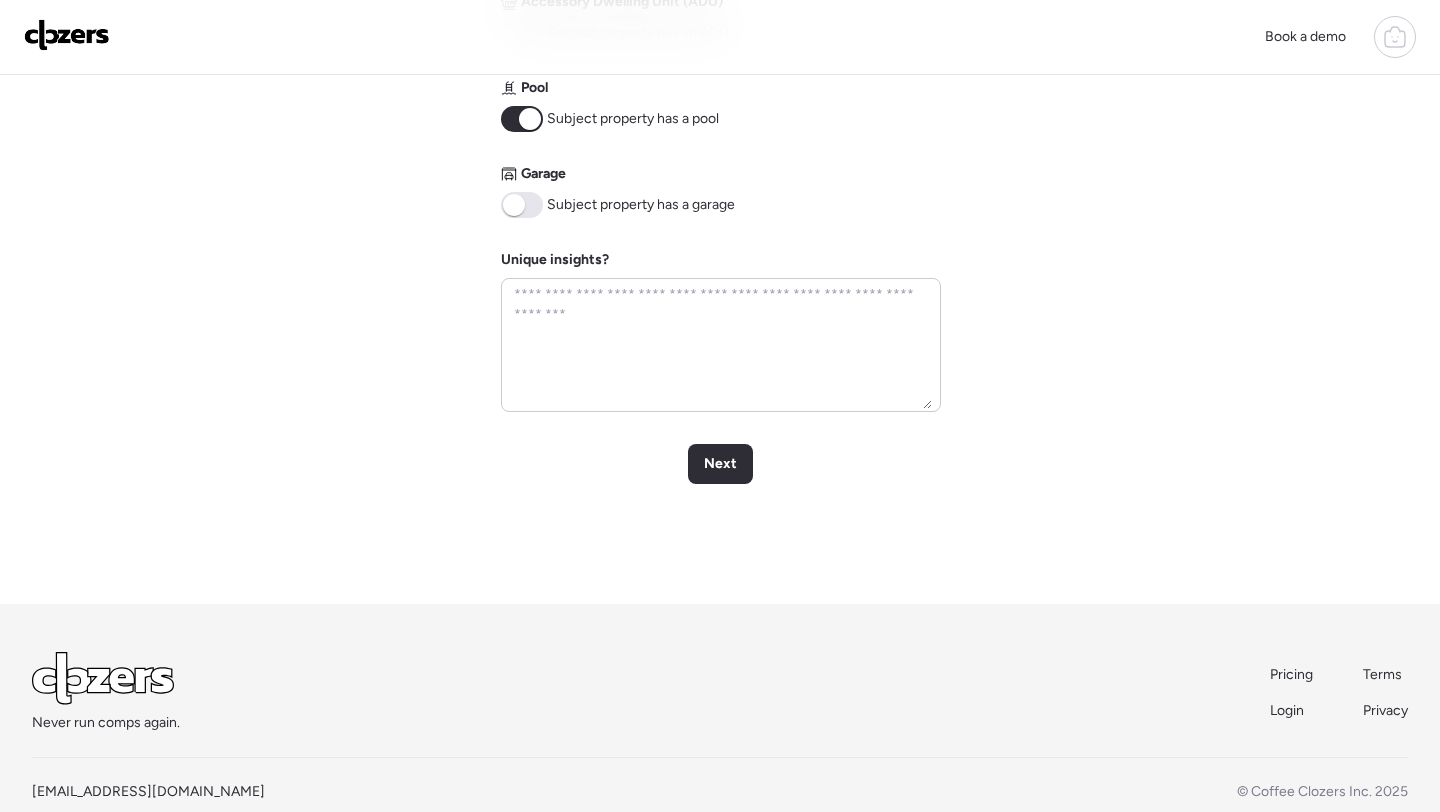 scroll, scrollTop: 952, scrollLeft: 0, axis: vertical 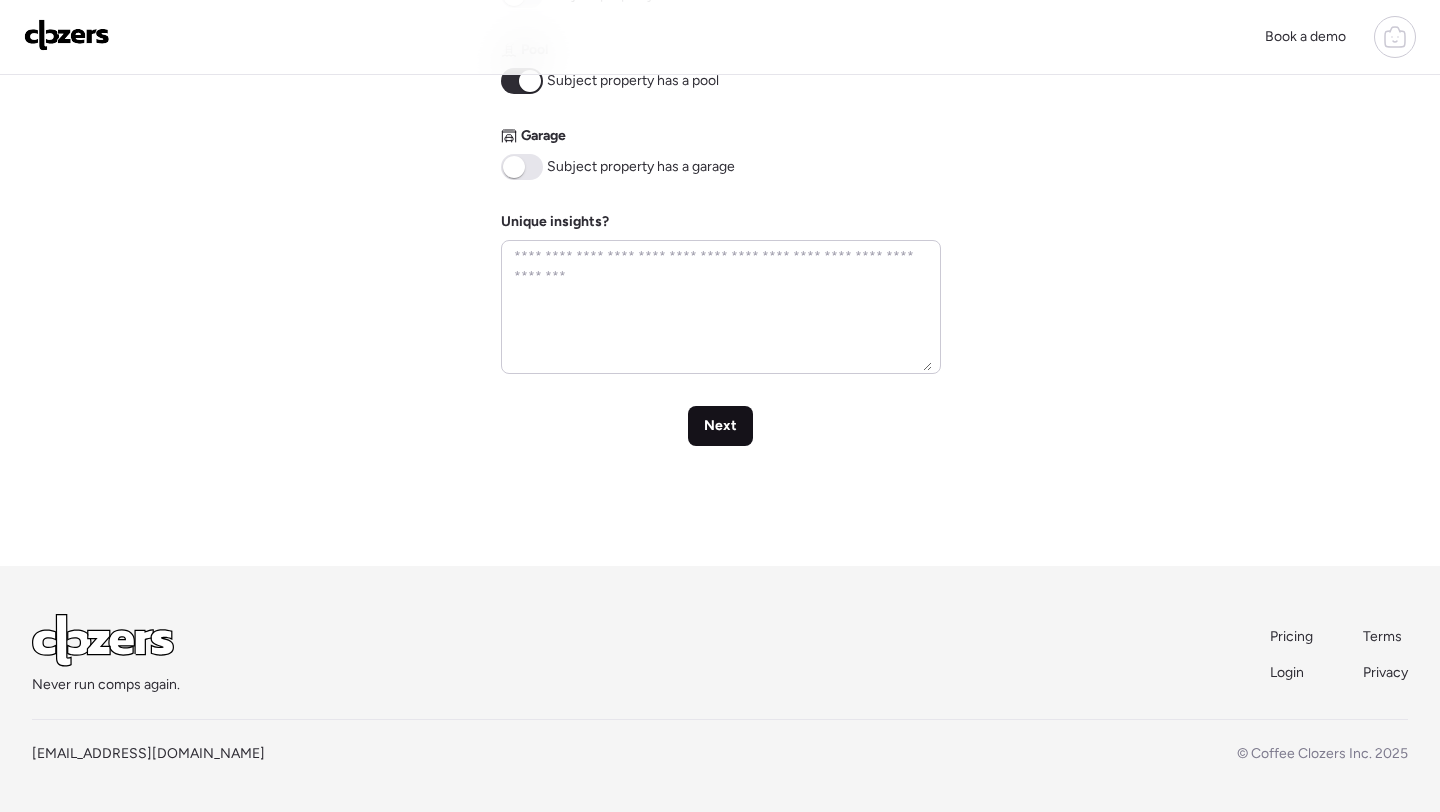 click on "Next" at bounding box center [720, 426] 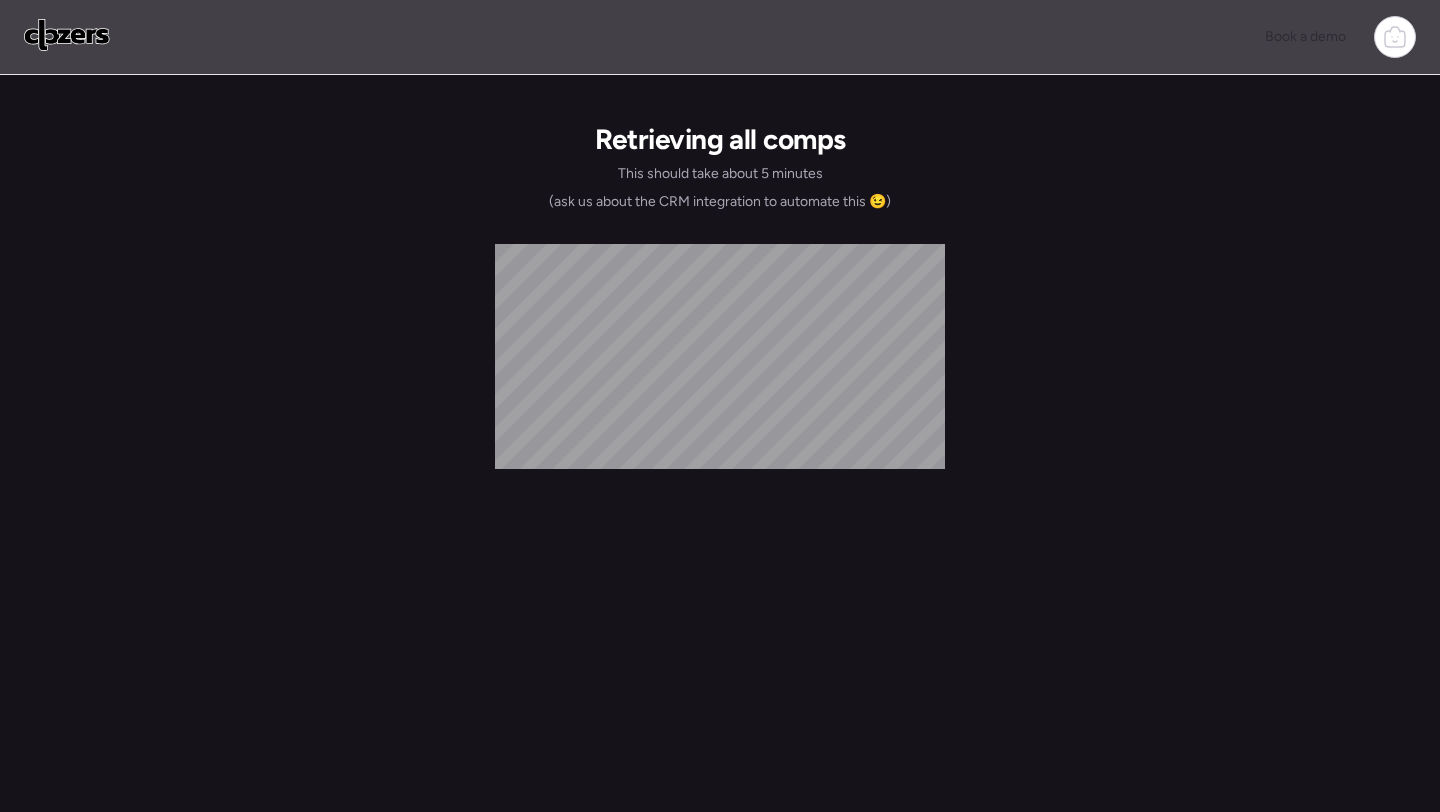 scroll, scrollTop: 0, scrollLeft: 0, axis: both 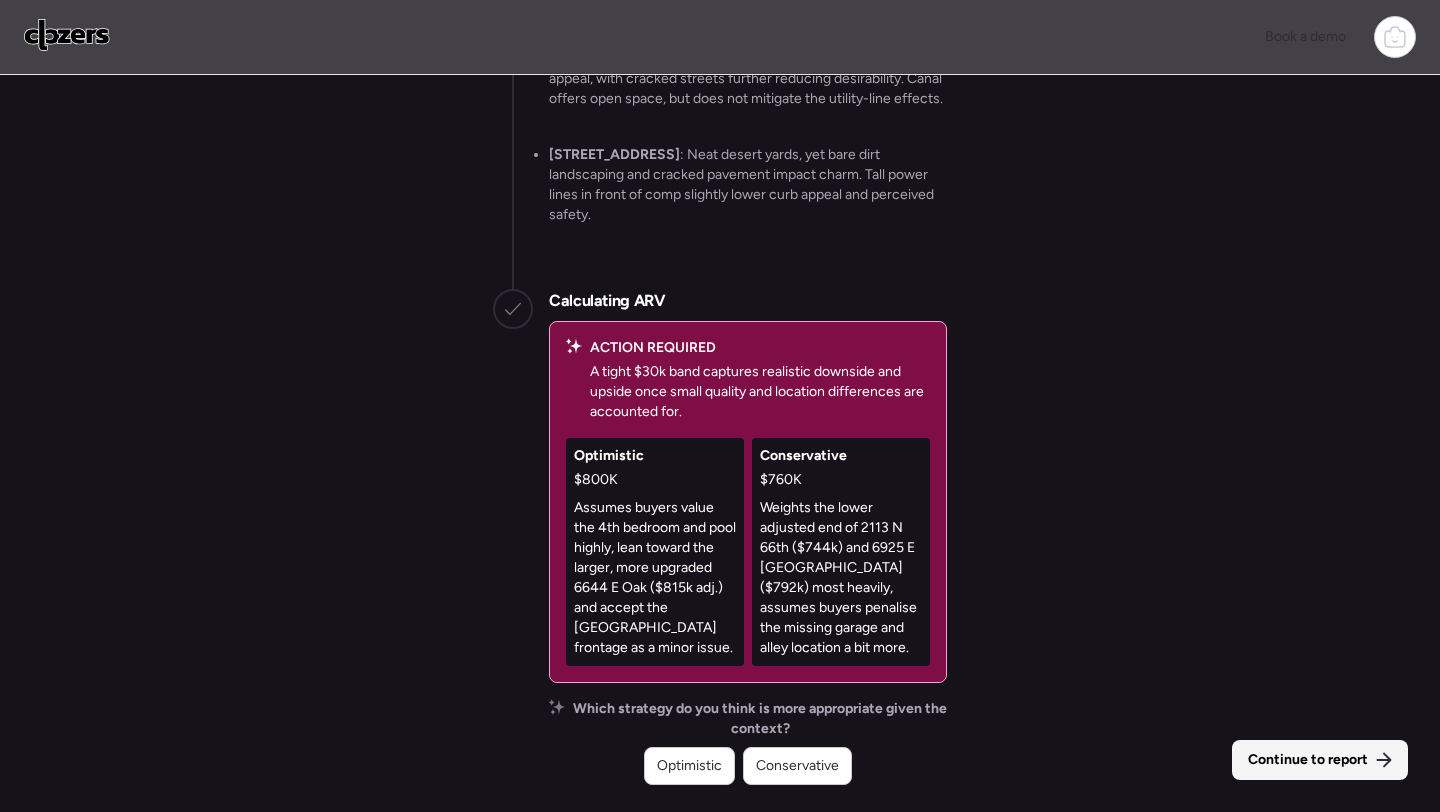 click on "Continue to report" at bounding box center (1308, 760) 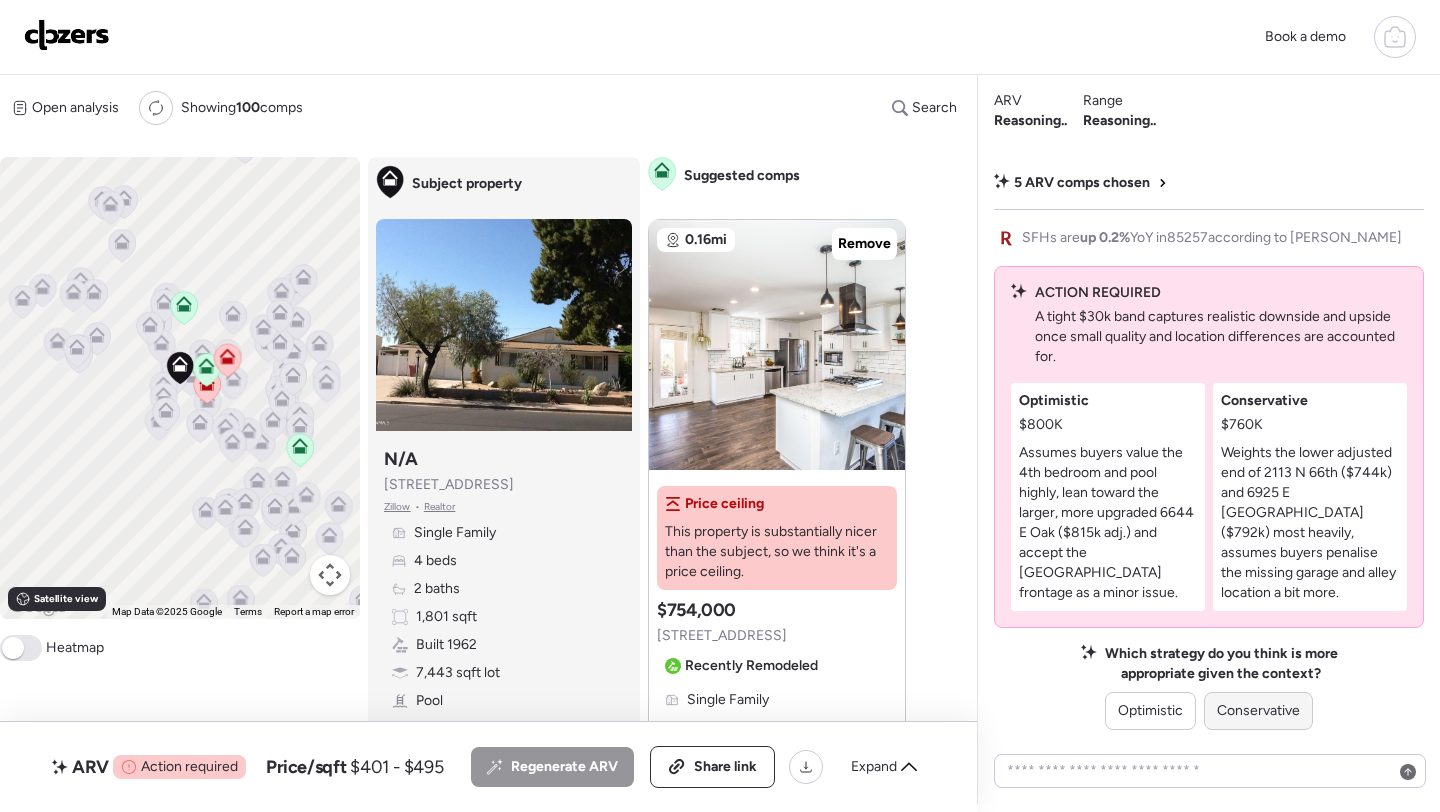 click on "Conservative" at bounding box center (1258, 711) 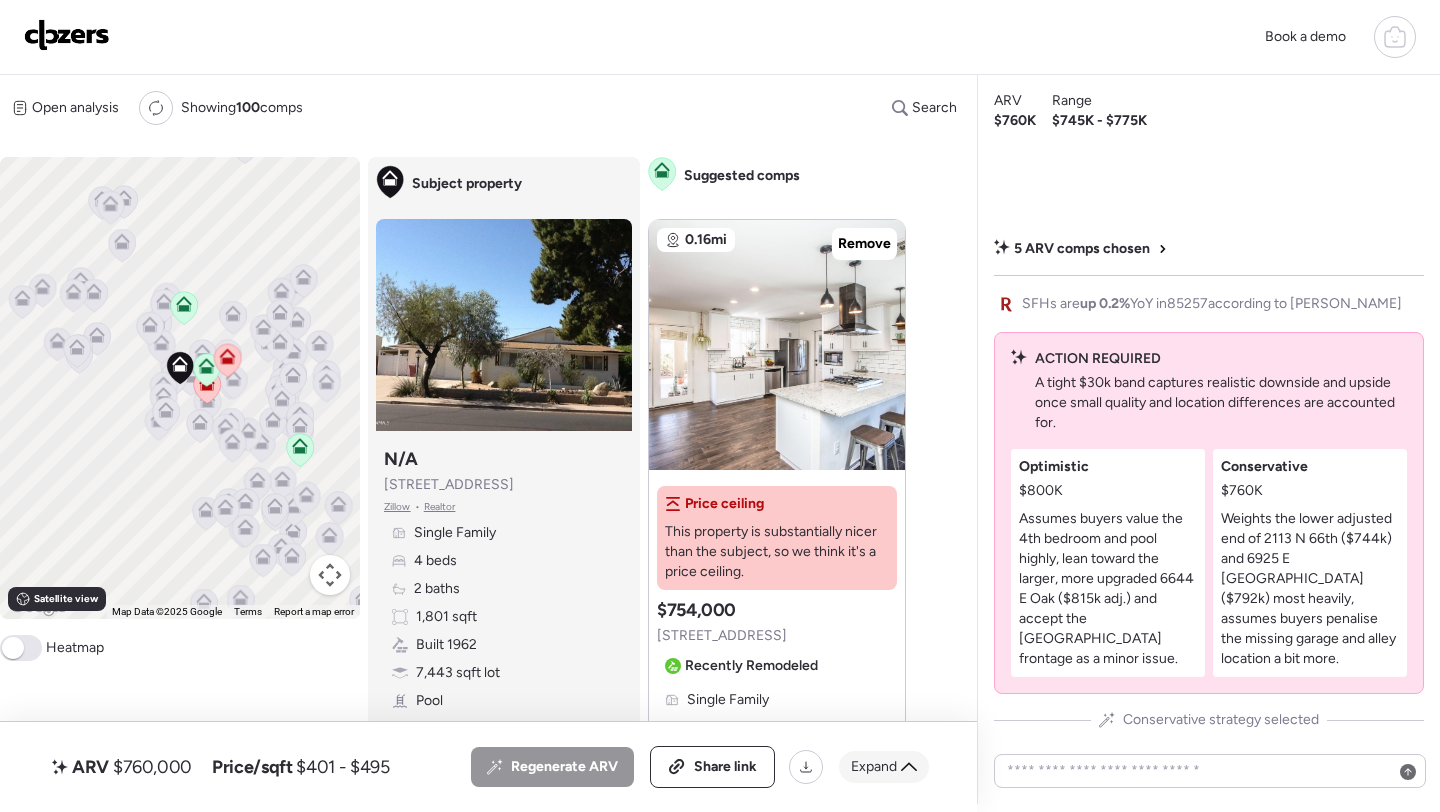 click on "Expand" at bounding box center (874, 767) 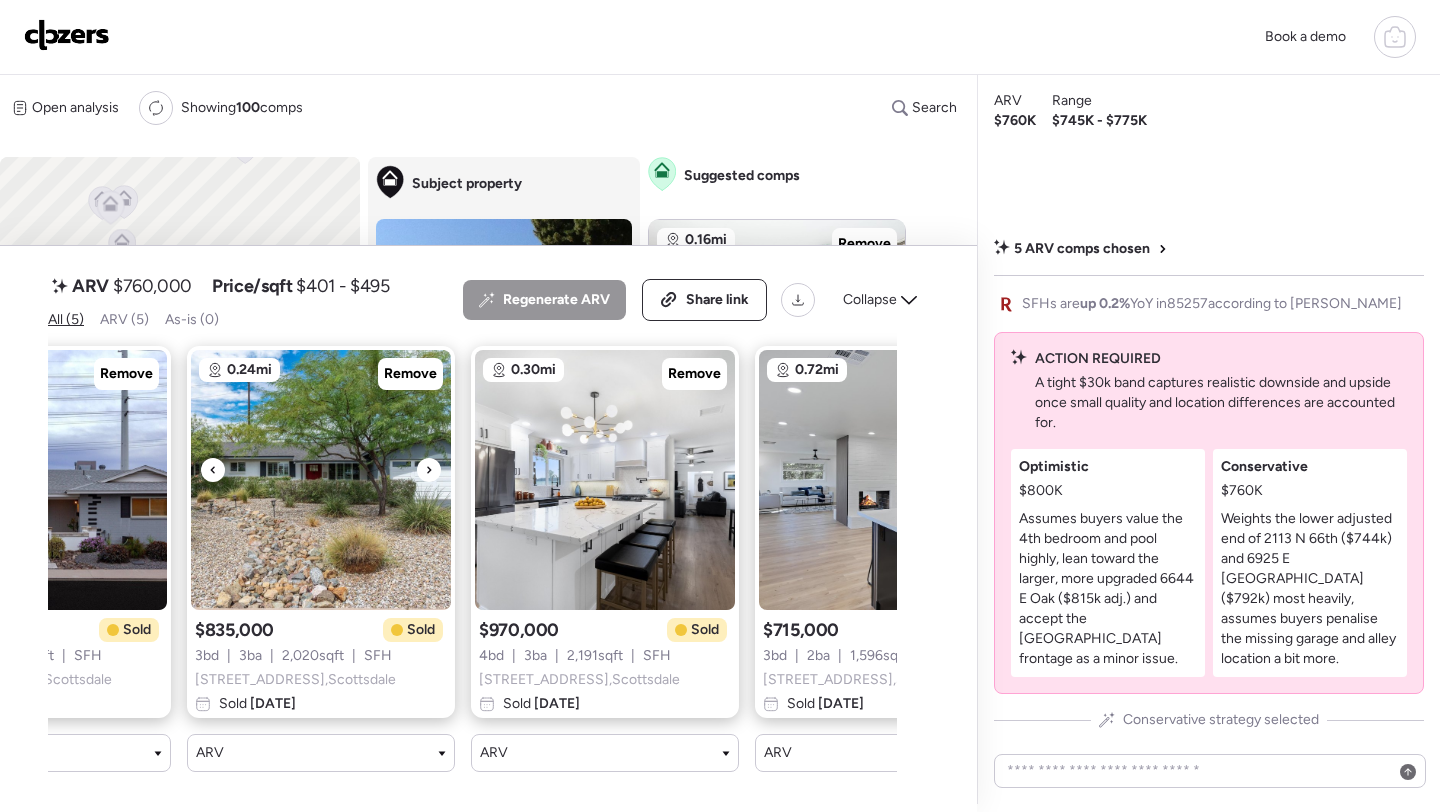 scroll, scrollTop: 0, scrollLeft: 587, axis: horizontal 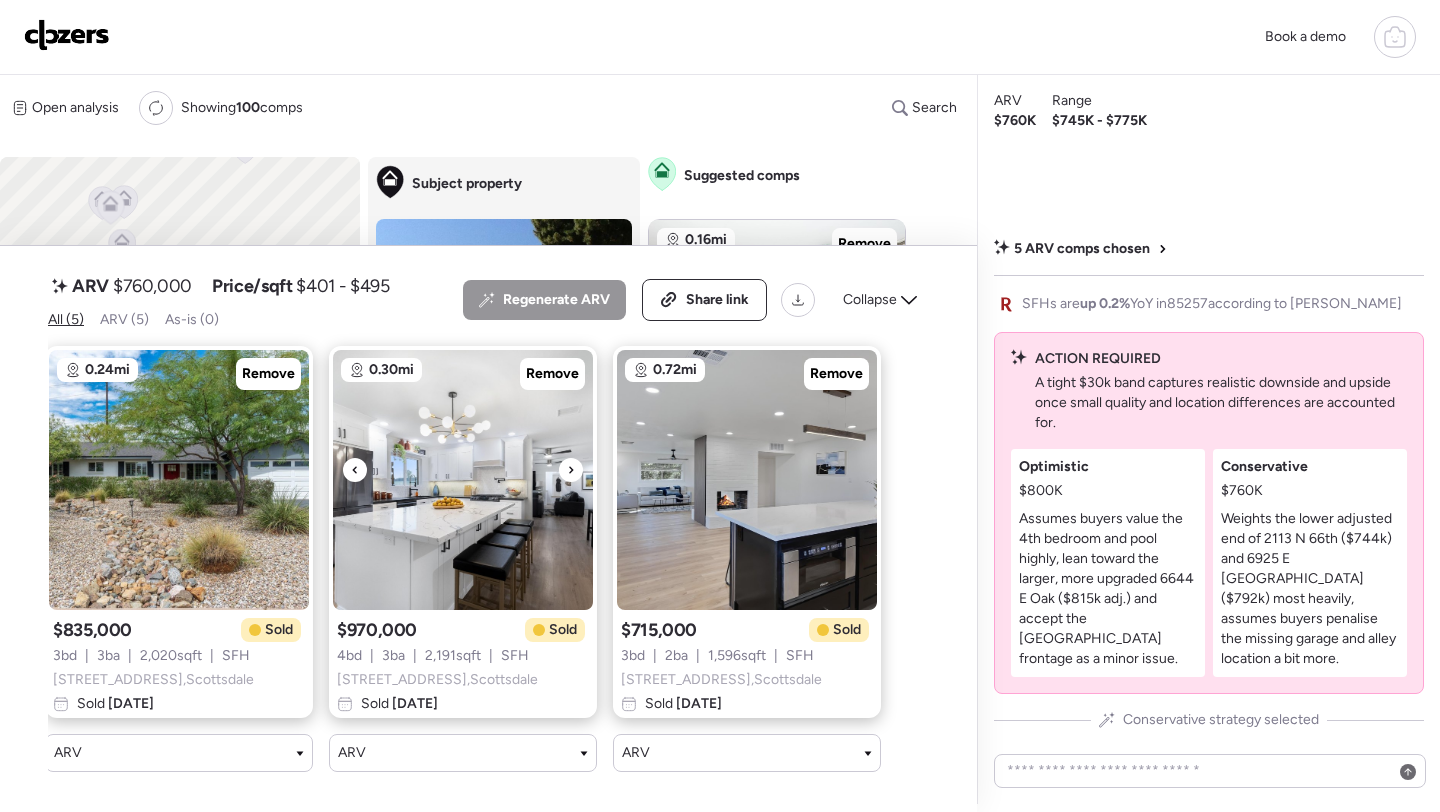 click at bounding box center [463, 480] 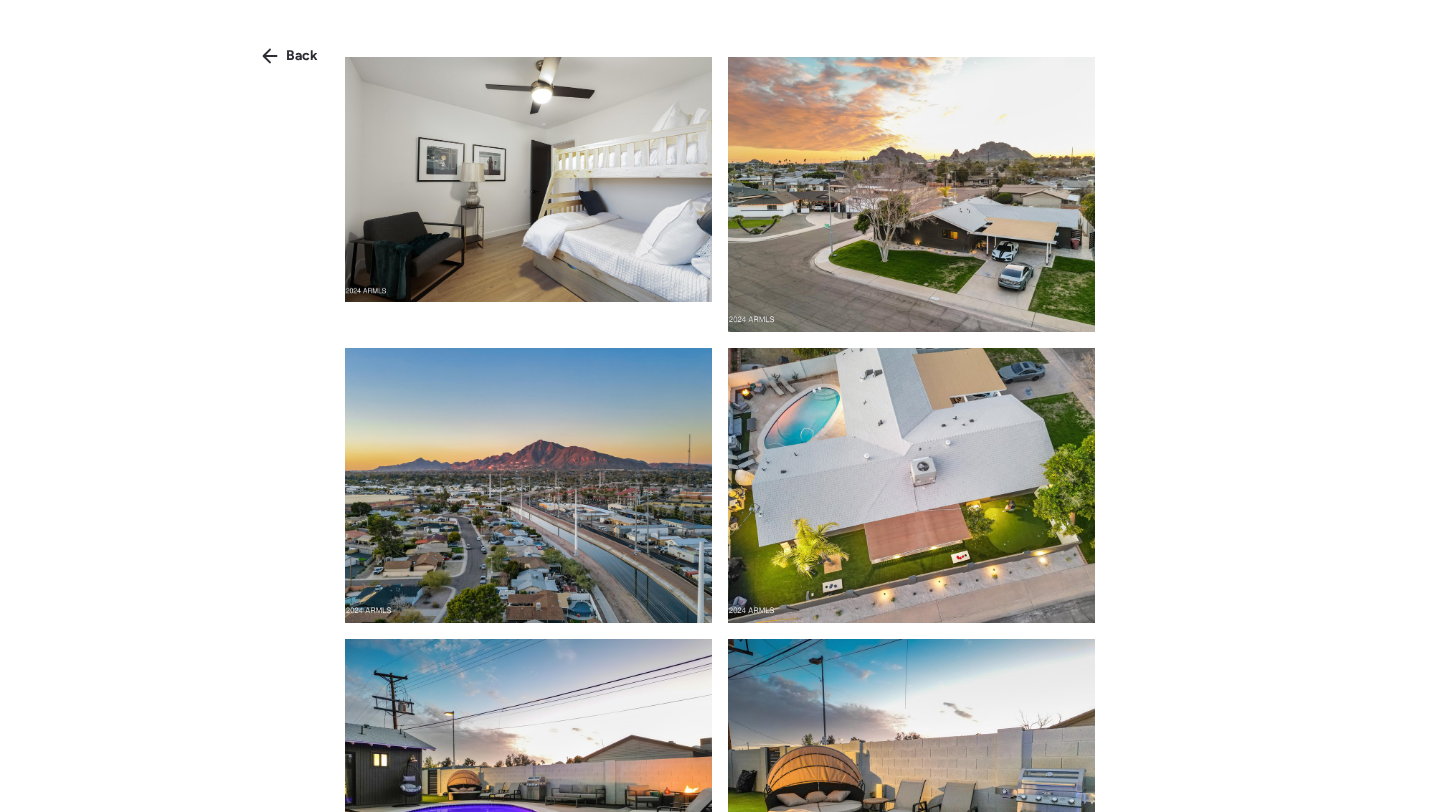 scroll, scrollTop: 3640, scrollLeft: 0, axis: vertical 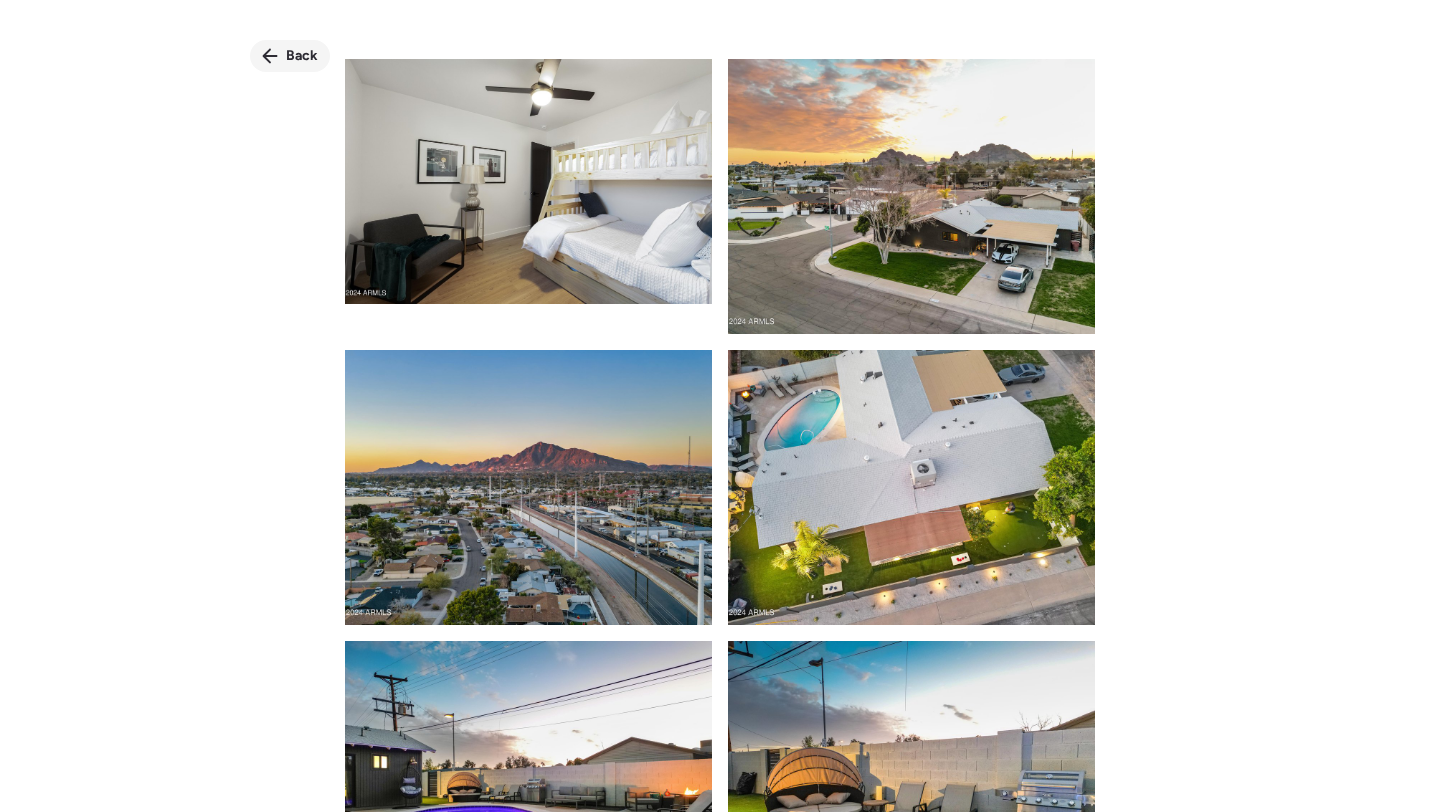 click on "Back" at bounding box center (290, 56) 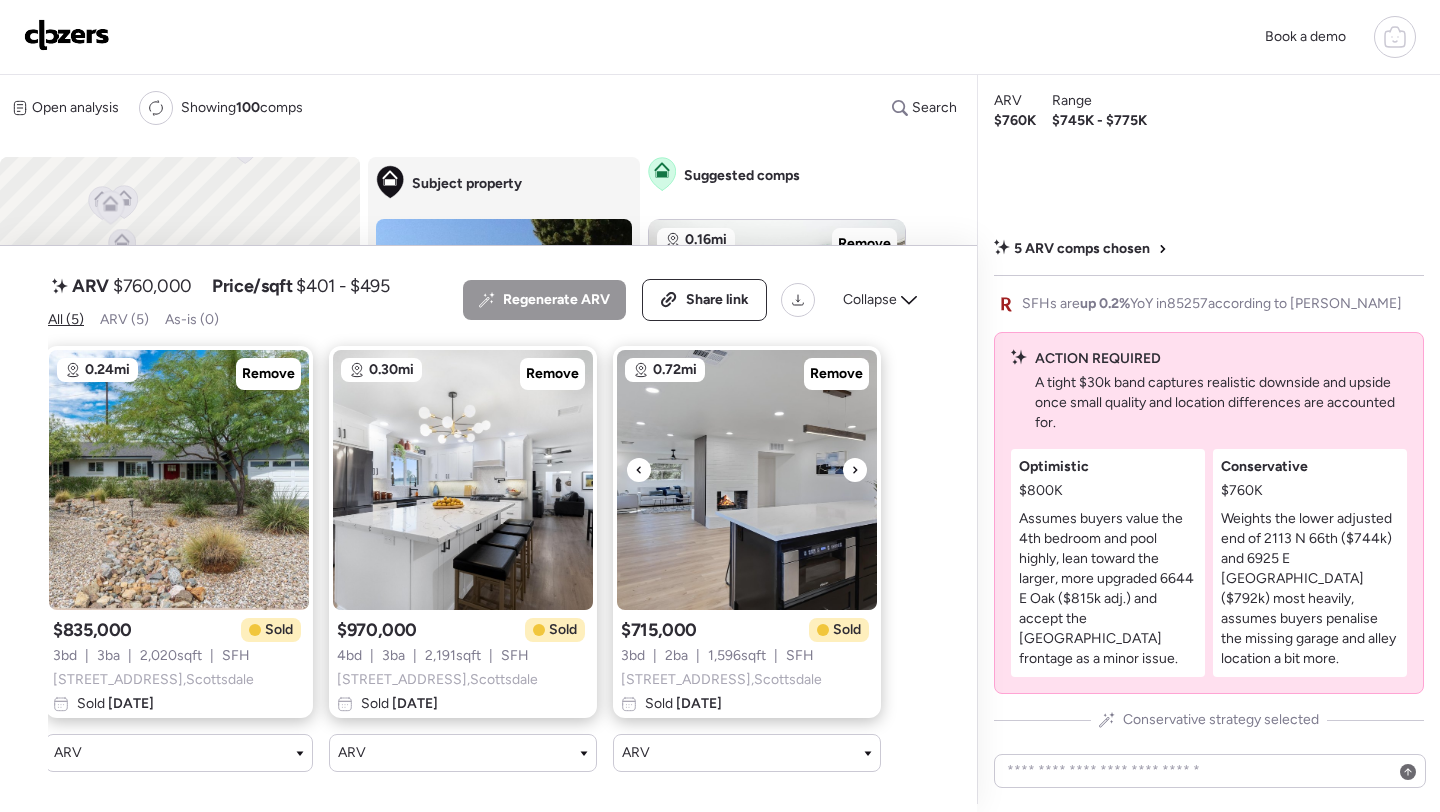 click at bounding box center (747, 480) 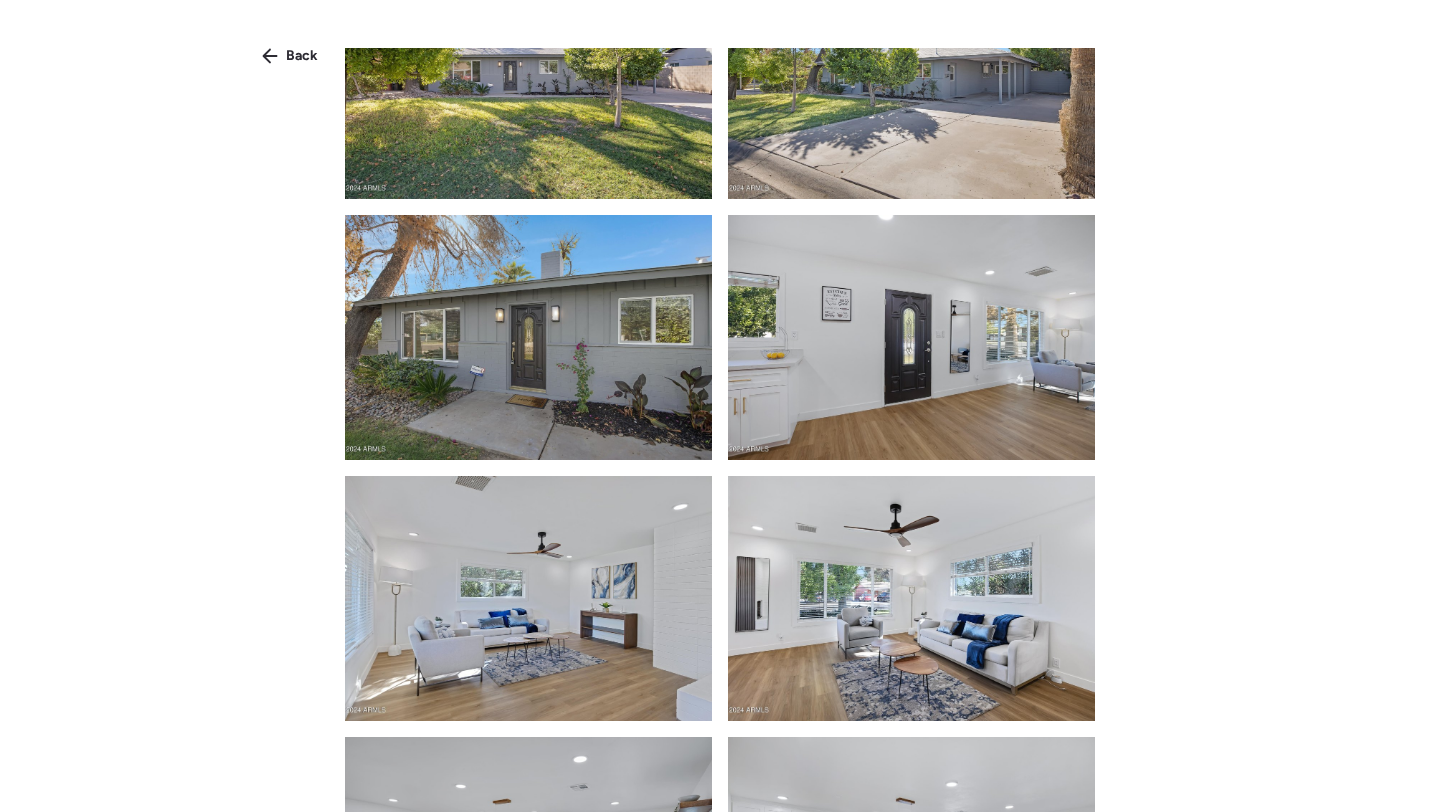 scroll, scrollTop: 1346, scrollLeft: 0, axis: vertical 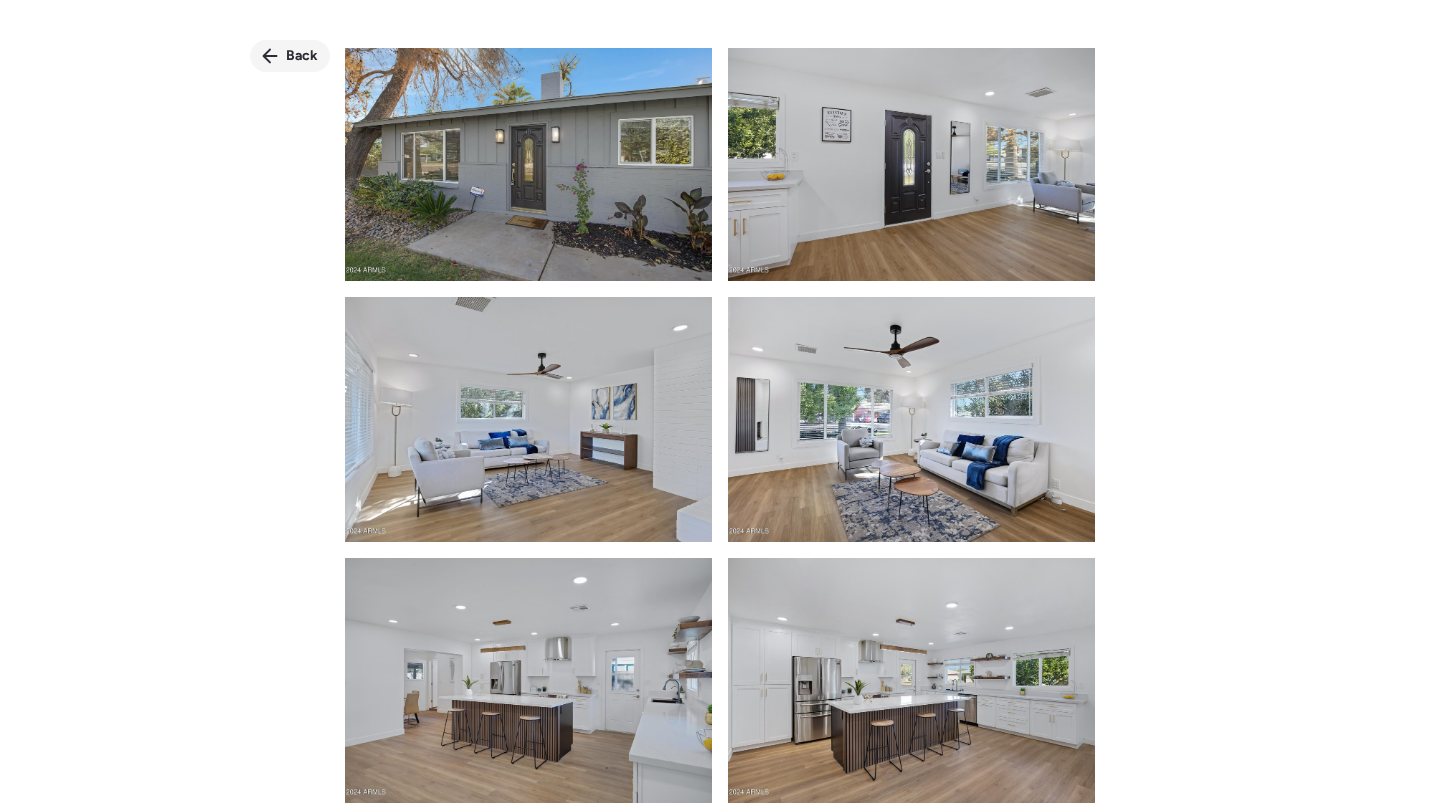 click 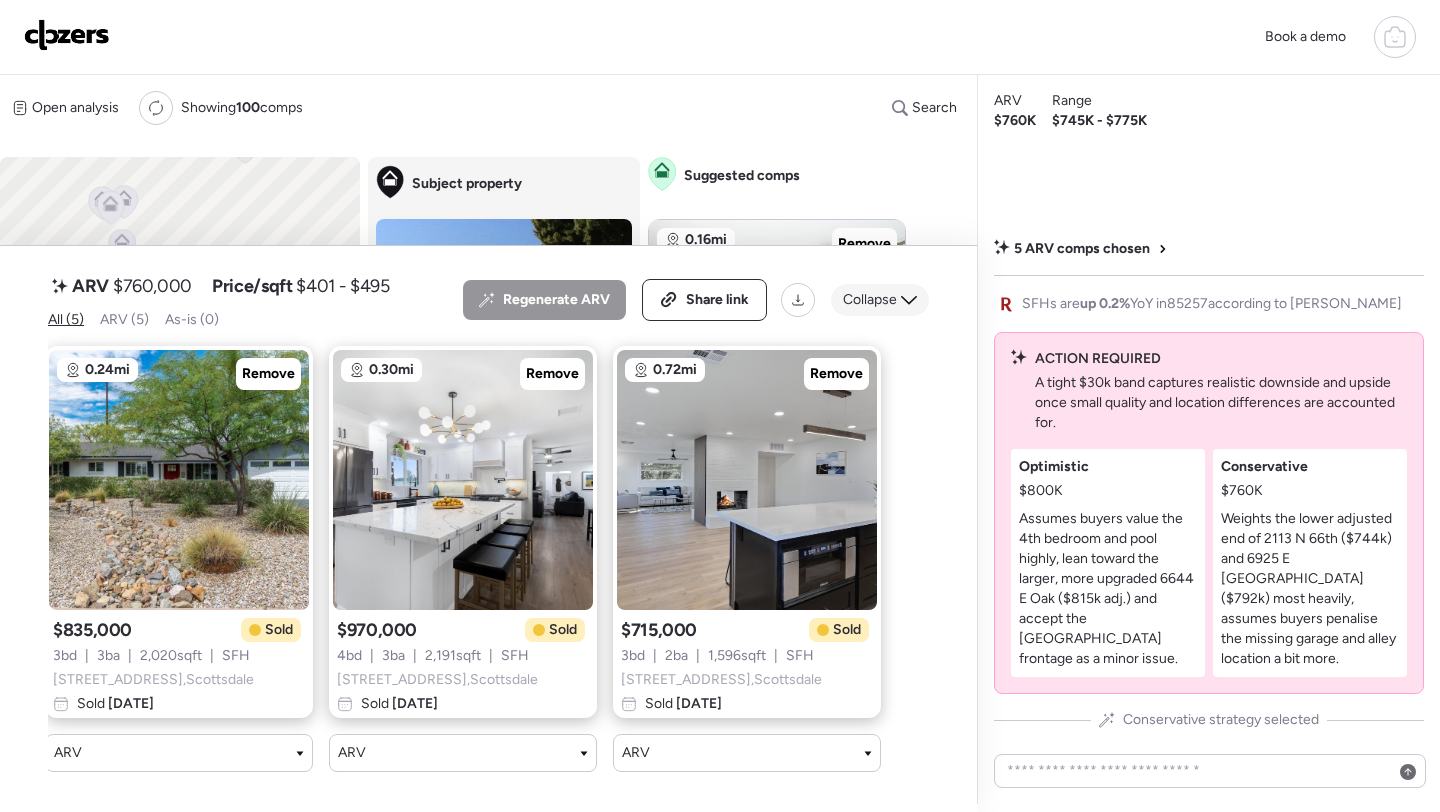 click on "Collapse" at bounding box center (870, 300) 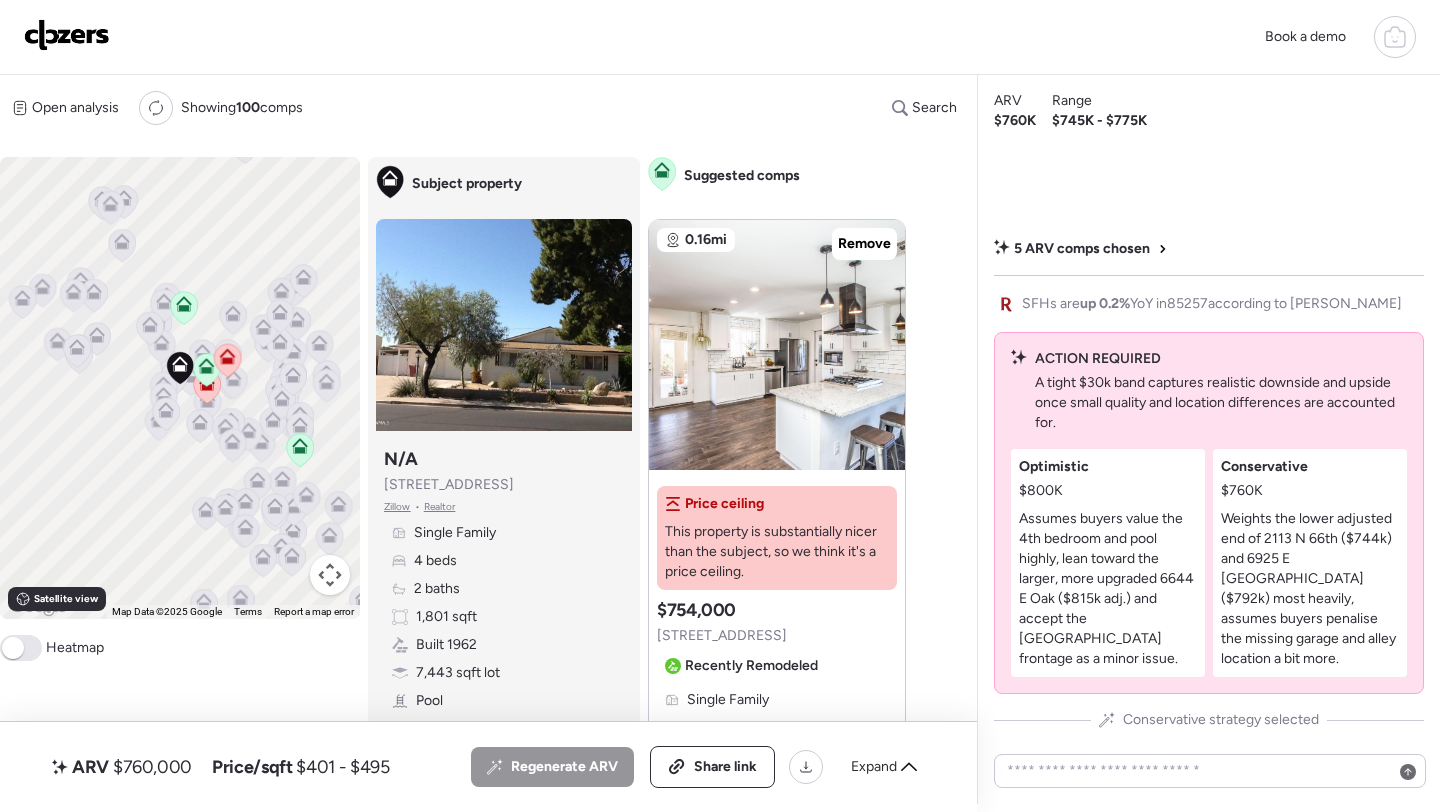 click on "$760,000" at bounding box center (152, 767) 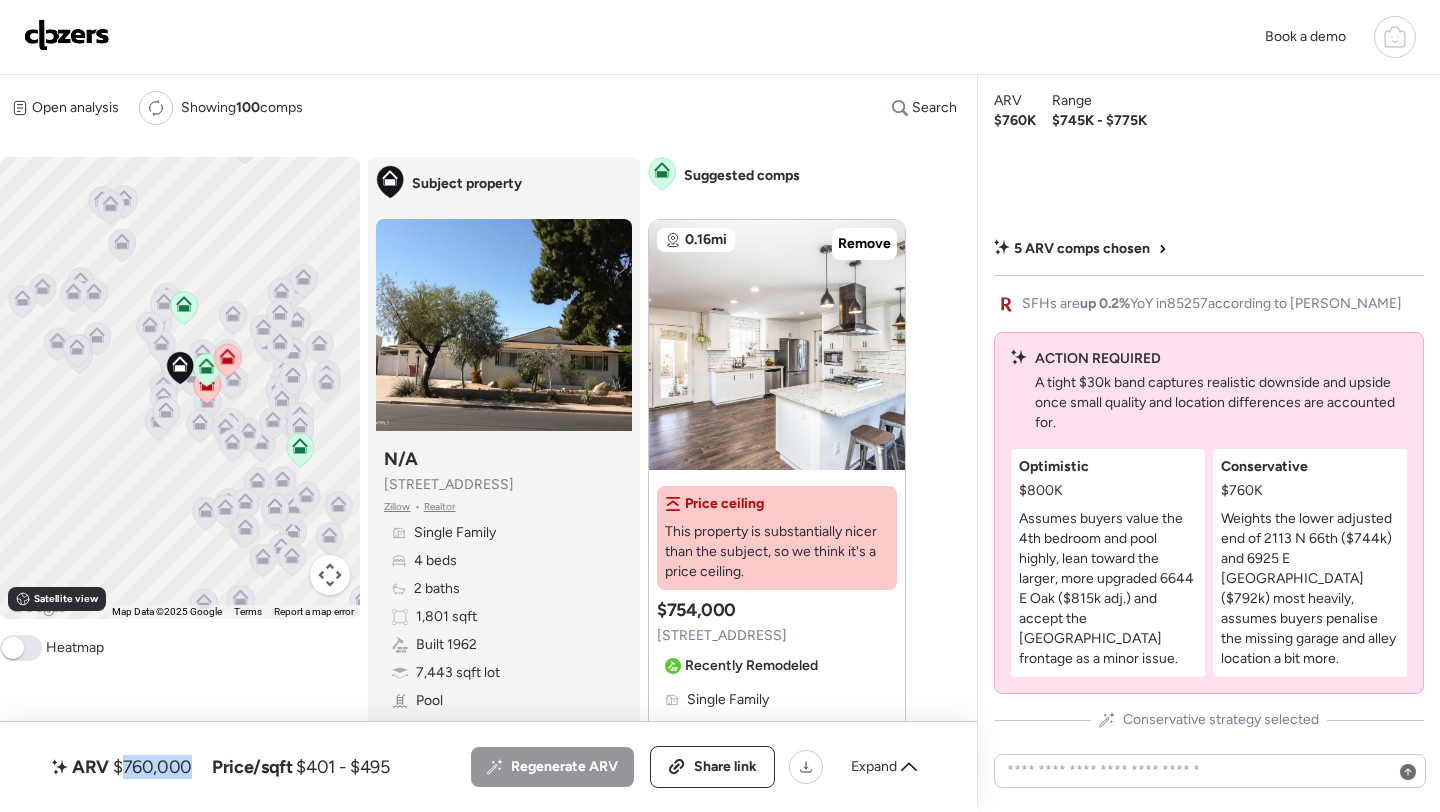 copy on "760,000" 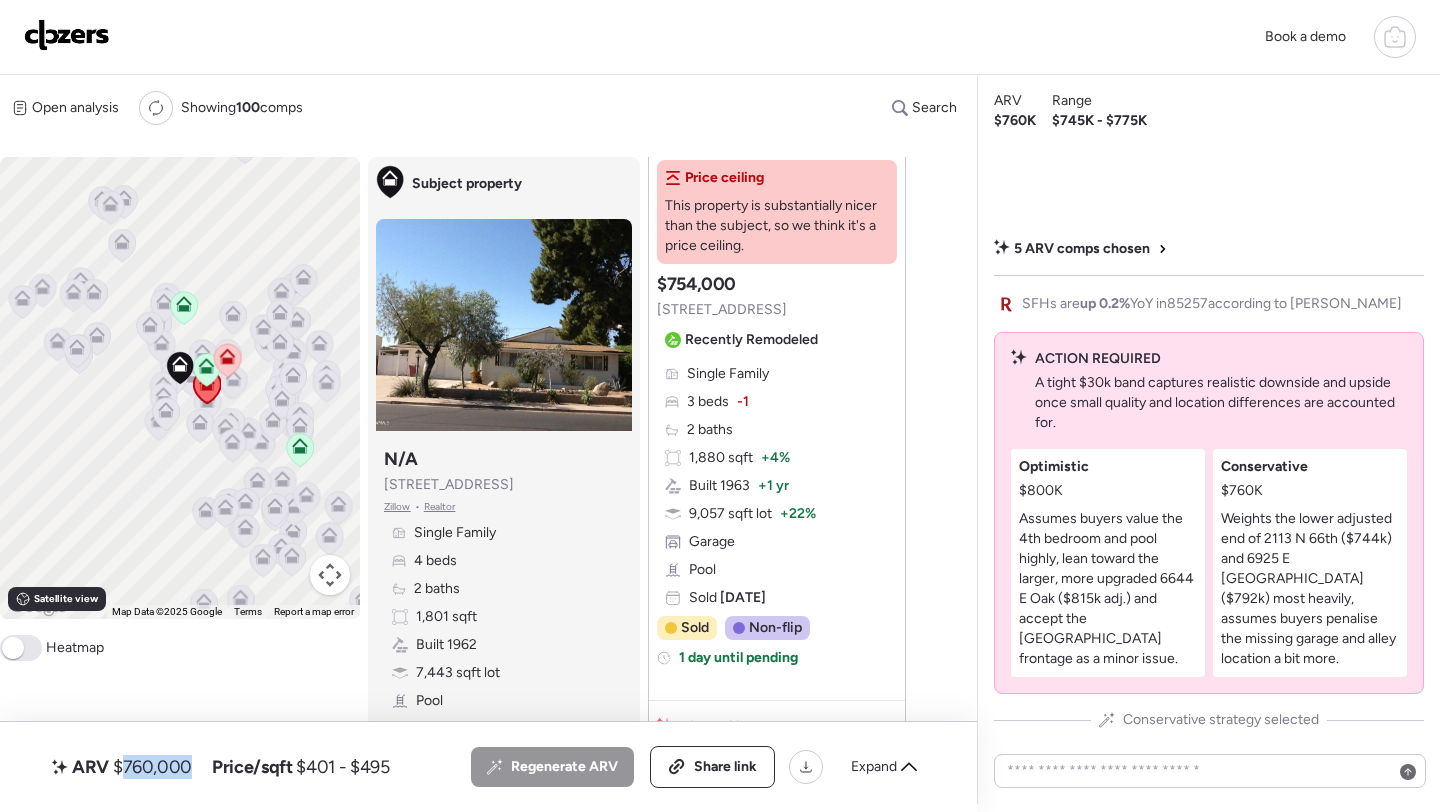 scroll, scrollTop: 0, scrollLeft: 0, axis: both 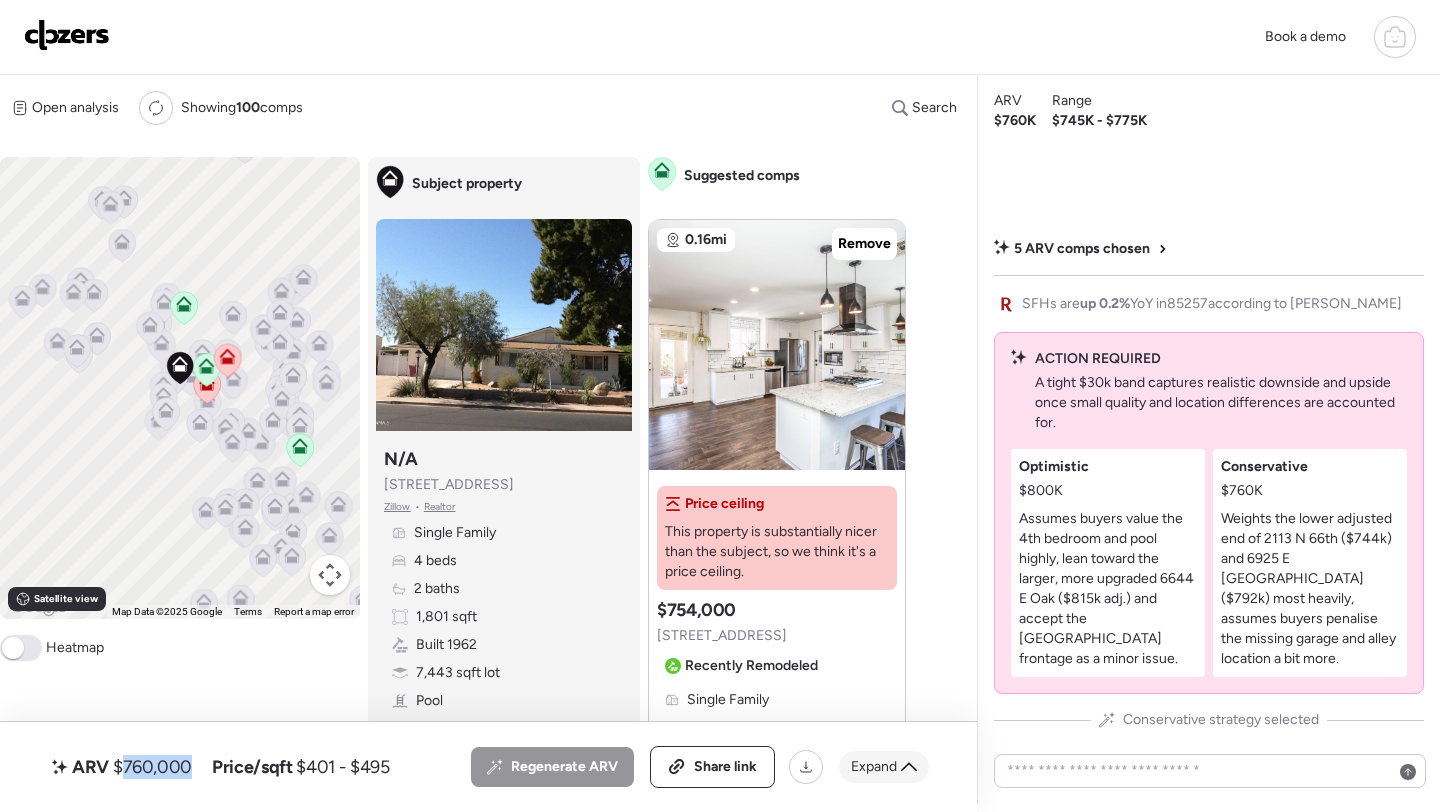 click on "Expand" at bounding box center [874, 767] 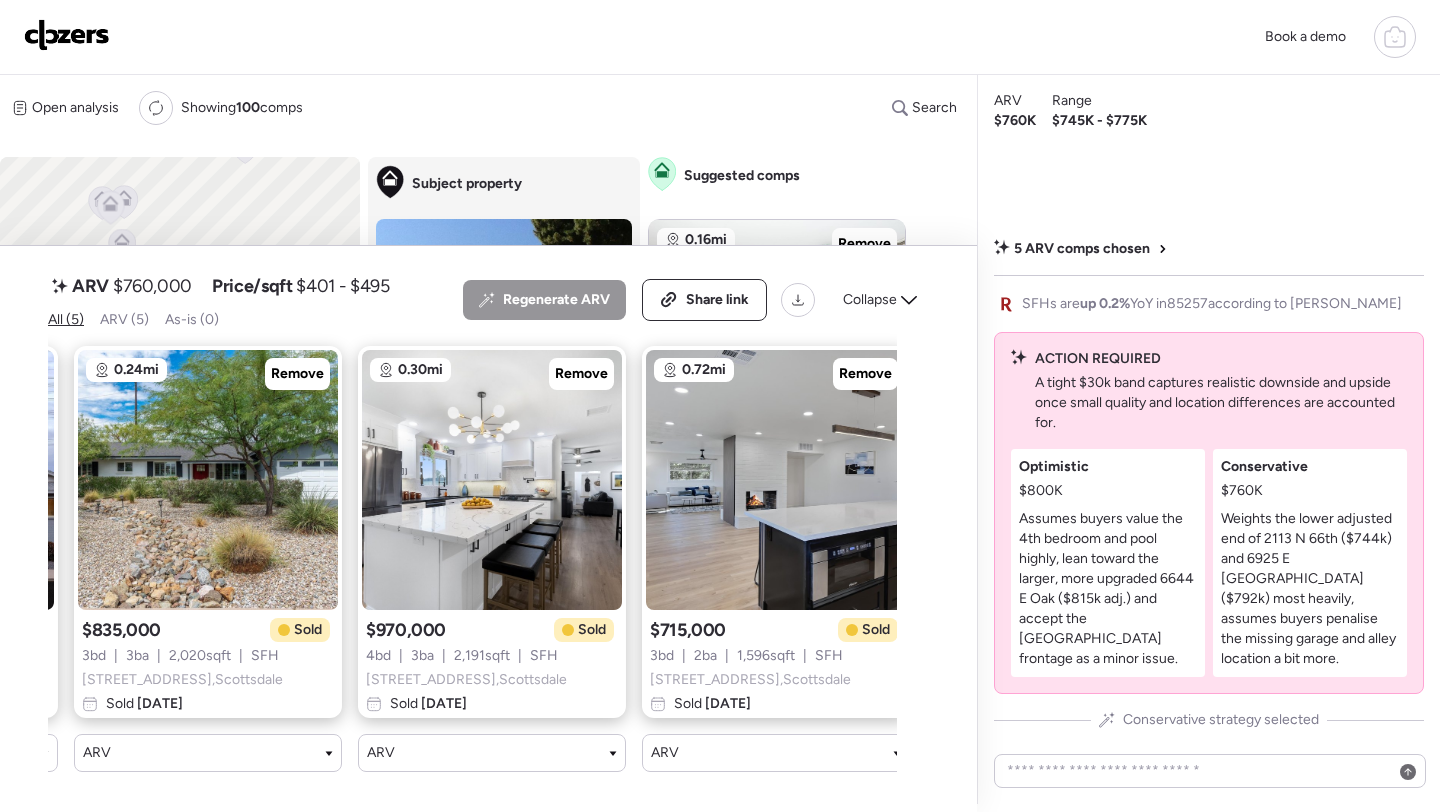 scroll, scrollTop: 0, scrollLeft: 587, axis: horizontal 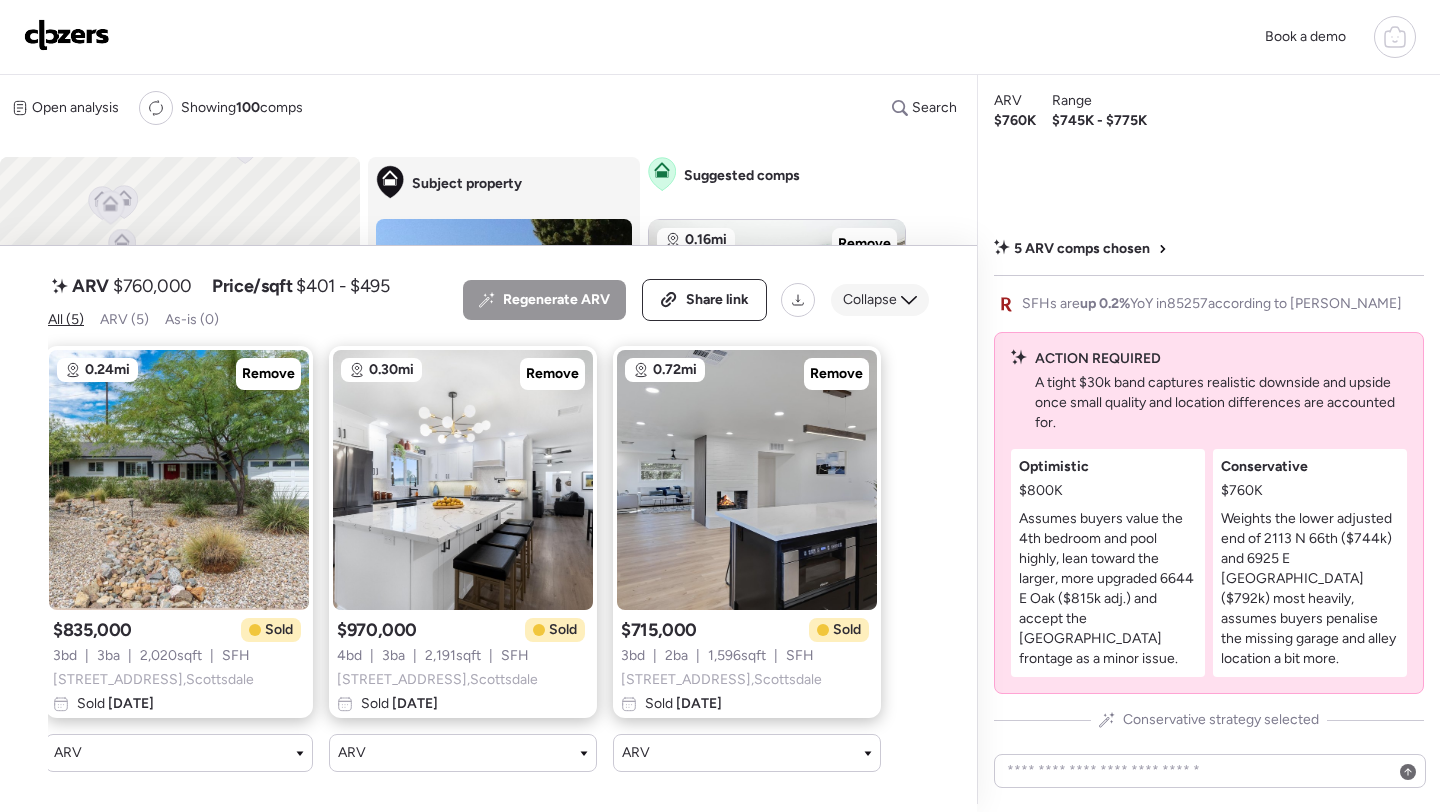 click on "Collapse" at bounding box center [880, 300] 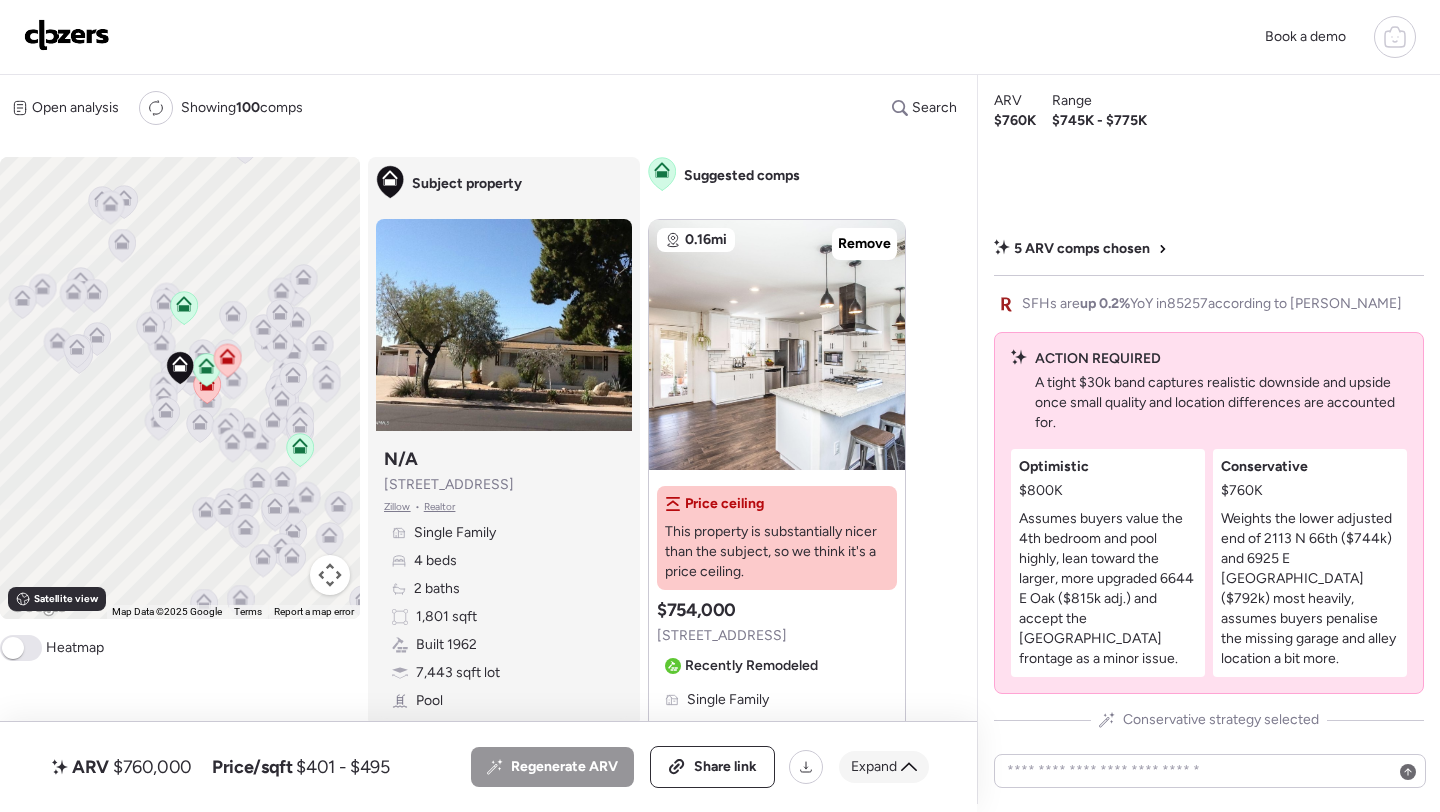 click on "Expand" at bounding box center [874, 767] 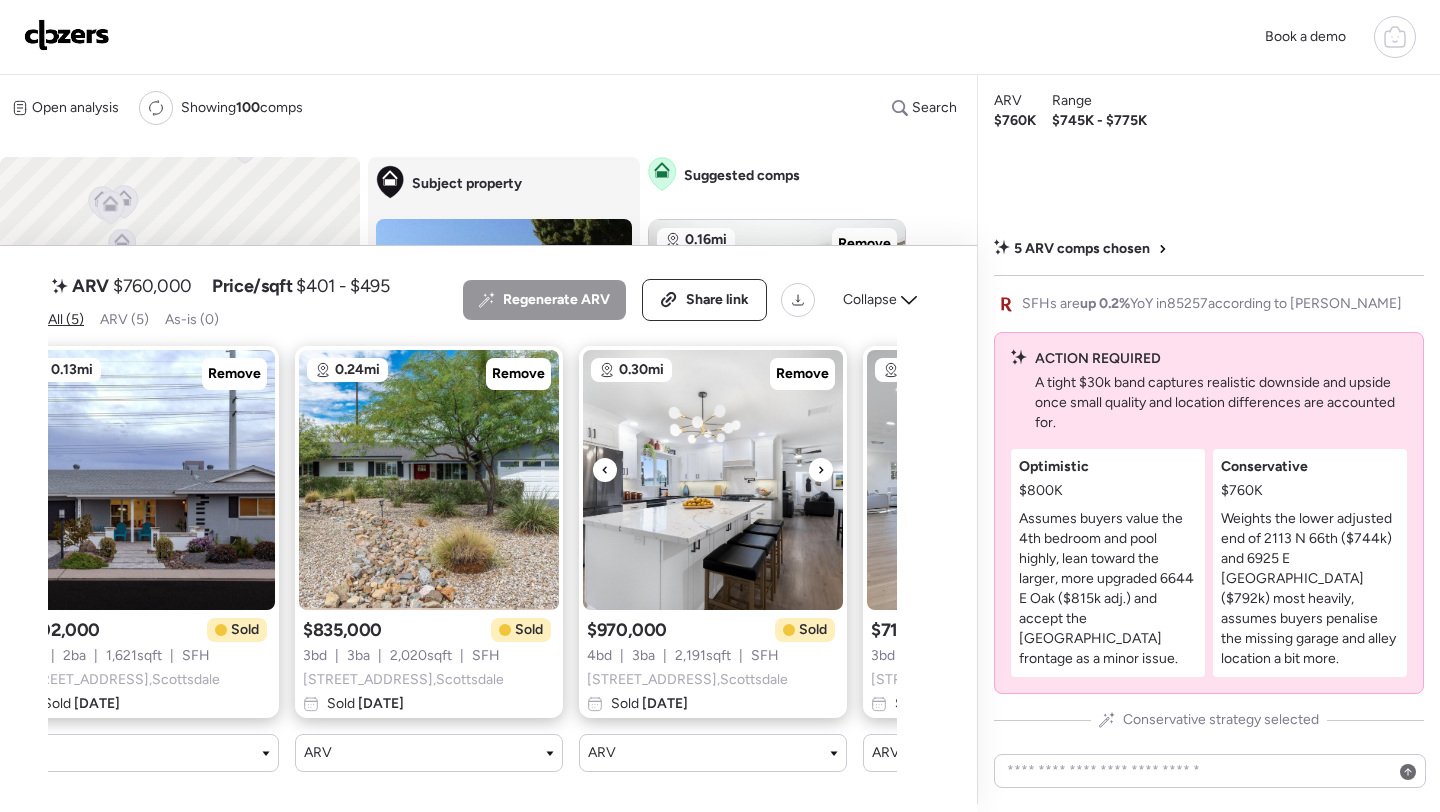 scroll, scrollTop: 0, scrollLeft: 0, axis: both 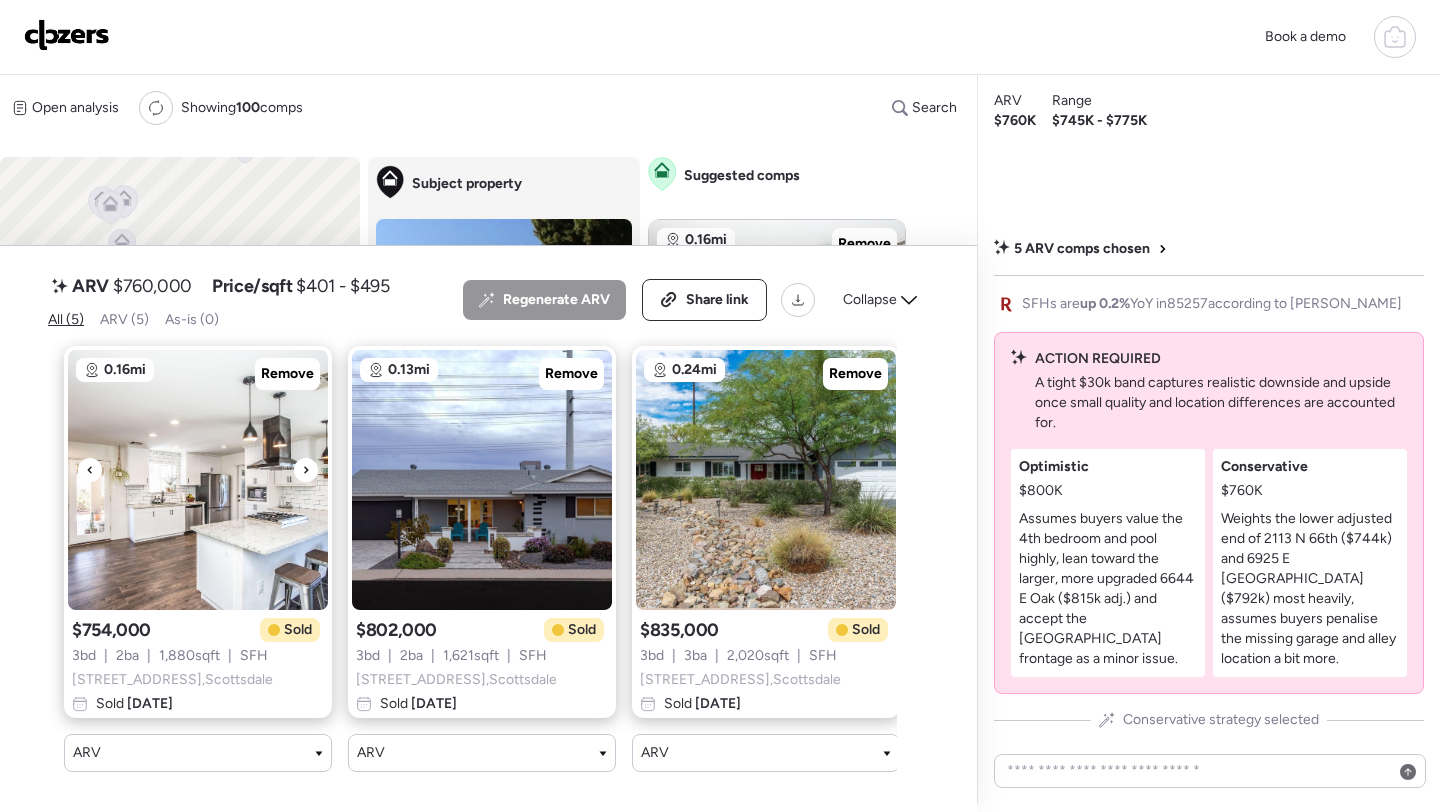 click at bounding box center (198, 480) 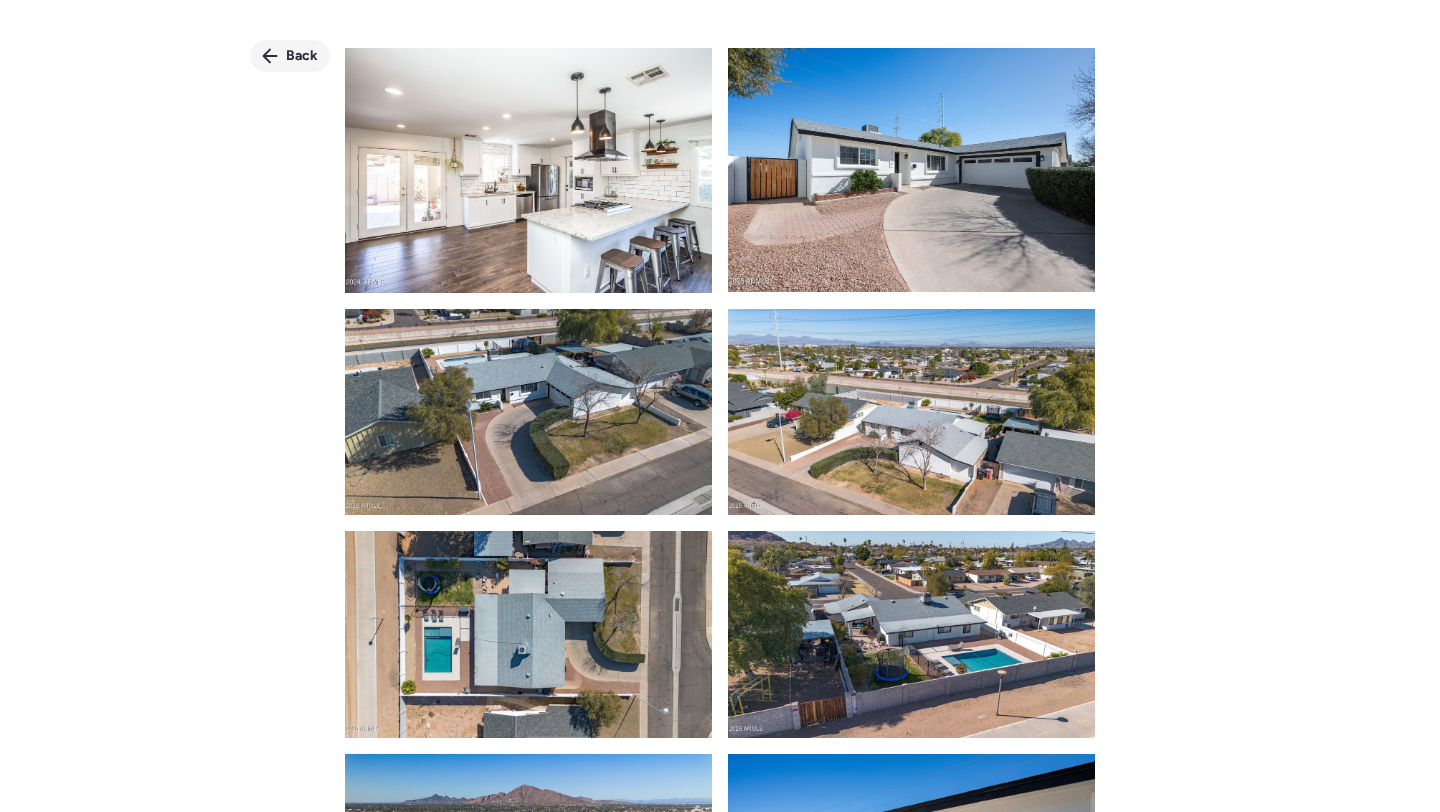click on "Back" at bounding box center (302, 56) 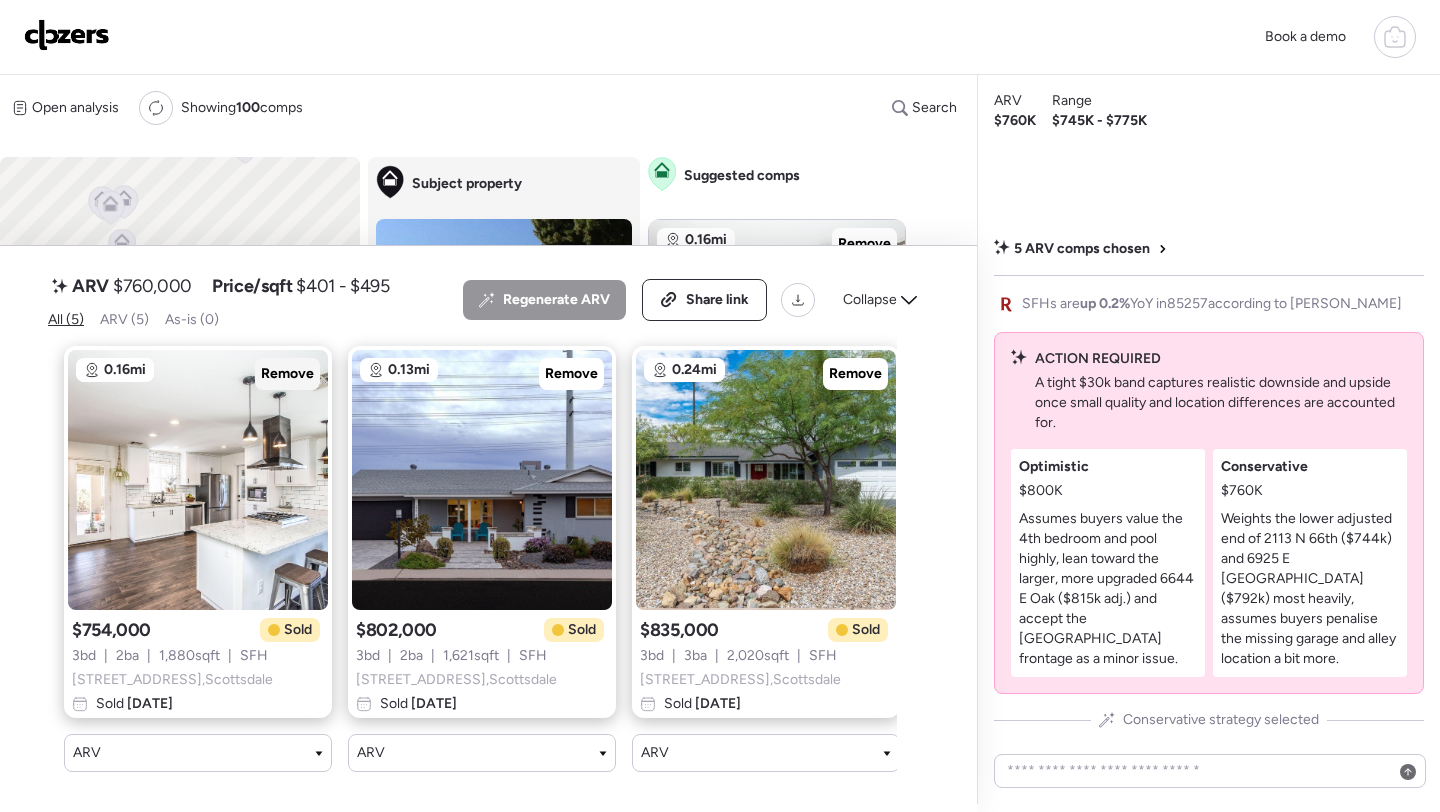 click on "Remove" at bounding box center [287, 374] 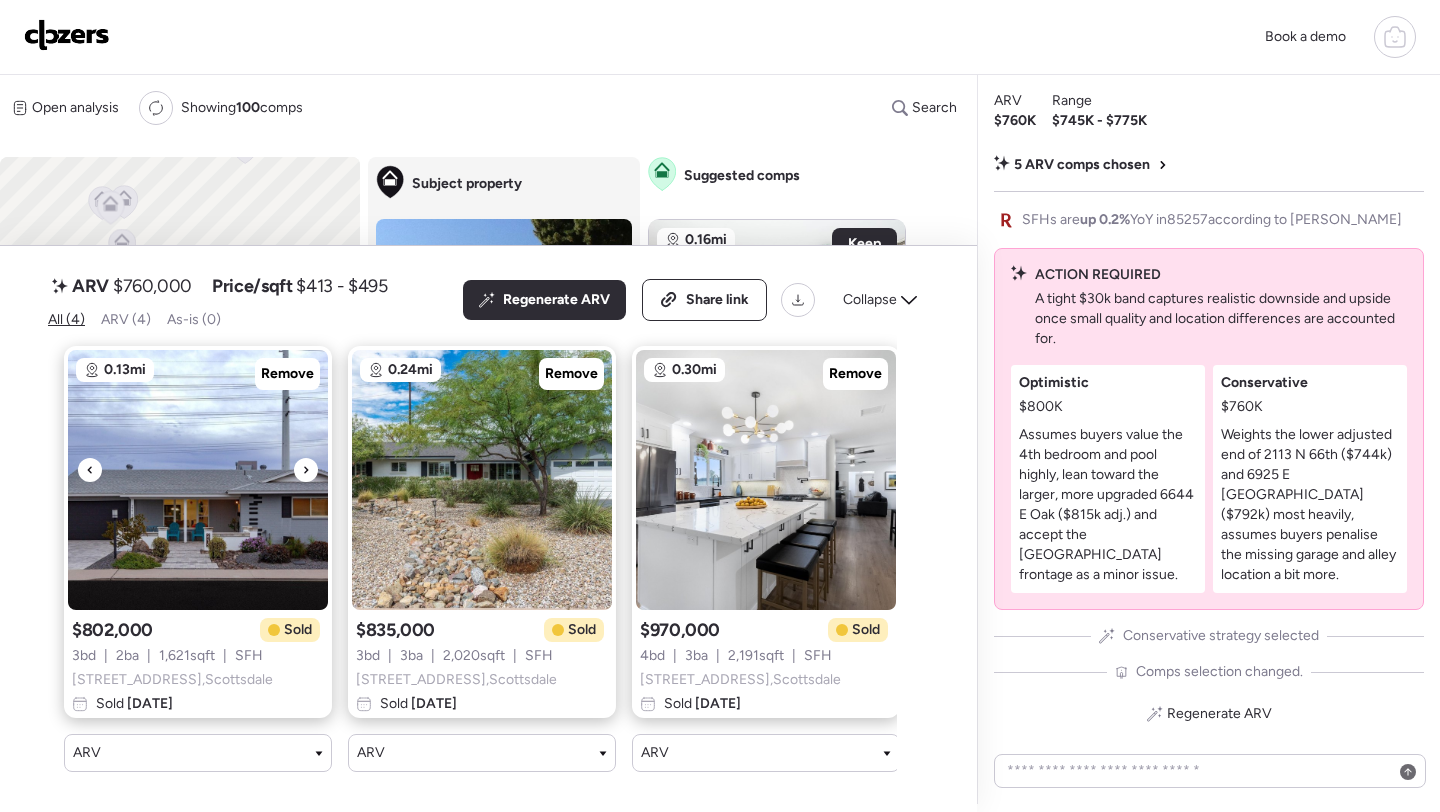 click at bounding box center (198, 480) 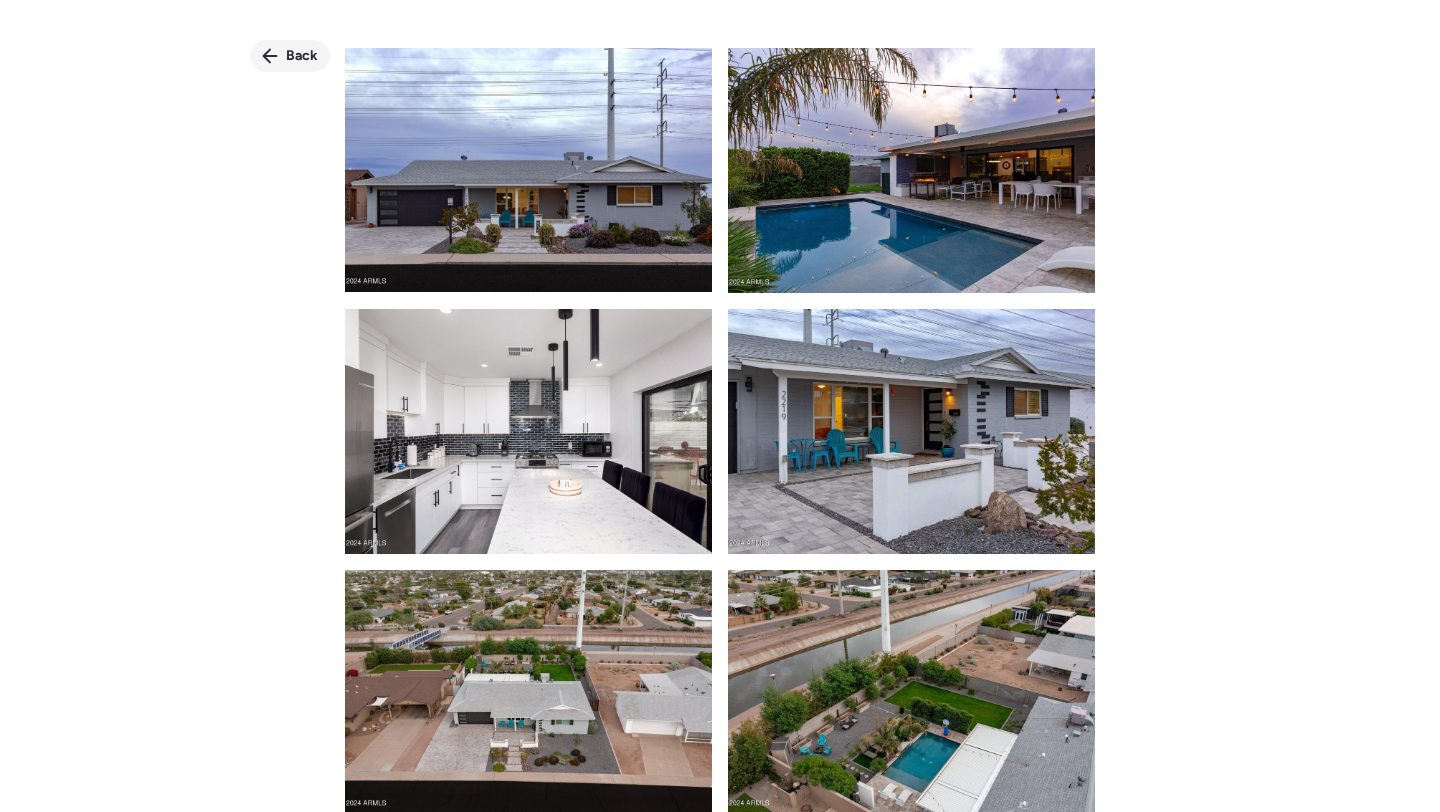 click on "Back" at bounding box center (302, 56) 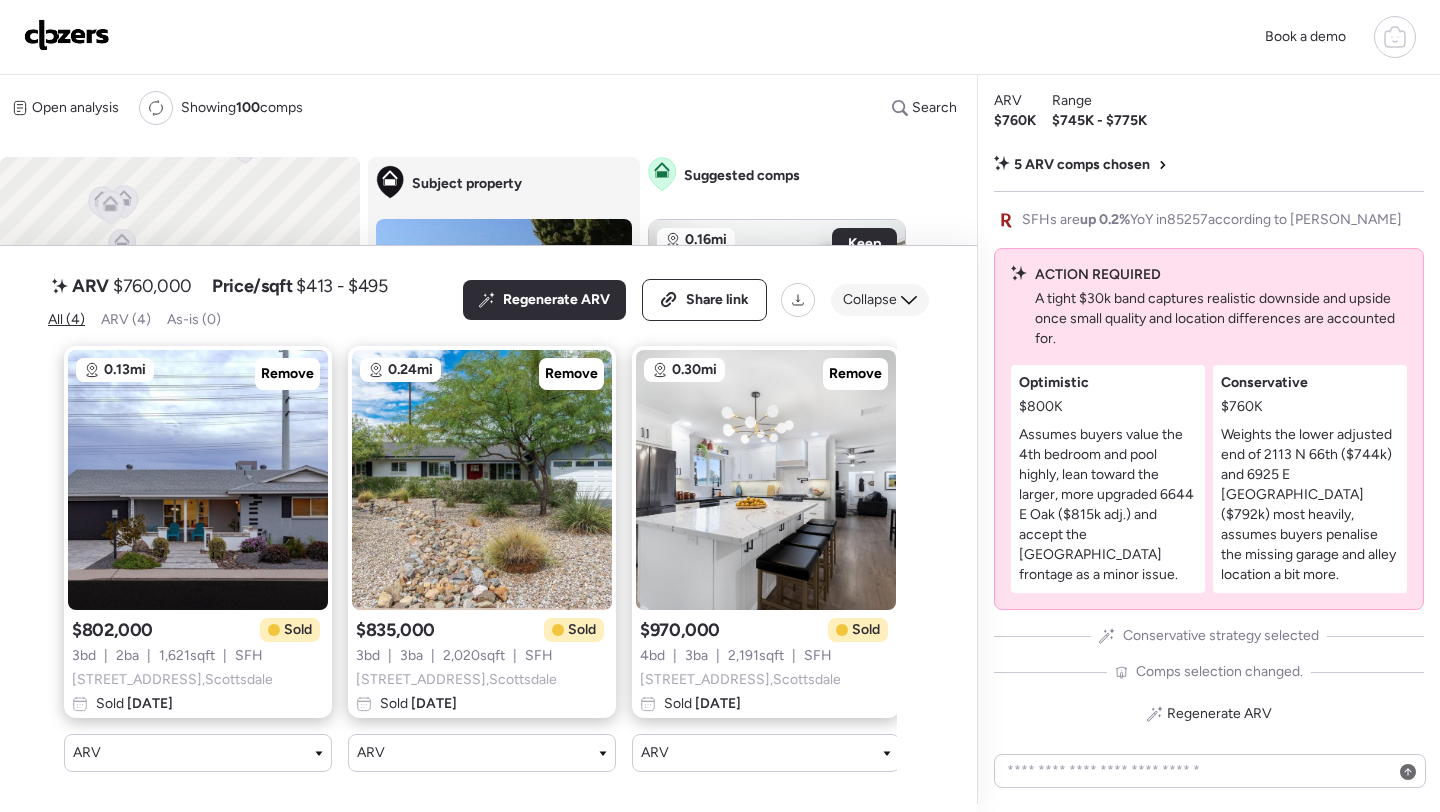 click 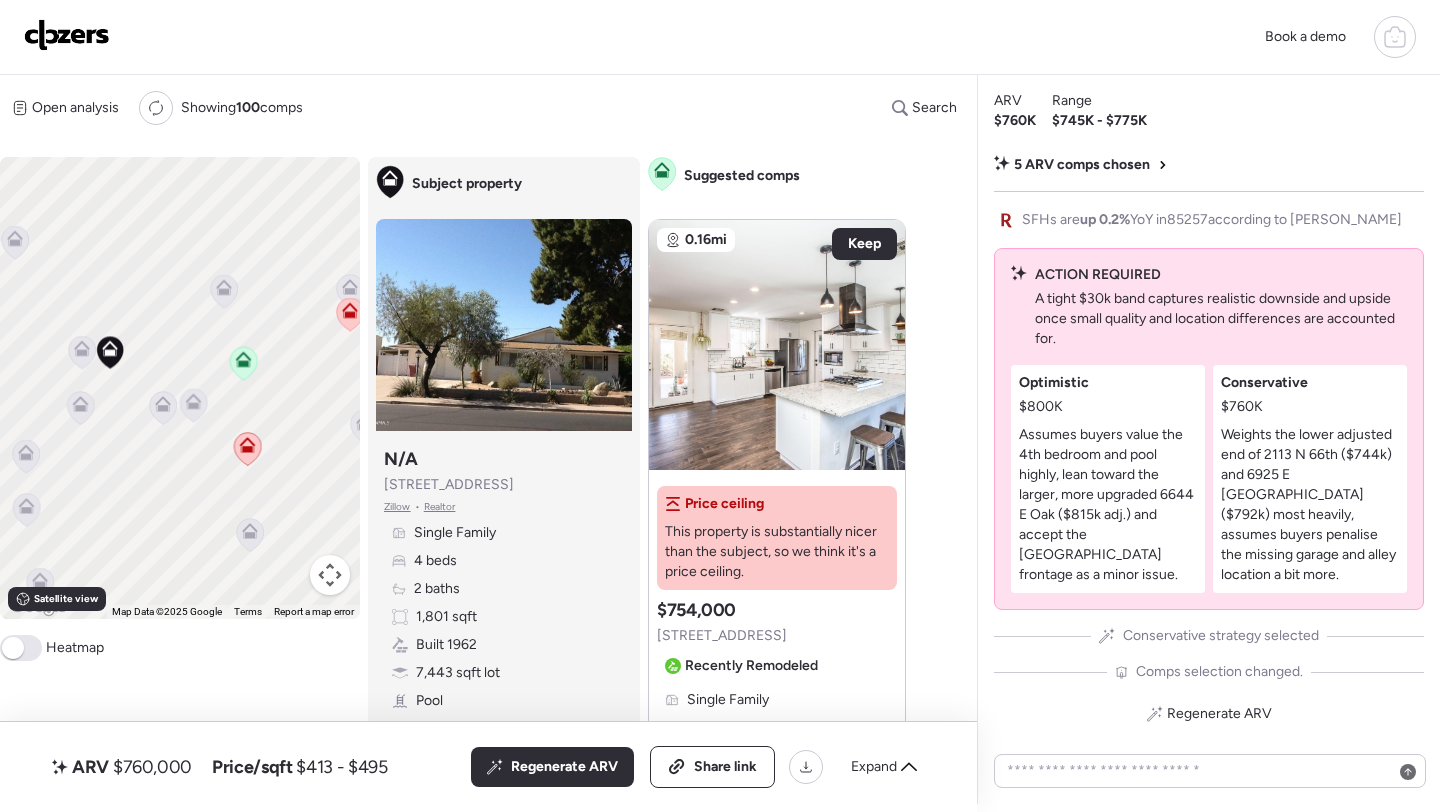 click 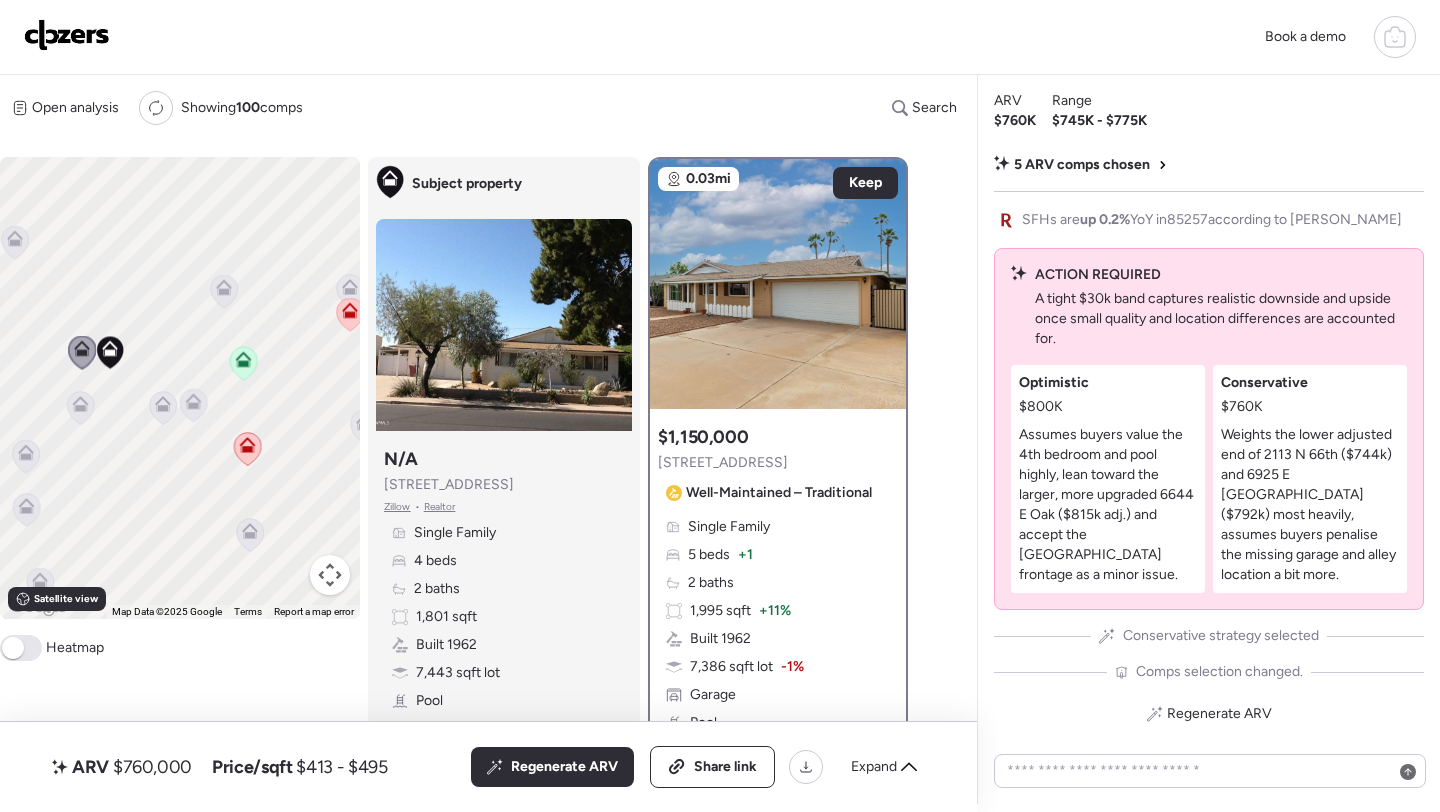click 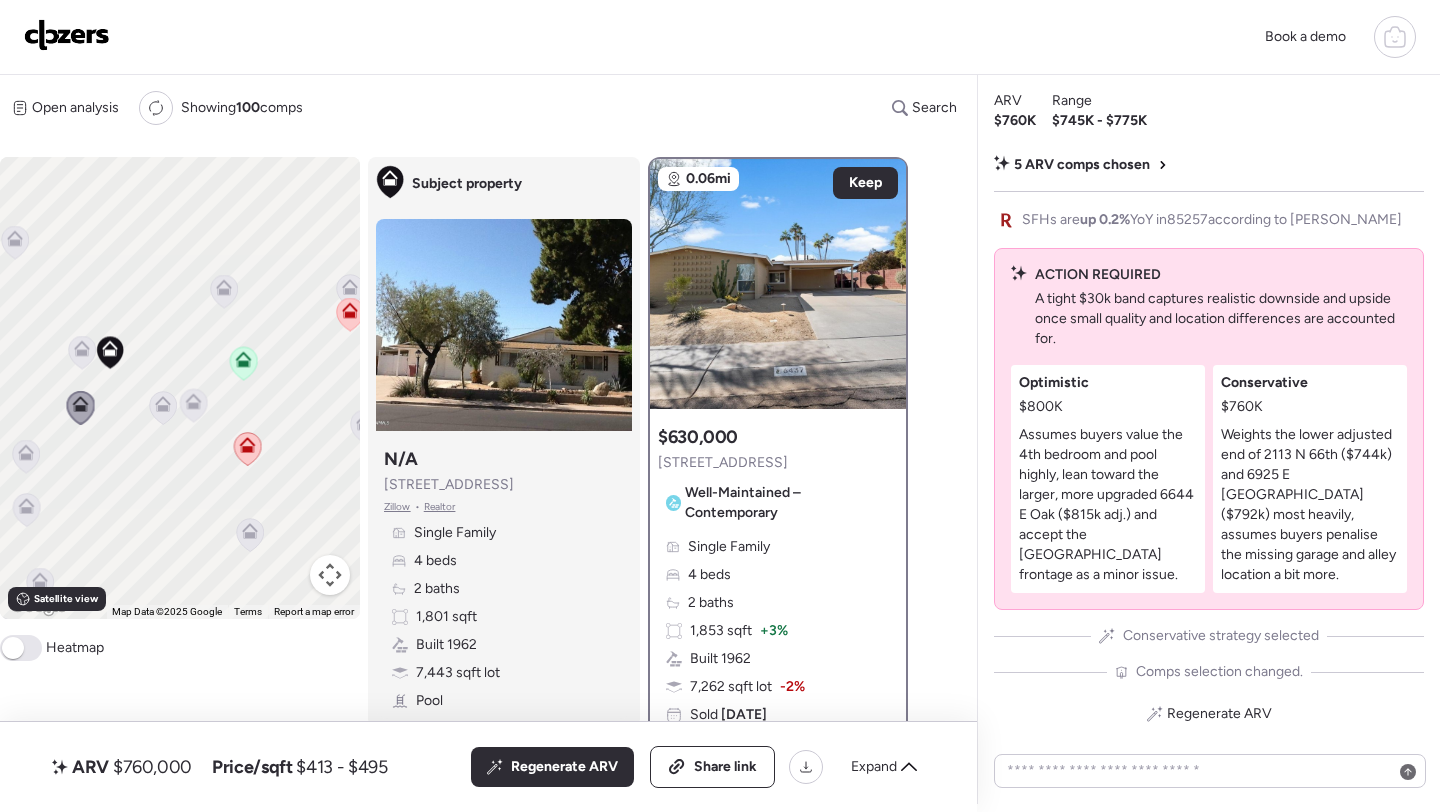 click 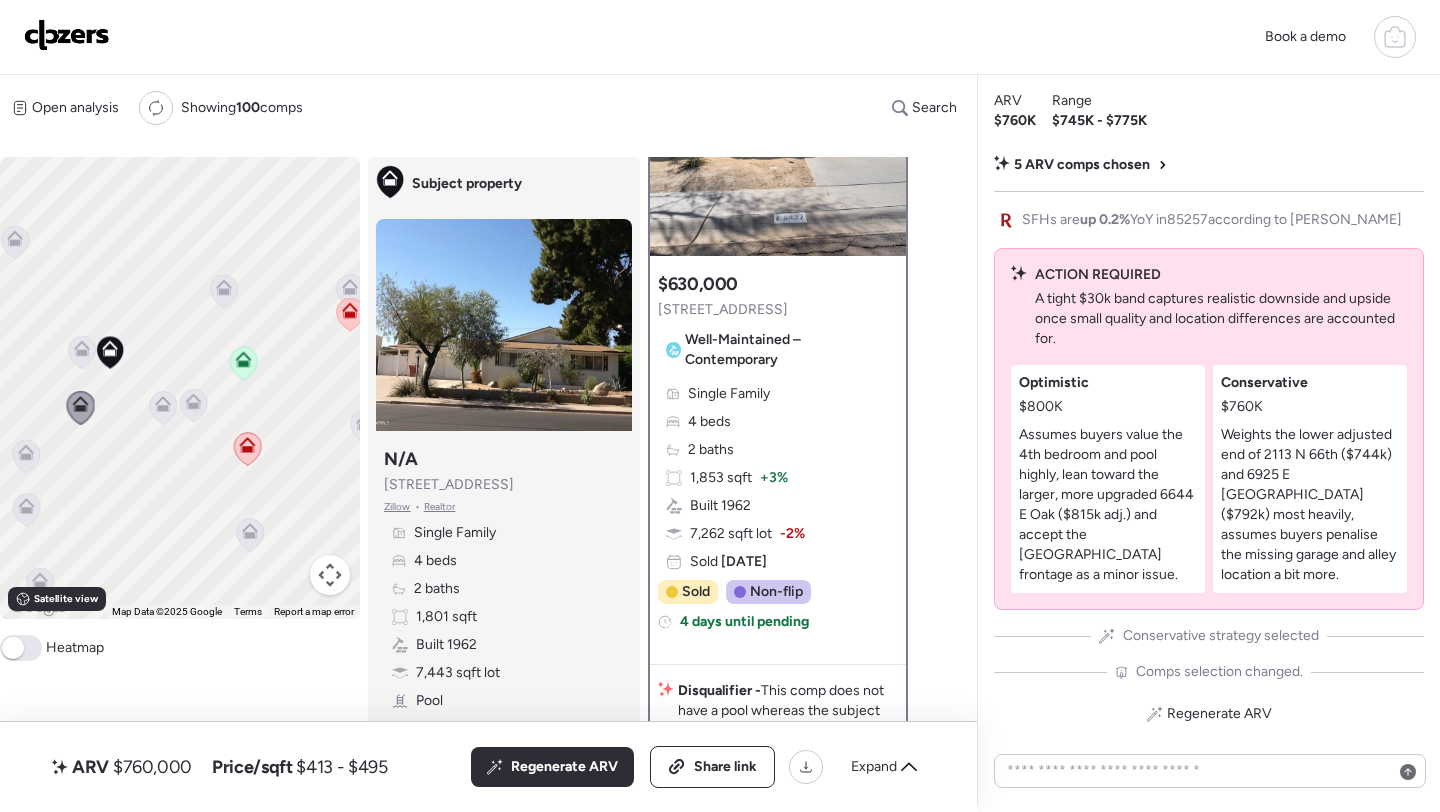 scroll, scrollTop: 0, scrollLeft: 0, axis: both 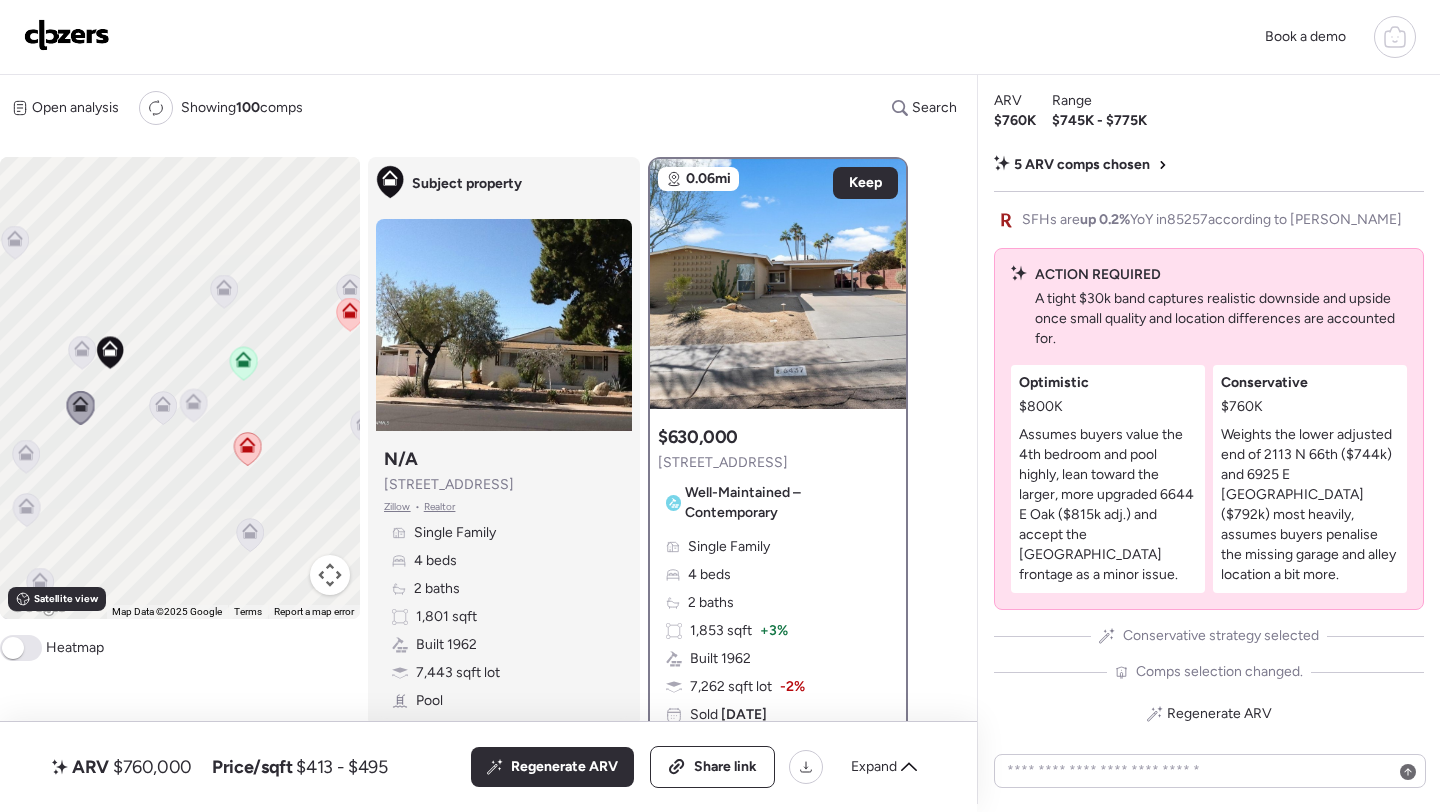 click 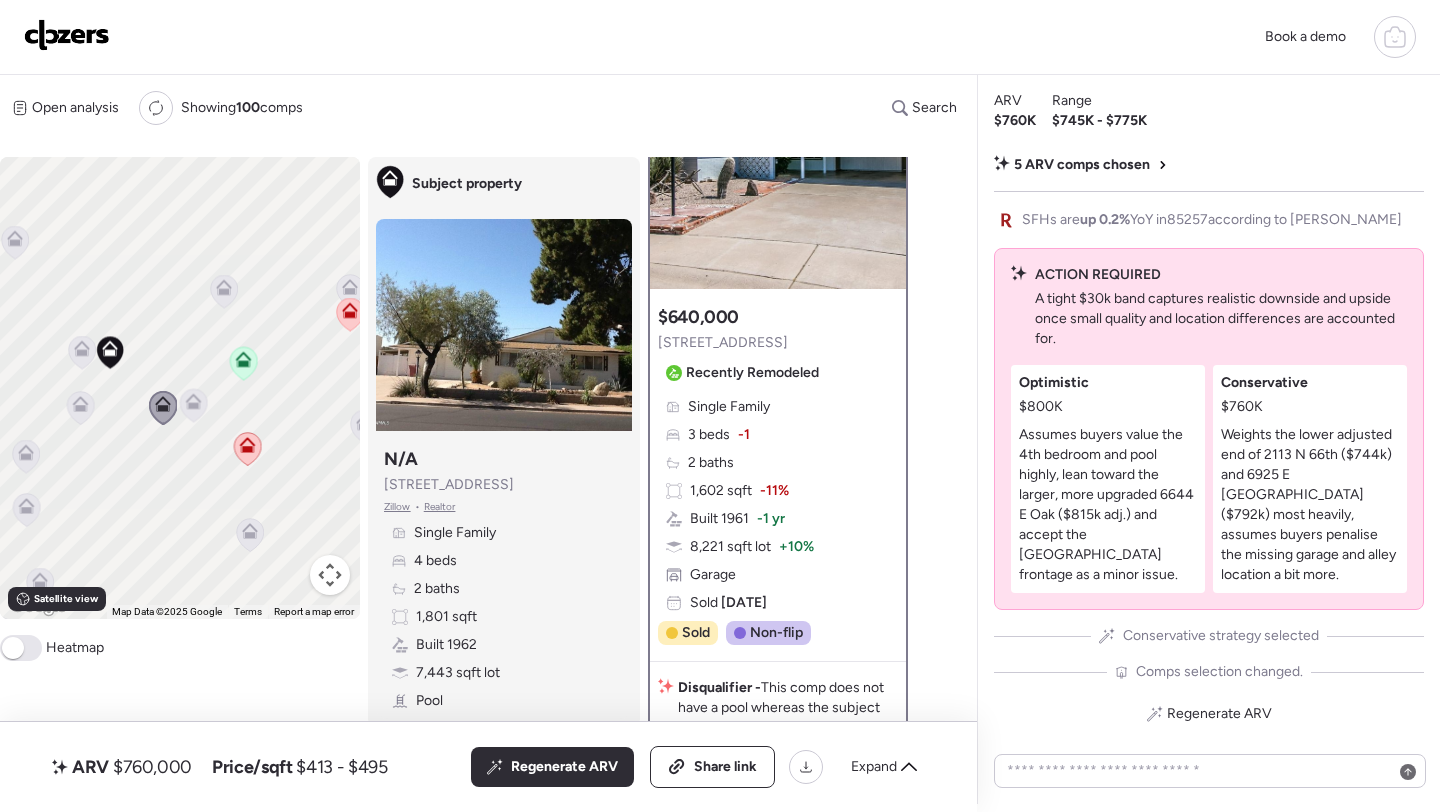 scroll, scrollTop: 111, scrollLeft: 0, axis: vertical 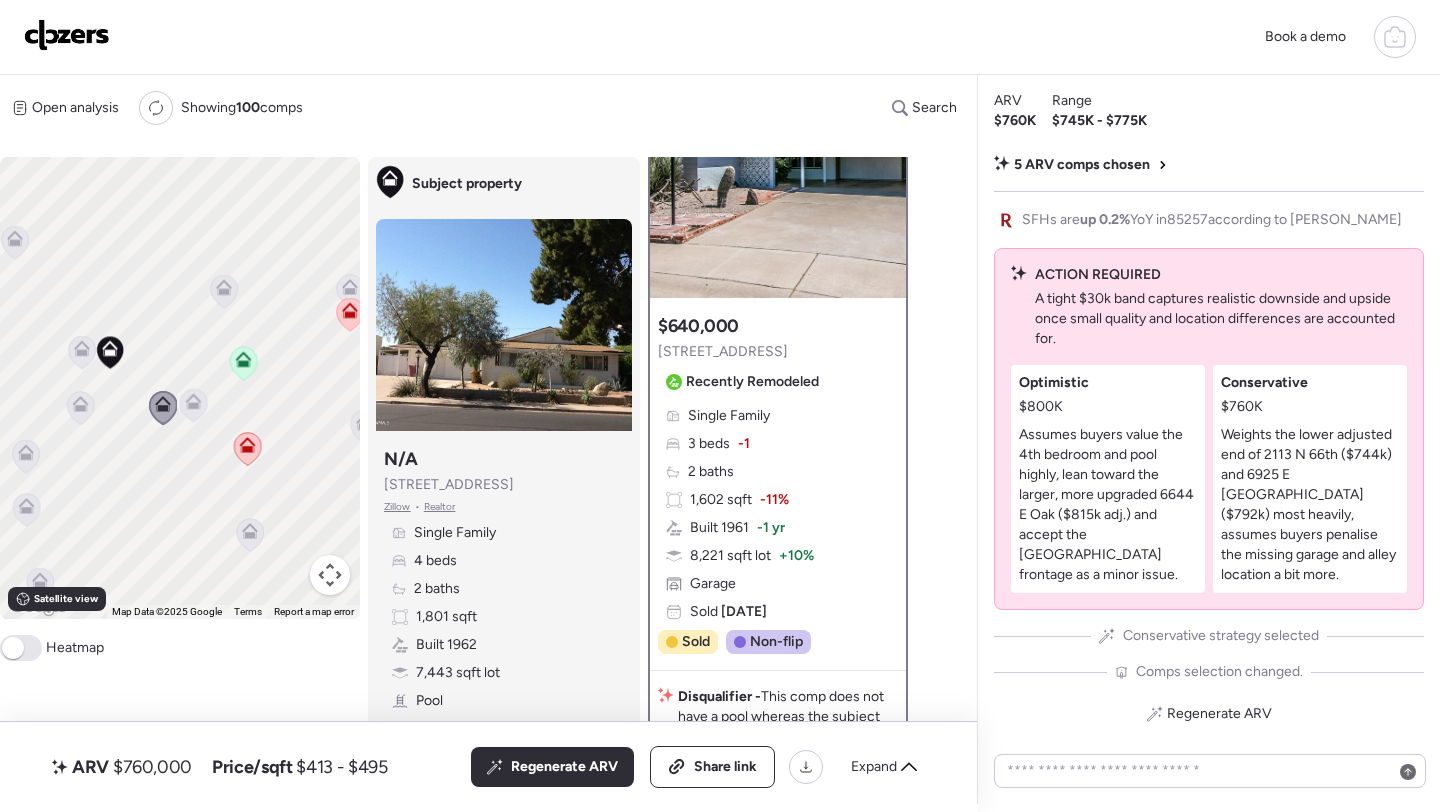 click 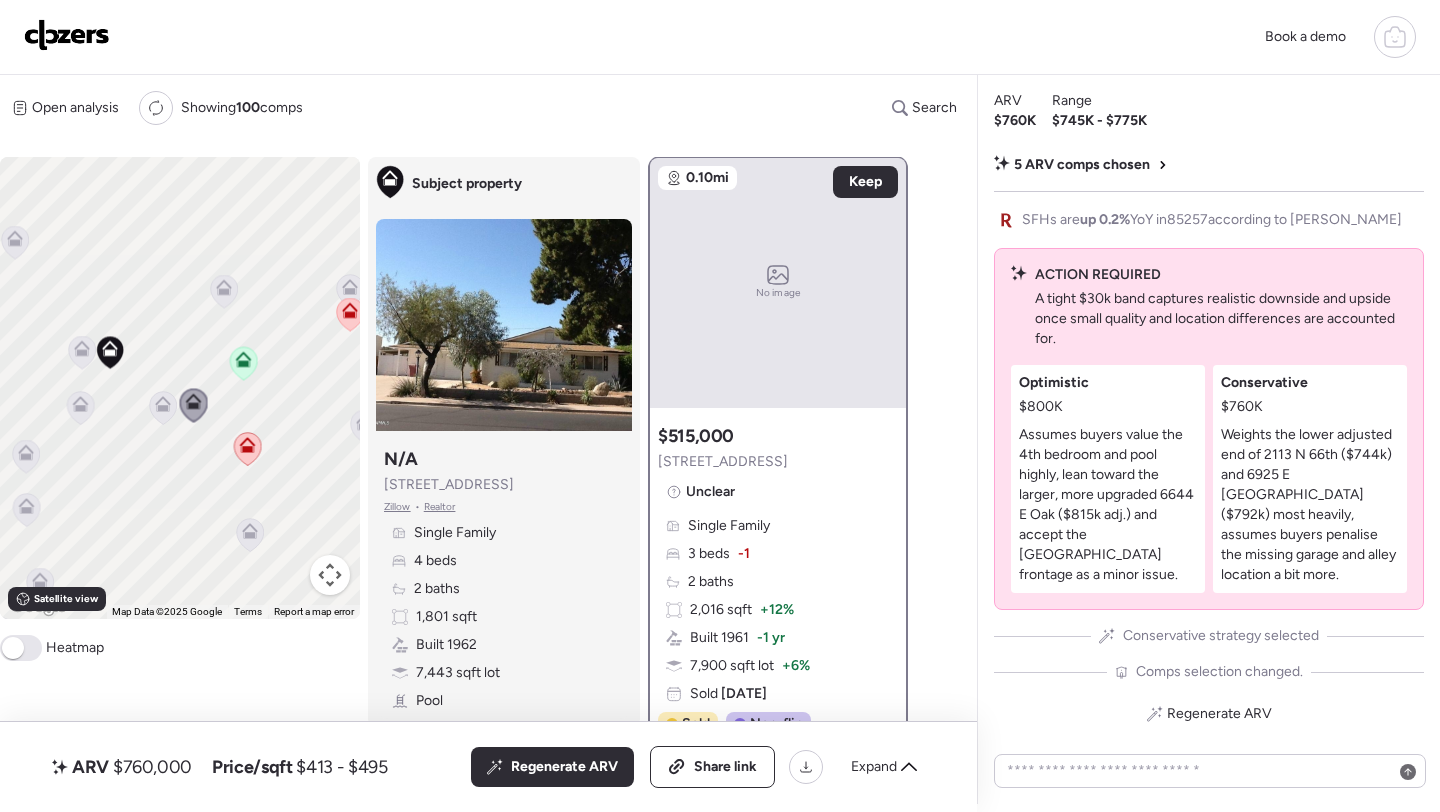 scroll, scrollTop: 0, scrollLeft: 0, axis: both 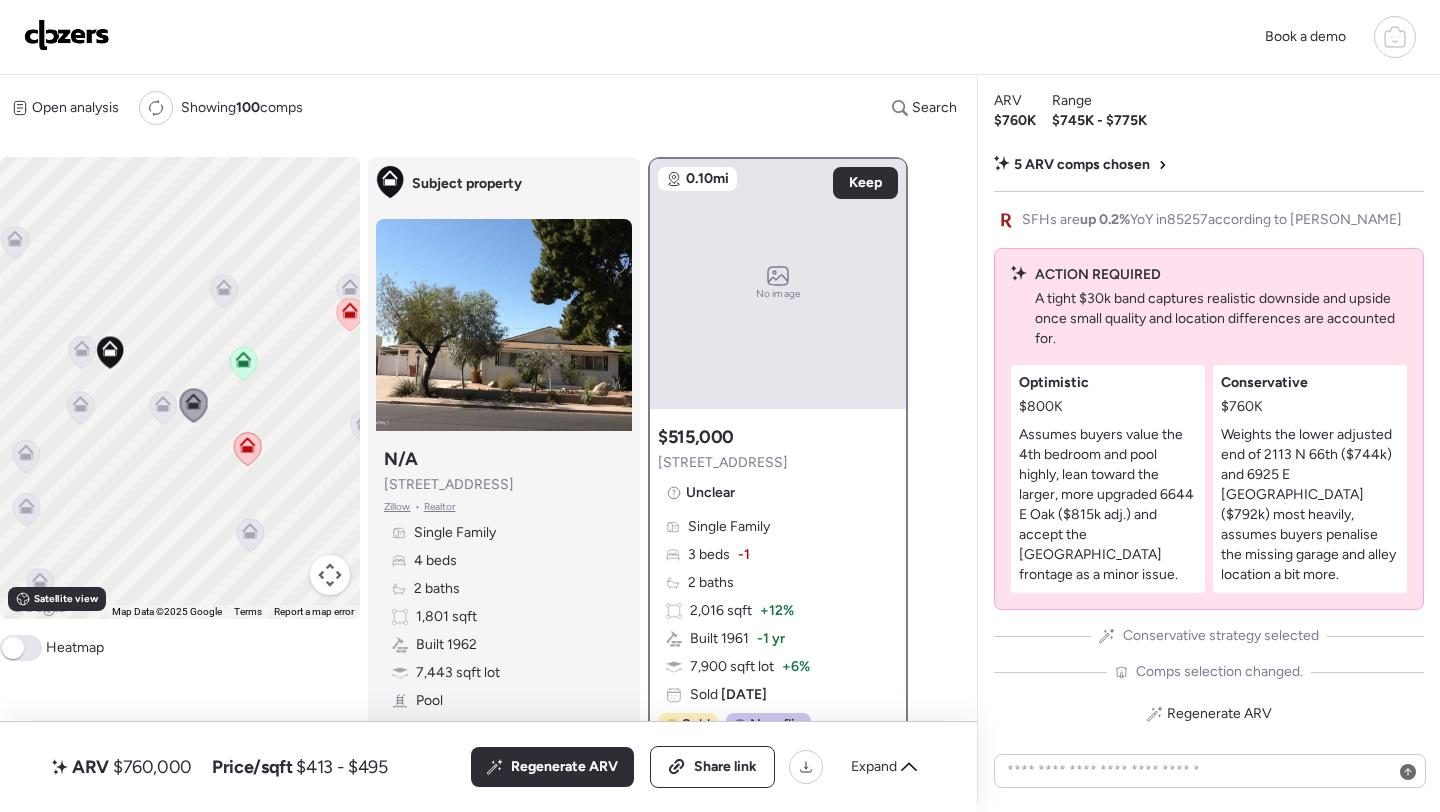 click 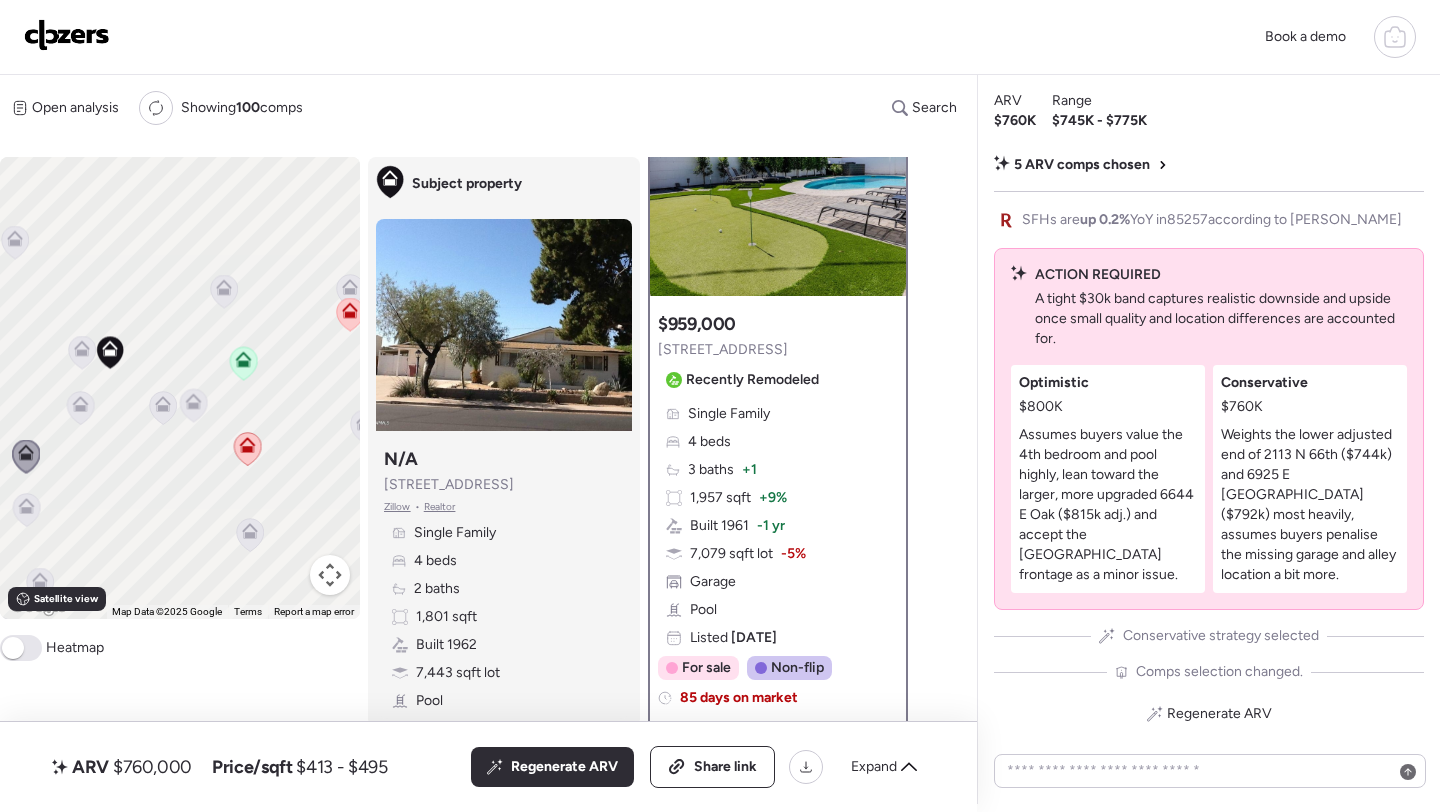 scroll, scrollTop: 70, scrollLeft: 0, axis: vertical 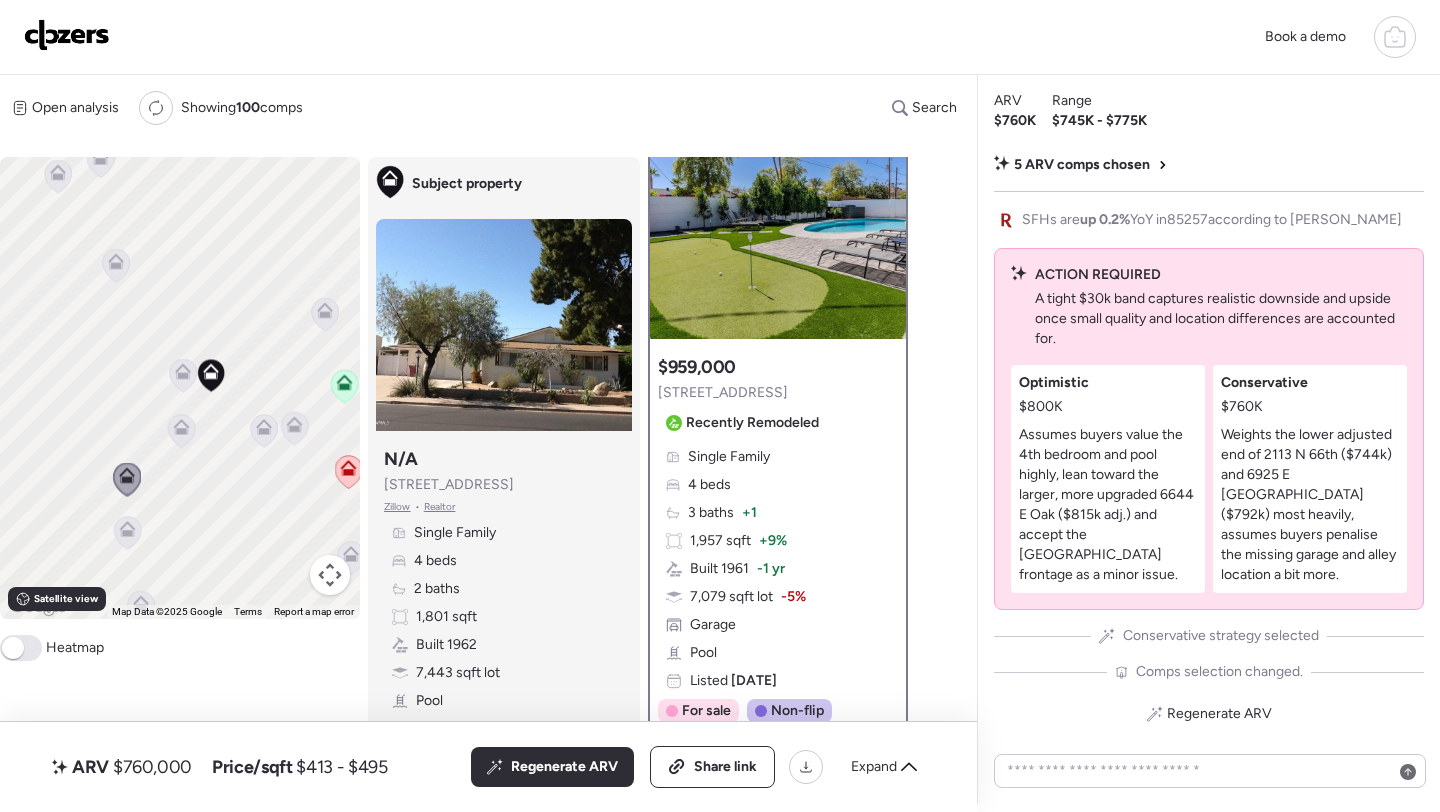 drag, startPoint x: 138, startPoint y: 426, endPoint x: 250, endPoint y: 448, distance: 114.14027 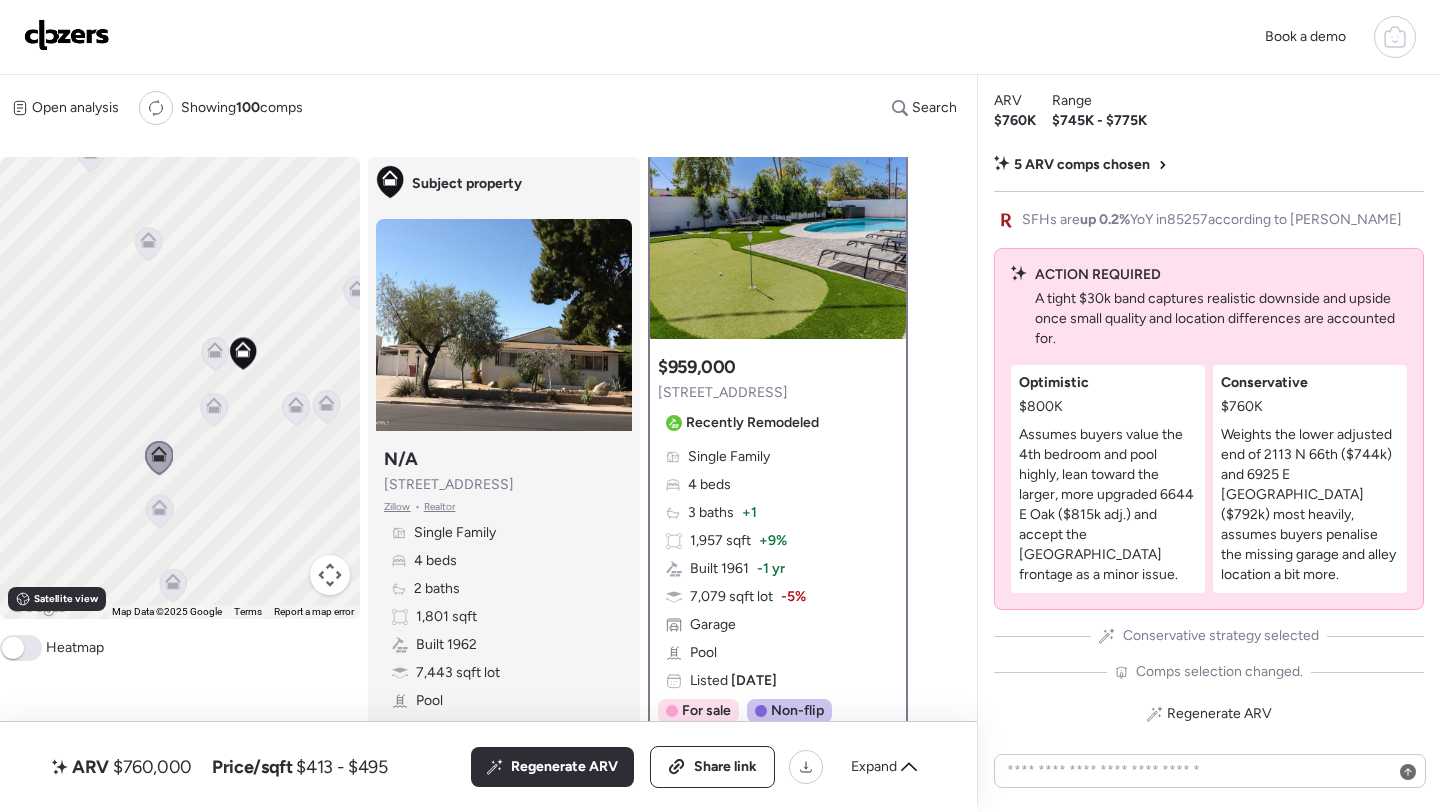 click 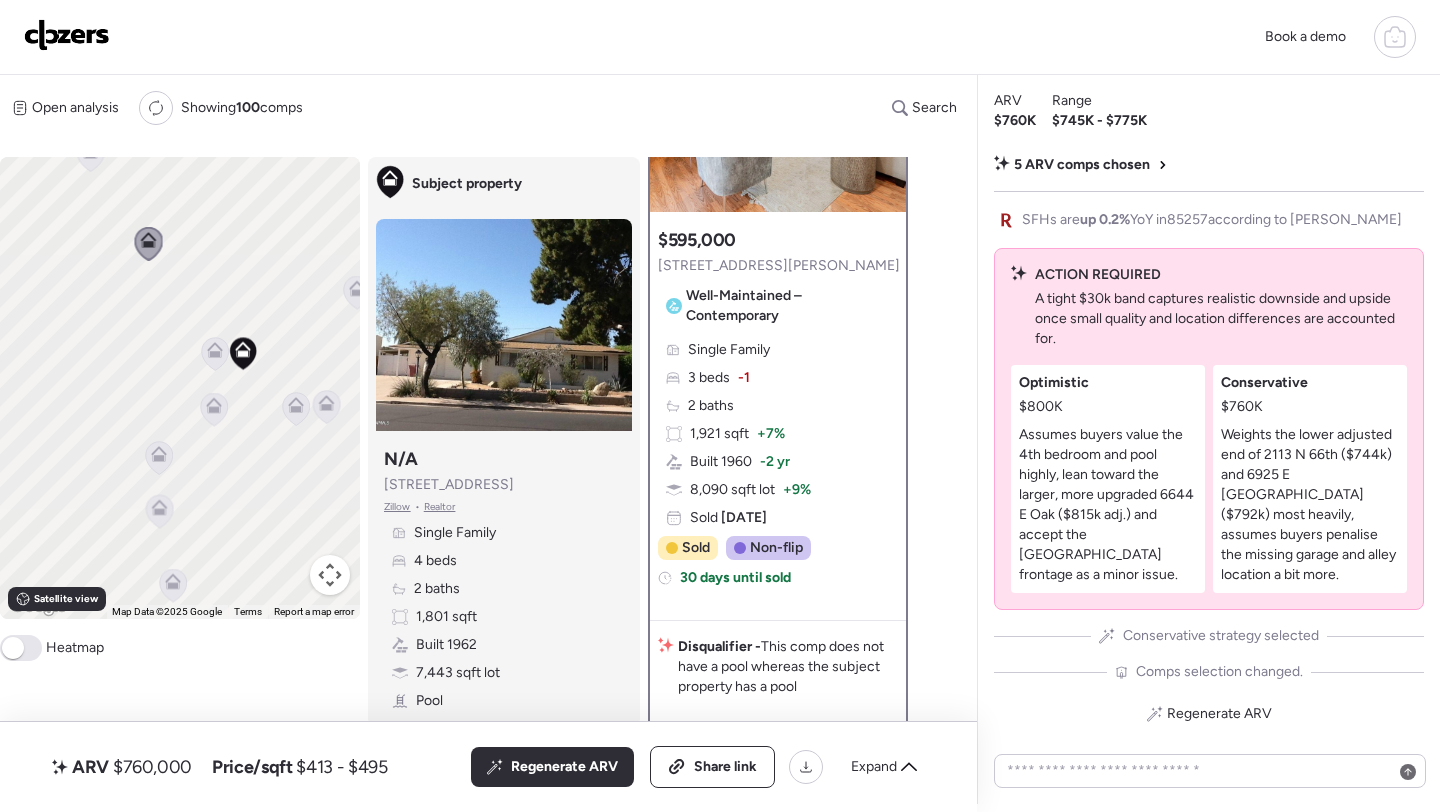 scroll, scrollTop: 226, scrollLeft: 0, axis: vertical 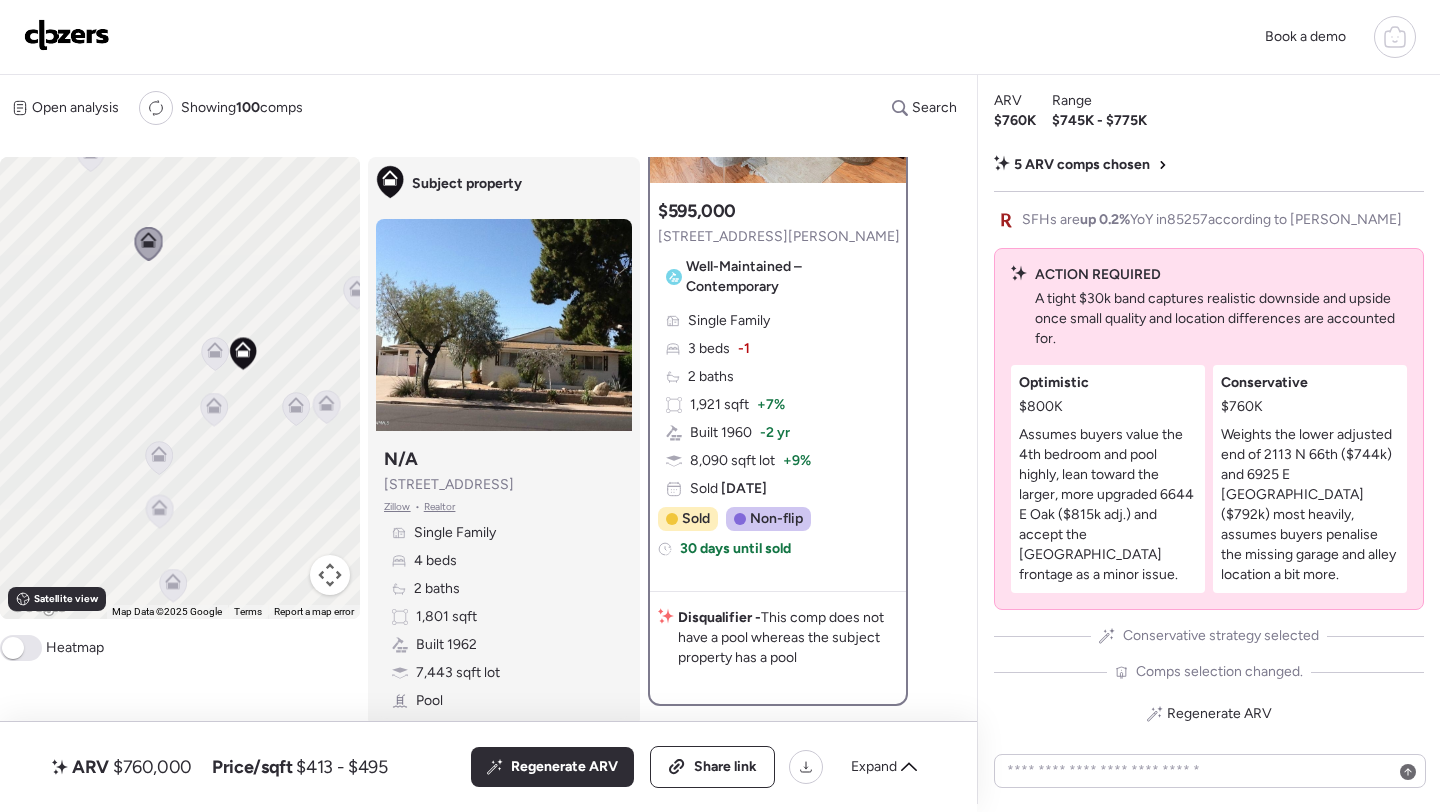 click 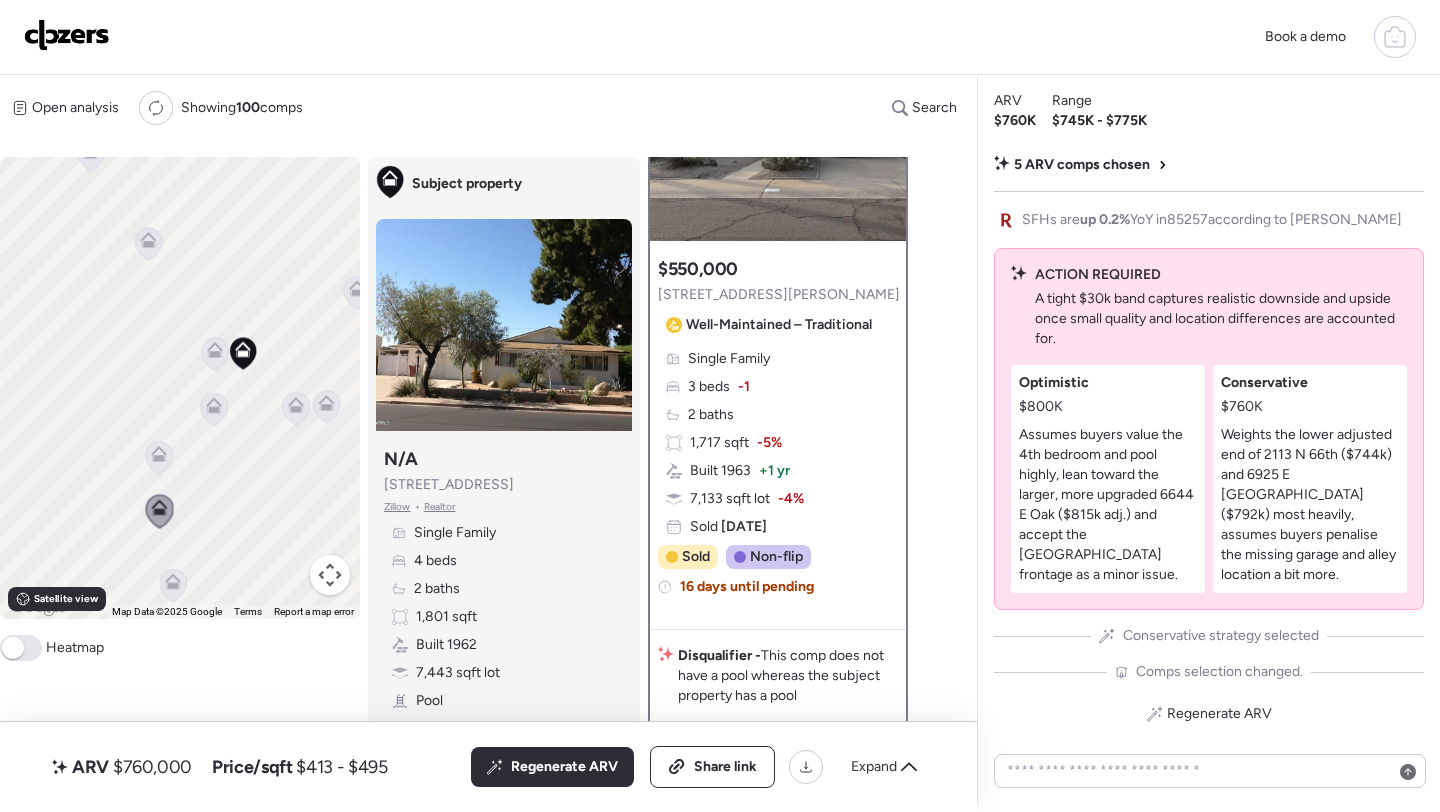 scroll, scrollTop: 169, scrollLeft: 0, axis: vertical 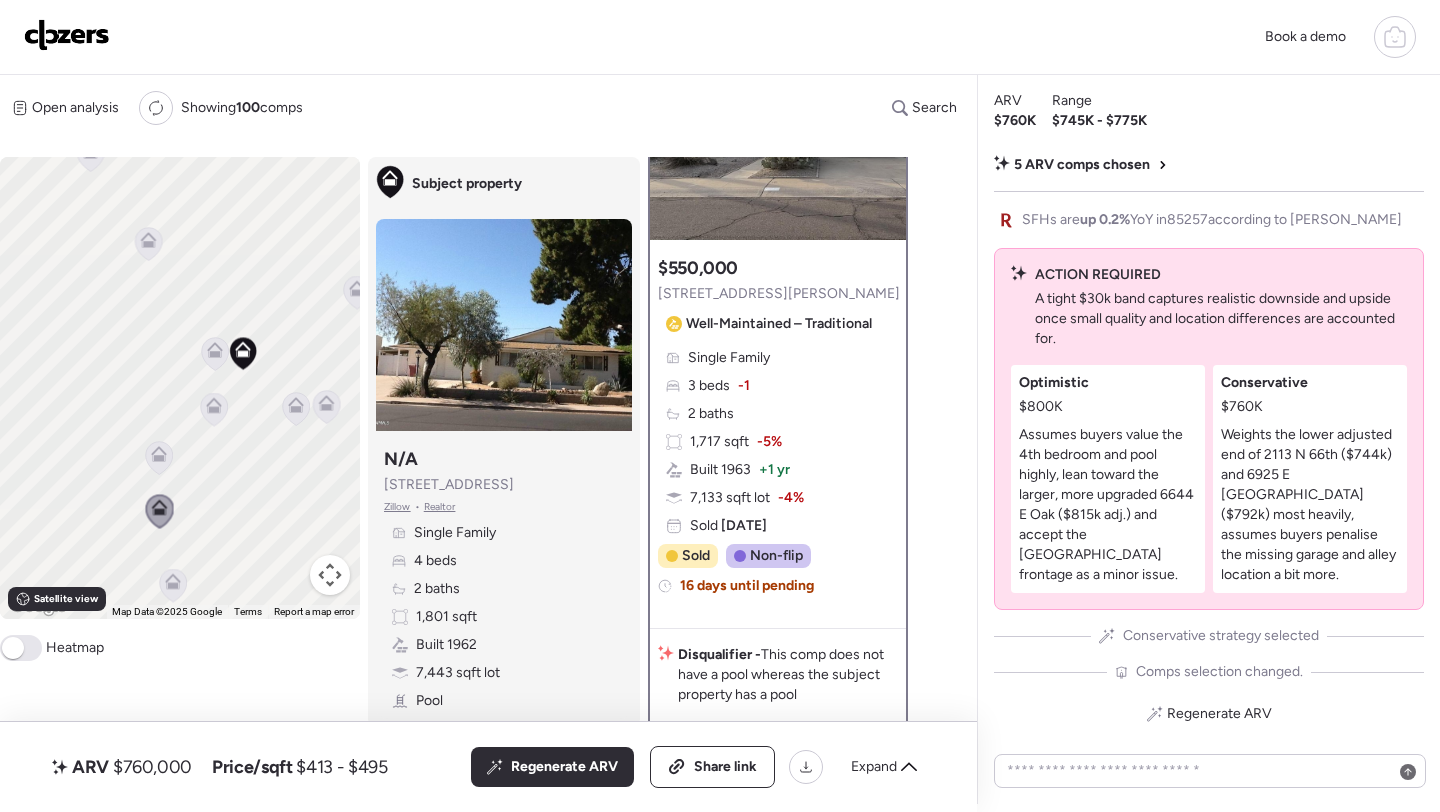 click 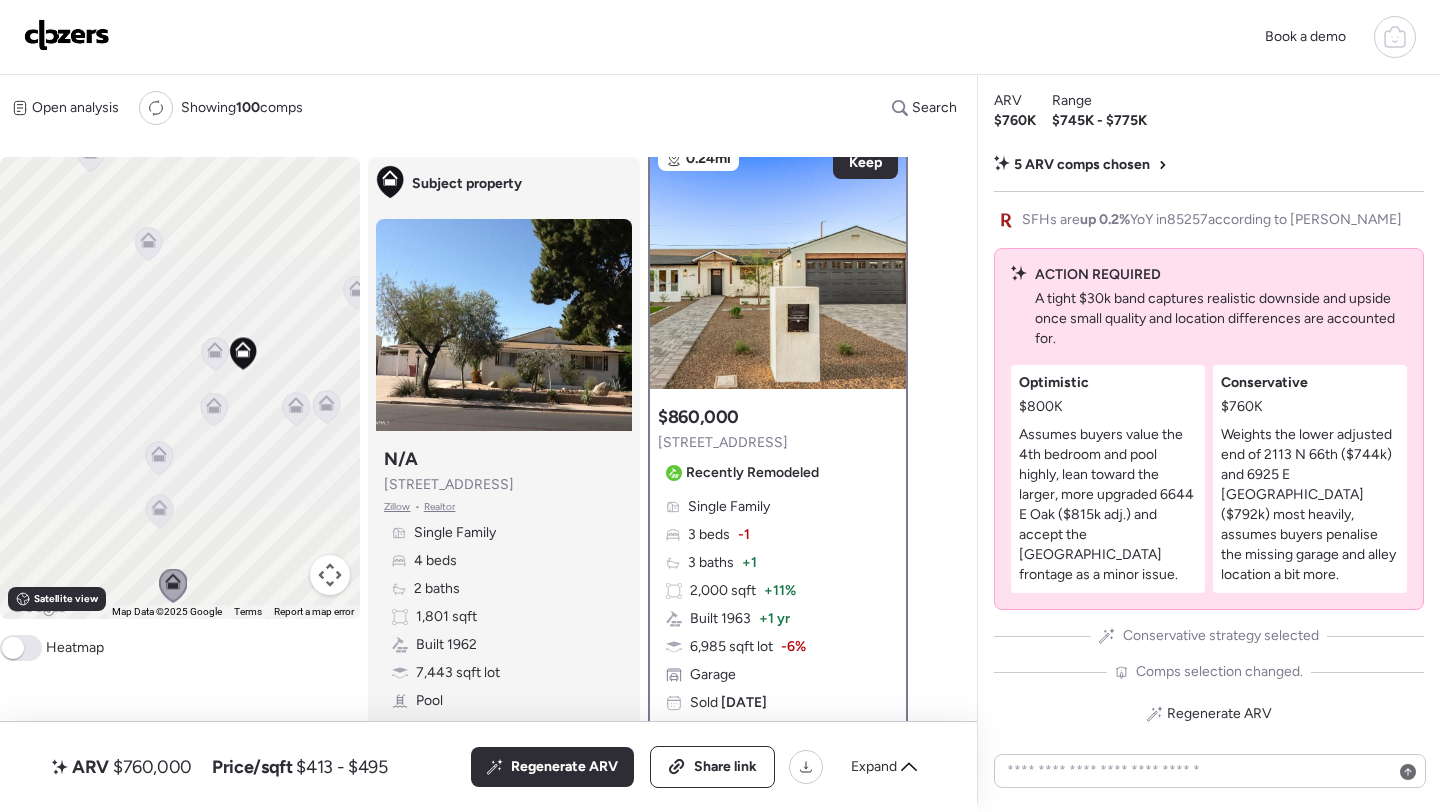 scroll, scrollTop: 0, scrollLeft: 0, axis: both 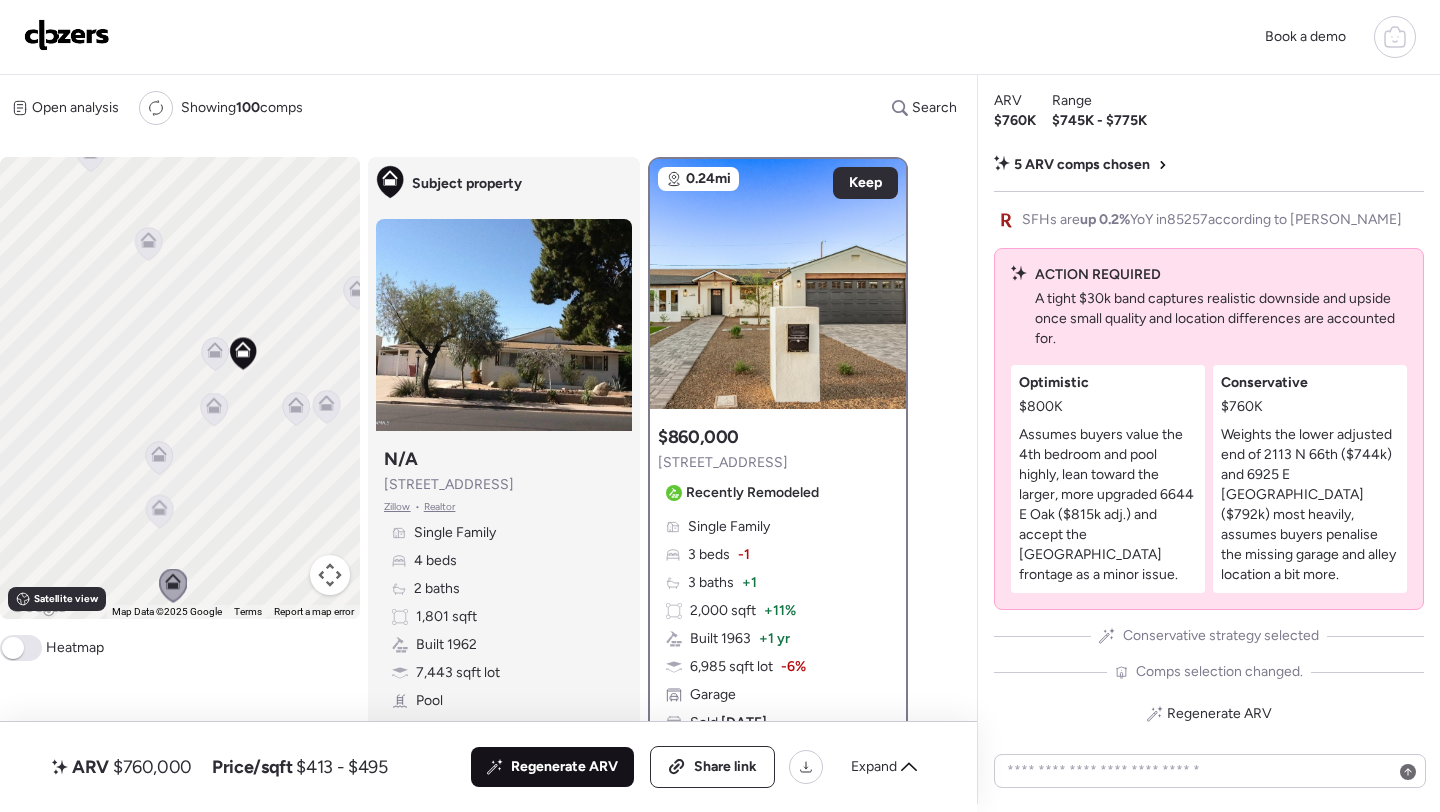 click on "Regenerate ARV" at bounding box center (564, 767) 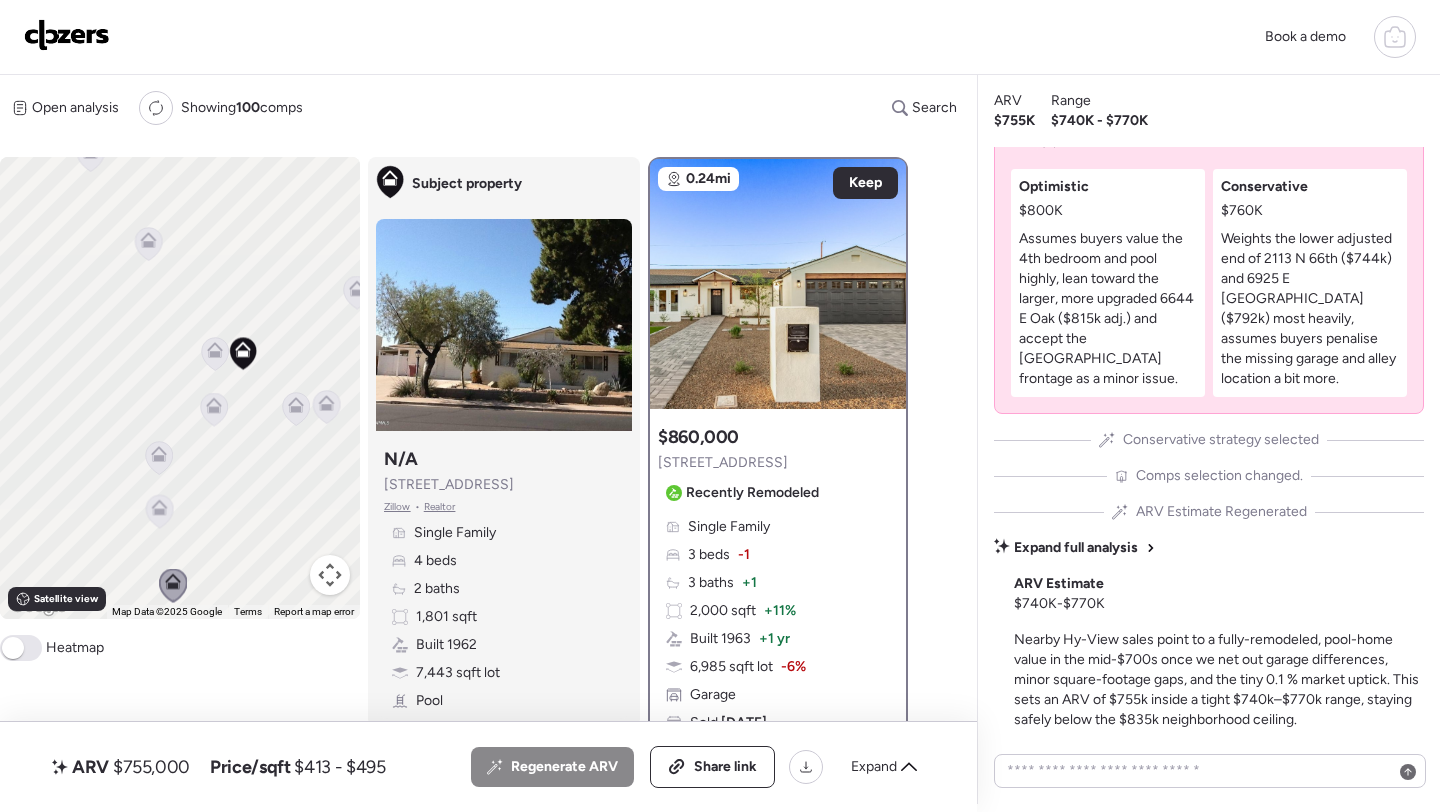 click on "$755,000" at bounding box center (151, 767) 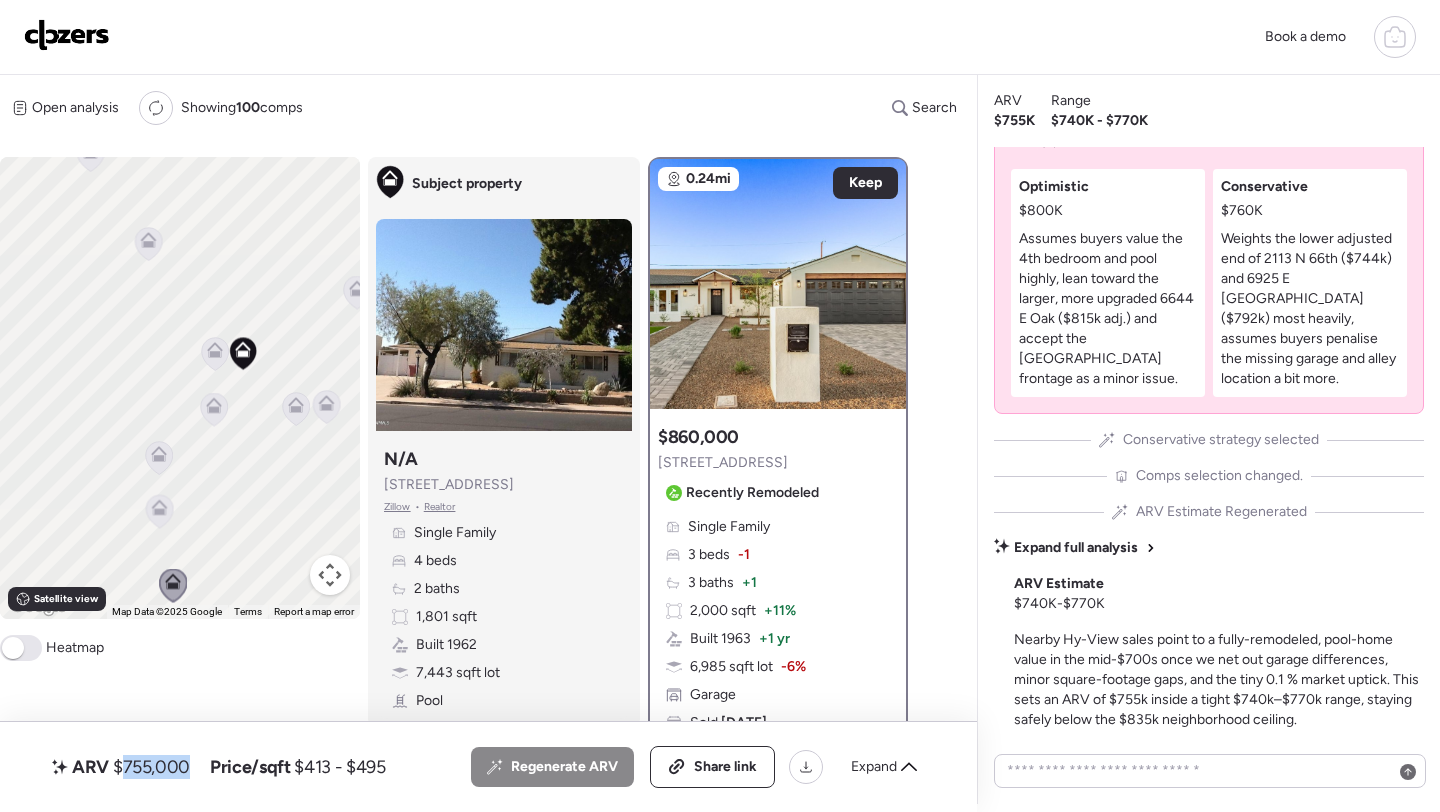 copy on "755,000" 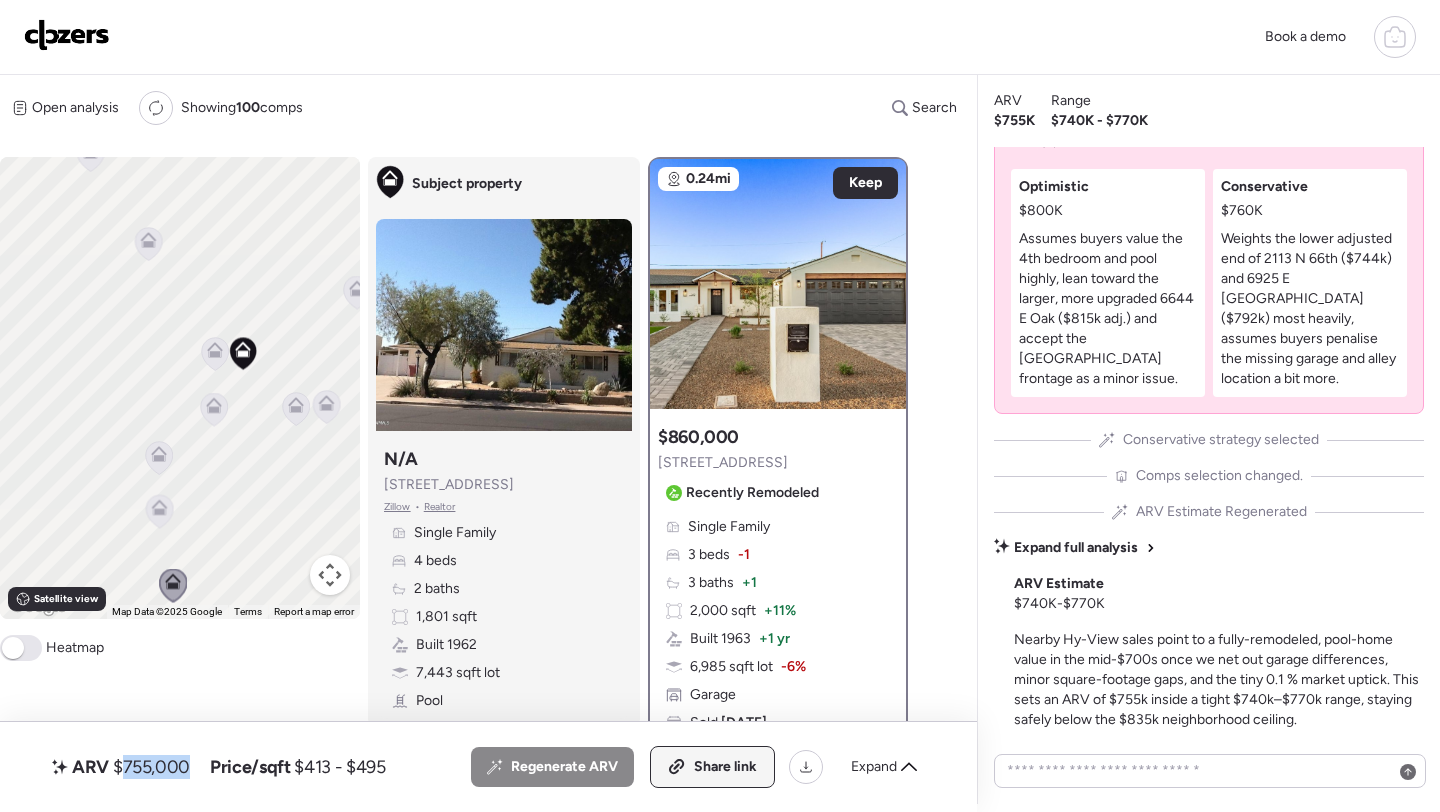 click on "Share link" at bounding box center [725, 767] 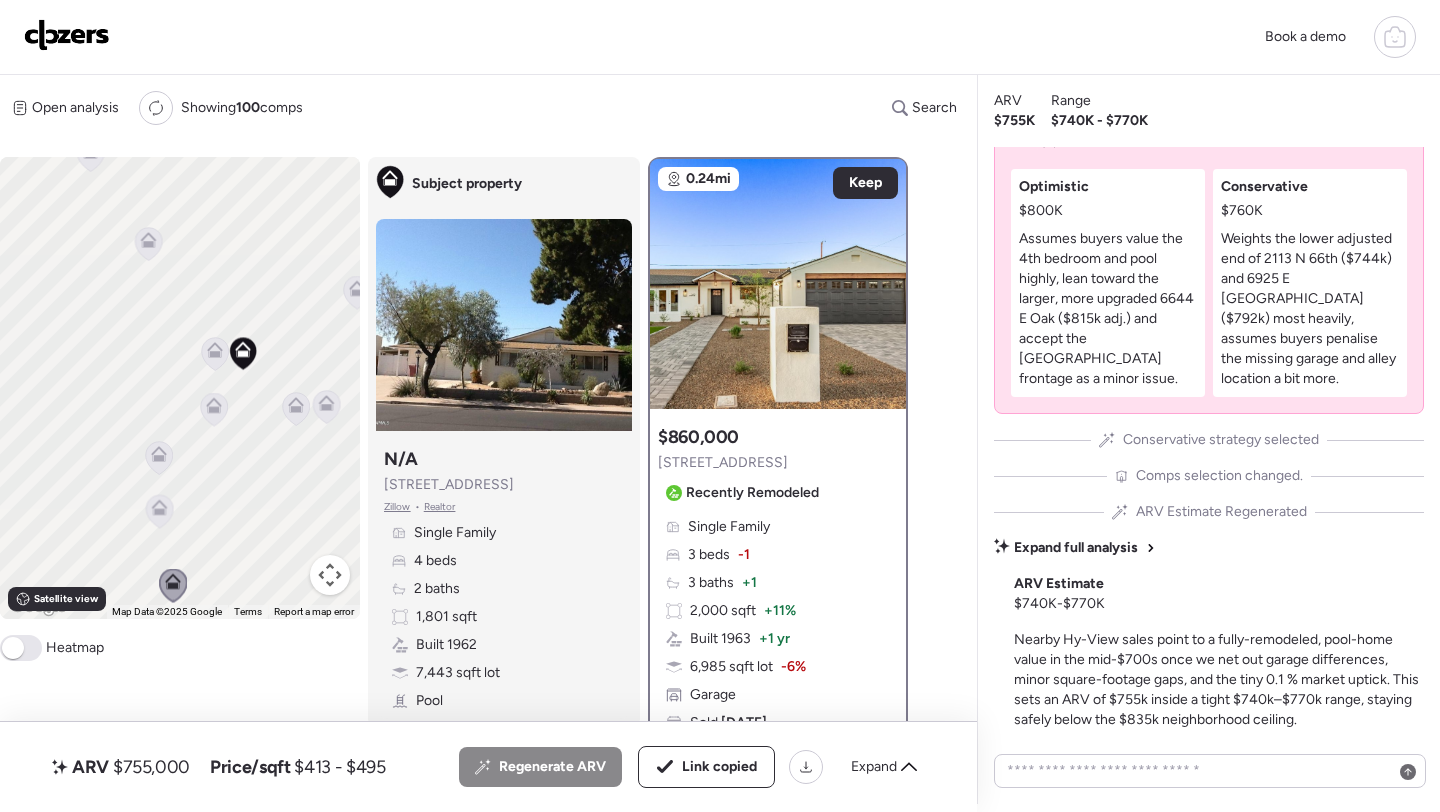 click at bounding box center (67, 35) 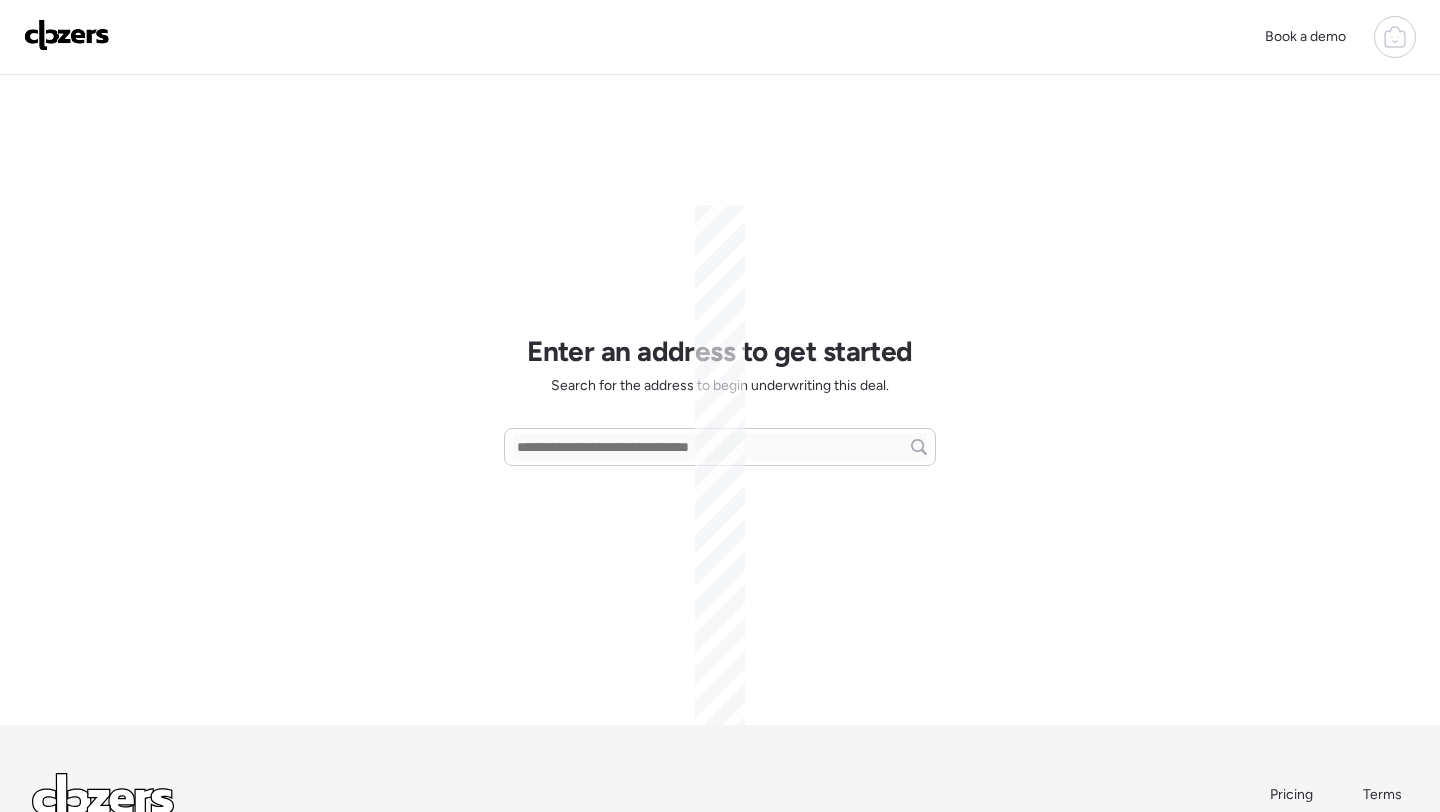 scroll, scrollTop: 0, scrollLeft: 0, axis: both 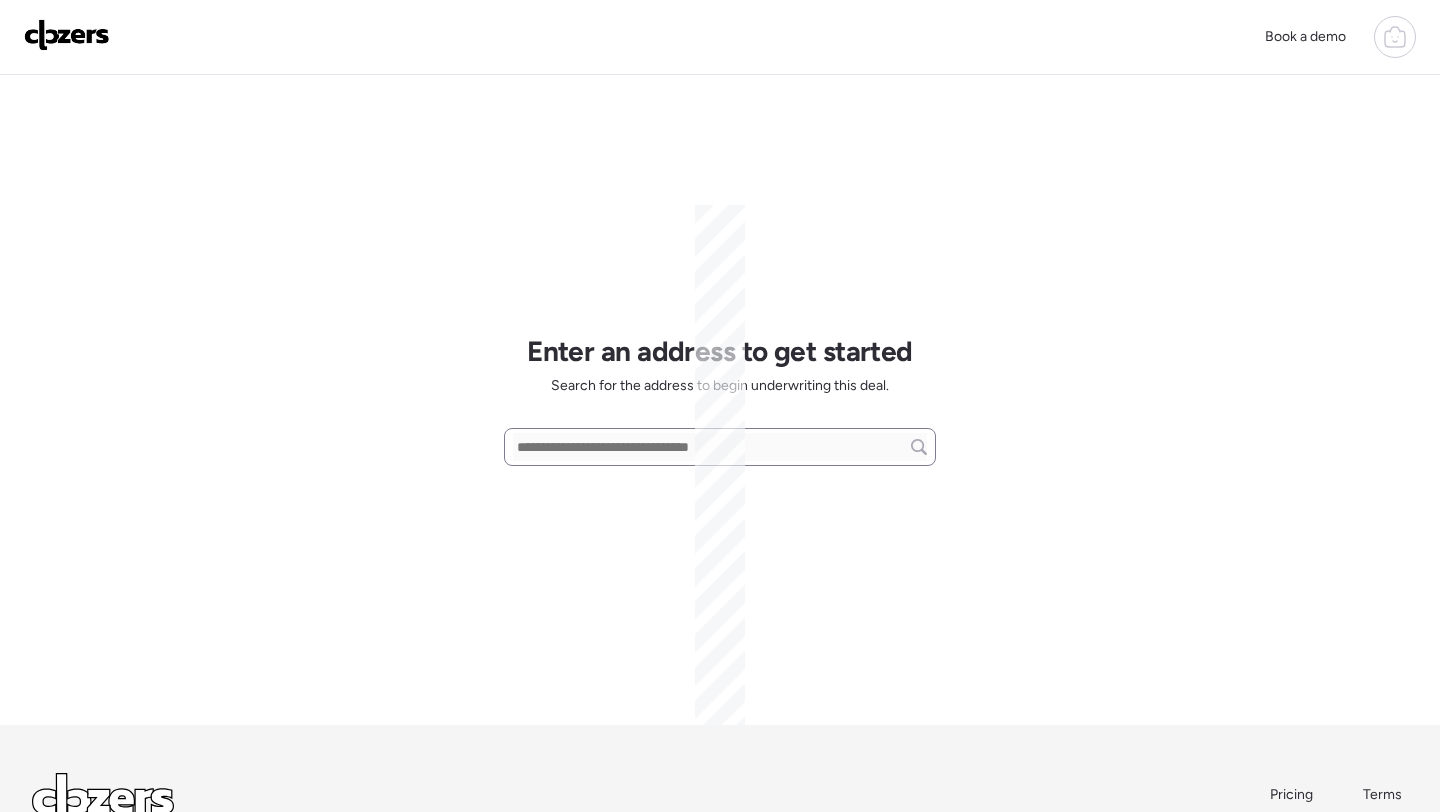 click at bounding box center (720, 447) 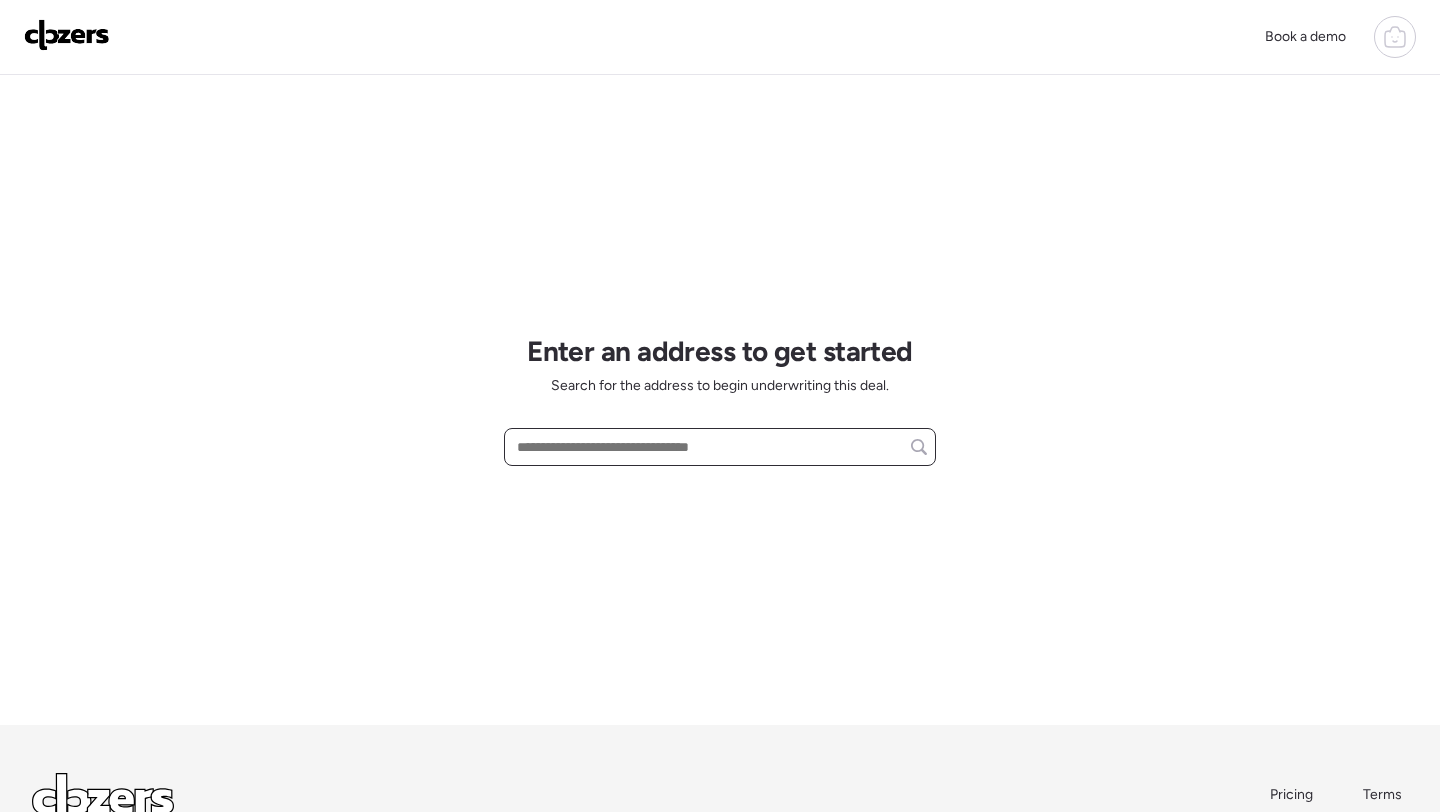 click at bounding box center [720, 447] 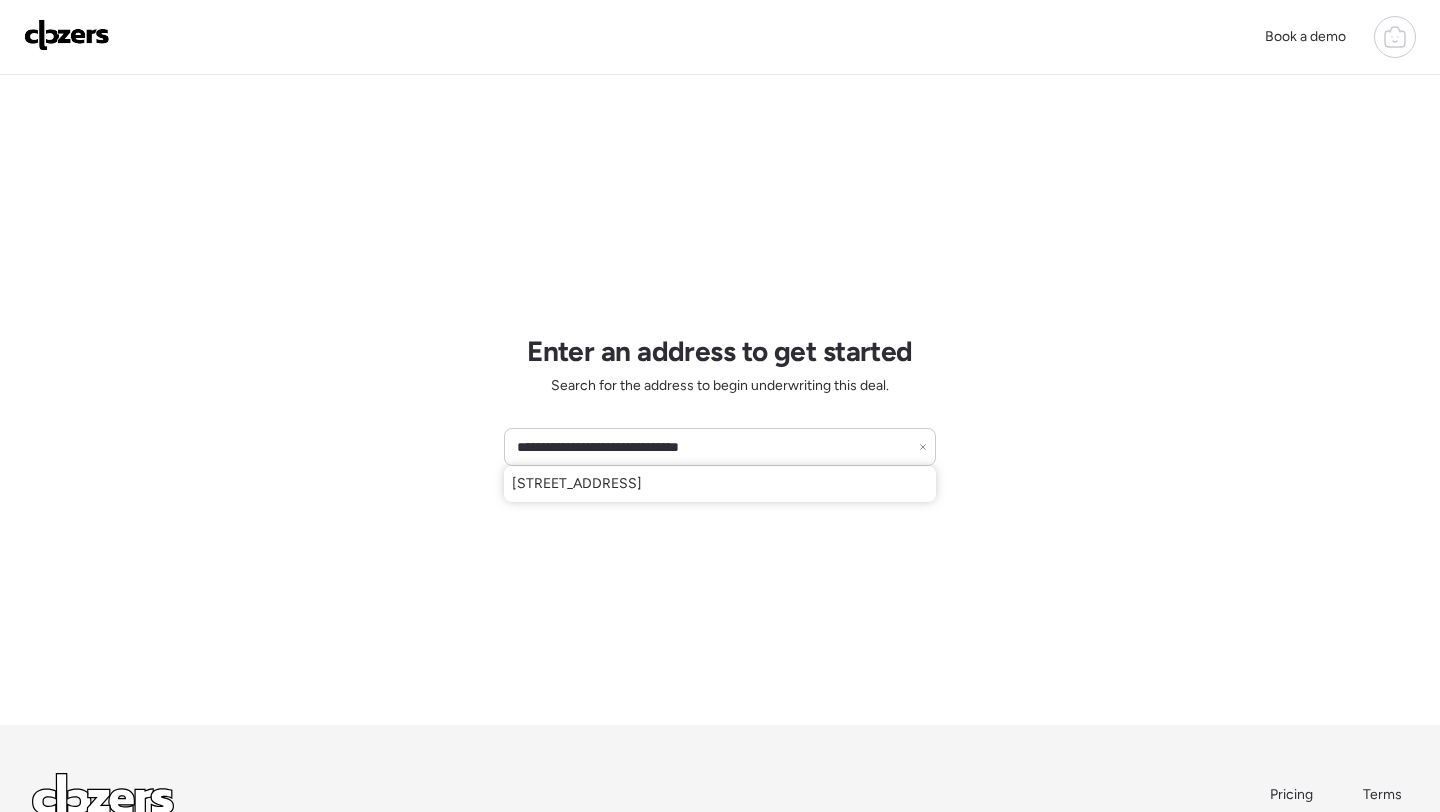 click on "[STREET_ADDRESS]" at bounding box center (577, 484) 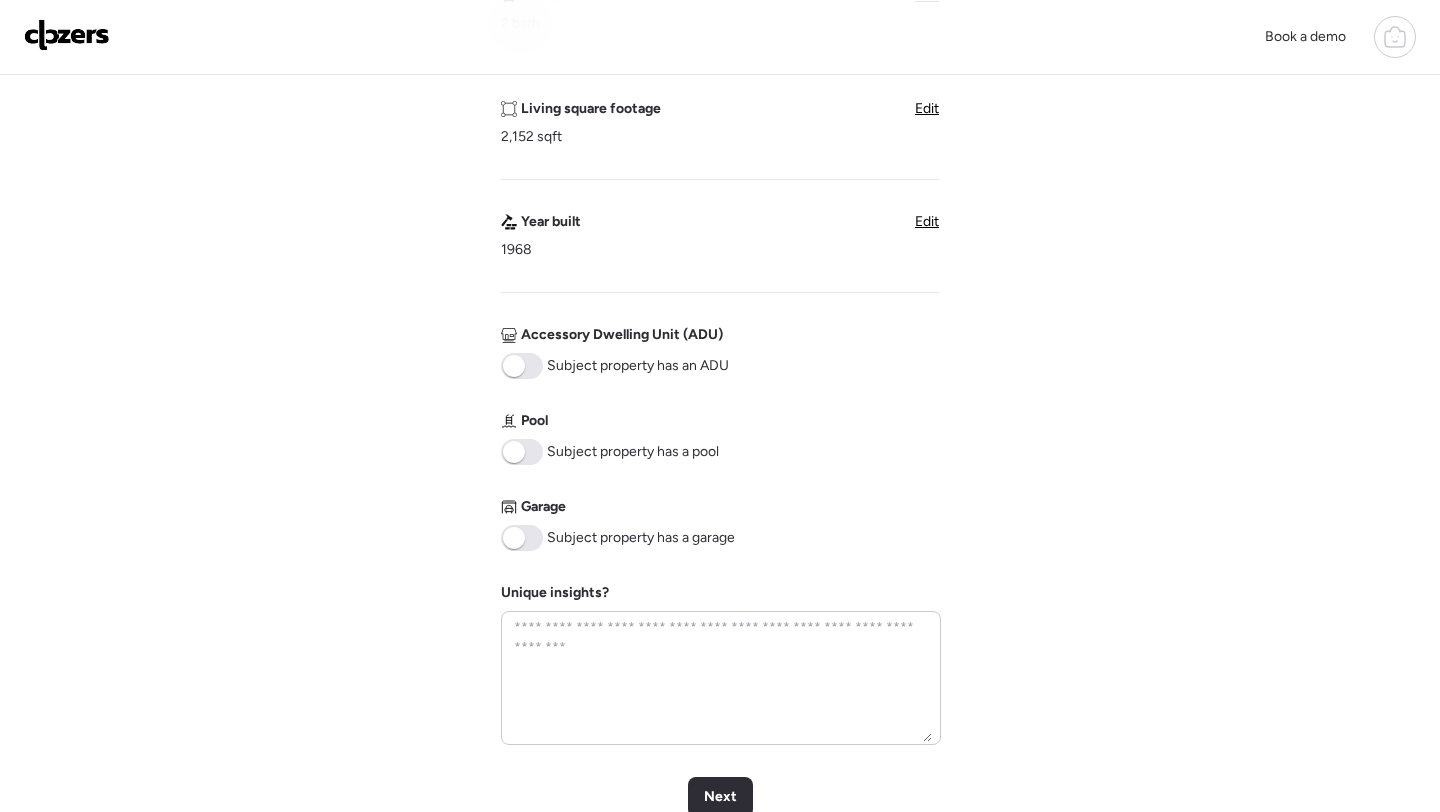 scroll, scrollTop: 581, scrollLeft: 0, axis: vertical 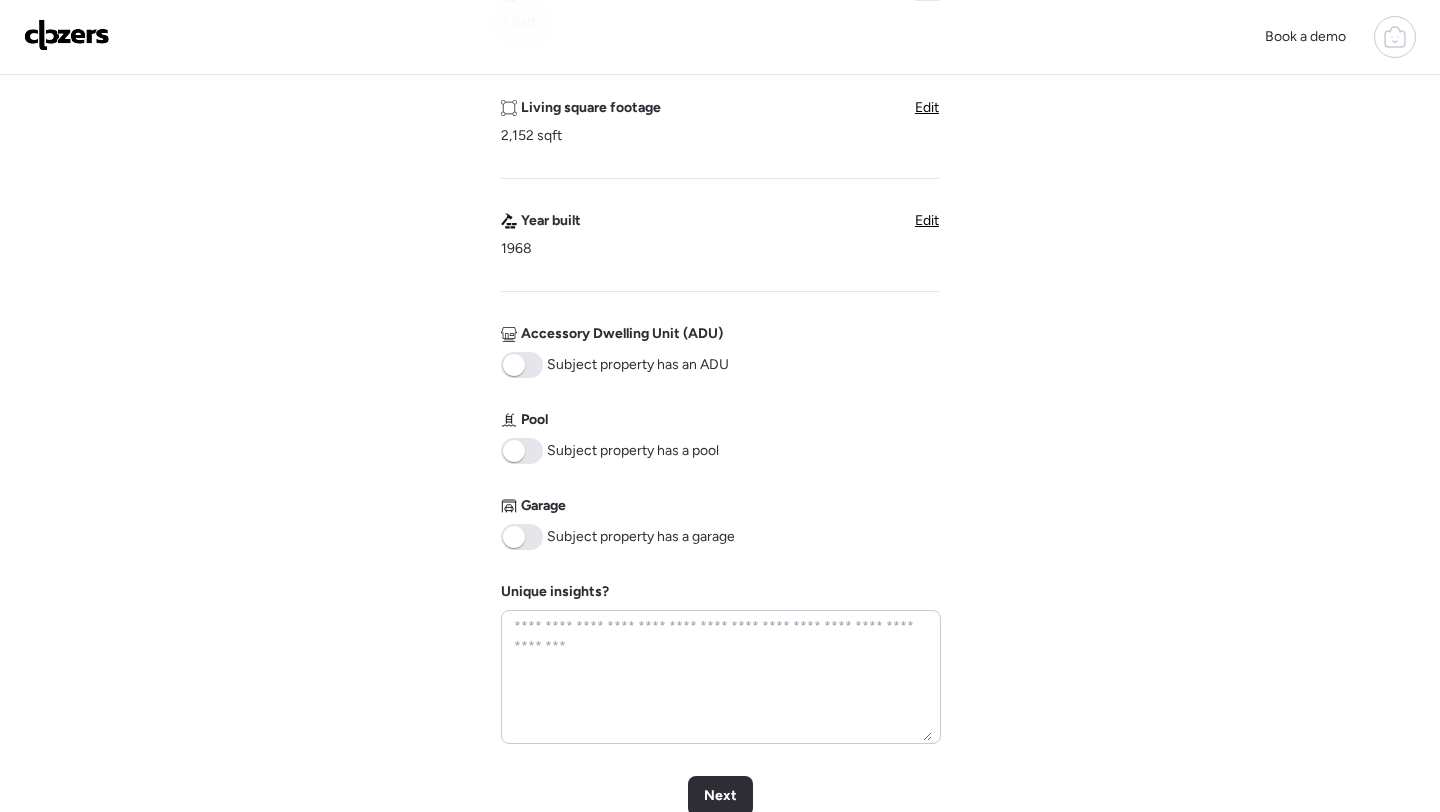 click at bounding box center (522, 537) 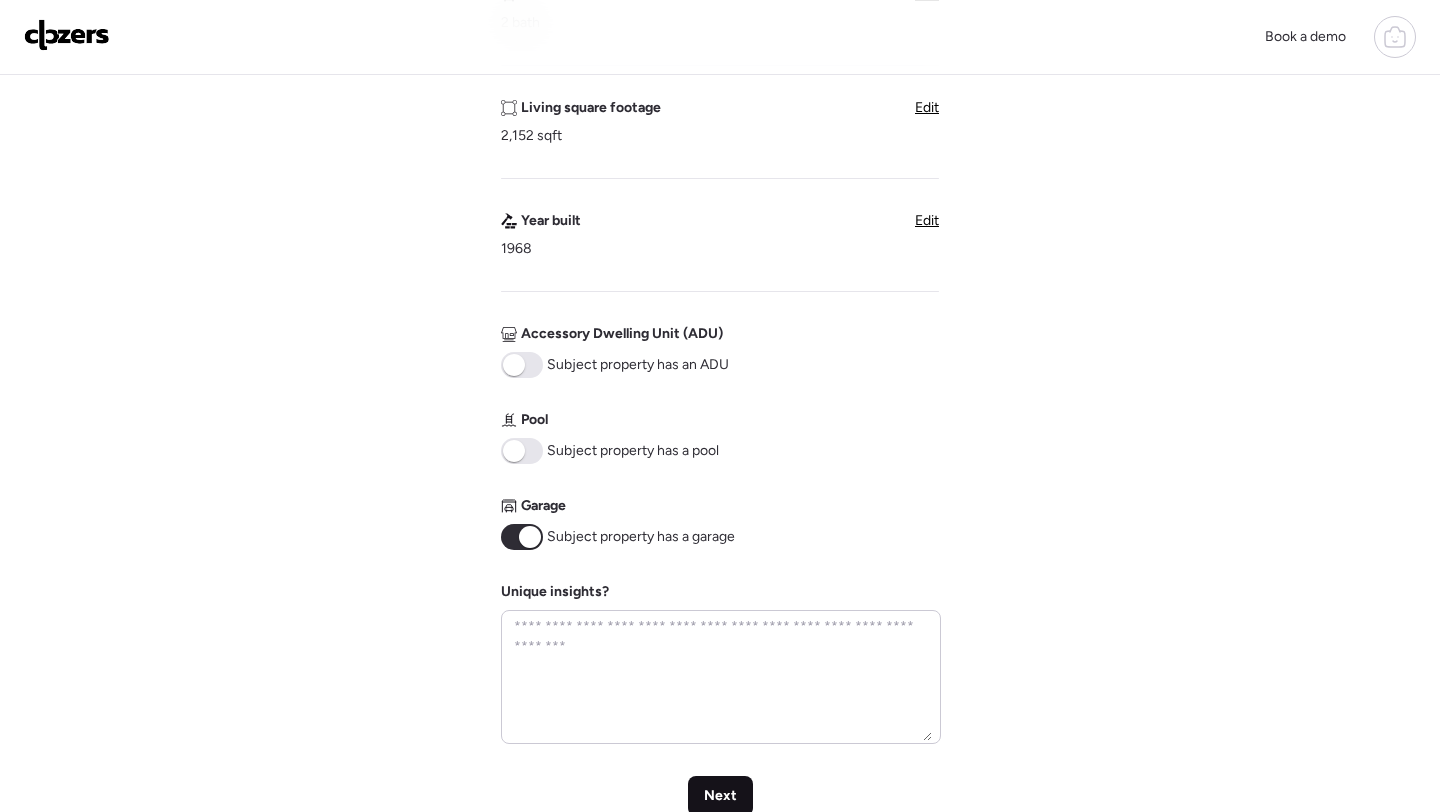 click on "Next" at bounding box center [720, 796] 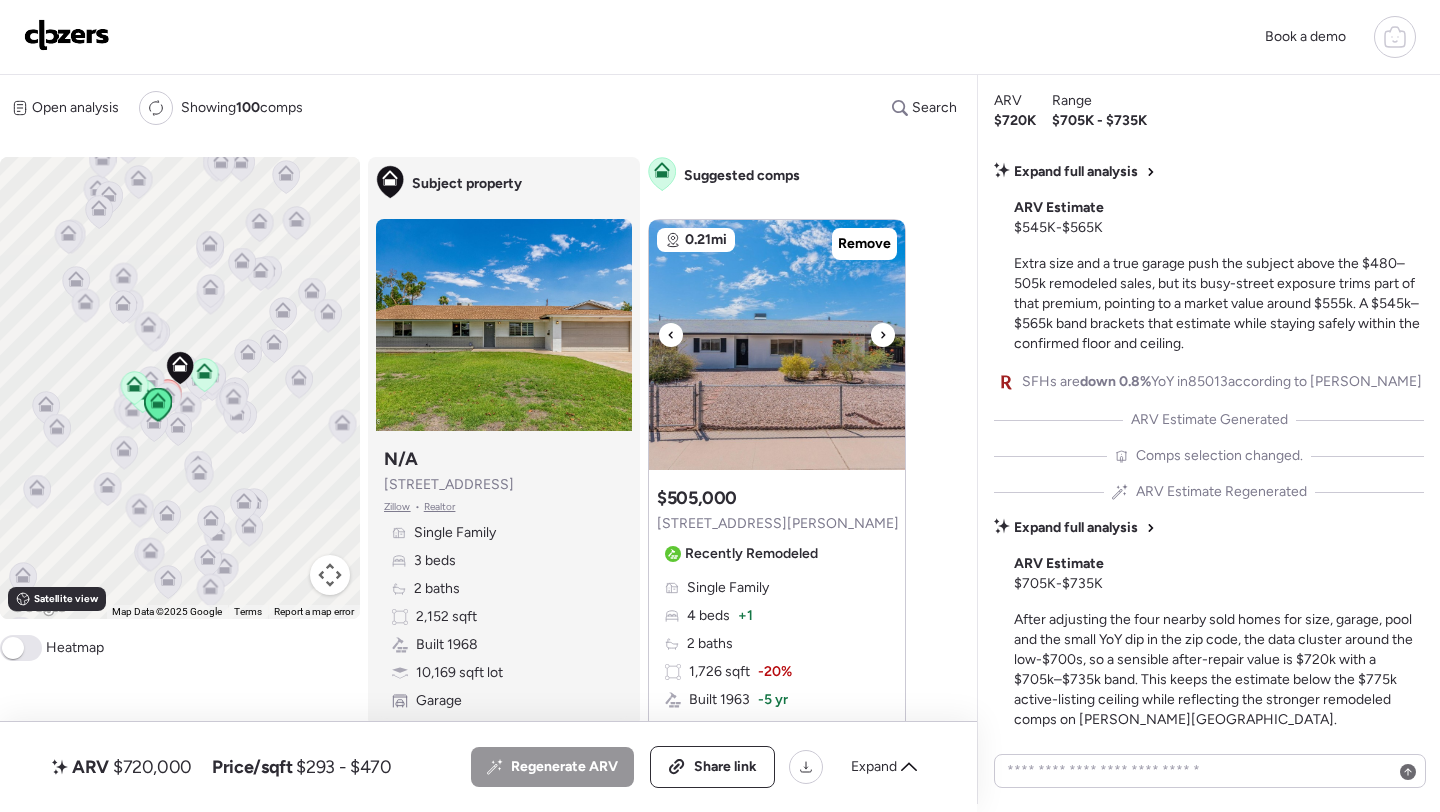 click at bounding box center (777, 345) 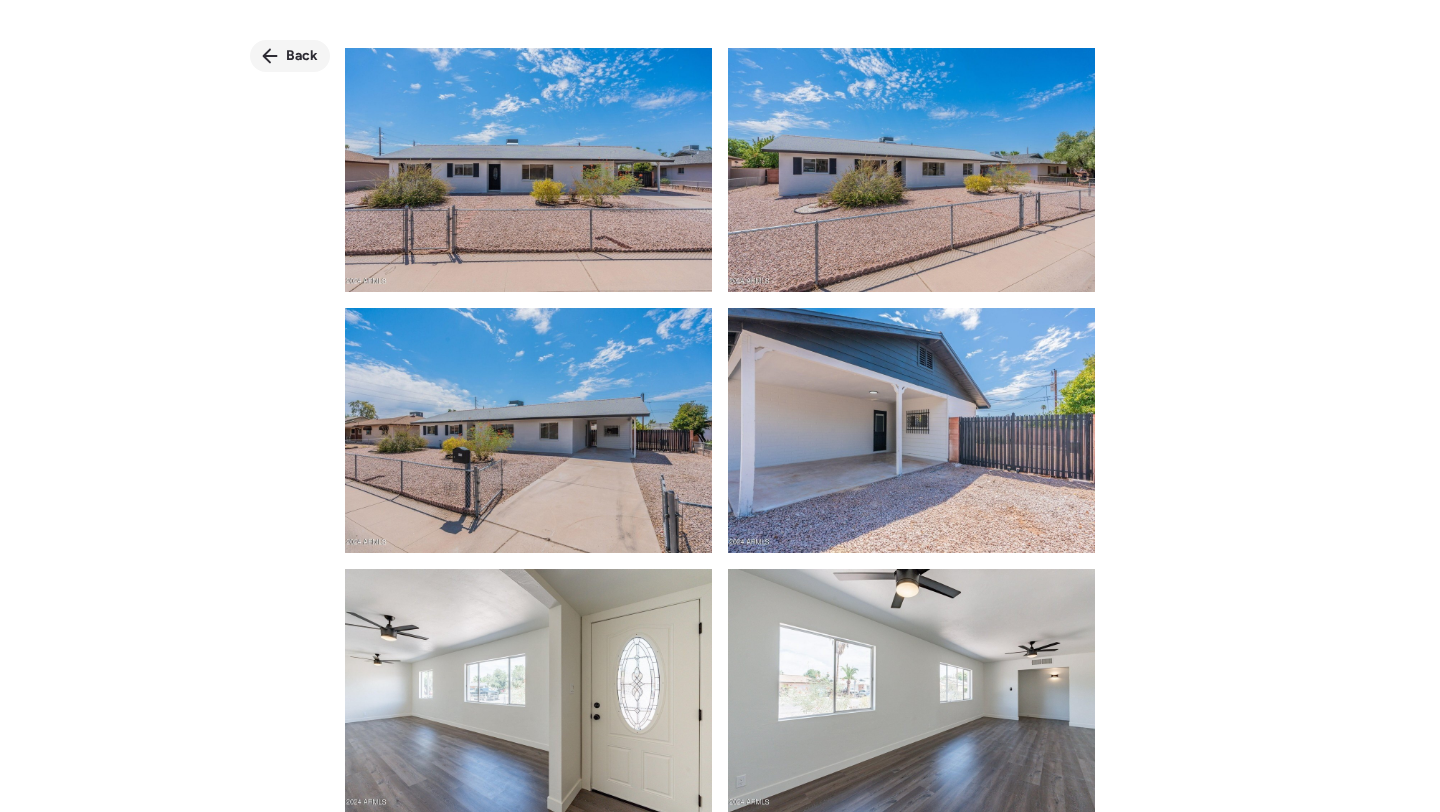 click on "Back" at bounding box center [302, 56] 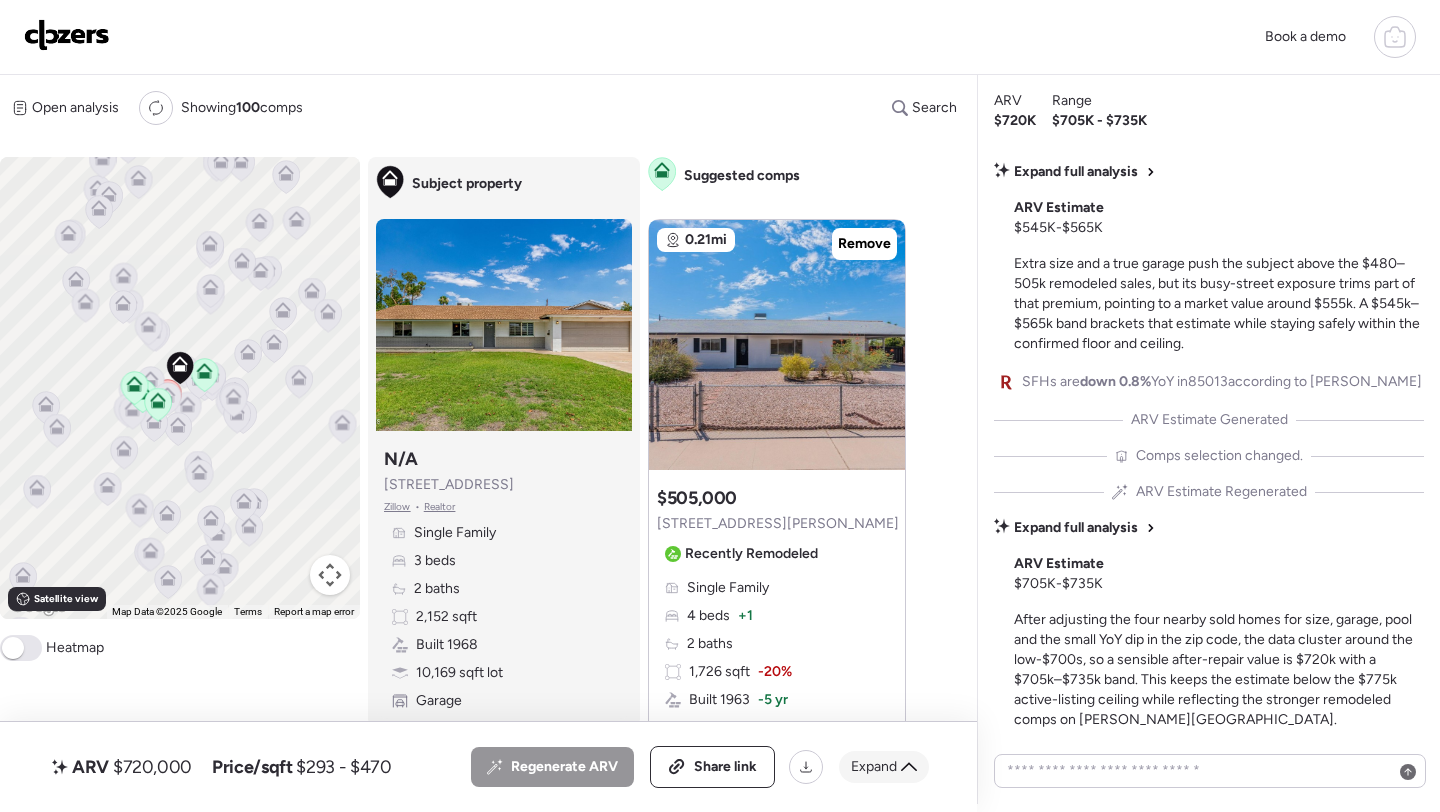 click on "Expand" at bounding box center [874, 767] 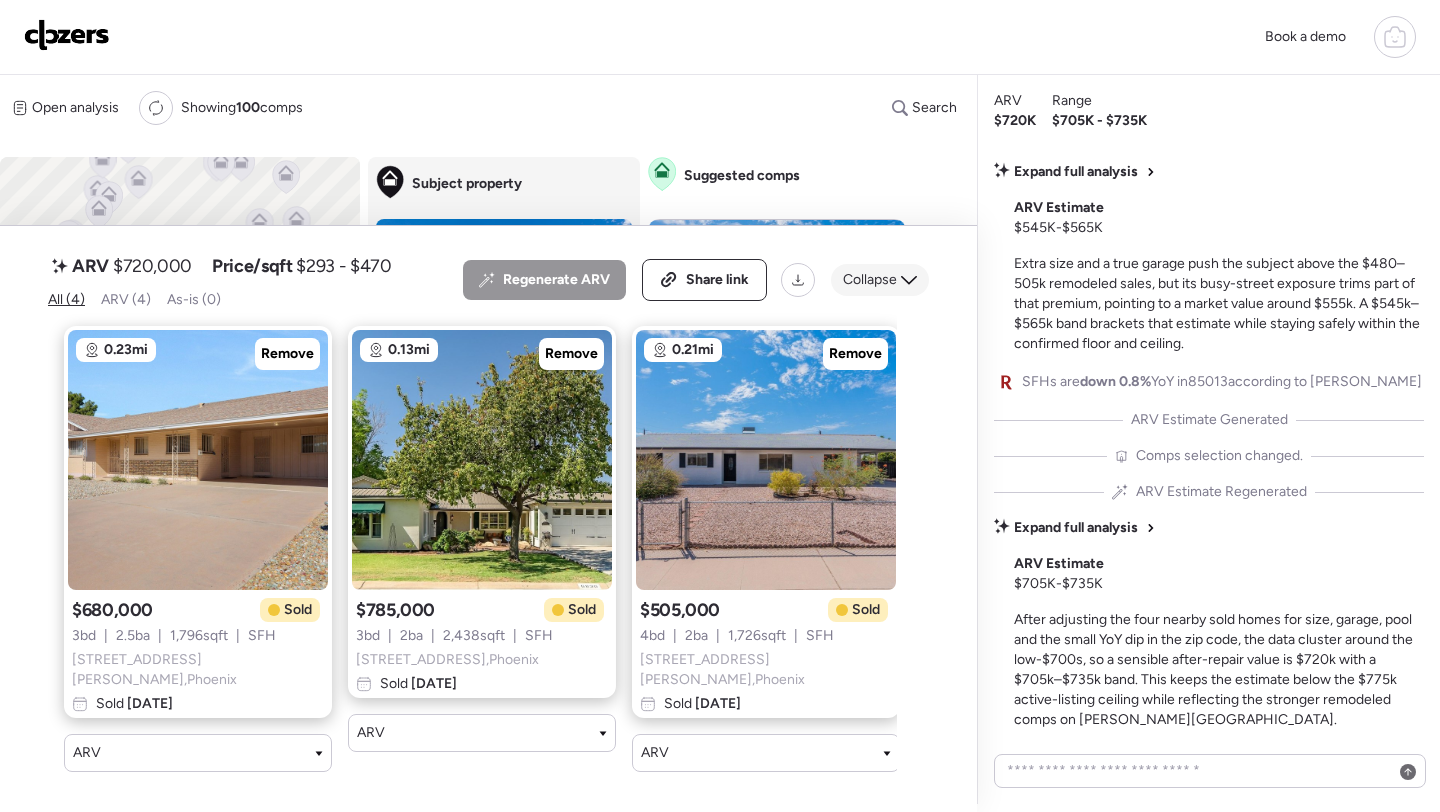 click on "Collapse" at bounding box center [870, 280] 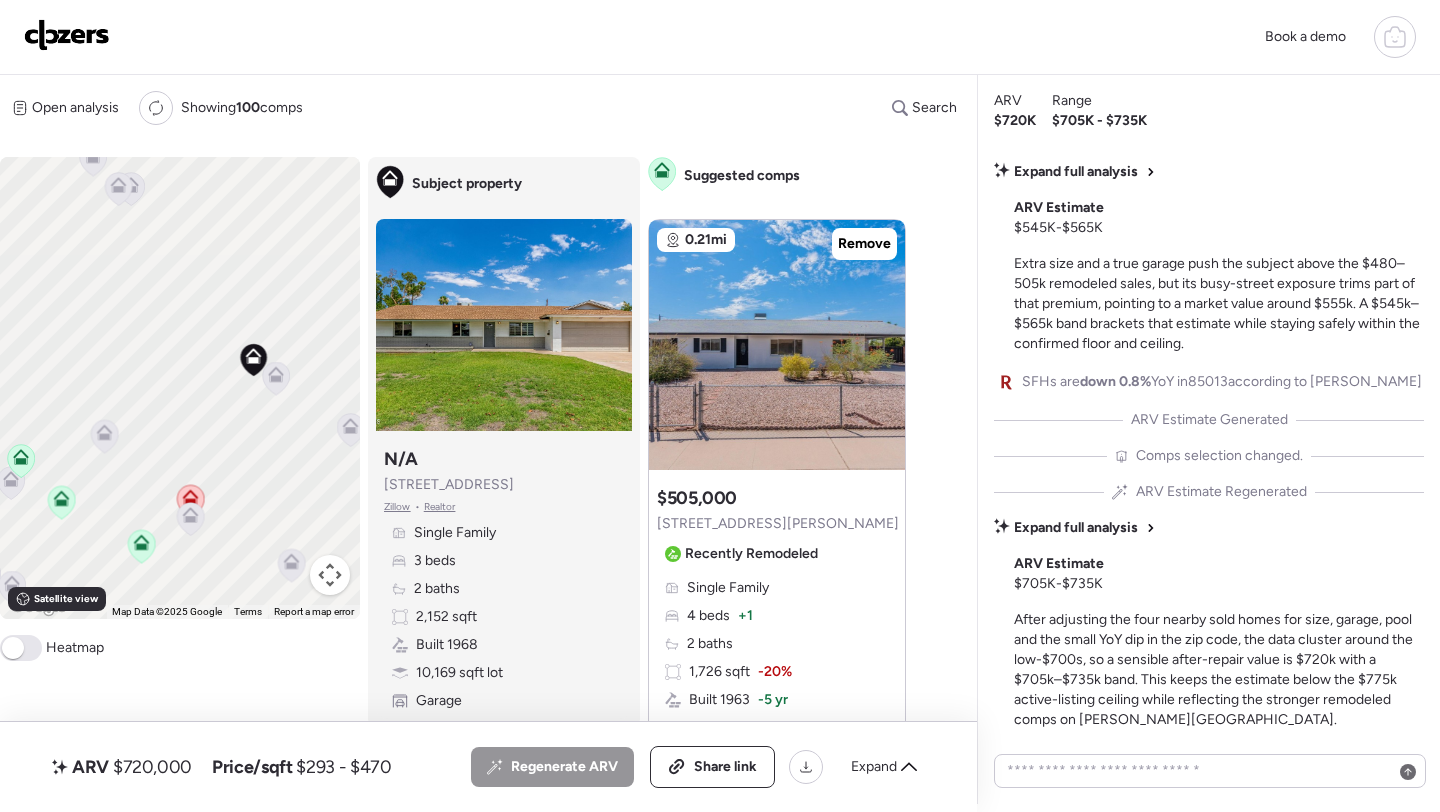 click 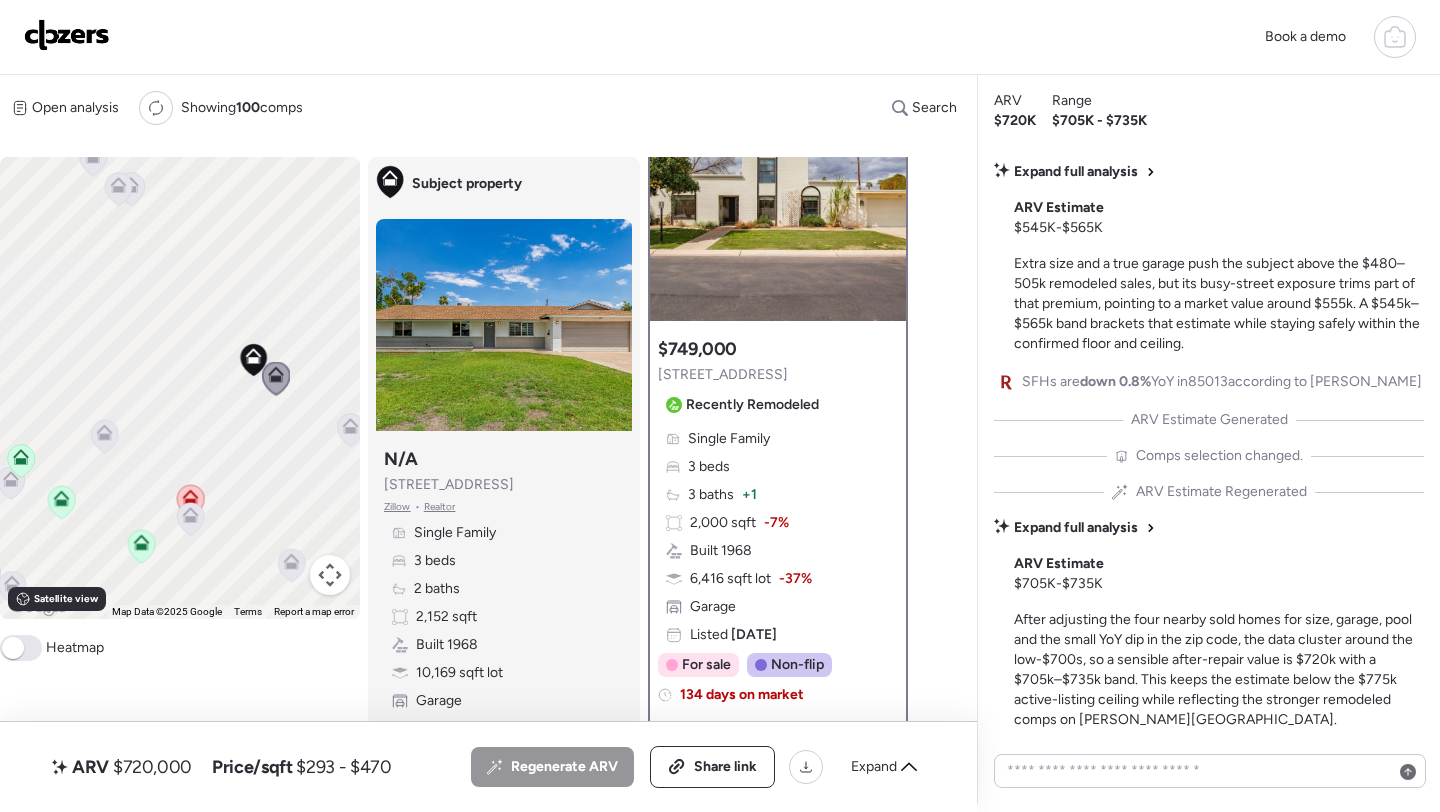 scroll, scrollTop: 118, scrollLeft: 0, axis: vertical 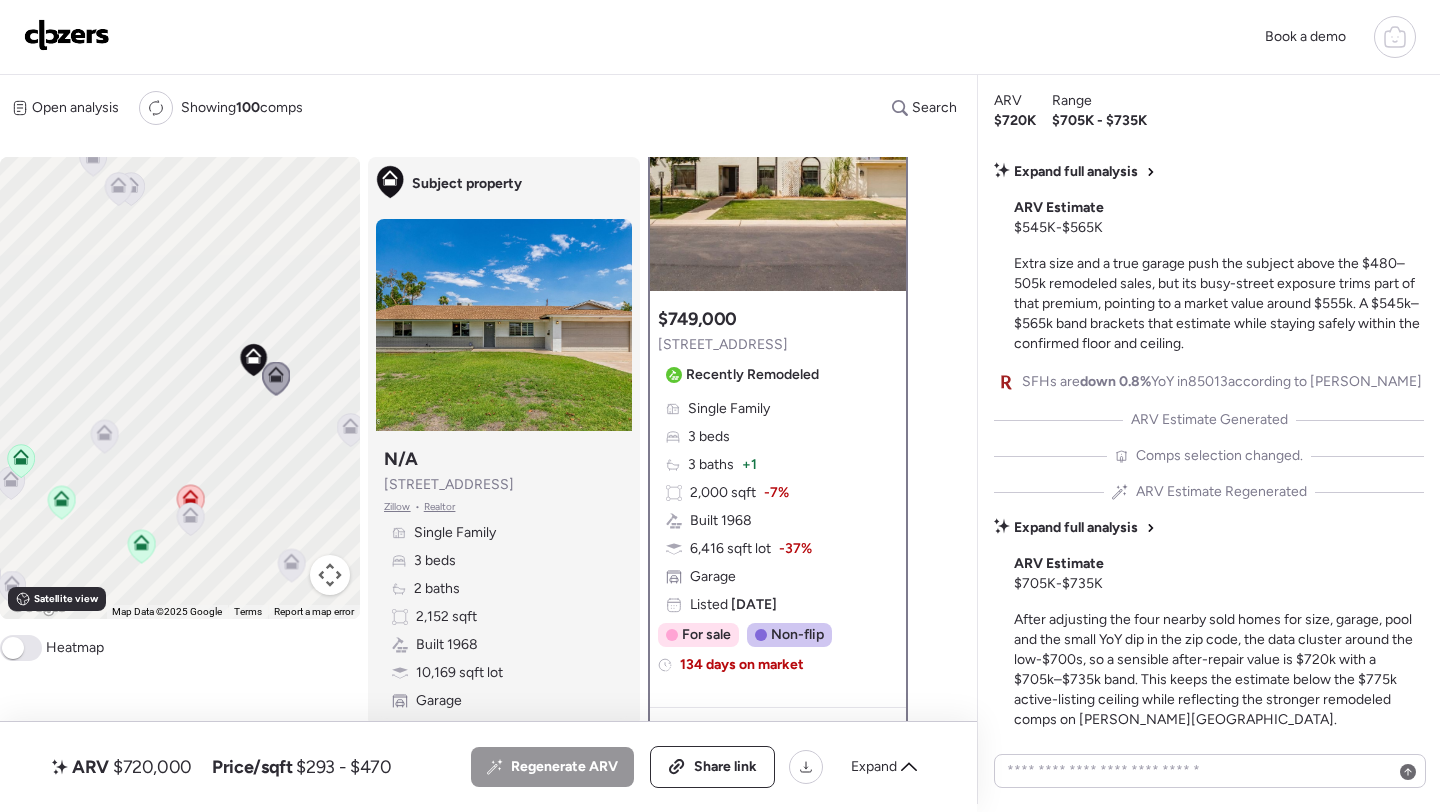 click 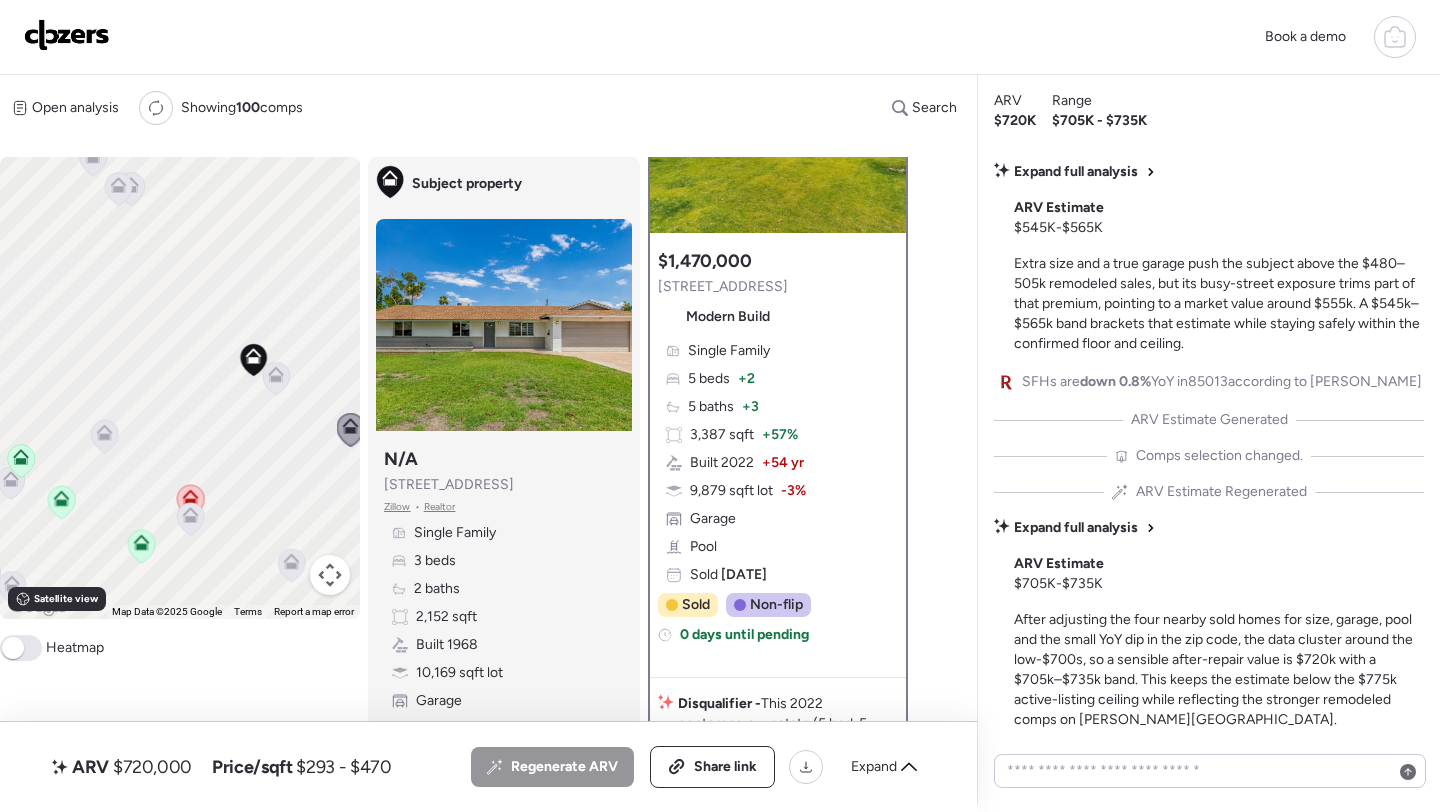 scroll, scrollTop: 160, scrollLeft: 0, axis: vertical 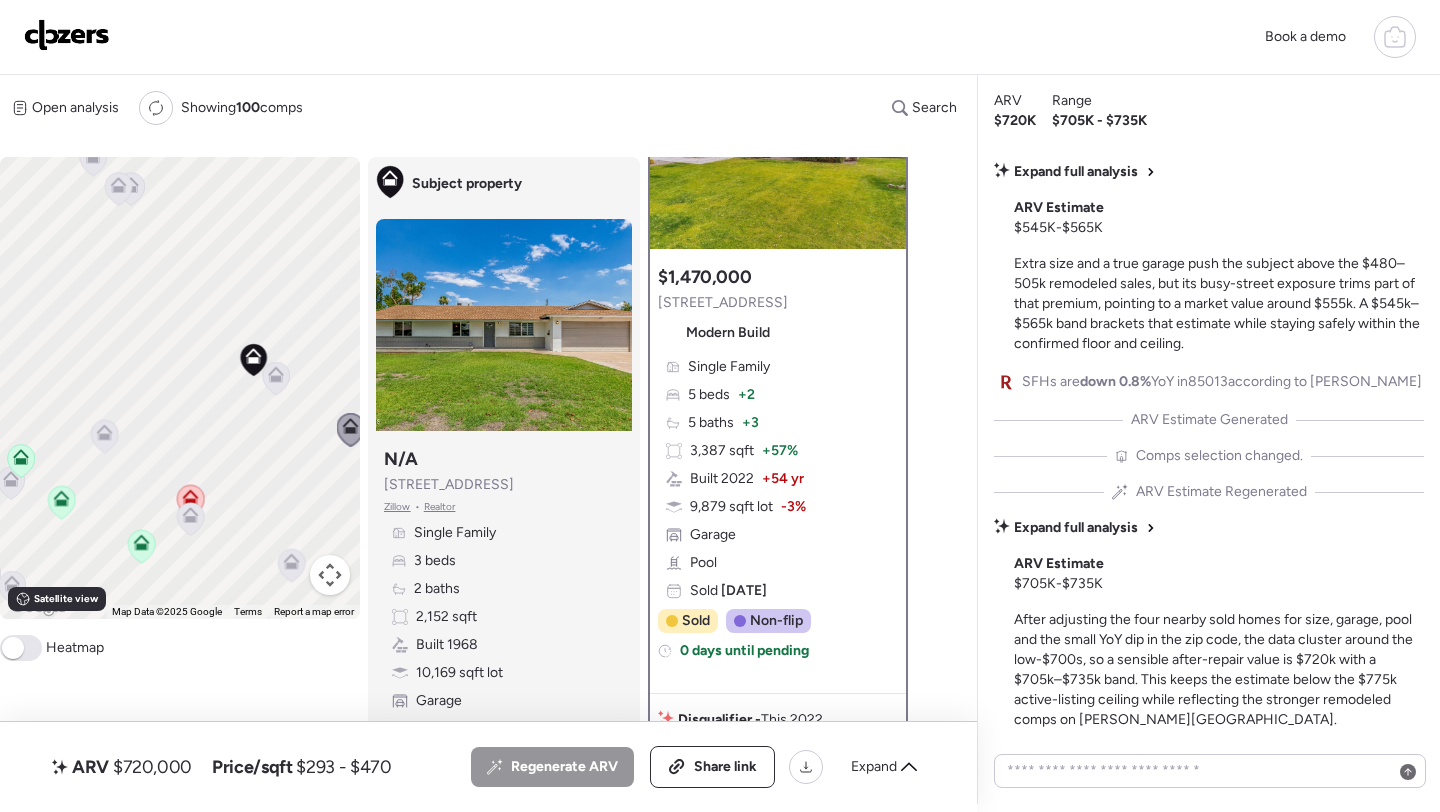 click 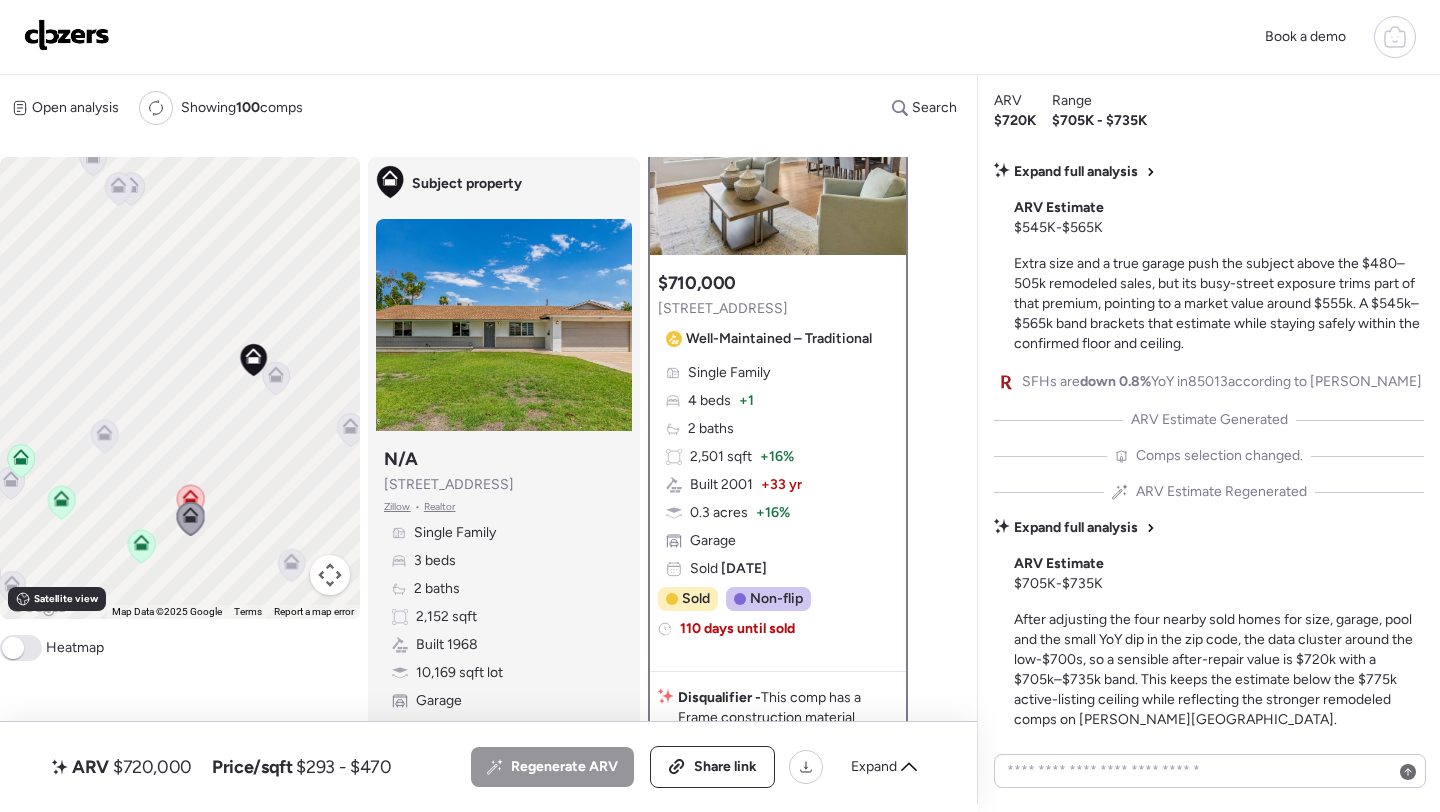 scroll, scrollTop: 0, scrollLeft: 0, axis: both 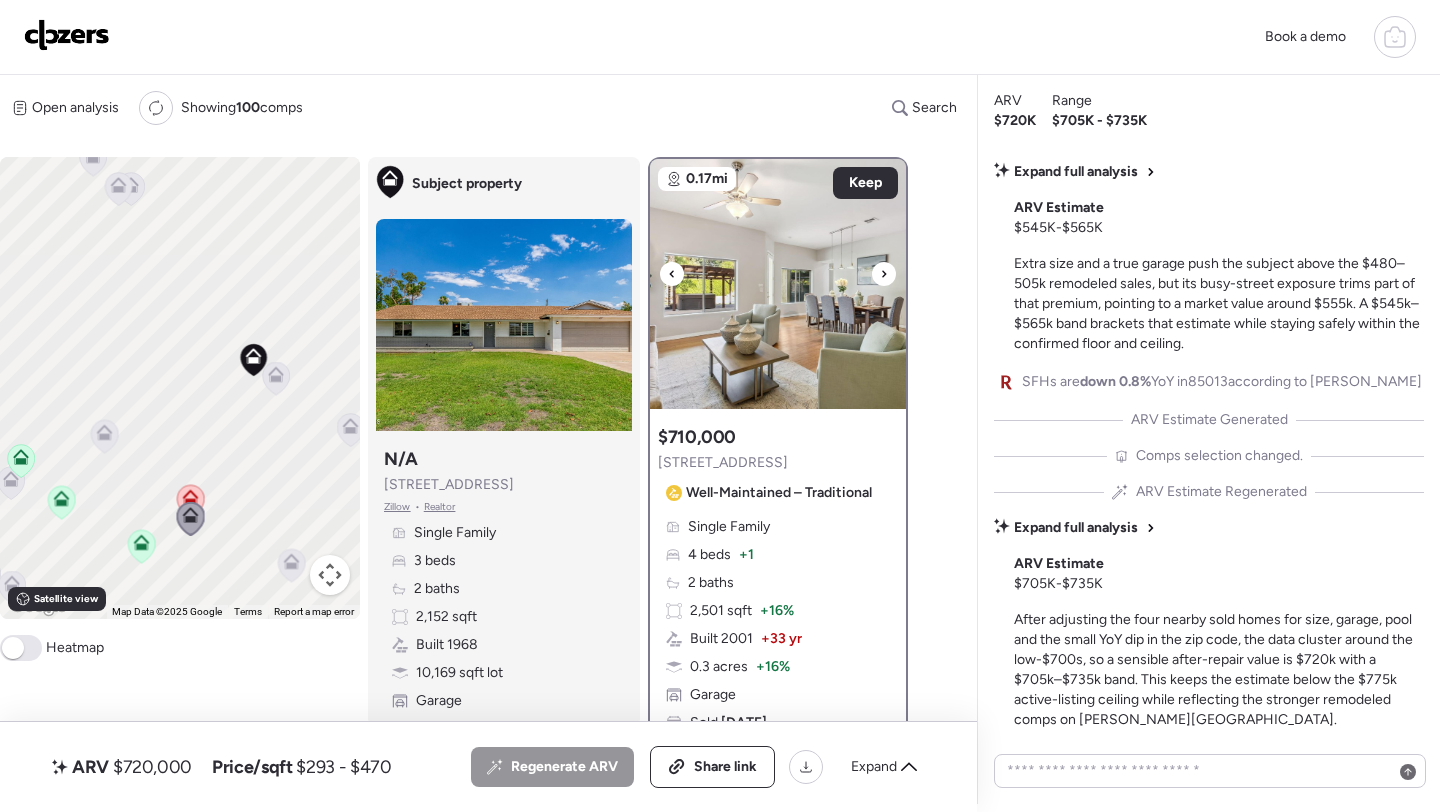 click at bounding box center (778, 284) 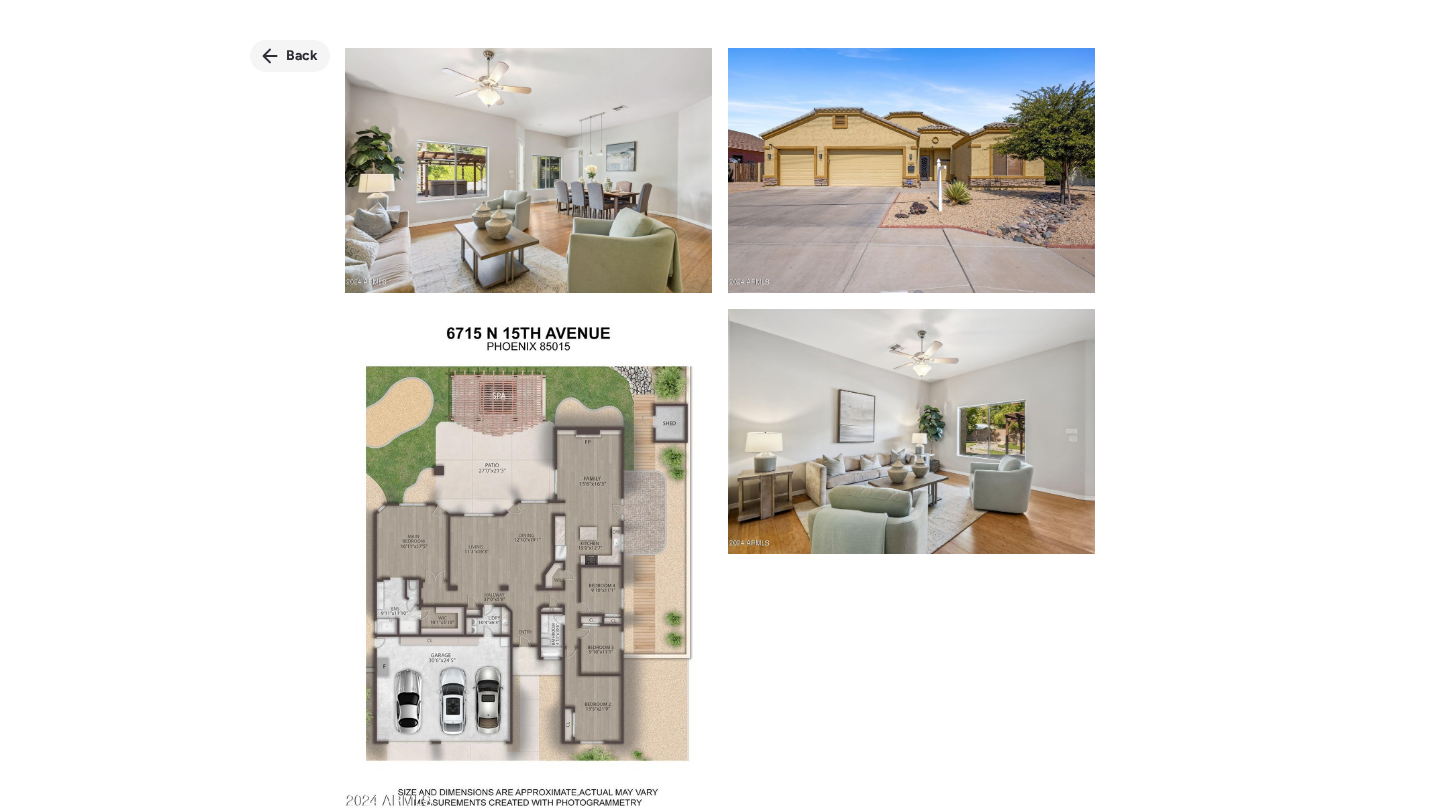 click on "Back" at bounding box center [302, 56] 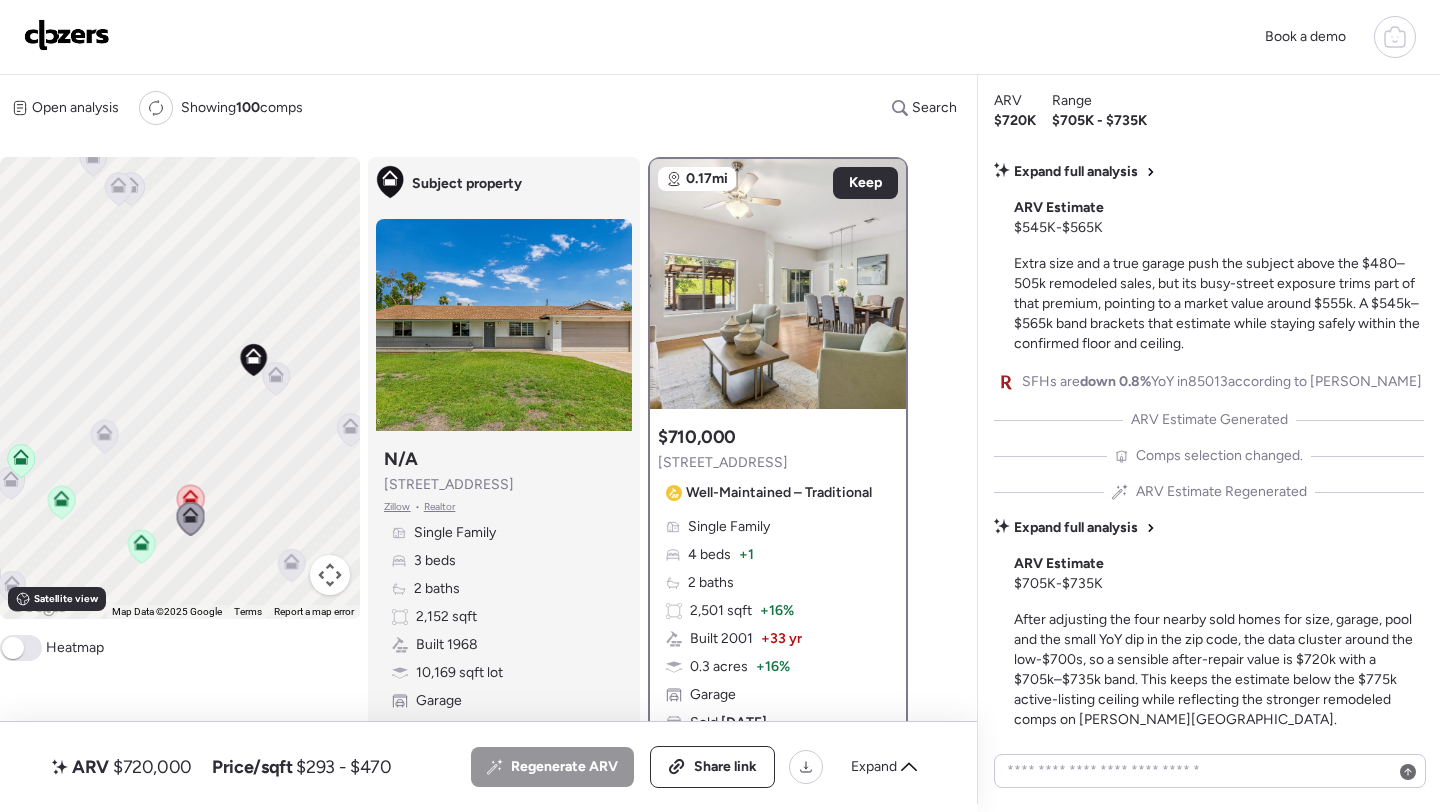 click 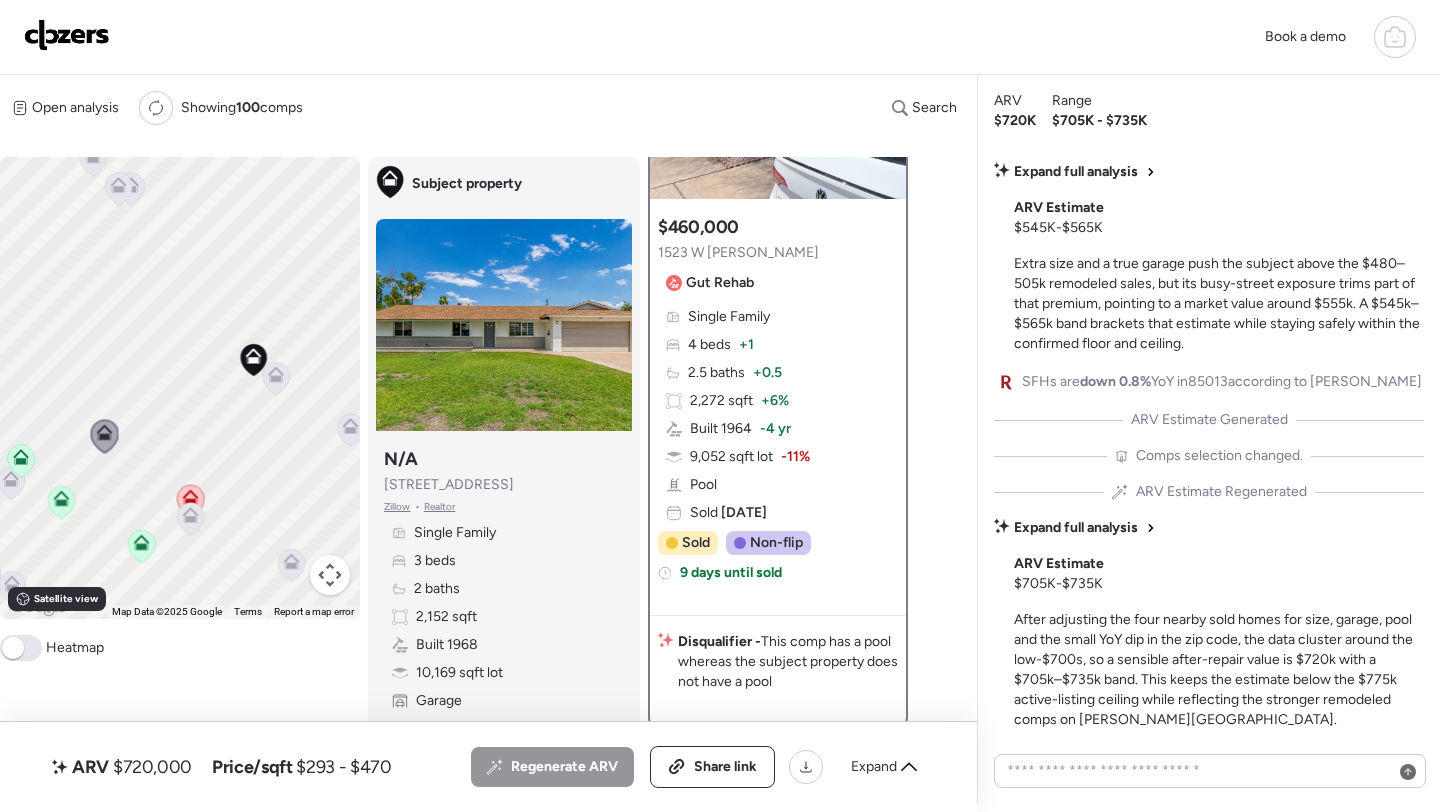 scroll, scrollTop: 177, scrollLeft: 0, axis: vertical 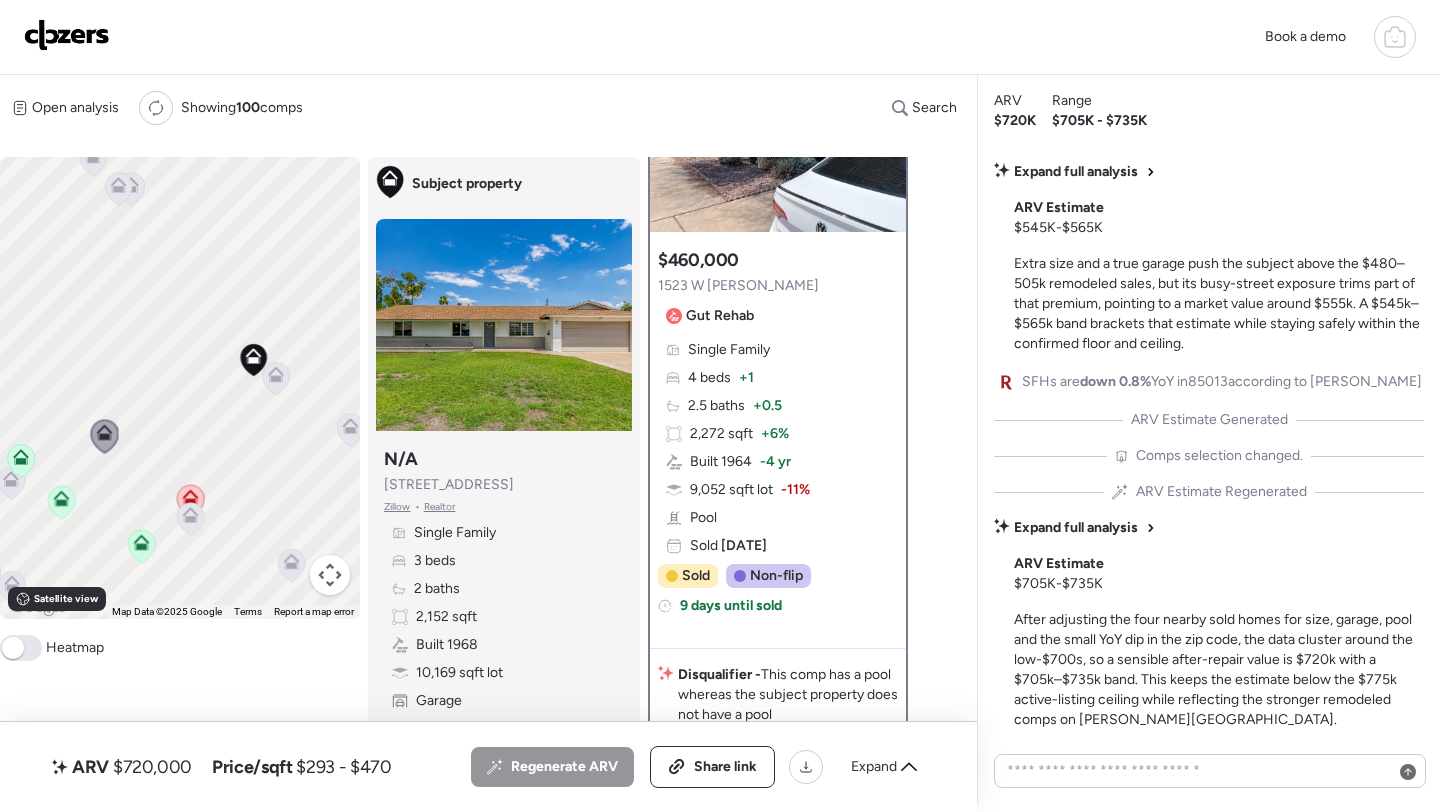click 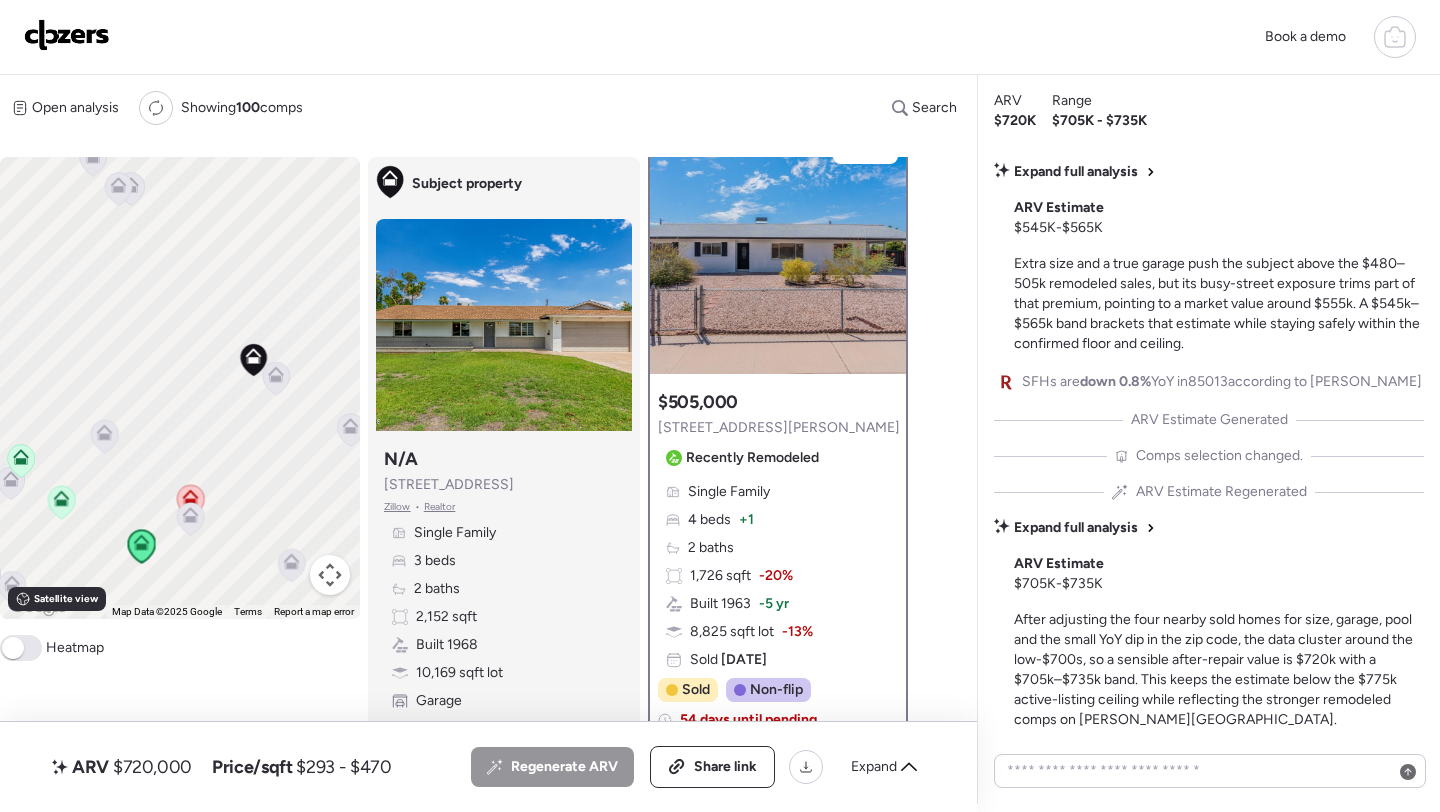 scroll, scrollTop: 0, scrollLeft: 0, axis: both 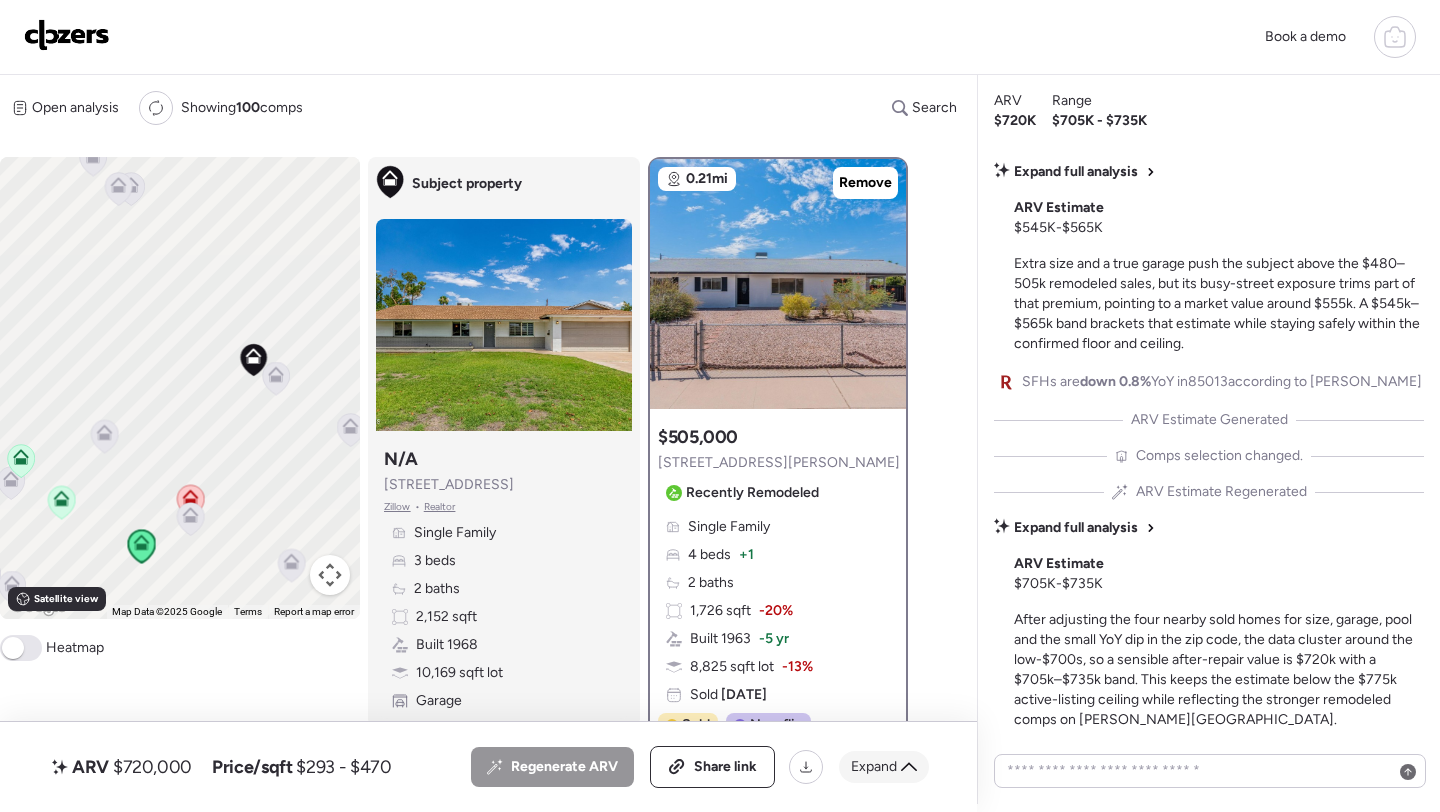 click on "Expand" at bounding box center (874, 767) 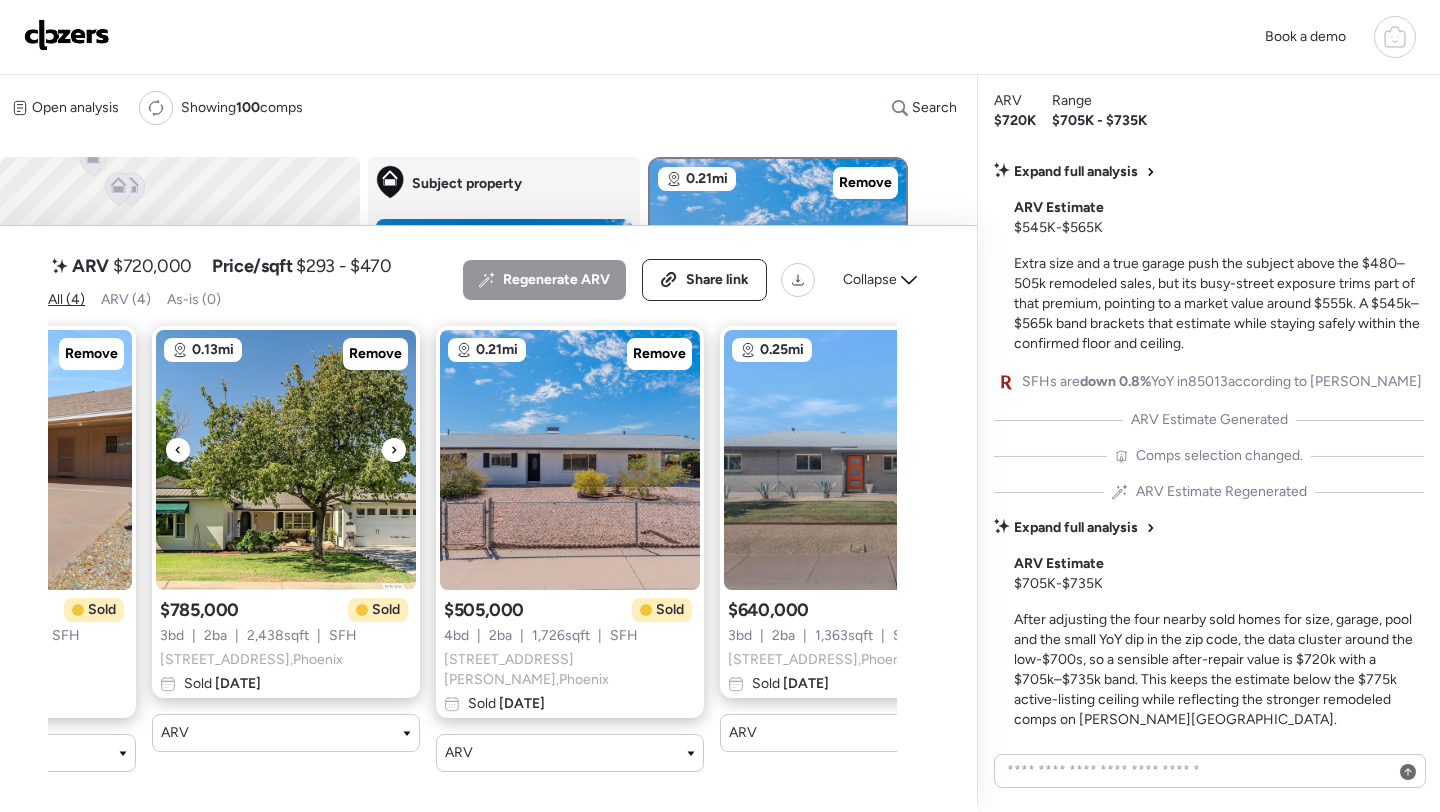 scroll, scrollTop: 0, scrollLeft: 303, axis: horizontal 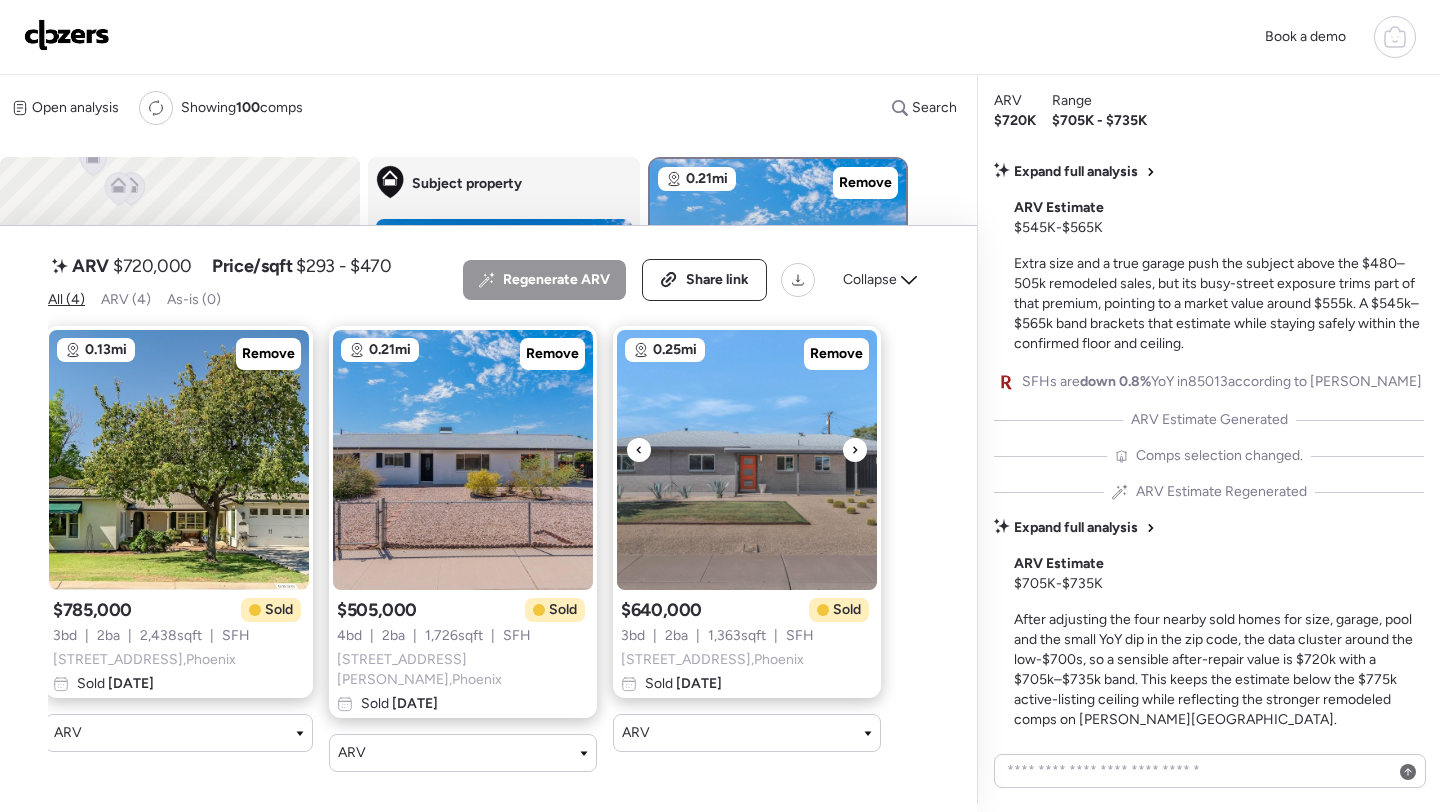 click at bounding box center (747, 460) 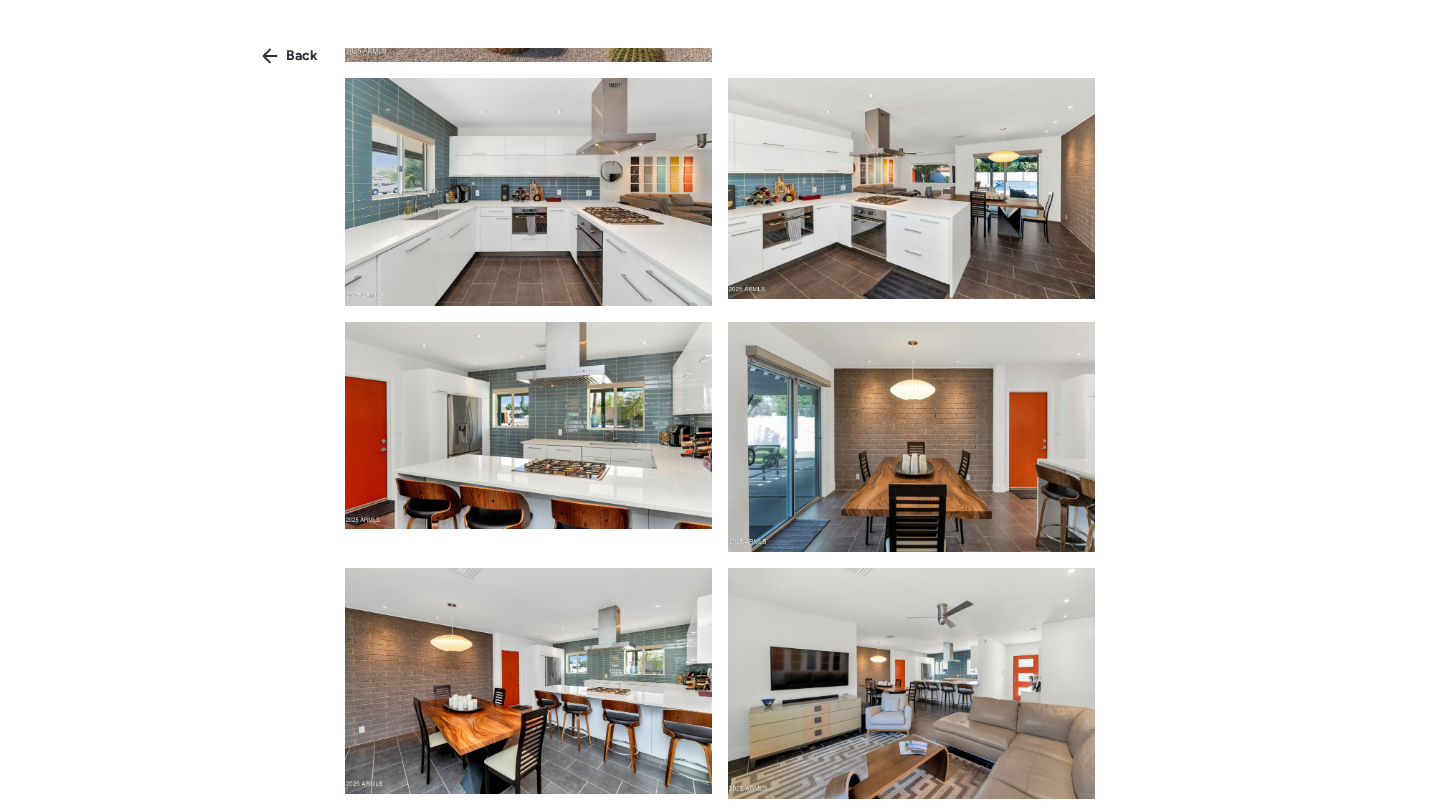 scroll, scrollTop: 42, scrollLeft: 0, axis: vertical 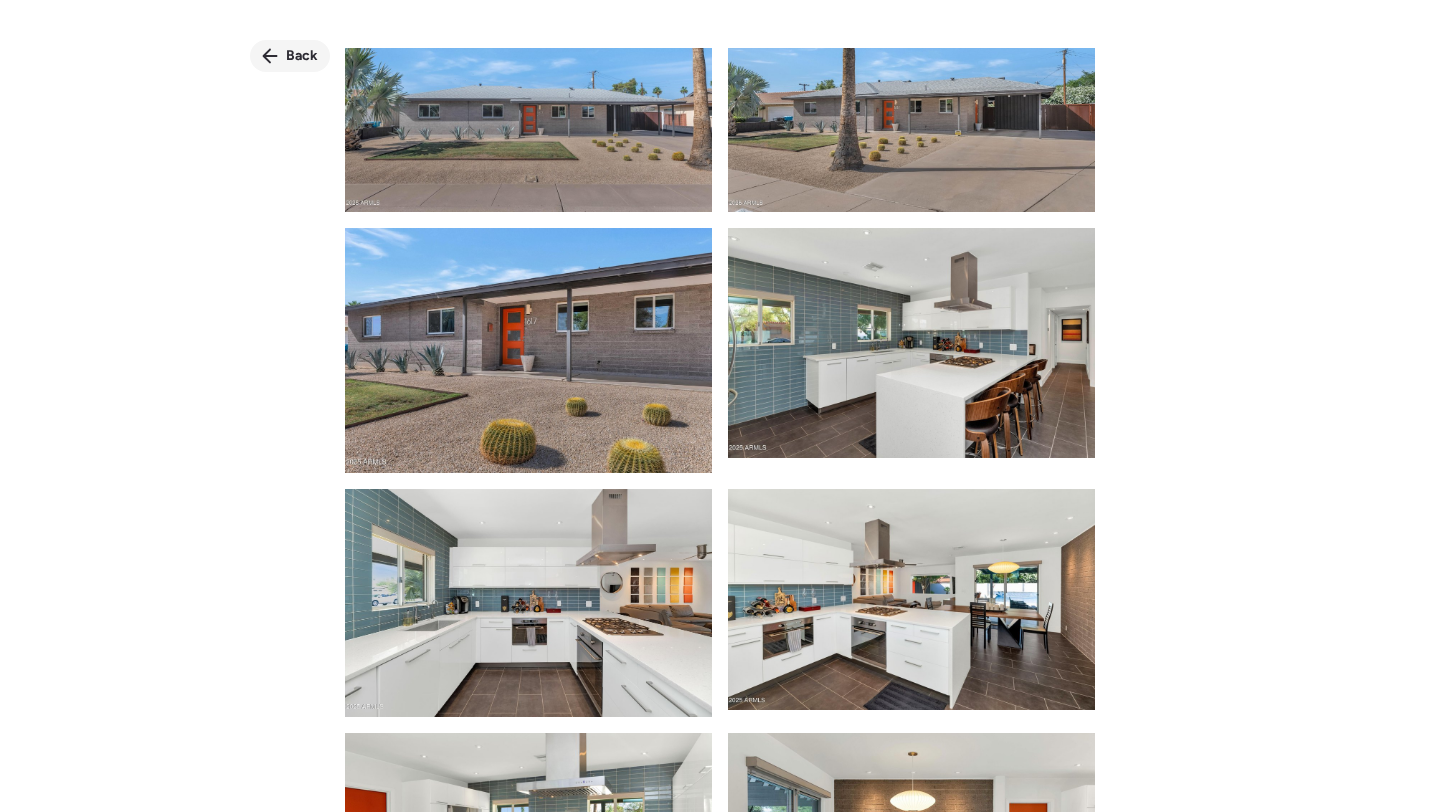 click on "Back" at bounding box center (302, 56) 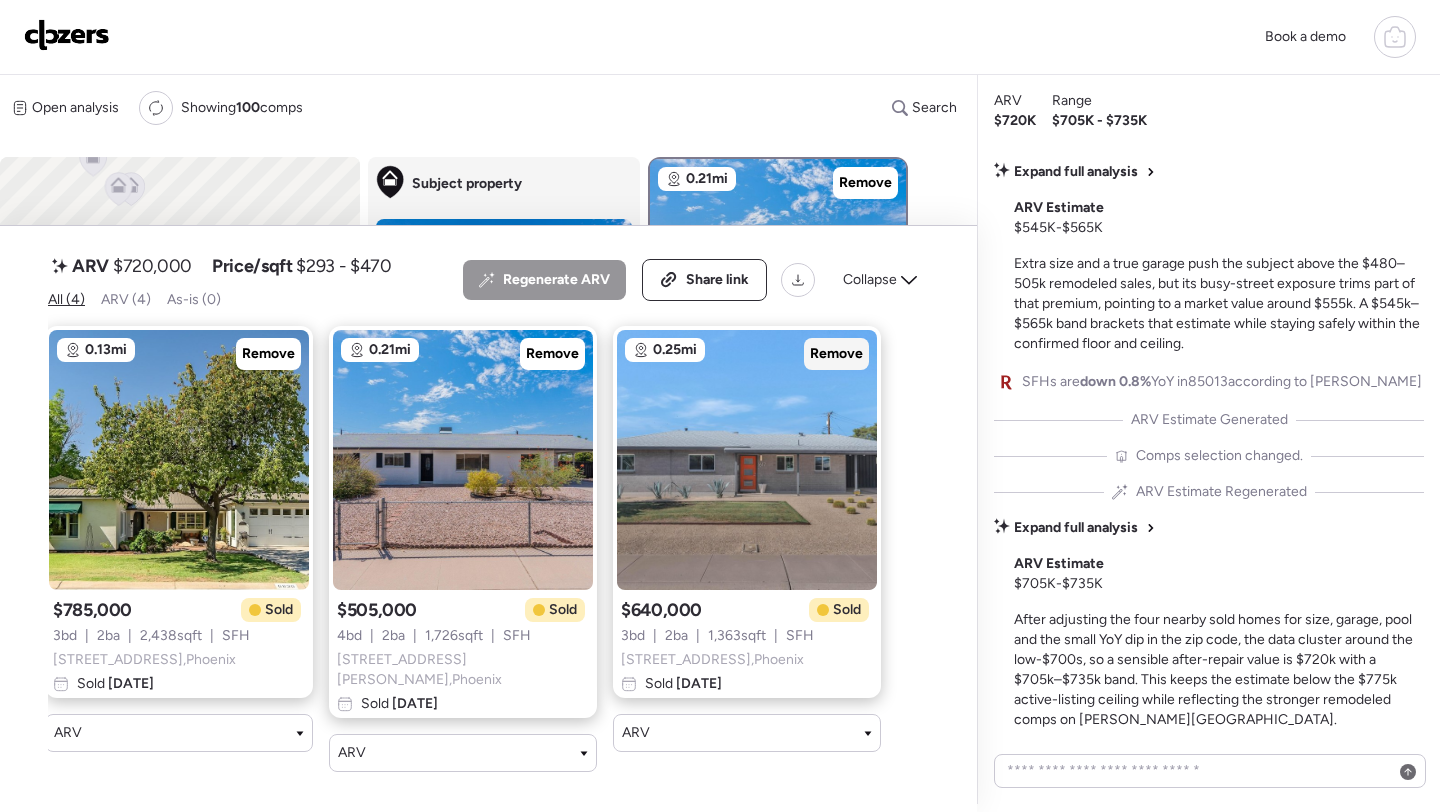 click on "Remove" at bounding box center (836, 354) 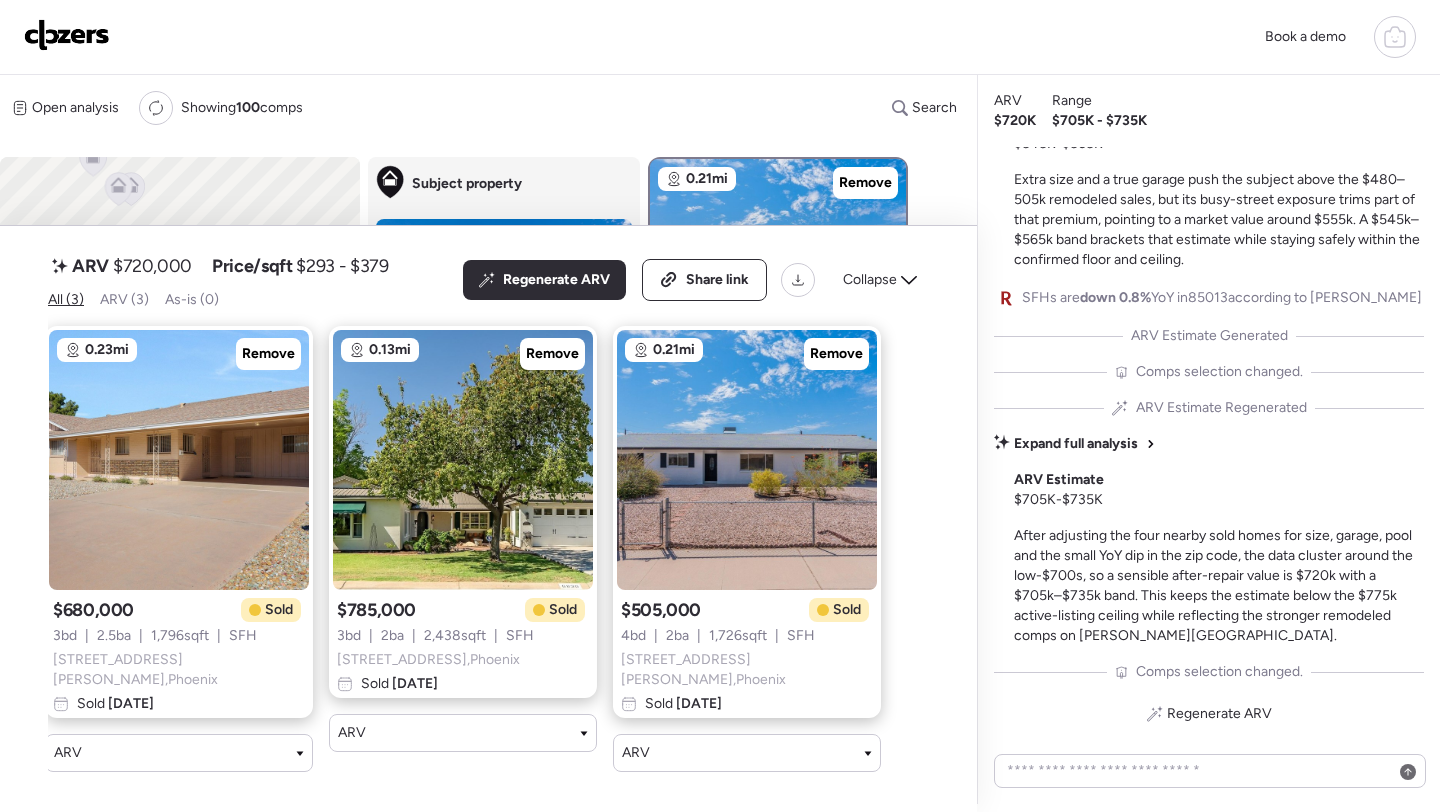 scroll, scrollTop: 0, scrollLeft: 19, axis: horizontal 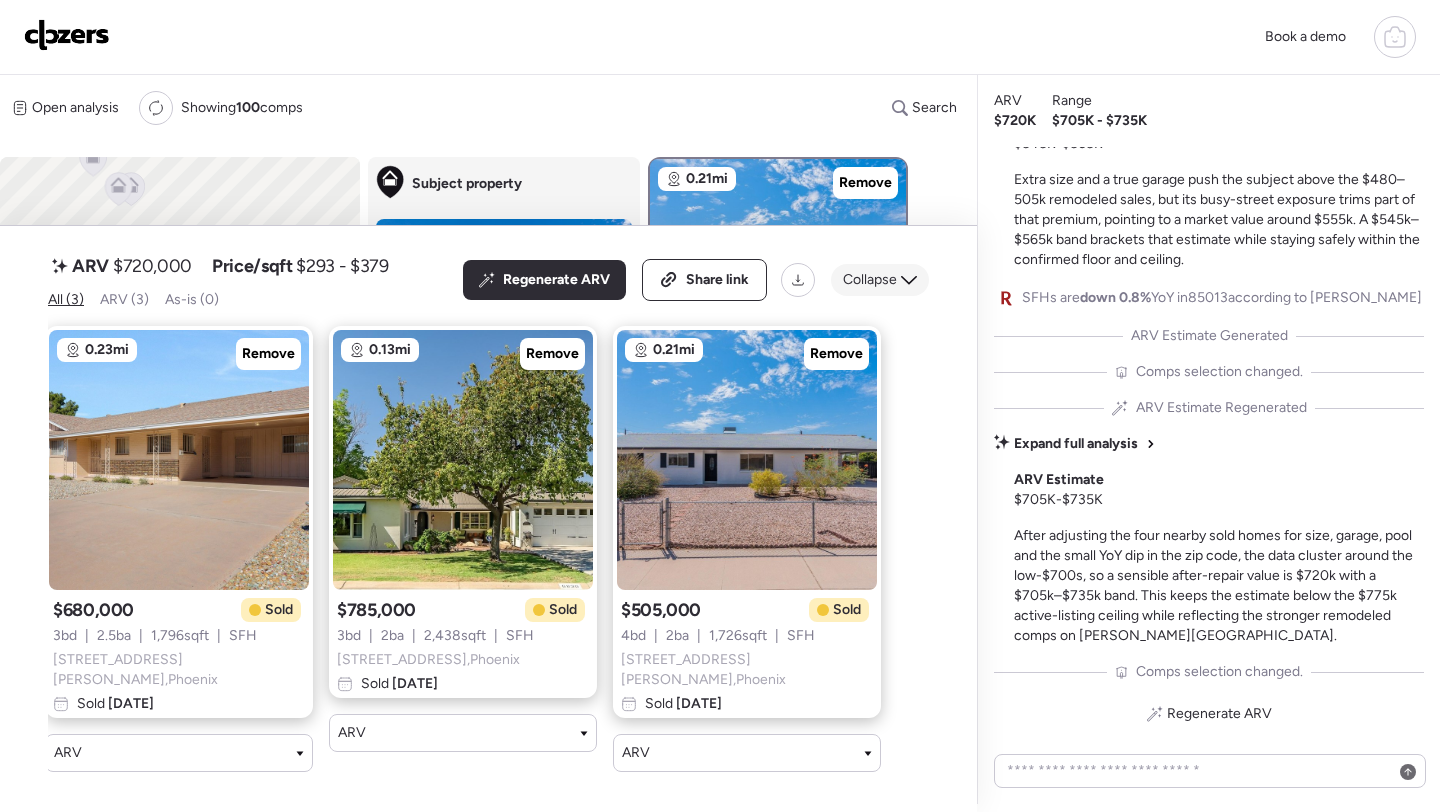 click on "Collapse" at bounding box center (880, 280) 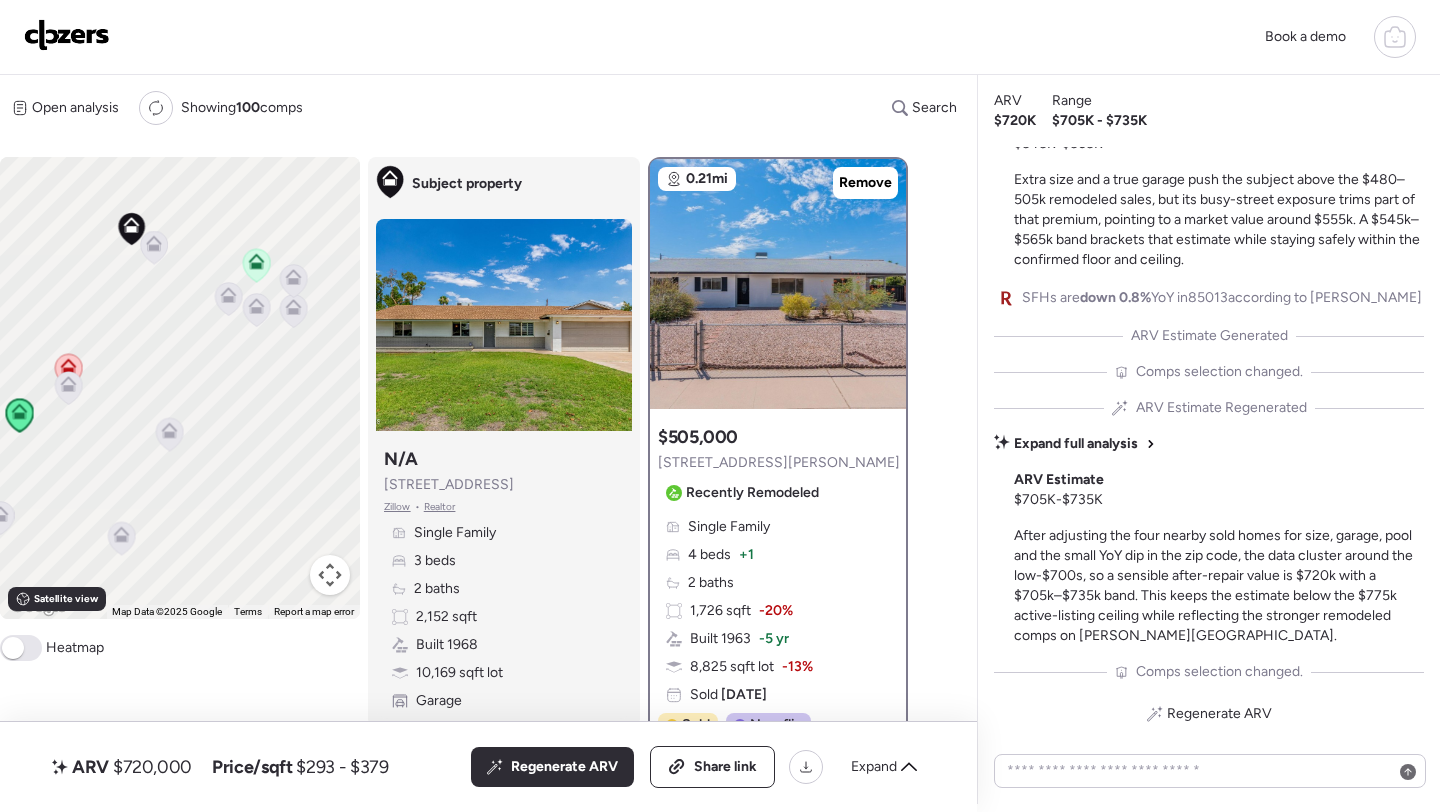 drag, startPoint x: 225, startPoint y: 377, endPoint x: 99, endPoint y: 242, distance: 184.66457 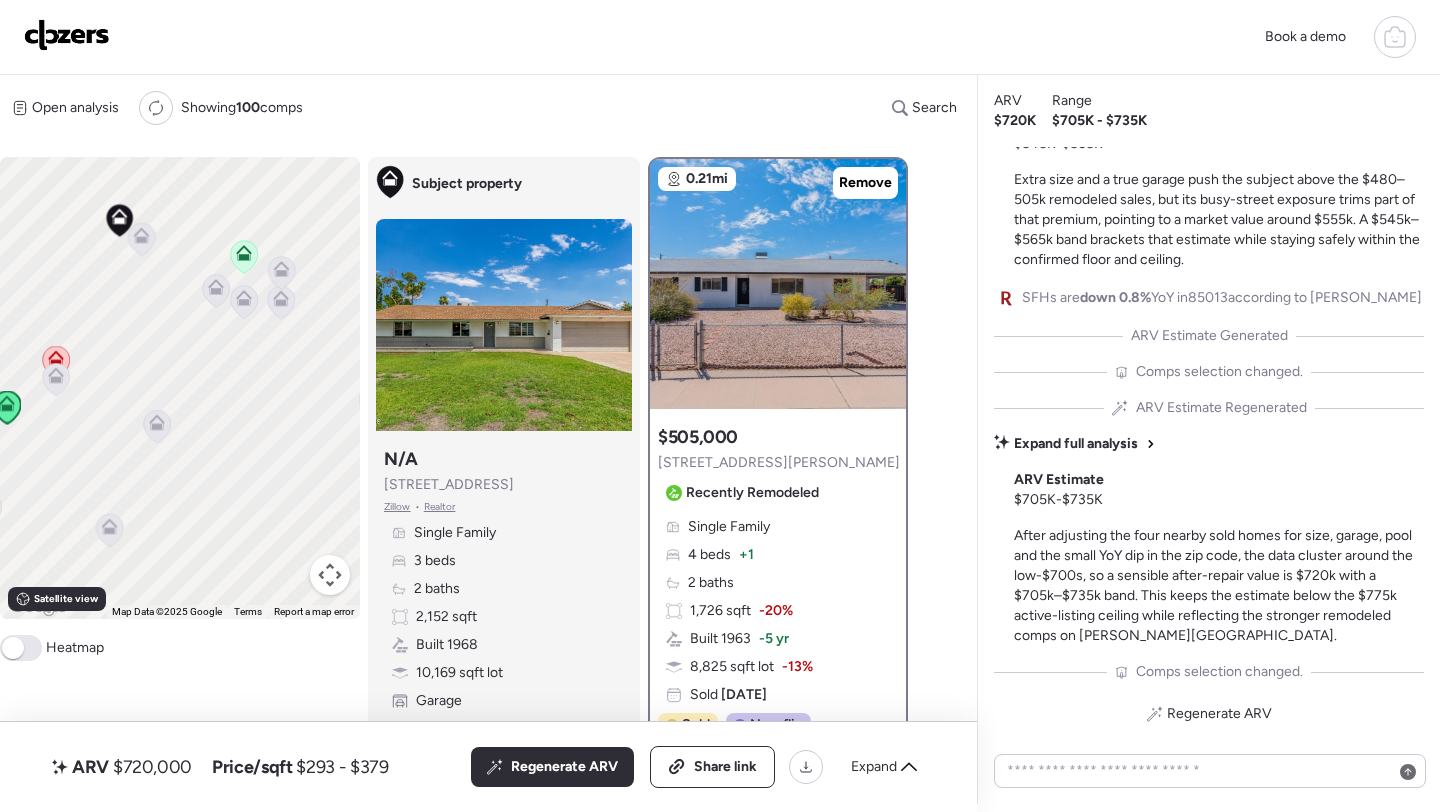 click 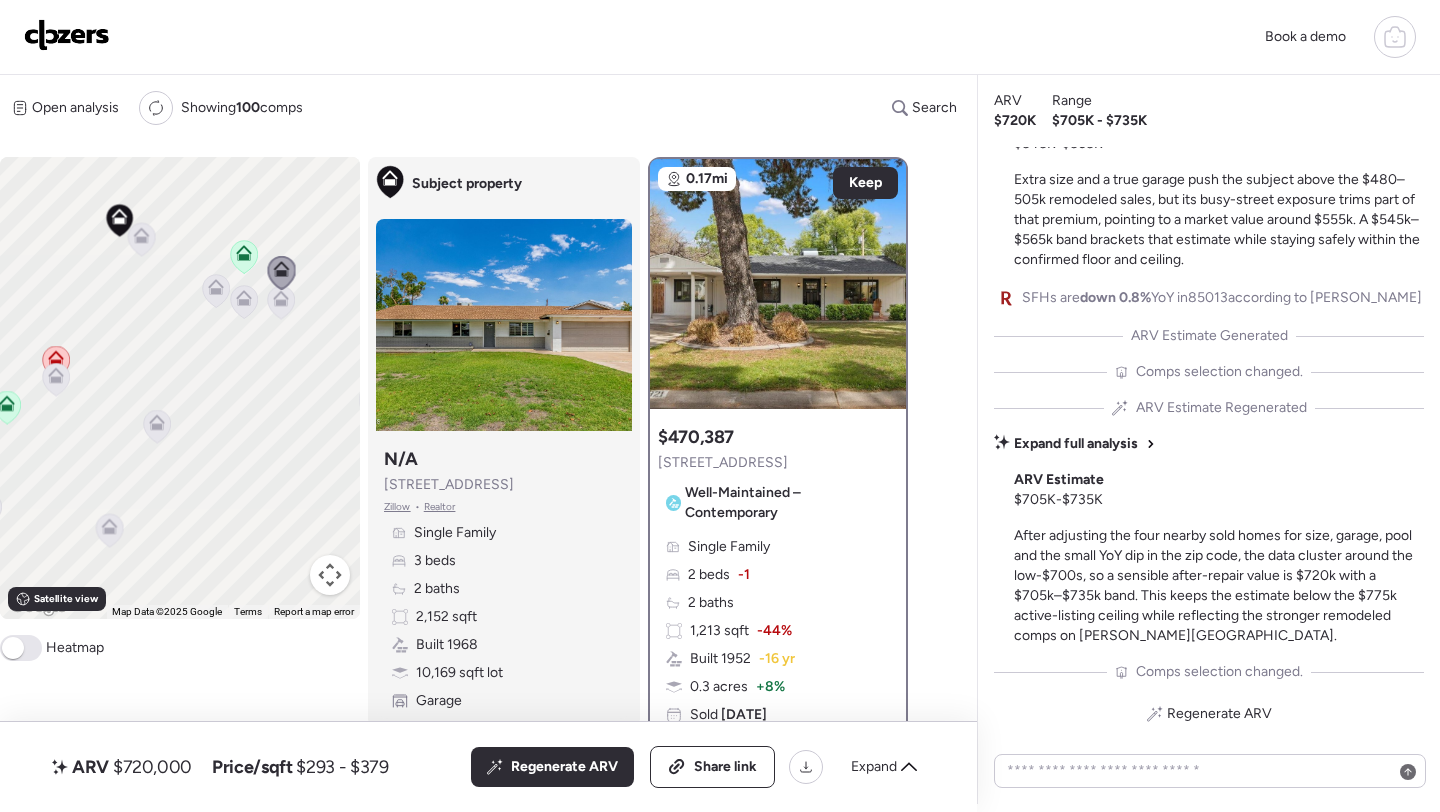 click 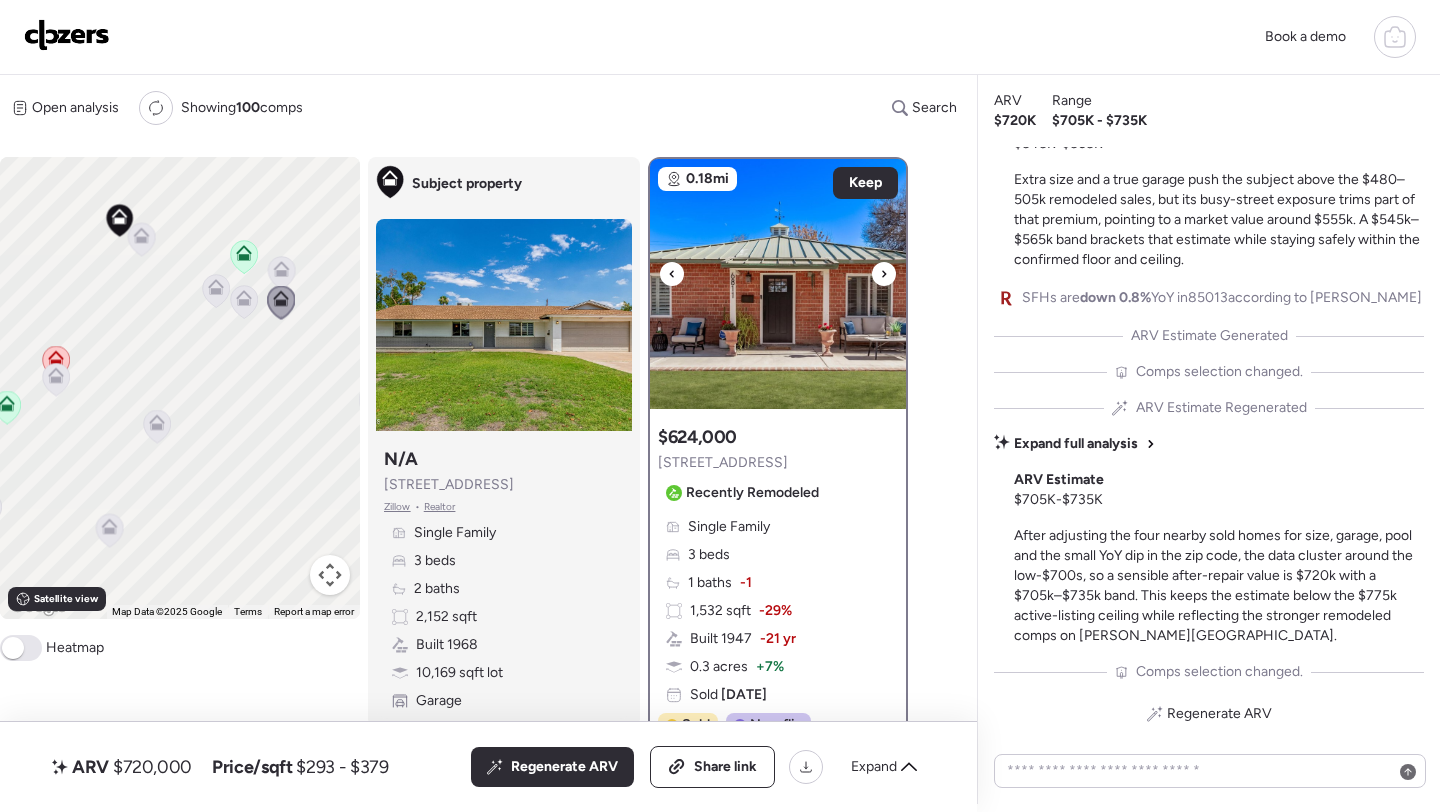 click at bounding box center (778, 284) 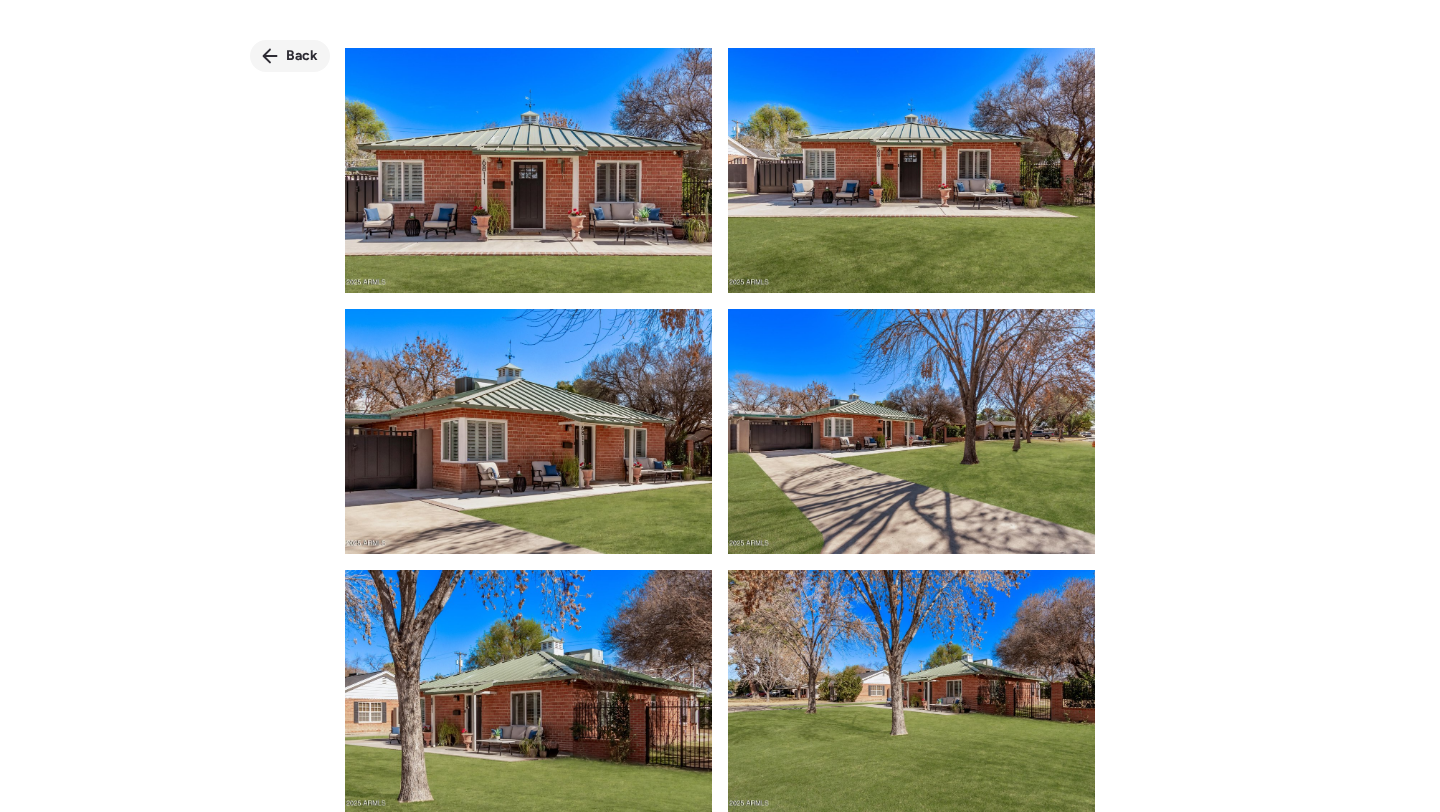 click on "Back" at bounding box center (290, 56) 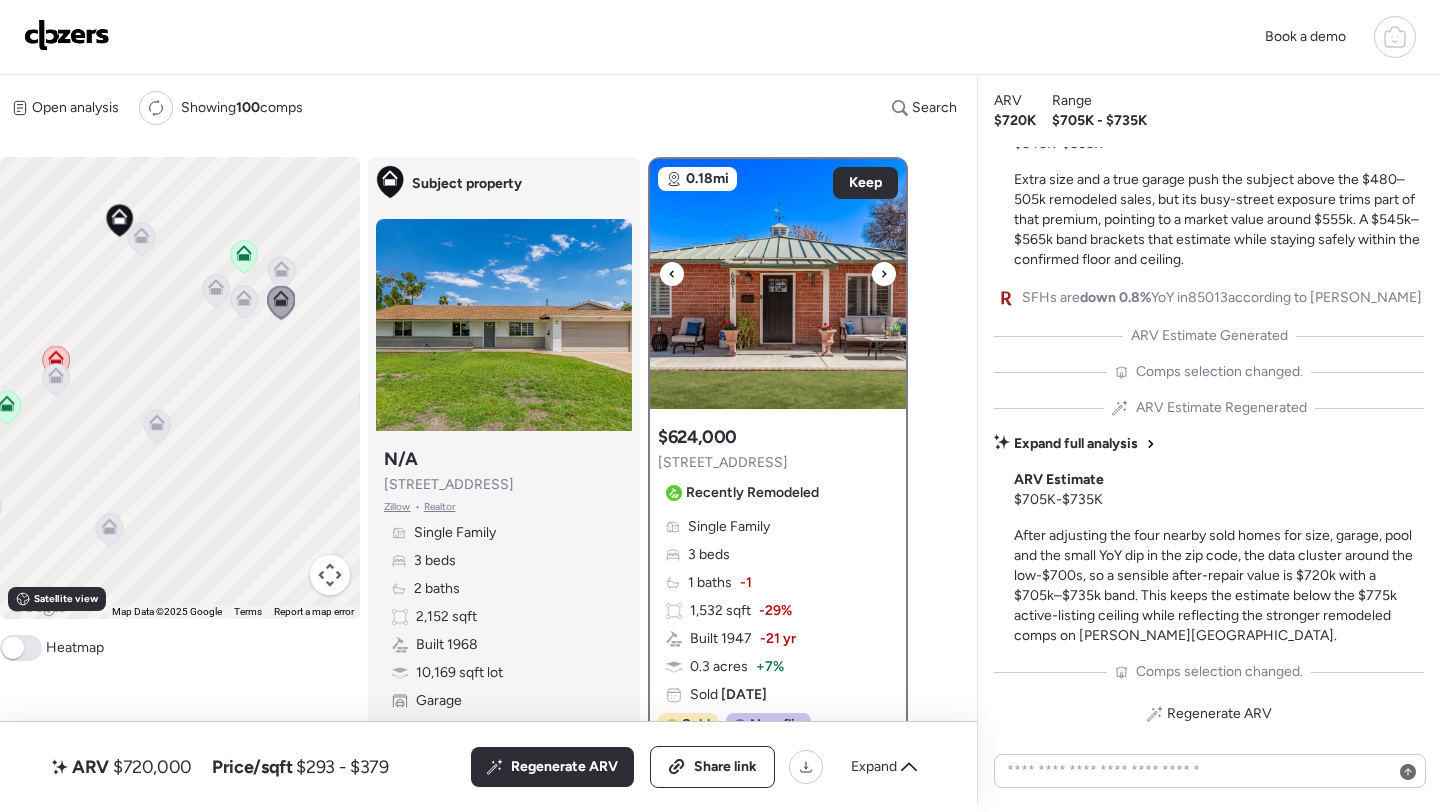 click 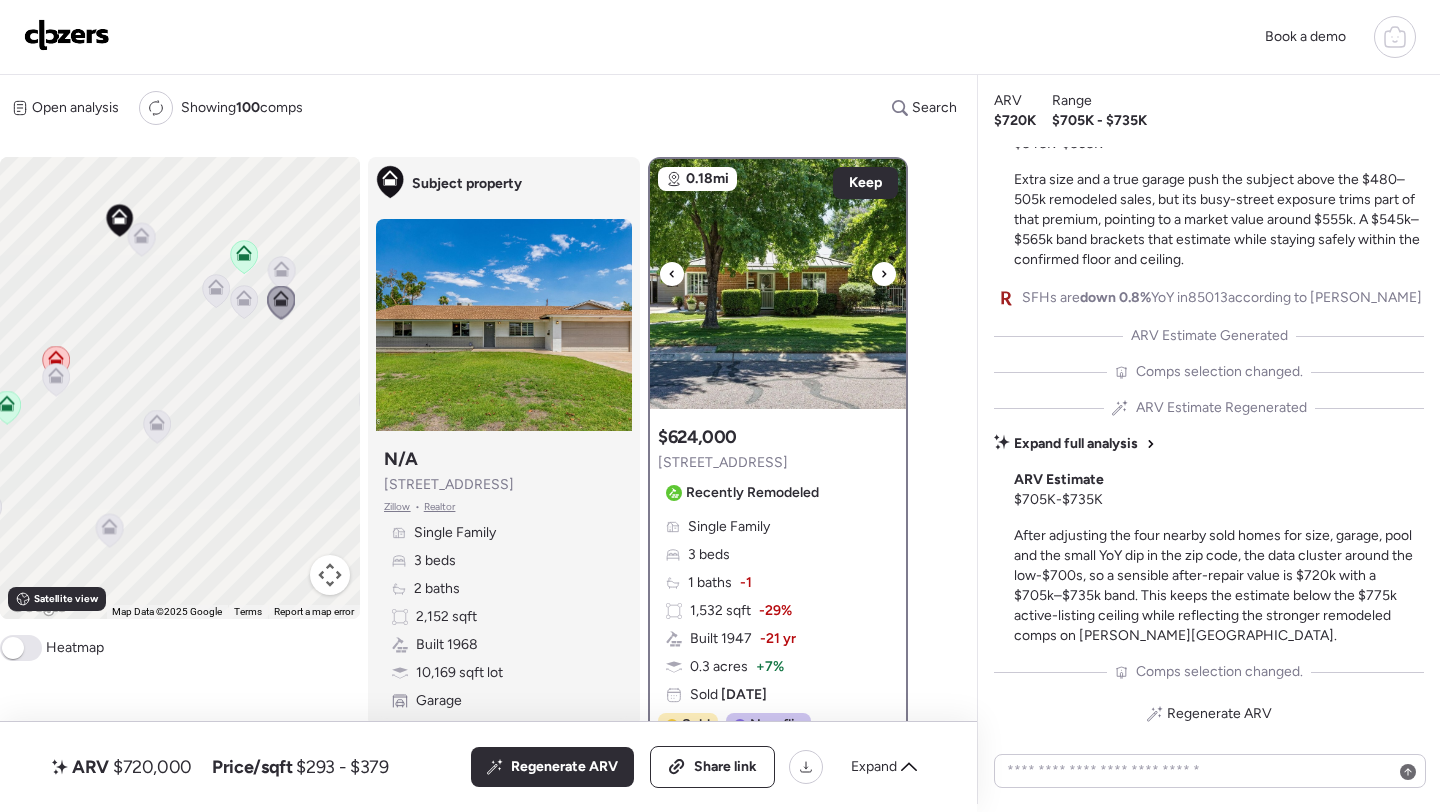 click 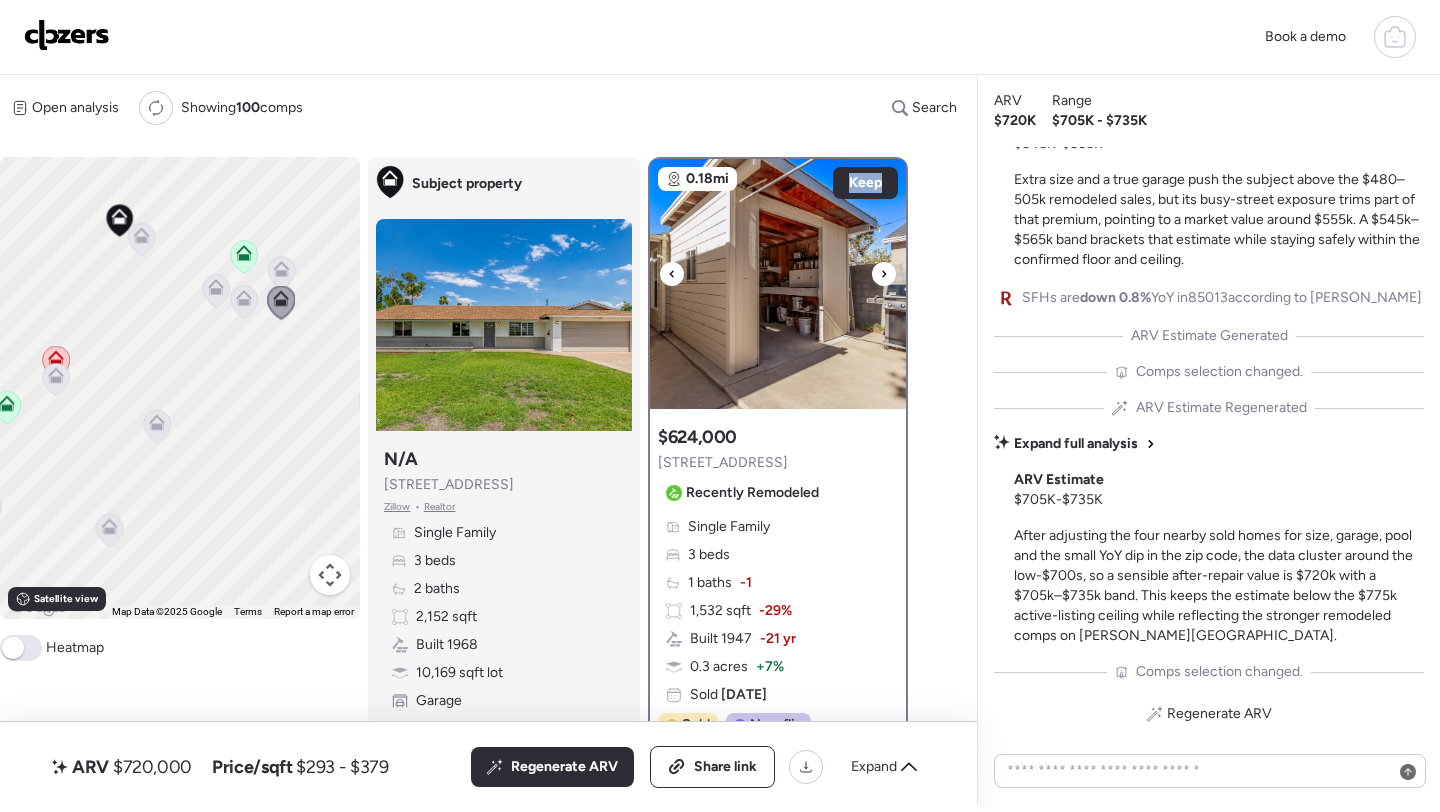 click 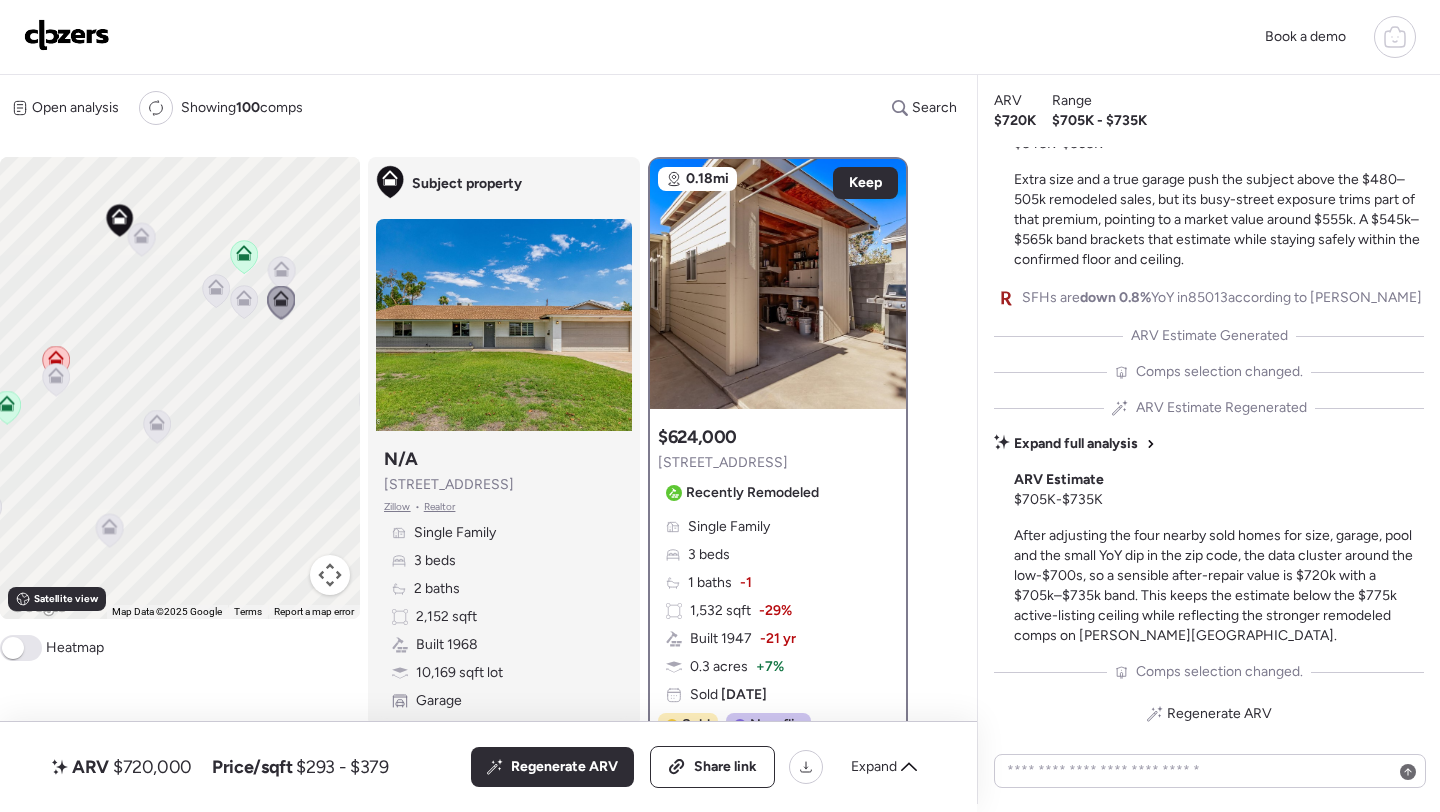 click 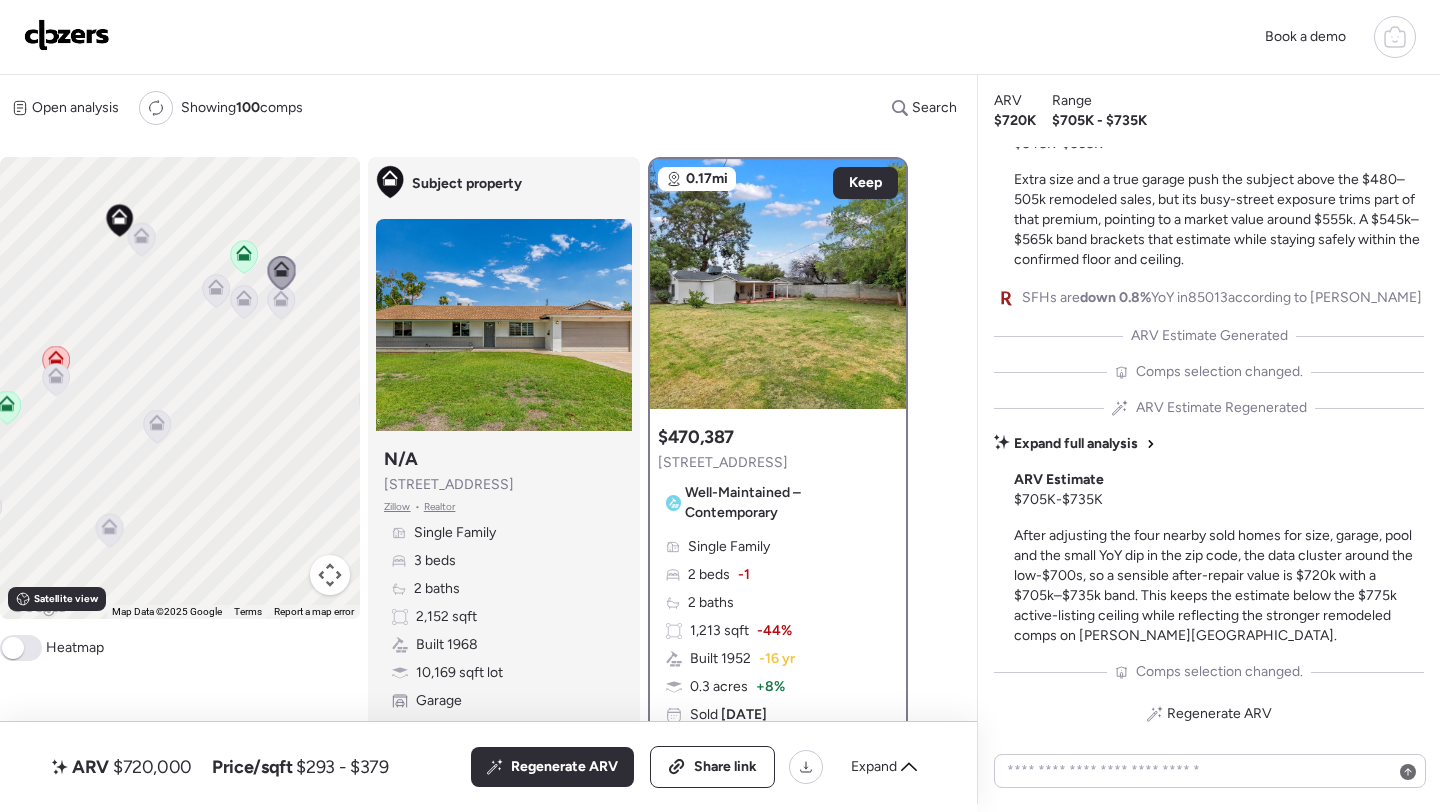 click 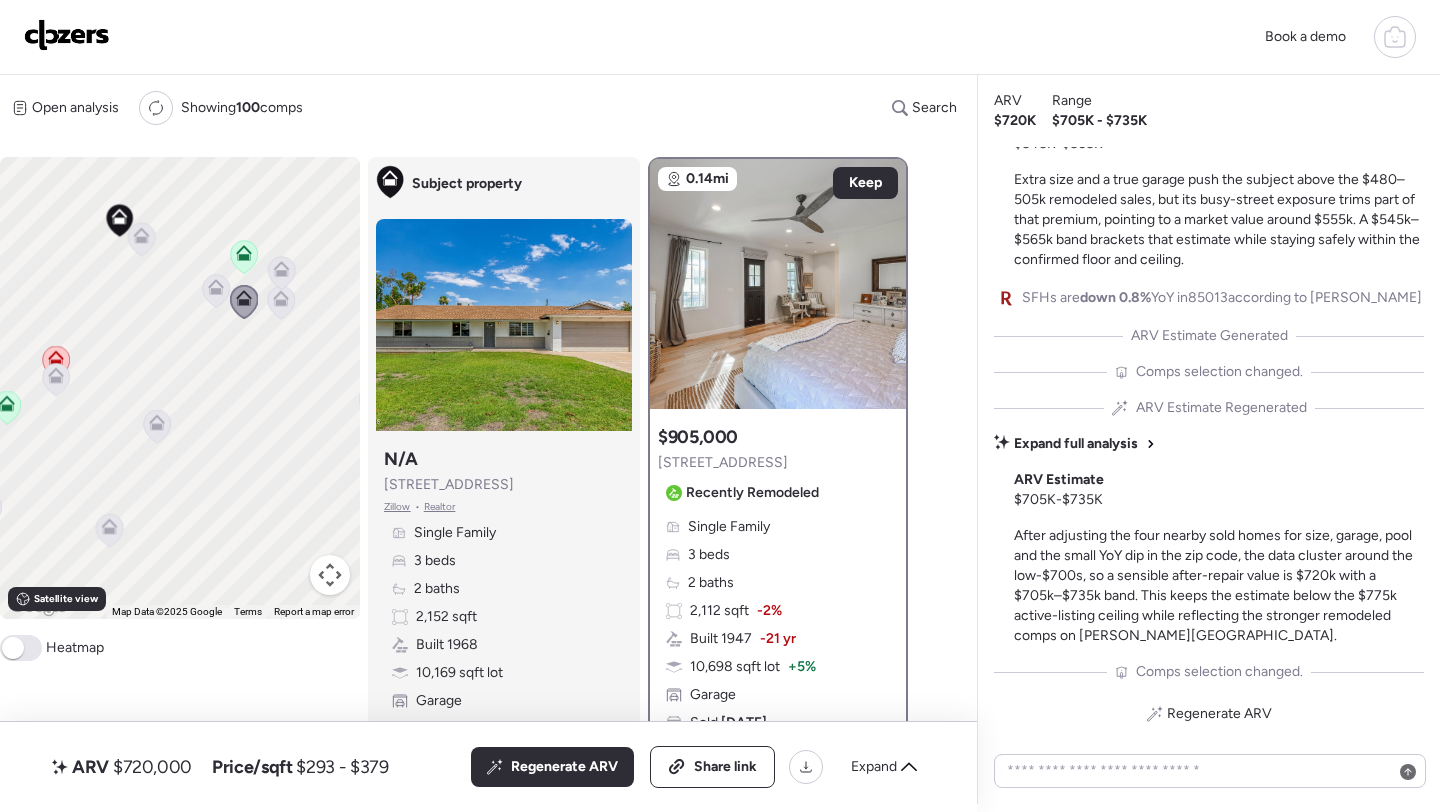 click 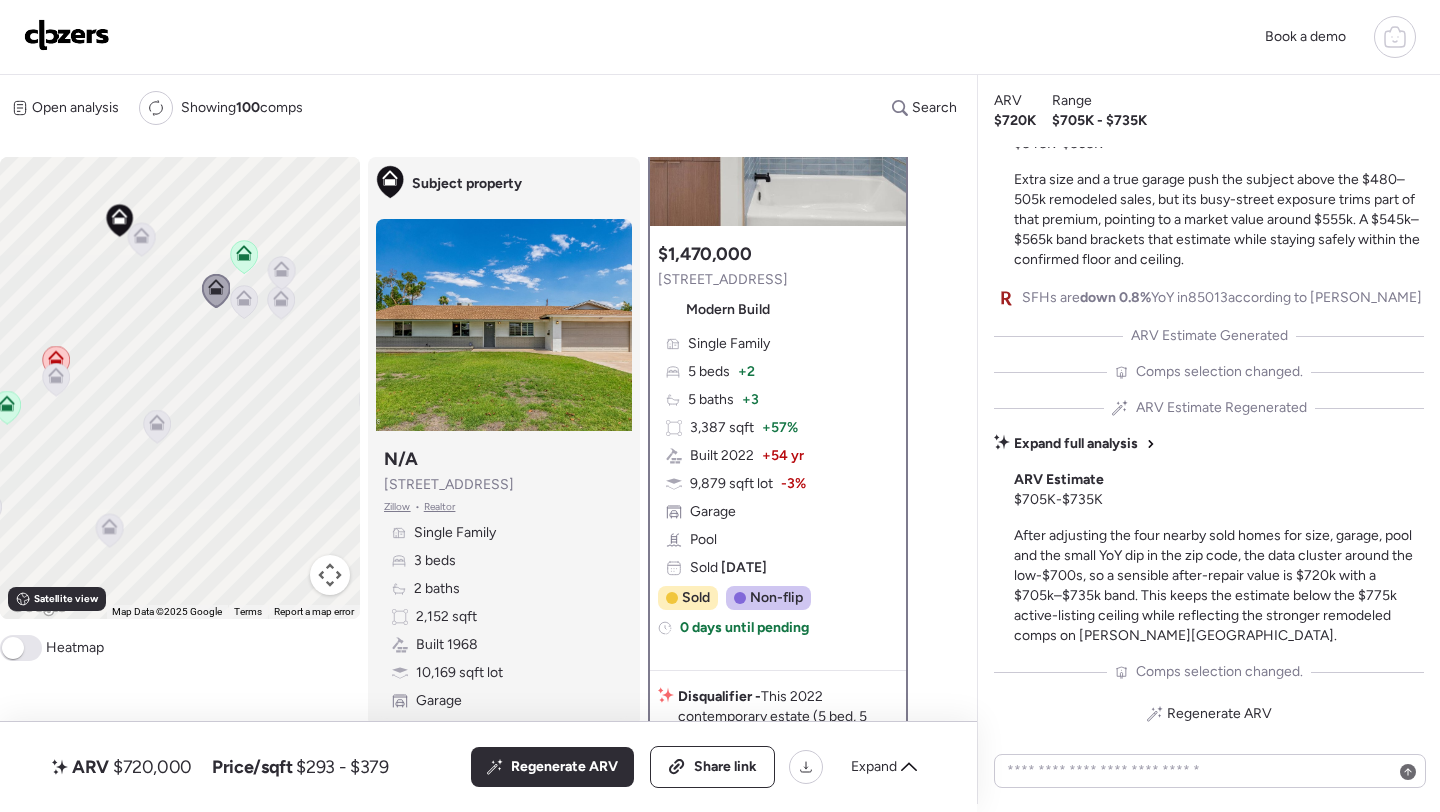 scroll, scrollTop: 197, scrollLeft: 0, axis: vertical 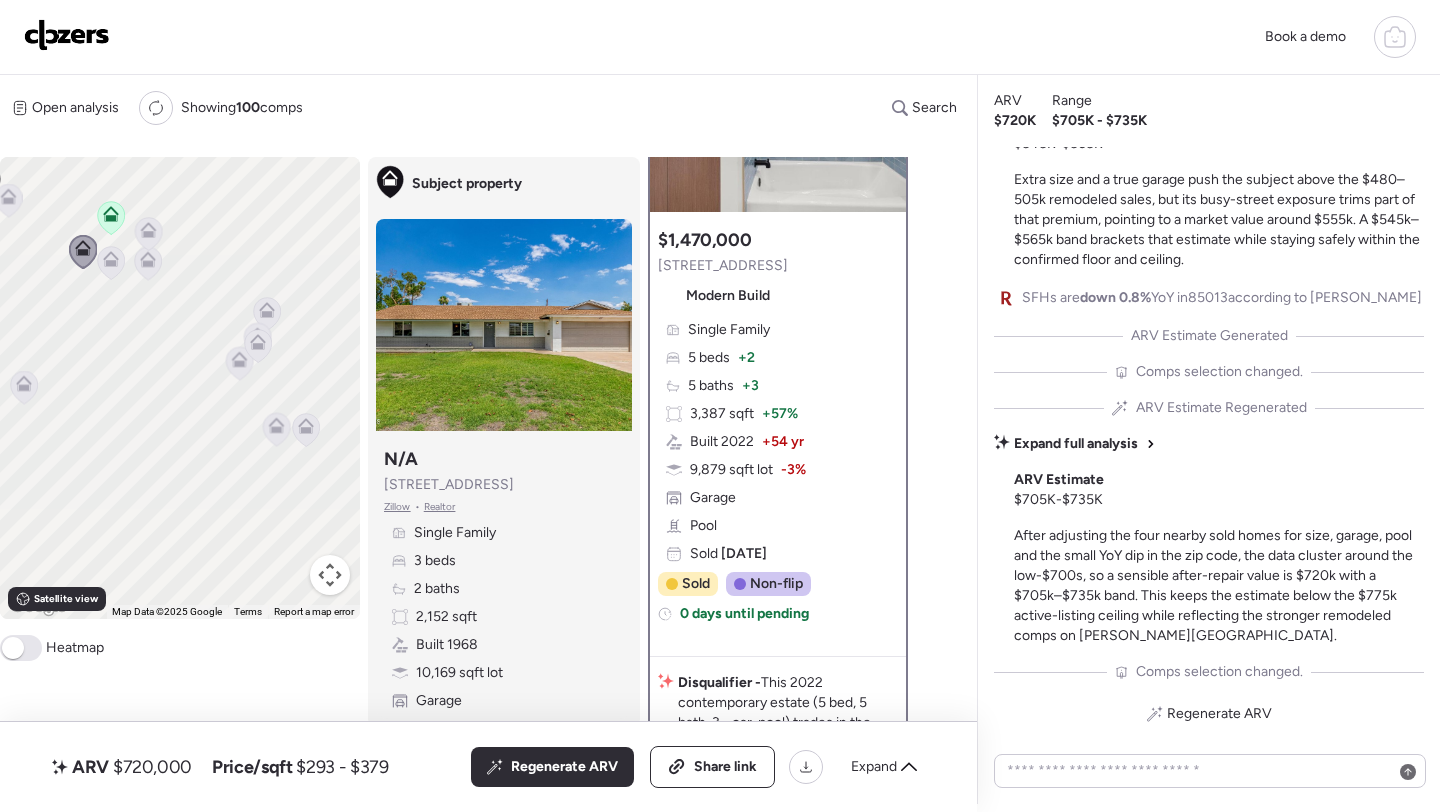 drag, startPoint x: 278, startPoint y: 492, endPoint x: 142, endPoint y: 454, distance: 141.20906 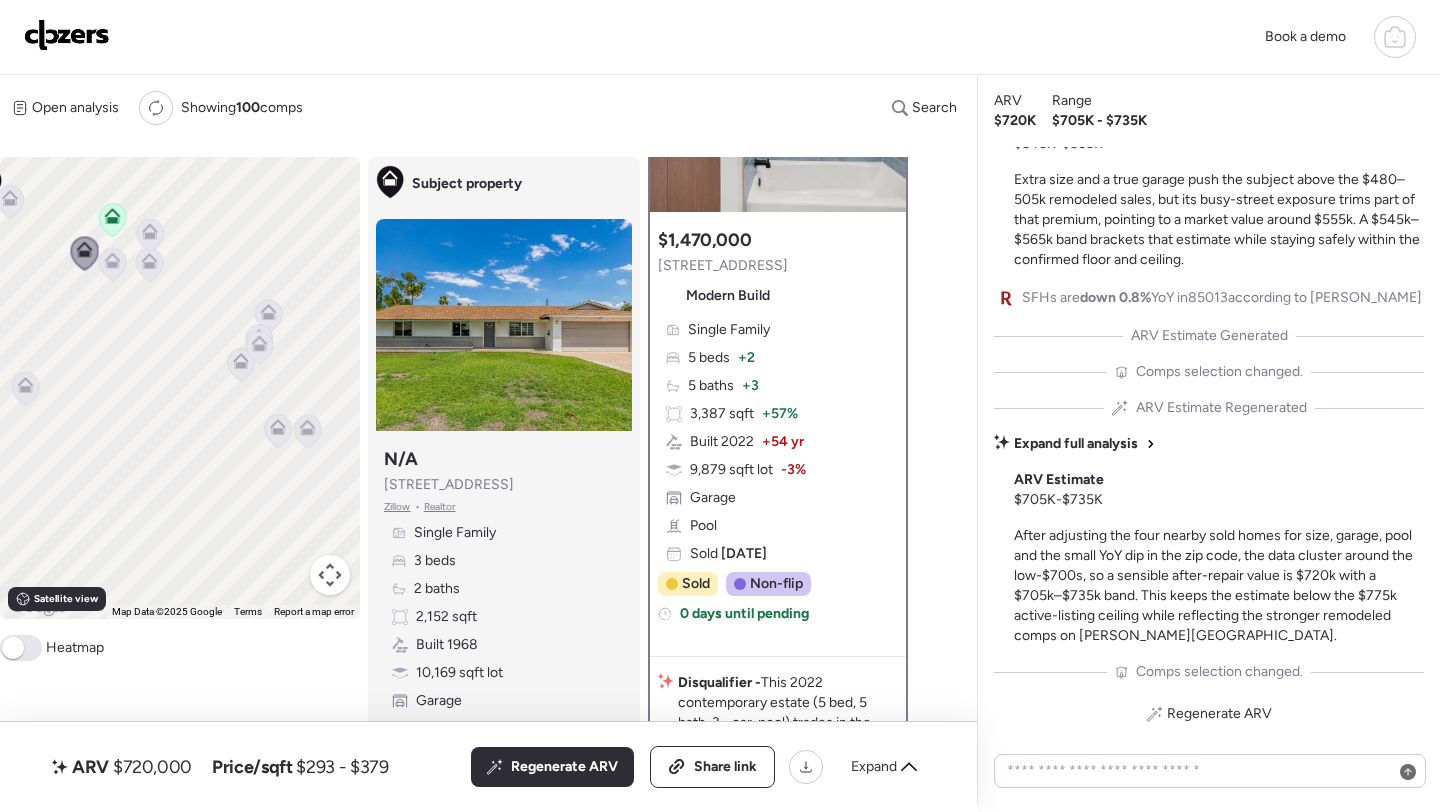 click 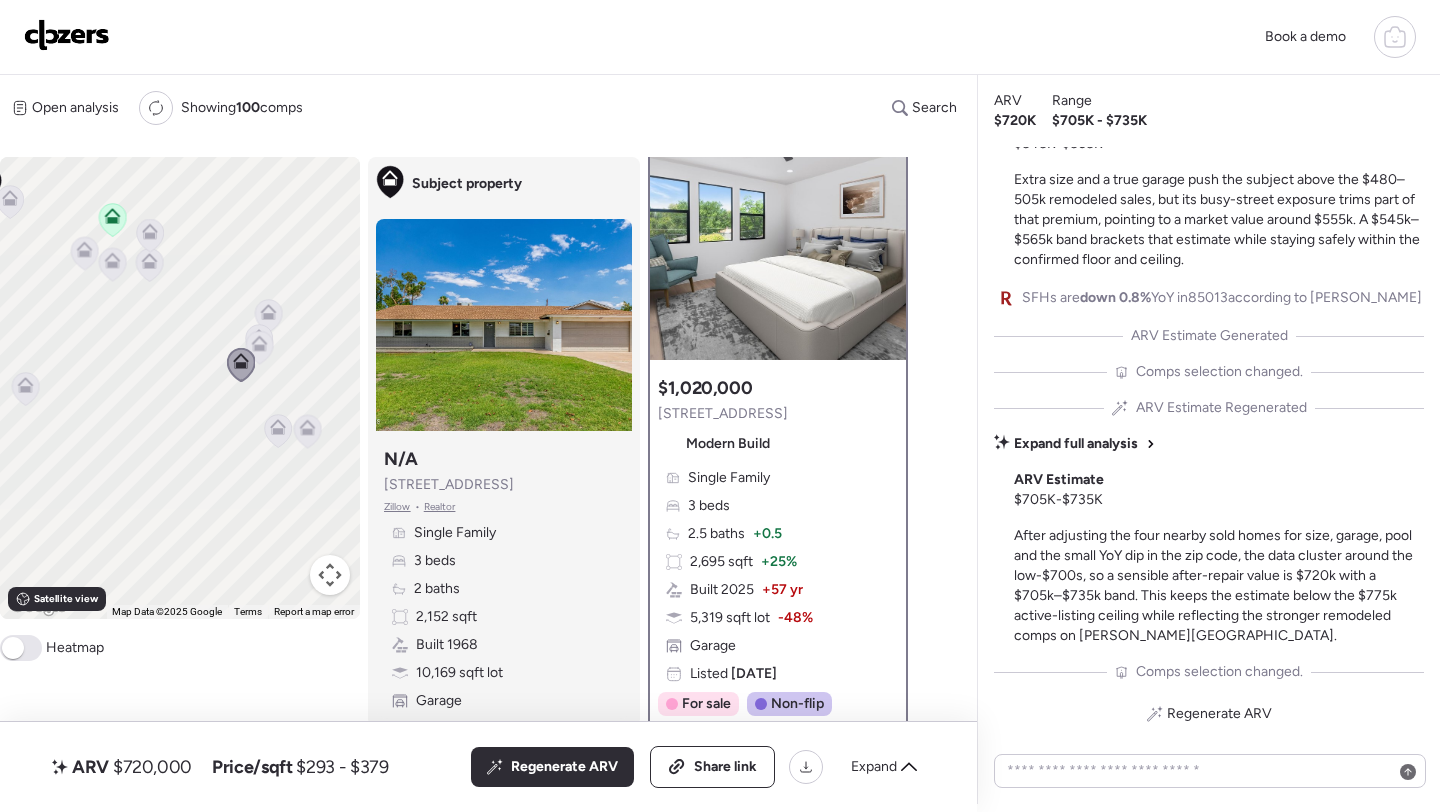 scroll, scrollTop: 0, scrollLeft: 0, axis: both 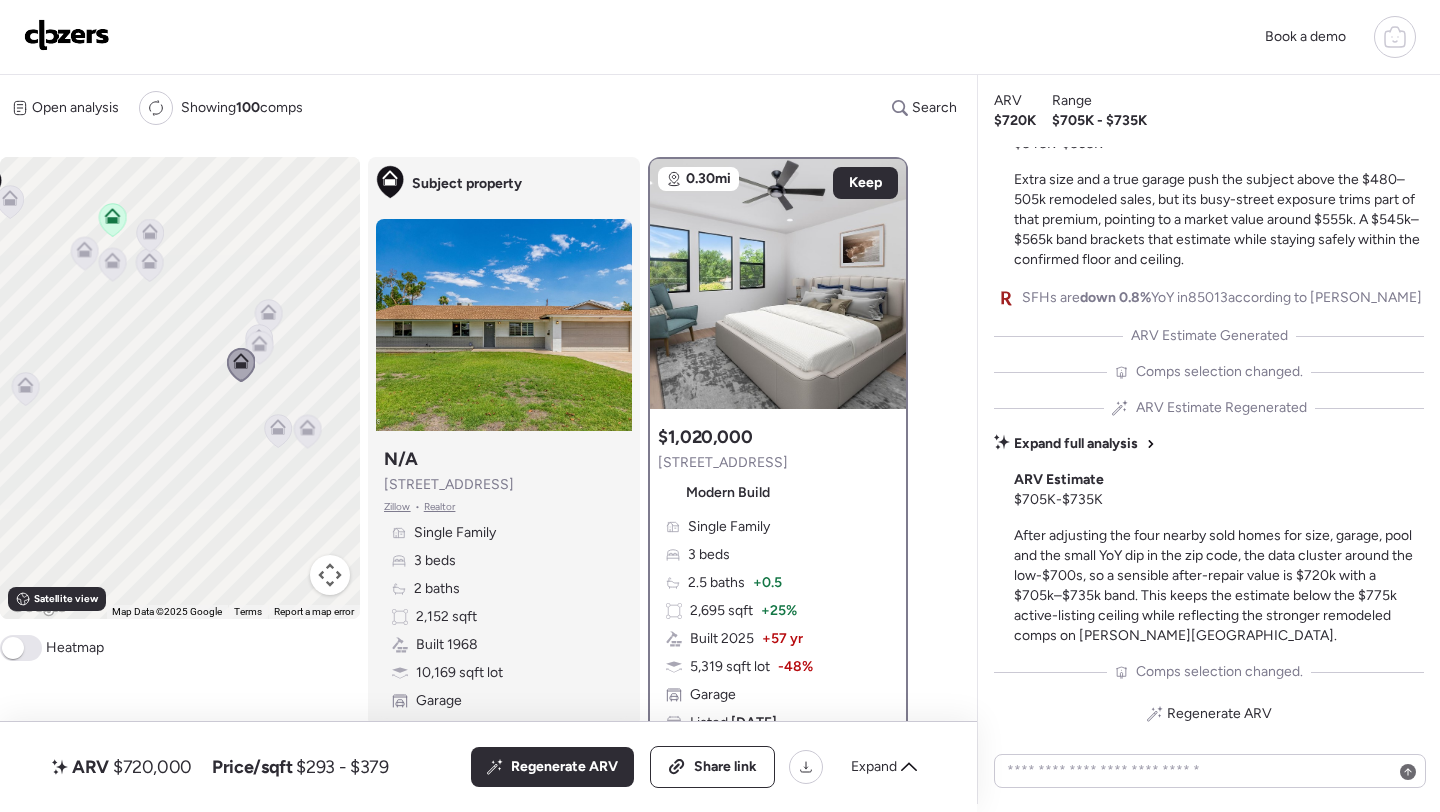 click 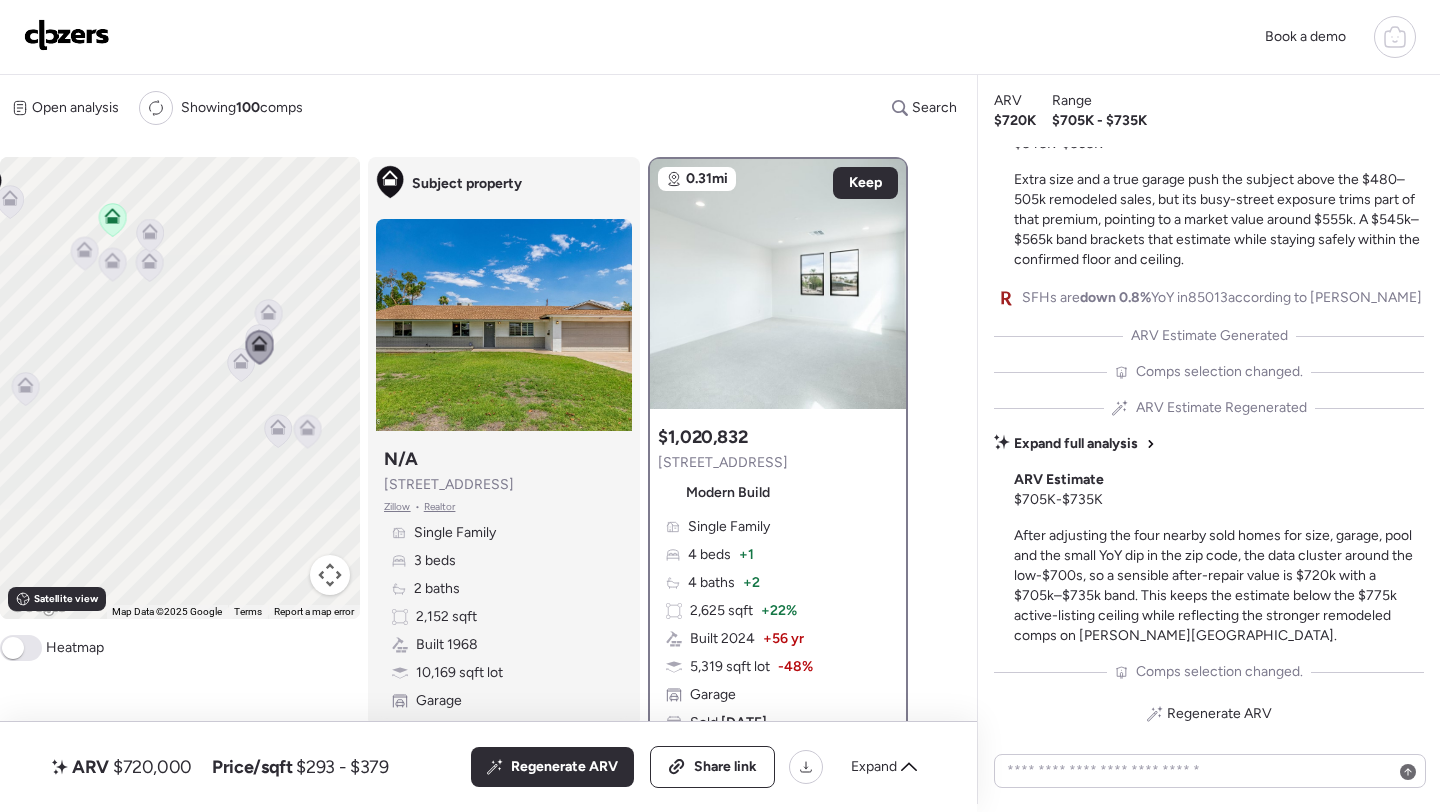 click 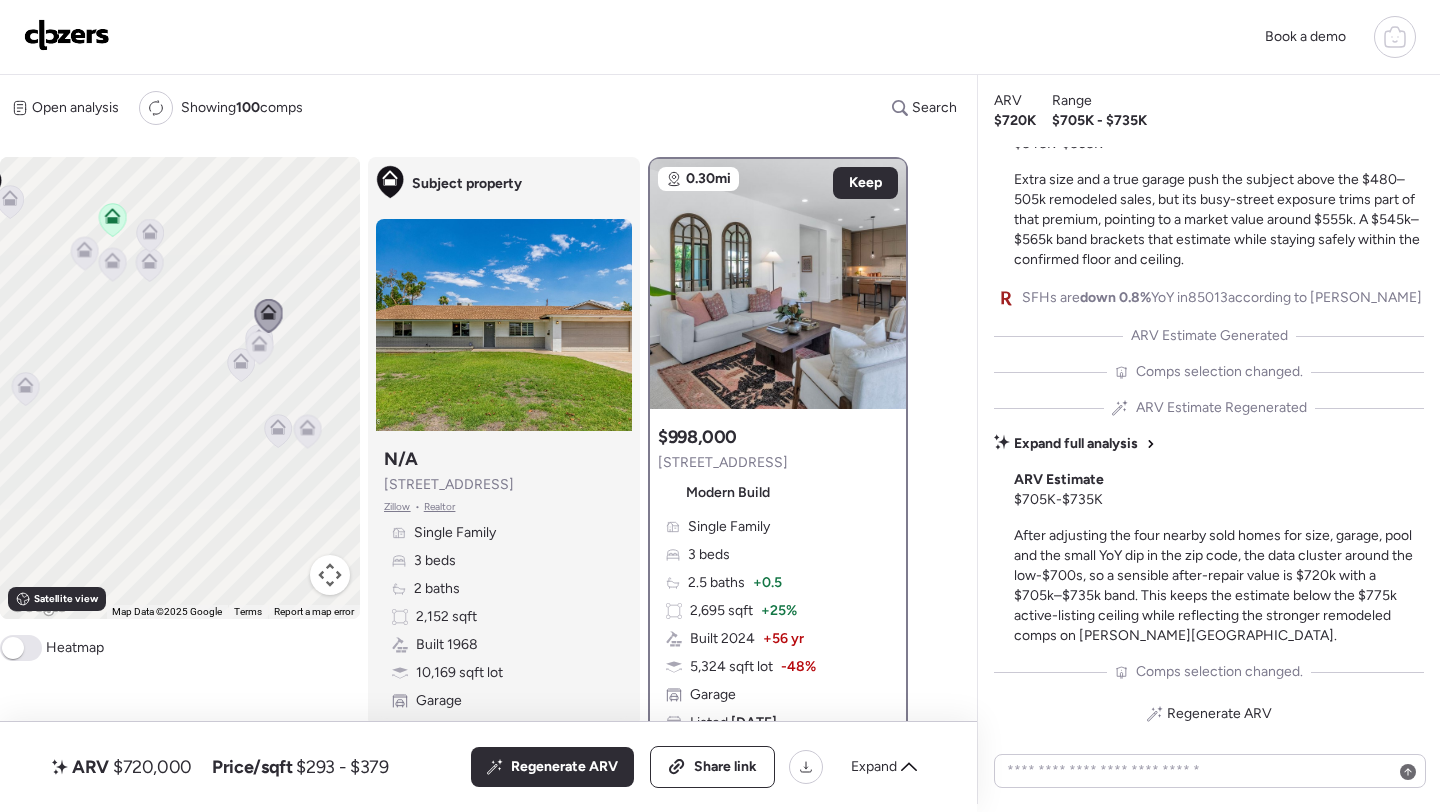 click 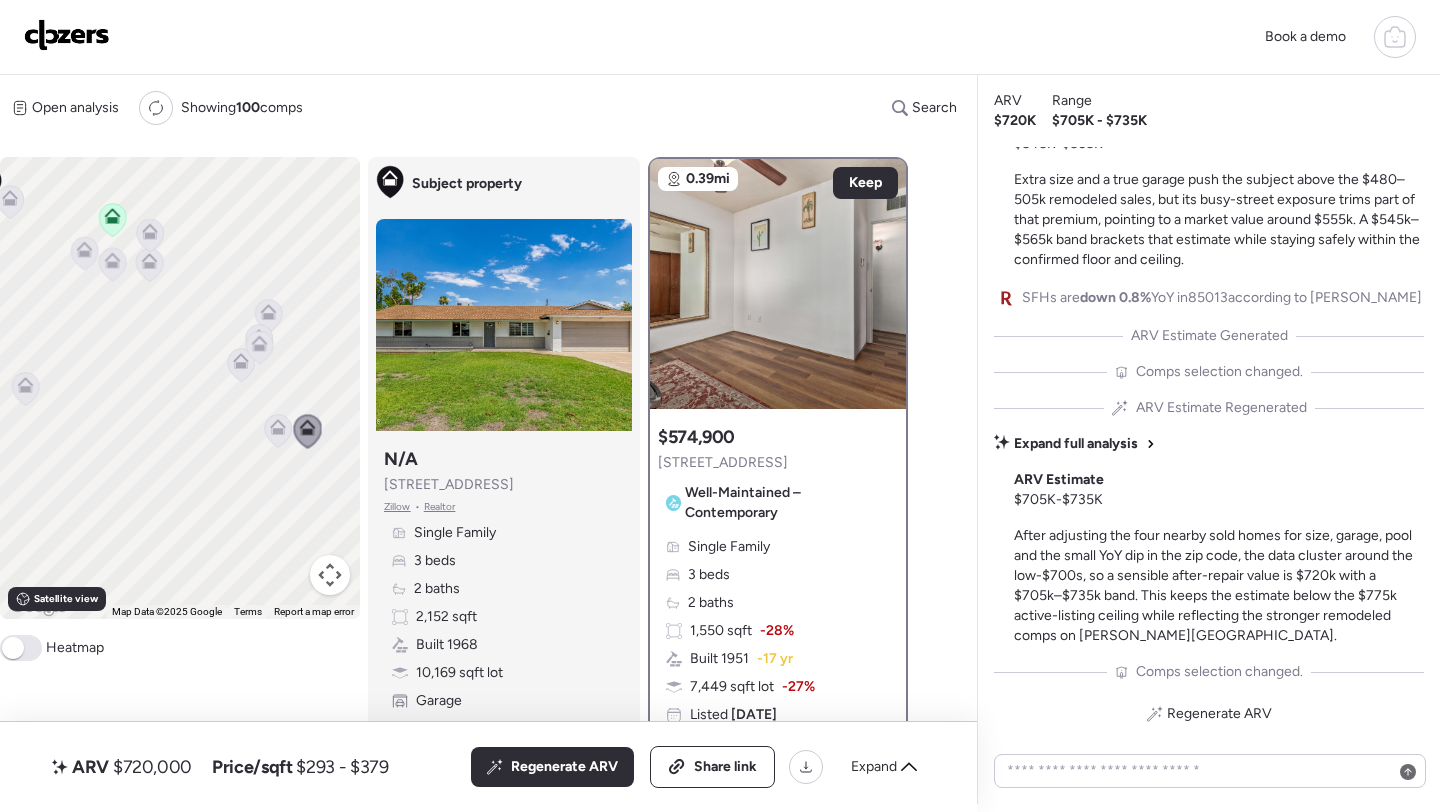 click 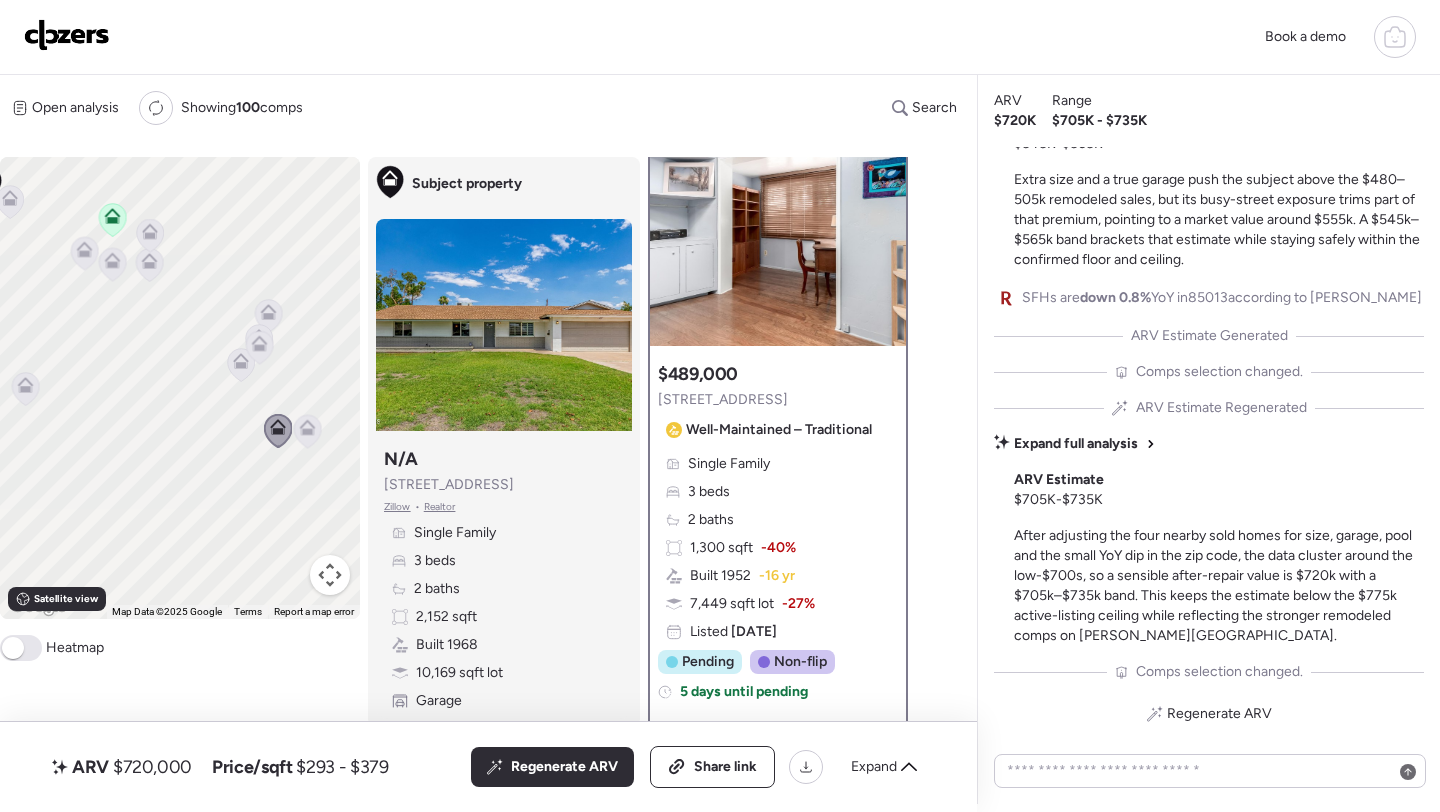 scroll, scrollTop: 0, scrollLeft: 0, axis: both 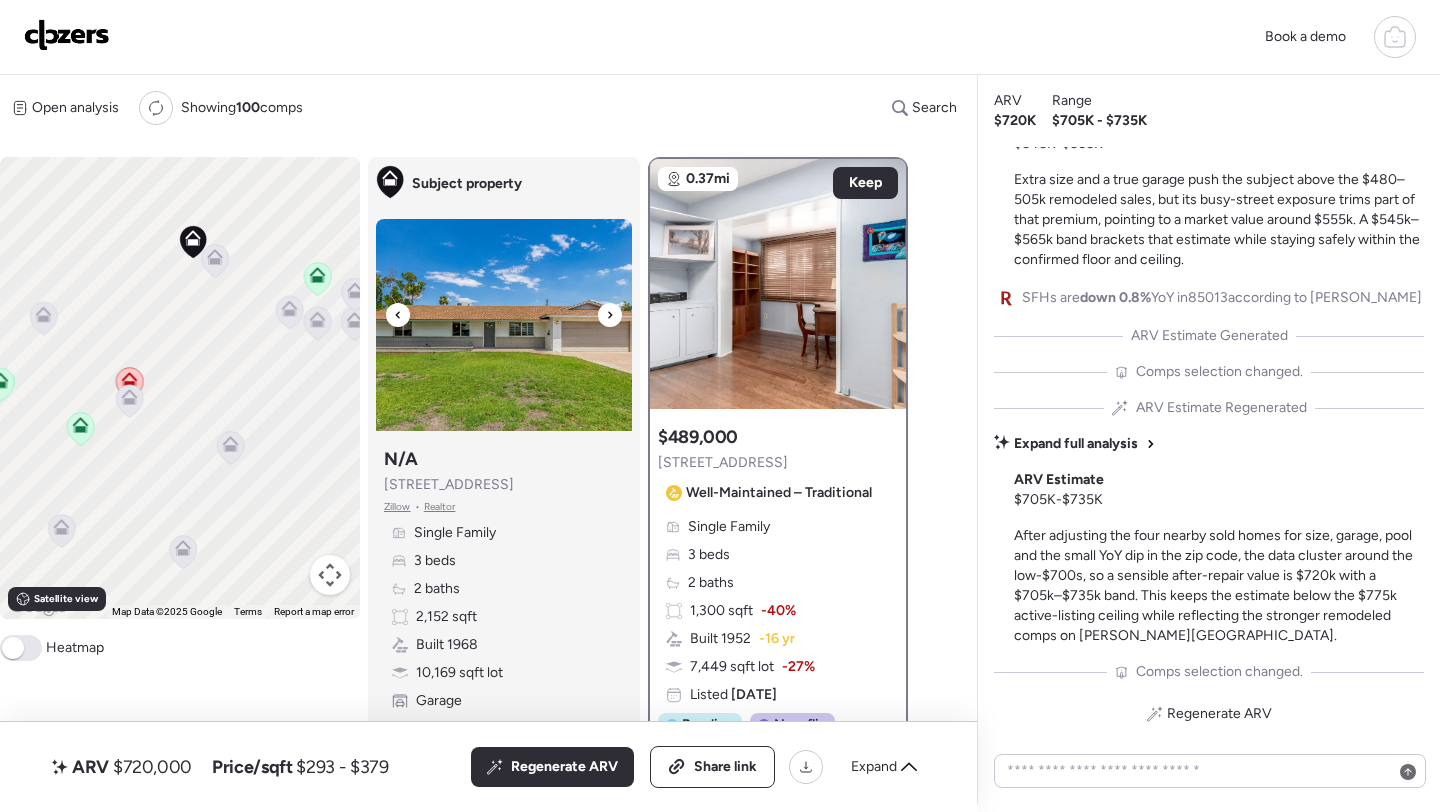 drag, startPoint x: 171, startPoint y: 352, endPoint x: 377, endPoint y: 409, distance: 213.7405 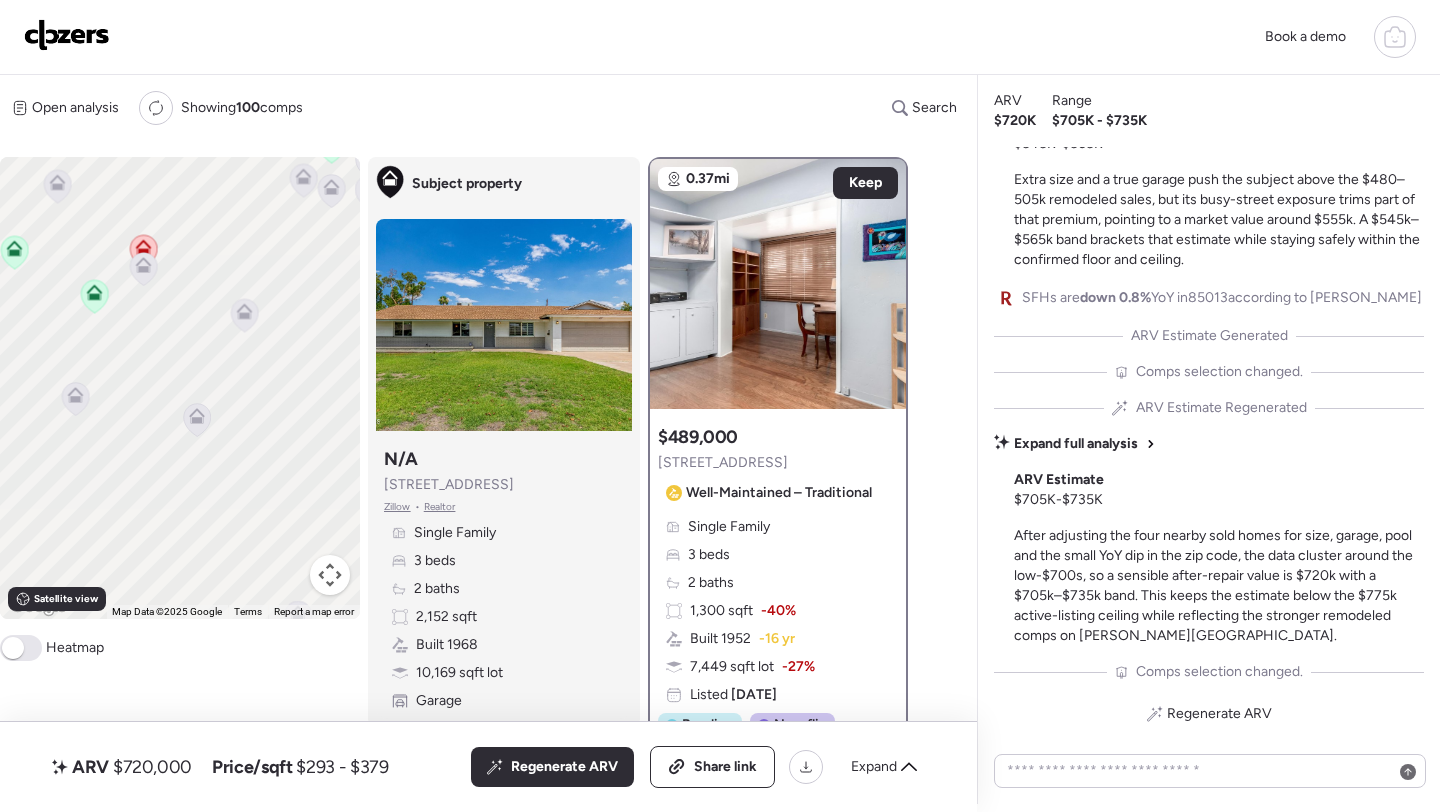 drag, startPoint x: 149, startPoint y: 455, endPoint x: 164, endPoint y: 320, distance: 135.83078 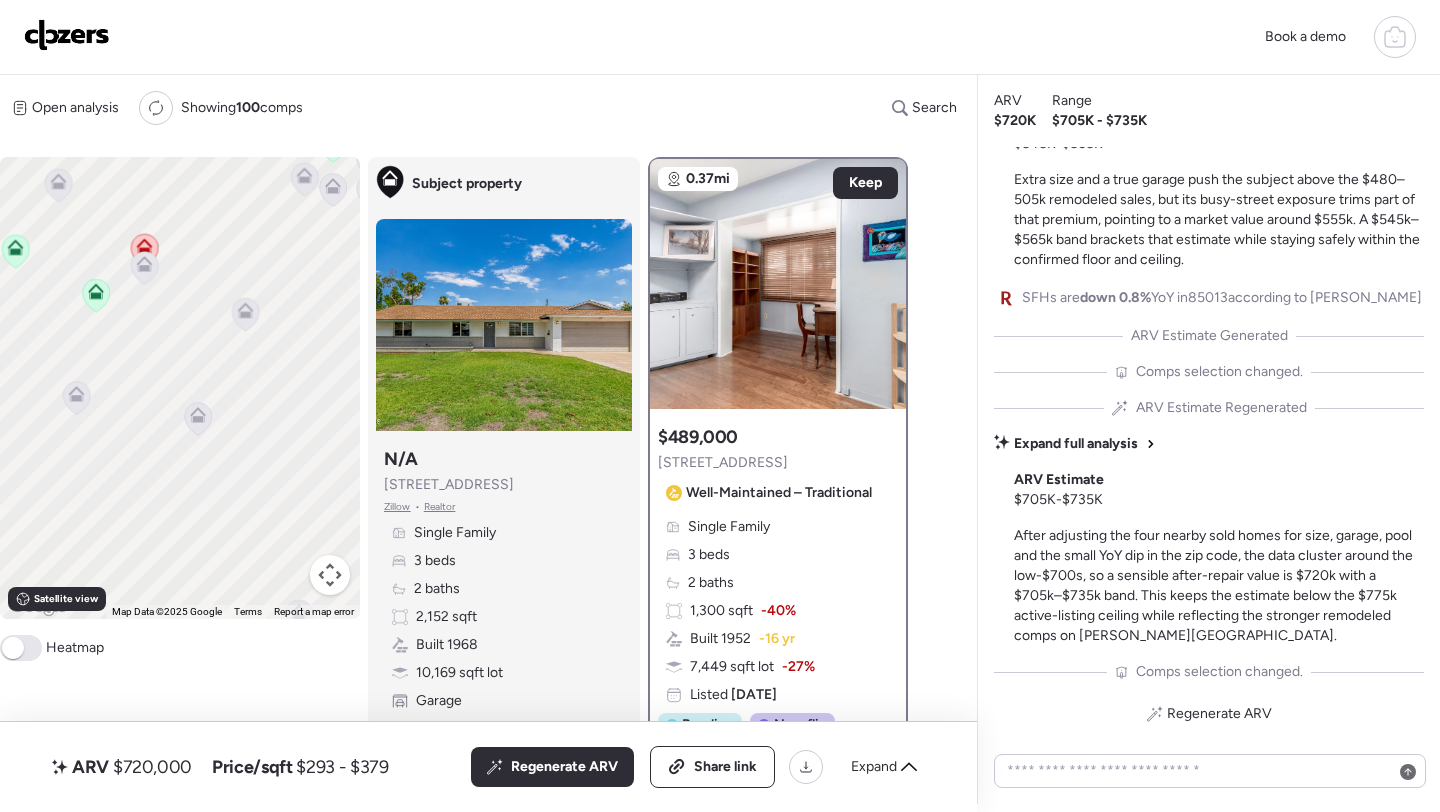 click 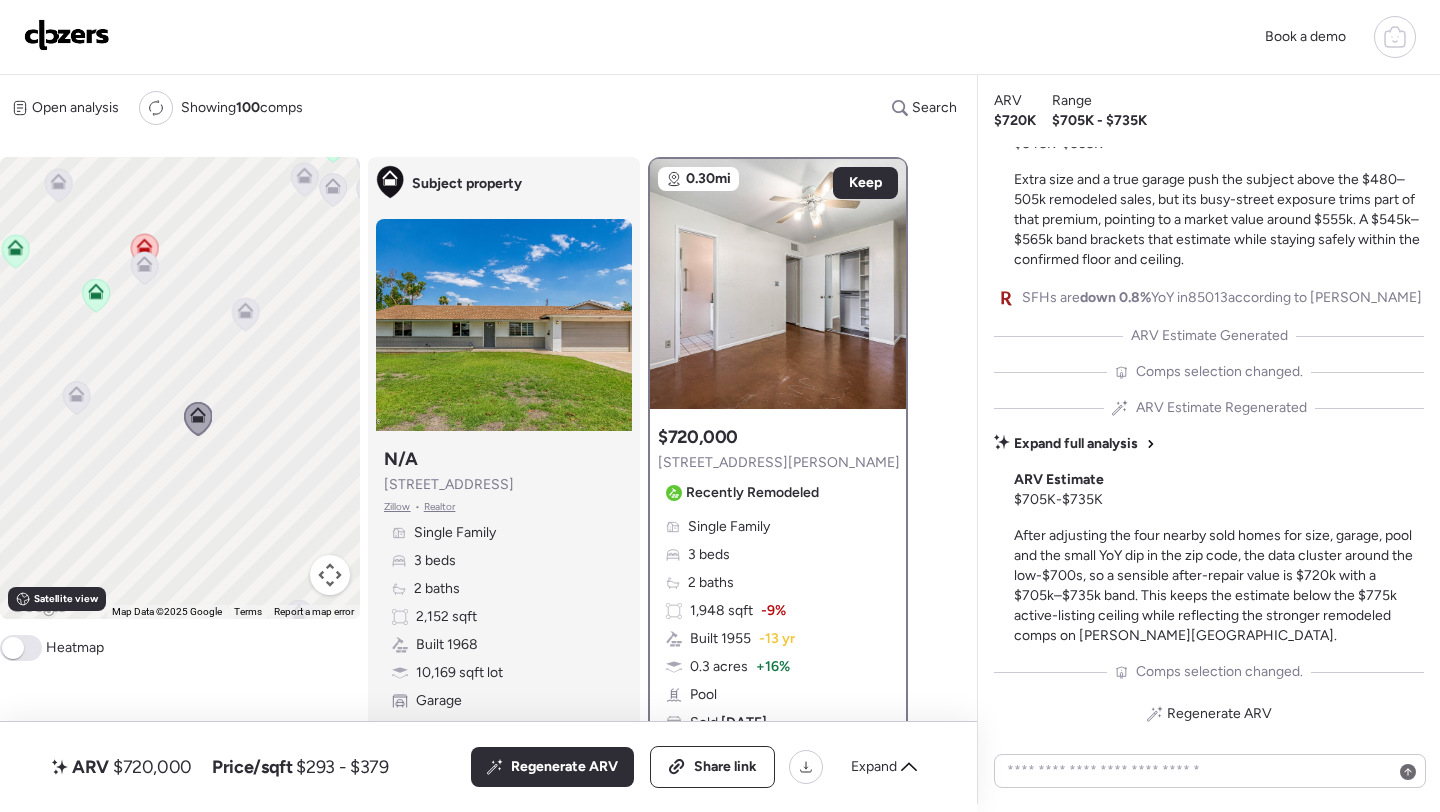 scroll, scrollTop: 86, scrollLeft: 0, axis: vertical 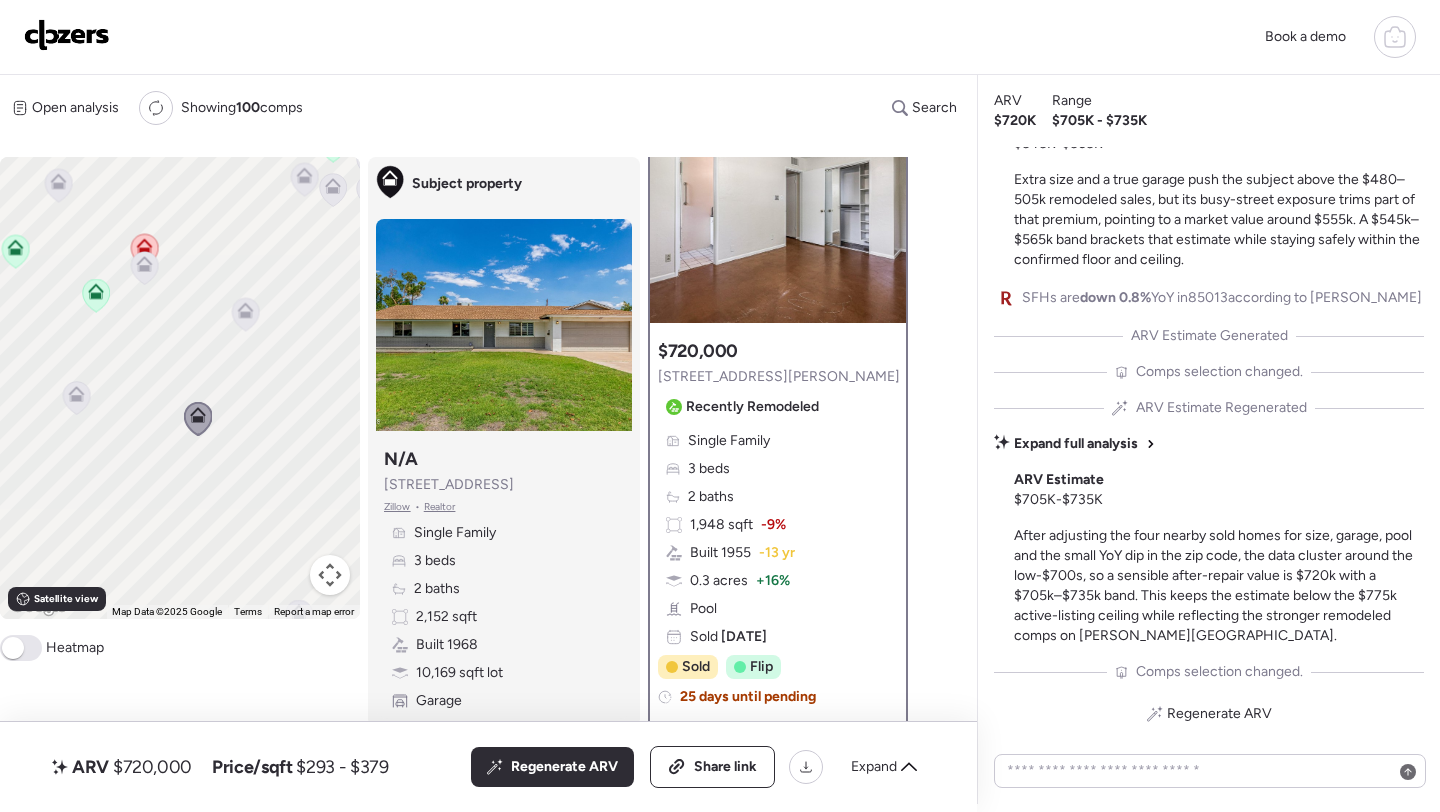 click 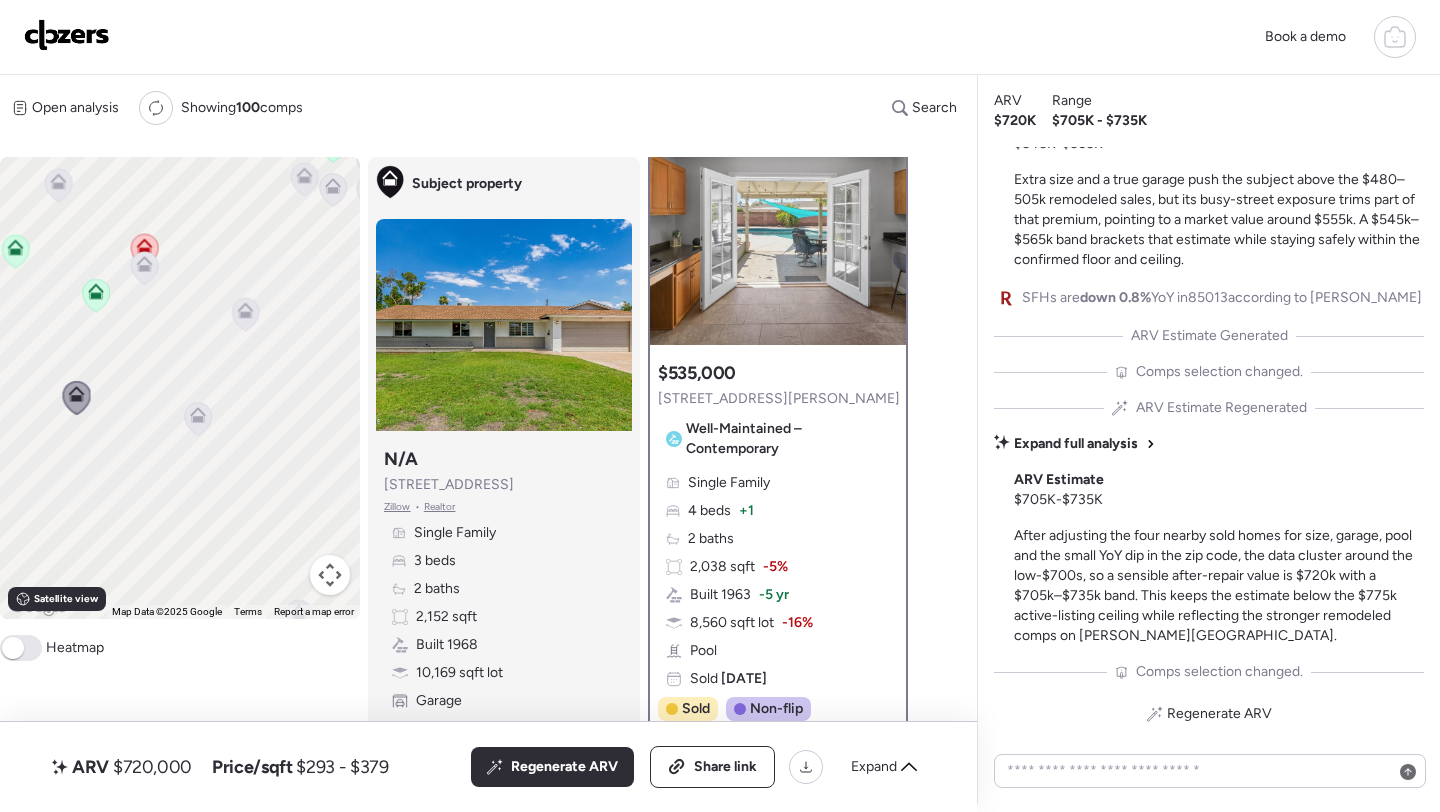 scroll, scrollTop: 65, scrollLeft: 0, axis: vertical 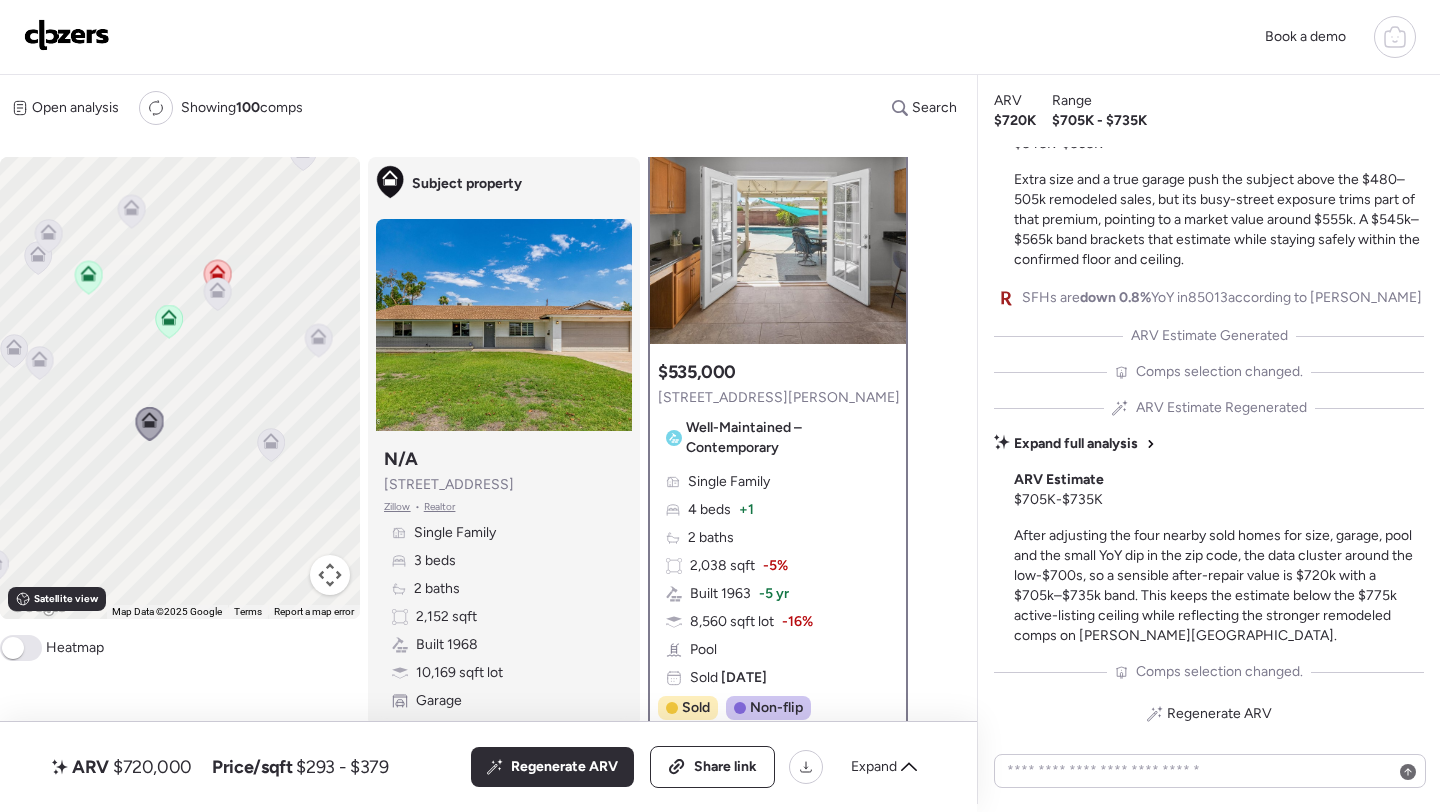 drag, startPoint x: 140, startPoint y: 421, endPoint x: 282, endPoint y: 485, distance: 155.75623 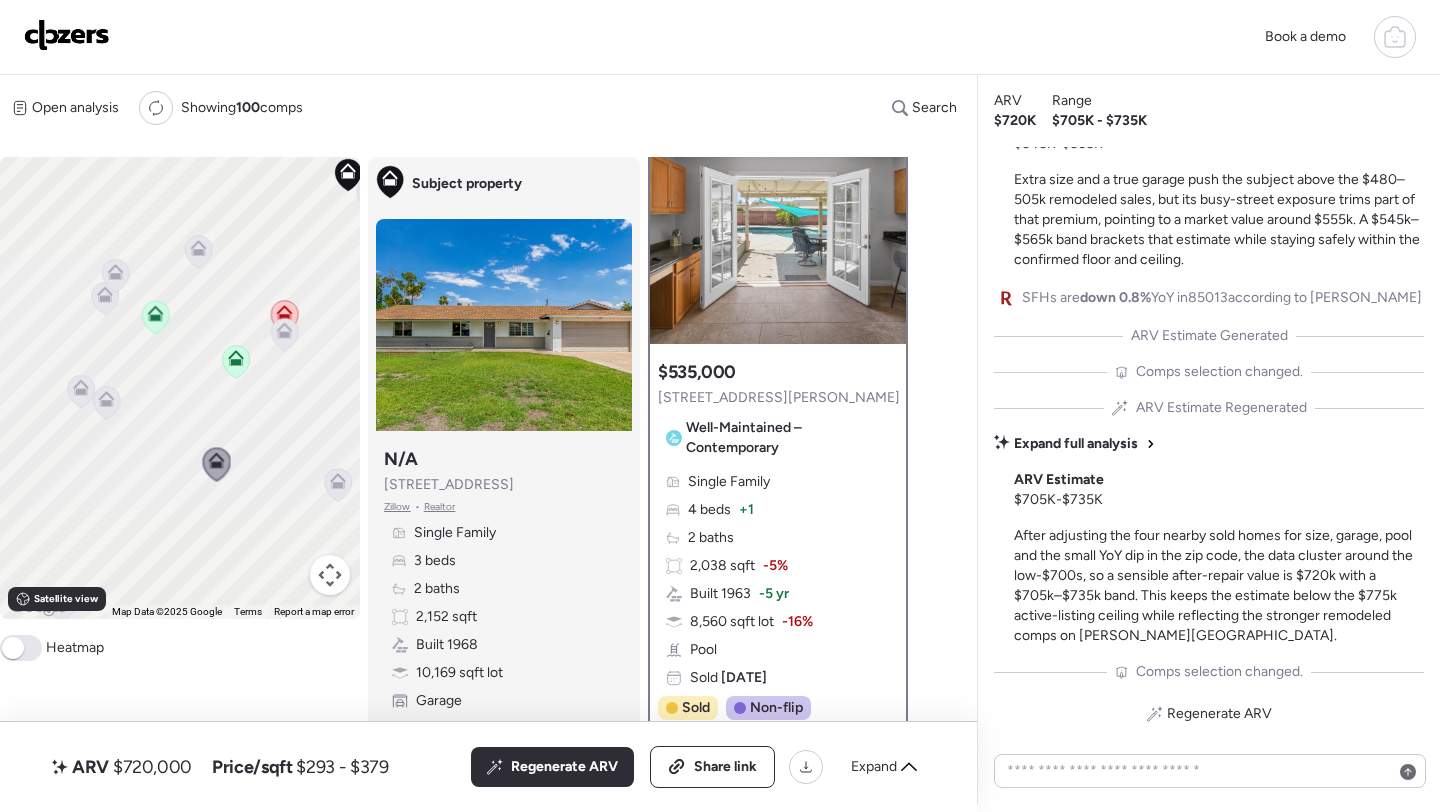 click 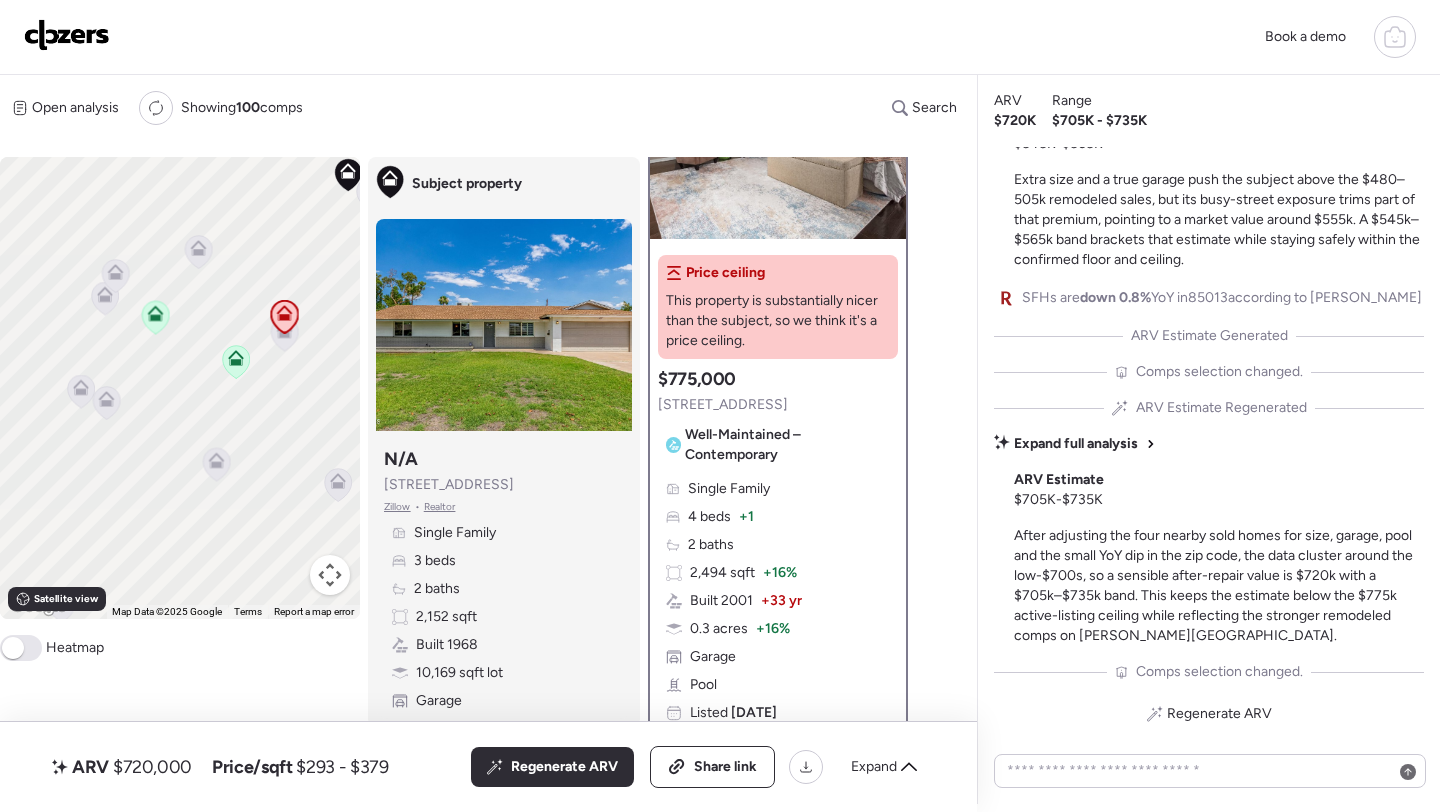 scroll, scrollTop: 164, scrollLeft: 0, axis: vertical 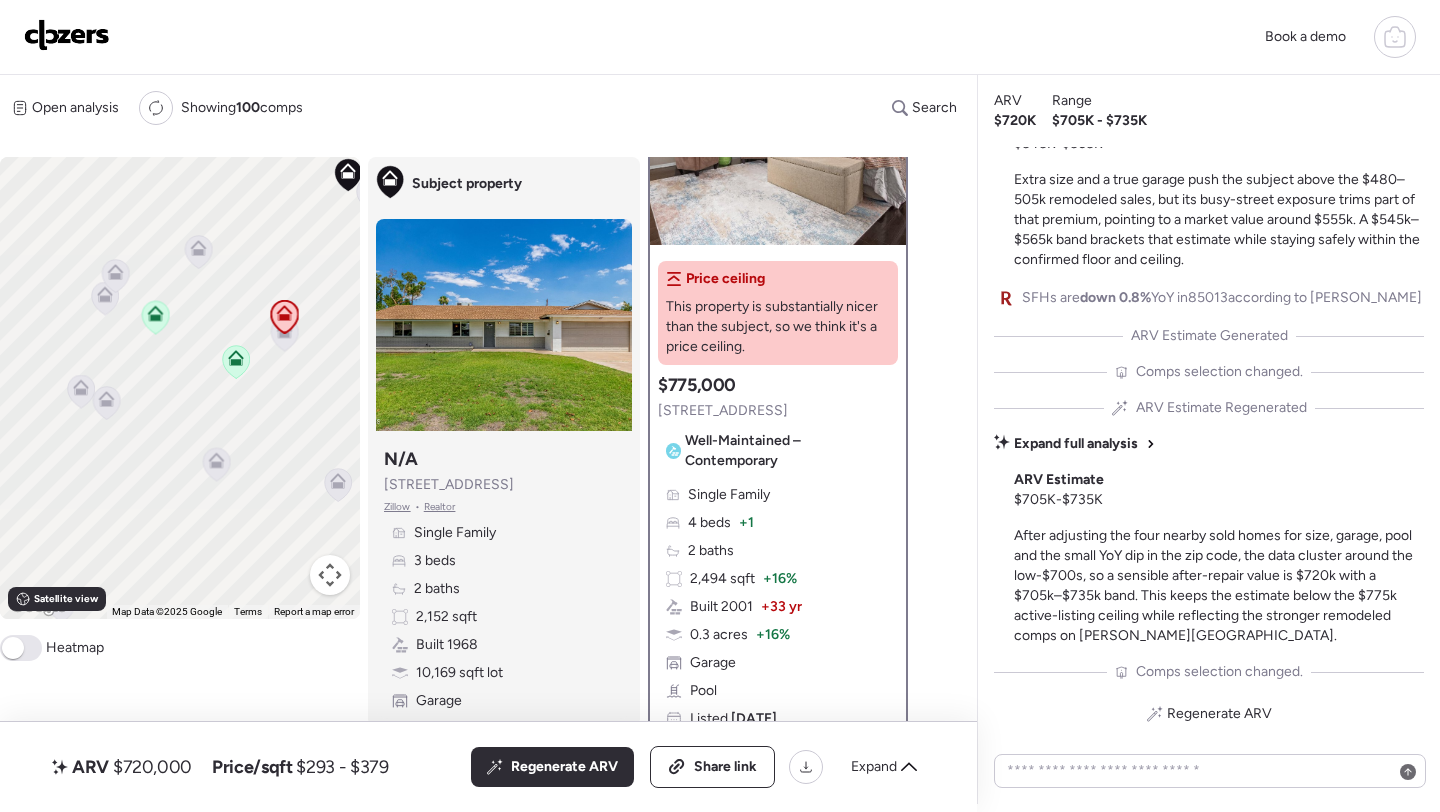 click 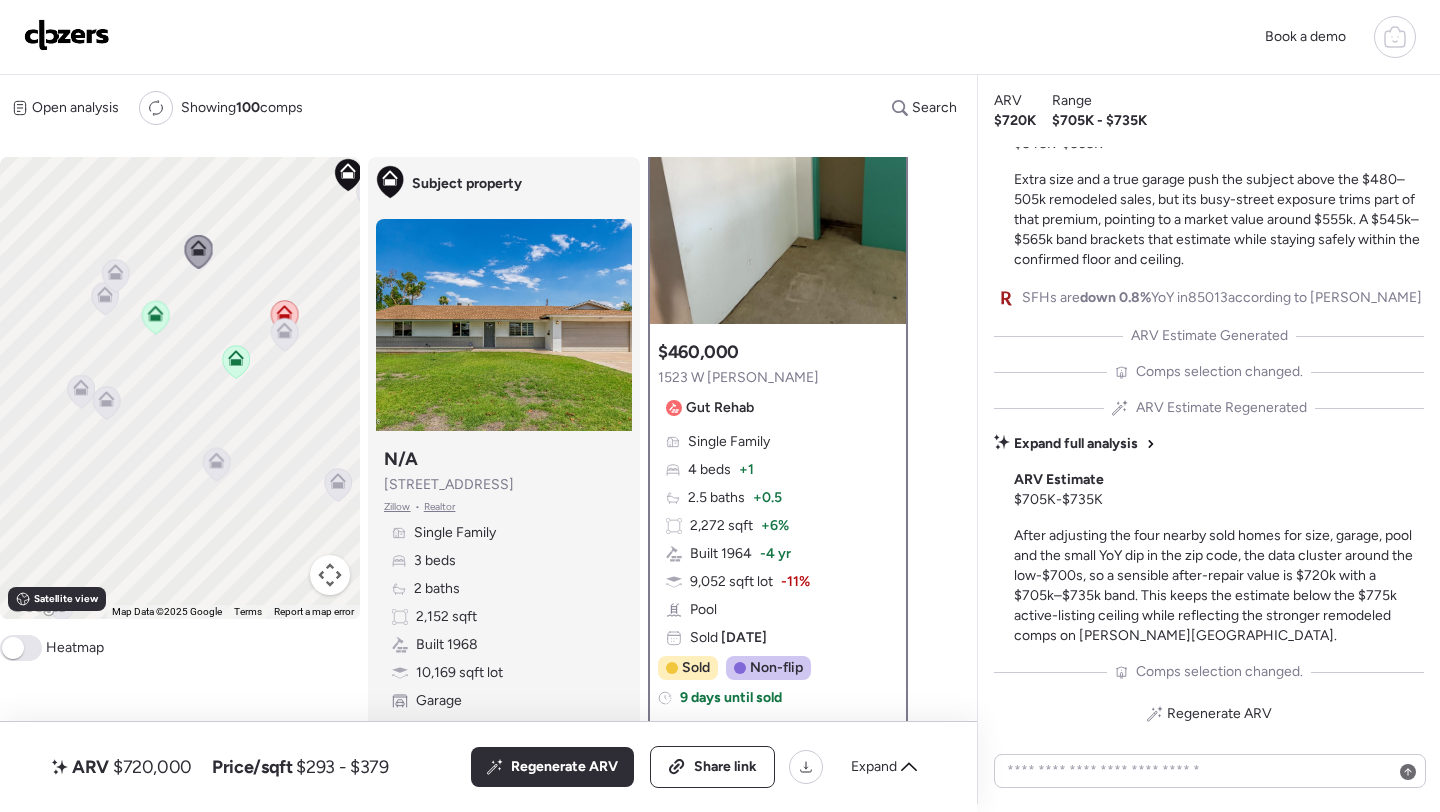 scroll, scrollTop: 0, scrollLeft: 0, axis: both 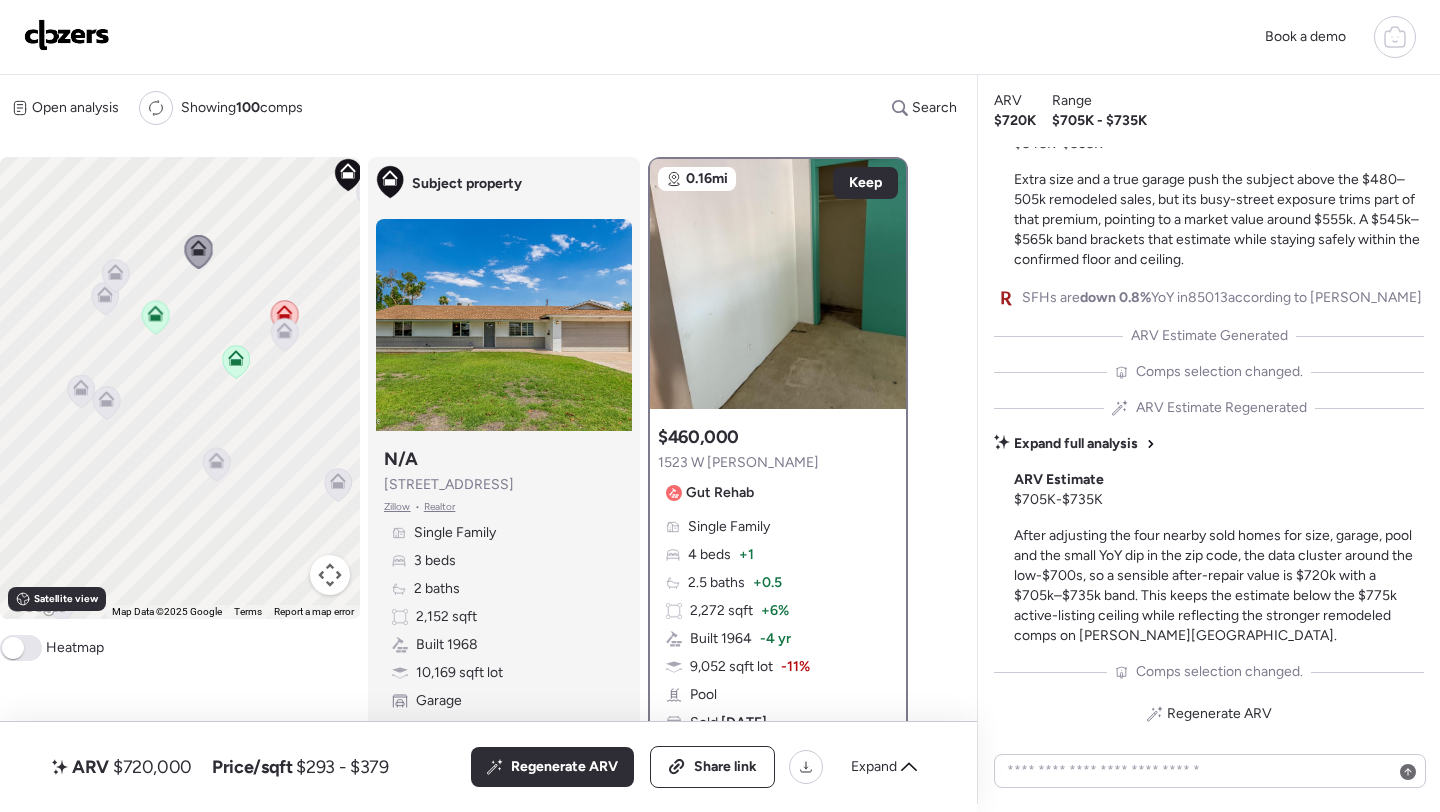 click 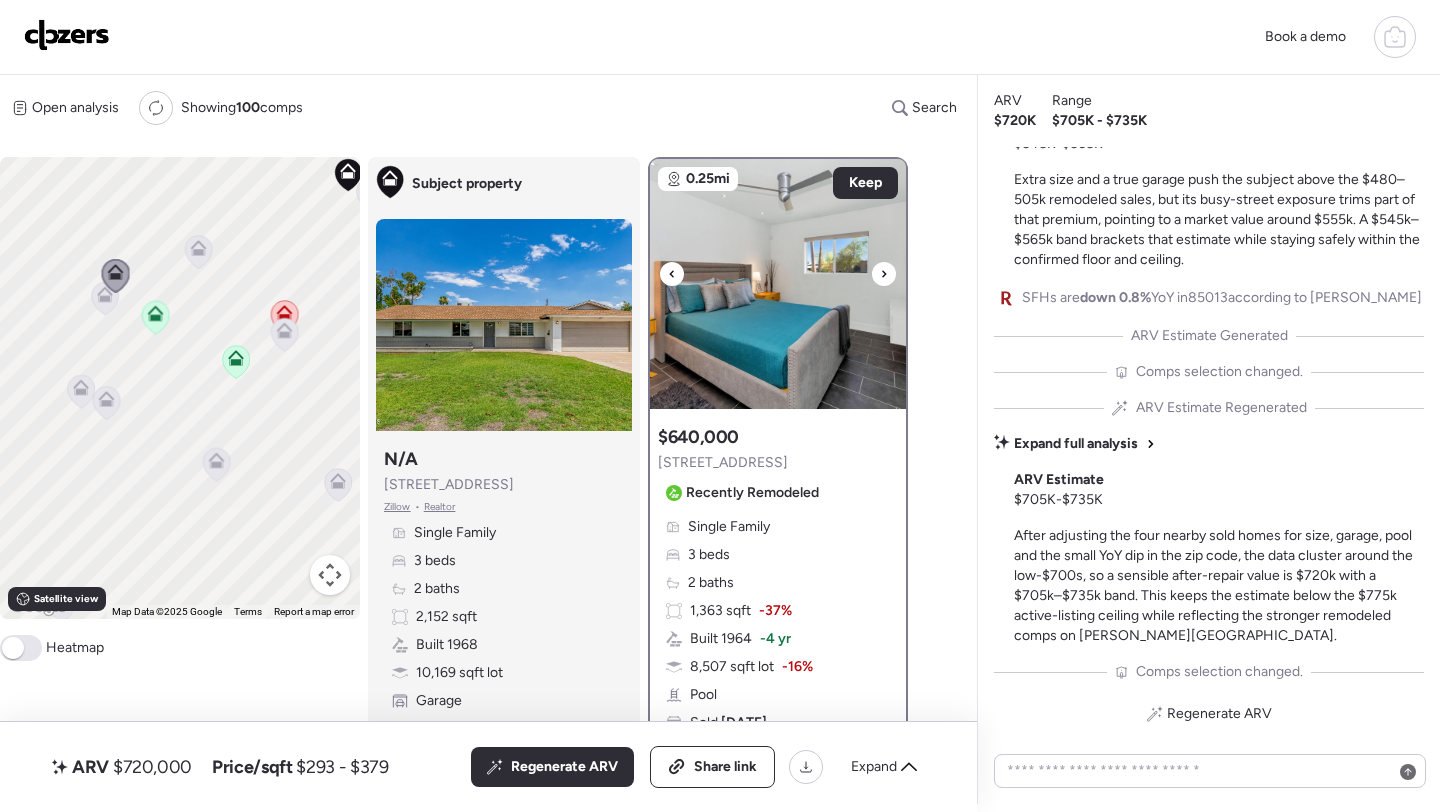 click at bounding box center (778, 284) 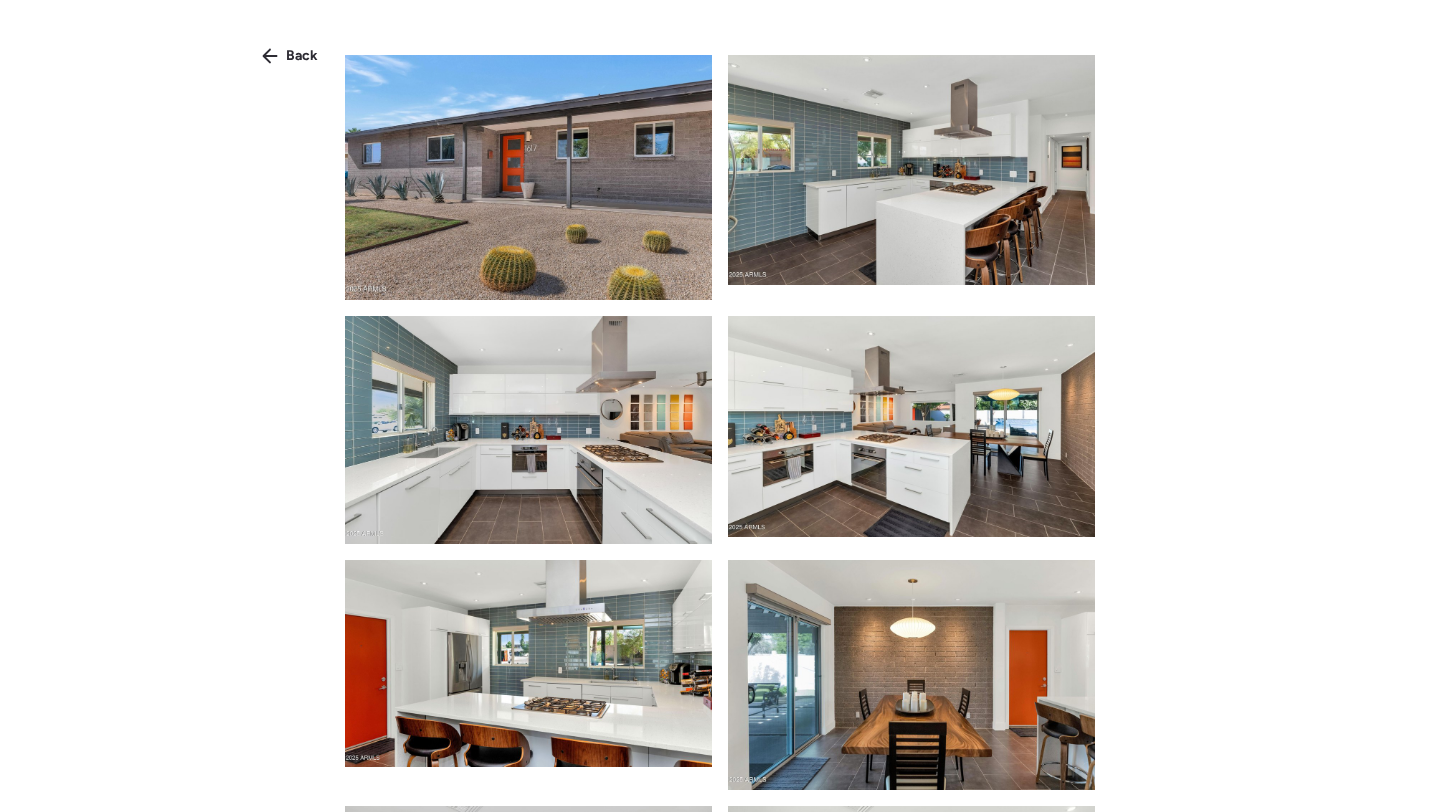 scroll, scrollTop: 271, scrollLeft: 0, axis: vertical 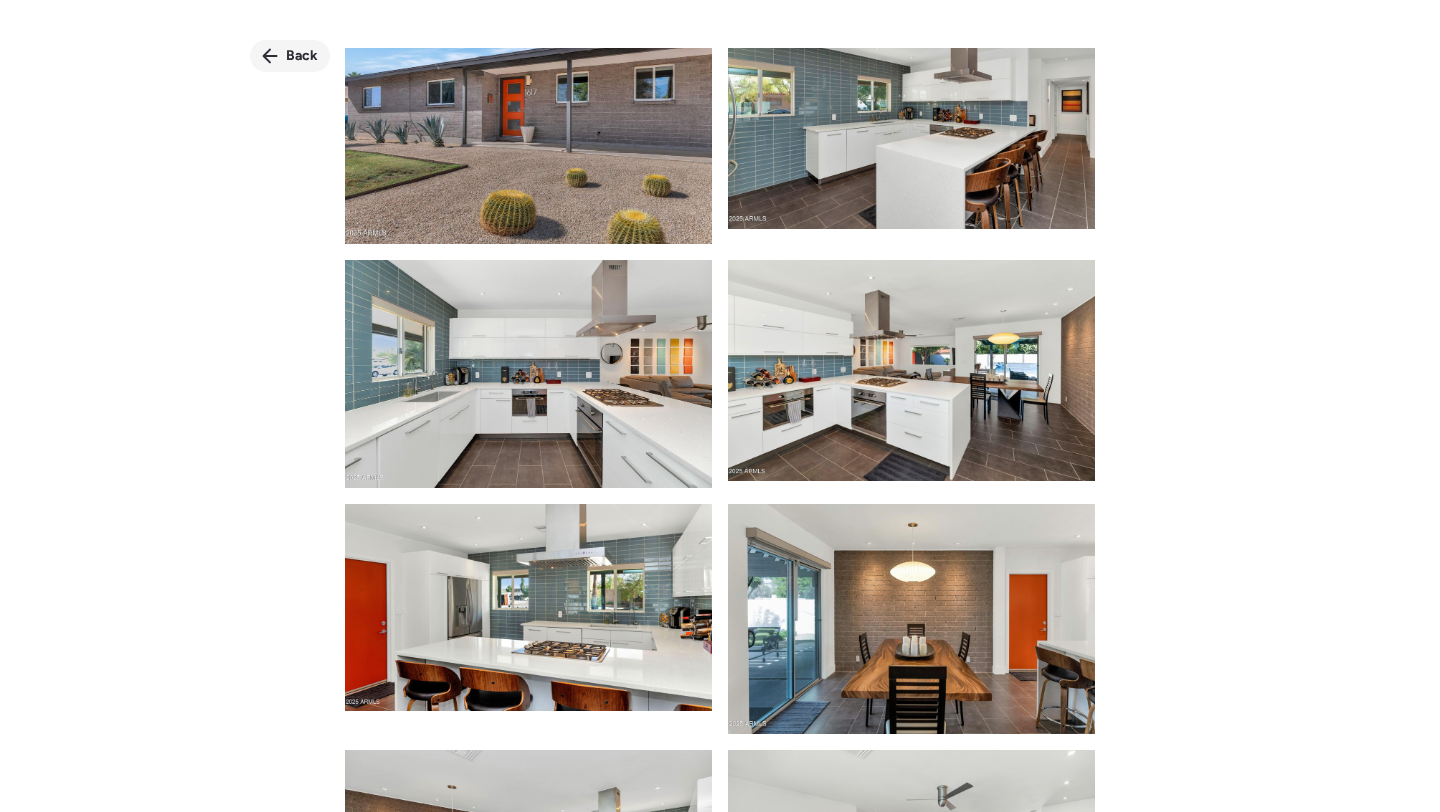 click on "Back" at bounding box center (302, 56) 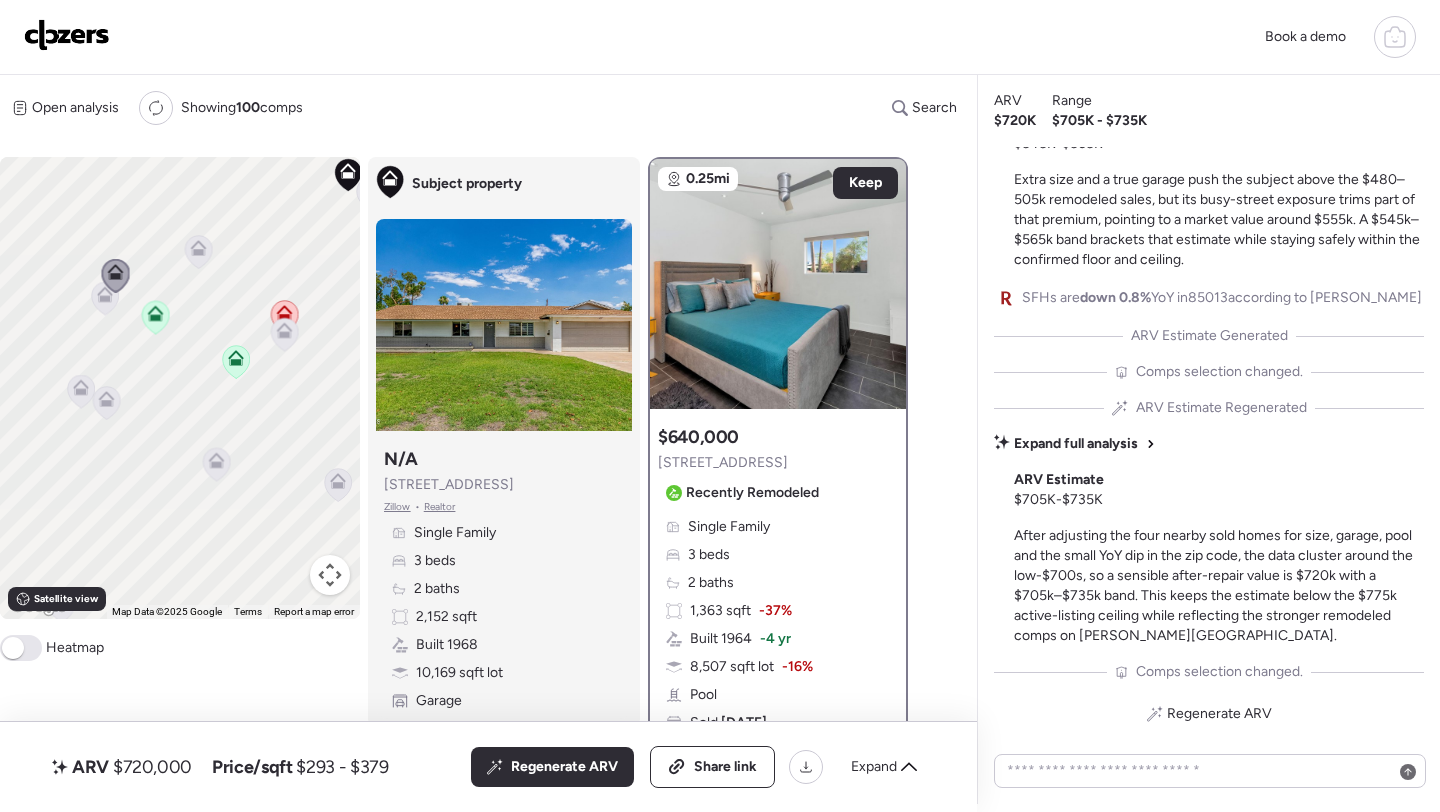 click 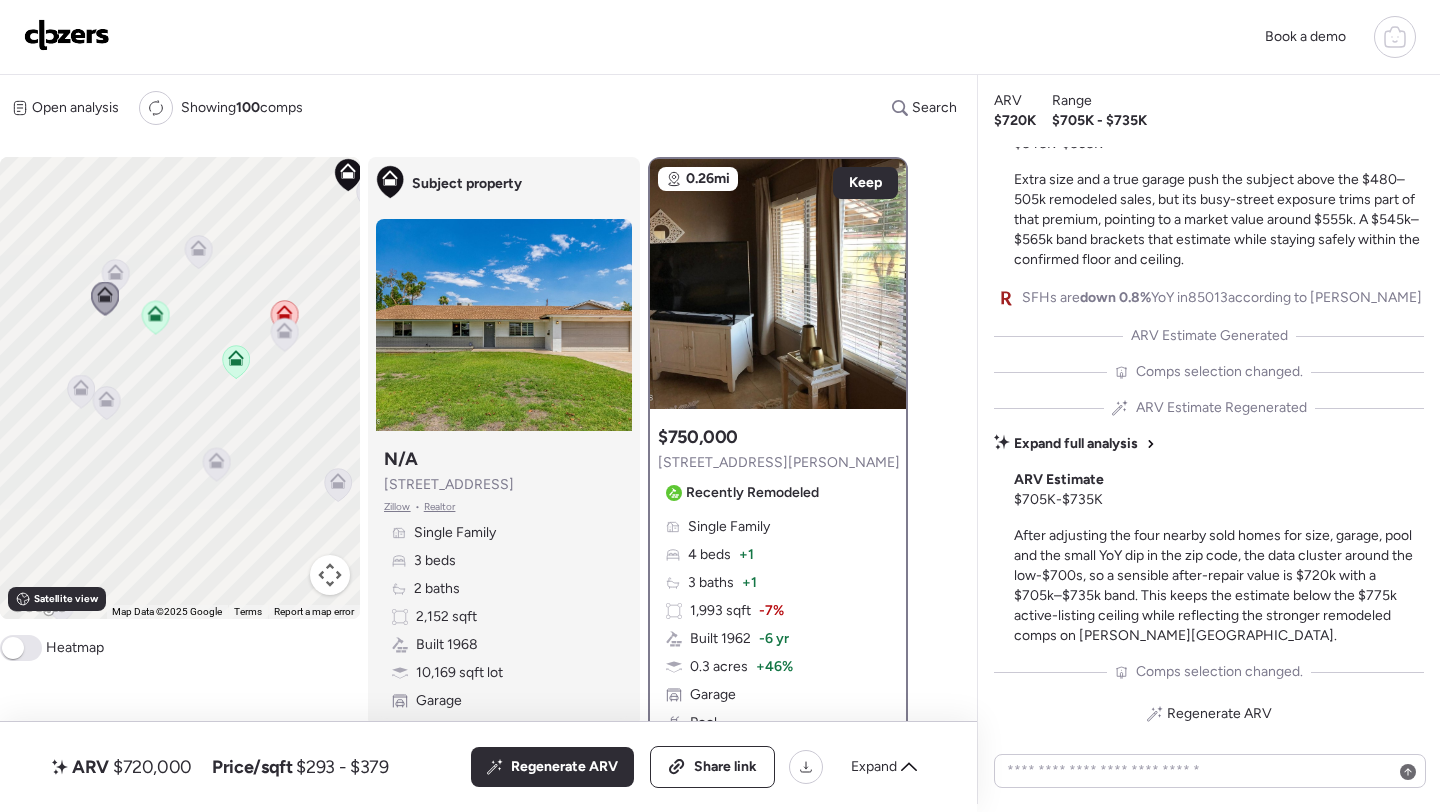 drag, startPoint x: 304, startPoint y: 449, endPoint x: 0, endPoint y: 442, distance: 304.08057 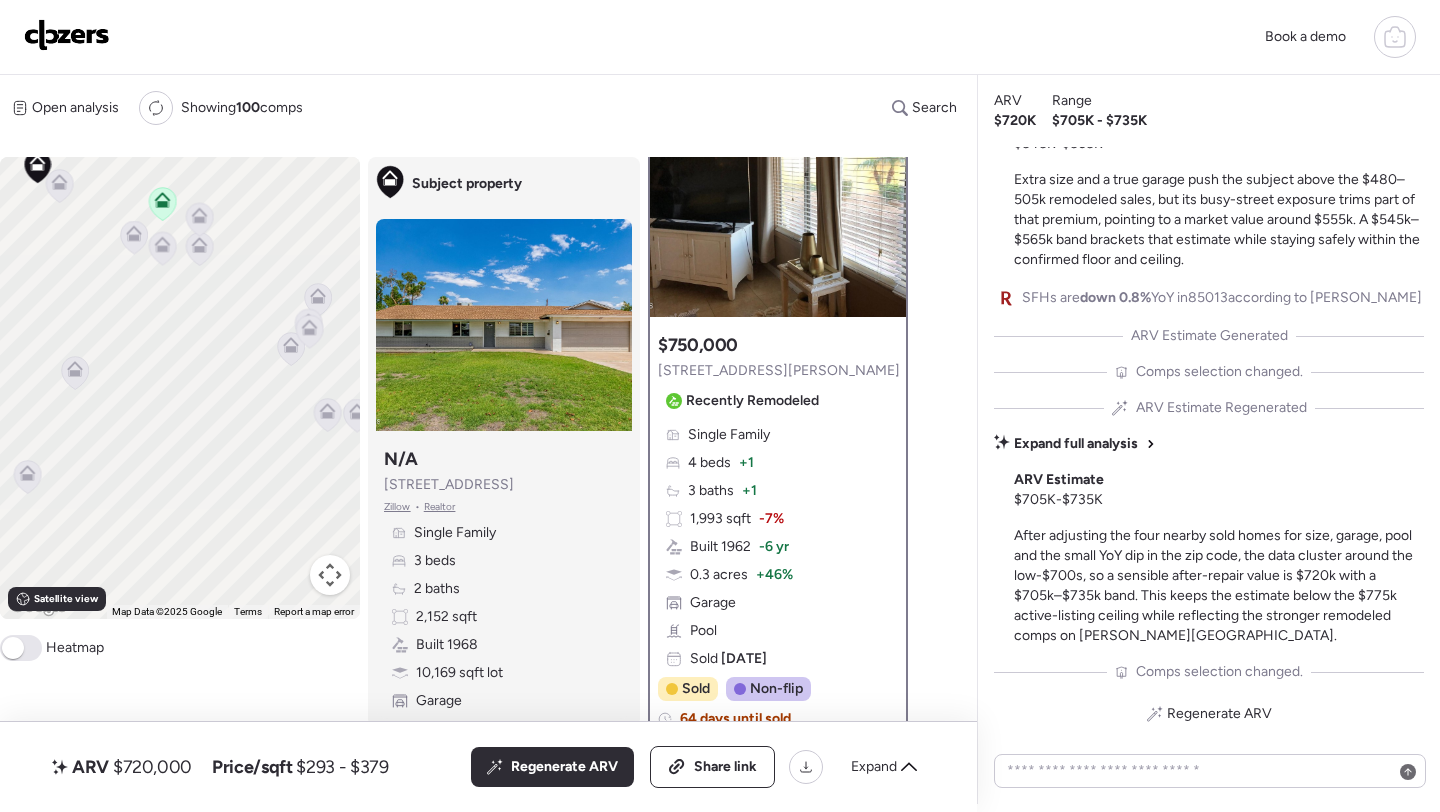 scroll, scrollTop: 97, scrollLeft: 0, axis: vertical 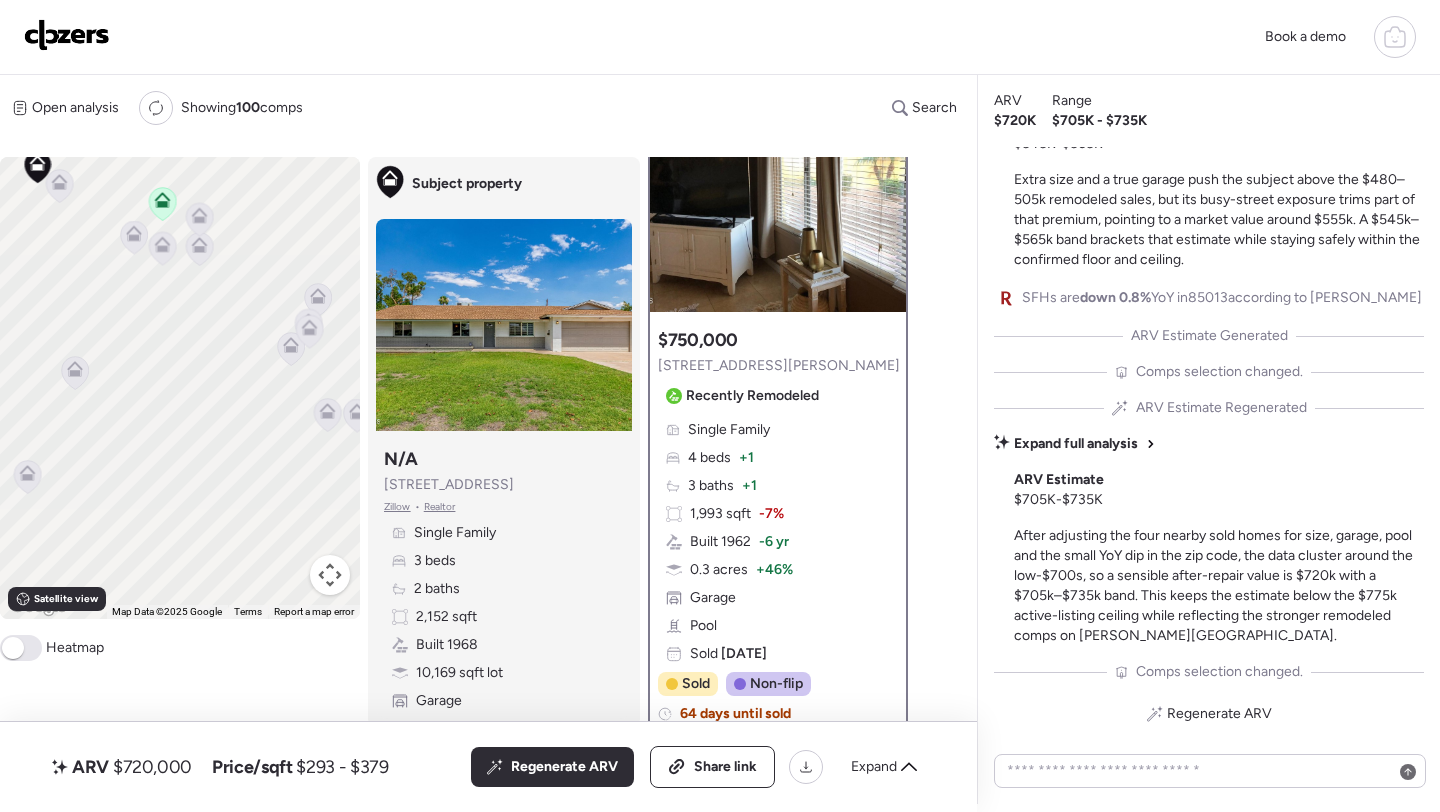 drag, startPoint x: 166, startPoint y: 424, endPoint x: 72, endPoint y: 468, distance: 103.788246 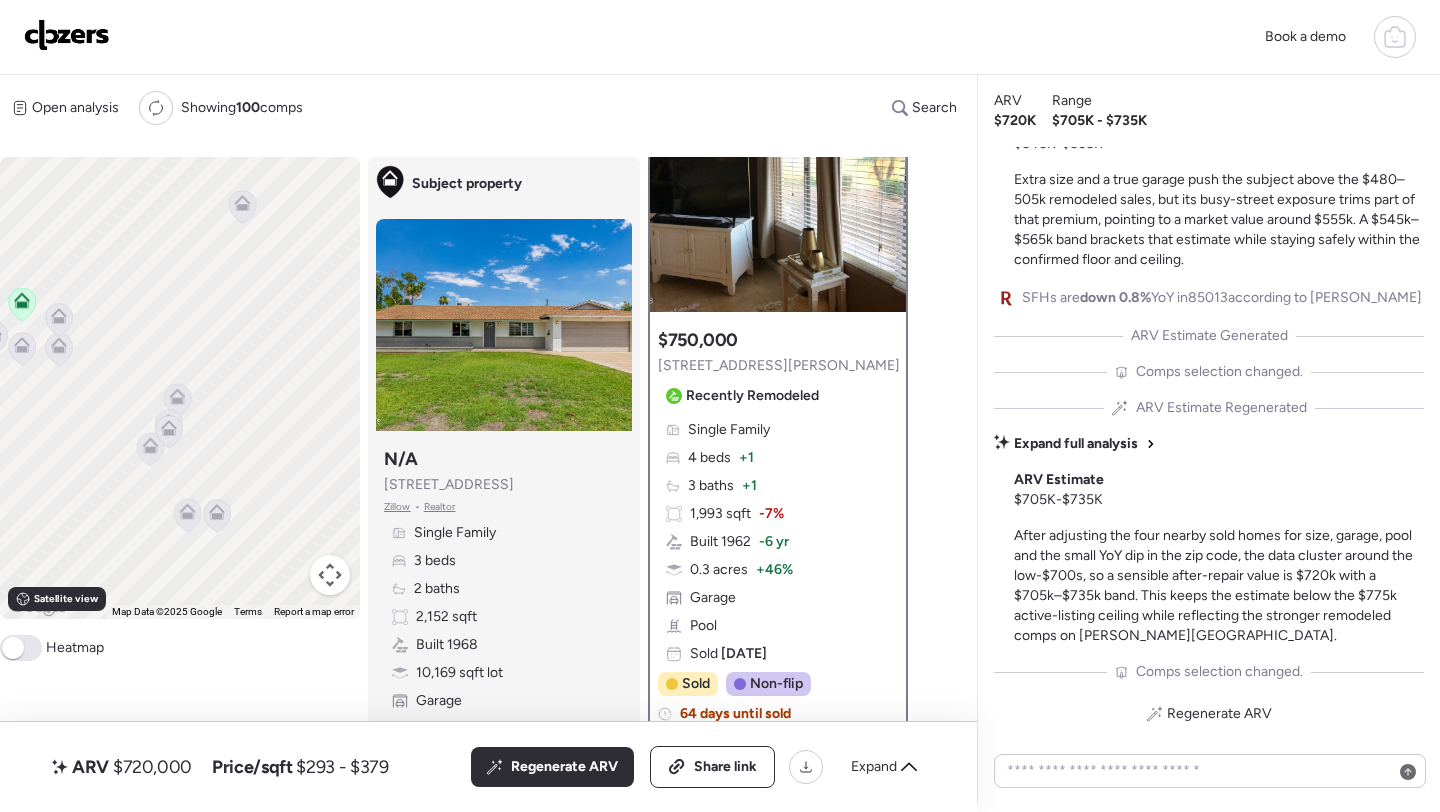 drag, startPoint x: 72, startPoint y: 468, endPoint x: 94, endPoint y: 494, distance: 34.058773 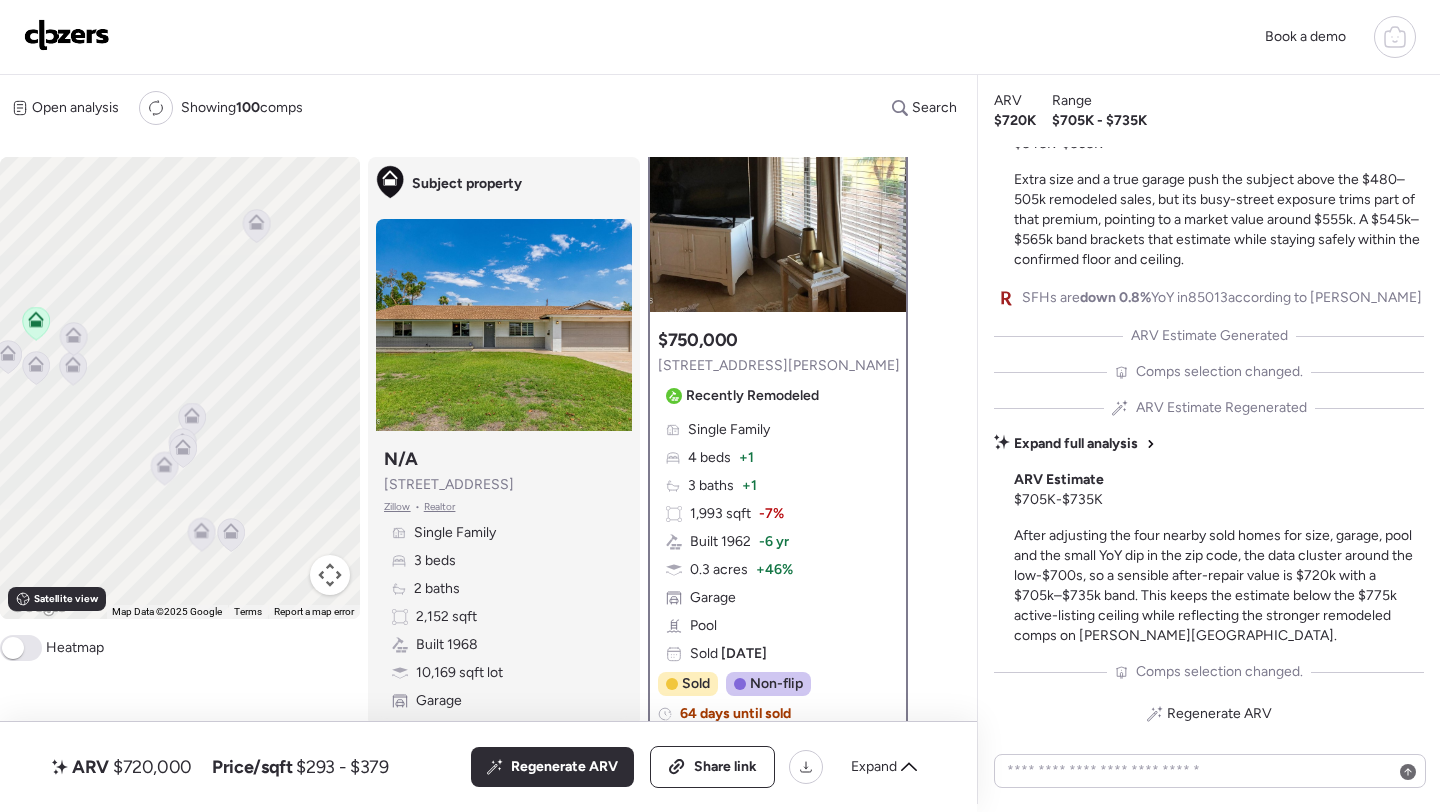 click 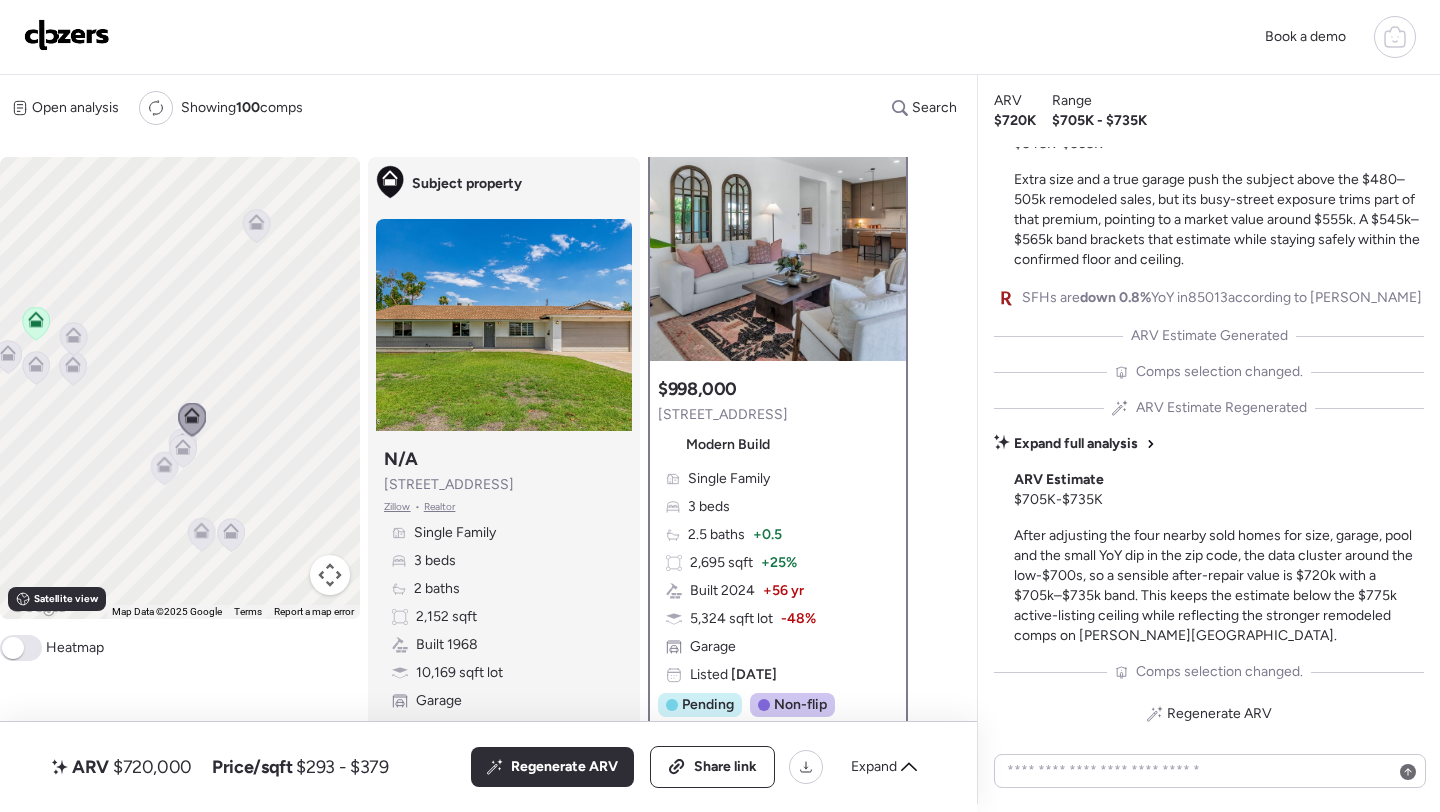 scroll, scrollTop: 0, scrollLeft: 0, axis: both 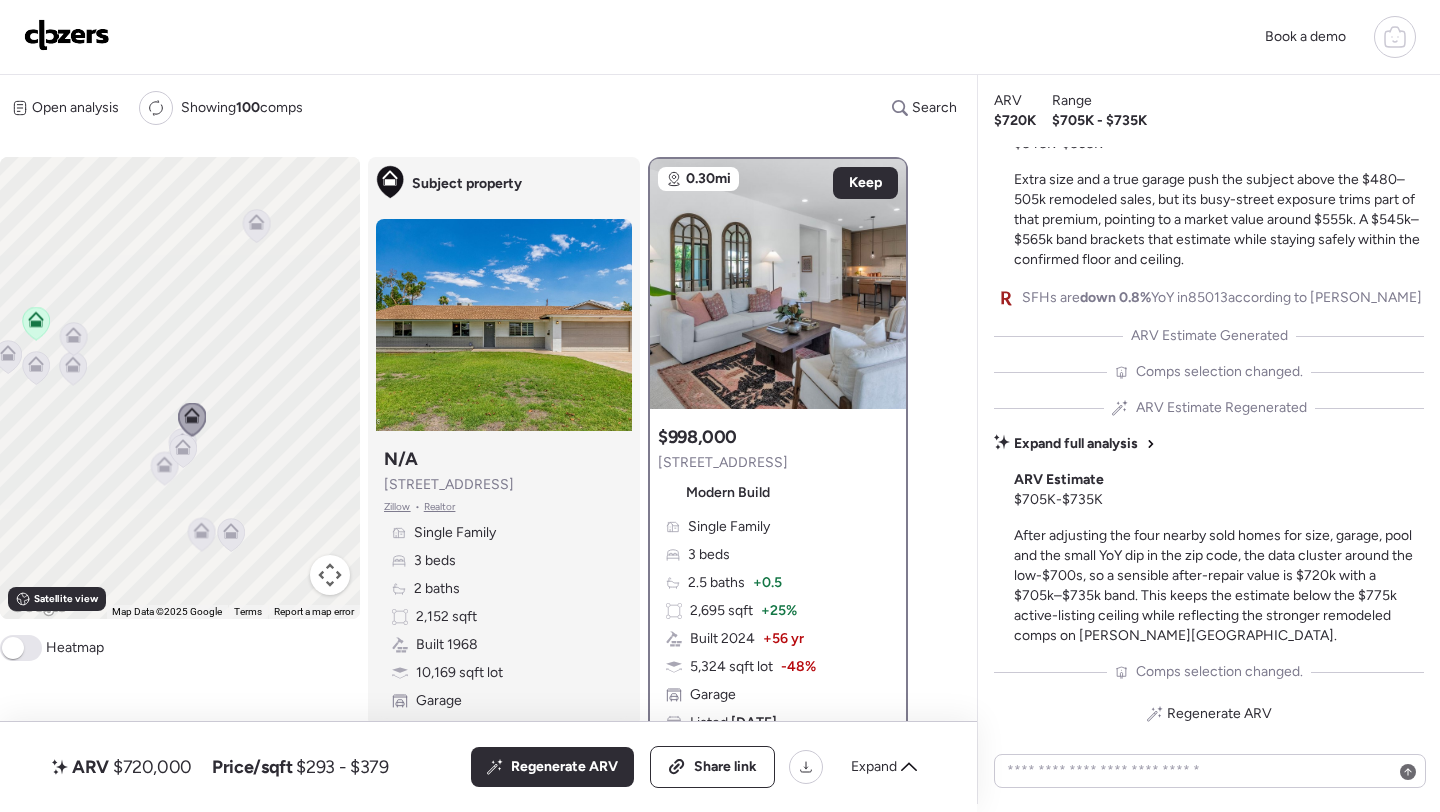 click 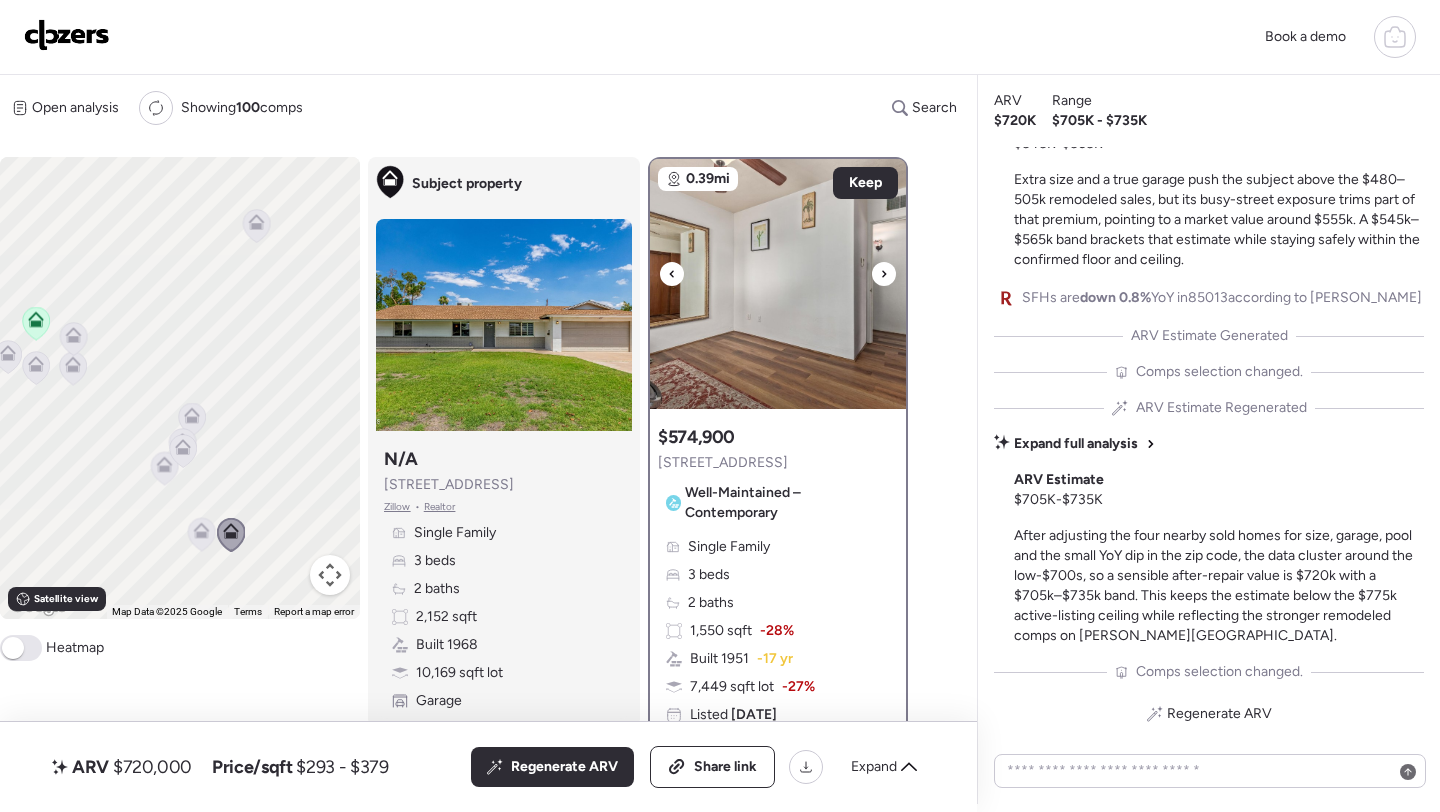 click at bounding box center [778, 284] 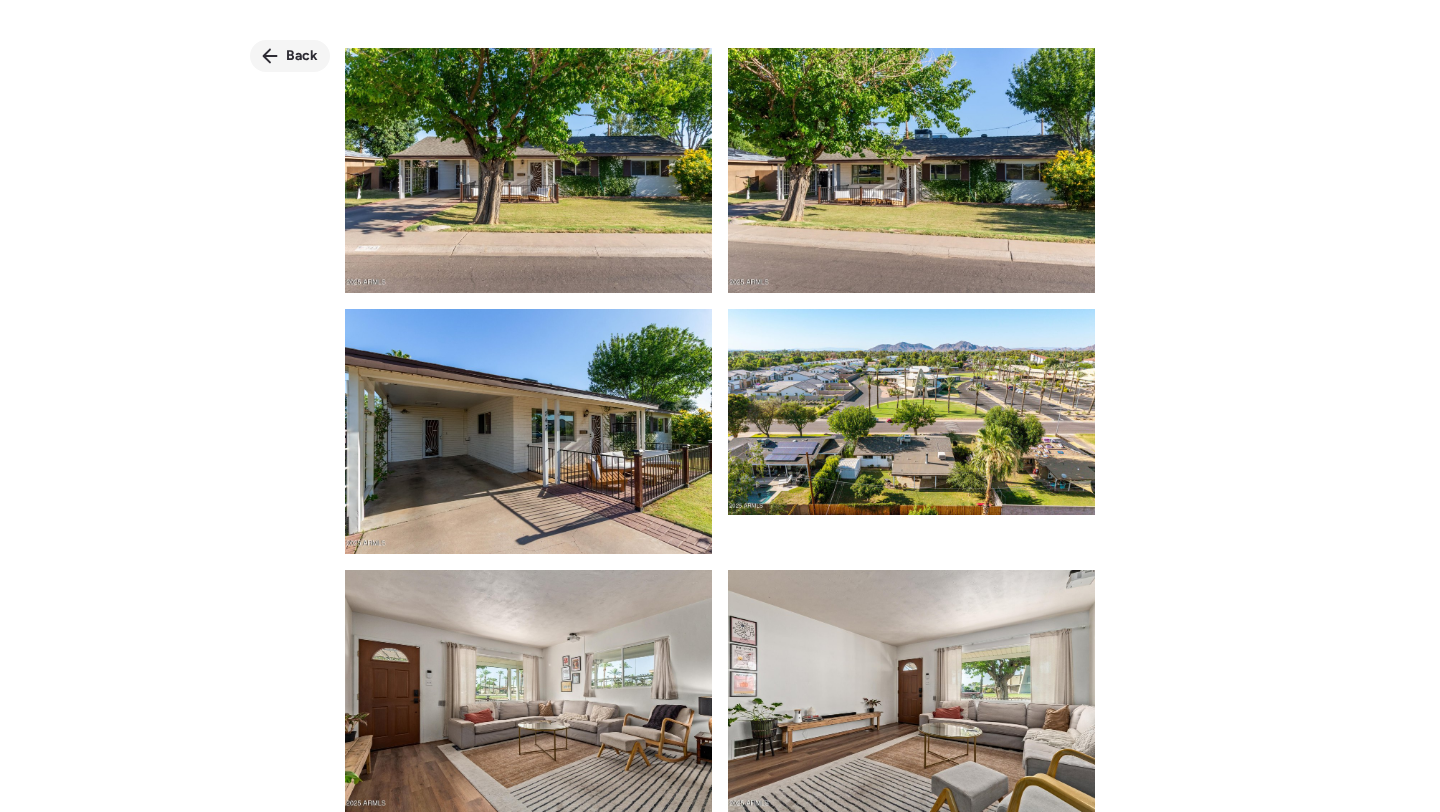 click on "Back" at bounding box center (290, 56) 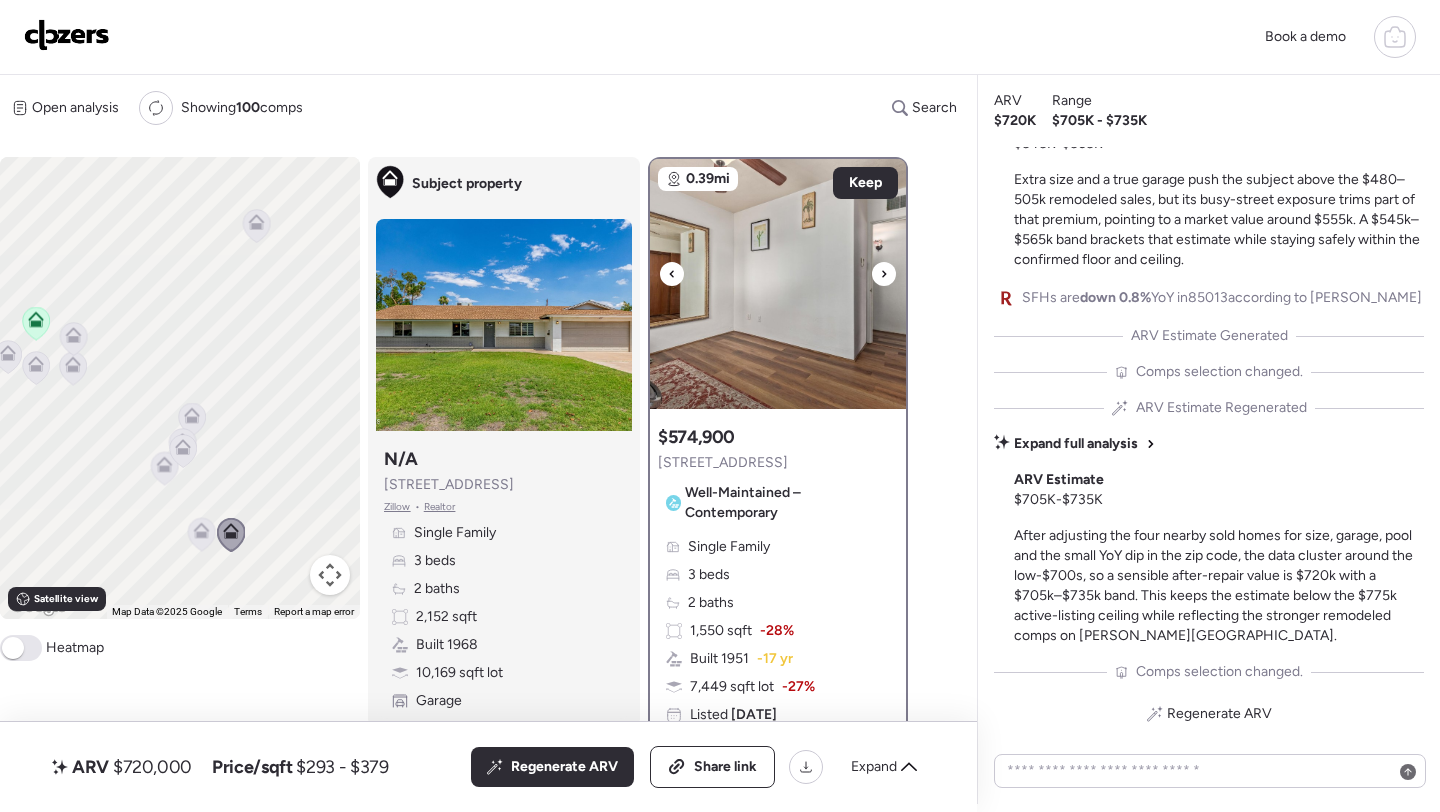 click at bounding box center [778, 284] 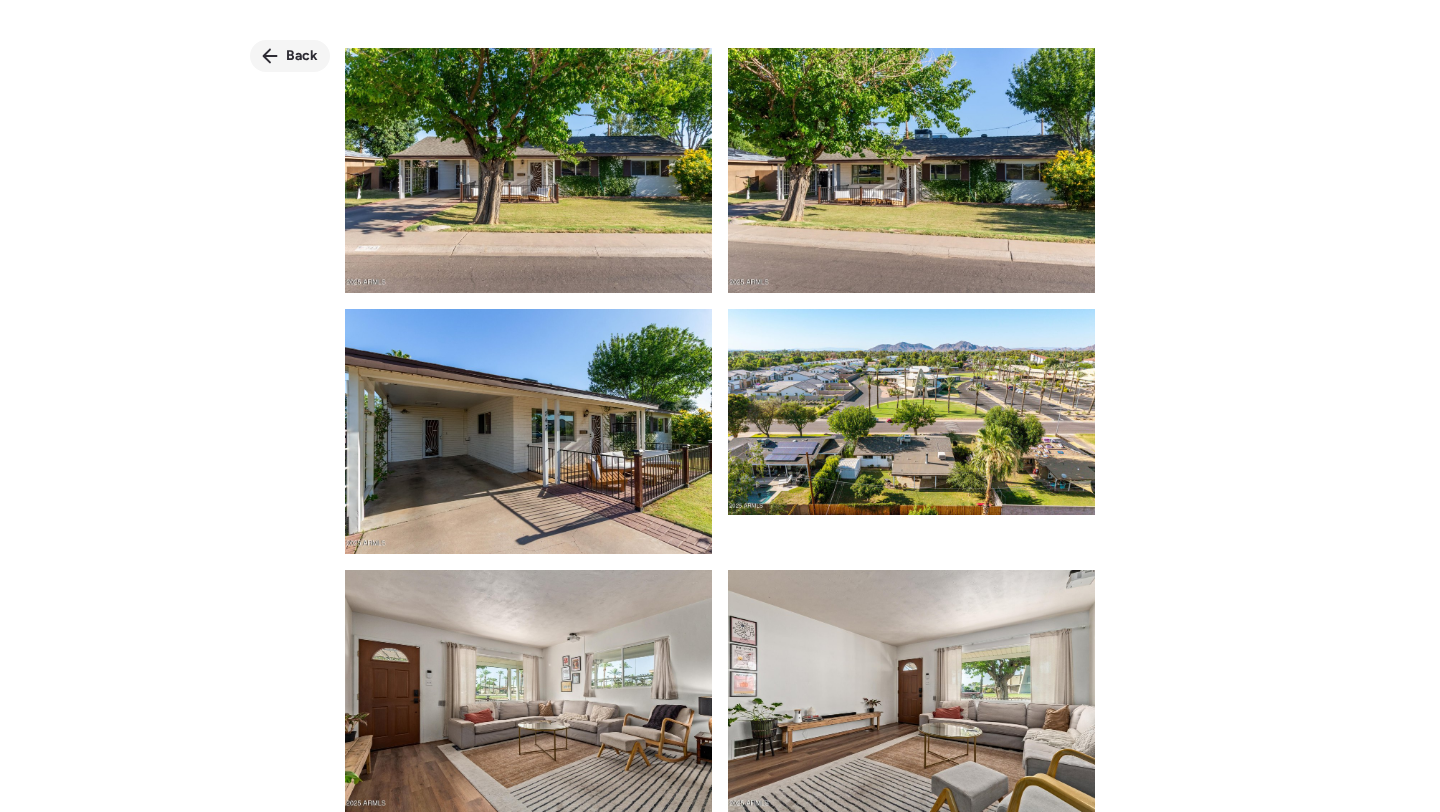 click on "Back" at bounding box center [302, 56] 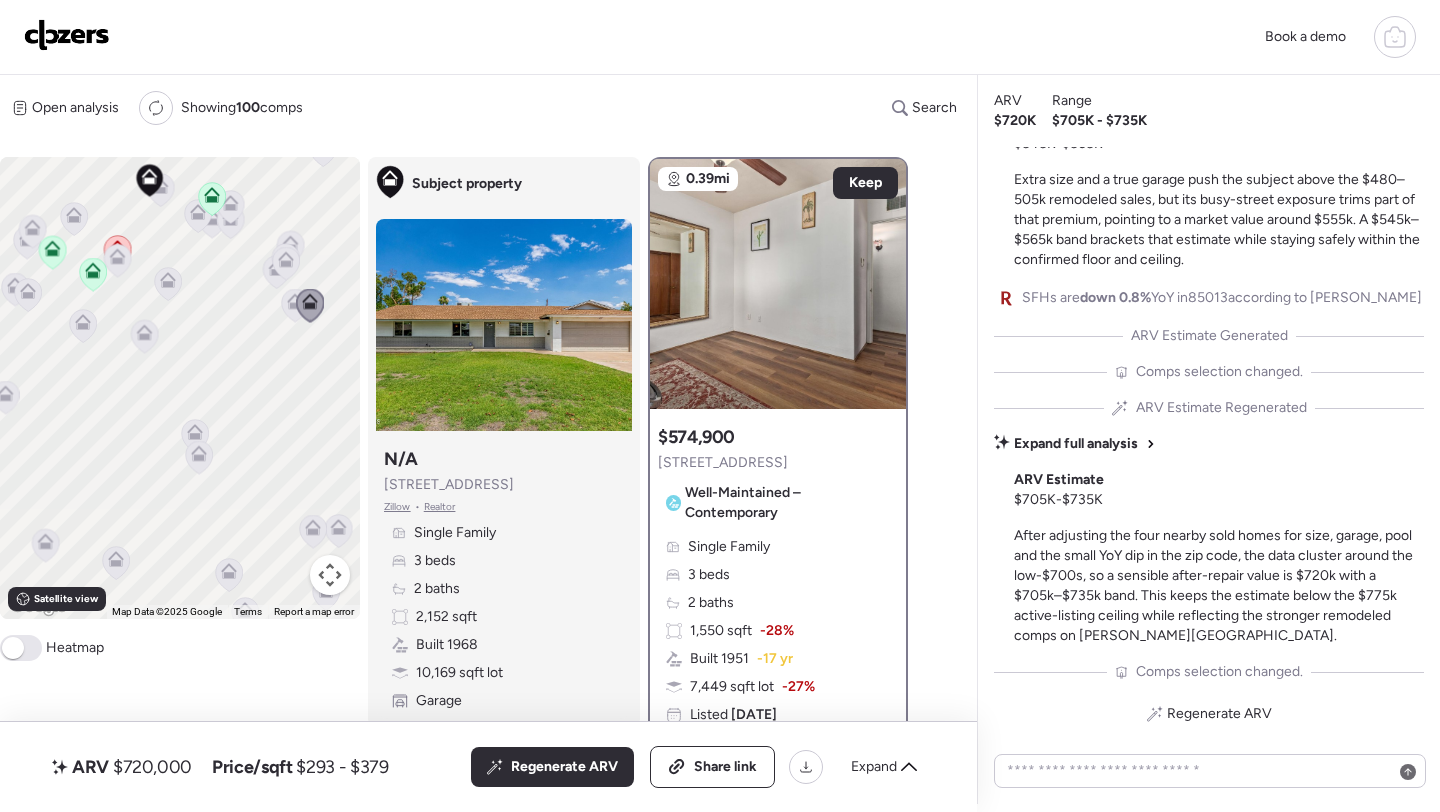 drag, startPoint x: 134, startPoint y: 521, endPoint x: 210, endPoint y: 407, distance: 137.01096 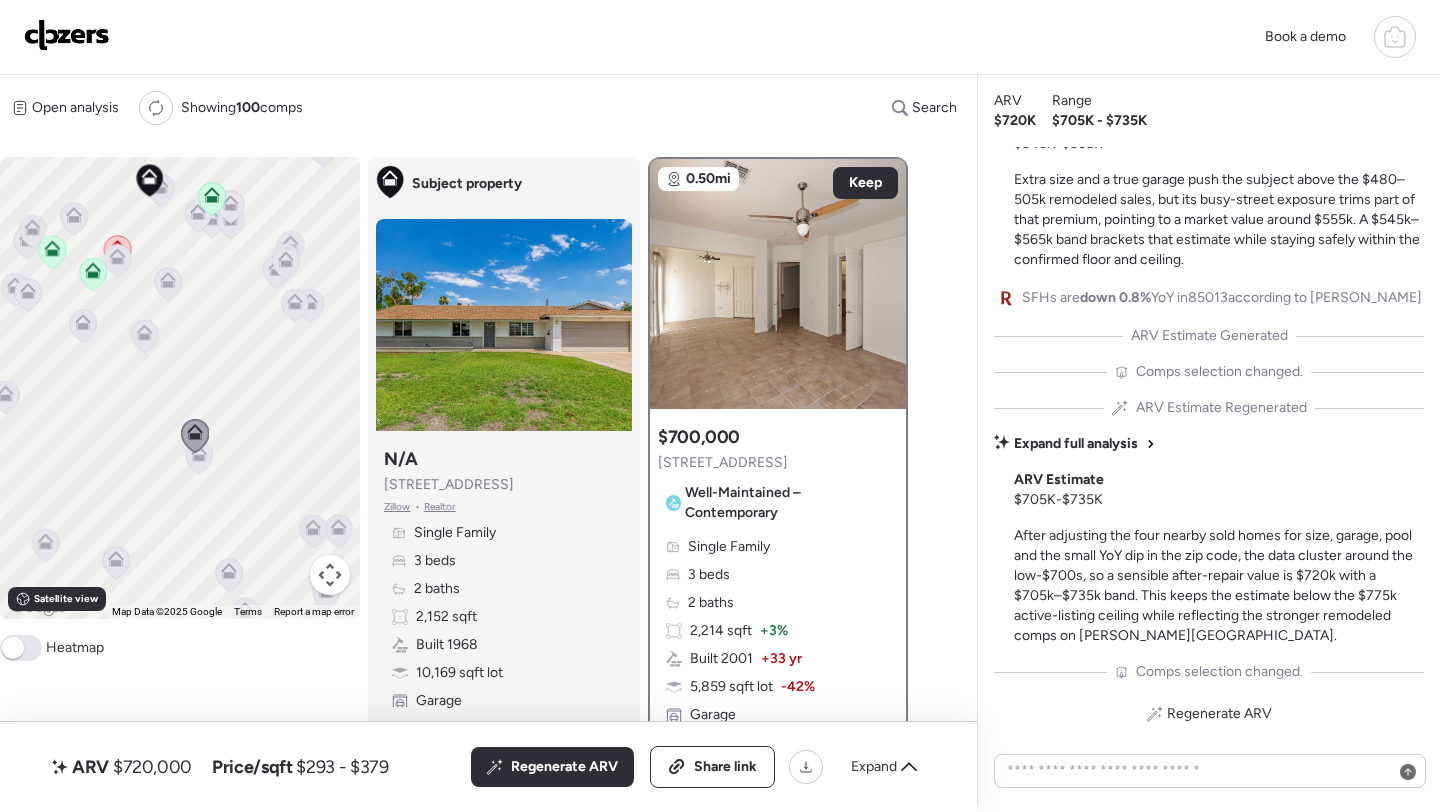 click 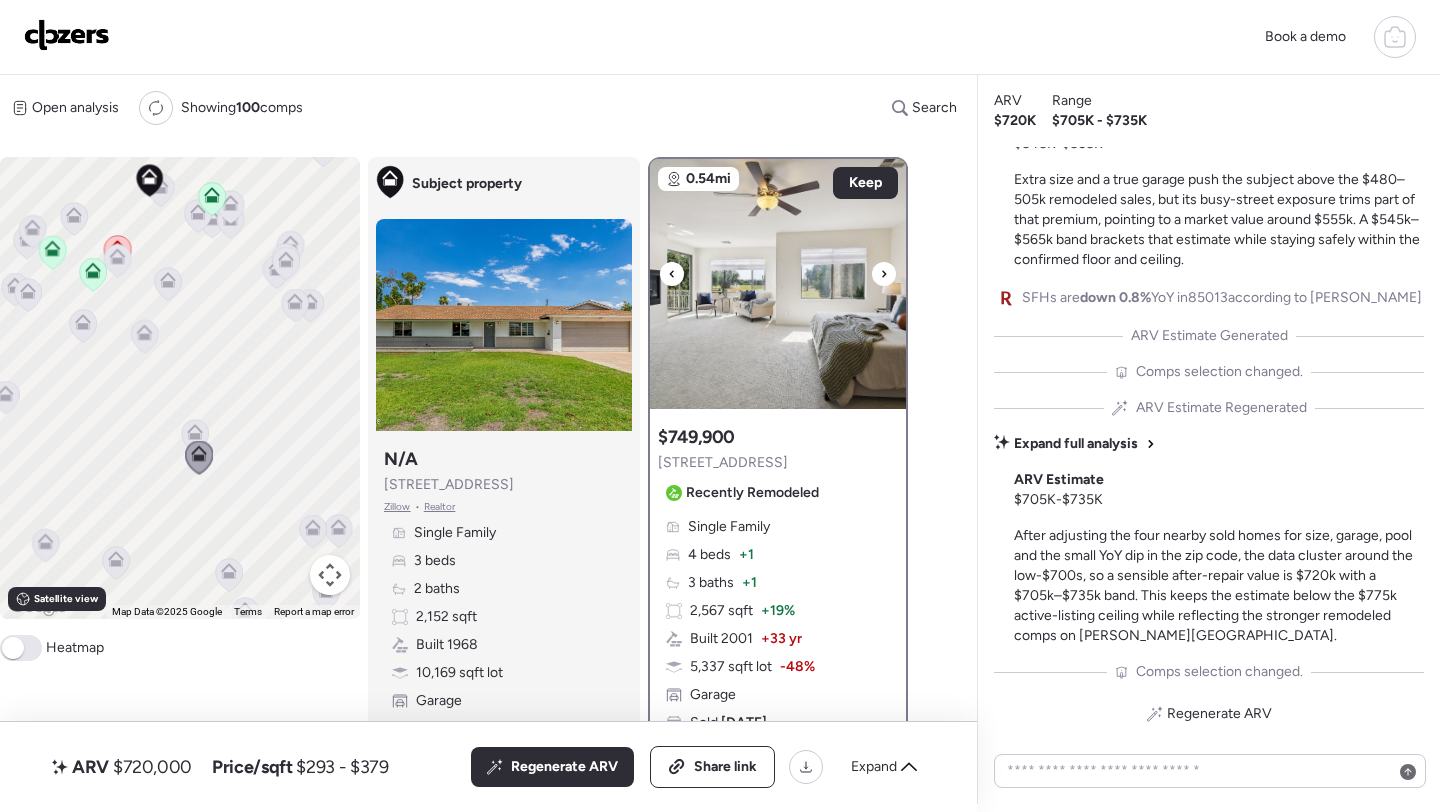 click at bounding box center [778, 284] 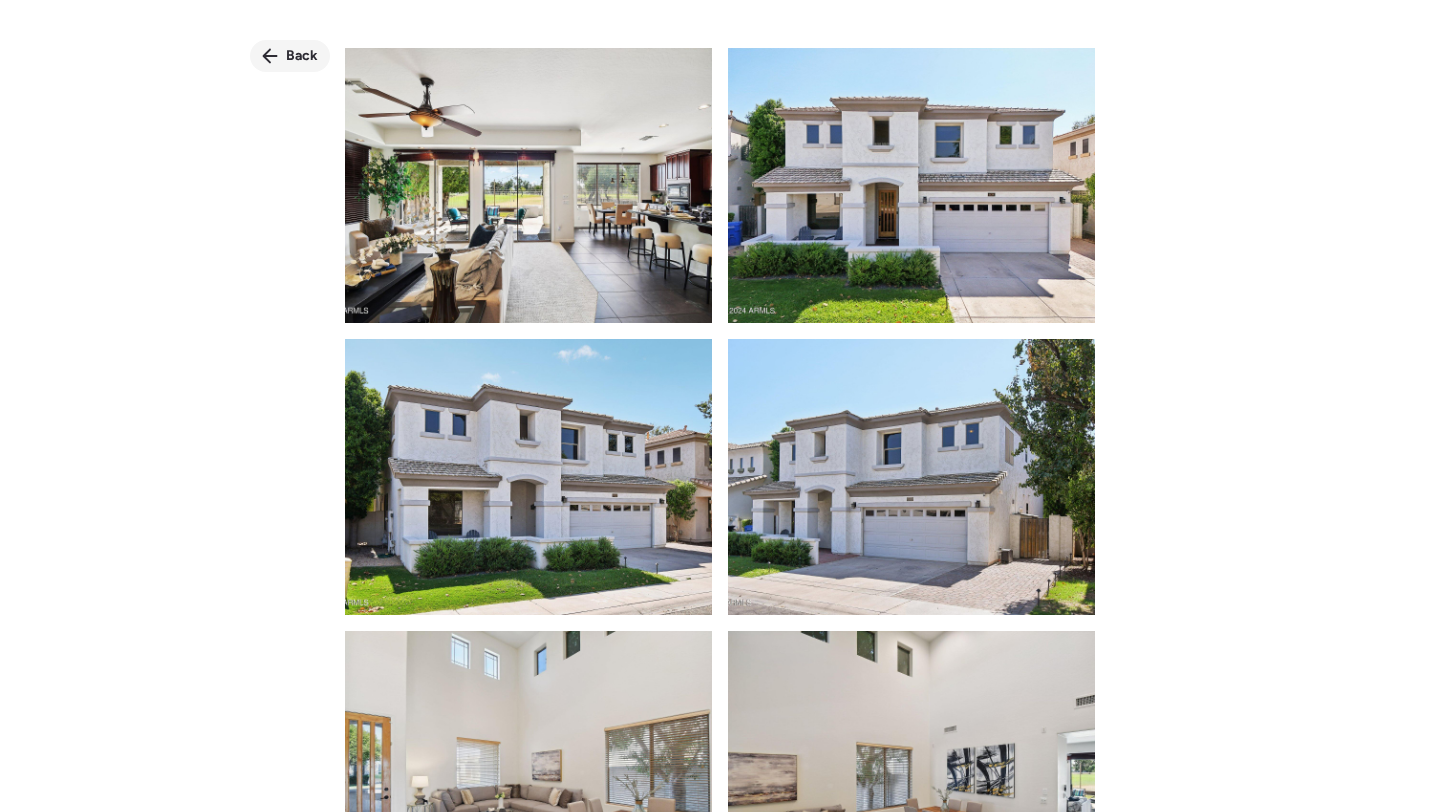 click on "Back" at bounding box center [290, 56] 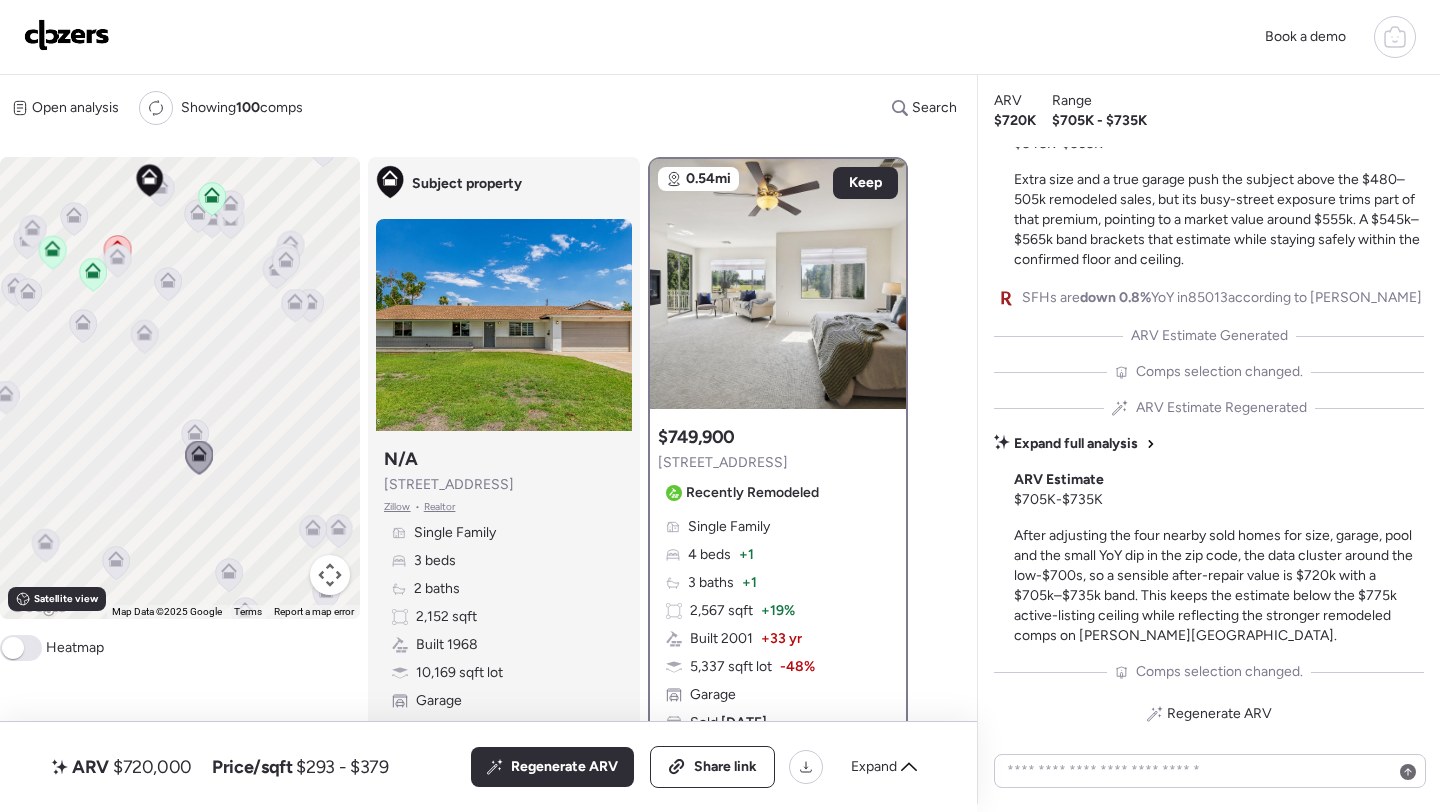 click 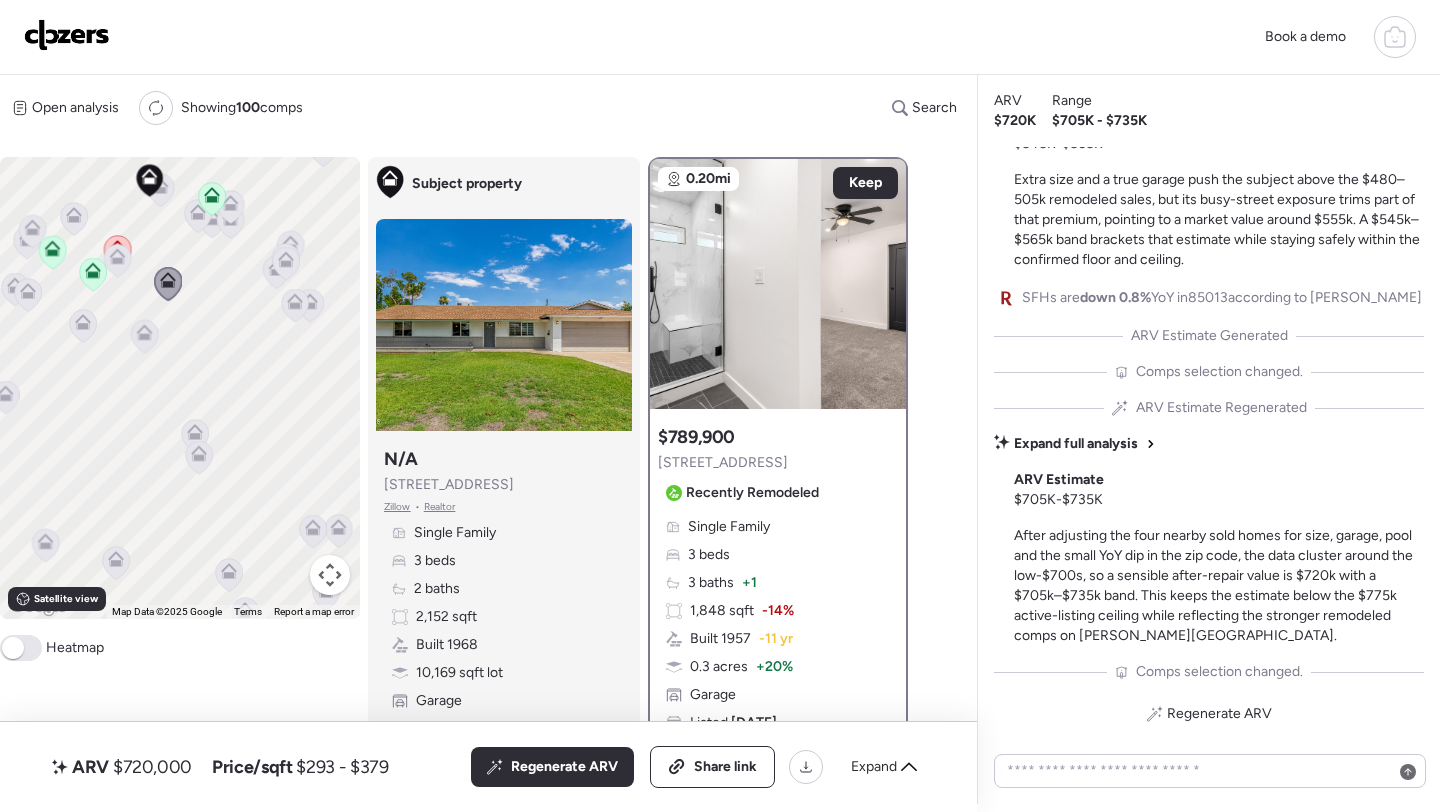 click 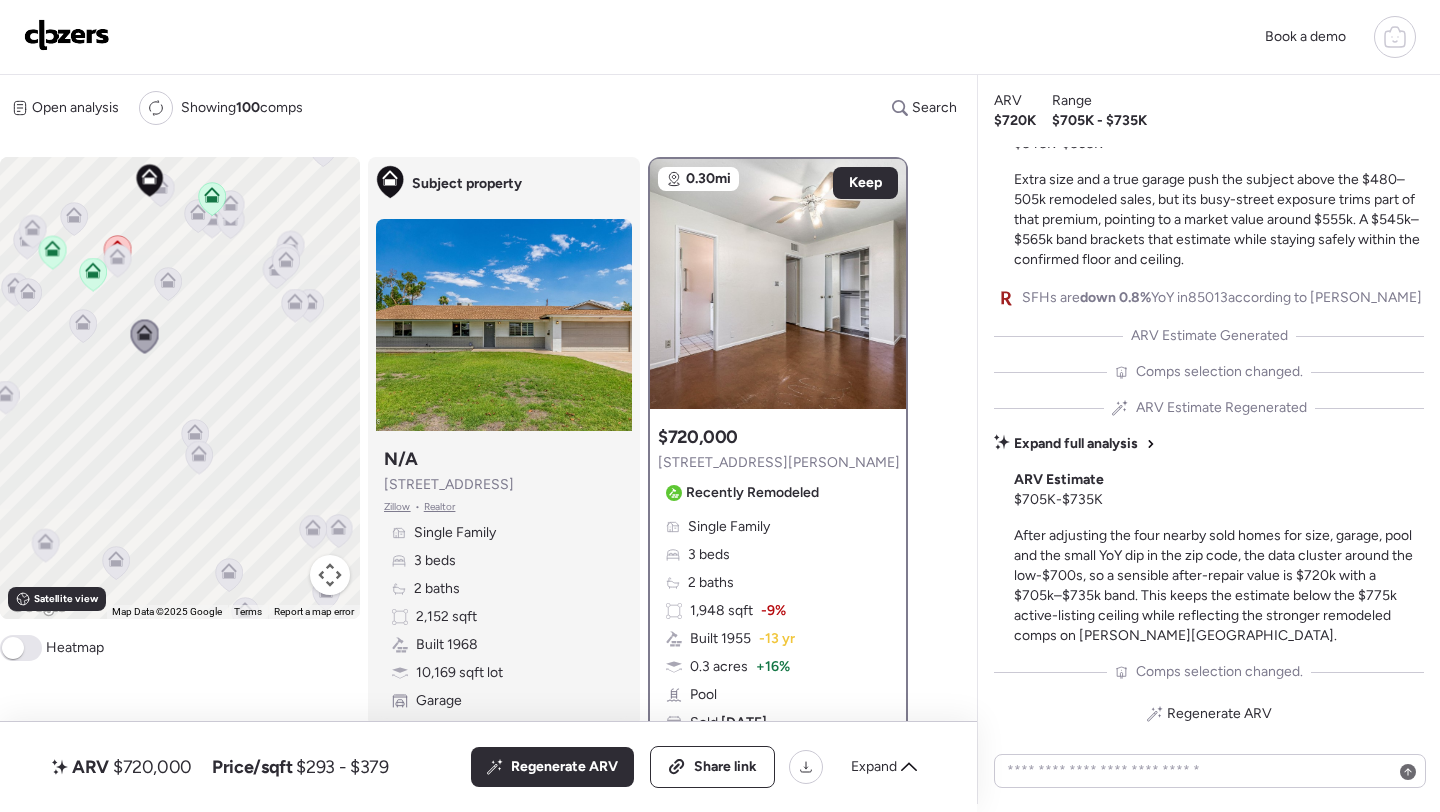 click 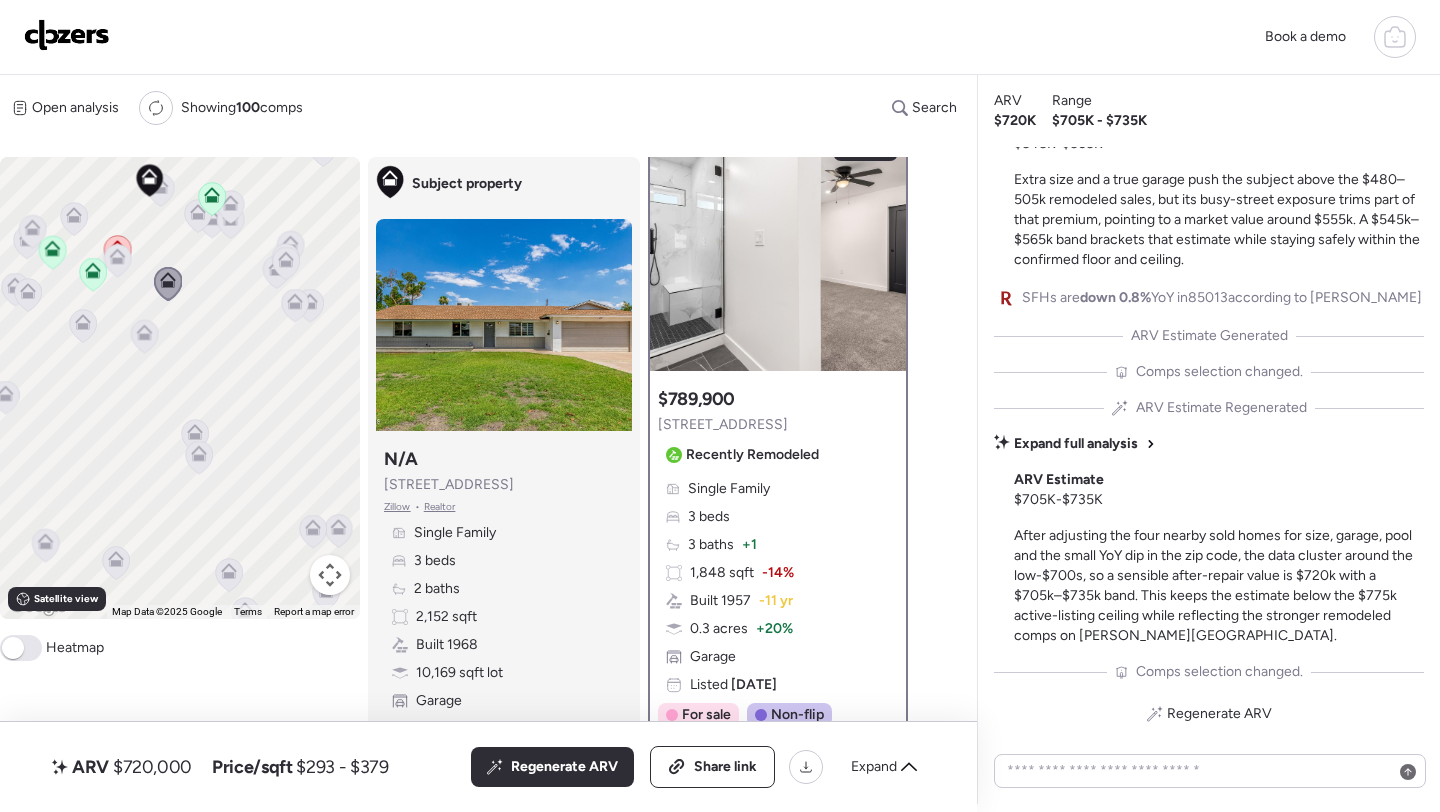 scroll, scrollTop: 0, scrollLeft: 0, axis: both 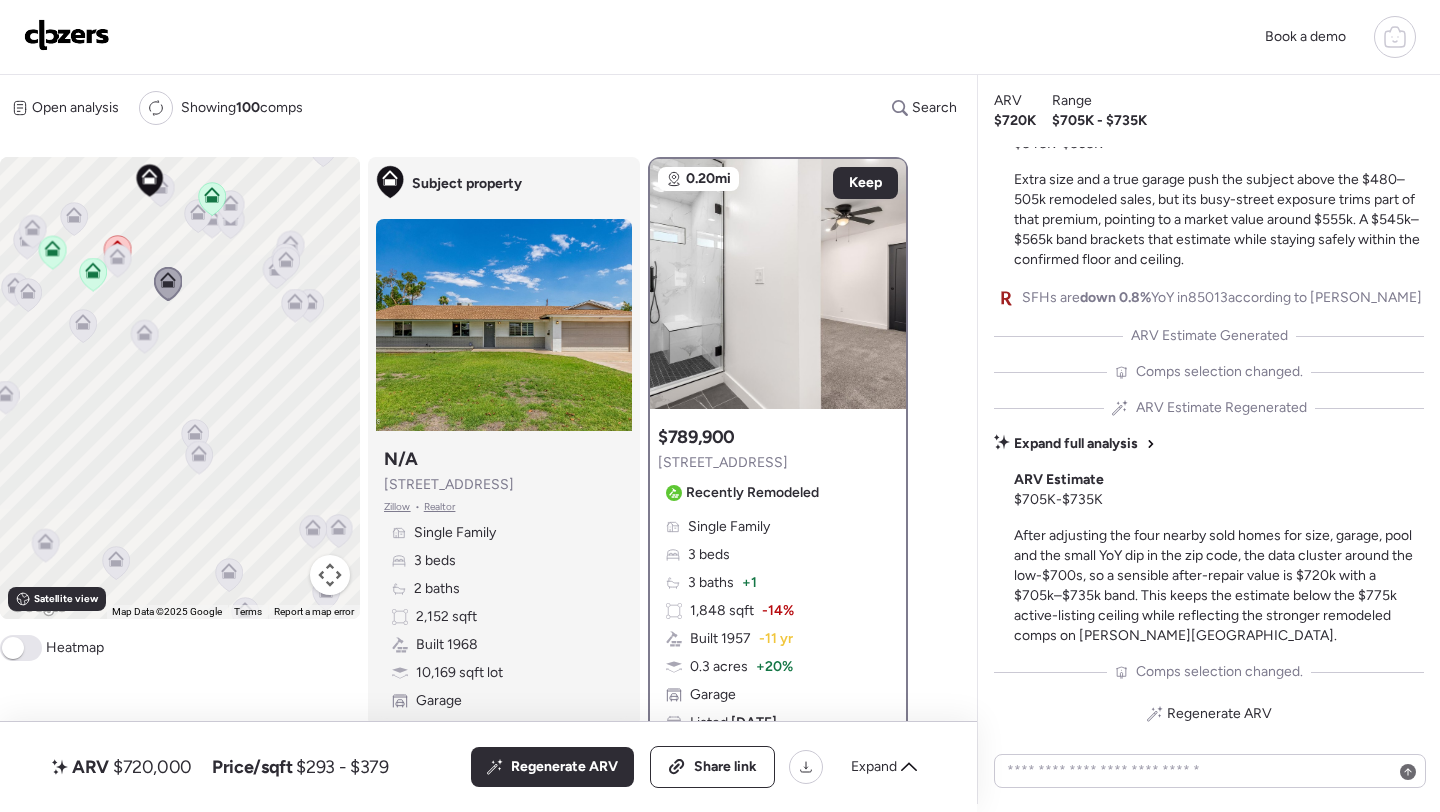 click 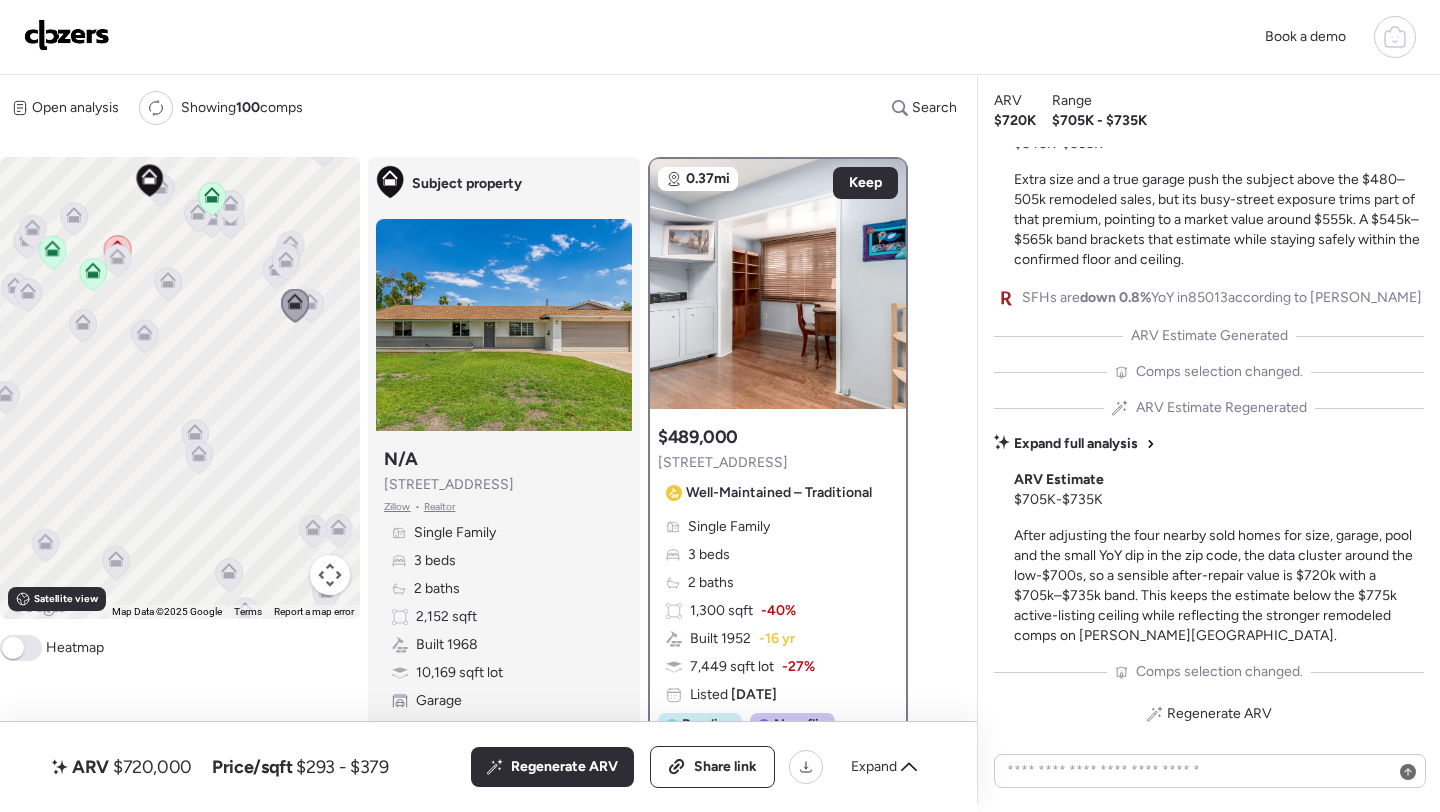click 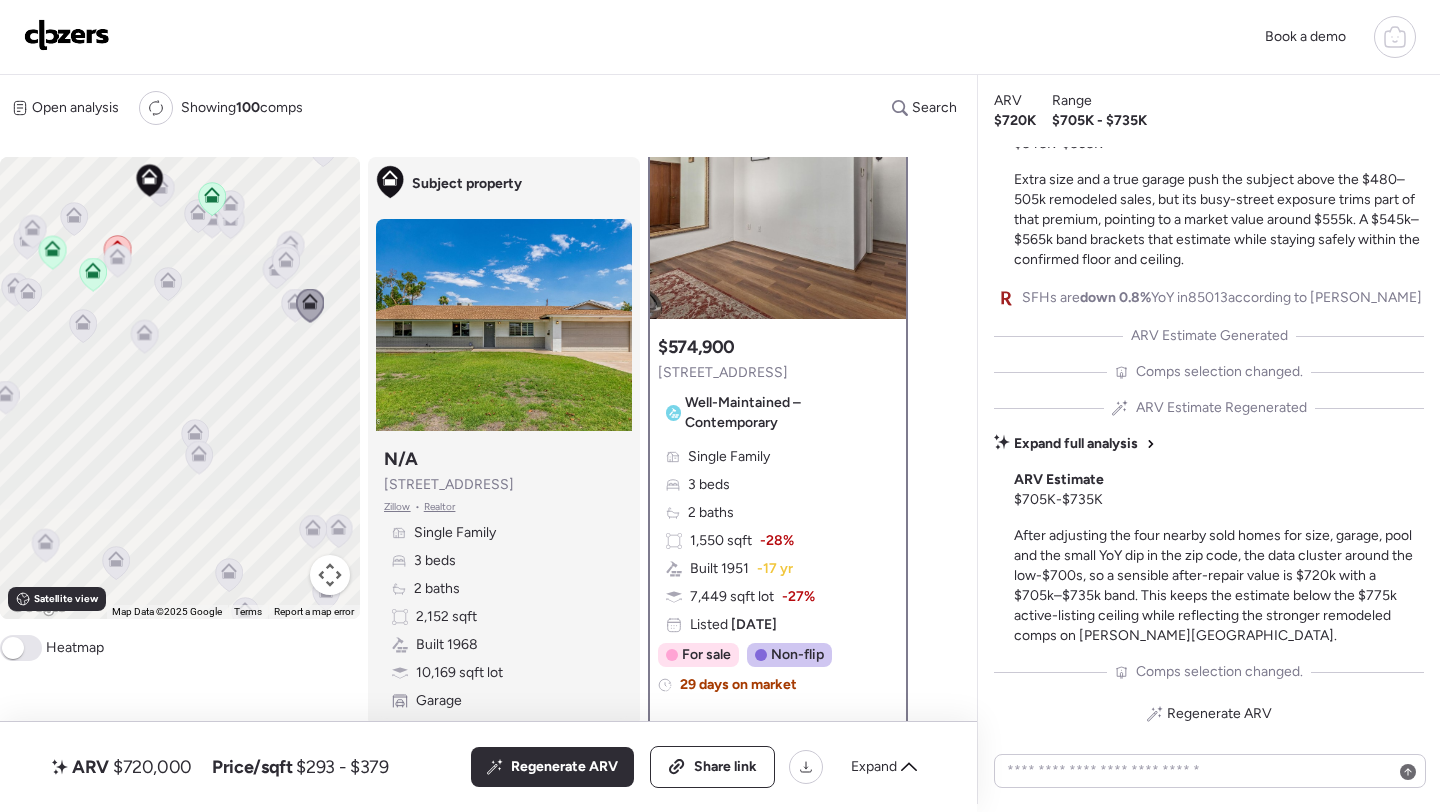 scroll, scrollTop: 0, scrollLeft: 0, axis: both 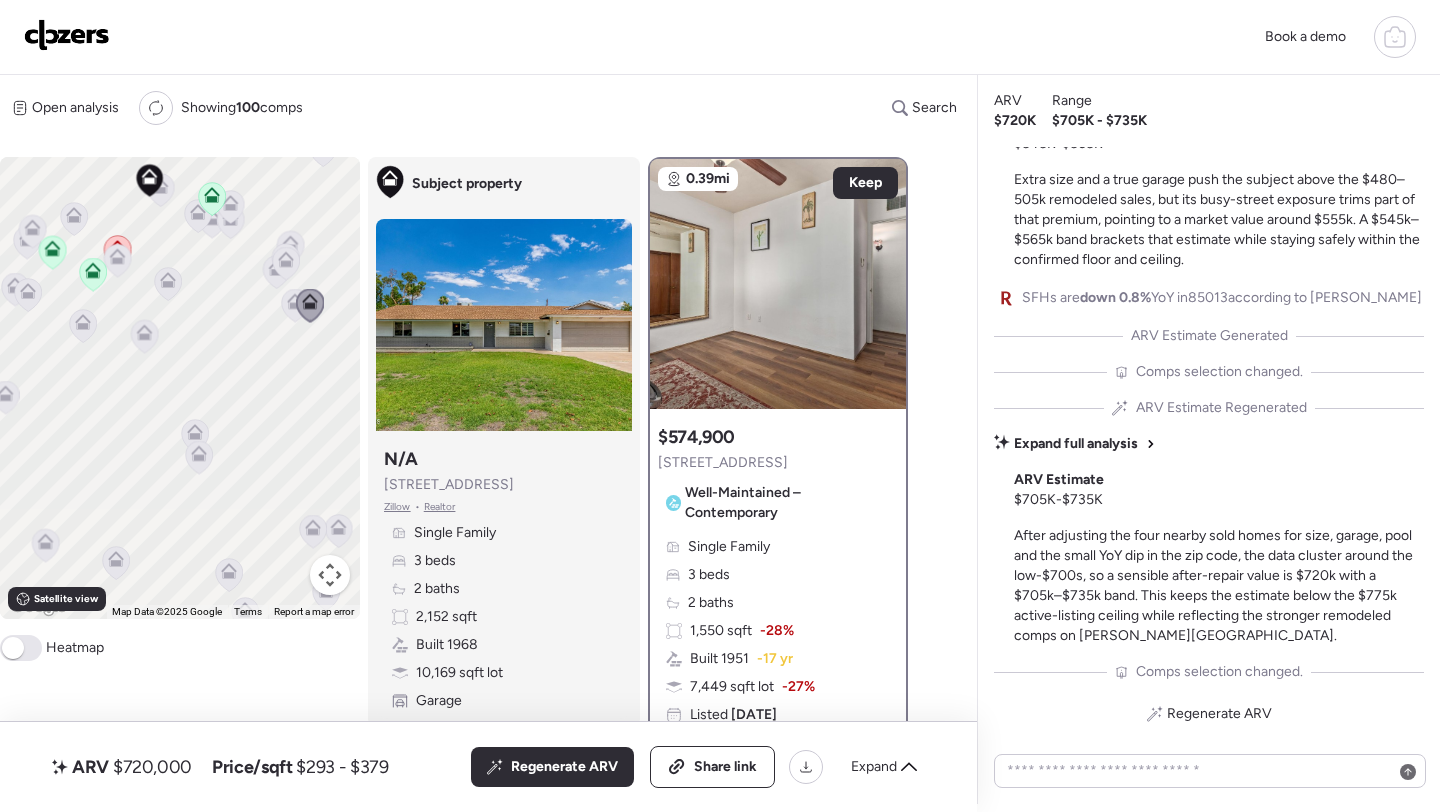 click 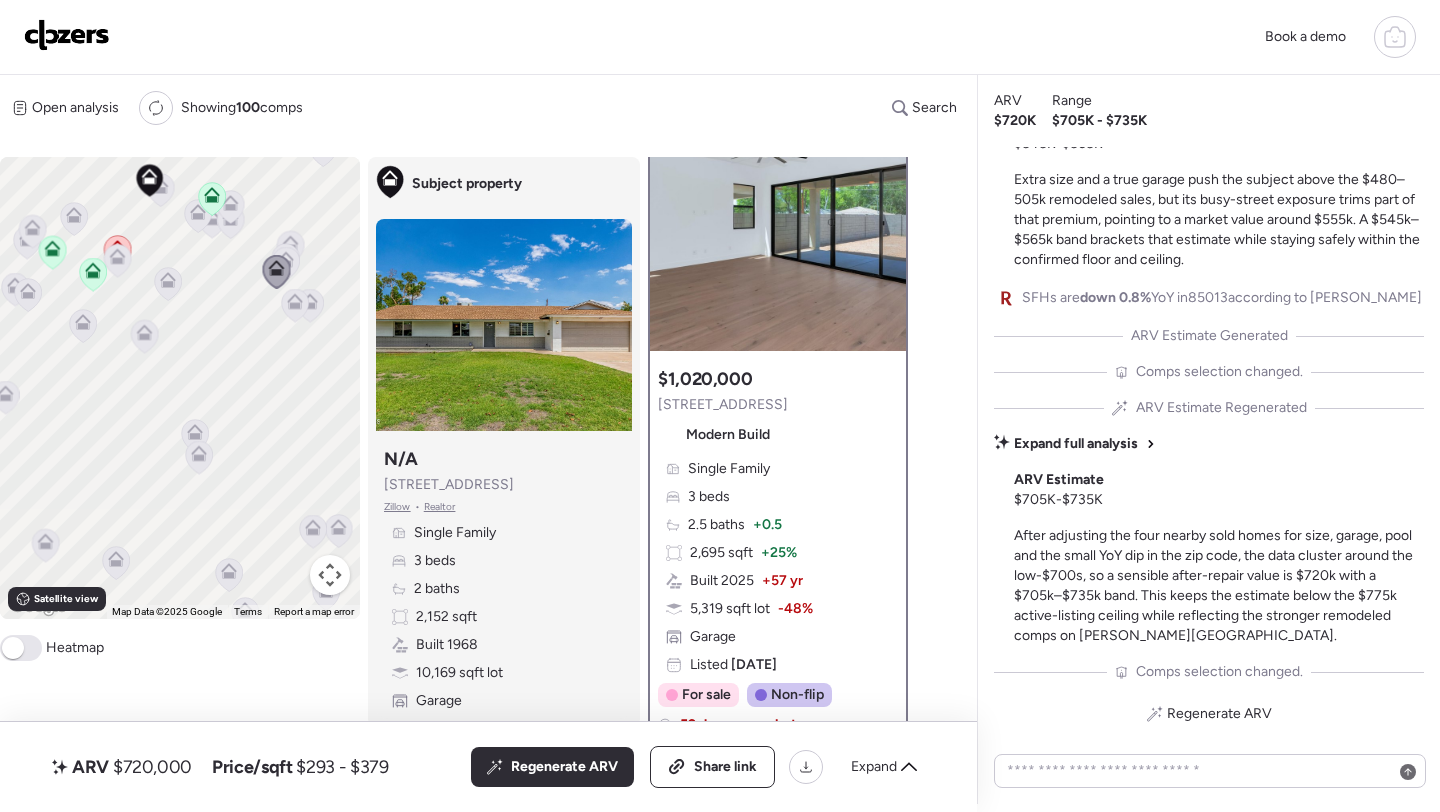 scroll, scrollTop: 0, scrollLeft: 0, axis: both 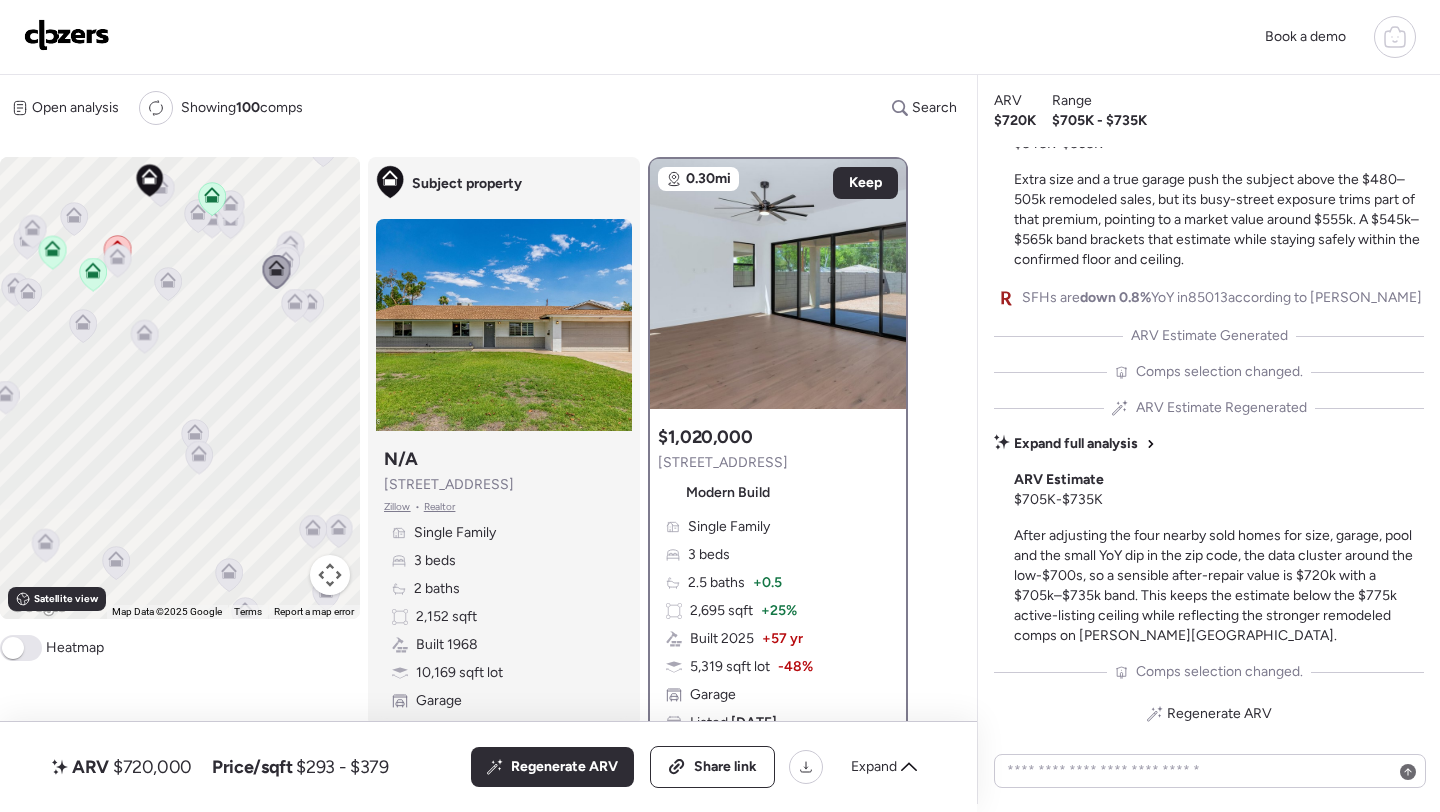 click 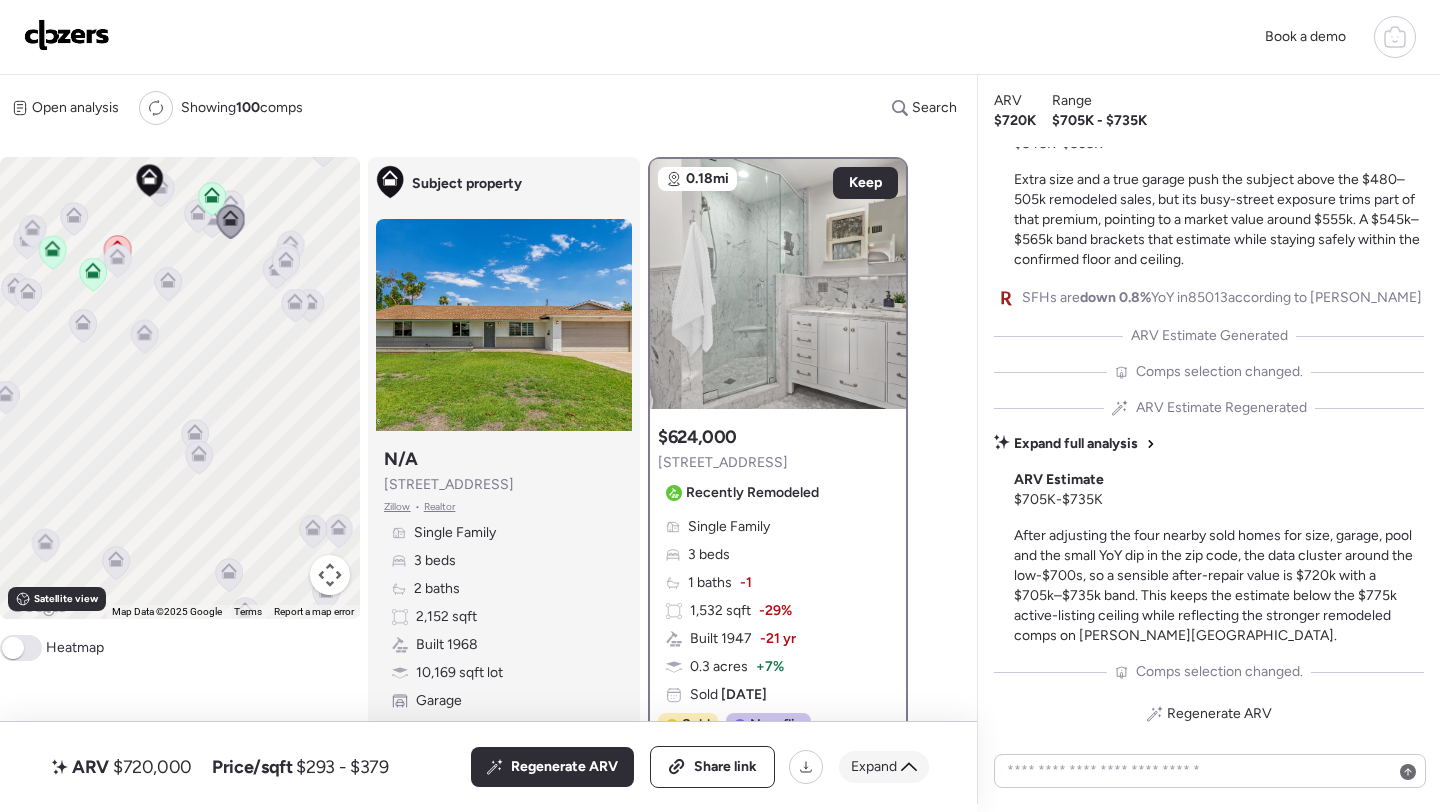 click 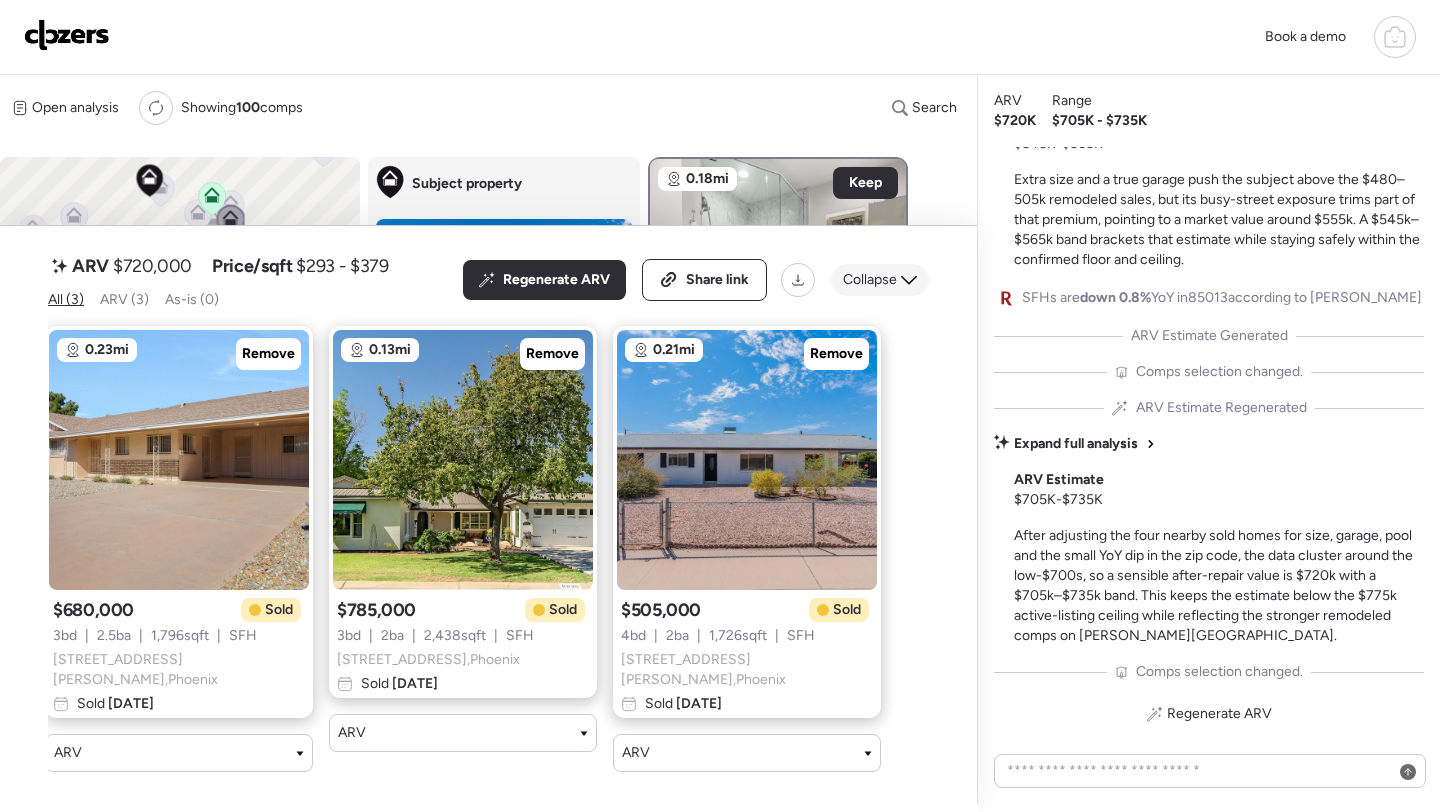 click on "Collapse" at bounding box center [870, 280] 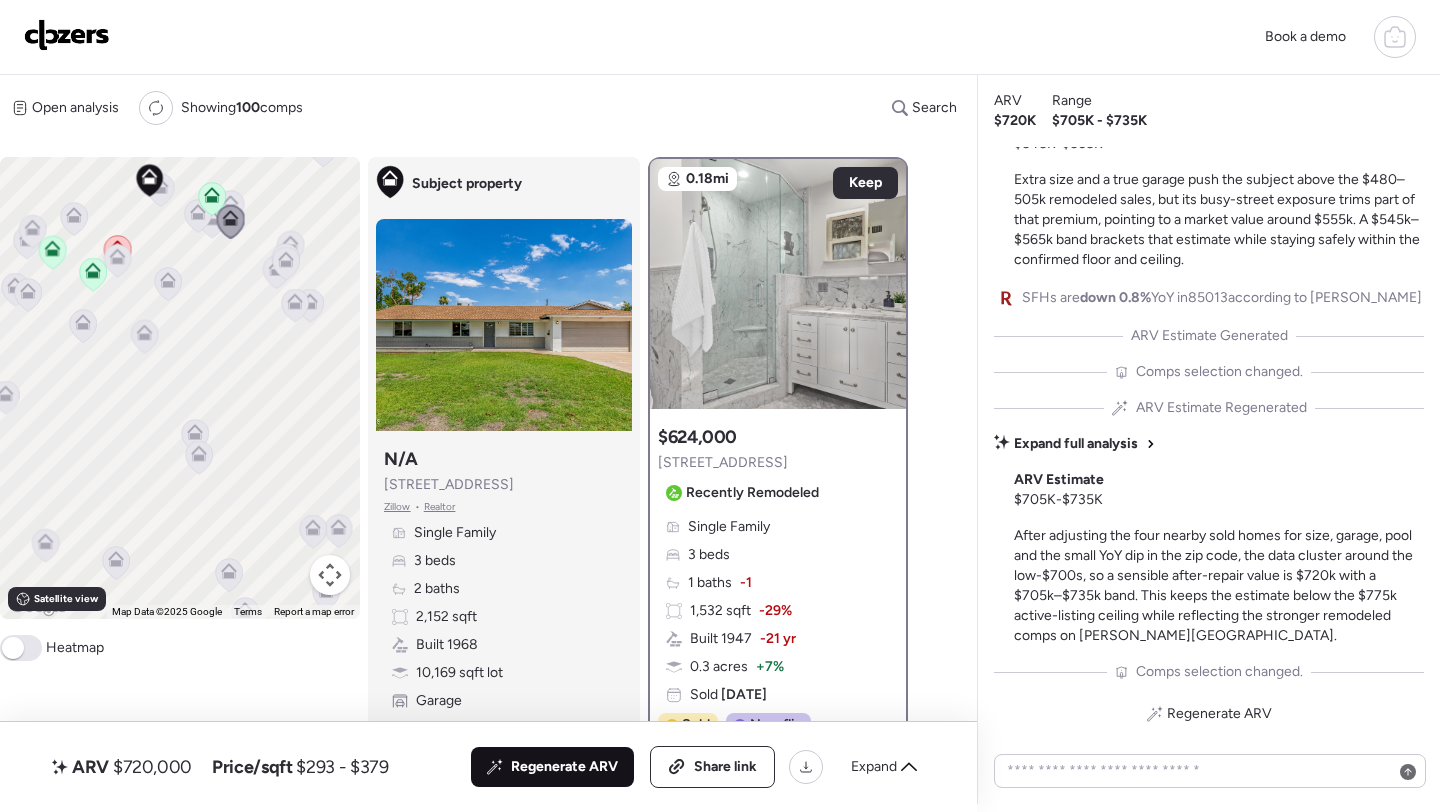 click on "Regenerate ARV" at bounding box center (564, 767) 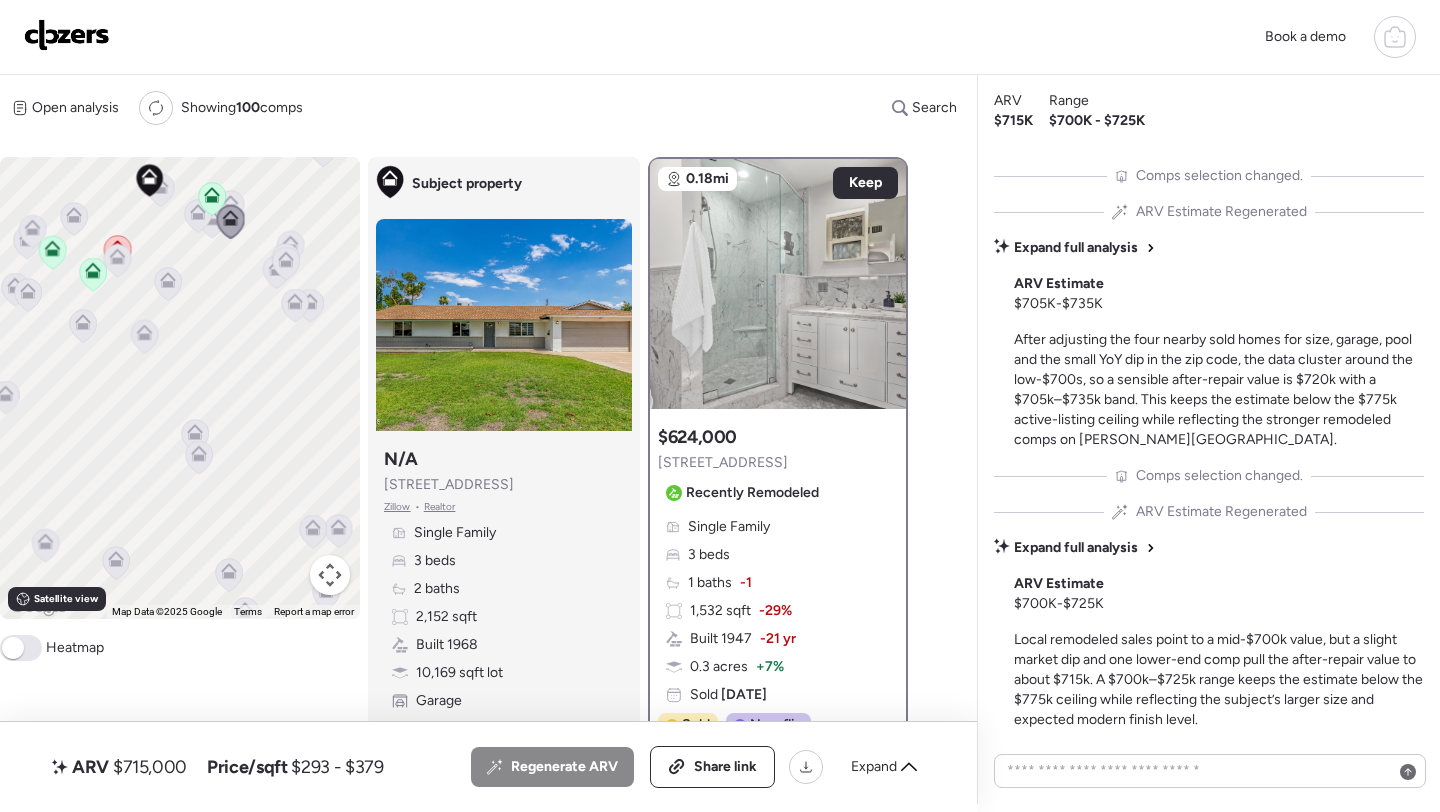 click on "$715,000" at bounding box center (150, 767) 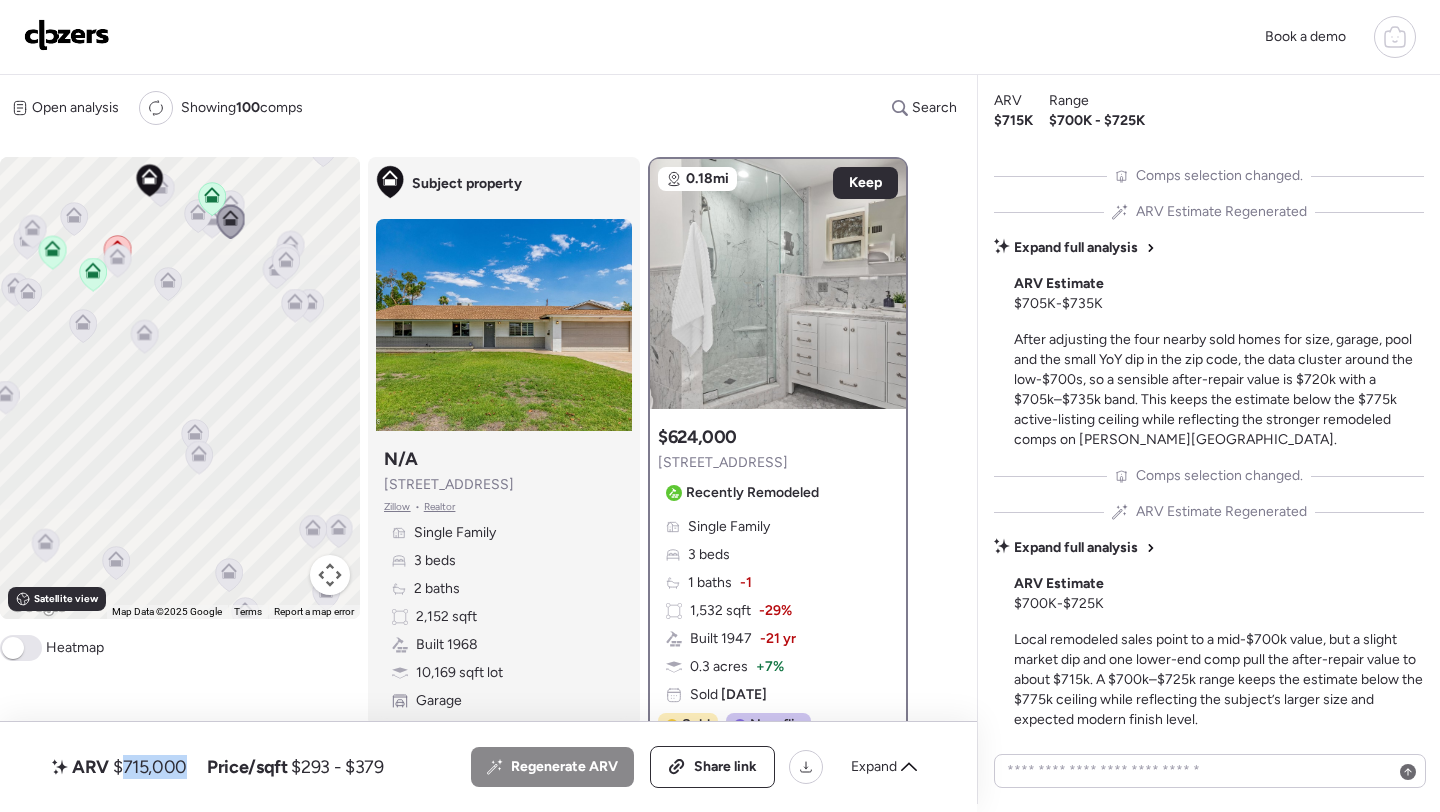copy on "715,000" 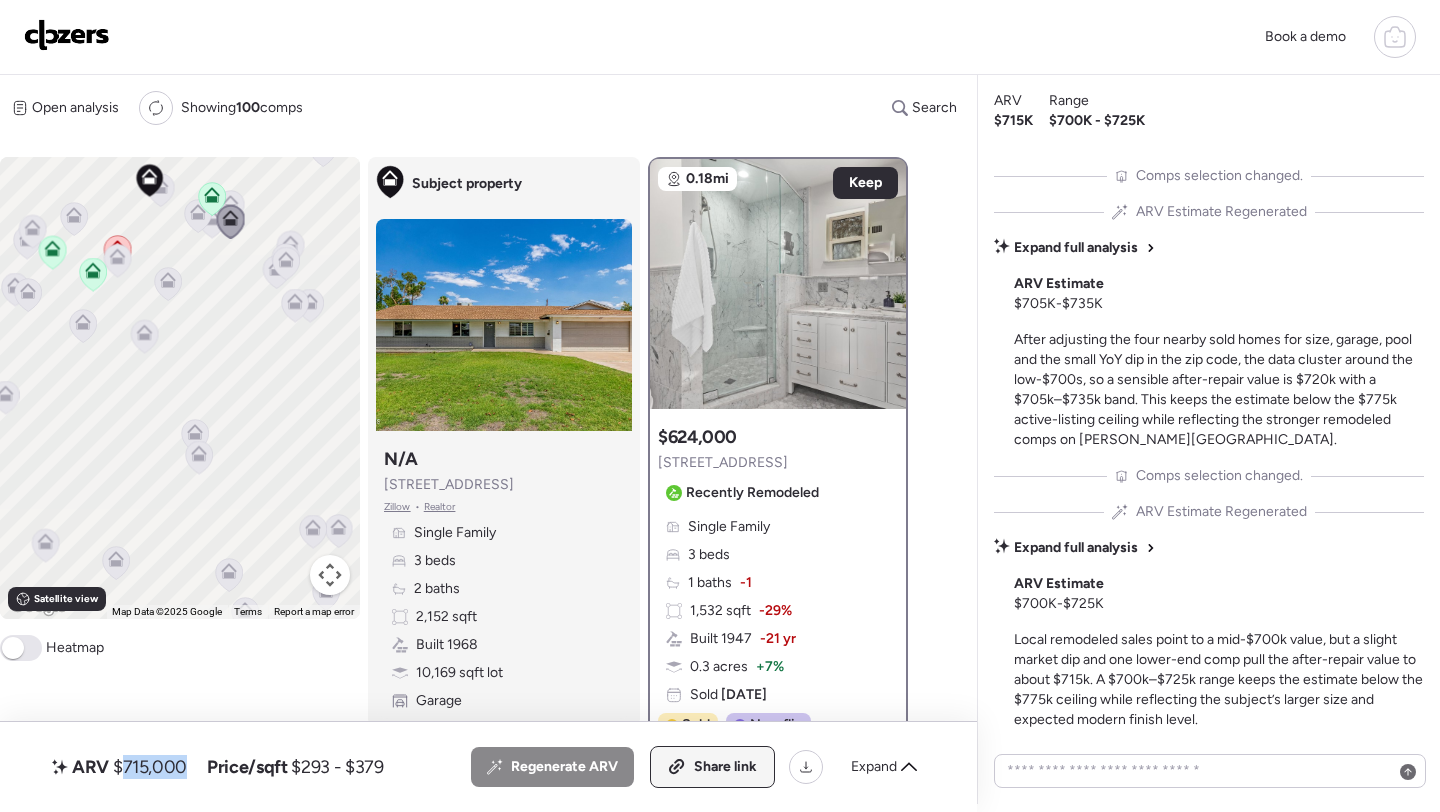 click on "Share link" at bounding box center [712, 767] 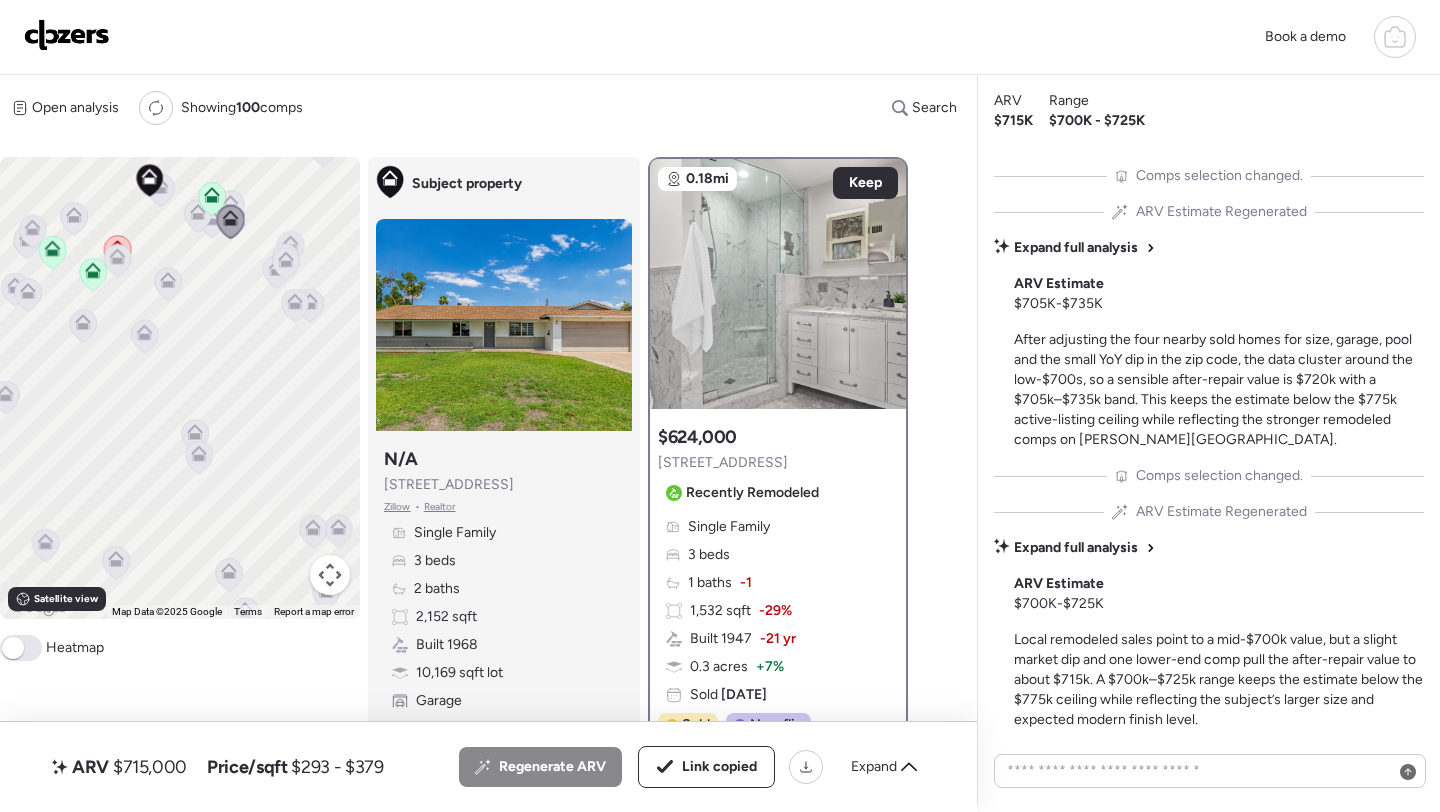 click at bounding box center (67, 35) 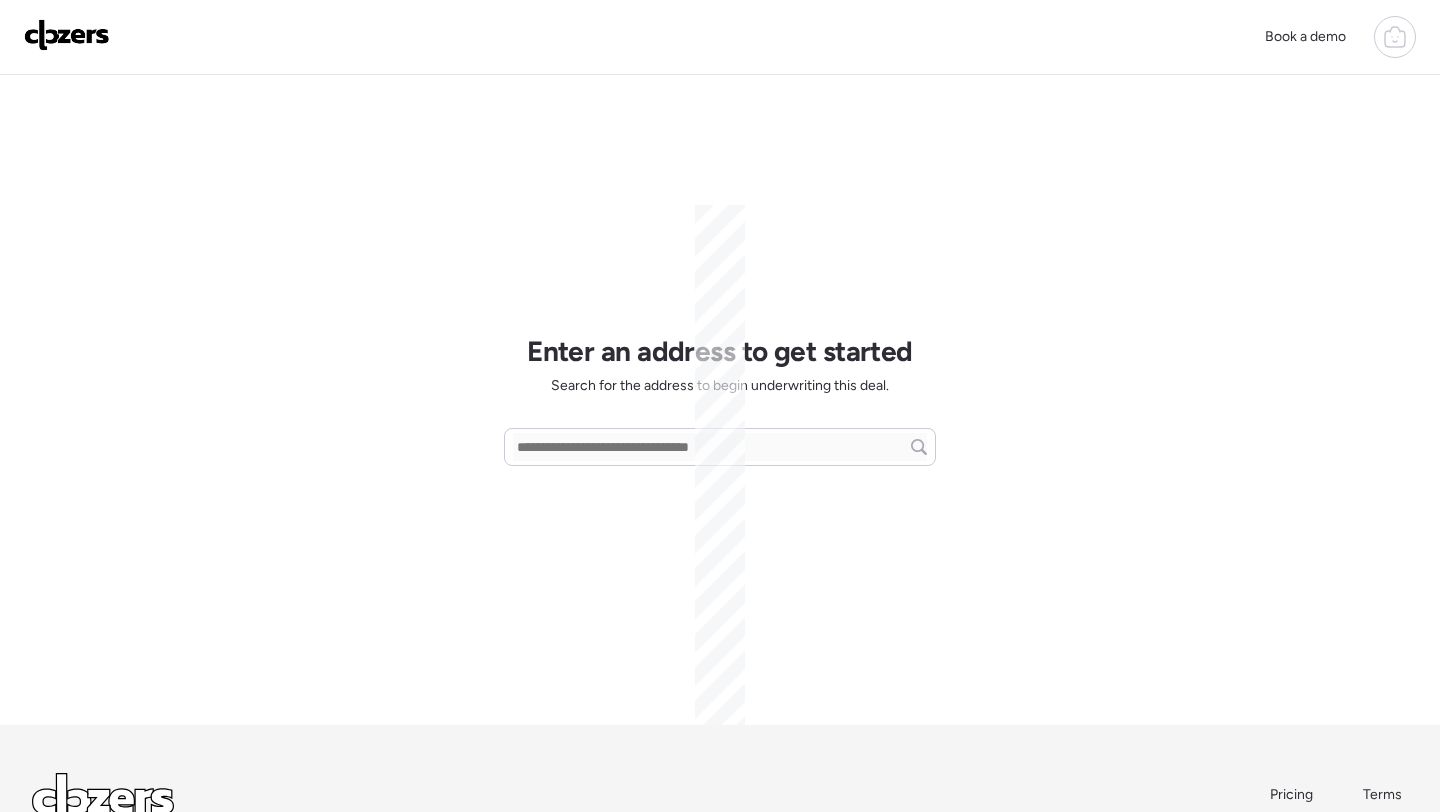 scroll, scrollTop: 0, scrollLeft: 0, axis: both 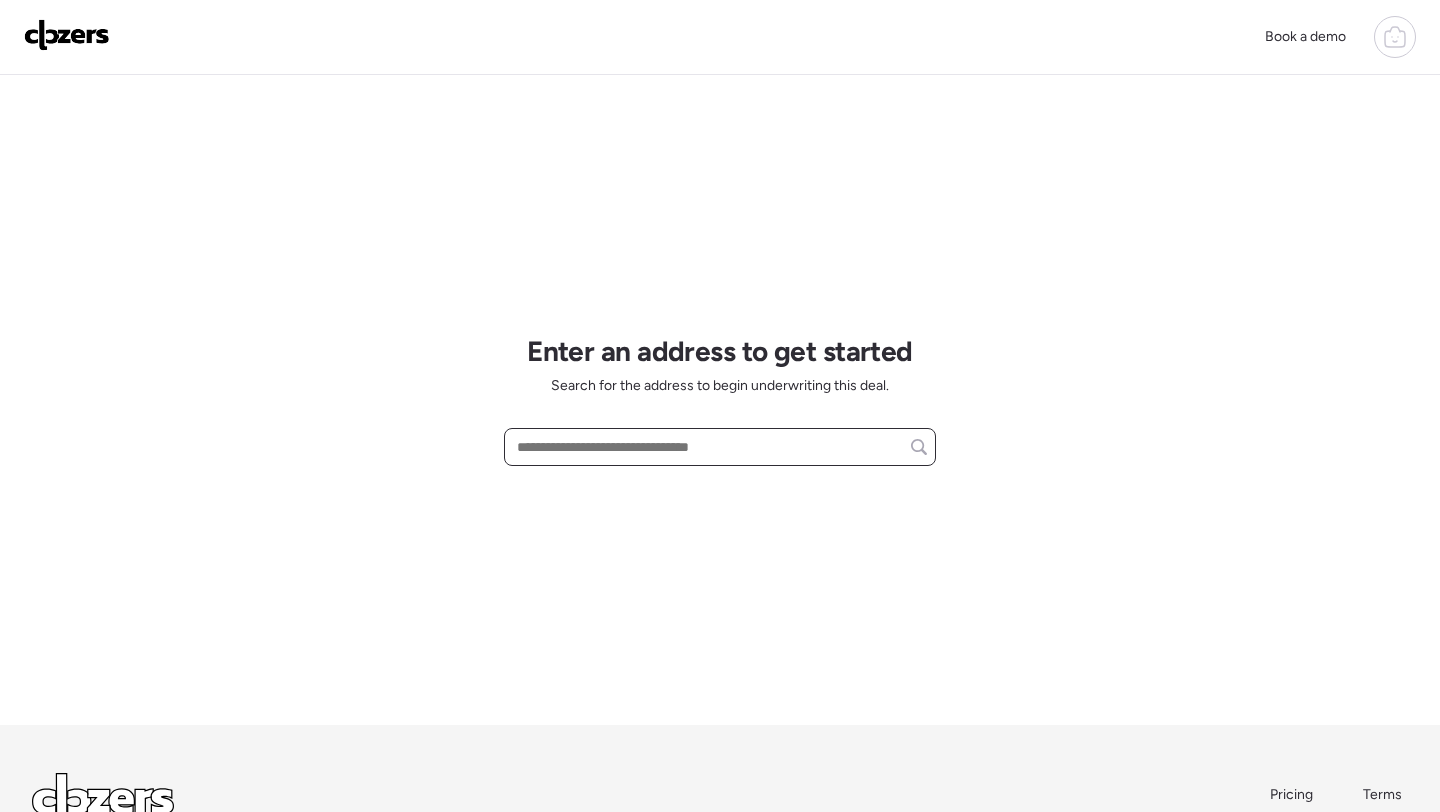 click at bounding box center (720, 447) 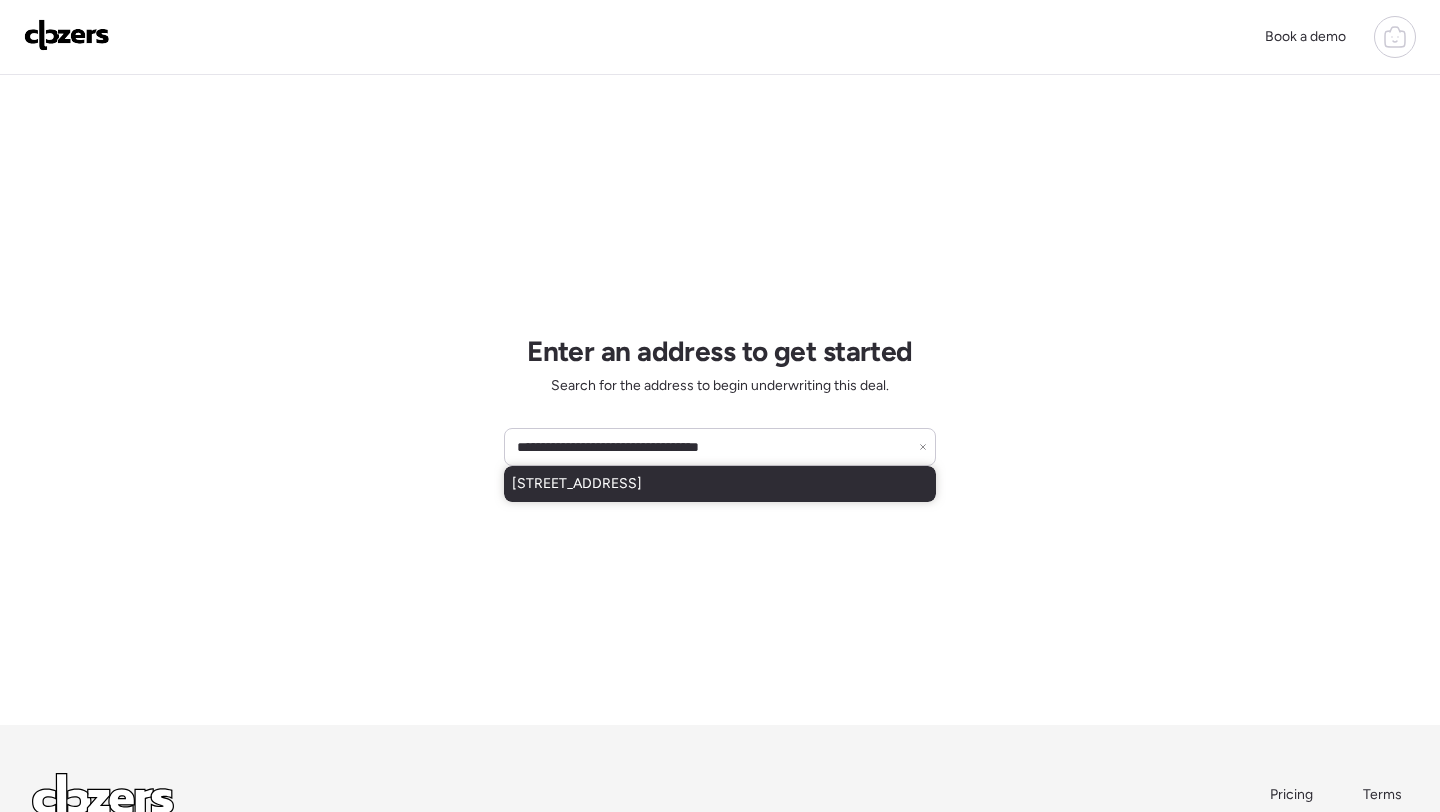click on "5827 W Rosewood Ln, Phoenix, AZ, 85031" at bounding box center [577, 484] 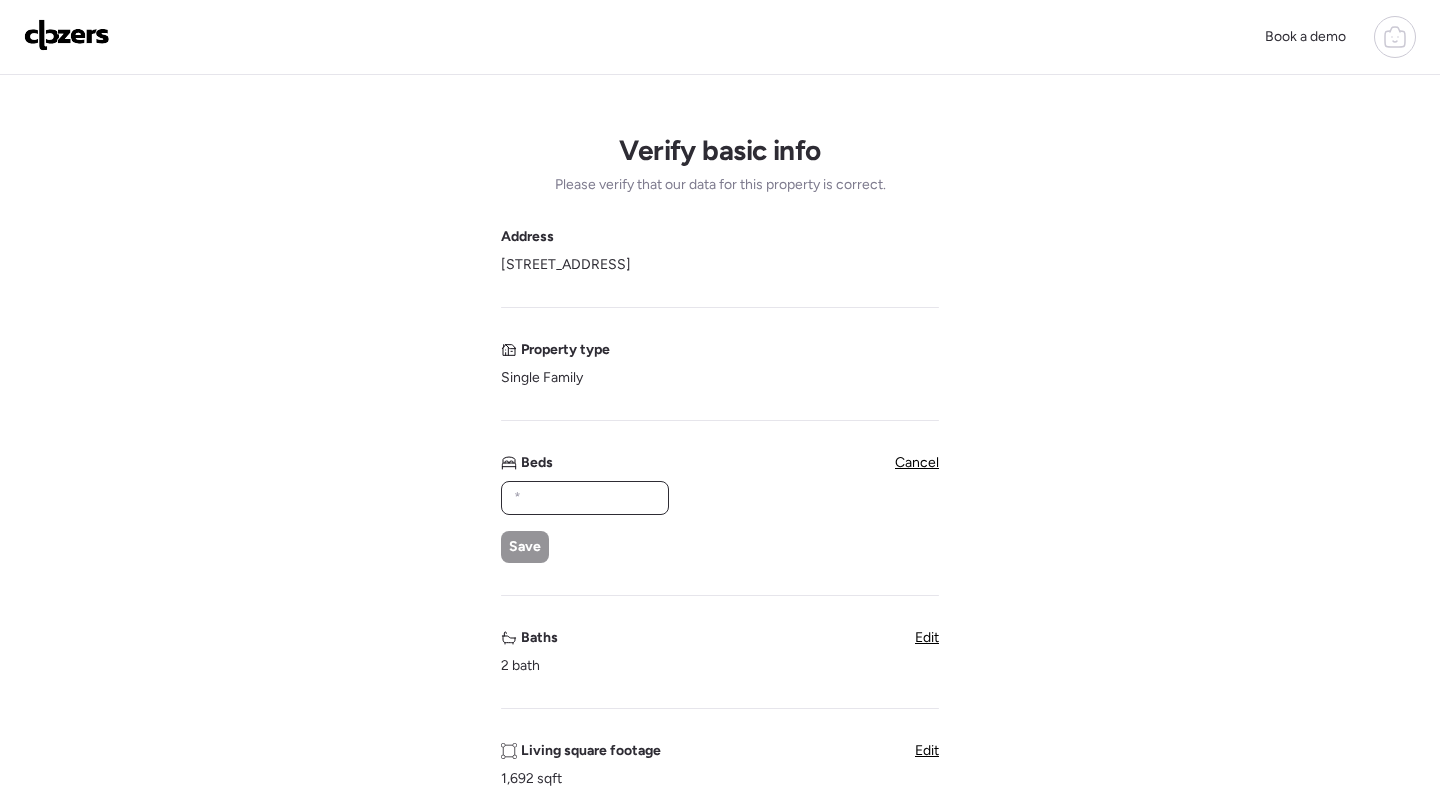 click at bounding box center (585, 498) 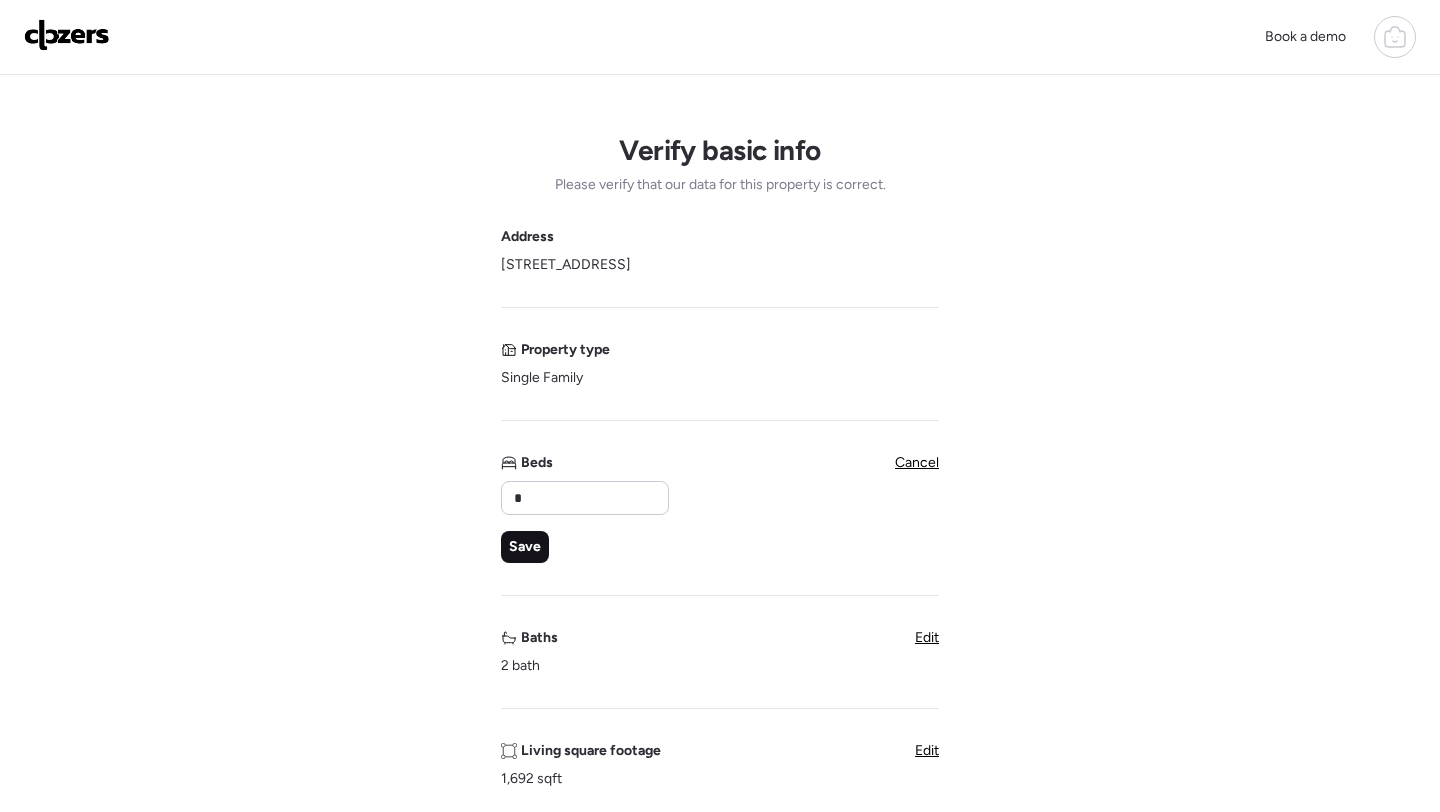 click on "Save" at bounding box center (525, 547) 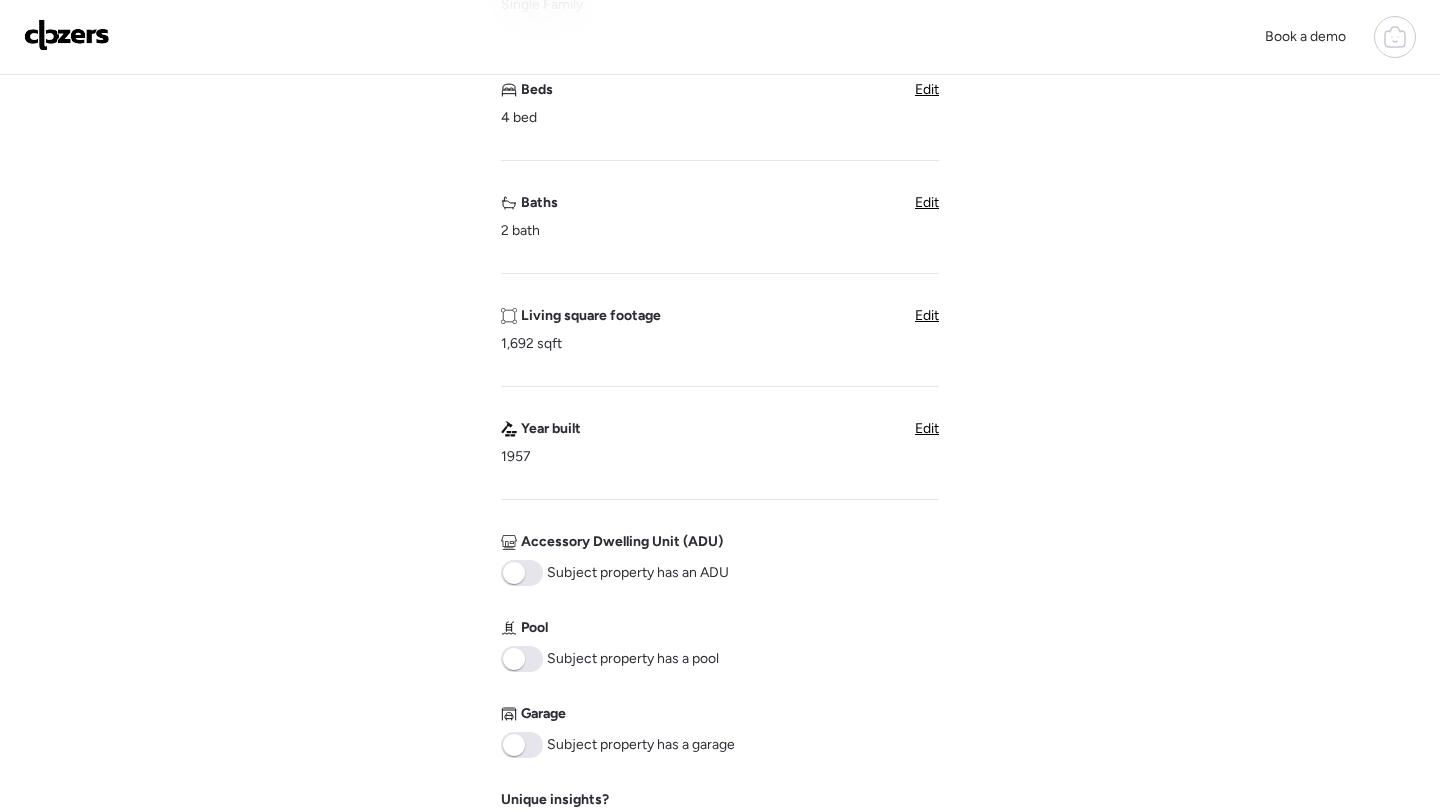 scroll, scrollTop: 526, scrollLeft: 0, axis: vertical 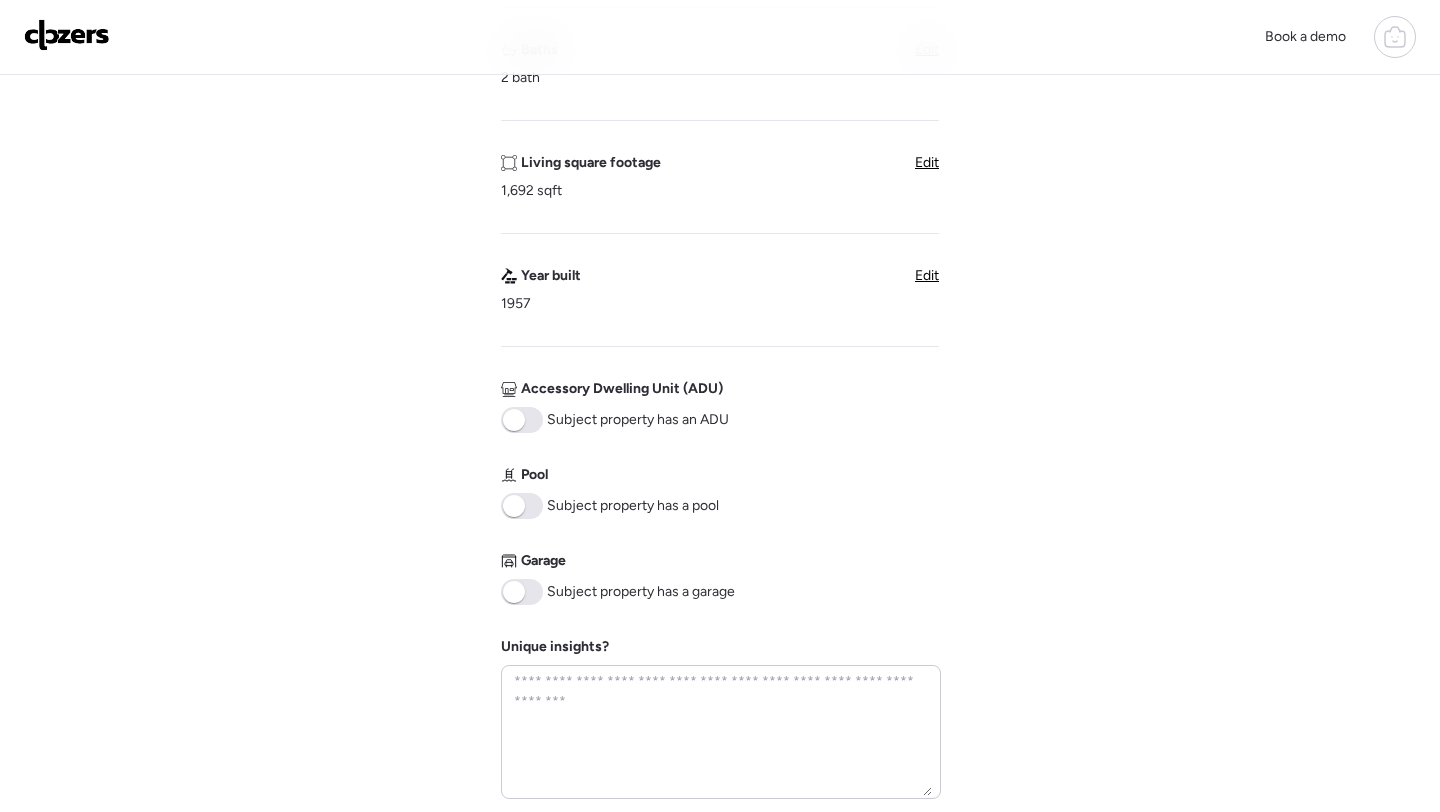 click at bounding box center (522, 592) 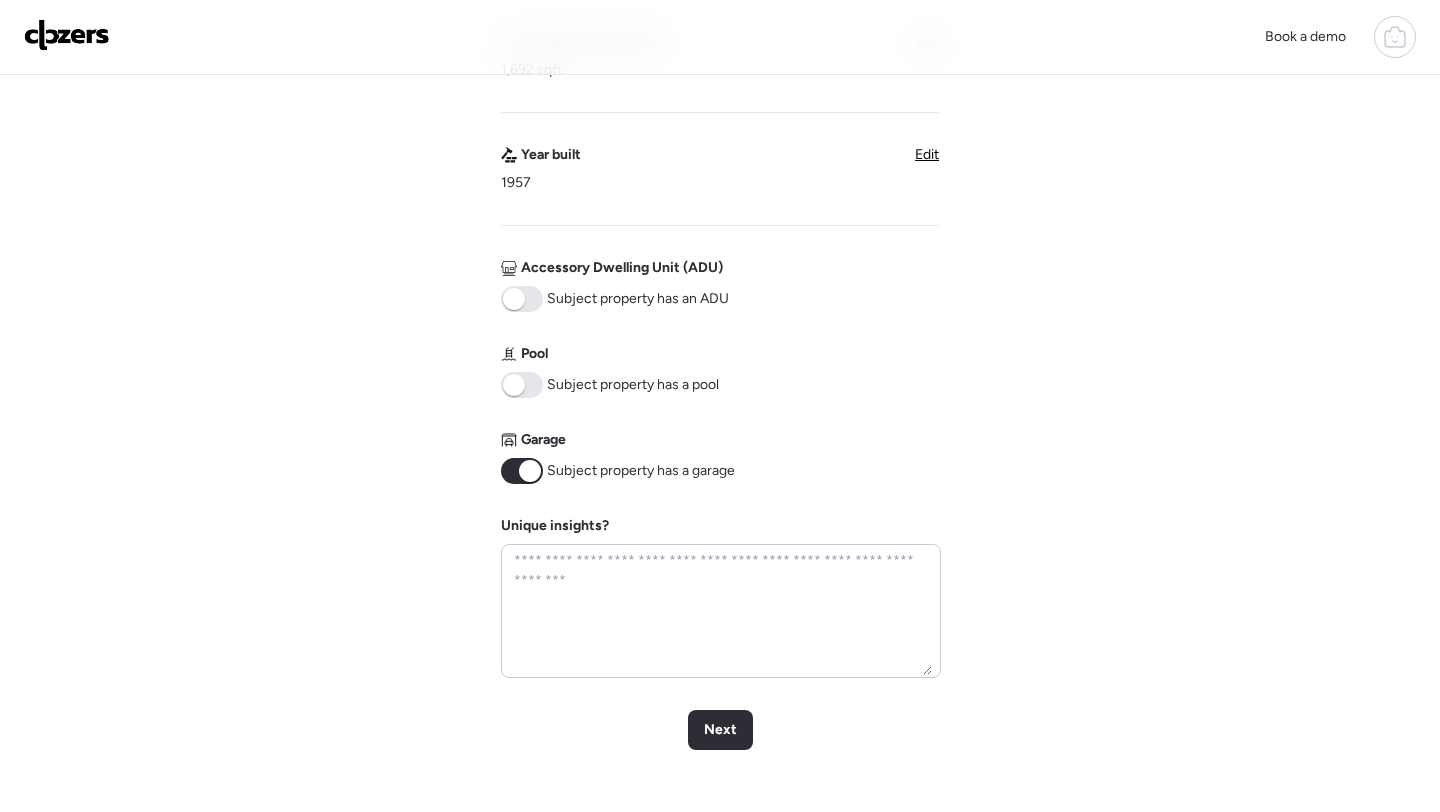 scroll, scrollTop: 681, scrollLeft: 0, axis: vertical 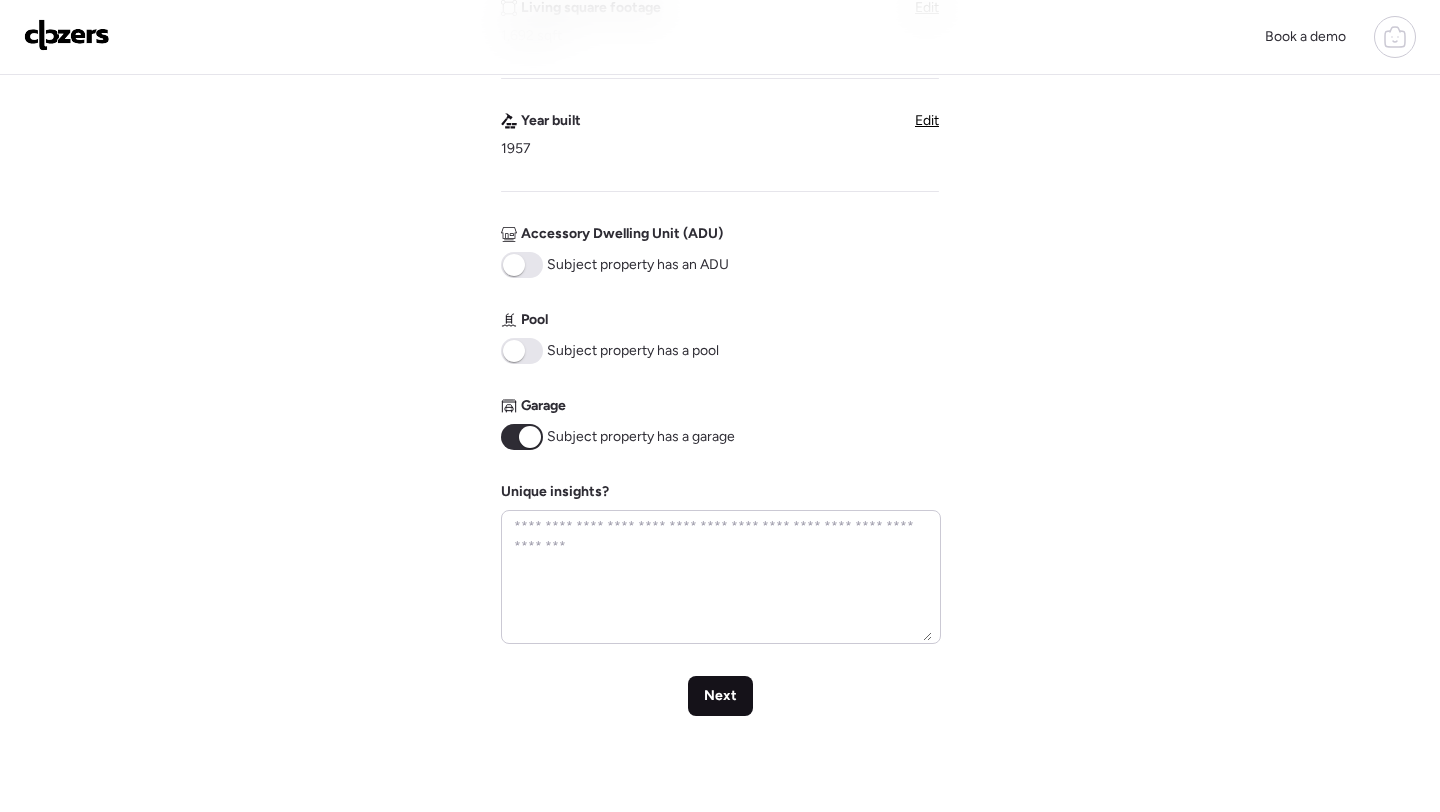 click on "Next" at bounding box center [720, 696] 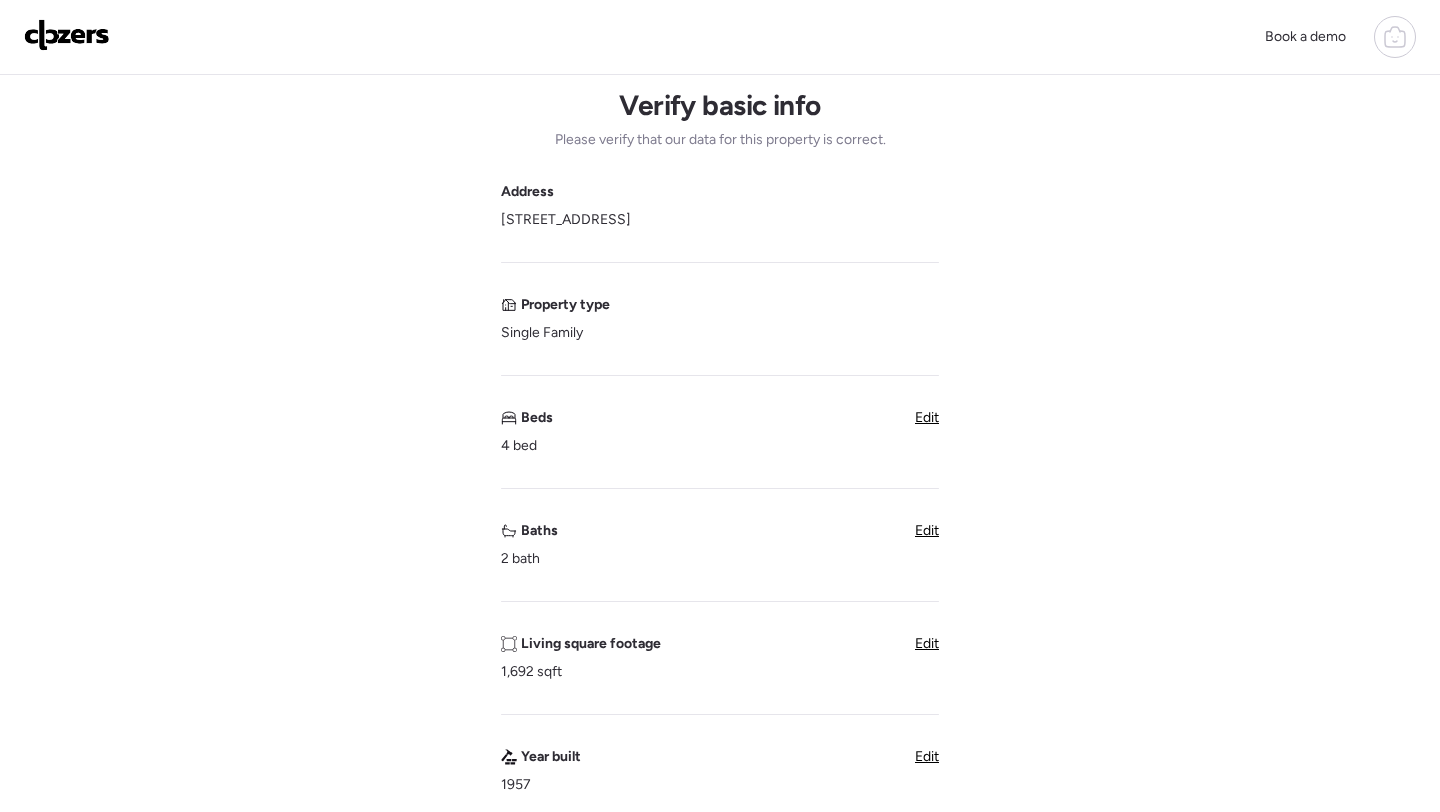 scroll, scrollTop: 1, scrollLeft: 0, axis: vertical 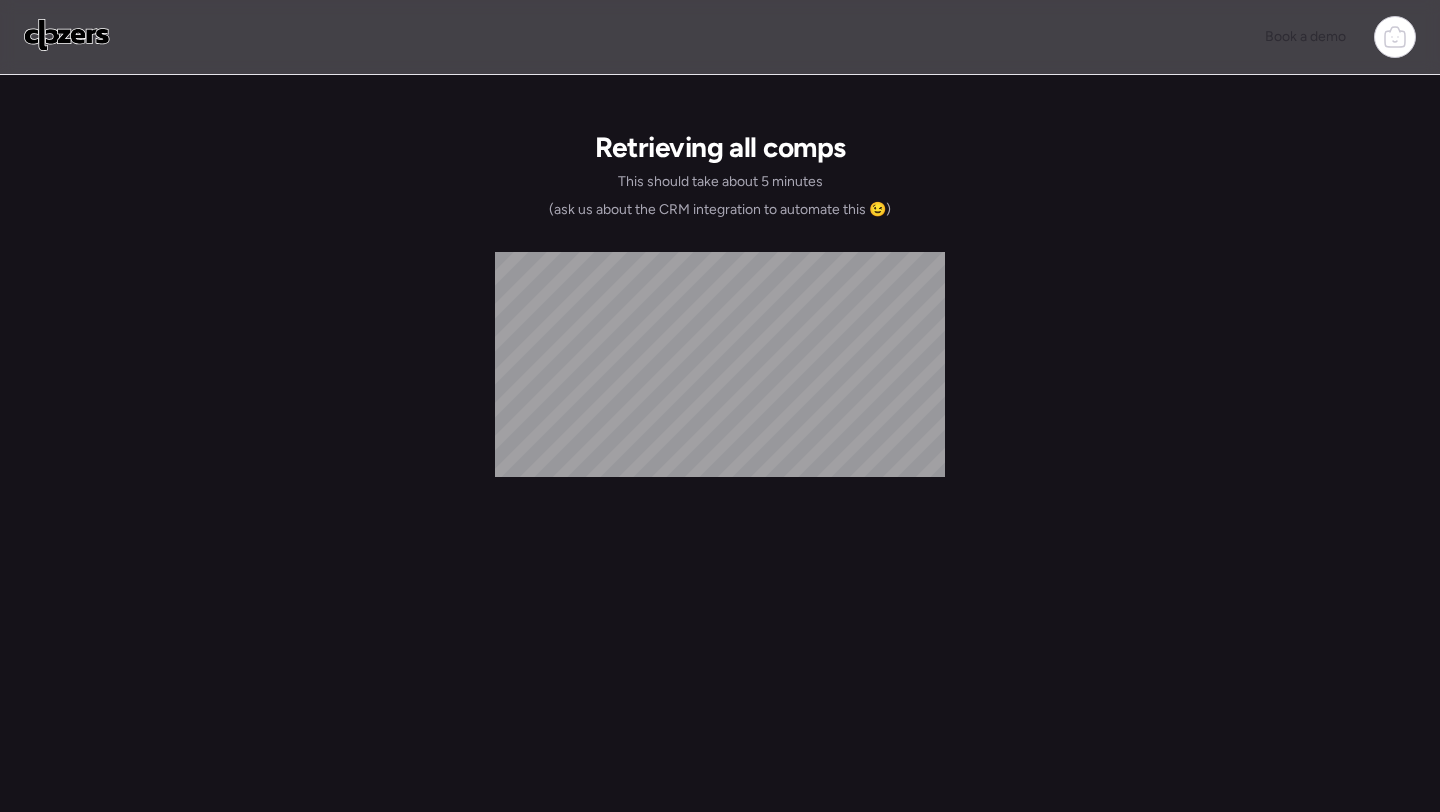 click on "Retrieving all comps This should take about 5 minutes (ask us about the CRM integration to automate this 😉)" at bounding box center [720, 467] 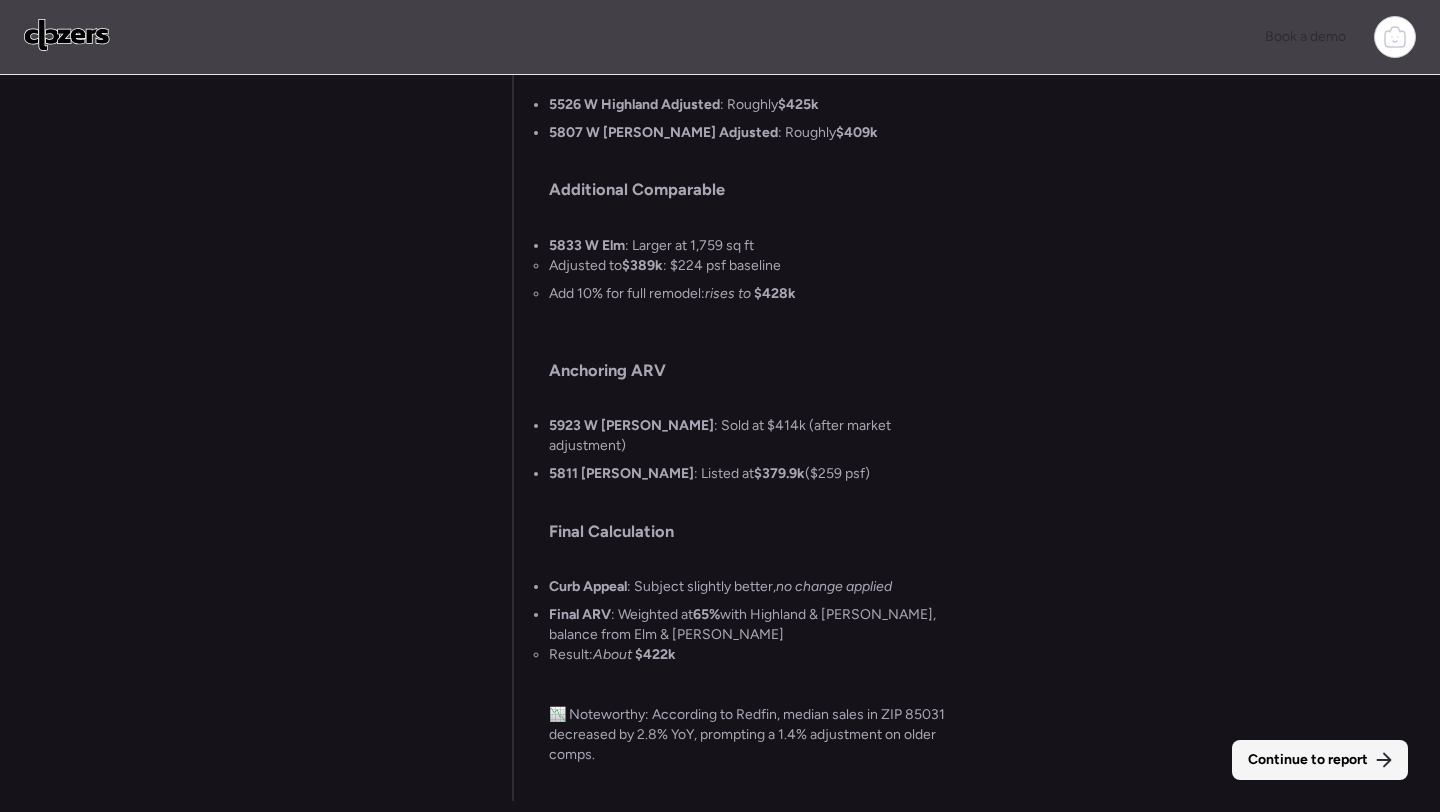 click on "Continue to report" at bounding box center (1320, 760) 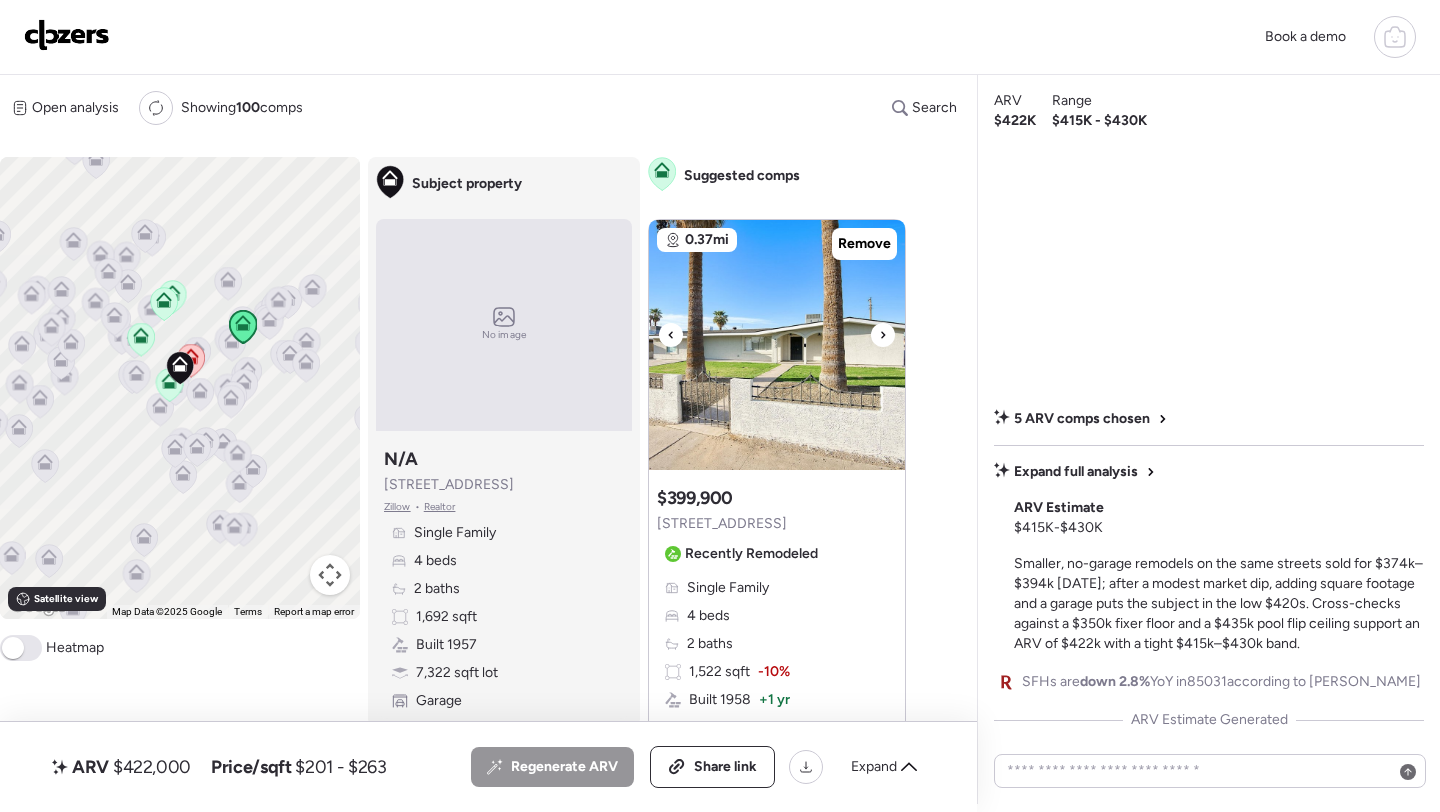 click at bounding box center (777, 345) 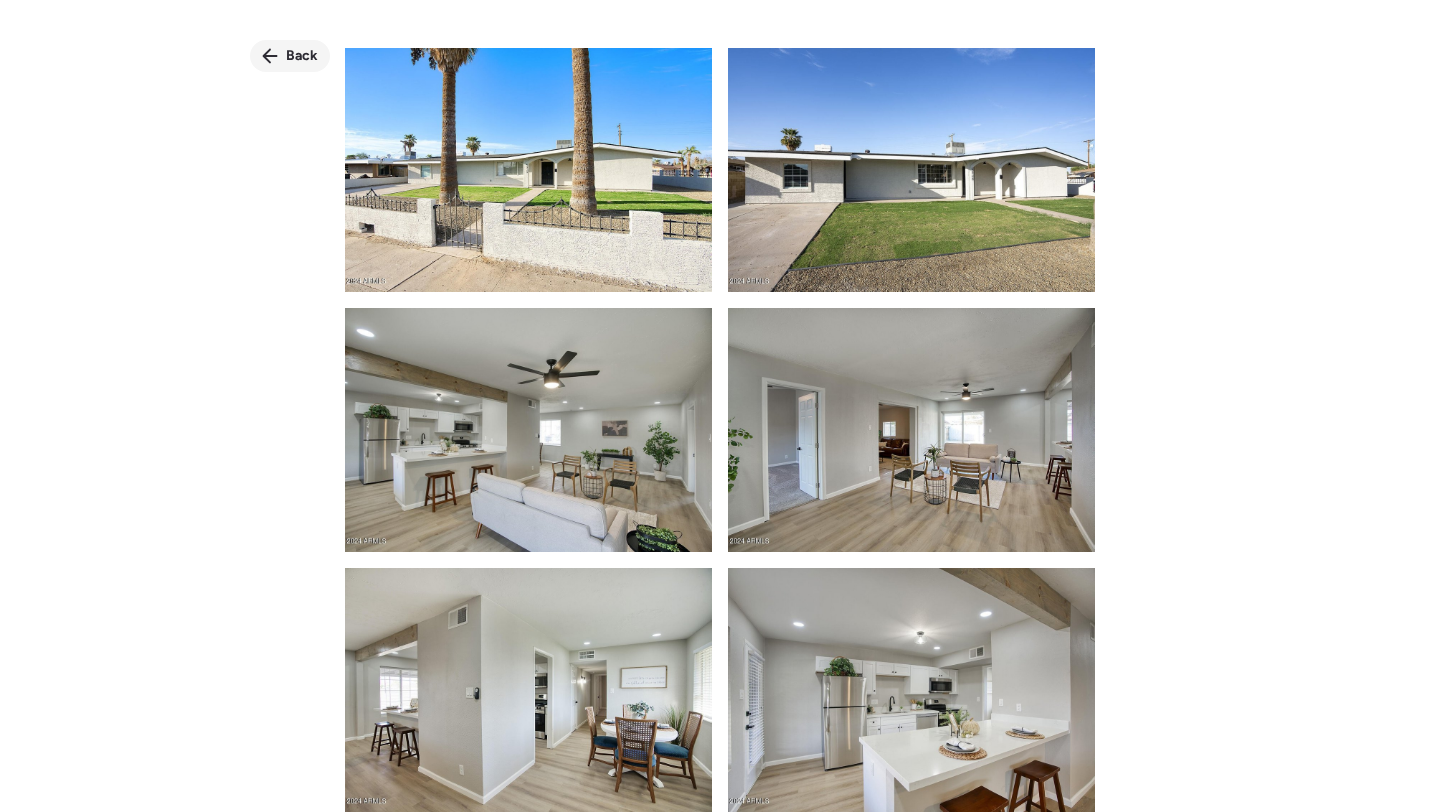 click on "Back" at bounding box center [302, 56] 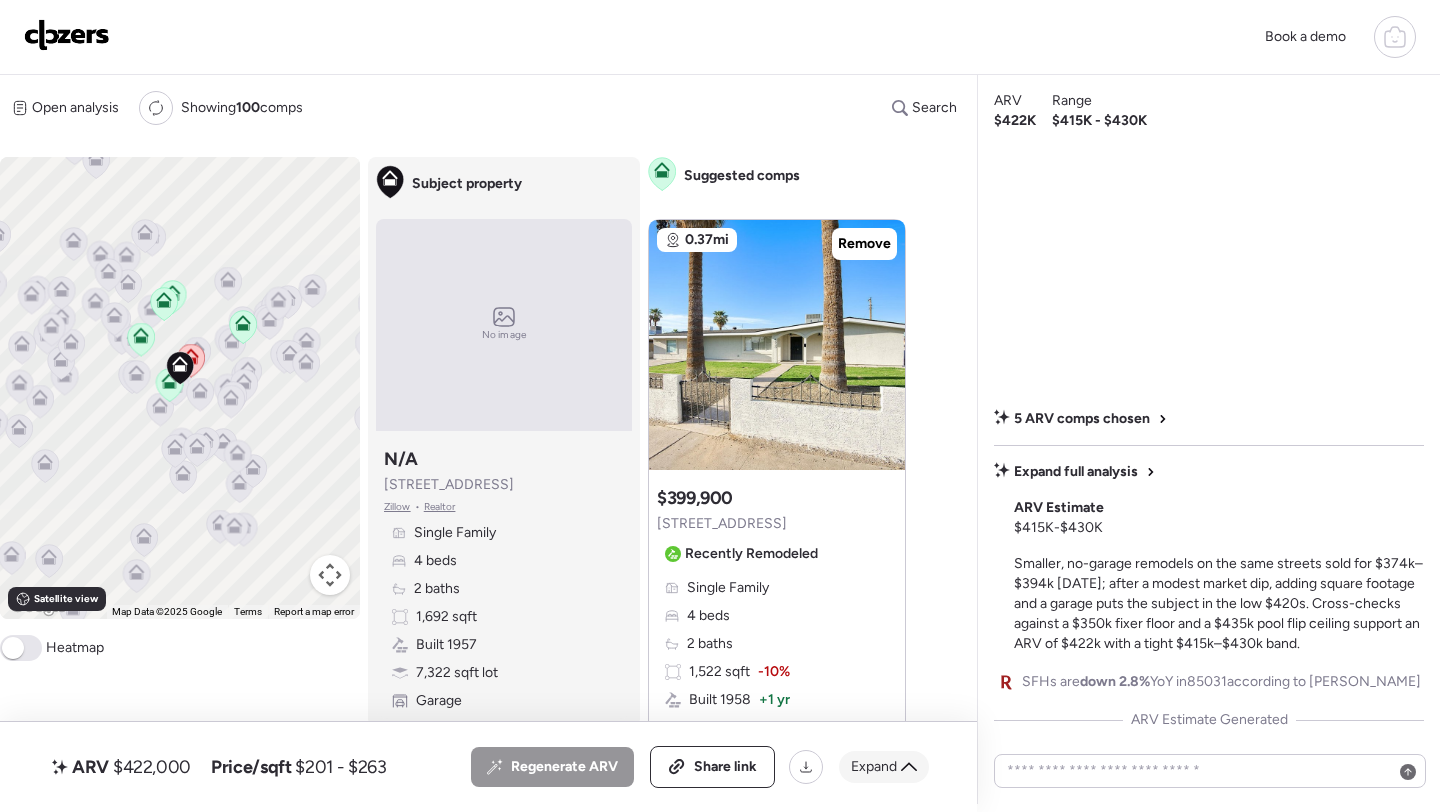click on "Expand" at bounding box center (874, 767) 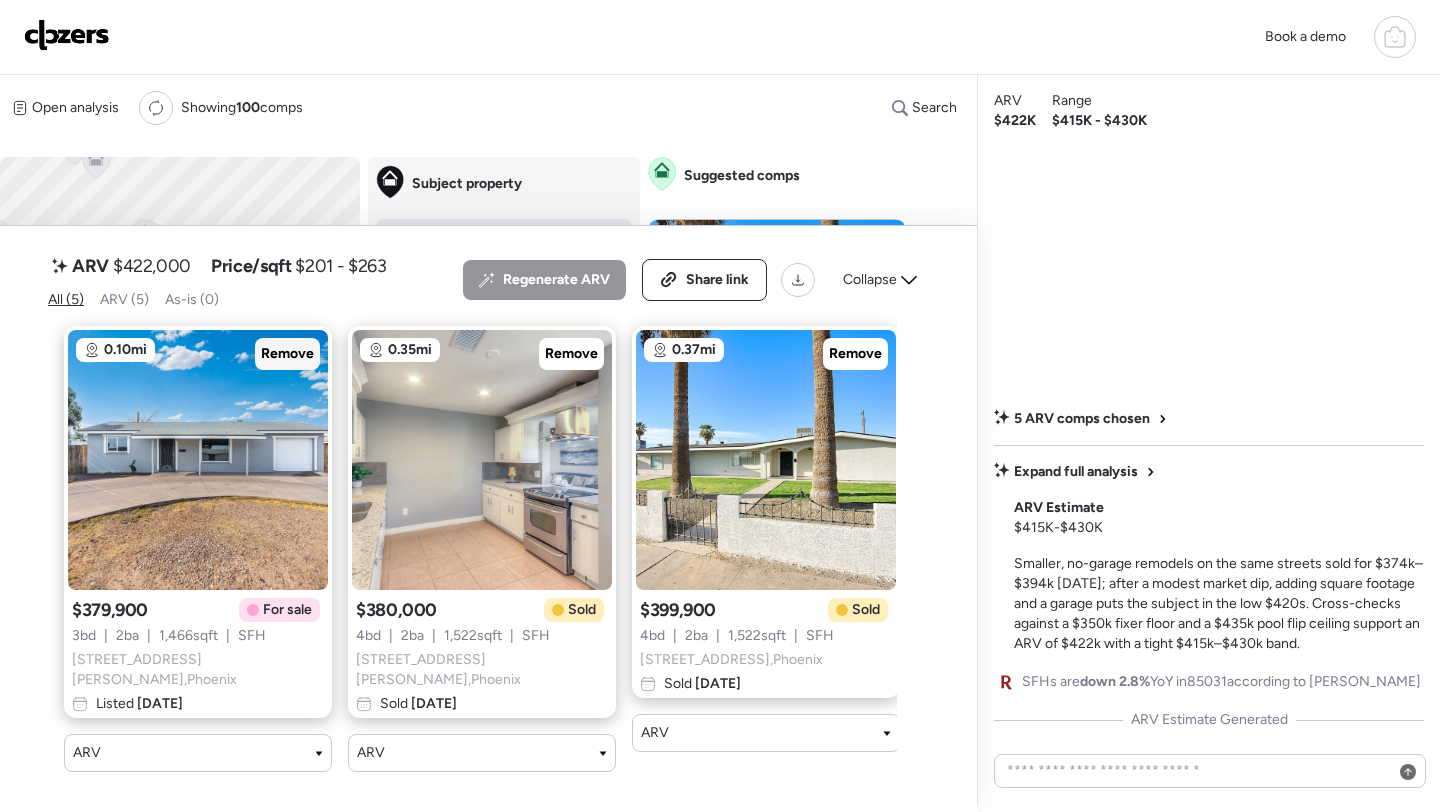 click on "Remove" at bounding box center [287, 354] 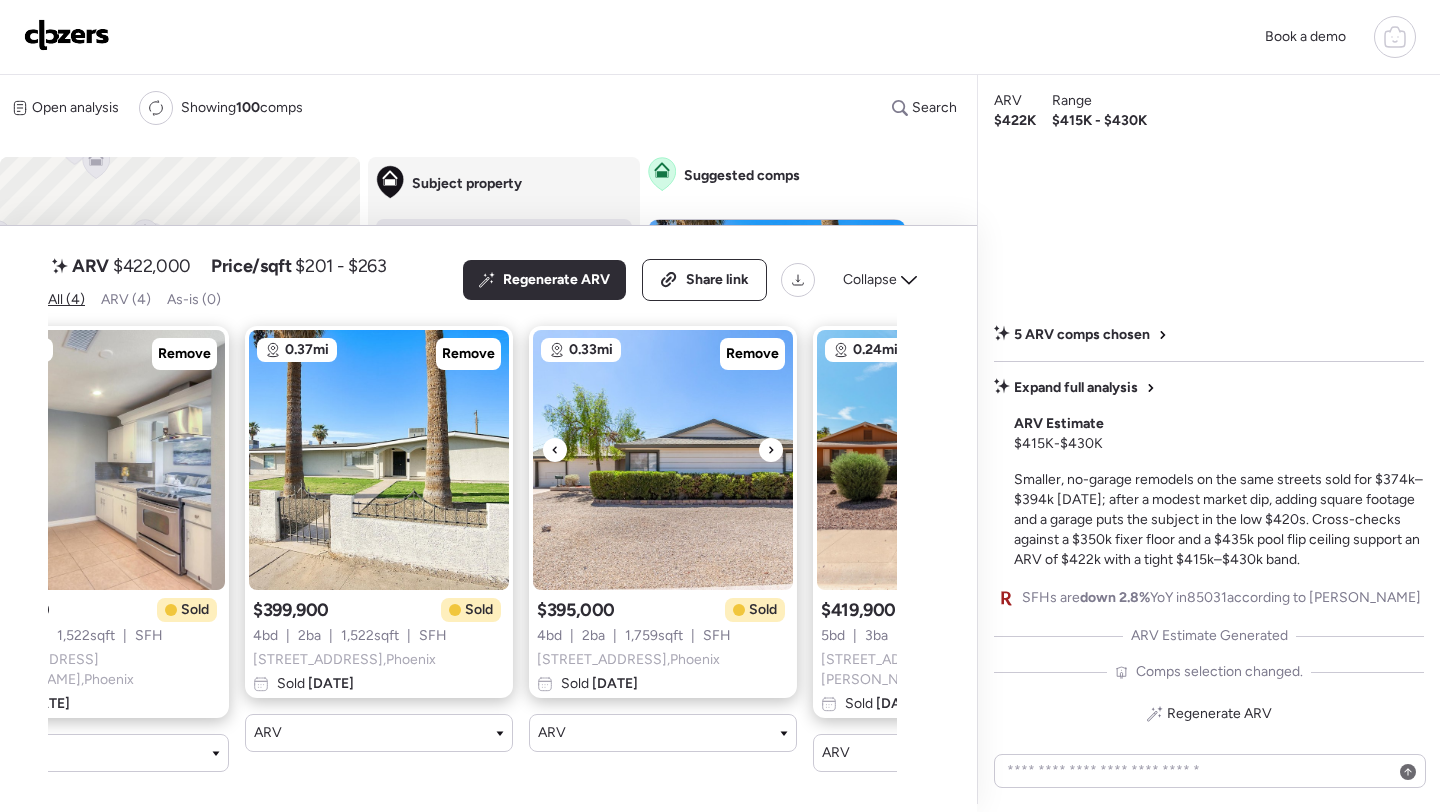 scroll, scrollTop: 0, scrollLeft: 0, axis: both 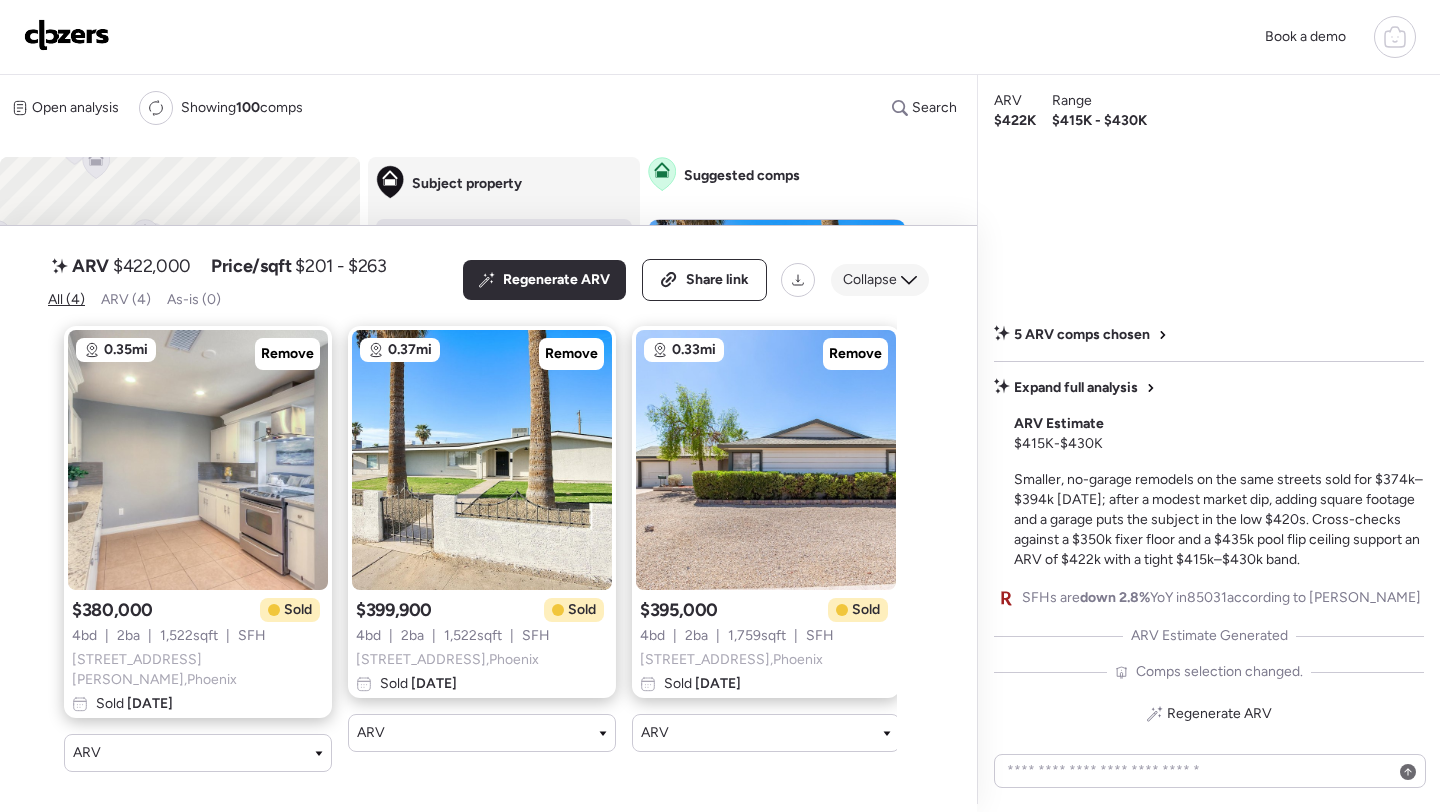 click on "Collapse" at bounding box center (870, 280) 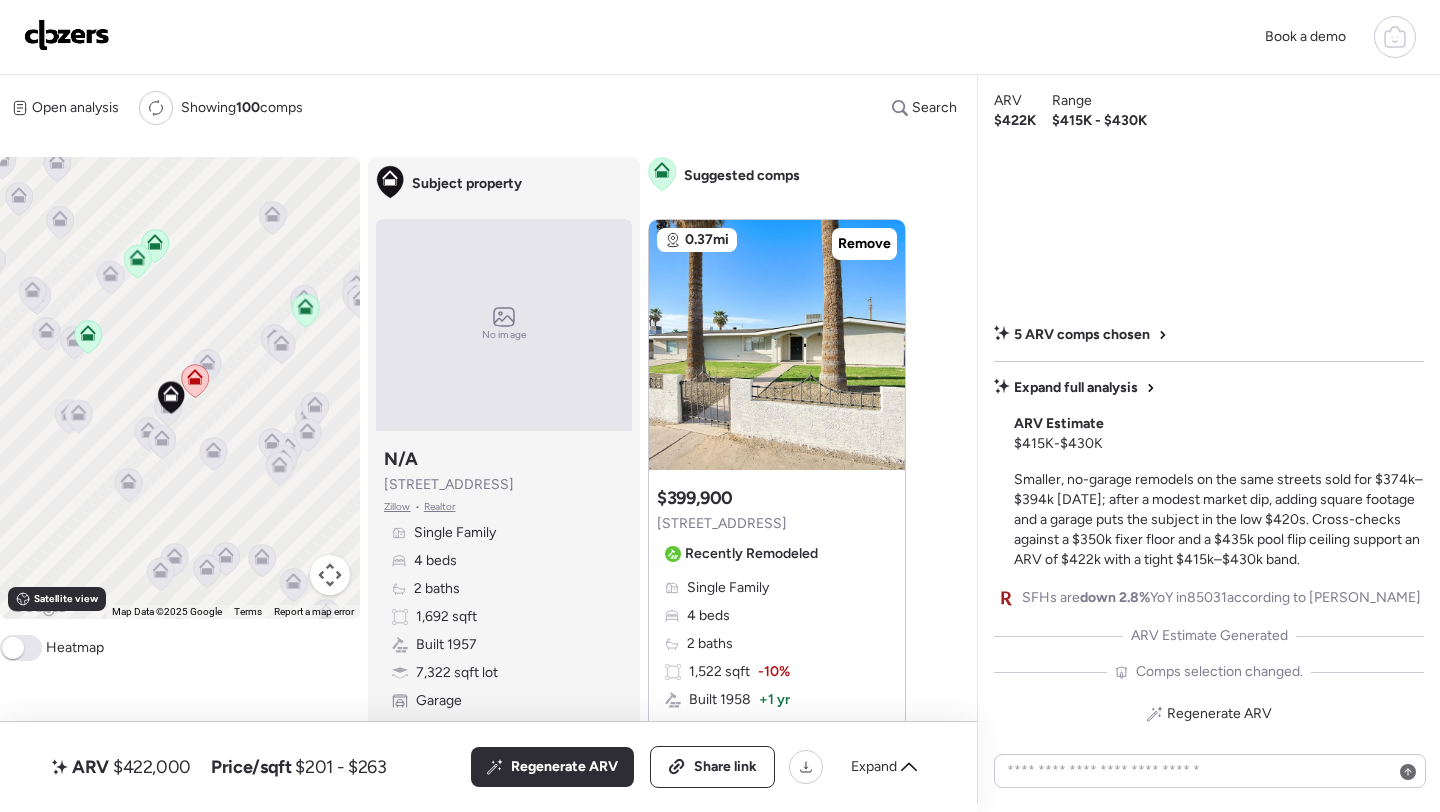 click 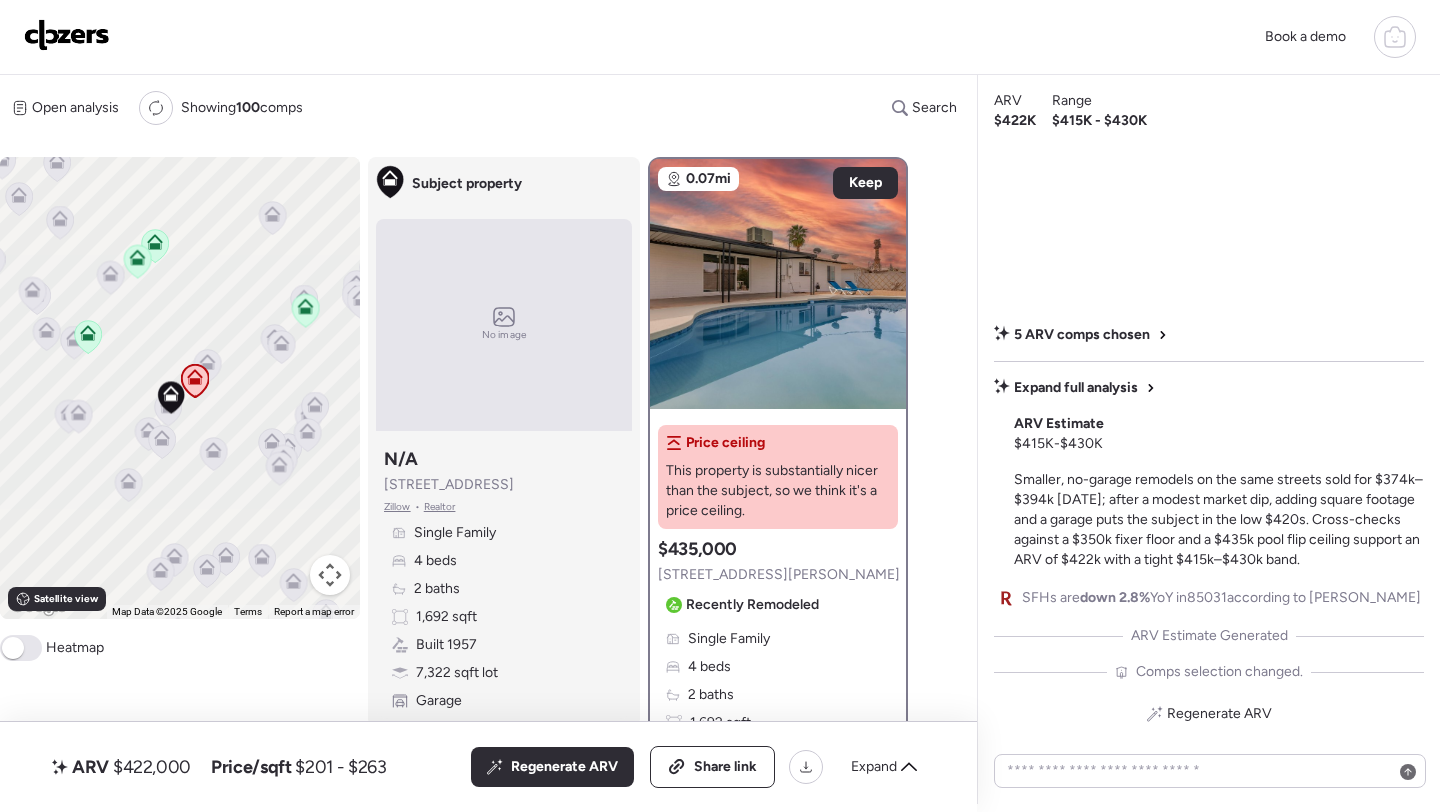 scroll, scrollTop: 59, scrollLeft: 0, axis: vertical 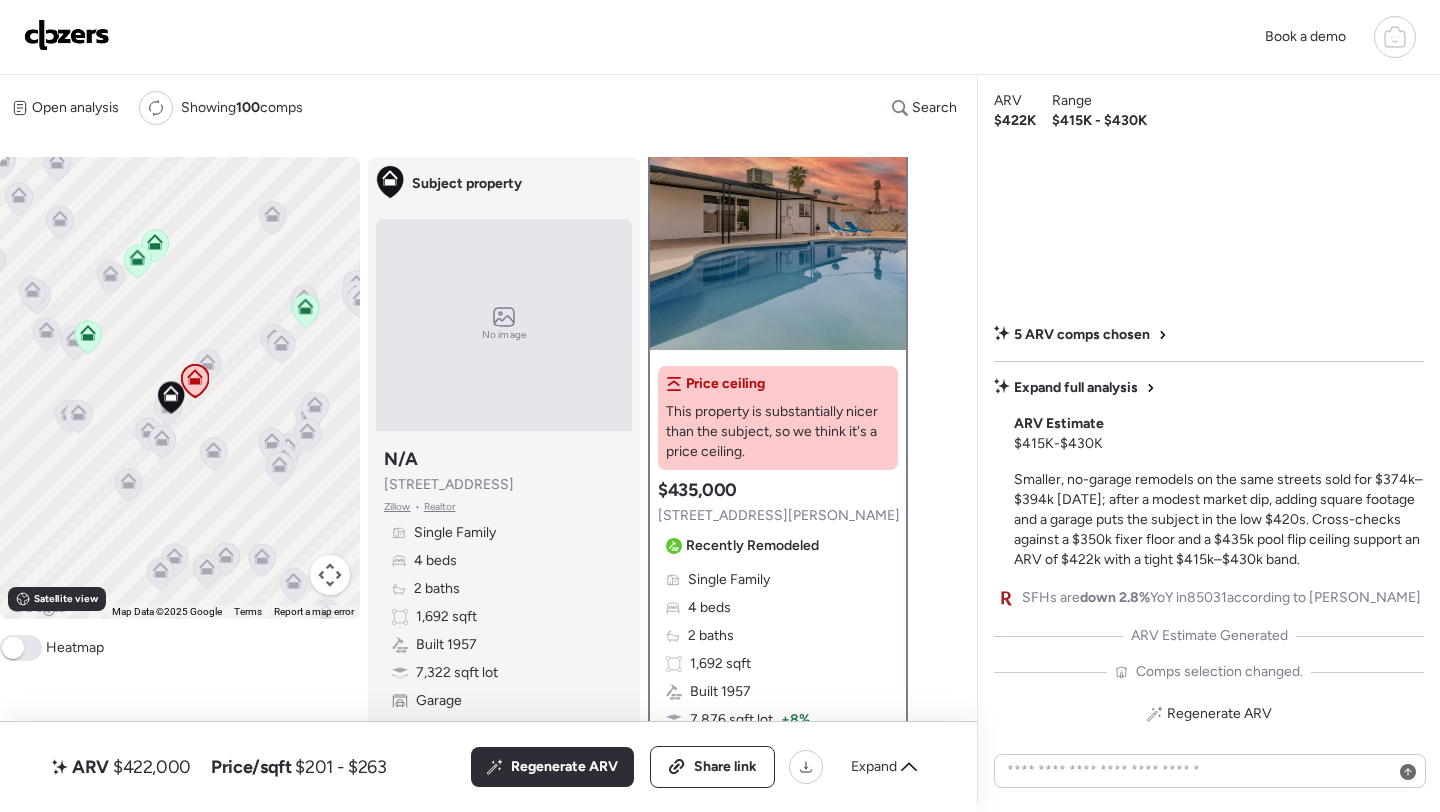 click 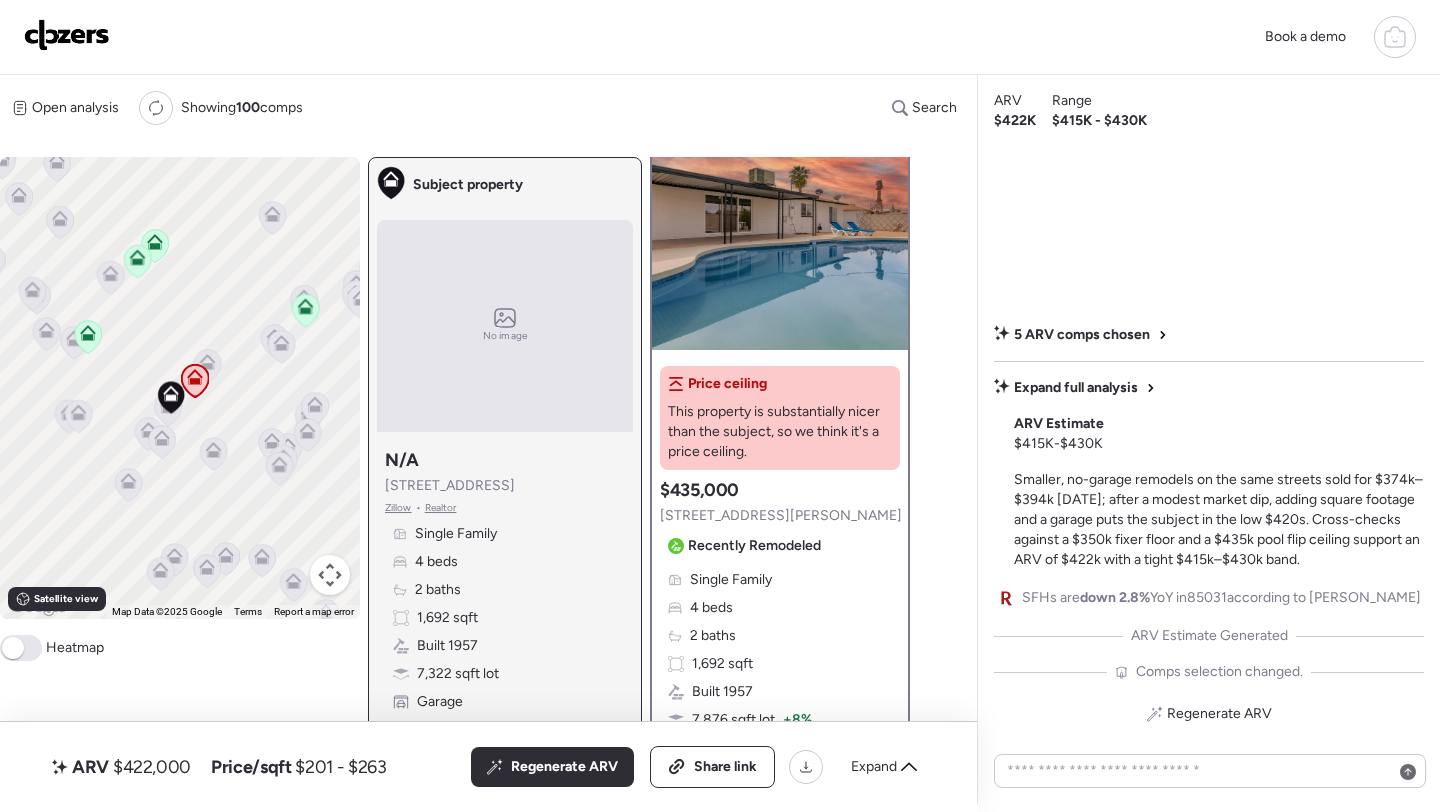 click 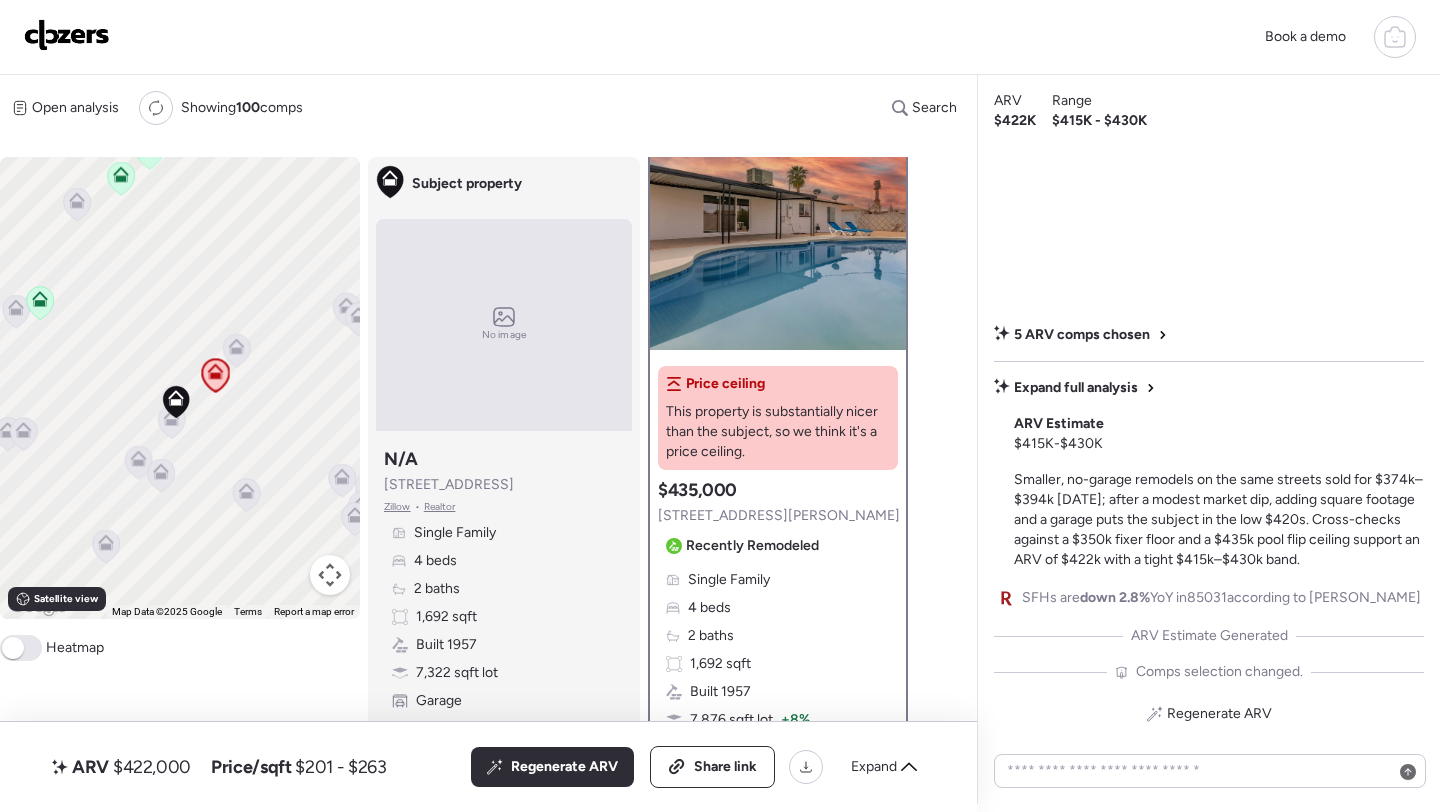 click 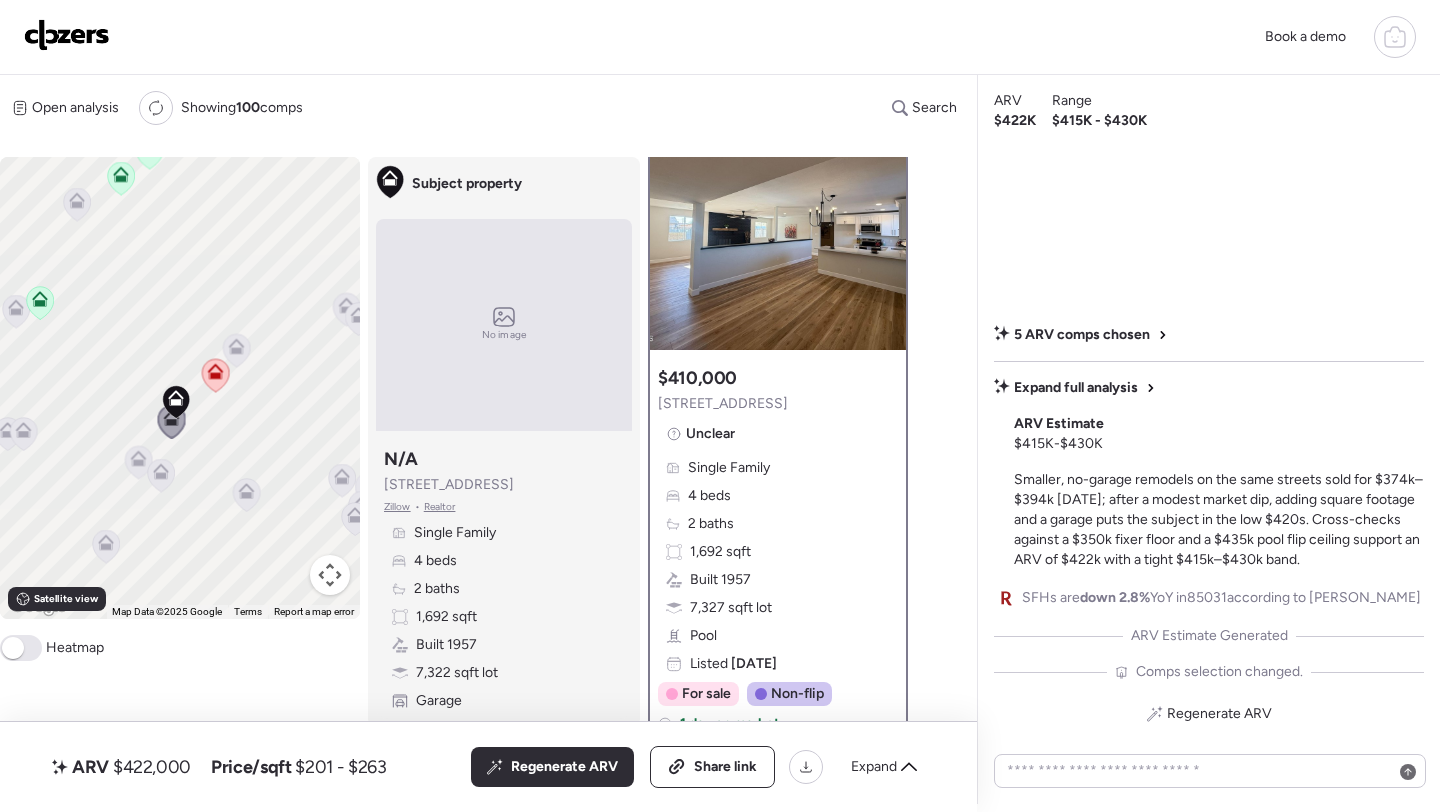 scroll, scrollTop: 0, scrollLeft: 0, axis: both 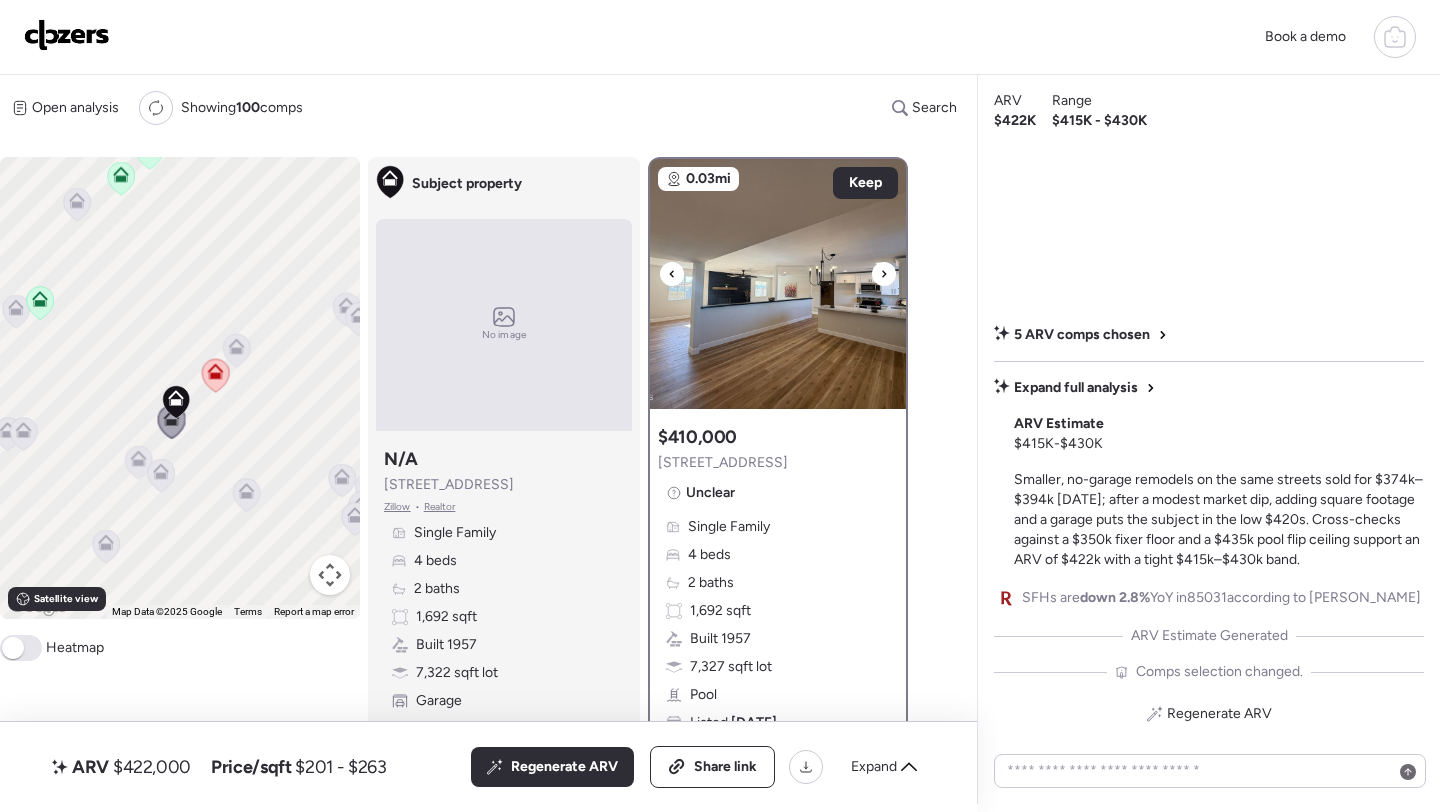 click at bounding box center (778, 284) 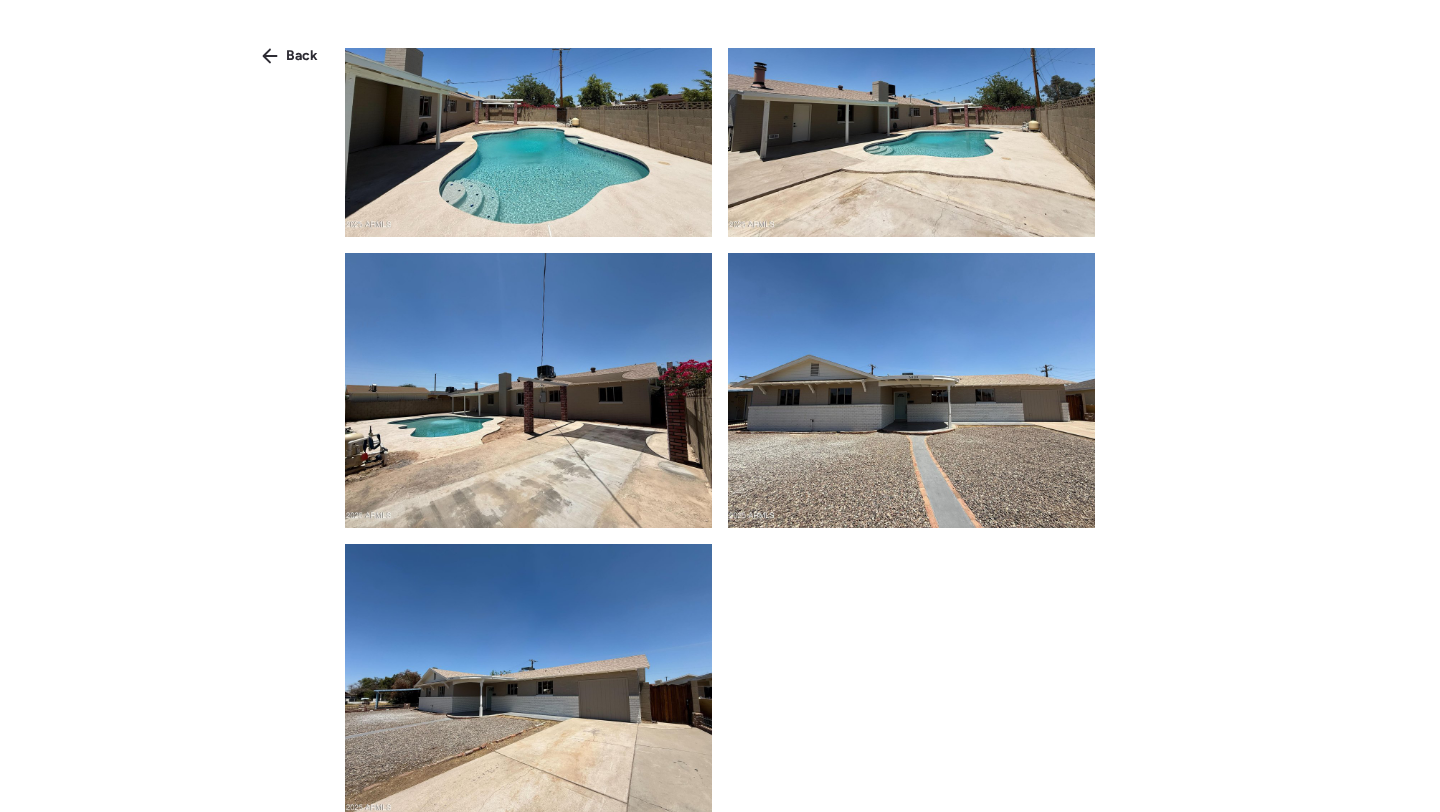 scroll, scrollTop: 3286, scrollLeft: 0, axis: vertical 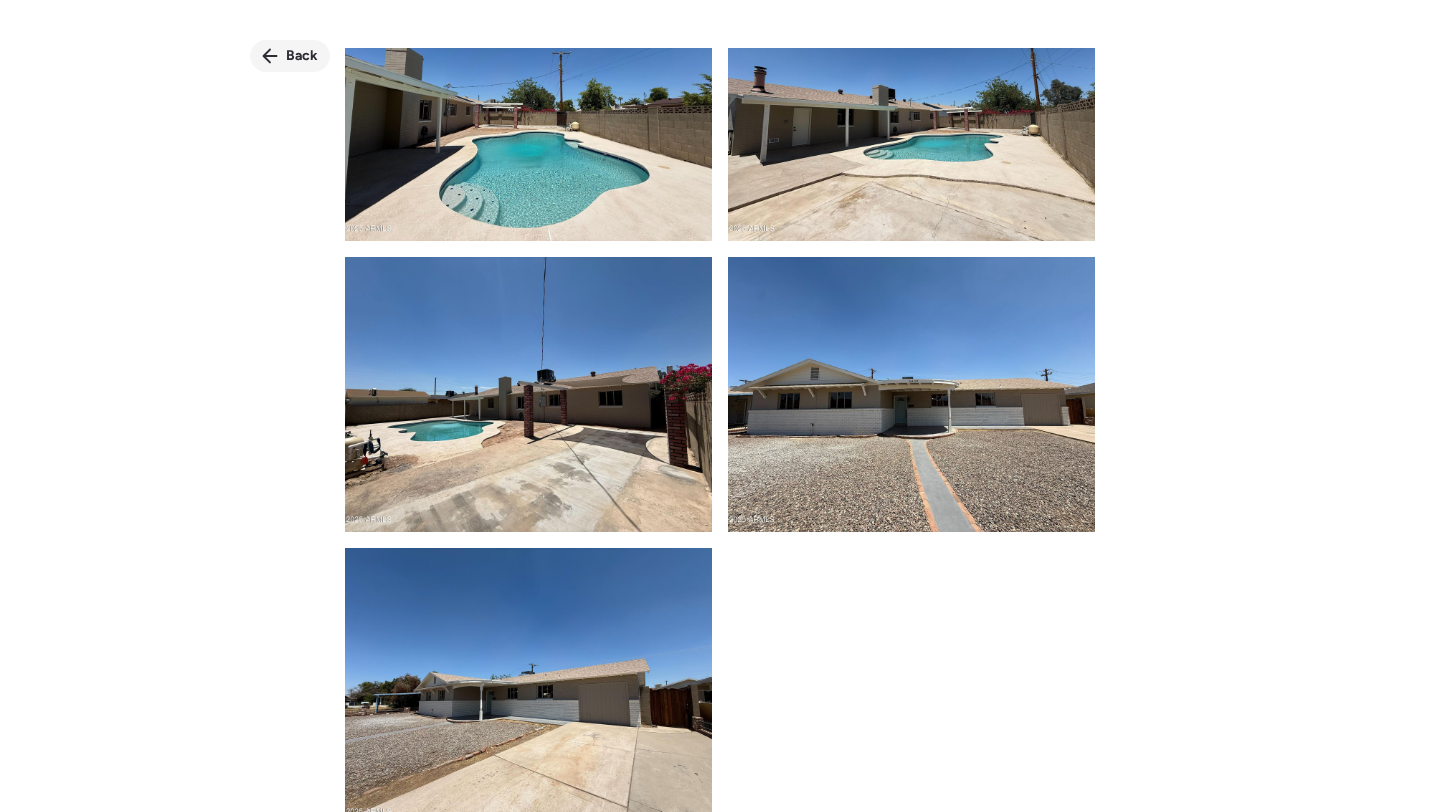 click on "Back" at bounding box center [290, 56] 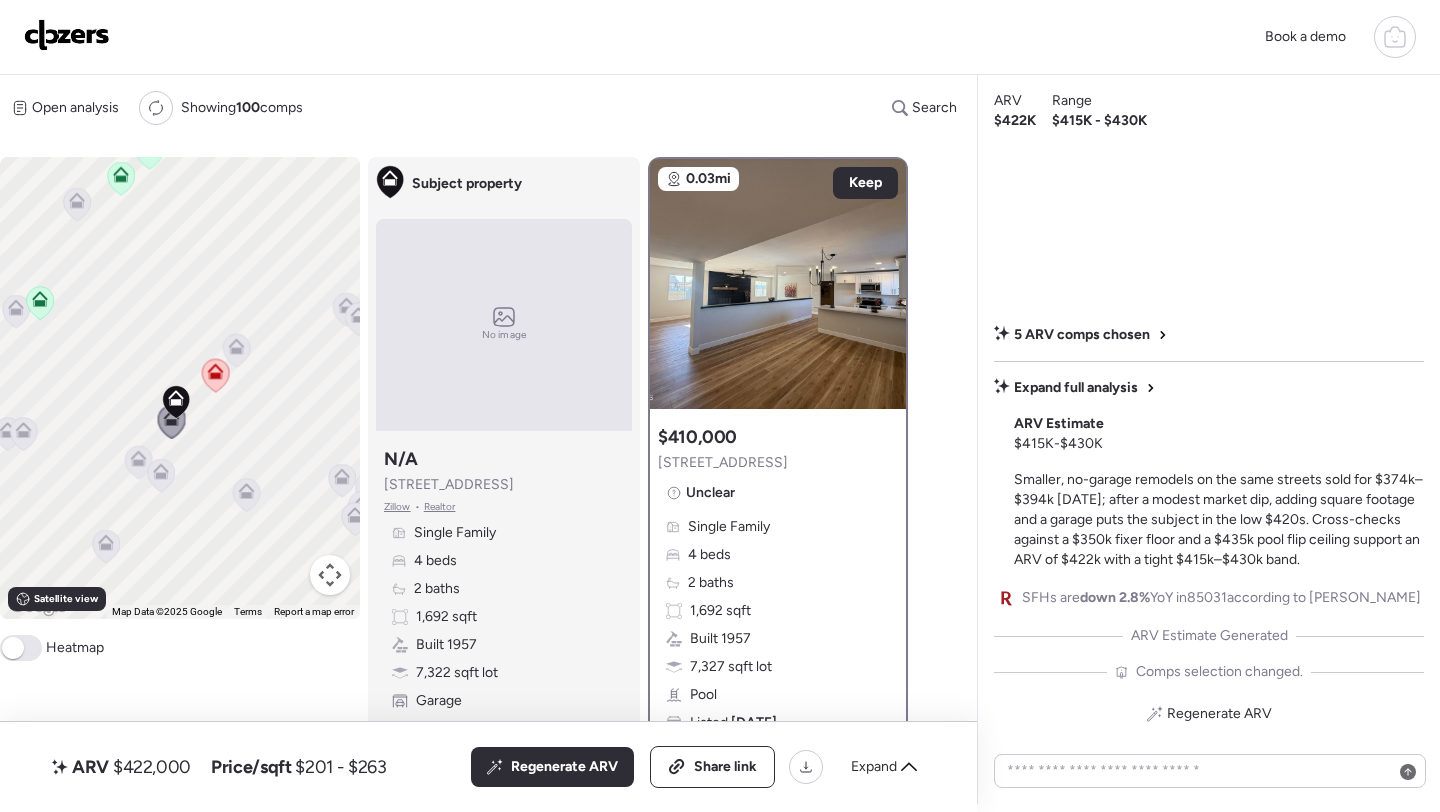 click 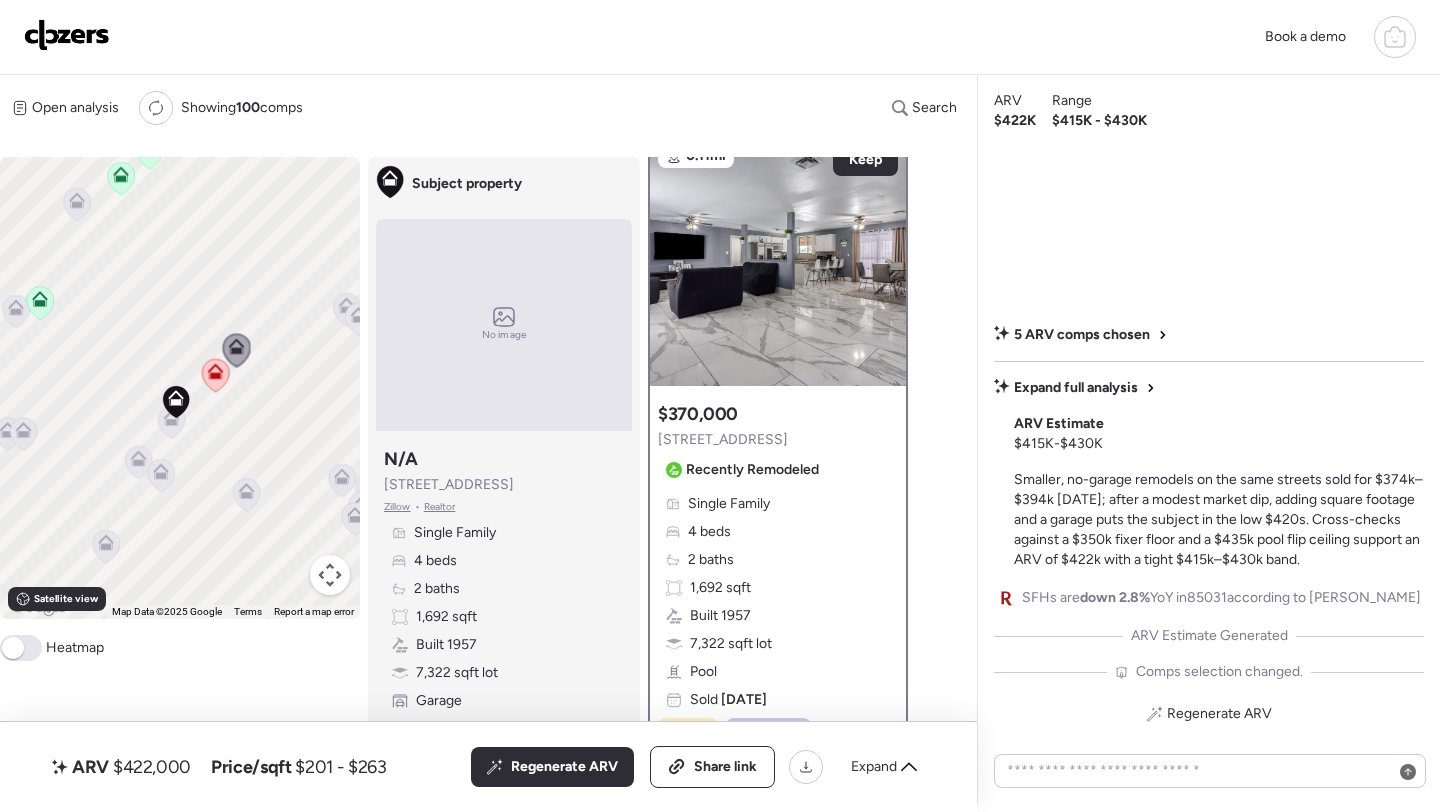 scroll, scrollTop: 0, scrollLeft: 0, axis: both 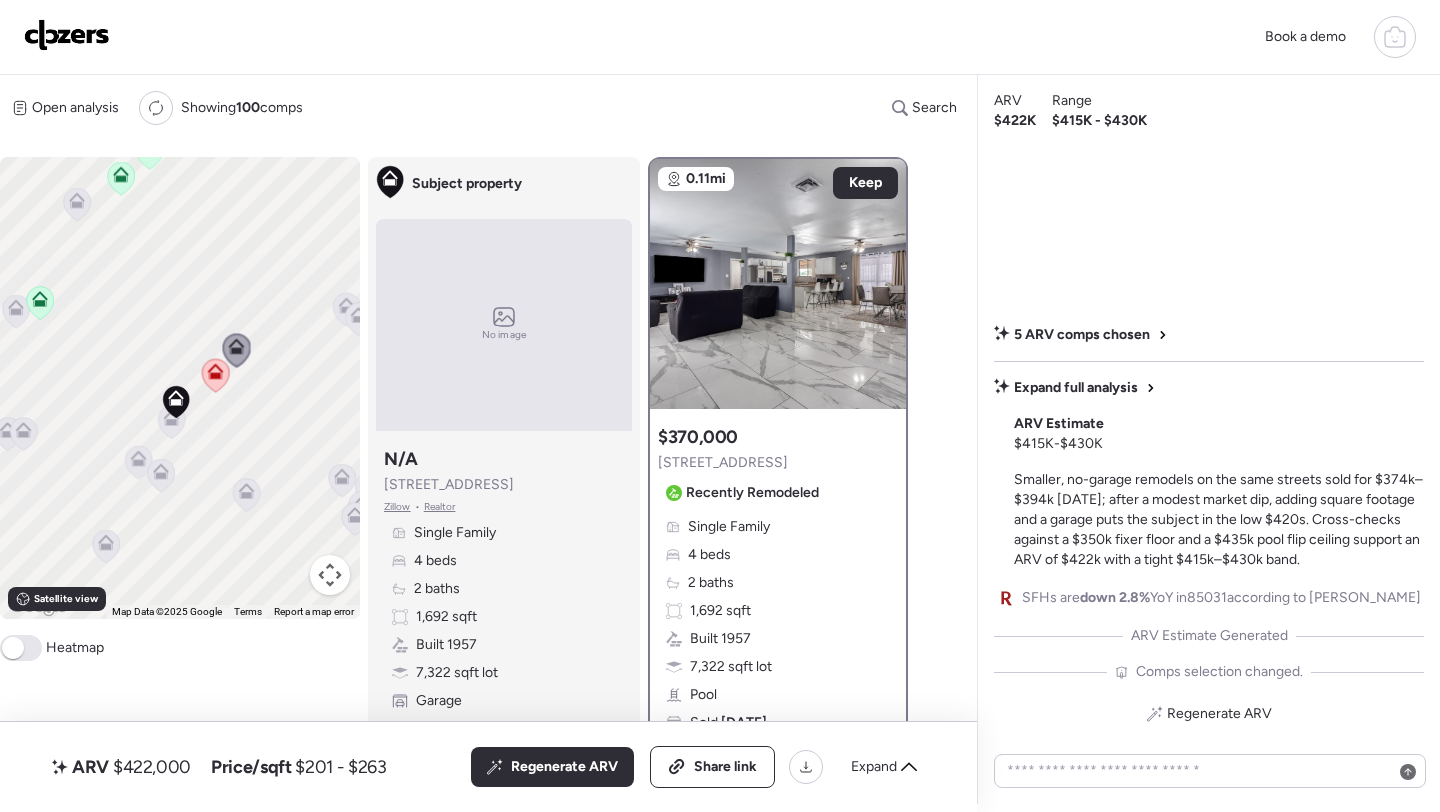 click 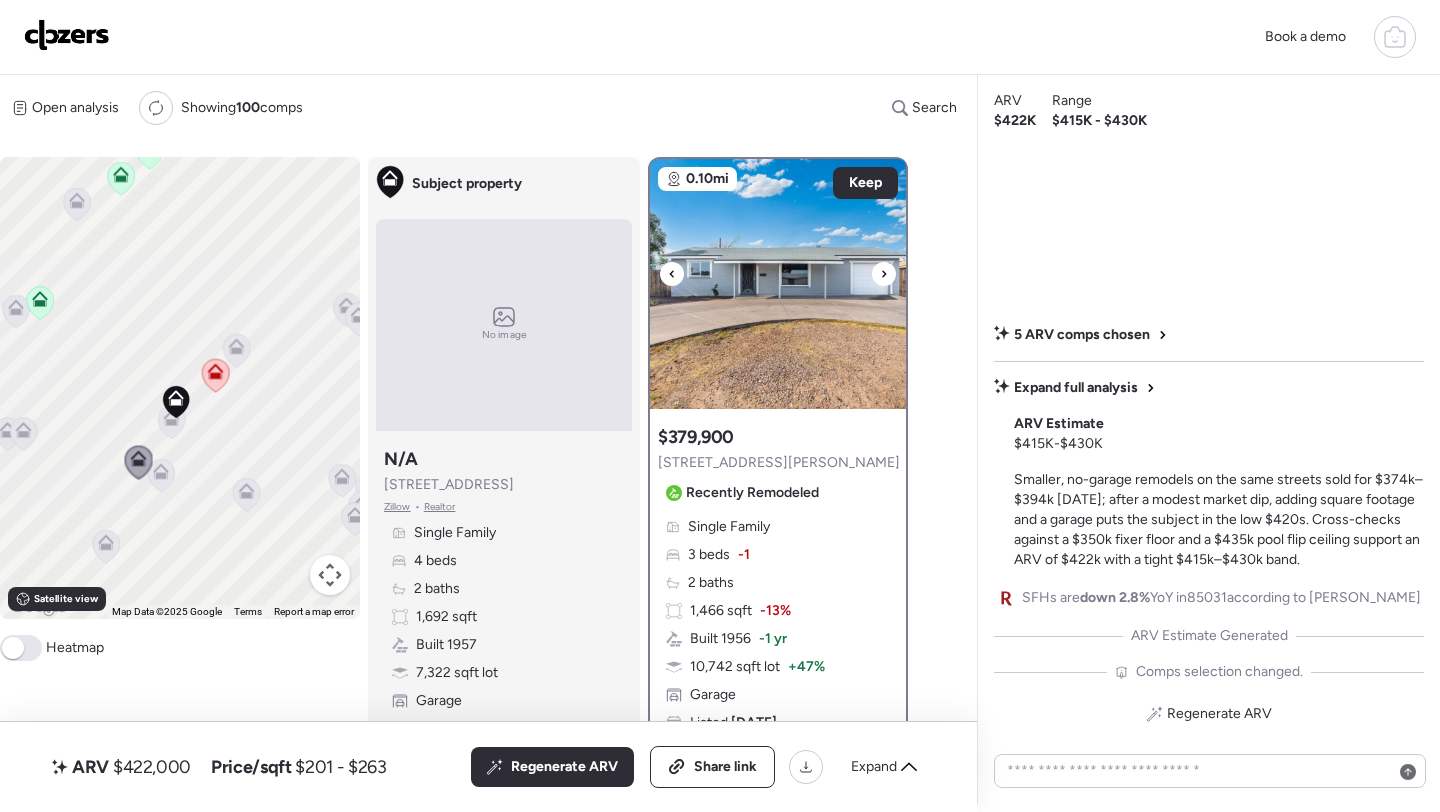 click at bounding box center (778, 284) 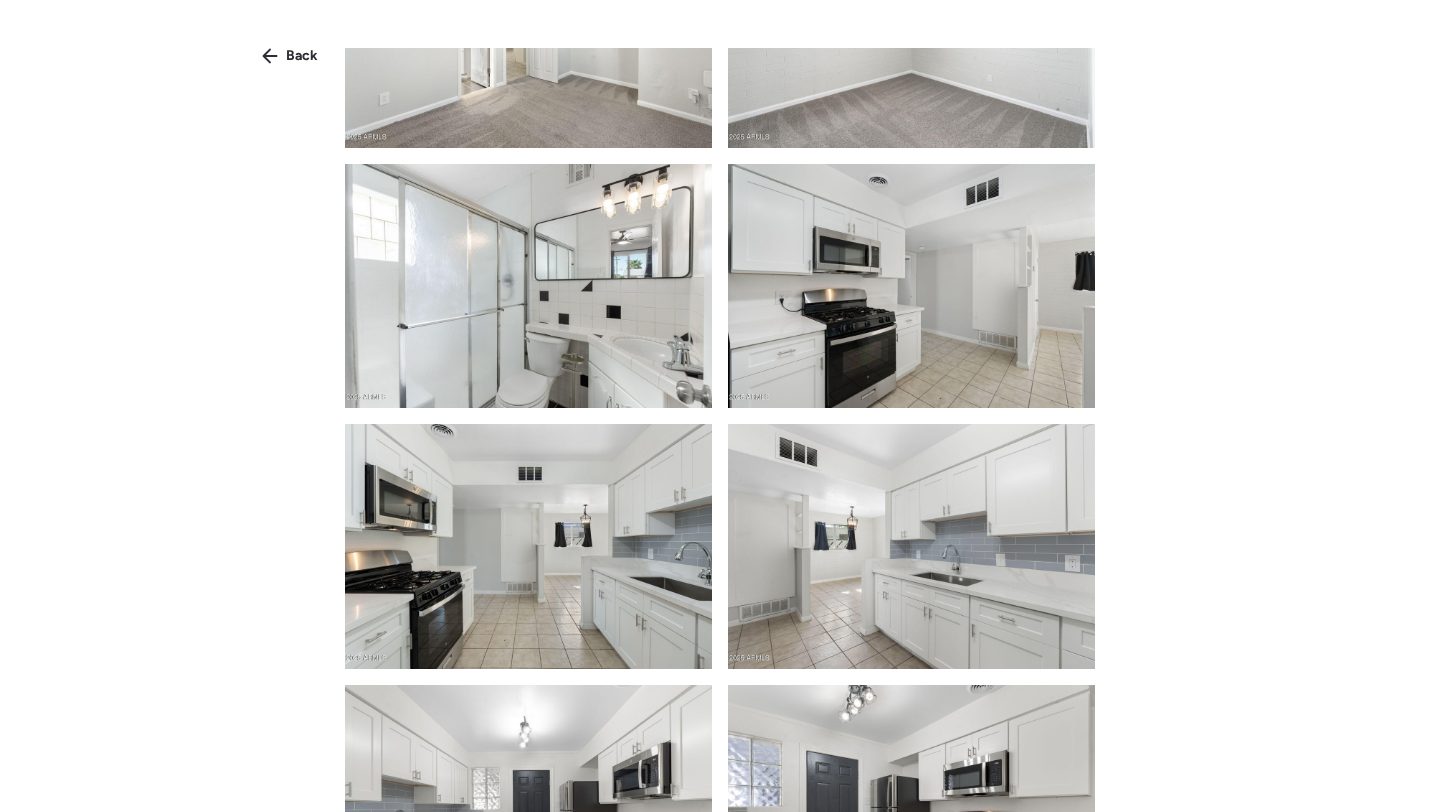 scroll, scrollTop: 0, scrollLeft: 0, axis: both 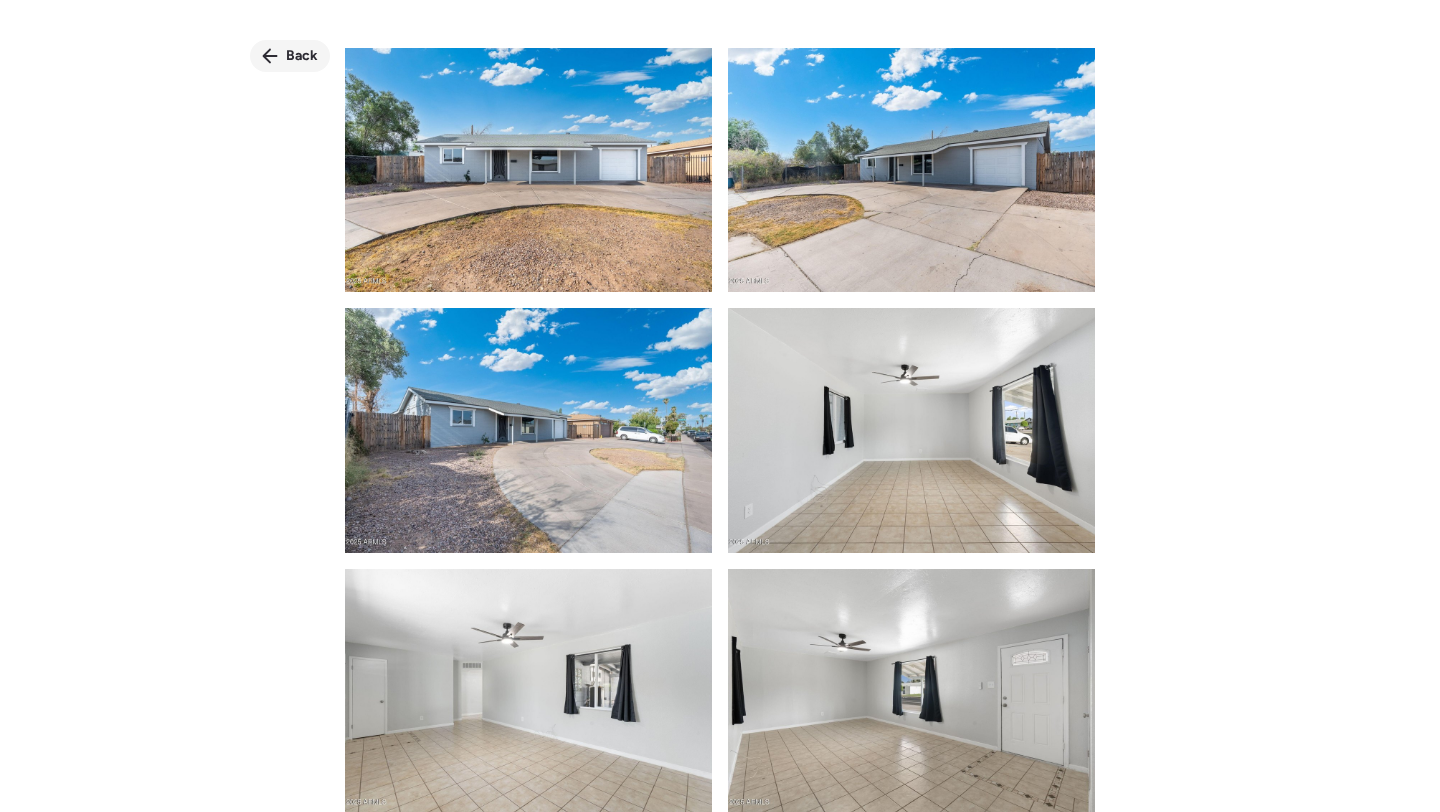 click on "Back" at bounding box center (302, 56) 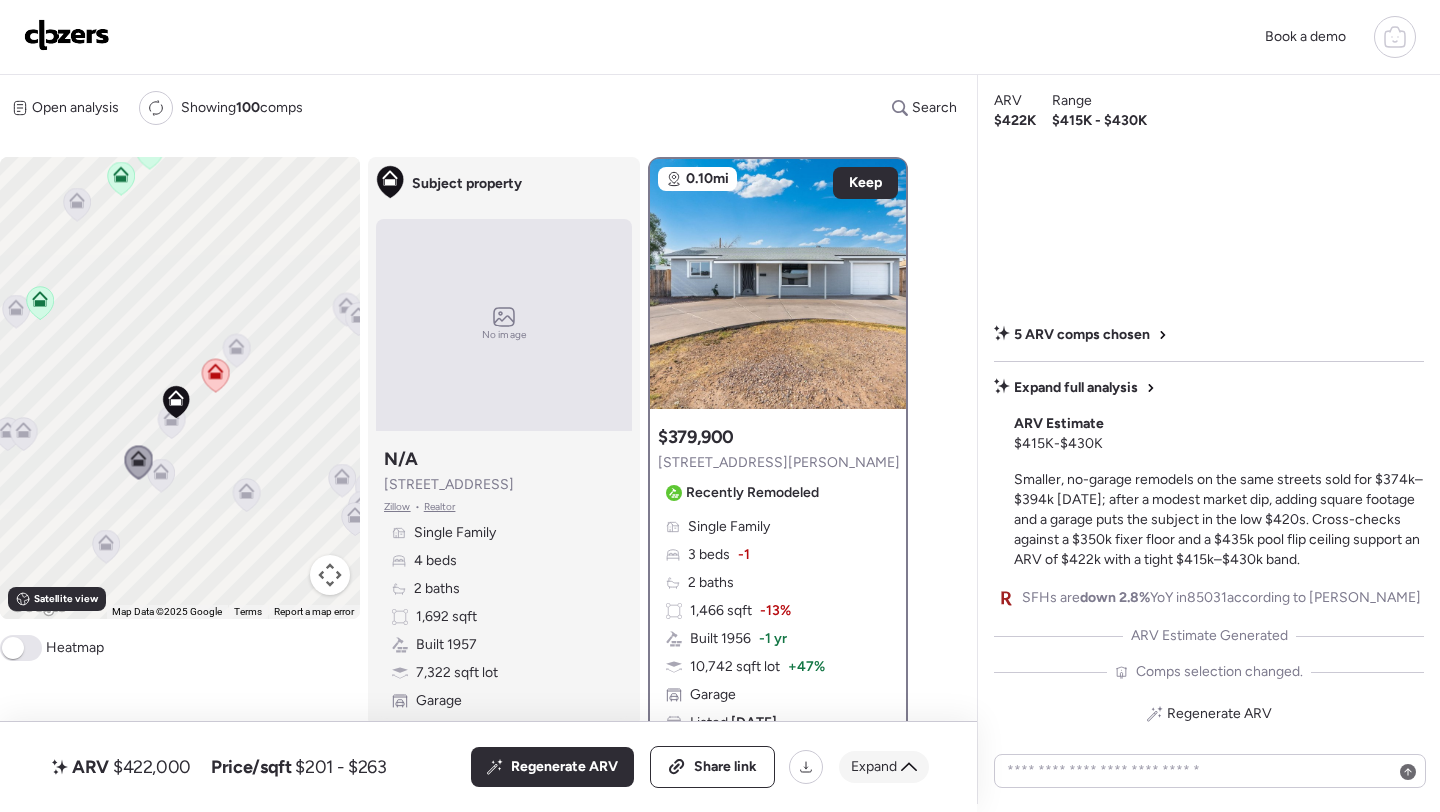 click on "Expand" at bounding box center [874, 767] 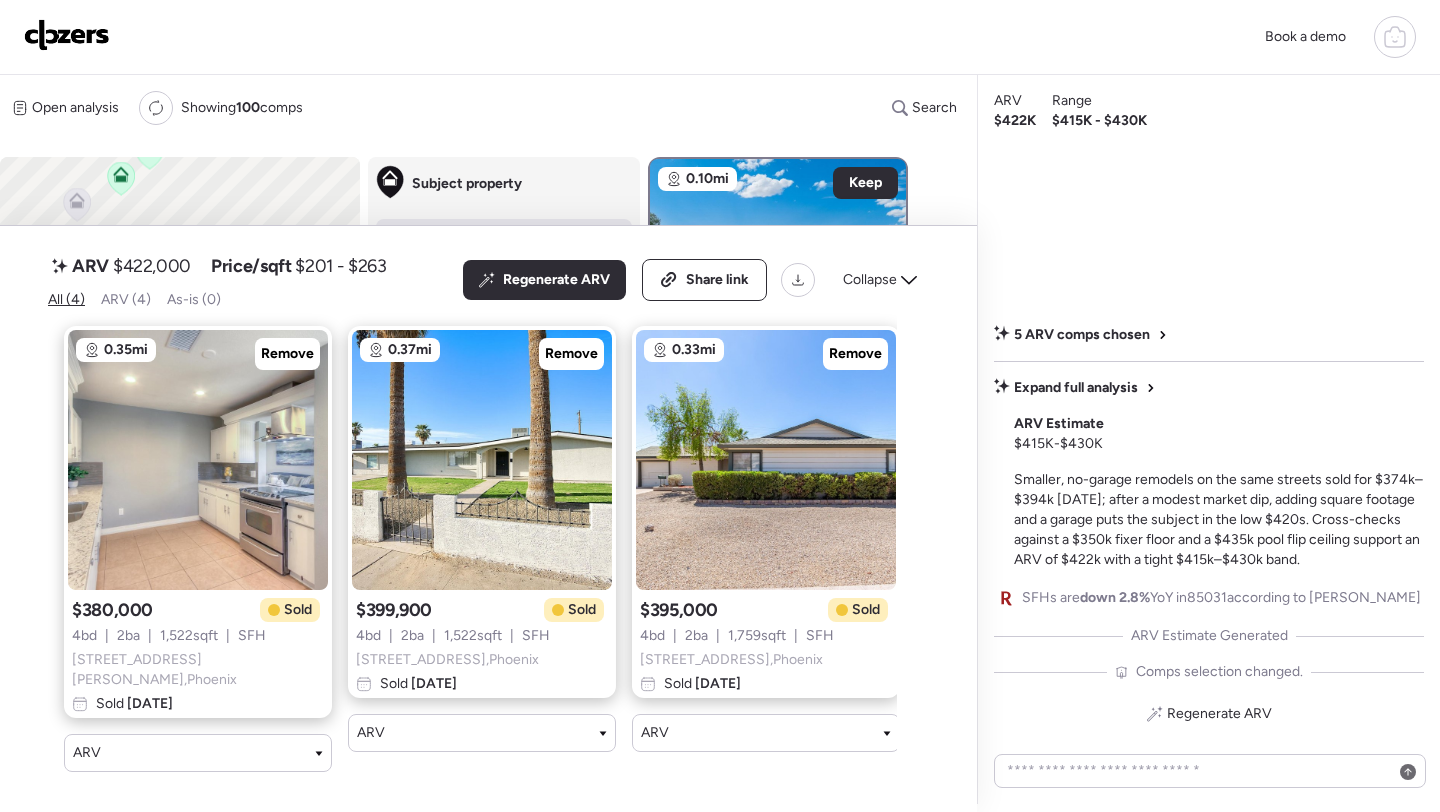 click on "Regenerate ARV Share link Collapse" at bounding box center (696, 280) 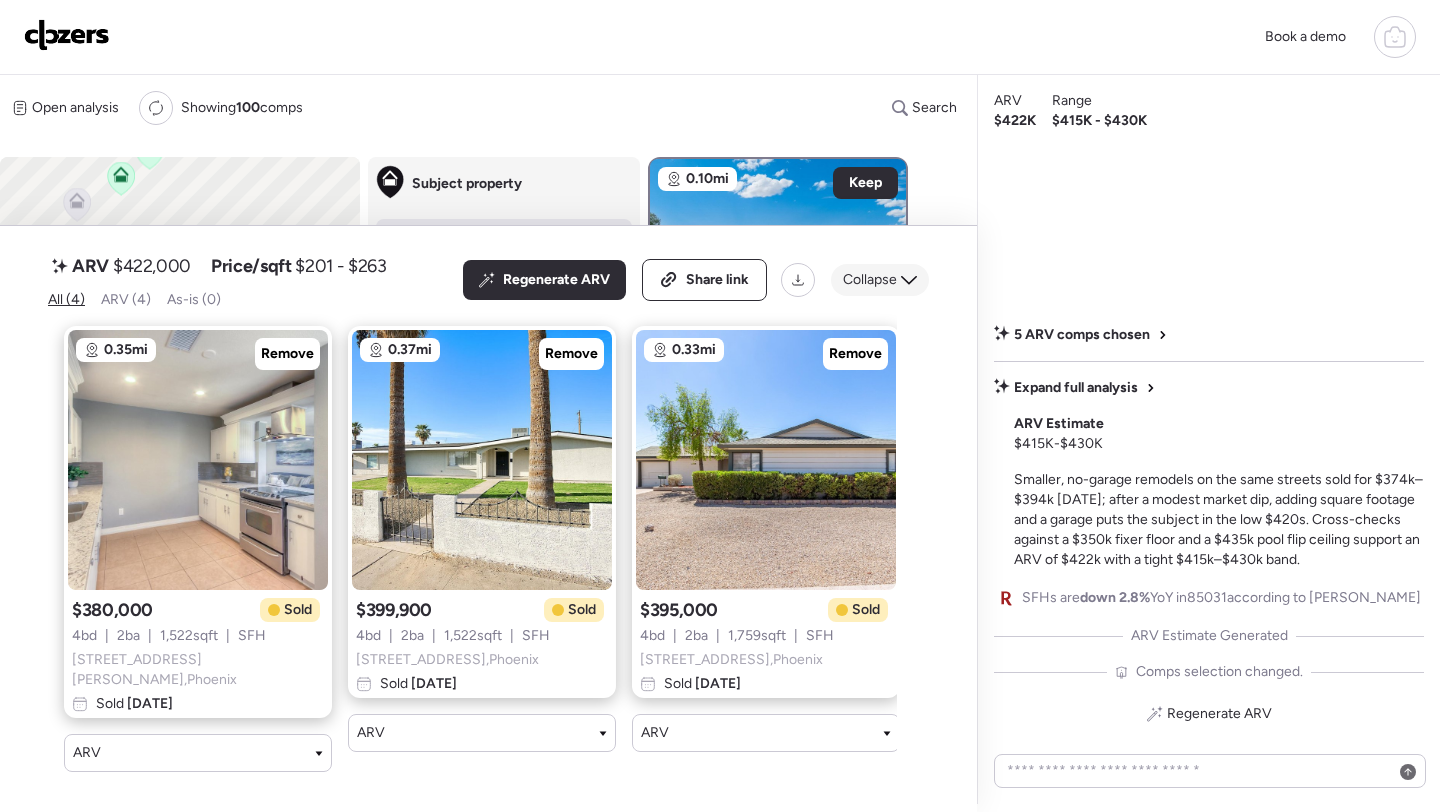 click on "Collapse" at bounding box center [870, 280] 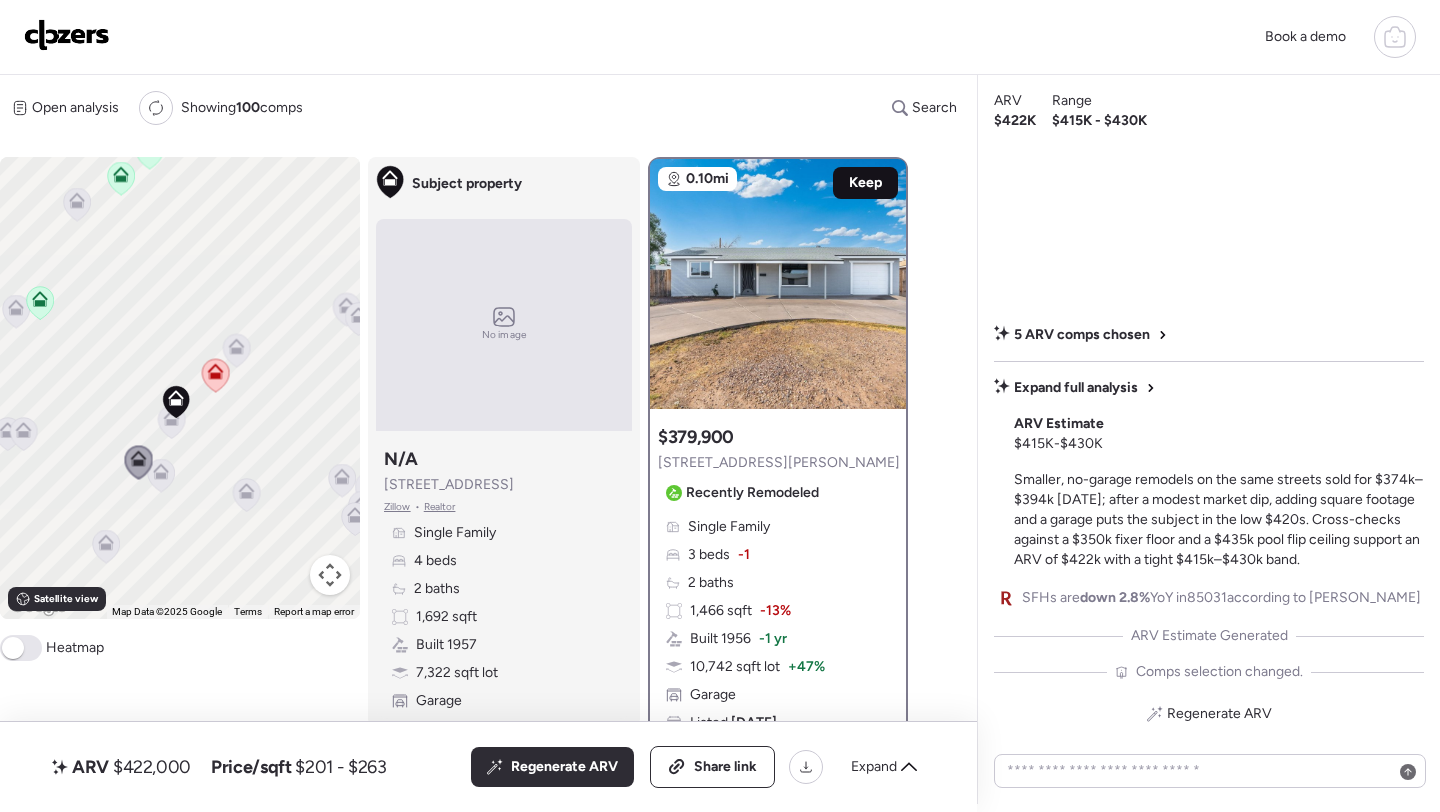 click on "Keep" at bounding box center (865, 183) 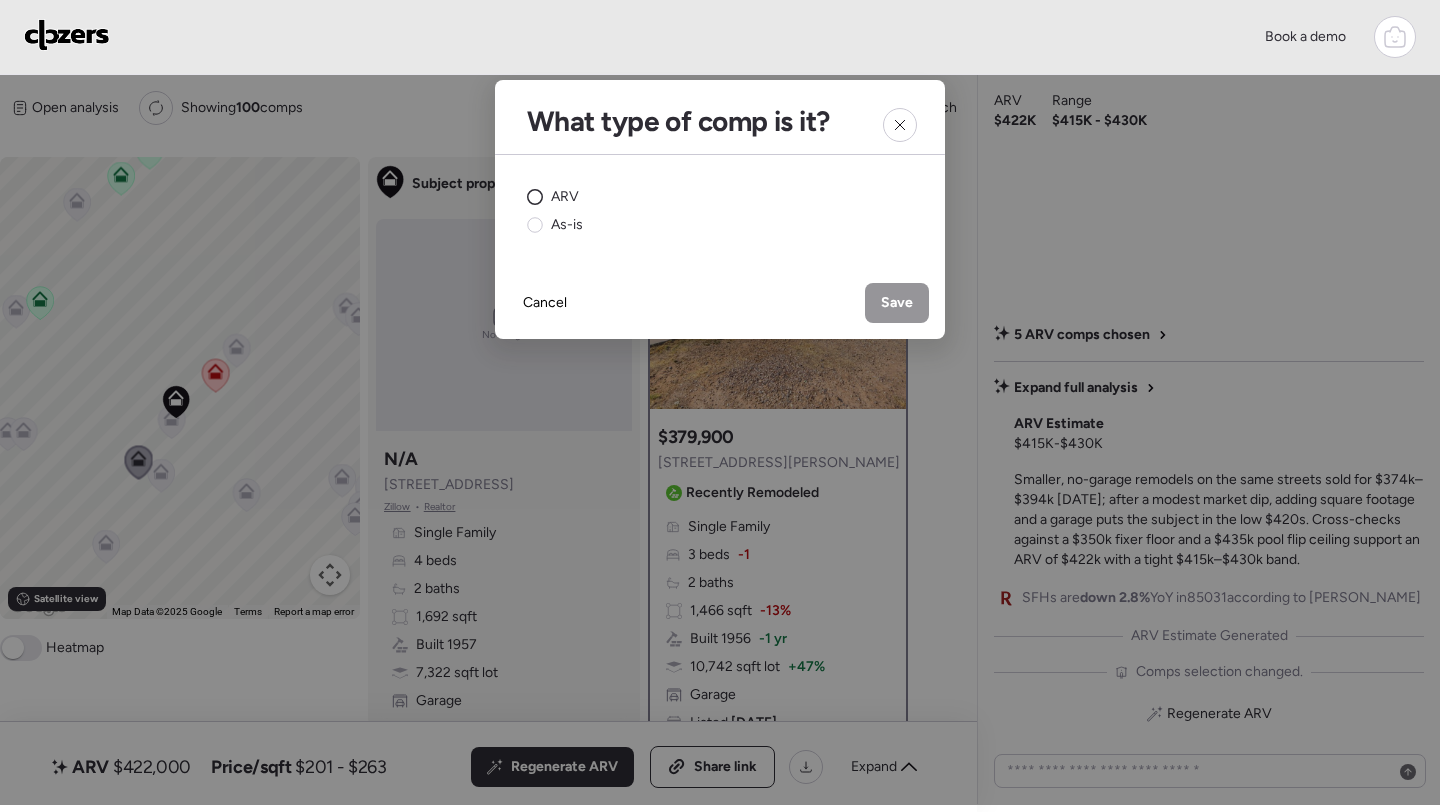 click on "ARV" at bounding box center [565, 197] 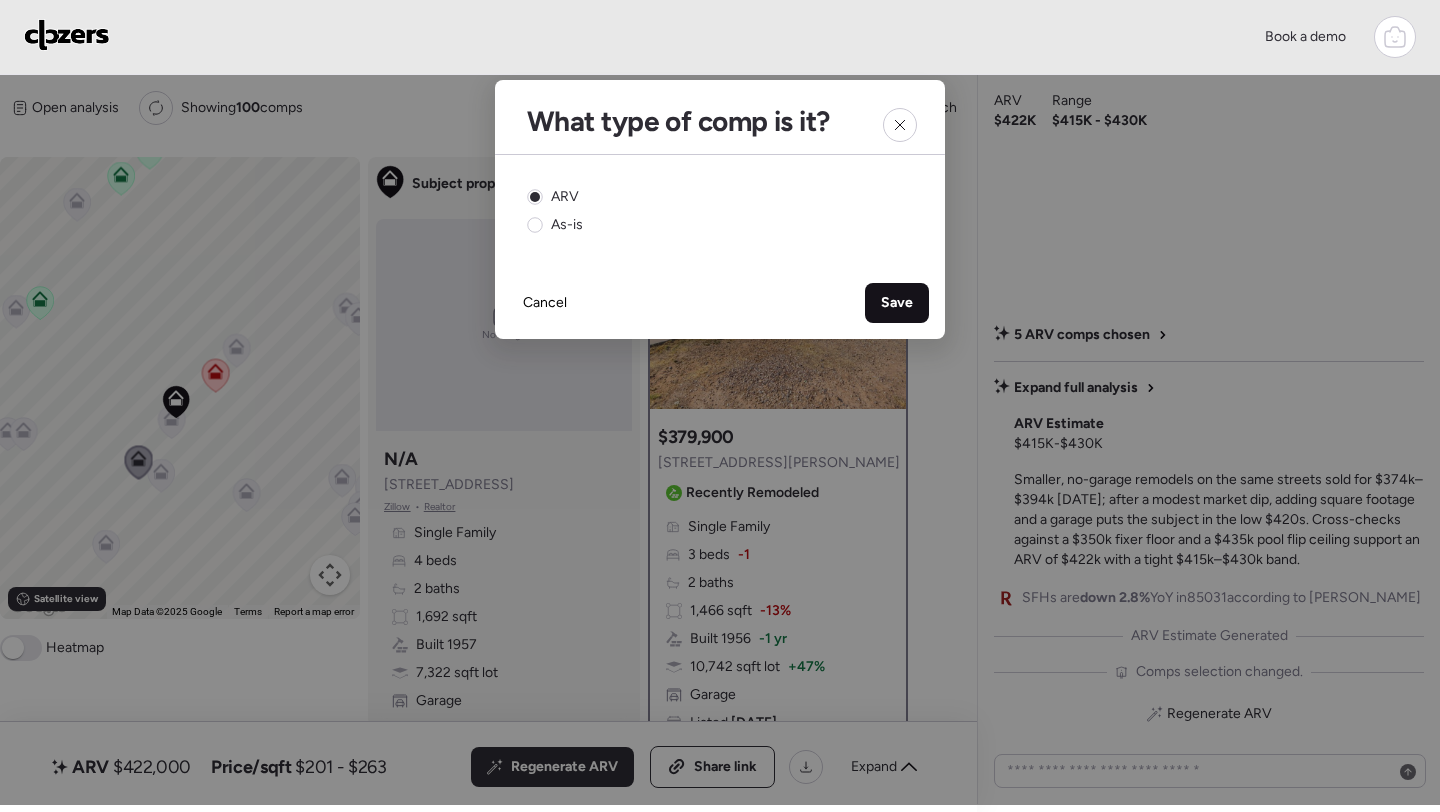 click on "Save" at bounding box center (897, 303) 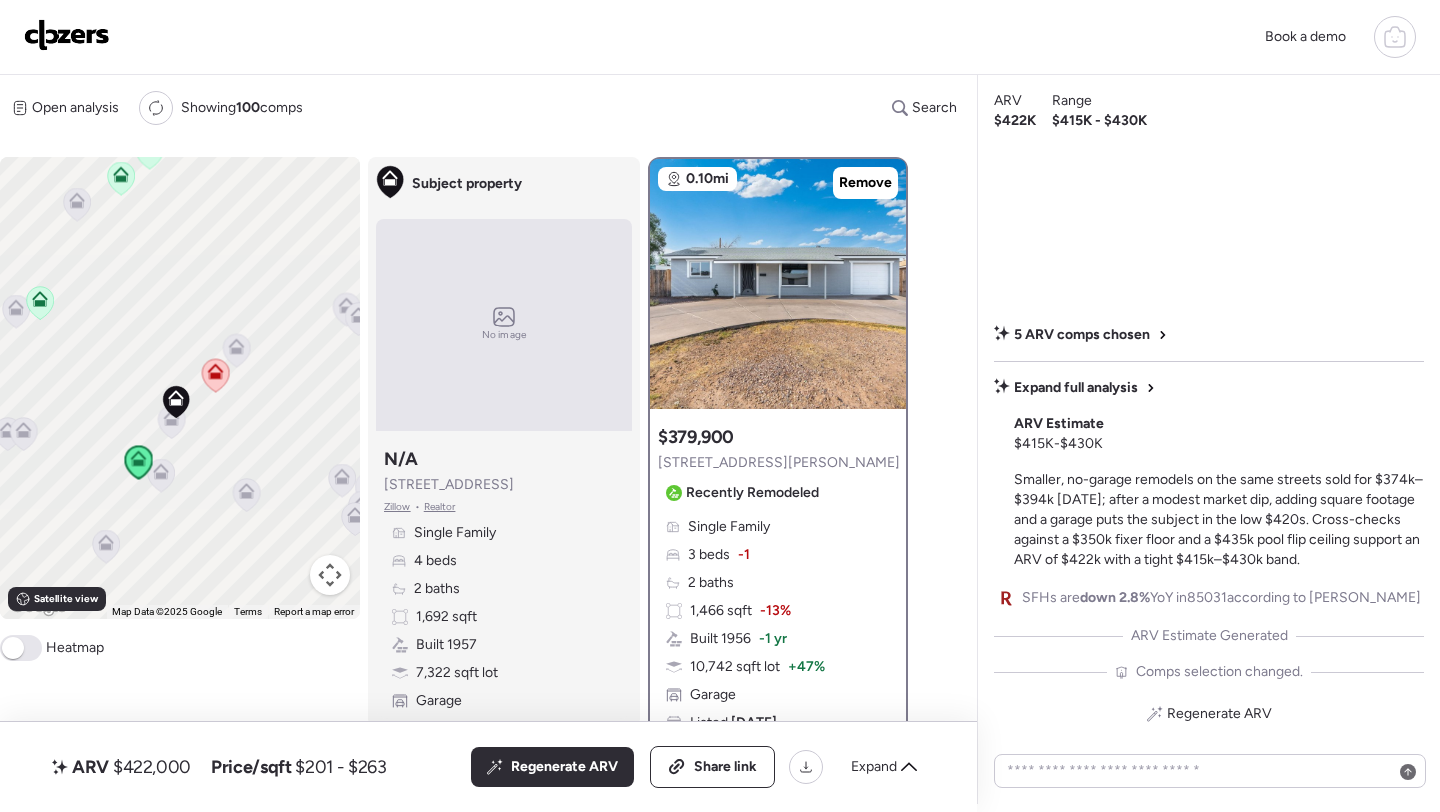 click 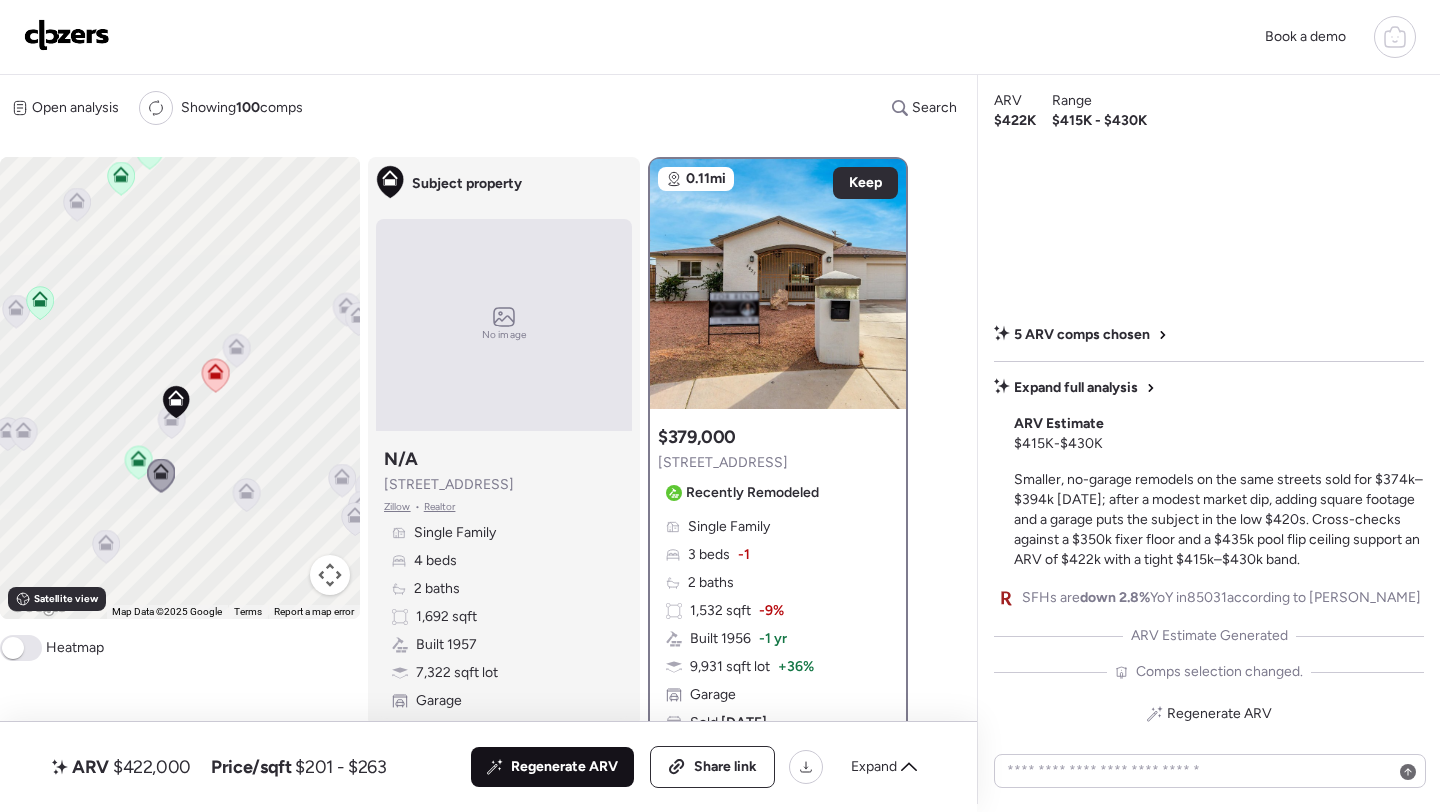 click on "Regenerate ARV" at bounding box center (564, 767) 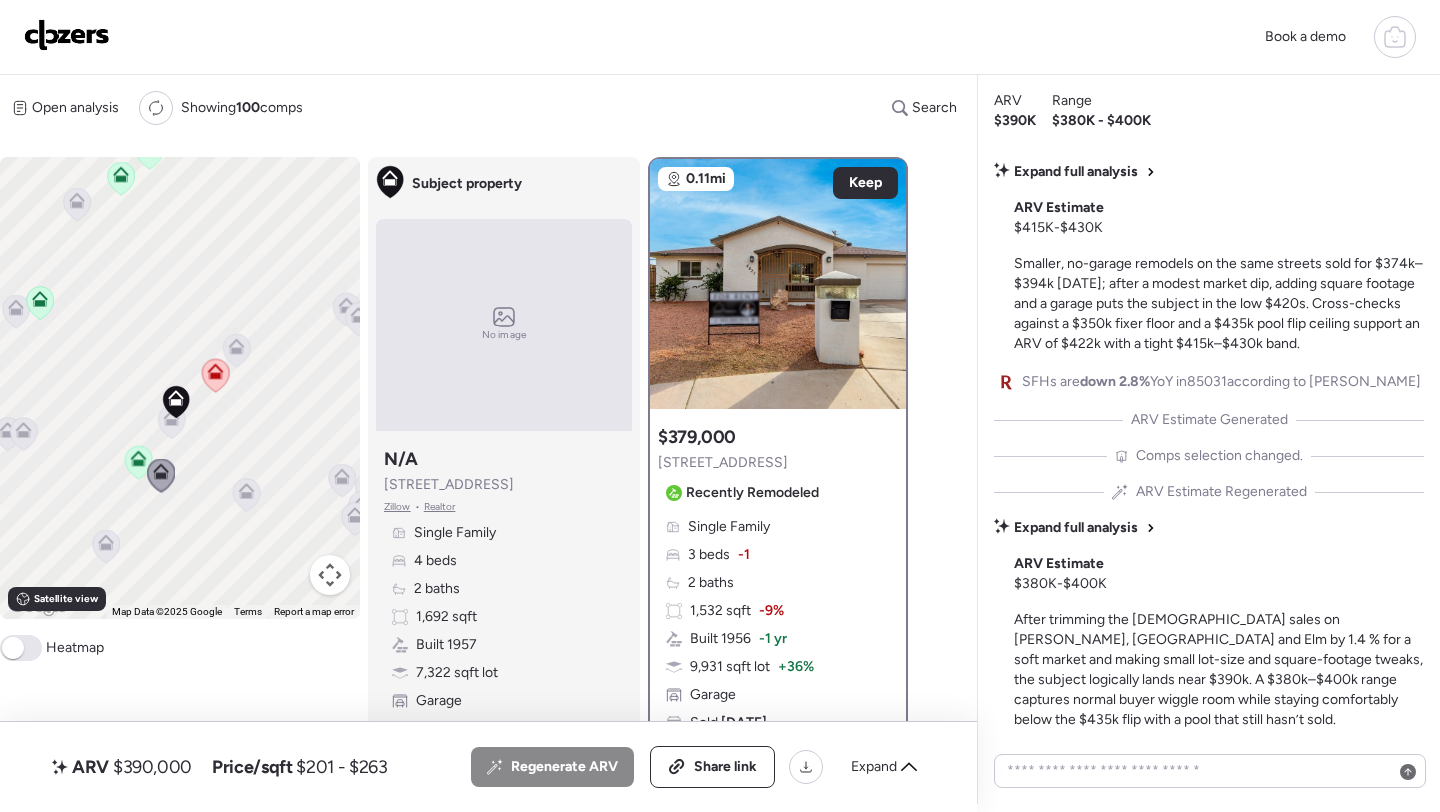 click on "$390,000" at bounding box center [152, 767] 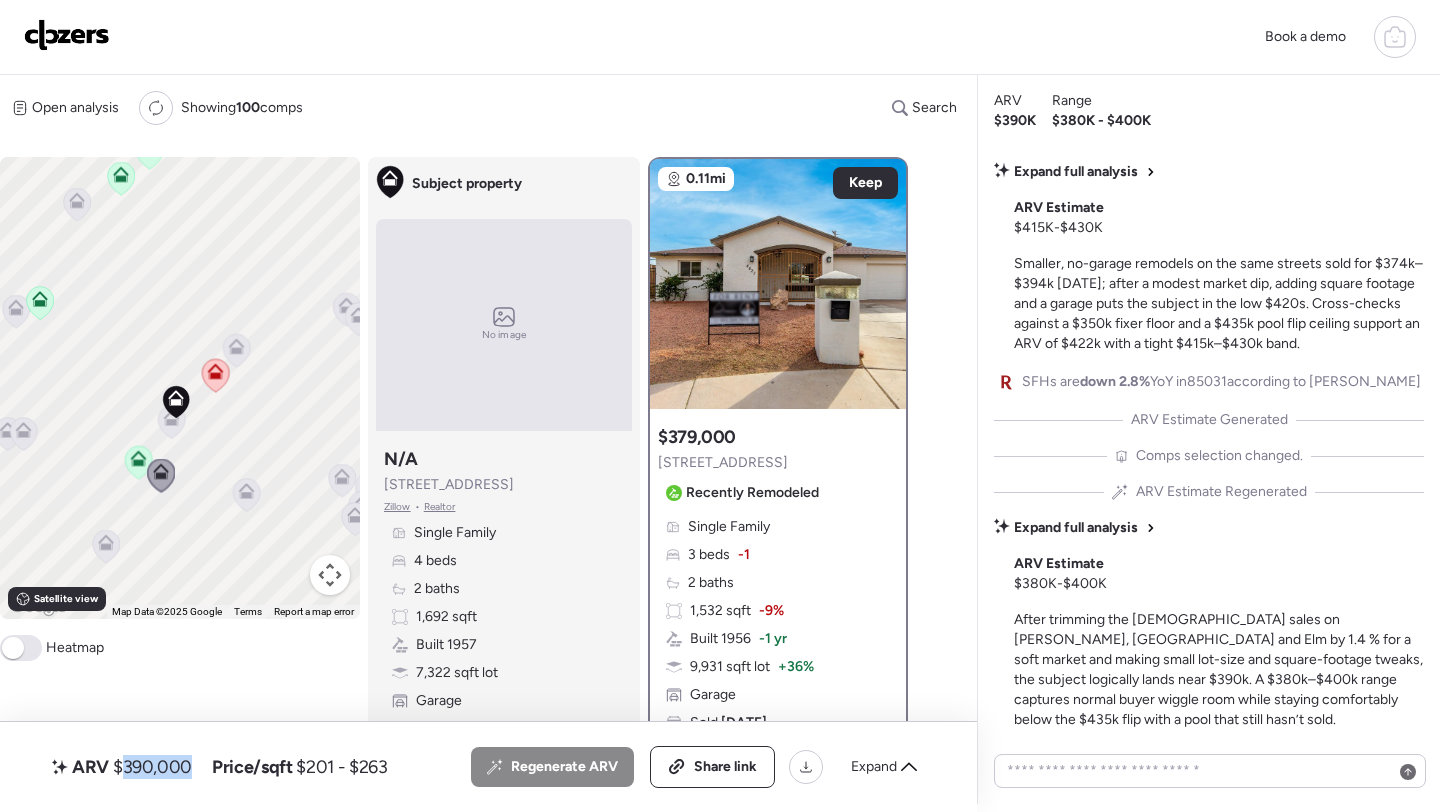 copy on "390,000" 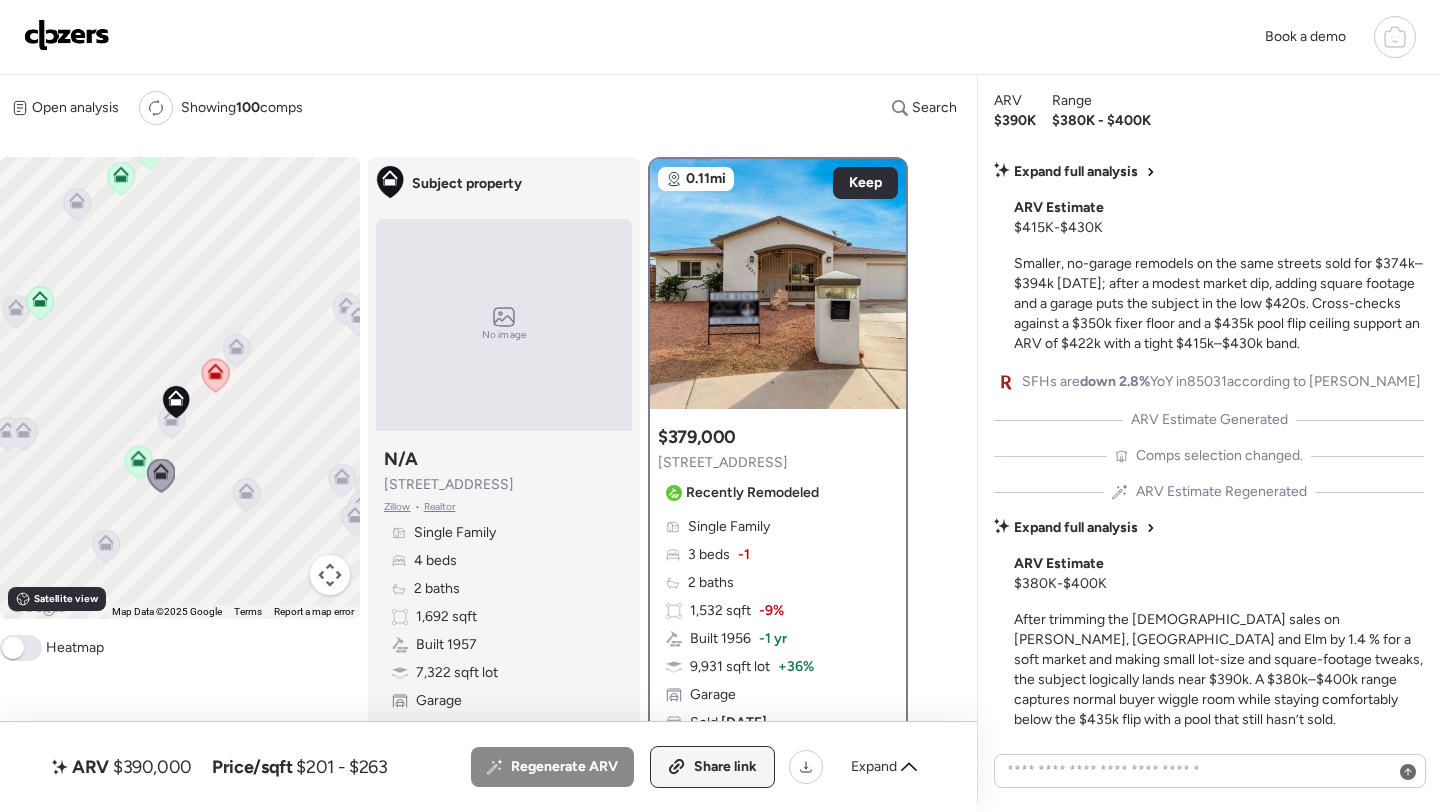 click on "Share link" at bounding box center (712, 767) 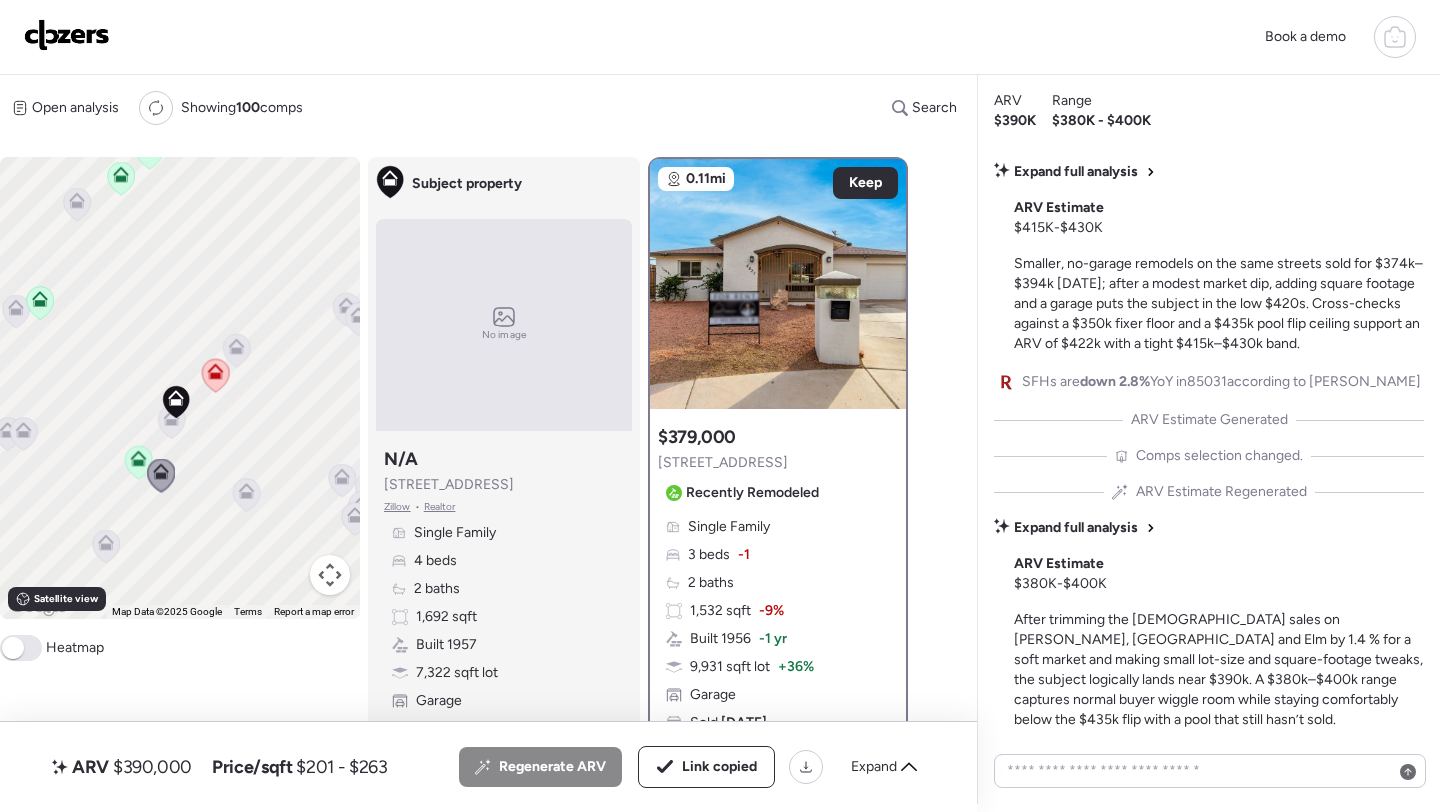 click at bounding box center (67, 35) 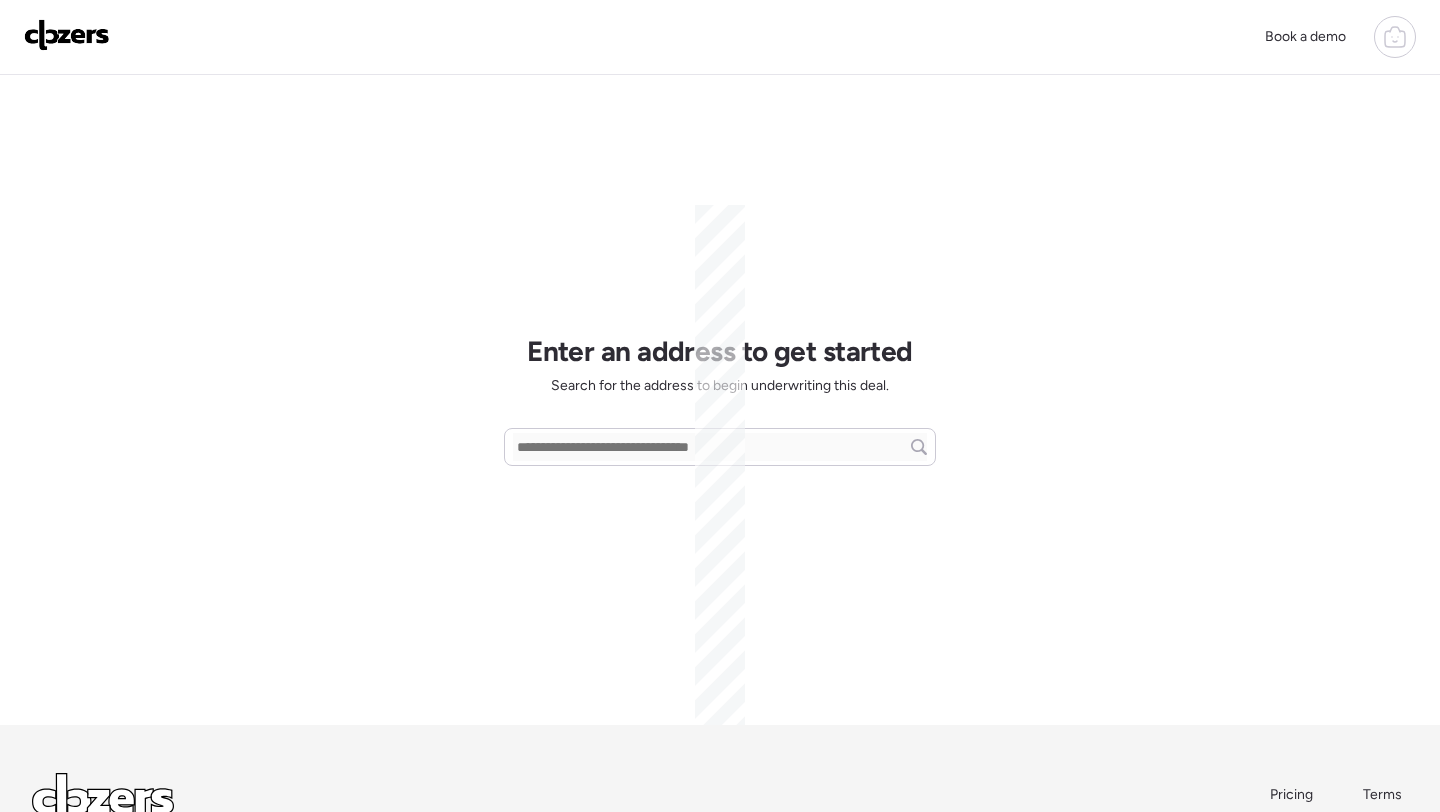 scroll, scrollTop: 0, scrollLeft: 0, axis: both 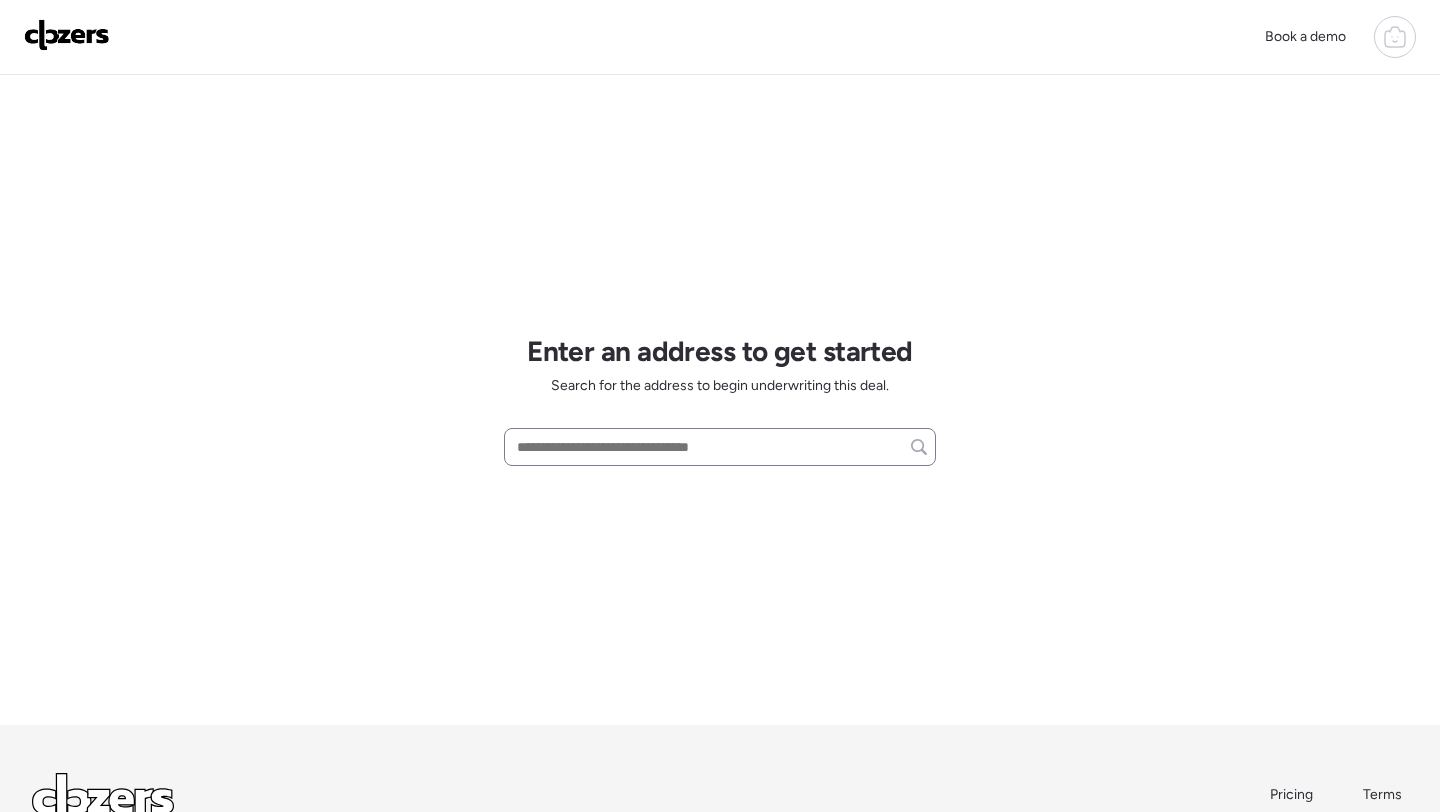 click at bounding box center (720, 447) 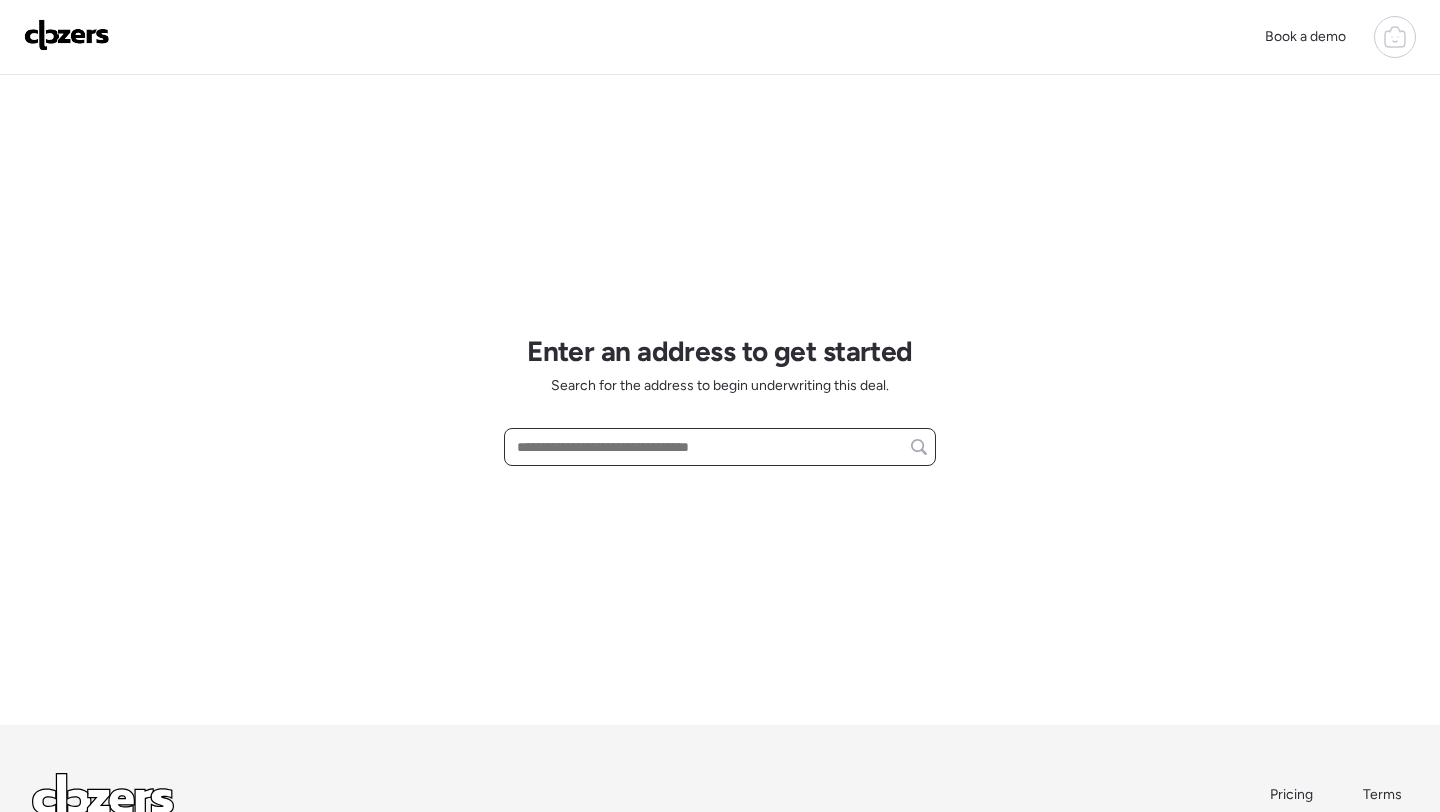 click at bounding box center (720, 447) 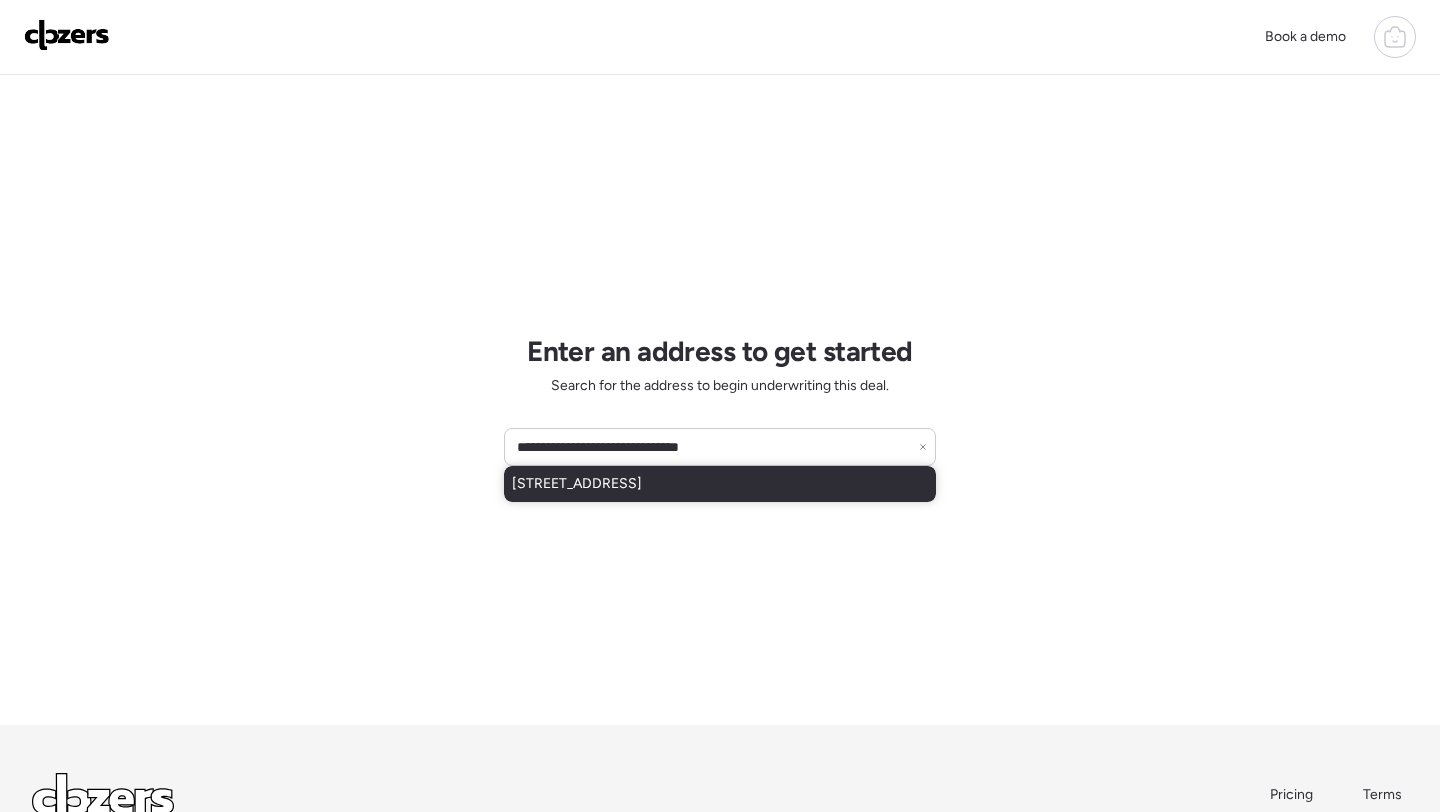 click on "[STREET_ADDRESS]" at bounding box center (720, 484) 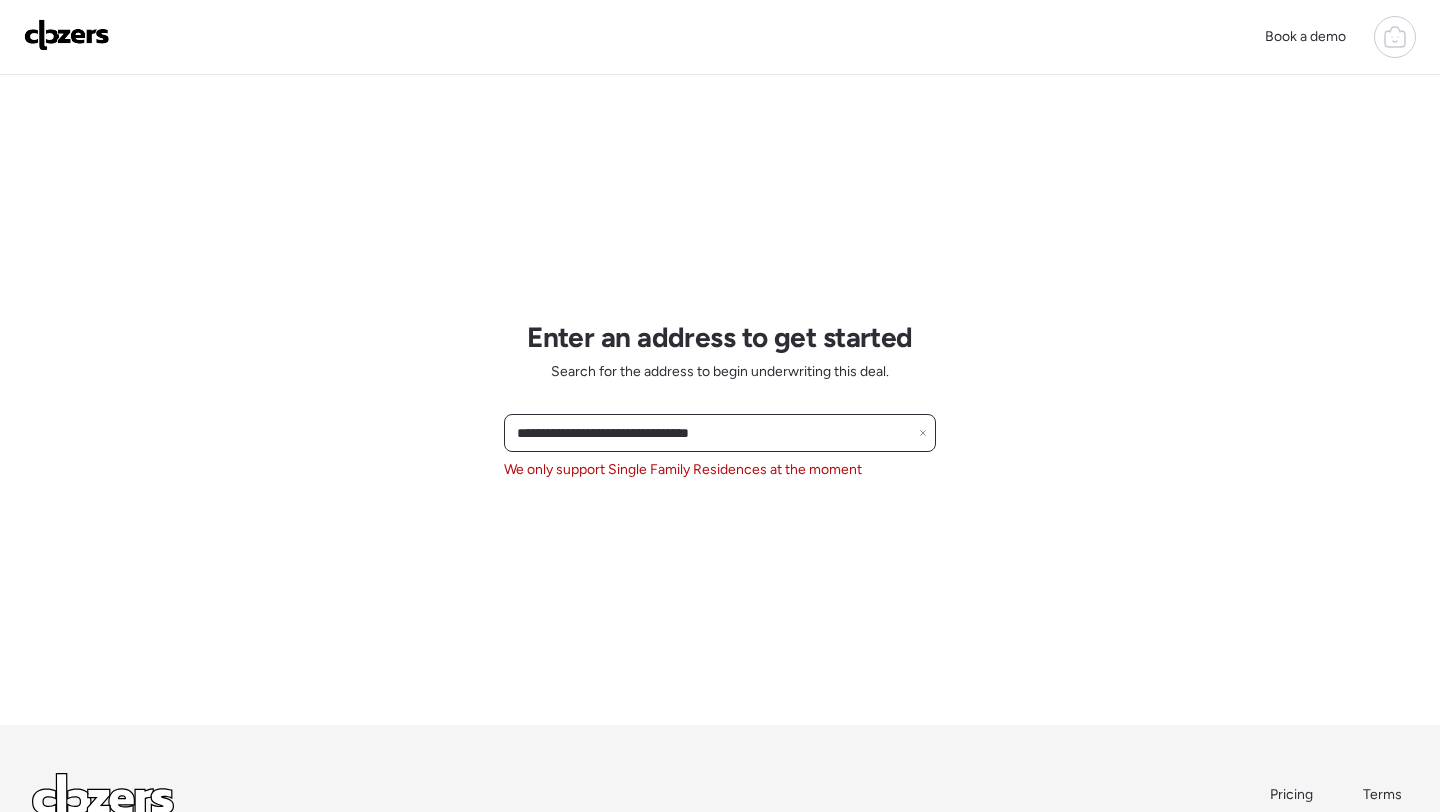 click on "**********" at bounding box center (720, 433) 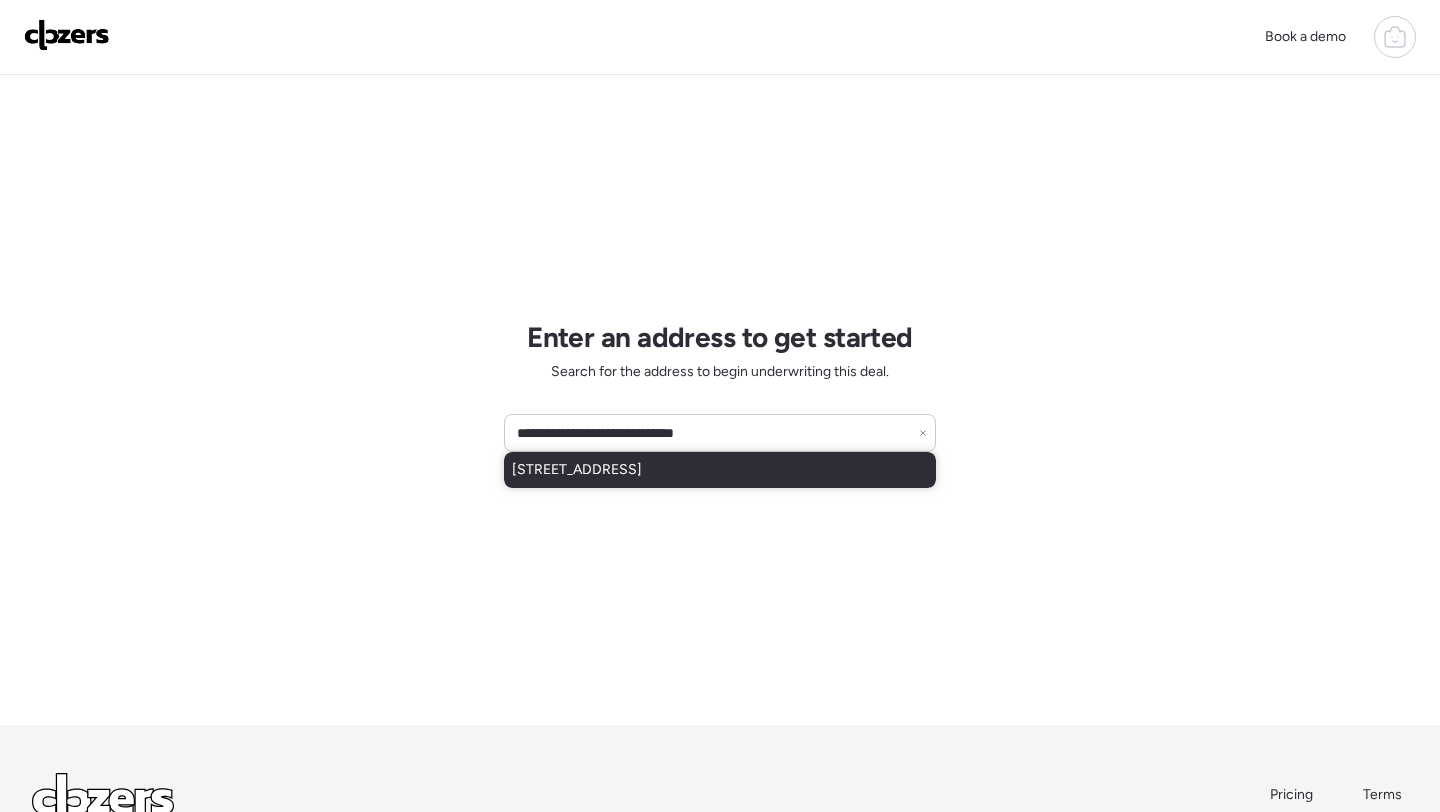 click on "[STREET_ADDRESS]" at bounding box center [577, 470] 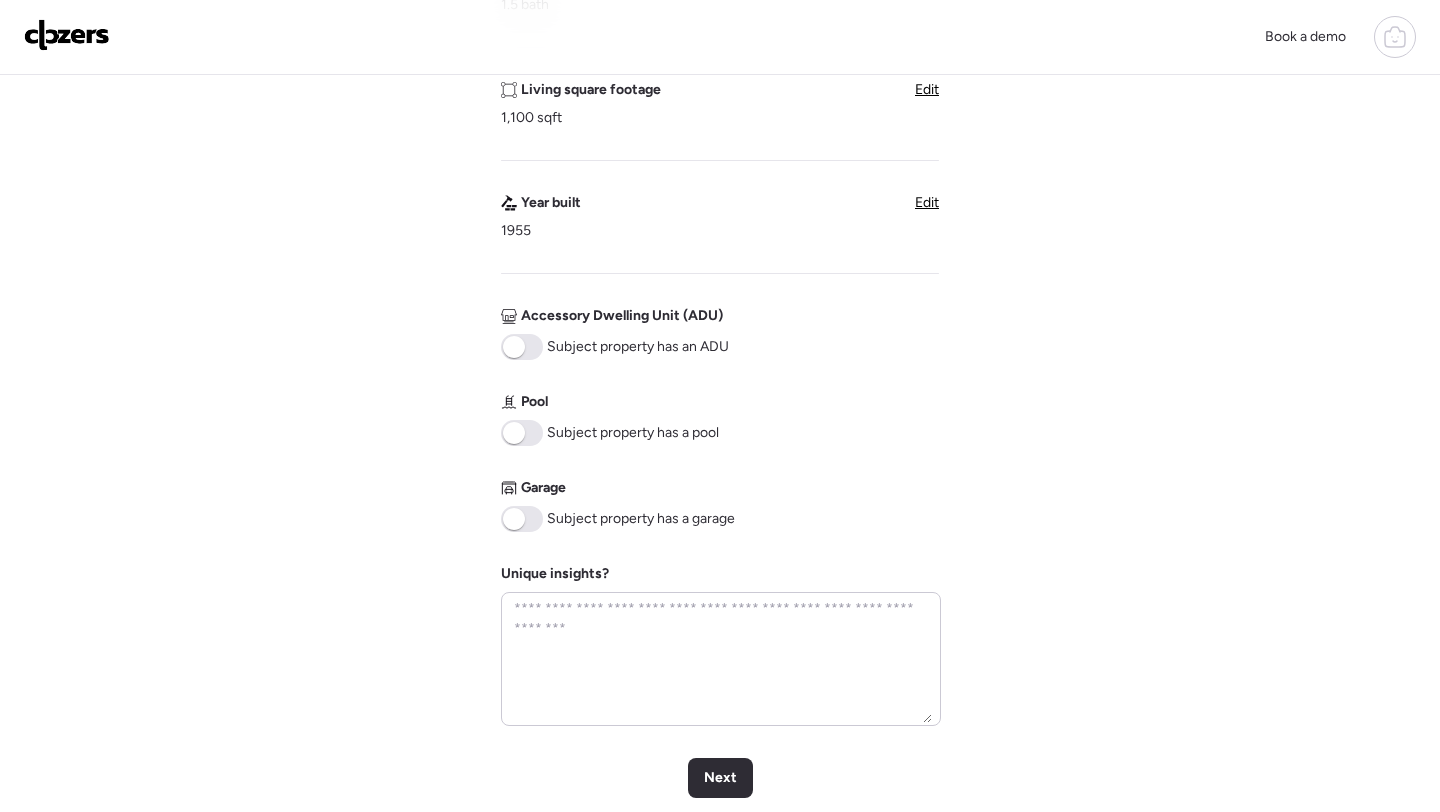 scroll, scrollTop: 827, scrollLeft: 0, axis: vertical 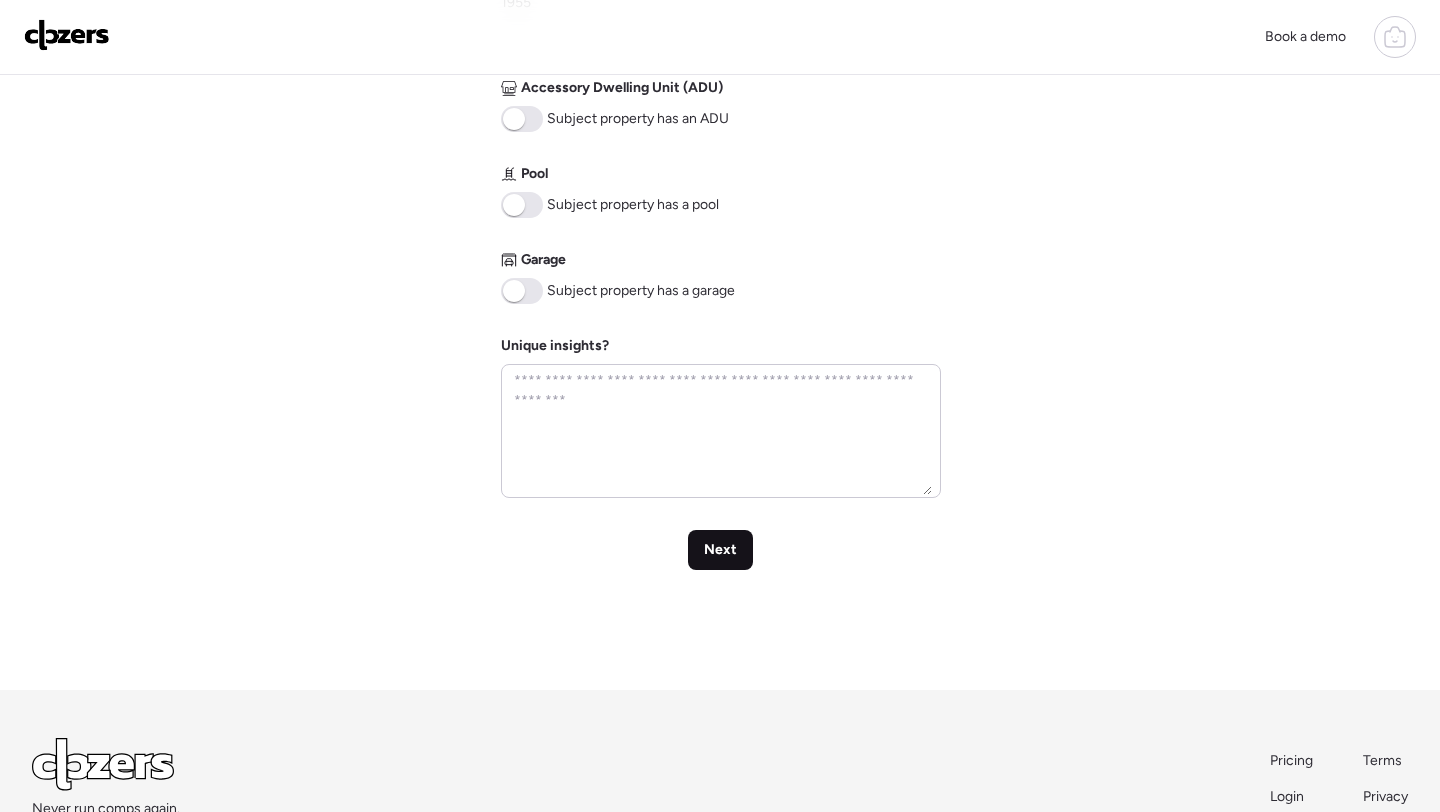 click on "Next" at bounding box center [720, 550] 